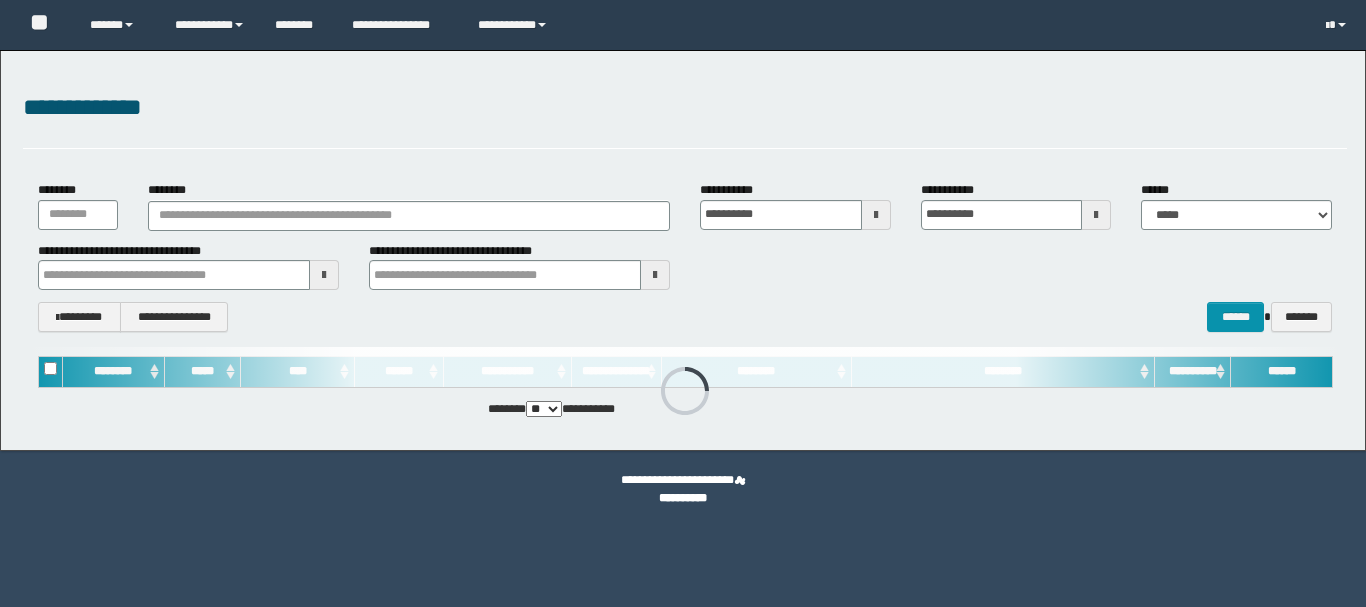 scroll, scrollTop: 0, scrollLeft: 0, axis: both 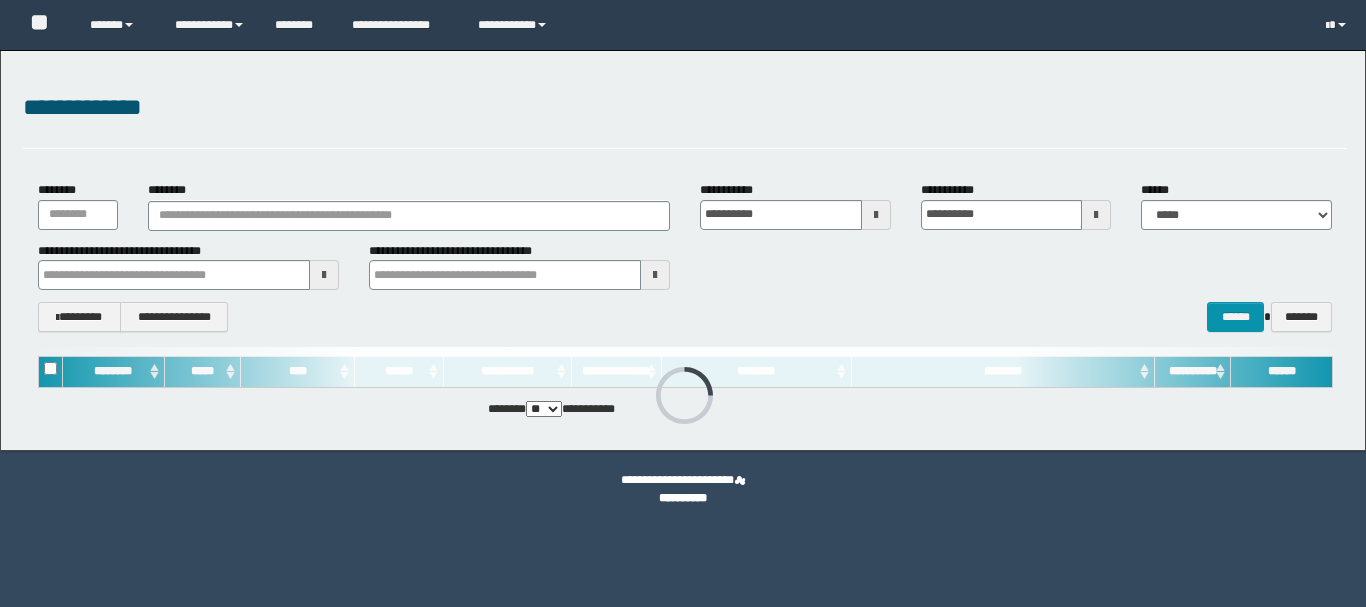 click at bounding box center [876, 215] 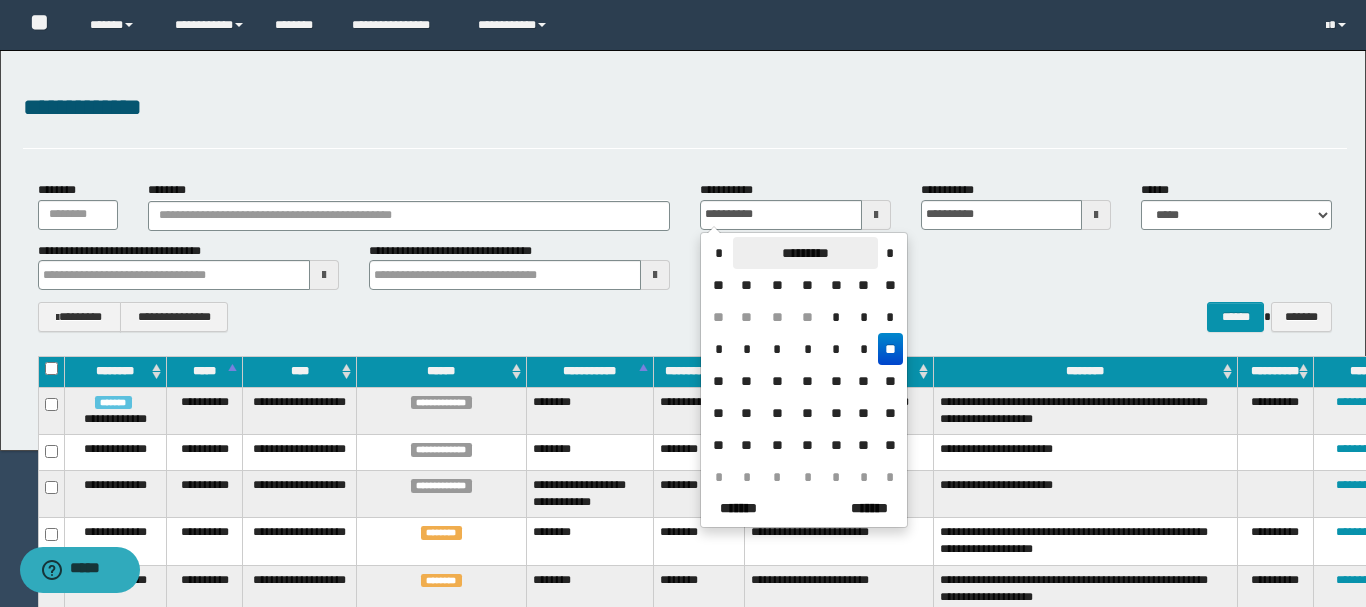 click on "*********" at bounding box center [805, 253] 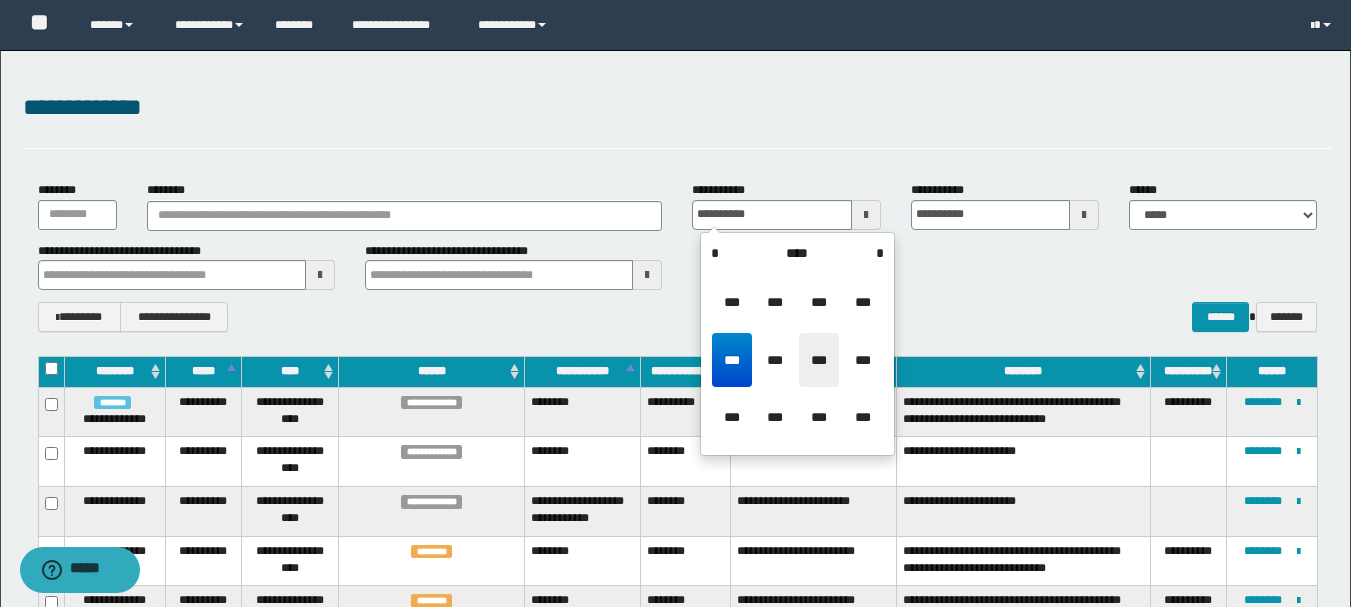 click on "***" at bounding box center (819, 360) 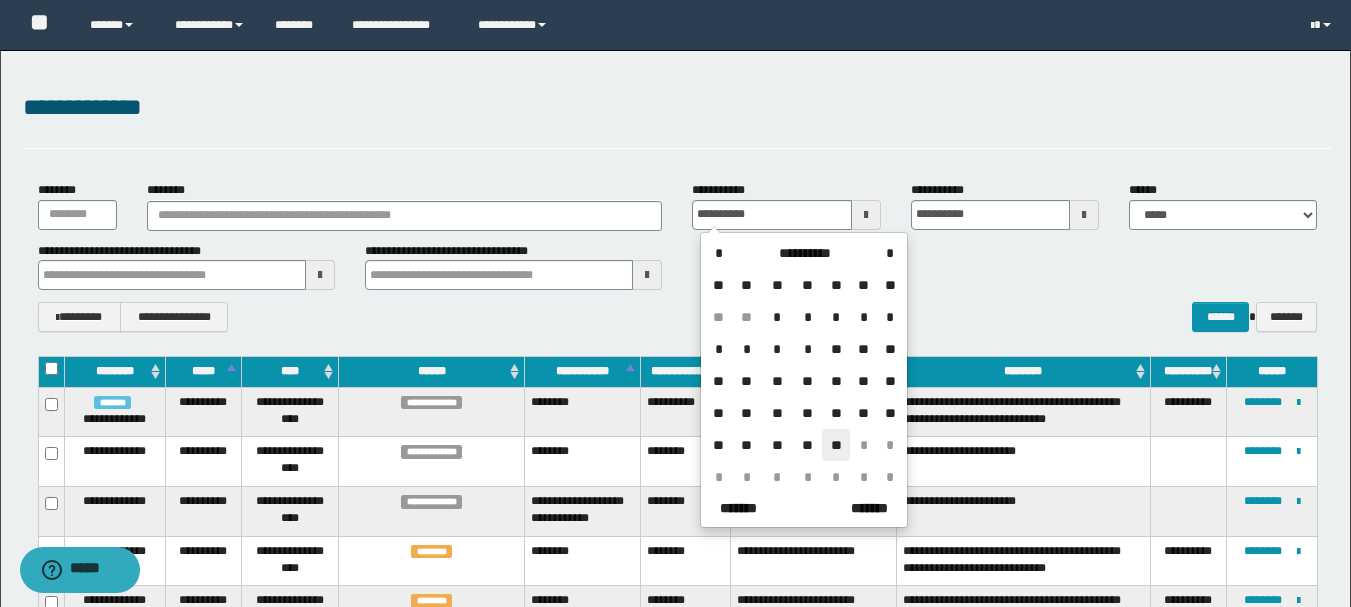 click on "**" at bounding box center (836, 445) 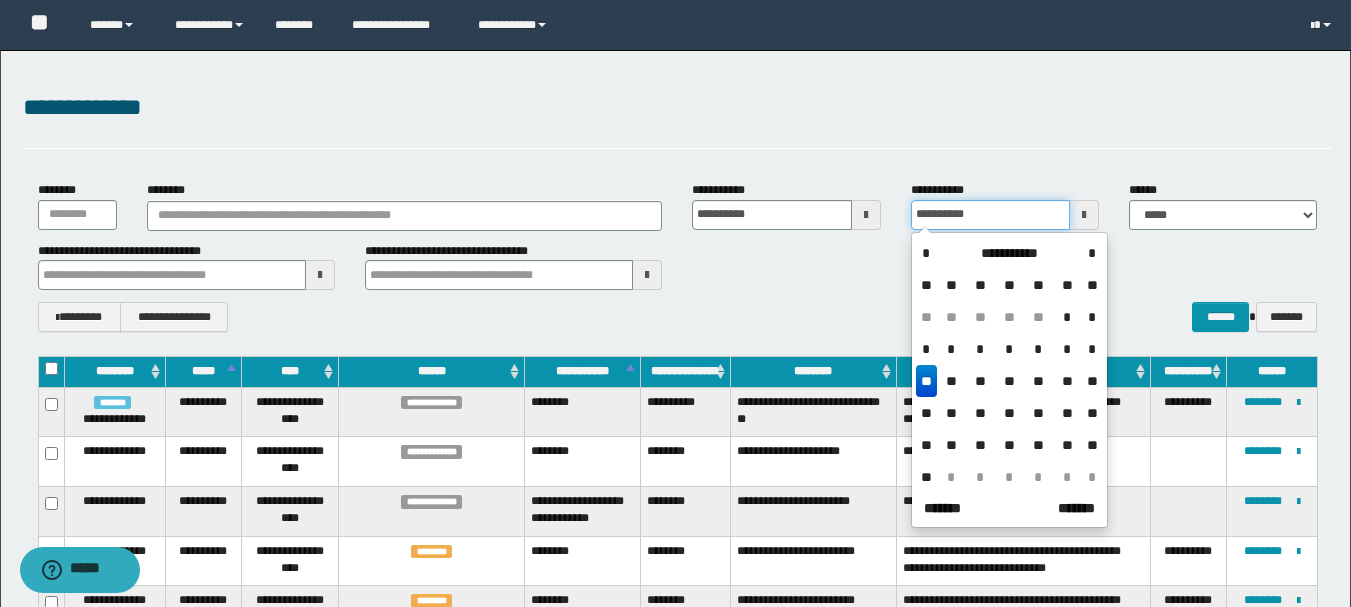 click on "**********" at bounding box center (990, 215) 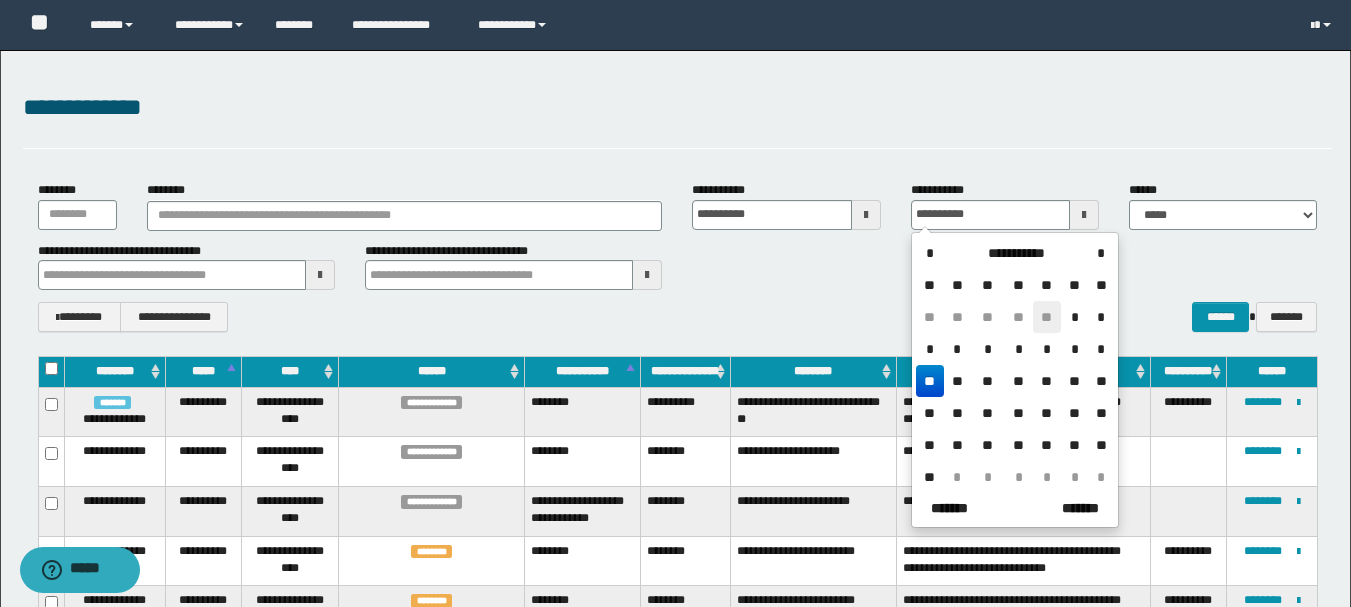 click on "**" at bounding box center (1047, 317) 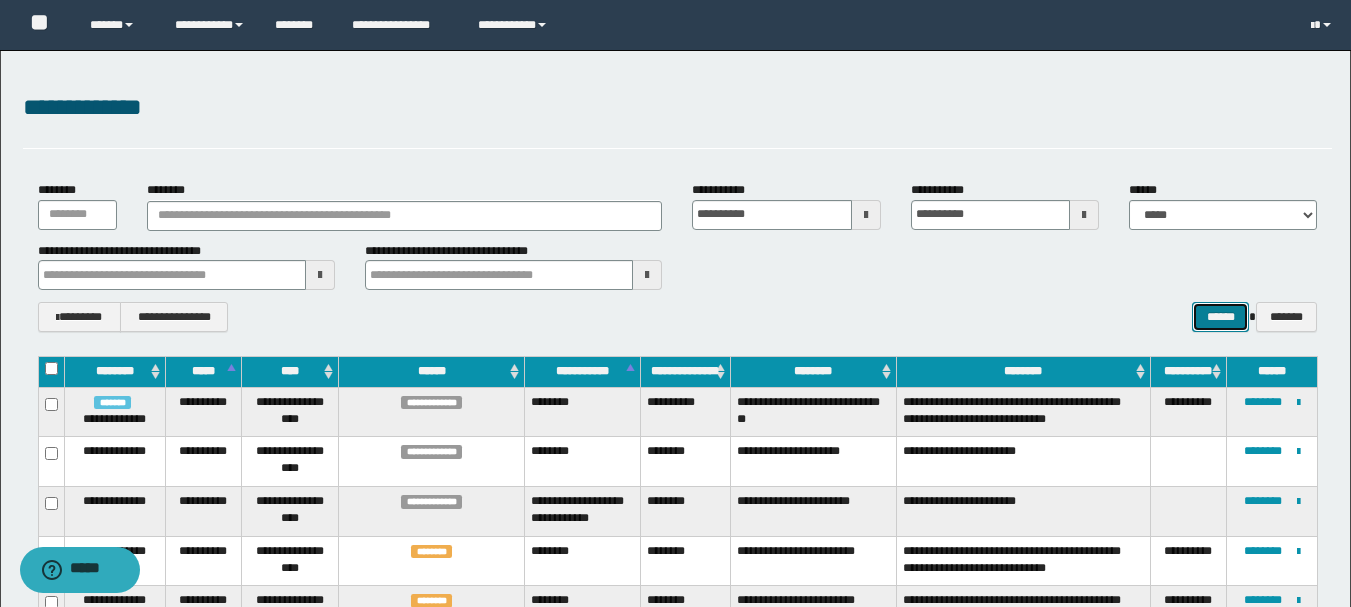 click on "******" at bounding box center [1220, 317] 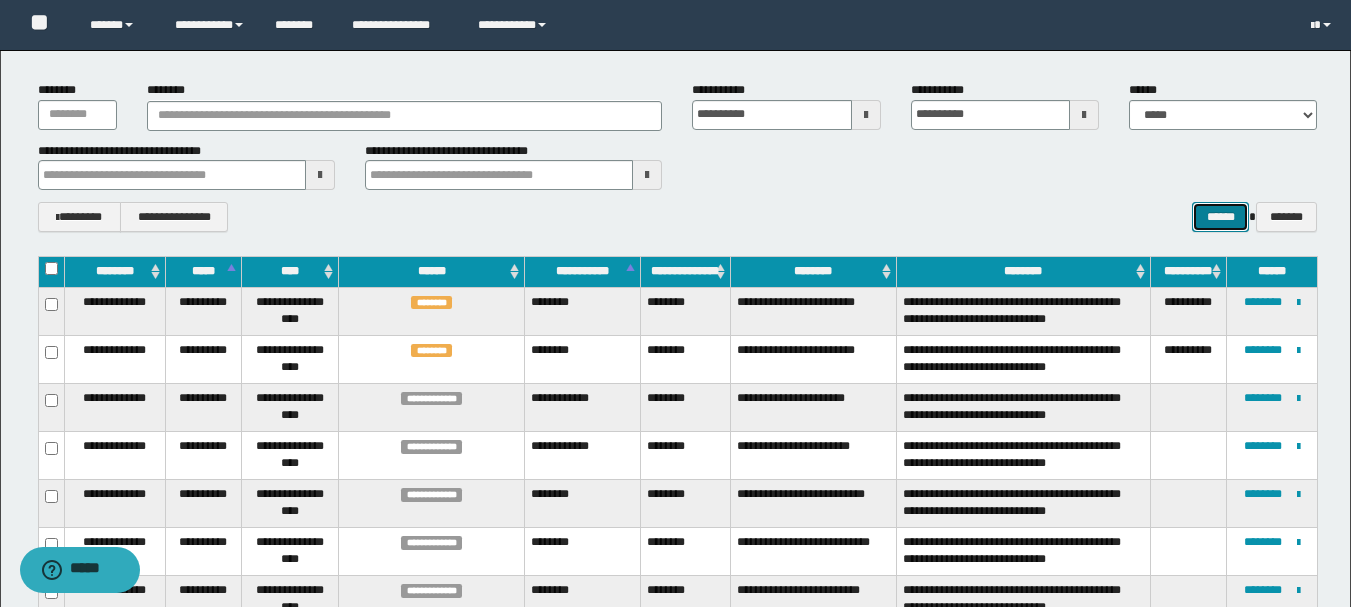 scroll, scrollTop: 200, scrollLeft: 0, axis: vertical 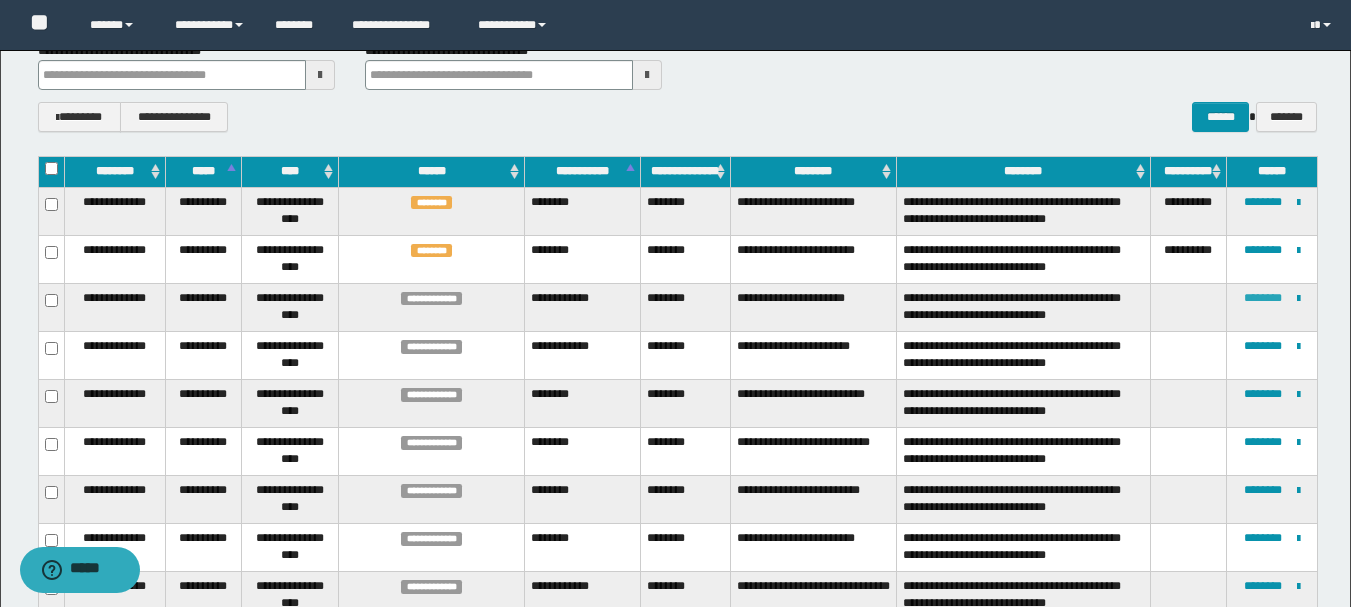 click on "********" at bounding box center [1263, 298] 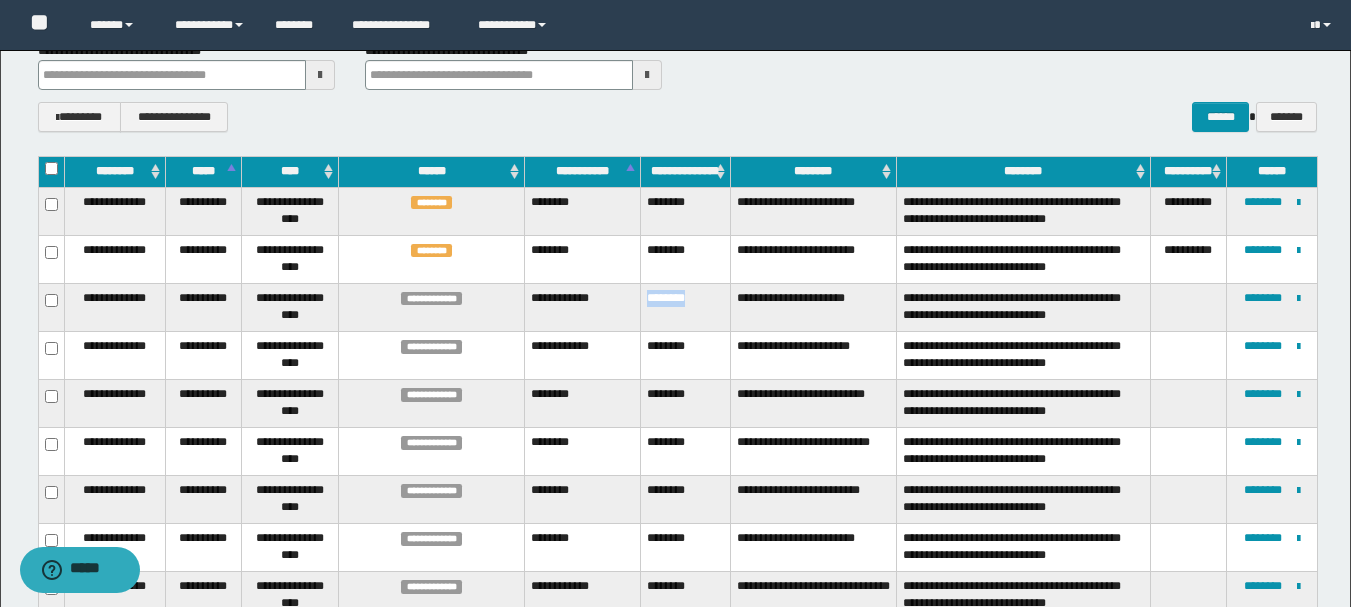 click on "********" at bounding box center (685, 307) 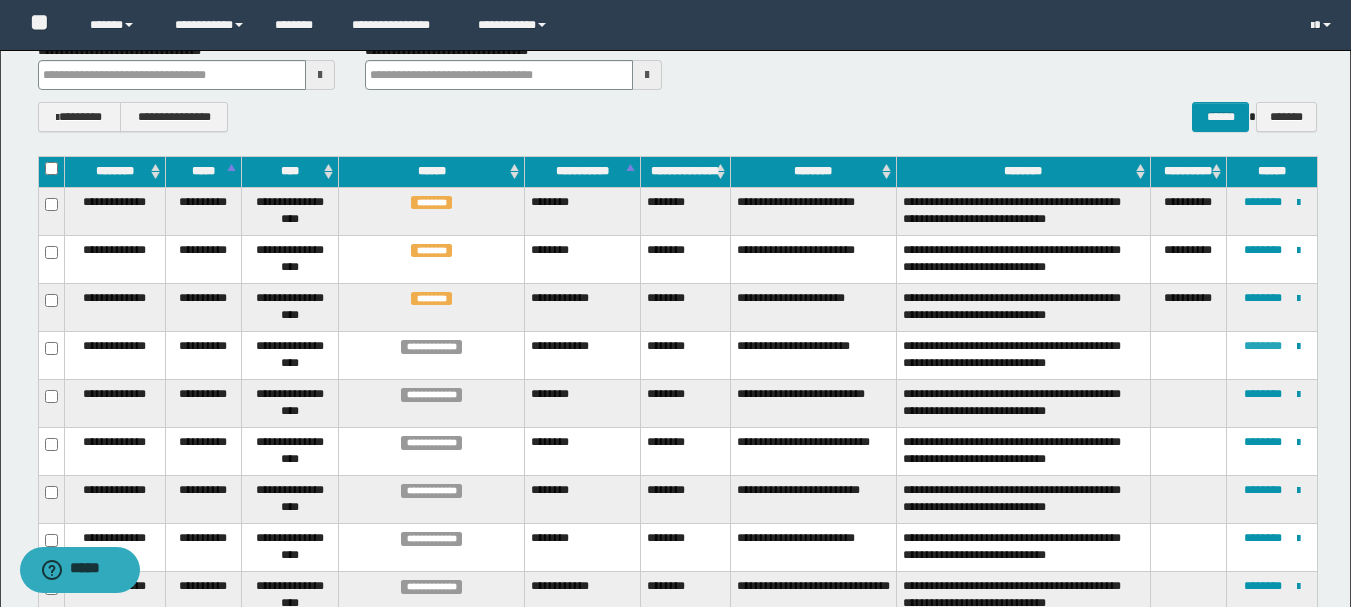 click on "********" at bounding box center (1263, 346) 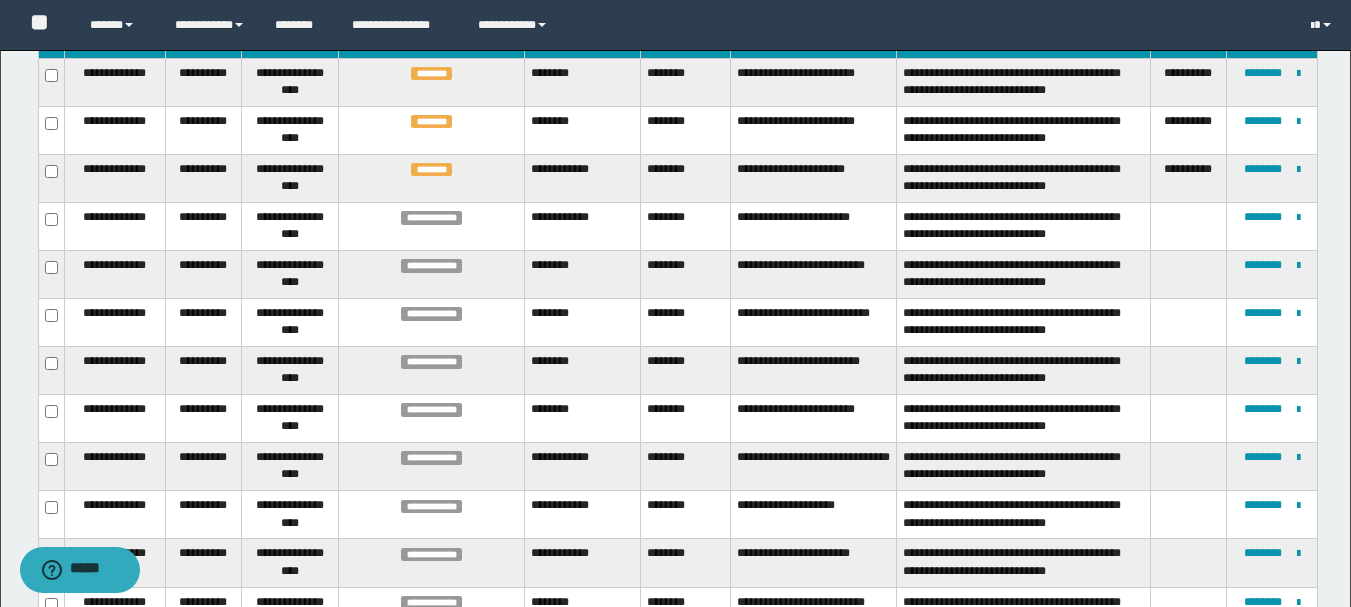 scroll, scrollTop: 229, scrollLeft: 0, axis: vertical 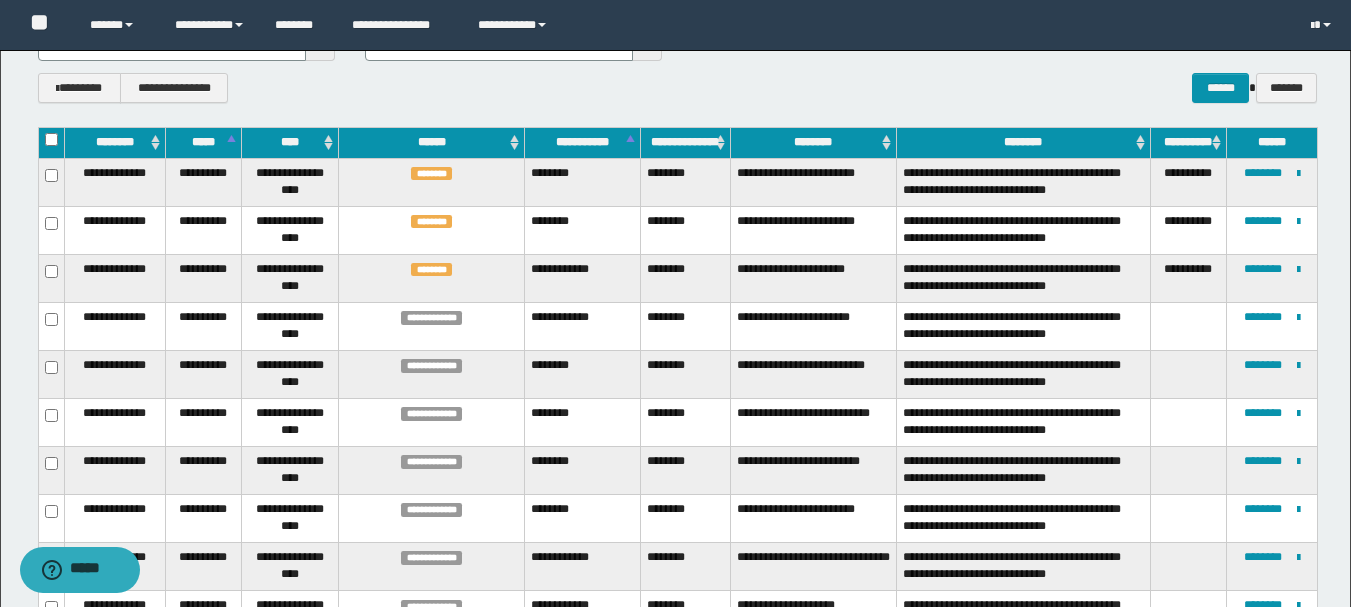 click on "********" at bounding box center [685, 326] 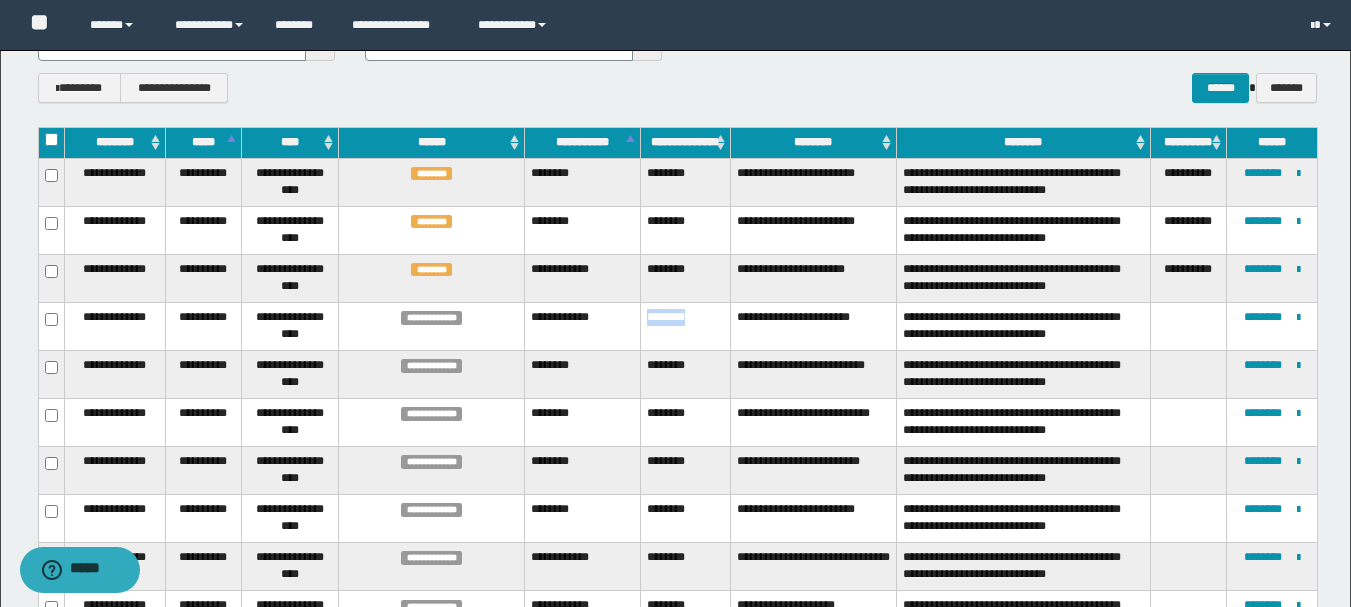 click on "********" at bounding box center (685, 326) 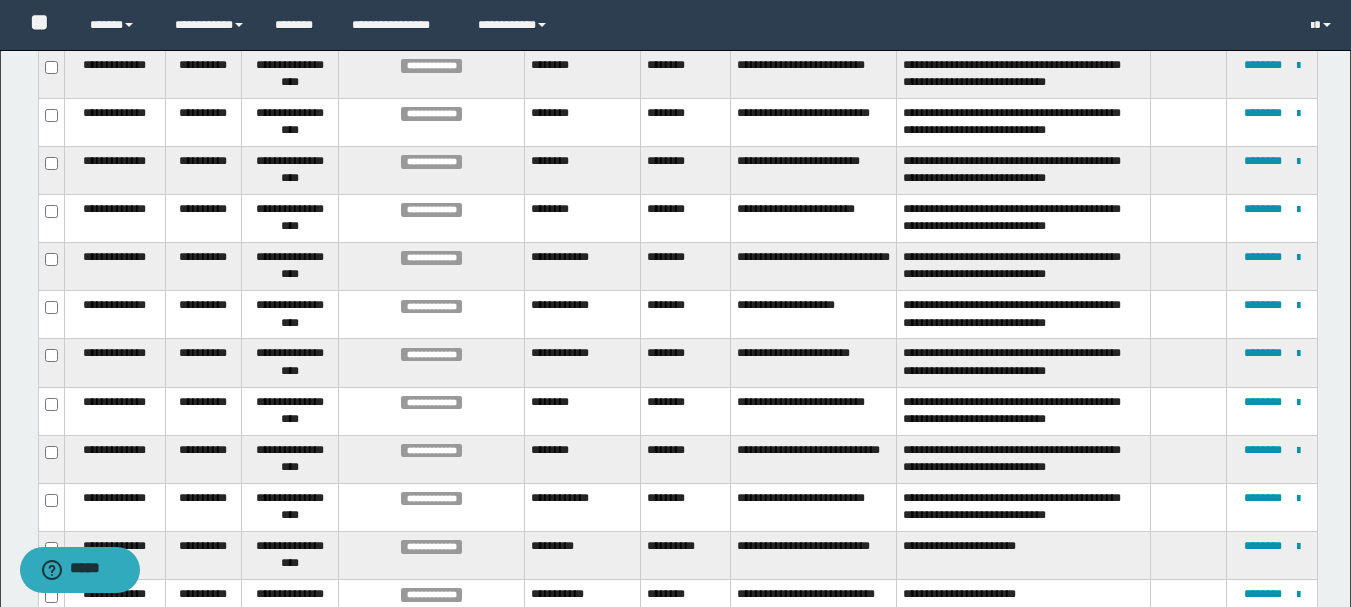 scroll, scrollTop: 229, scrollLeft: 0, axis: vertical 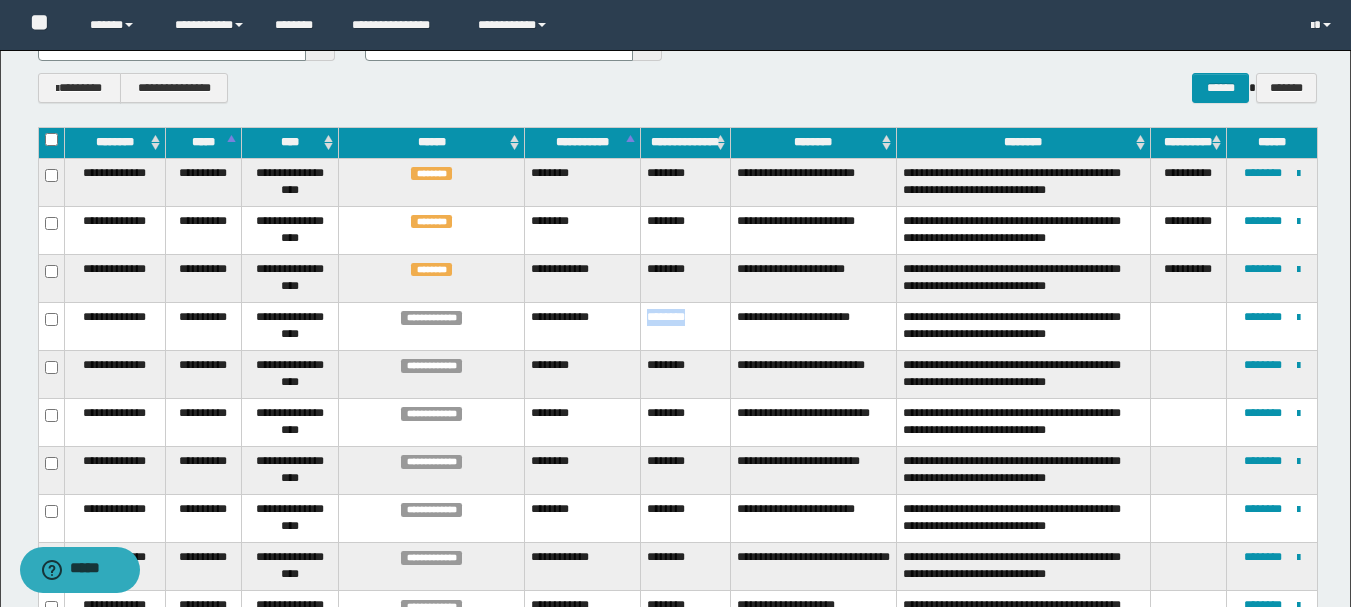 click on "********" at bounding box center [685, 326] 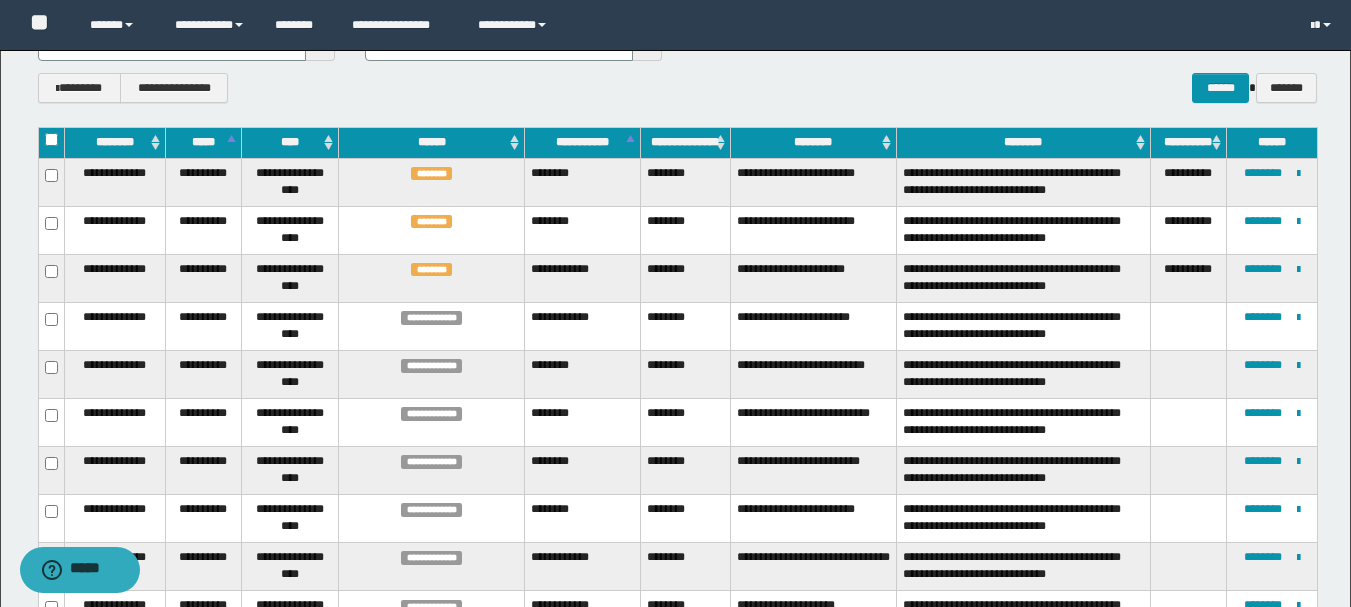 click on "**********" at bounding box center [582, 326] 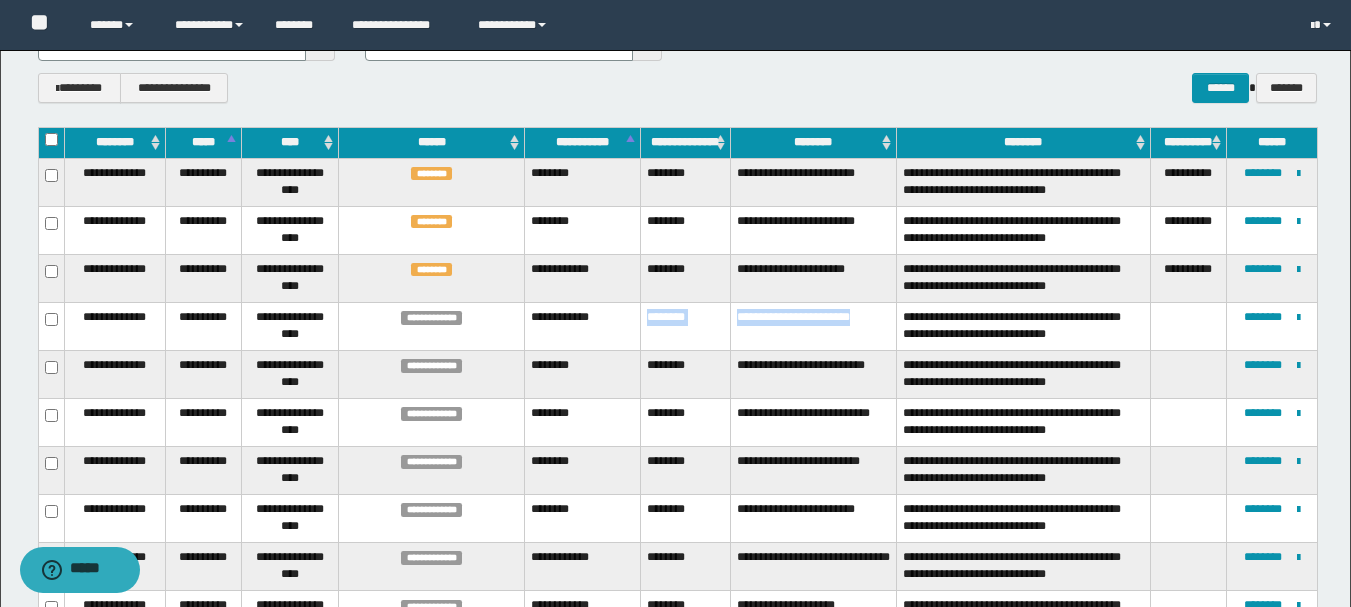 drag, startPoint x: 643, startPoint y: 317, endPoint x: 790, endPoint y: 328, distance: 147.411 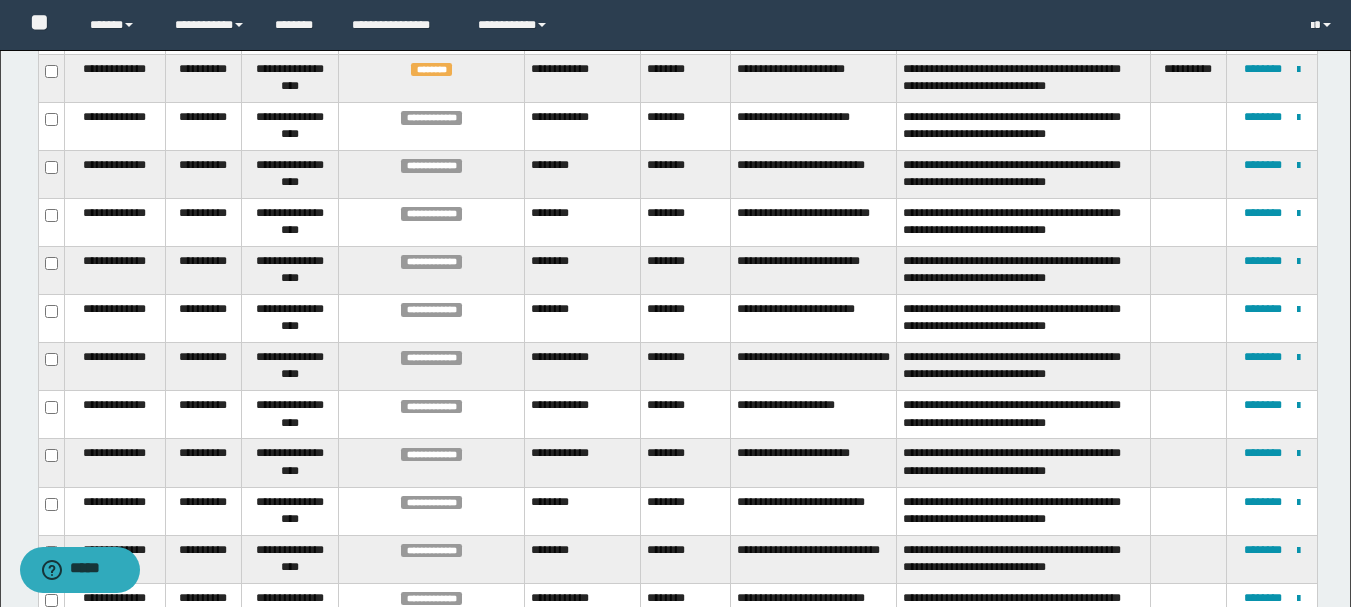 scroll, scrollTop: 329, scrollLeft: 0, axis: vertical 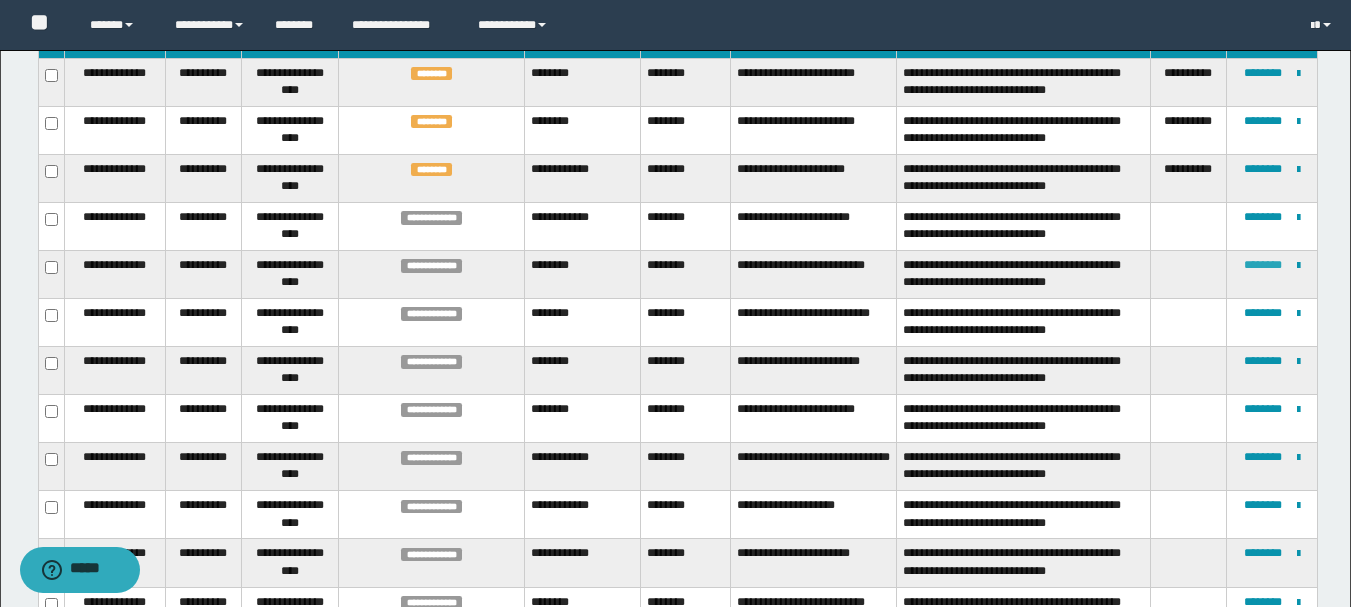 click on "********" at bounding box center [1263, 265] 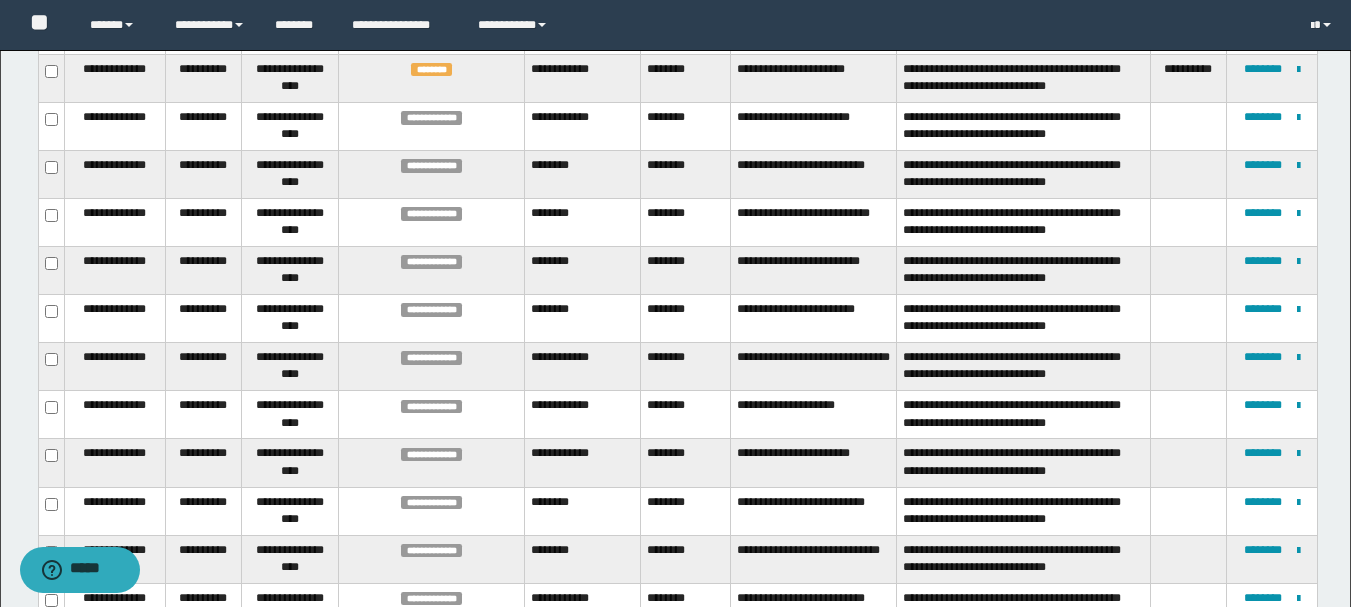 scroll, scrollTop: 529, scrollLeft: 0, axis: vertical 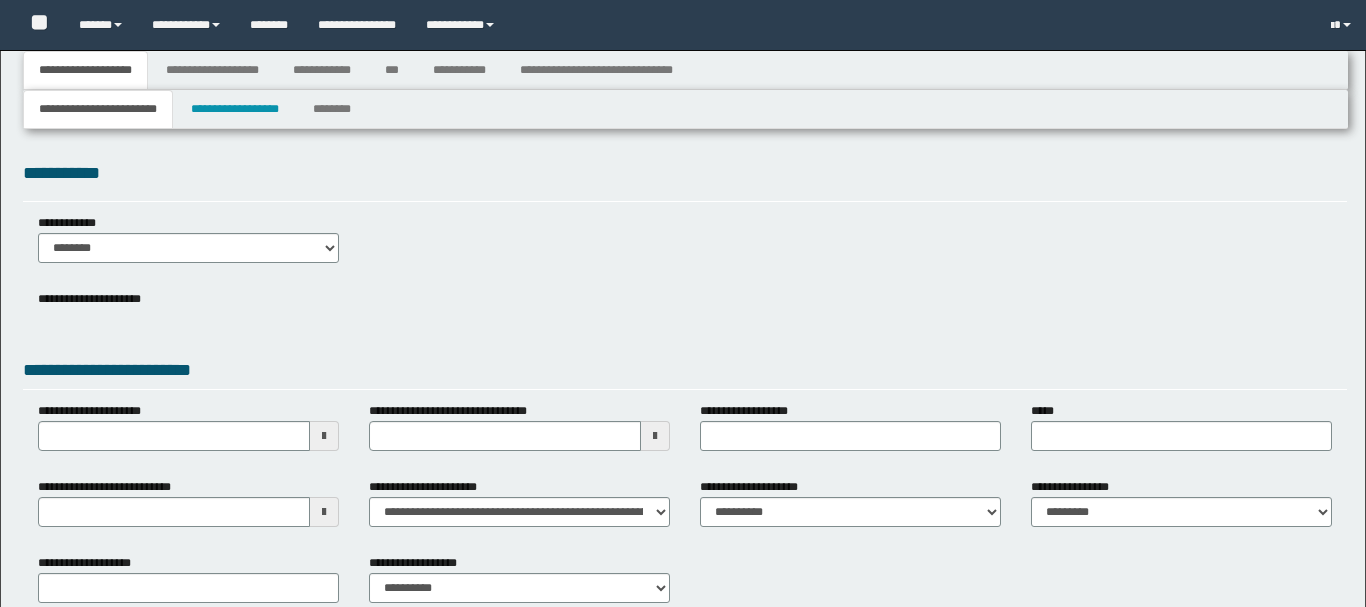 type 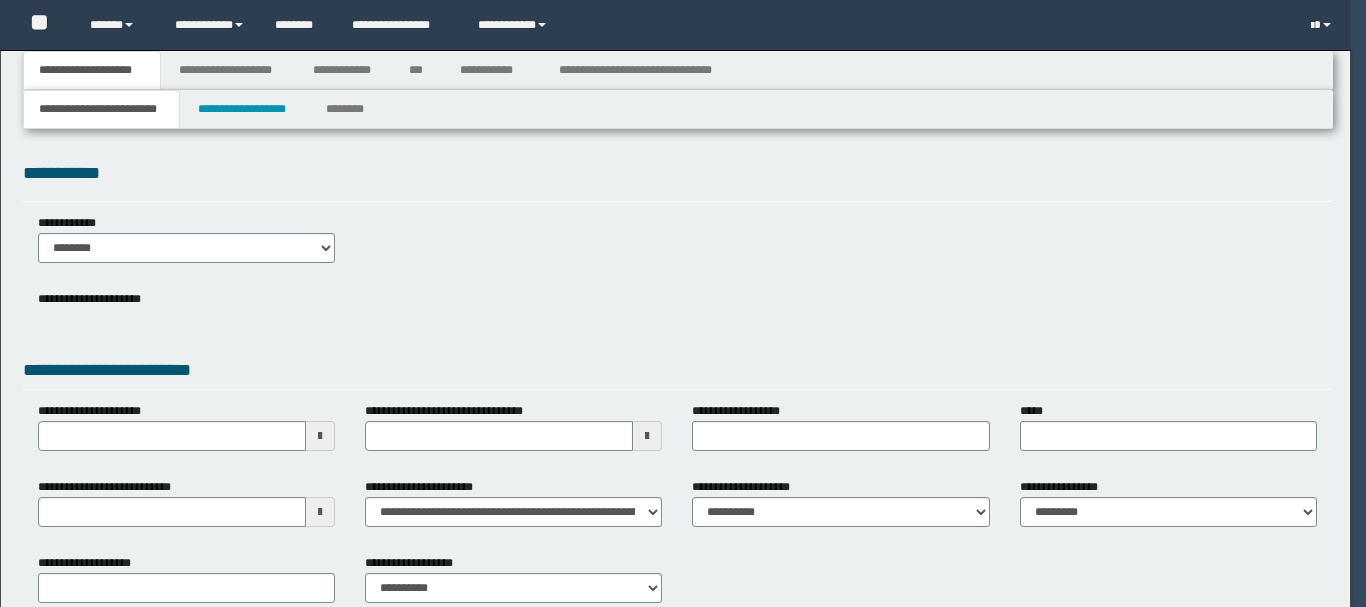 scroll, scrollTop: 0, scrollLeft: 0, axis: both 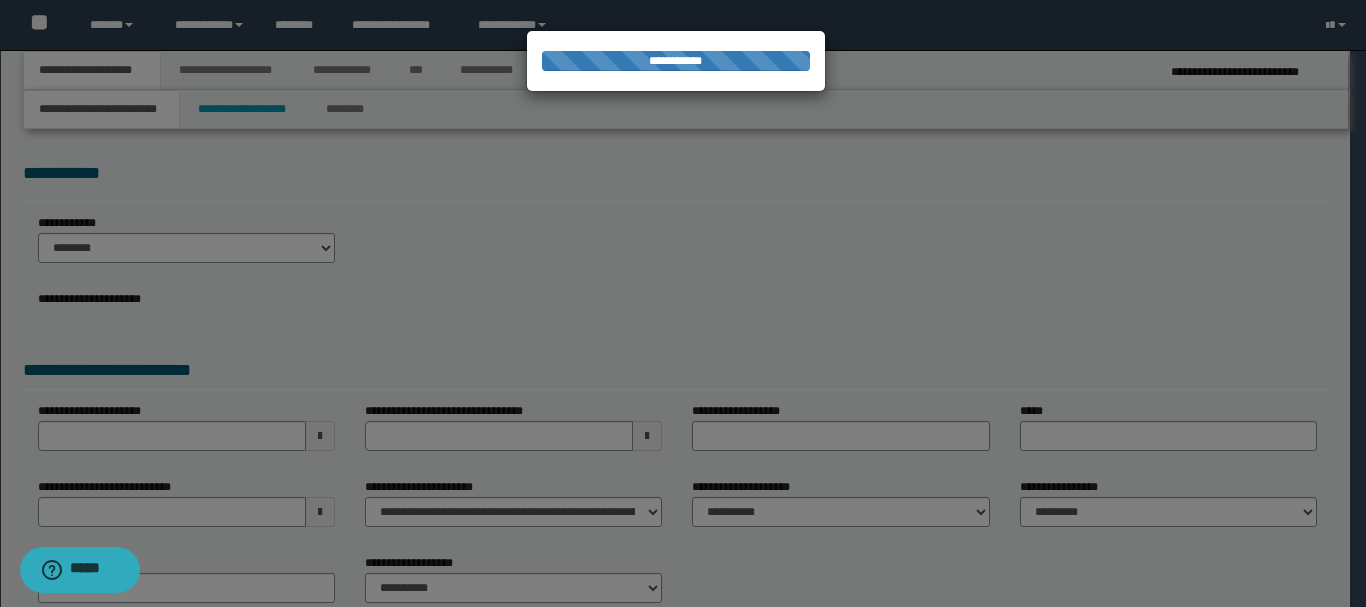 type on "**********" 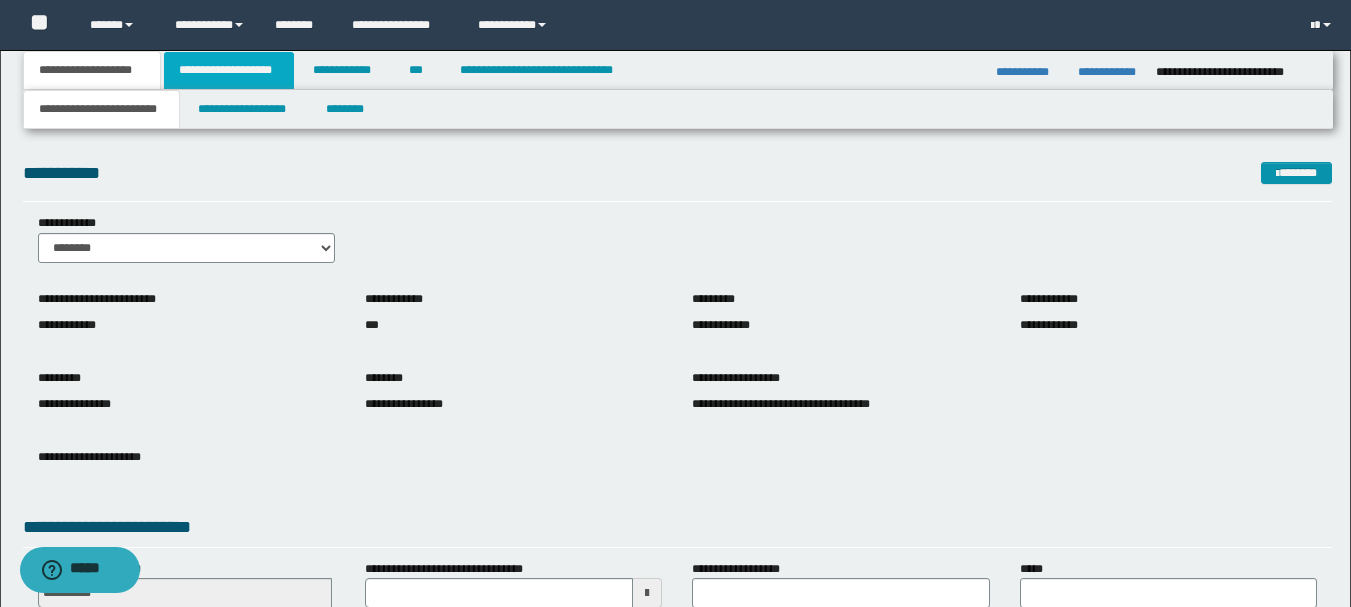 click on "**********" at bounding box center [229, 70] 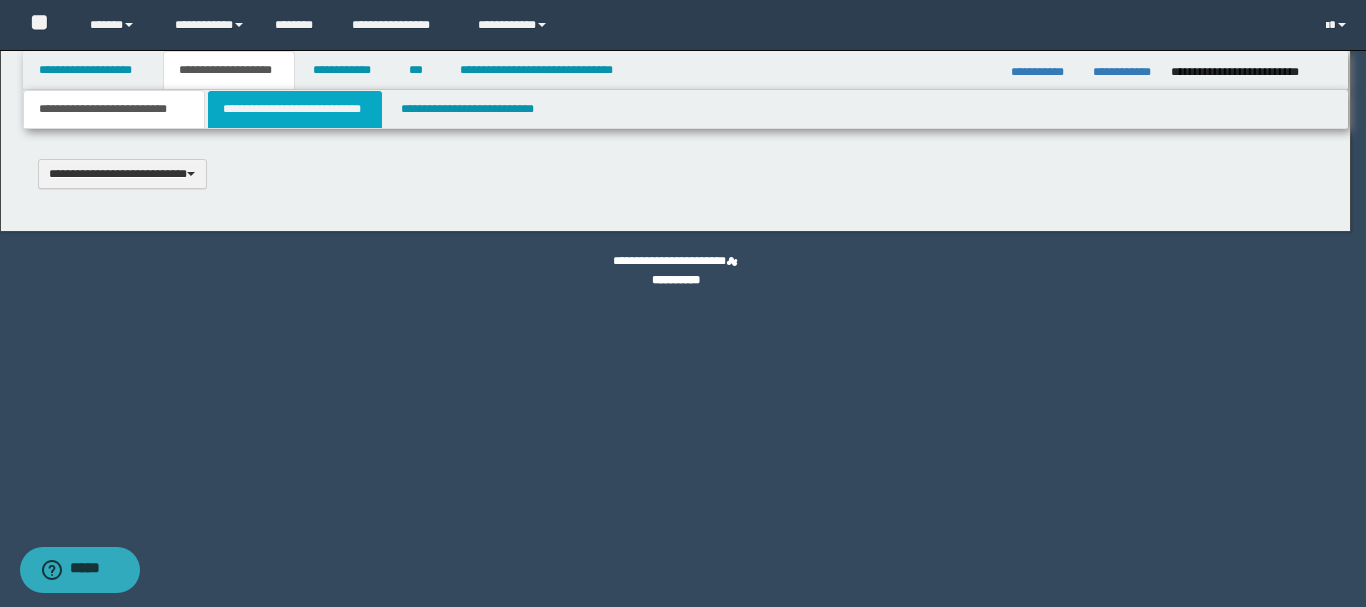 scroll, scrollTop: 0, scrollLeft: 0, axis: both 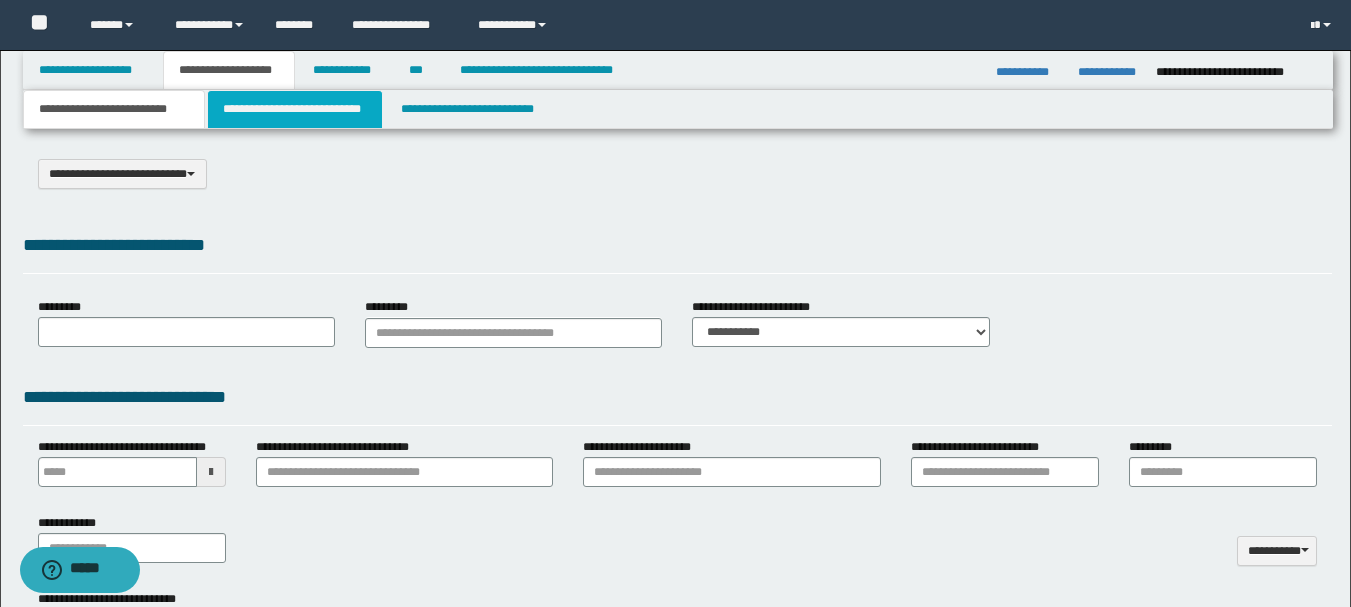 click on "**********" at bounding box center (295, 109) 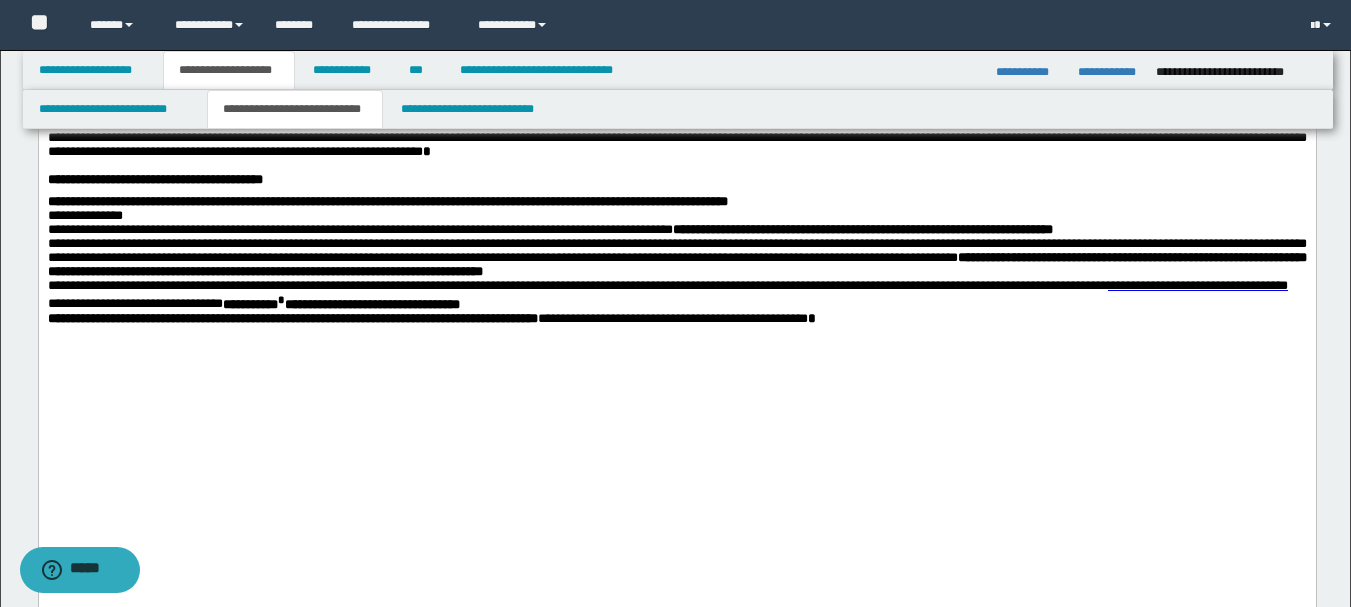 scroll, scrollTop: 2200, scrollLeft: 0, axis: vertical 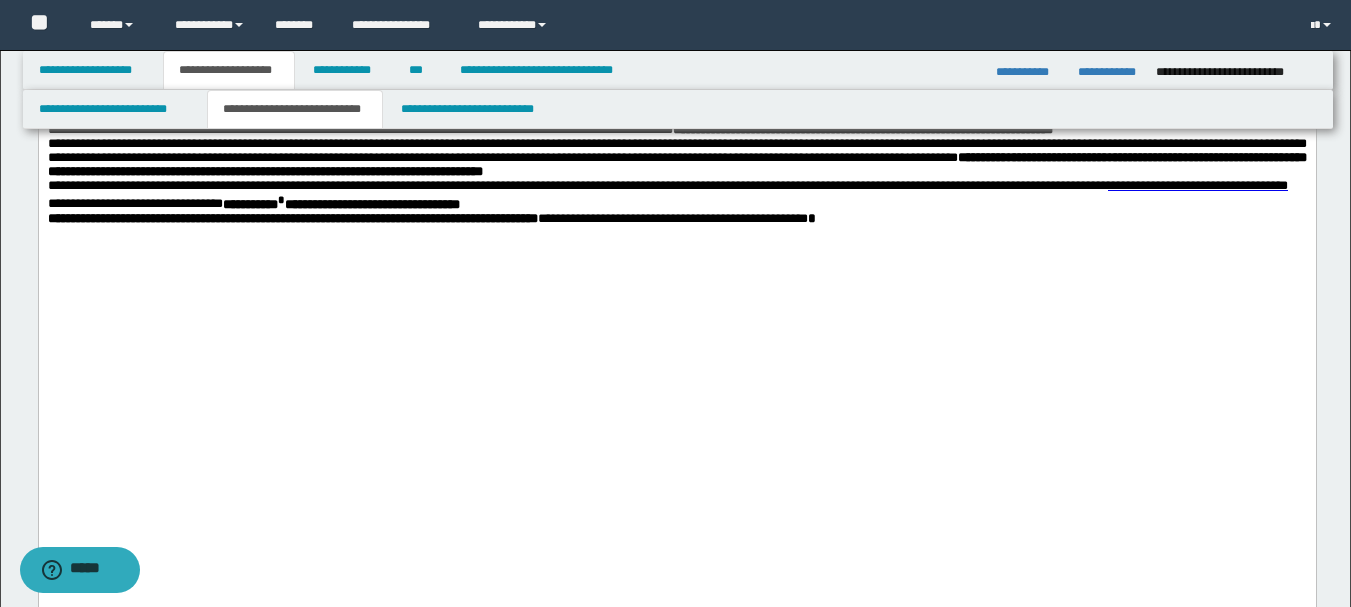 drag, startPoint x: 45, startPoint y: 321, endPoint x: 179, endPoint y: 506, distance: 228.43161 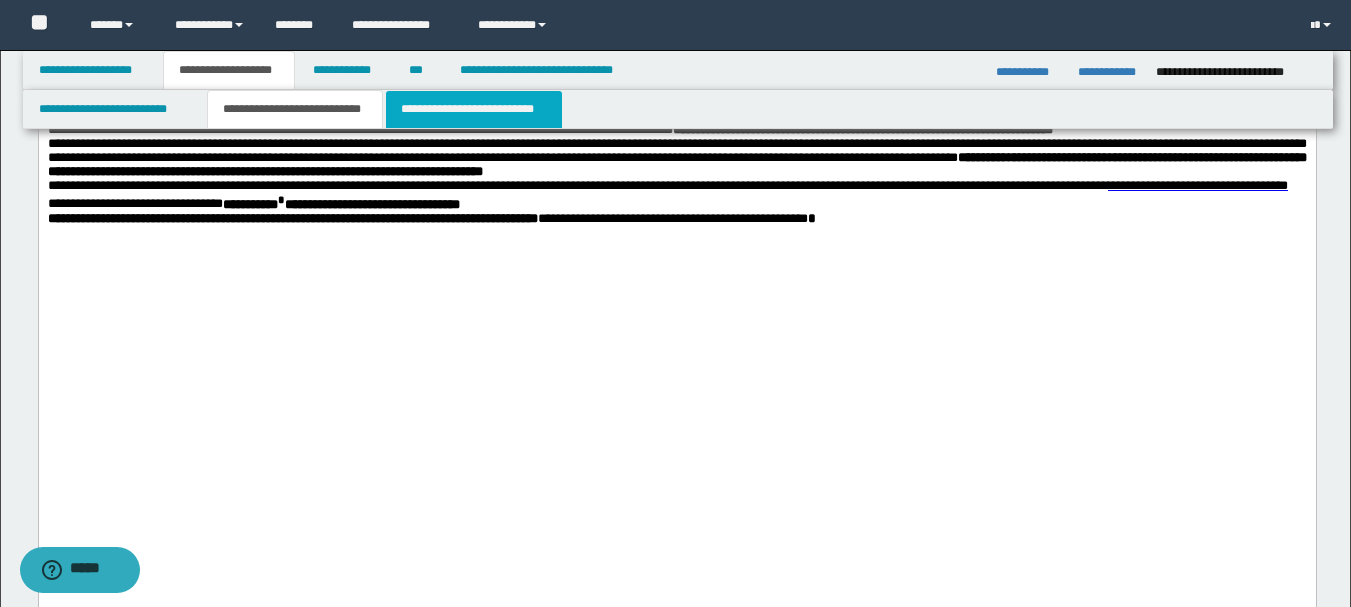 click on "**********" at bounding box center [474, 109] 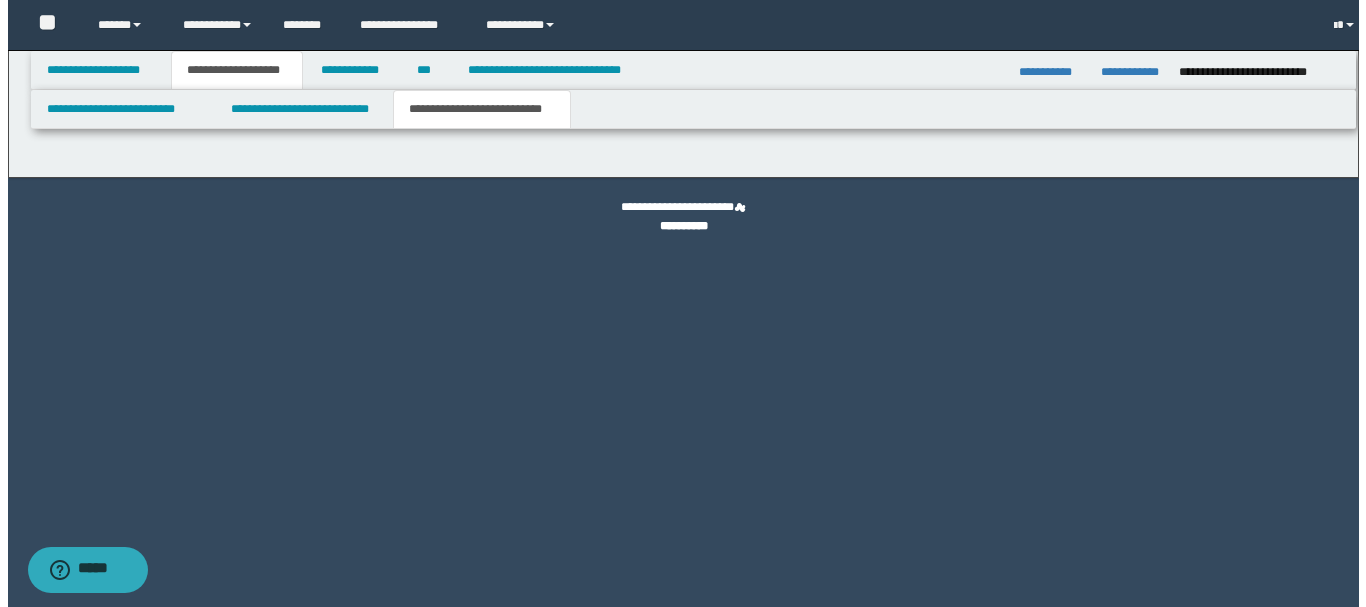 scroll, scrollTop: 0, scrollLeft: 0, axis: both 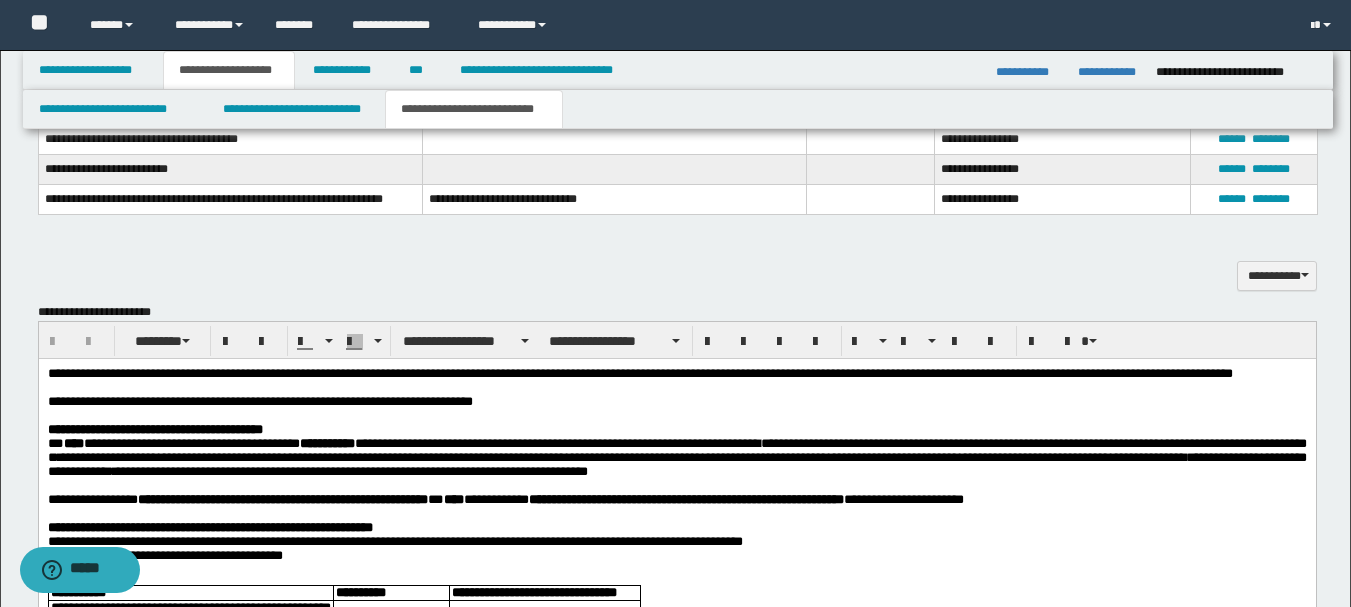 click at bounding box center (676, 388) 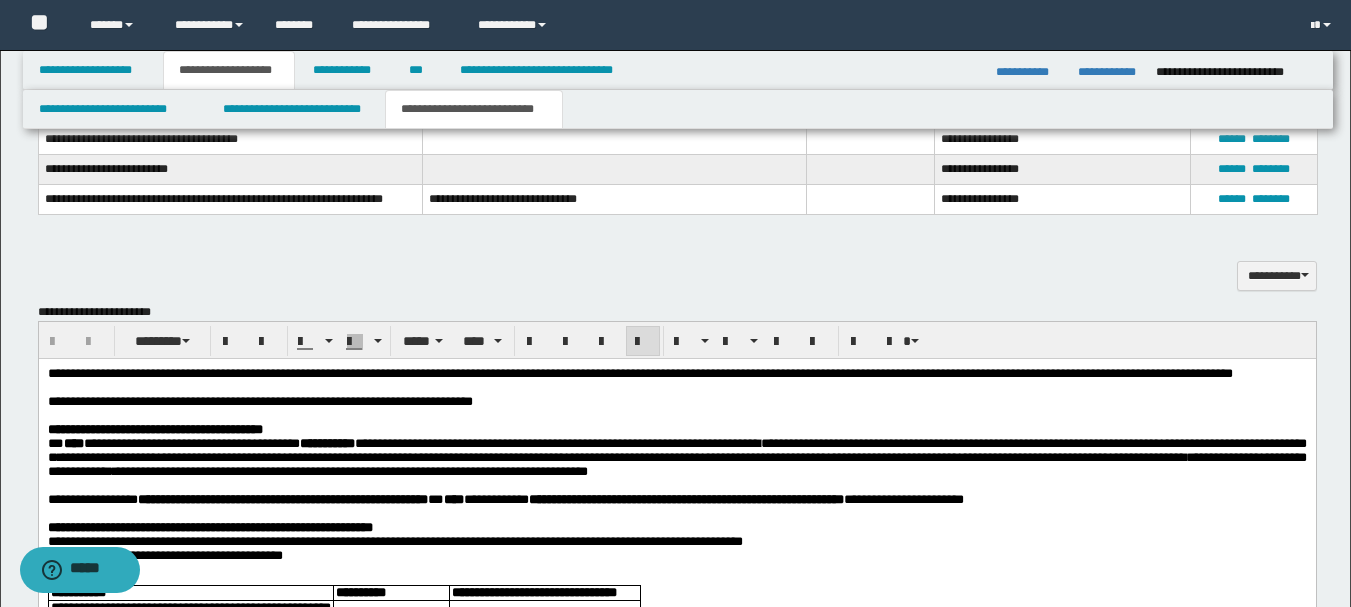 click on "**********" at bounding box center (676, 402) 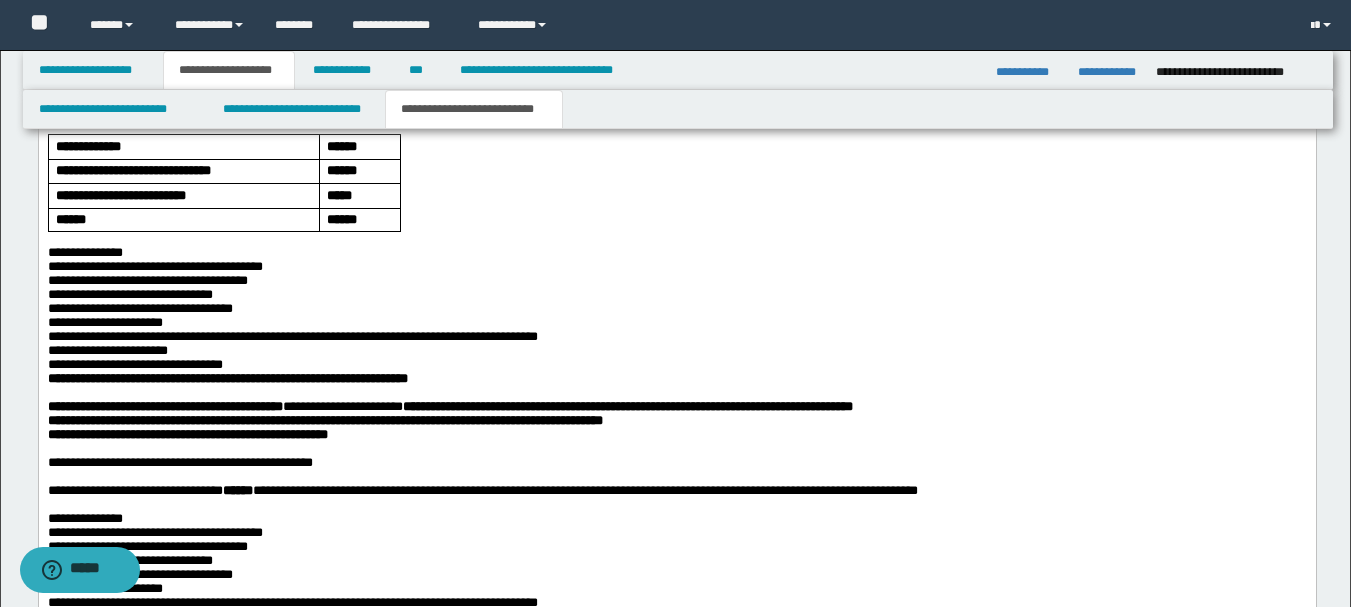 scroll, scrollTop: 2300, scrollLeft: 0, axis: vertical 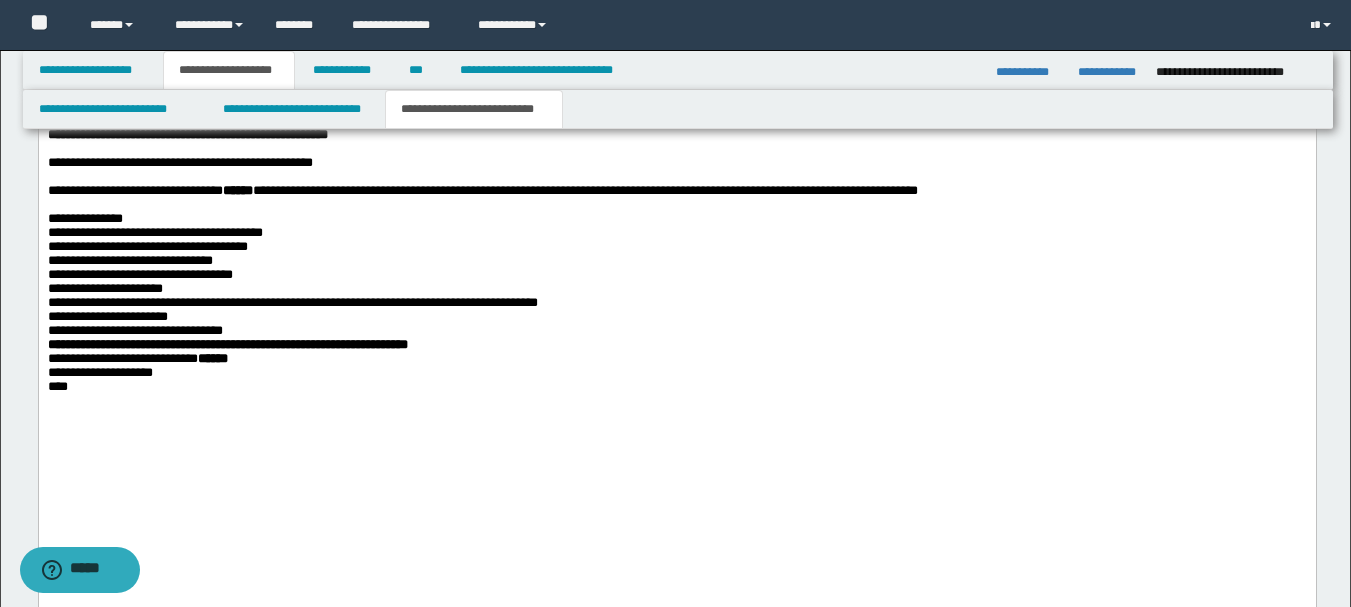 drag, startPoint x: 783, startPoint y: 273, endPoint x: 792, endPoint y: 282, distance: 12.727922 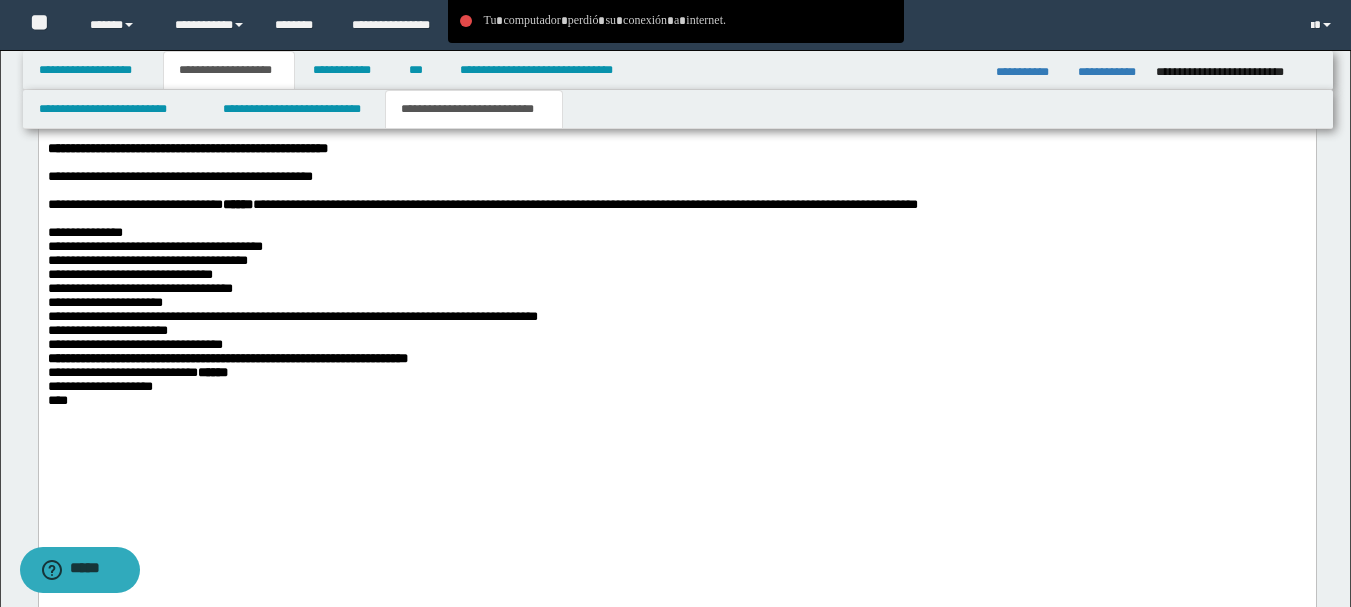 paste 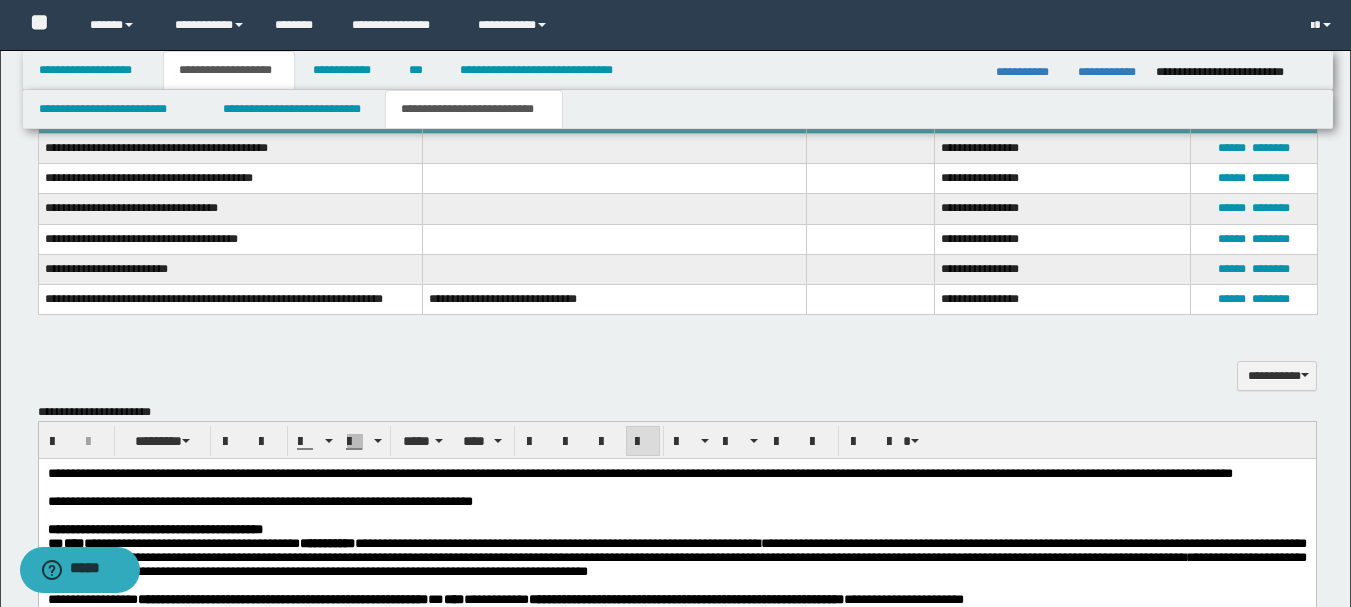 scroll, scrollTop: 1500, scrollLeft: 0, axis: vertical 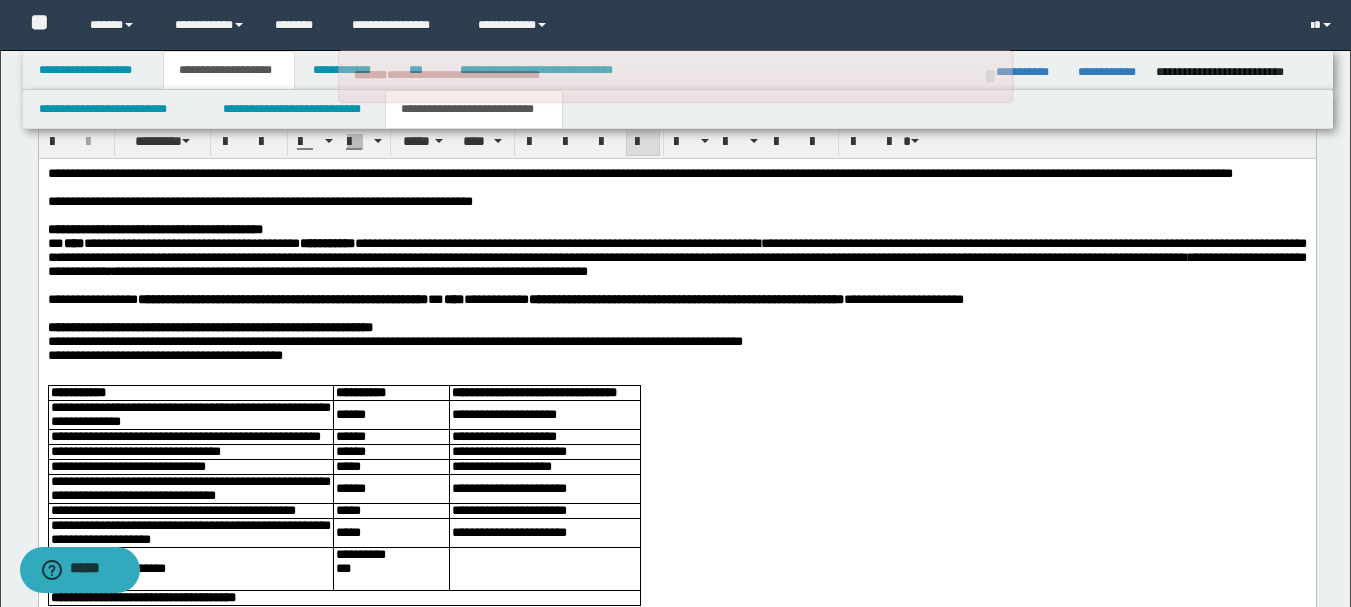 click on "**********" at bounding box center [676, 202] 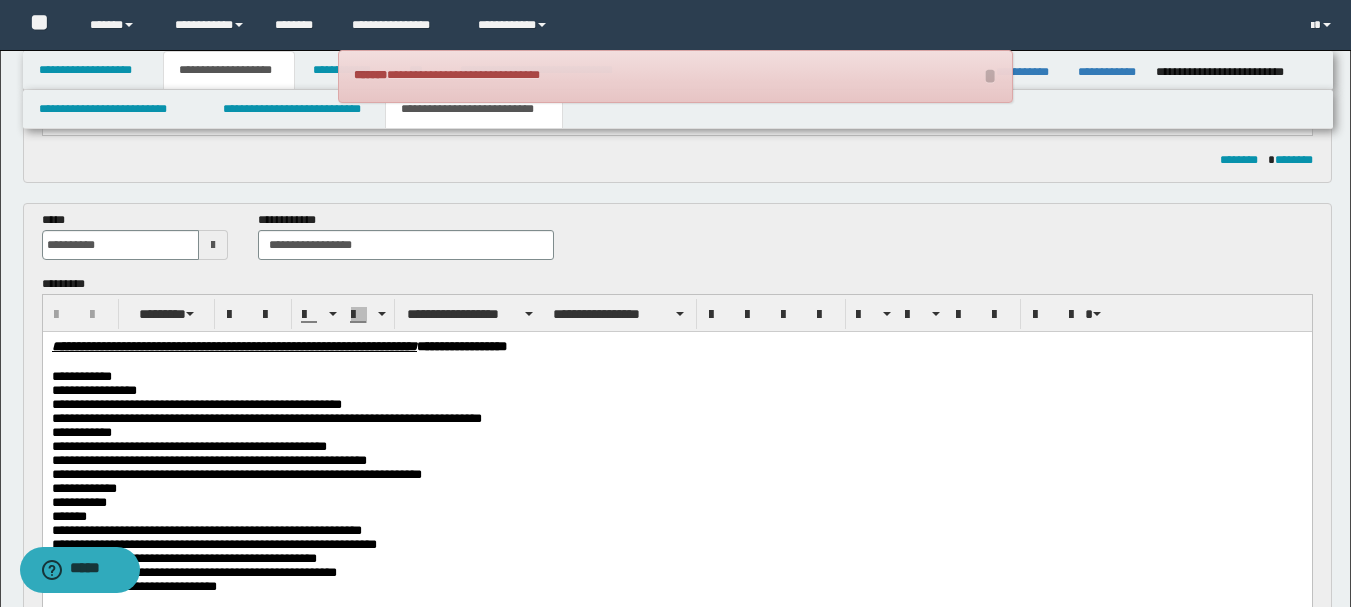 scroll, scrollTop: 500, scrollLeft: 0, axis: vertical 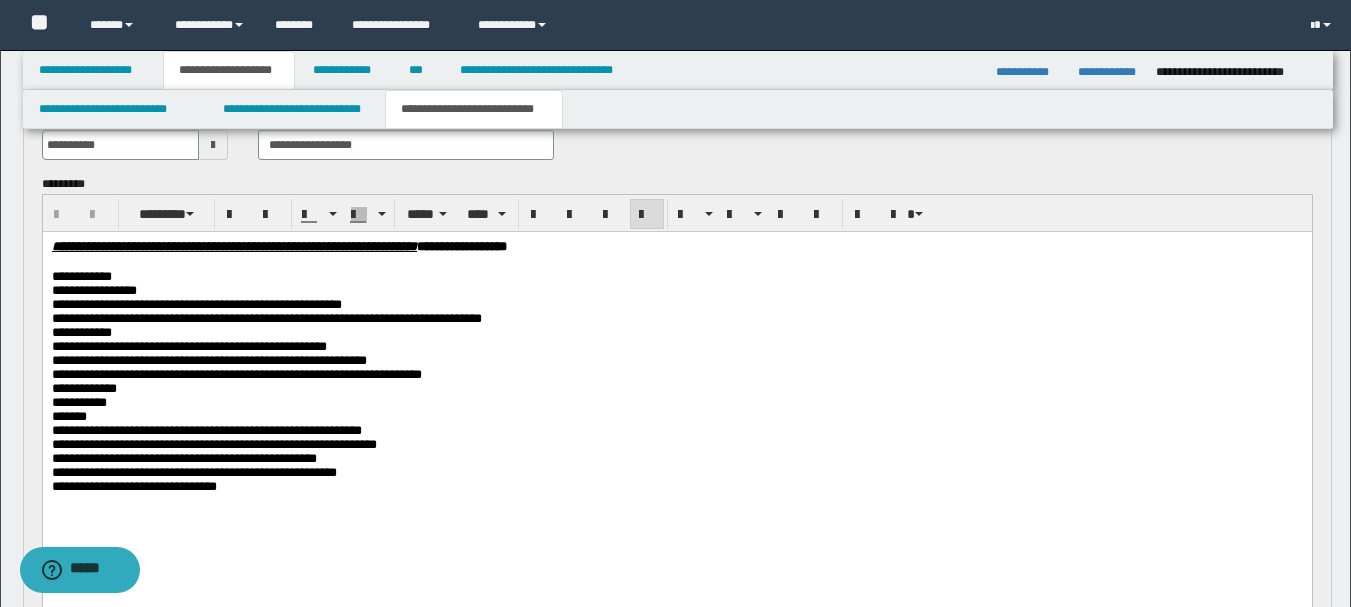 click on "**********" at bounding box center [196, 303] 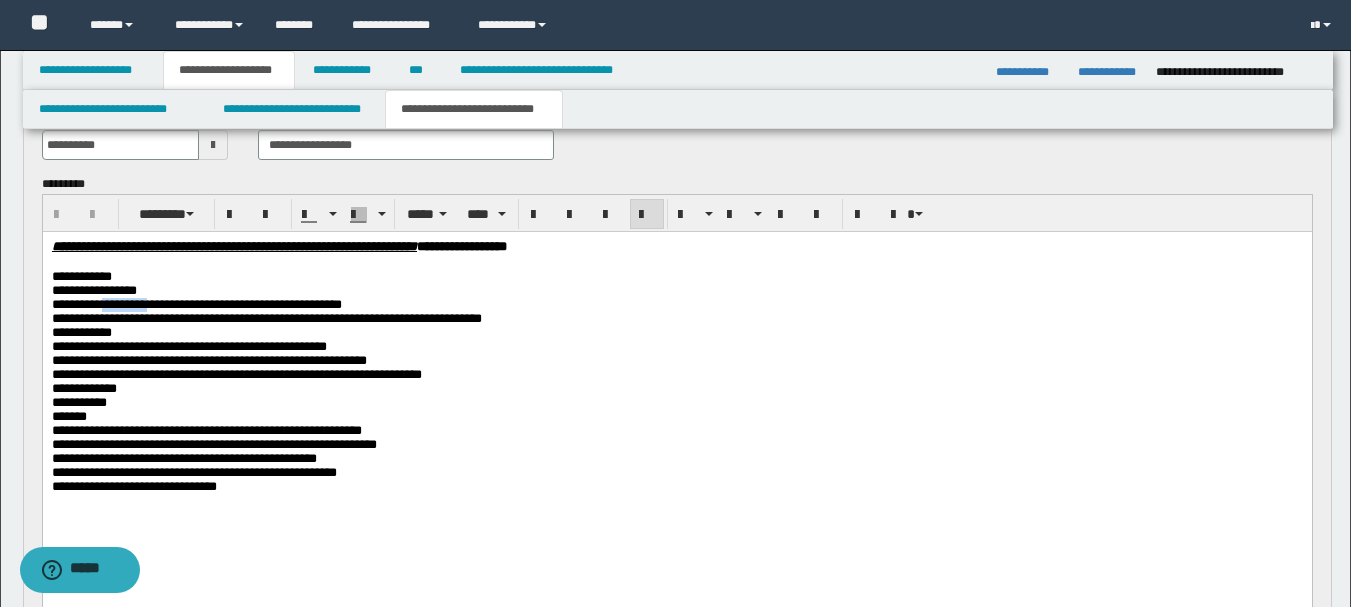 click on "**********" at bounding box center [196, 303] 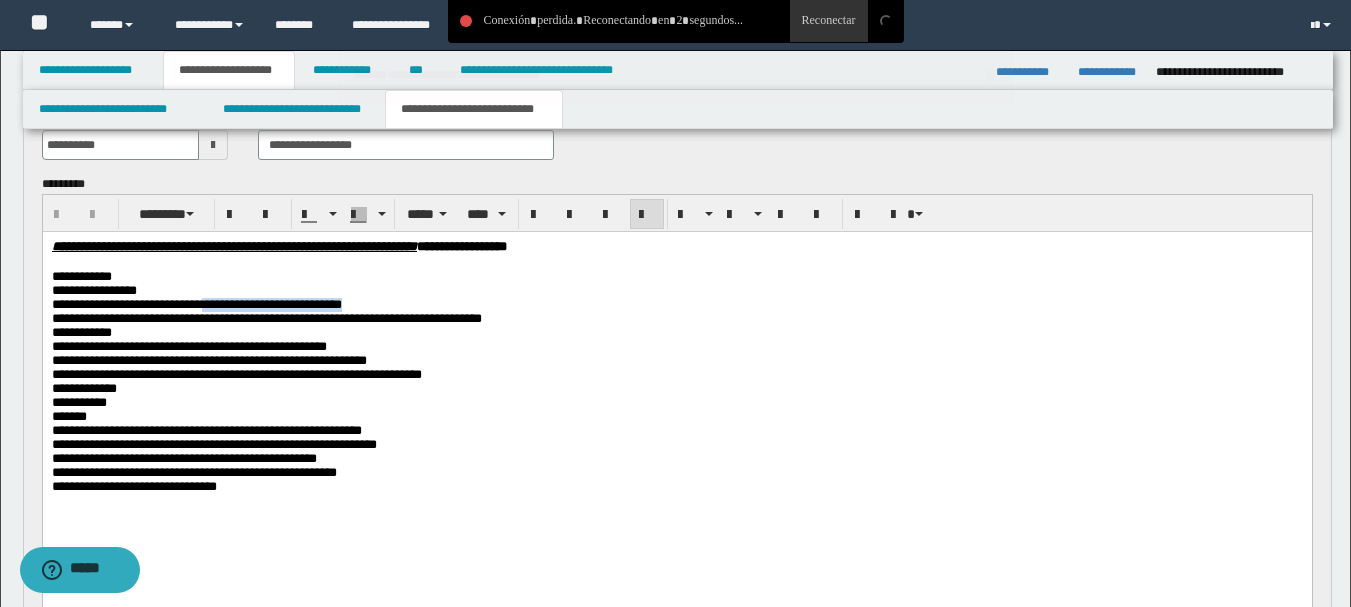 drag, startPoint x: 237, startPoint y: 308, endPoint x: 427, endPoint y: 307, distance: 190.00262 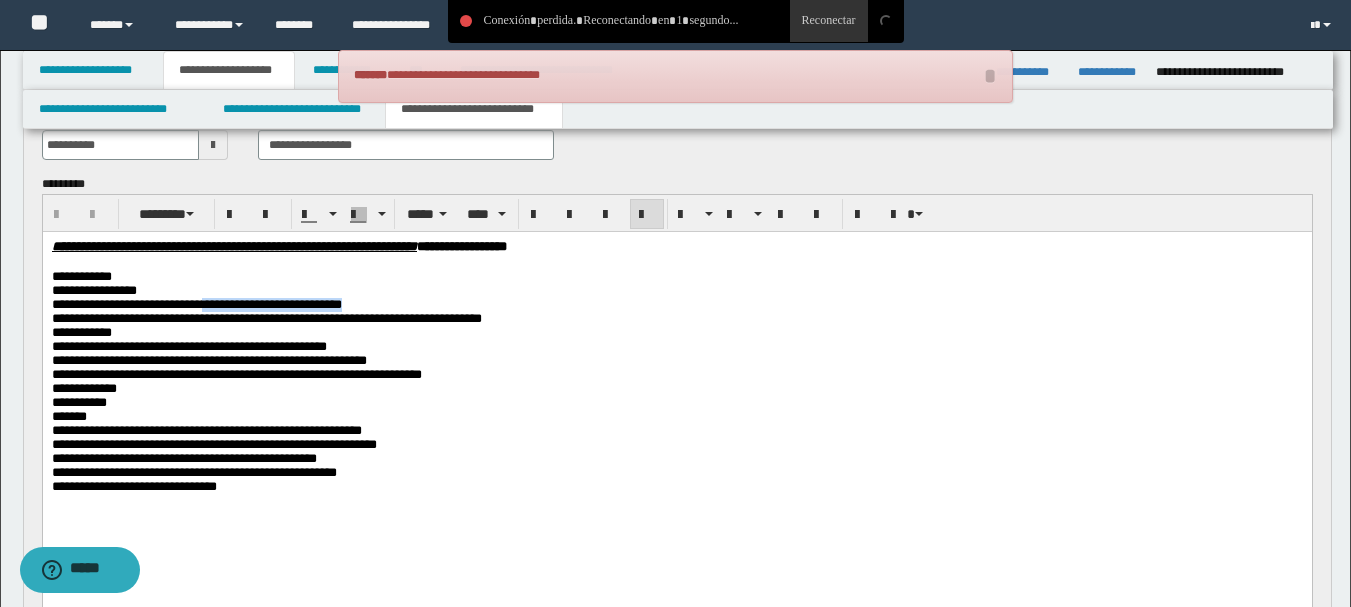 copy on "**********" 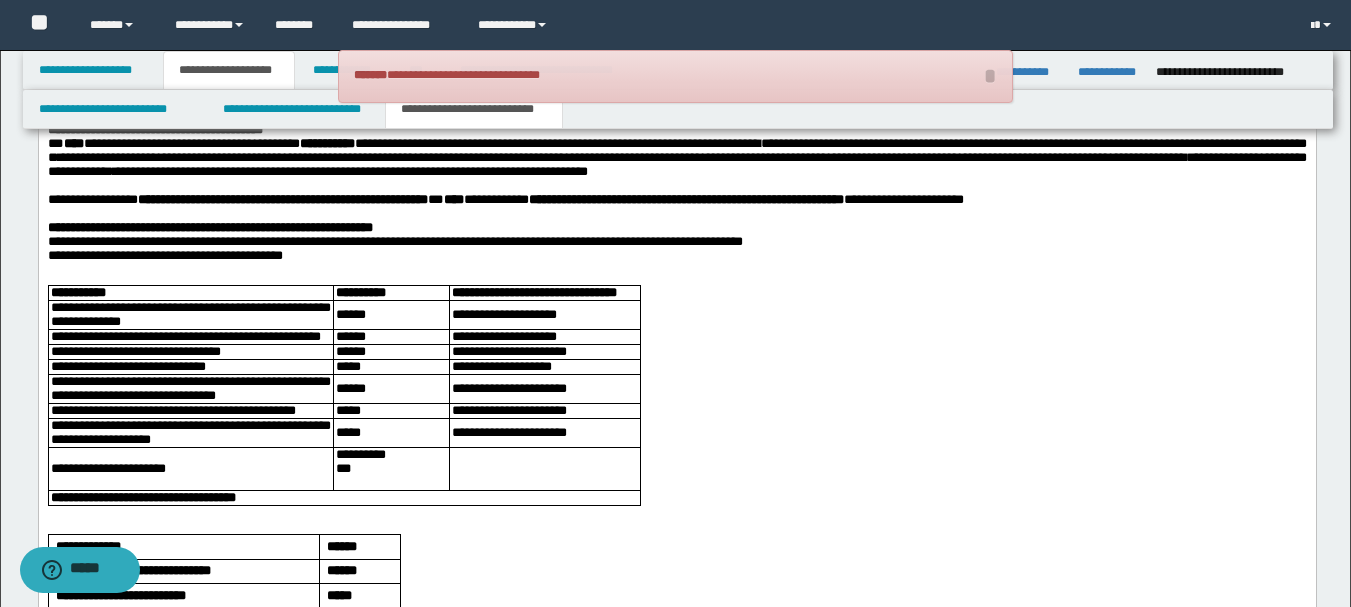 scroll, scrollTop: 1400, scrollLeft: 0, axis: vertical 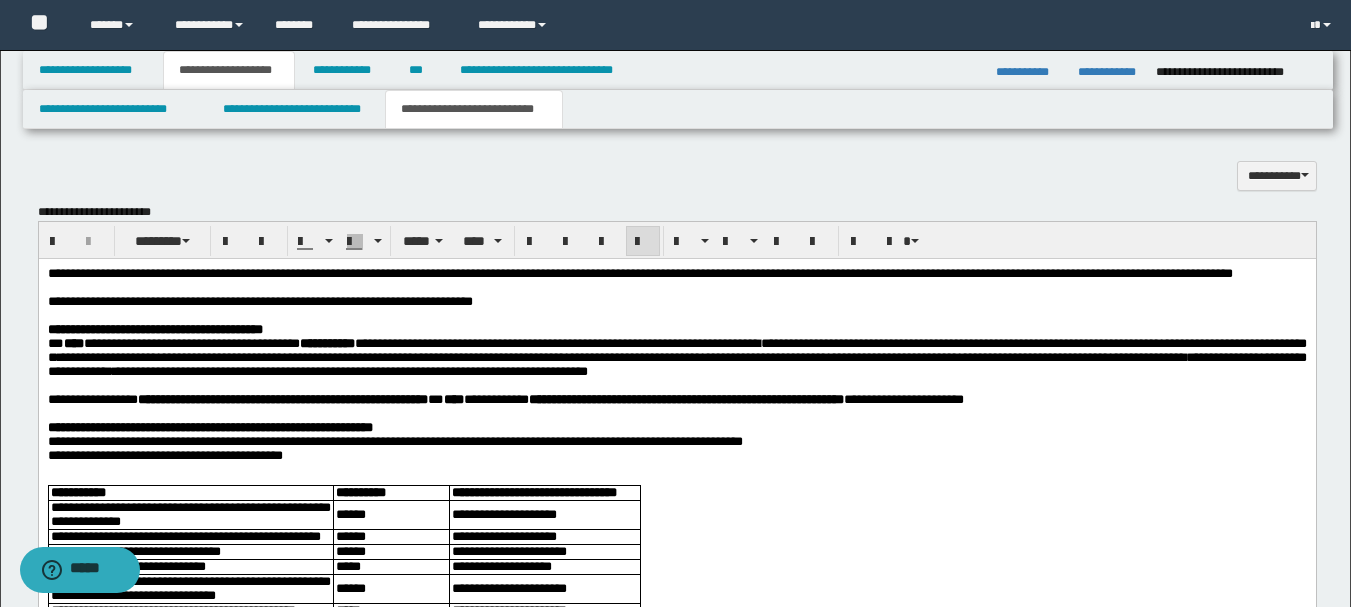 click on "**********" at bounding box center [676, 302] 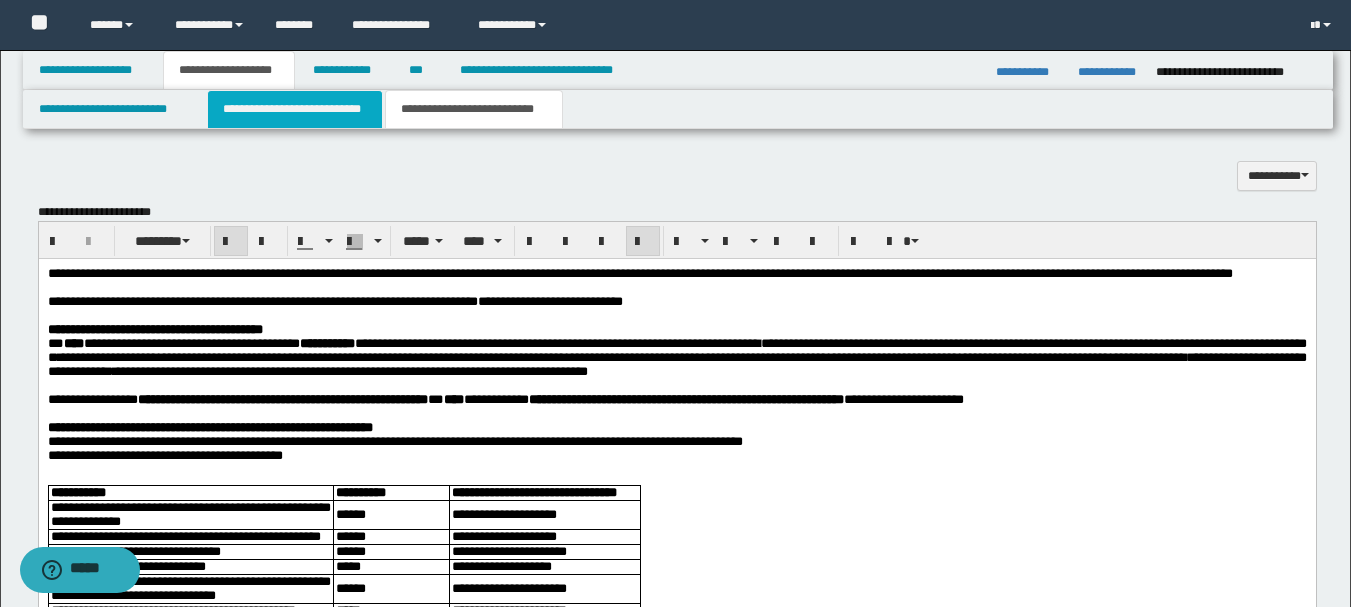 click on "**********" at bounding box center (295, 109) 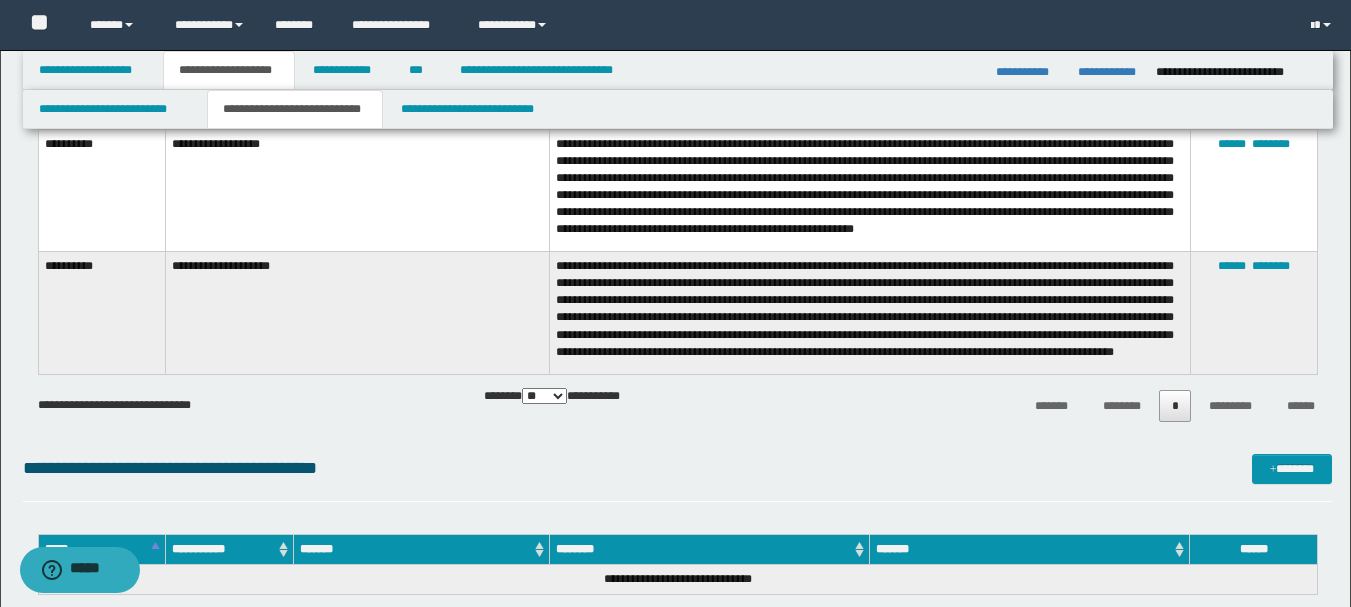 scroll, scrollTop: 4200, scrollLeft: 0, axis: vertical 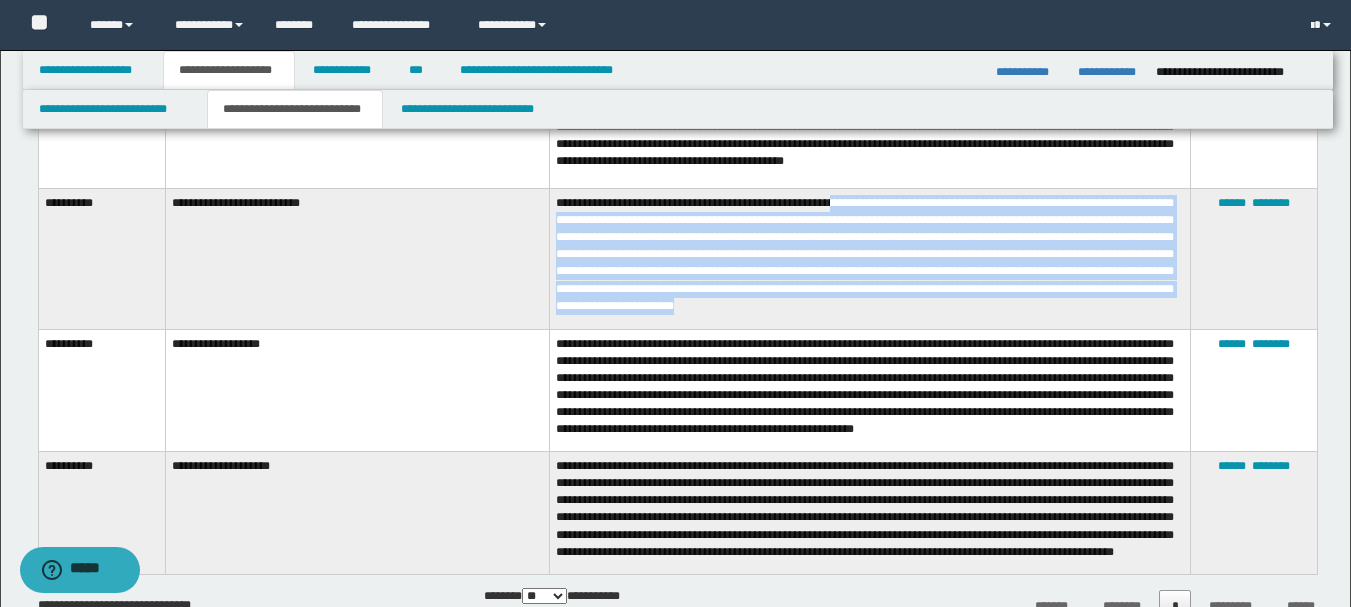 drag, startPoint x: 1137, startPoint y: 310, endPoint x: 875, endPoint y: 211, distance: 280.08035 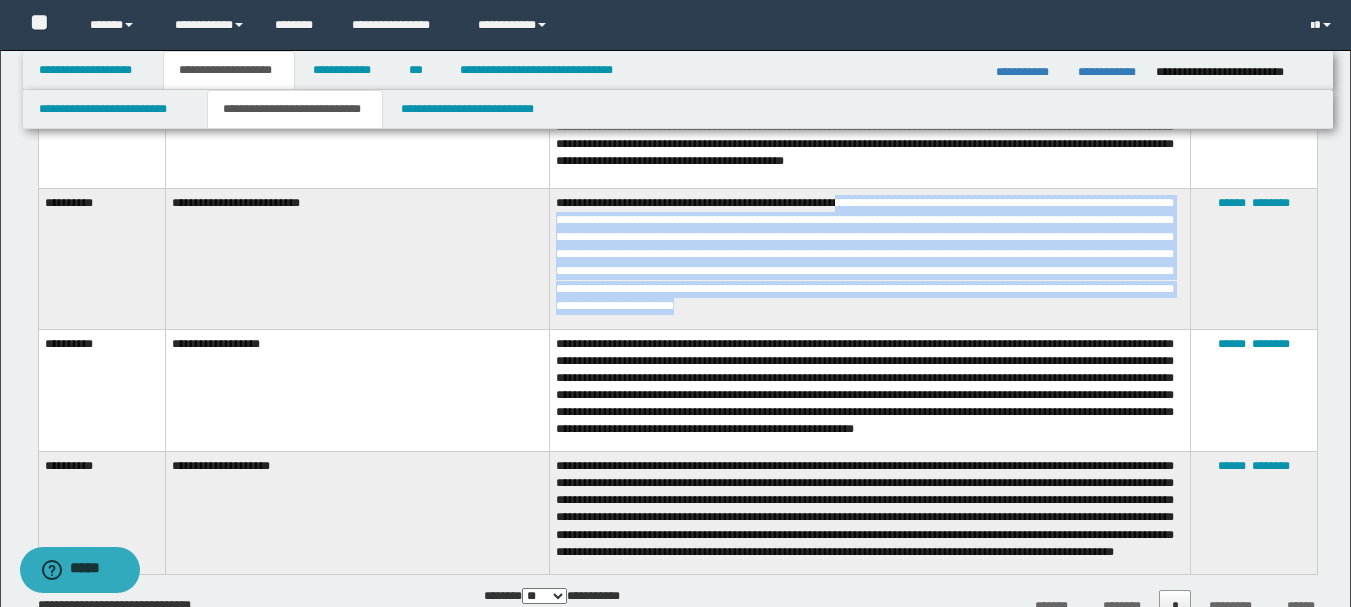 copy on "**********" 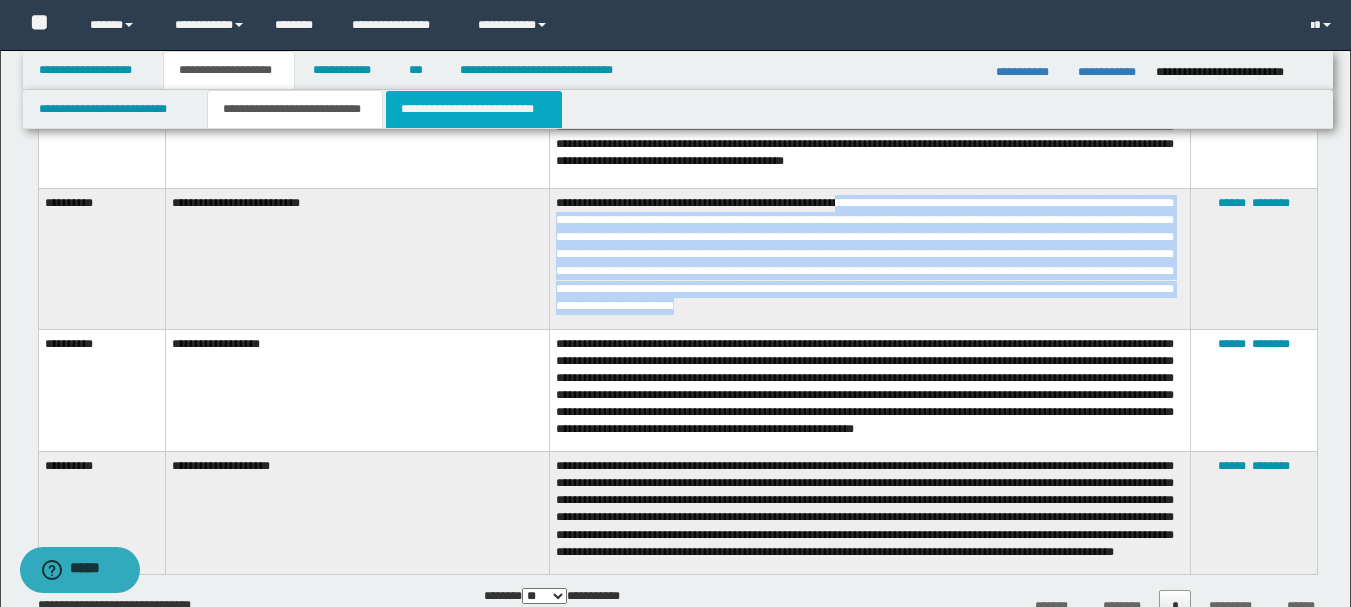 click on "**********" at bounding box center (474, 109) 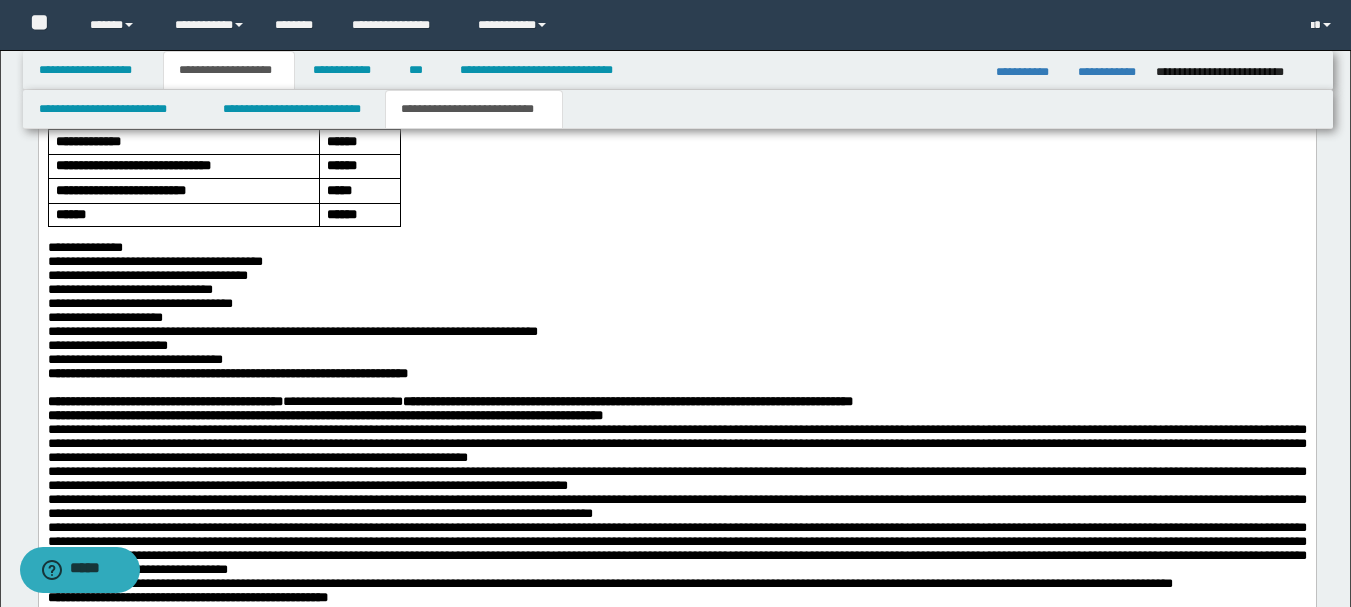 scroll, scrollTop: 1505, scrollLeft: 0, axis: vertical 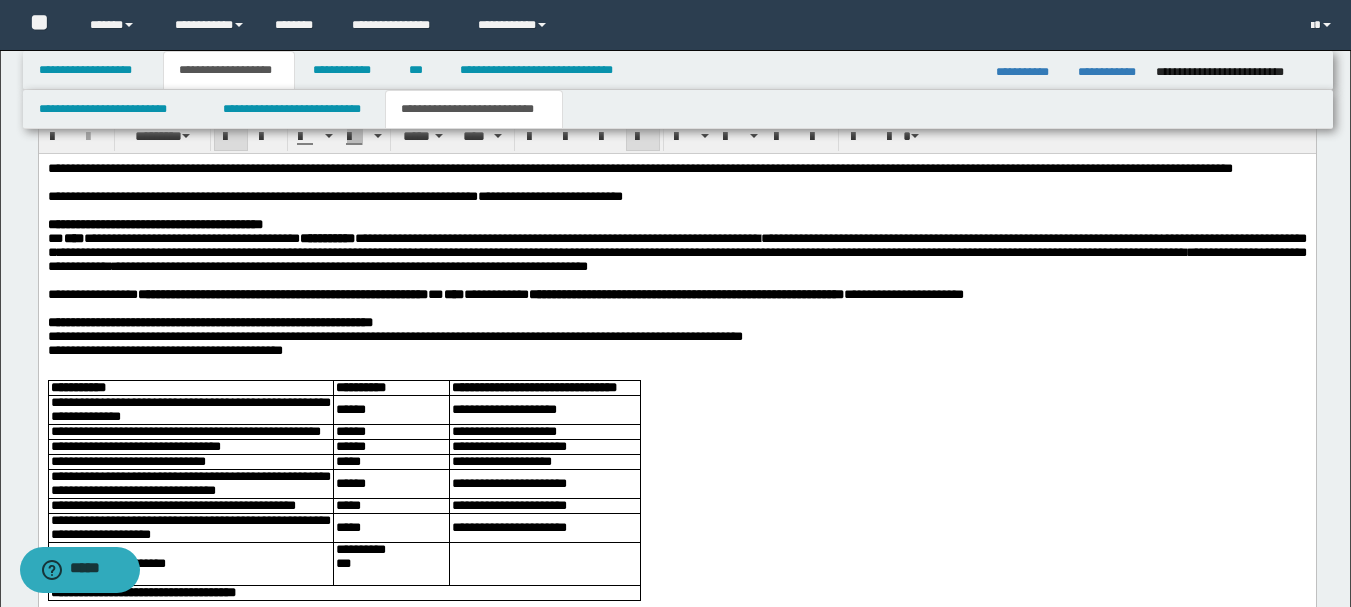 click at bounding box center (676, 211) 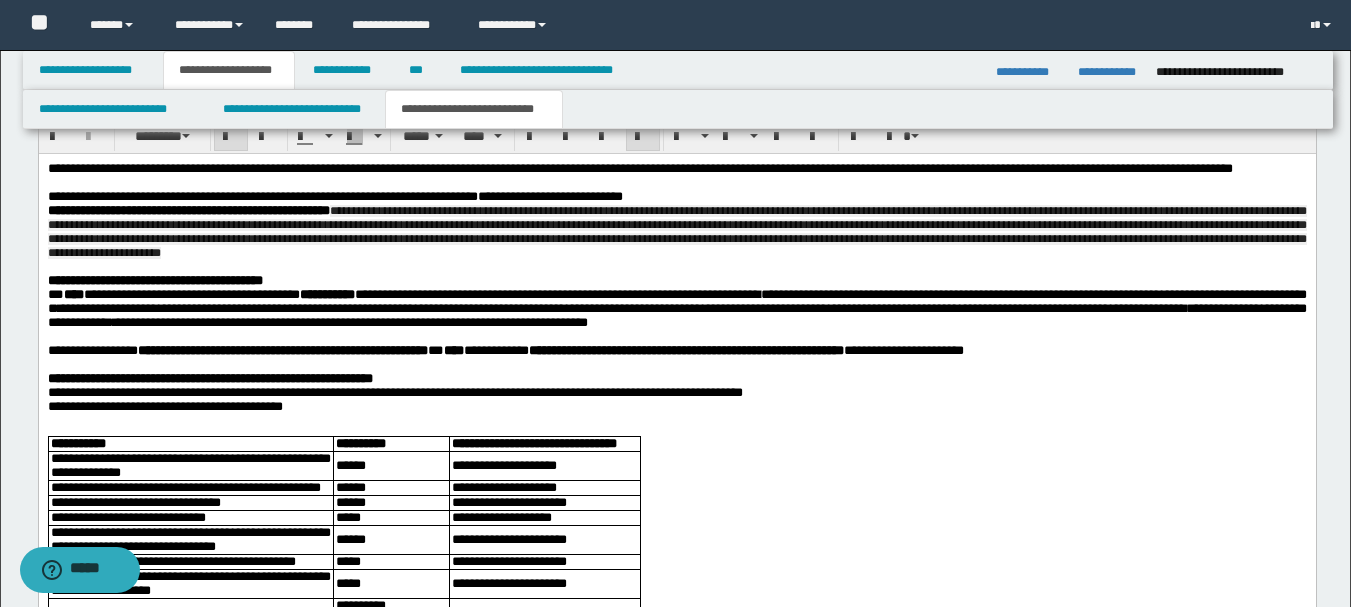 click on "**********" at bounding box center (676, 232) 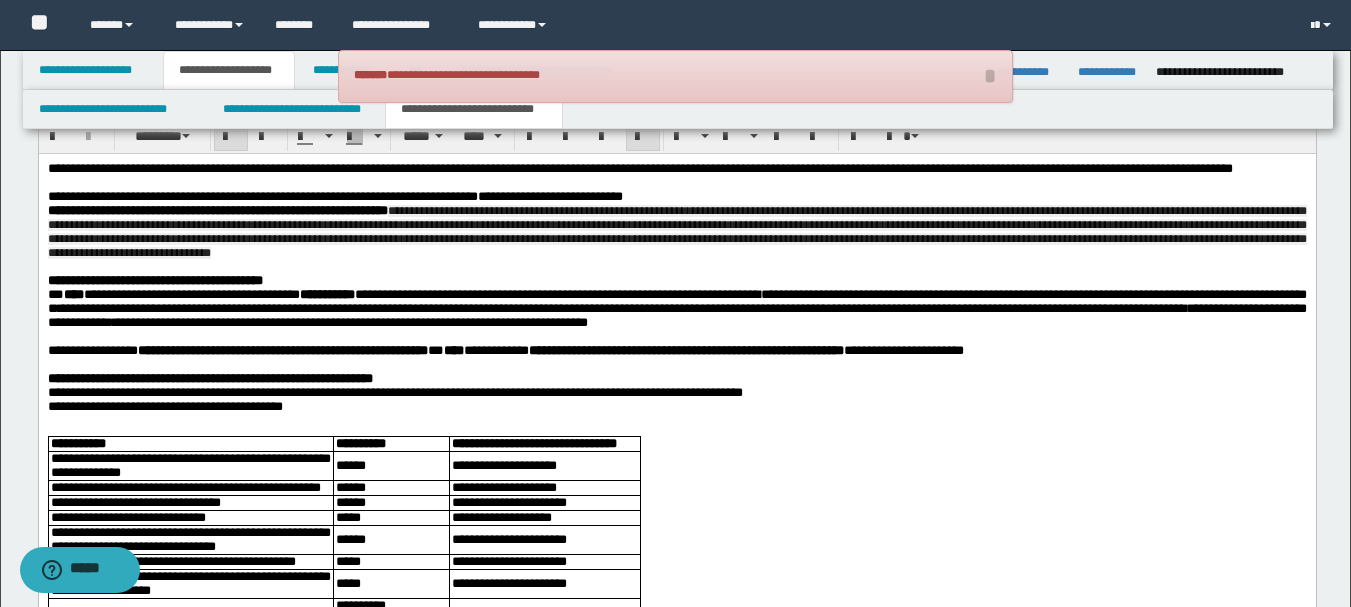 click on "**********" at bounding box center (676, 812) 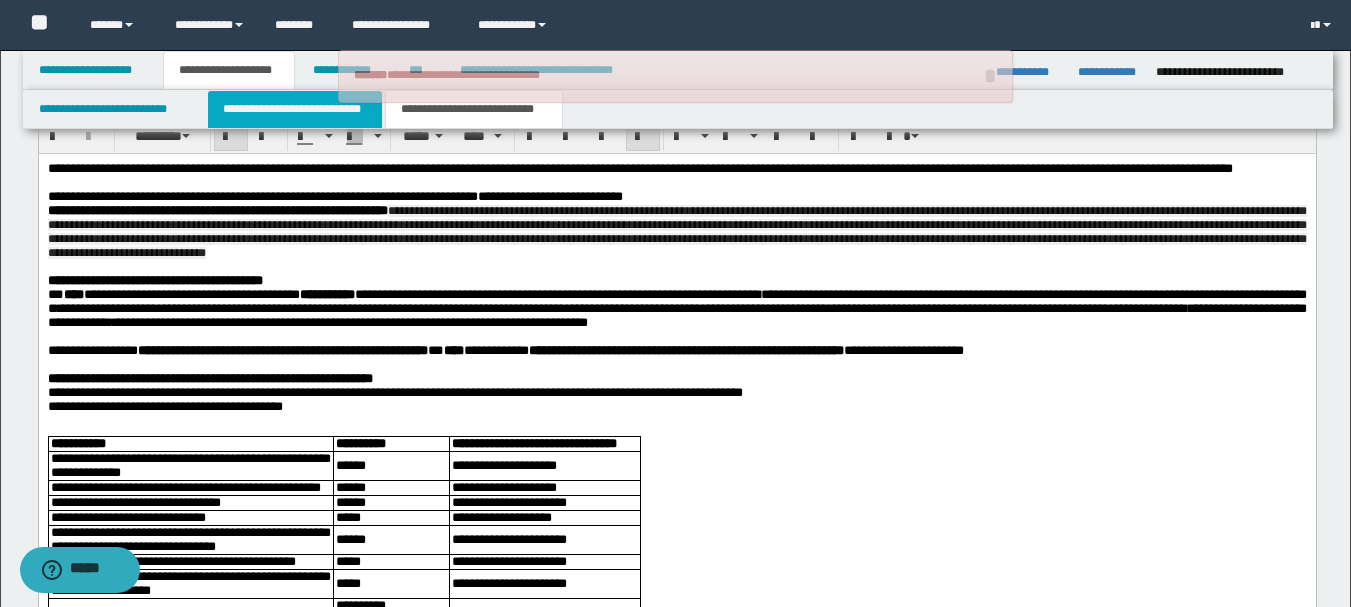 click on "**********" at bounding box center [295, 109] 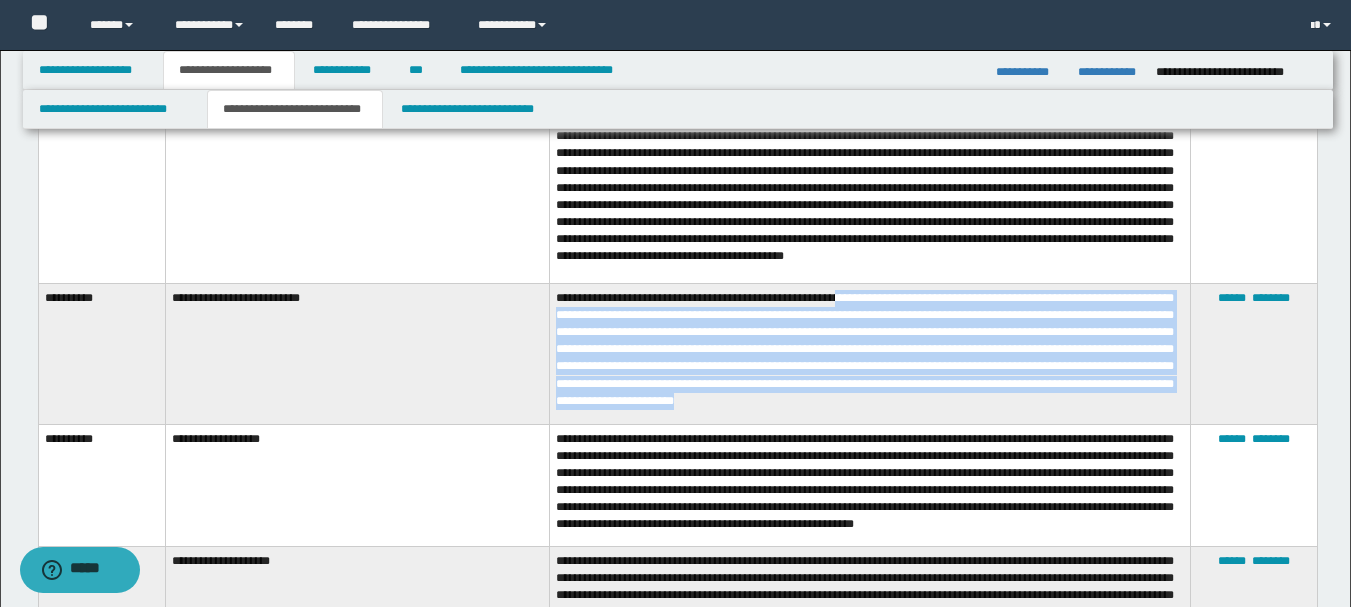 scroll, scrollTop: 4205, scrollLeft: 0, axis: vertical 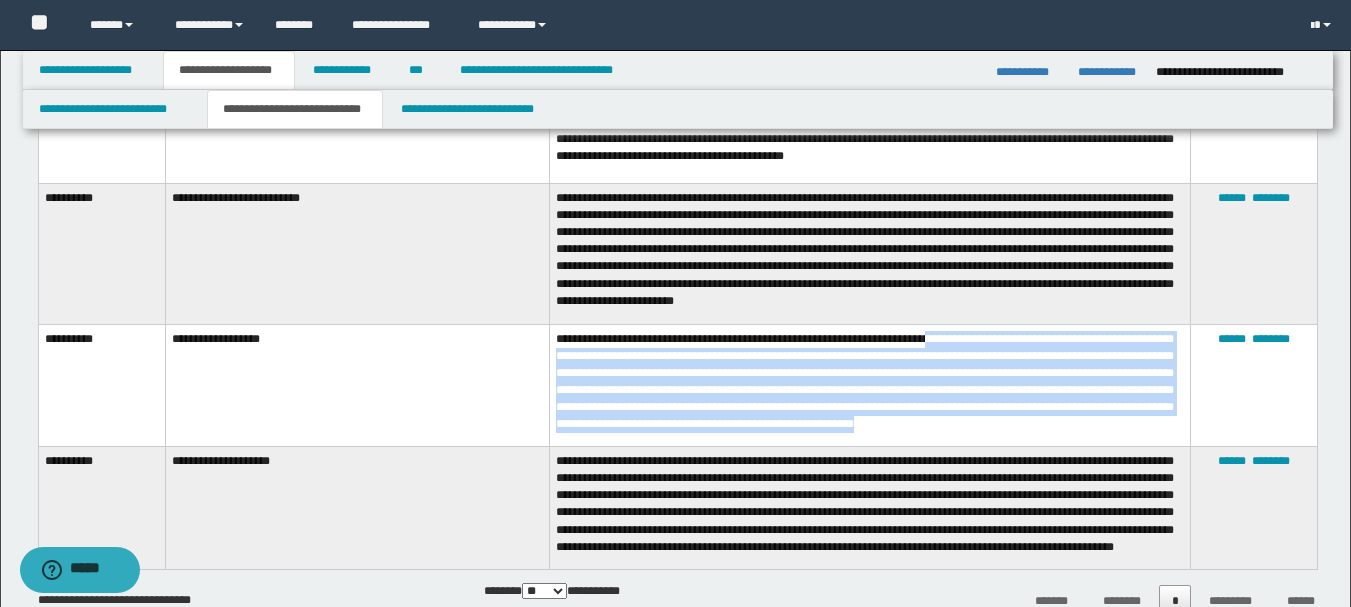 drag, startPoint x: 1164, startPoint y: 423, endPoint x: 961, endPoint y: 326, distance: 224.98445 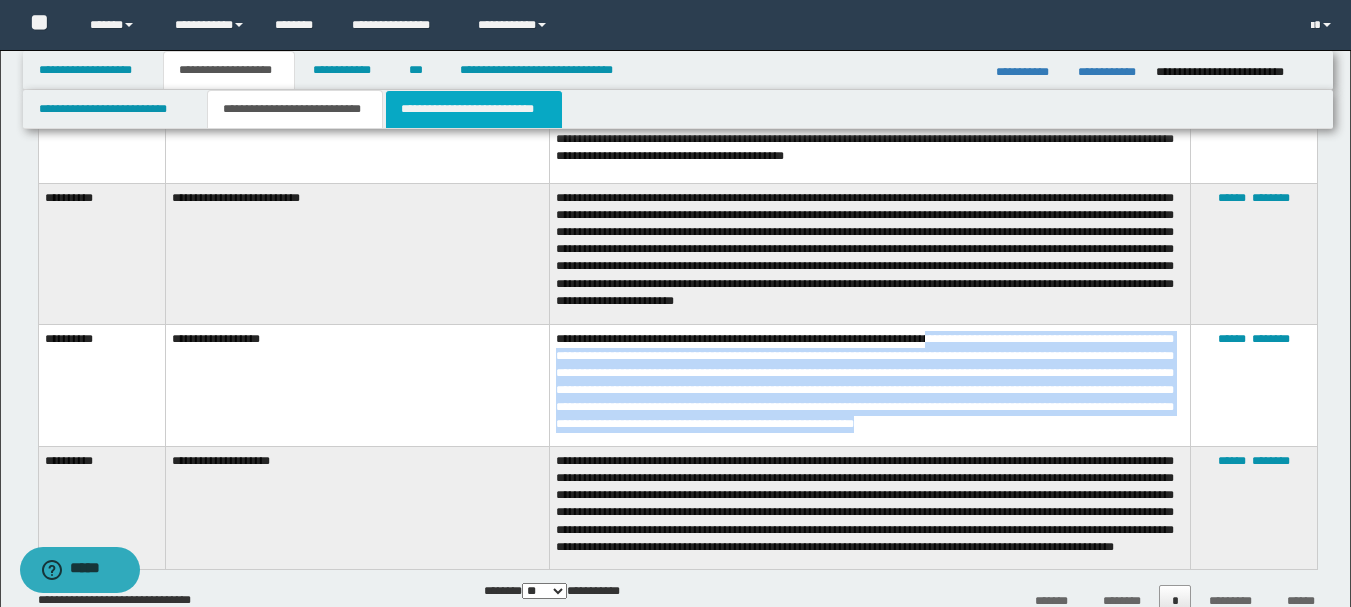click on "**********" at bounding box center [474, 109] 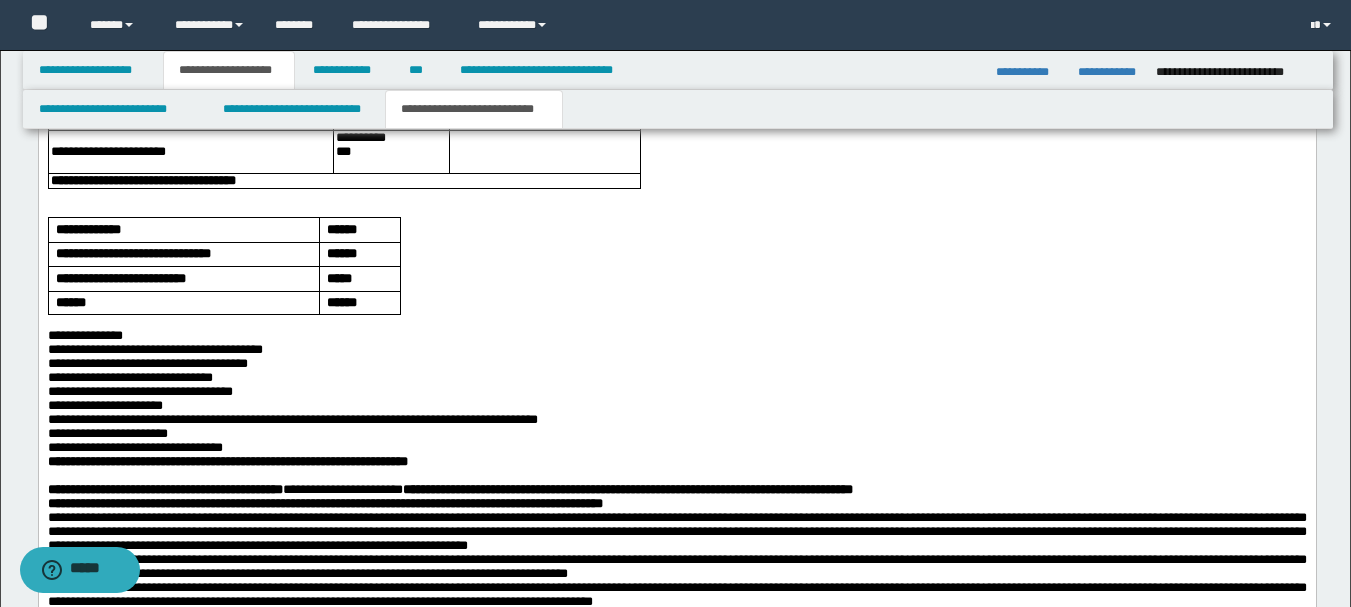 scroll, scrollTop: 1473, scrollLeft: 0, axis: vertical 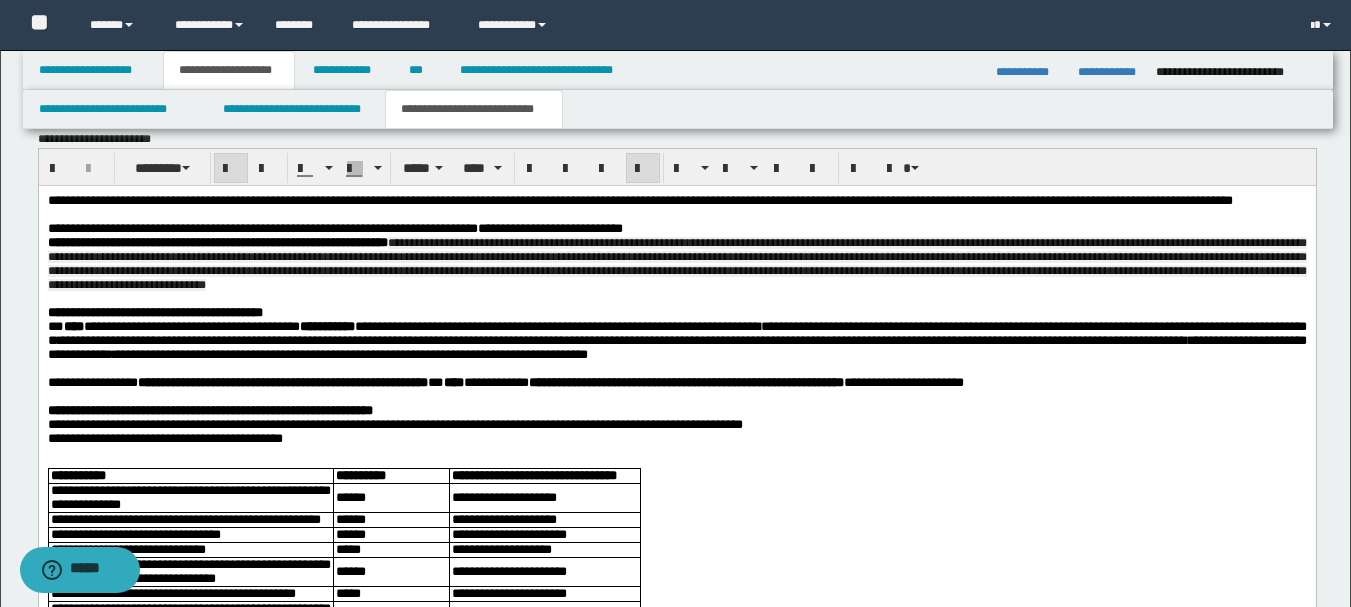 click on "**********" at bounding box center (676, 264) 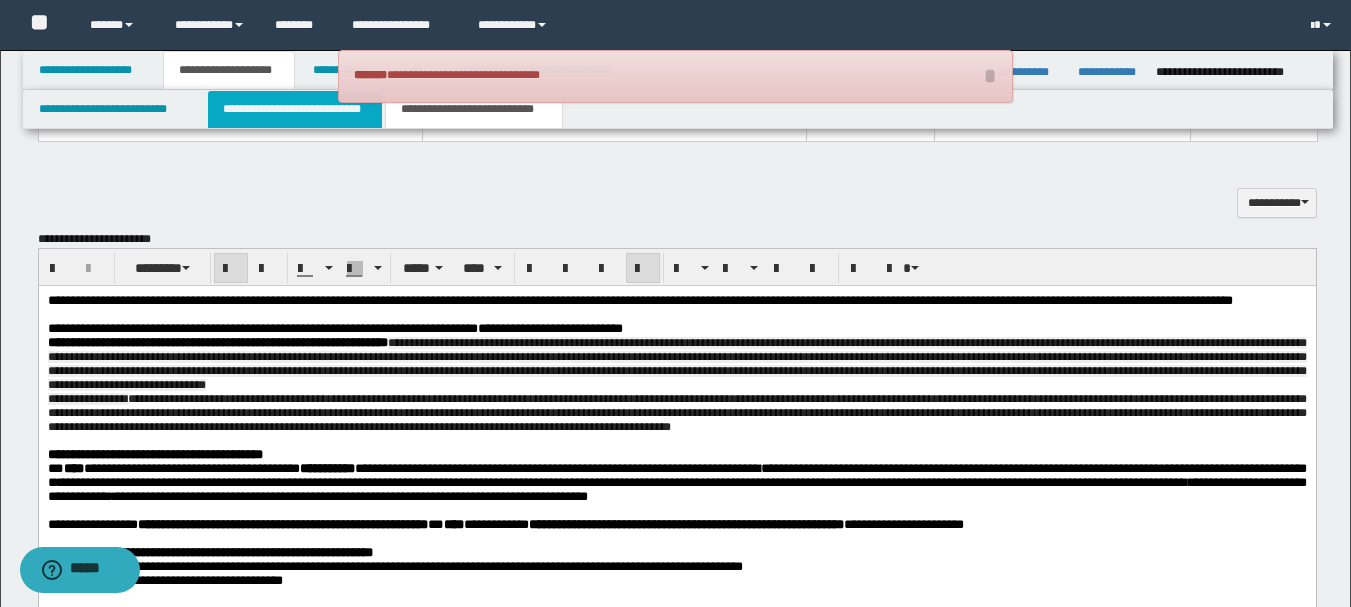 click on "**********" at bounding box center (295, 109) 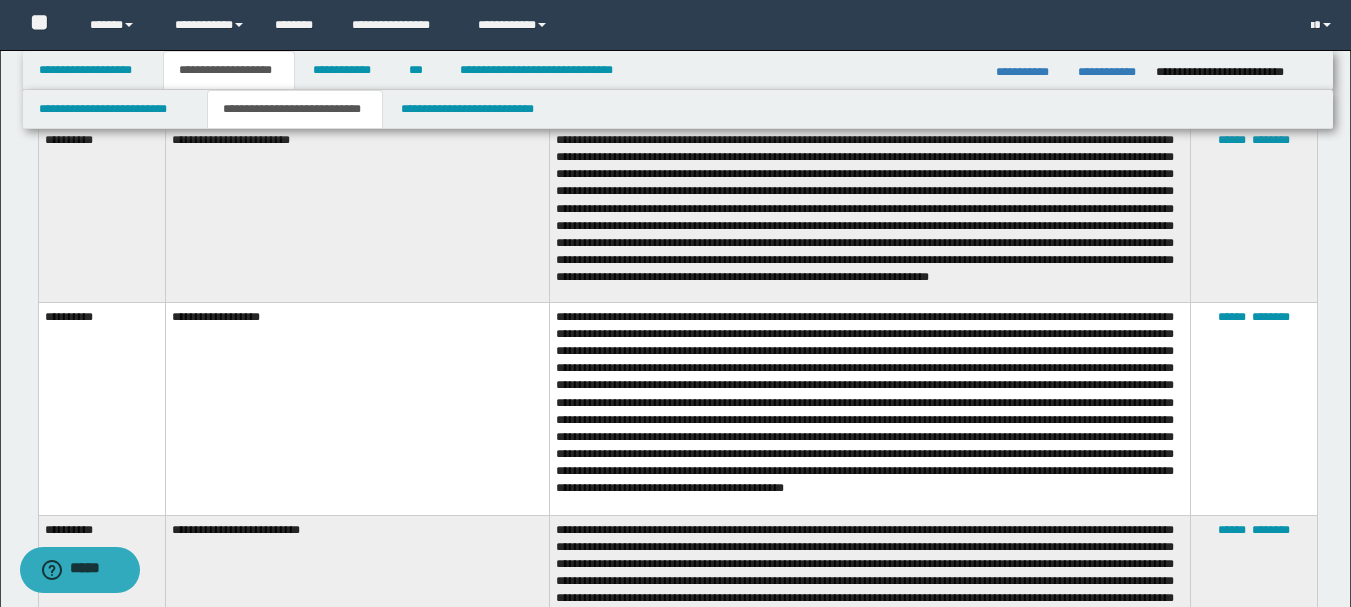 scroll, scrollTop: 4473, scrollLeft: 0, axis: vertical 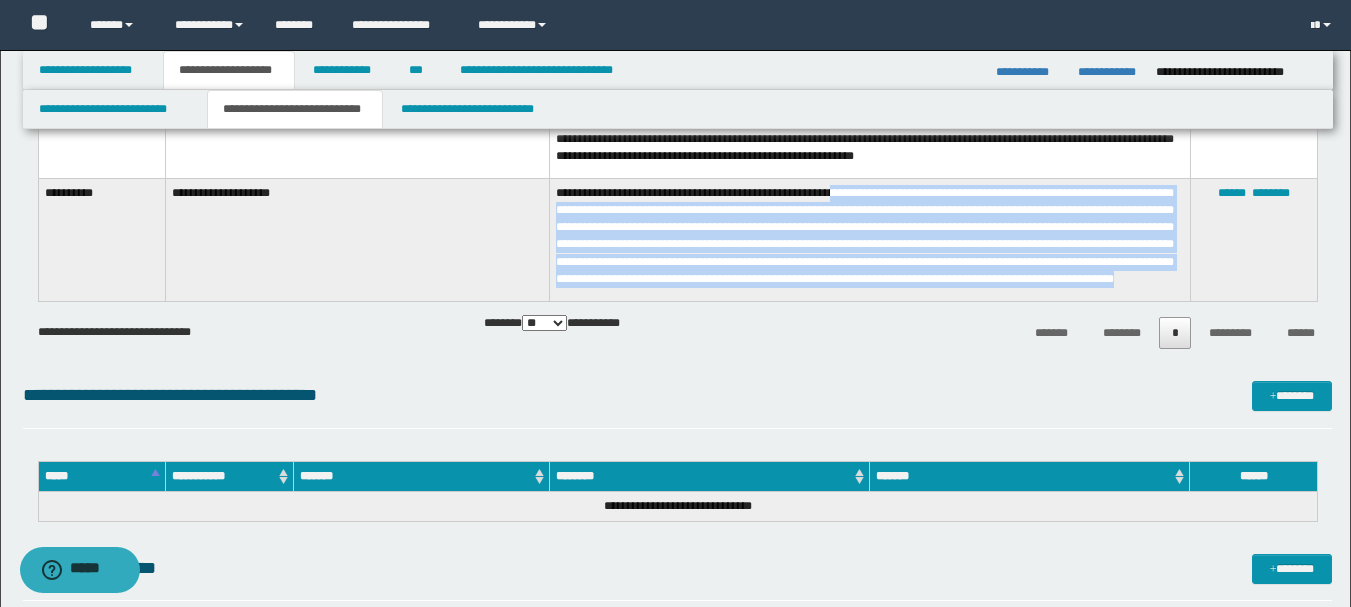 drag, startPoint x: 968, startPoint y: 289, endPoint x: 864, endPoint y: 180, distance: 150.65524 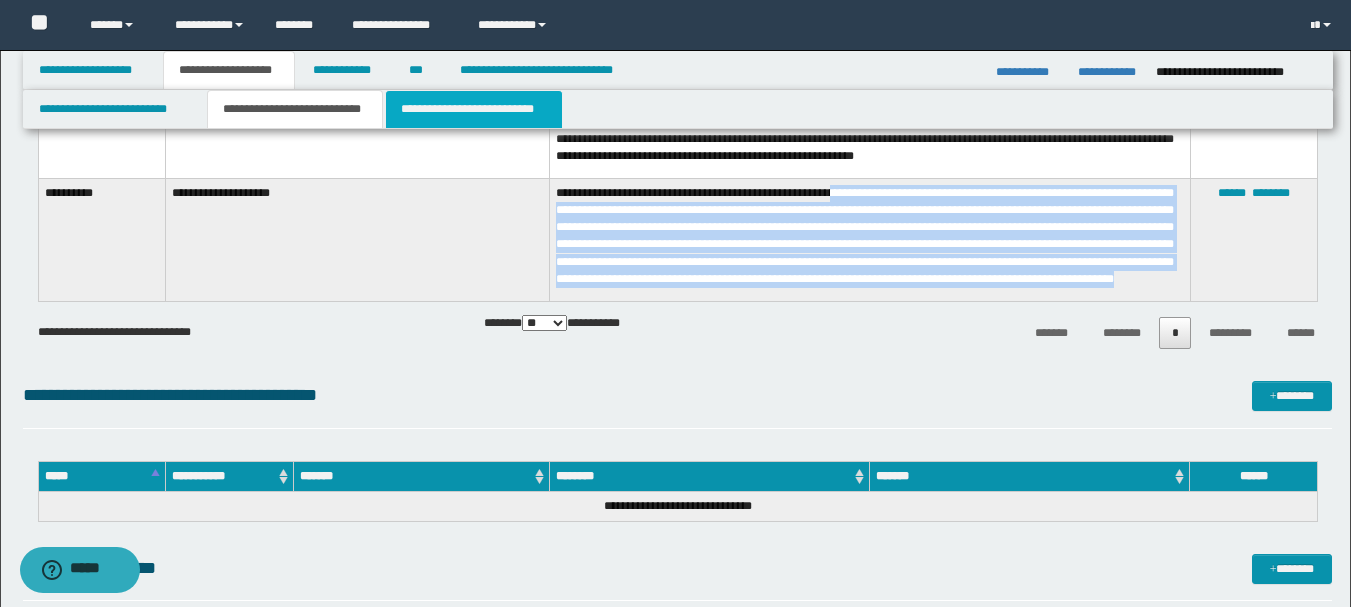 click on "**********" at bounding box center [474, 109] 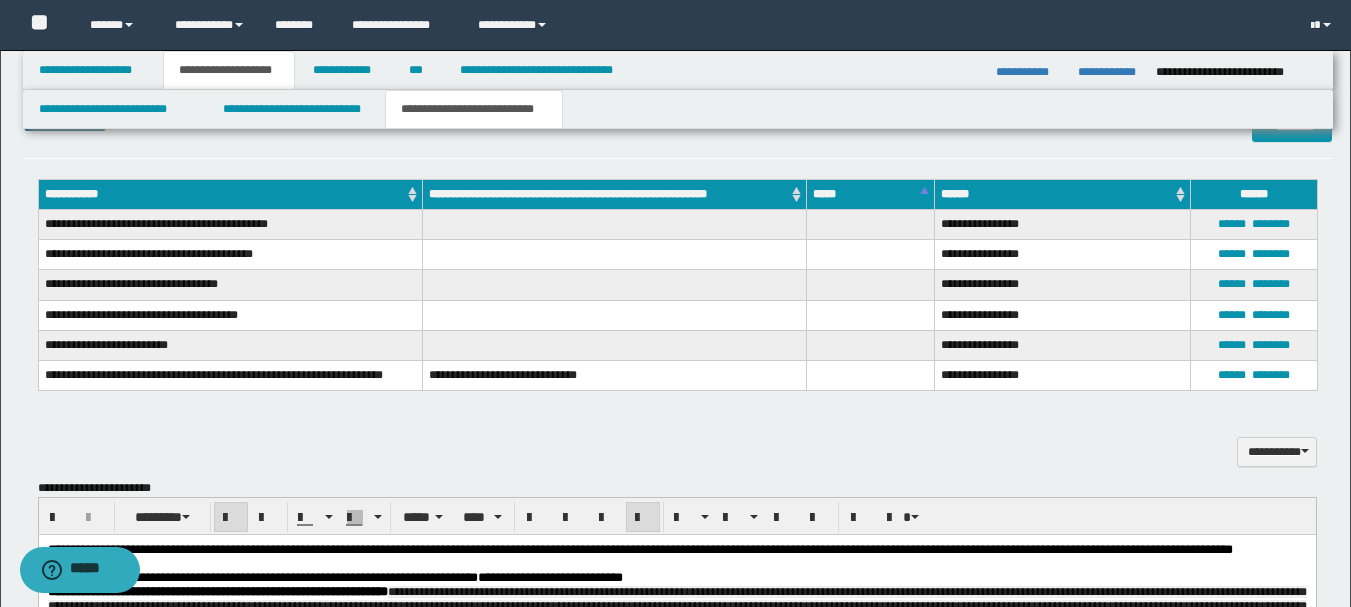 scroll, scrollTop: 1524, scrollLeft: 0, axis: vertical 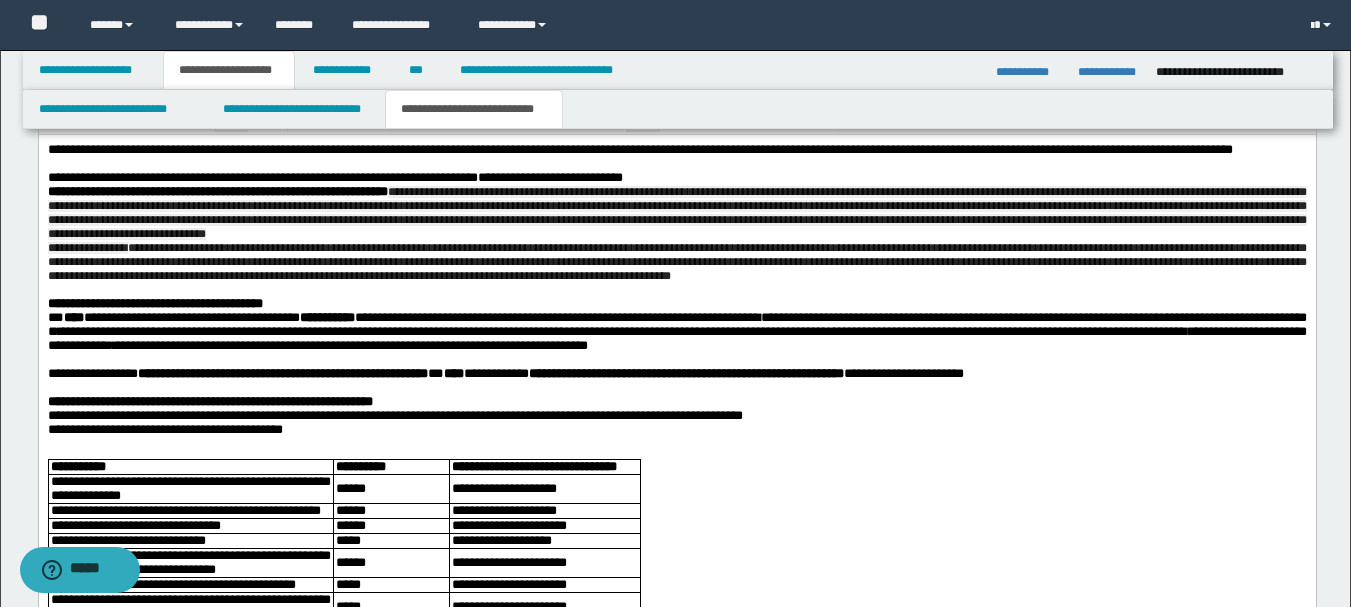 click on "**********" at bounding box center (676, 262) 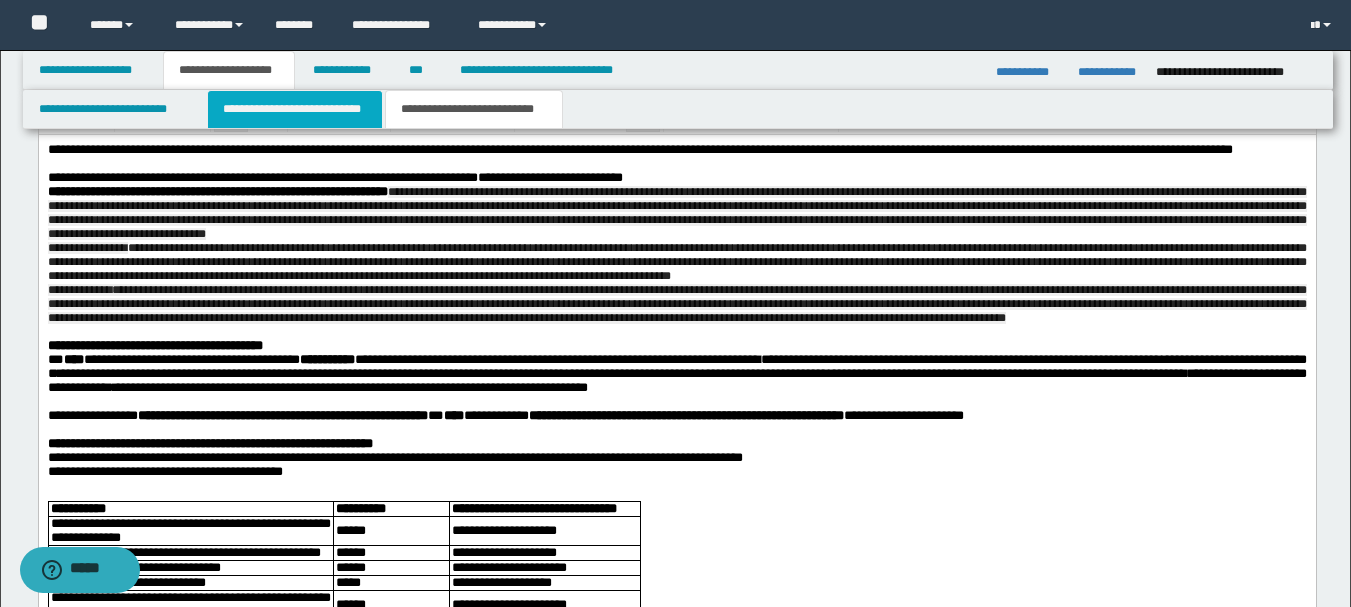 click on "**********" at bounding box center [295, 109] 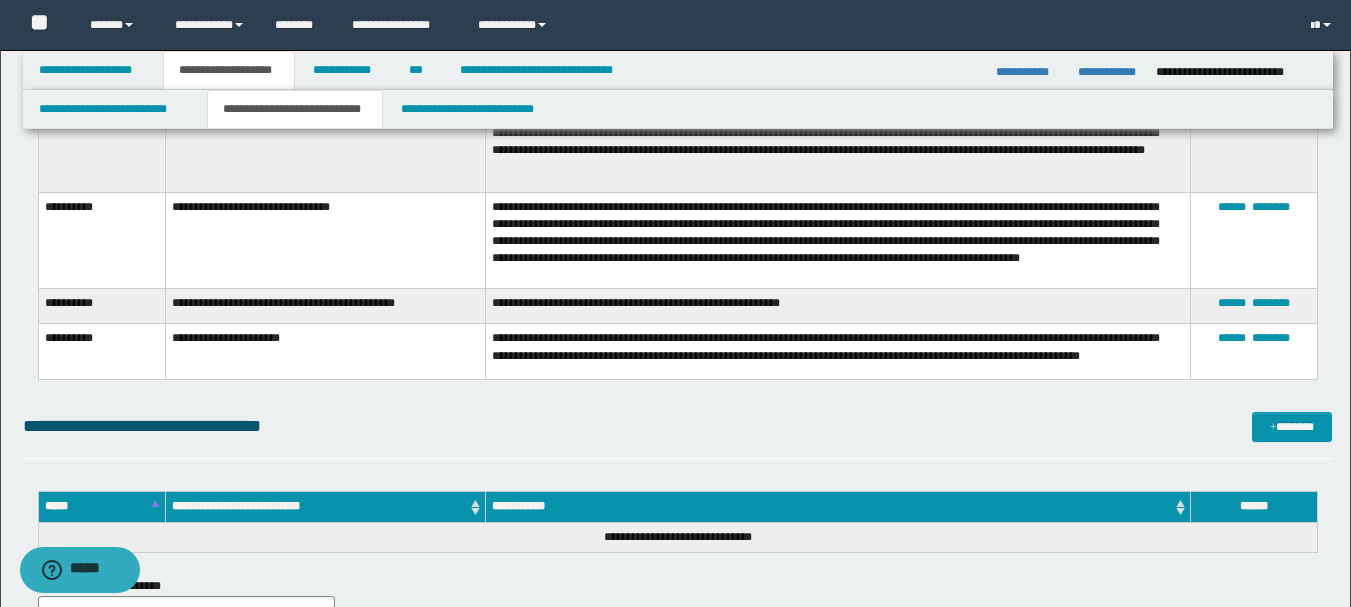 scroll, scrollTop: 5224, scrollLeft: 0, axis: vertical 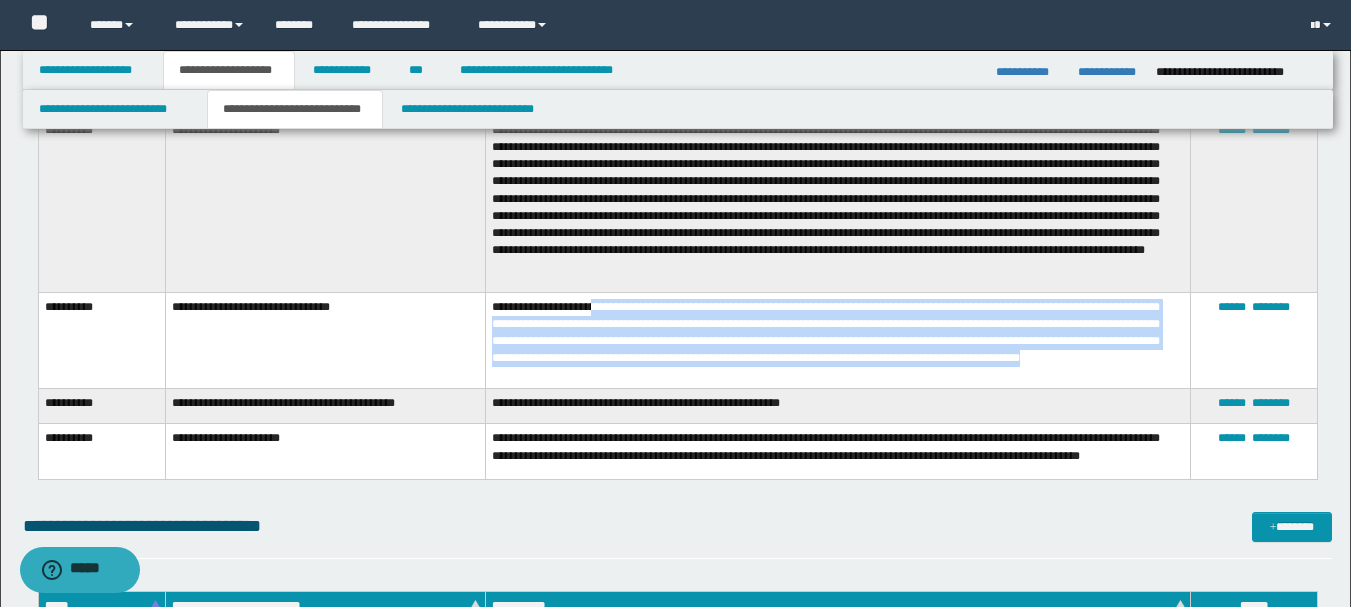drag, startPoint x: 611, startPoint y: 301, endPoint x: 619, endPoint y: 368, distance: 67.47592 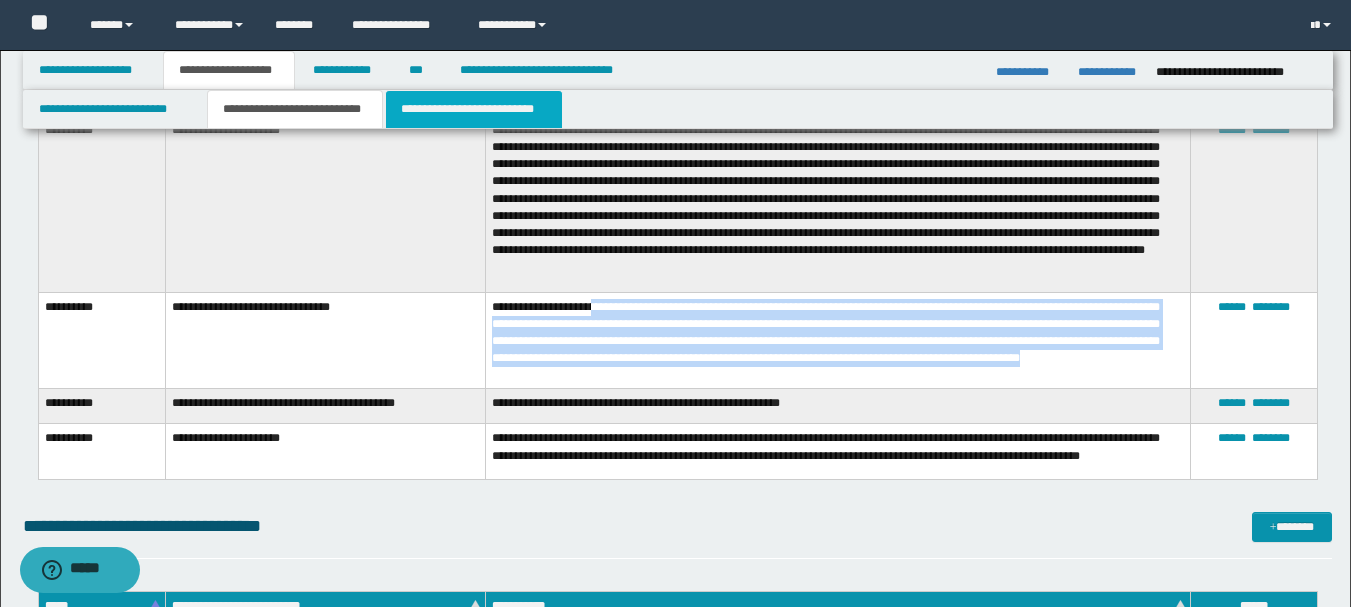 click on "**********" at bounding box center (474, 109) 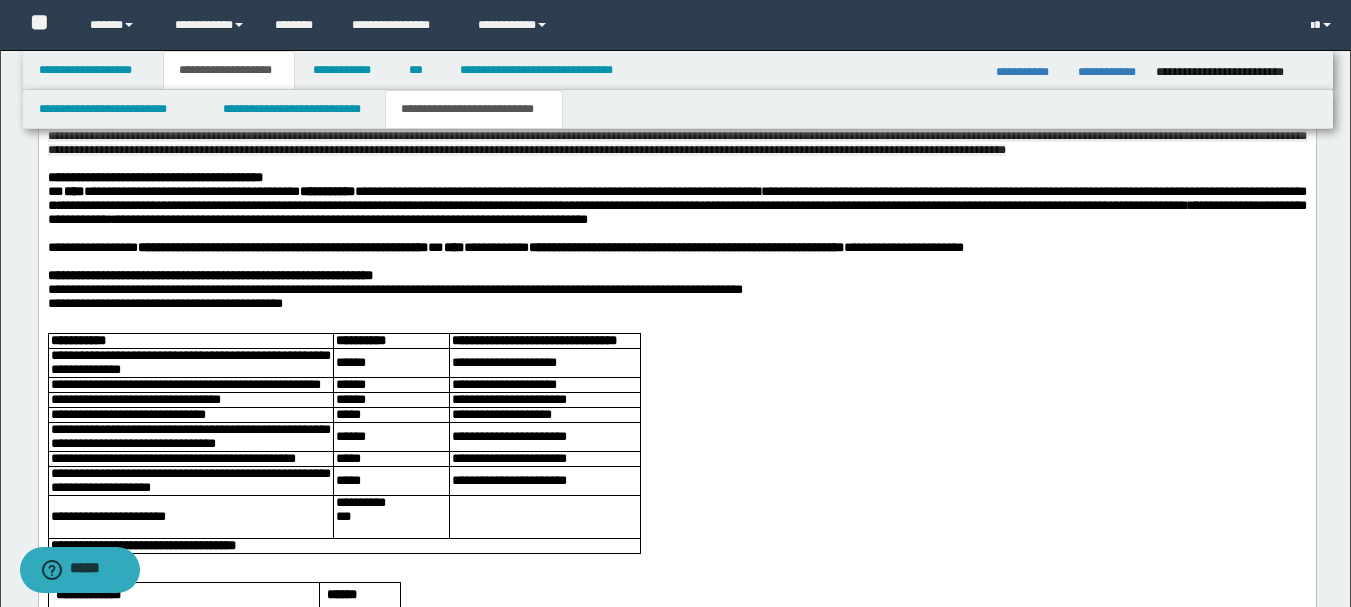 scroll, scrollTop: 1592, scrollLeft: 0, axis: vertical 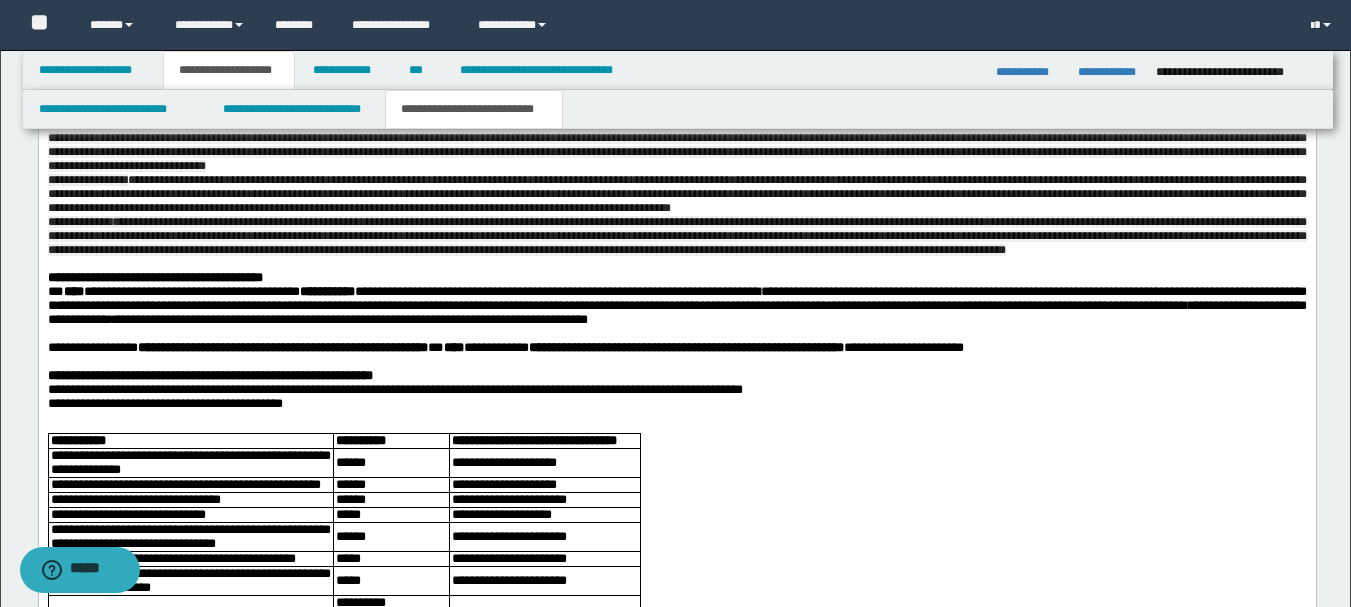 click on "**********" at bounding box center (676, 236) 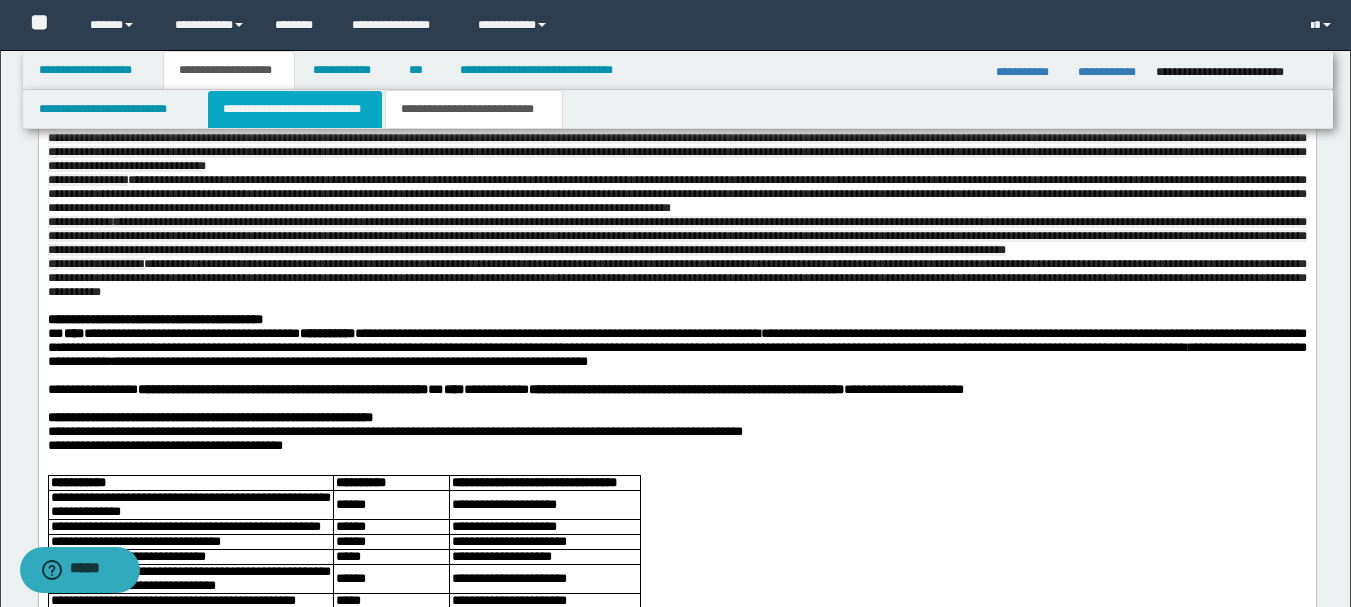 click on "**********" at bounding box center (295, 109) 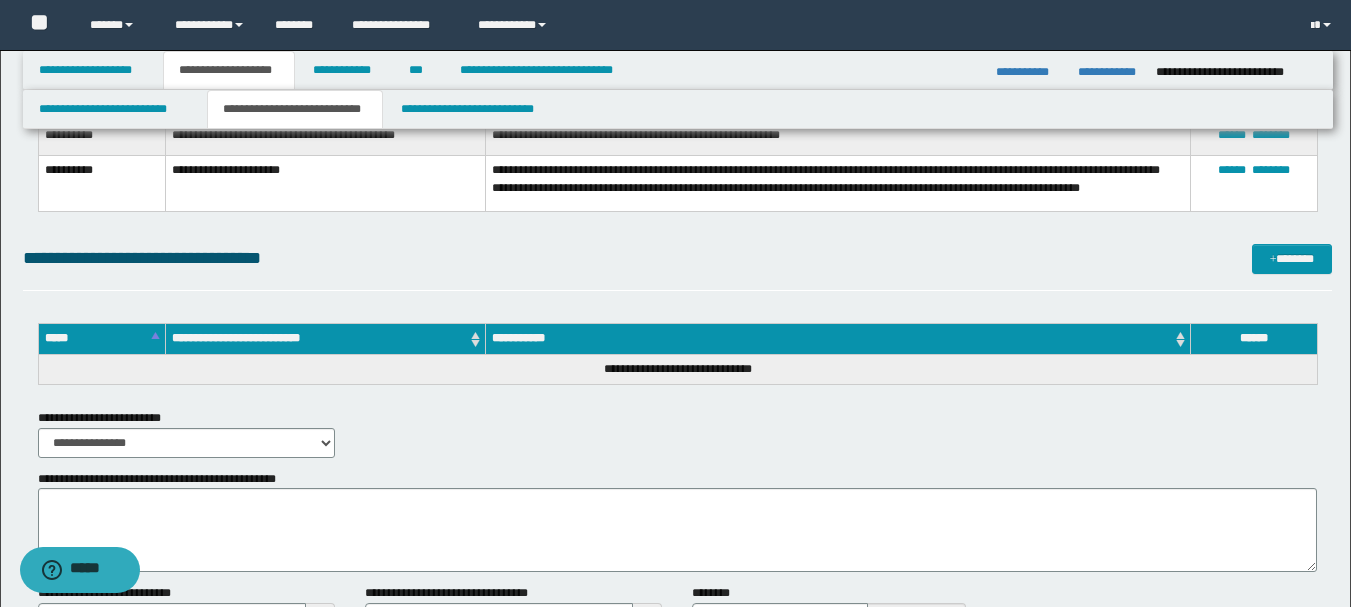 scroll, scrollTop: 5292, scrollLeft: 0, axis: vertical 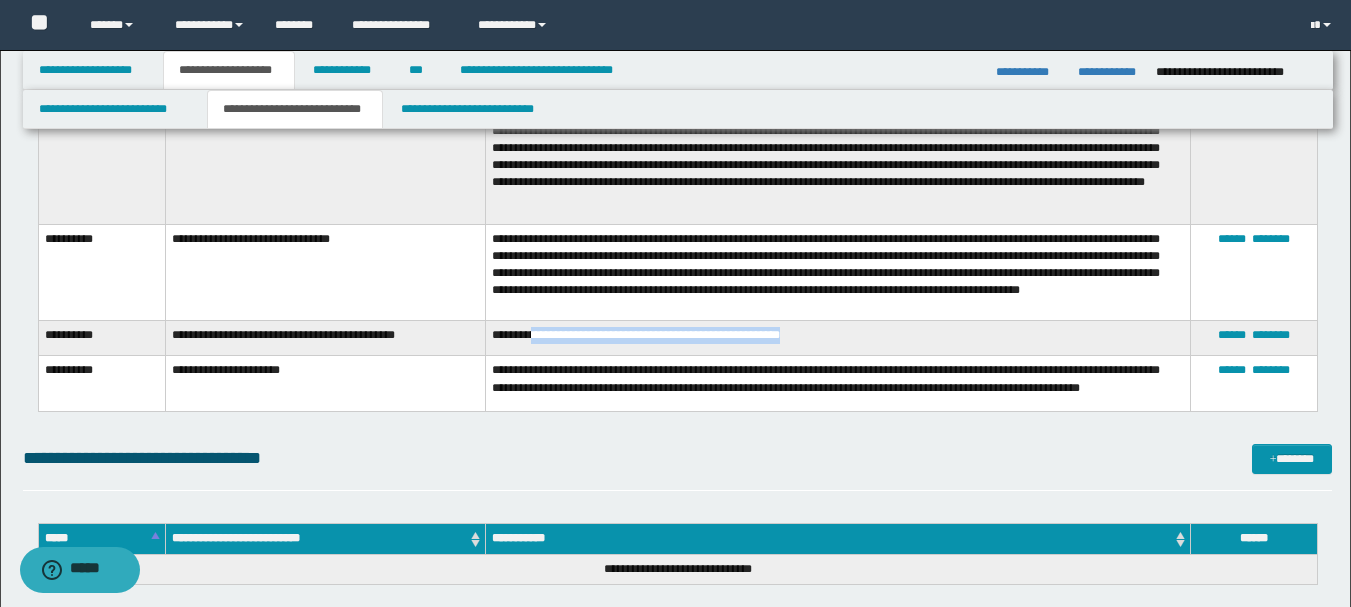 drag, startPoint x: 787, startPoint y: 338, endPoint x: 544, endPoint y: 322, distance: 243.52618 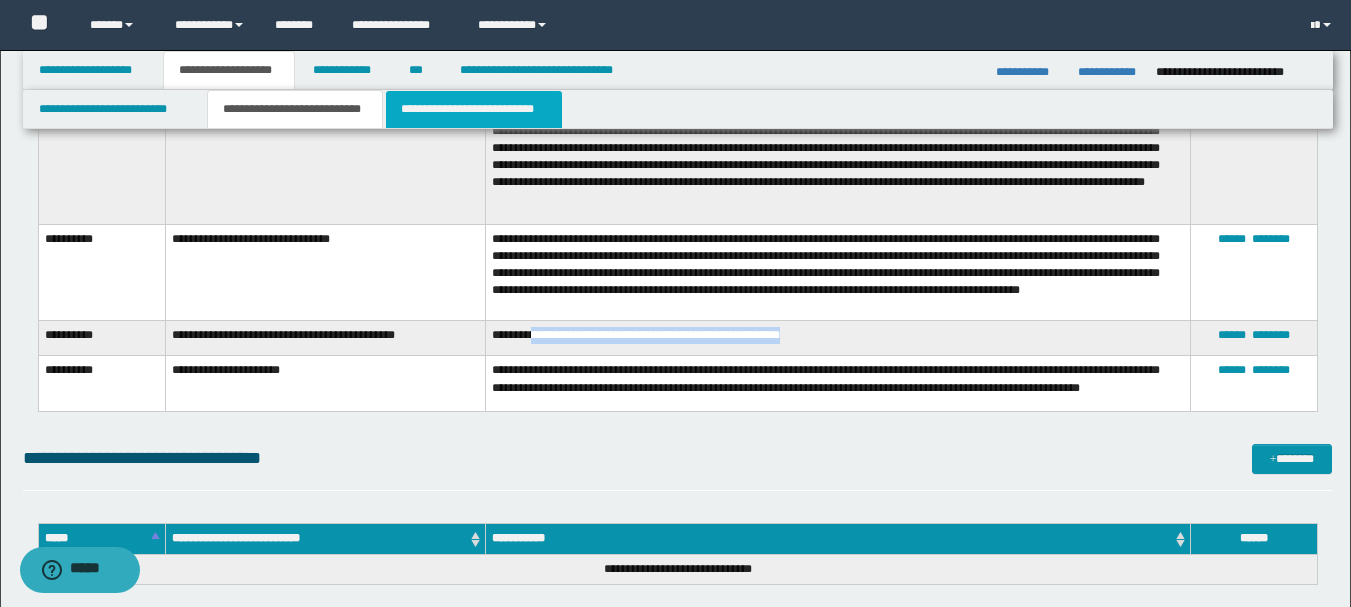 click on "**********" at bounding box center (474, 109) 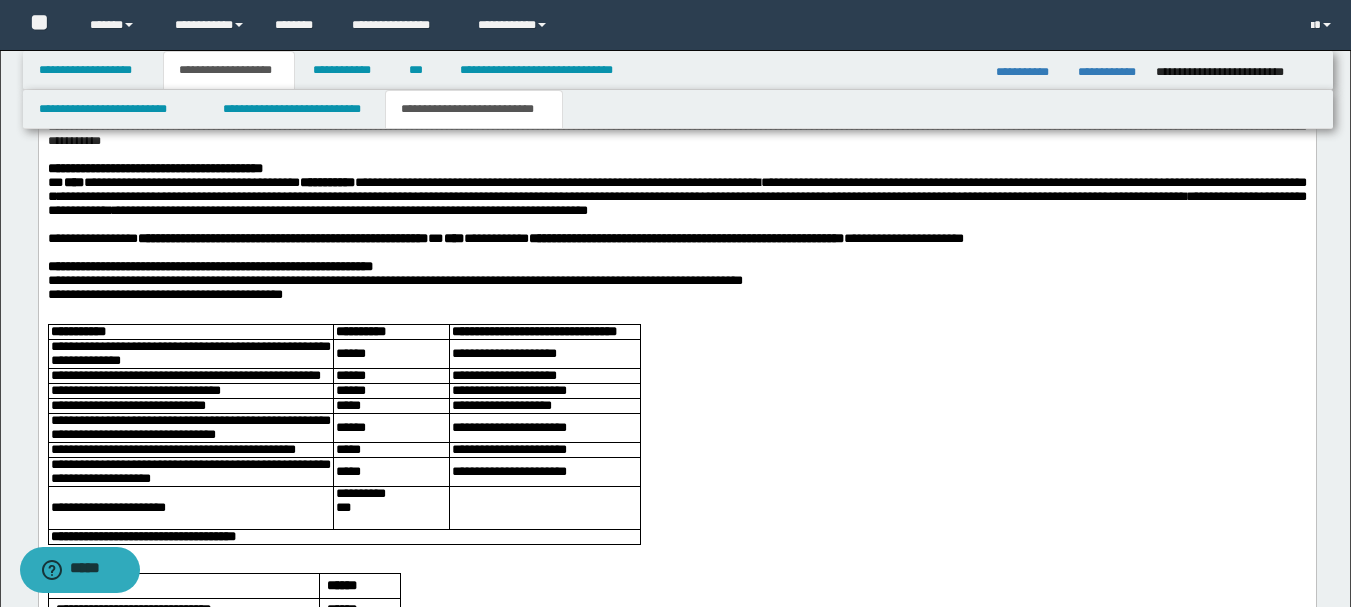 scroll, scrollTop: 1643, scrollLeft: 0, axis: vertical 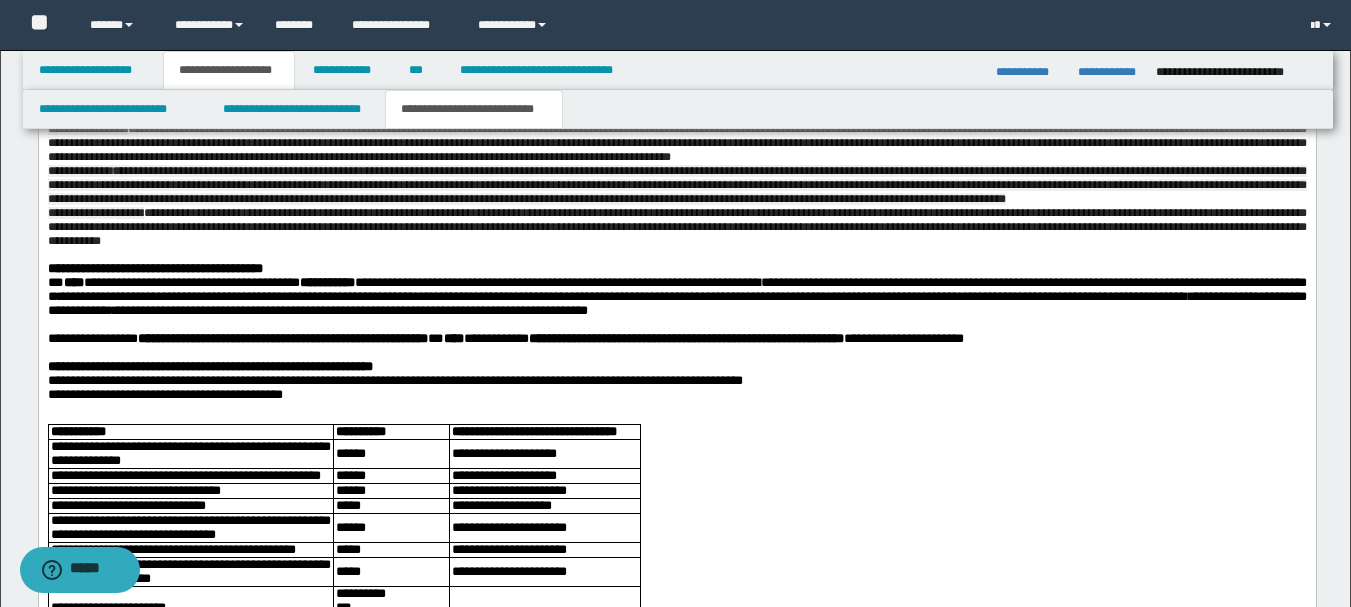 click on "**********" at bounding box center [154, 268] 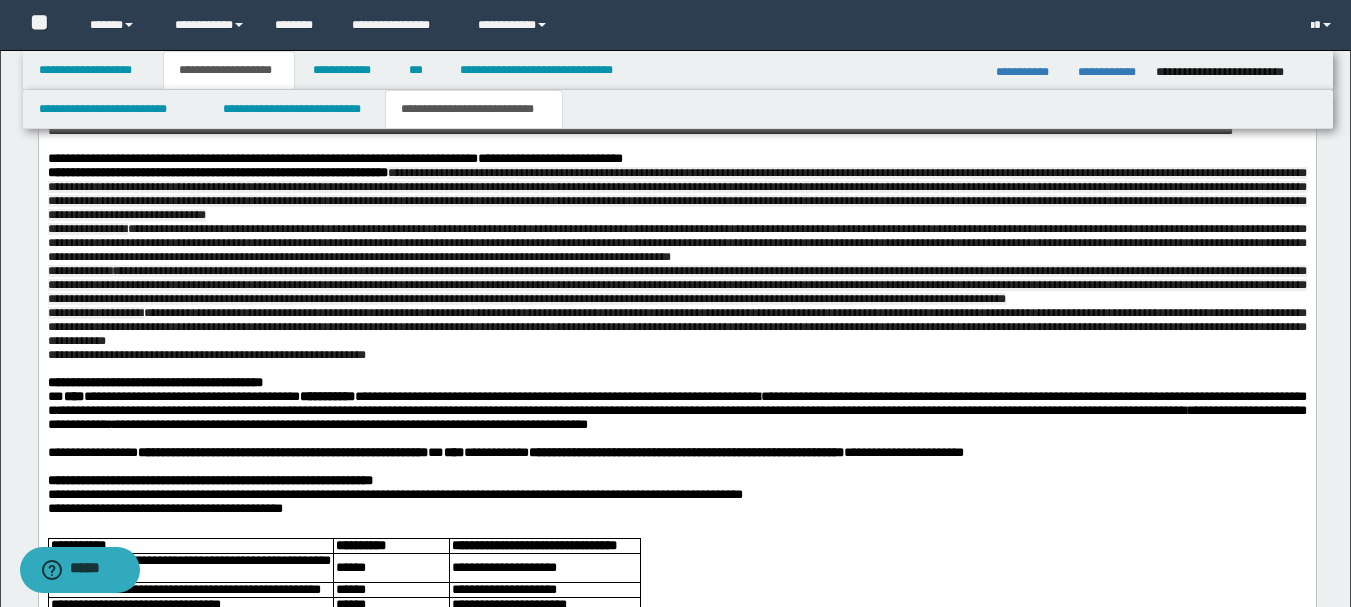 scroll, scrollTop: 1743, scrollLeft: 0, axis: vertical 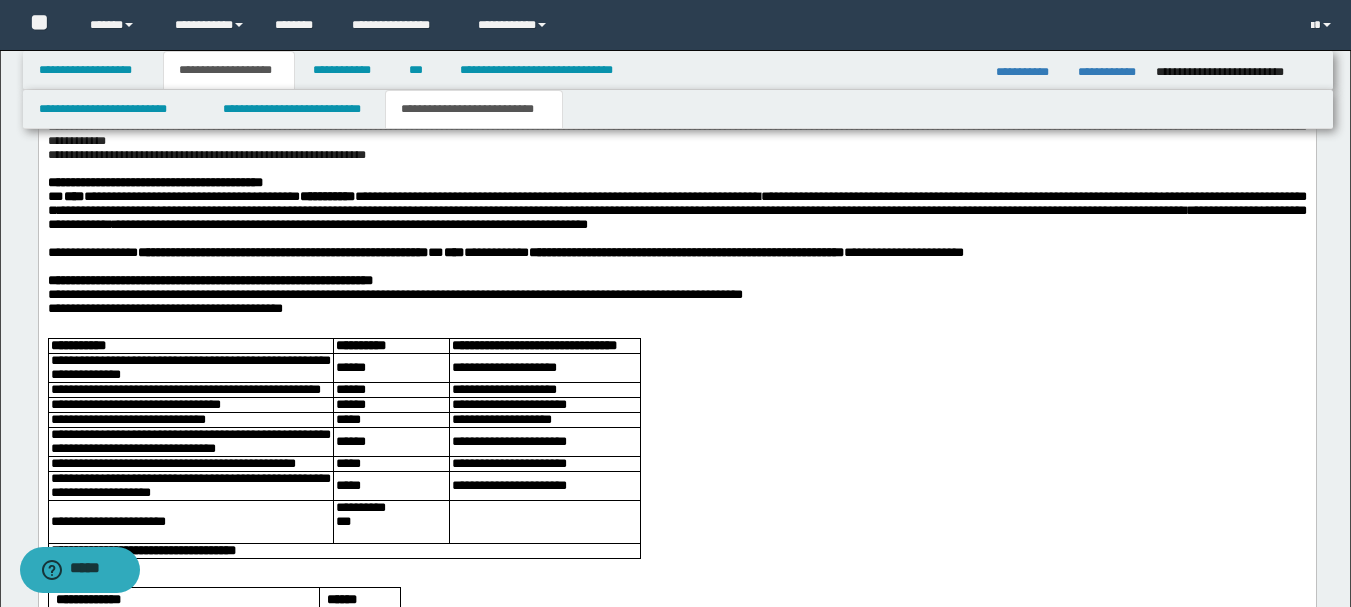 click on "**********" at bounding box center (154, 183) 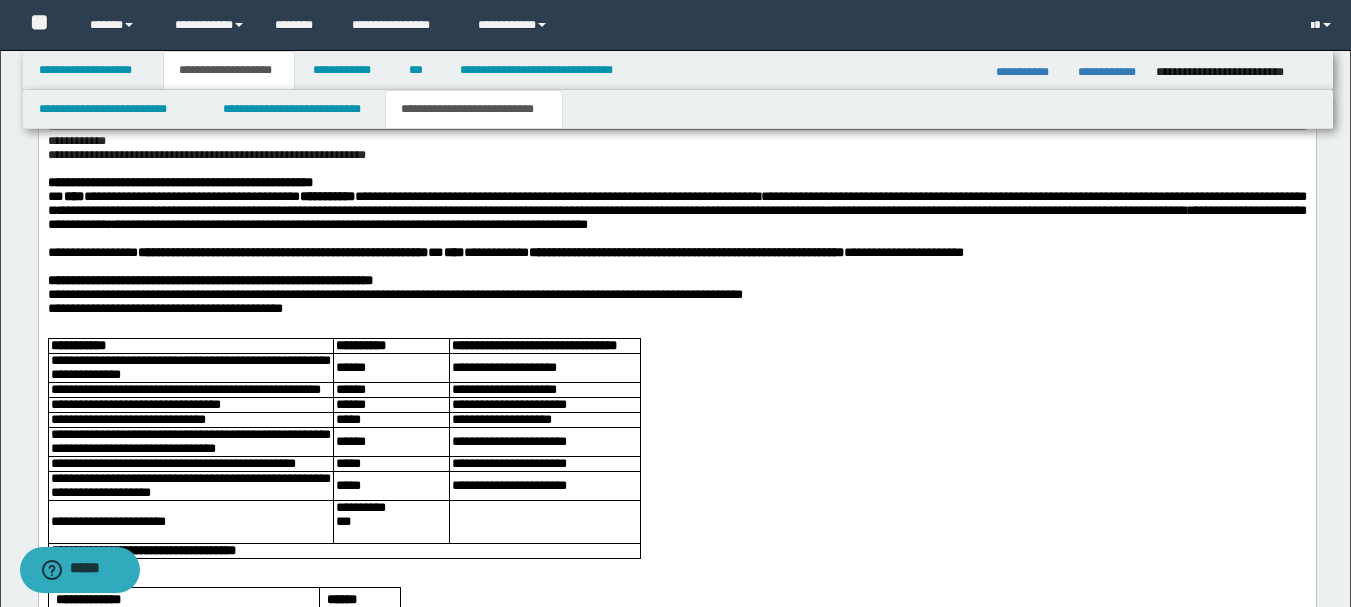 click on "**********" at bounding box center (179, 183) 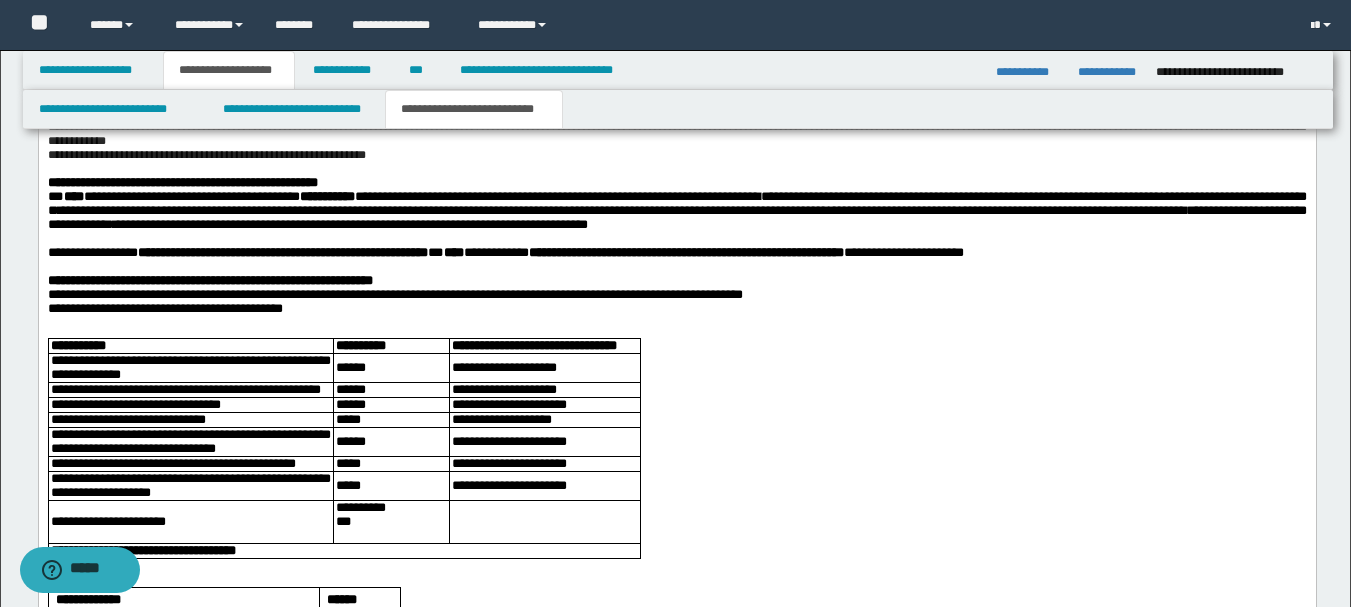 click on "**********" at bounding box center [182, 183] 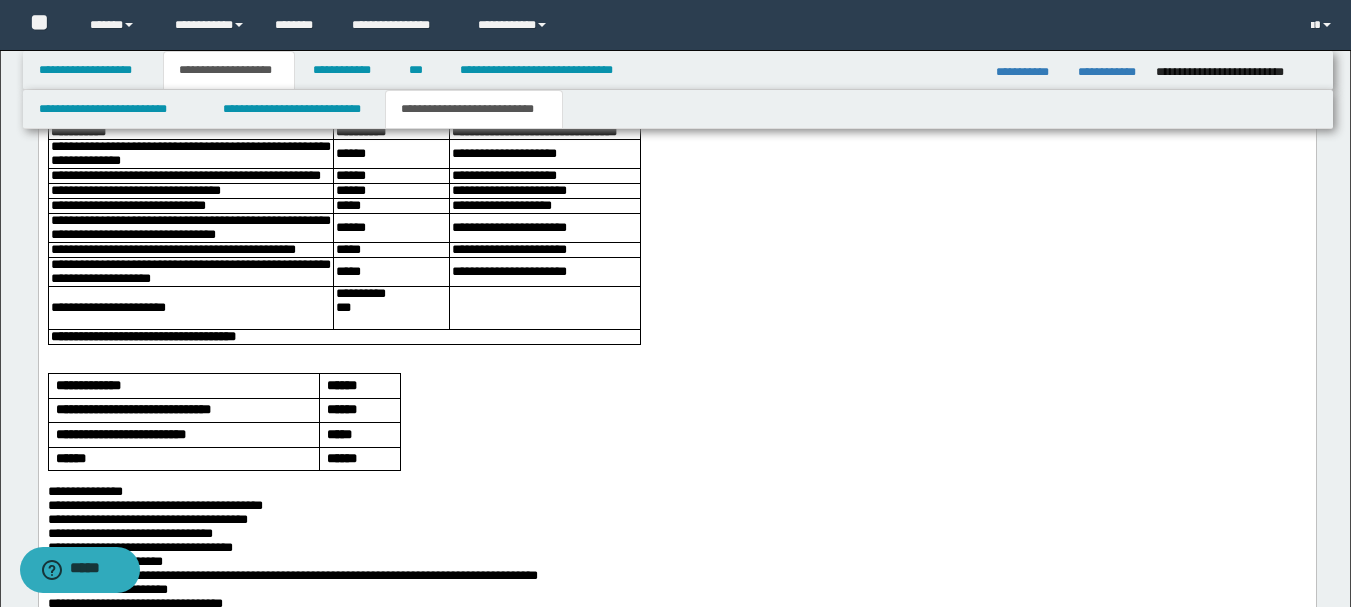 scroll, scrollTop: 1843, scrollLeft: 0, axis: vertical 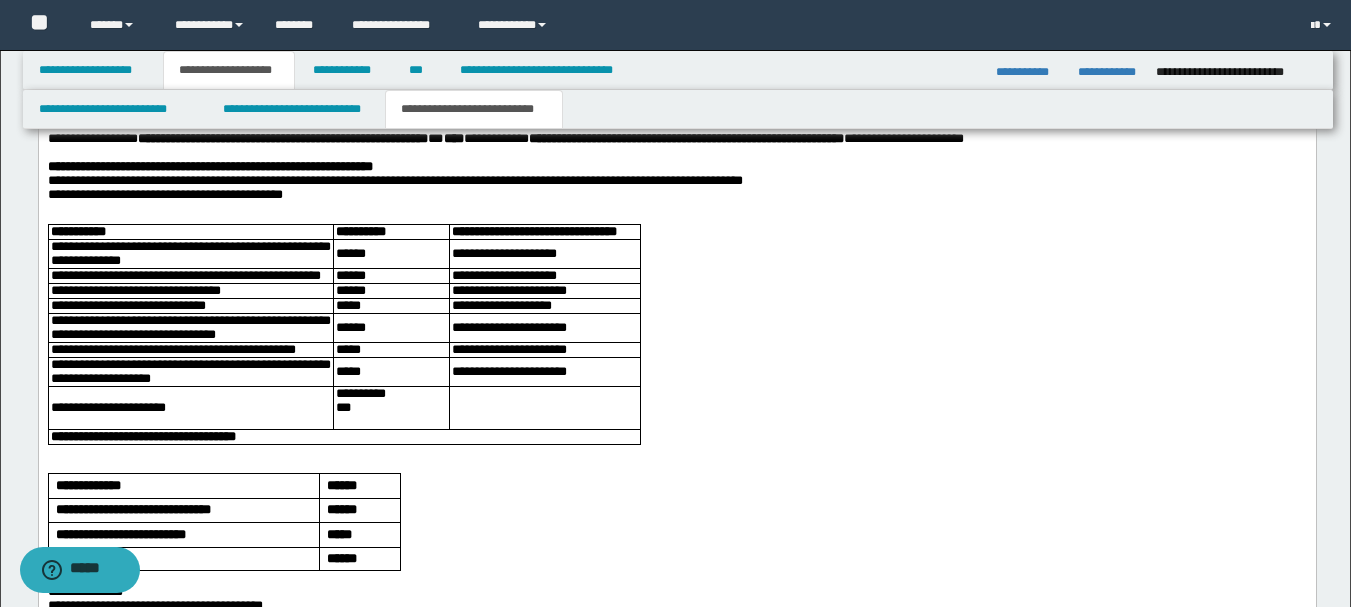 click on "**********" at bounding box center (164, 181) 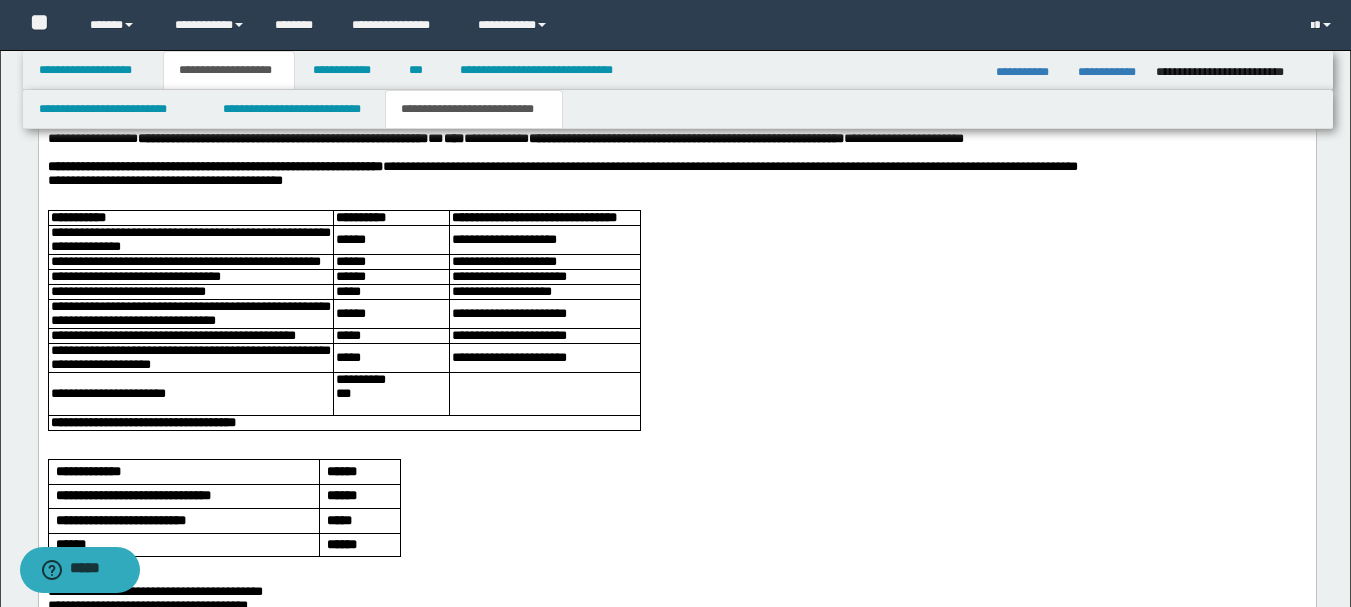 click on "**********" at bounding box center [676, 531] 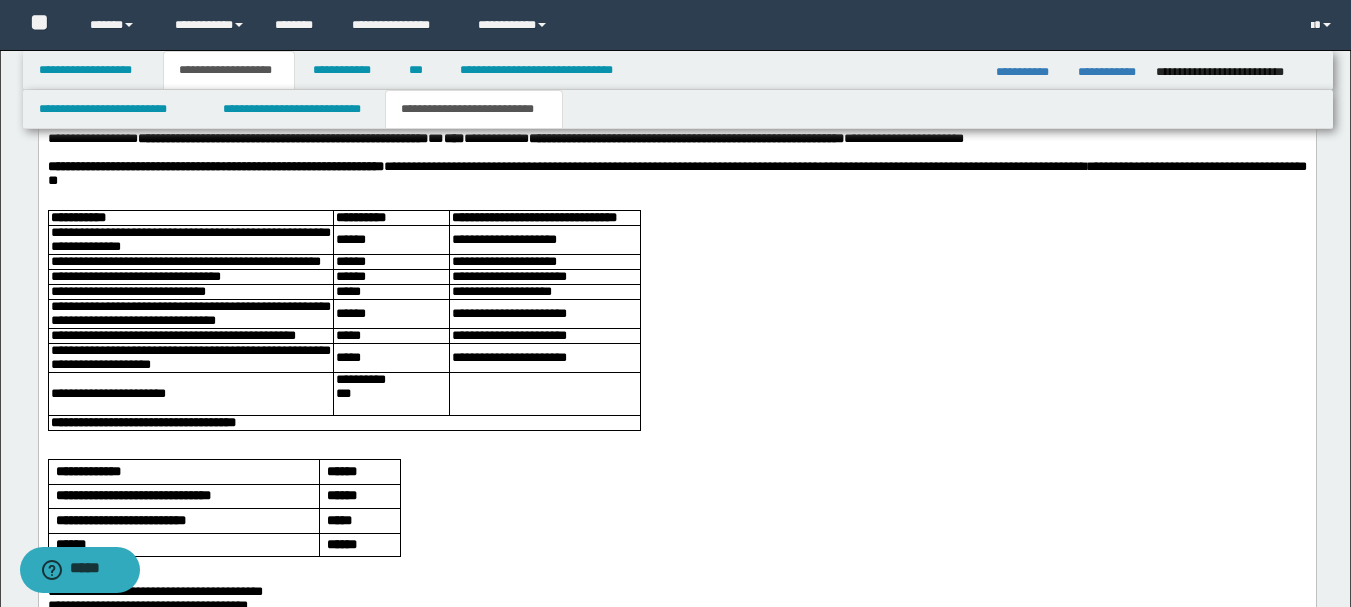 scroll, scrollTop: 1943, scrollLeft: 0, axis: vertical 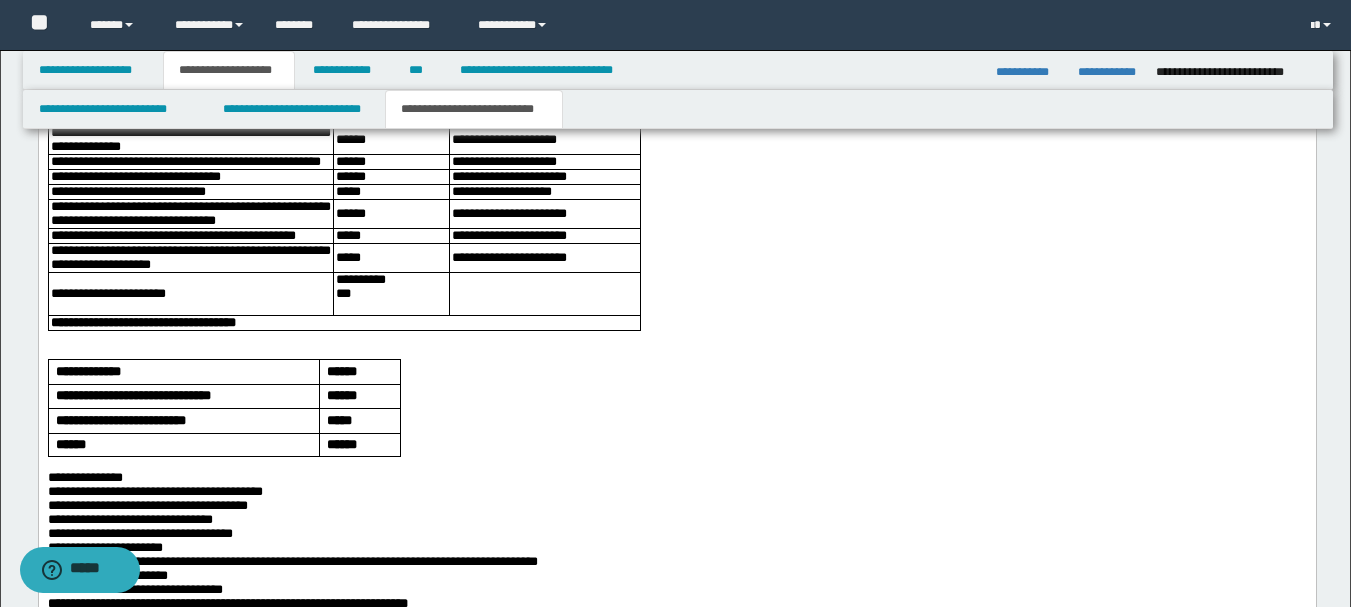 click on "**********" at bounding box center (190, 140) 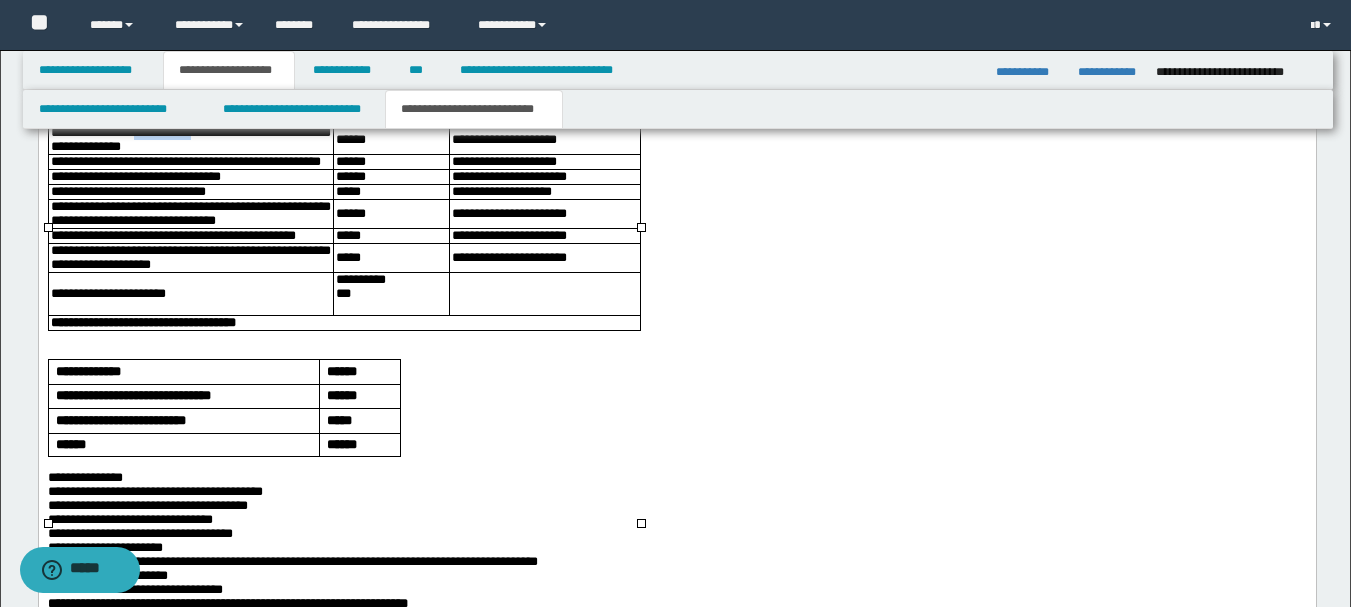 click on "**********" at bounding box center (190, 140) 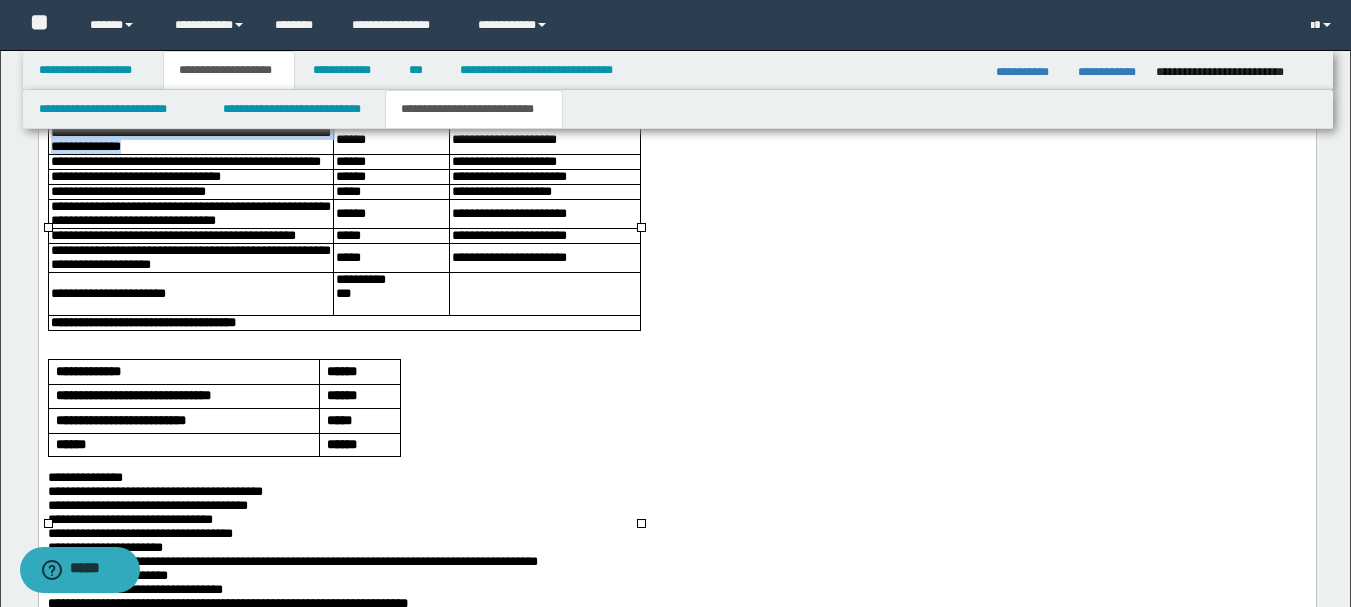 click on "**********" at bounding box center [190, 140] 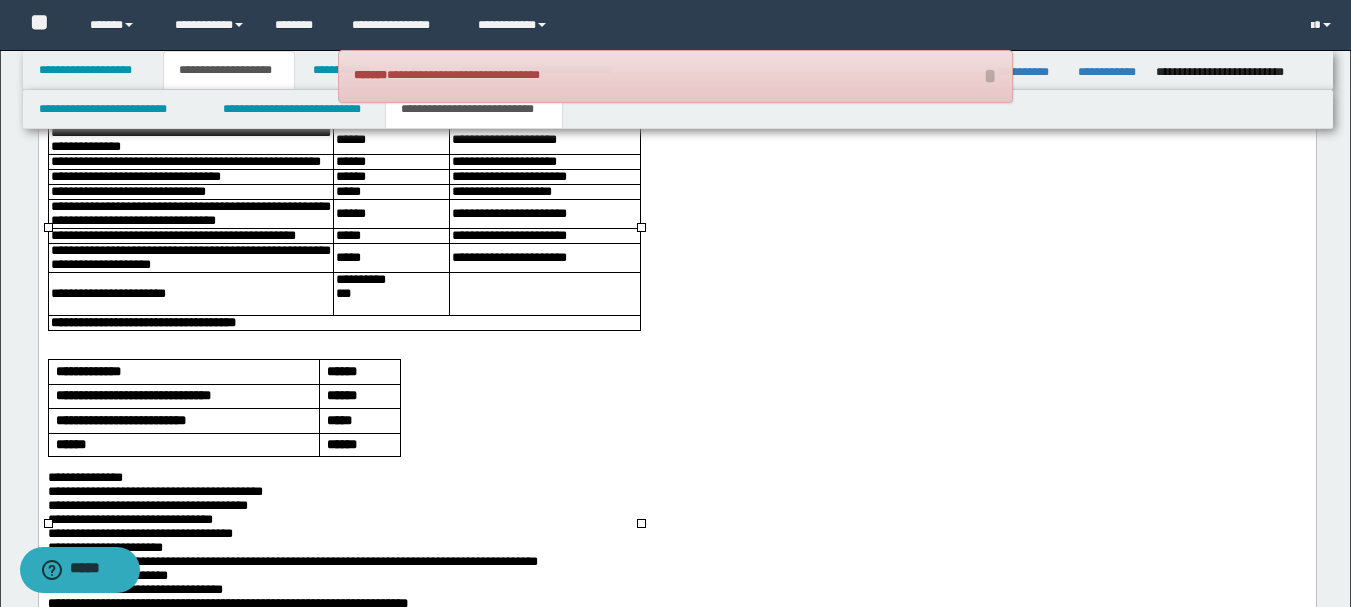 click on "**********" at bounding box center (676, 75) 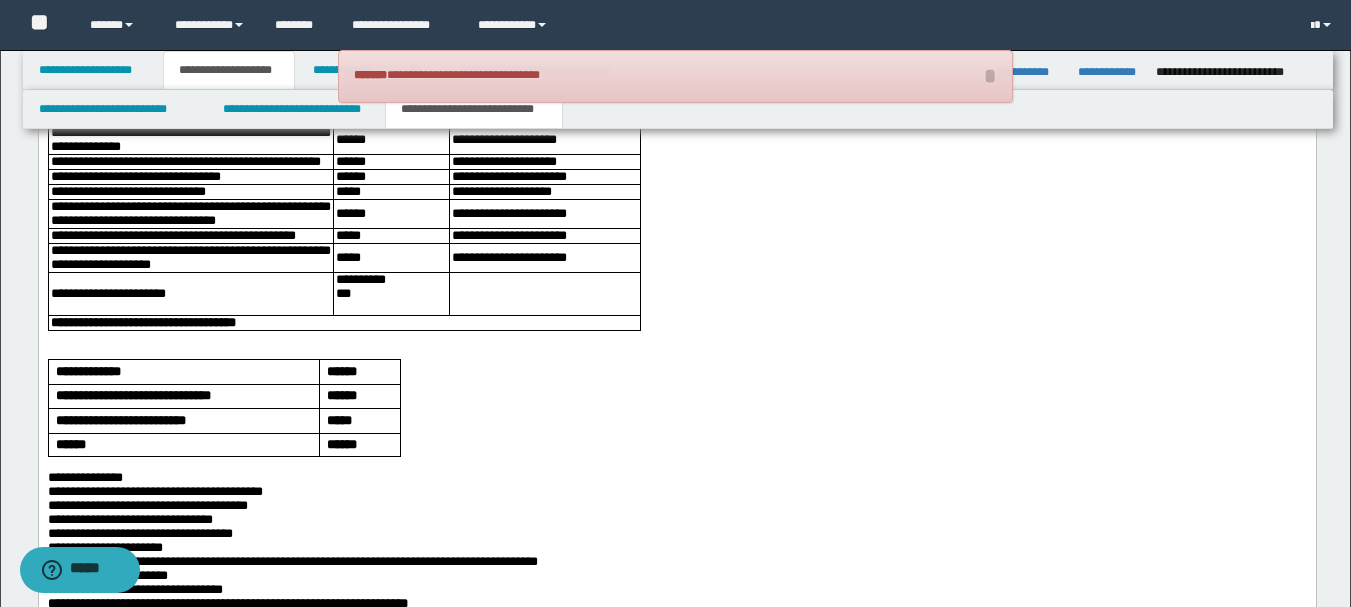 click on "**********" at bounding box center [190, 163] 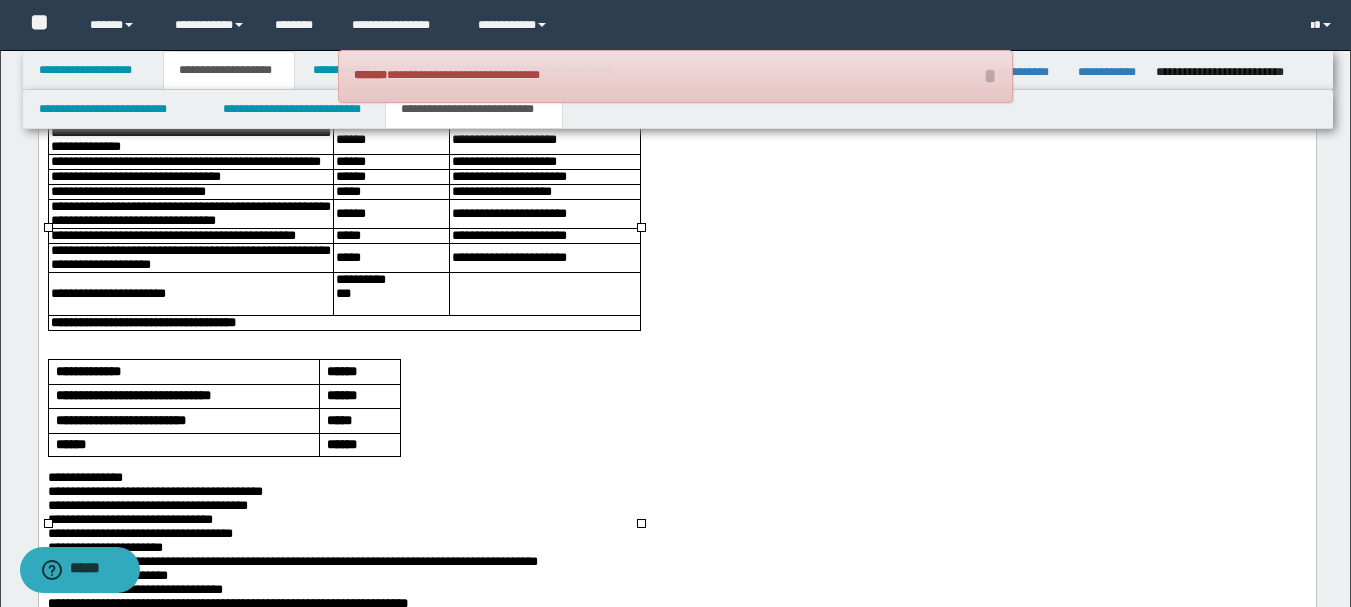 click on "**********" at bounding box center (185, 162) 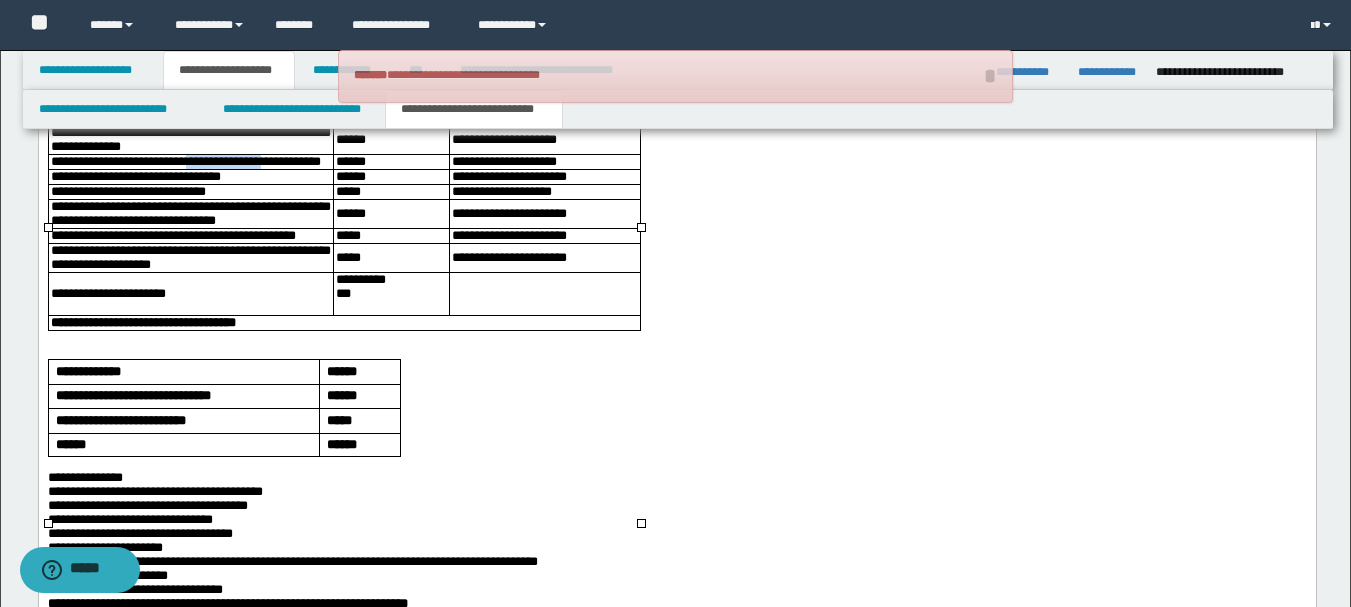 click on "**********" at bounding box center [185, 162] 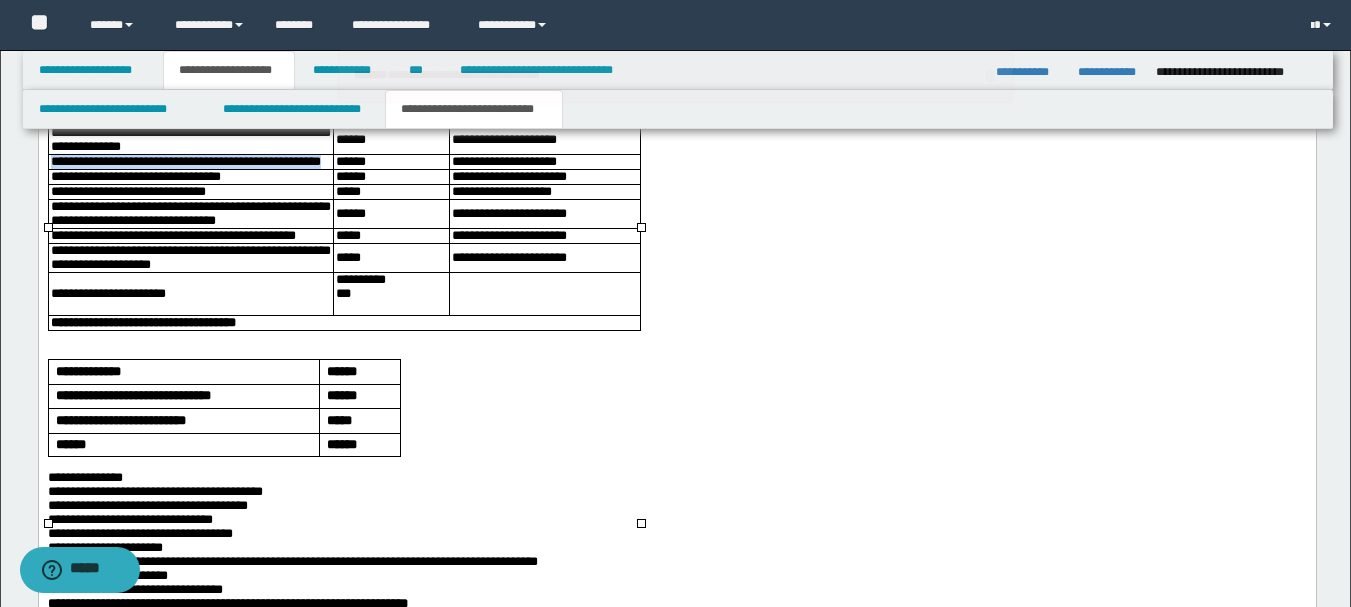 click on "**********" at bounding box center (185, 162) 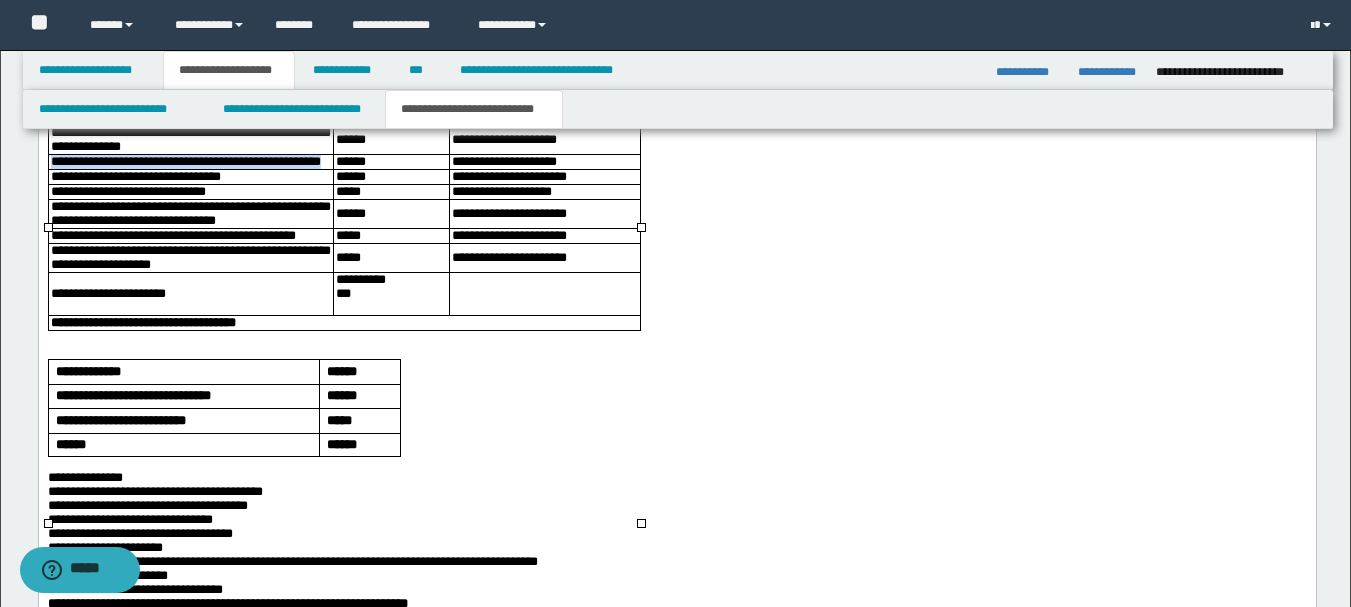 copy on "**********" 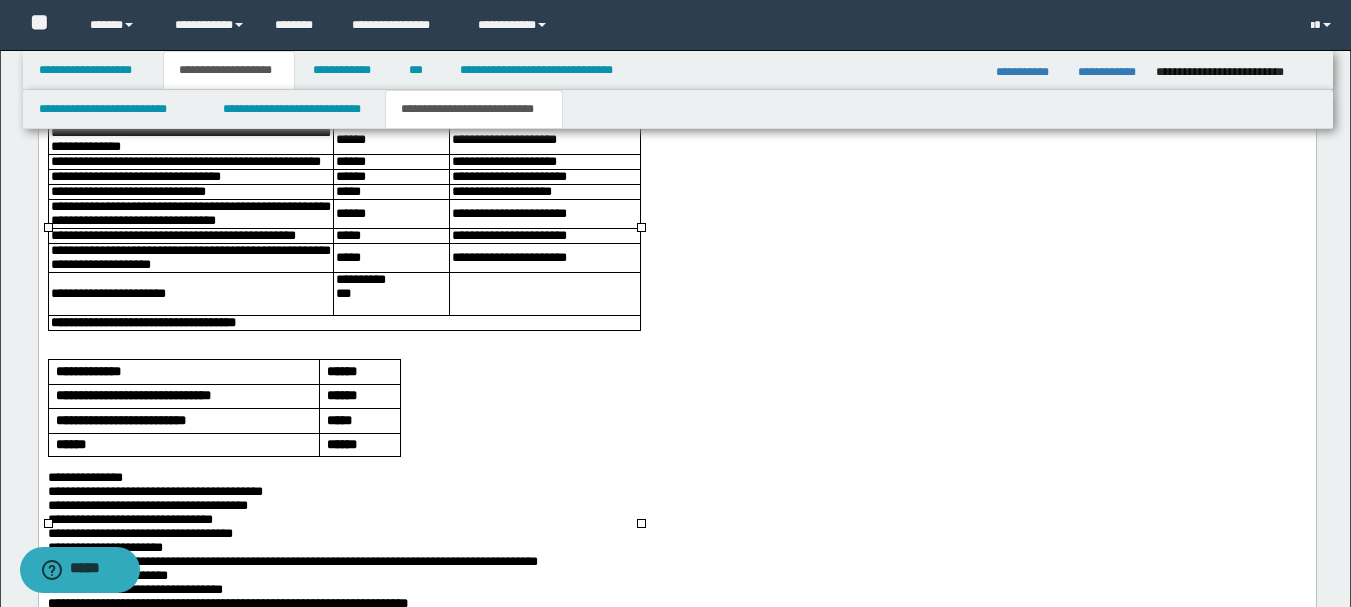 click on "**********" at bounding box center (235, 81) 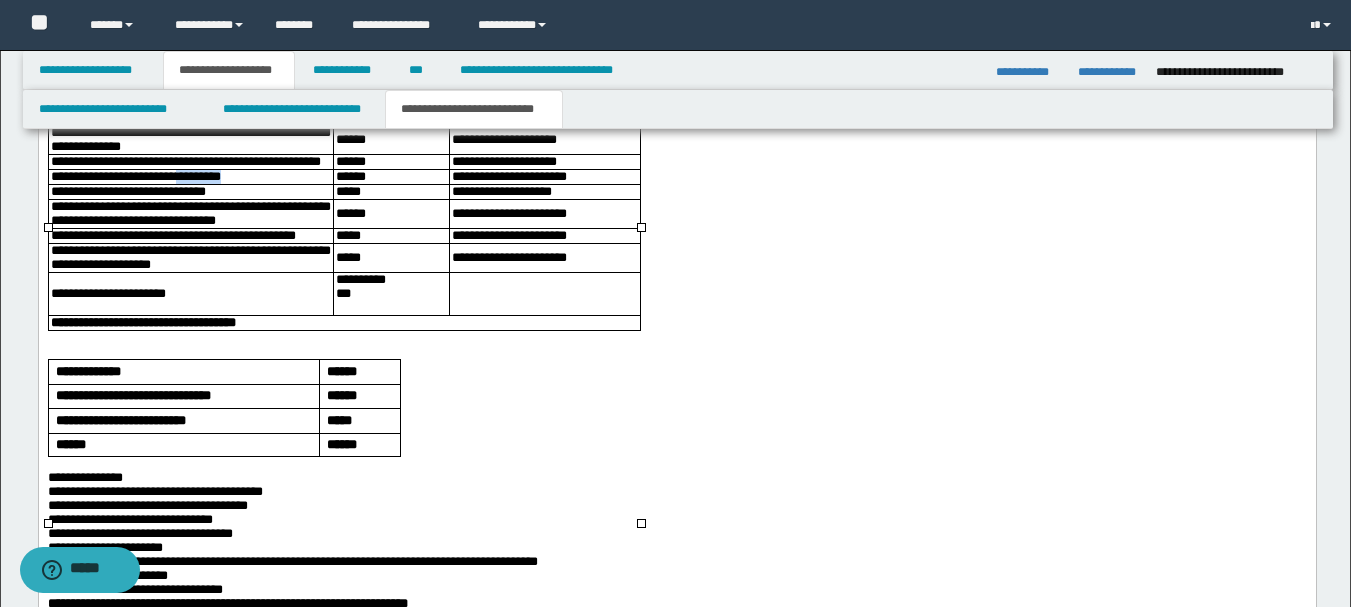 click on "**********" at bounding box center (135, 177) 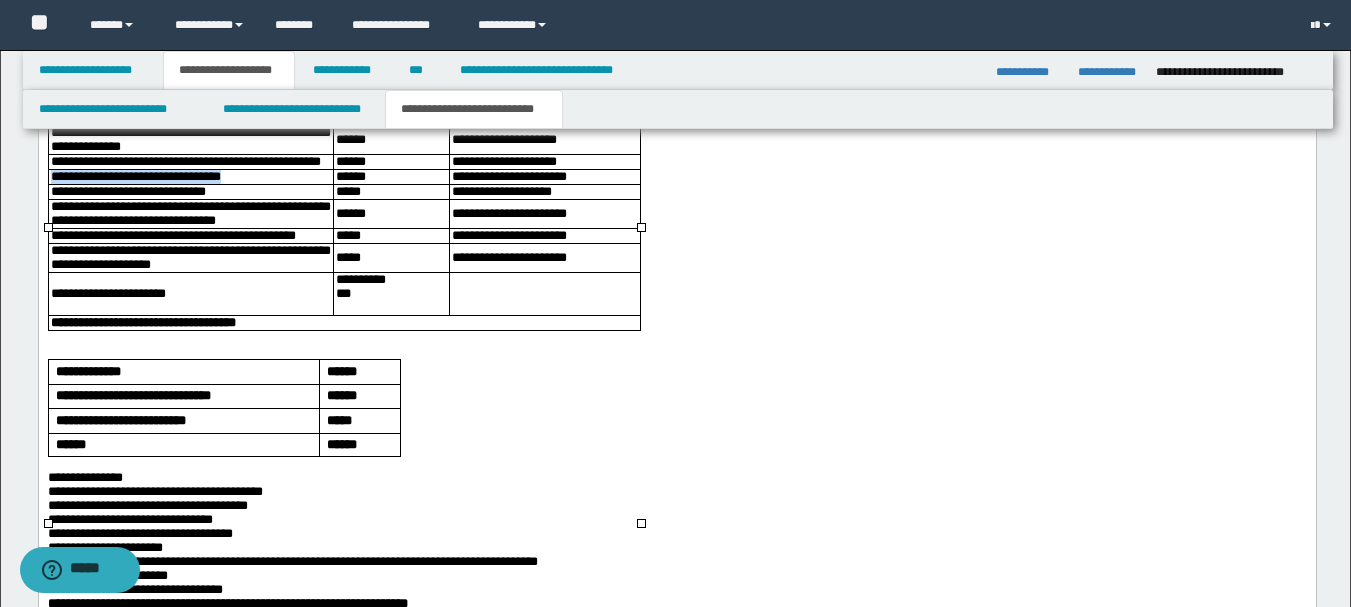 click on "**********" at bounding box center [135, 177] 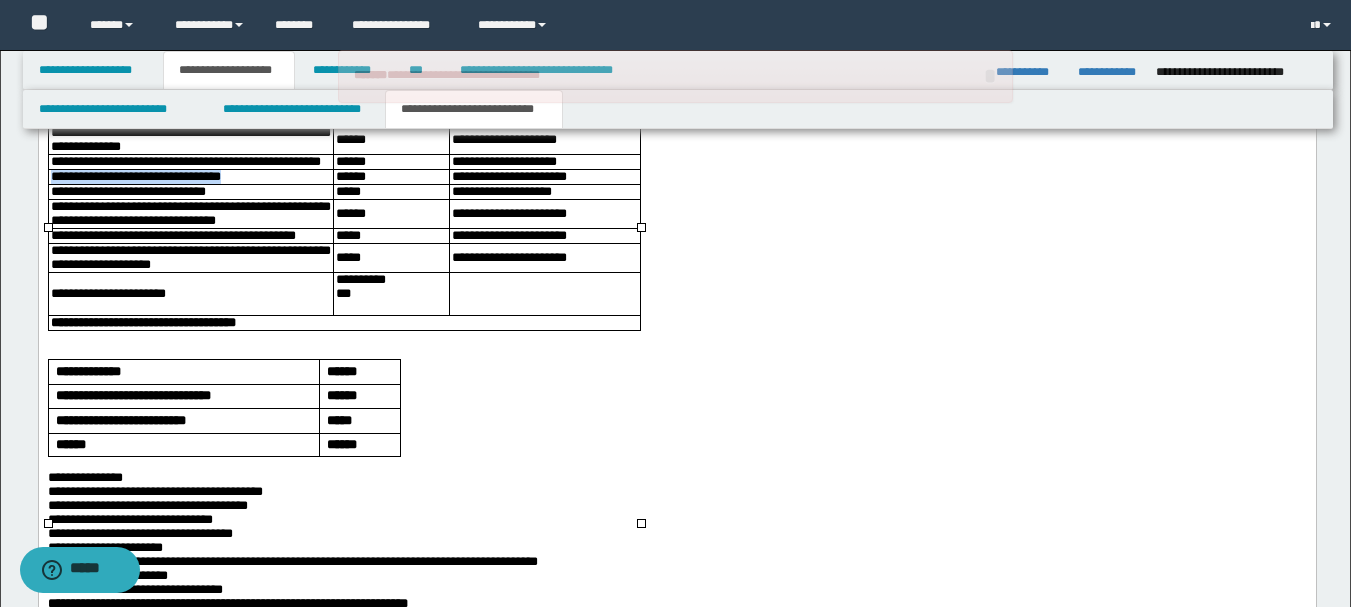 copy on "**********" 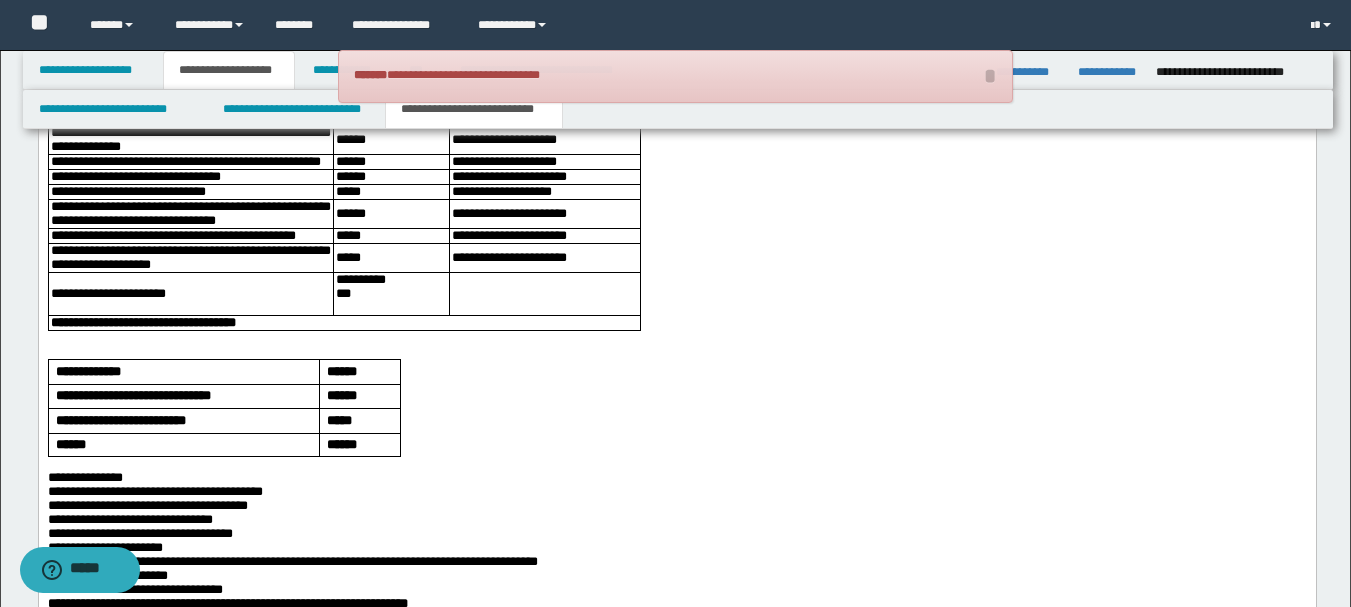 click on "**********" at bounding box center (676, 75) 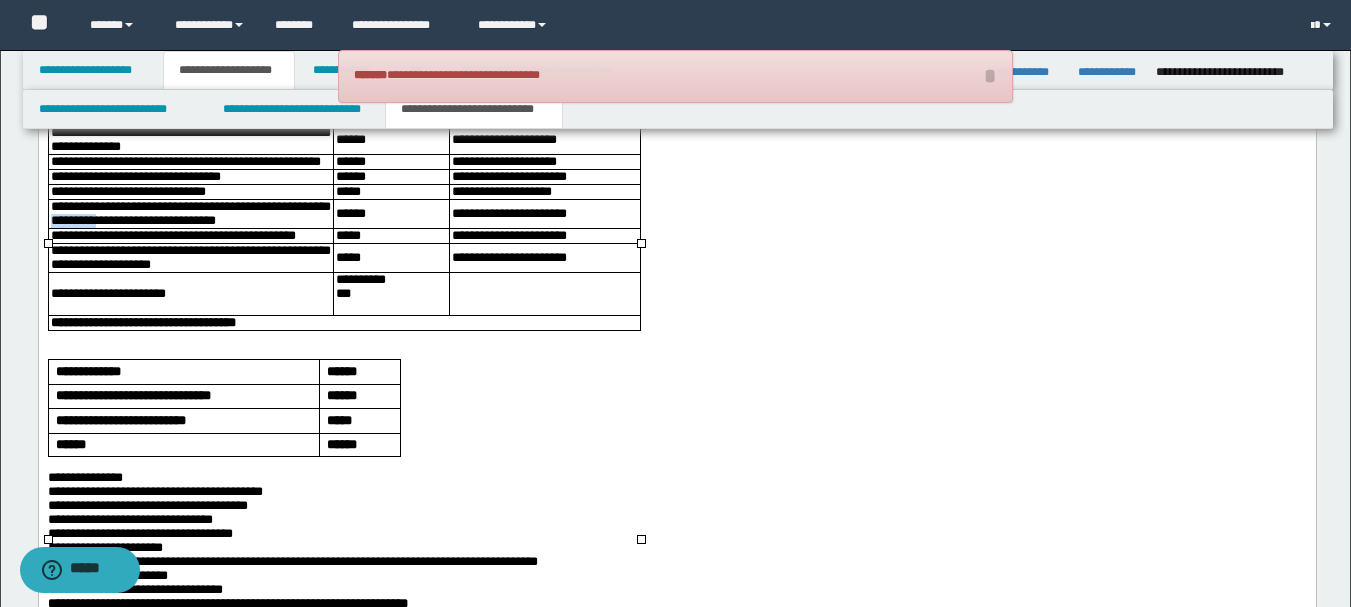 click on "**********" at bounding box center [190, 214] 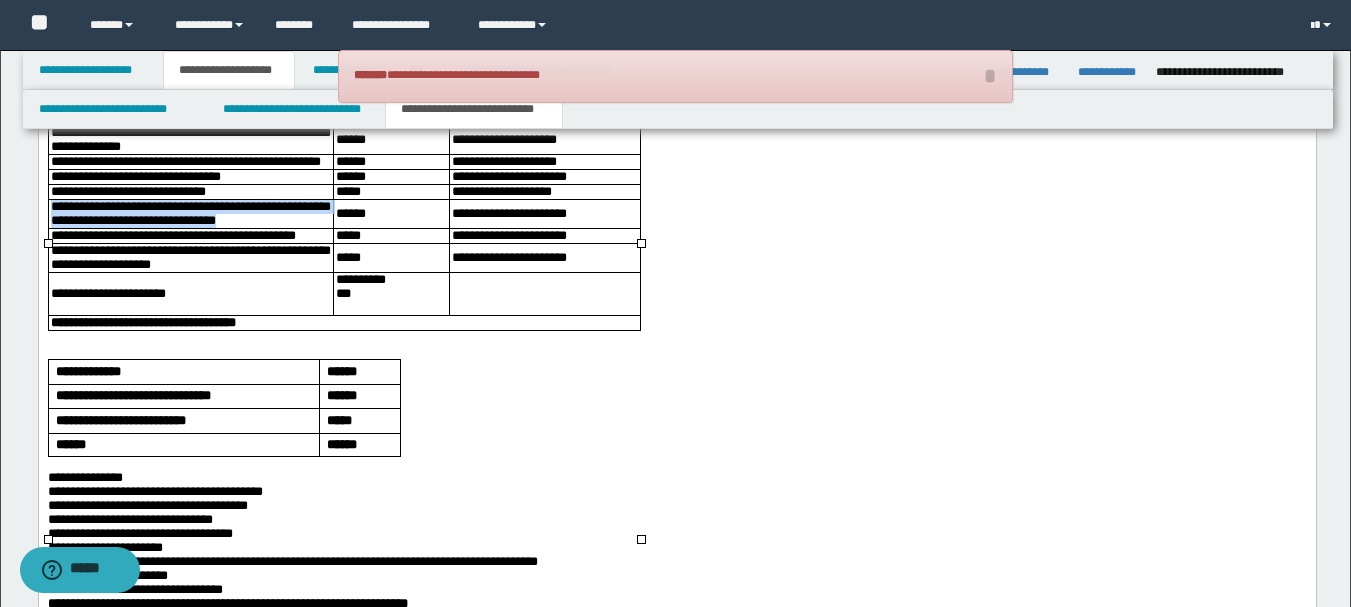 click on "**********" at bounding box center (190, 214) 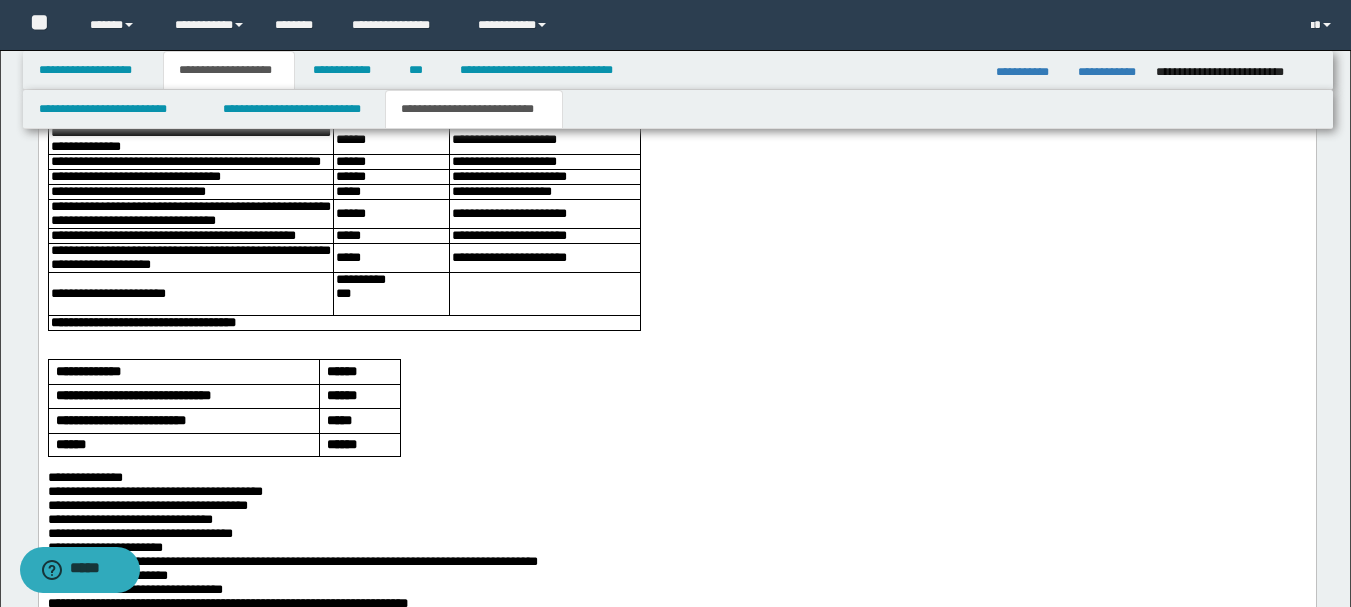 click on "**********" at bounding box center (676, 75) 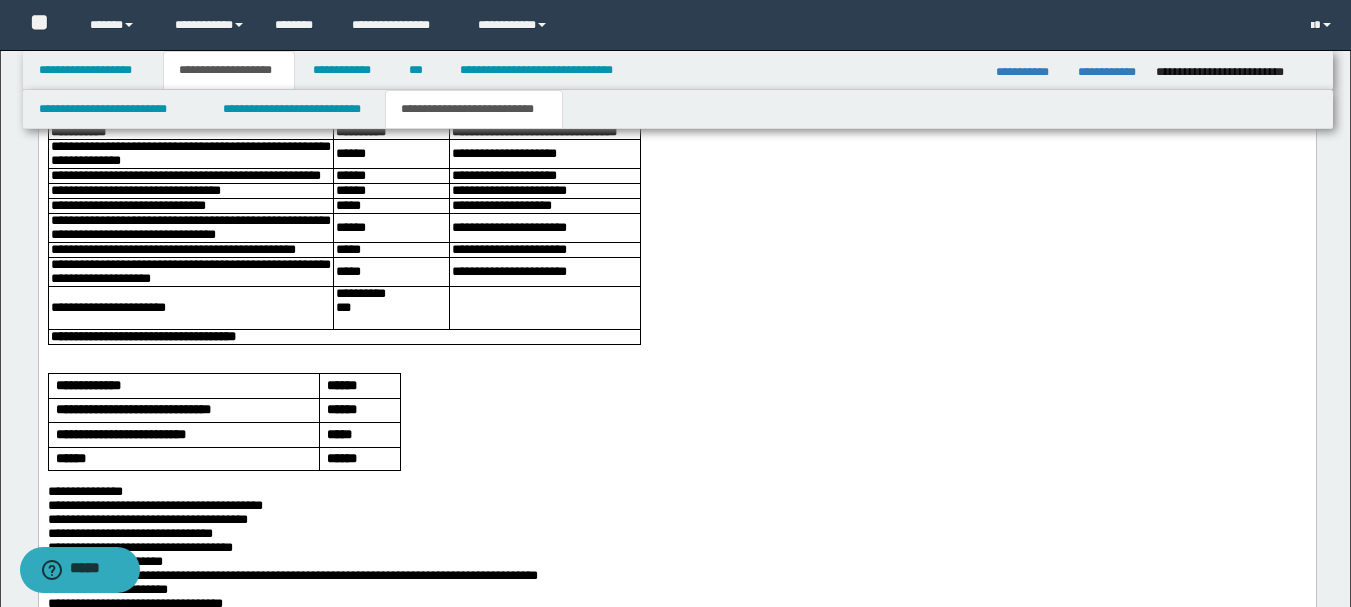 click on "**********" at bounding box center [172, 250] 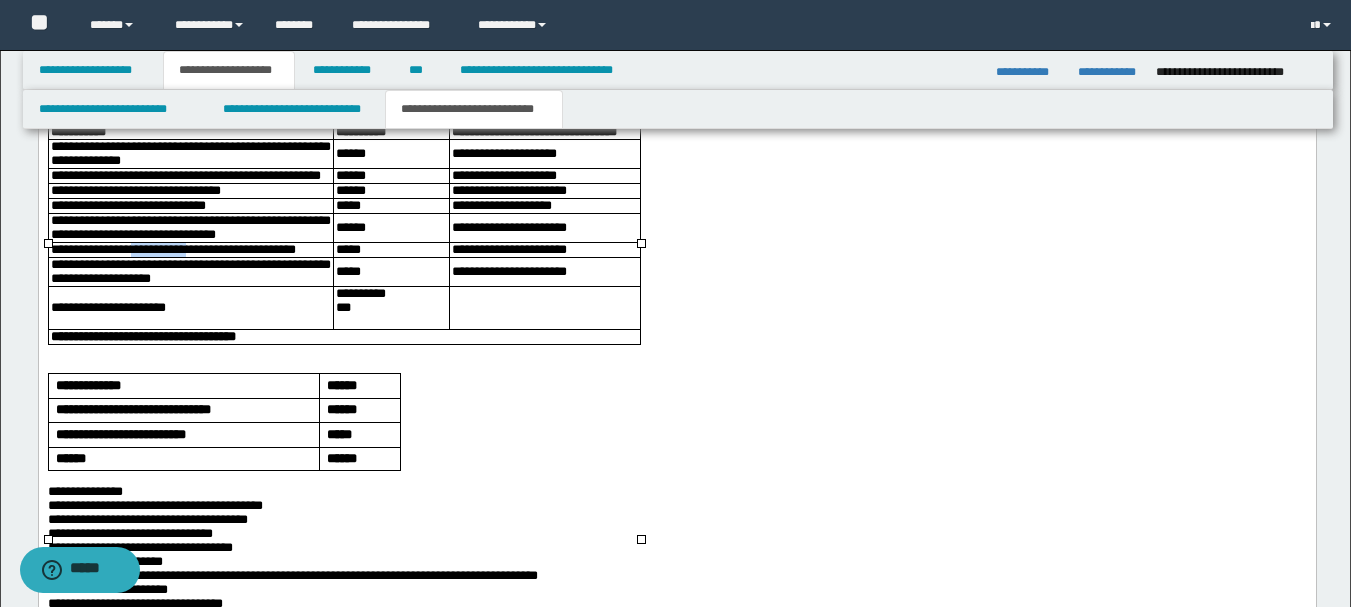 click on "**********" at bounding box center (172, 250) 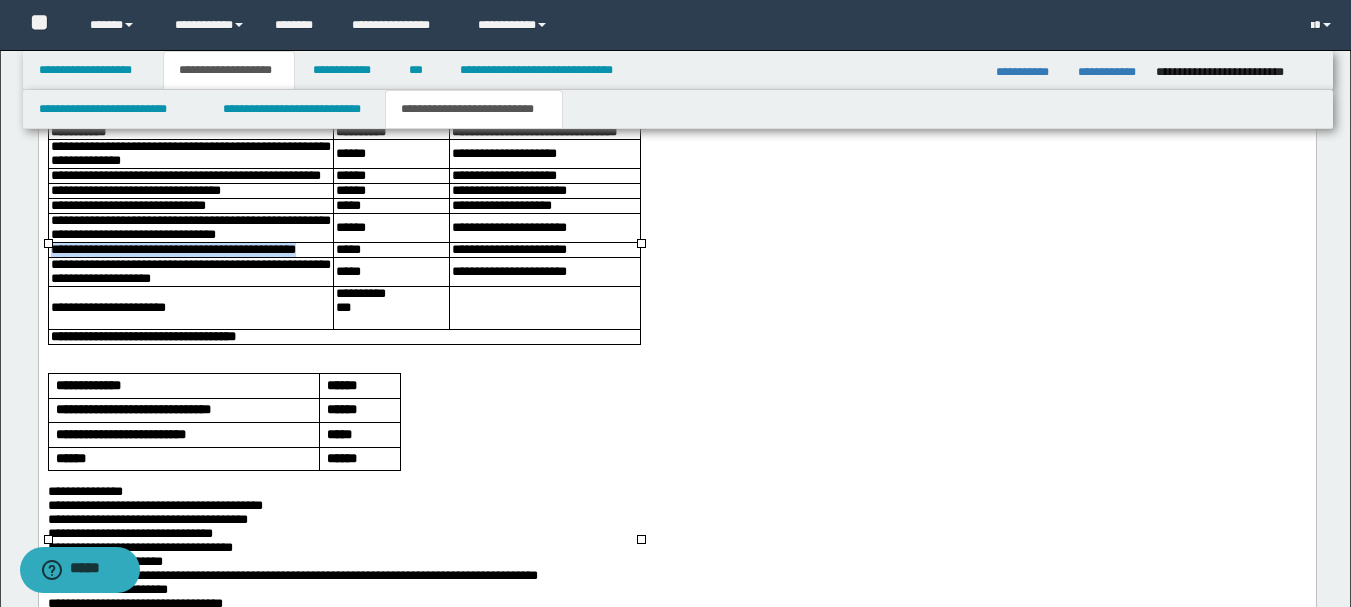 click on "**********" at bounding box center (172, 250) 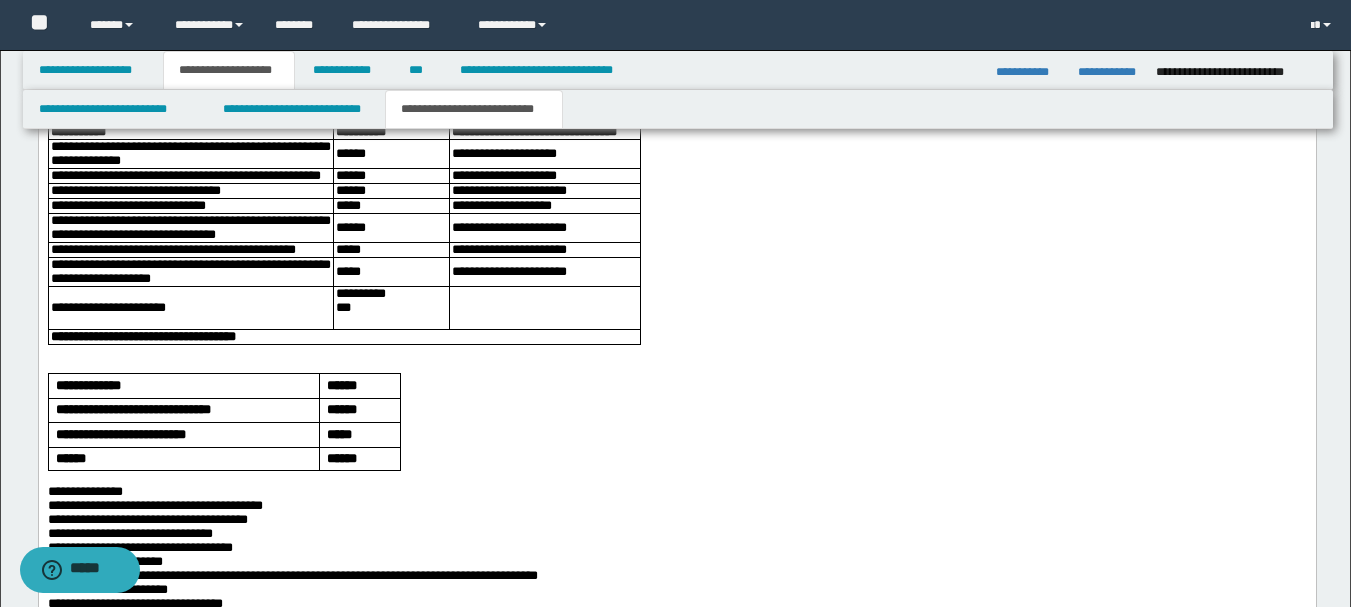 click on "**********" at bounding box center (676, 82) 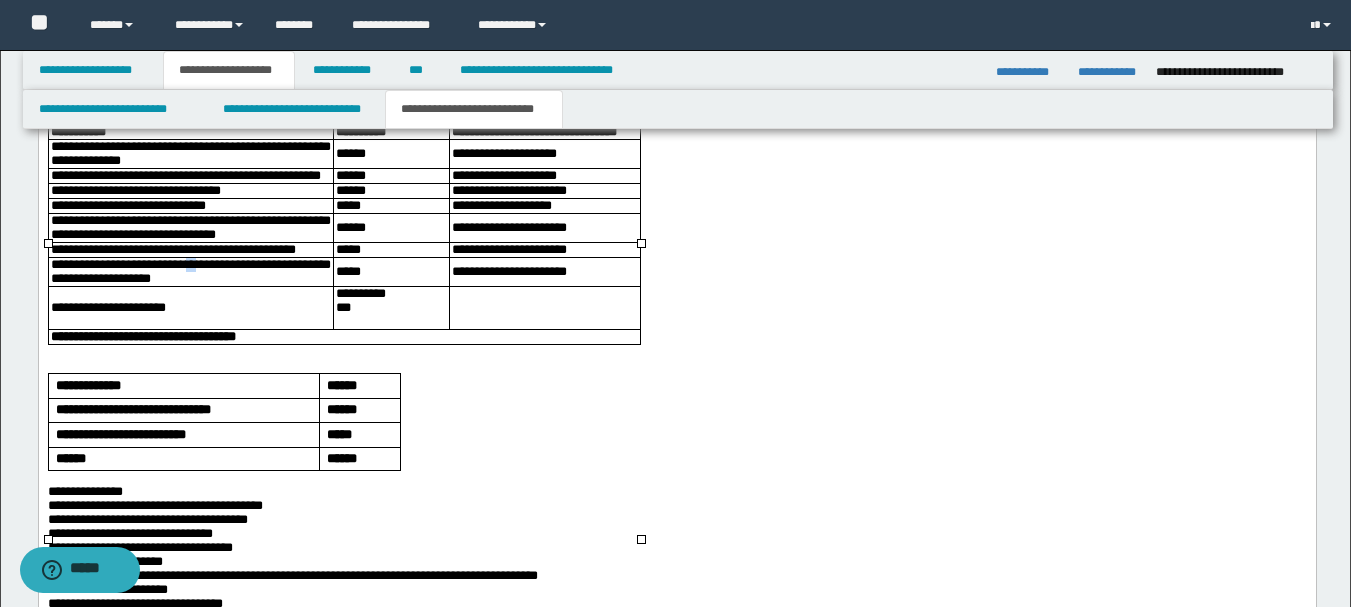 click on "**********" at bounding box center [190, 272] 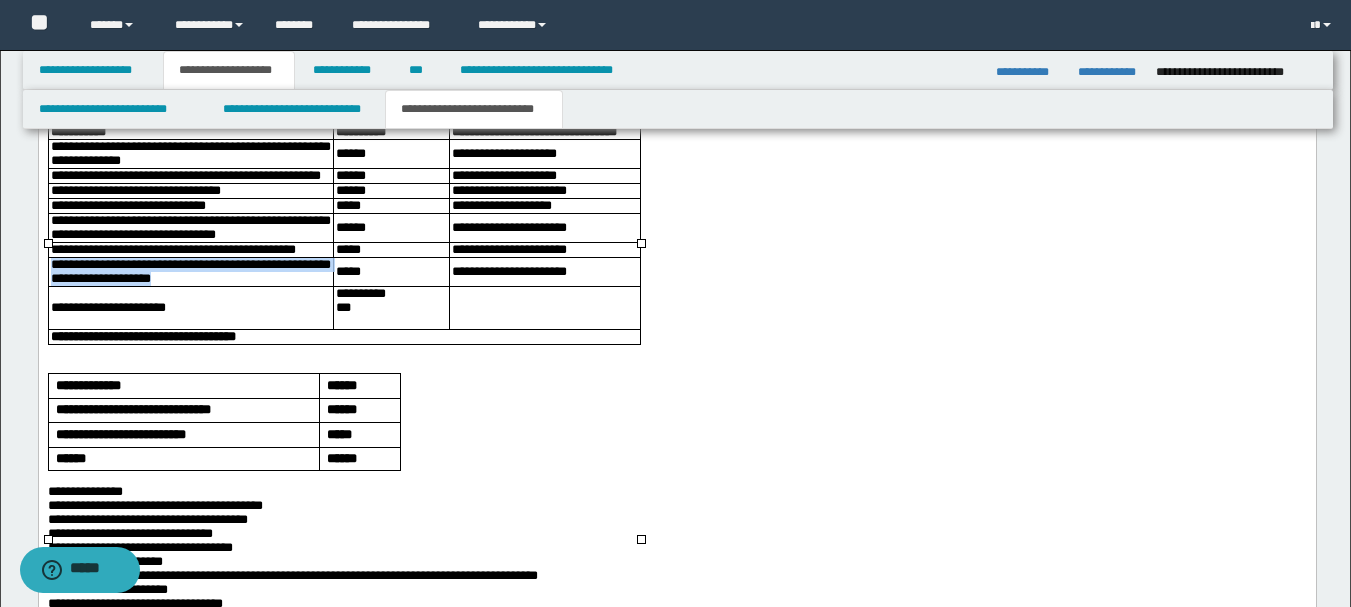 click on "**********" at bounding box center (190, 272) 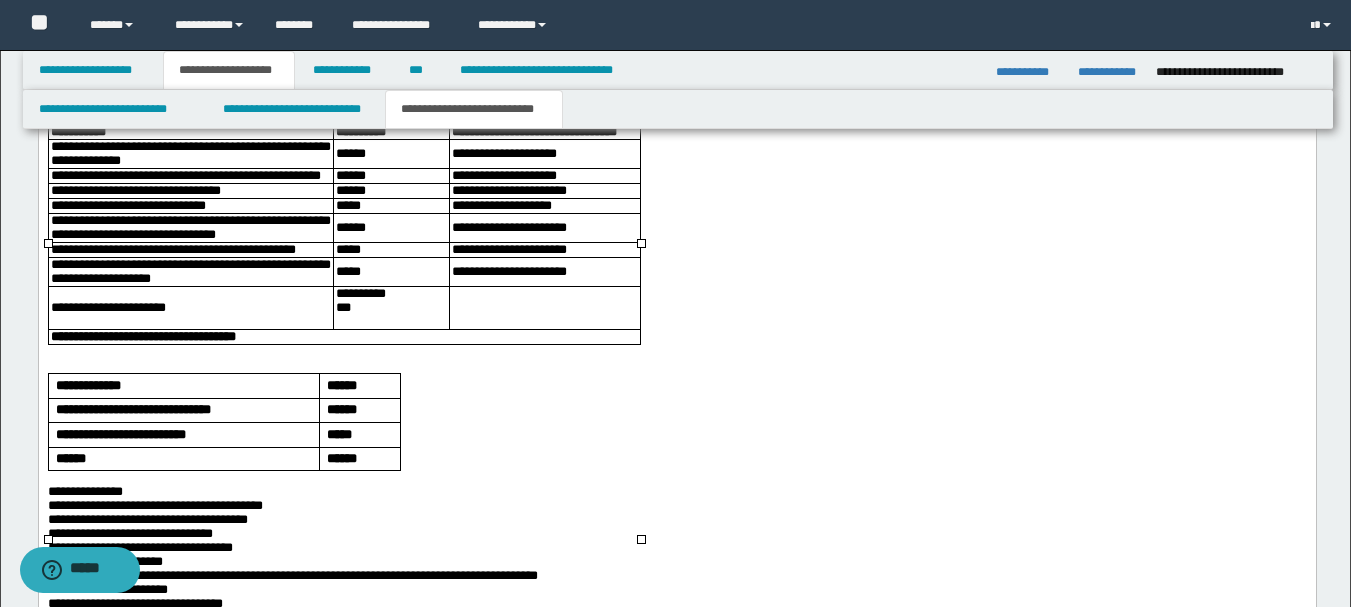 click on "**********" at bounding box center [676, 82] 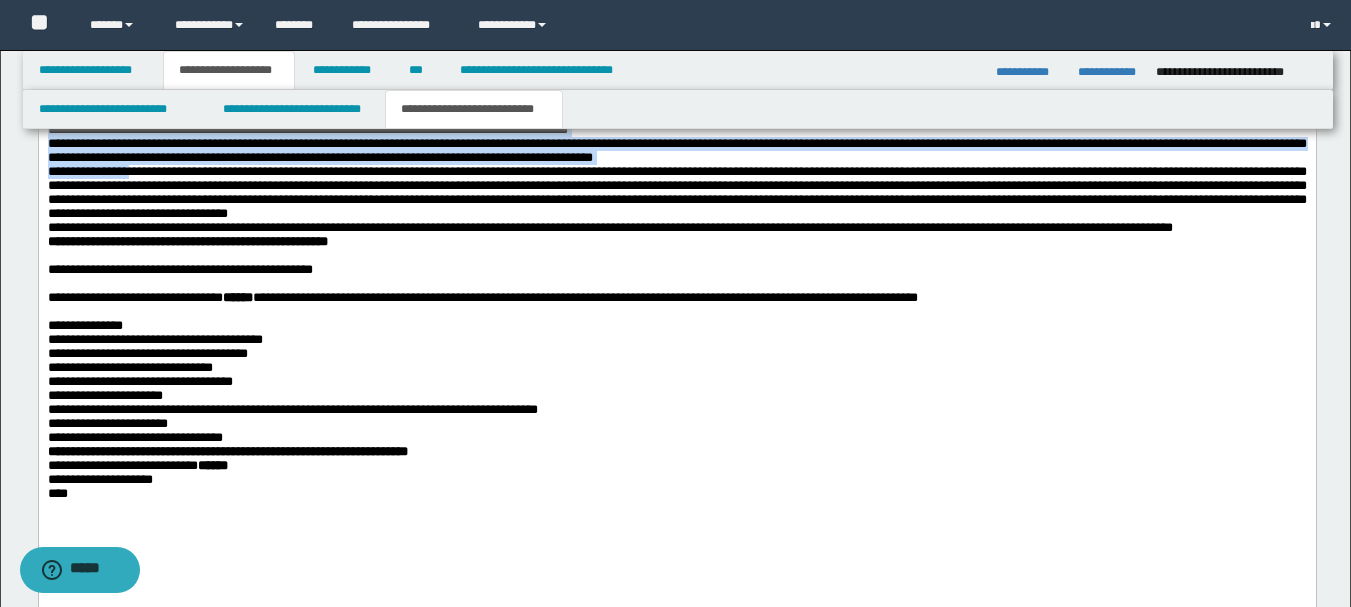 scroll, scrollTop: 2643, scrollLeft: 0, axis: vertical 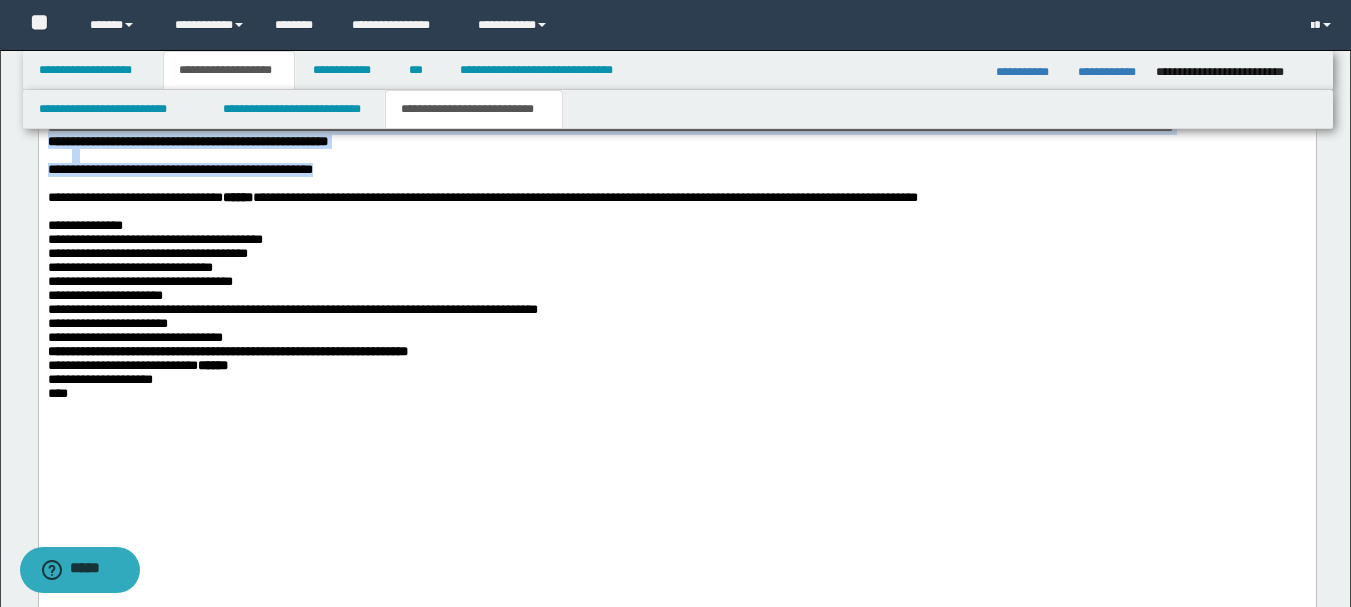 drag, startPoint x: 49, startPoint y: 122, endPoint x: 375, endPoint y: 459, distance: 468.8763 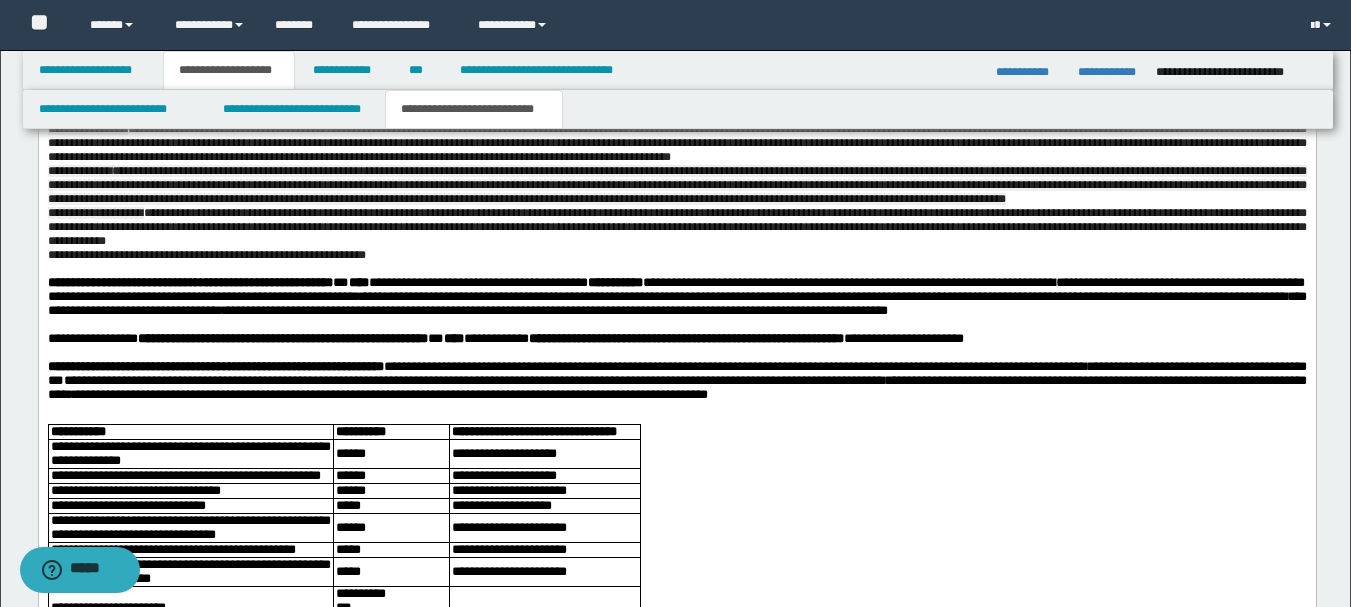 scroll, scrollTop: 1943, scrollLeft: 0, axis: vertical 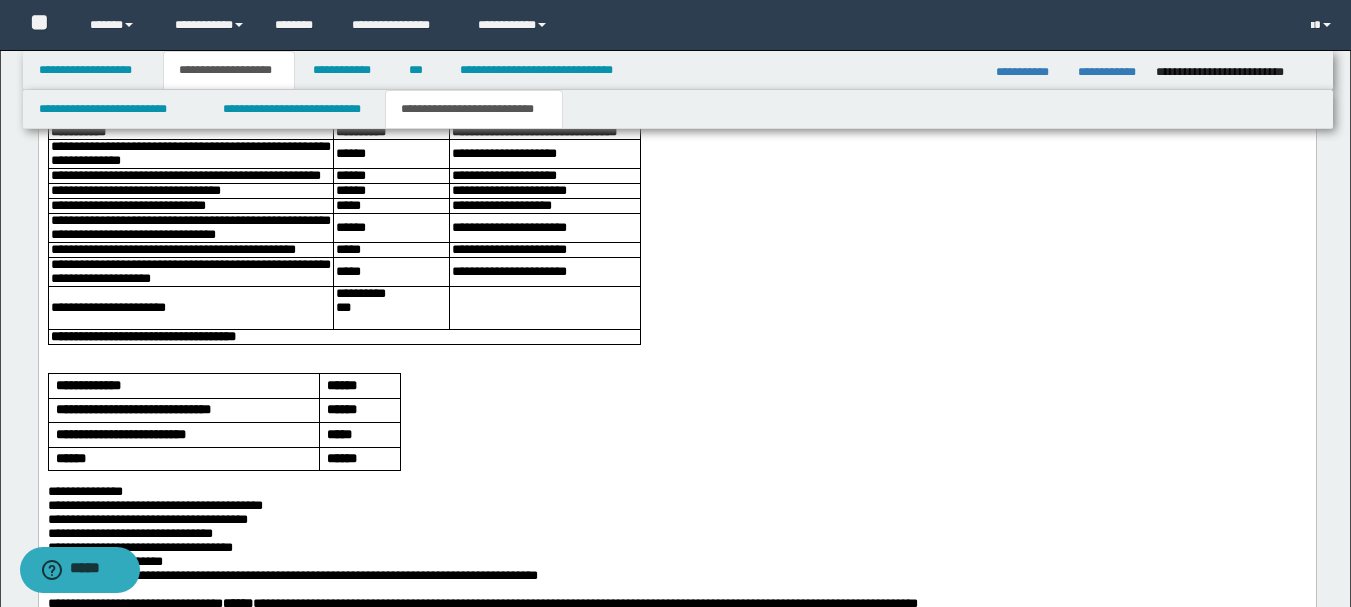 click on "**********" at bounding box center (676, 82) 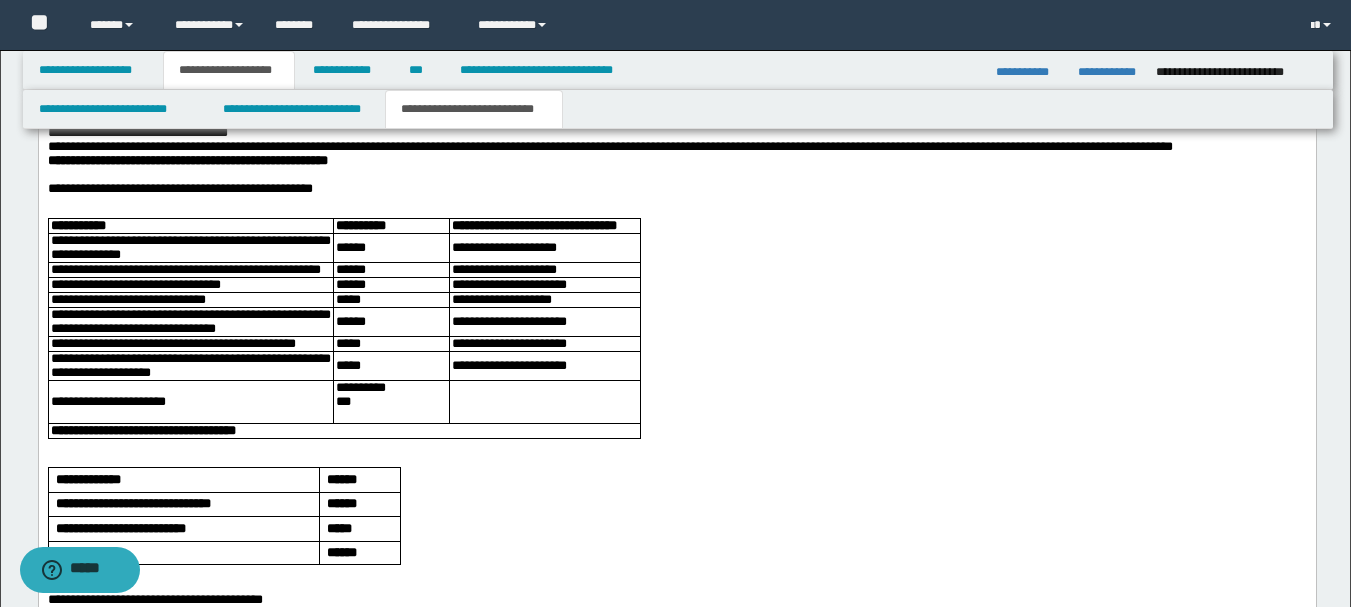 scroll, scrollTop: 2243, scrollLeft: 0, axis: vertical 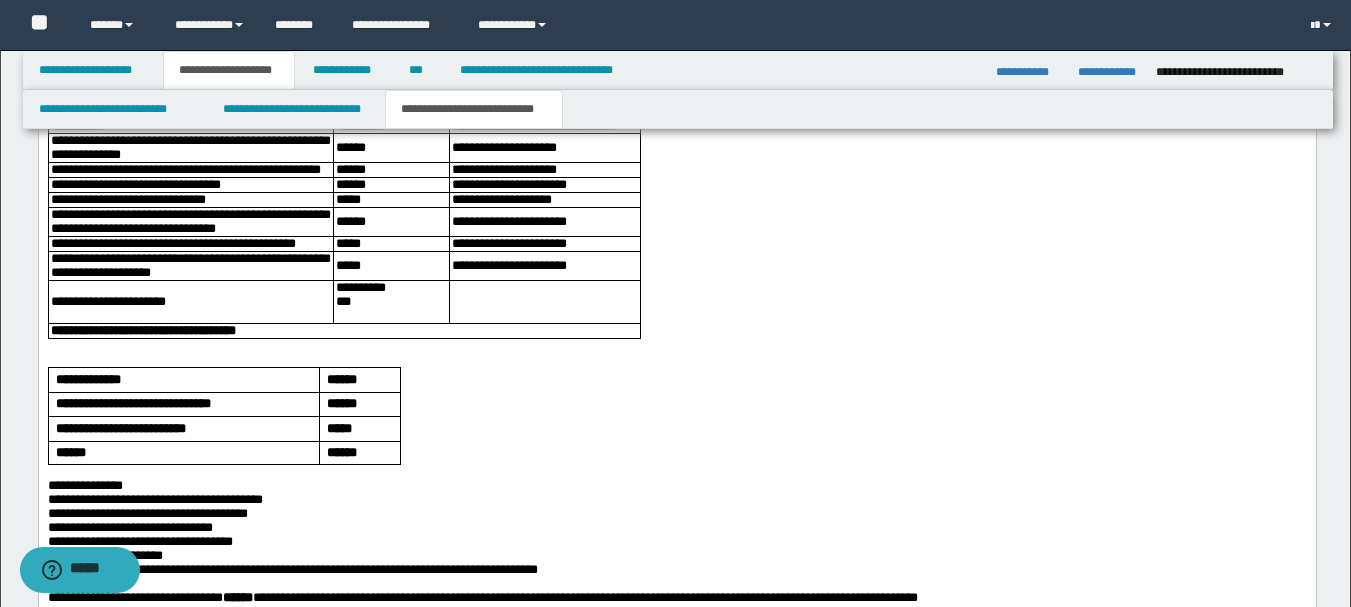 click on "**********" at bounding box center (179, 89) 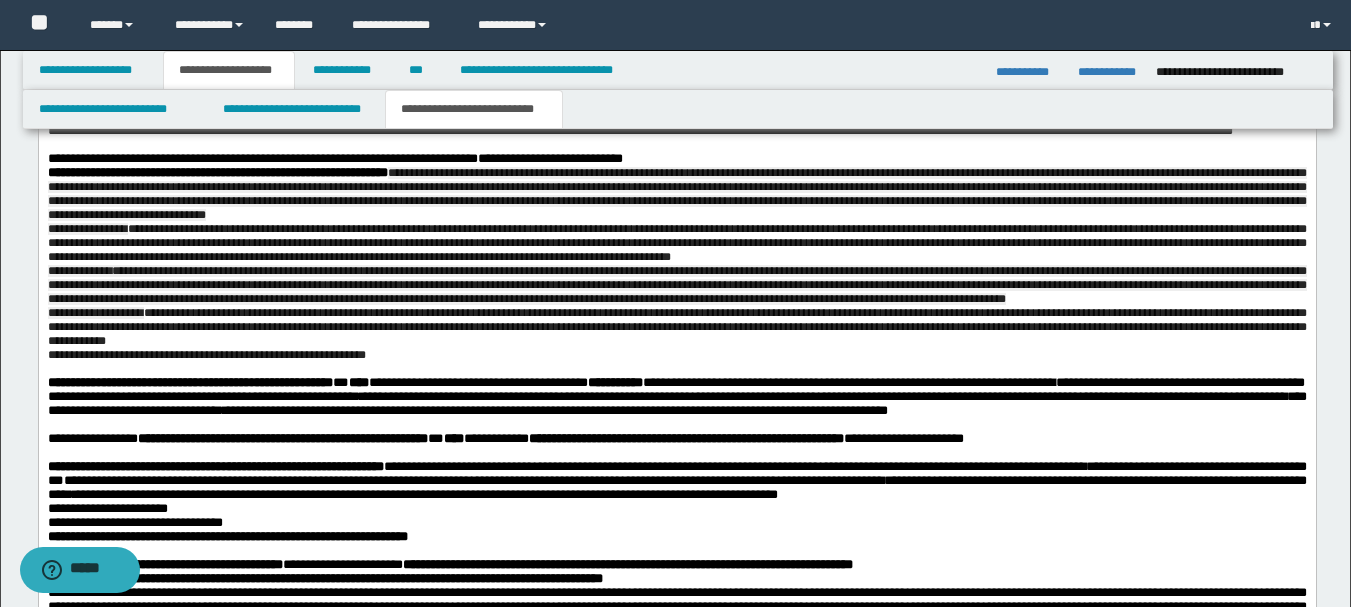 scroll, scrollTop: 1443, scrollLeft: 0, axis: vertical 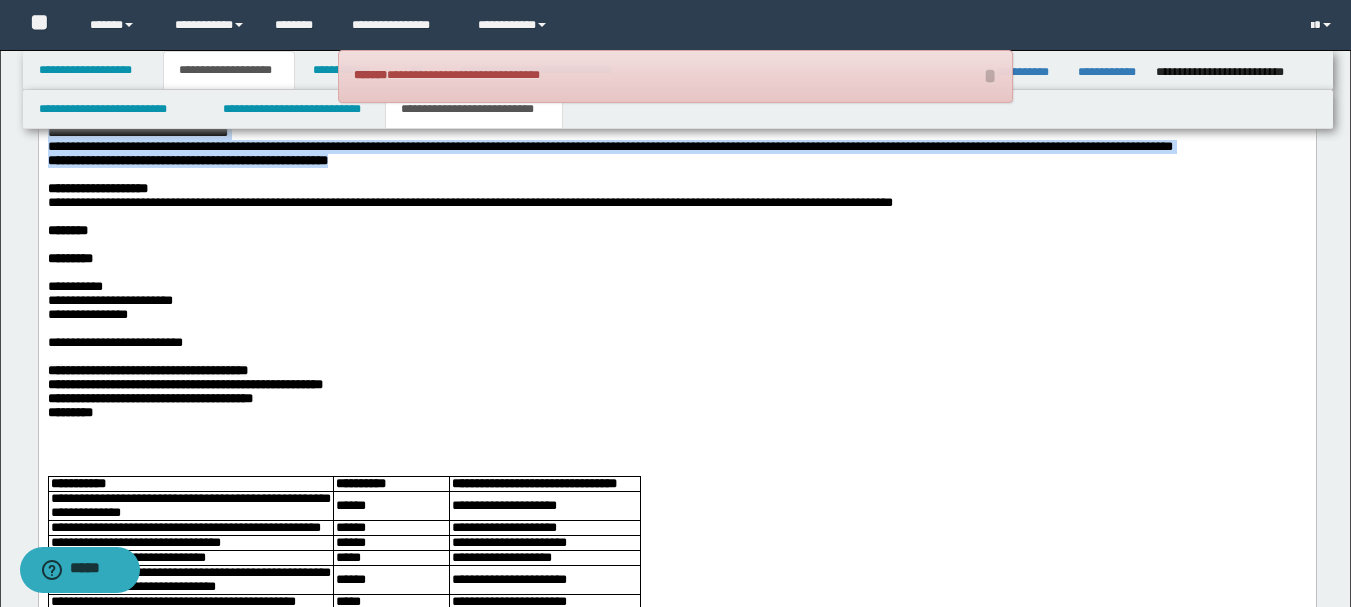 drag, startPoint x: 47, startPoint y: -419, endPoint x: 429, endPoint y: 345, distance: 854.178 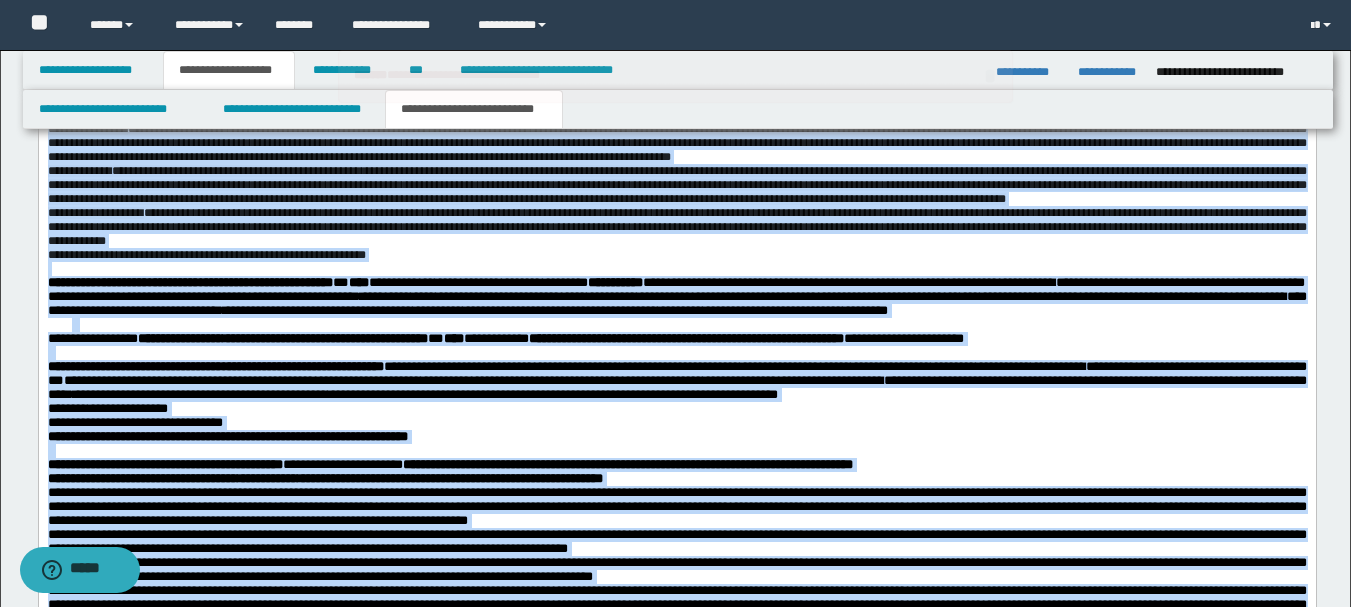 scroll, scrollTop: 1343, scrollLeft: 0, axis: vertical 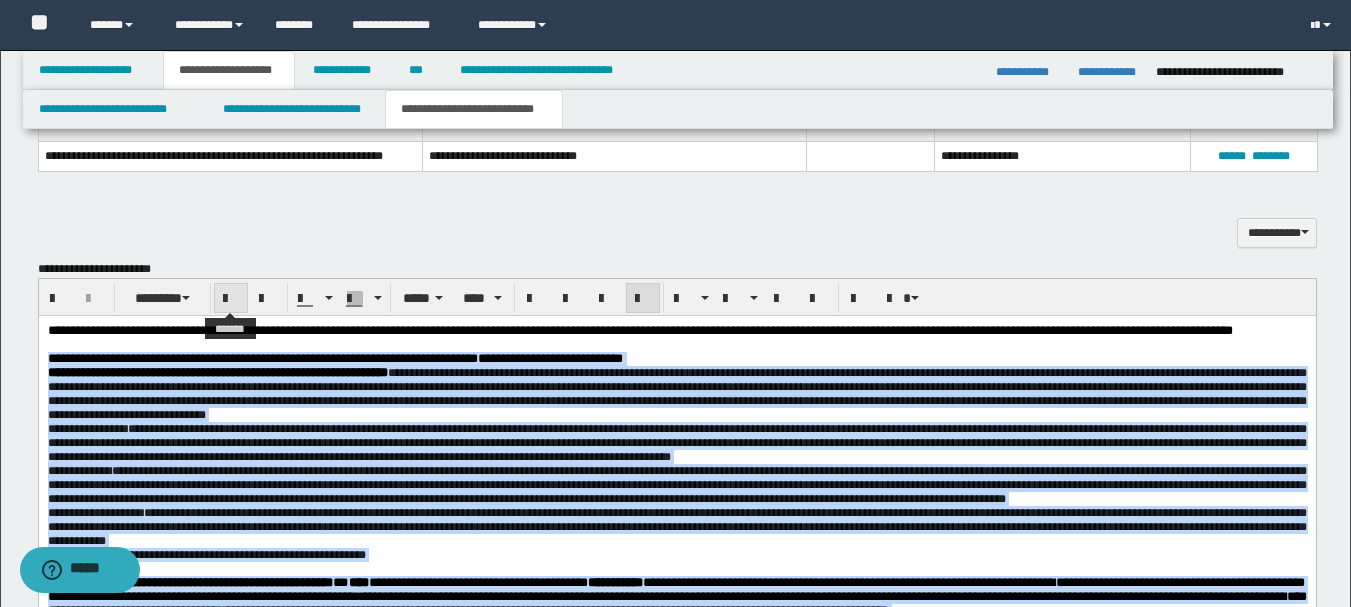 click at bounding box center [231, 298] 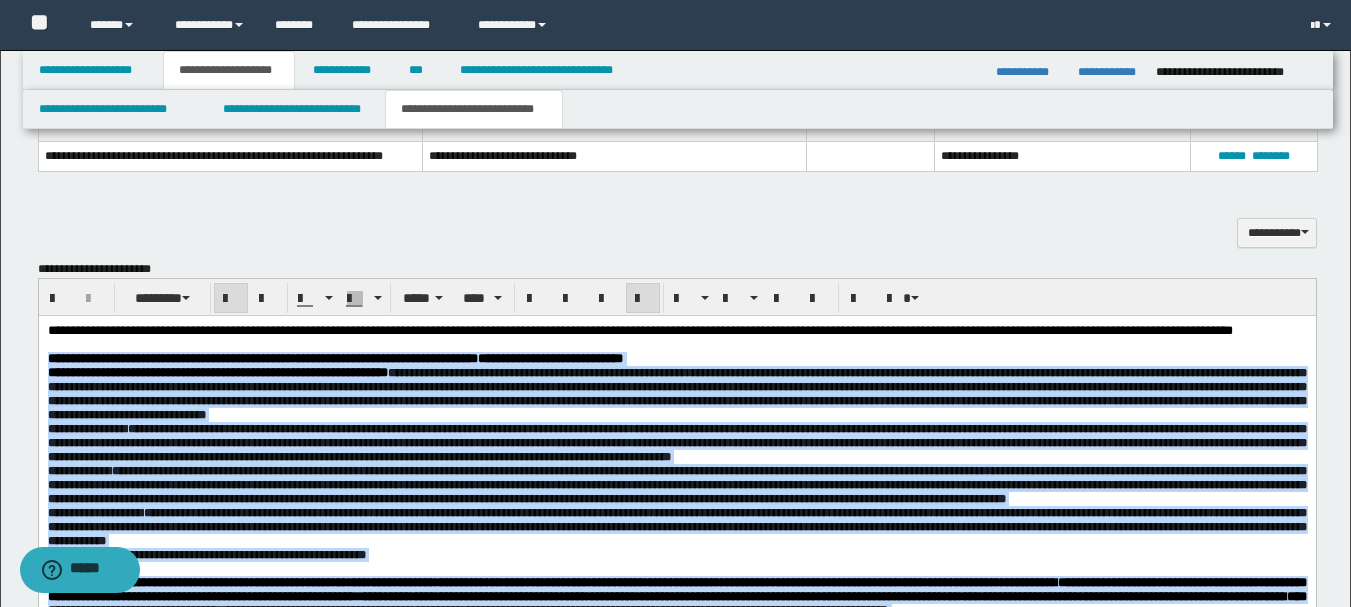 click at bounding box center (231, 299) 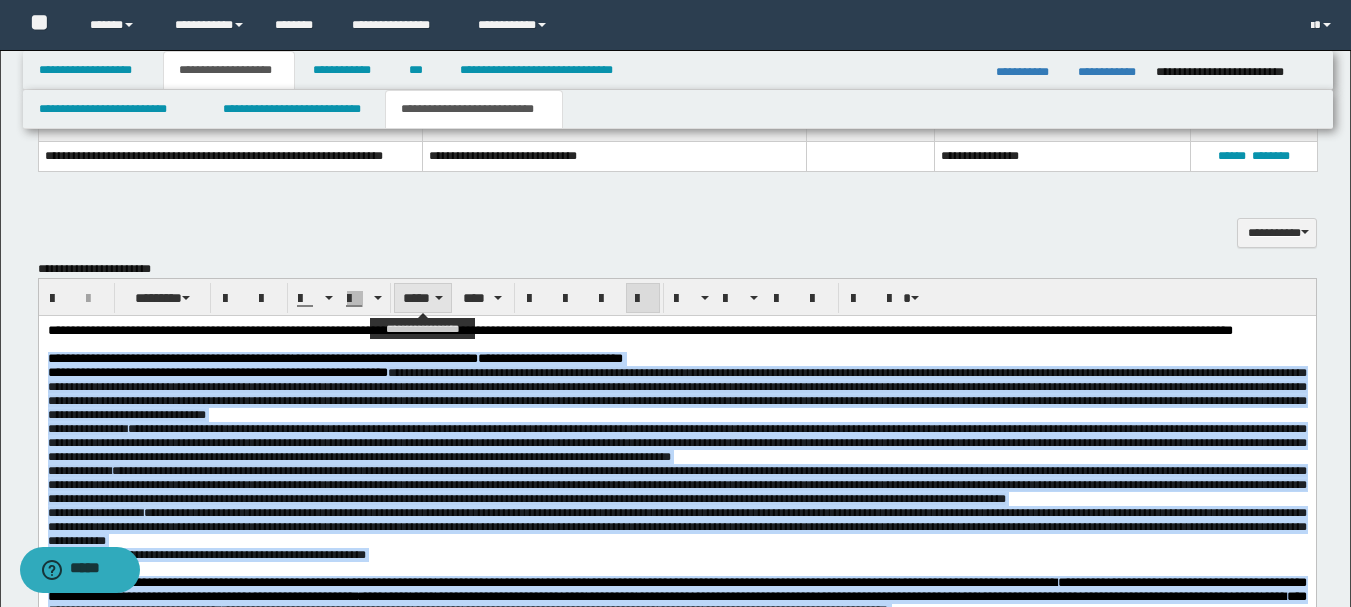 click on "*****" at bounding box center [423, 298] 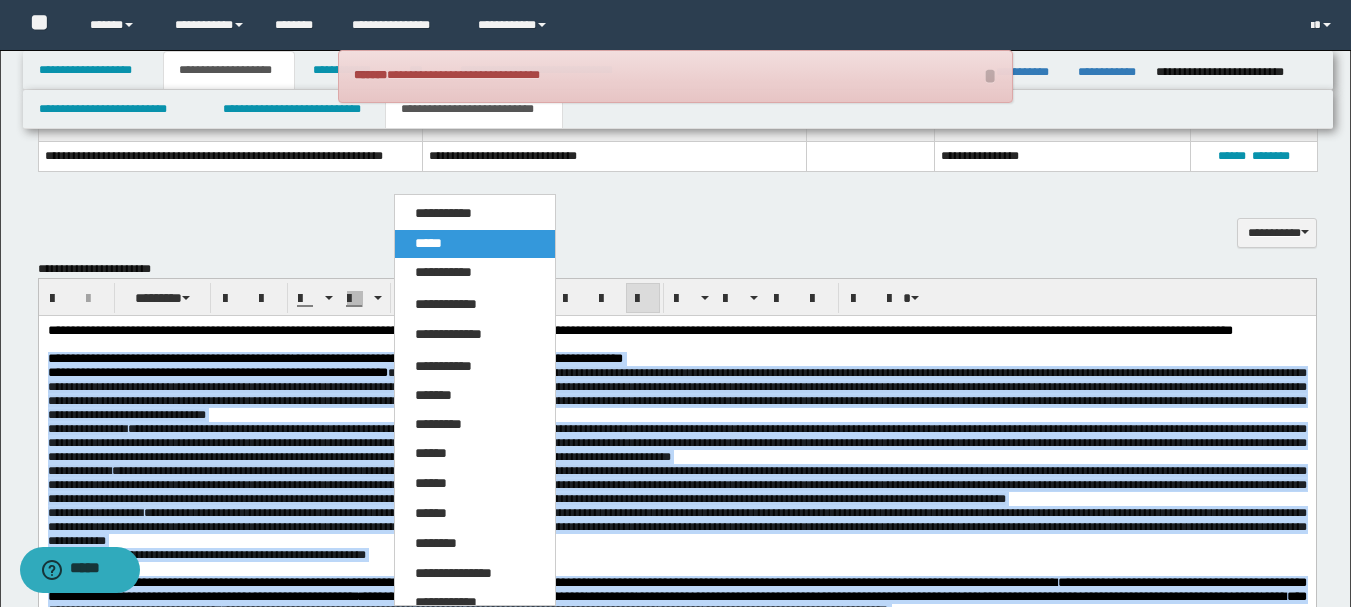click on "*****" at bounding box center (475, 244) 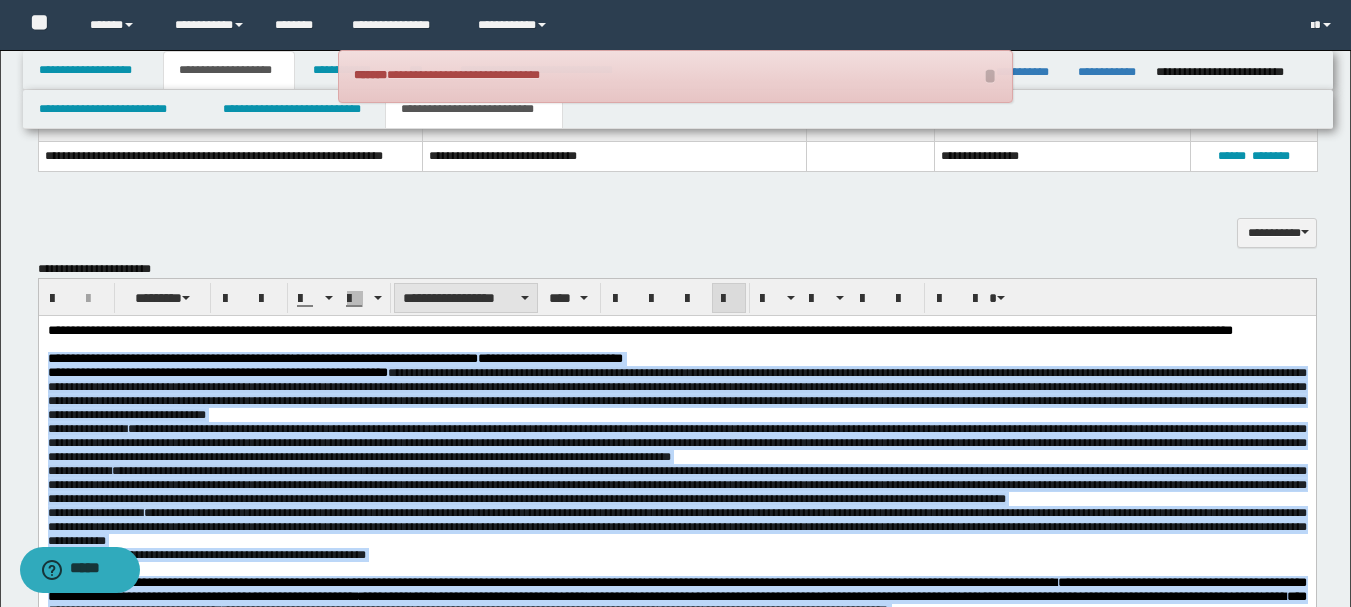click on "**********" at bounding box center [466, 298] 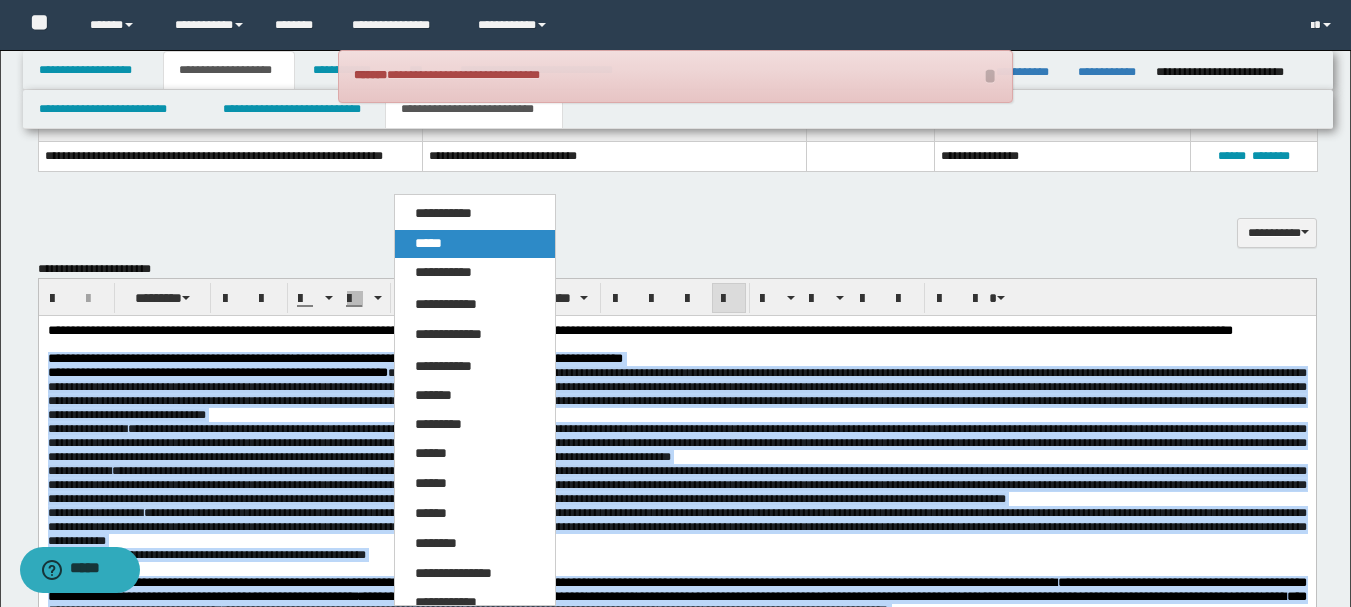 click on "*****" at bounding box center [428, 243] 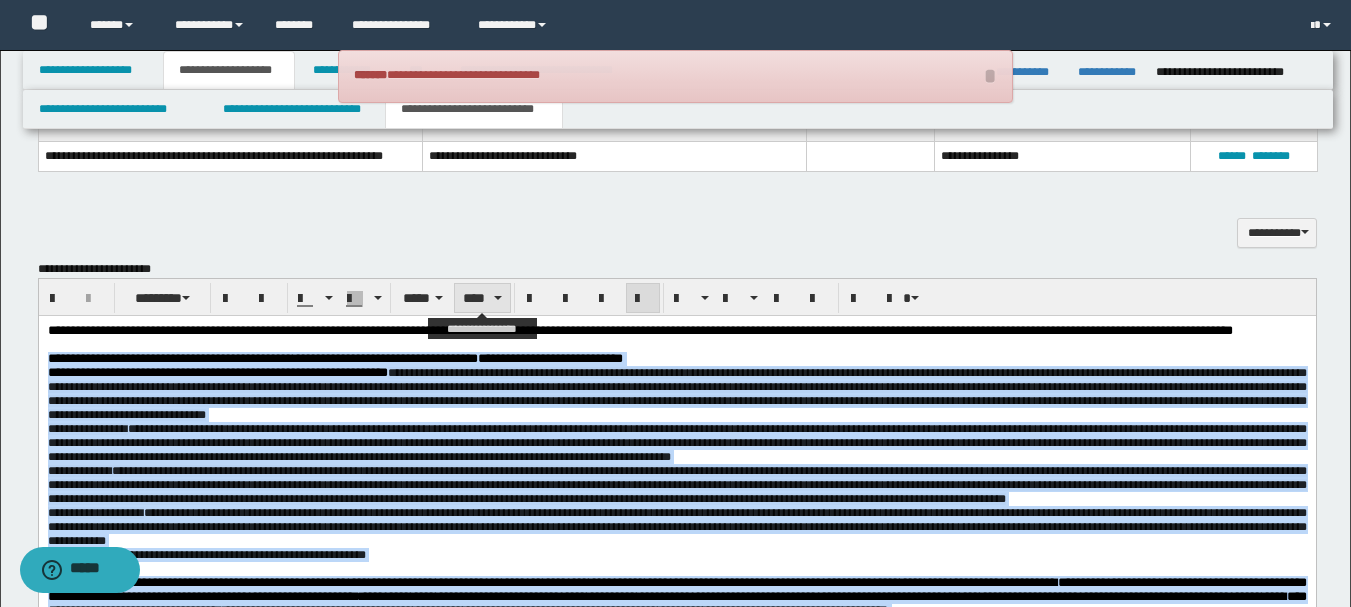 click on "****" at bounding box center [482, 298] 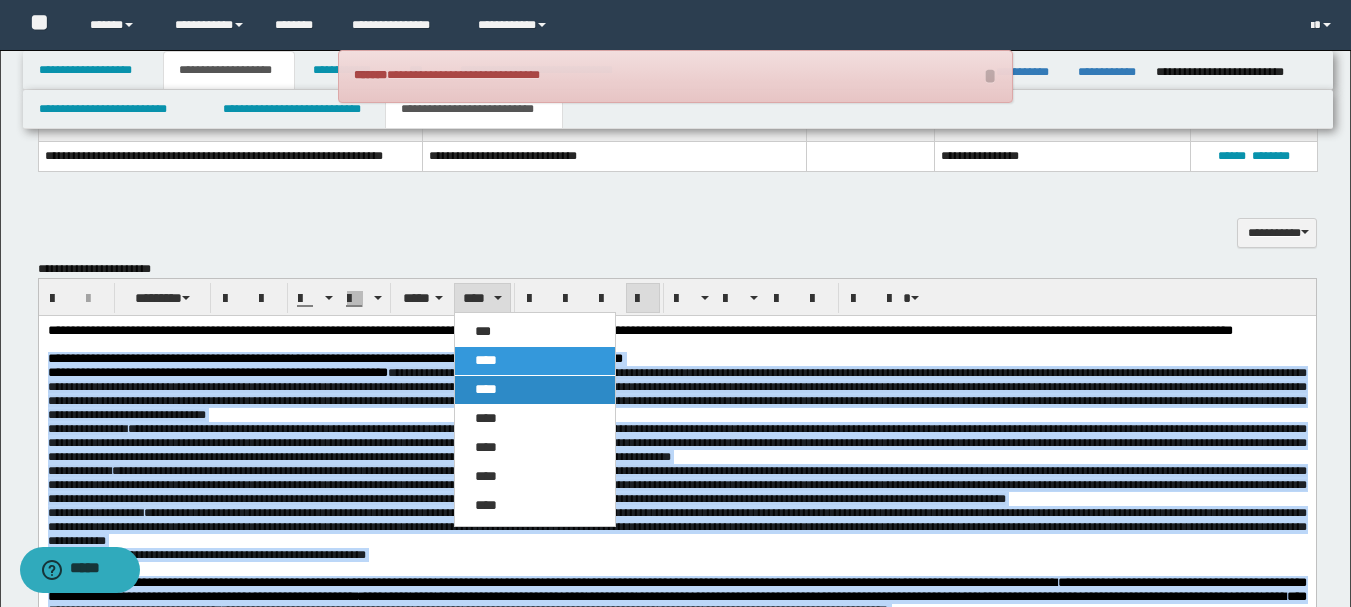 click on "****" at bounding box center [486, 389] 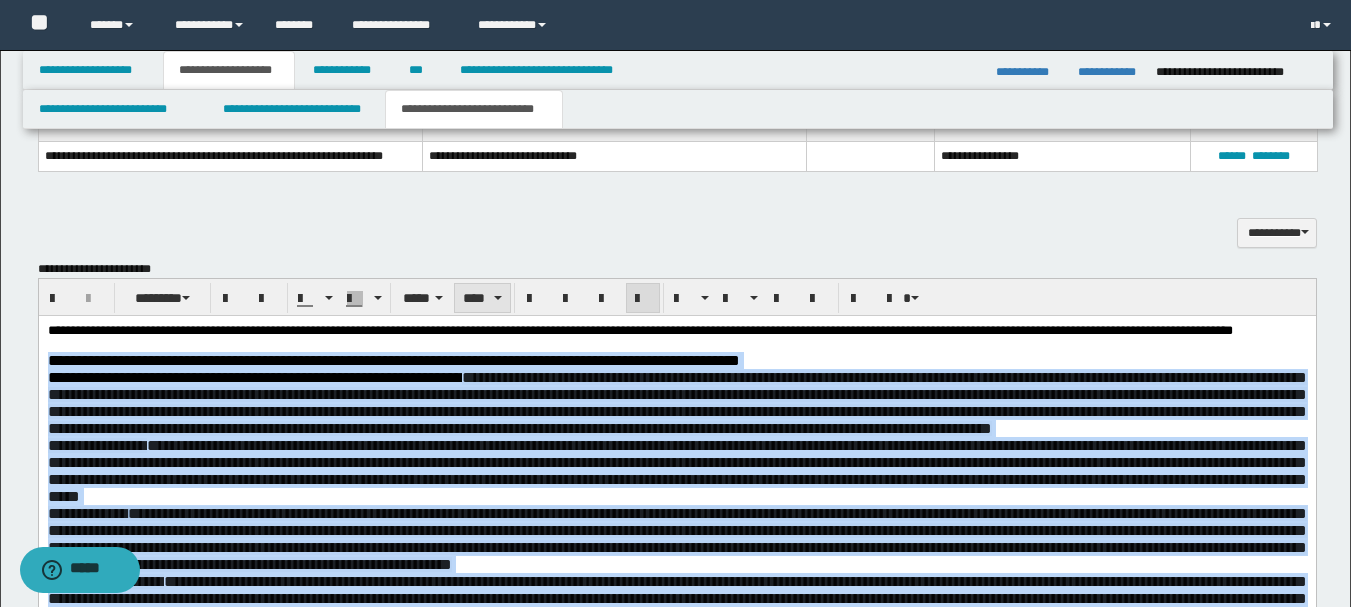 click on "****" at bounding box center (482, 298) 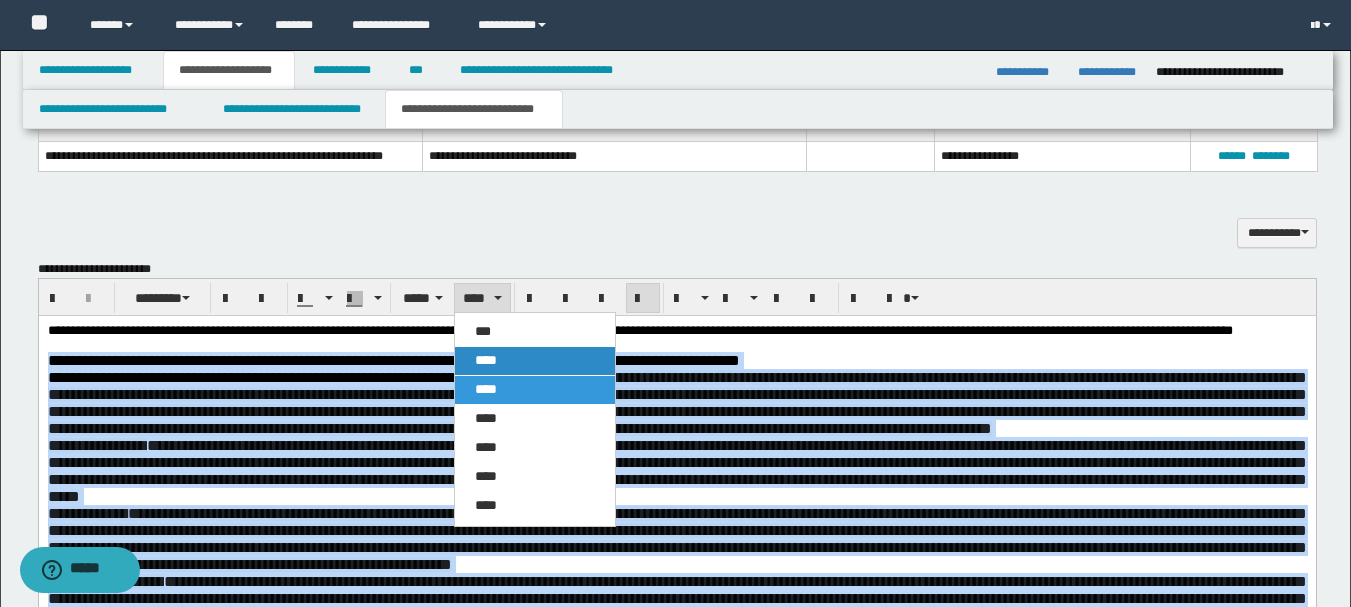click on "****" at bounding box center (486, 360) 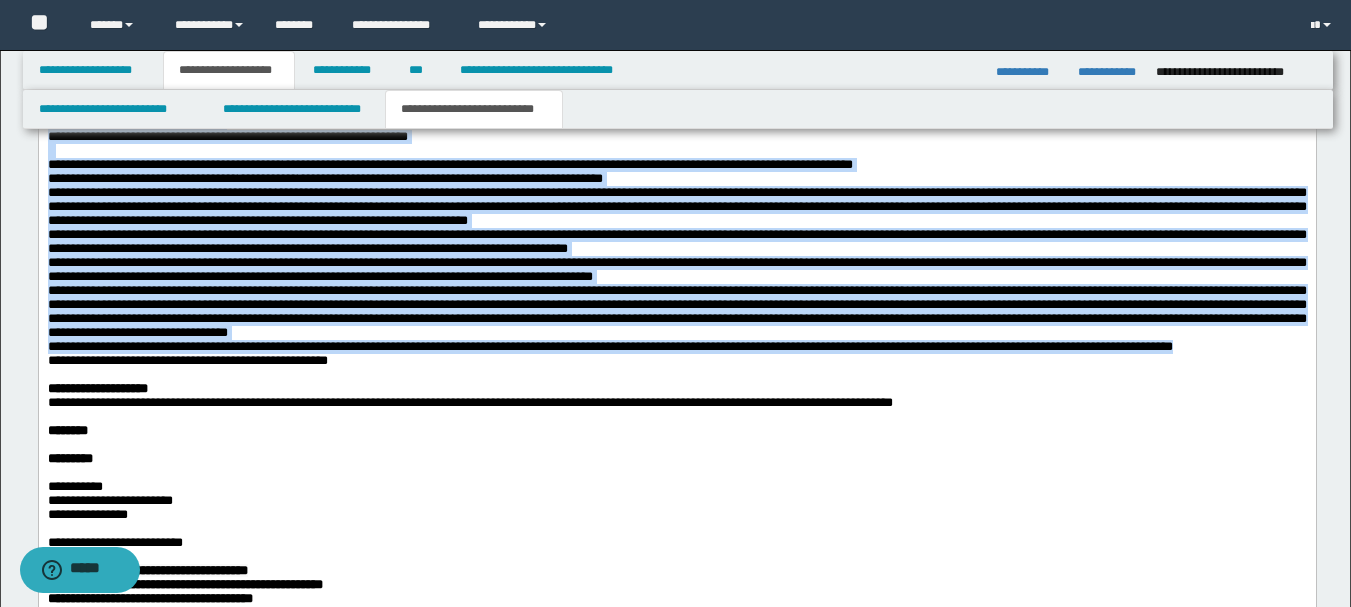 scroll, scrollTop: 2043, scrollLeft: 0, axis: vertical 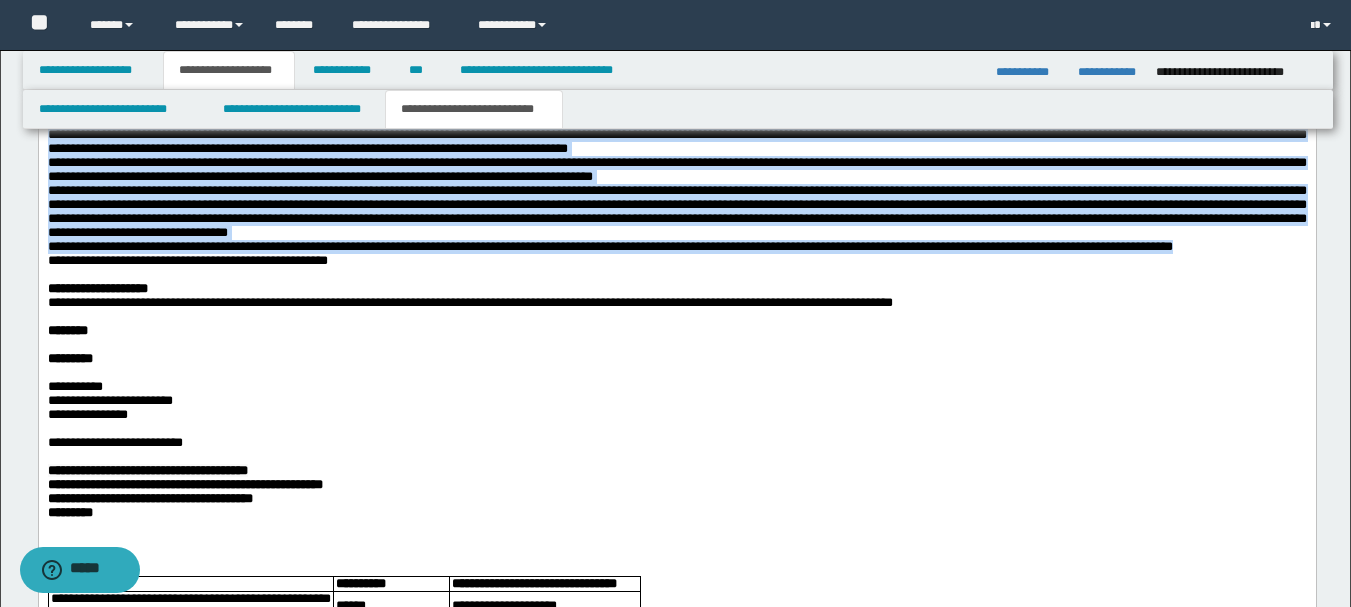 click on "**********" at bounding box center (676, 212) 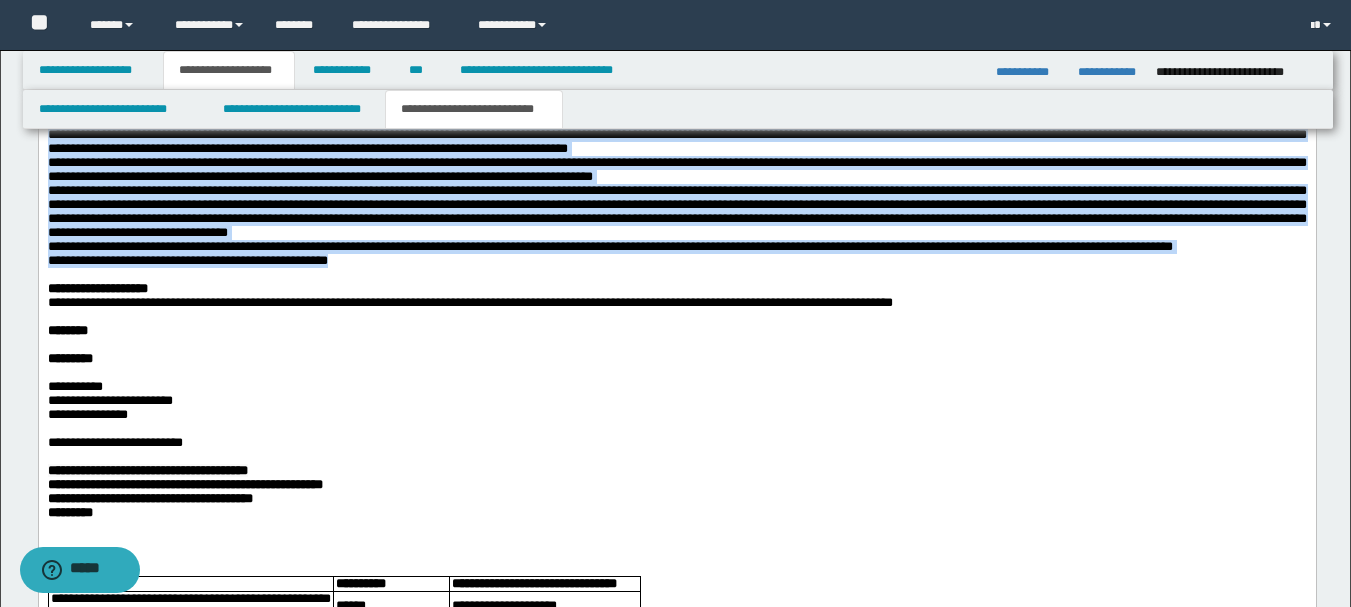 drag, startPoint x: 409, startPoint y: 449, endPoint x: 31, endPoint y: 243, distance: 430.4881 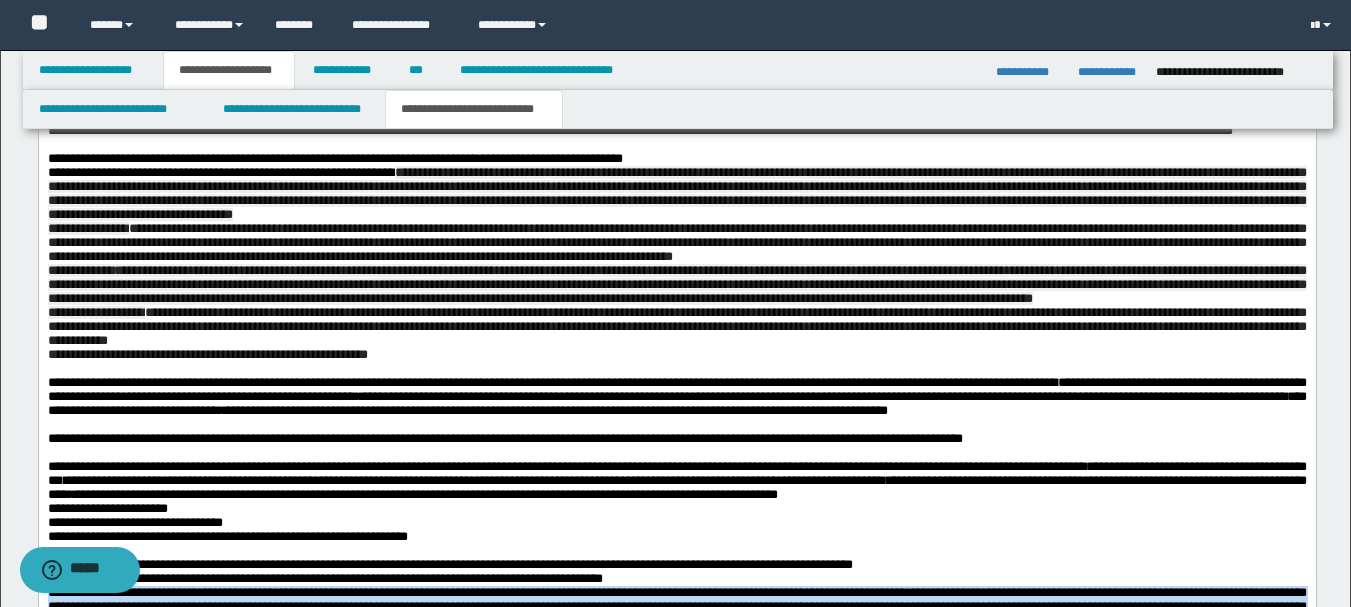 scroll, scrollTop: 1343, scrollLeft: 0, axis: vertical 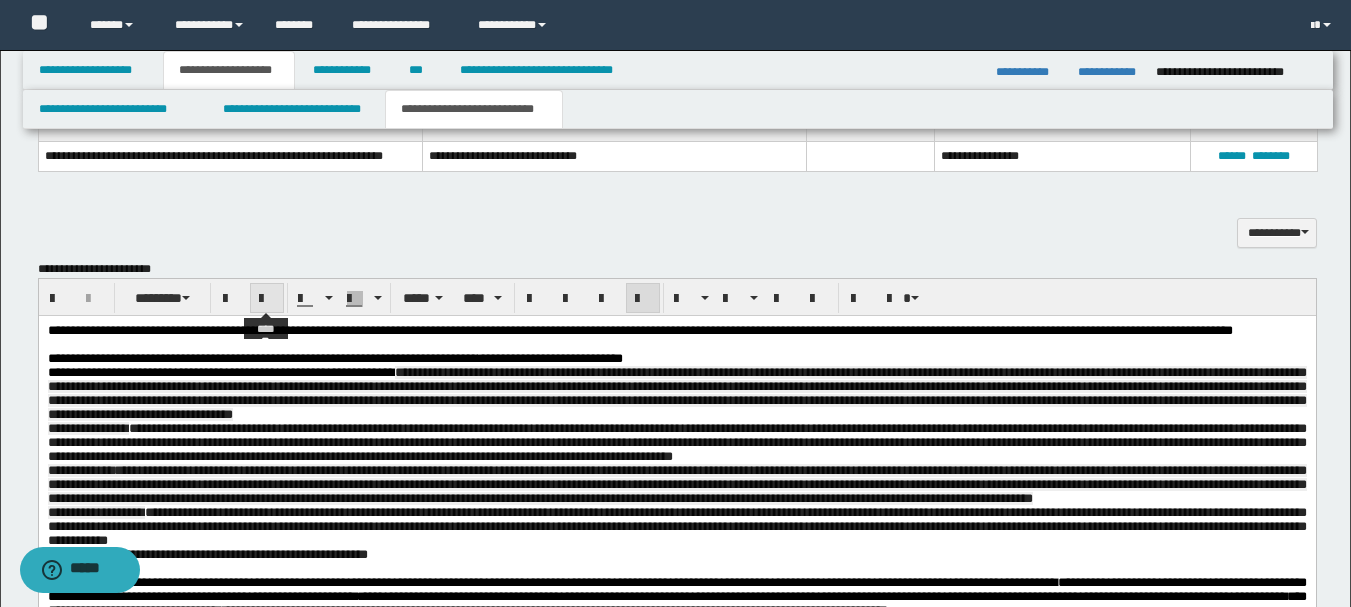 click at bounding box center (267, 299) 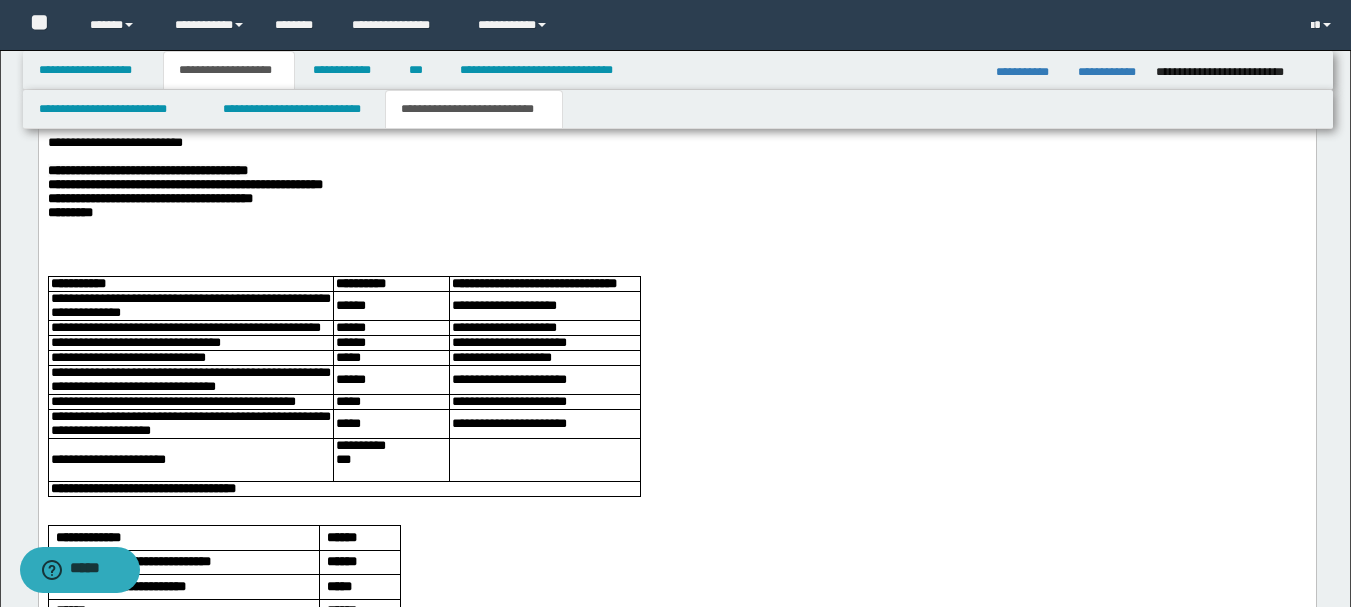 scroll, scrollTop: 1843, scrollLeft: 0, axis: vertical 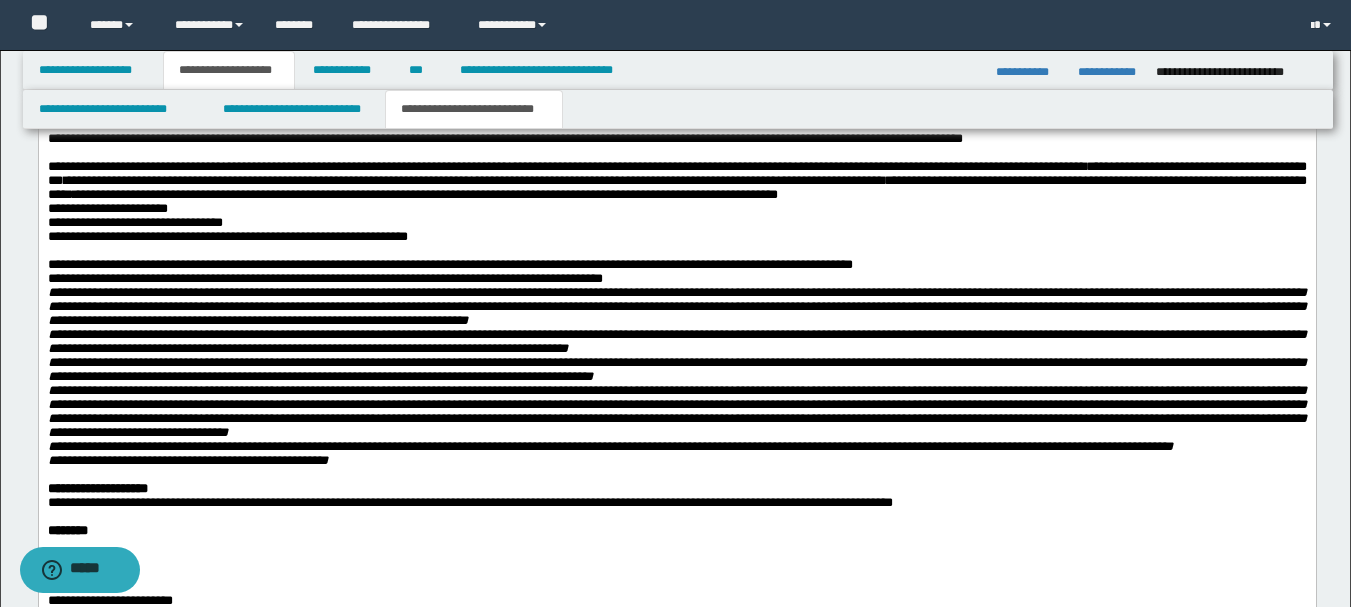 click on "**********" at bounding box center (676, 210) 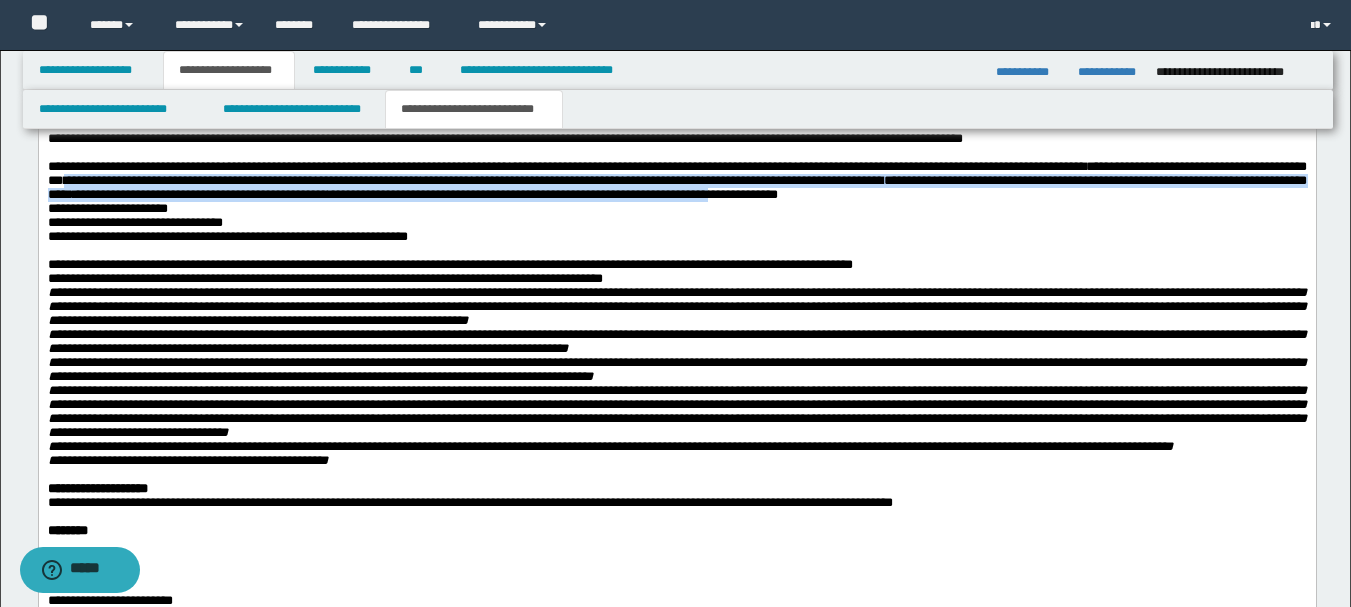 scroll, scrollTop: 2243, scrollLeft: 0, axis: vertical 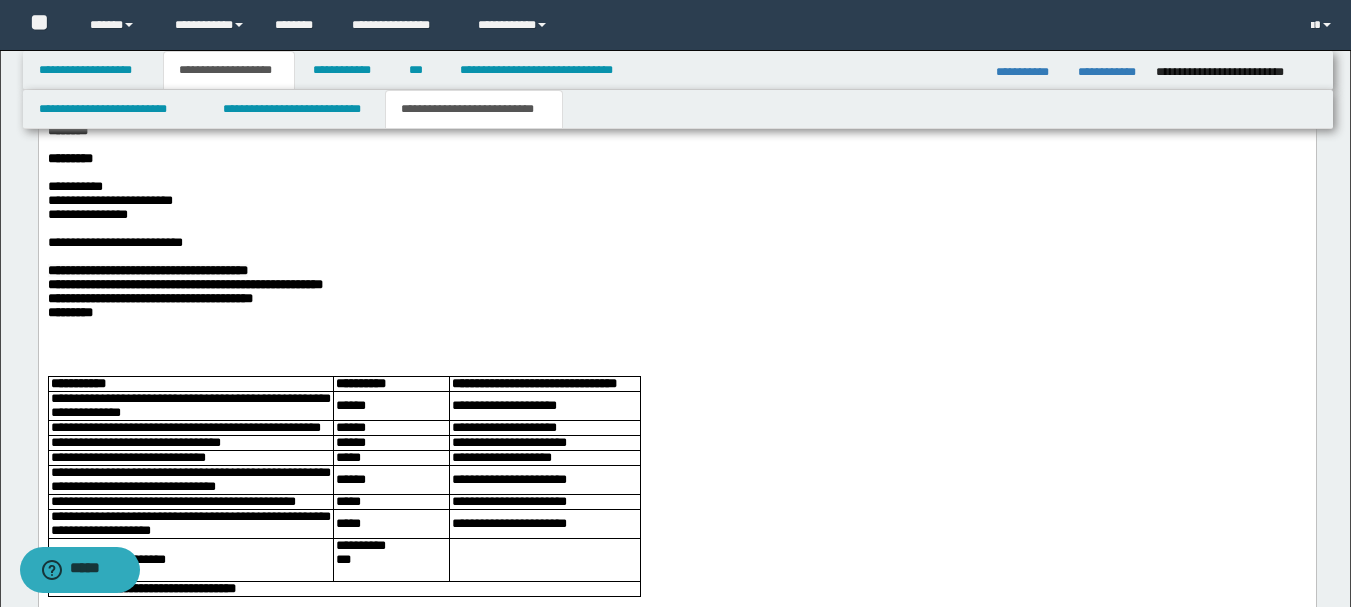 click at bounding box center [676, 146] 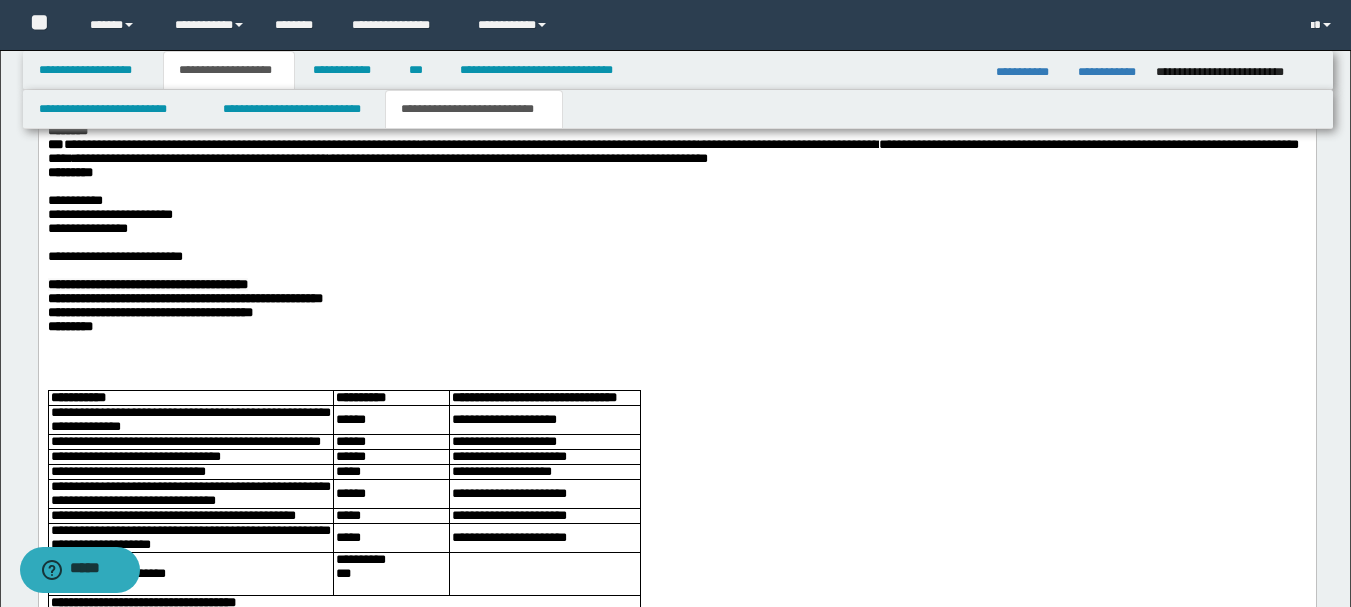 click on "**********" at bounding box center [240, 145] 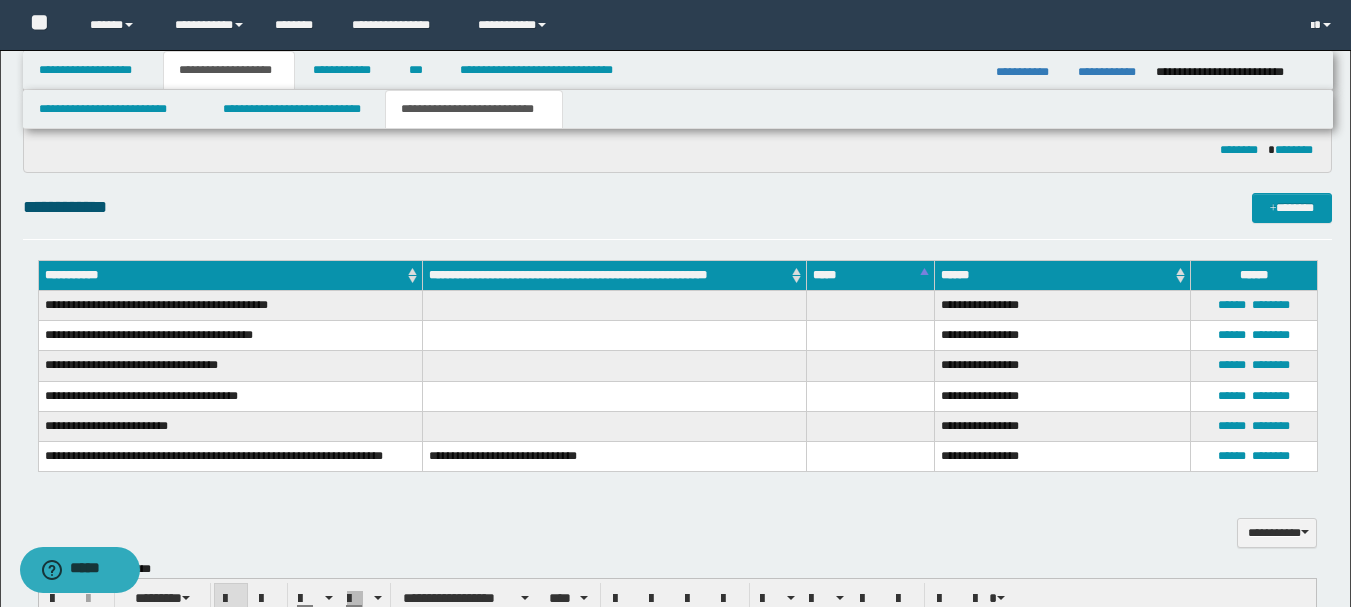scroll, scrollTop: 1443, scrollLeft: 0, axis: vertical 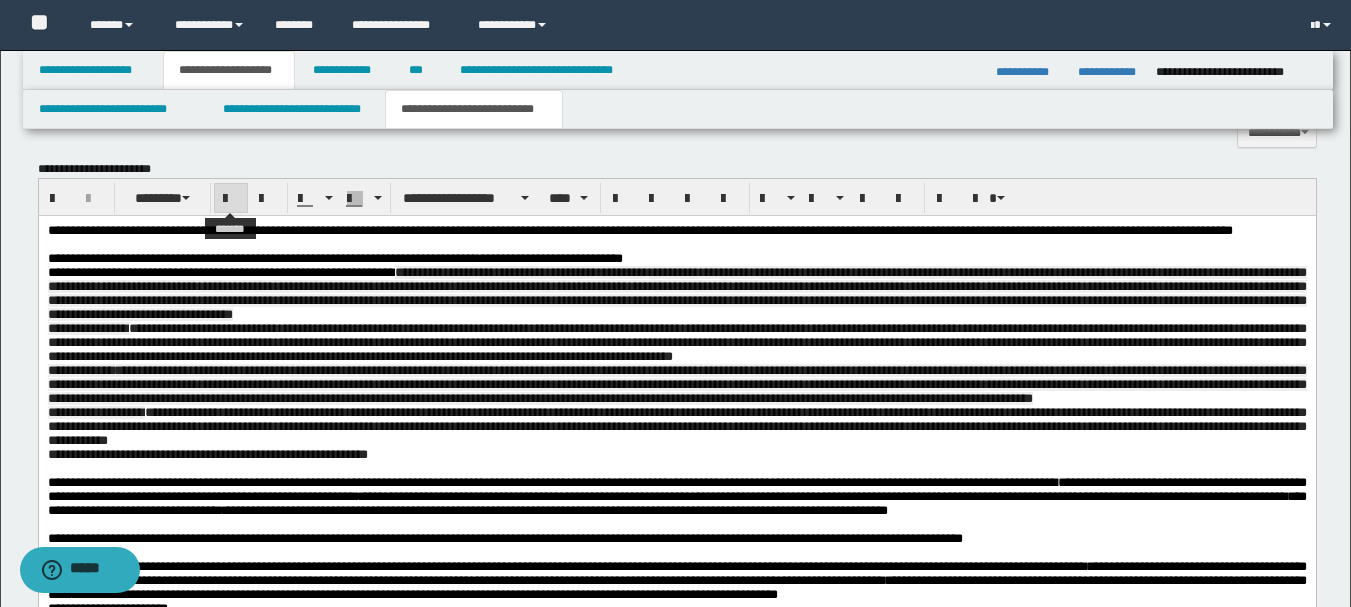 click at bounding box center [231, 199] 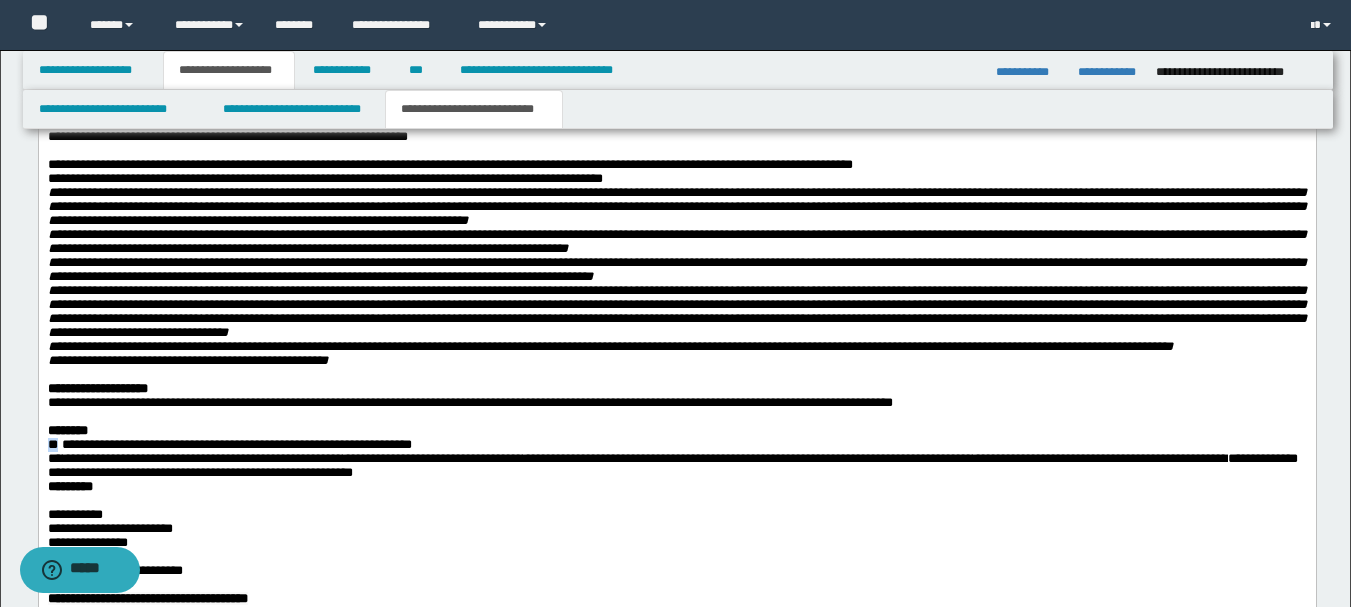 scroll, scrollTop: 2343, scrollLeft: 0, axis: vertical 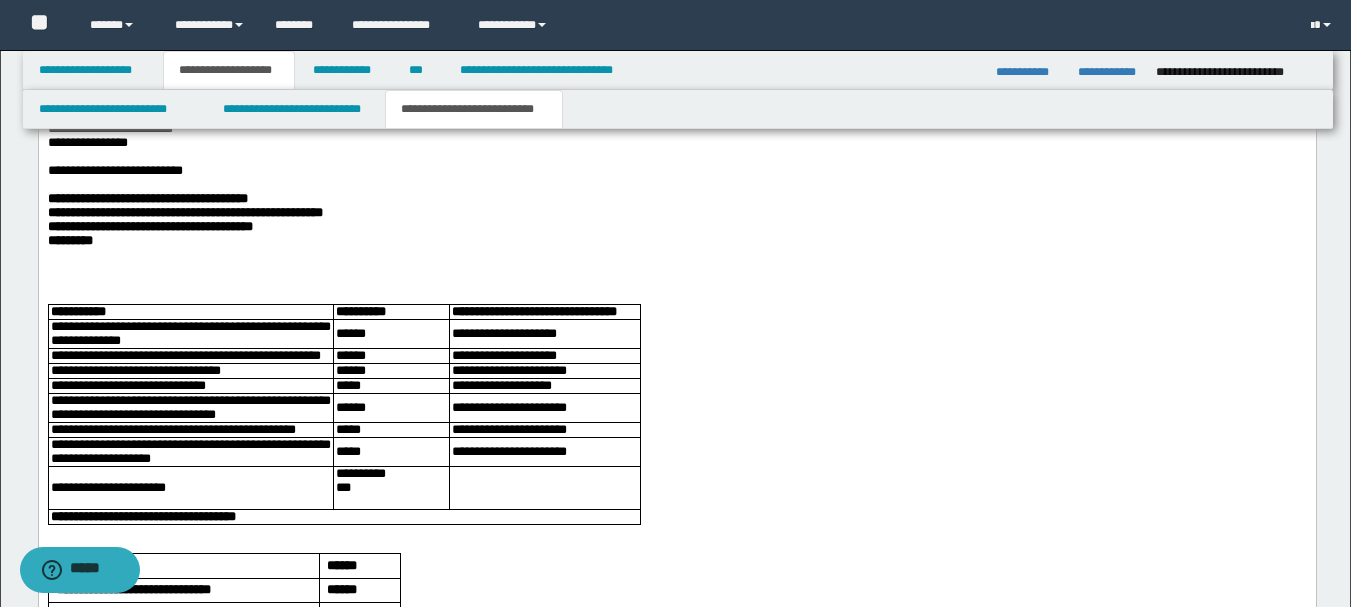 click on "*********" at bounding box center (676, 88) 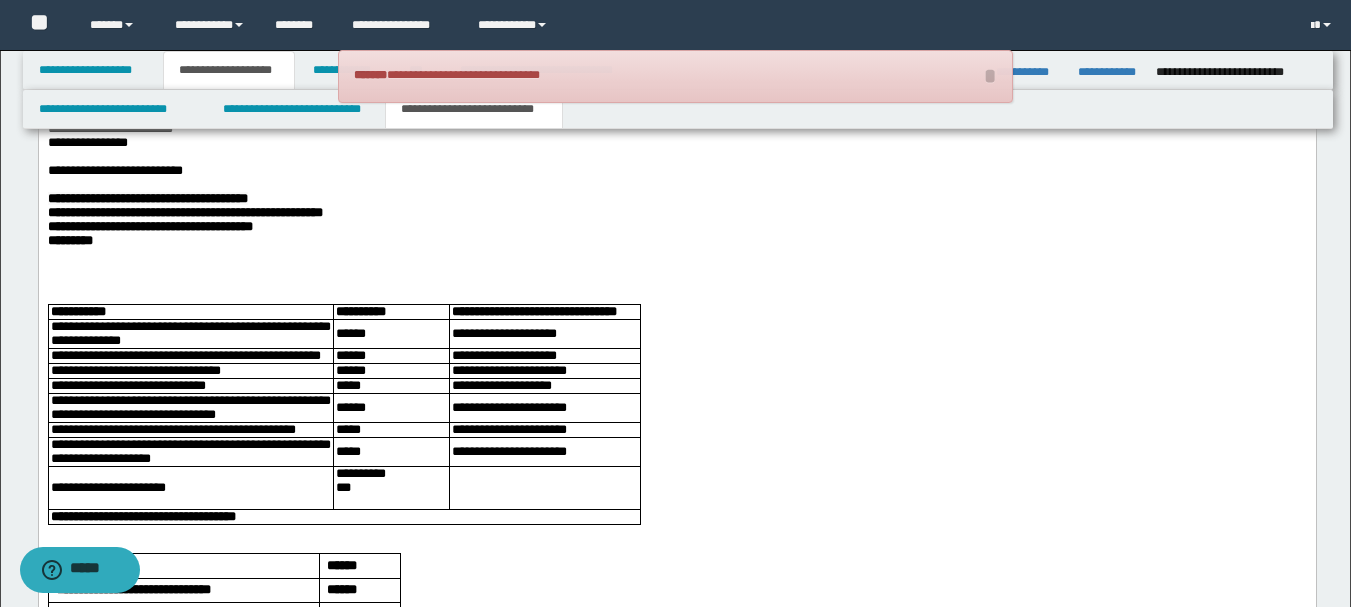 click on "**********" at bounding box center [432, 59] 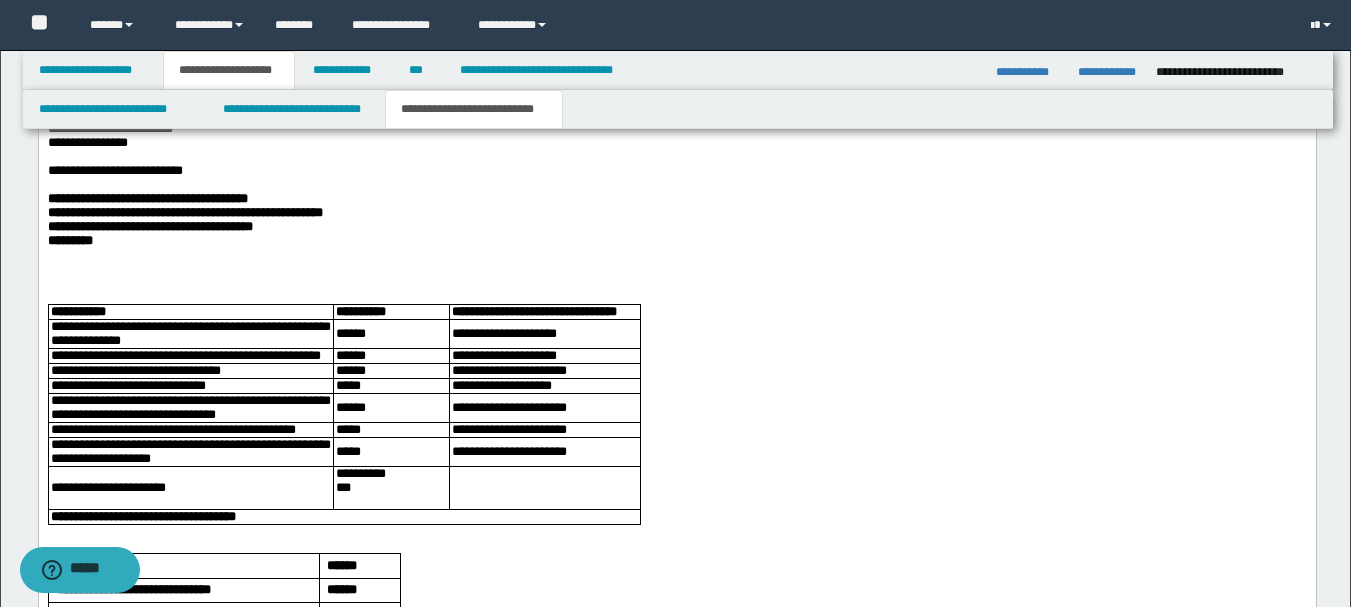 click on "**********" at bounding box center (287, 73) 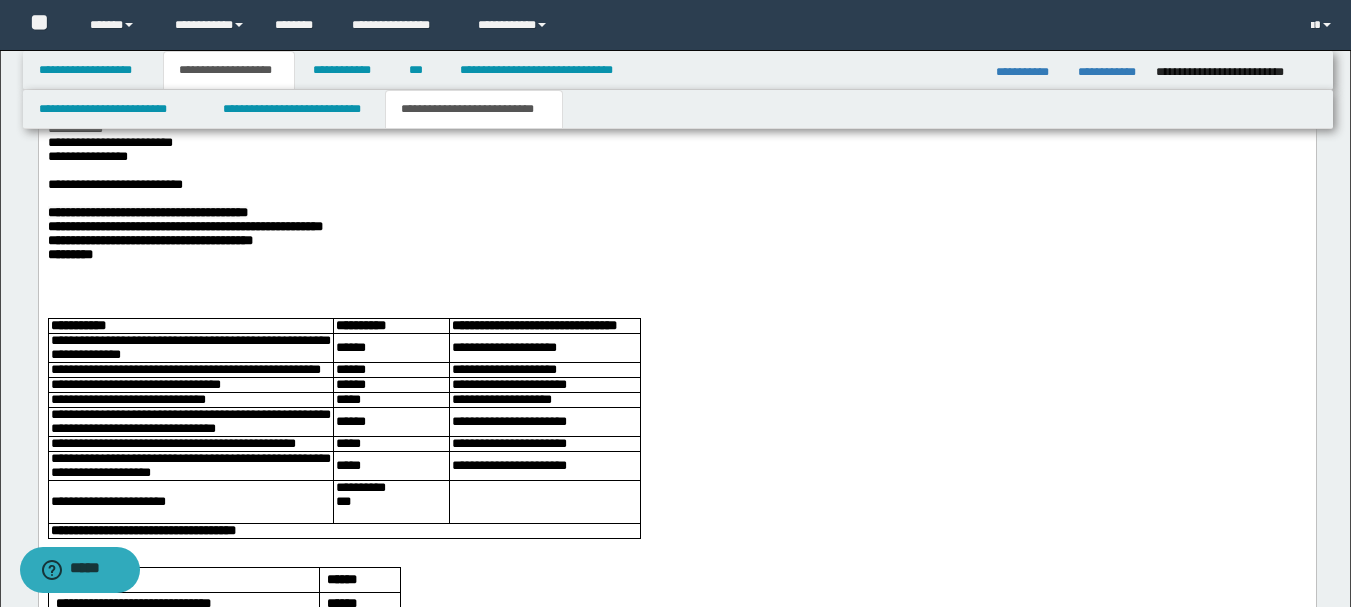 click on "**********" at bounding box center (507, 87) 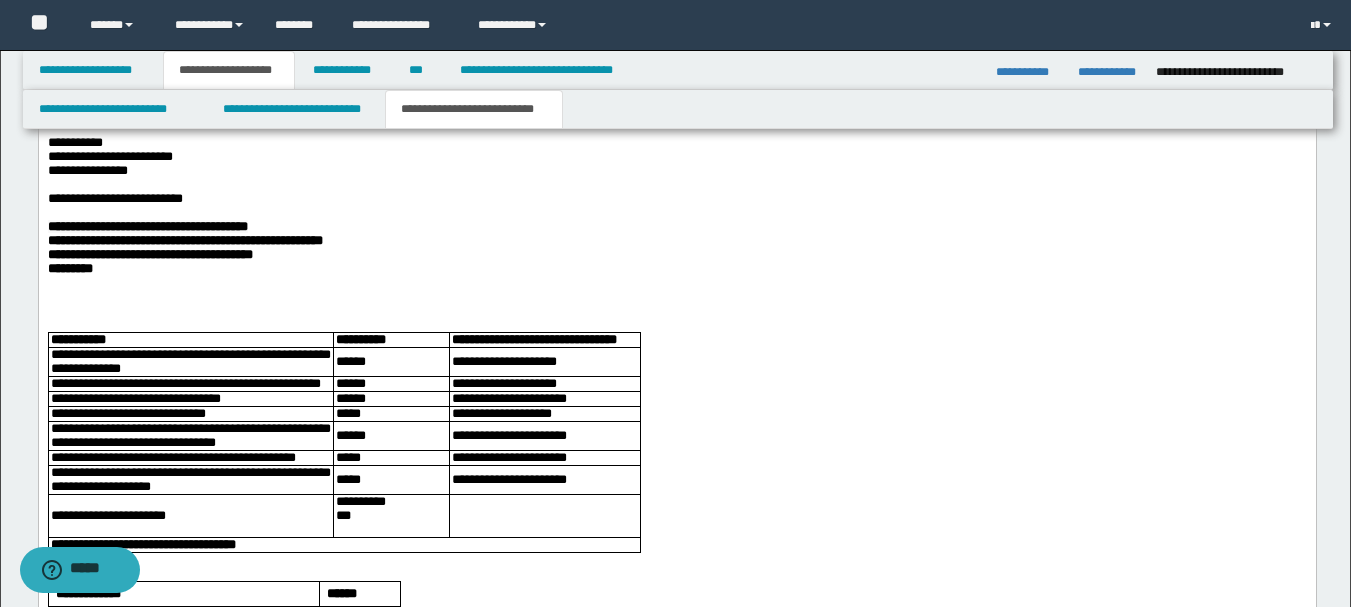 click on "**********" at bounding box center [676, 102] 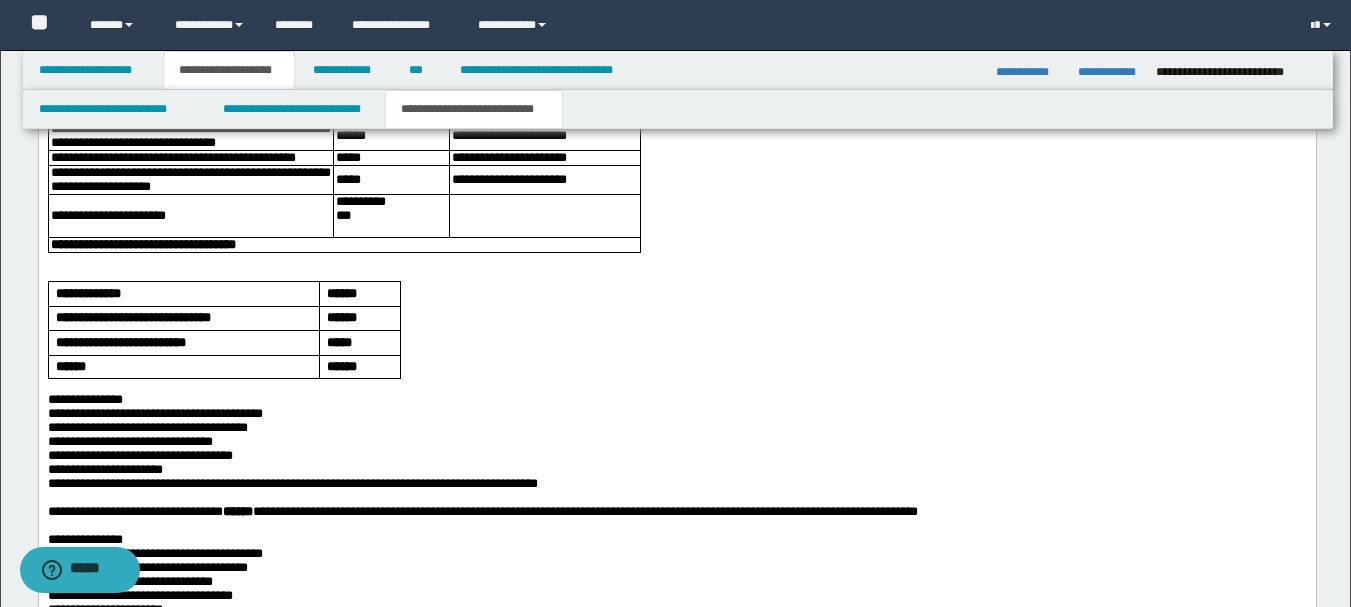 scroll, scrollTop: 2343, scrollLeft: 0, axis: vertical 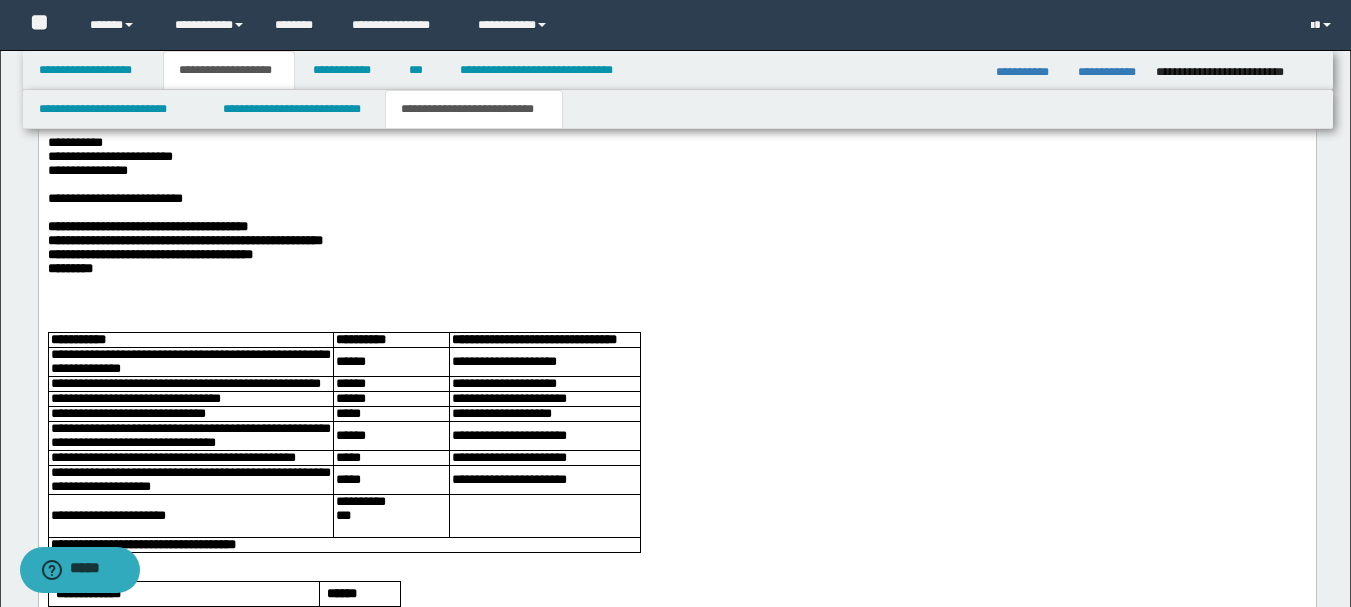 click on "**********" at bounding box center (676, 46) 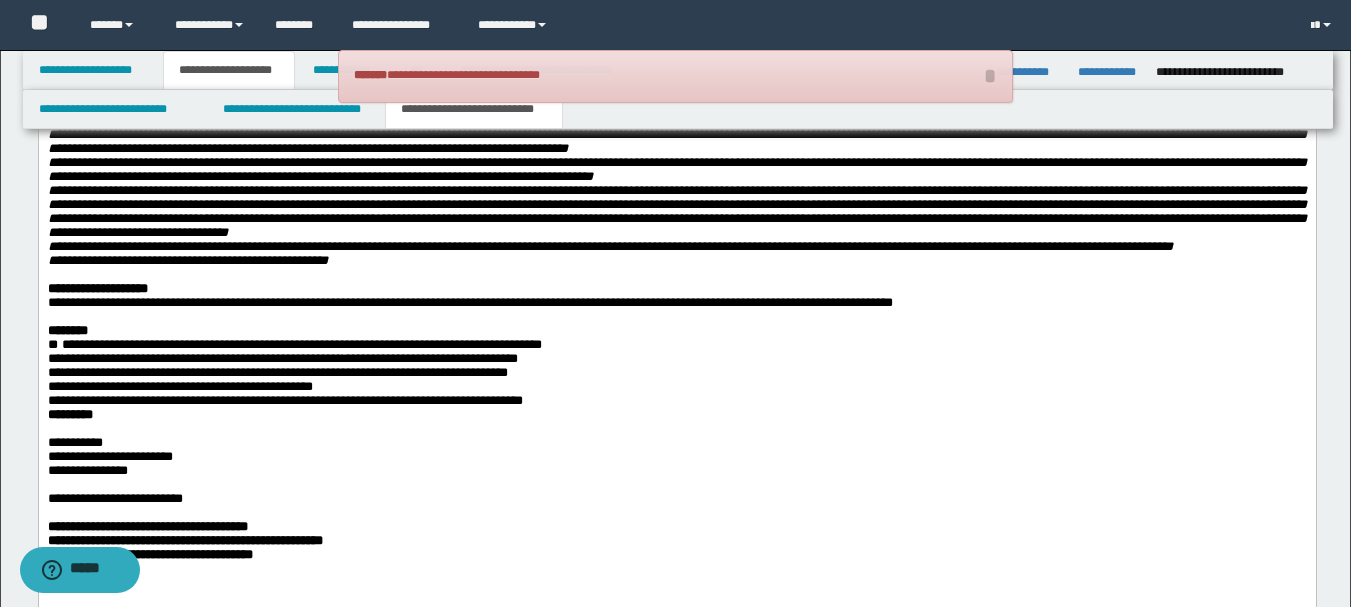 scroll, scrollTop: 2143, scrollLeft: 0, axis: vertical 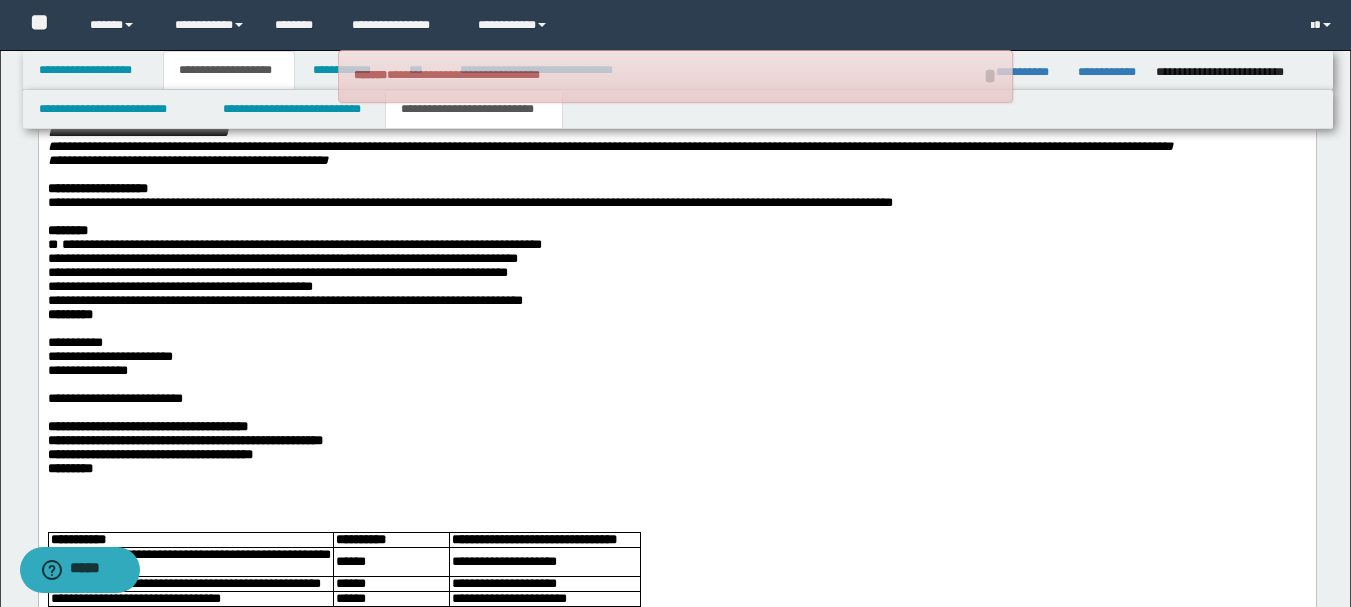 click on "**********" at bounding box center [676, 260] 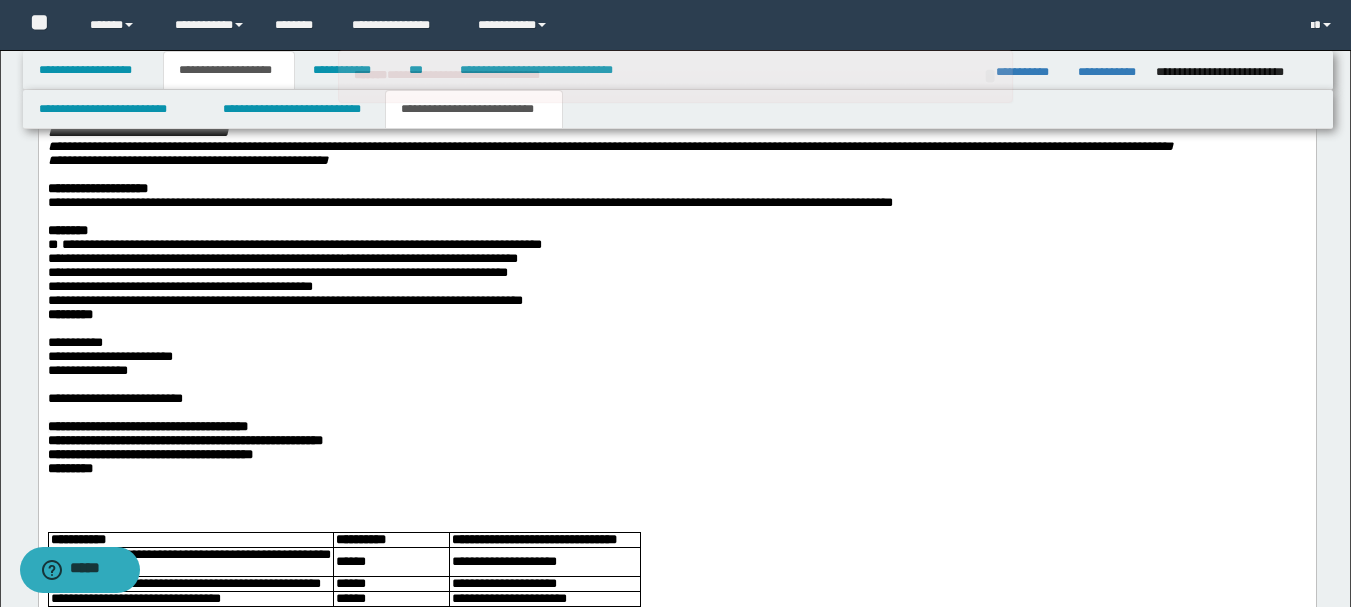click on "**********" at bounding box center (429, 259) 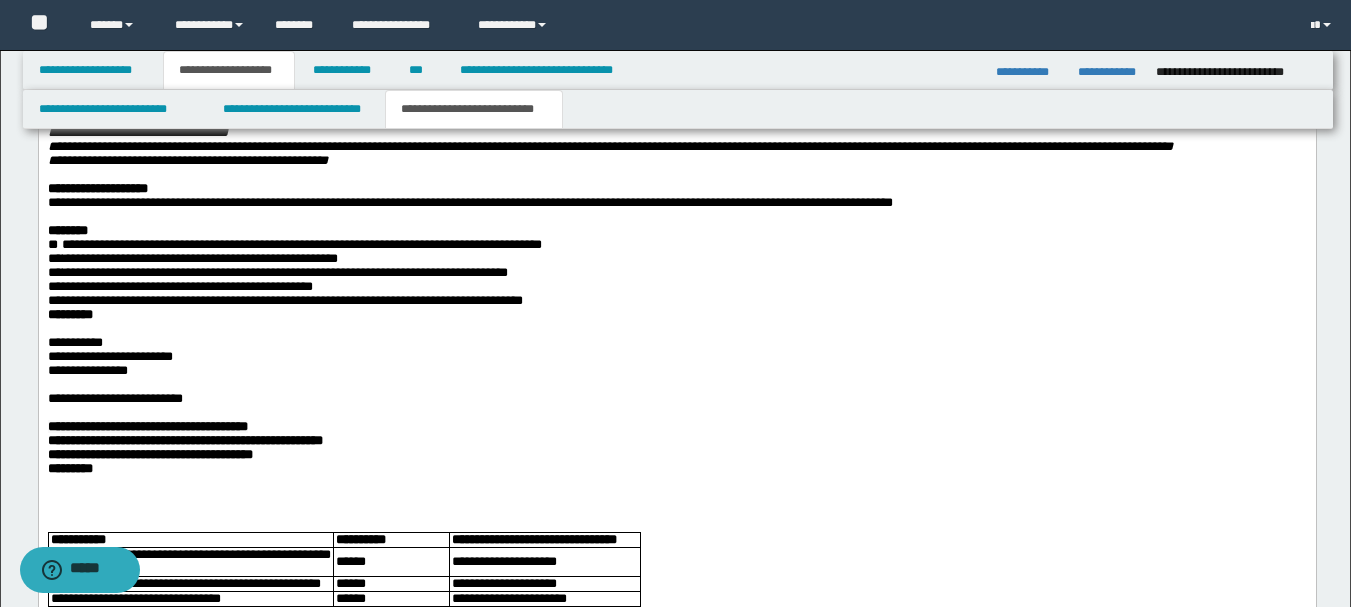 click on "**********" at bounding box center (676, 288) 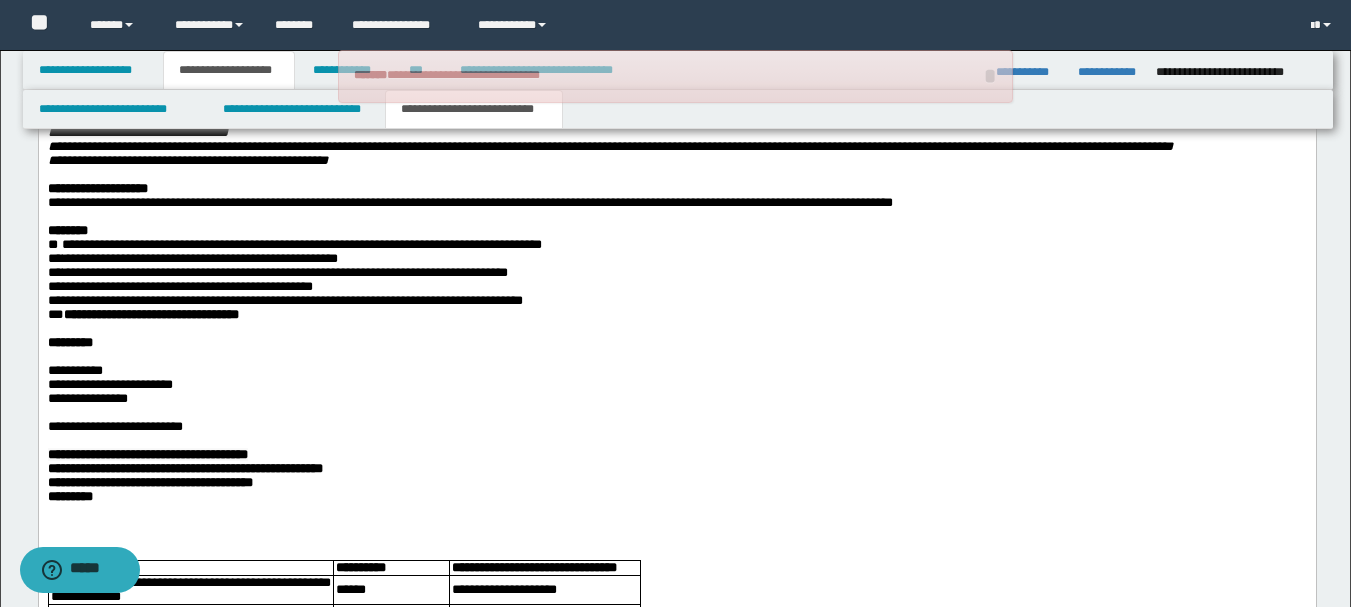 scroll, scrollTop: 2243, scrollLeft: 0, axis: vertical 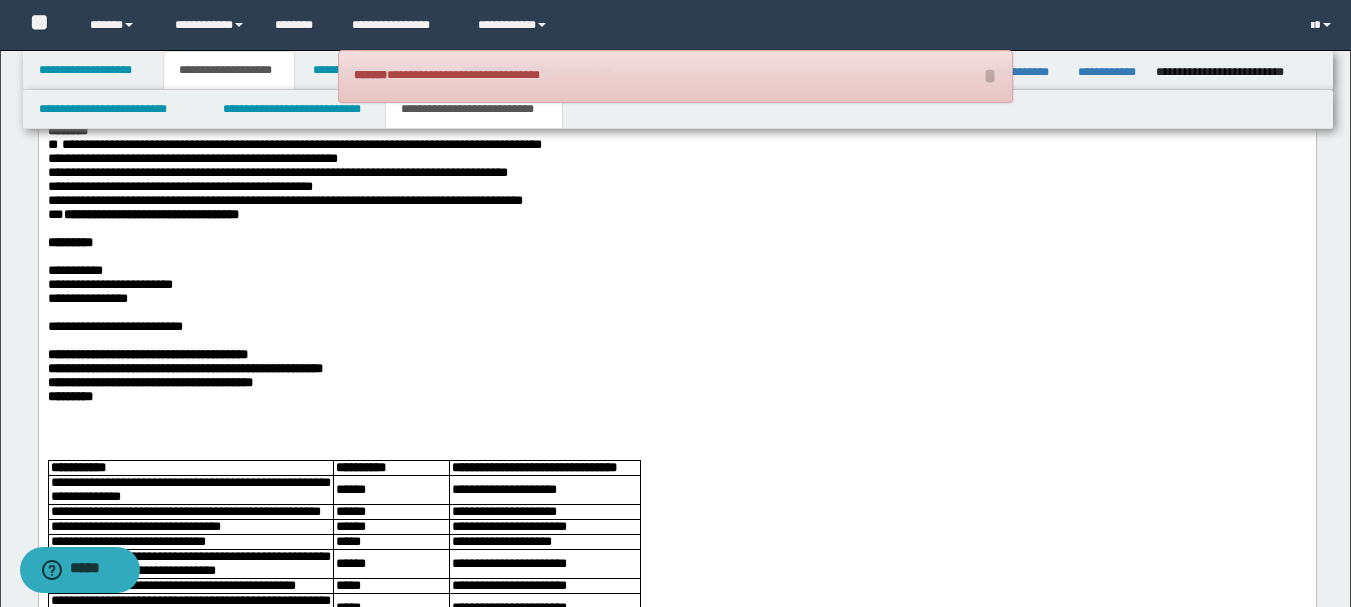 click on "**********" at bounding box center [676, 216] 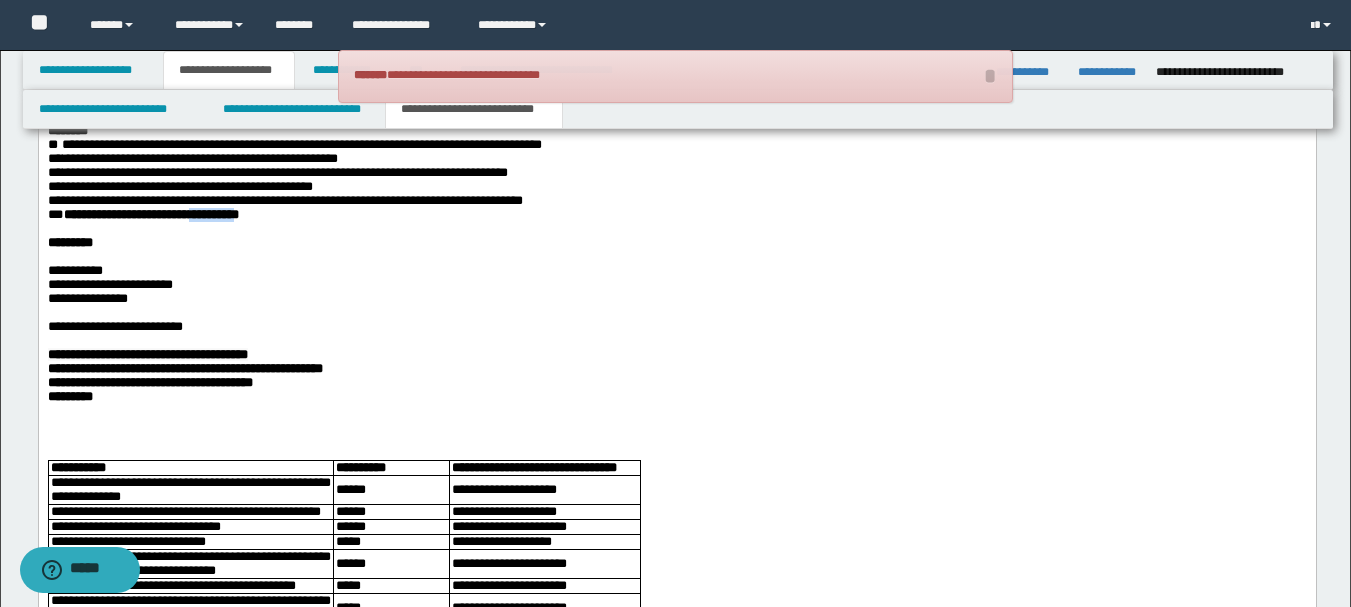 click on "**********" at bounding box center (150, 215) 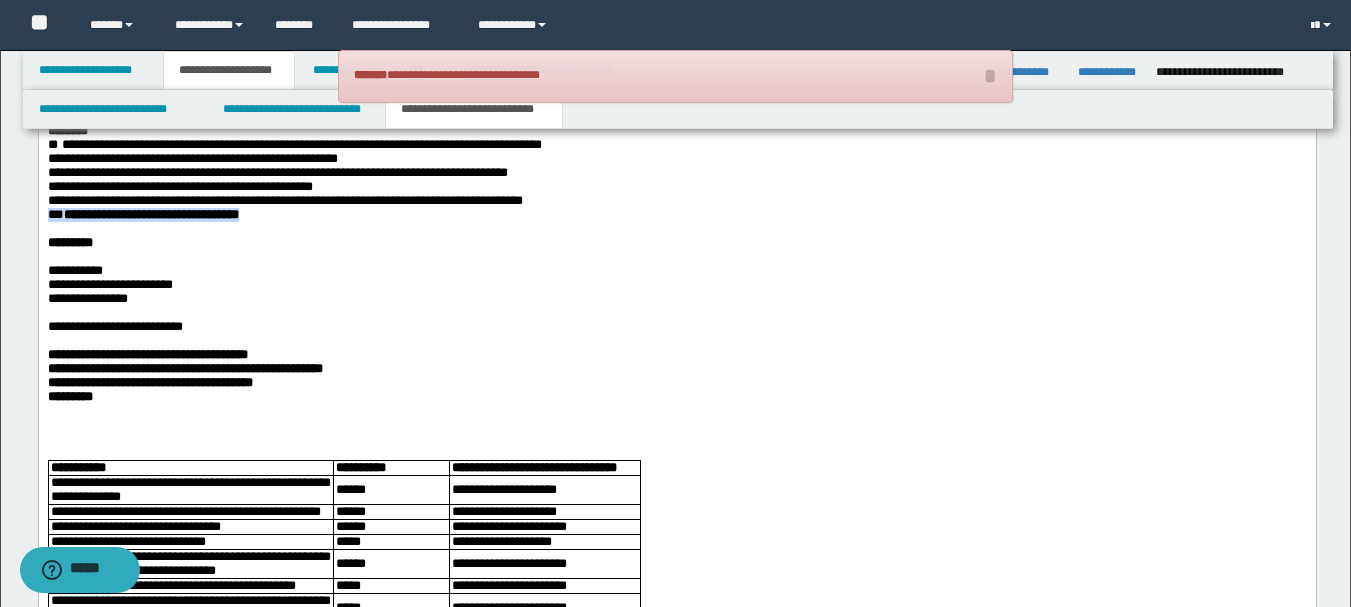 click on "**********" at bounding box center (150, 215) 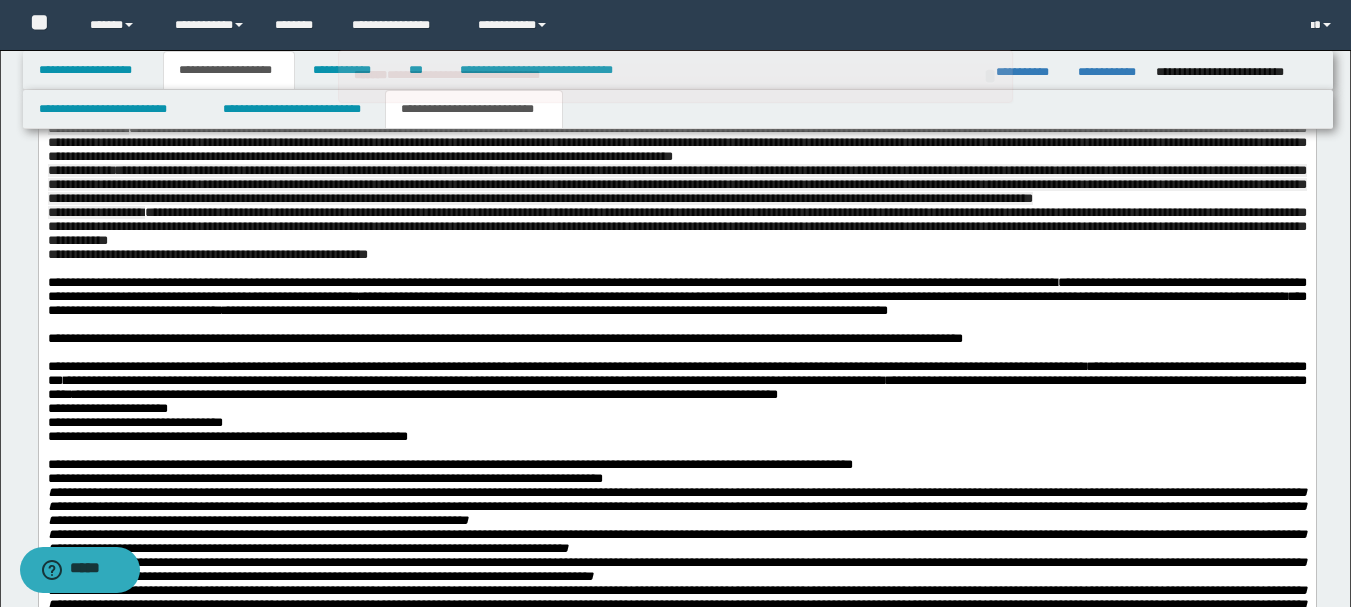 scroll, scrollTop: 1243, scrollLeft: 0, axis: vertical 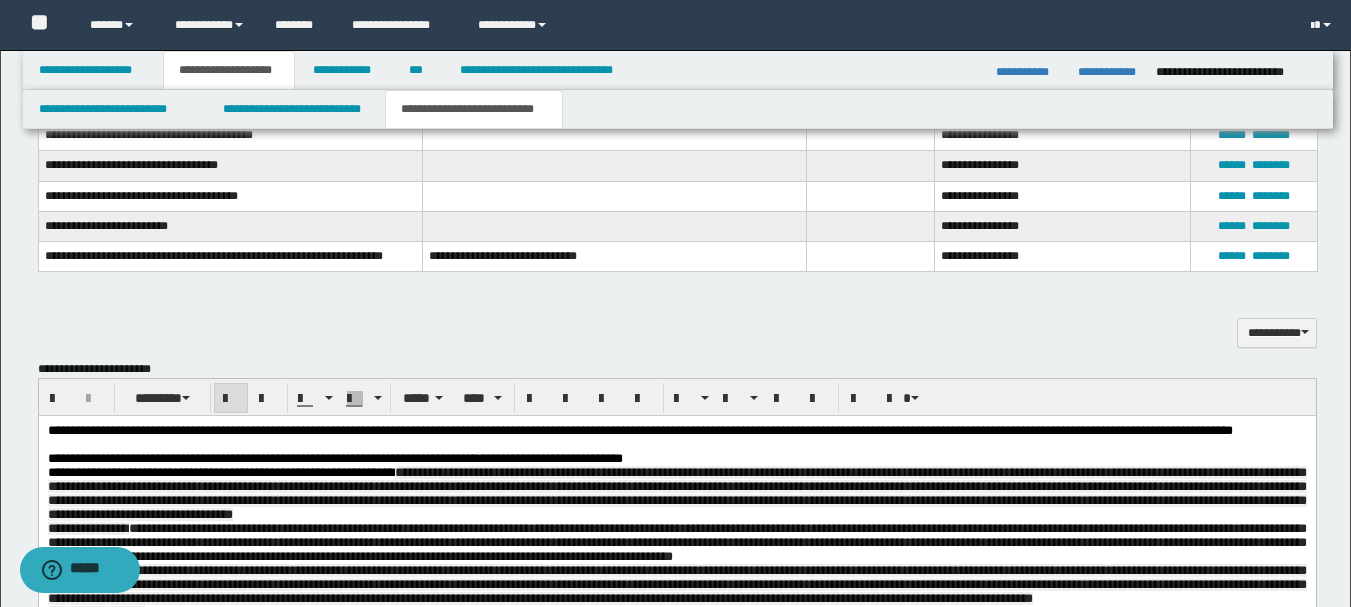 click at bounding box center [231, 398] 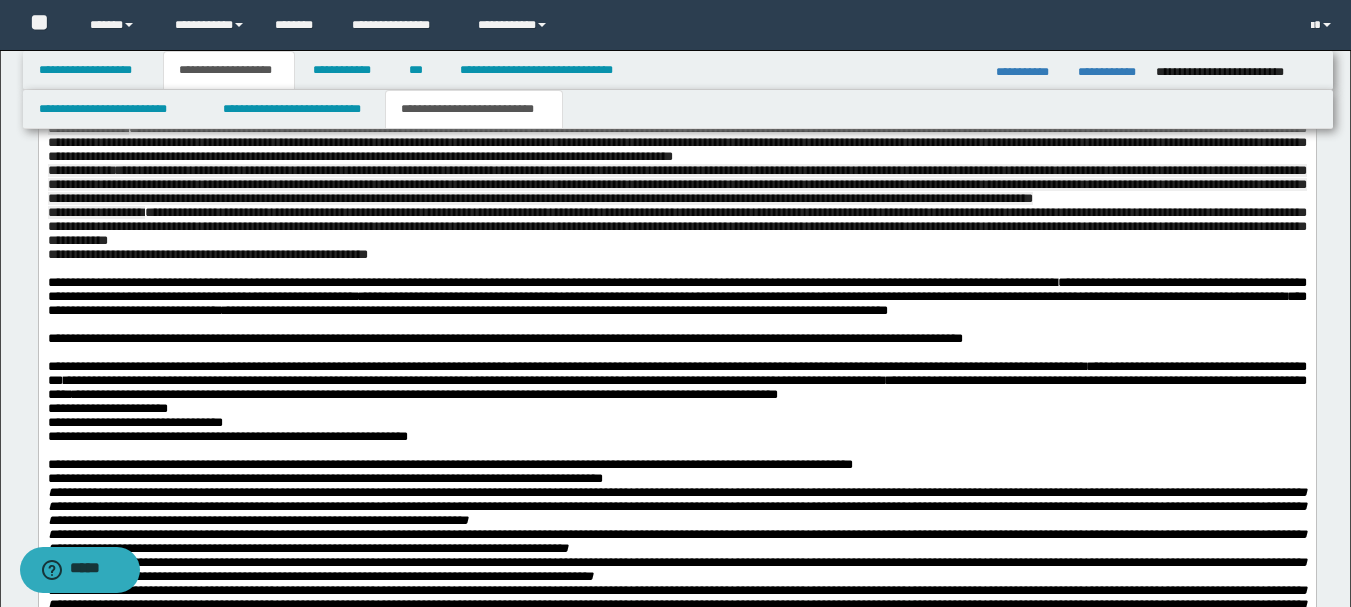 scroll, scrollTop: 1243, scrollLeft: 0, axis: vertical 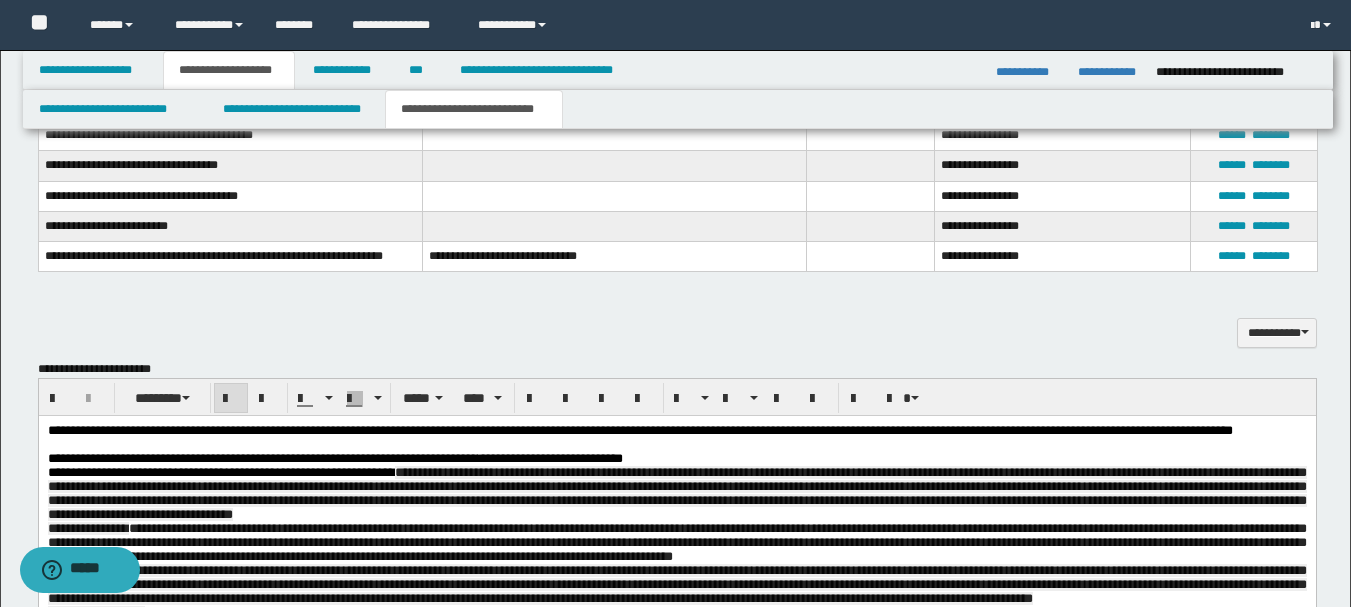 click at bounding box center (231, 398) 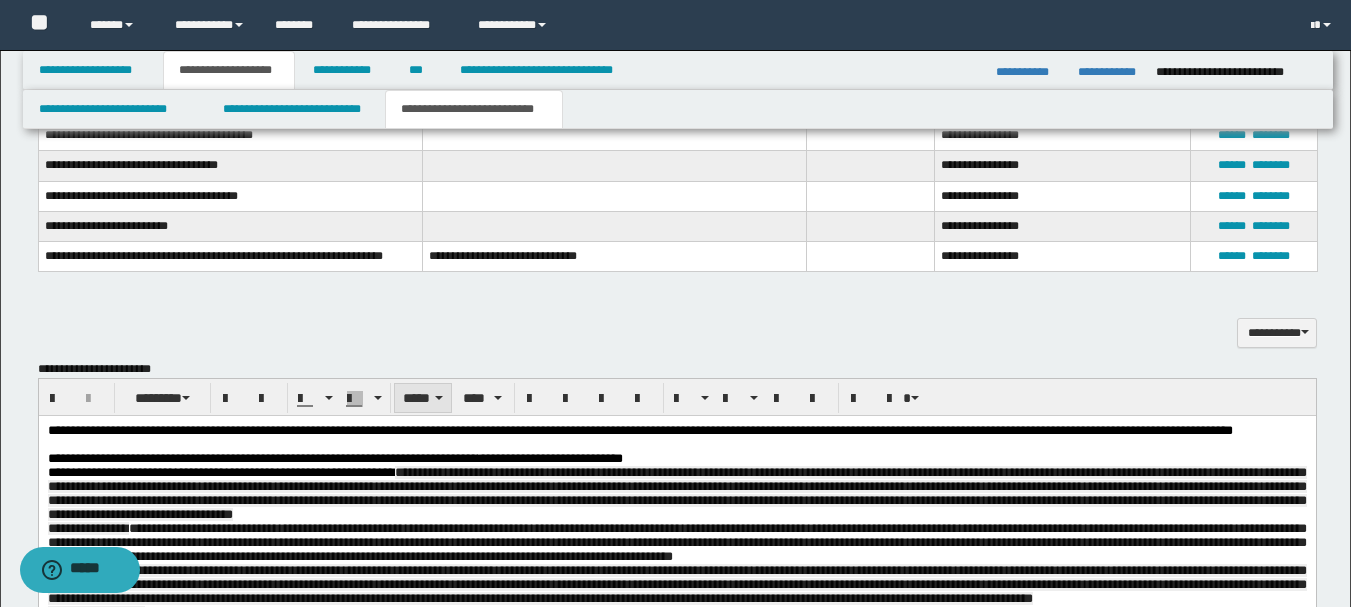 click on "*****" at bounding box center [423, 398] 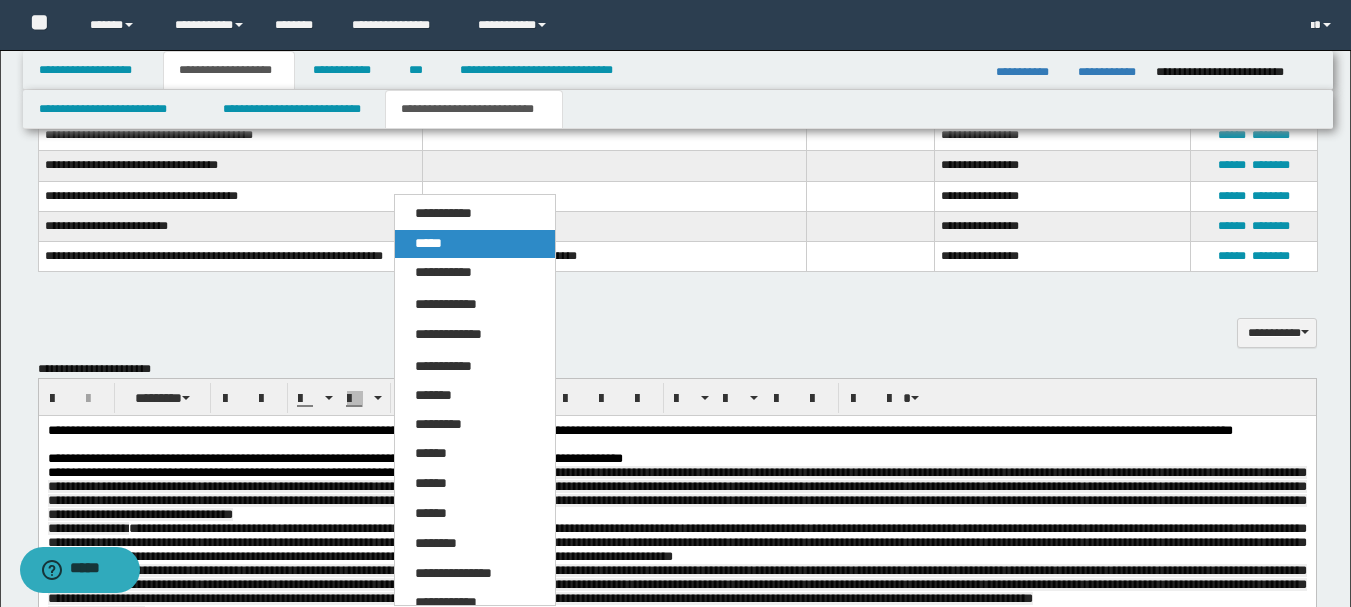 click on "*****" at bounding box center [475, 244] 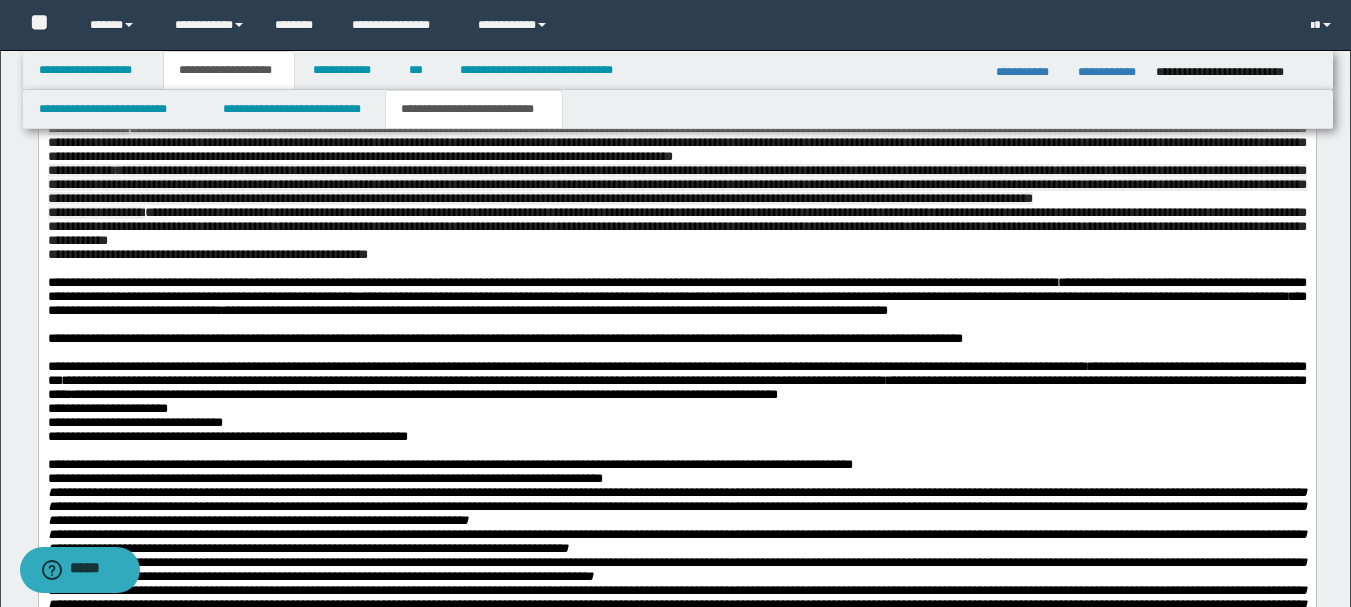 scroll, scrollTop: 2143, scrollLeft: 0, axis: vertical 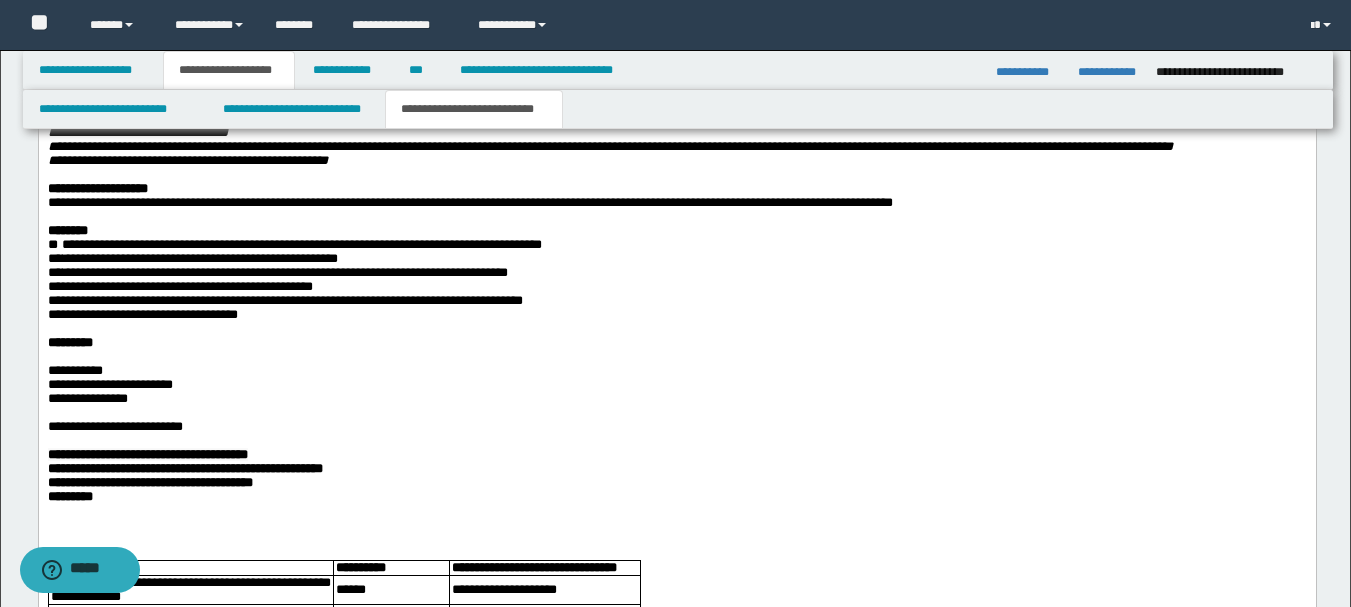 click on "**********" at bounding box center (676, 316) 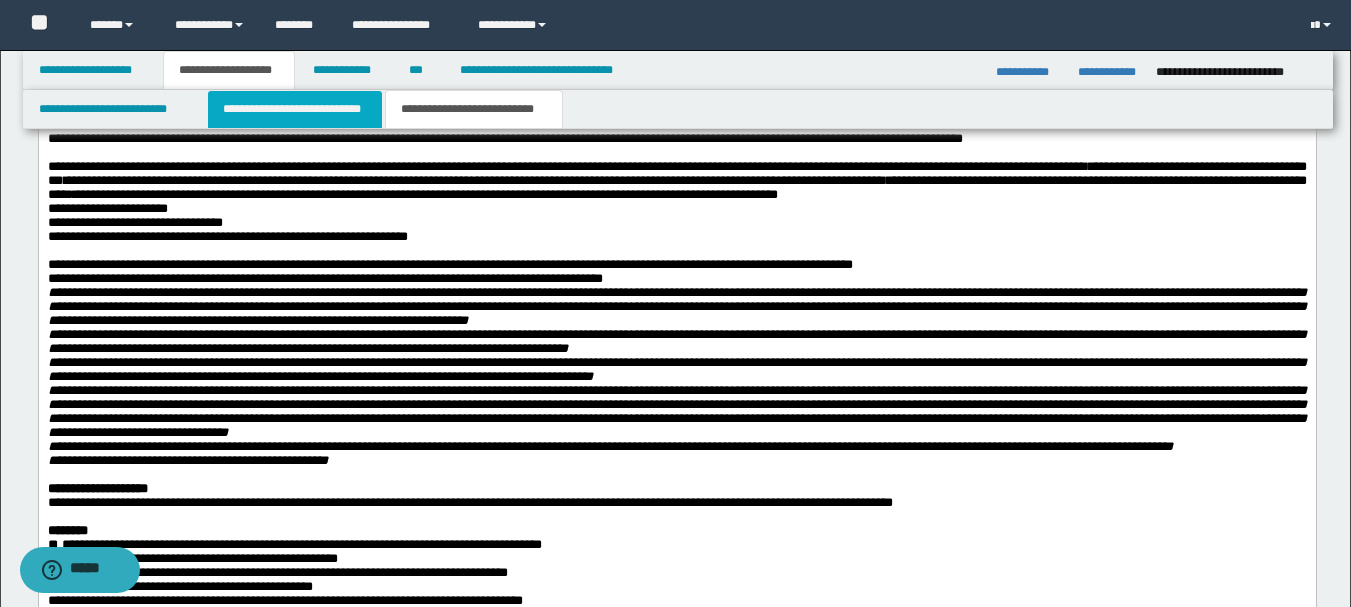 click on "**********" at bounding box center (295, 109) 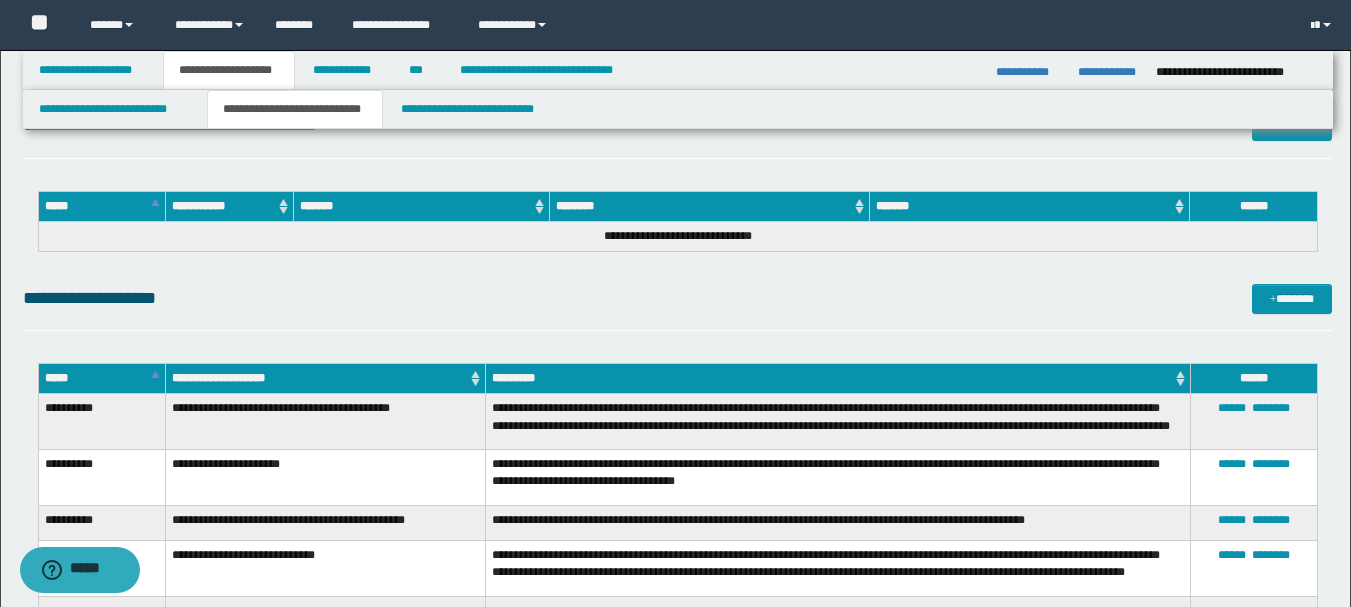 scroll, scrollTop: 4343, scrollLeft: 0, axis: vertical 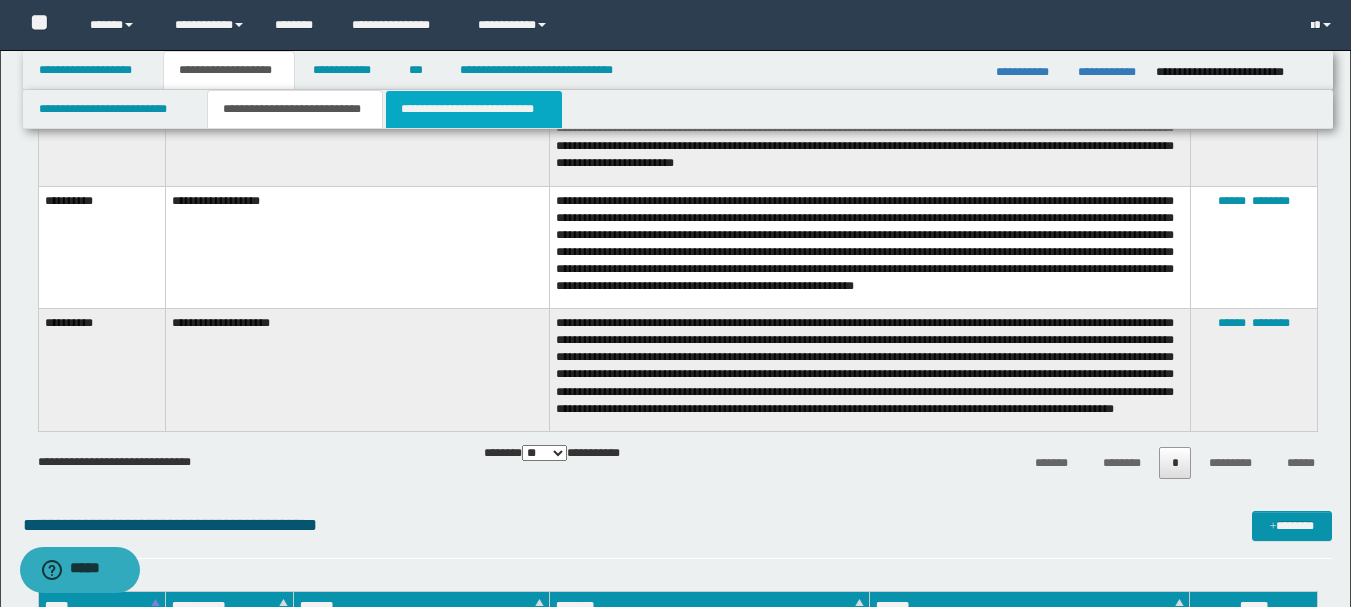 click on "**********" at bounding box center (474, 109) 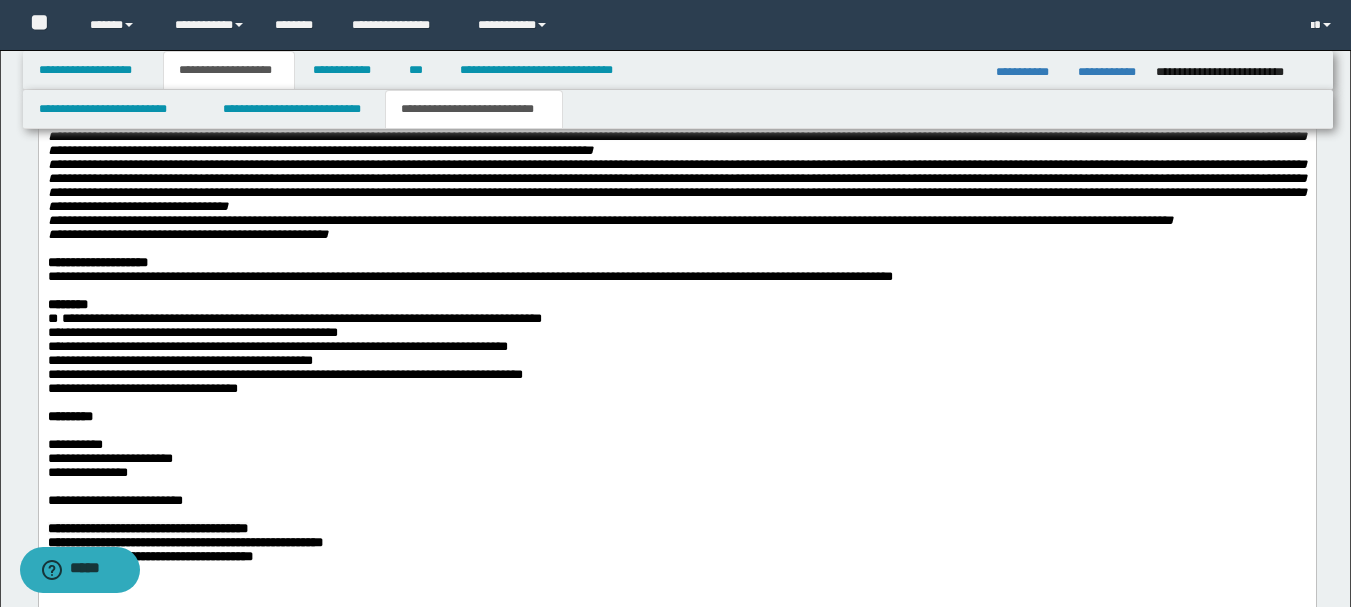 scroll, scrollTop: 2369, scrollLeft: 0, axis: vertical 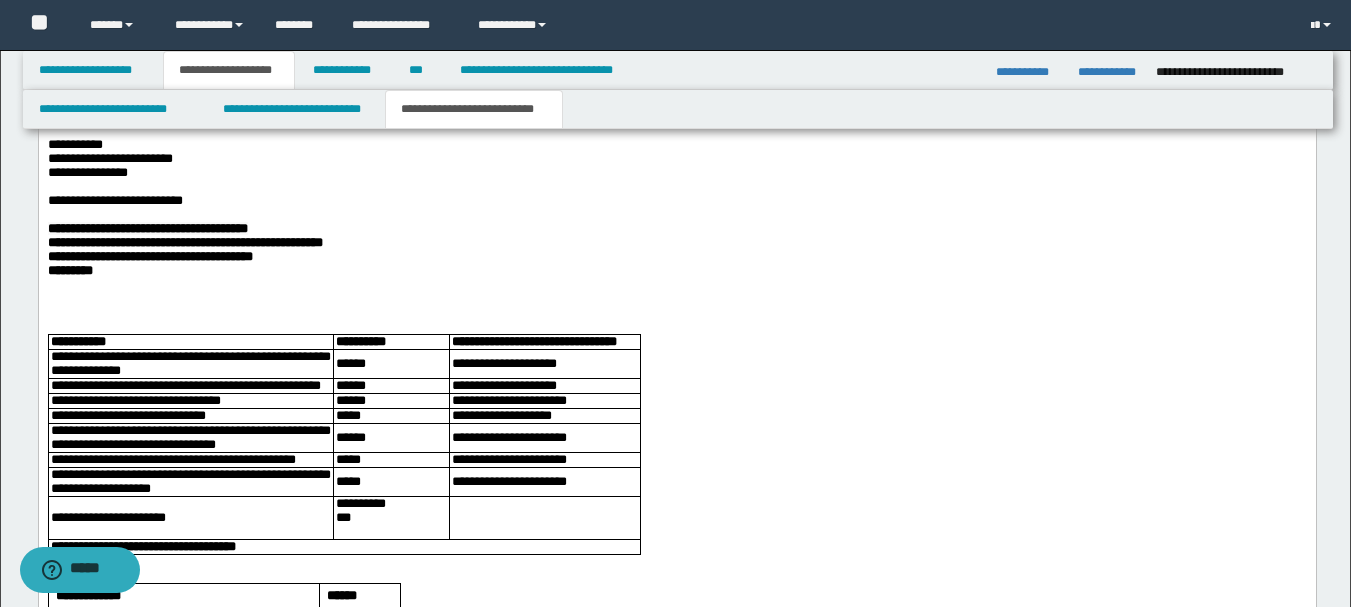 click on "**********" at bounding box center [676, 90] 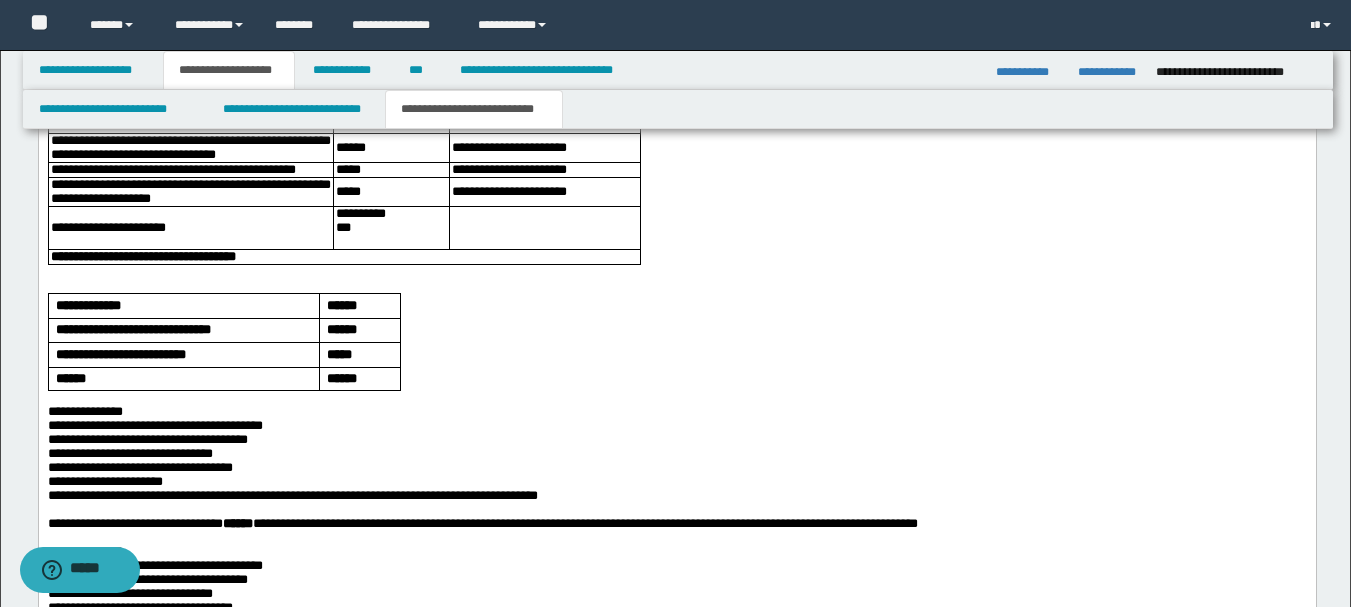 scroll, scrollTop: 2459, scrollLeft: 0, axis: vertical 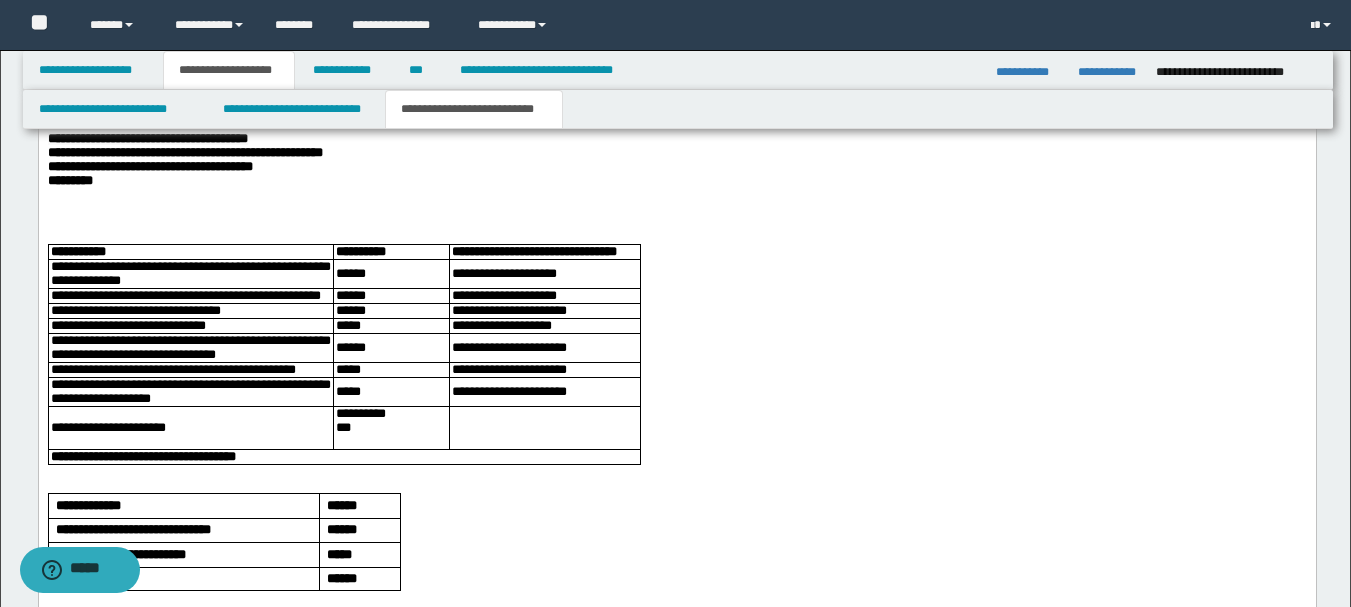 click on "**********" at bounding box center [676, -14] 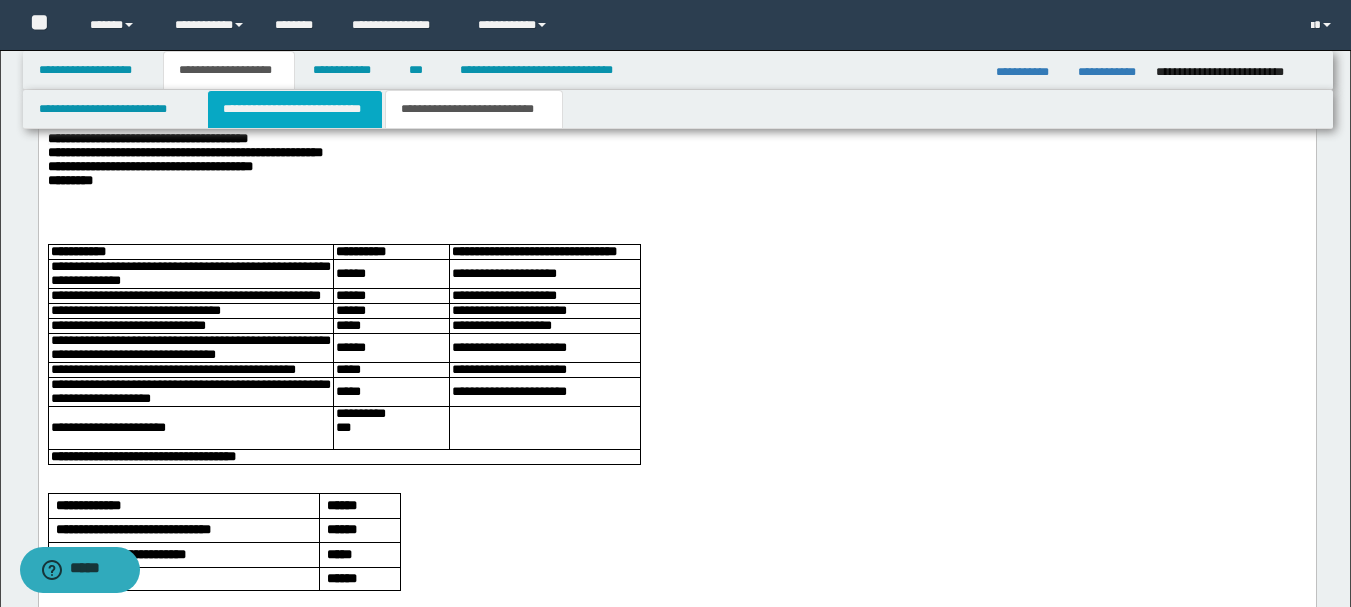 click on "**********" at bounding box center [295, 109] 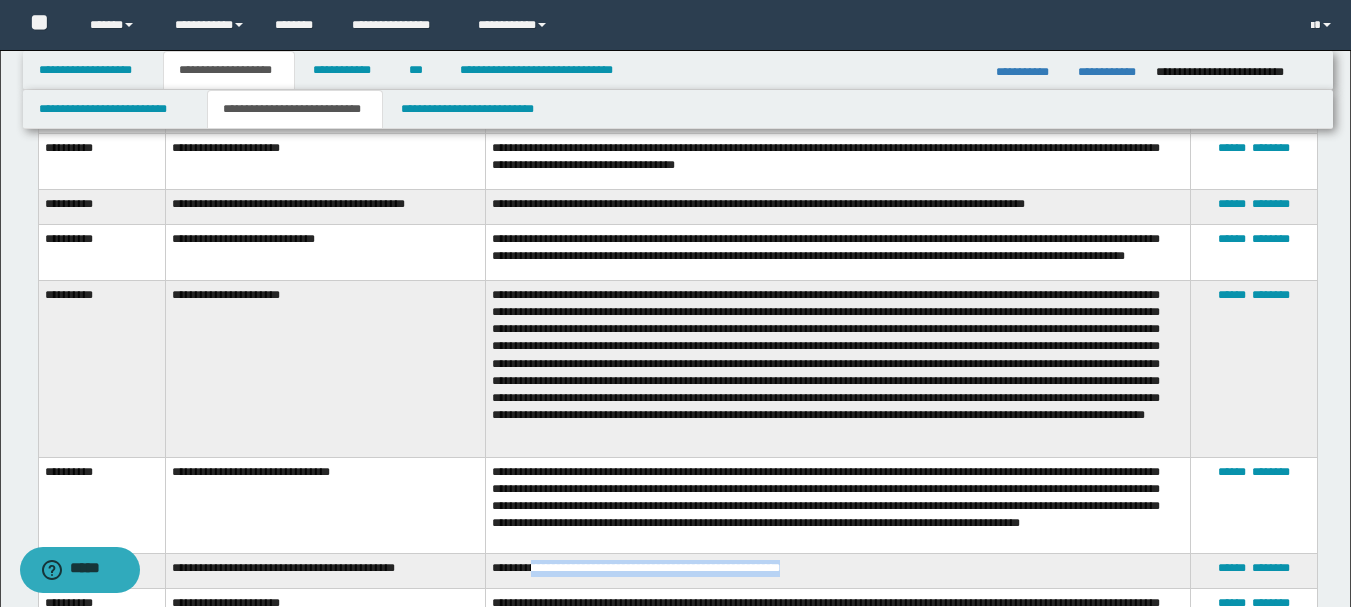 scroll, scrollTop: 4859, scrollLeft: 0, axis: vertical 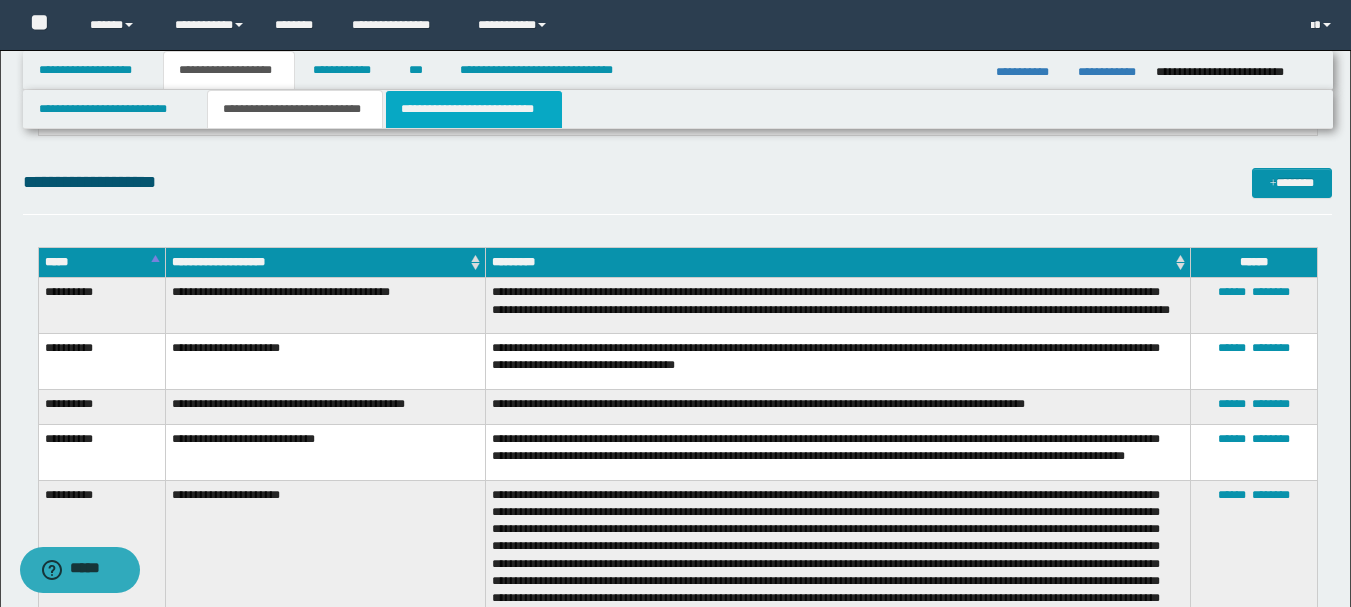 click on "**********" at bounding box center (474, 109) 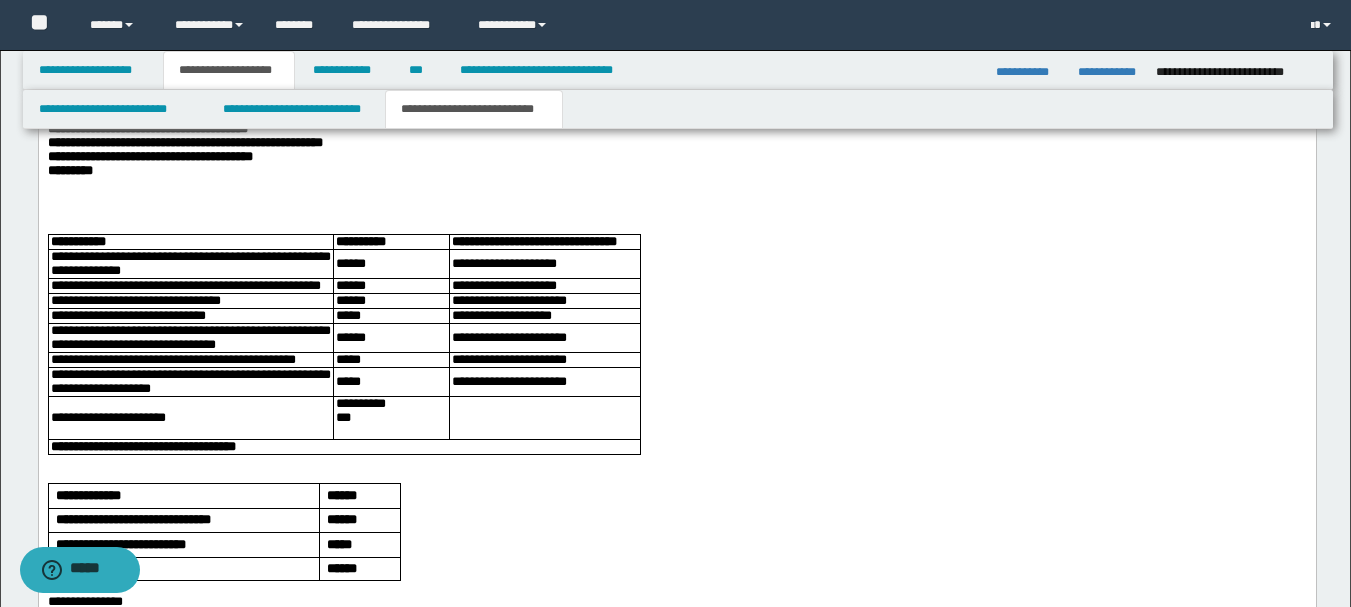 scroll, scrollTop: 2169, scrollLeft: 0, axis: vertical 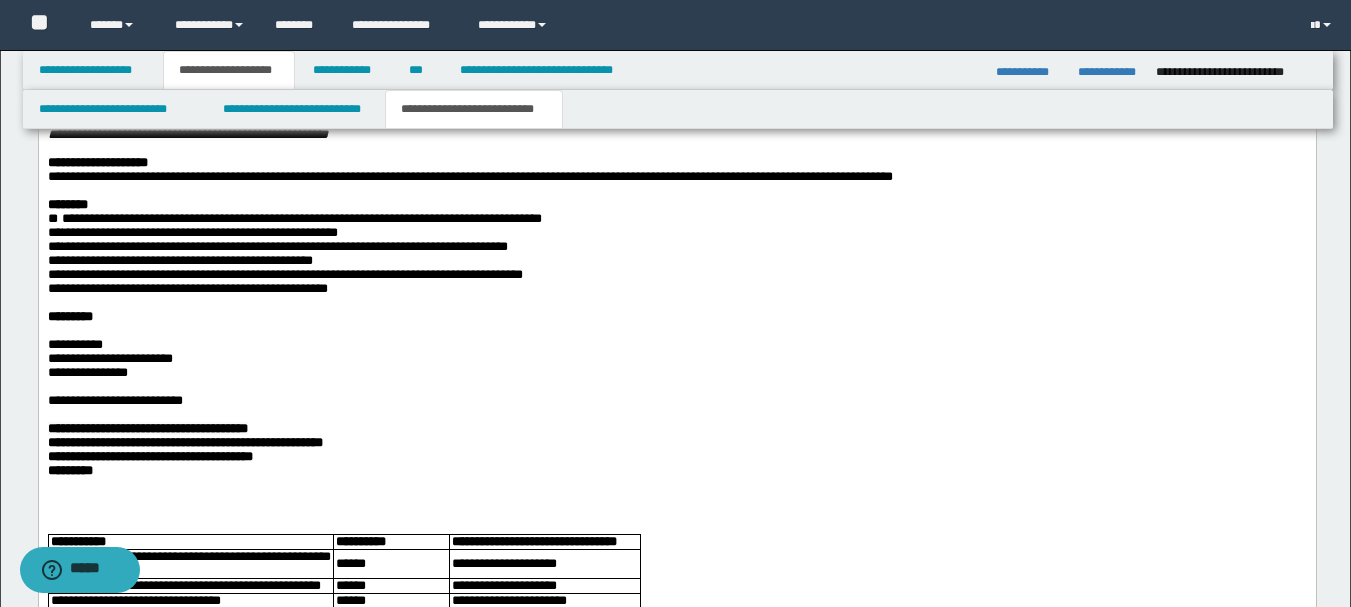 click on "**********" at bounding box center [284, 247] 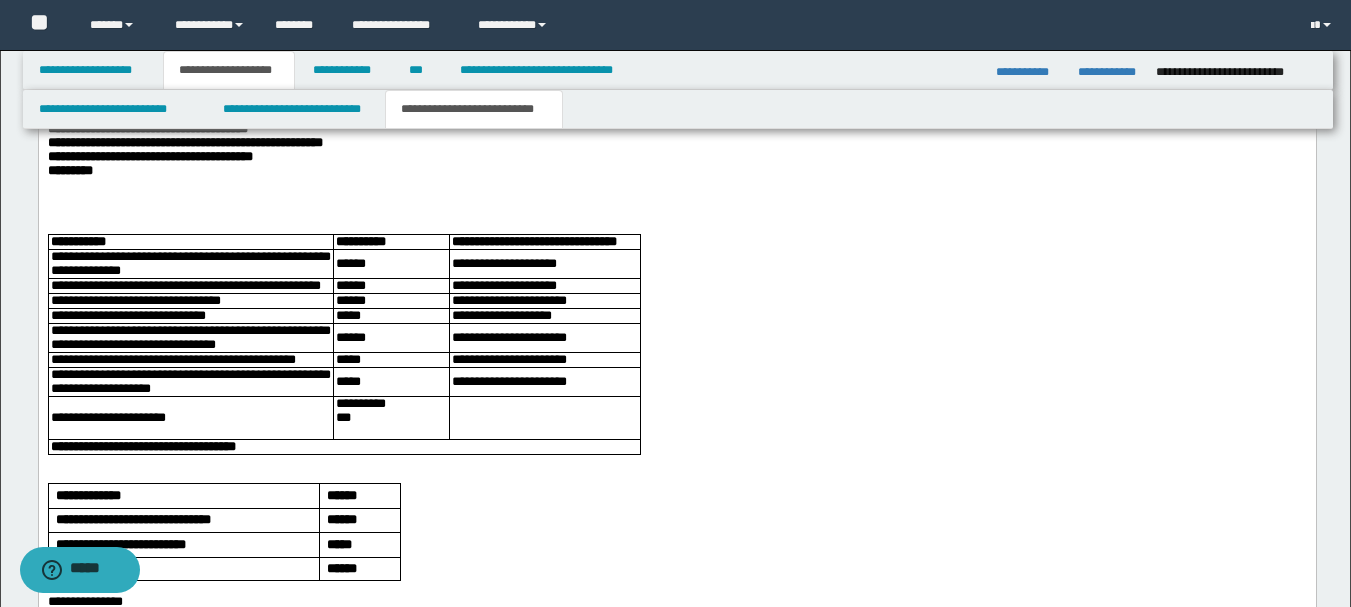 scroll, scrollTop: 2369, scrollLeft: 0, axis: vertical 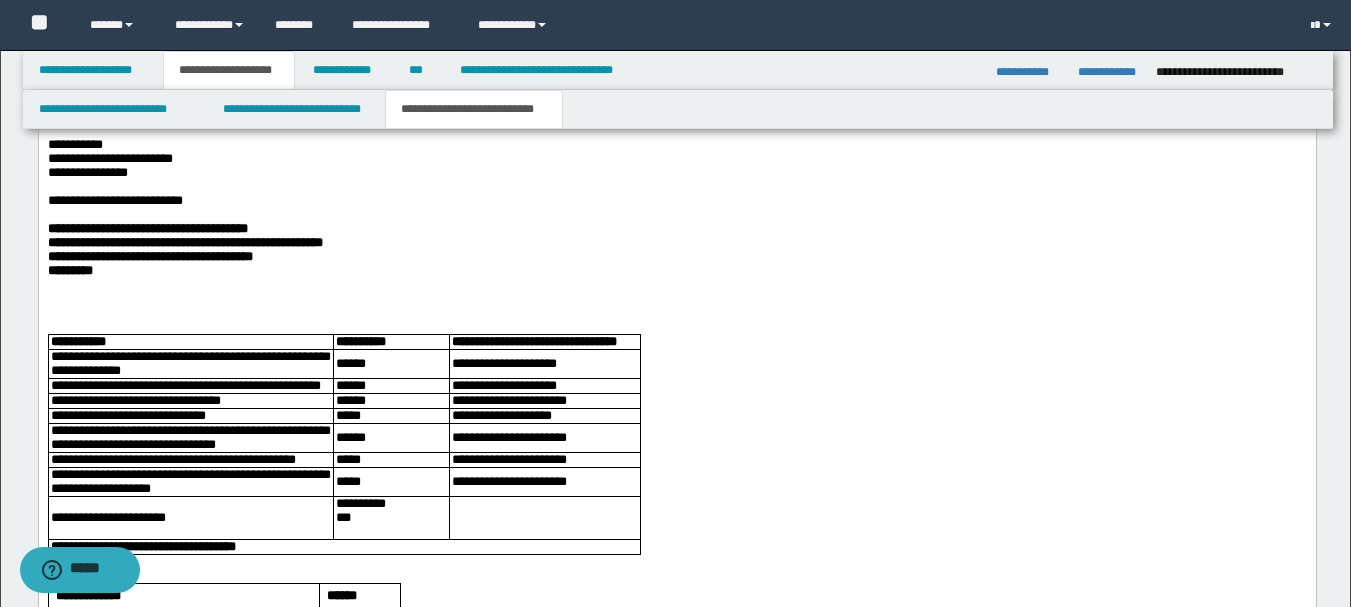 click on "**********" at bounding box center (676, 34) 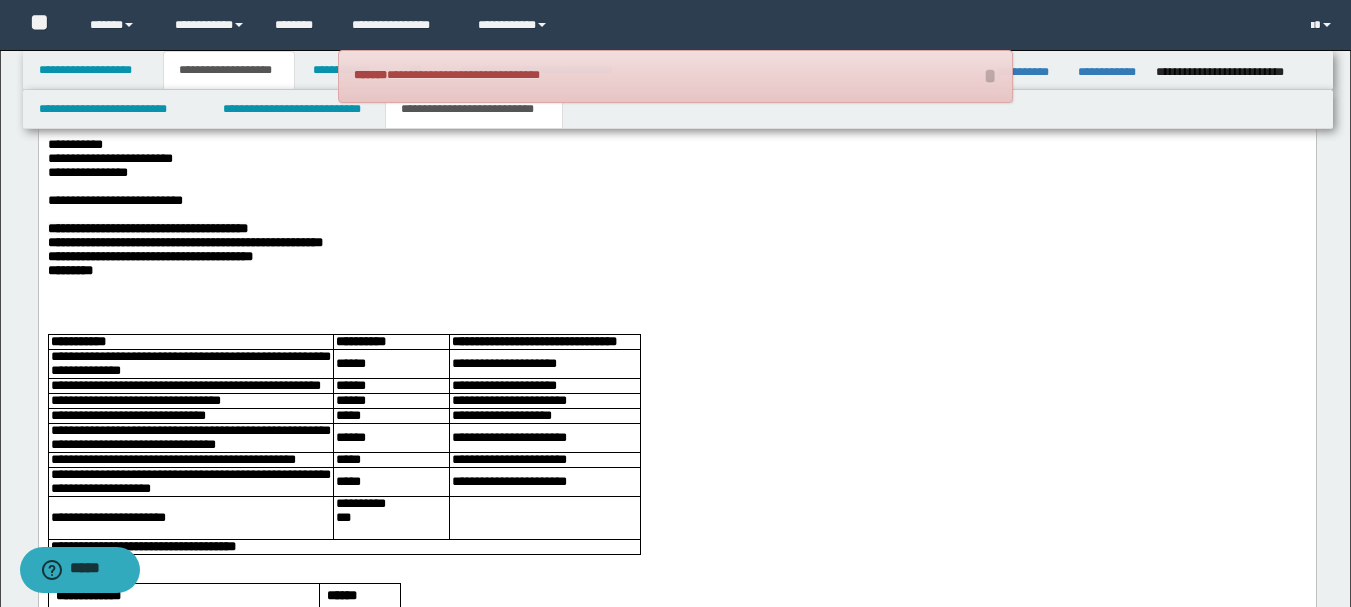 click on "**********" at bounding box center (301, 19) 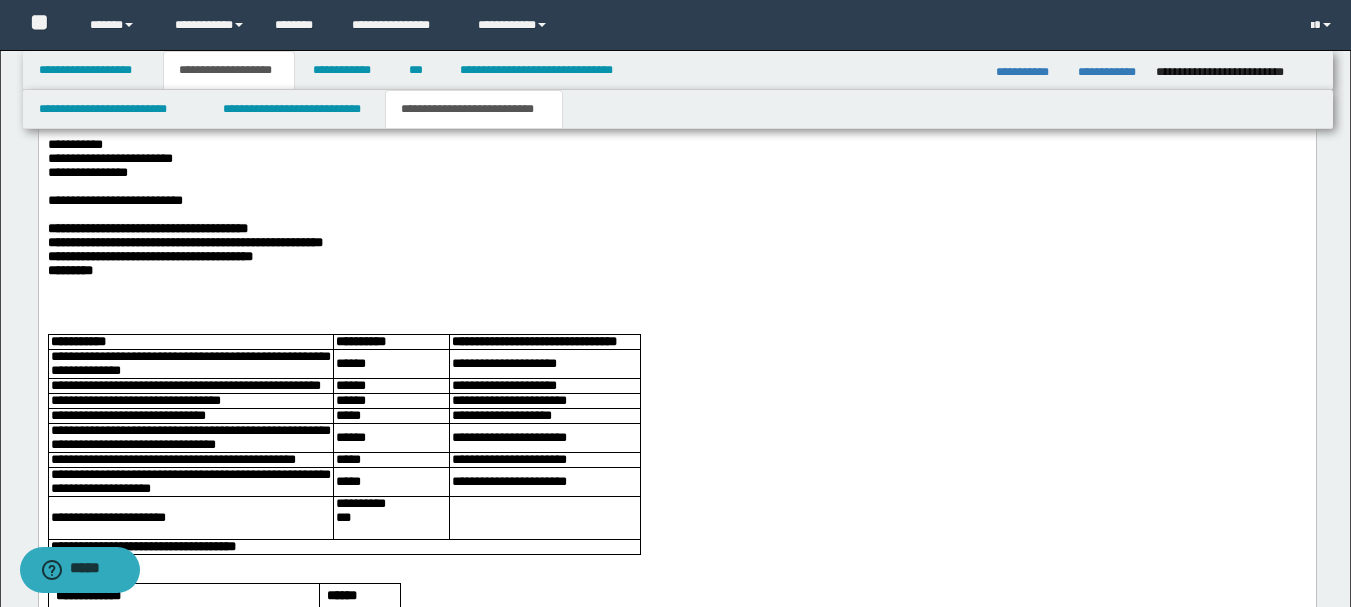 click on "**********" at bounding box center (303, 19) 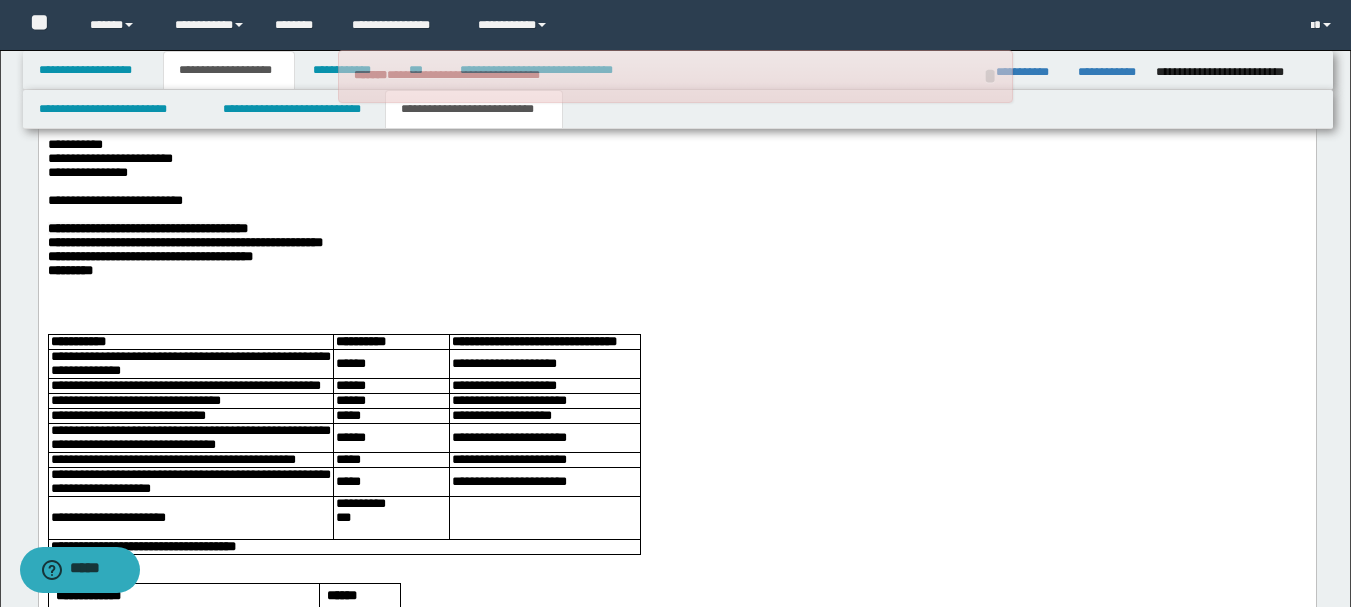 click on "**********" at bounding box center (676, 34) 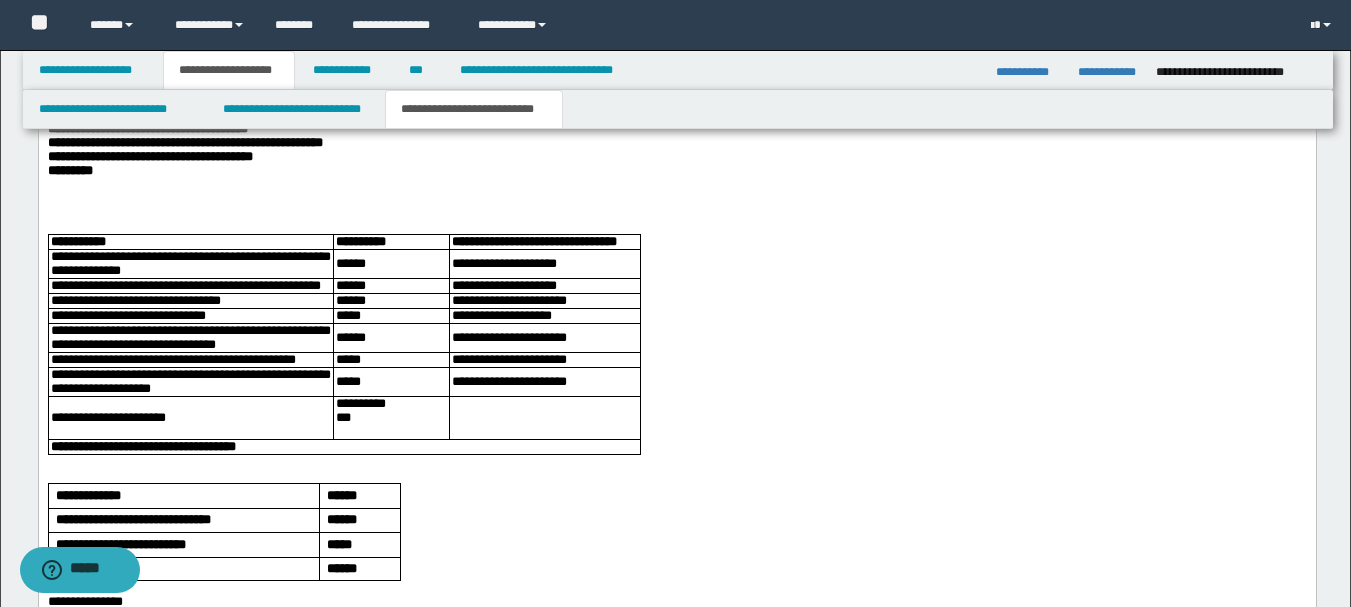 scroll, scrollTop: 2369, scrollLeft: 0, axis: vertical 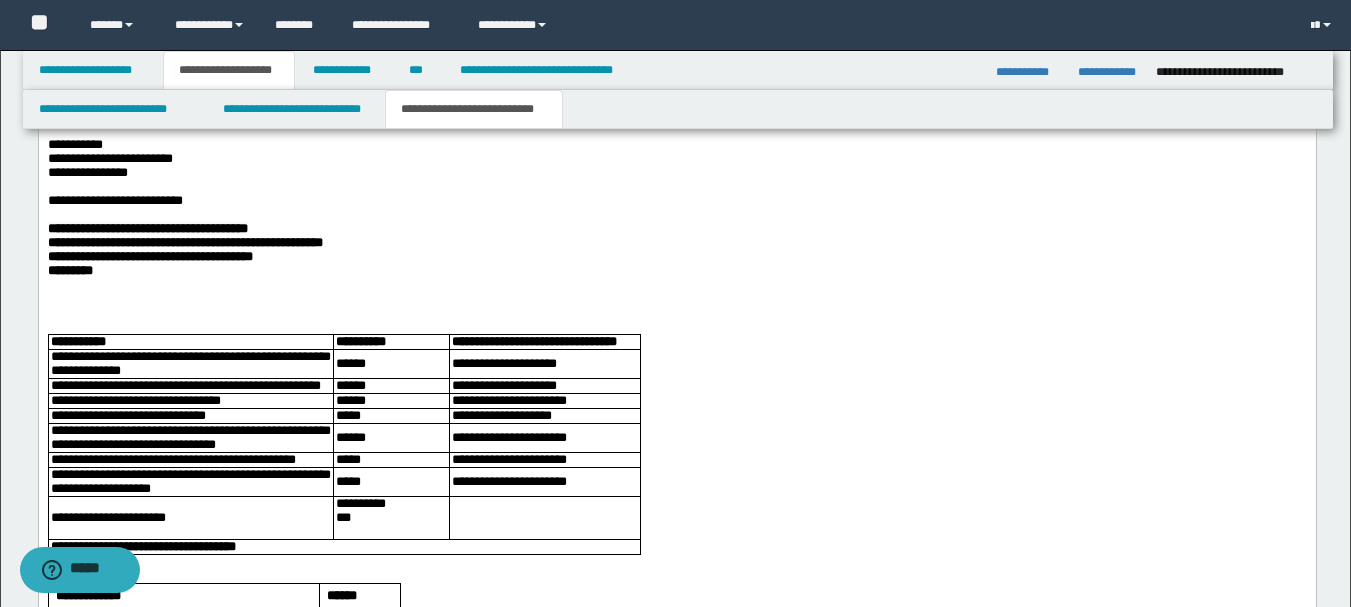 click on "**********" at bounding box center (676, 48) 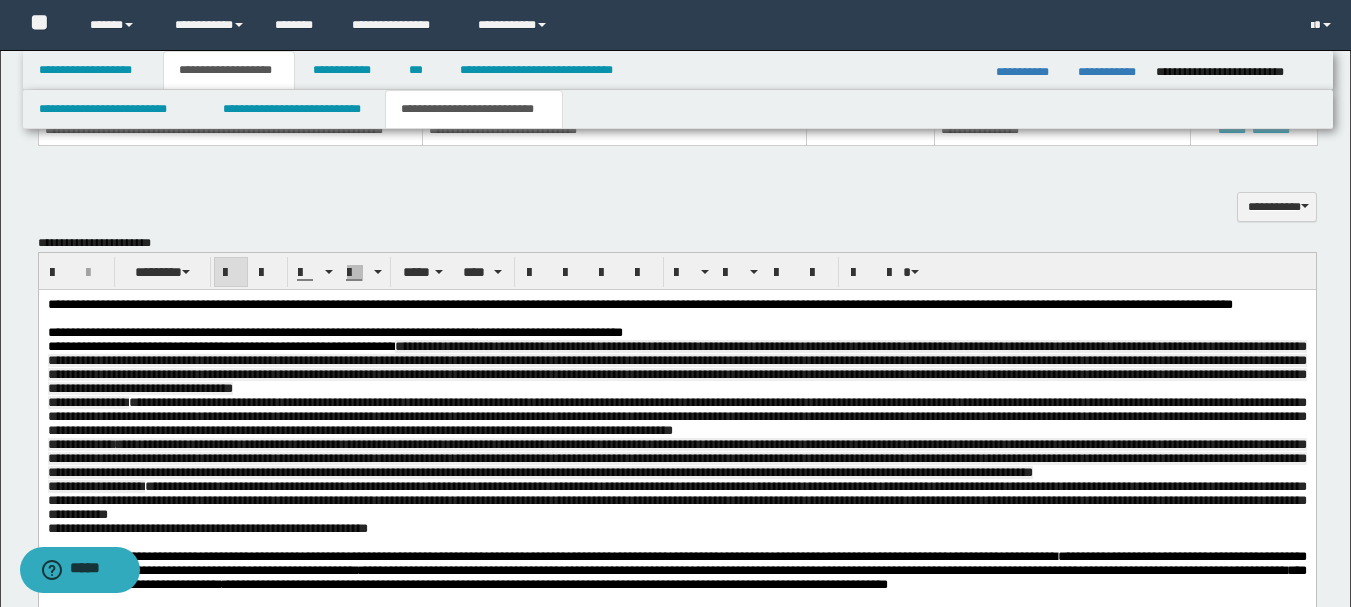 scroll, scrollTop: 1469, scrollLeft: 0, axis: vertical 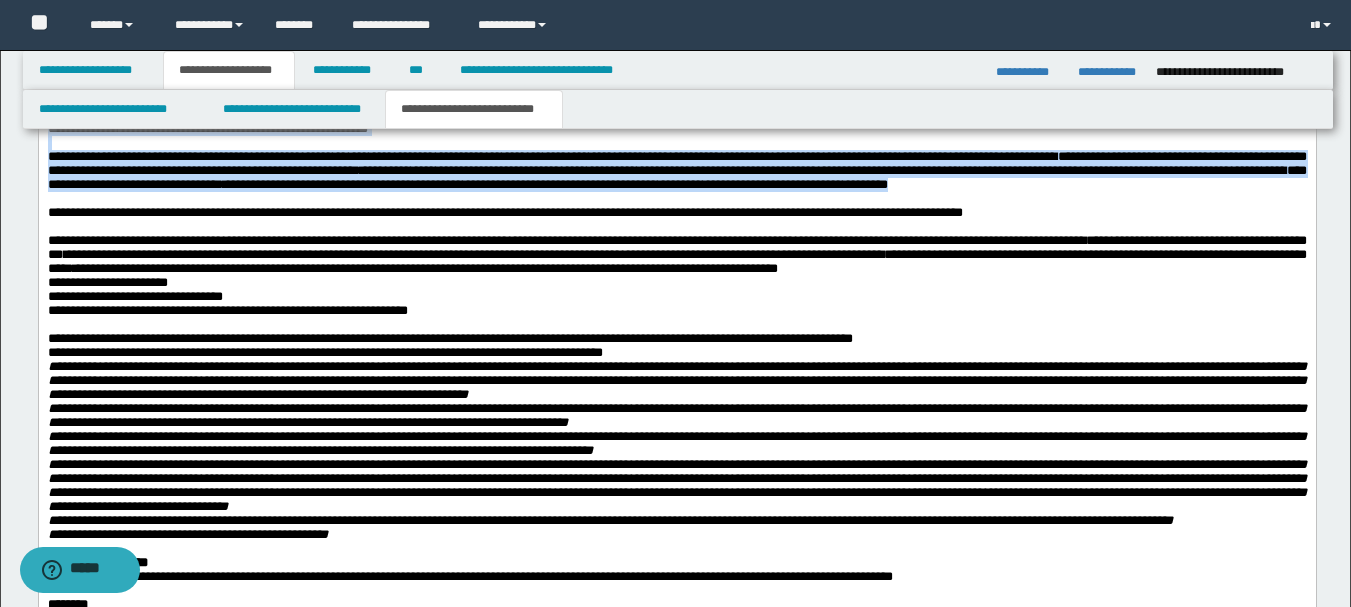 drag, startPoint x: 46, startPoint y: -44, endPoint x: 414, endPoint y: 290, distance: 496.97083 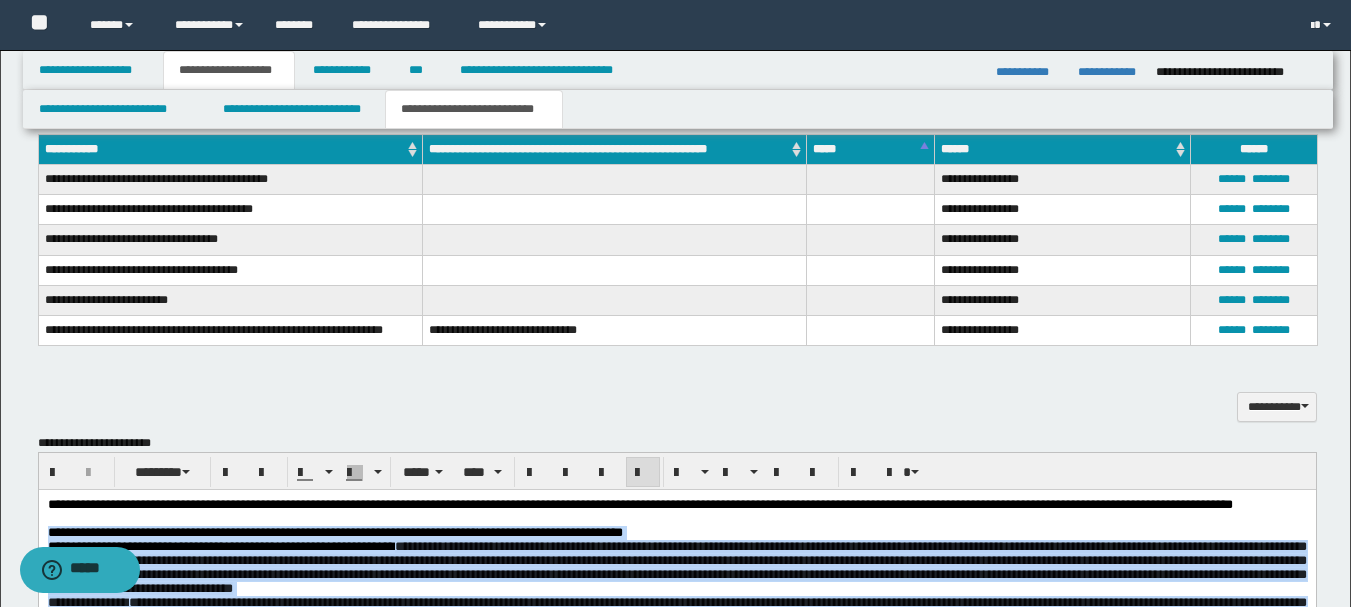 scroll, scrollTop: 1369, scrollLeft: 0, axis: vertical 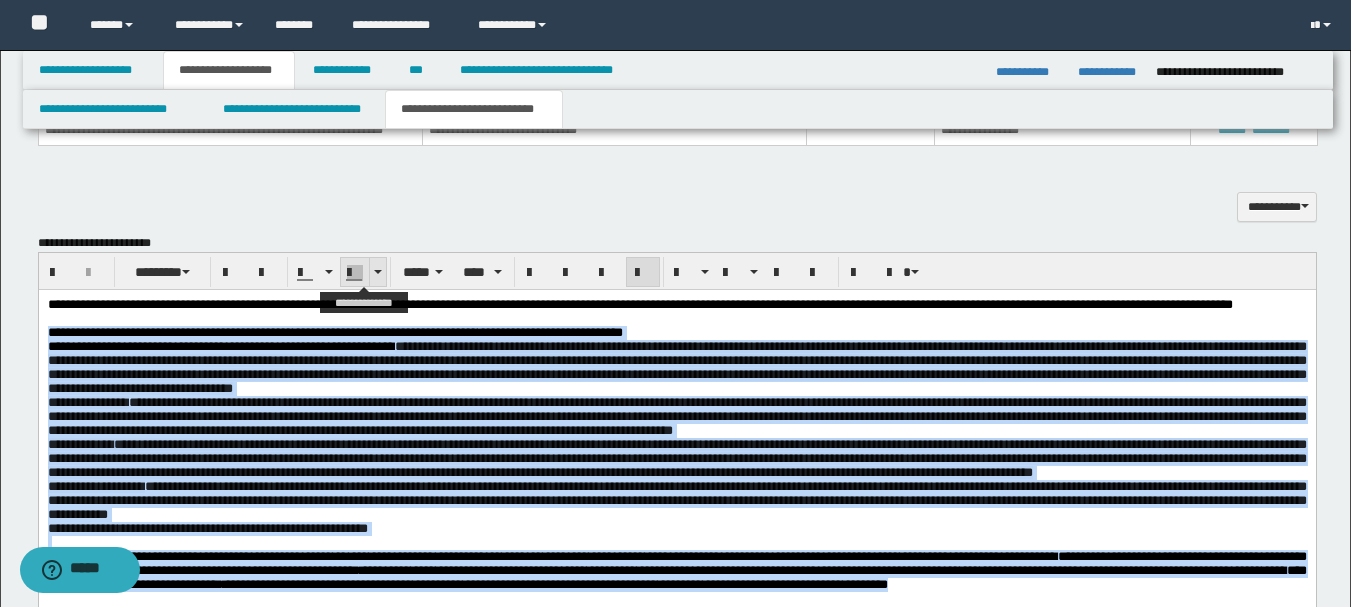 click at bounding box center (378, 272) 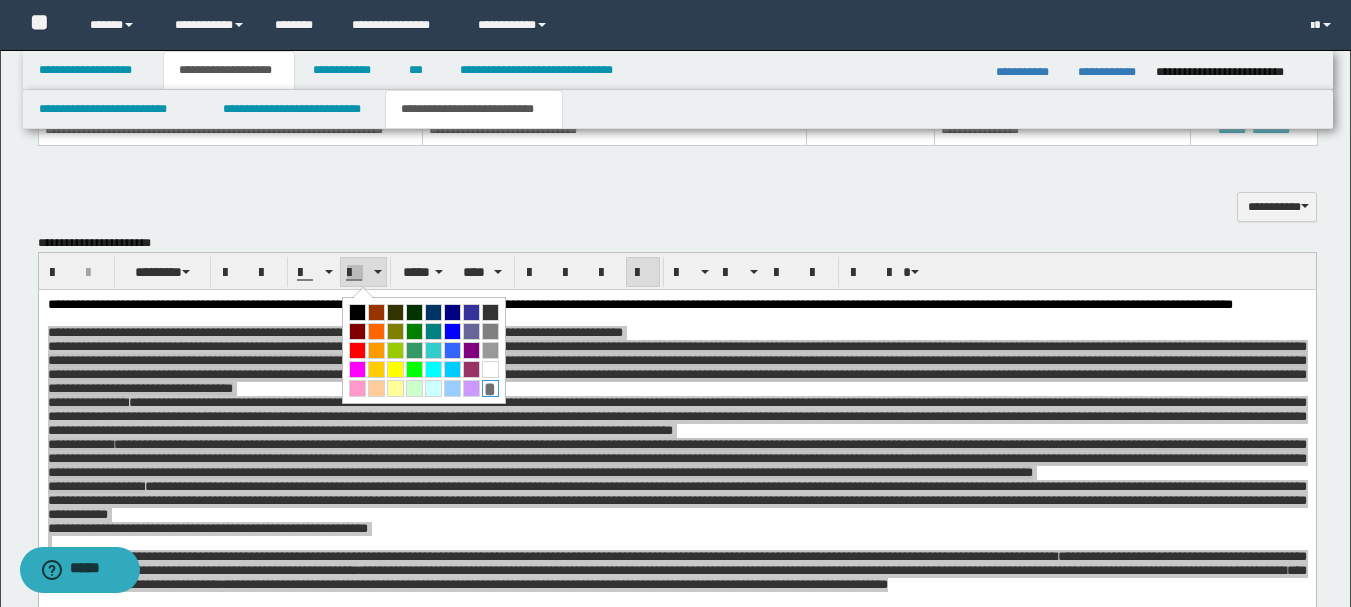 click on "*" at bounding box center (490, 388) 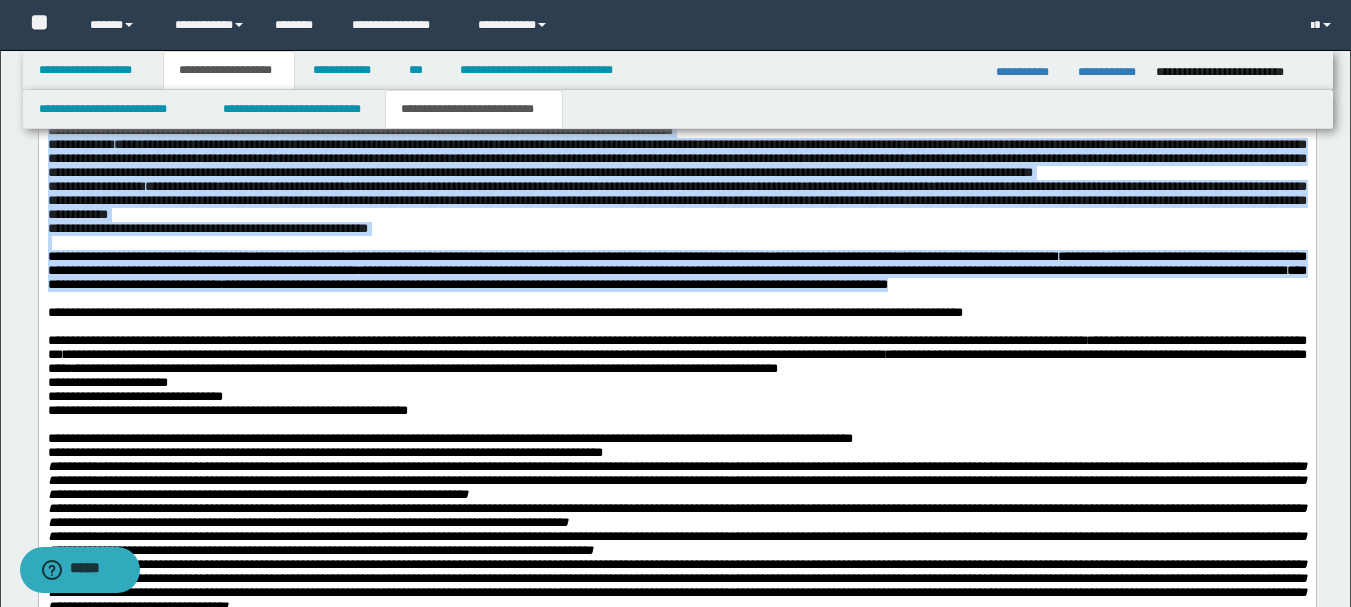 scroll, scrollTop: 2169, scrollLeft: 0, axis: vertical 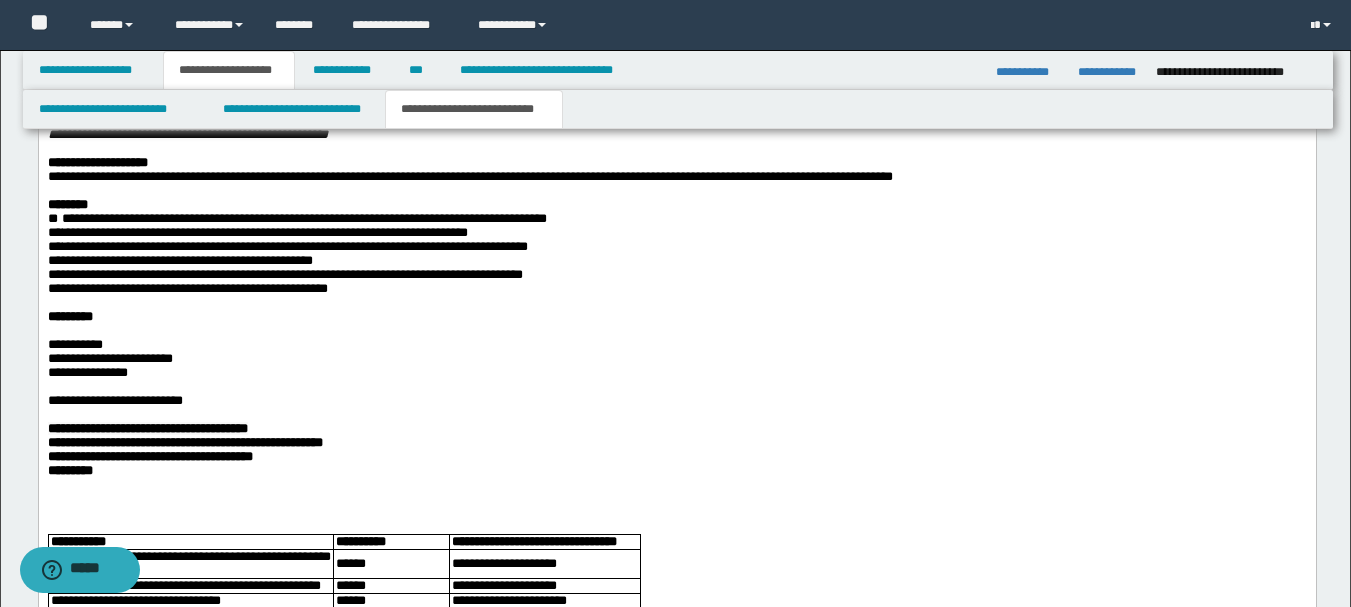 click on "**********" at bounding box center [294, 247] 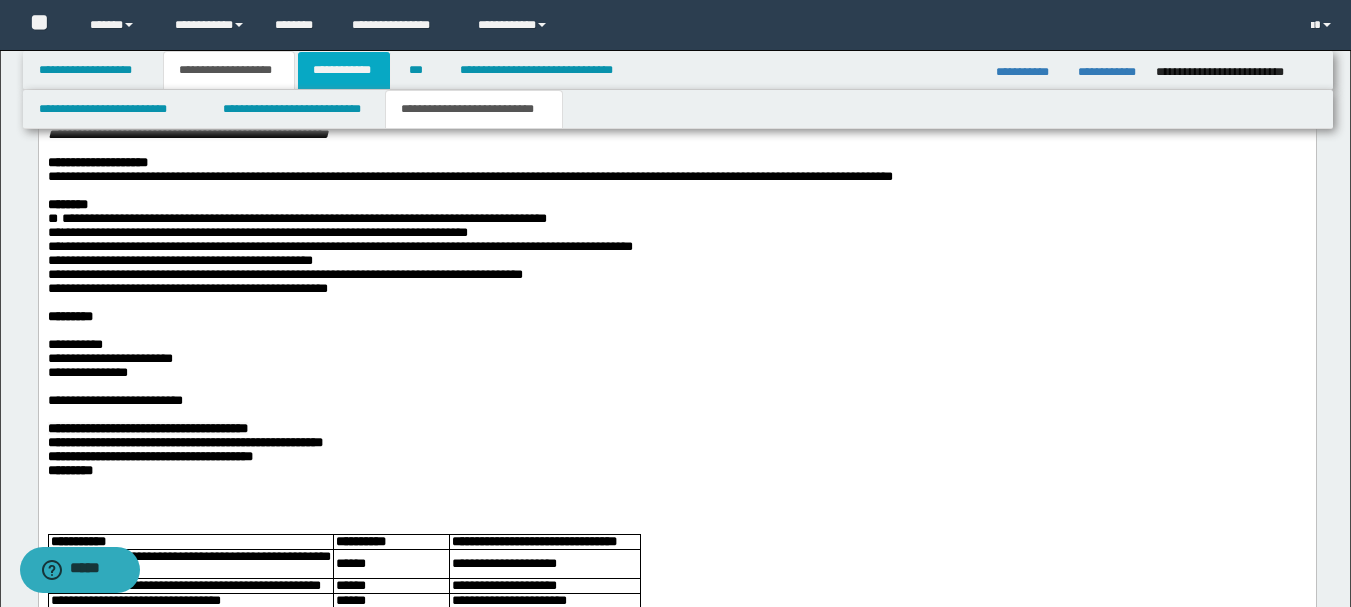 click on "**********" at bounding box center (344, 70) 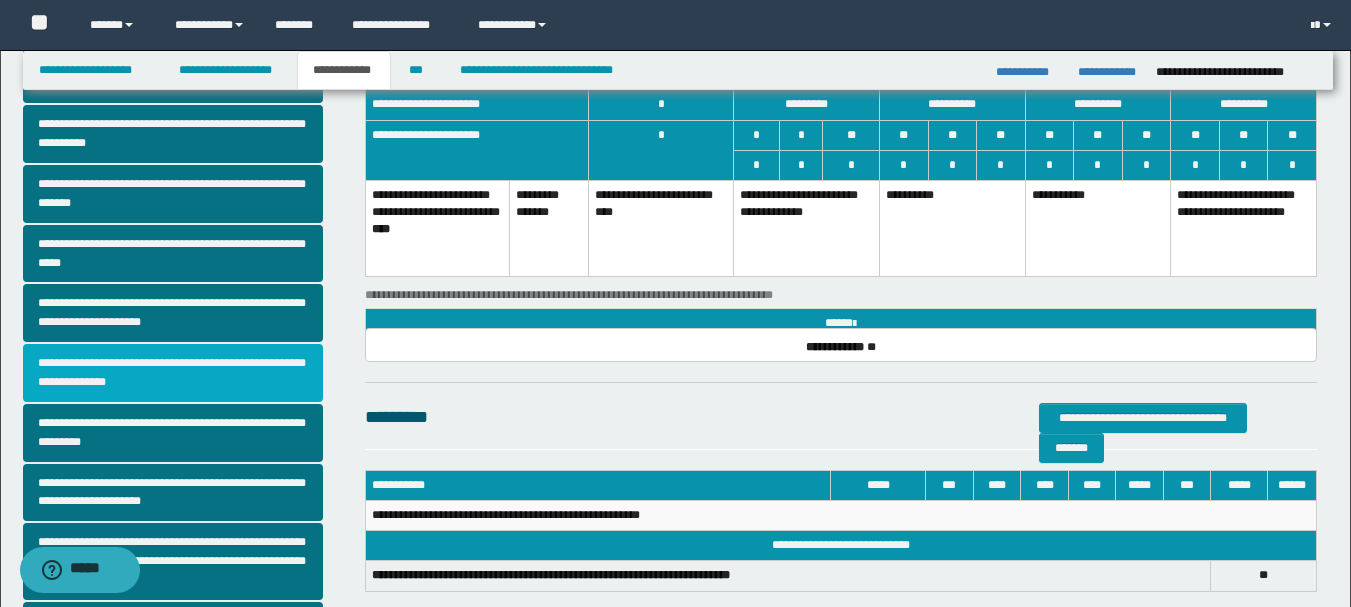 scroll, scrollTop: 0, scrollLeft: 0, axis: both 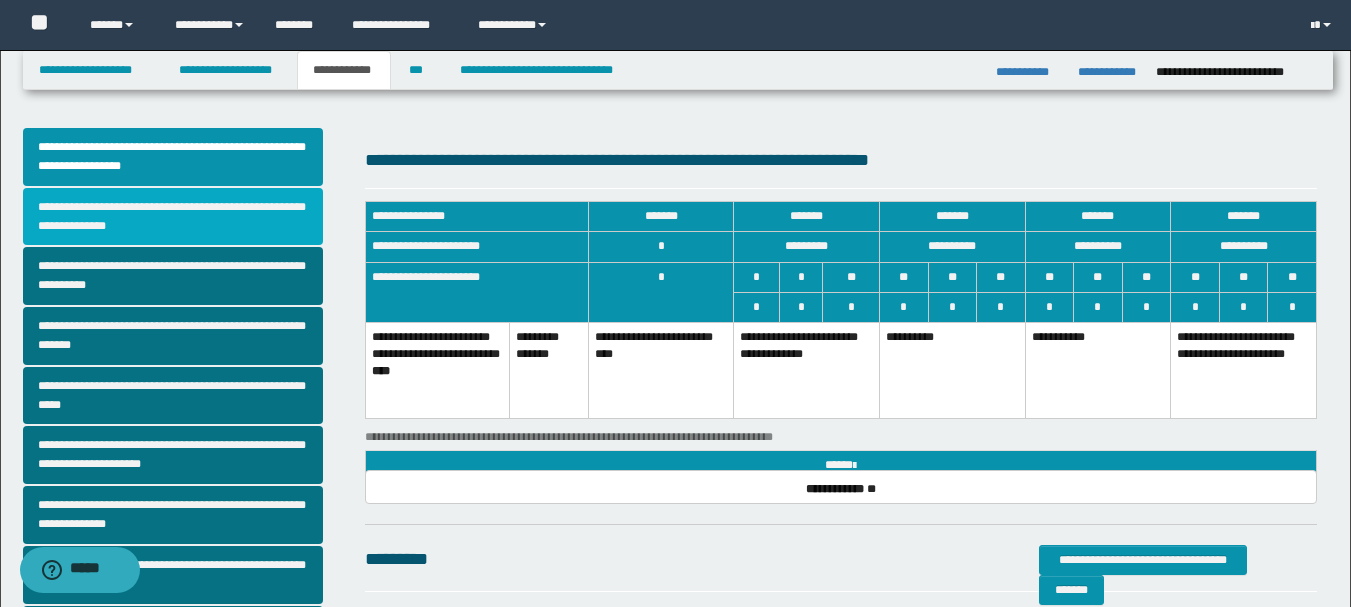 click on "**********" at bounding box center (173, 217) 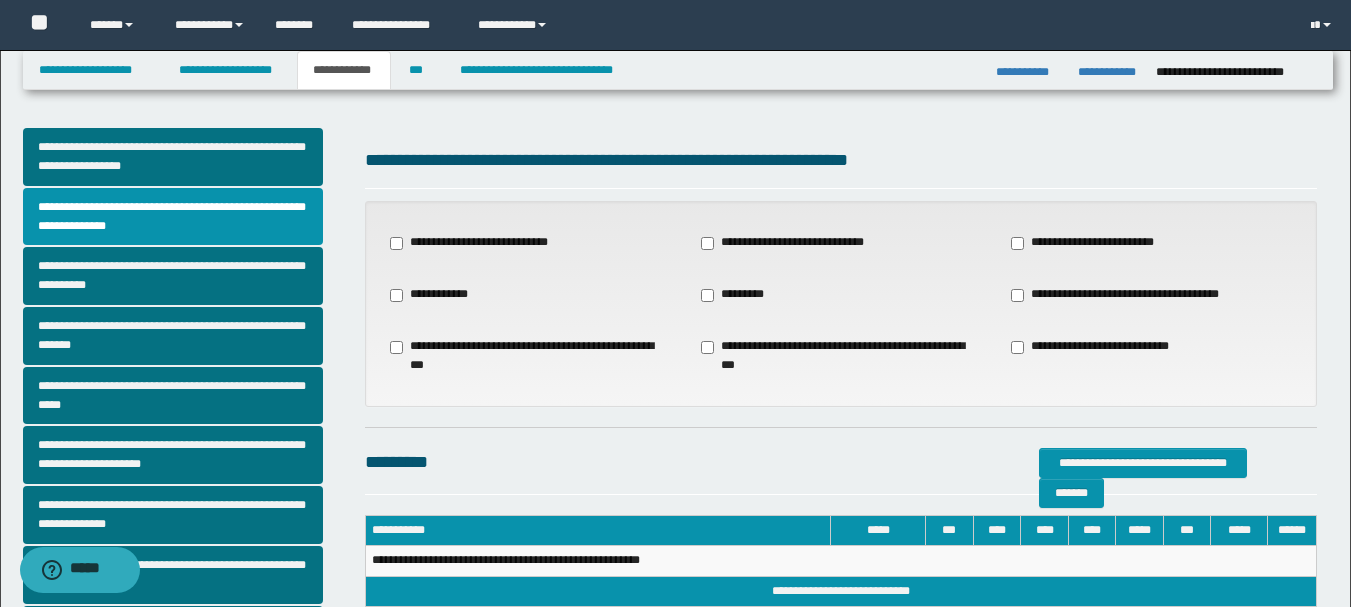 click on "**********" at bounding box center (1126, 295) 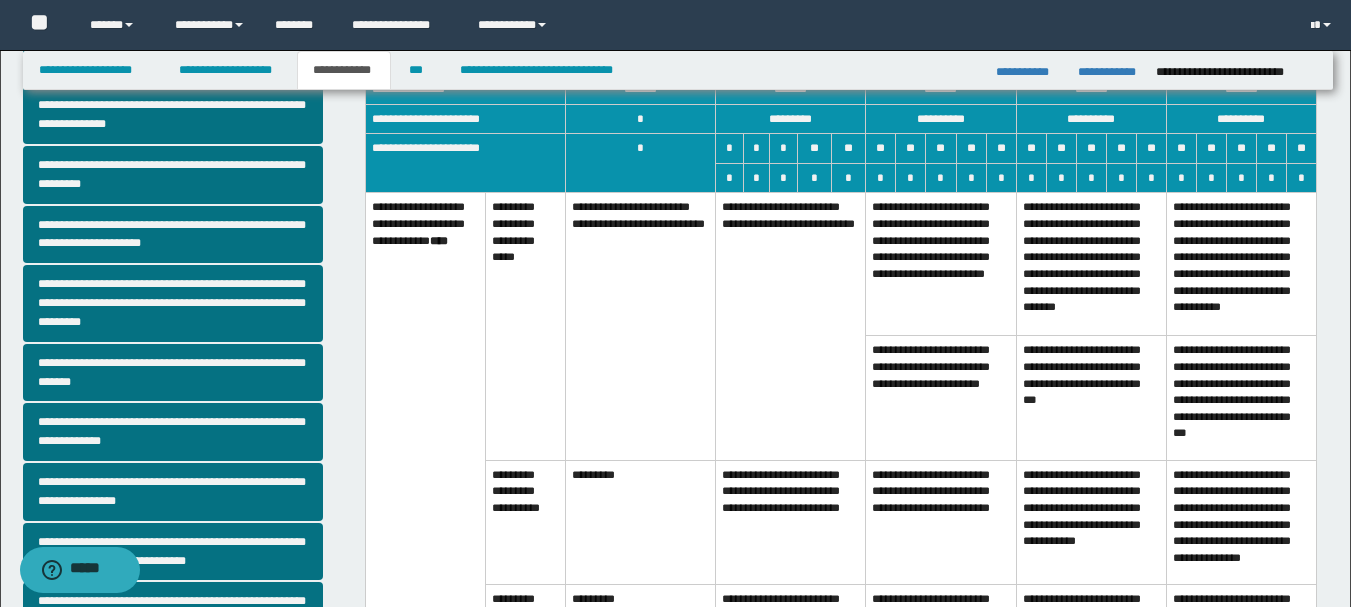 scroll, scrollTop: 600, scrollLeft: 0, axis: vertical 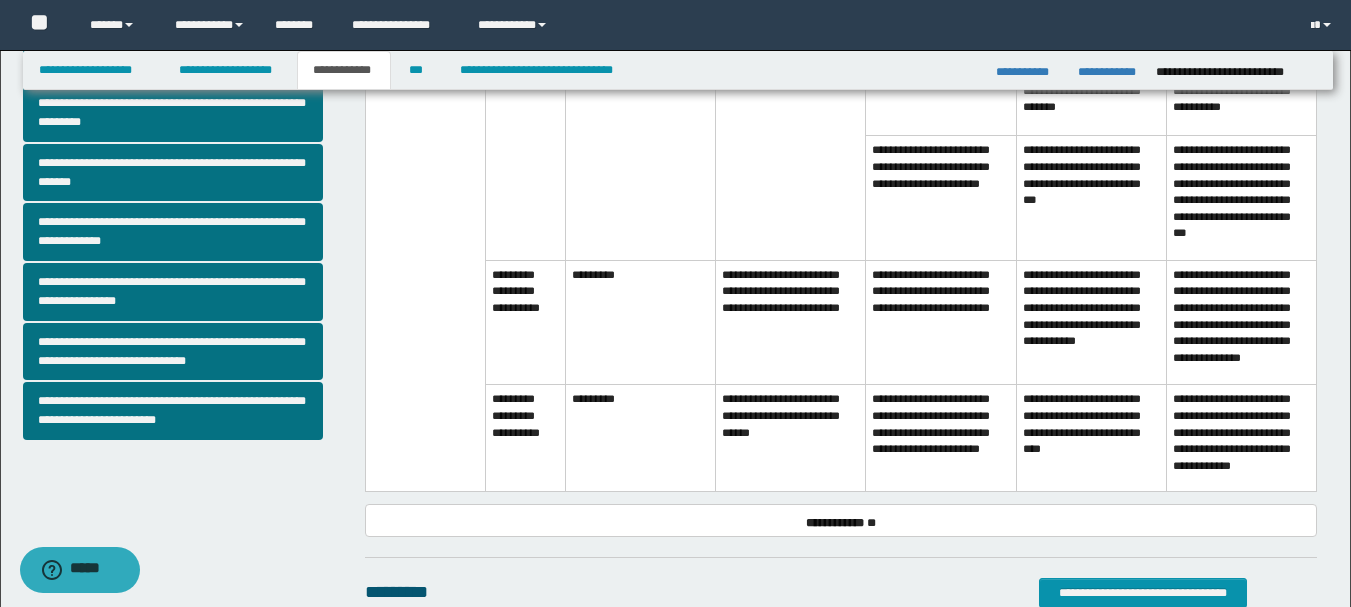 click on "**********" at bounding box center (791, 438) 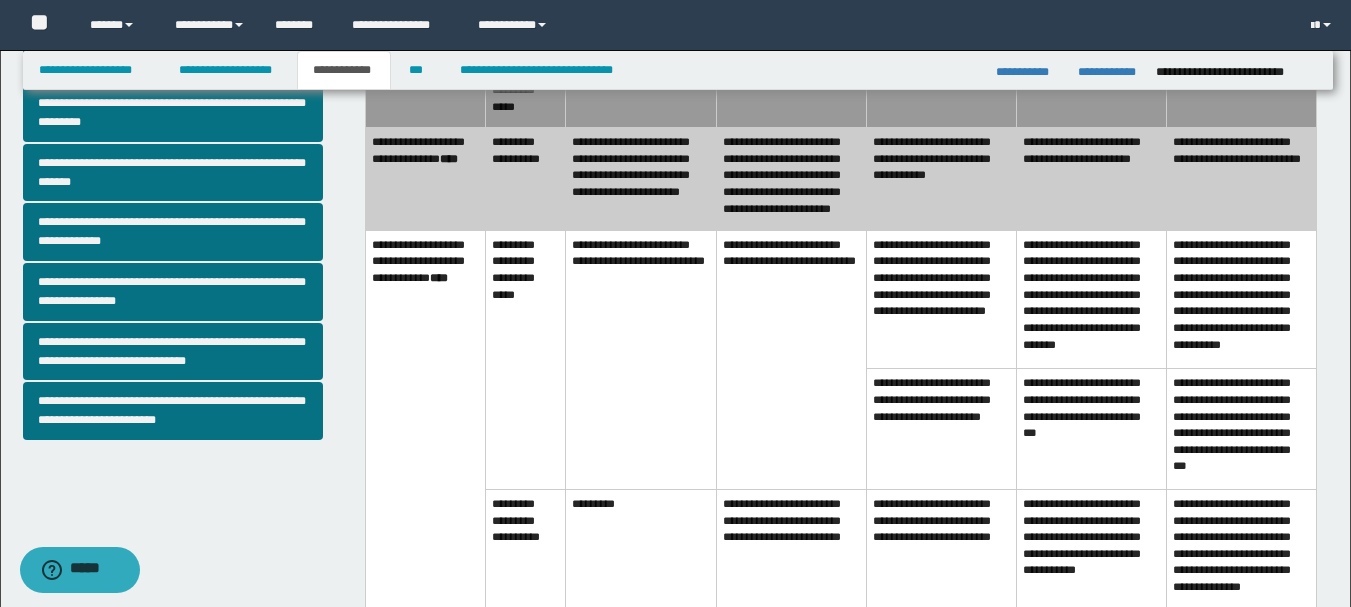 scroll, scrollTop: 300, scrollLeft: 0, axis: vertical 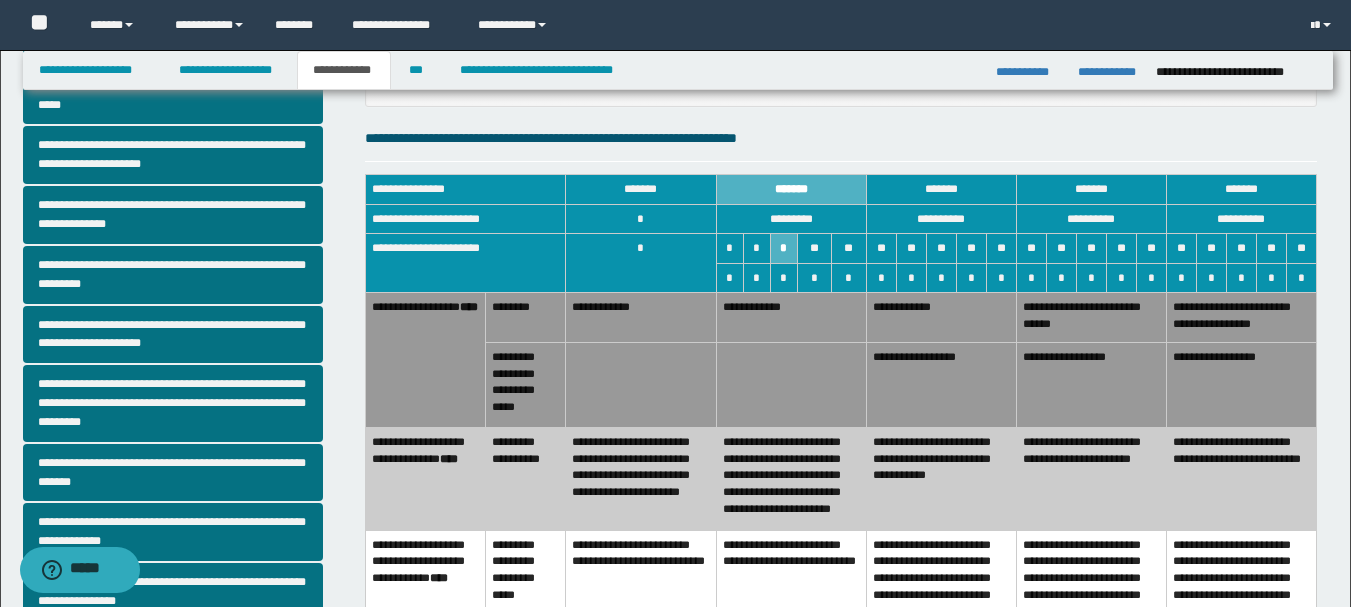 click at bounding box center (791, 384) 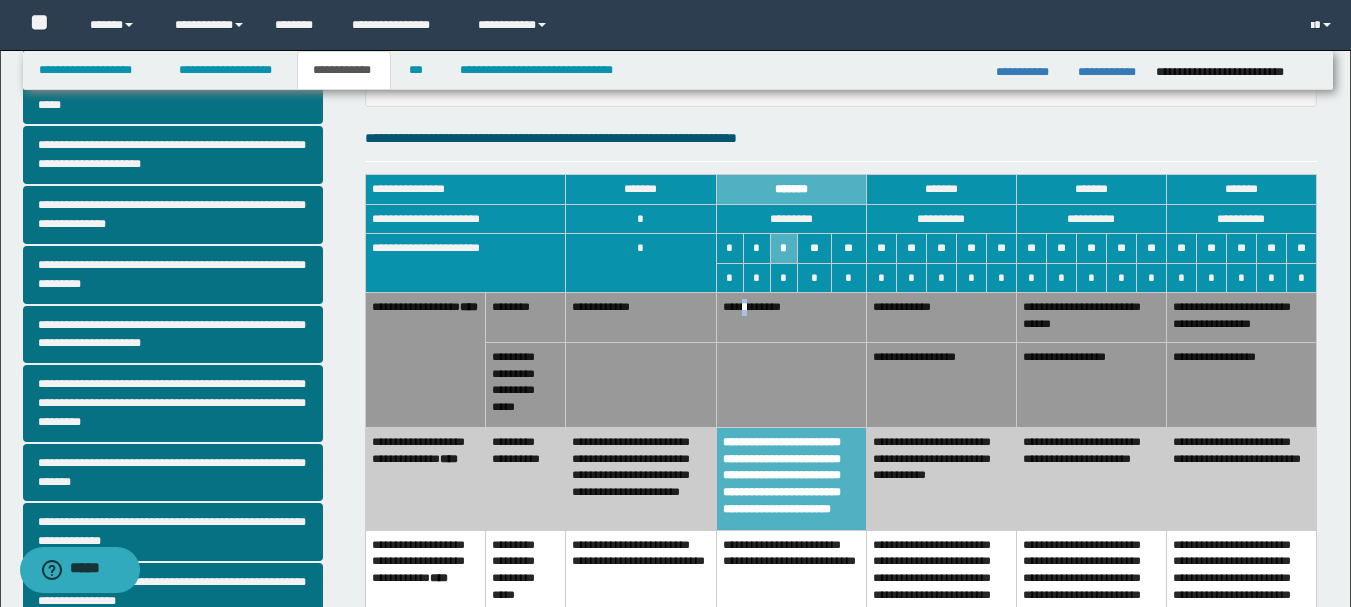 click on "**********" at bounding box center (791, 317) 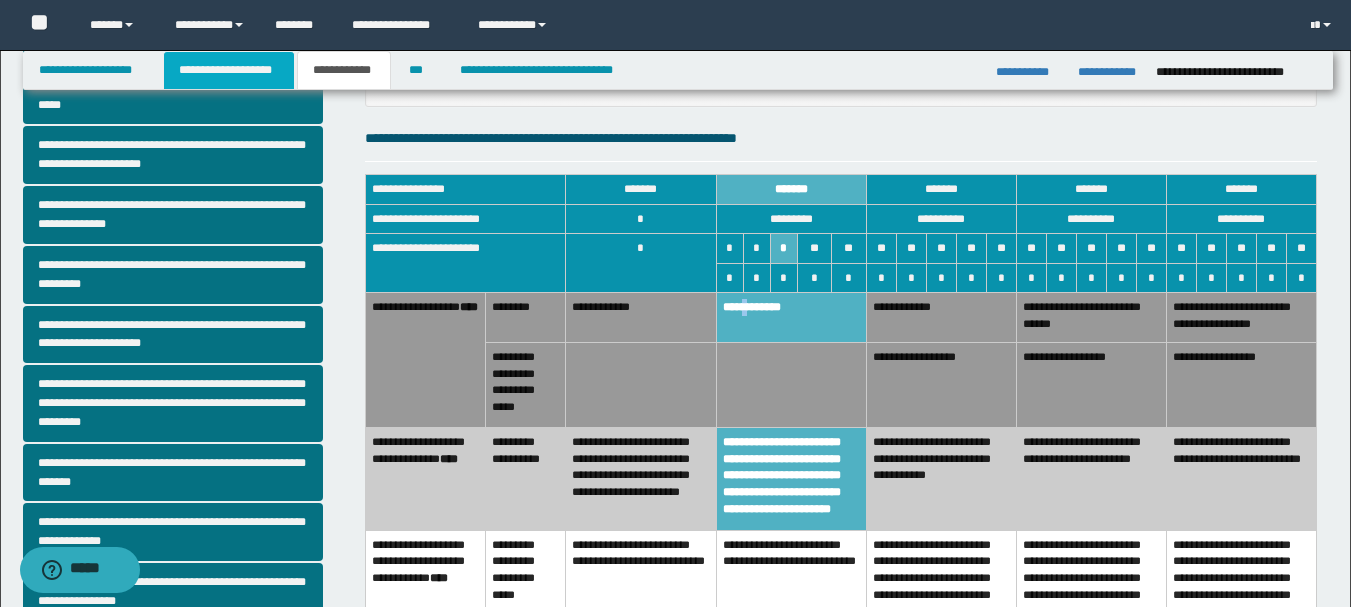click on "**********" at bounding box center [229, 70] 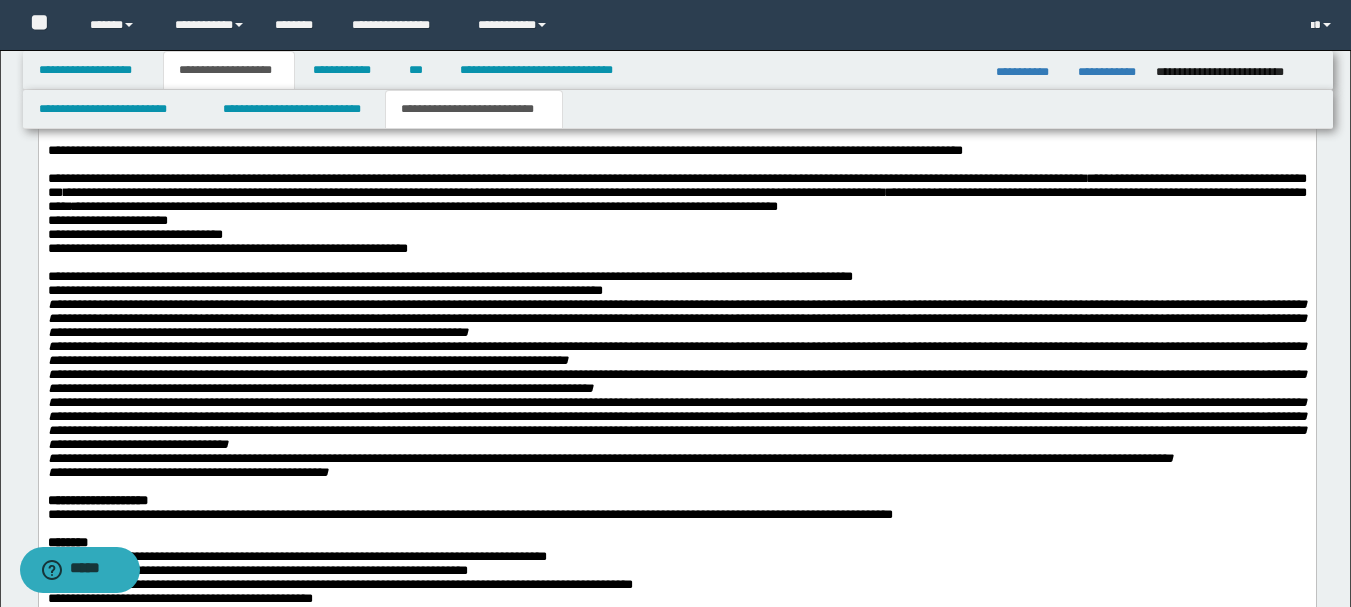 scroll, scrollTop: 2231, scrollLeft: 0, axis: vertical 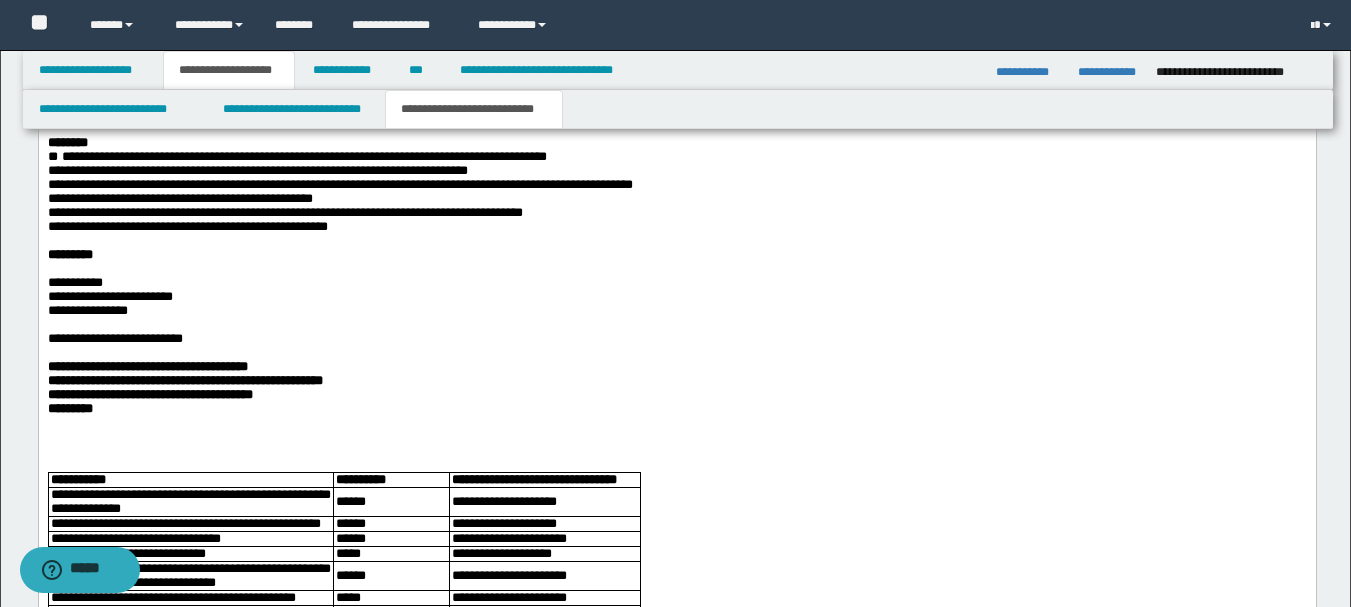 click on "**********" at bounding box center (676, 186) 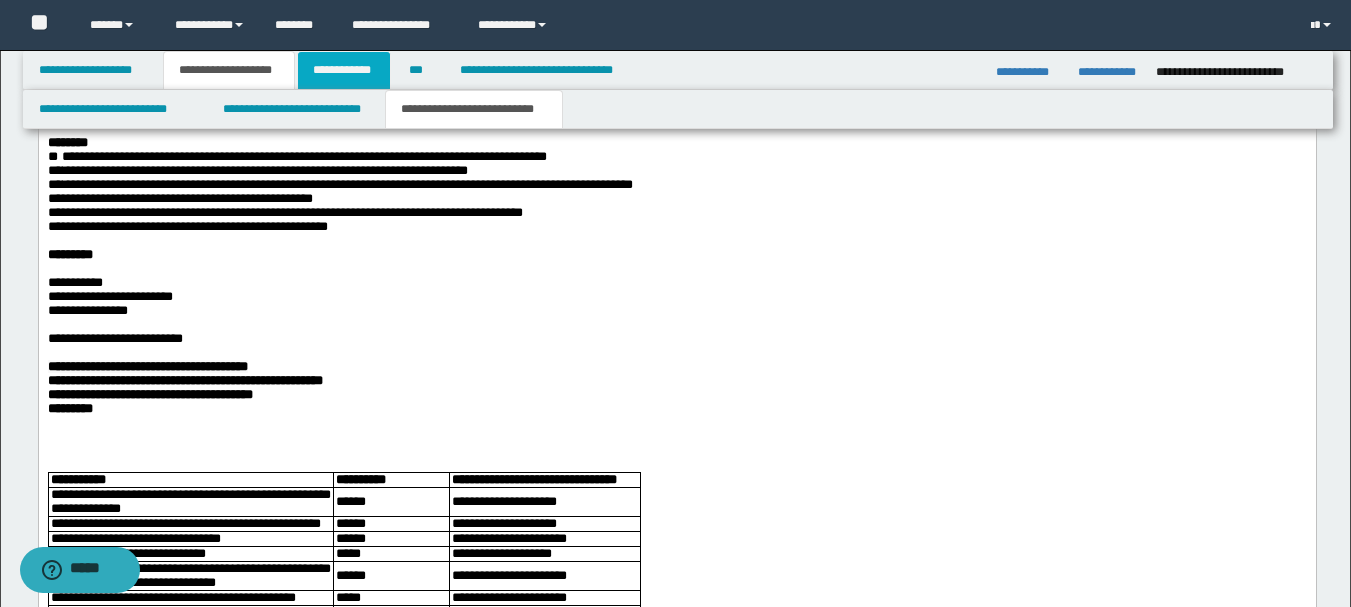 click on "**********" at bounding box center (344, 70) 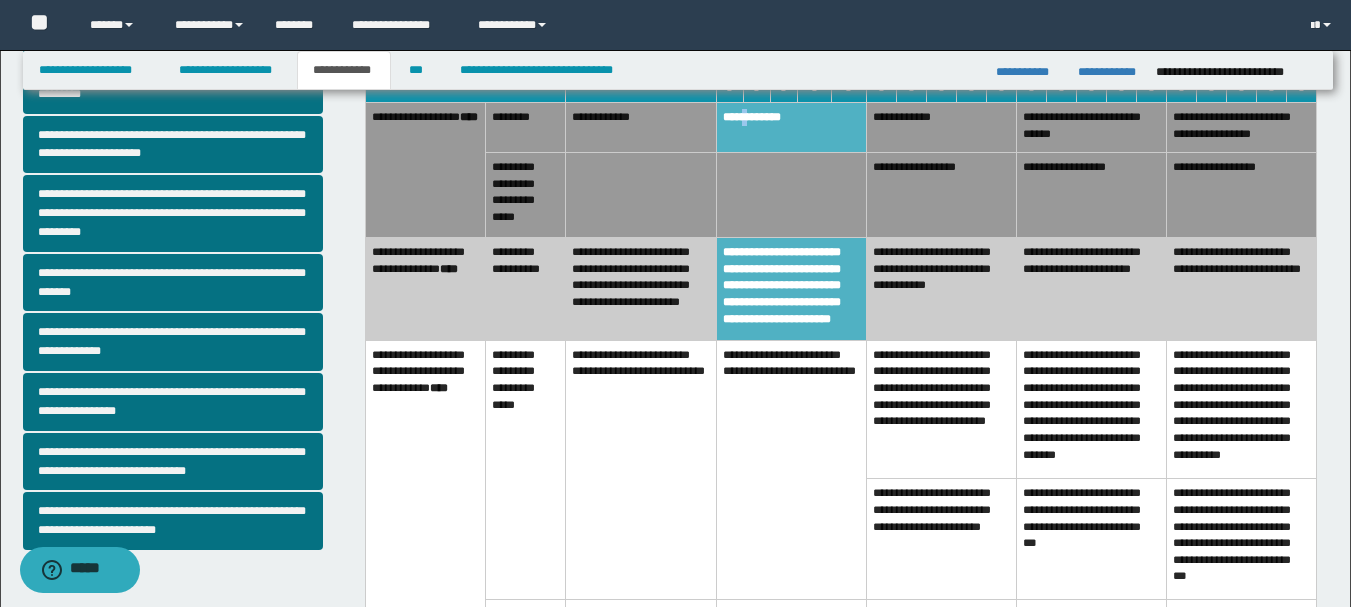 scroll, scrollTop: 290, scrollLeft: 0, axis: vertical 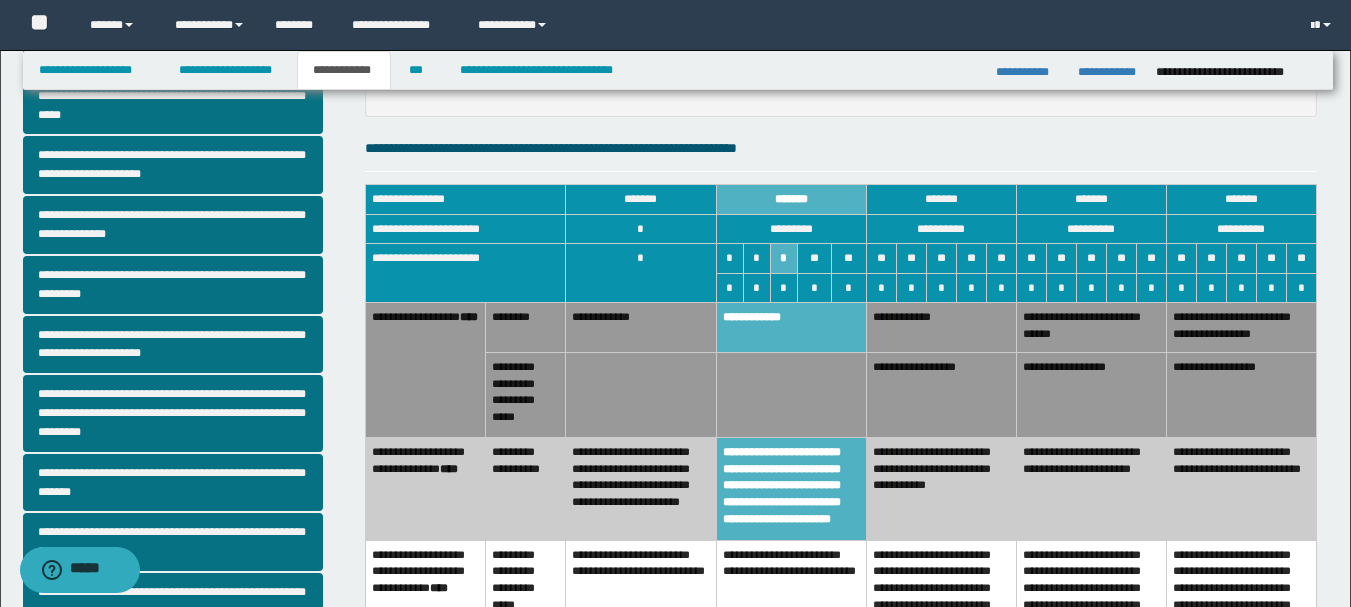 click on "**********" at bounding box center (941, 327) 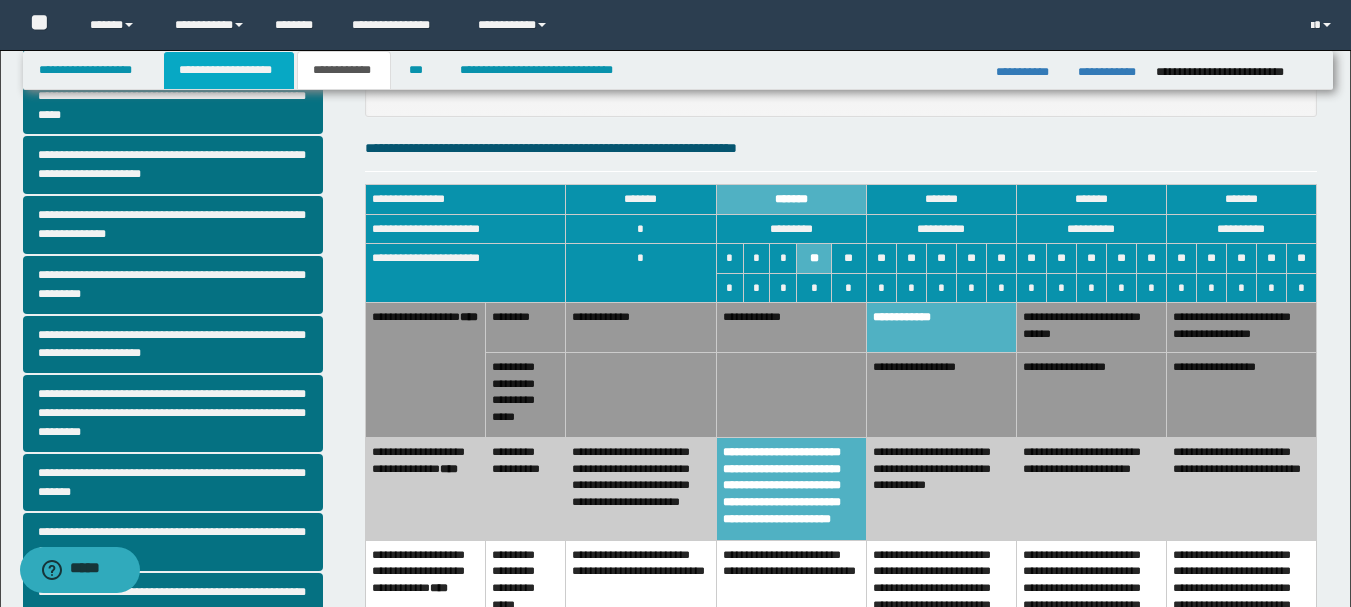 click on "**********" at bounding box center [229, 70] 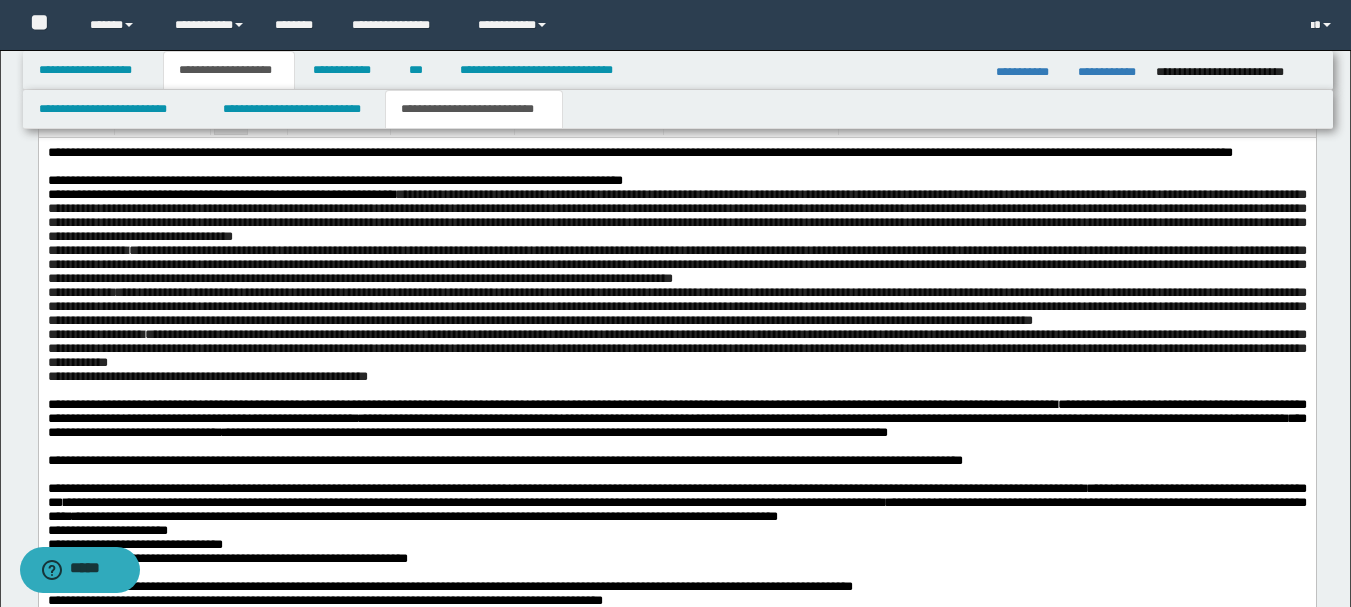 scroll, scrollTop: 1621, scrollLeft: 0, axis: vertical 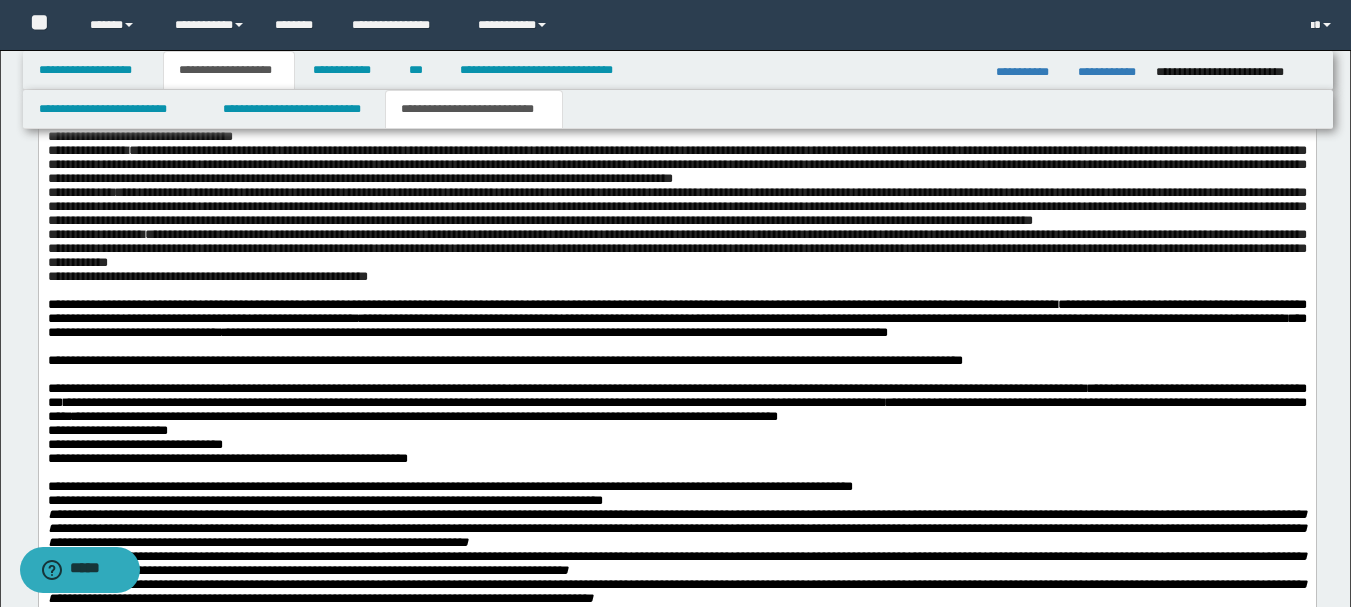 drag, startPoint x: 173, startPoint y: 364, endPoint x: 326, endPoint y: 502, distance: 206.04126 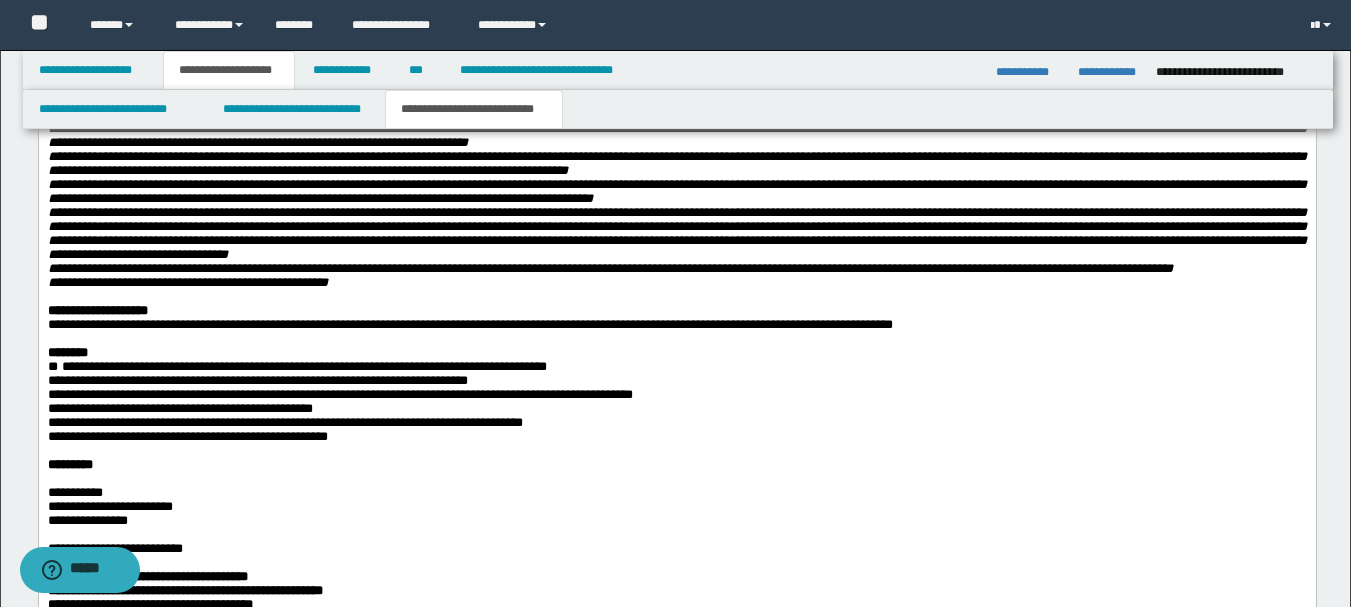 scroll, scrollTop: 2221, scrollLeft: 0, axis: vertical 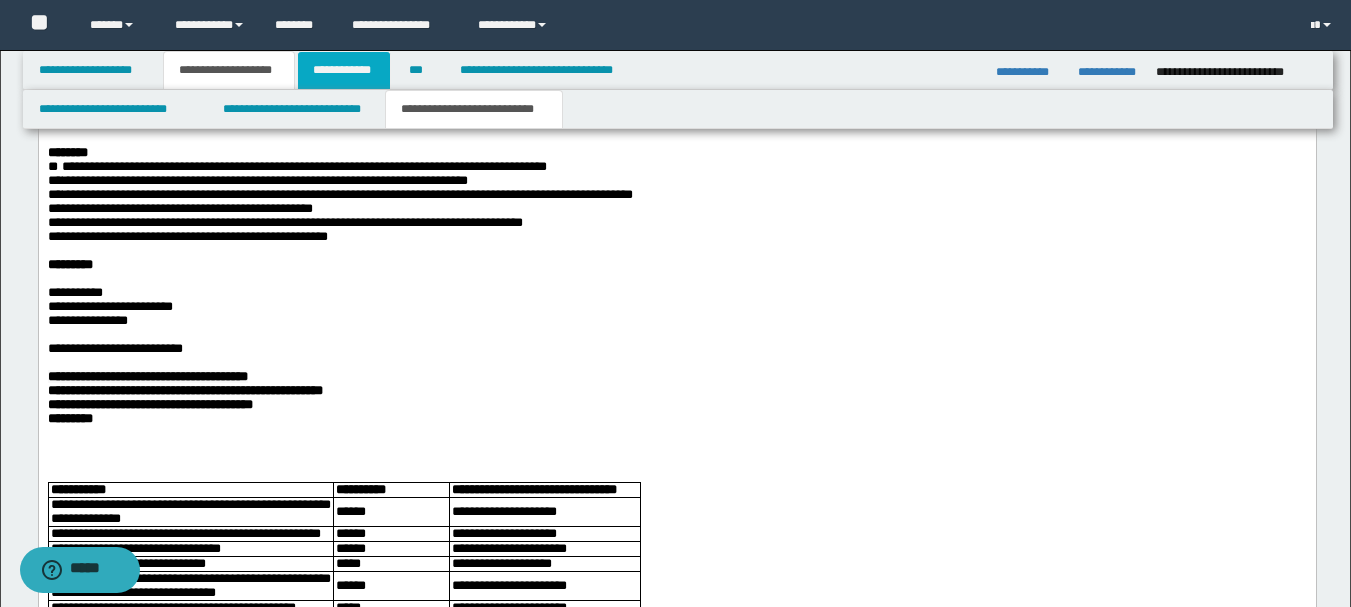 click on "**********" at bounding box center (344, 70) 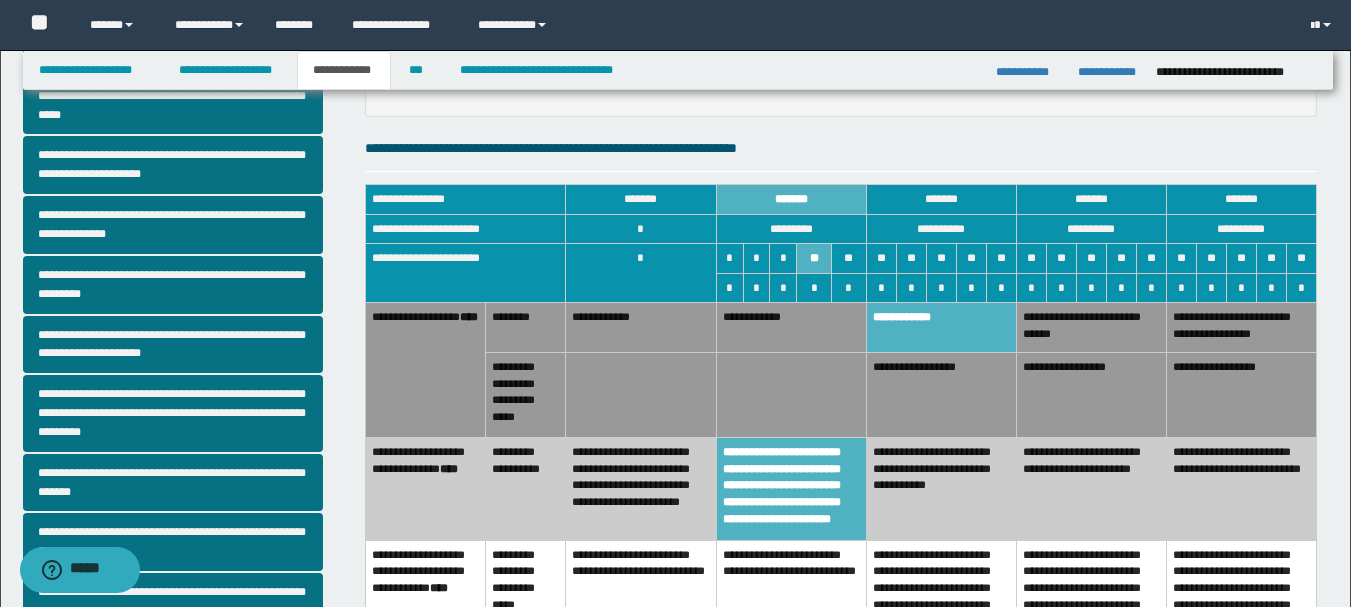 scroll, scrollTop: 0, scrollLeft: 0, axis: both 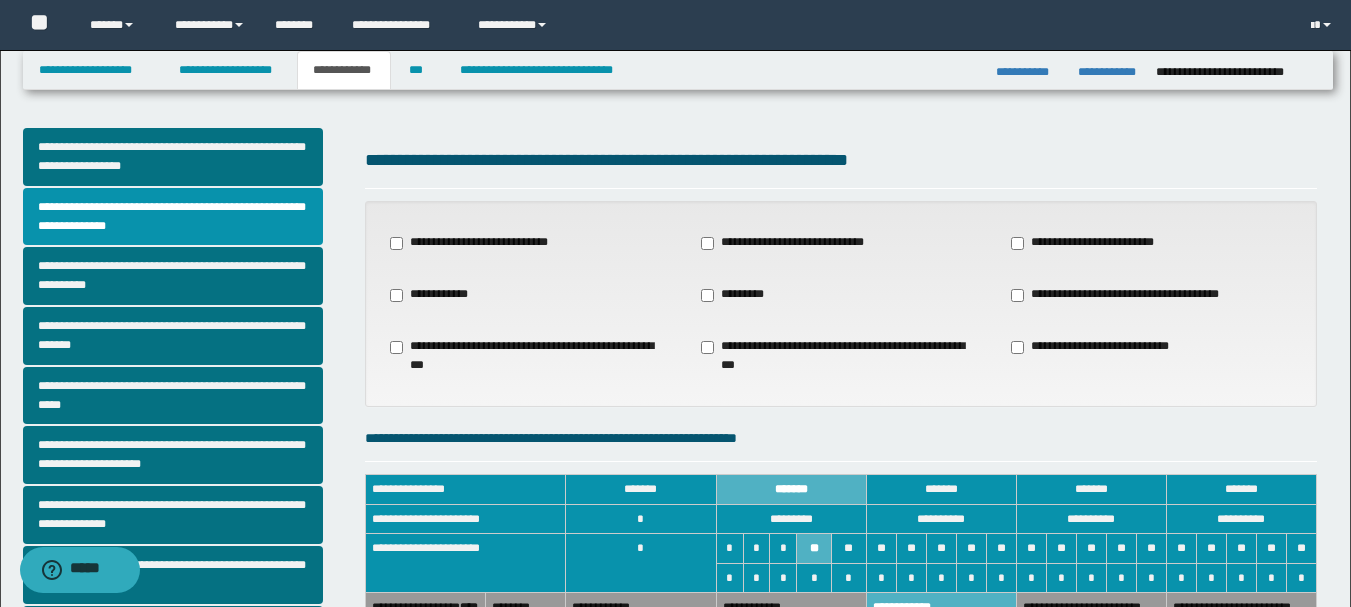 click on "**********" at bounding box center [841, 356] 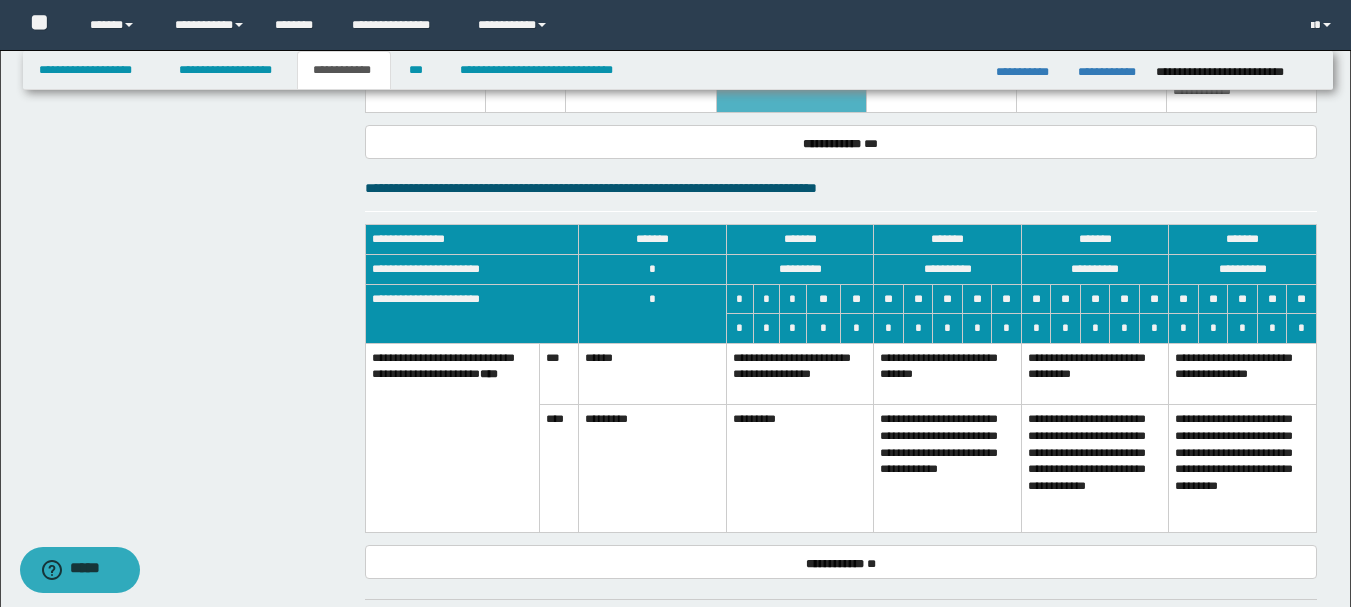 scroll, scrollTop: 1300, scrollLeft: 0, axis: vertical 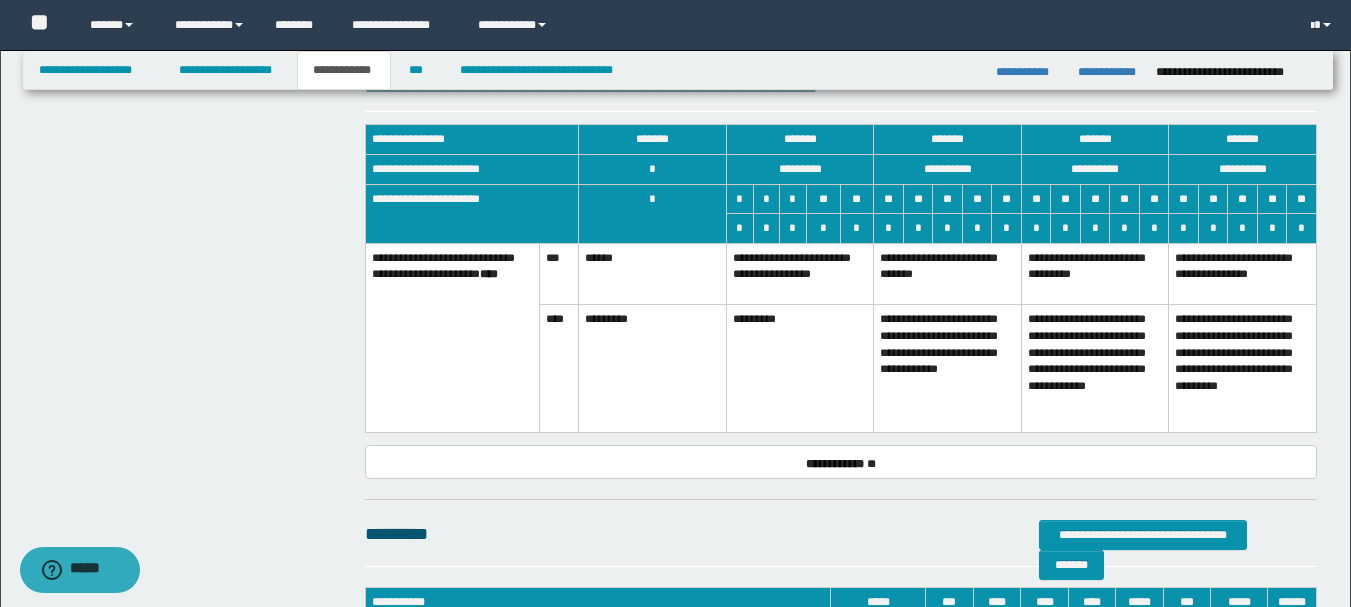 click on "**********" at bounding box center (948, 369) 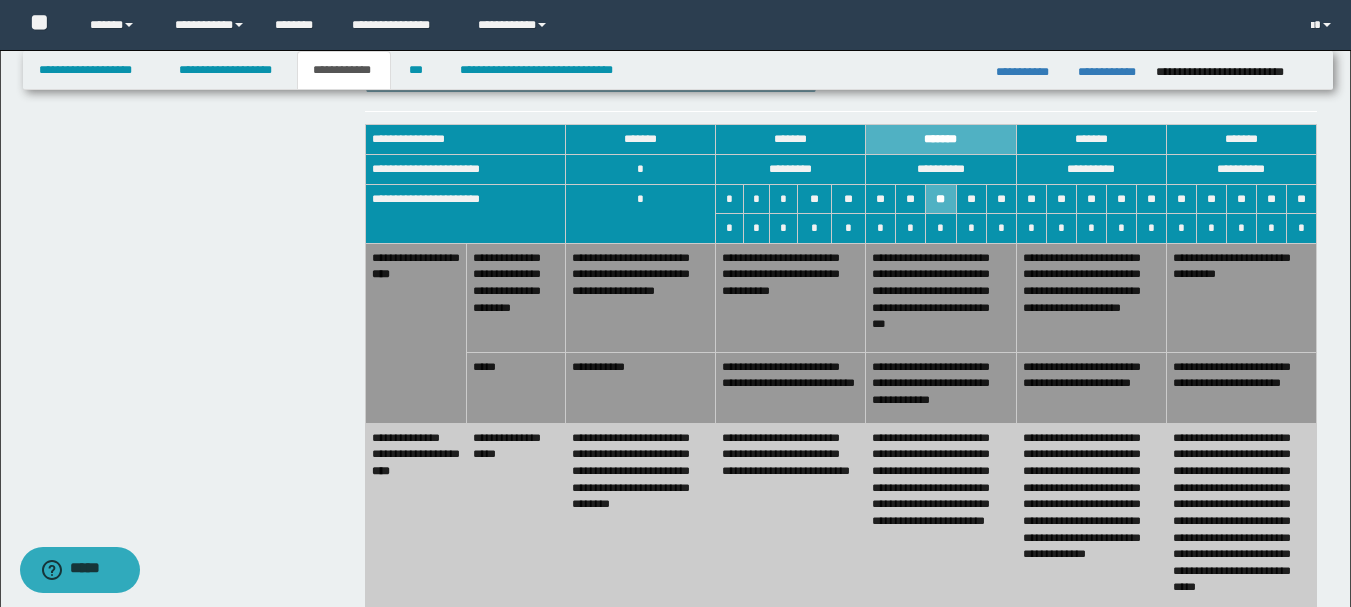click on "**********" at bounding box center [791, 387] 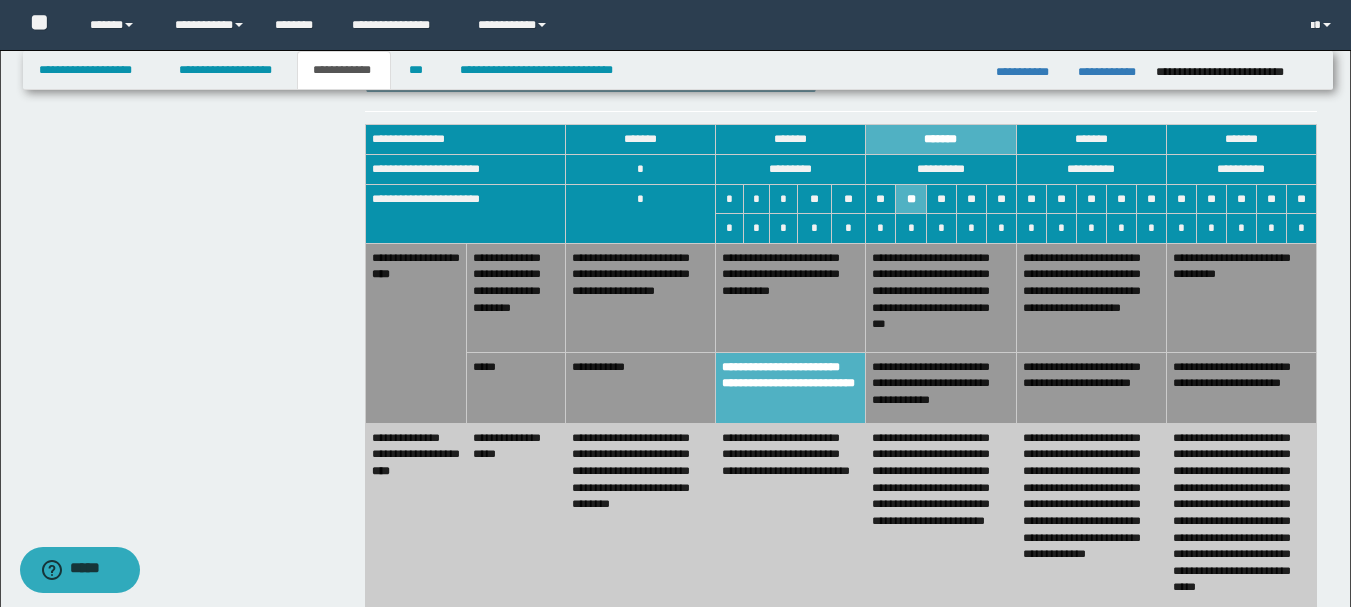 click on "**********" at bounding box center (791, 297) 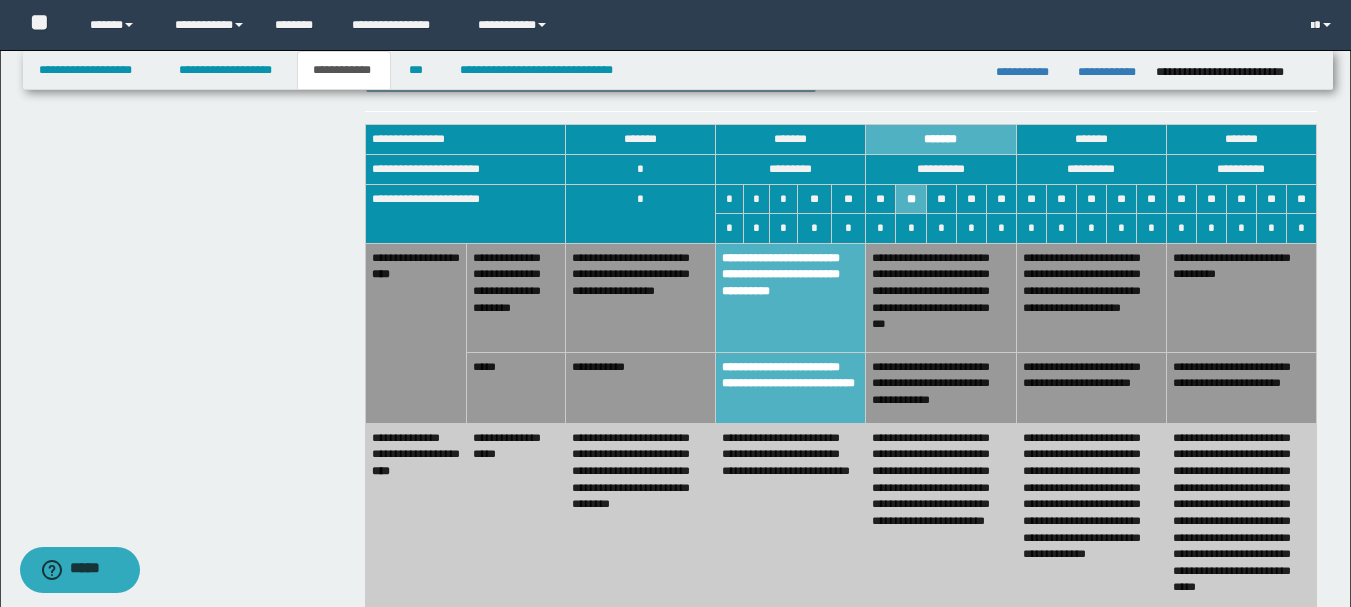 click on "**********" at bounding box center [641, 297] 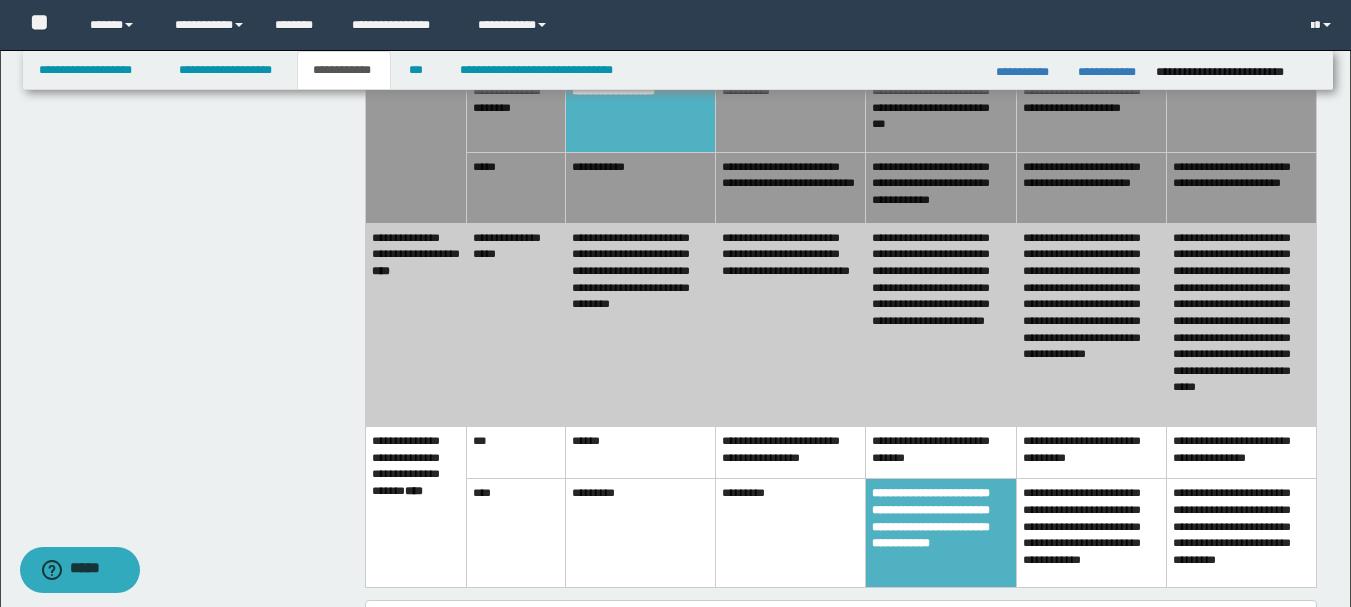 scroll, scrollTop: 1300, scrollLeft: 0, axis: vertical 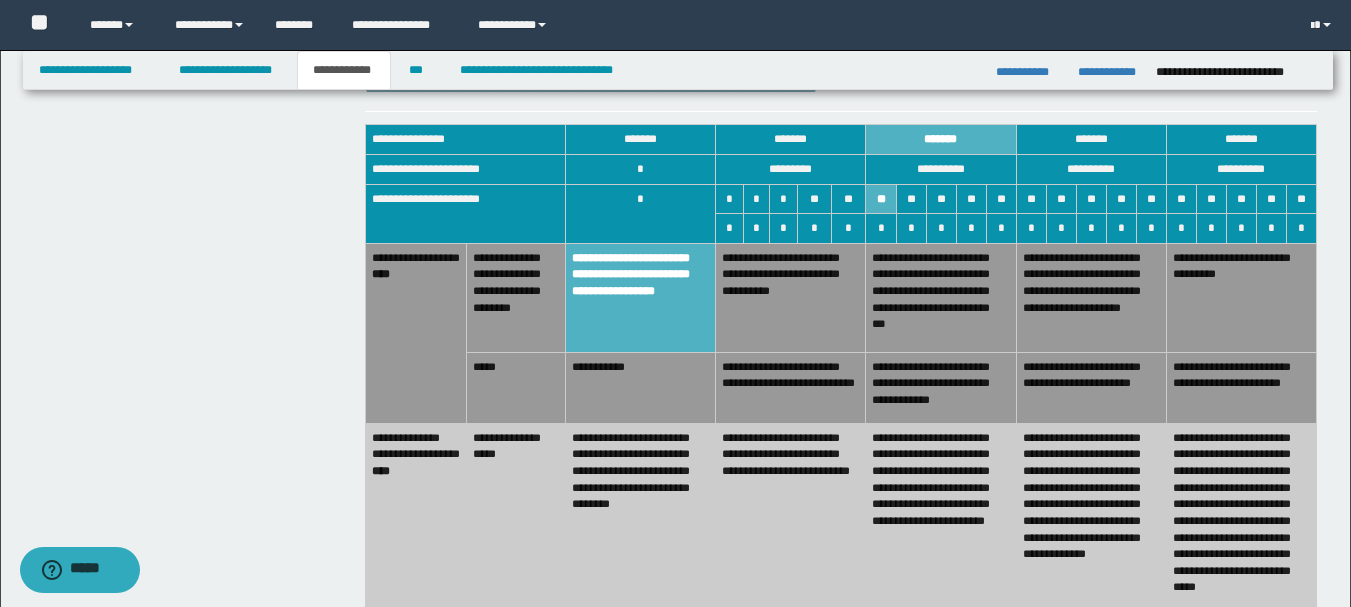 click on "**********" at bounding box center (791, 387) 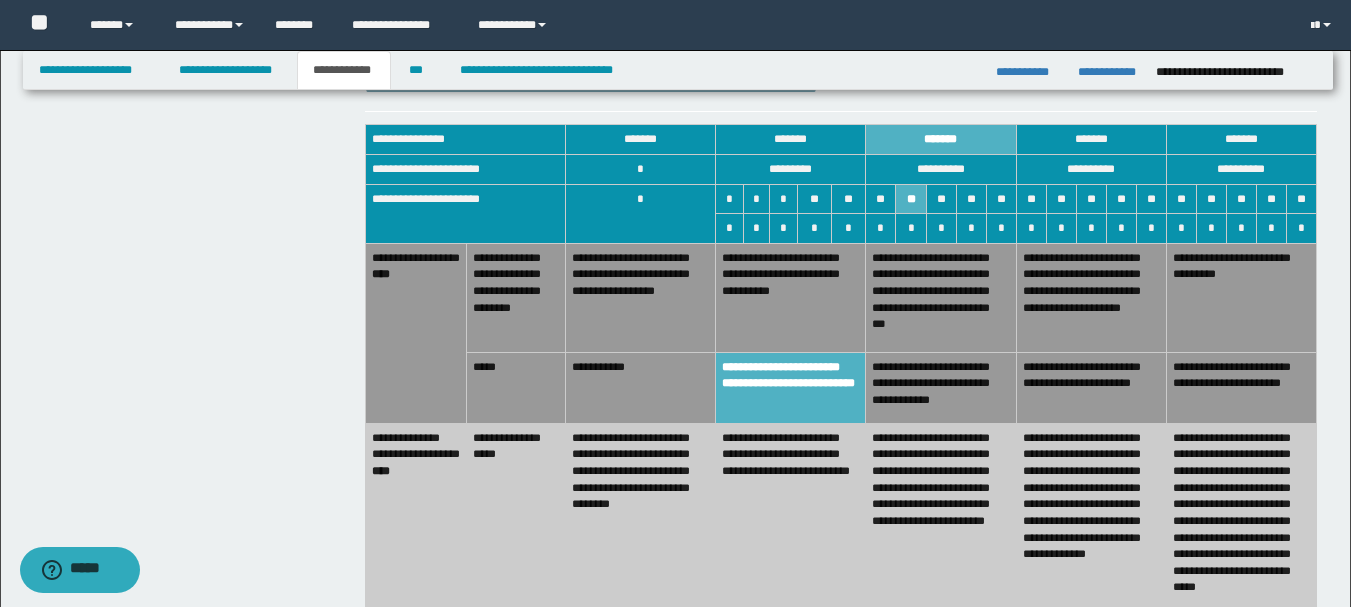 click on "**********" at bounding box center [791, 297] 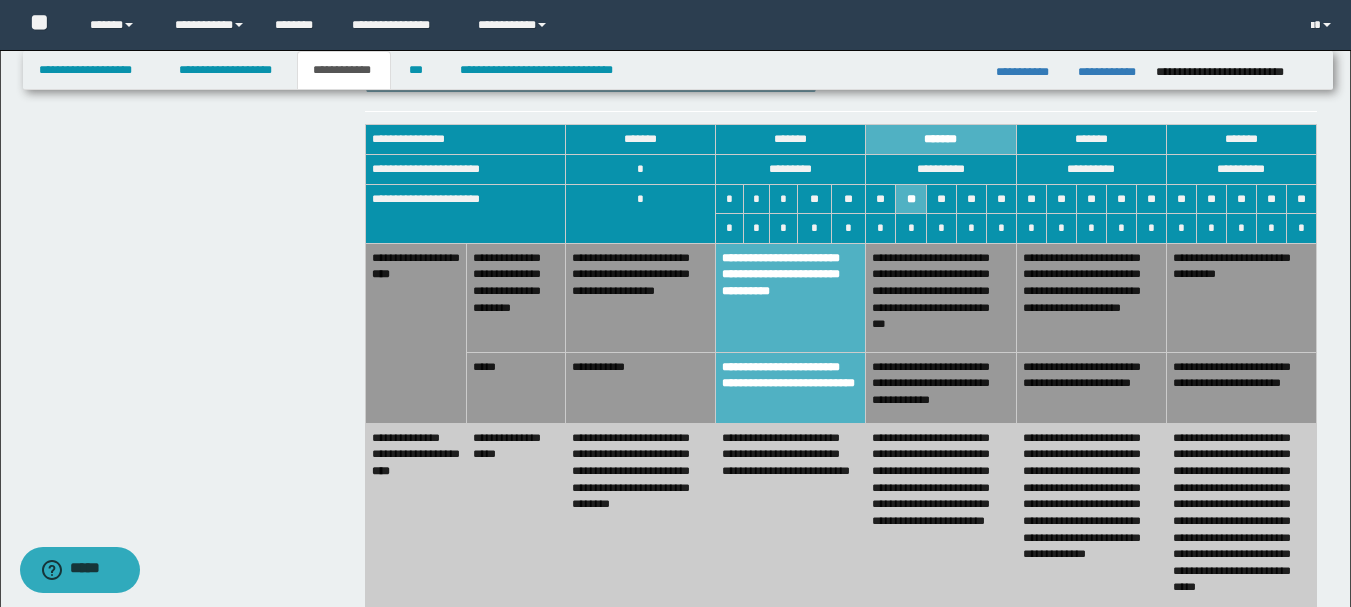 click on "**********" at bounding box center [641, 297] 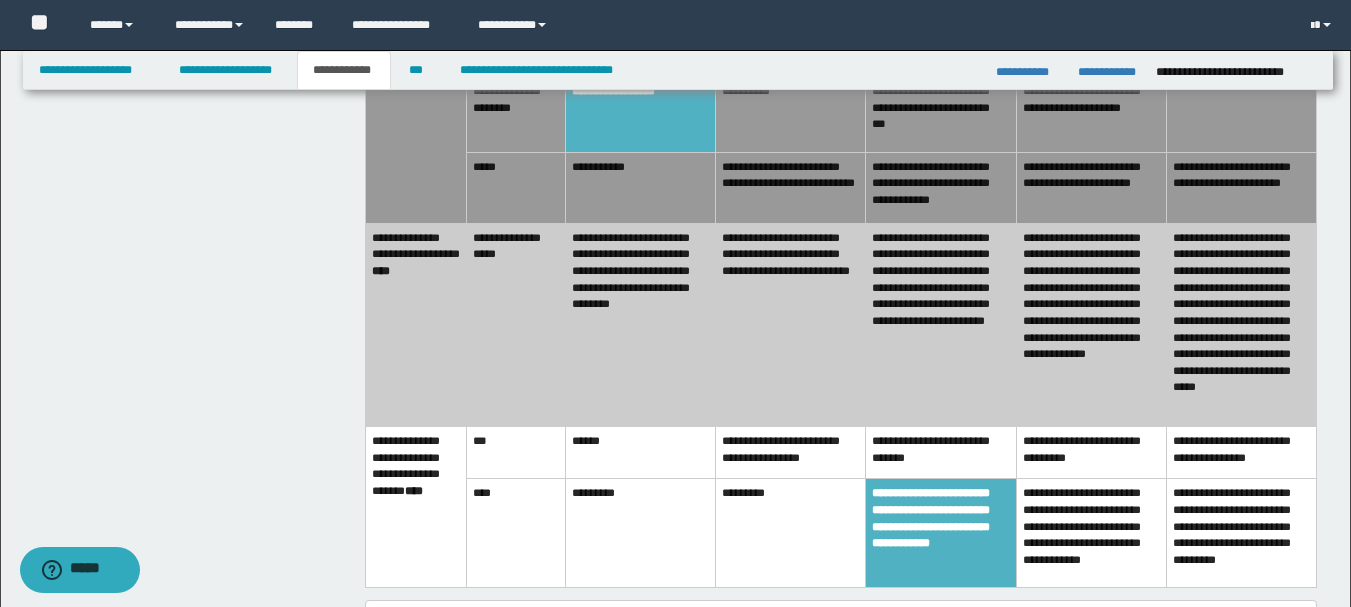 scroll, scrollTop: 1400, scrollLeft: 0, axis: vertical 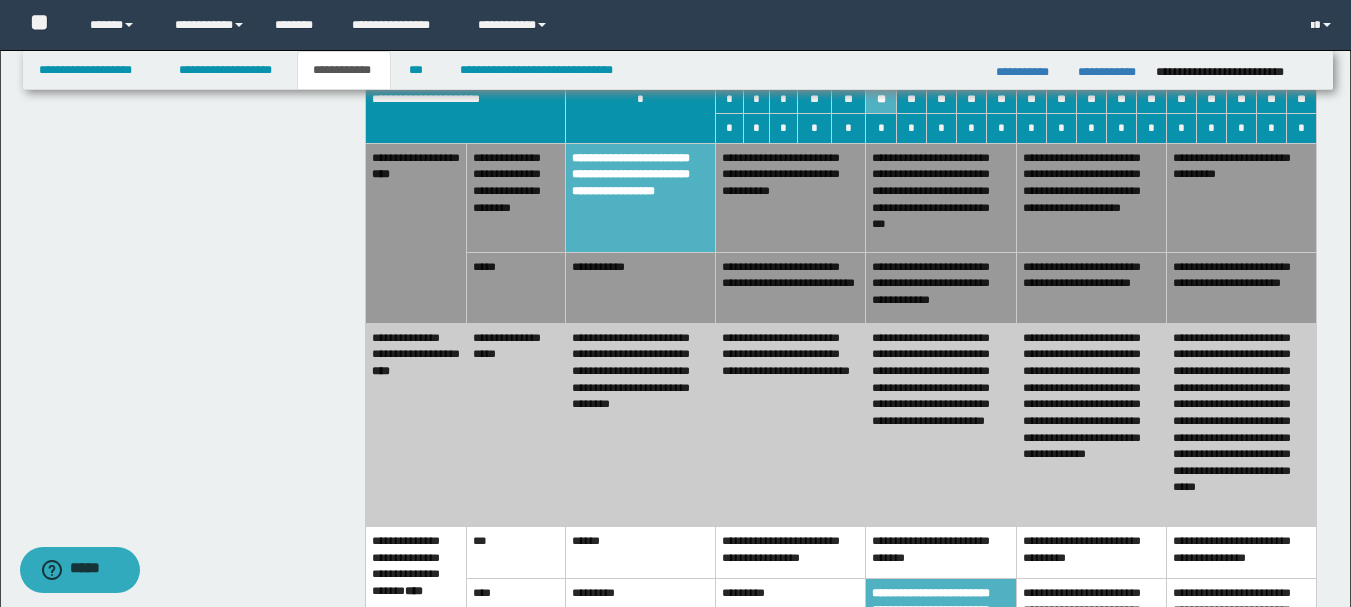 click on "**********" at bounding box center [791, 424] 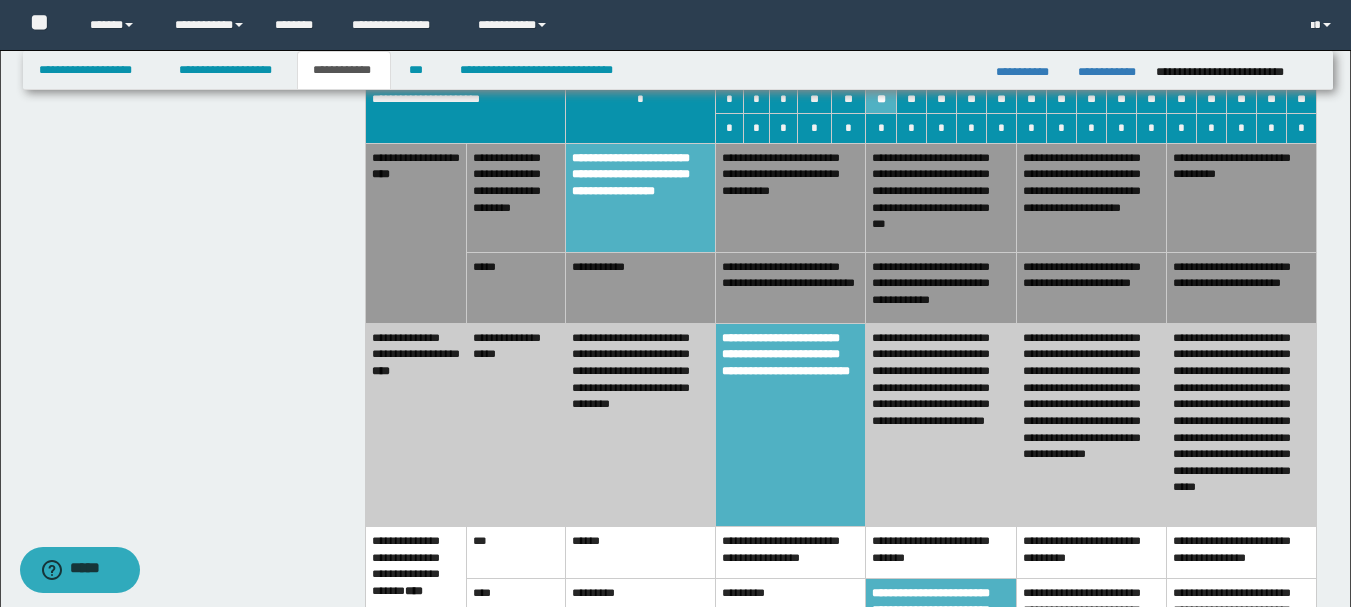click on "**********" at bounding box center [791, 424] 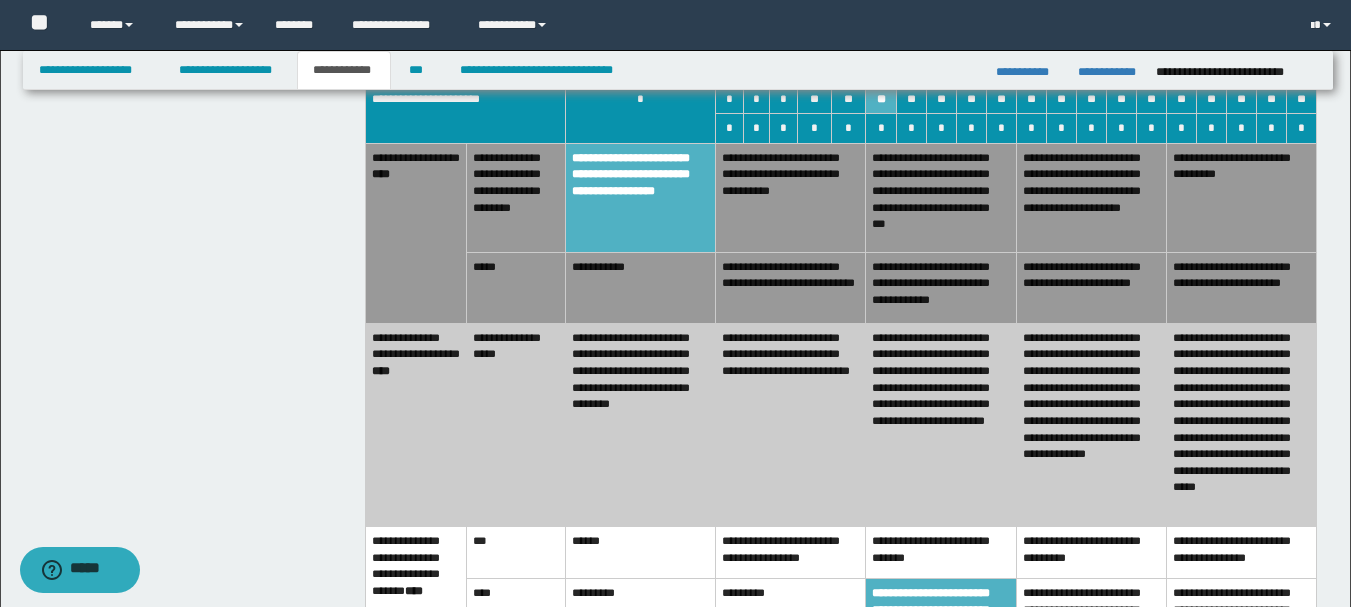 scroll, scrollTop: 1300, scrollLeft: 0, axis: vertical 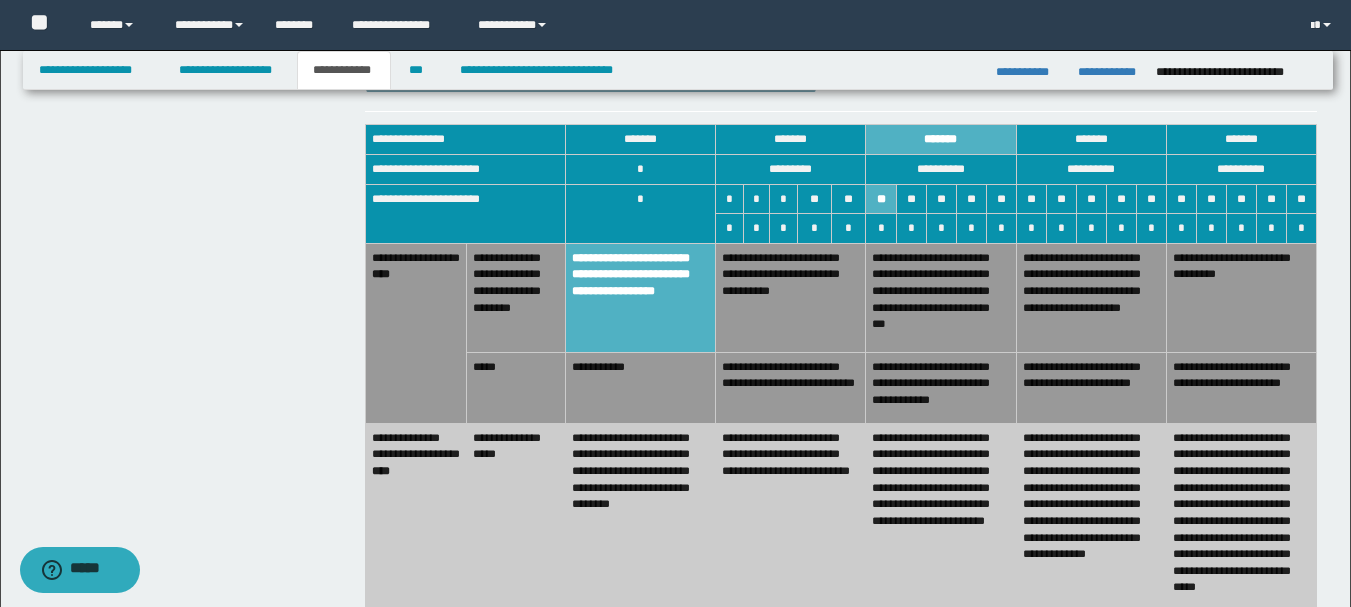 click on "**********" at bounding box center [791, 524] 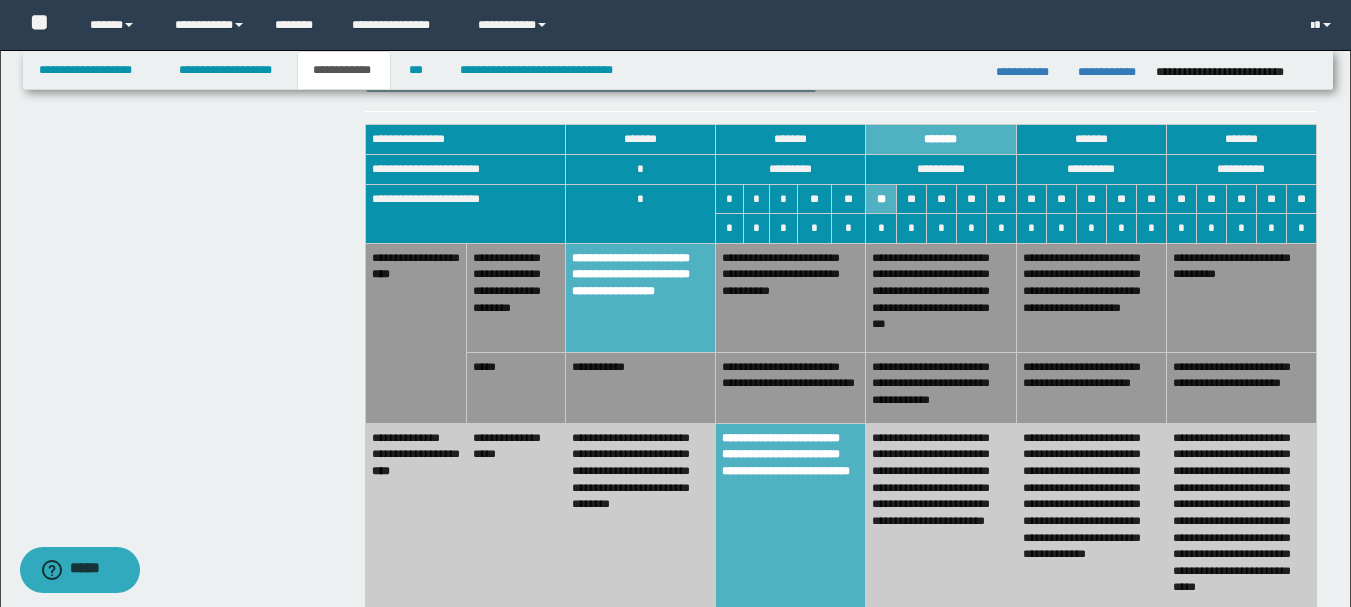 click on "**********" at bounding box center [791, 387] 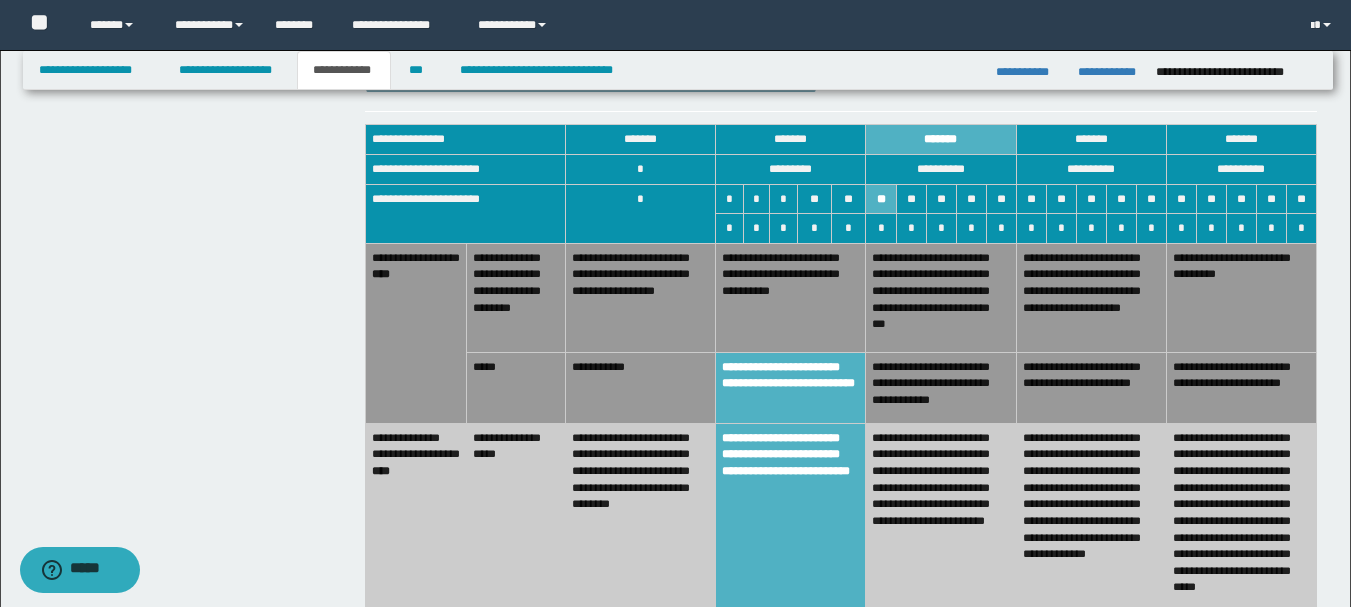 click on "**********" at bounding box center (791, 297) 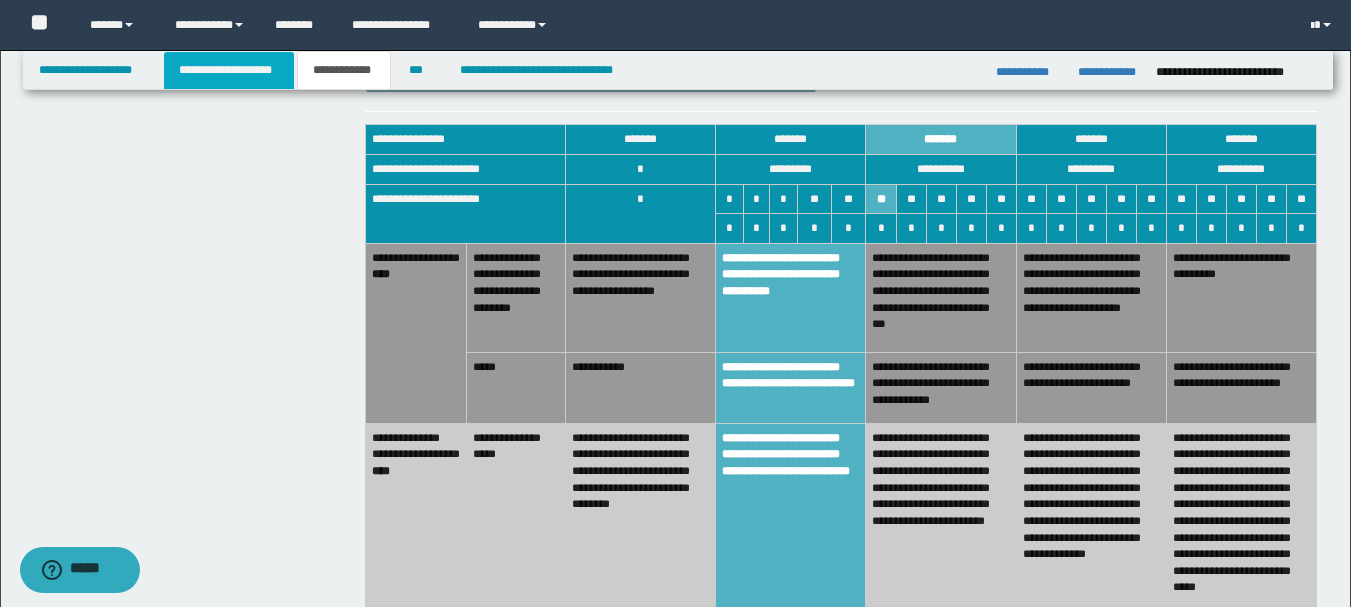 click on "**********" at bounding box center (229, 70) 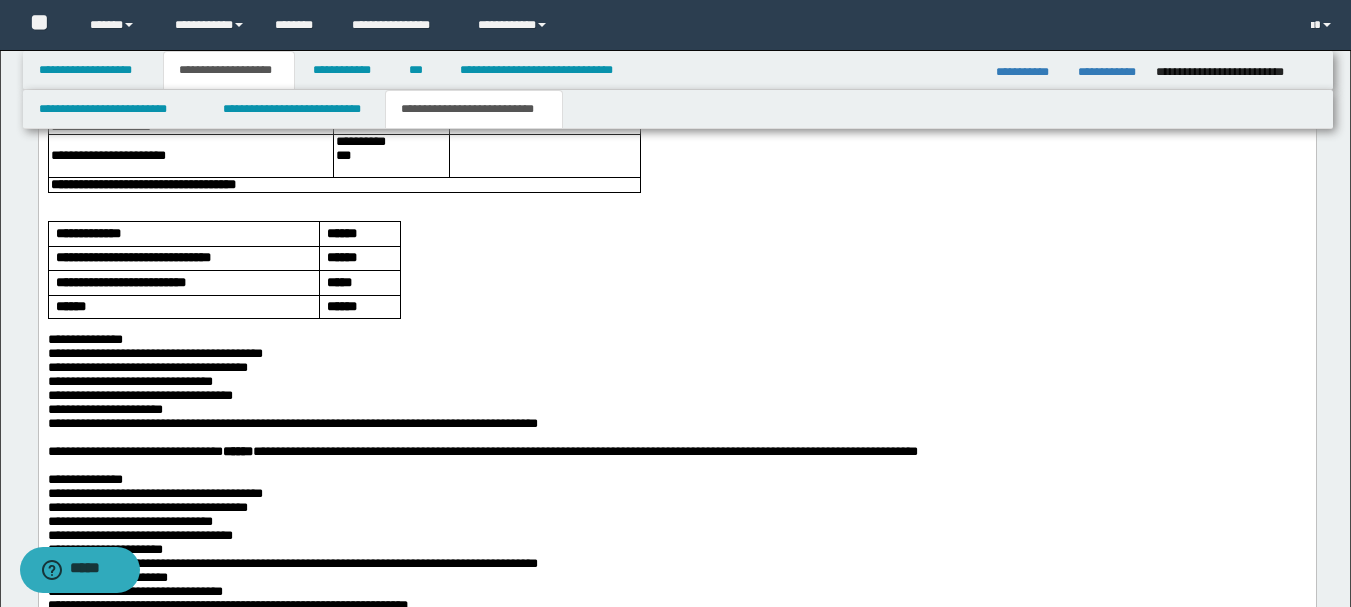 scroll, scrollTop: 2331, scrollLeft: 0, axis: vertical 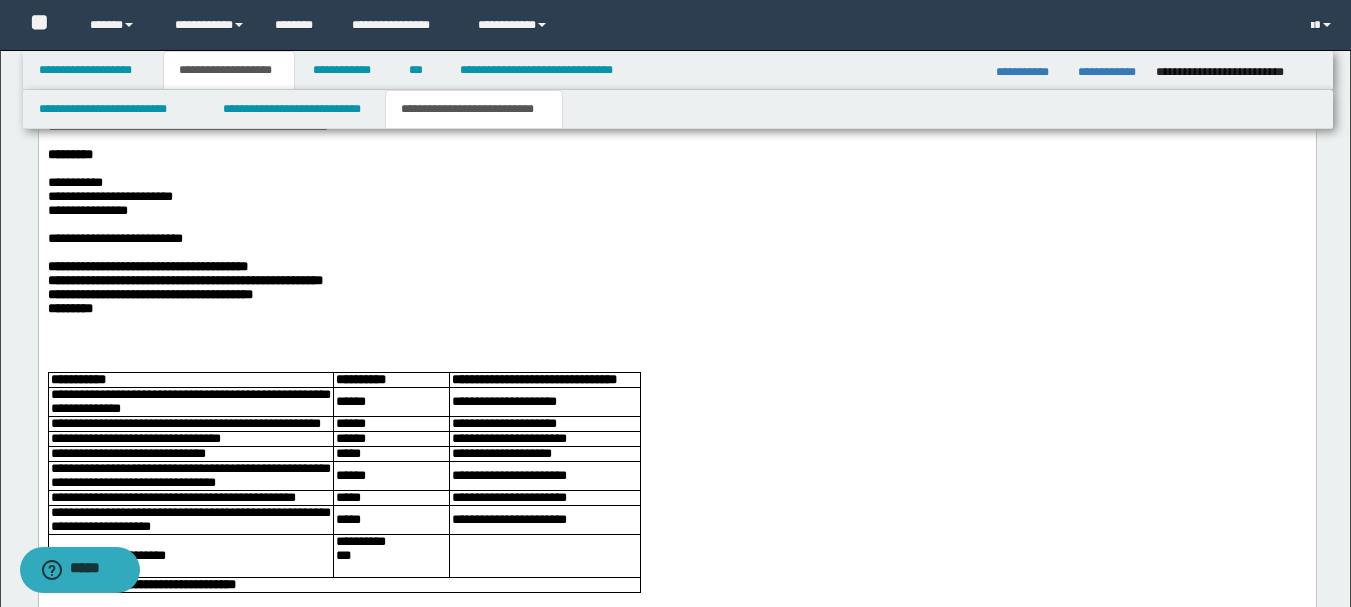 click on "**********" at bounding box center [676, 86] 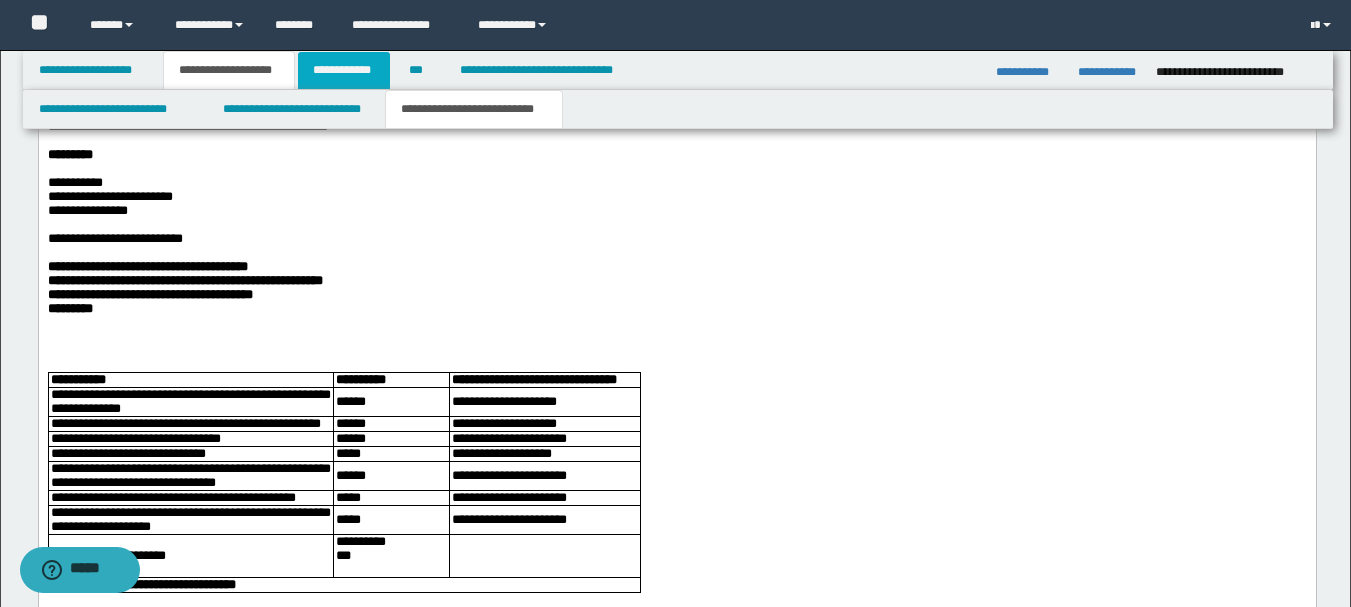 click on "**********" at bounding box center (344, 70) 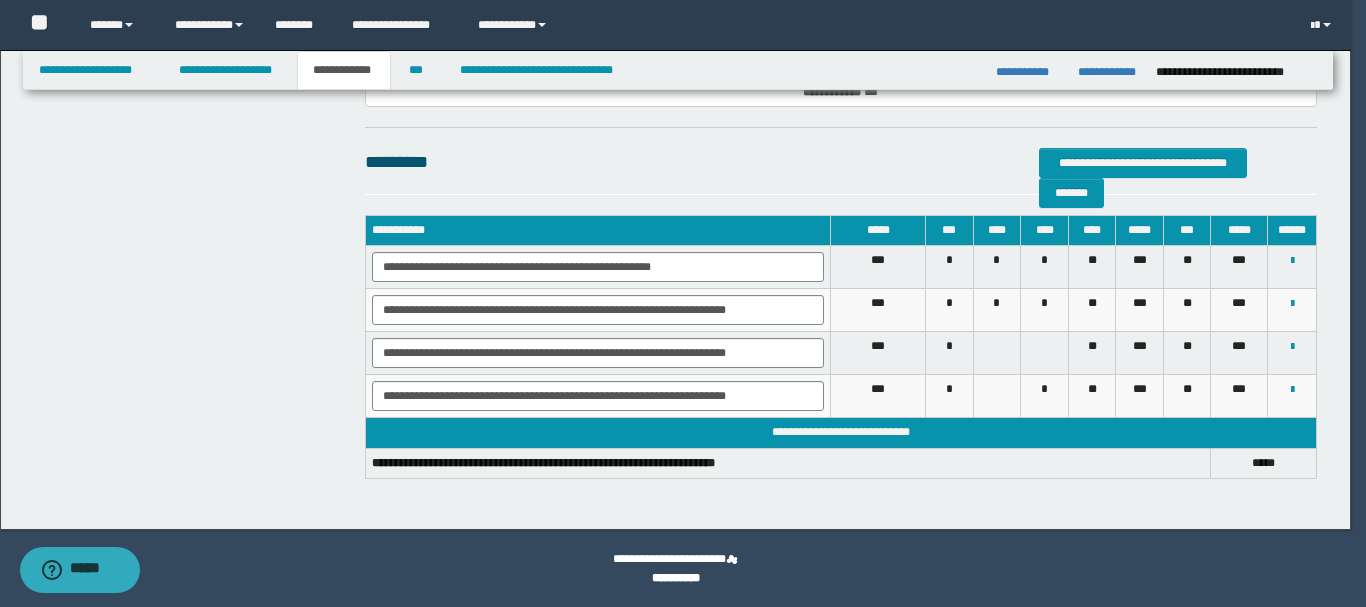 scroll, scrollTop: 1978, scrollLeft: 0, axis: vertical 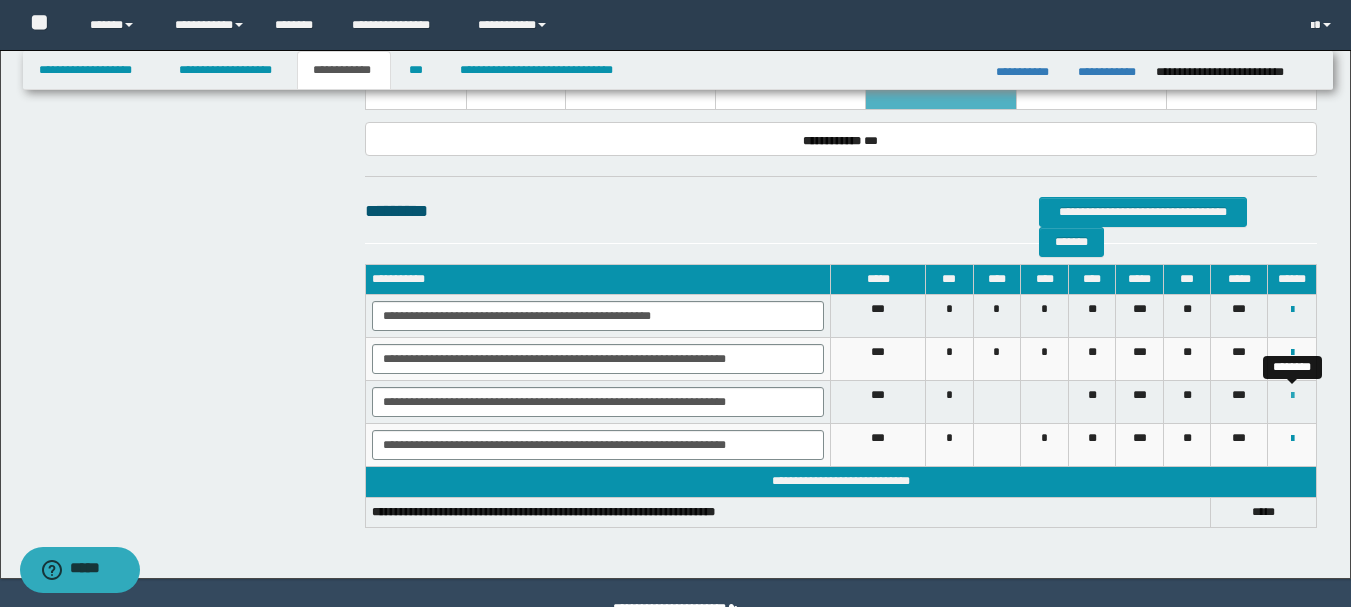 click at bounding box center [1292, 396] 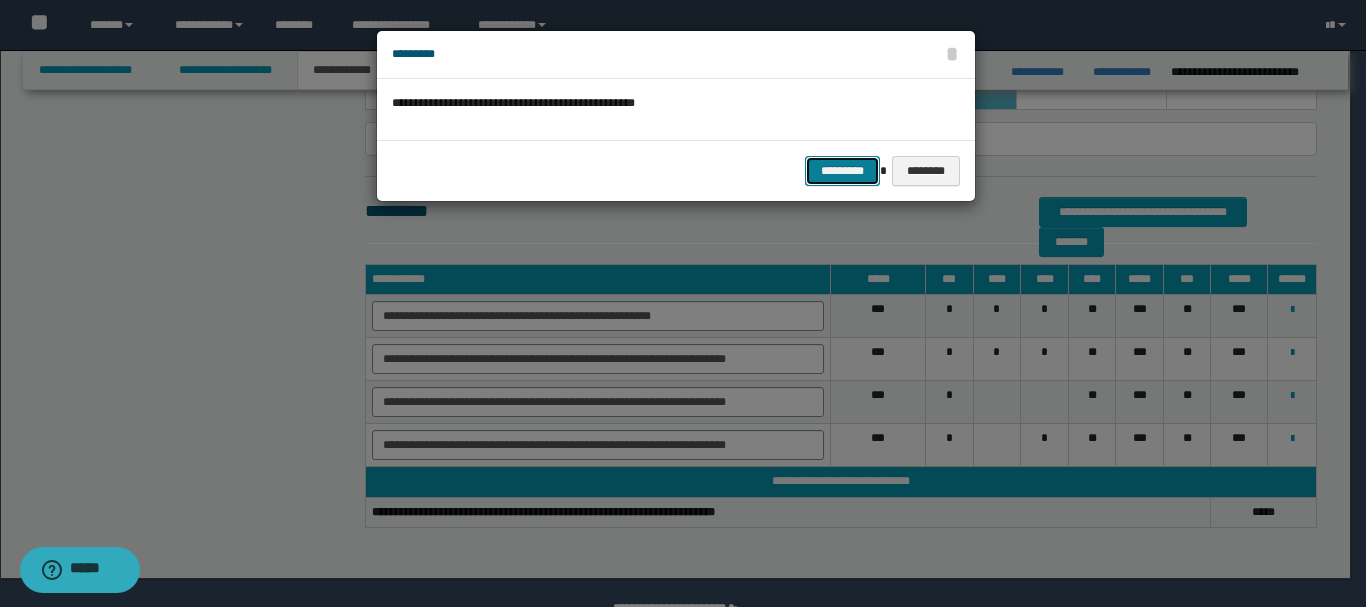 click on "*********" at bounding box center (842, 171) 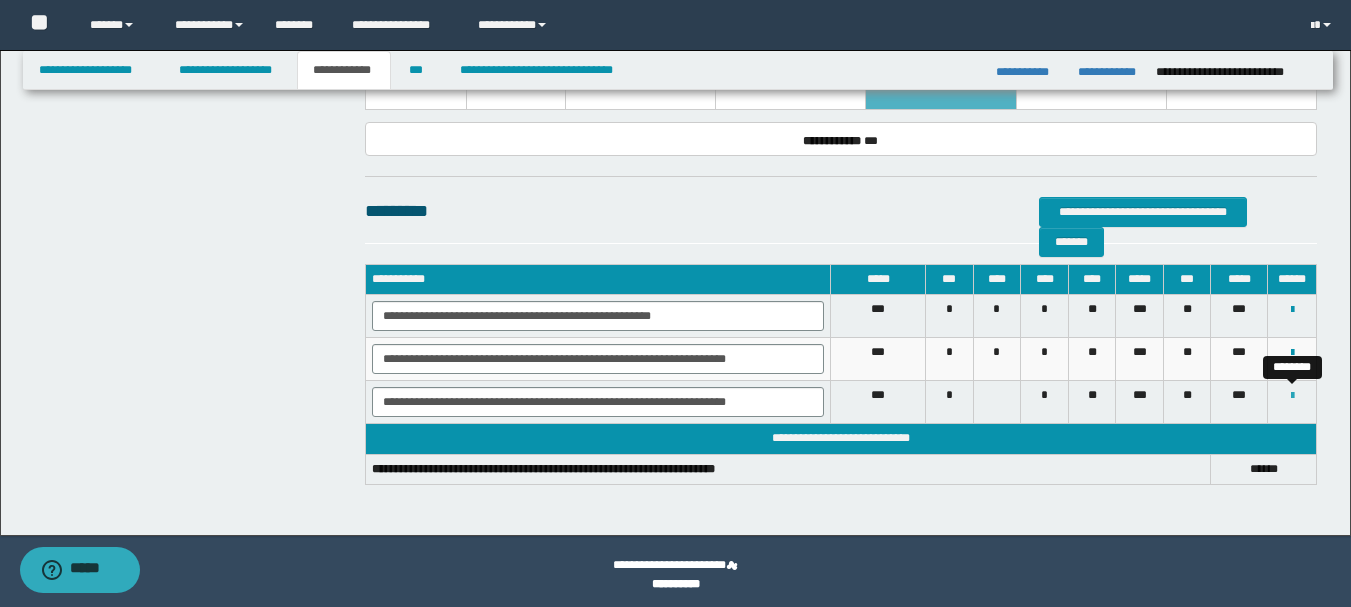 click at bounding box center [1292, 396] 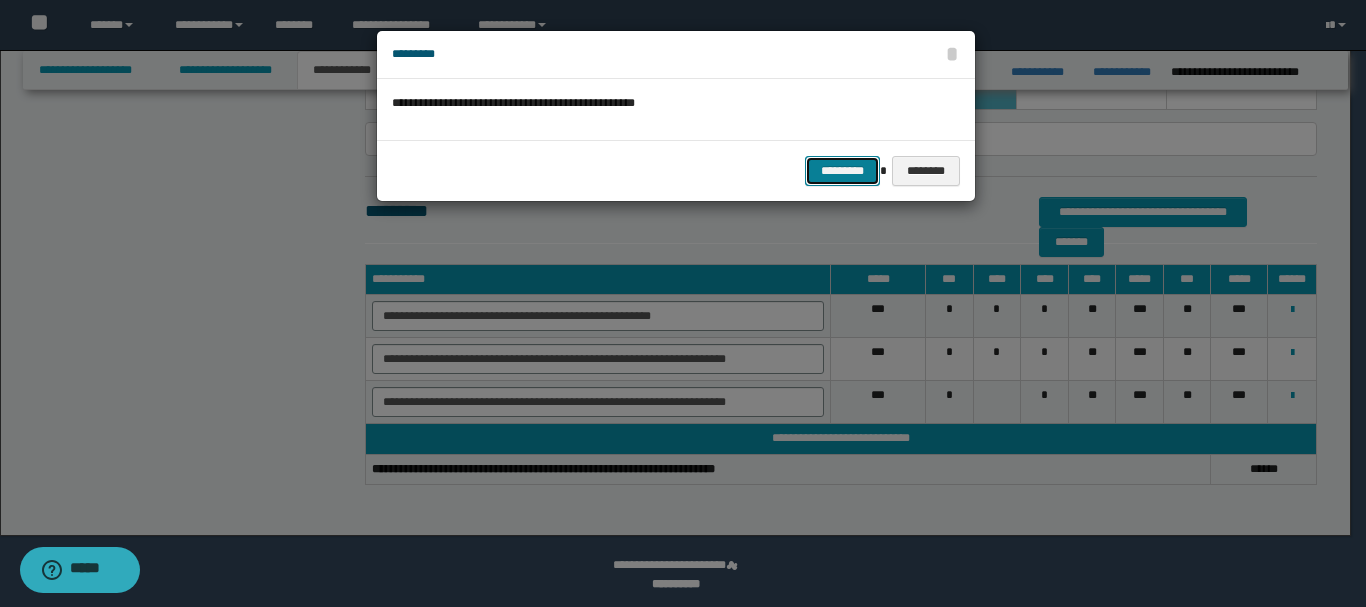 click on "*********" at bounding box center [842, 171] 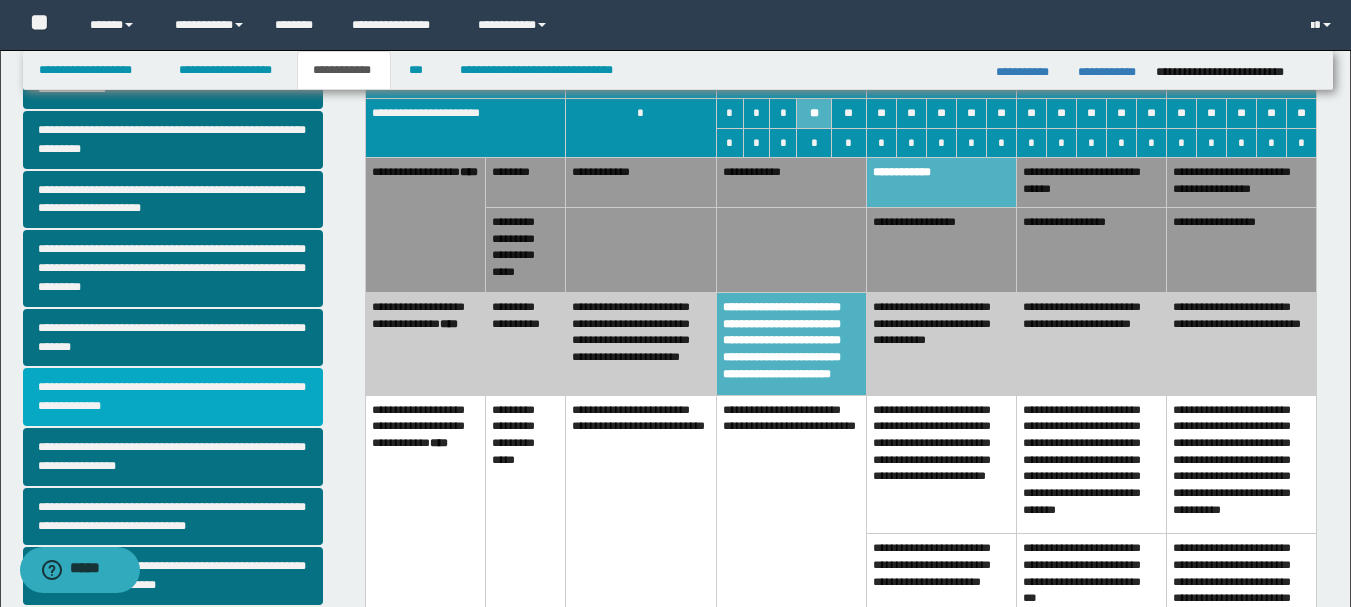 scroll, scrollTop: 635, scrollLeft: 0, axis: vertical 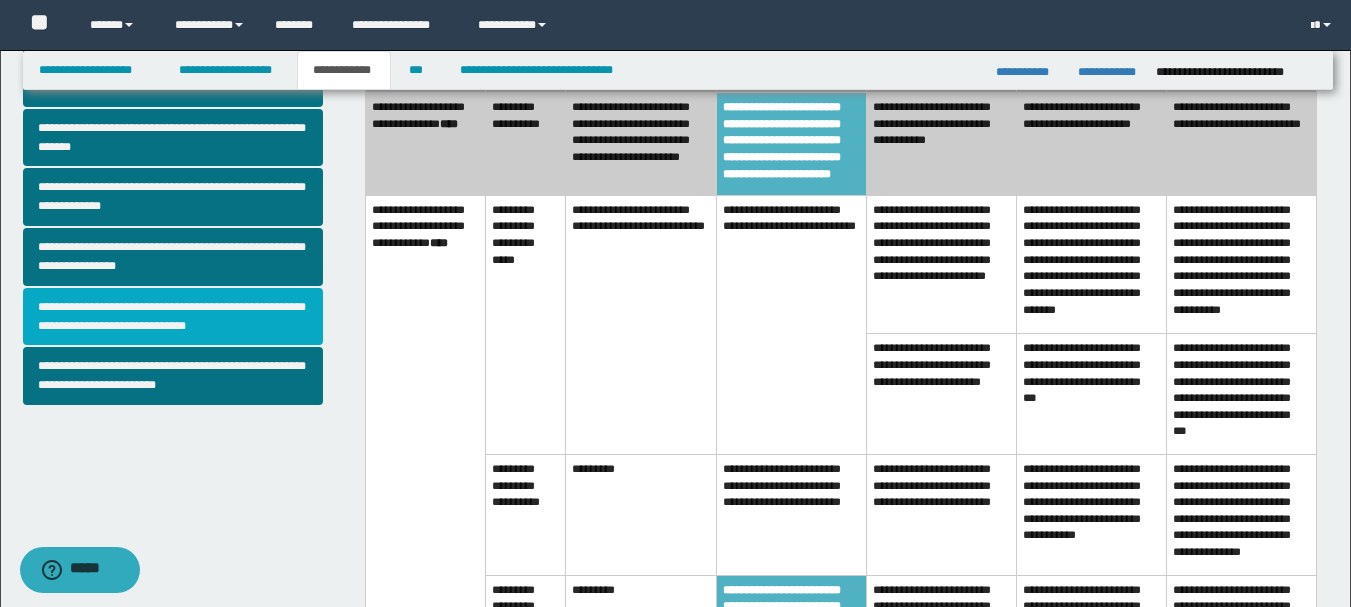 click on "**********" at bounding box center (173, 317) 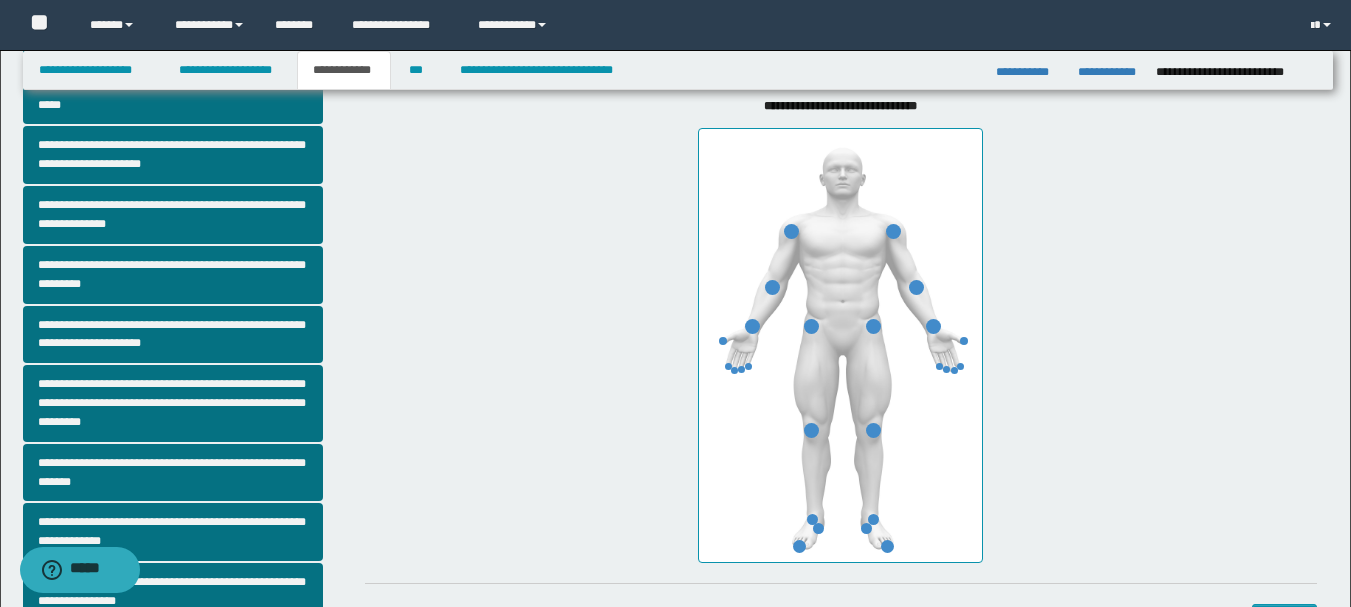 scroll, scrollTop: 100, scrollLeft: 0, axis: vertical 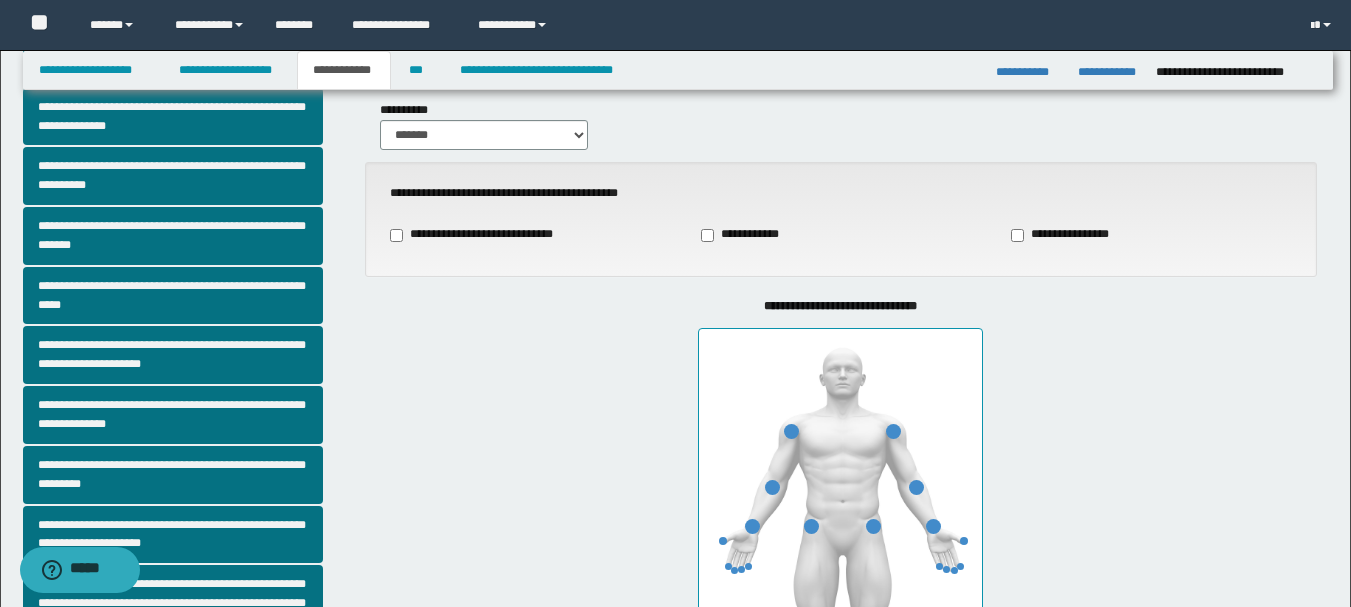 click on "**********" at bounding box center (1064, 235) 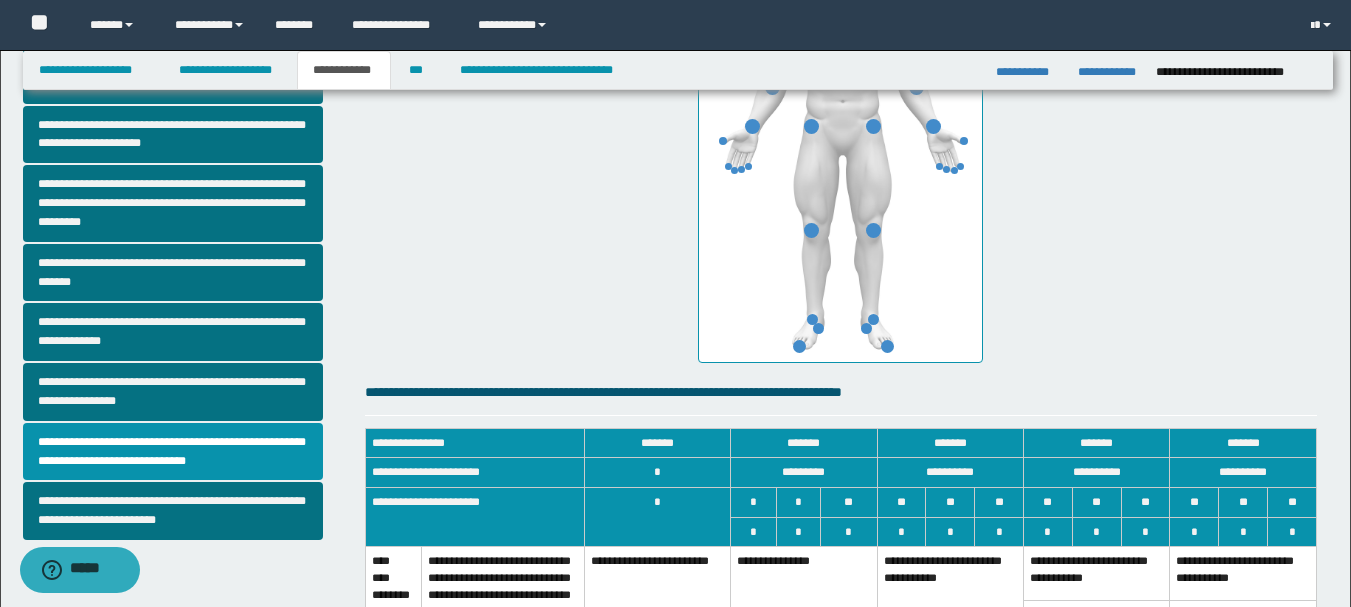 scroll, scrollTop: 900, scrollLeft: 0, axis: vertical 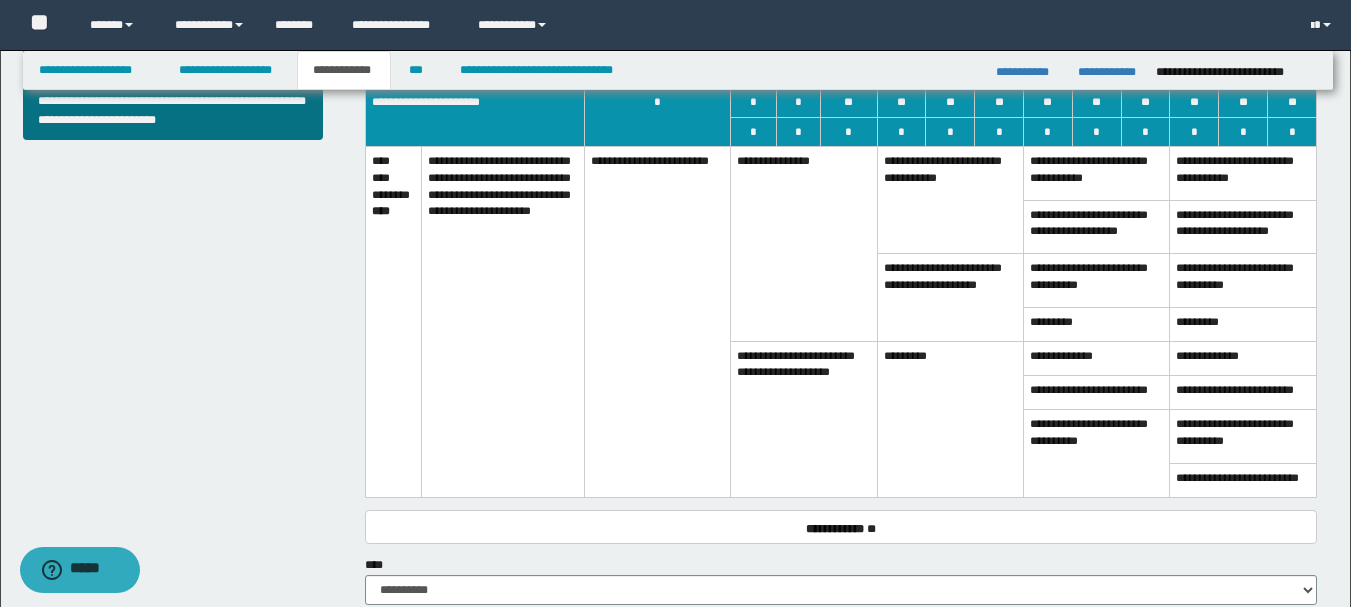 click on "*********" at bounding box center [950, 419] 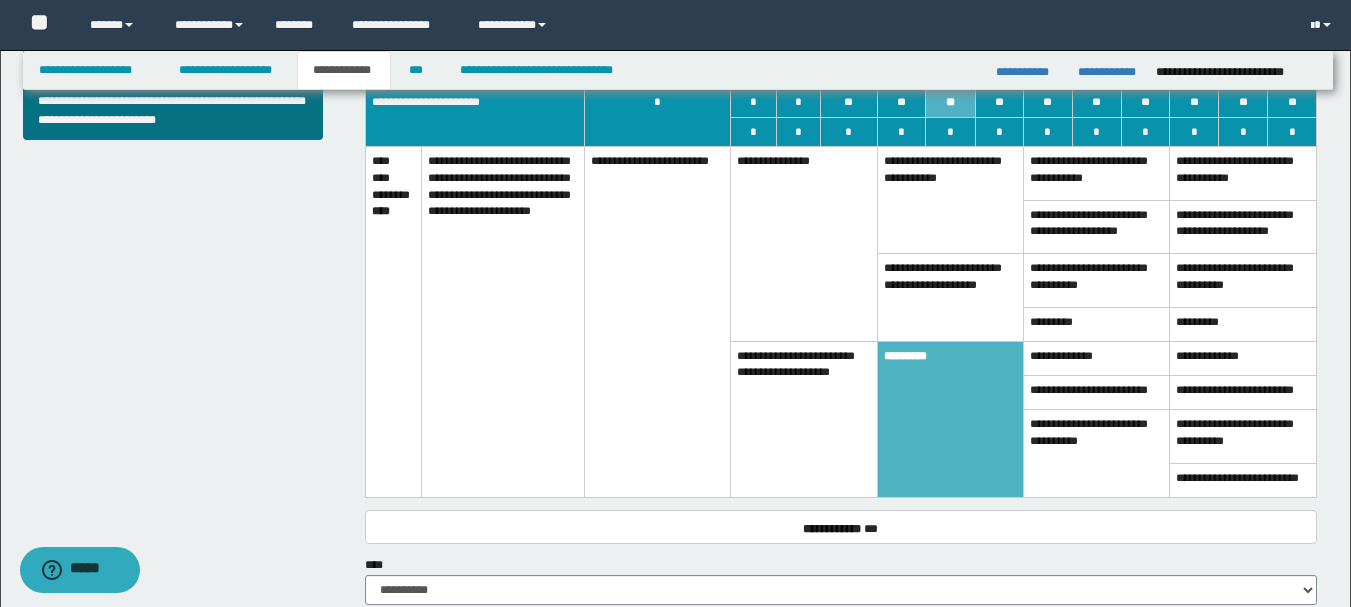 click on "**********" at bounding box center [950, 298] 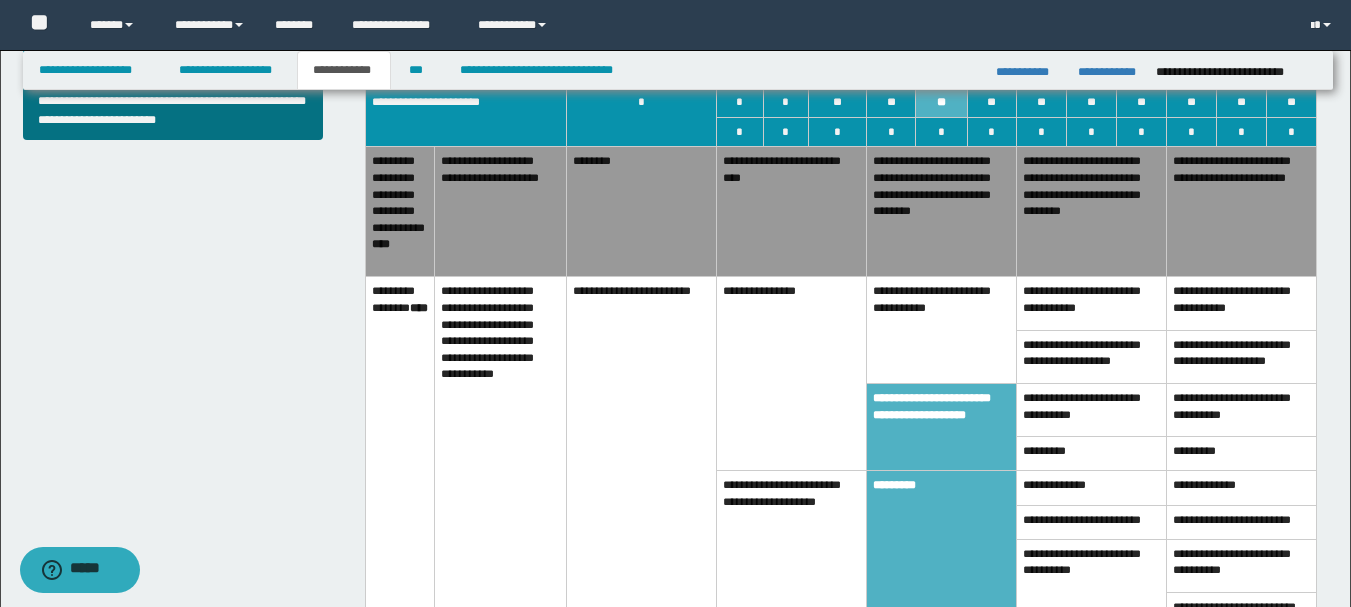click on "**********" at bounding box center [792, 212] 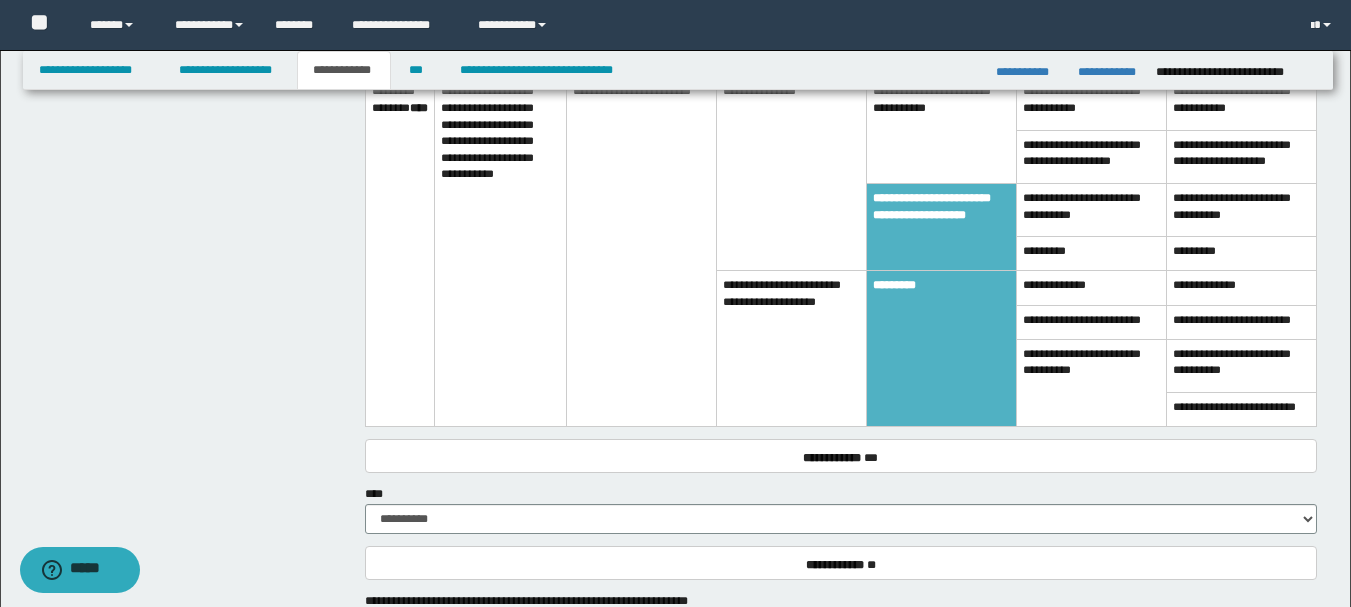click on "**********" at bounding box center (792, 349) 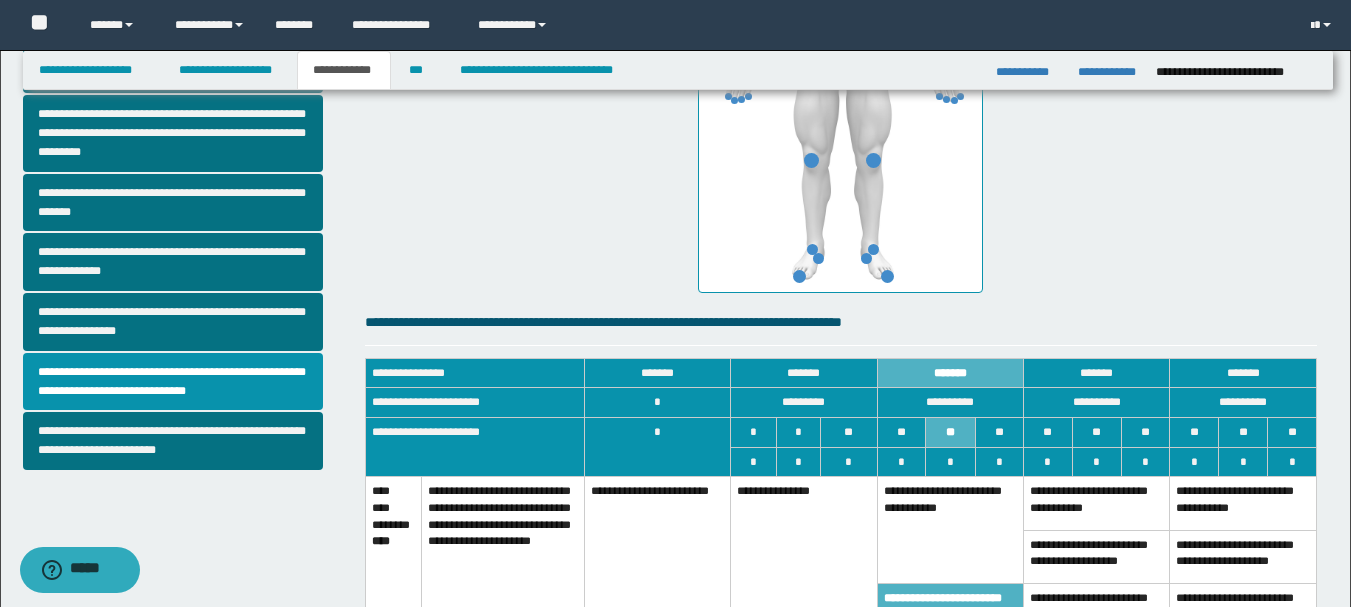 scroll, scrollTop: 770, scrollLeft: 0, axis: vertical 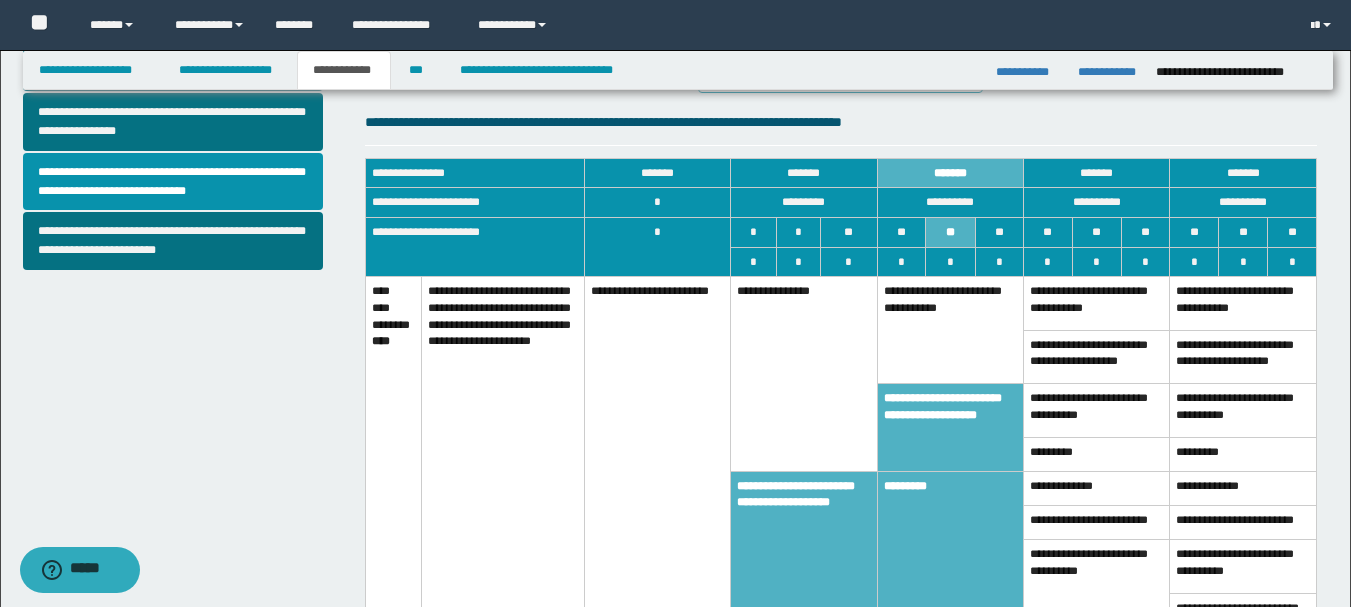 click on "**********" at bounding box center [804, 374] 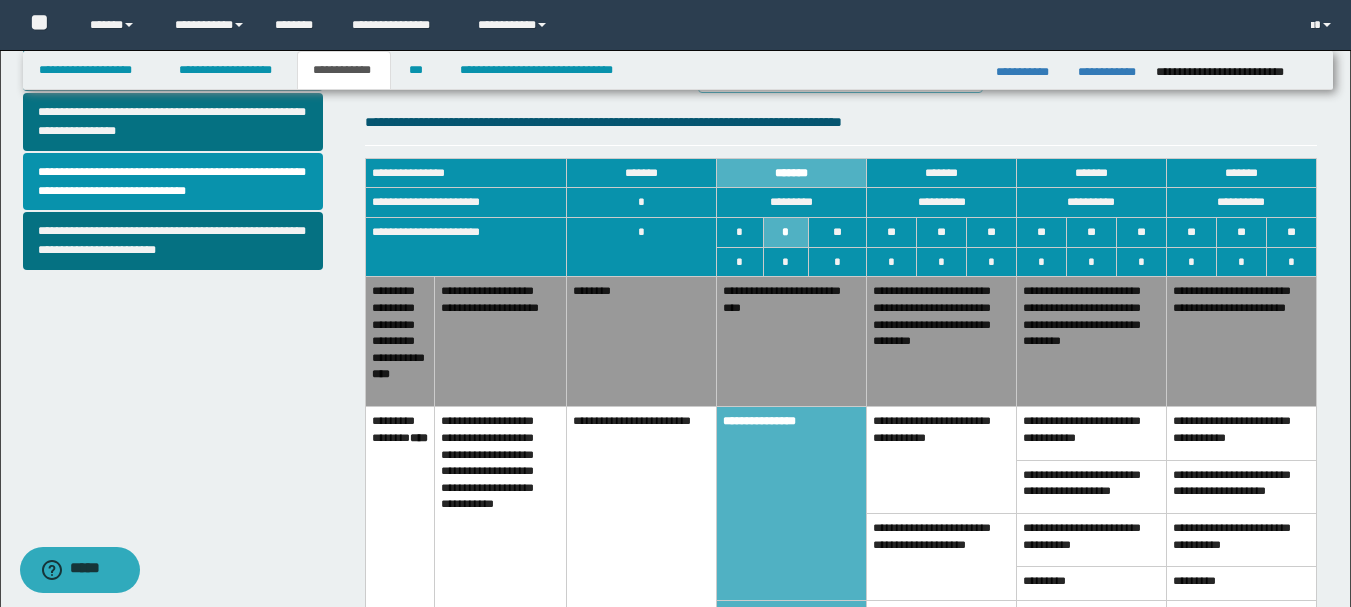 click on "**********" at bounding box center [942, 342] 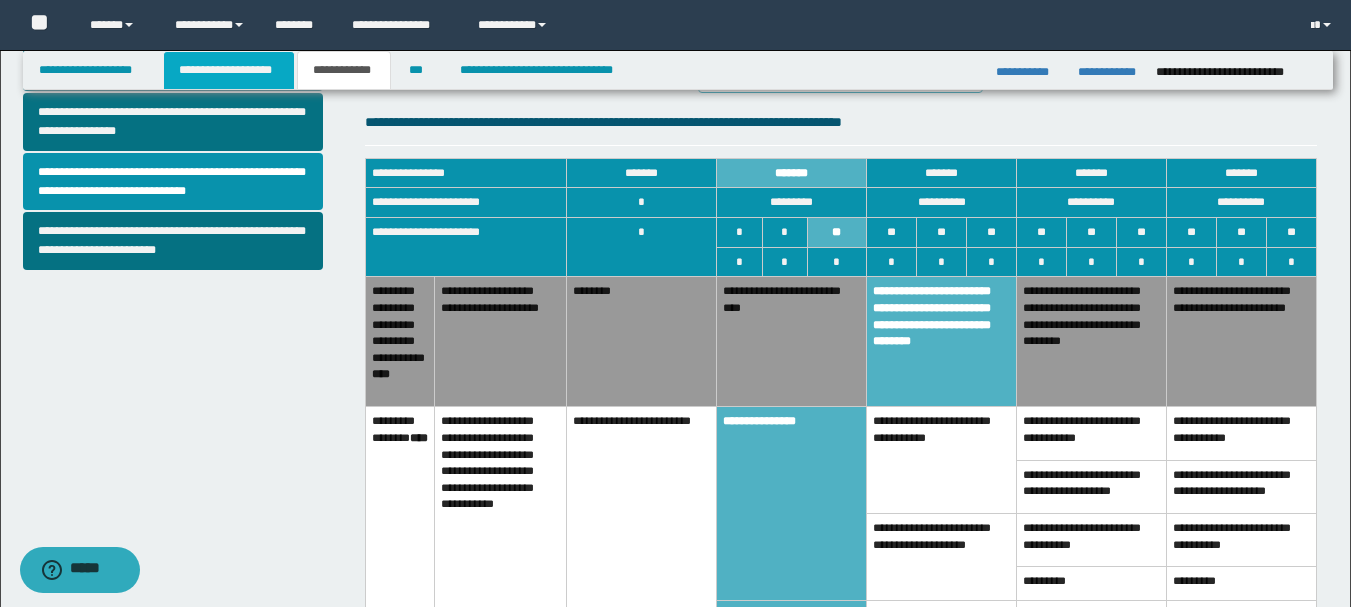 click on "**********" at bounding box center [229, 70] 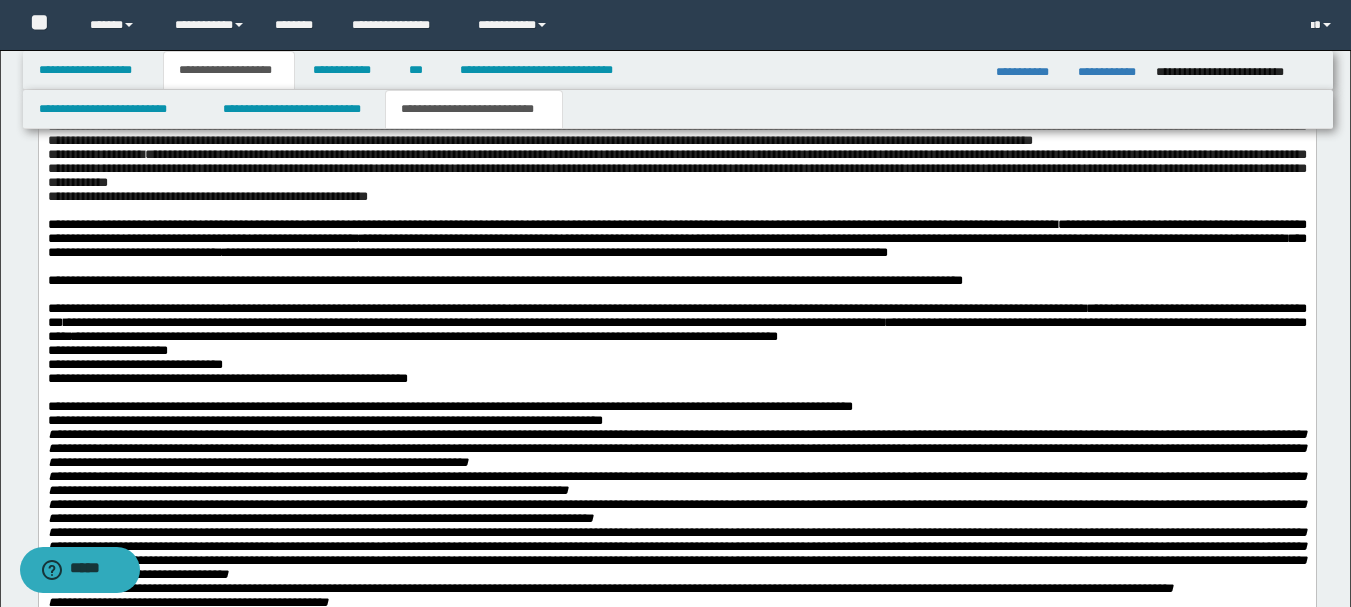 scroll, scrollTop: 2101, scrollLeft: 0, axis: vertical 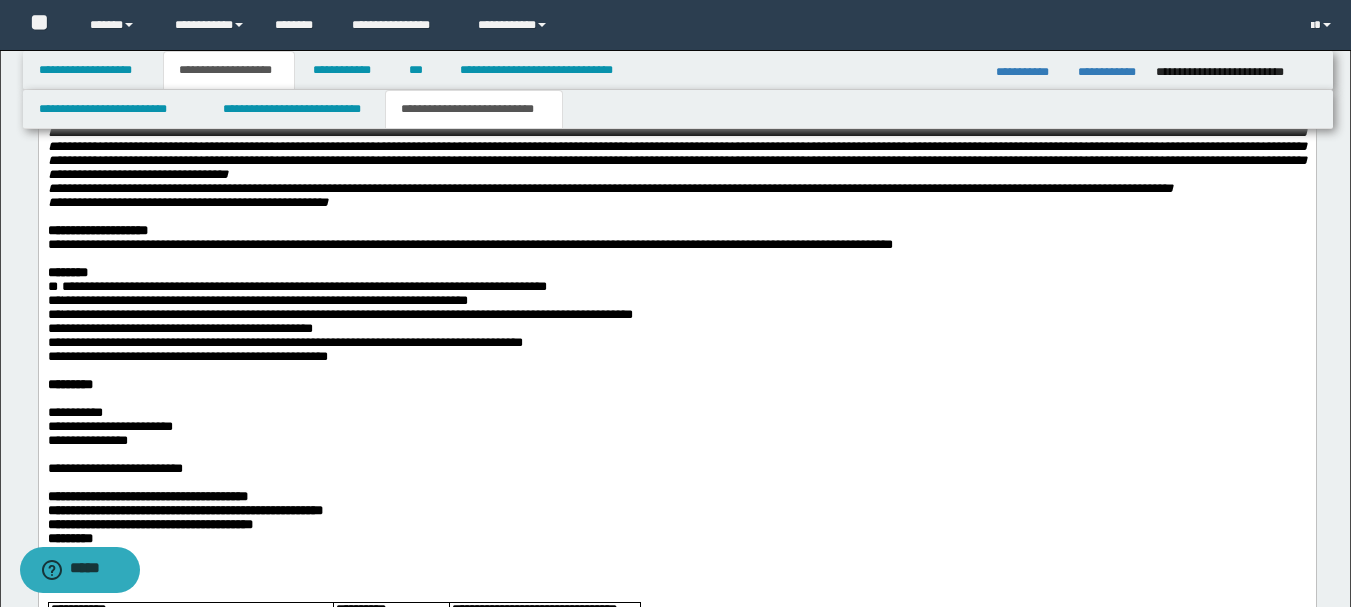 click on "**********" at bounding box center (676, 316) 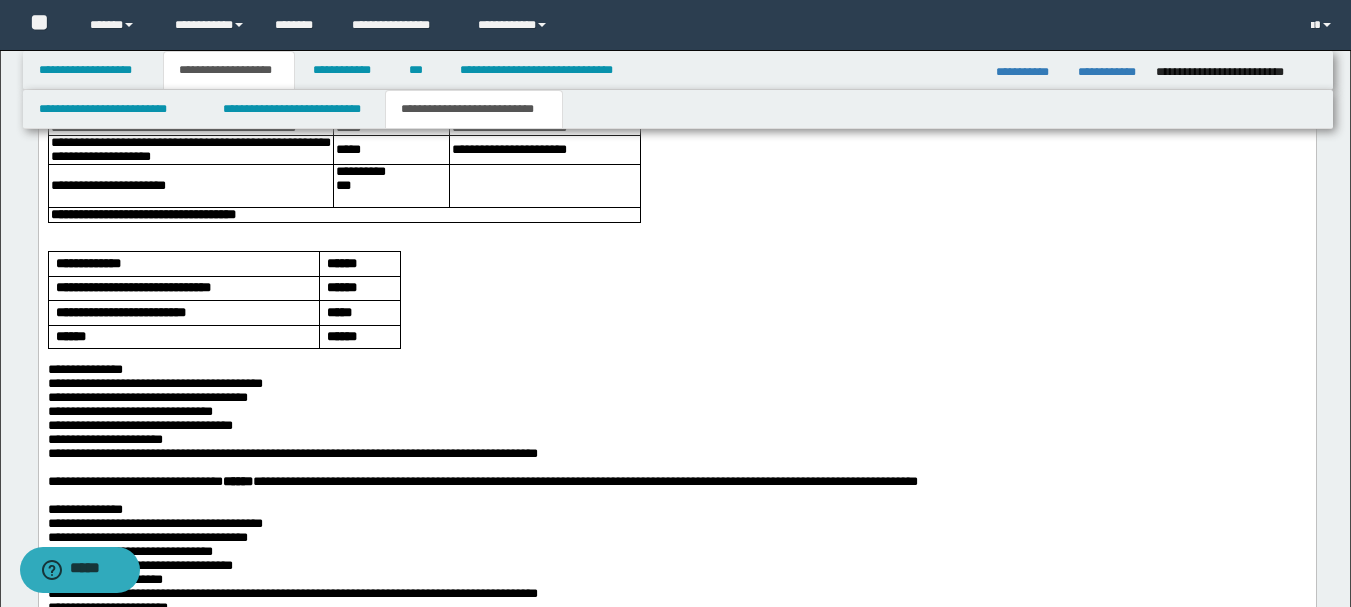 scroll, scrollTop: 2301, scrollLeft: 0, axis: vertical 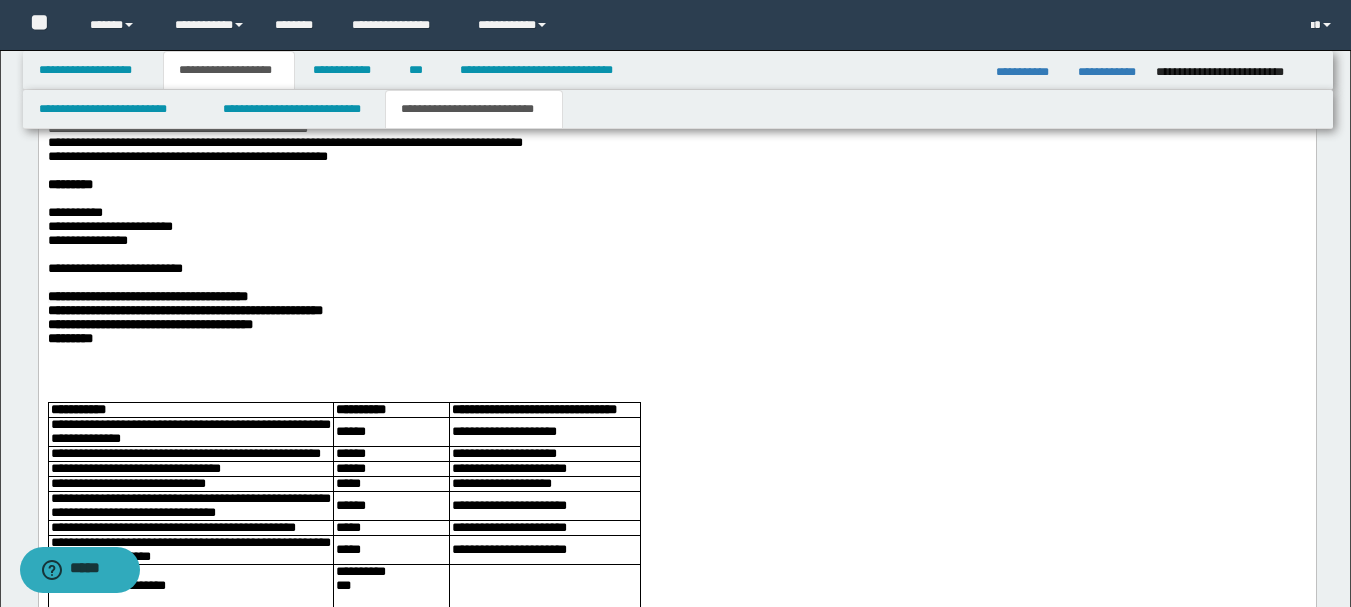 click on "**********" at bounding box center (284, 143) 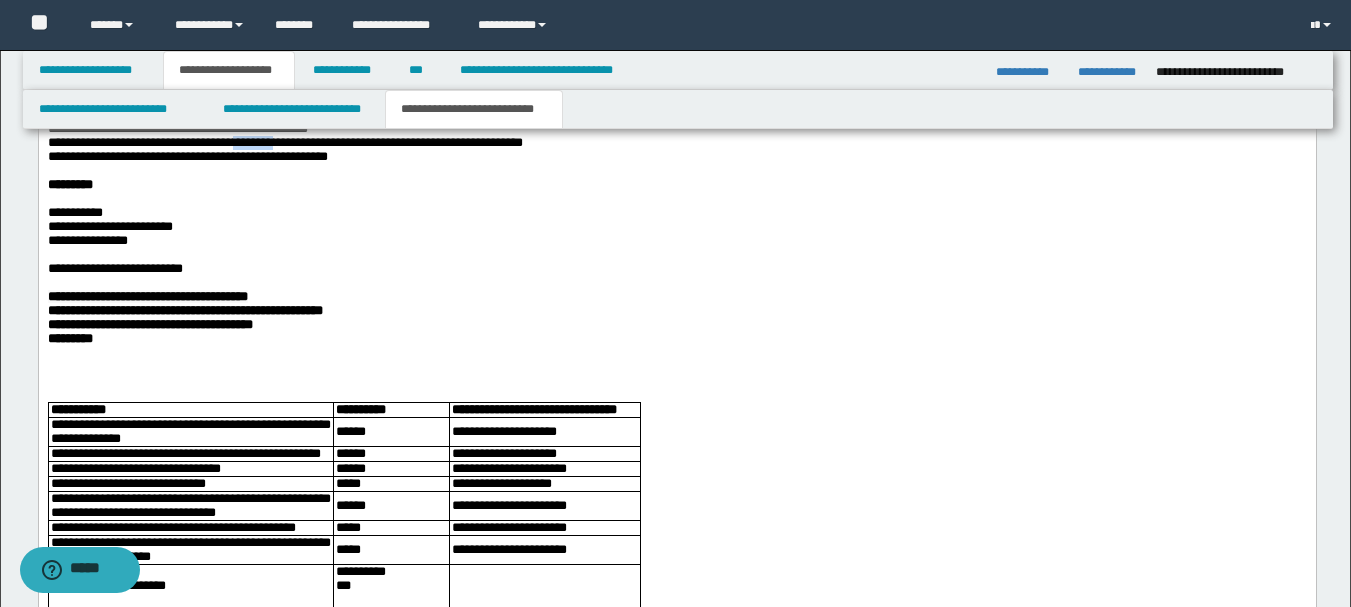 click on "**********" at bounding box center [284, 143] 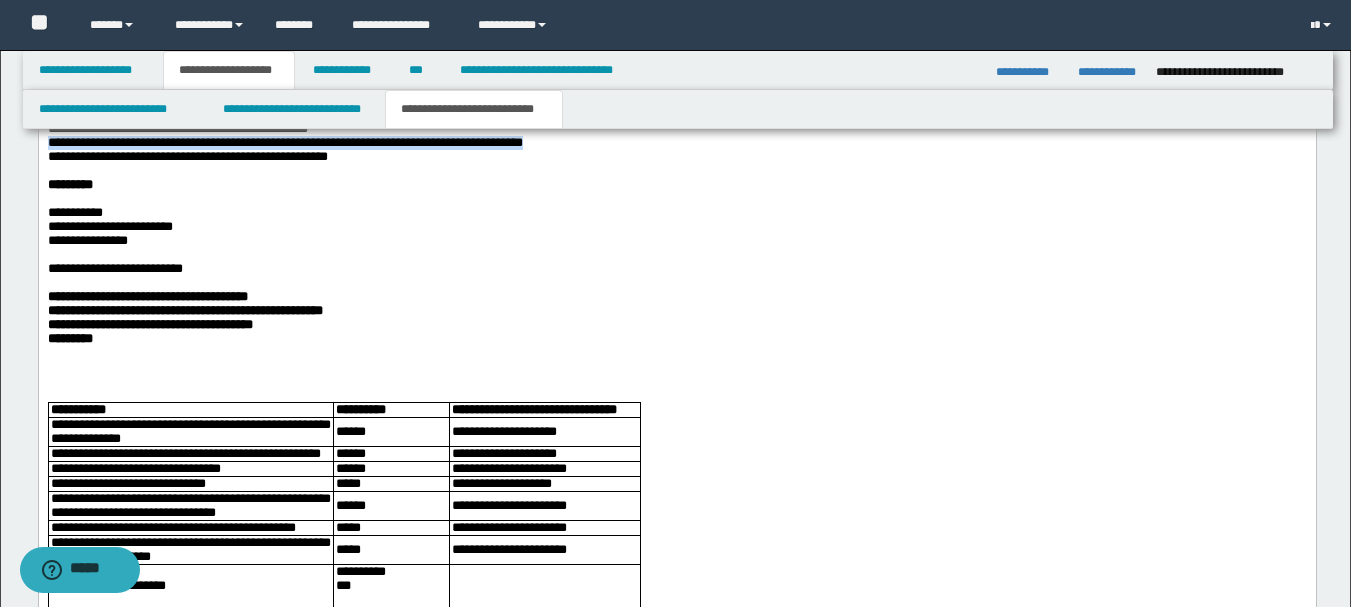 click on "**********" at bounding box center [284, 143] 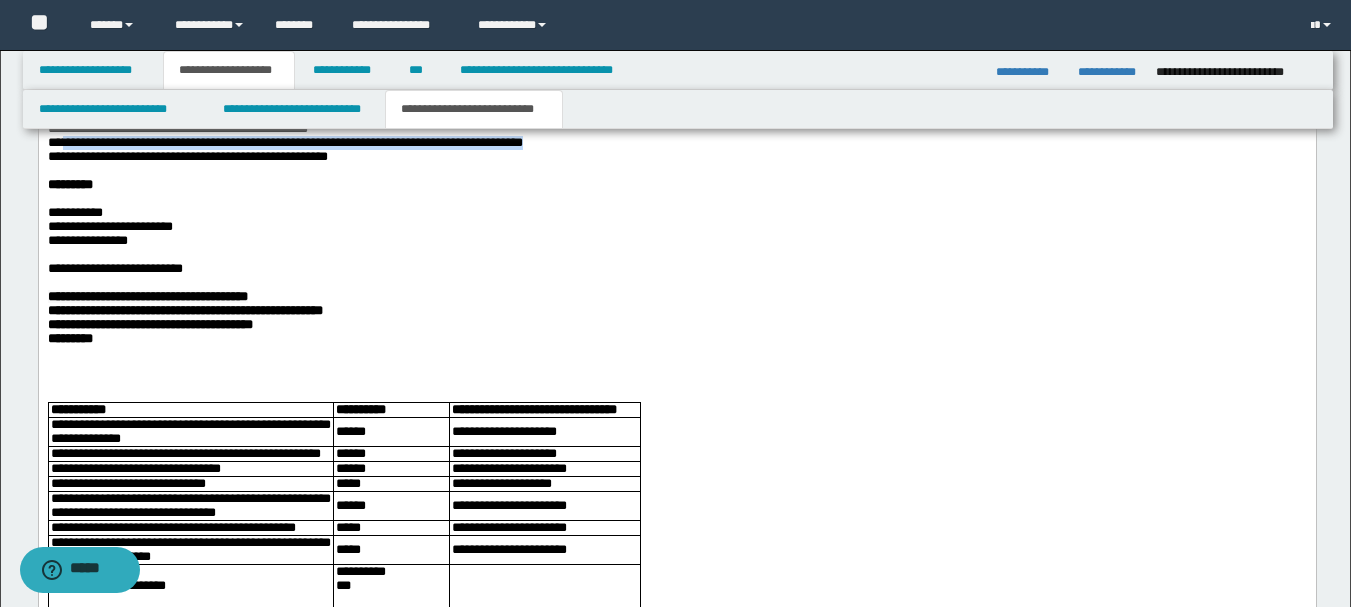 drag, startPoint x: 619, startPoint y: 349, endPoint x: 79, endPoint y: 342, distance: 540.04535 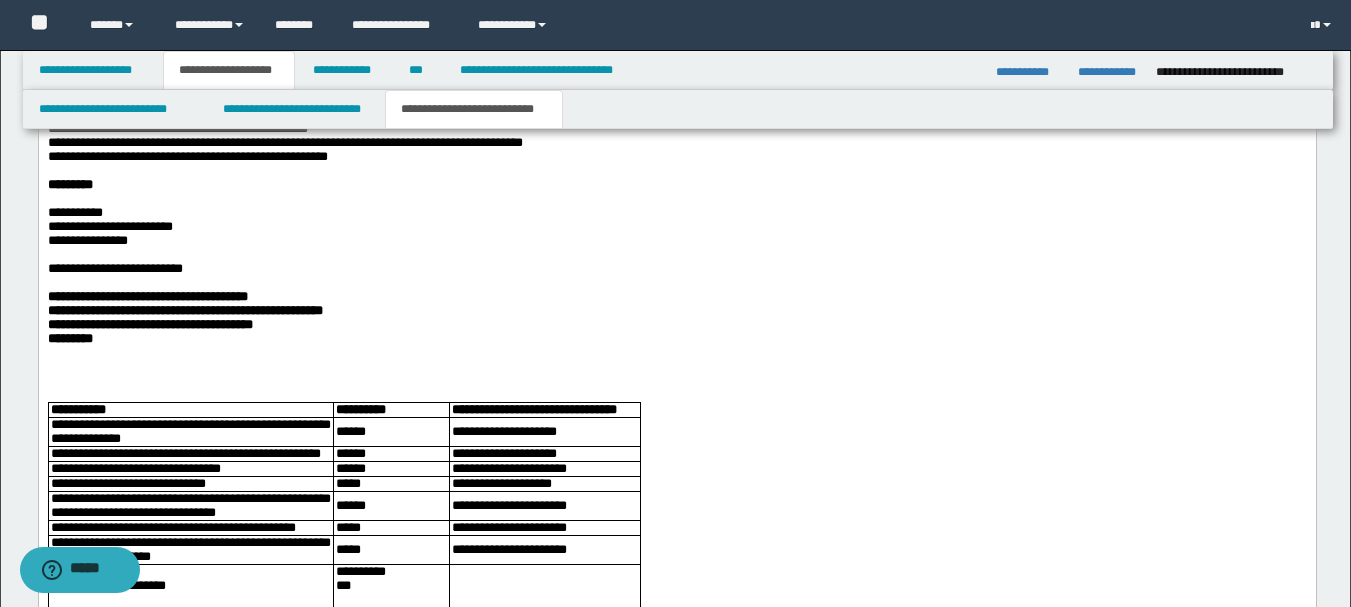 click on "**********" at bounding box center (177, 129) 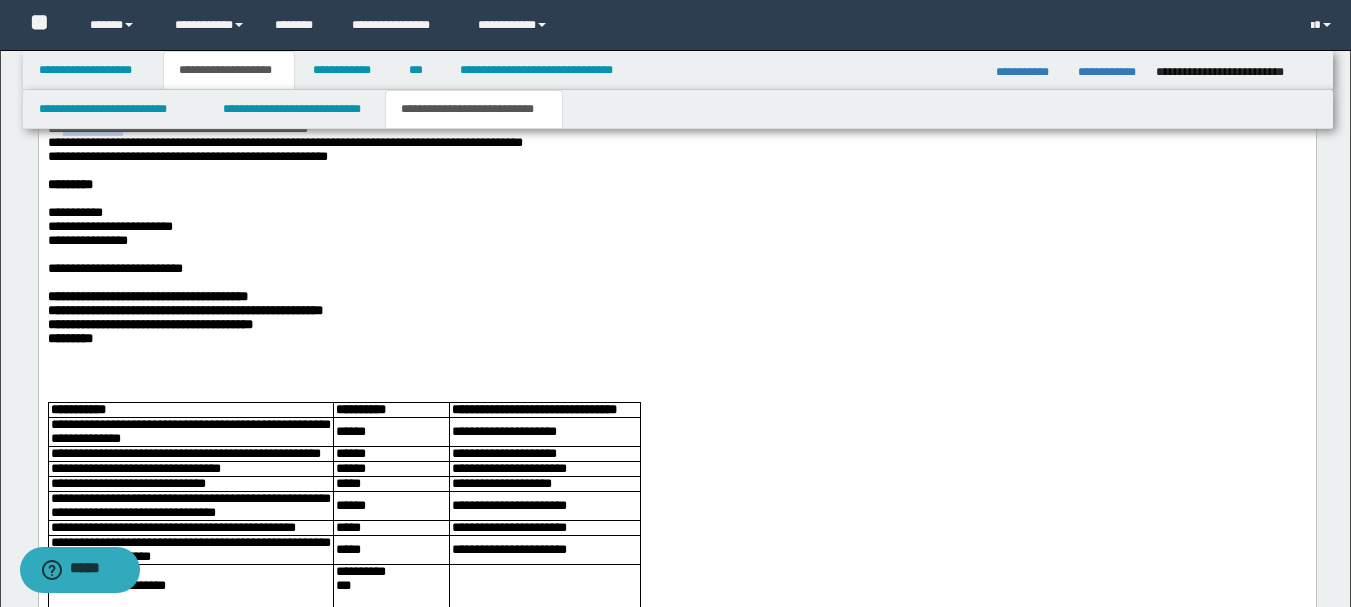 click on "**********" at bounding box center [177, 129] 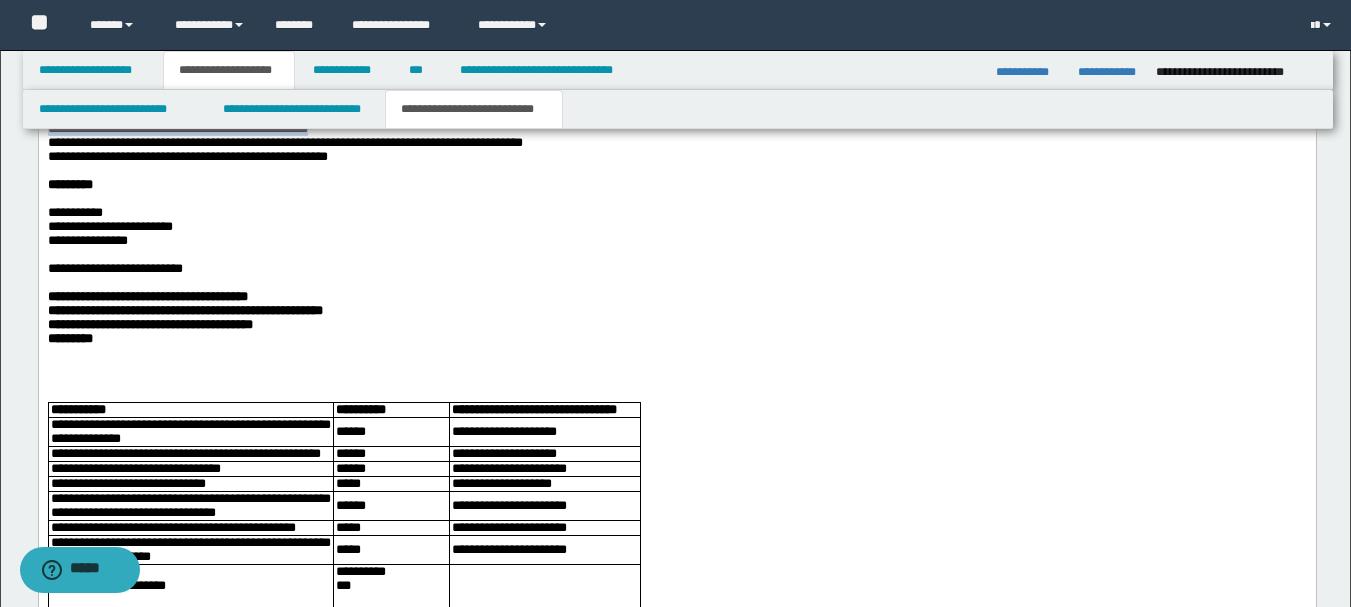 click on "**********" at bounding box center (177, 129) 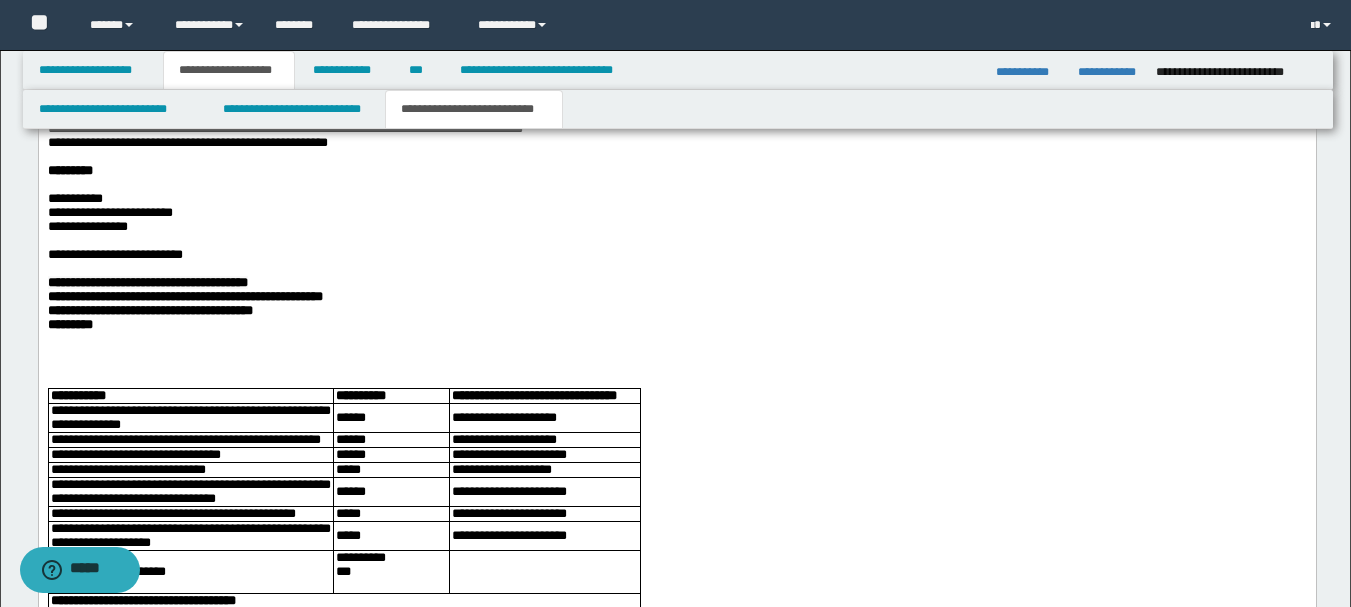 click on "**********" at bounding box center [676, 130] 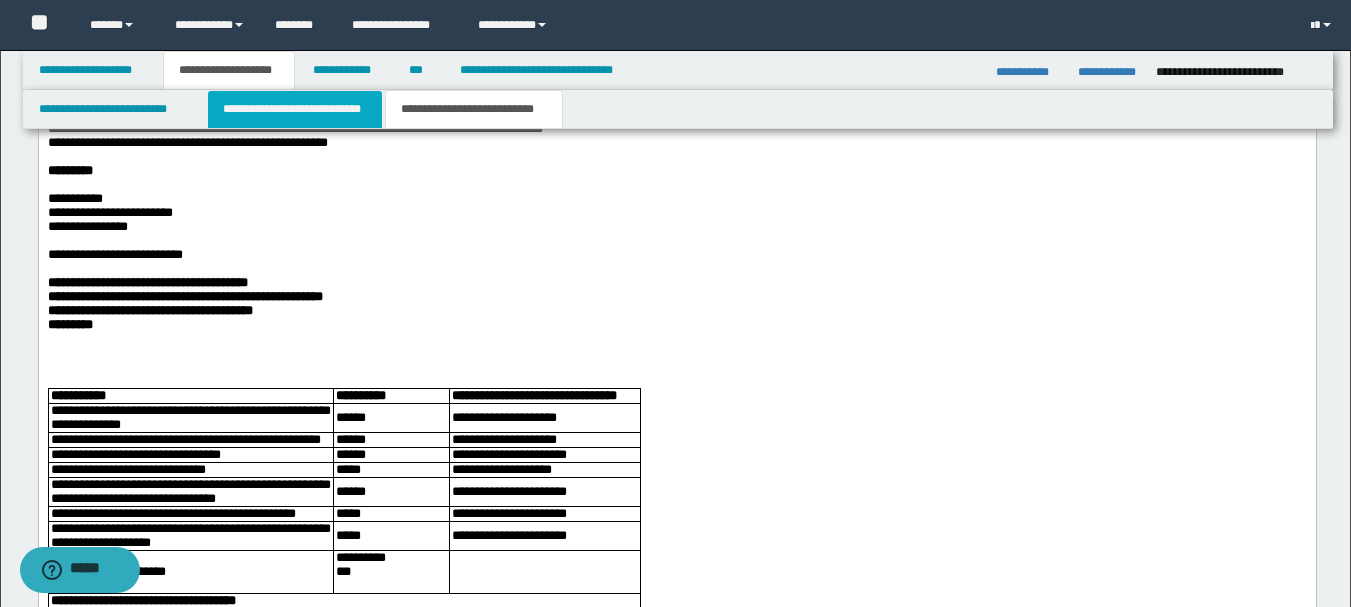 click on "**********" at bounding box center (295, 109) 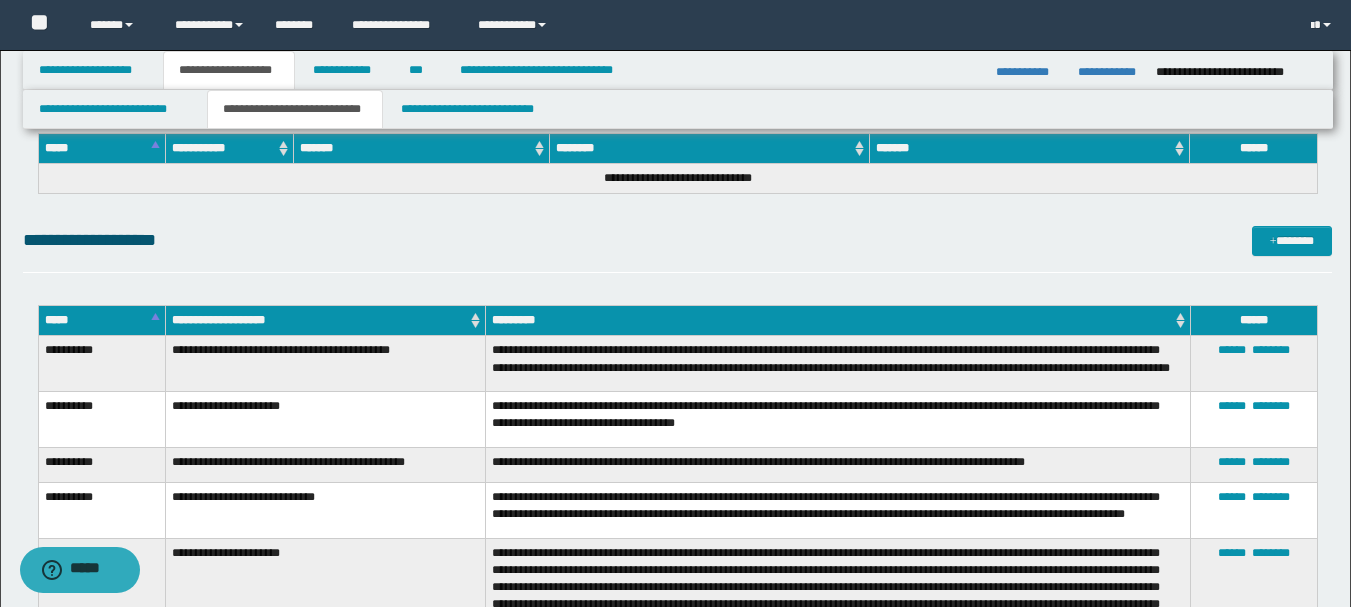 scroll, scrollTop: 5301, scrollLeft: 0, axis: vertical 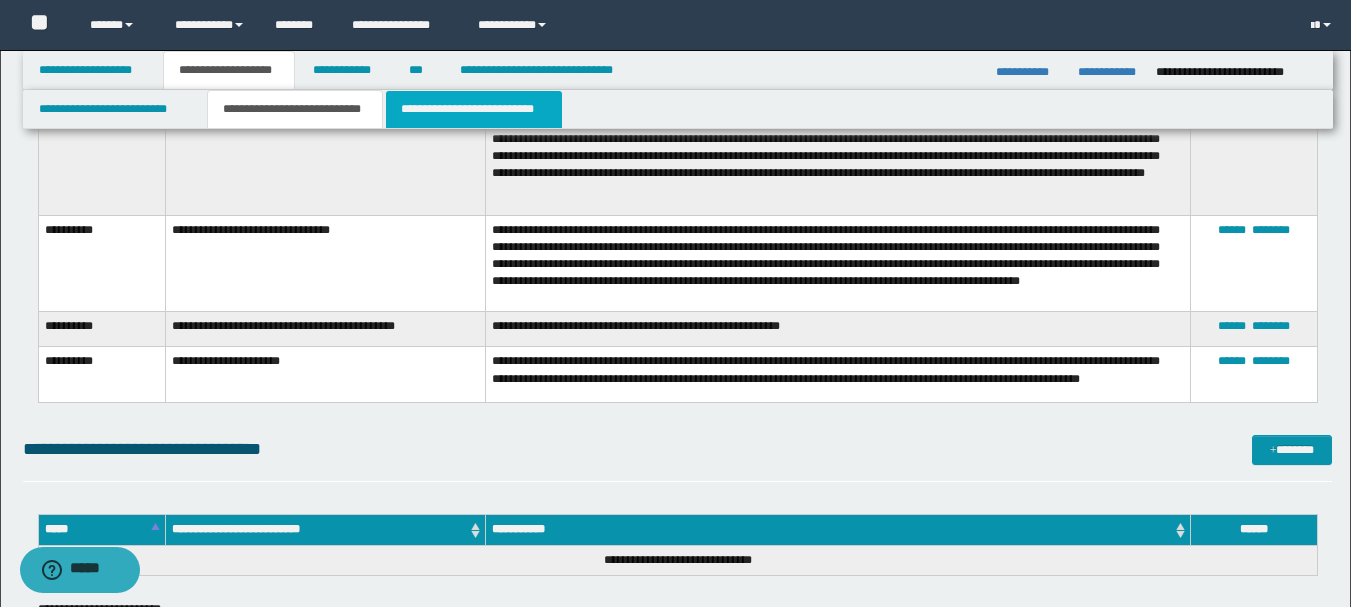 click on "**********" at bounding box center [474, 109] 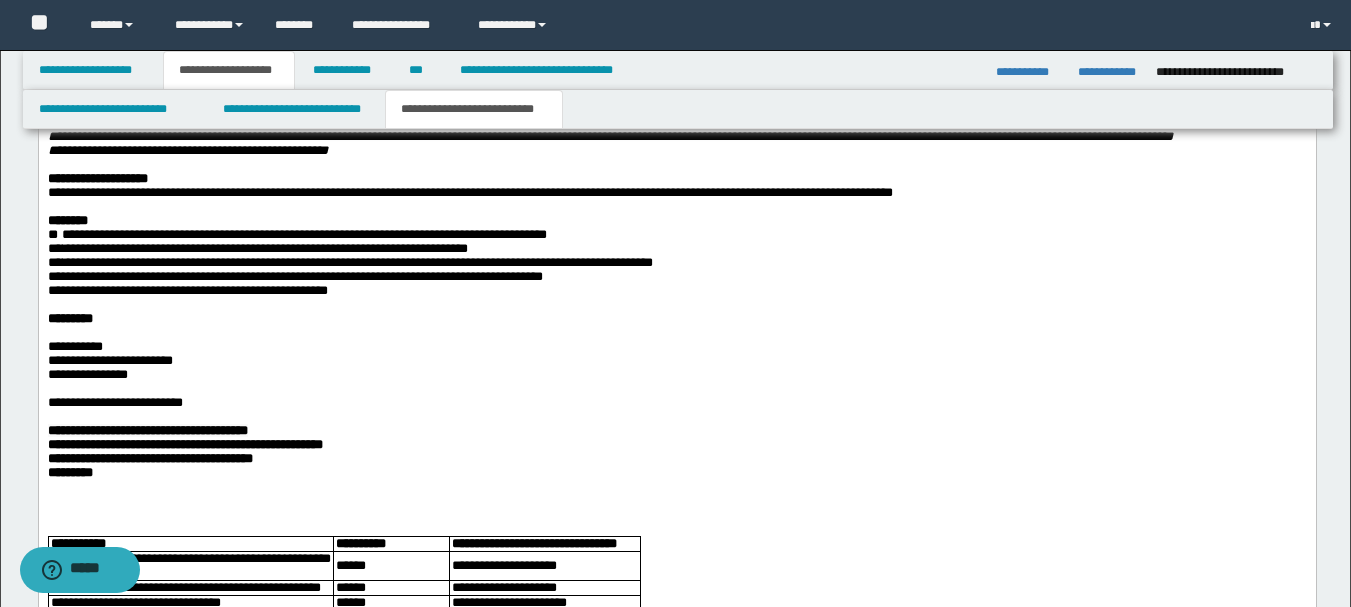 scroll, scrollTop: 2253, scrollLeft: 0, axis: vertical 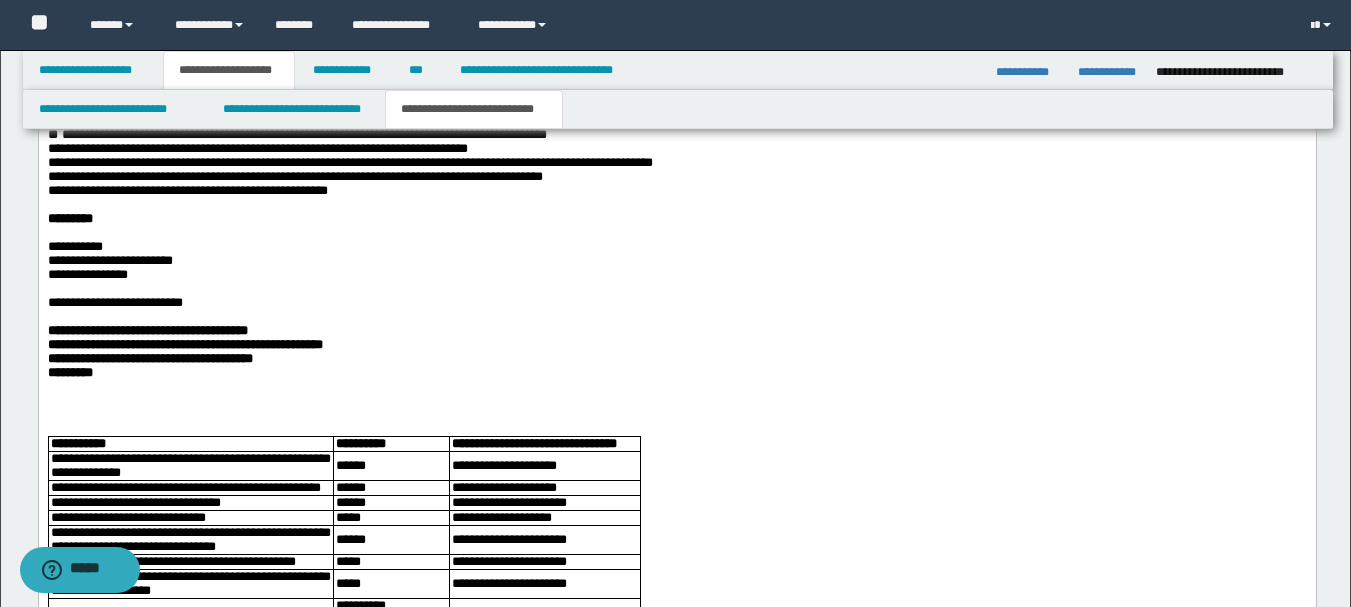 click on "**********" at bounding box center [676, 178] 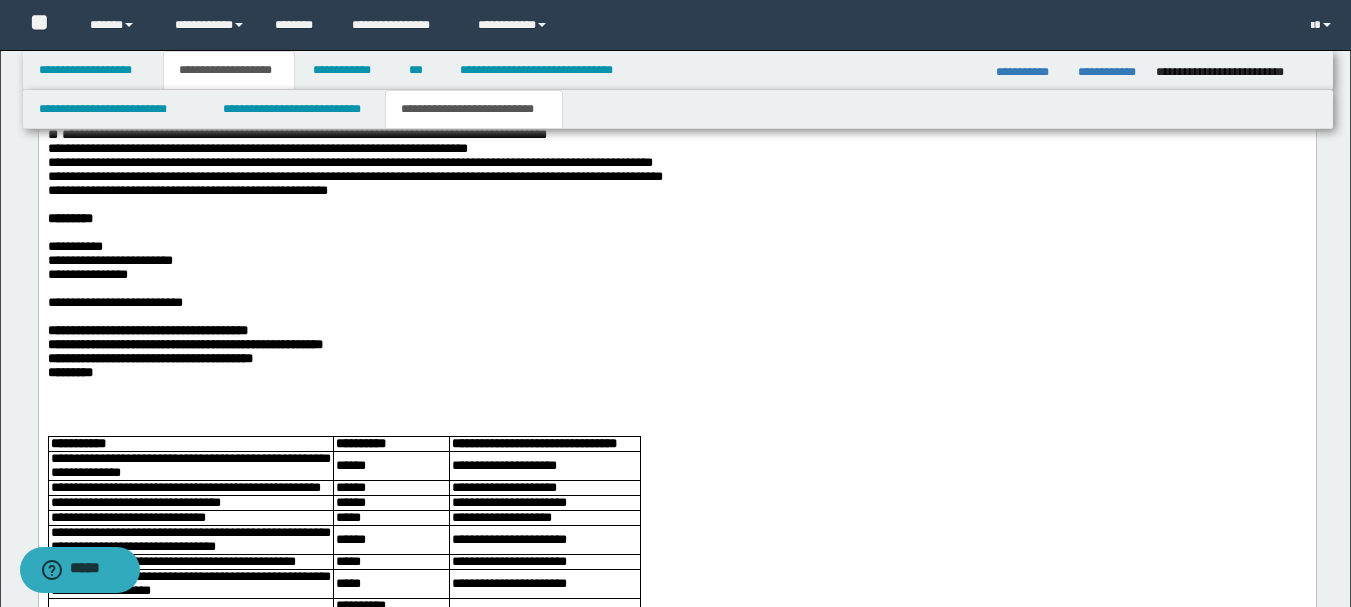 scroll, scrollTop: 2353, scrollLeft: 0, axis: vertical 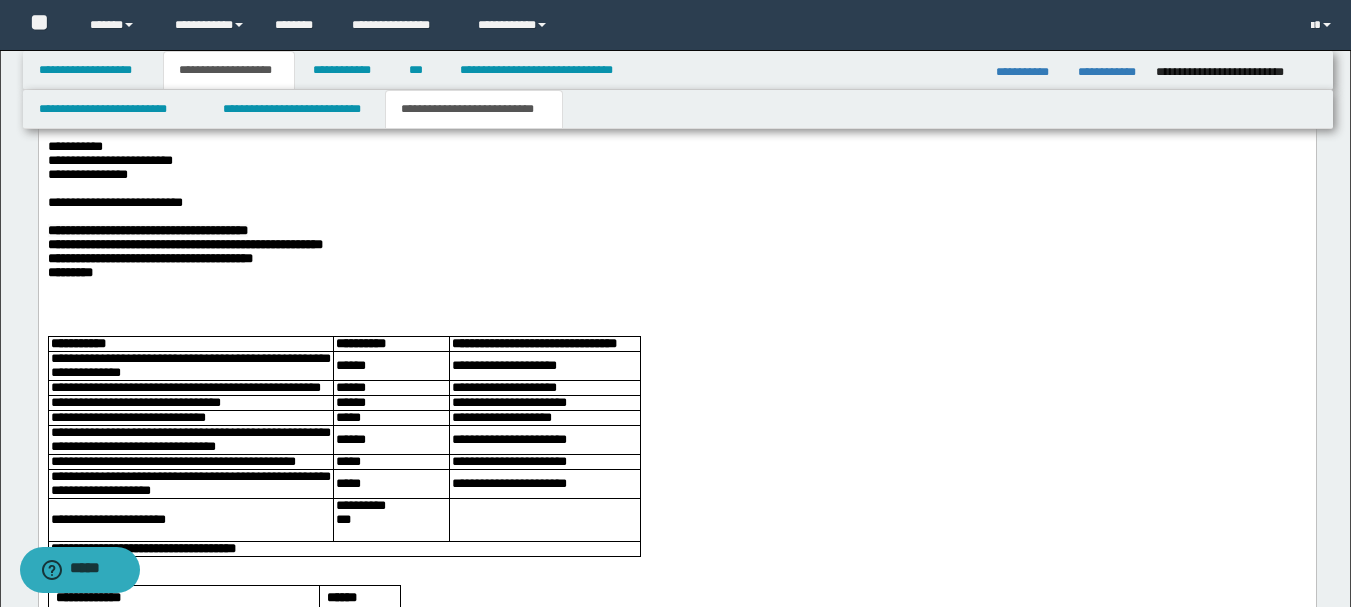 click on "**********" at bounding box center (74, 147) 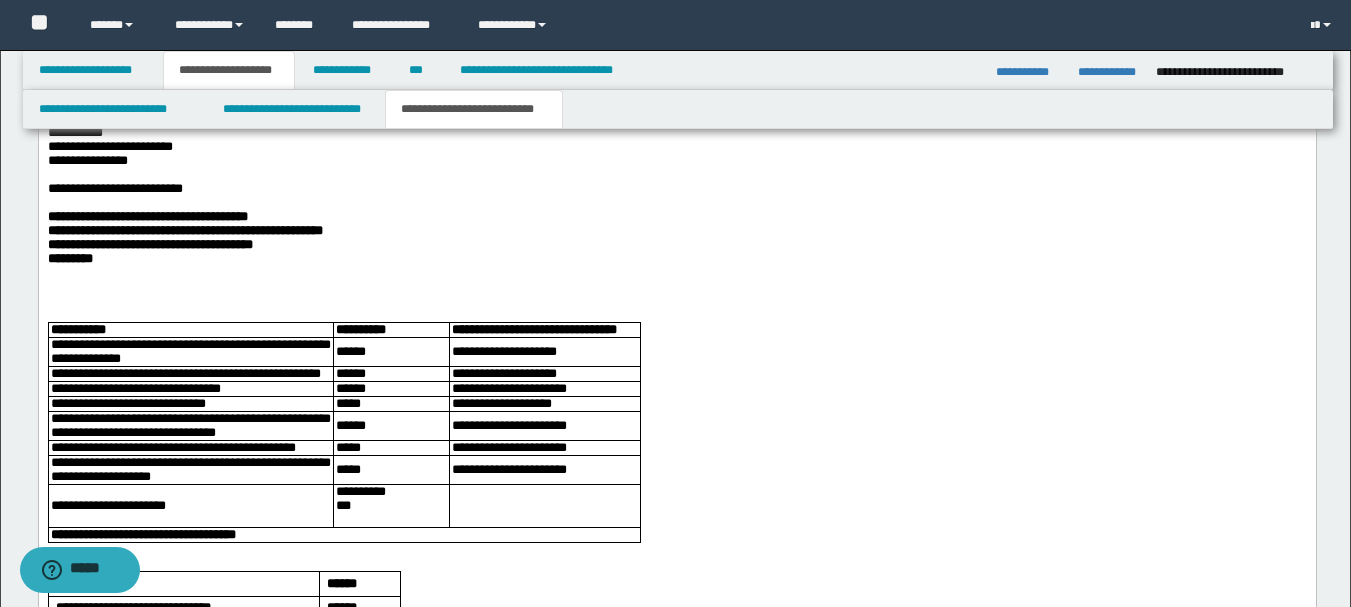 click on "*********" at bounding box center [676, 120] 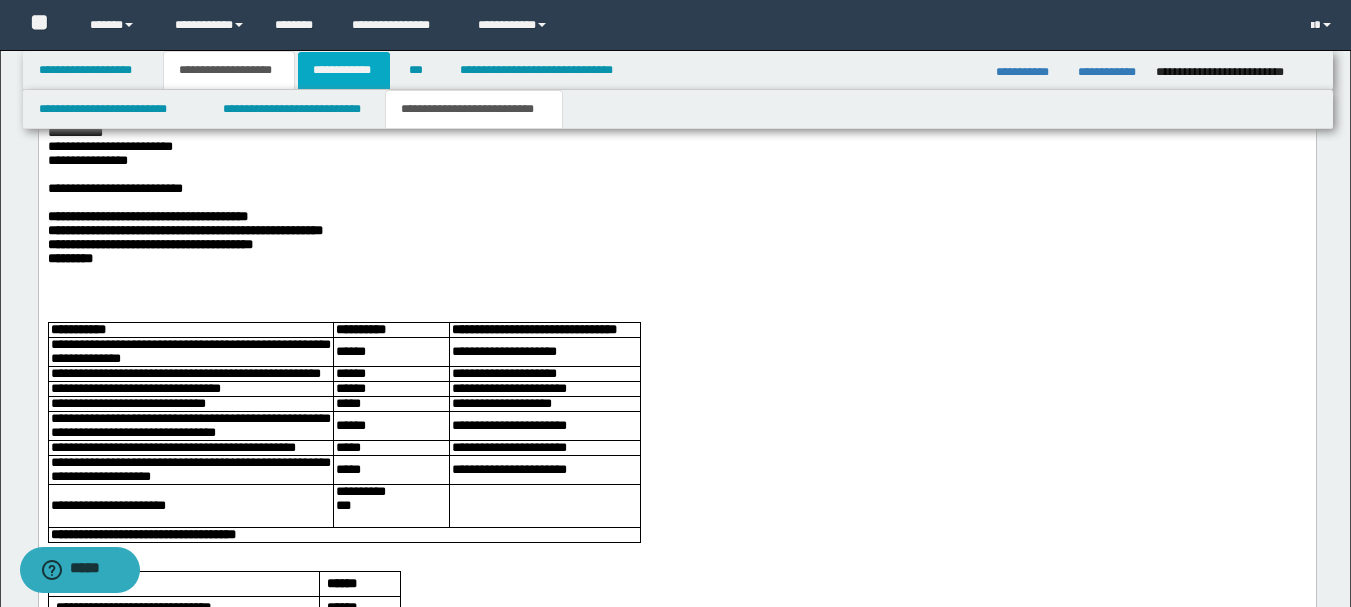 click on "**********" at bounding box center (344, 70) 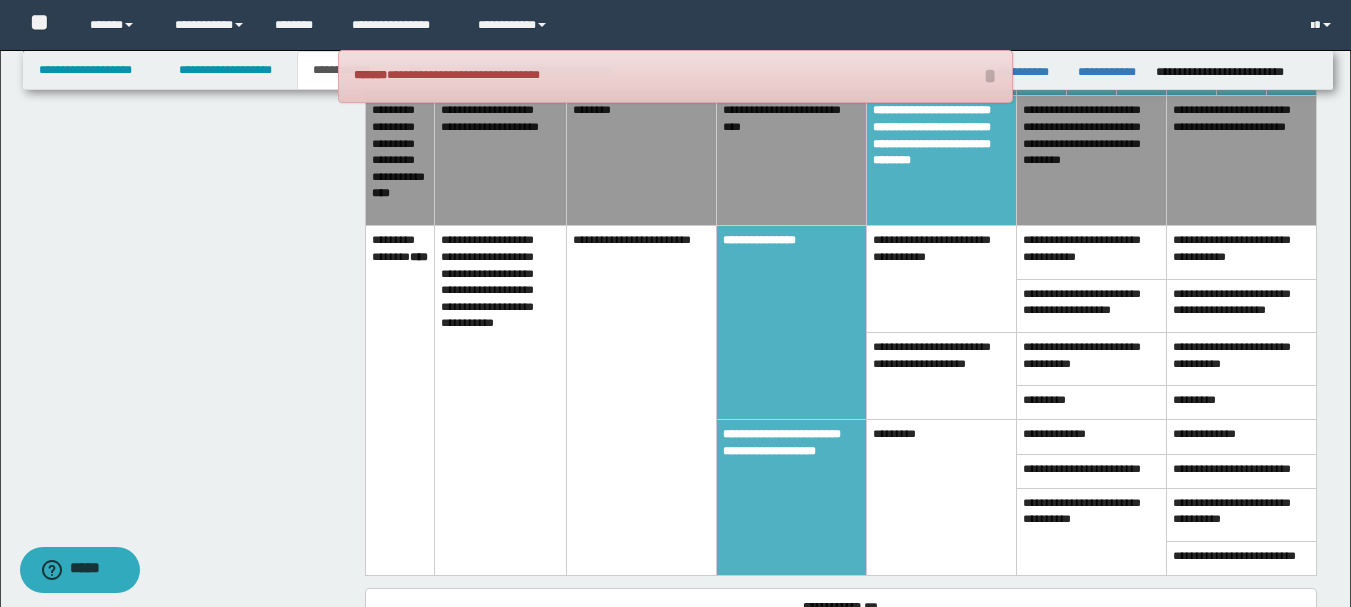 scroll, scrollTop: 551, scrollLeft: 0, axis: vertical 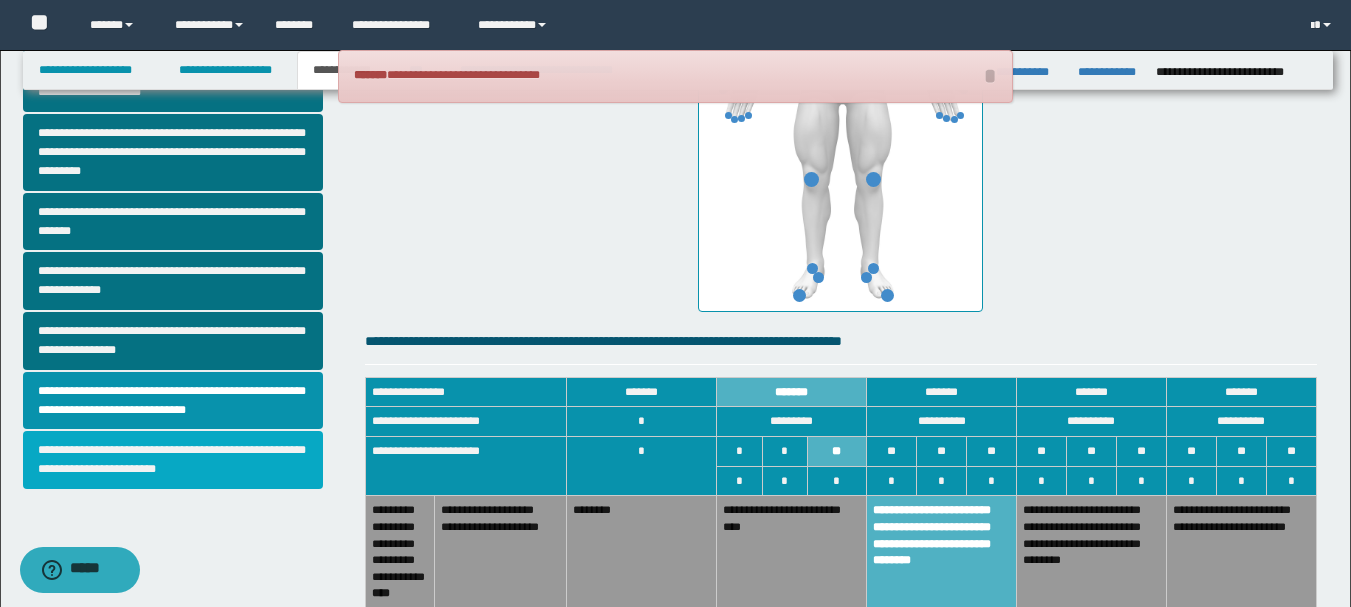 click on "**********" at bounding box center (173, 460) 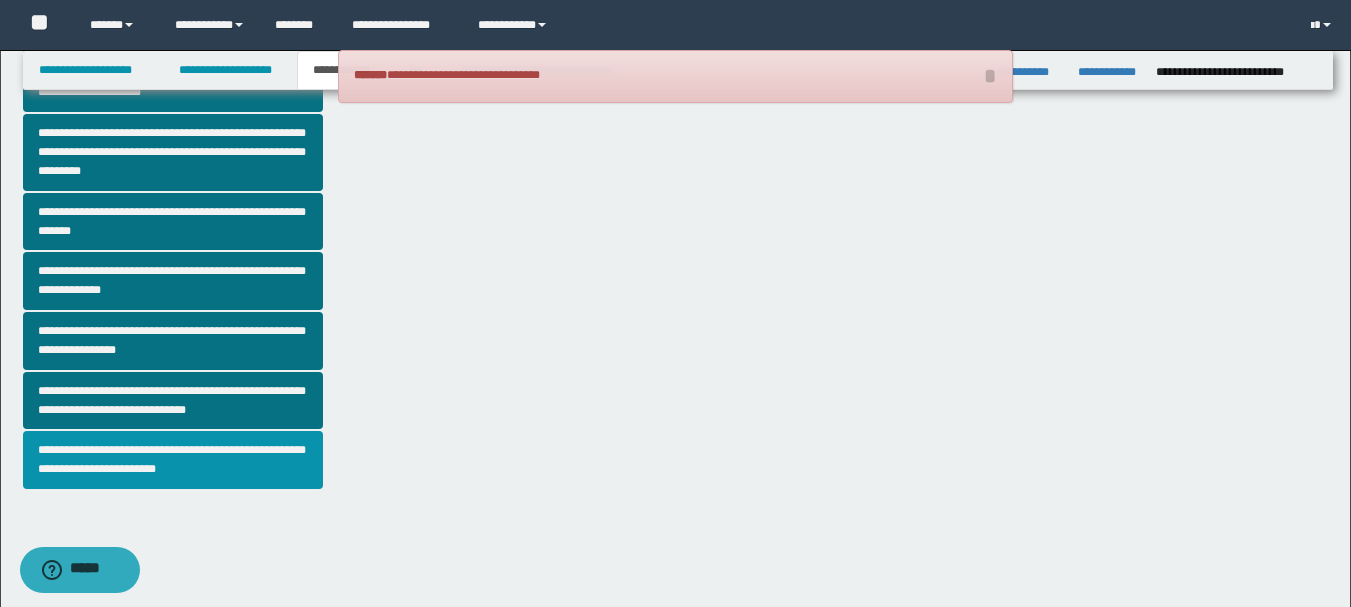 scroll, scrollTop: 0, scrollLeft: 0, axis: both 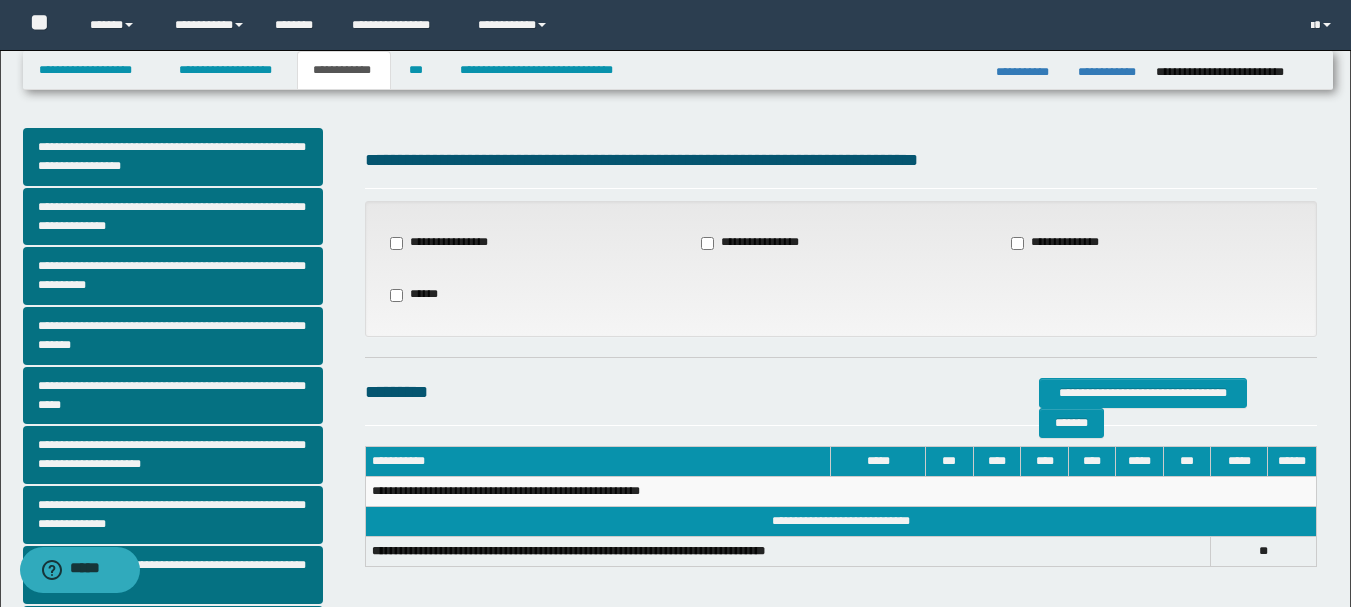 click on "**********" at bounding box center (1065, 243) 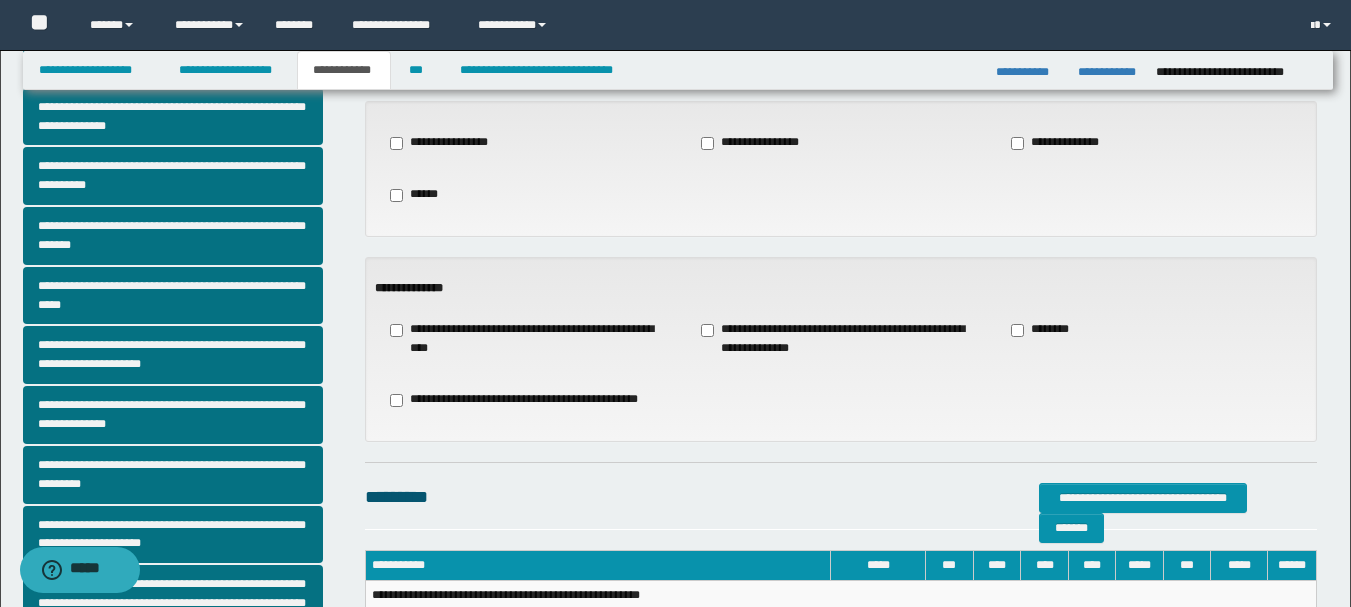 click on "**********" at bounding box center [841, 339] 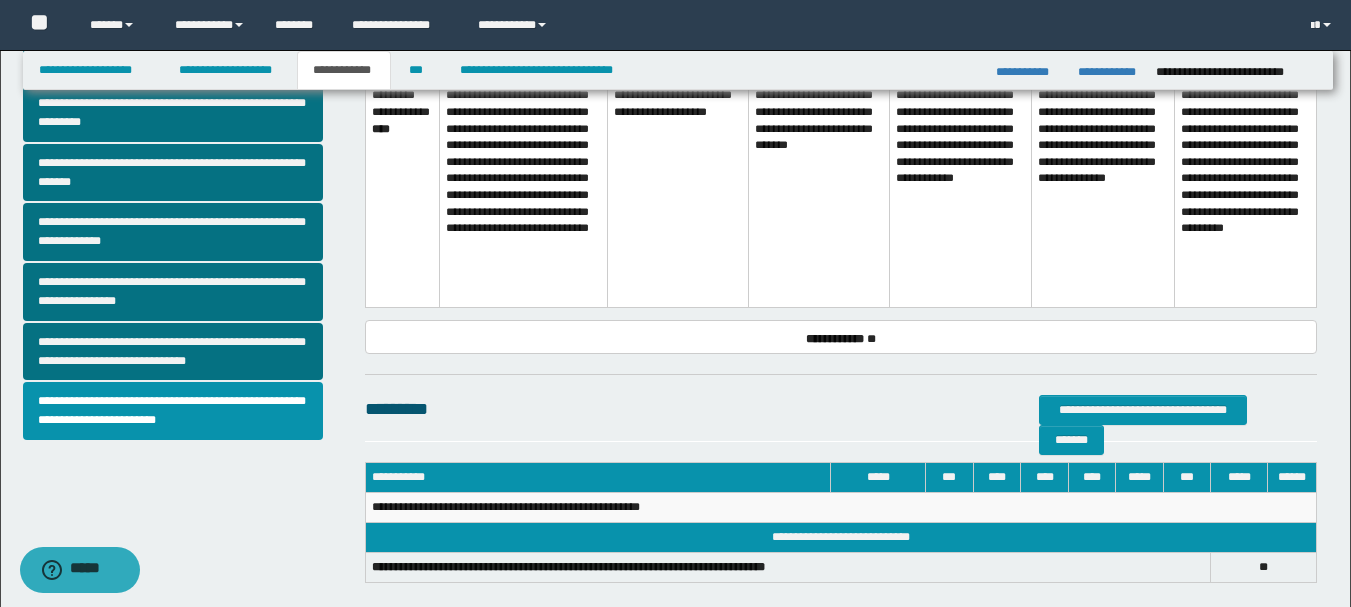 scroll, scrollTop: 300, scrollLeft: 0, axis: vertical 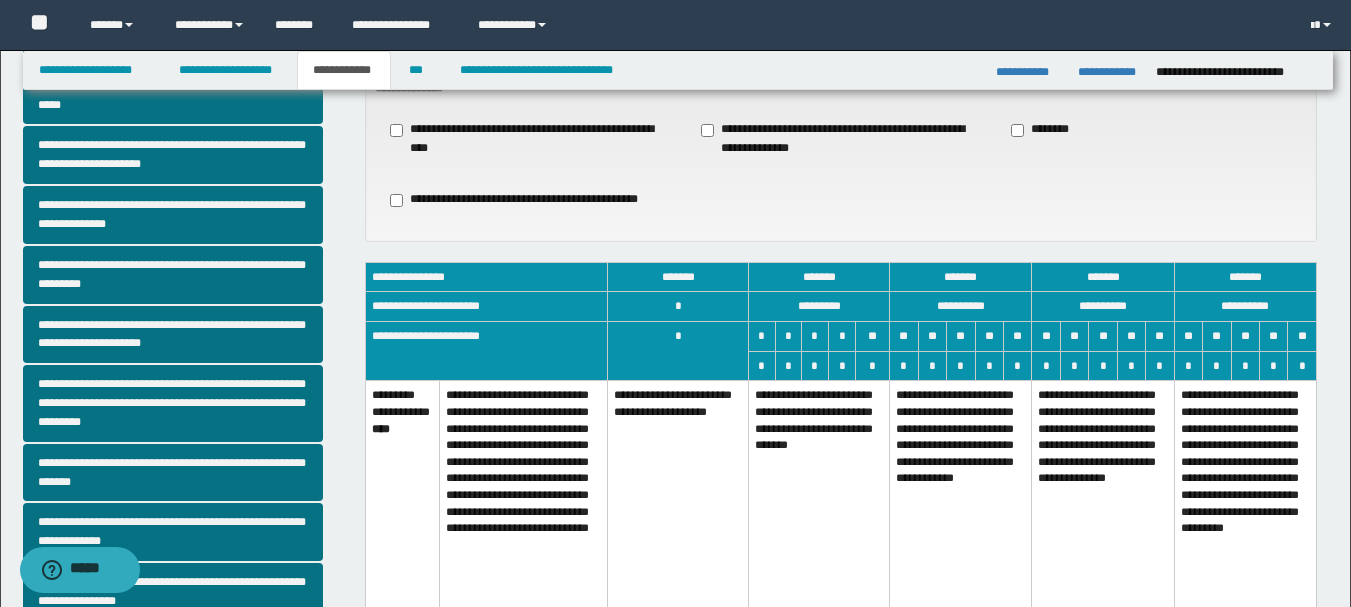 click on "**********" at bounding box center [819, 494] 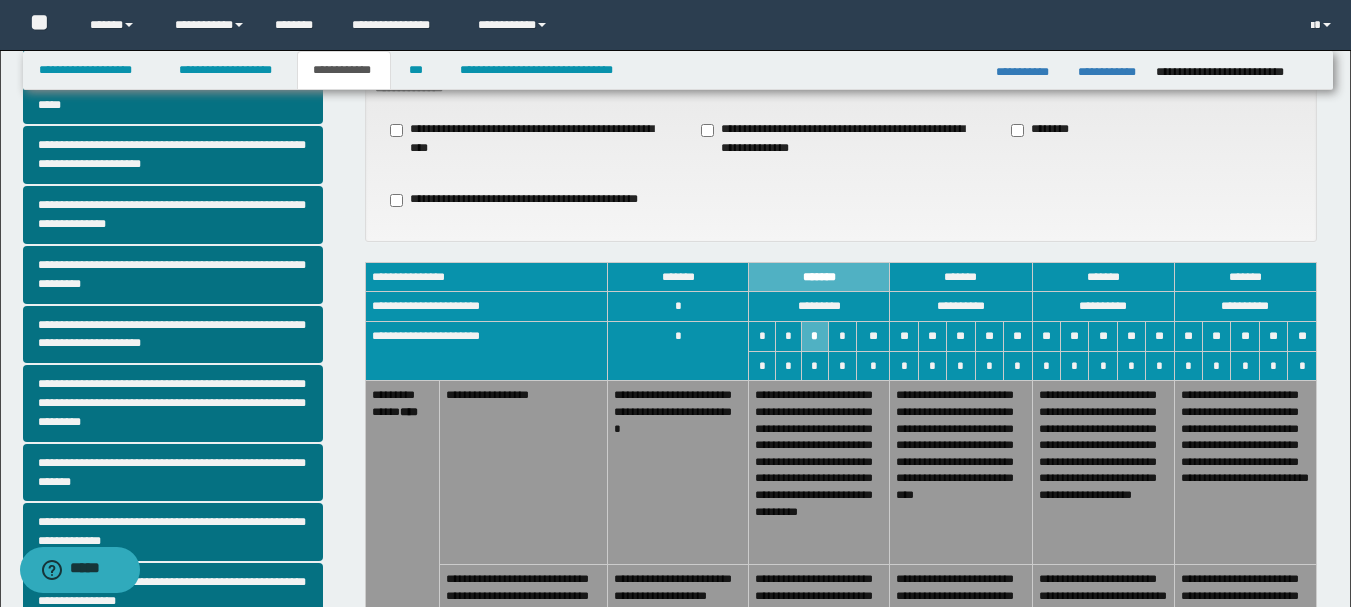 click on "**********" at bounding box center (530, 139) 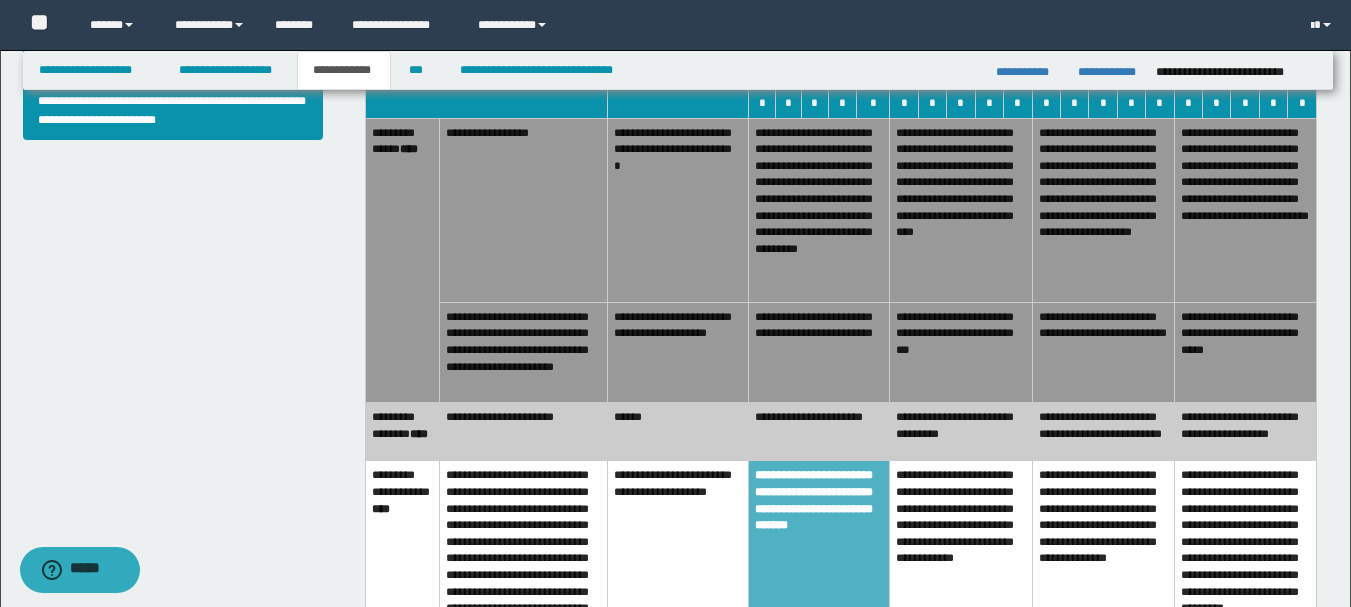 scroll, scrollTop: 500, scrollLeft: 0, axis: vertical 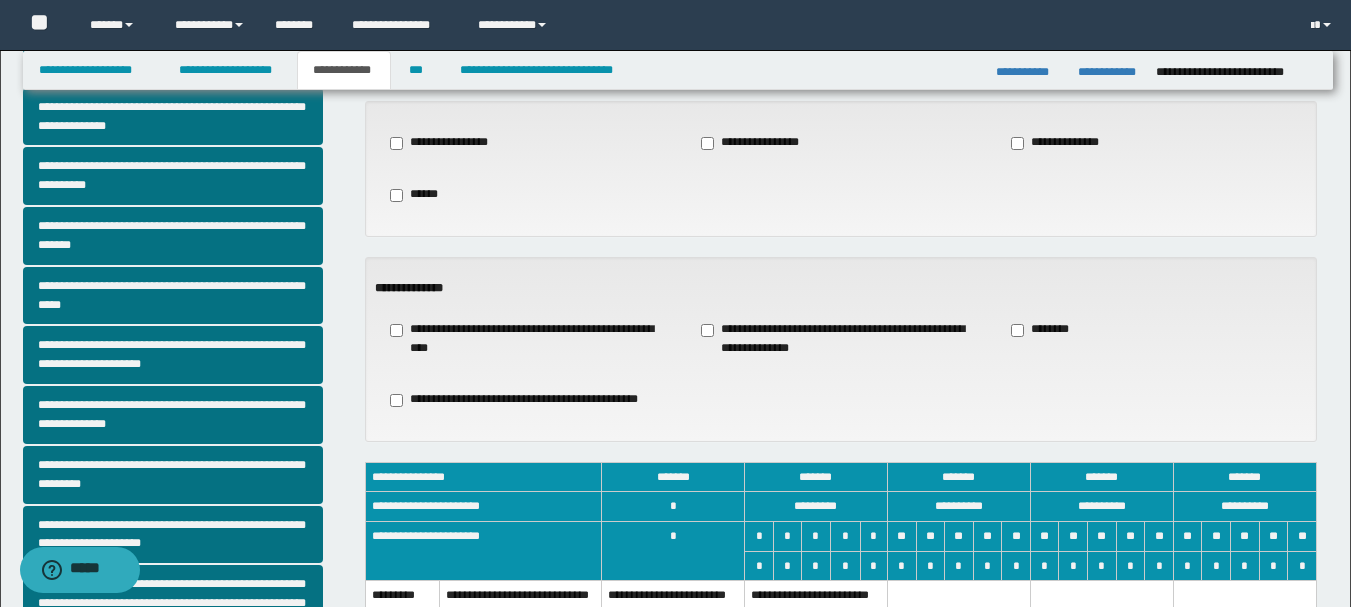 click on "**********" at bounding box center (841, 339) 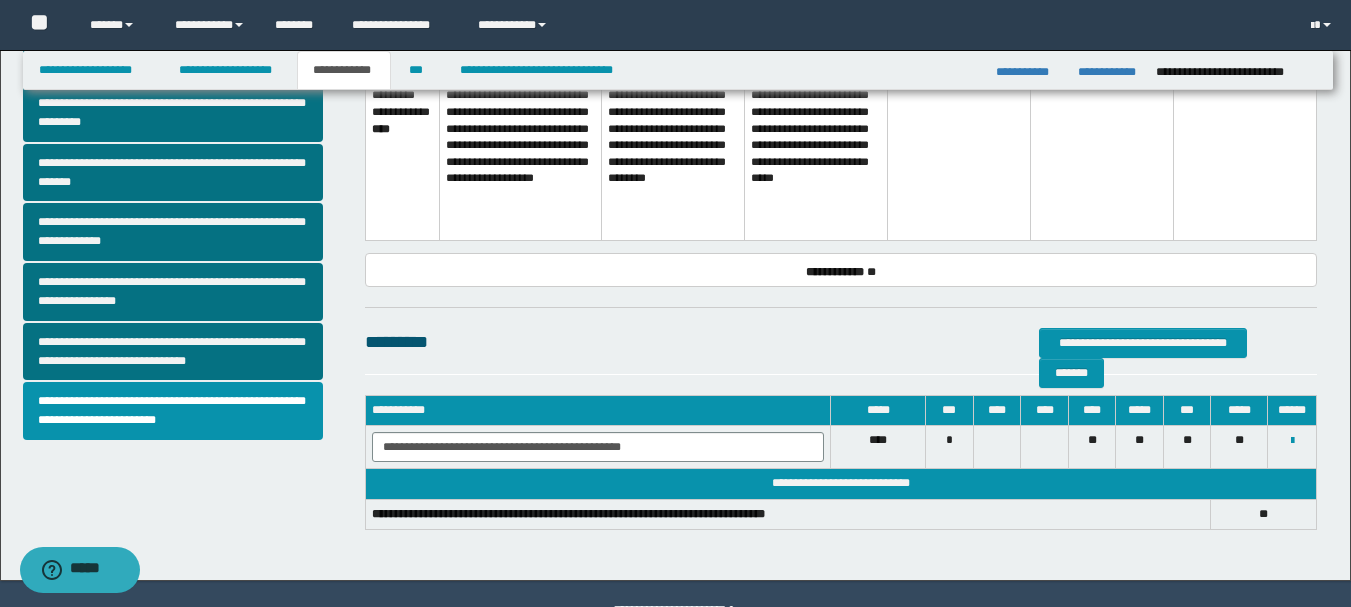 scroll, scrollTop: 400, scrollLeft: 0, axis: vertical 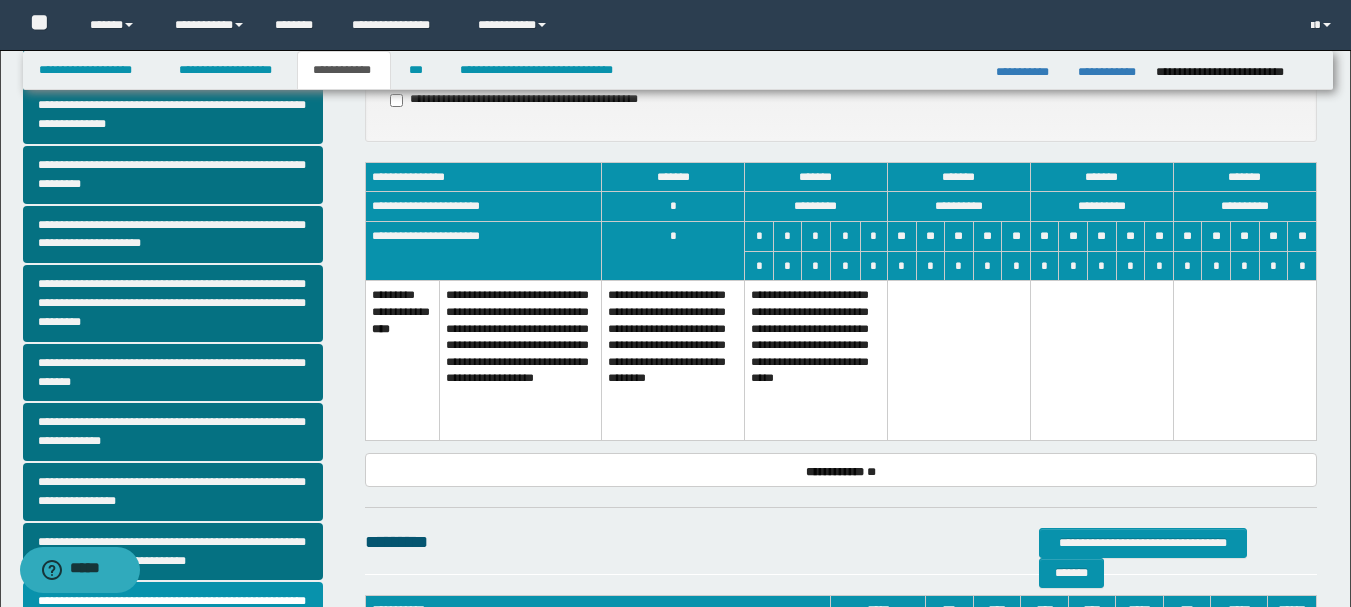 click on "**********" at bounding box center [816, 361] 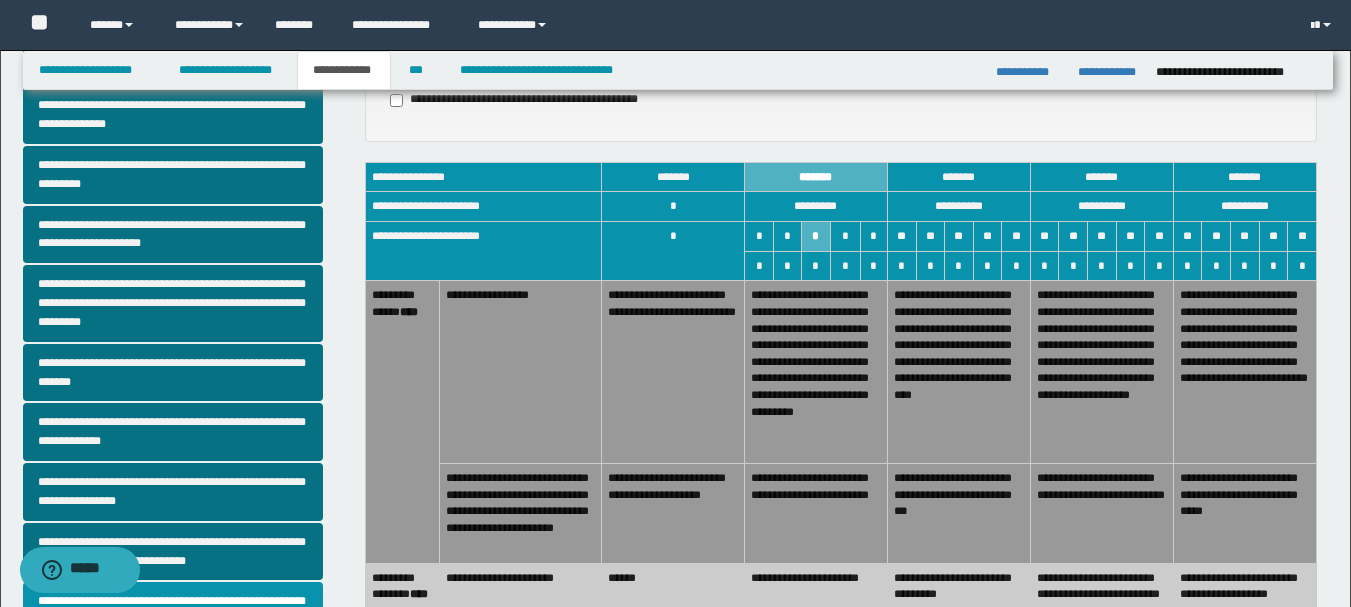click on "**********" at bounding box center (816, 514) 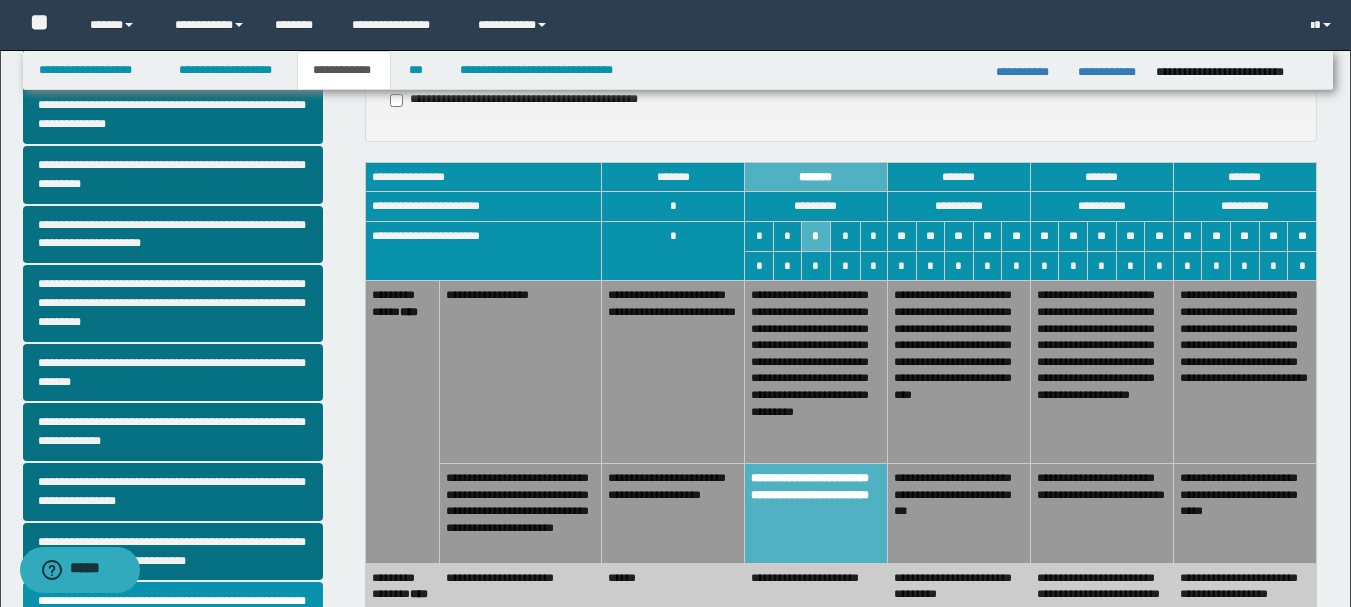 click on "**********" at bounding box center (816, 372) 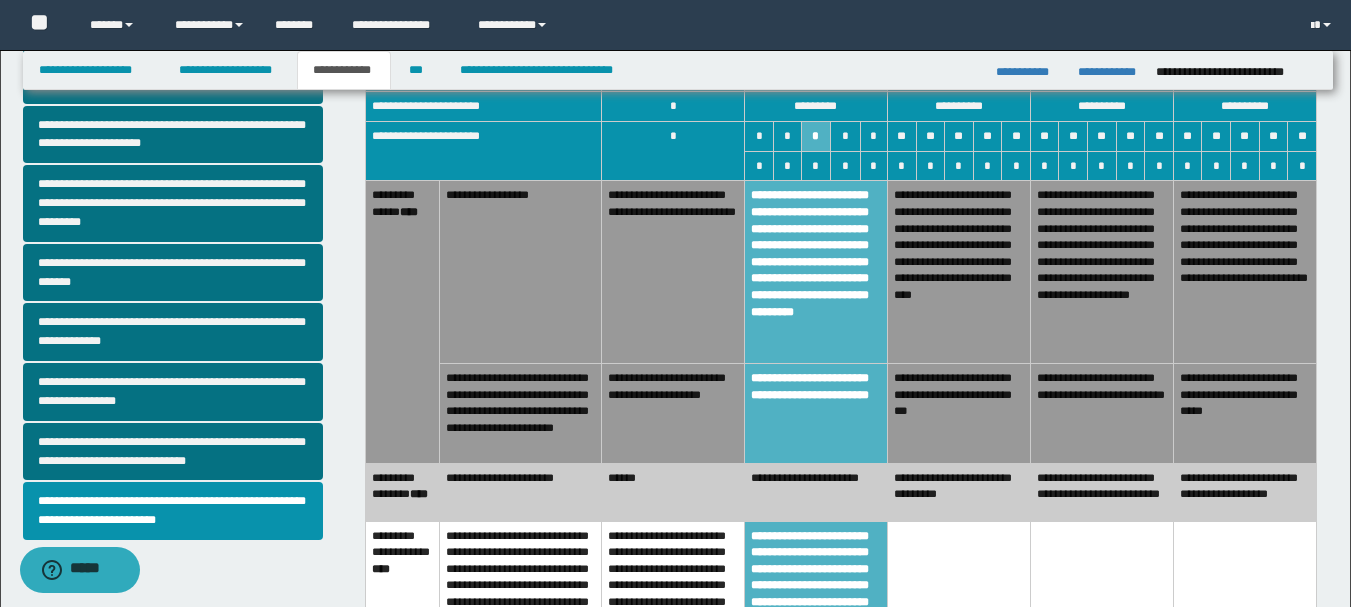scroll, scrollTop: 900, scrollLeft: 0, axis: vertical 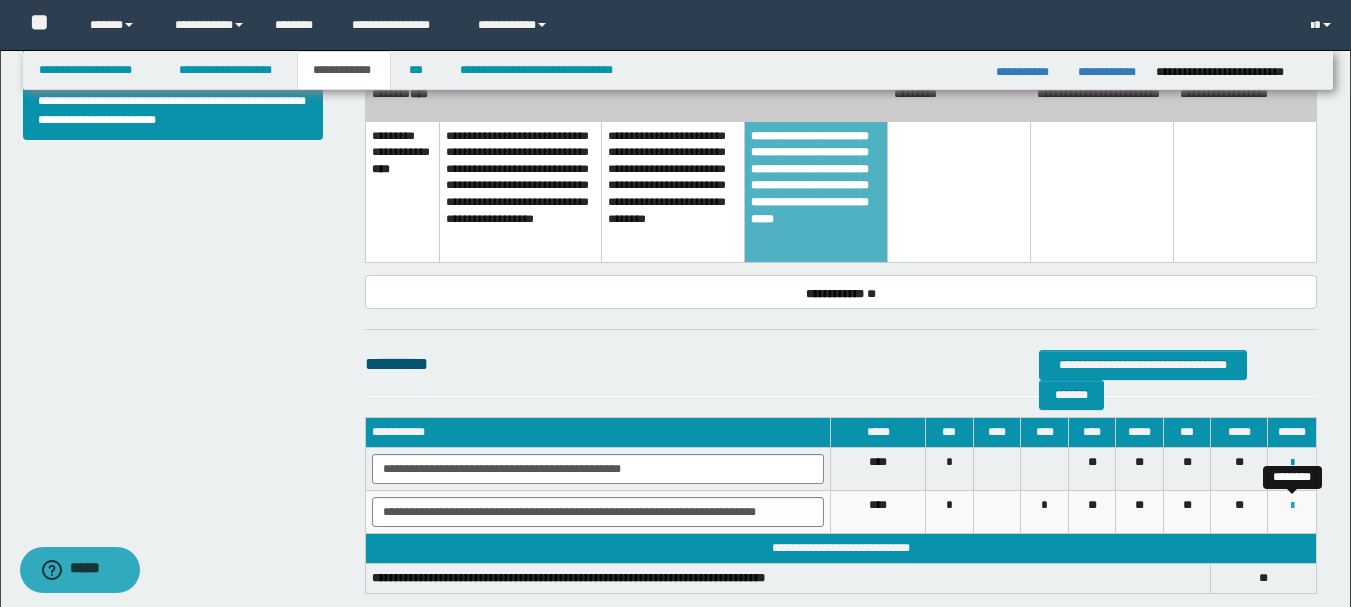 click at bounding box center [1292, 506] 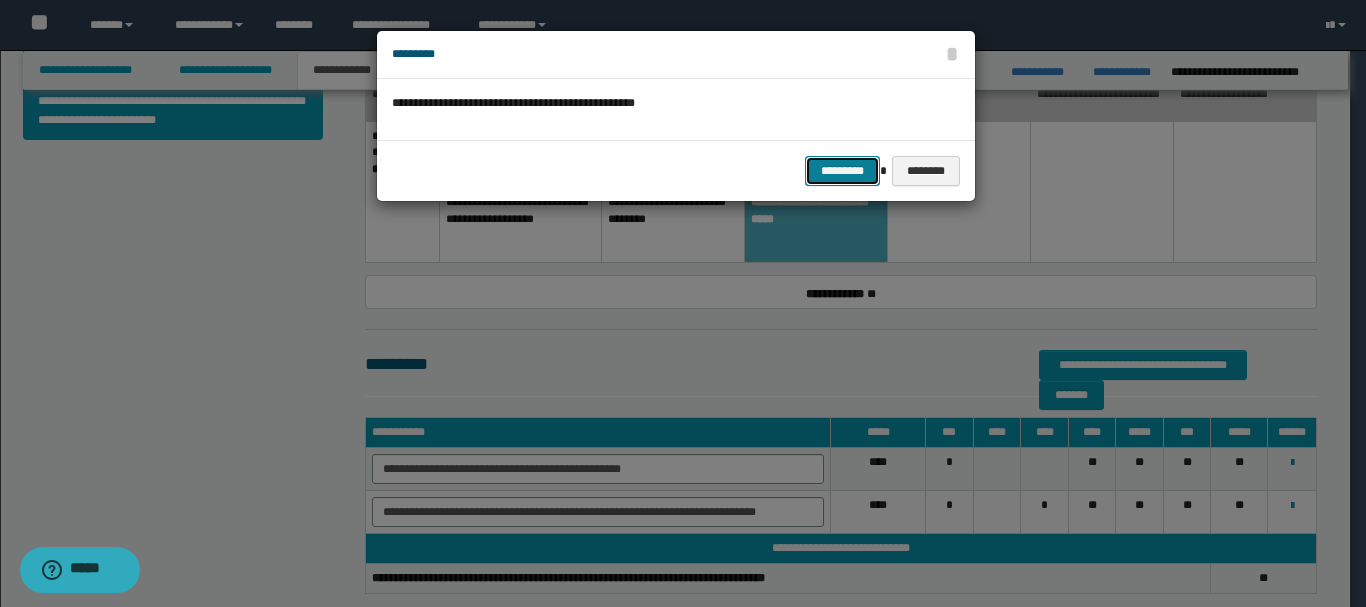 click on "*********" at bounding box center [842, 171] 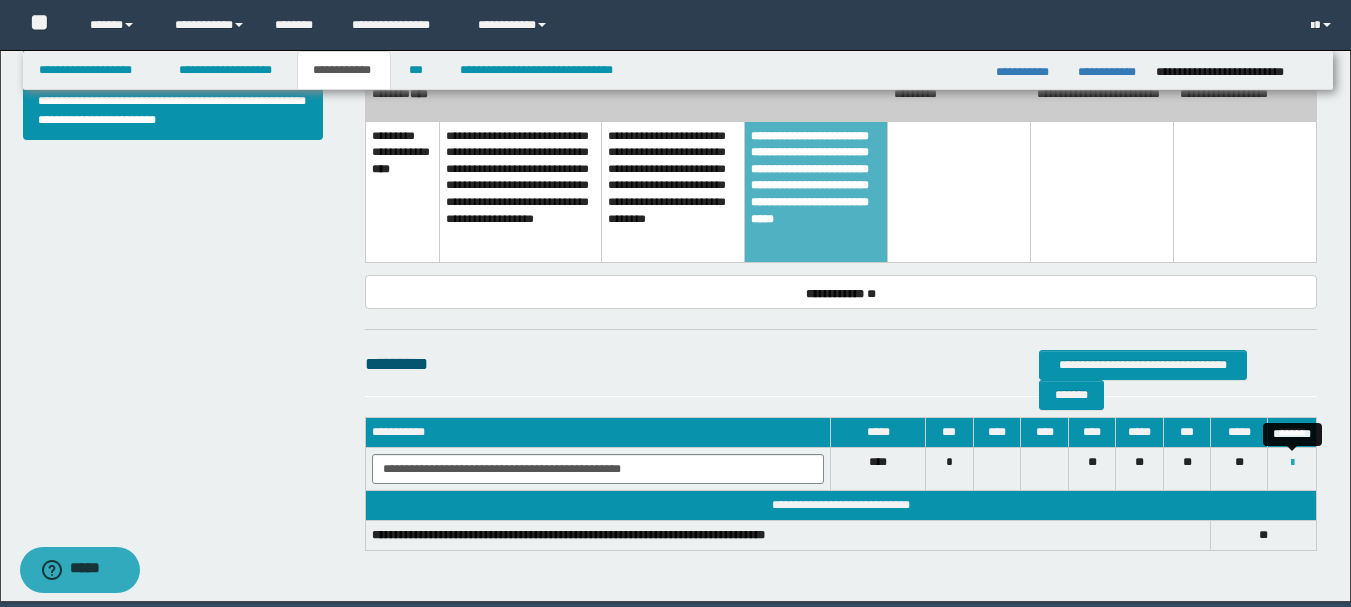 click at bounding box center (1292, 463) 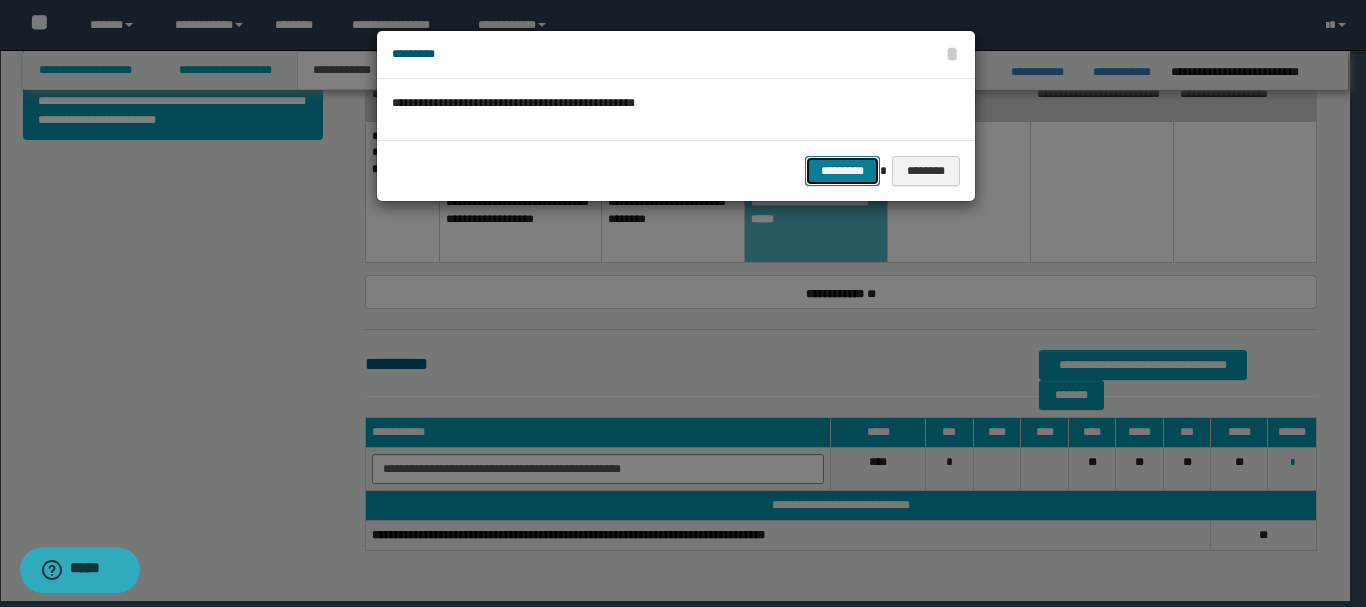 click on "*********" at bounding box center (842, 171) 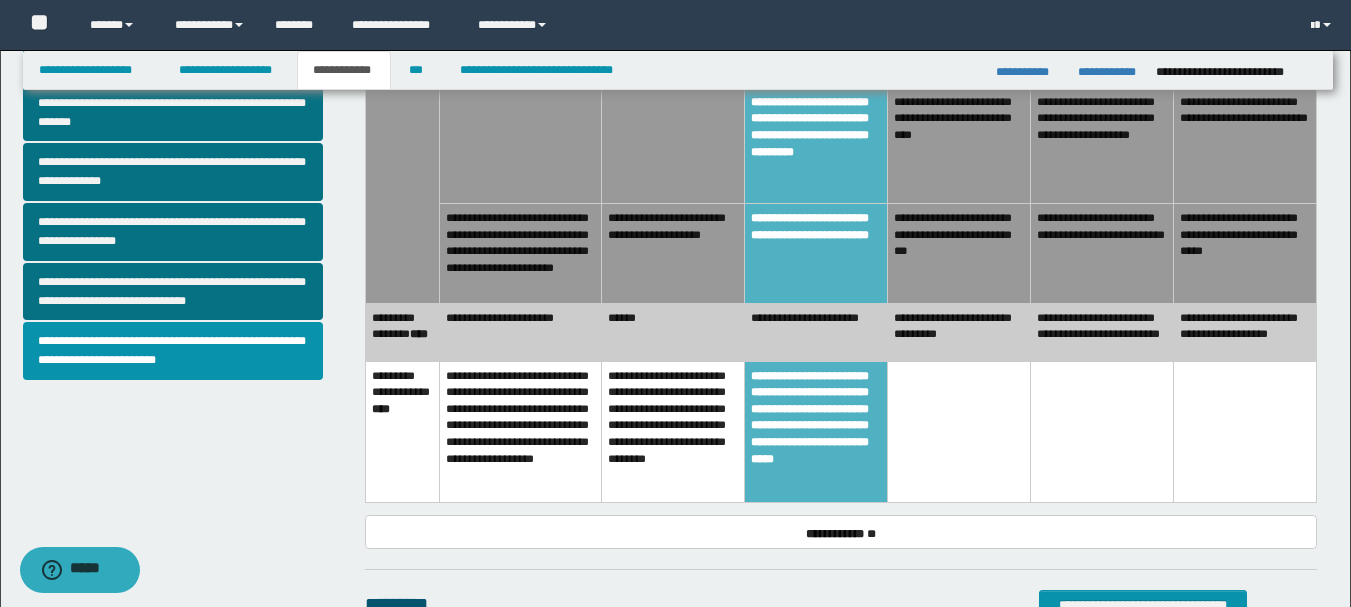 click on "**********" at bounding box center [816, 431] 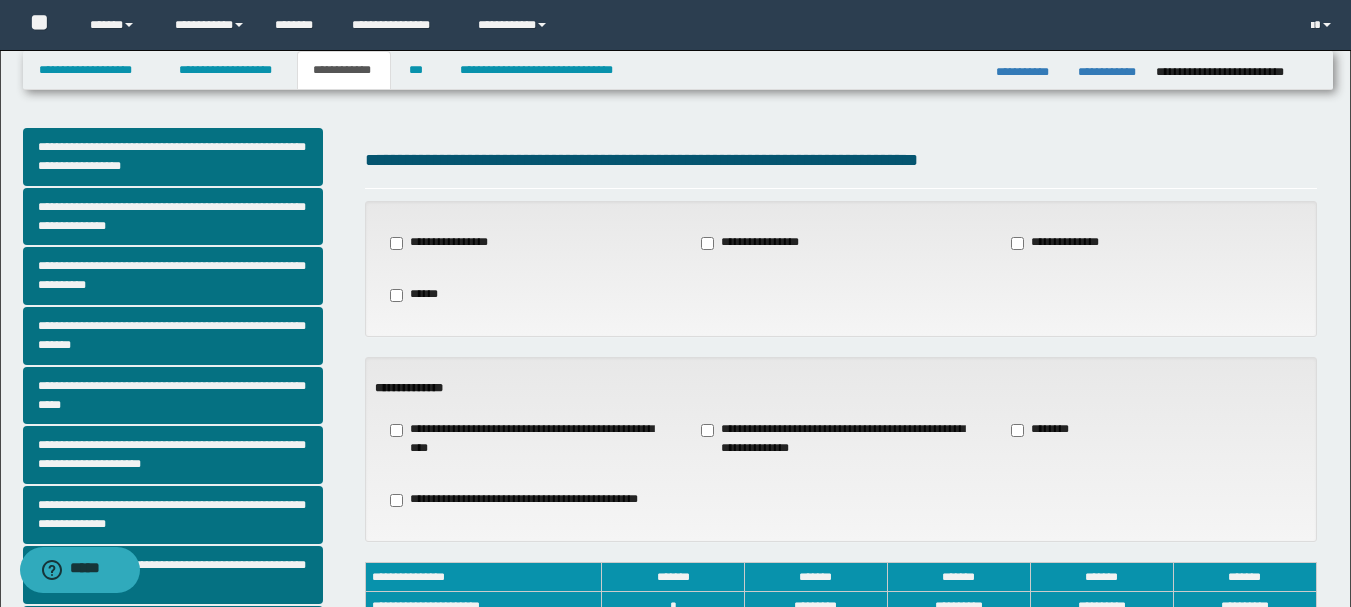 scroll, scrollTop: 400, scrollLeft: 0, axis: vertical 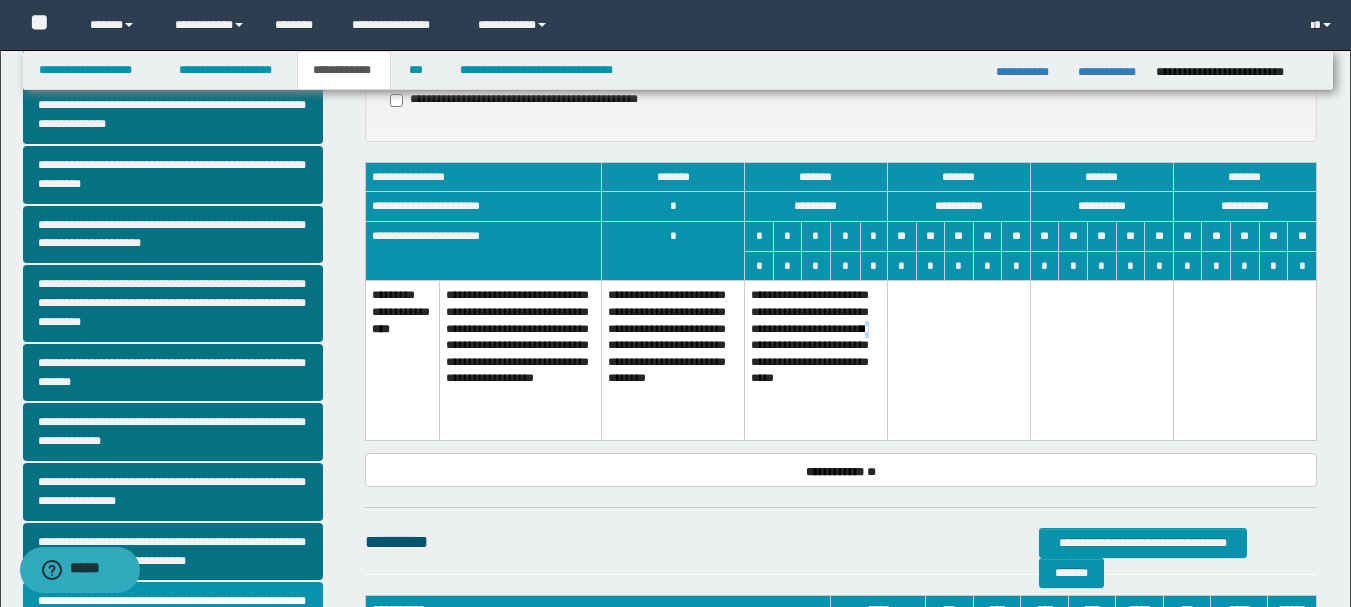 click on "**********" at bounding box center [816, 361] 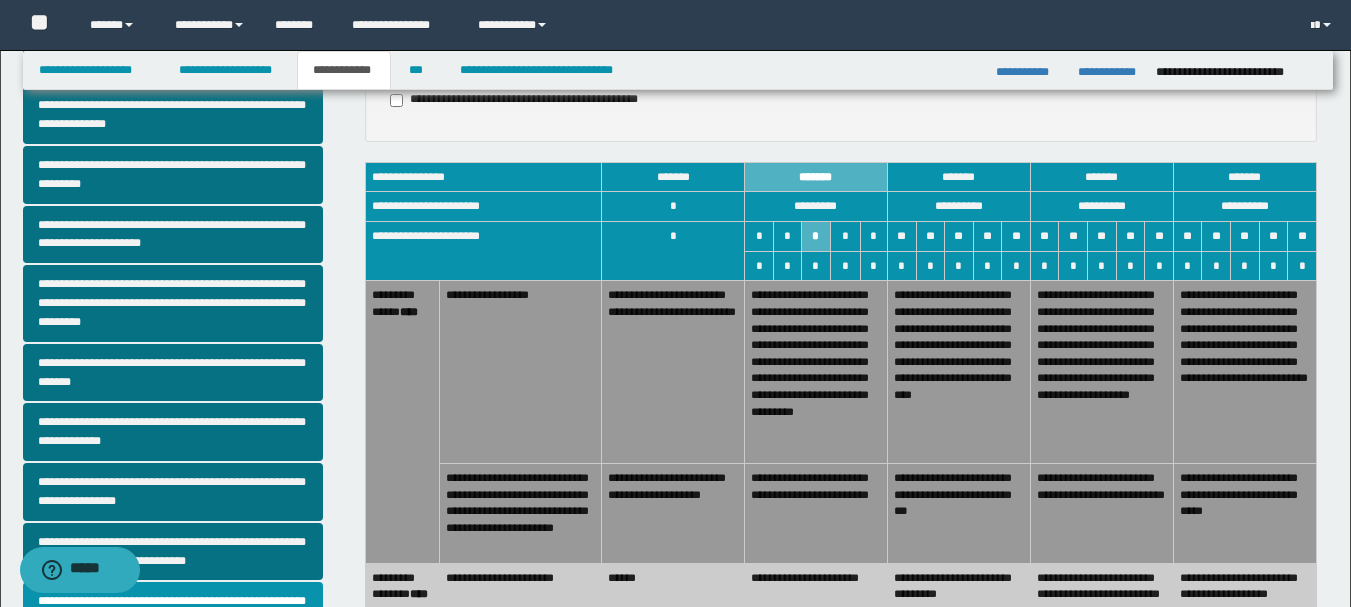 click on "**********" at bounding box center [816, 514] 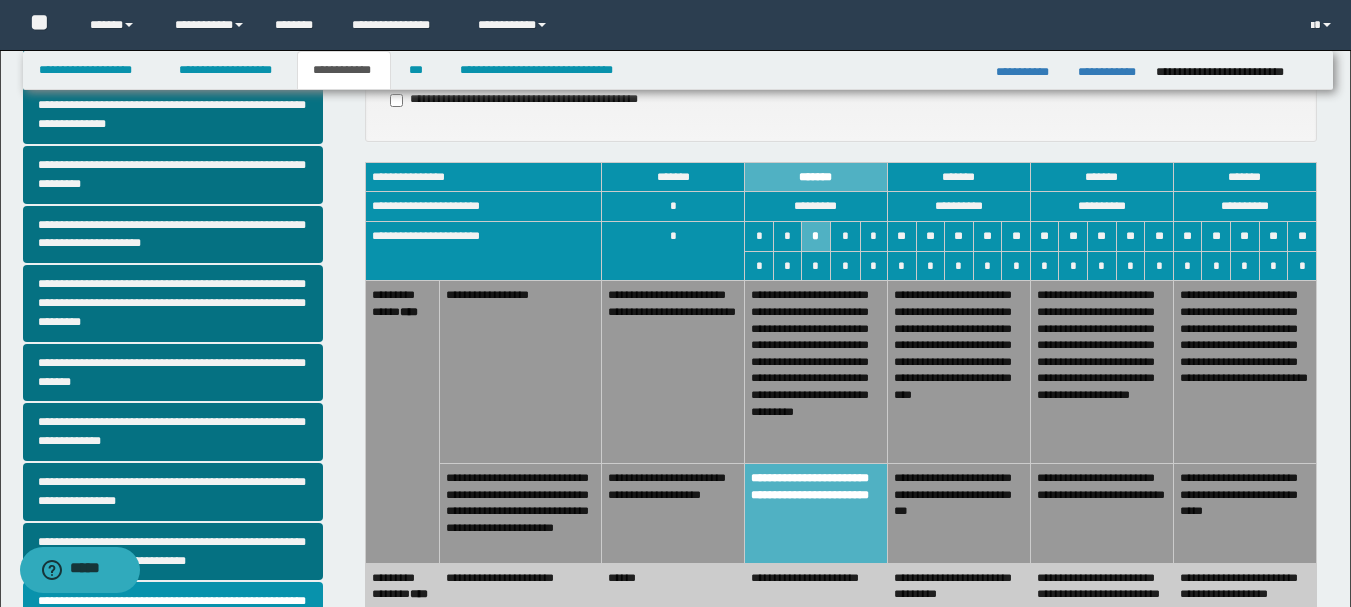 click on "**********" at bounding box center [816, 372] 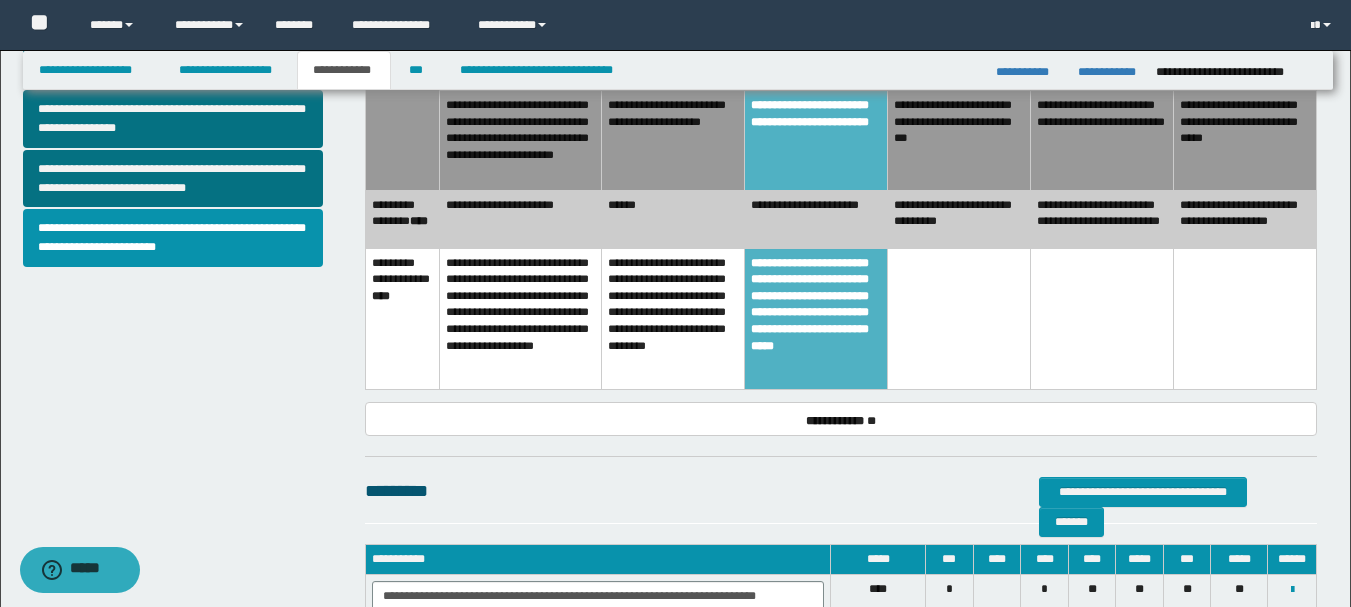 scroll, scrollTop: 673, scrollLeft: 0, axis: vertical 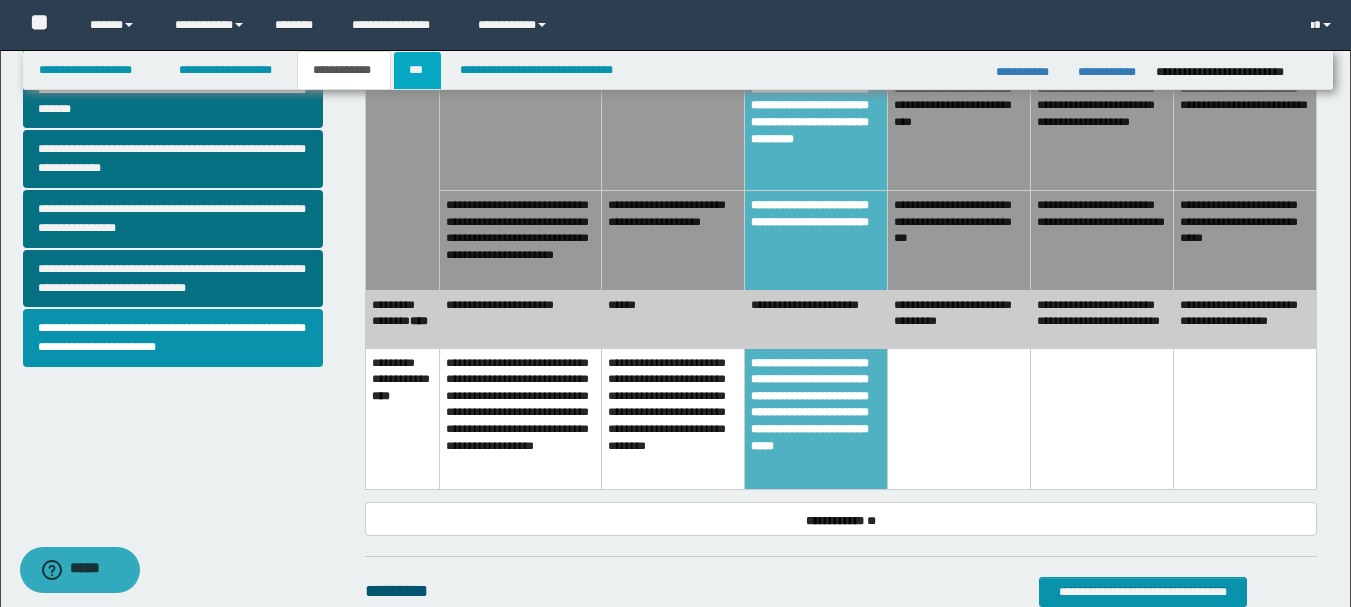 click on "***" at bounding box center (417, 70) 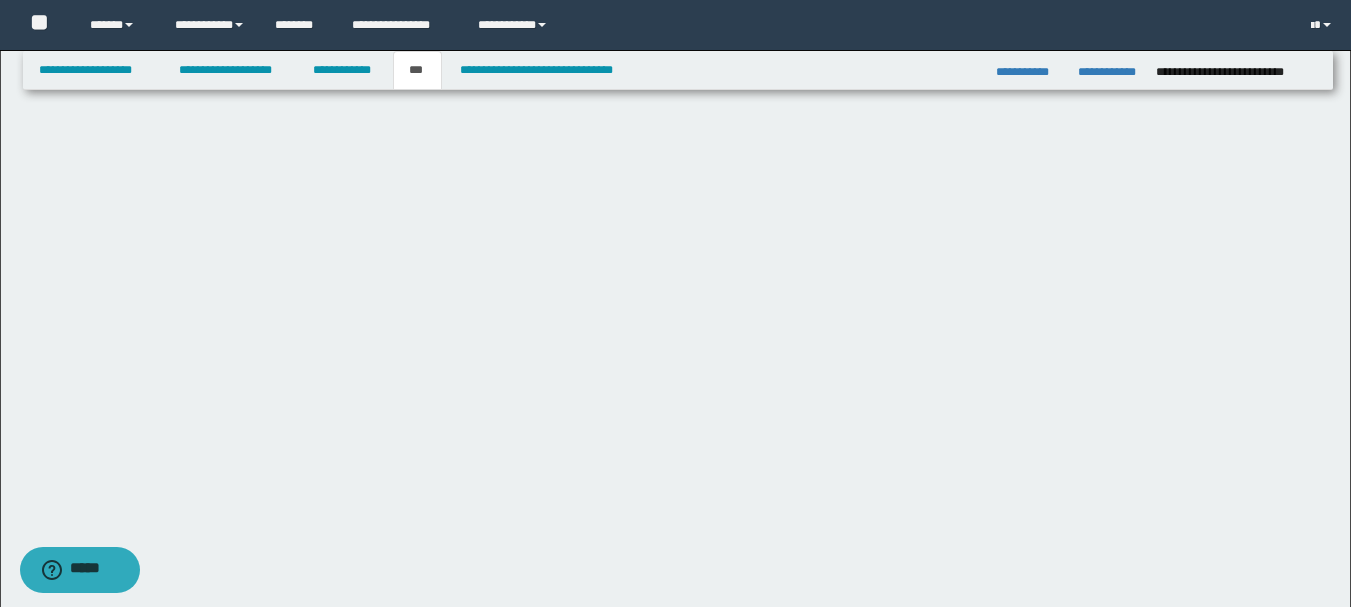 scroll, scrollTop: 0, scrollLeft: 0, axis: both 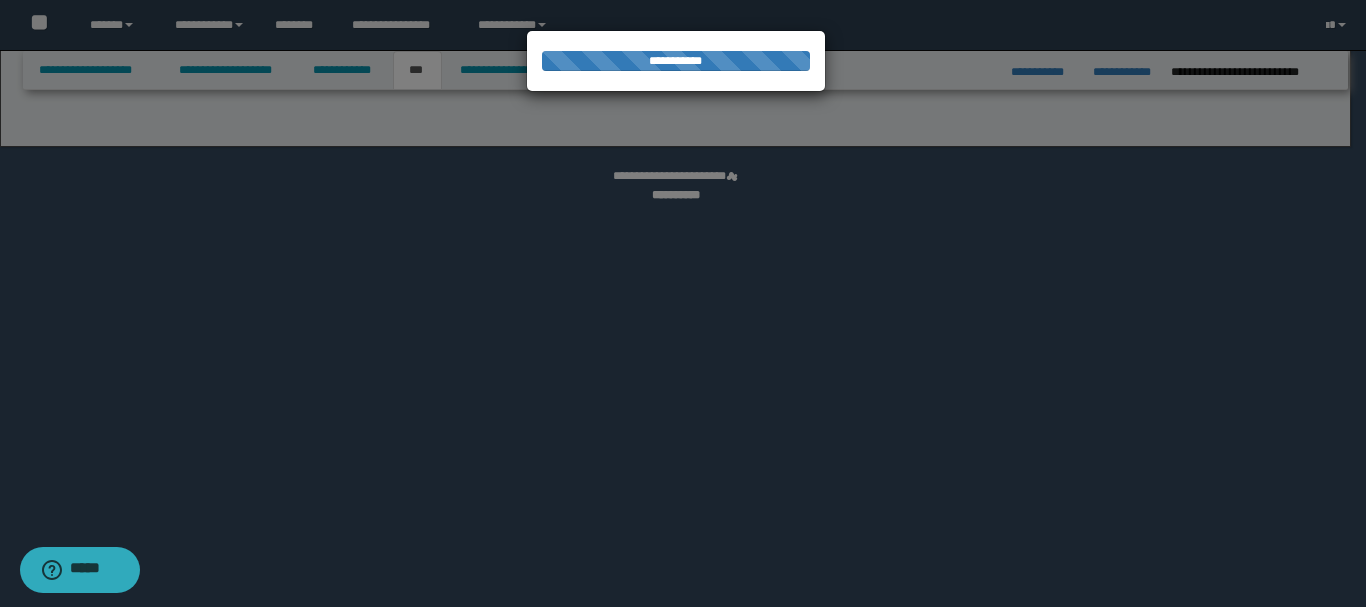 select on "**" 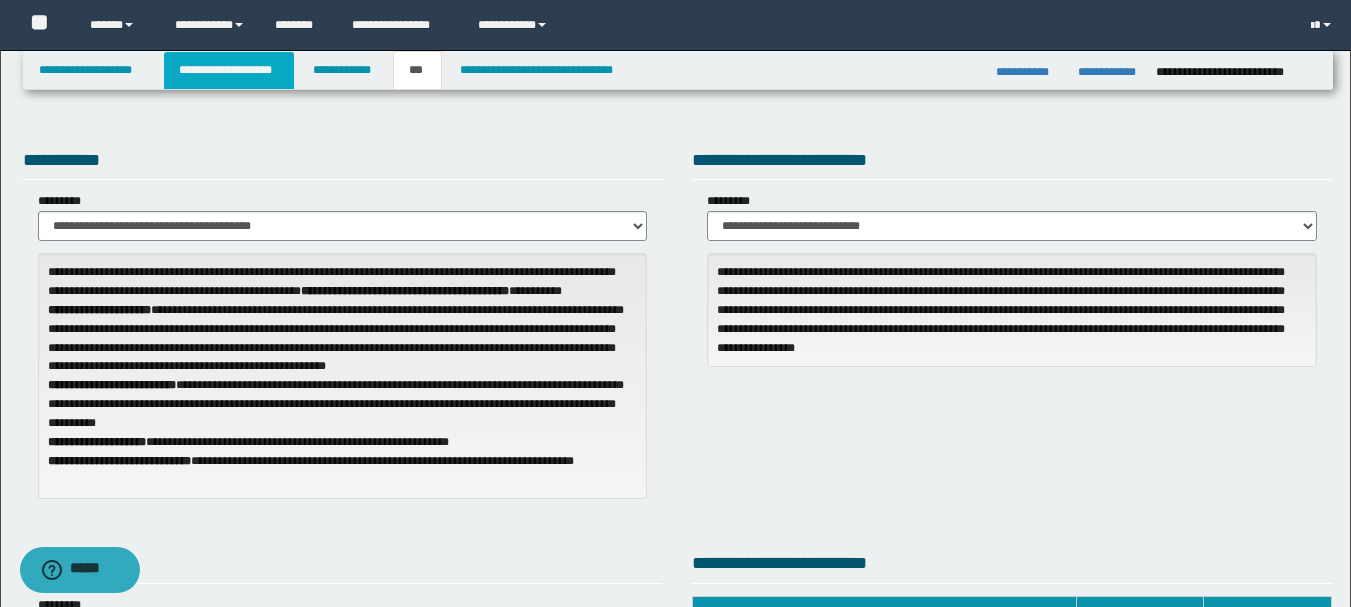 click on "**********" at bounding box center (229, 70) 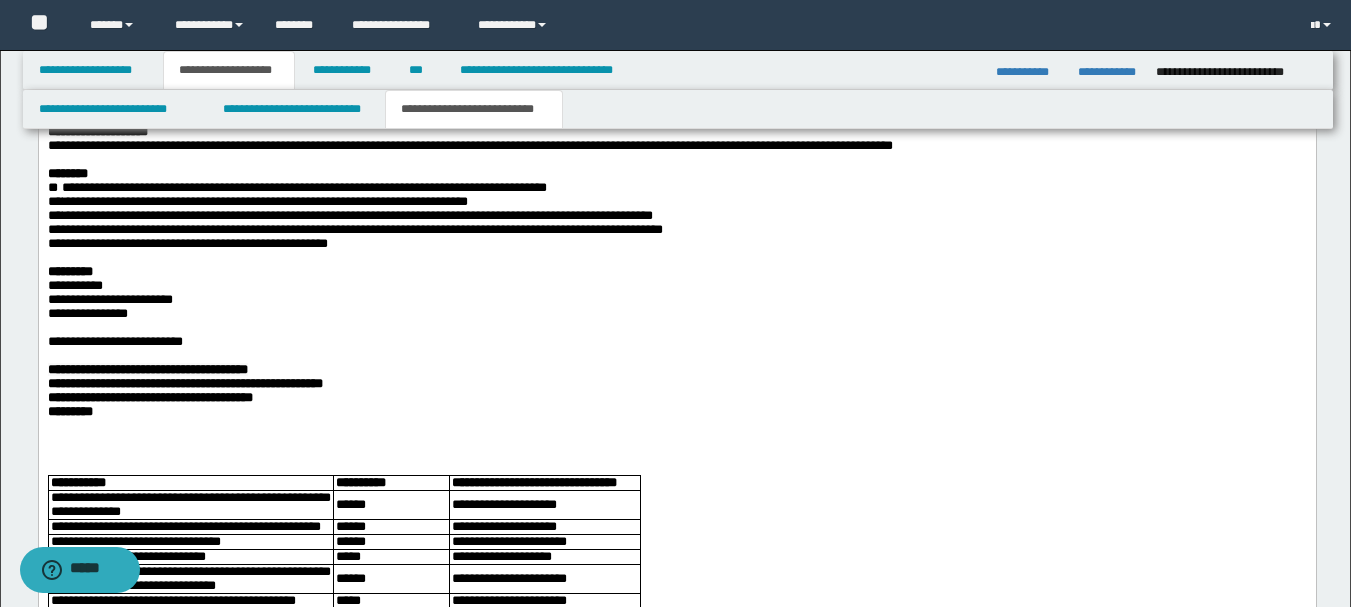 scroll, scrollTop: 2000, scrollLeft: 0, axis: vertical 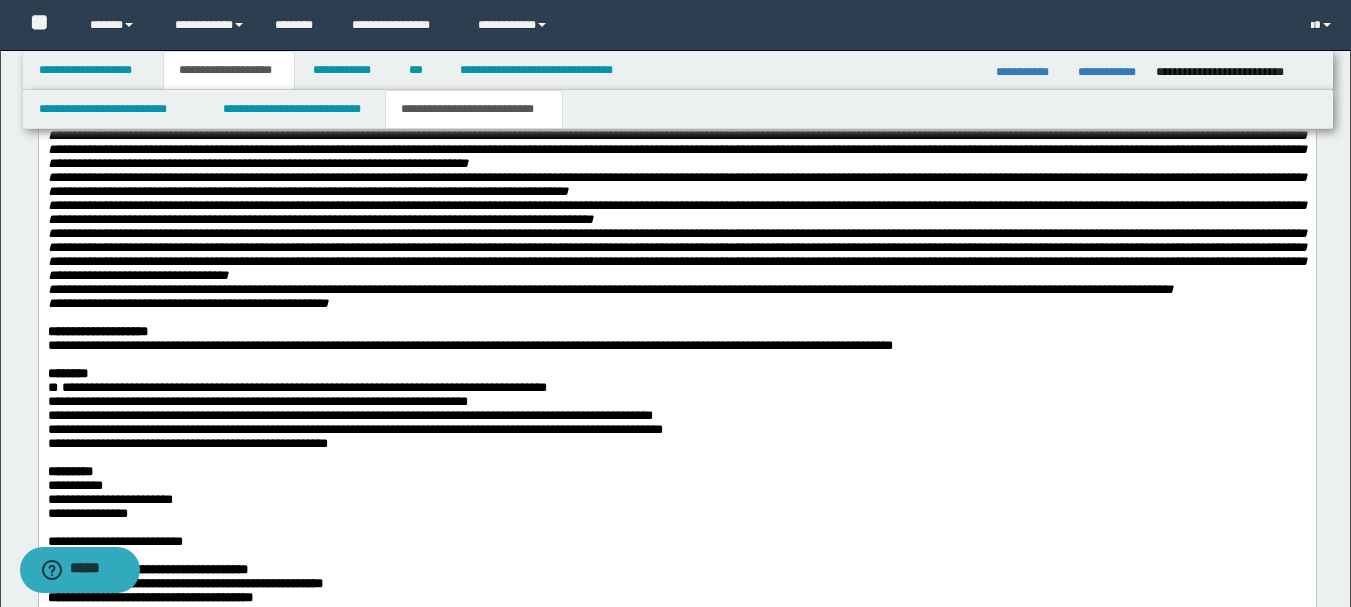 click on "**********" at bounding box center [676, 185] 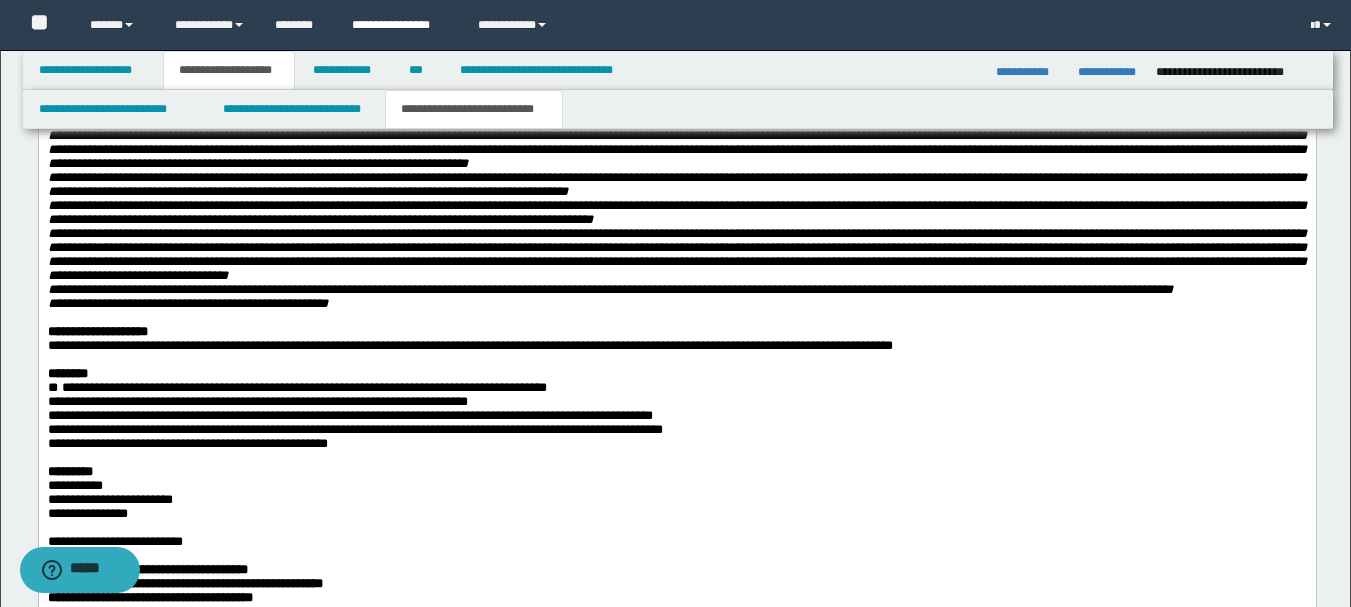 scroll, scrollTop: 2300, scrollLeft: 0, axis: vertical 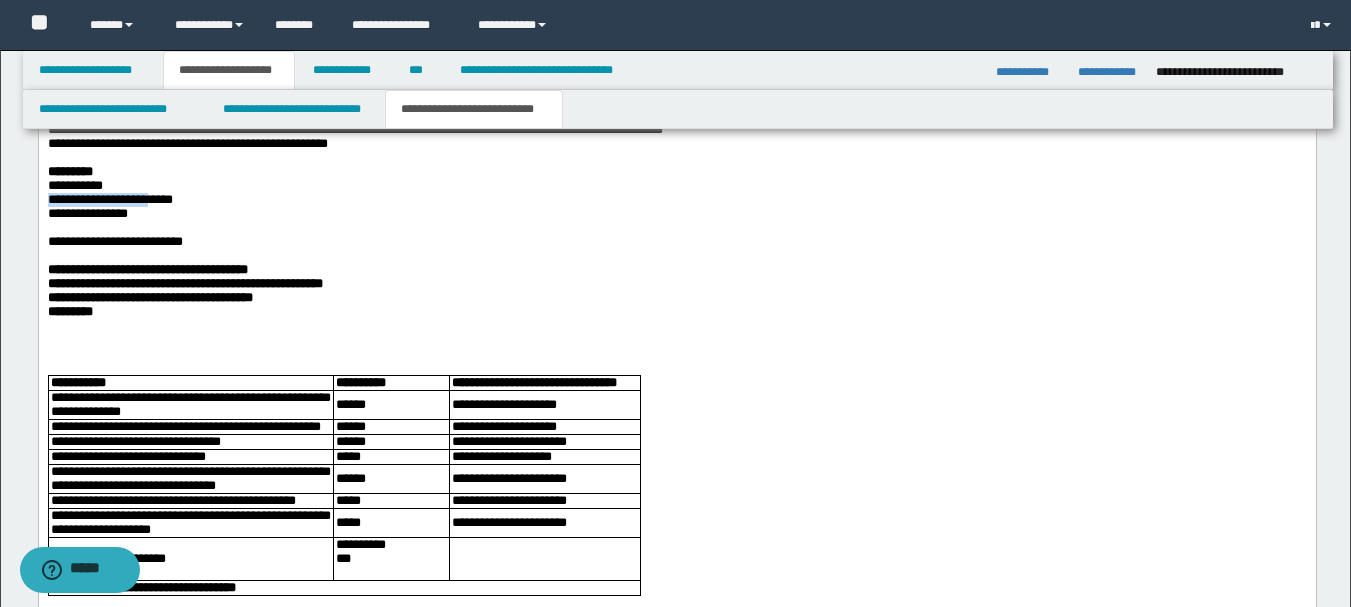 click on "**********" at bounding box center [676, 238] 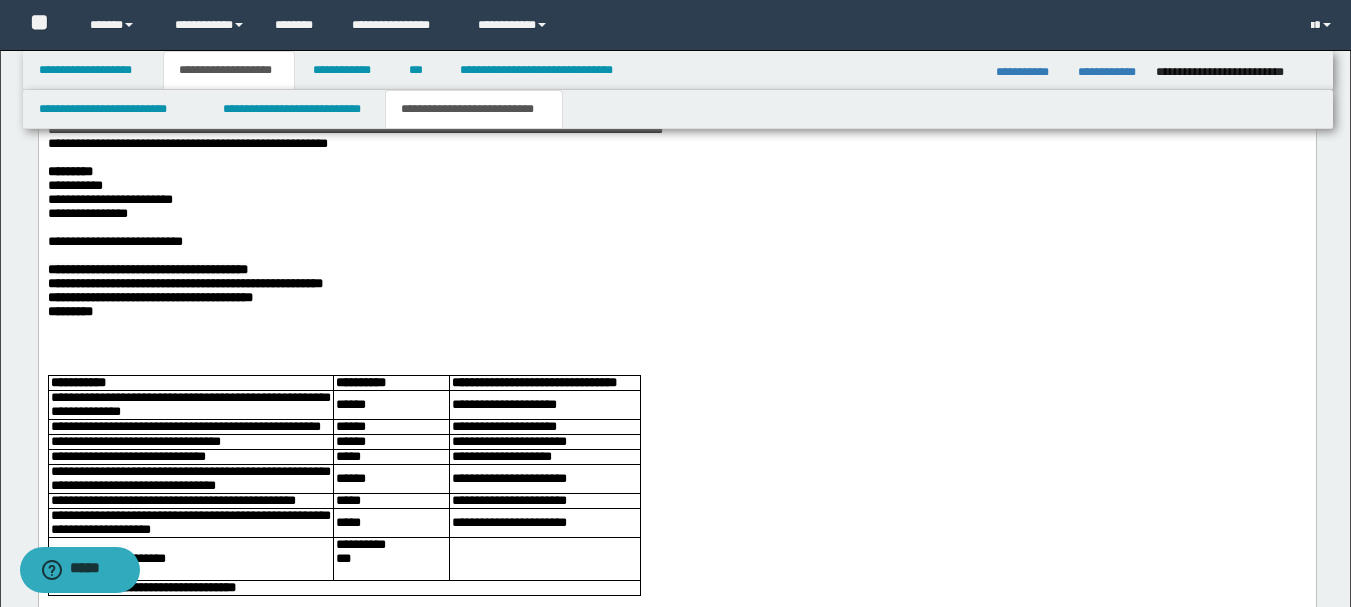 click on "*********" at bounding box center [676, 173] 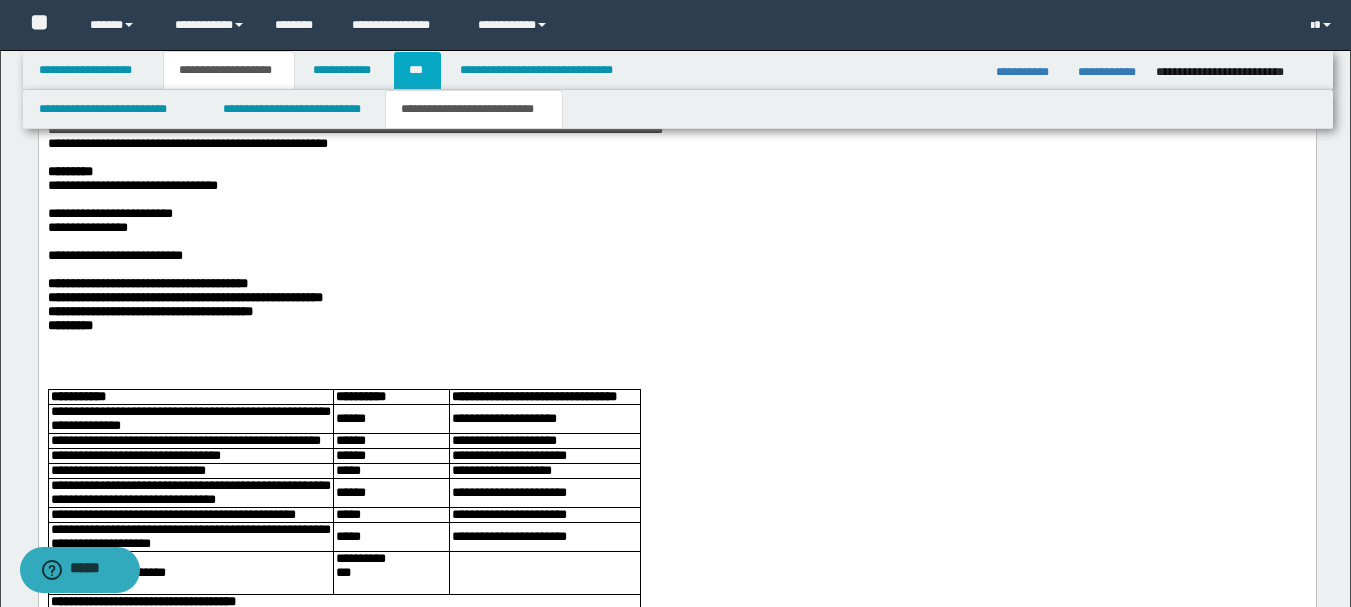 click on "***" at bounding box center [417, 70] 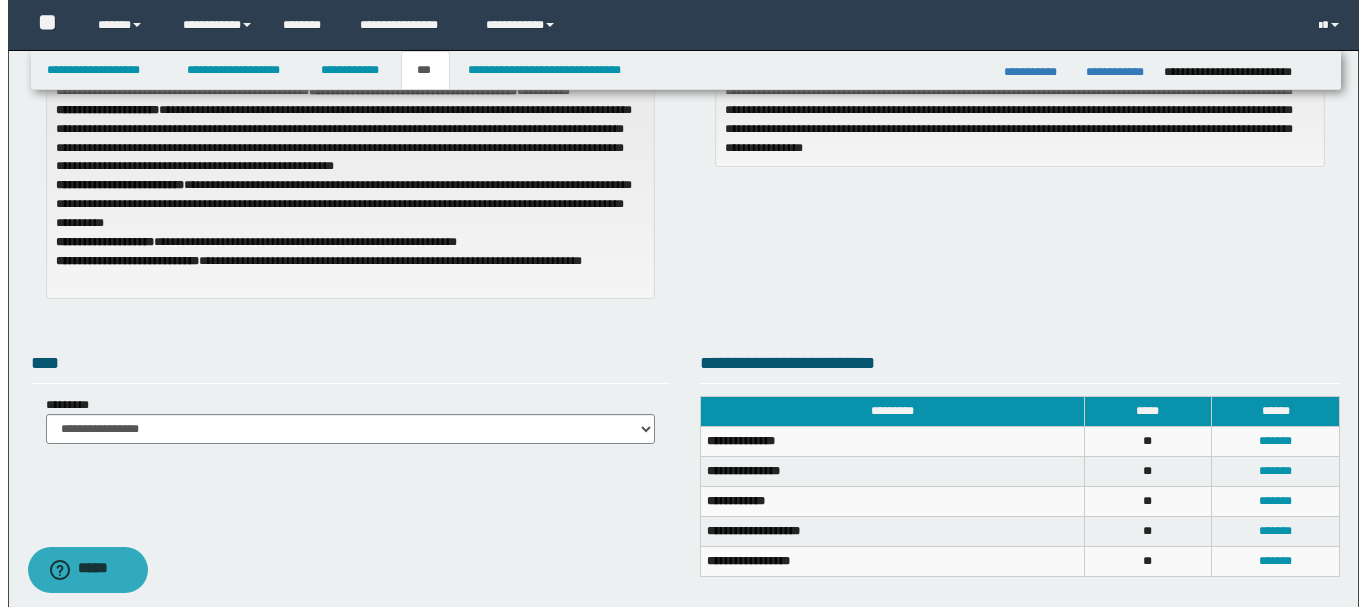 scroll, scrollTop: 0, scrollLeft: 0, axis: both 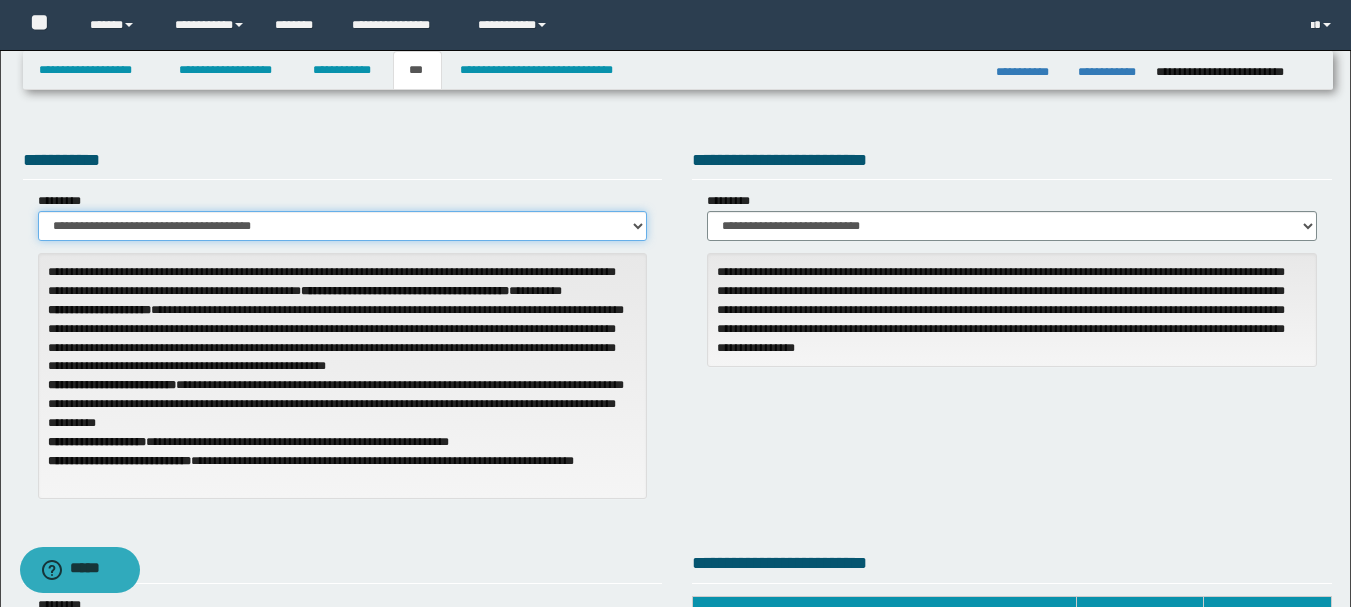 click on "**********" at bounding box center (343, 226) 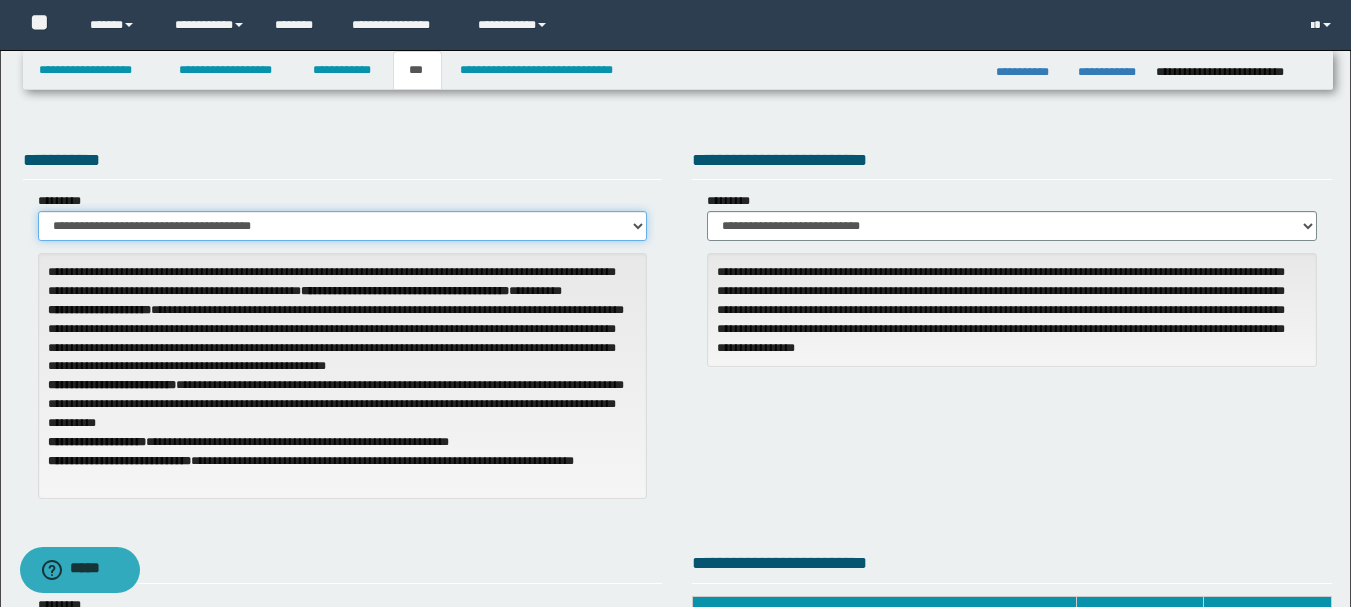 select on "**" 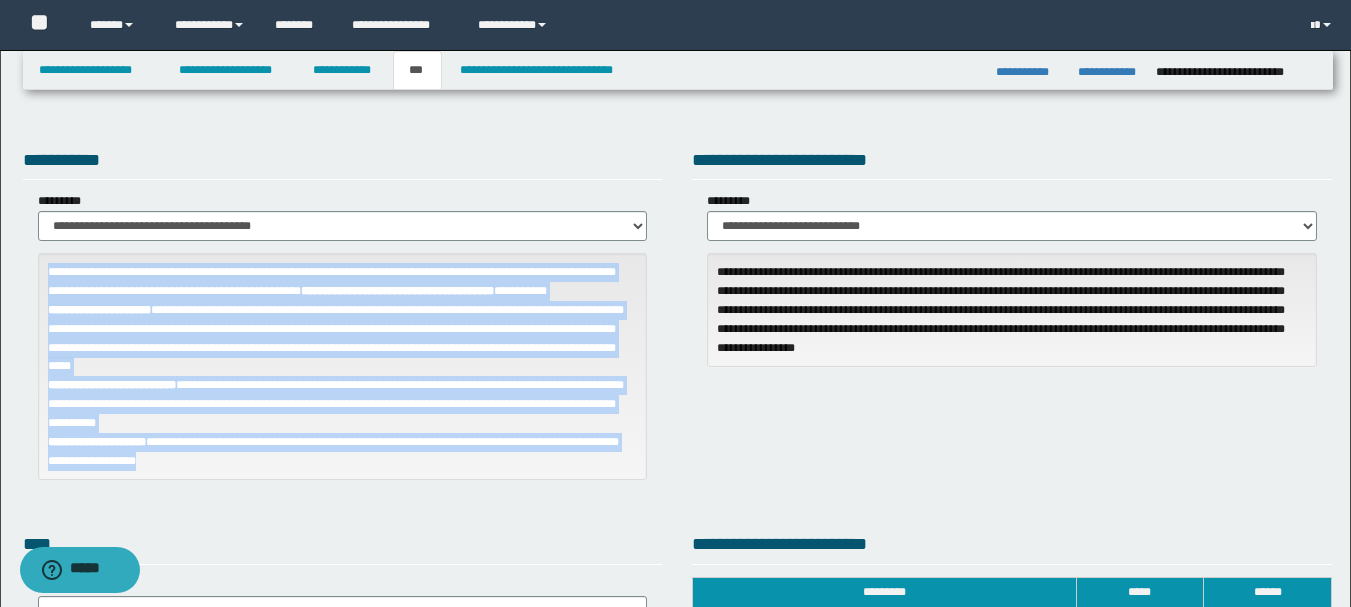 drag, startPoint x: 210, startPoint y: 456, endPoint x: 33, endPoint y: 276, distance: 252.44603 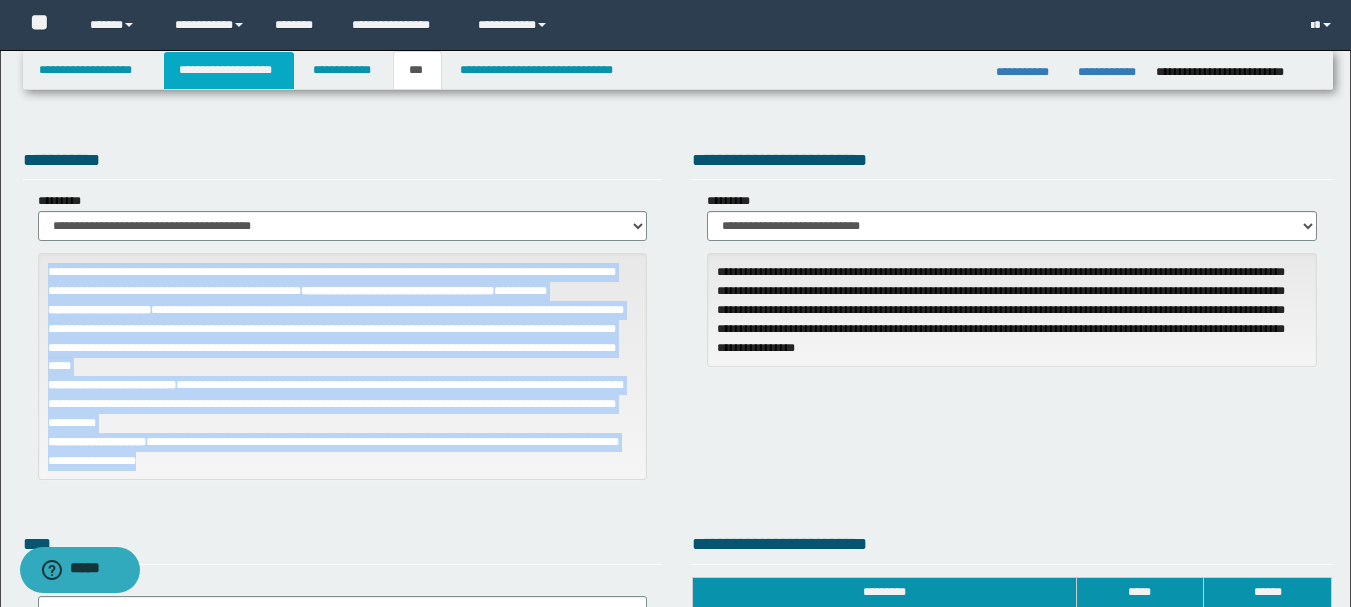 click on "**********" at bounding box center [229, 70] 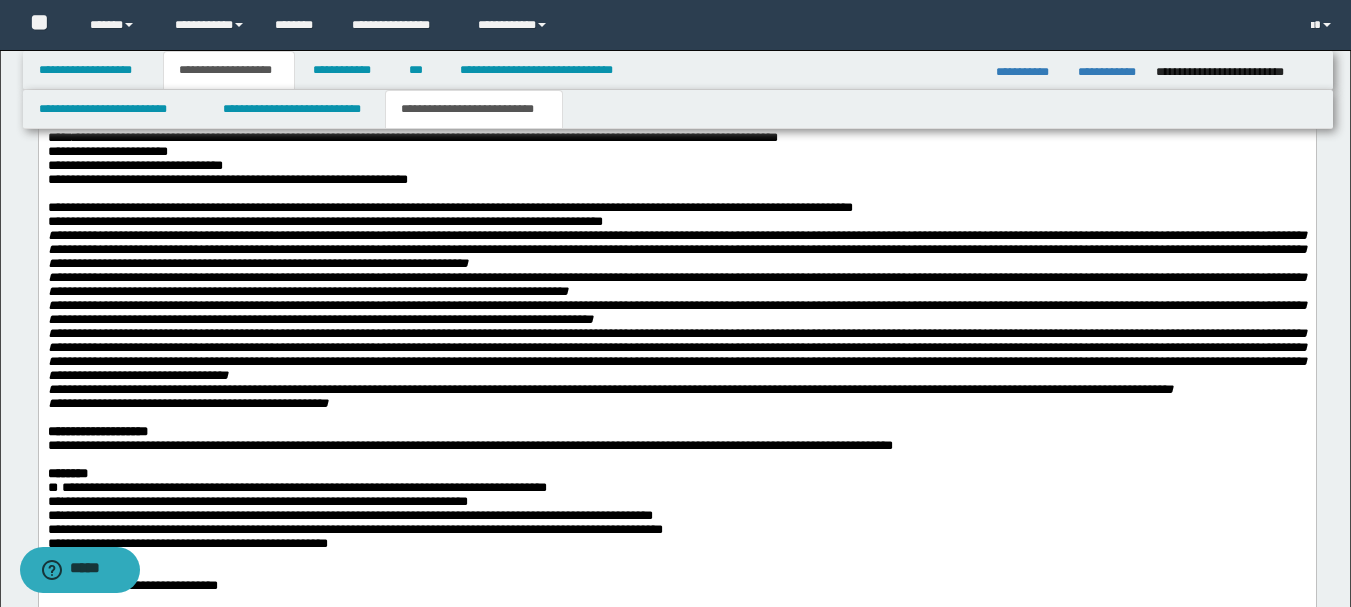 scroll, scrollTop: 2400, scrollLeft: 0, axis: vertical 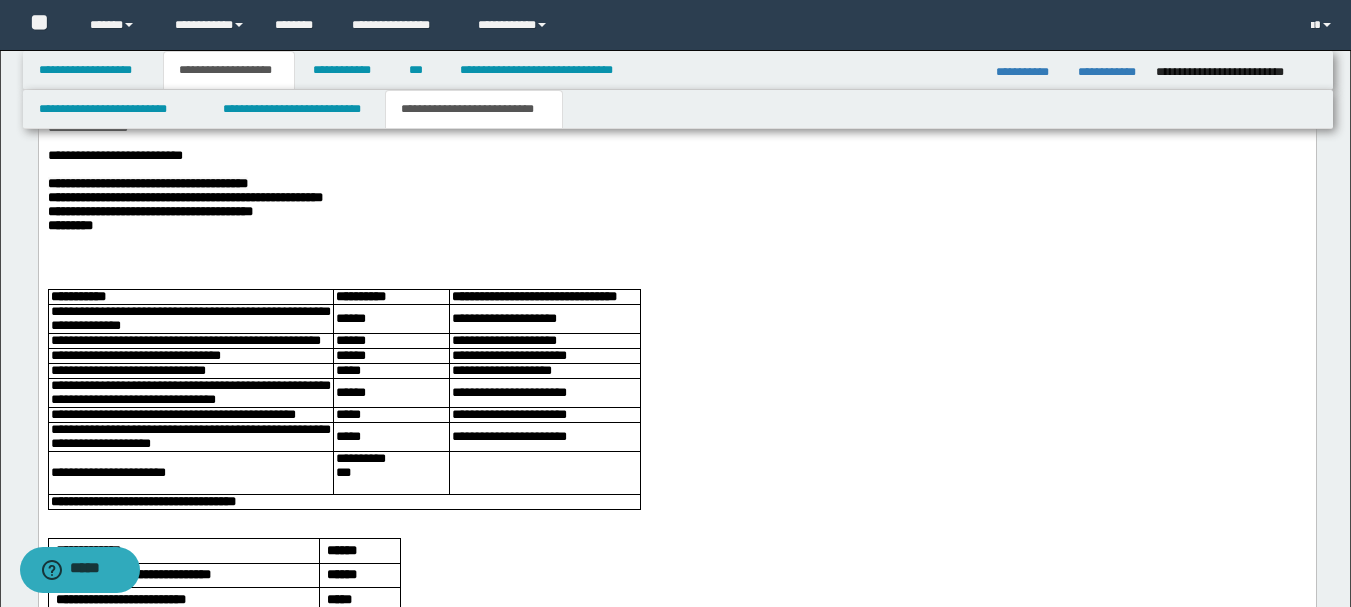 click on "**********" at bounding box center (676, 145) 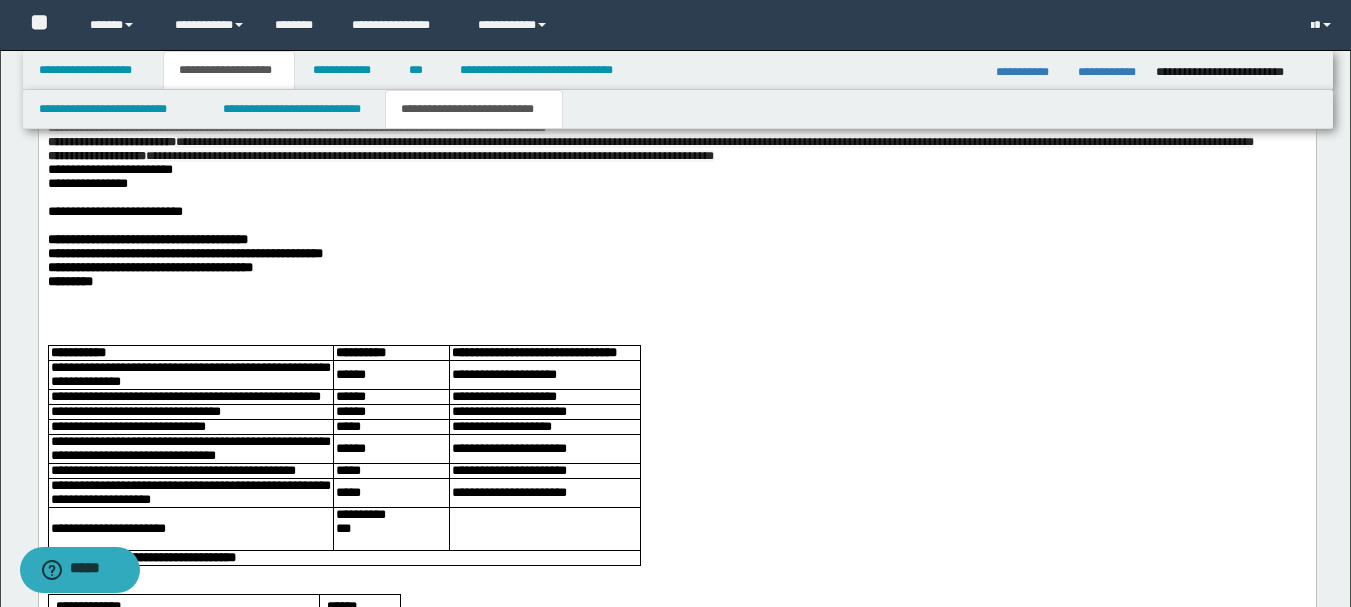click on "**********" at bounding box center (676, 171) 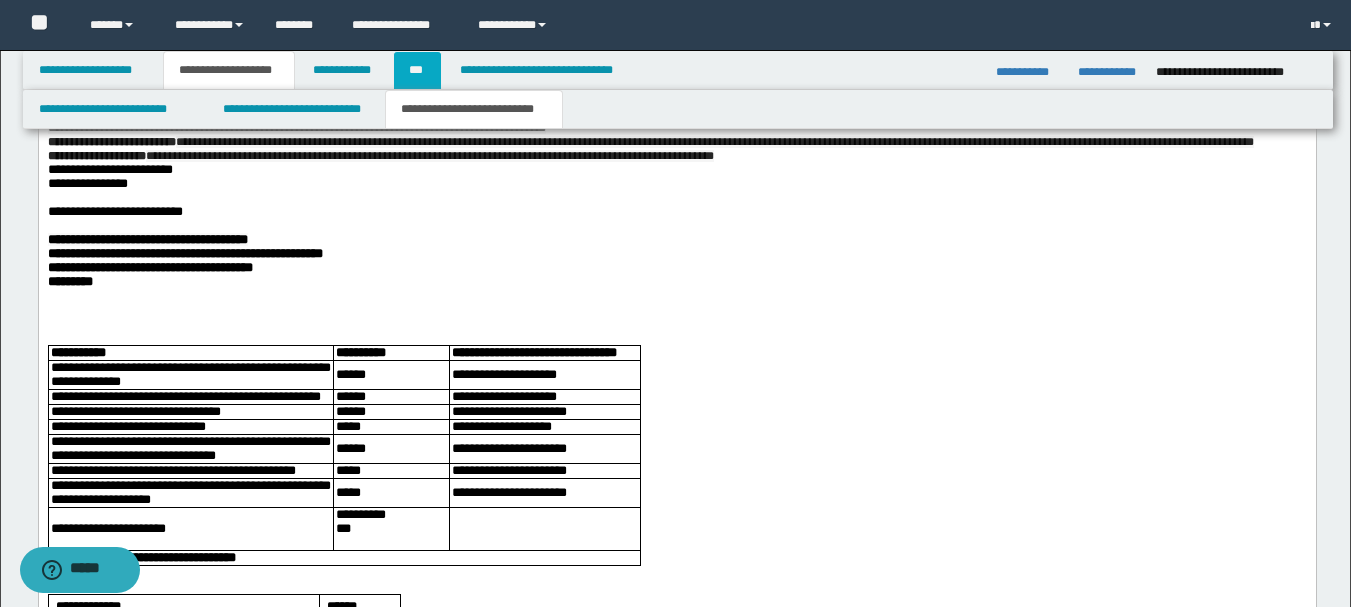 click on "***" at bounding box center [417, 70] 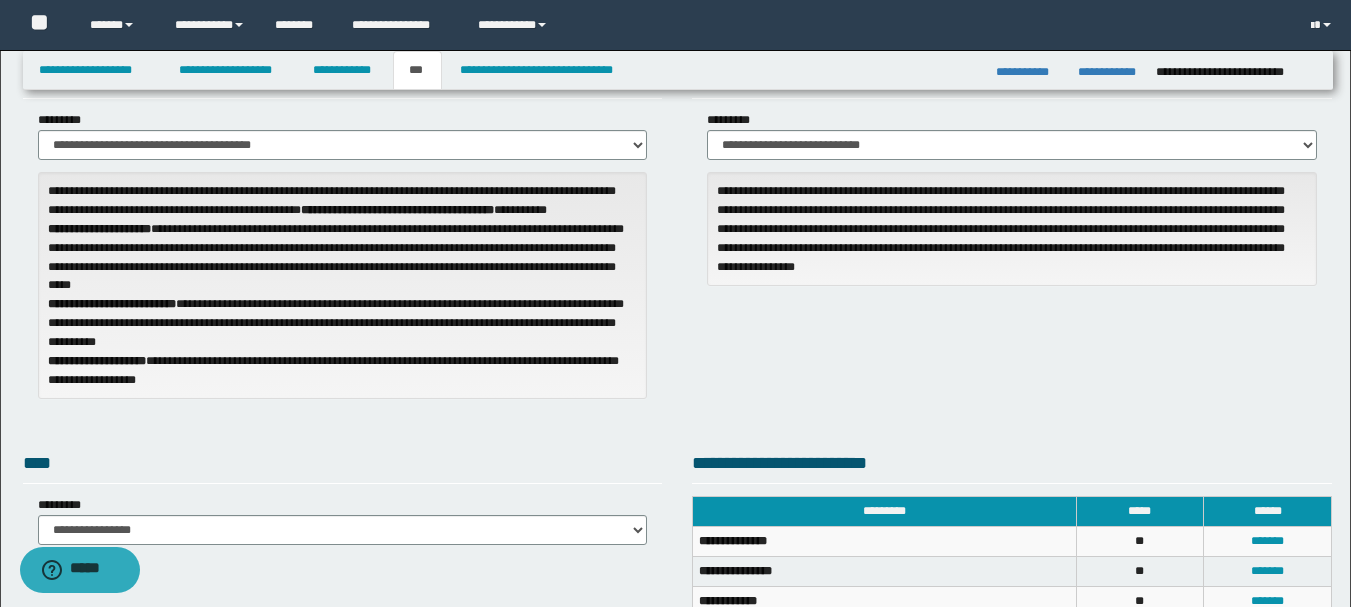 scroll, scrollTop: 381, scrollLeft: 0, axis: vertical 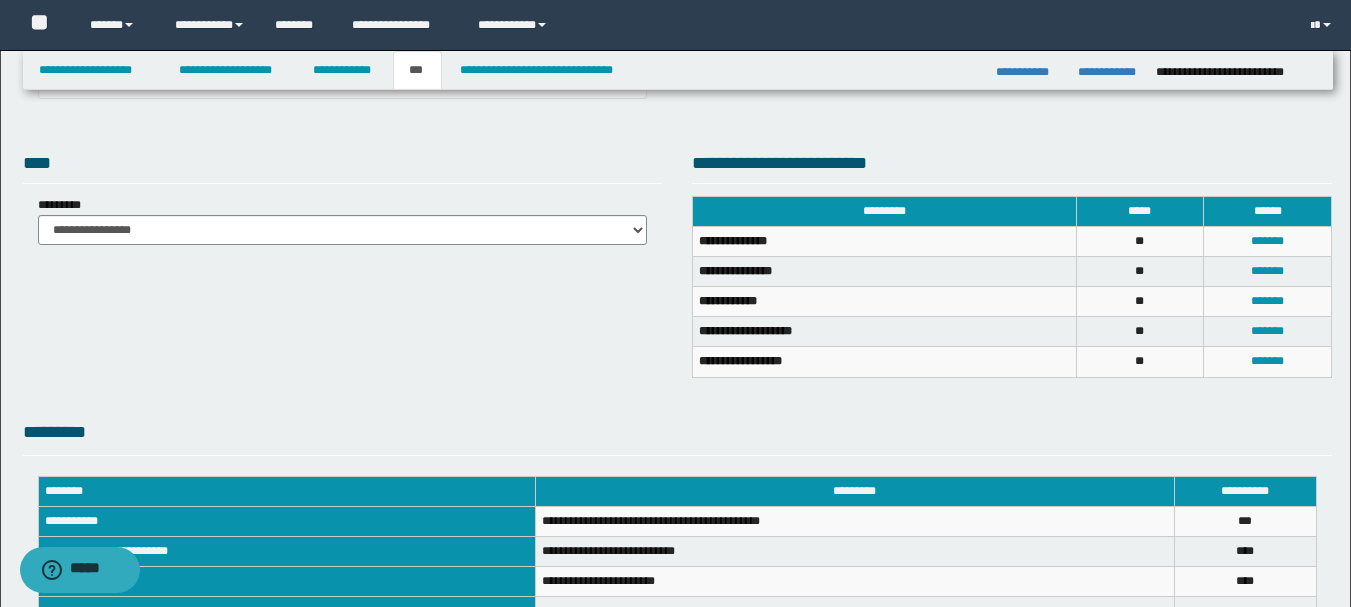 click on "**********" at bounding box center (677, 264) 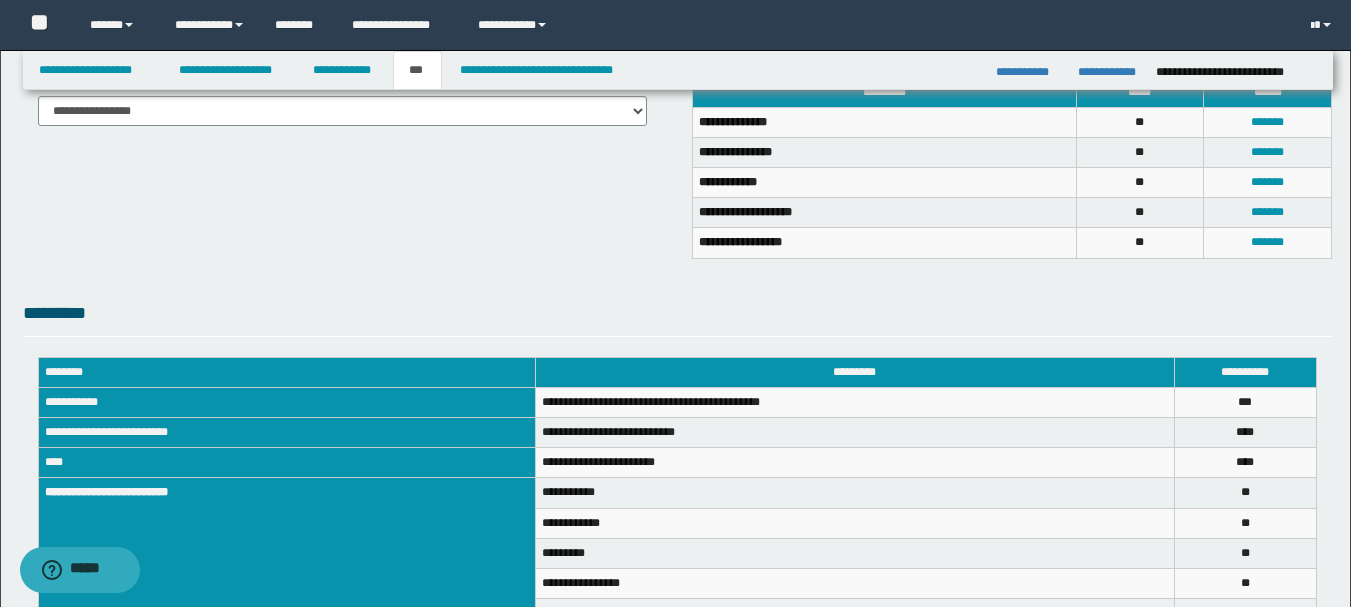 scroll, scrollTop: 300, scrollLeft: 0, axis: vertical 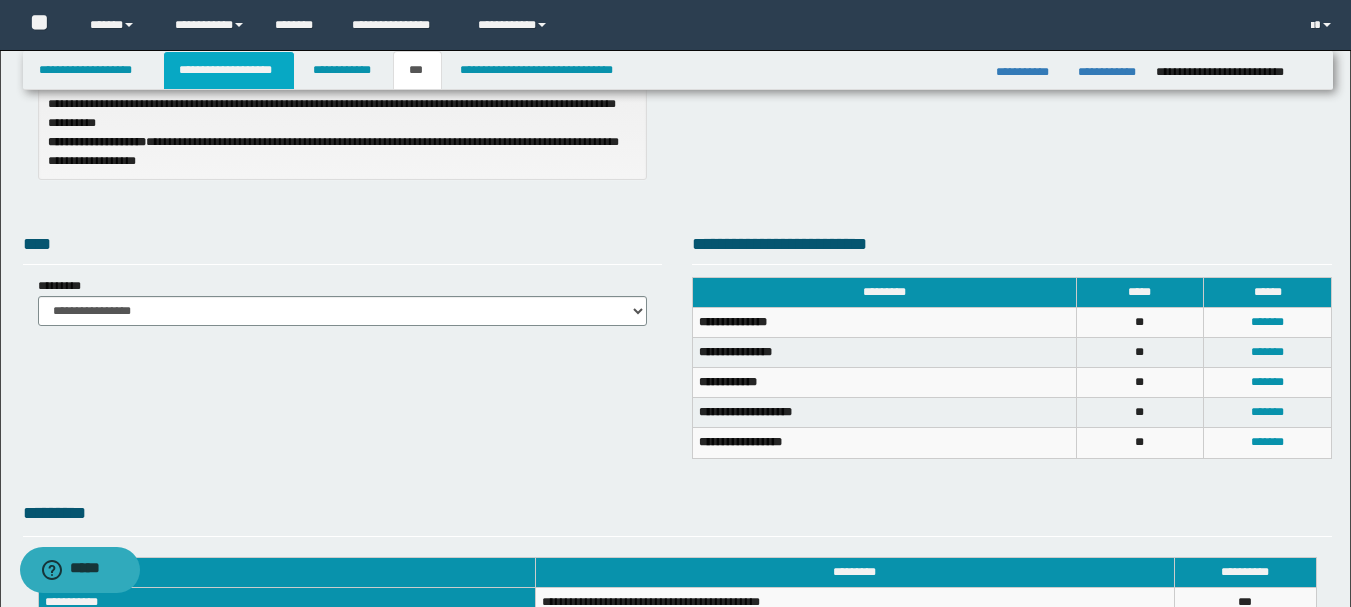 click on "**********" at bounding box center (229, 70) 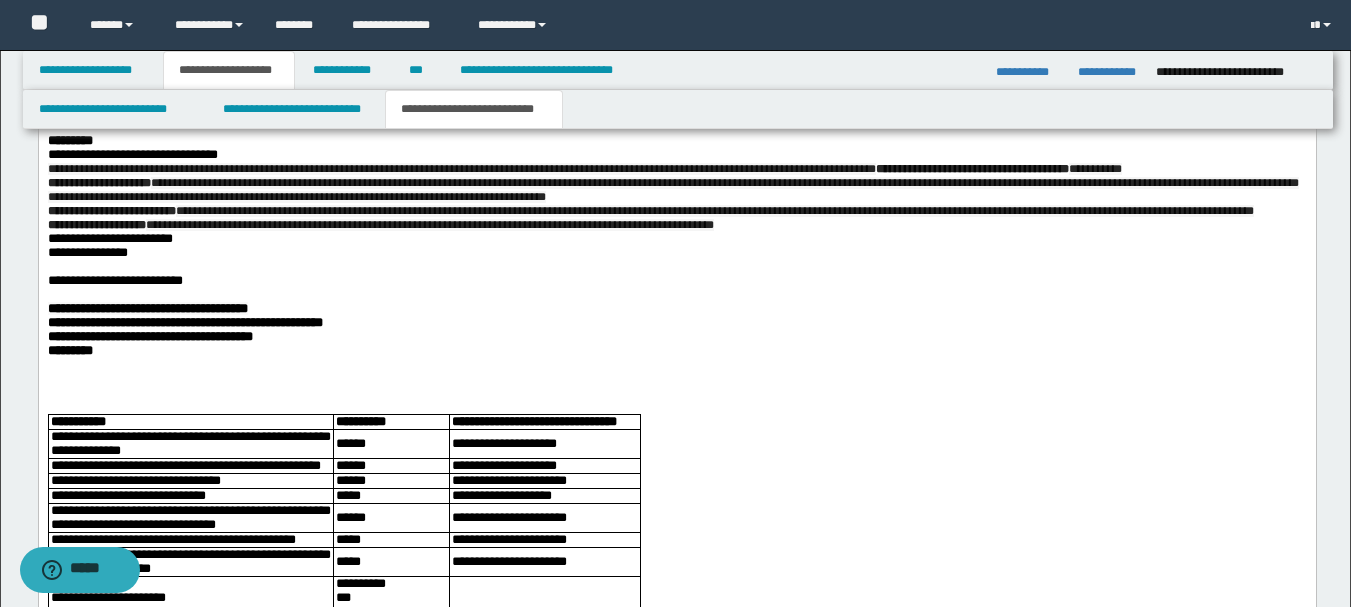 scroll, scrollTop: 2631, scrollLeft: 0, axis: vertical 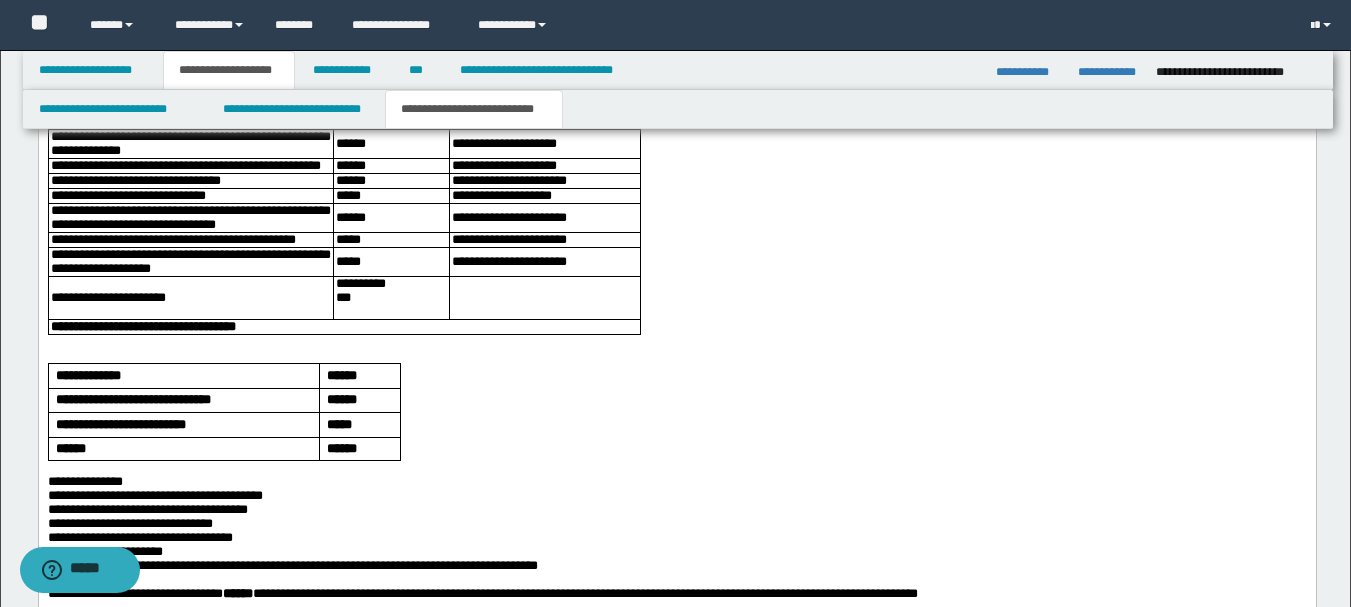 click on "**********" at bounding box center (676, -60) 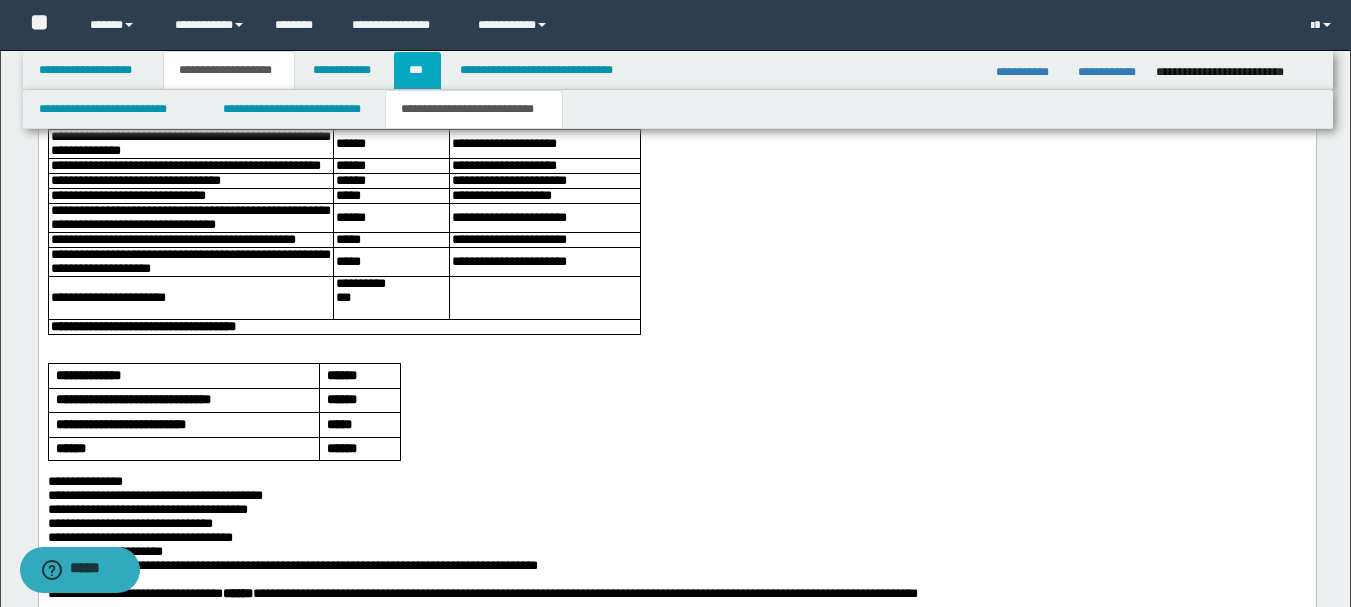 click on "***" at bounding box center [417, 70] 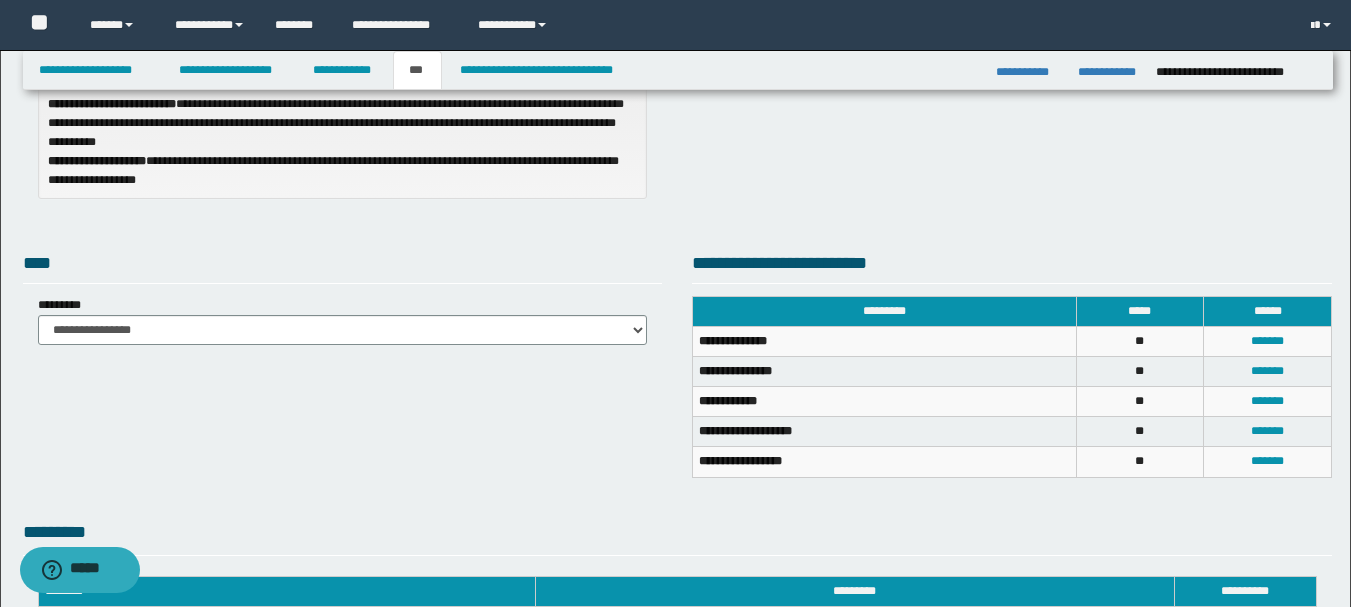 scroll, scrollTop: 181, scrollLeft: 0, axis: vertical 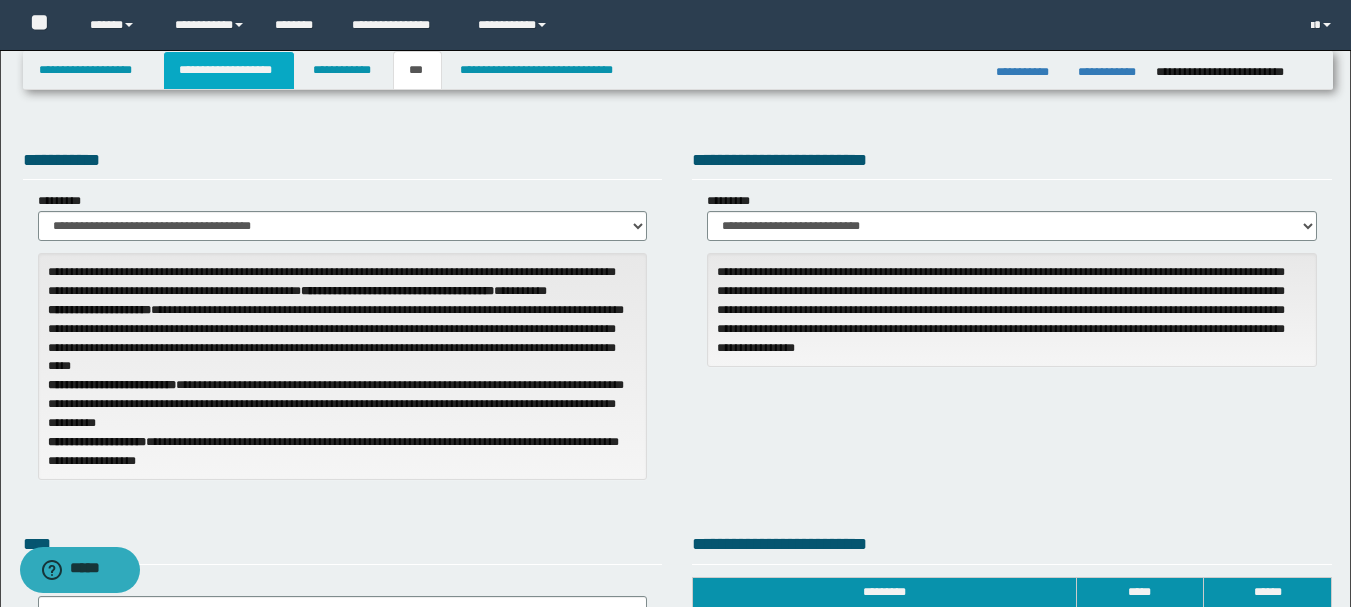 click on "**********" at bounding box center [229, 70] 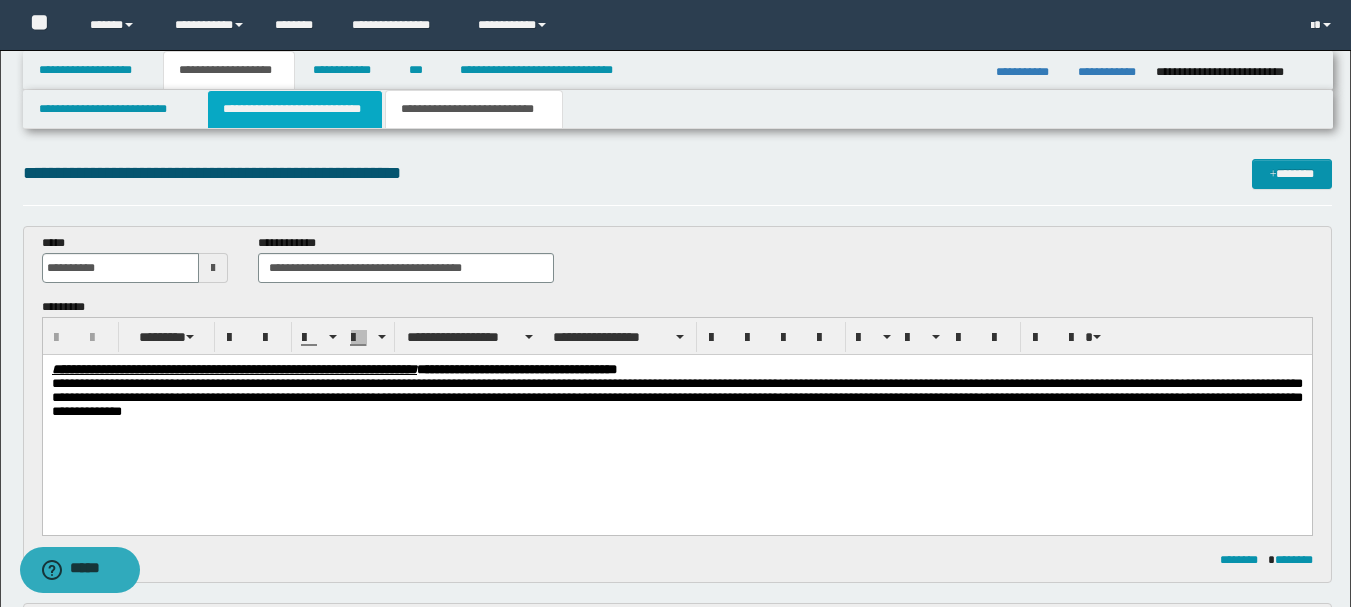 click on "**********" at bounding box center (295, 109) 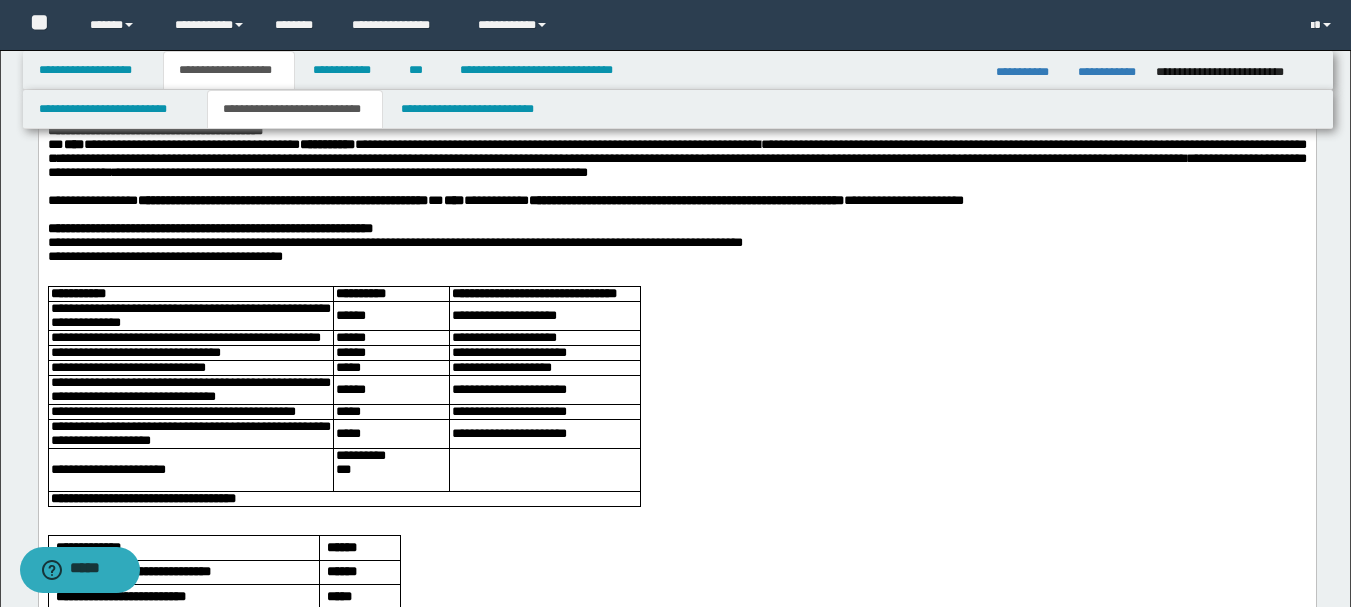 scroll, scrollTop: 0, scrollLeft: 0, axis: both 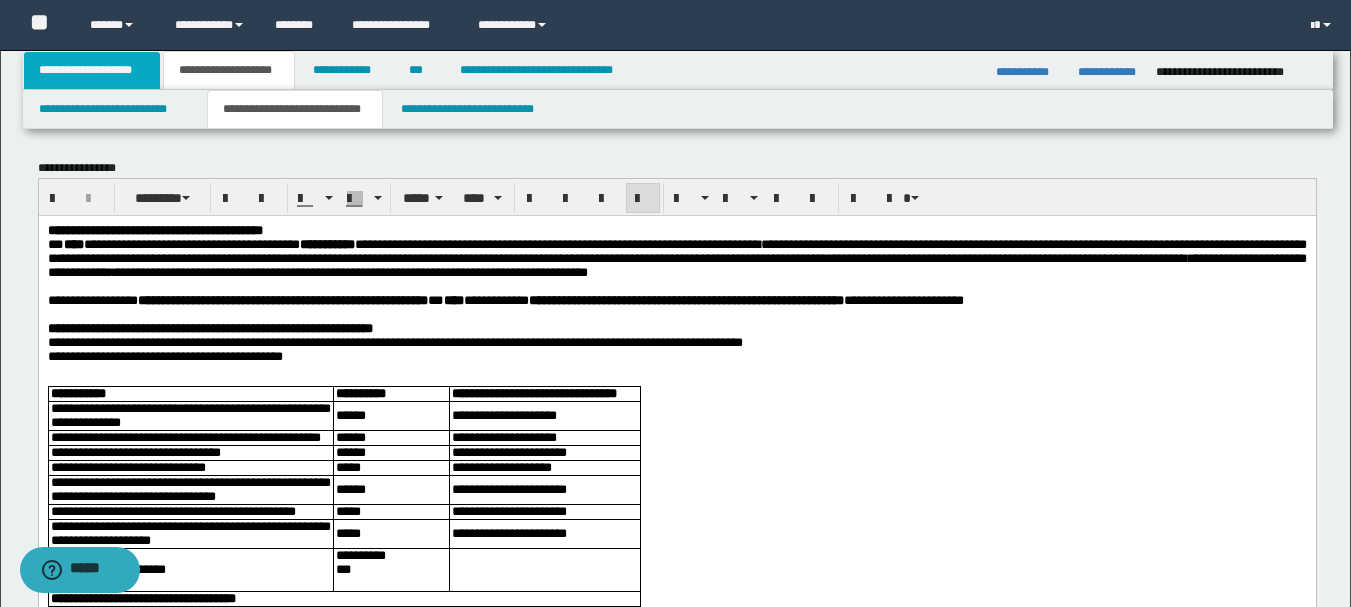 click on "**********" at bounding box center [92, 70] 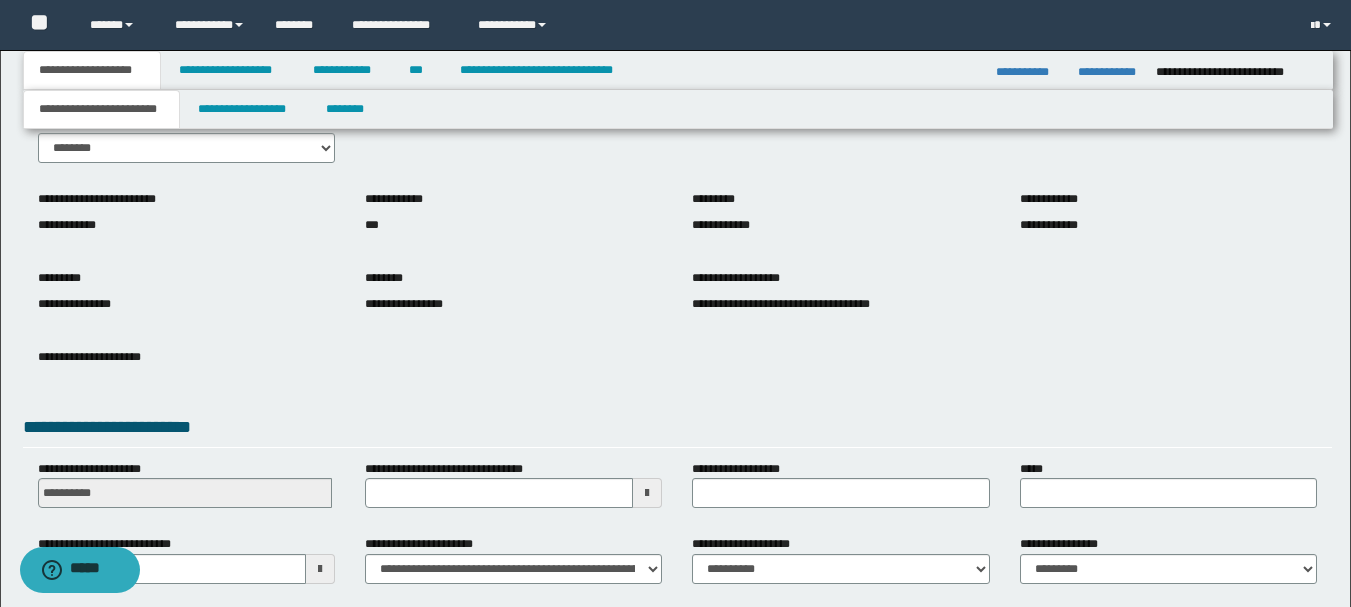 scroll, scrollTop: 277, scrollLeft: 0, axis: vertical 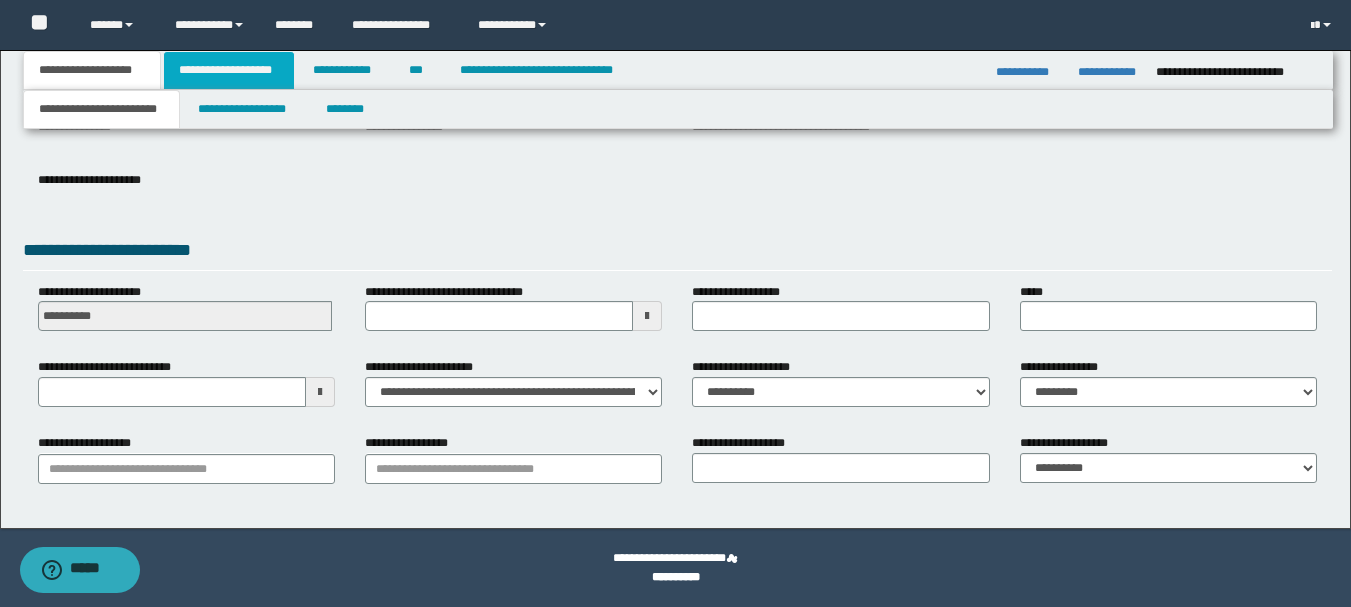 click on "**********" at bounding box center (229, 70) 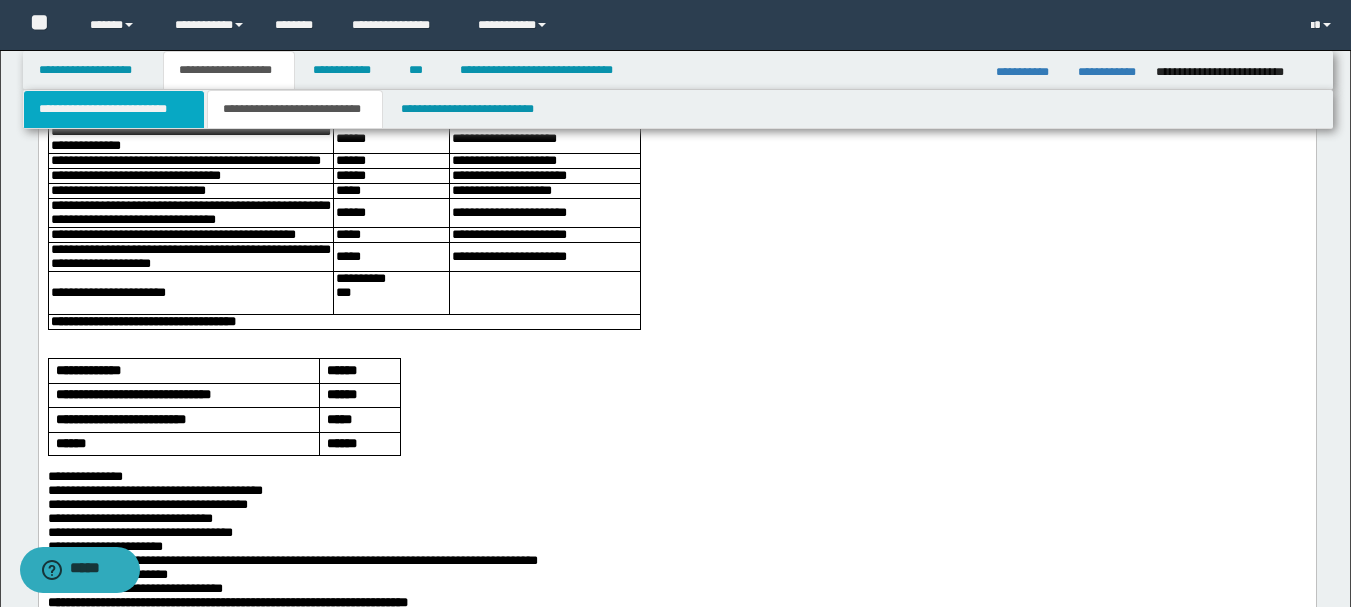 click on "**********" at bounding box center [114, 109] 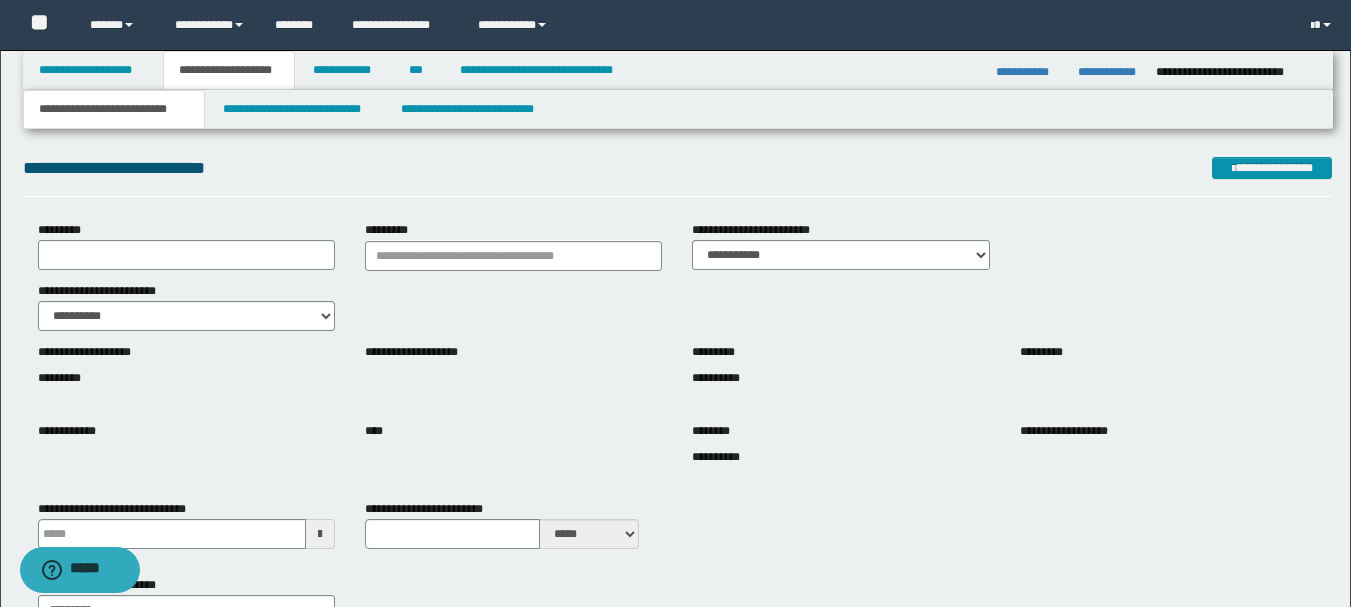 scroll, scrollTop: 0, scrollLeft: 0, axis: both 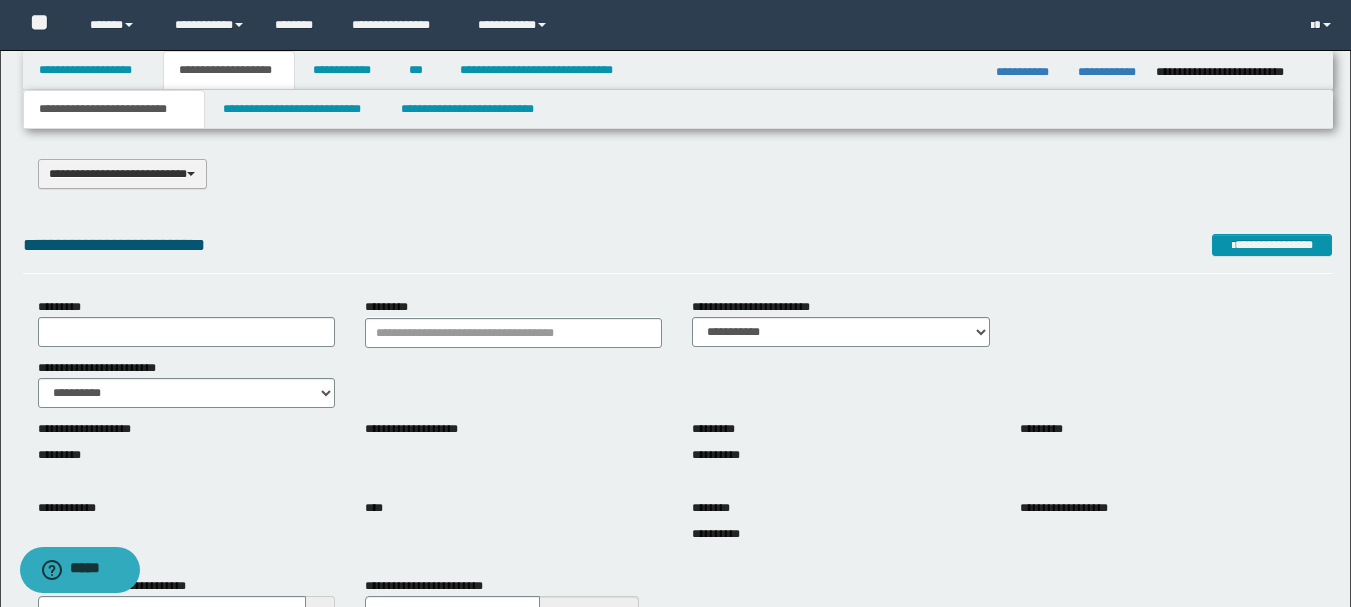 click on "**********" at bounding box center [122, 174] 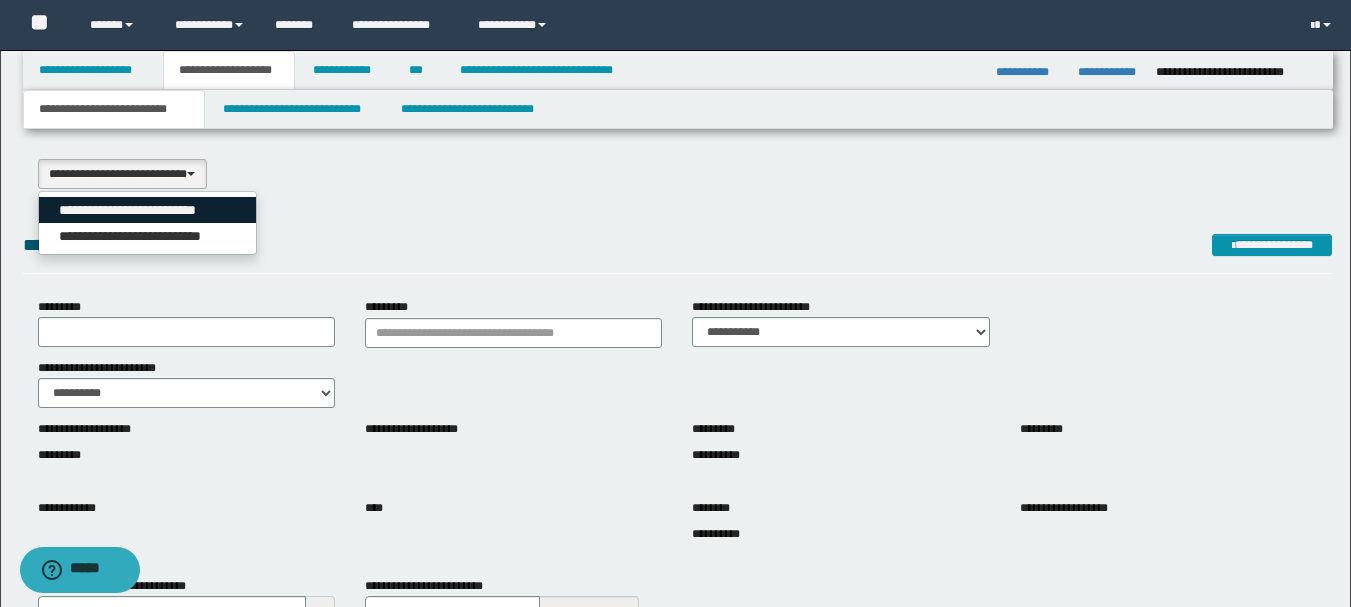 click on "**********" at bounding box center (148, 210) 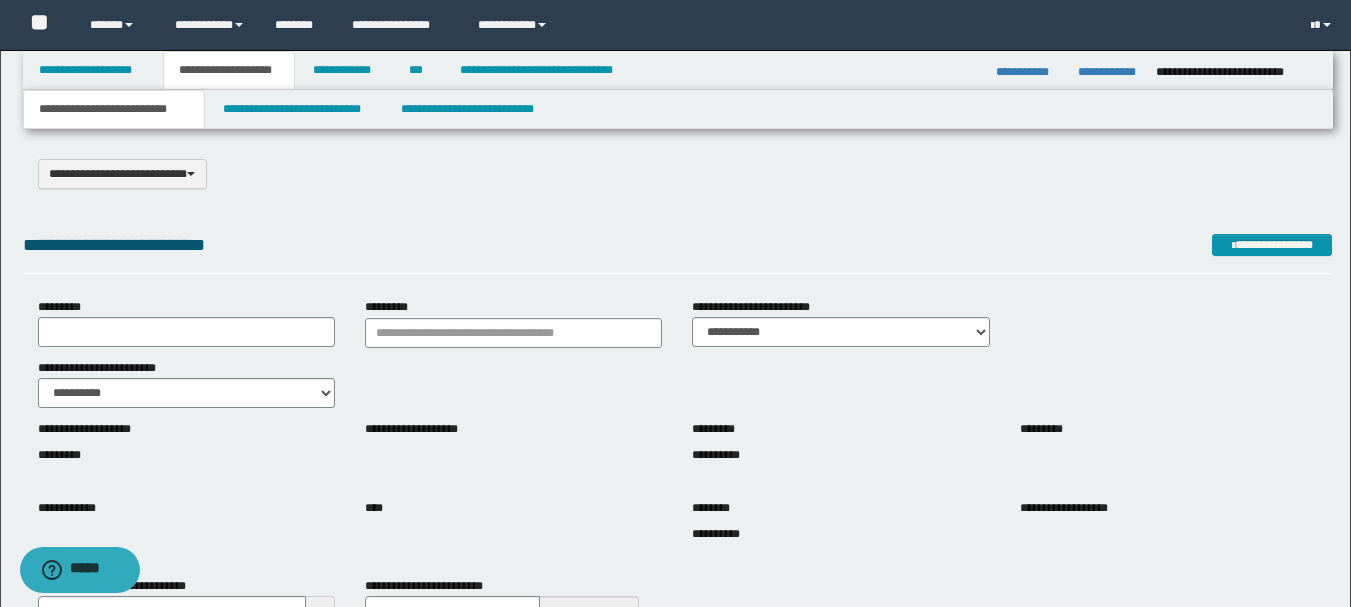 type 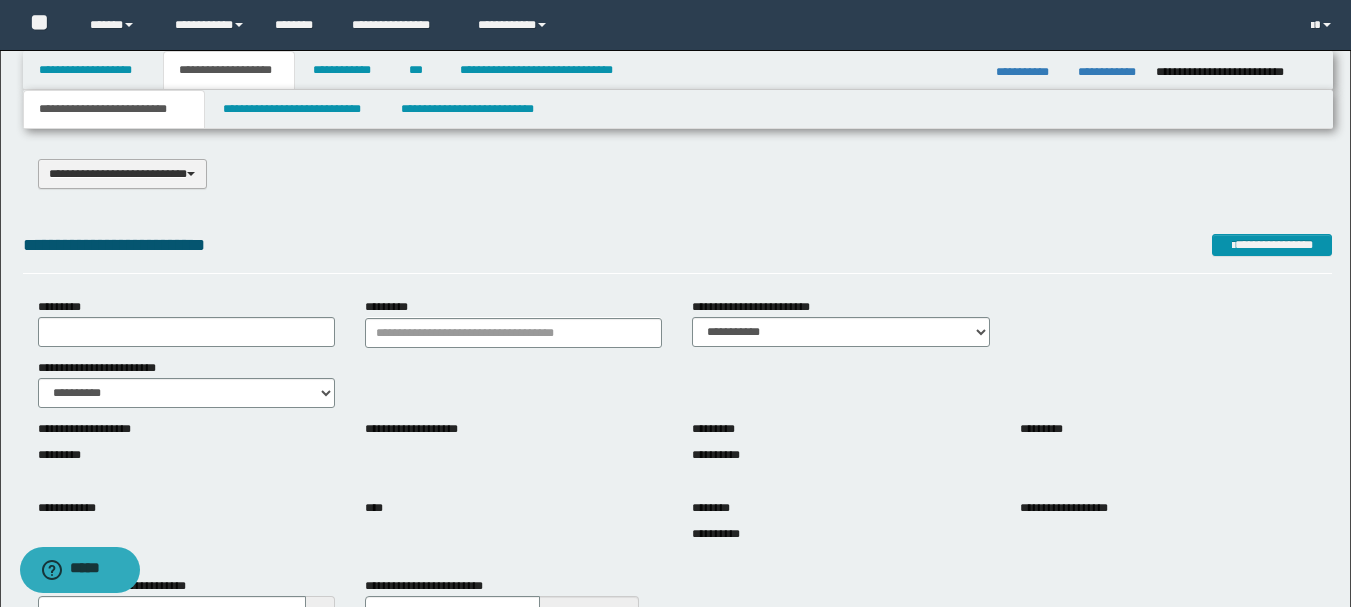 click on "**********" at bounding box center (122, 174) 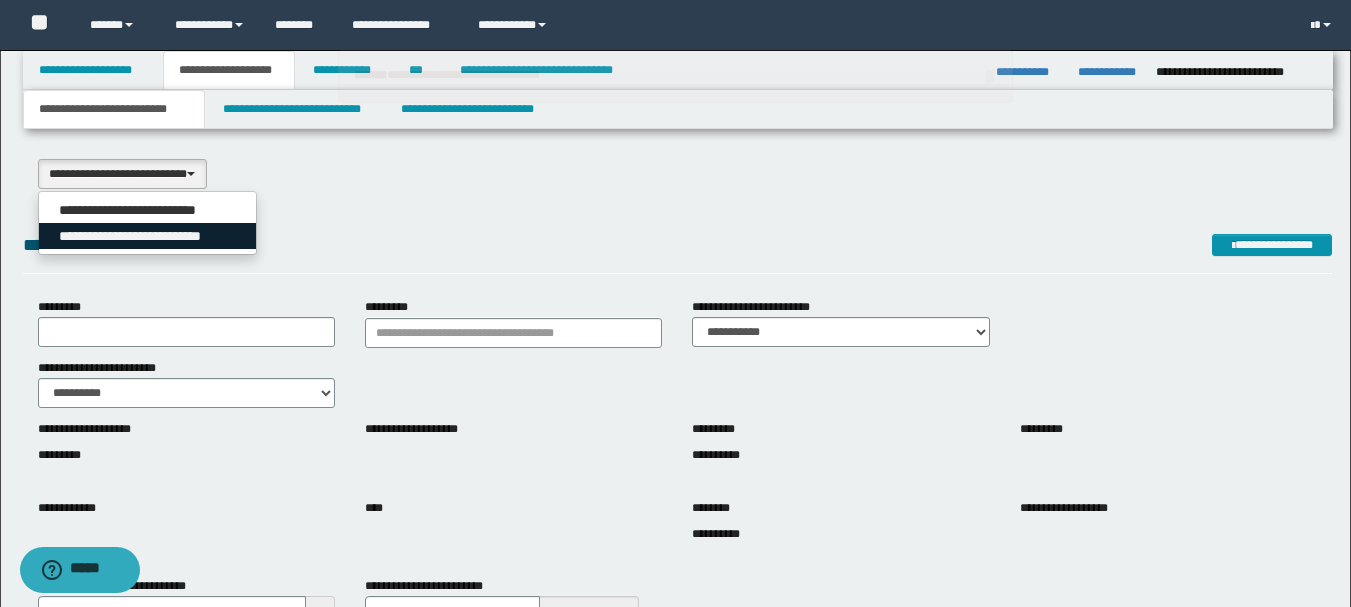 click on "**********" at bounding box center [148, 236] 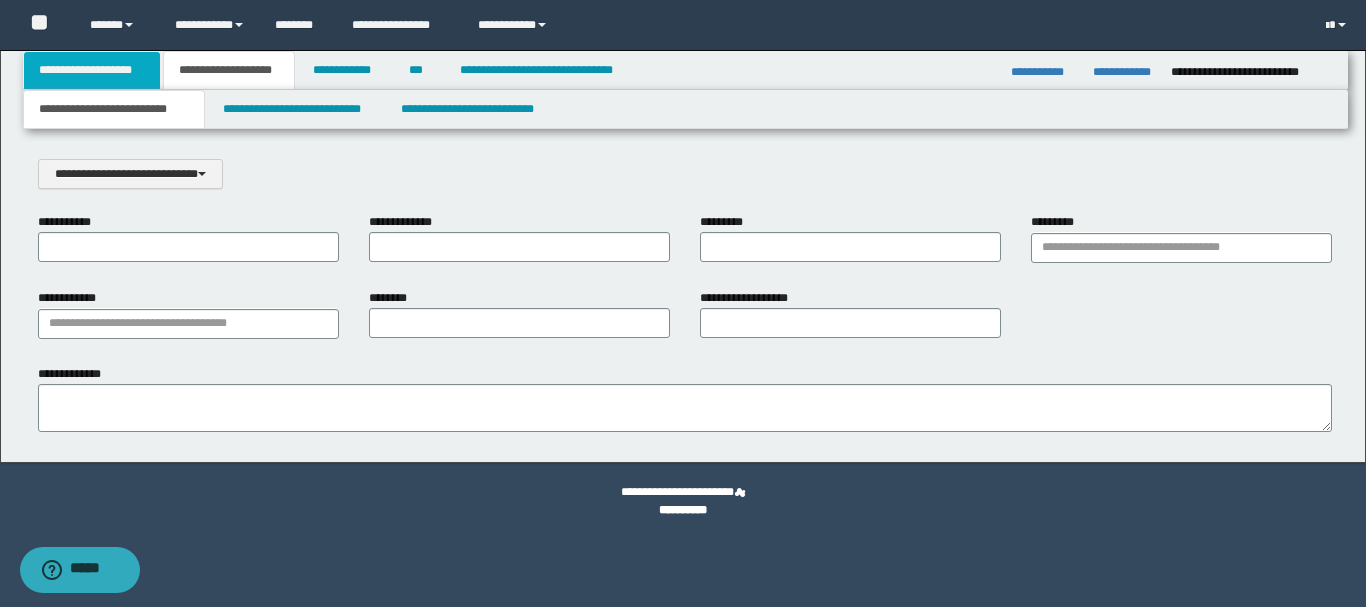 click on "**********" at bounding box center (92, 70) 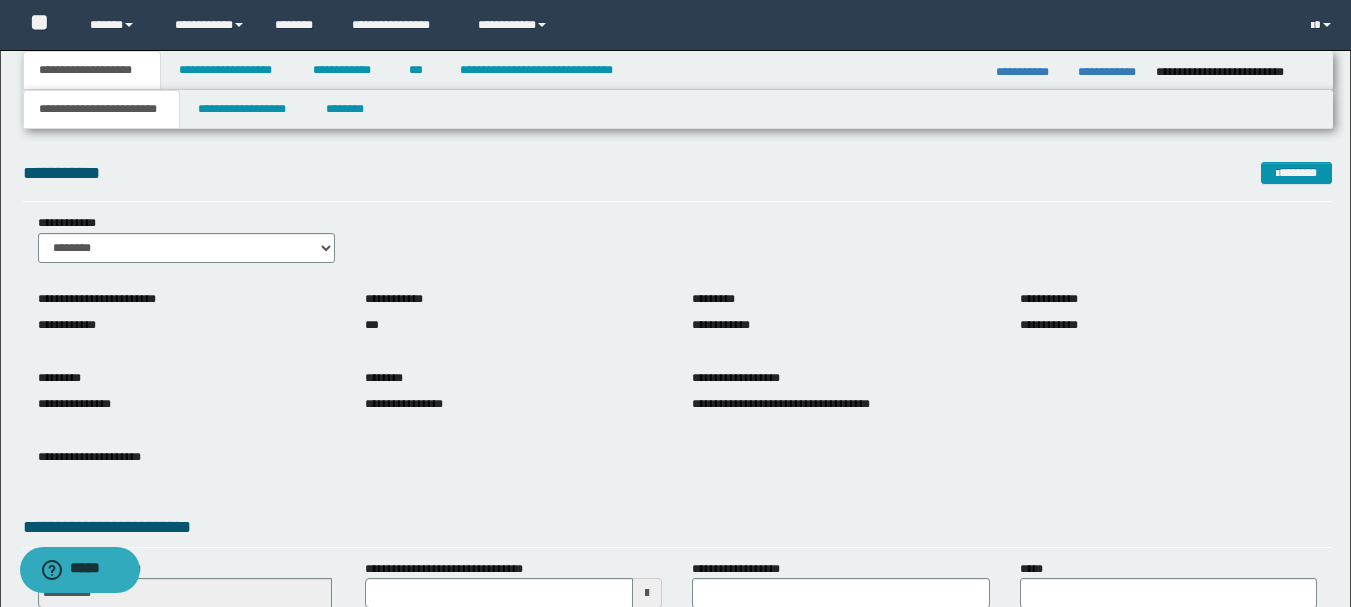 scroll, scrollTop: 277, scrollLeft: 0, axis: vertical 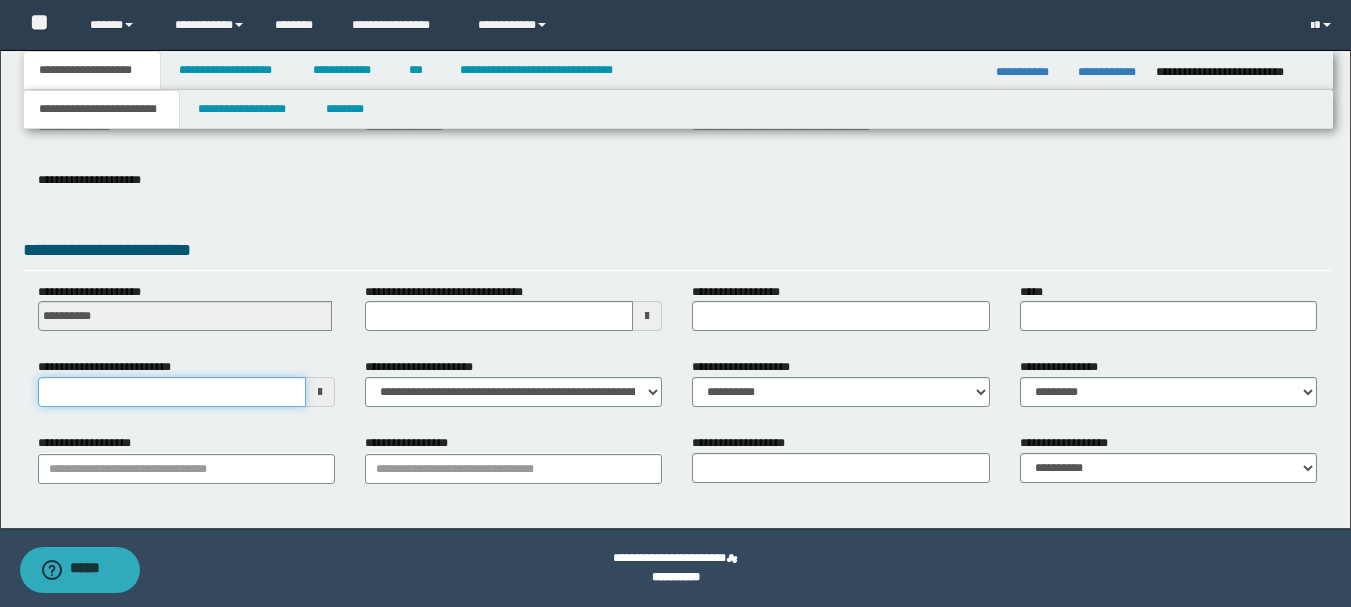 click on "**********" at bounding box center (172, 392) 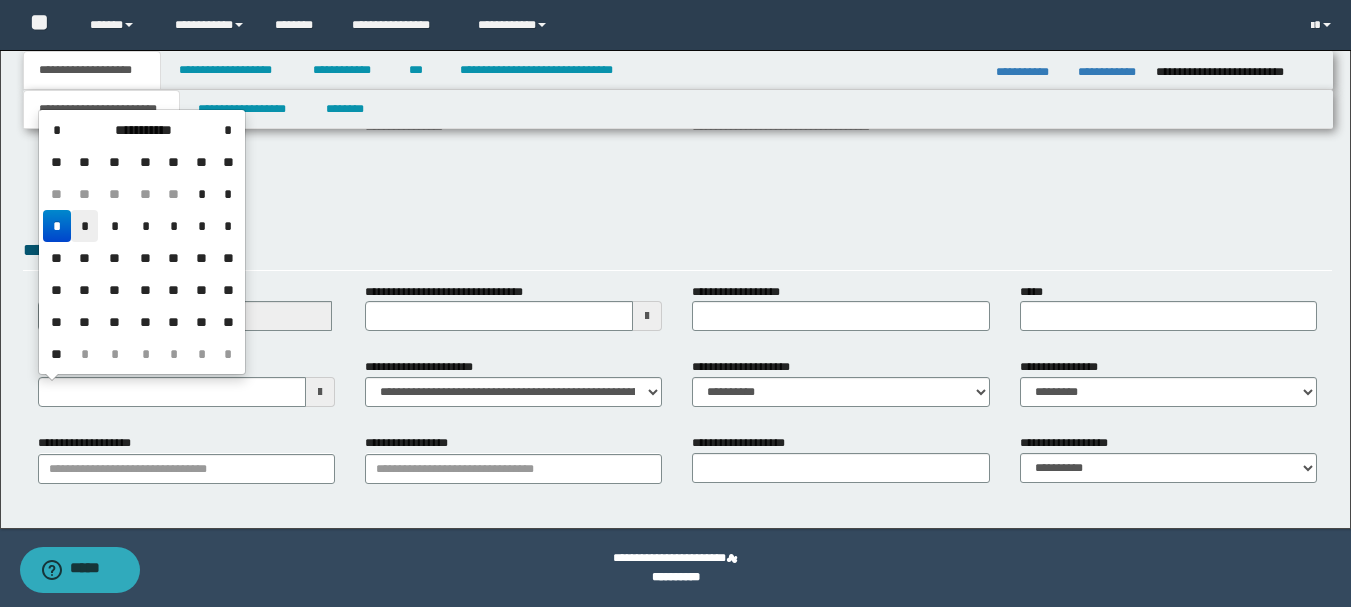 click on "*" at bounding box center (85, 226) 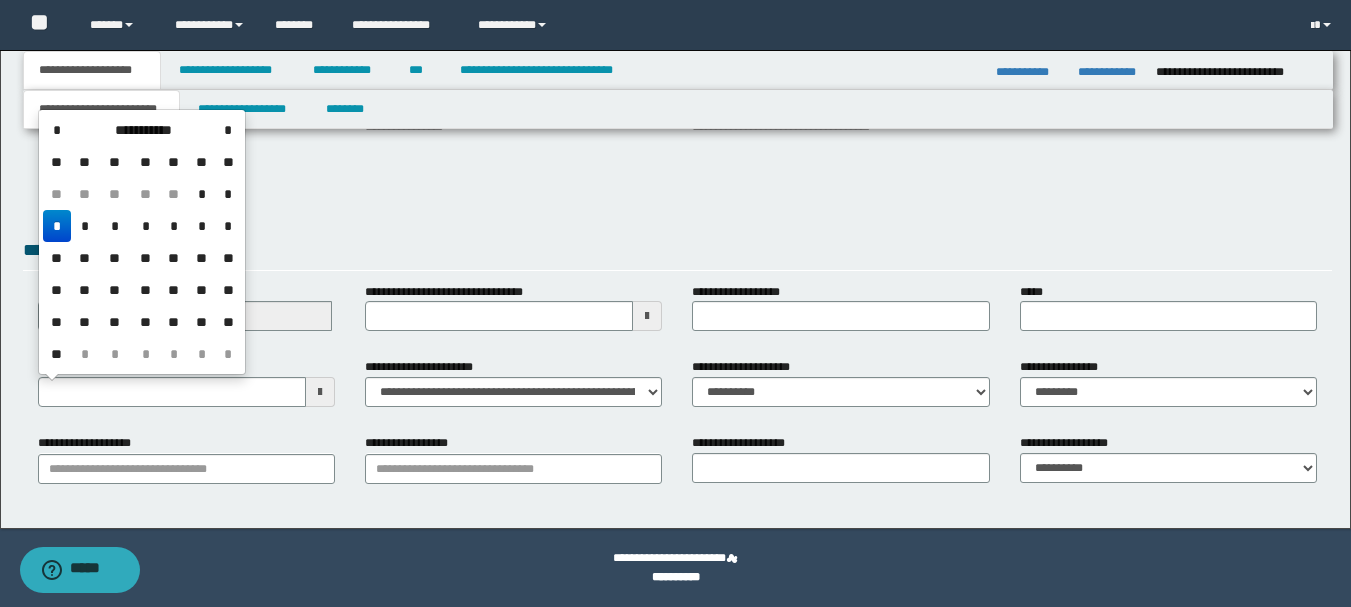 type on "**********" 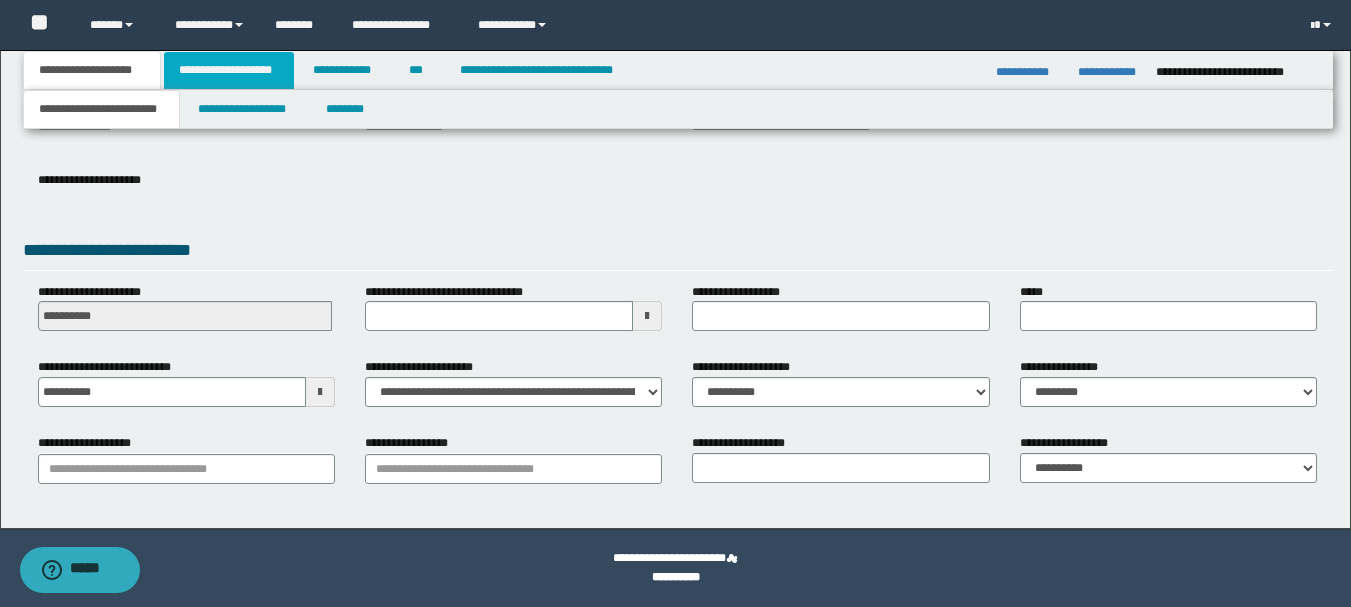 click on "**********" at bounding box center (229, 70) 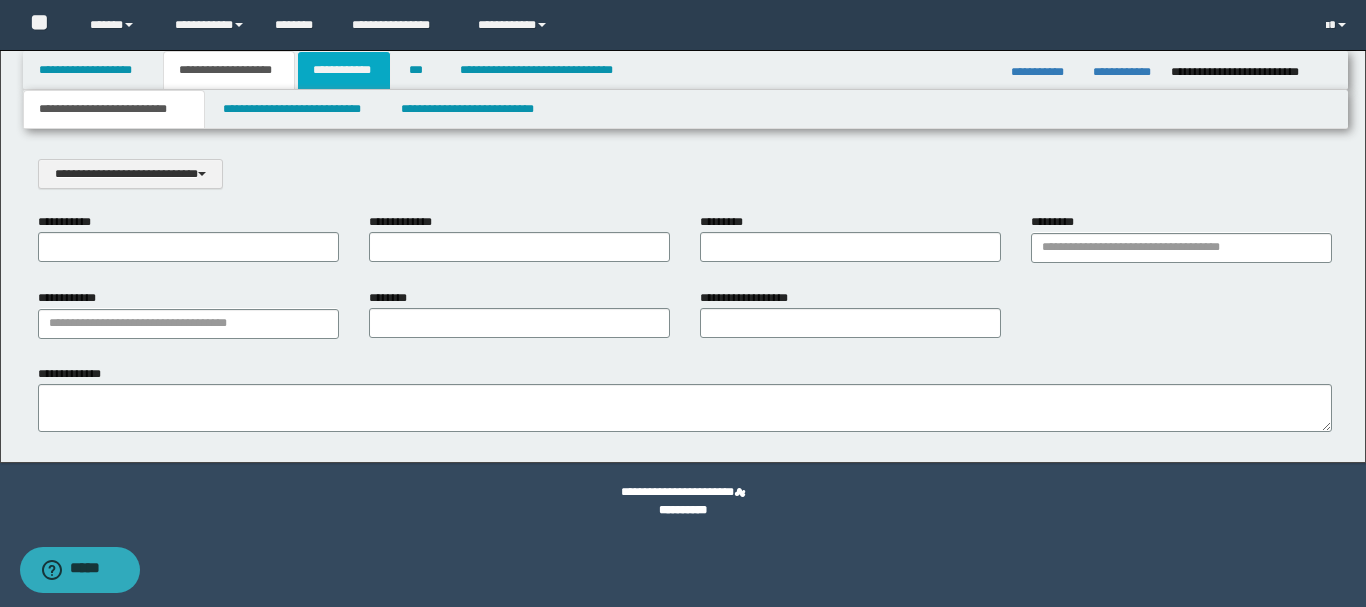 click on "**********" at bounding box center (344, 70) 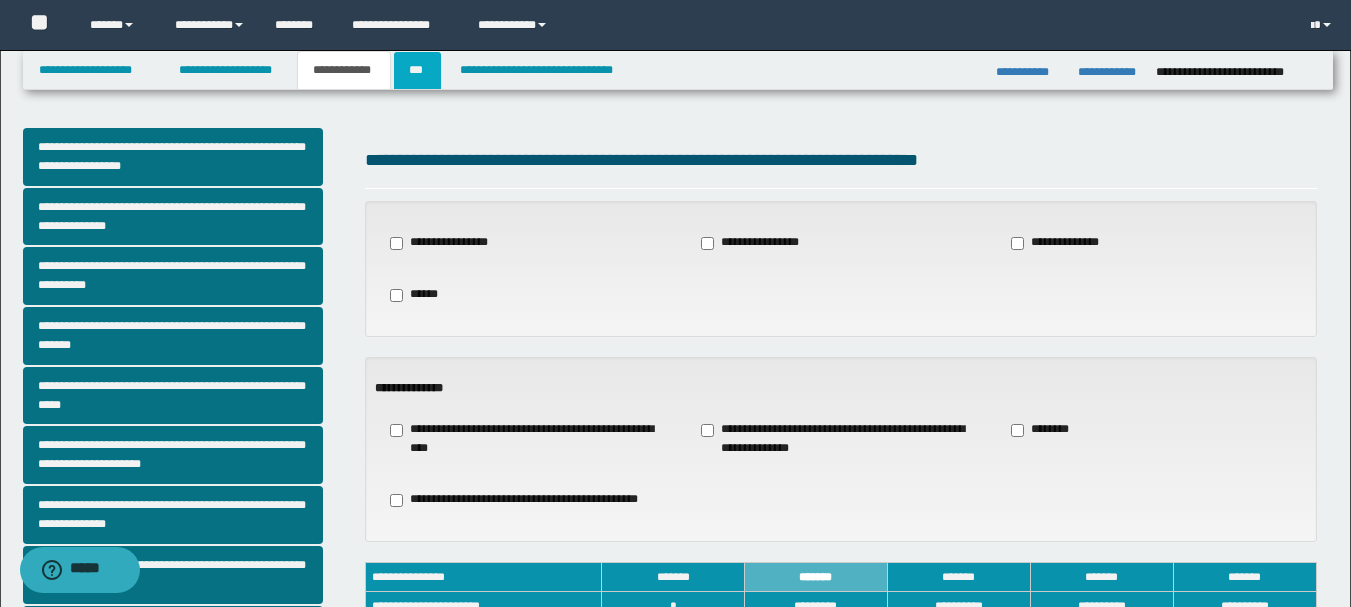 click on "***" at bounding box center (417, 70) 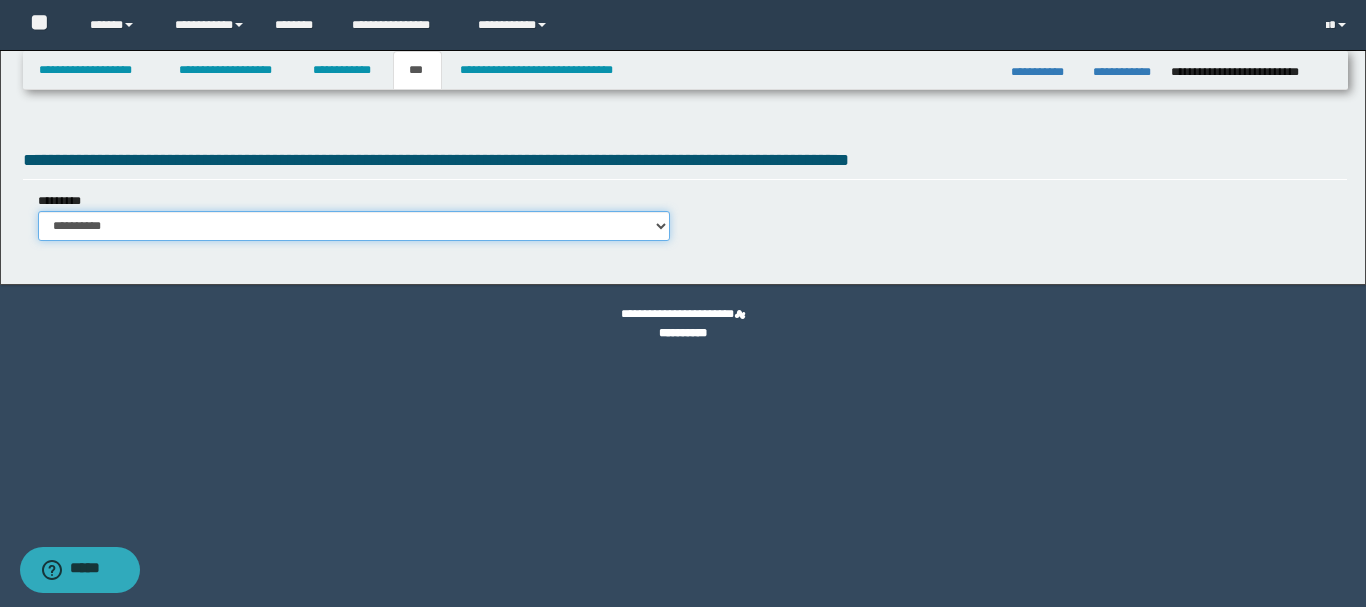 click on "**********" at bounding box center [354, 226] 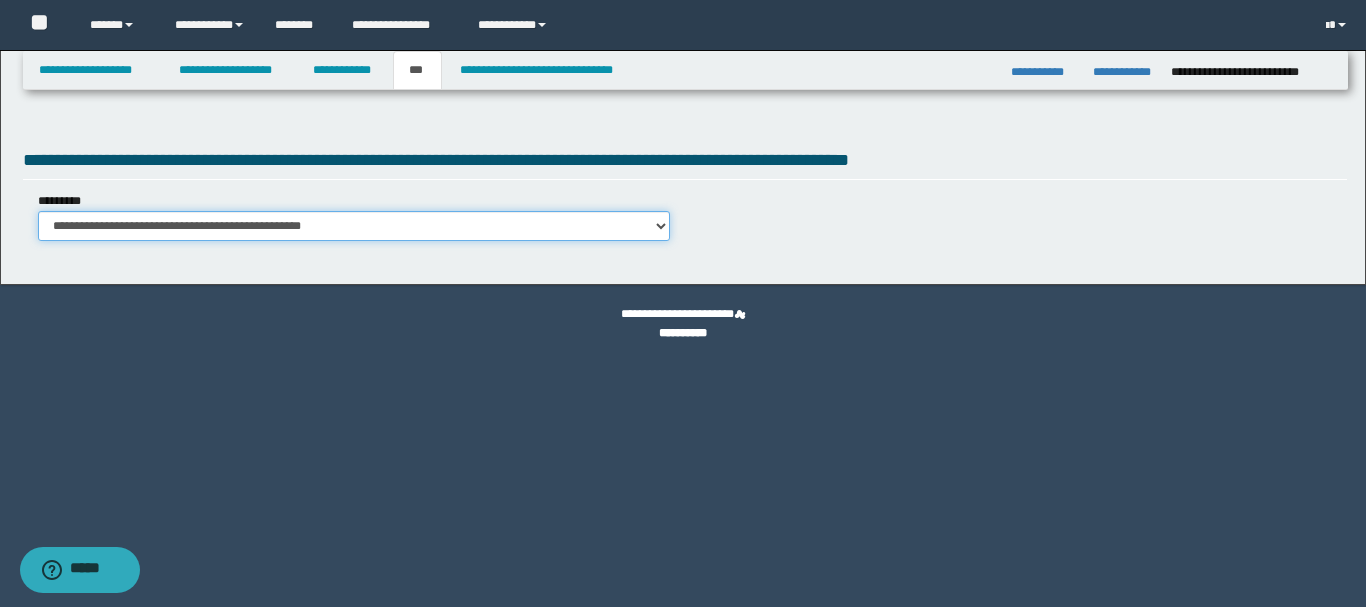 click on "**********" at bounding box center [354, 226] 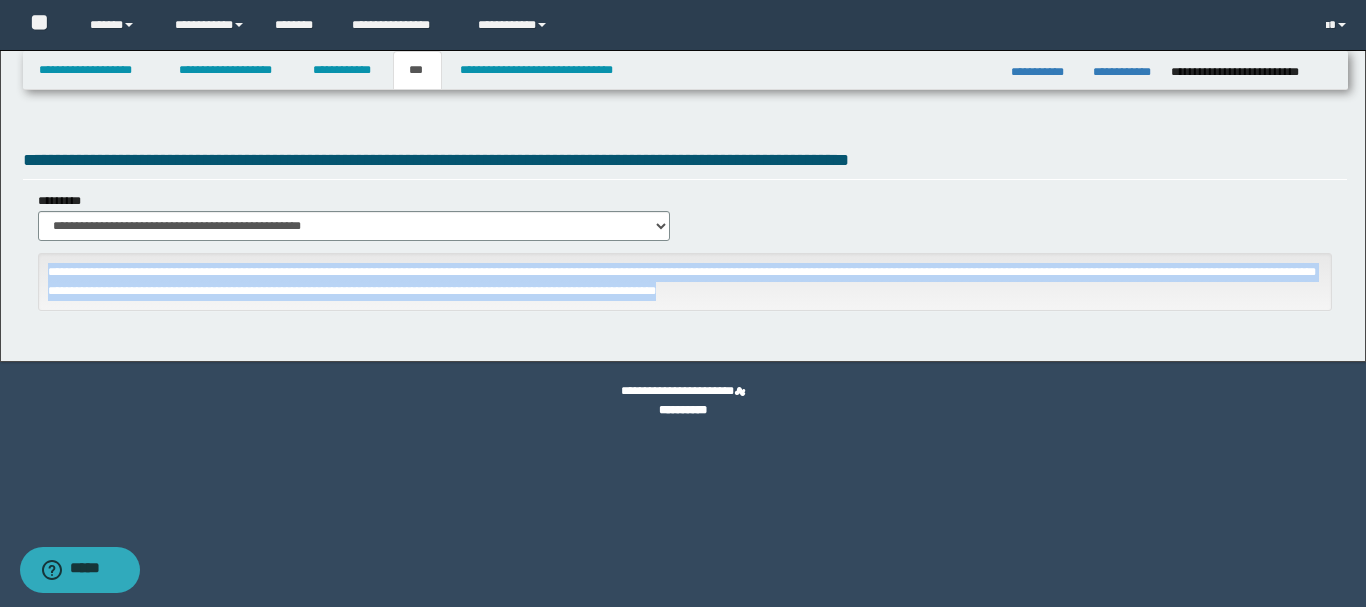 drag, startPoint x: 801, startPoint y: 297, endPoint x: 36, endPoint y: 278, distance: 765.2359 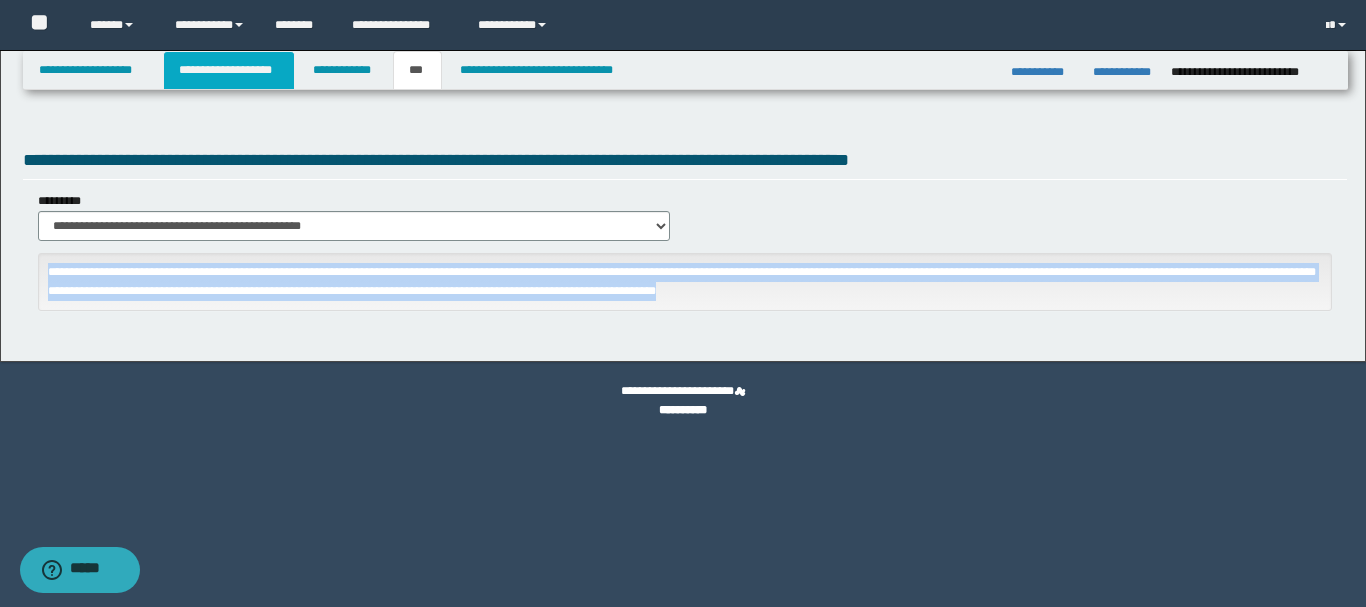 click on "**********" at bounding box center (229, 70) 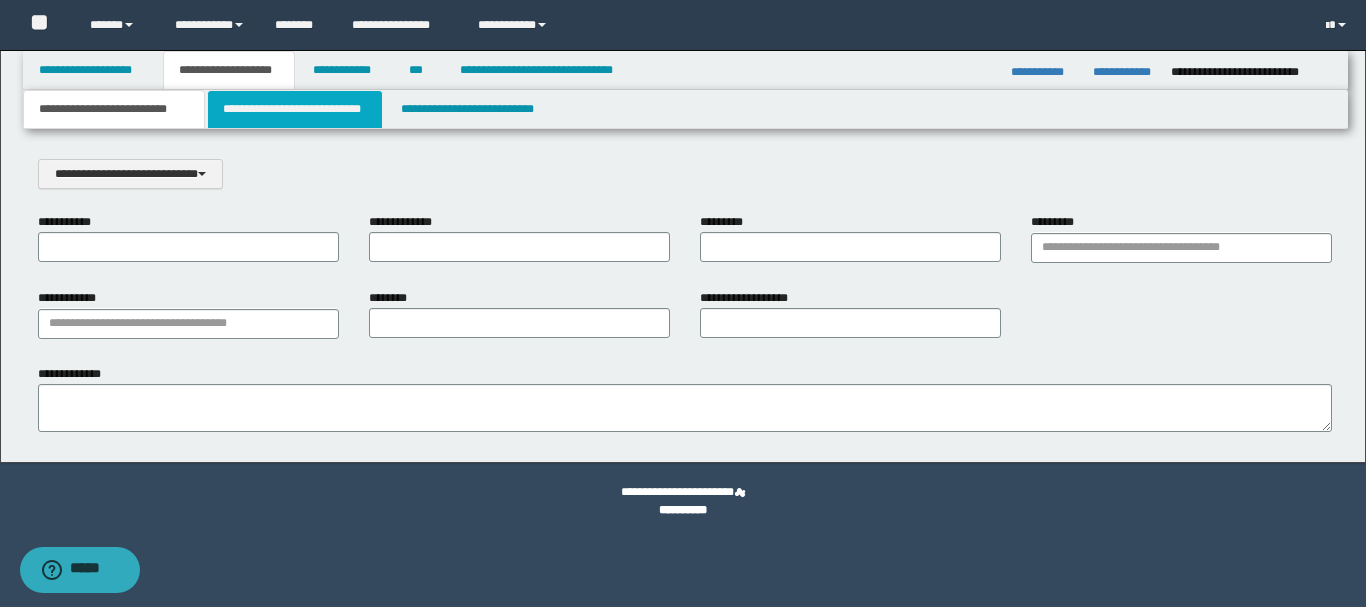 click on "**********" at bounding box center [295, 109] 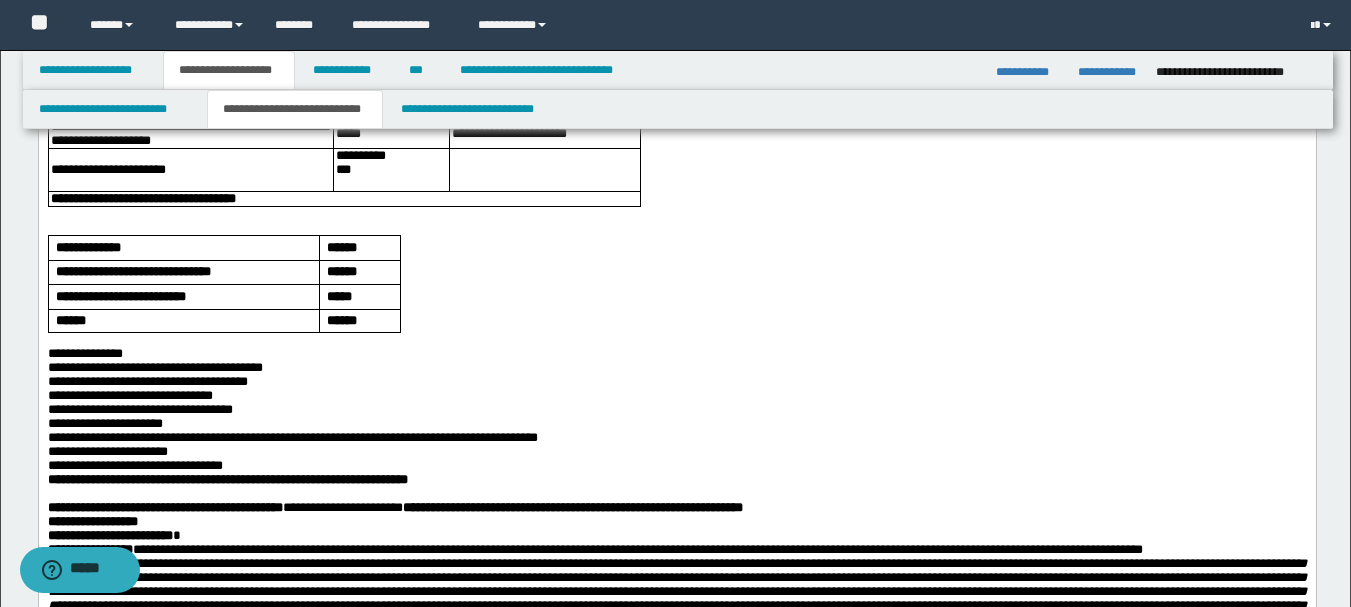 scroll, scrollTop: 500, scrollLeft: 0, axis: vertical 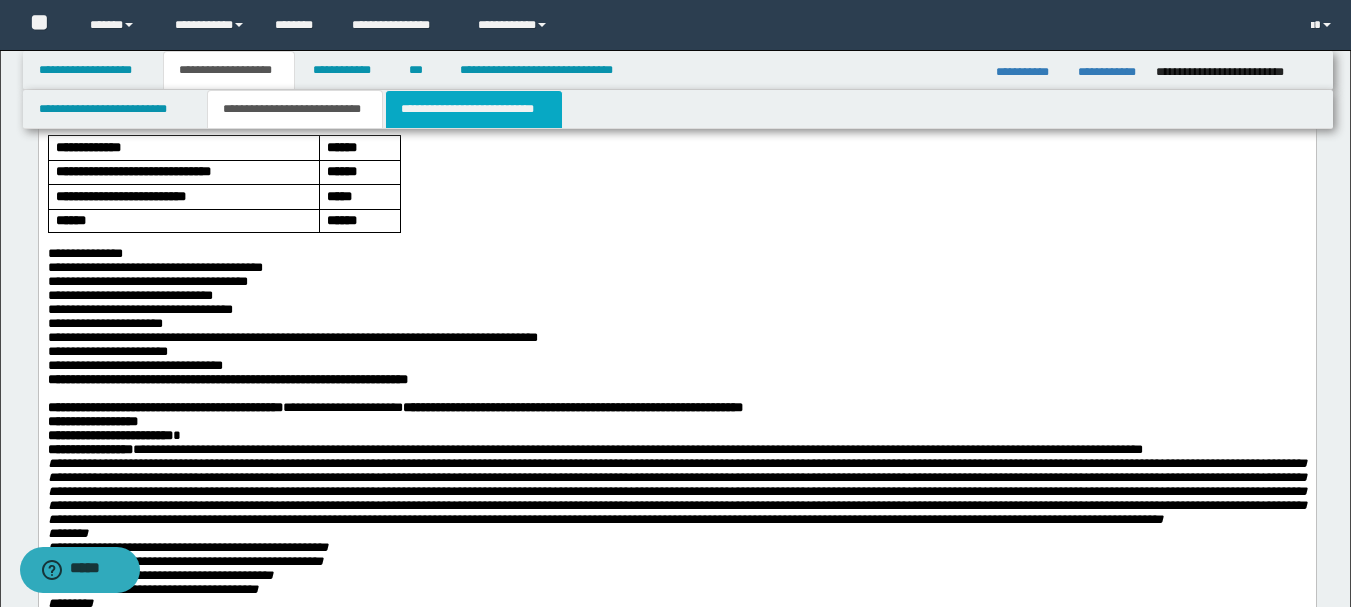 click on "**********" at bounding box center (474, 109) 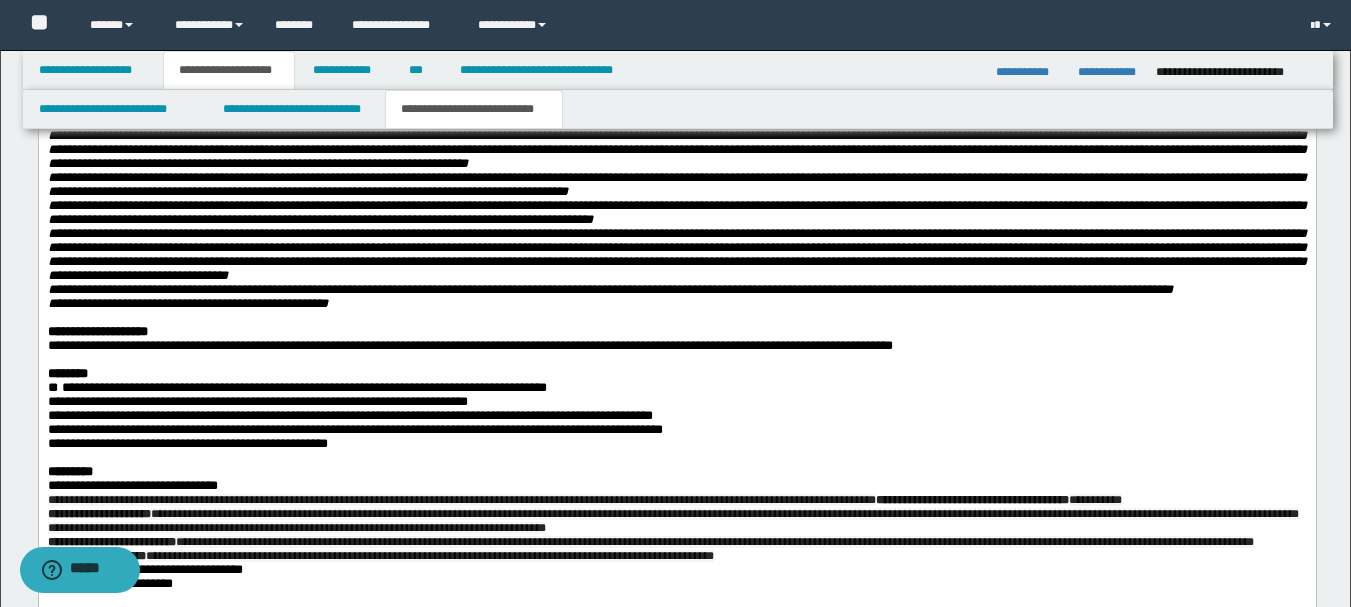 scroll, scrollTop: 2400, scrollLeft: 0, axis: vertical 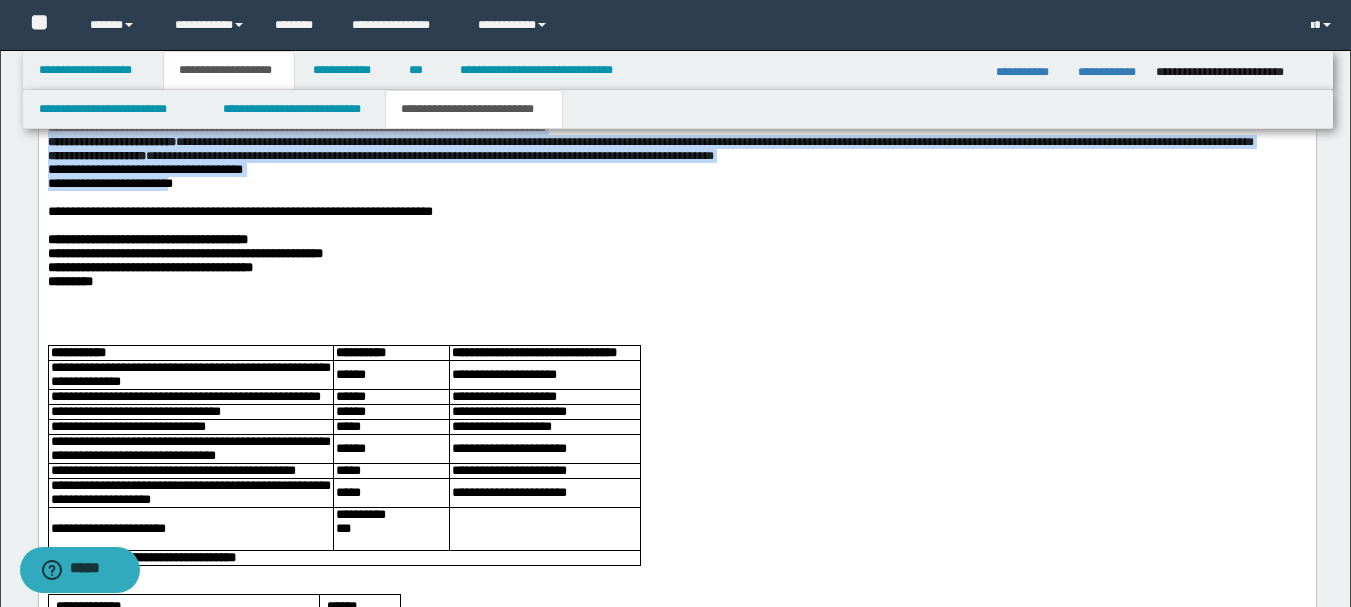 drag, startPoint x: 200, startPoint y: 440, endPoint x: 24, endPoint y: 304, distance: 222.42302 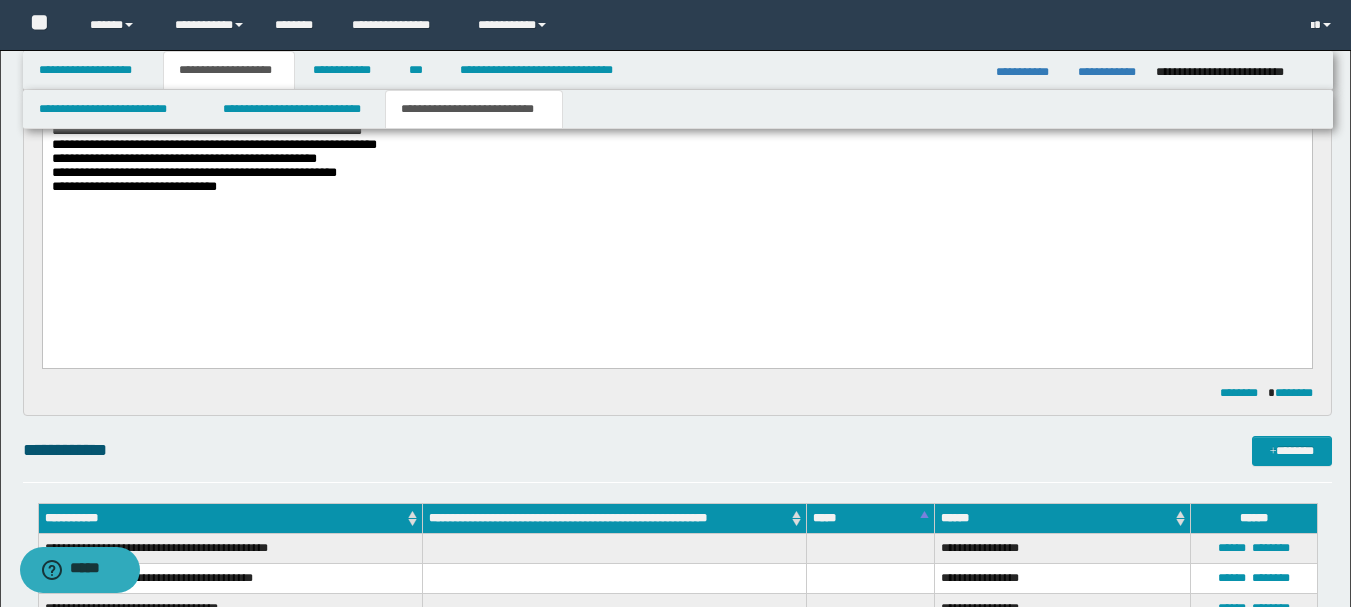 scroll, scrollTop: 500, scrollLeft: 0, axis: vertical 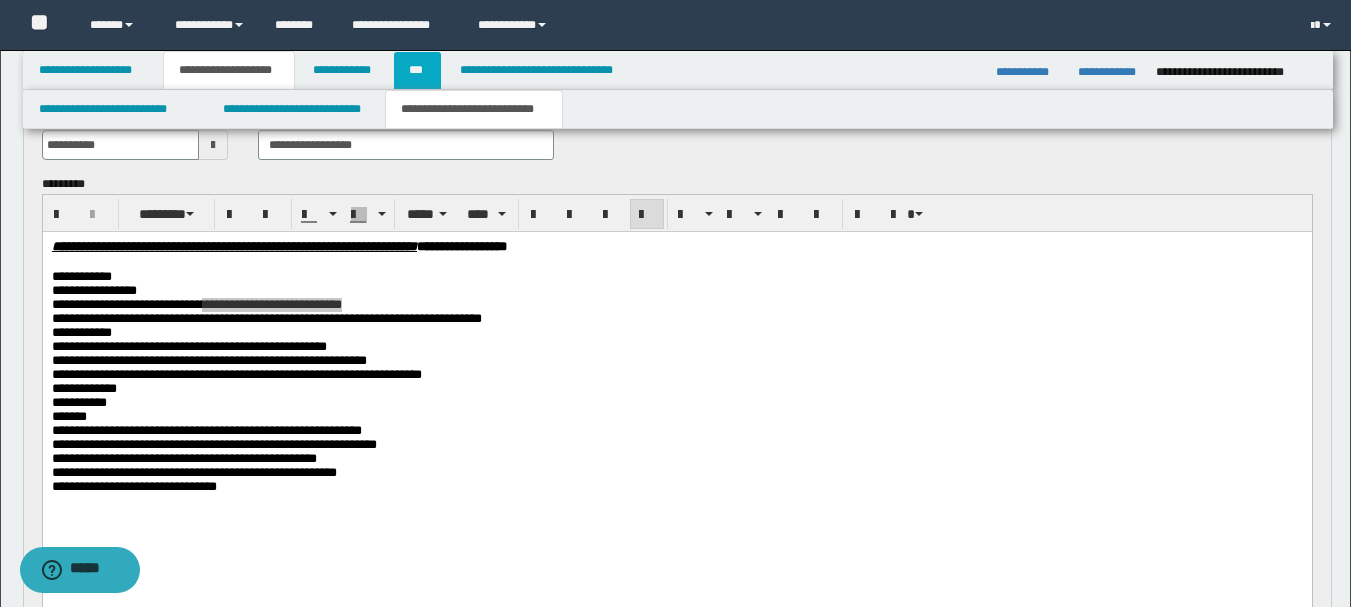 click on "***" at bounding box center [417, 70] 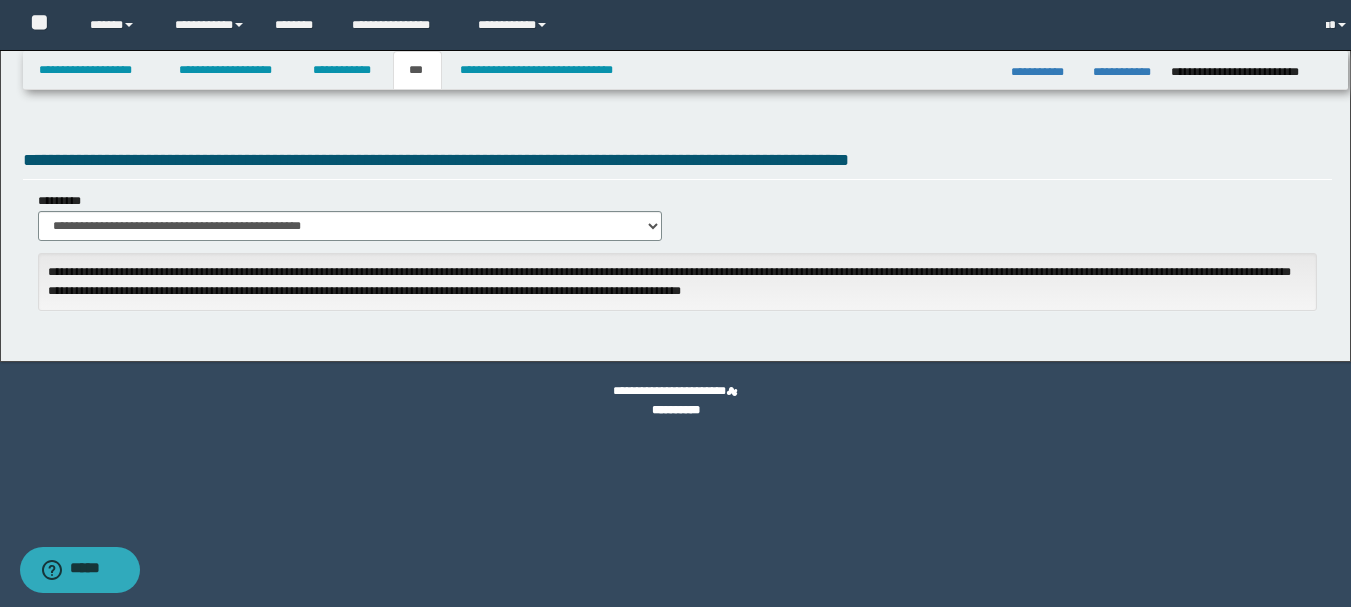 scroll, scrollTop: 0, scrollLeft: 0, axis: both 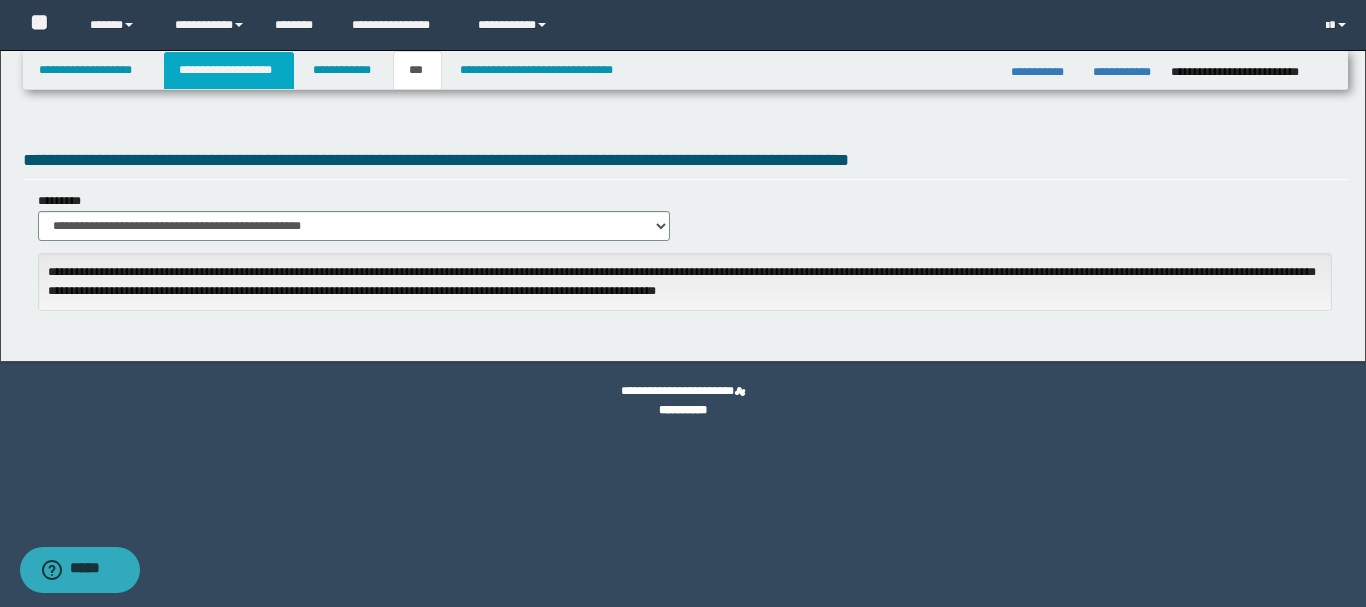 click on "**********" at bounding box center (229, 70) 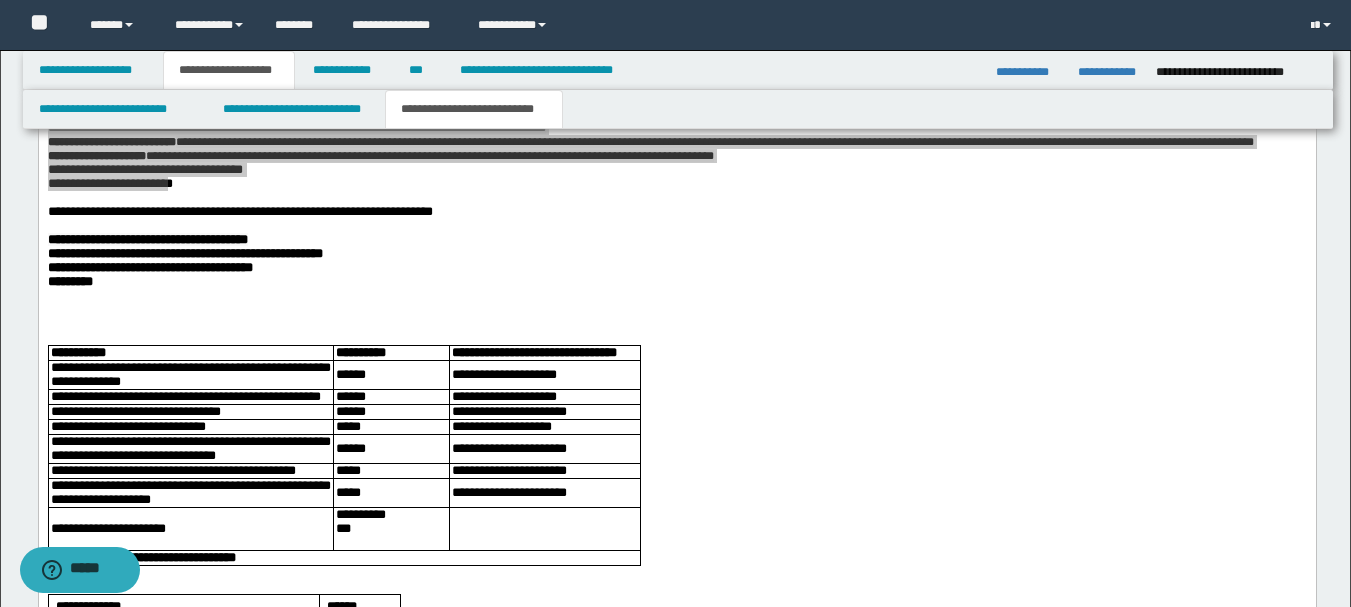 scroll, scrollTop: 2600, scrollLeft: 0, axis: vertical 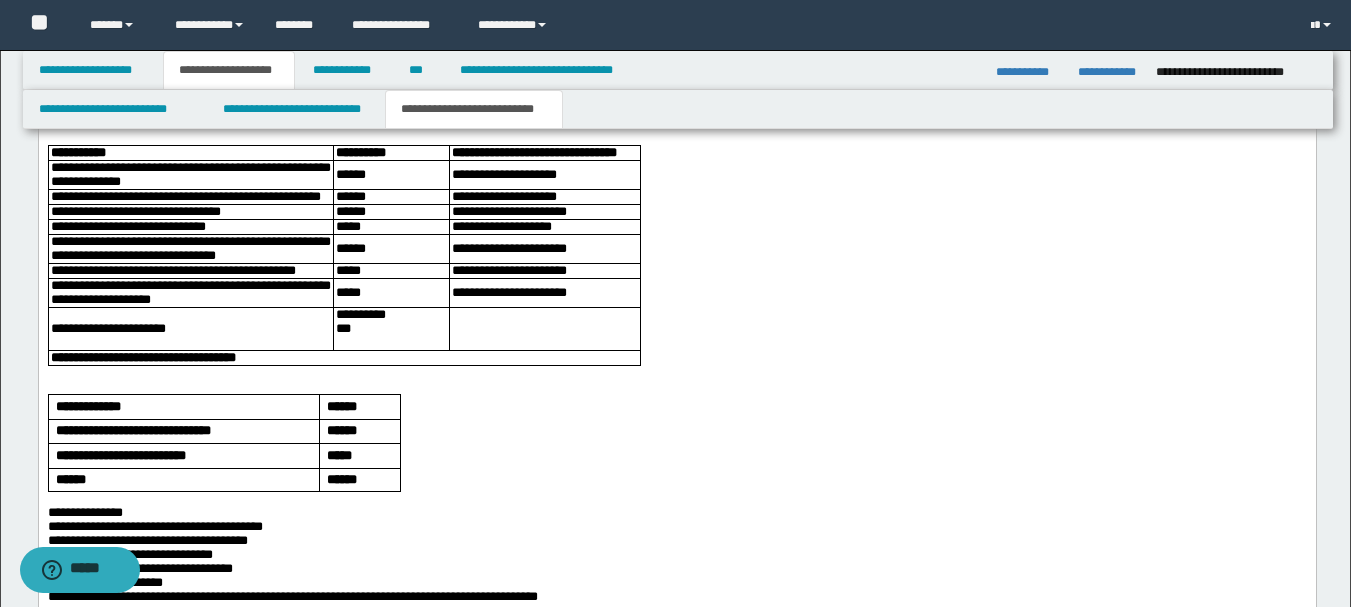 click at bounding box center [676, 111] 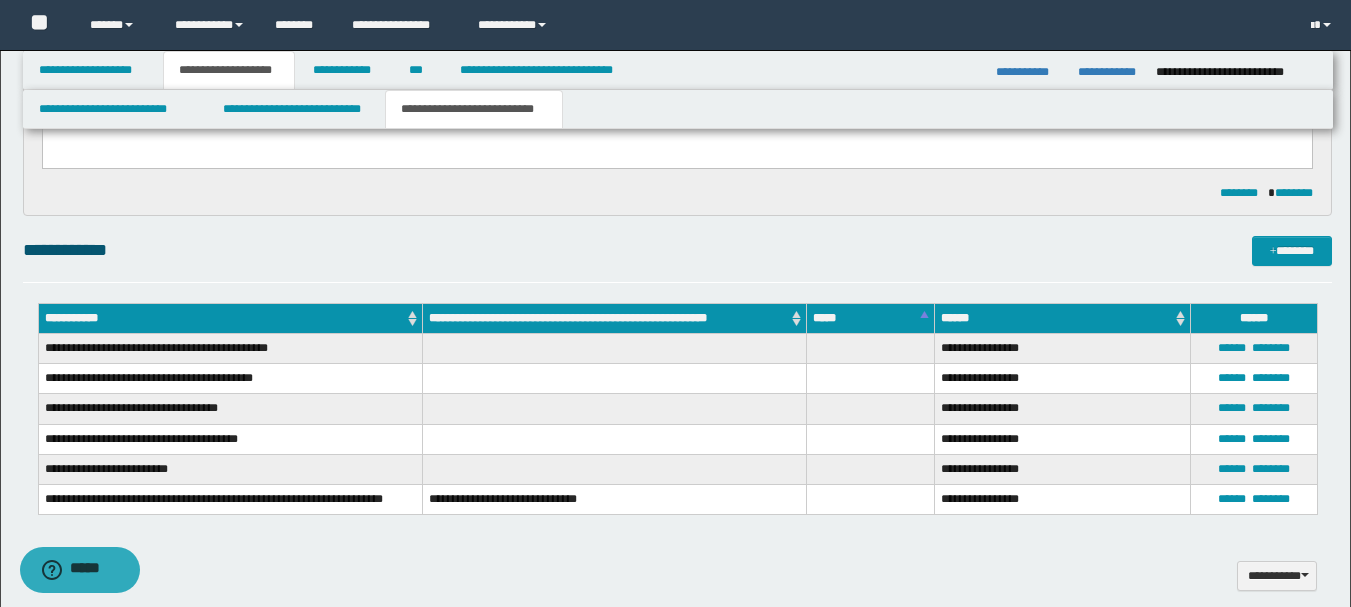 scroll, scrollTop: 1400, scrollLeft: 0, axis: vertical 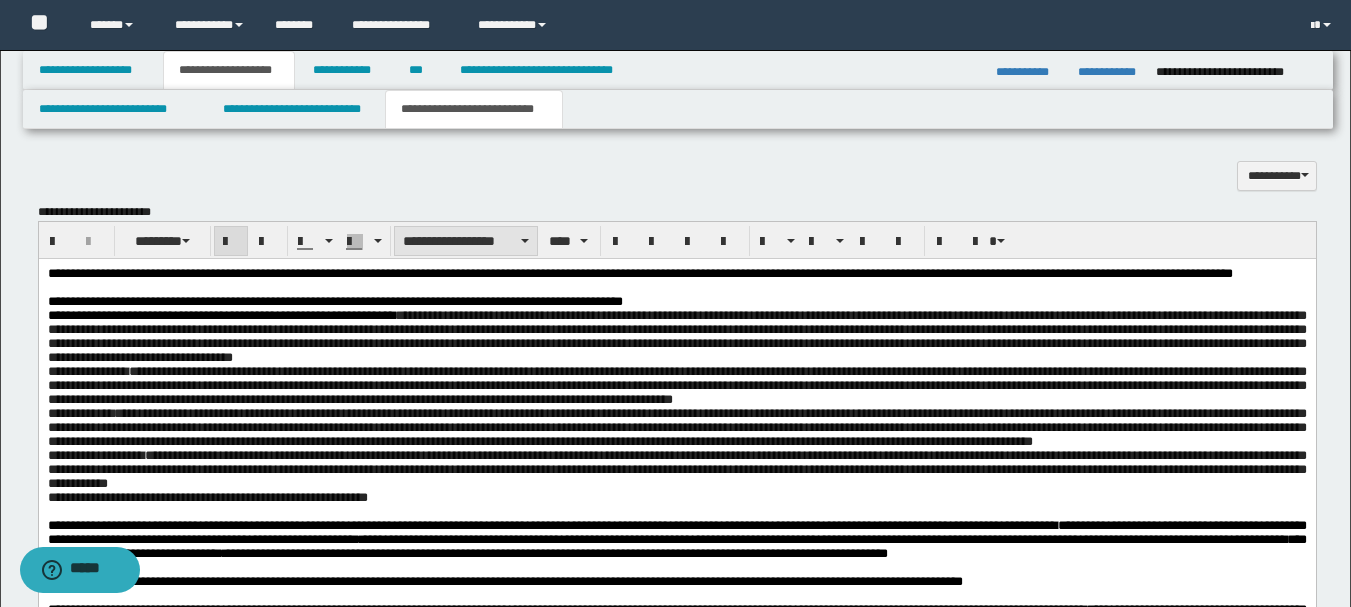 click on "**********" at bounding box center [466, 241] 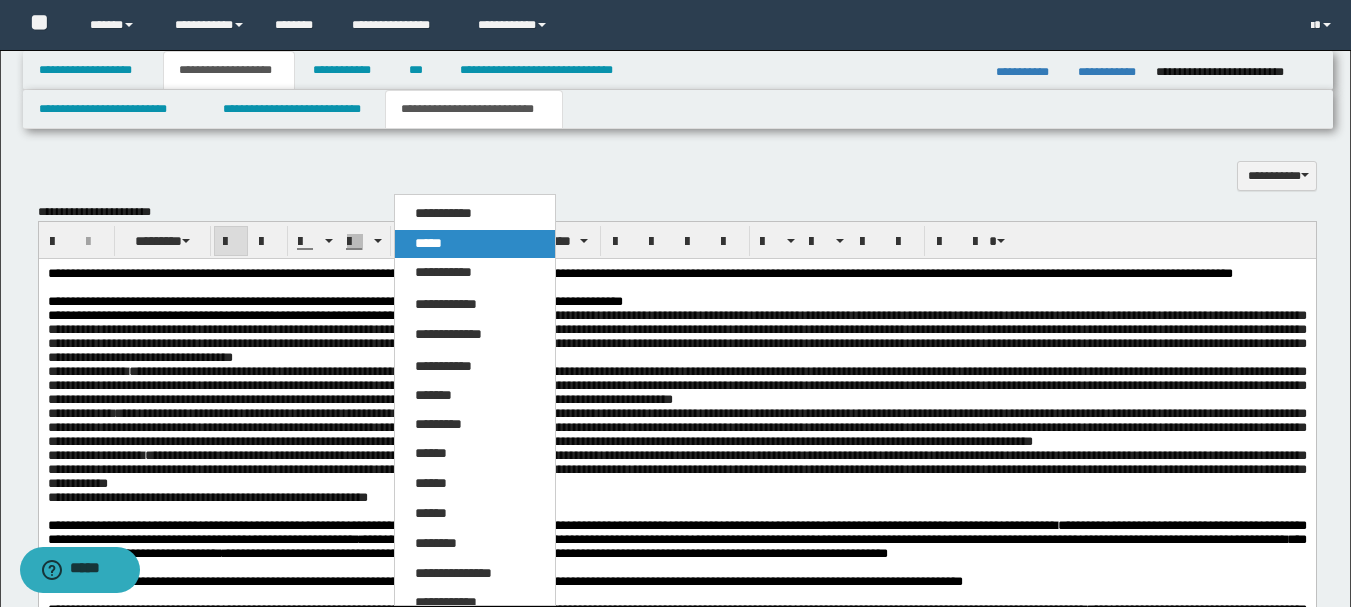 click on "*****" at bounding box center (475, 244) 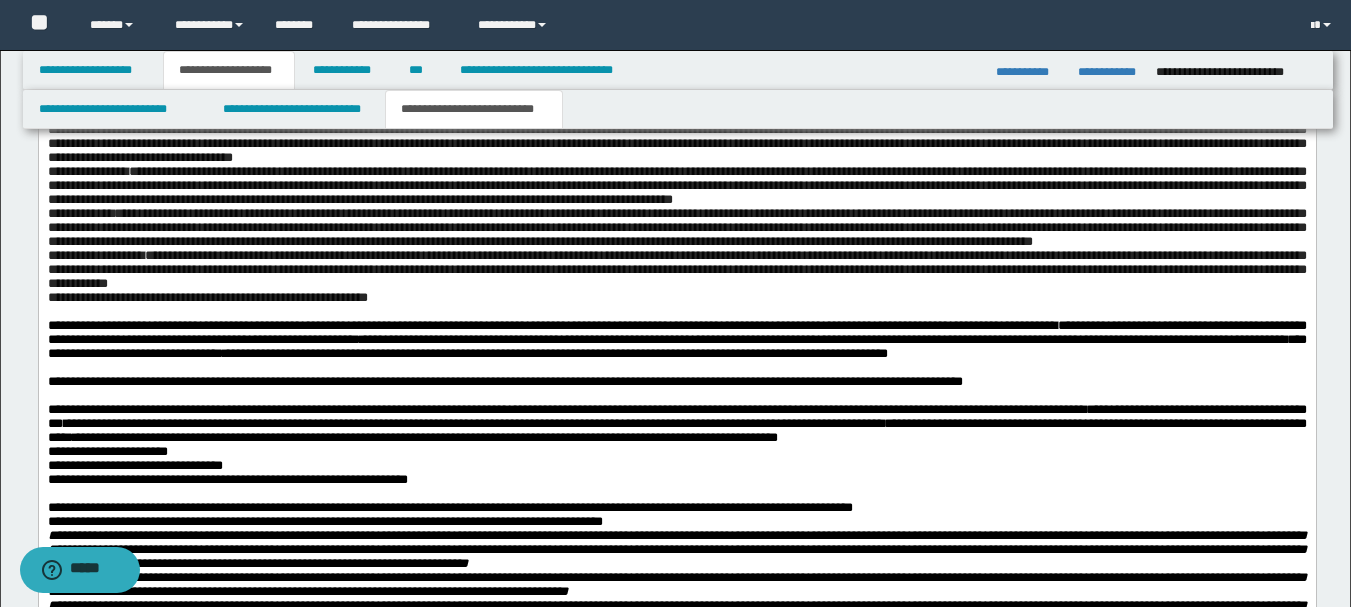 scroll, scrollTop: 1200, scrollLeft: 0, axis: vertical 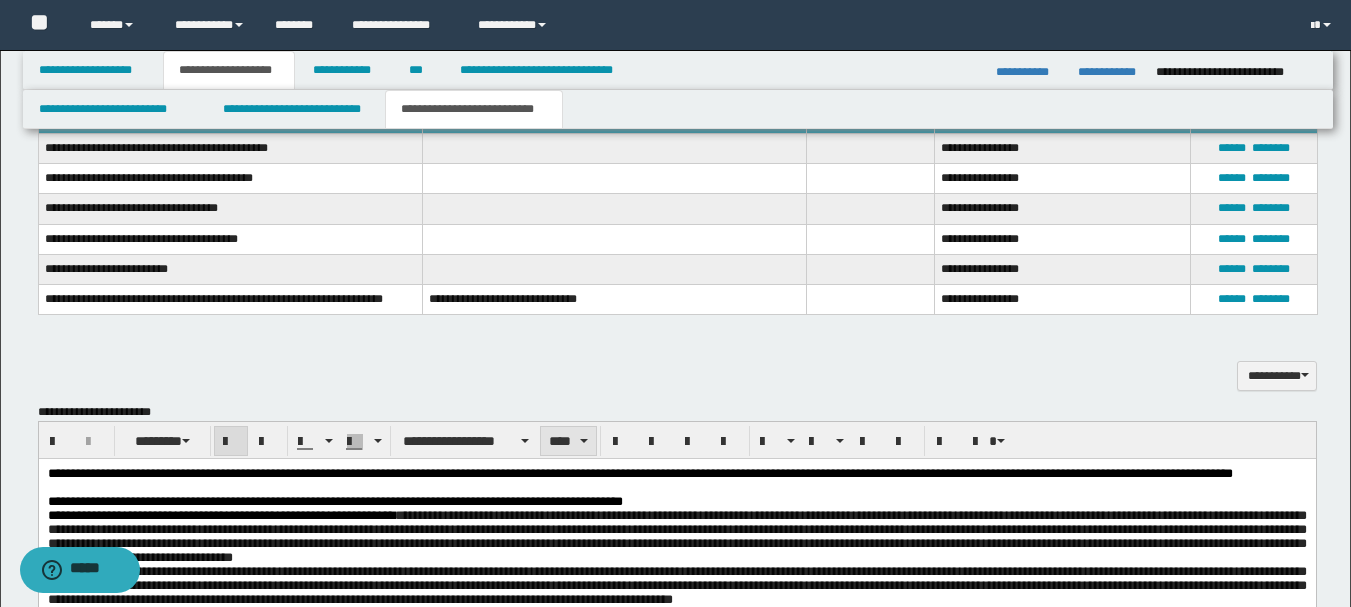 click on "****" at bounding box center [568, 441] 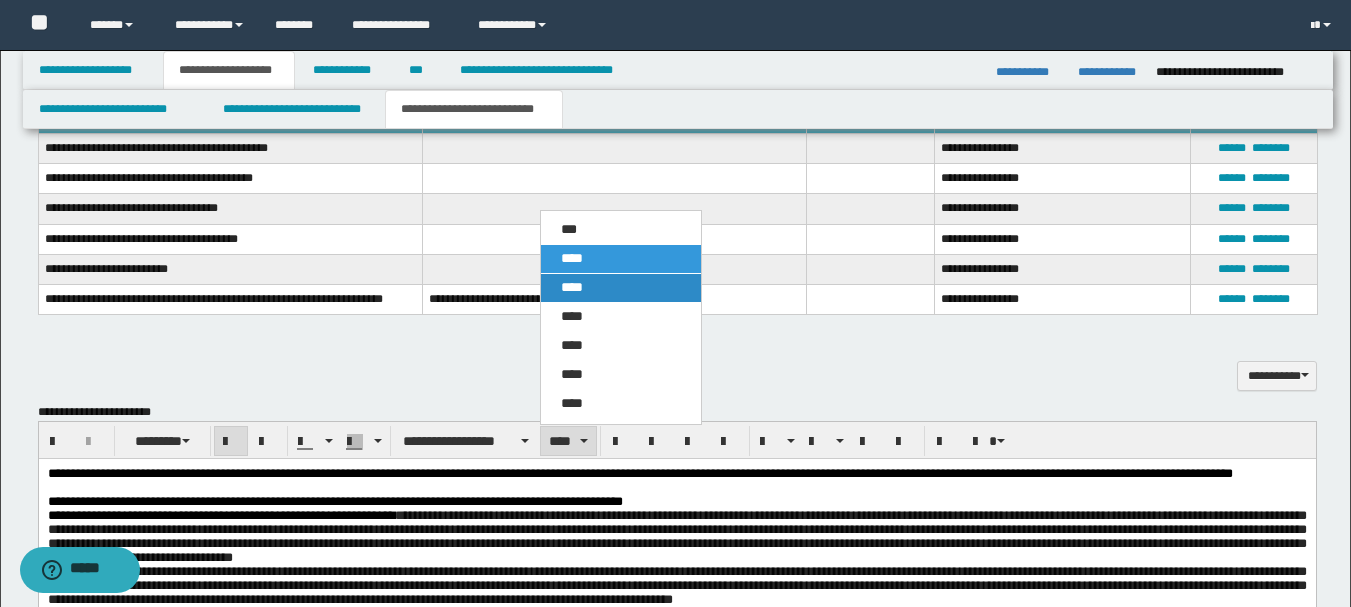 click on "****" at bounding box center [621, 288] 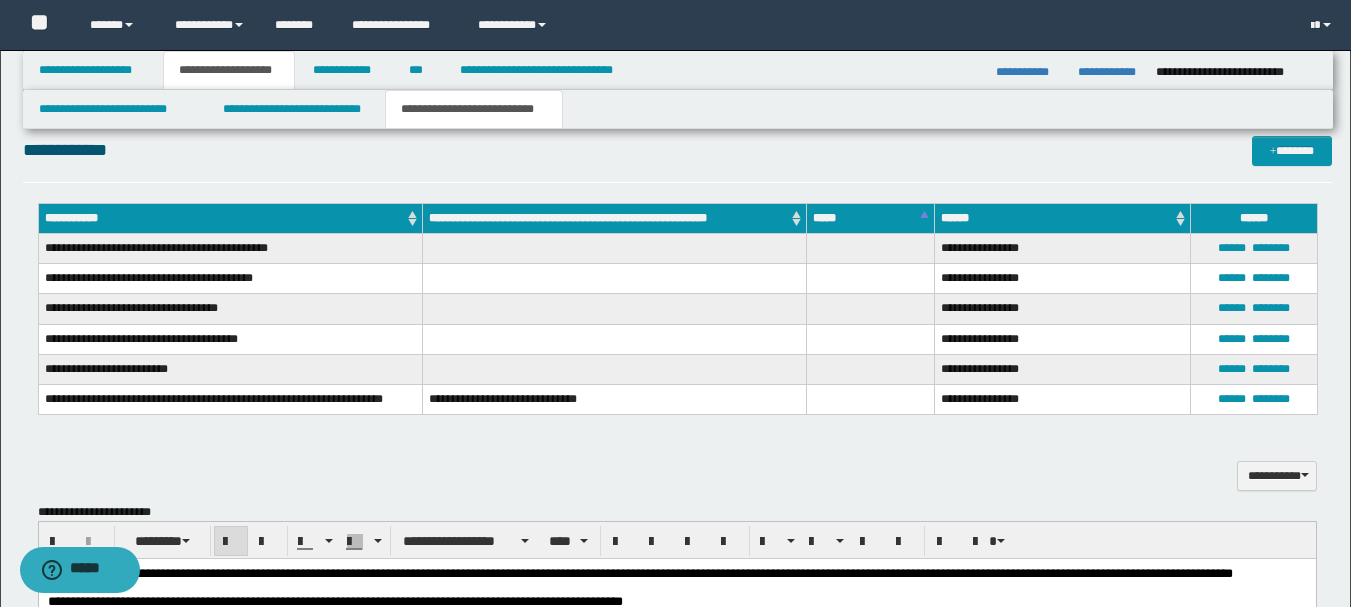 scroll, scrollTop: 1400, scrollLeft: 0, axis: vertical 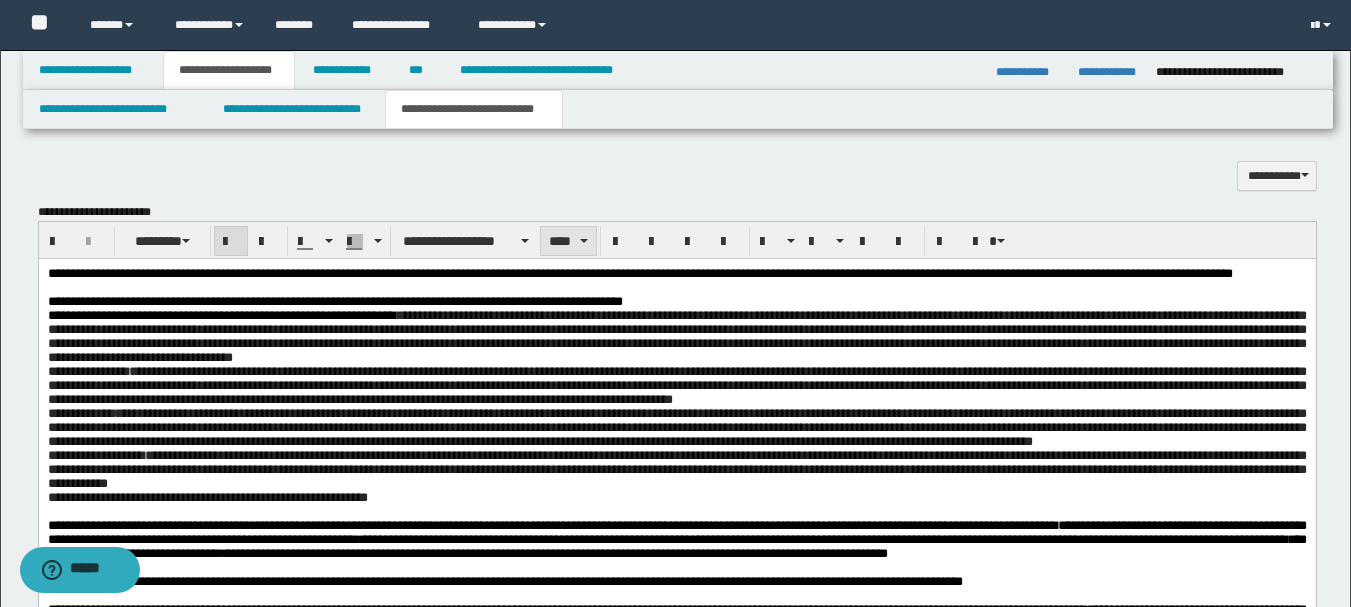 click on "****" at bounding box center (568, 241) 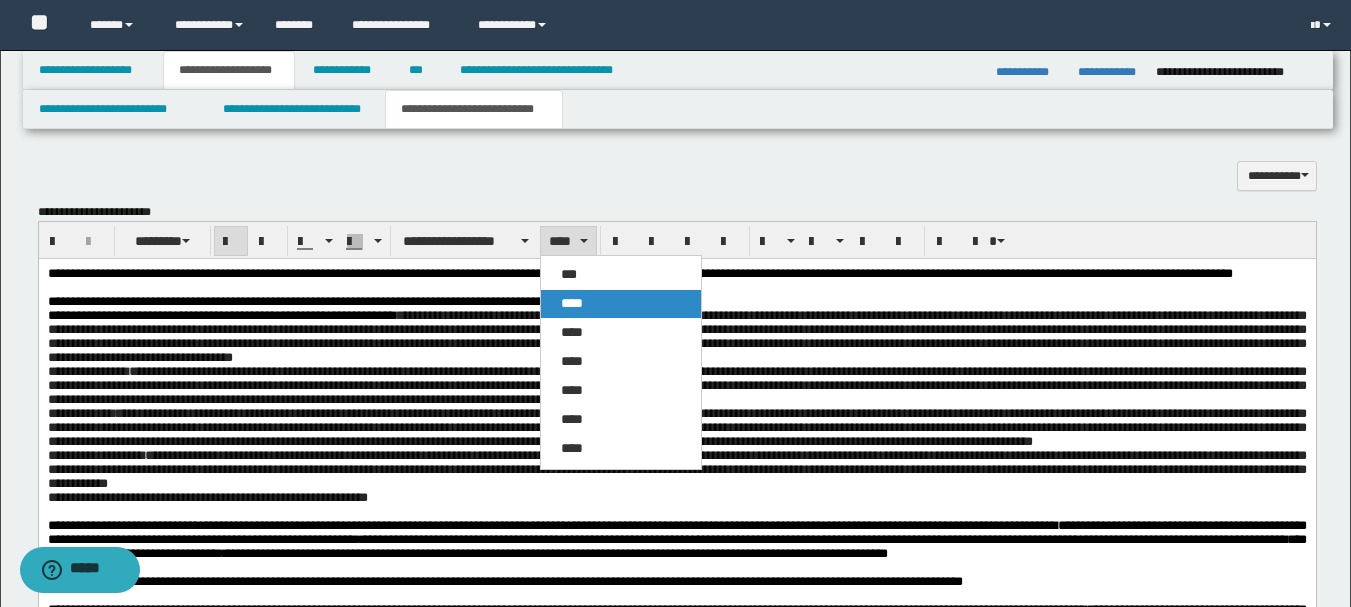 click on "****" at bounding box center (572, 303) 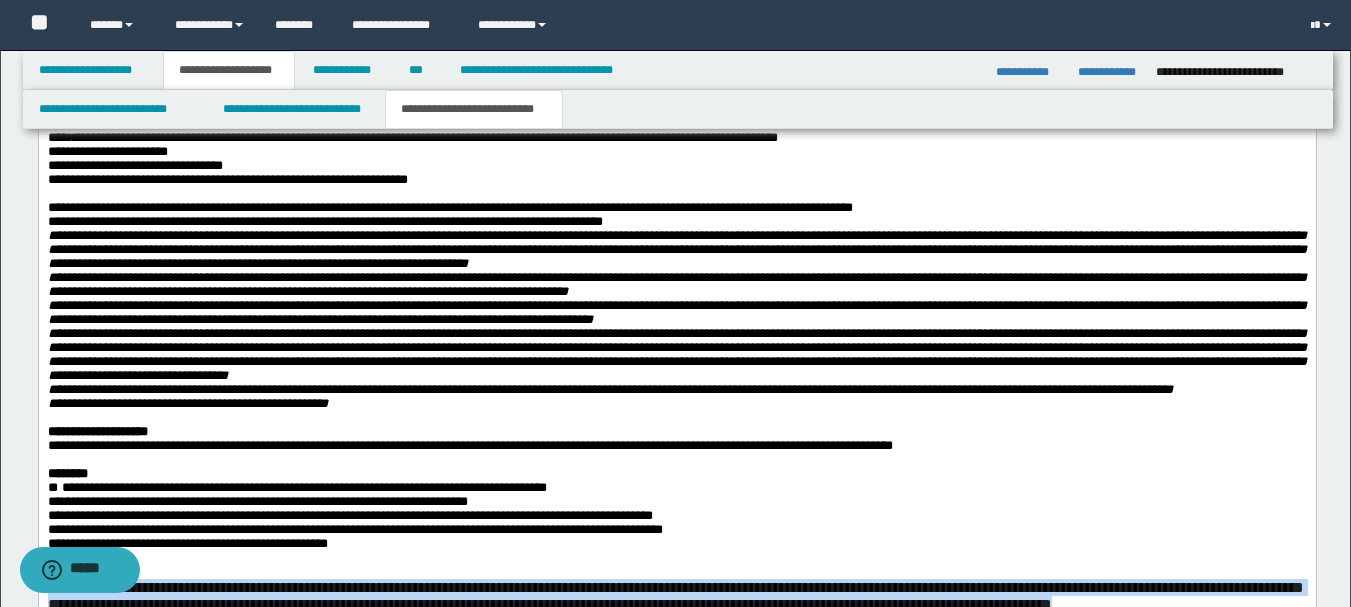 scroll, scrollTop: 1400, scrollLeft: 0, axis: vertical 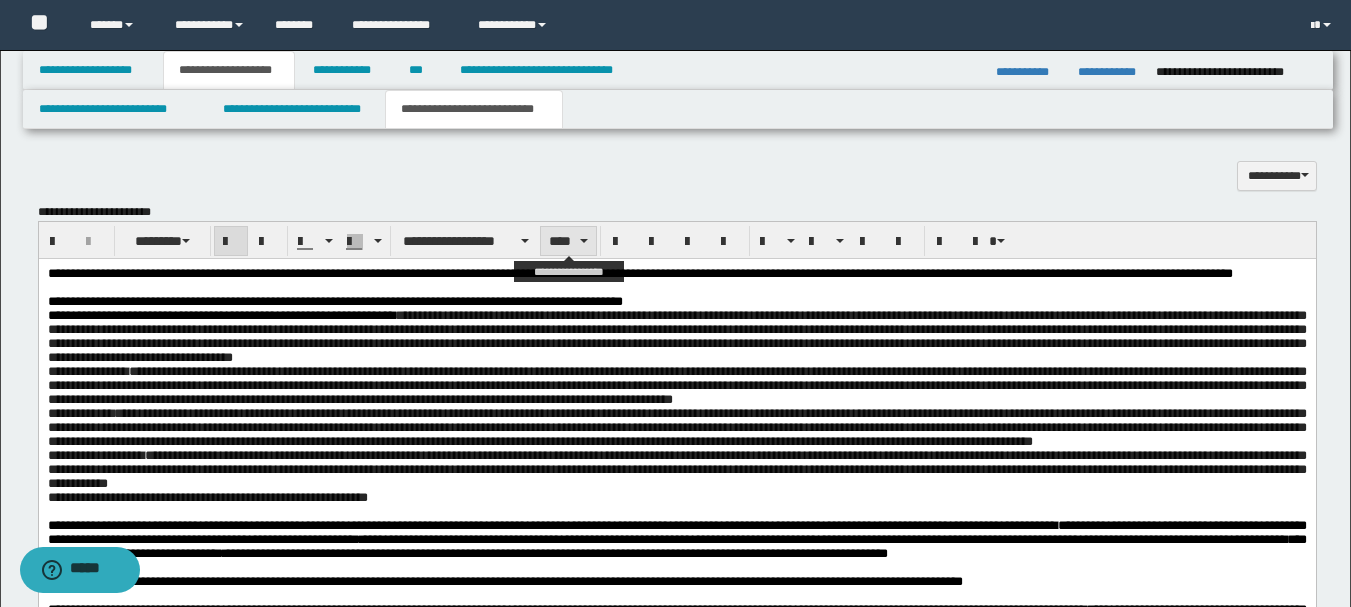 click on "****" at bounding box center [568, 241] 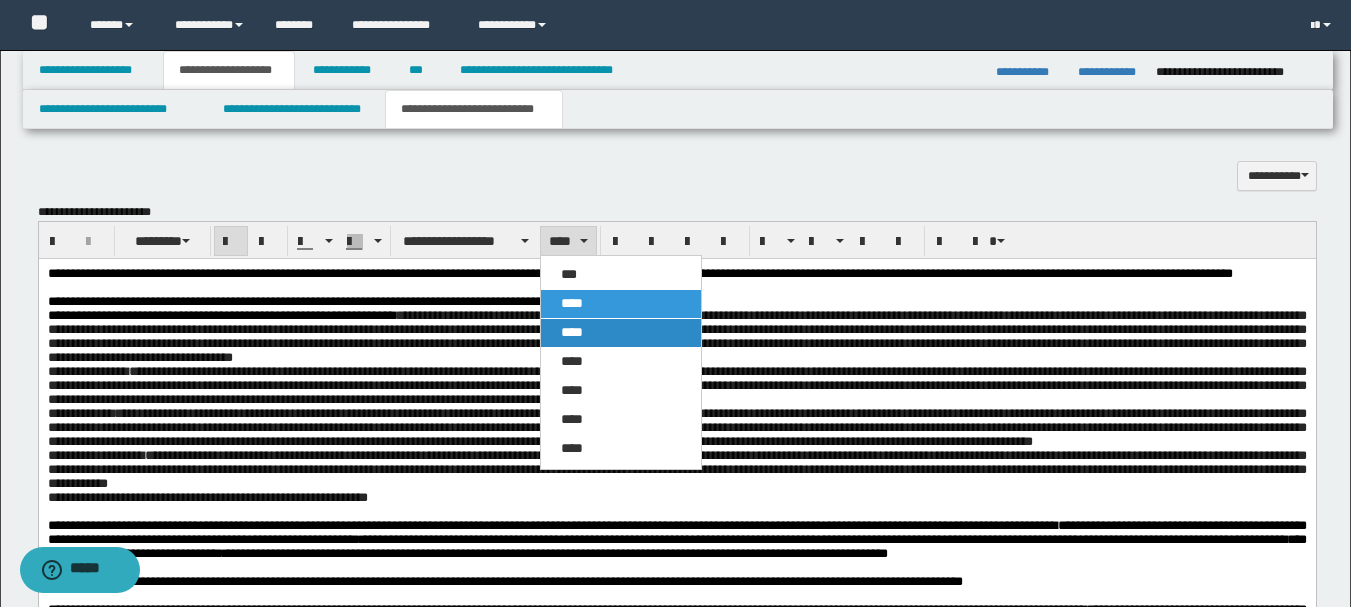 click on "****" at bounding box center [572, 332] 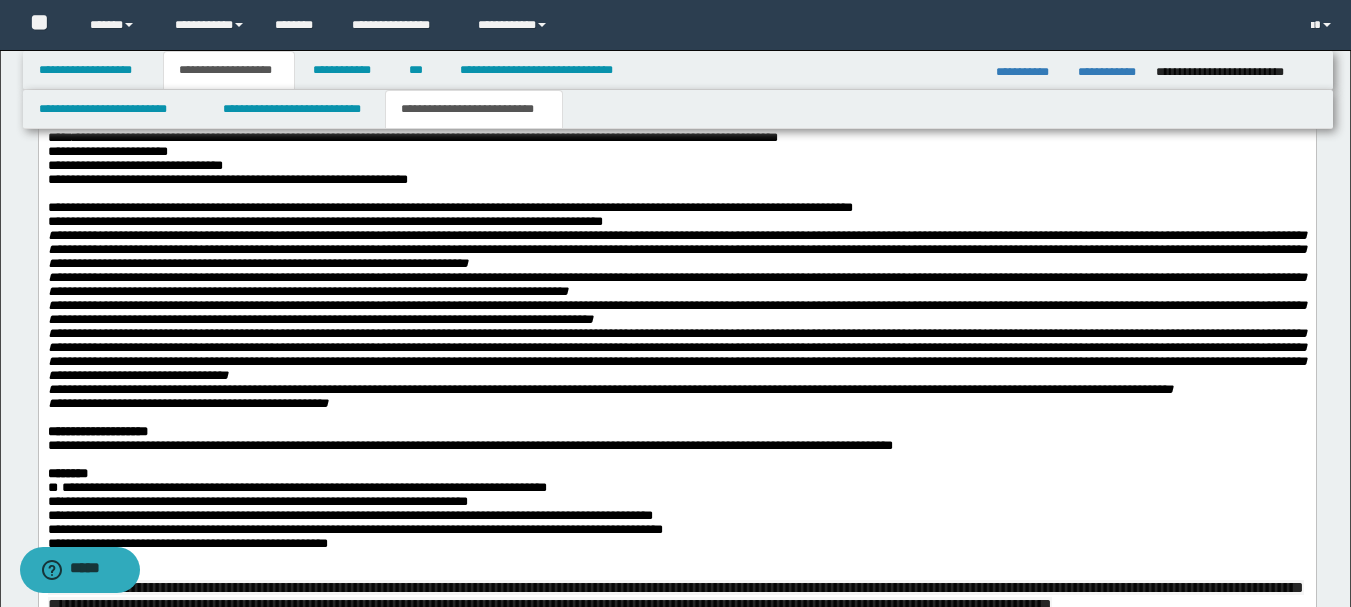 scroll, scrollTop: 2400, scrollLeft: 0, axis: vertical 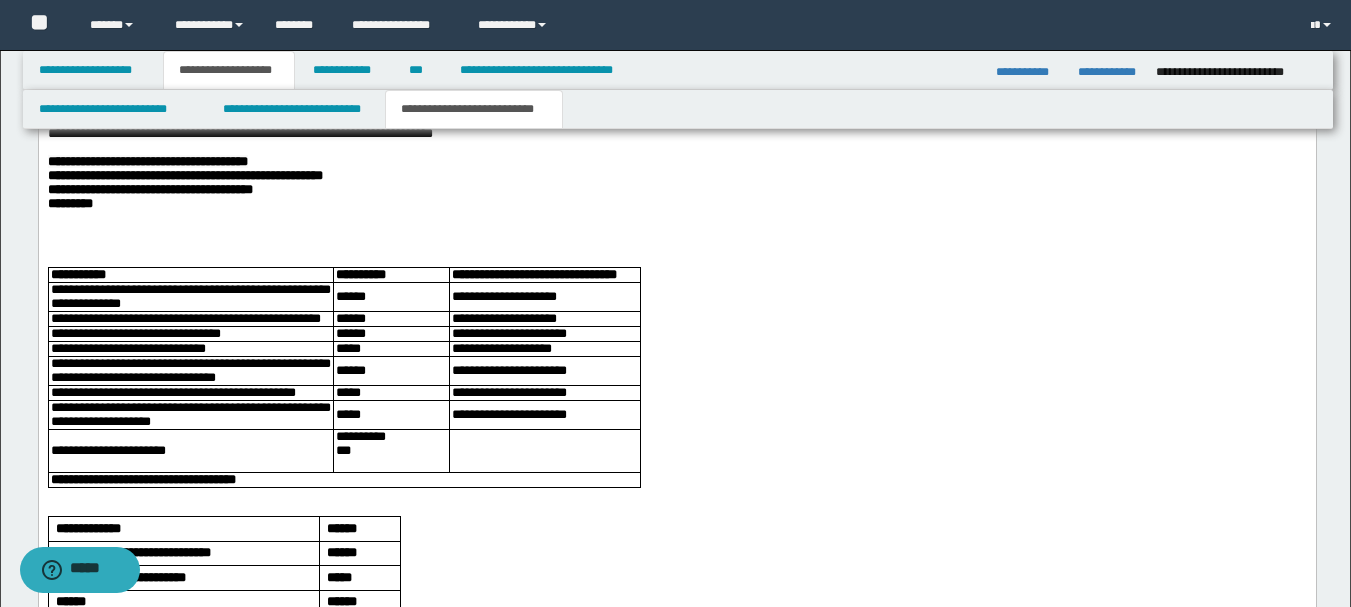 click at bounding box center (676, 121) 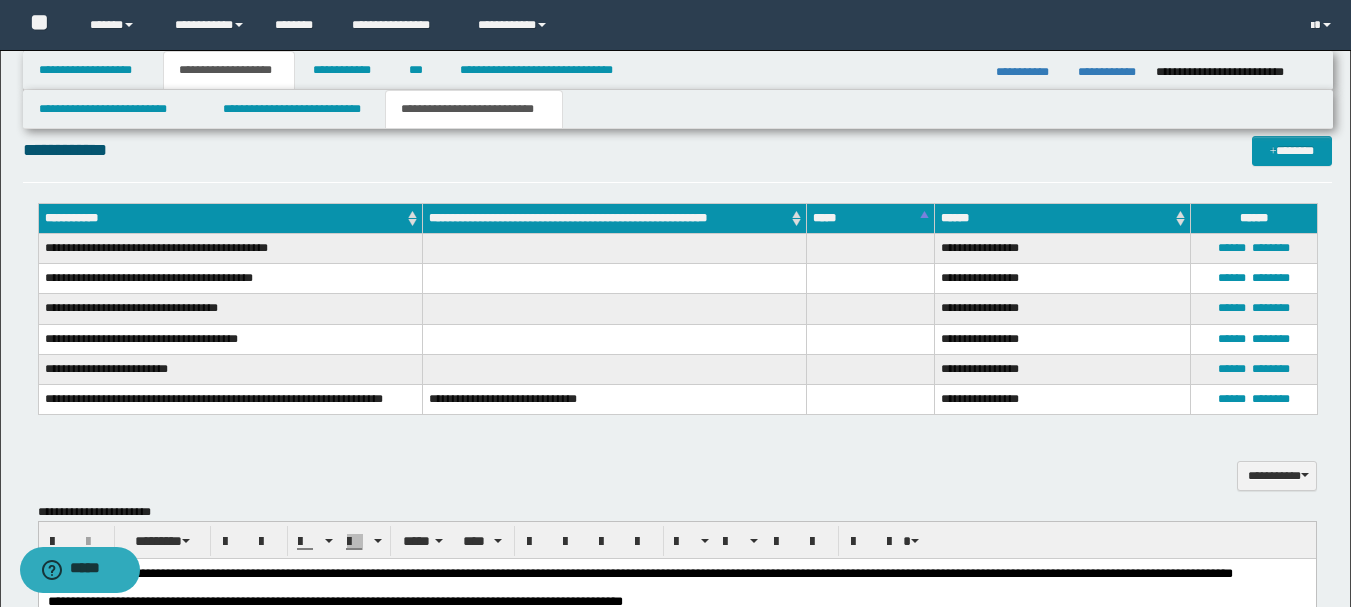 scroll, scrollTop: 1400, scrollLeft: 0, axis: vertical 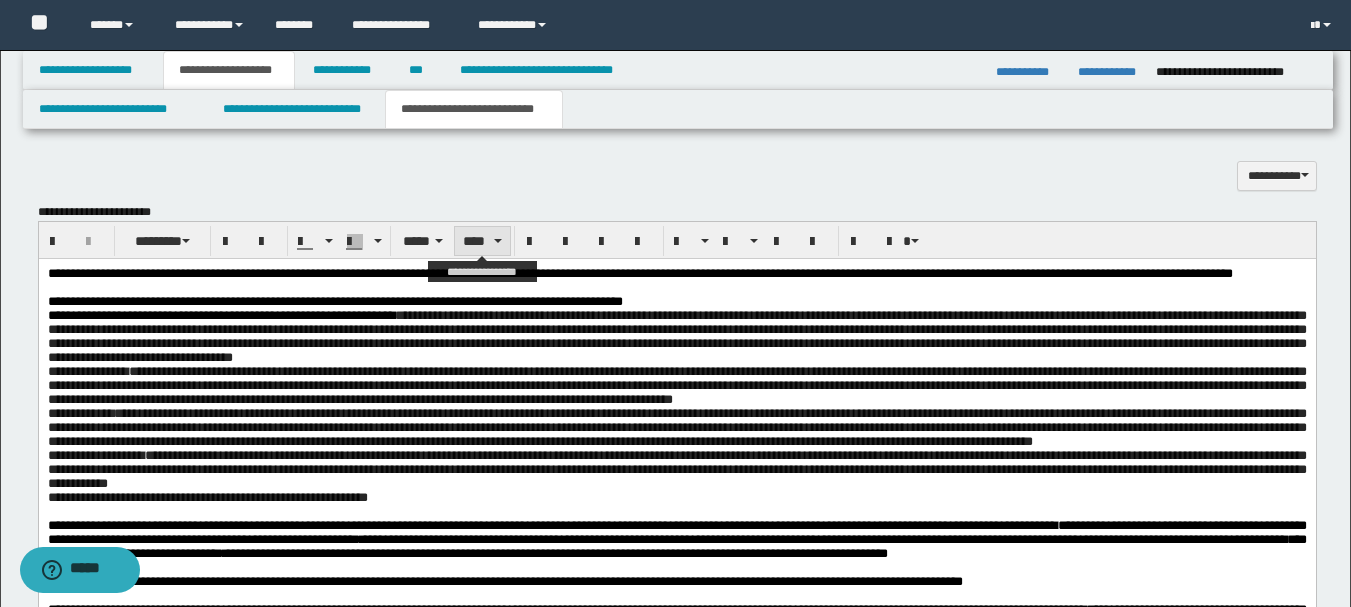 click on "****" at bounding box center [482, 241] 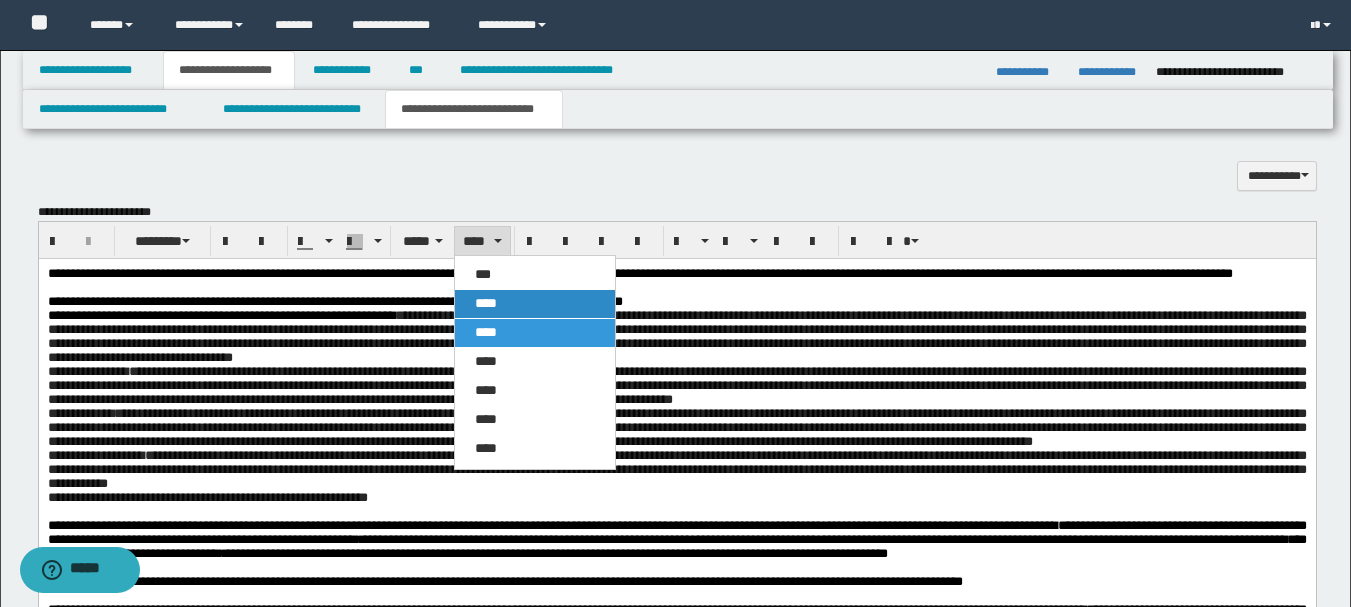 click on "****" at bounding box center [486, 303] 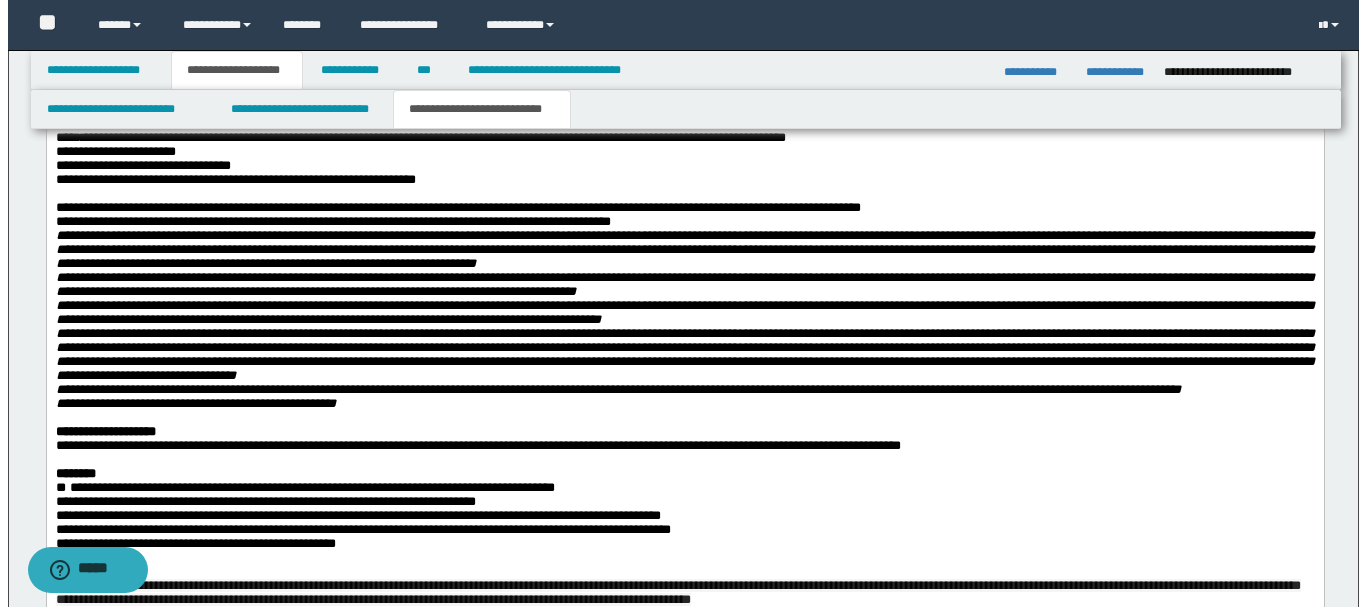 scroll, scrollTop: 2300, scrollLeft: 0, axis: vertical 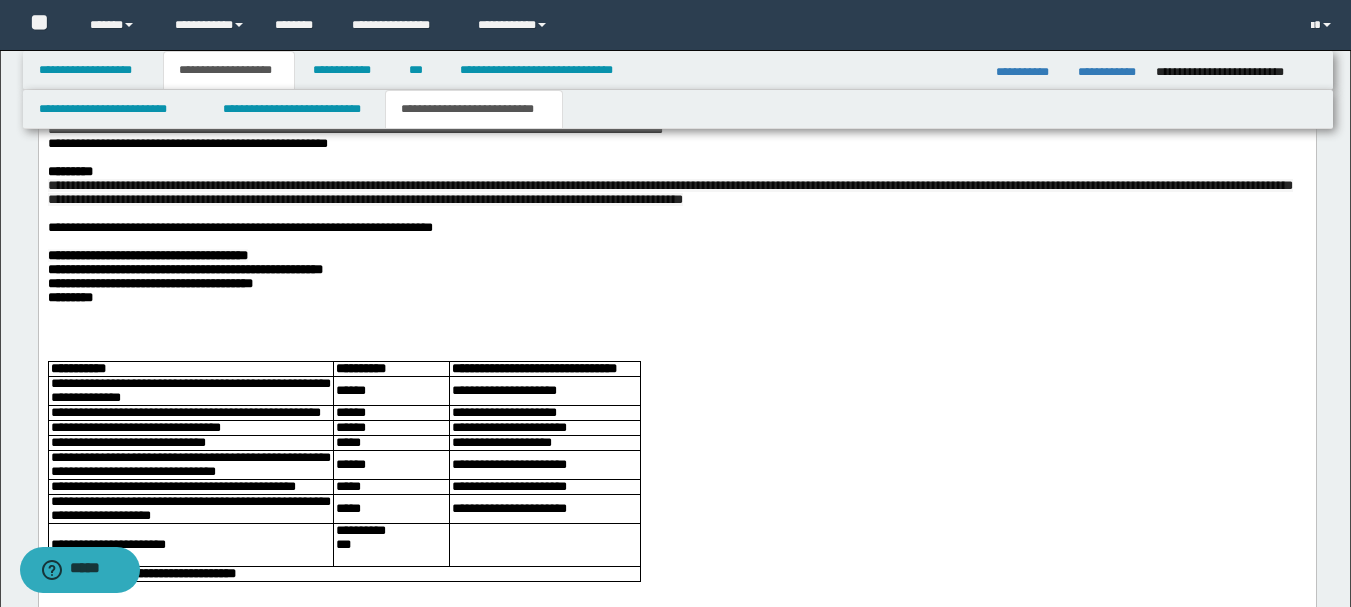 click at bounding box center (676, 215) 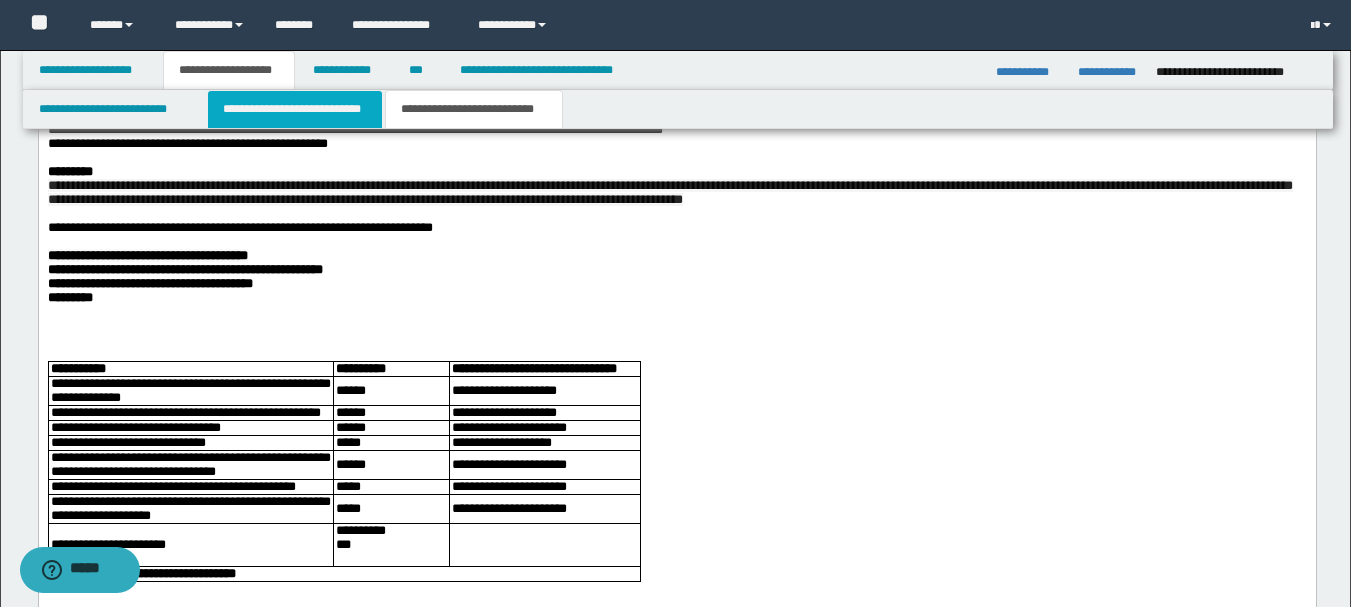 click on "**********" at bounding box center (295, 109) 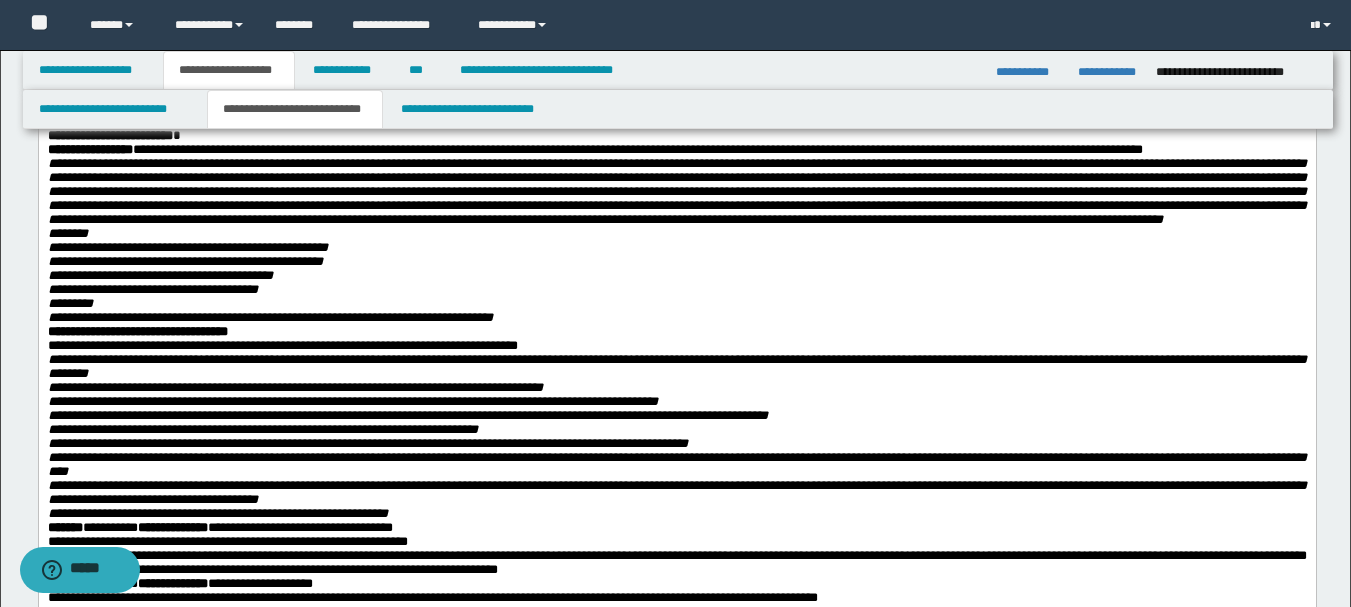scroll, scrollTop: 0, scrollLeft: 0, axis: both 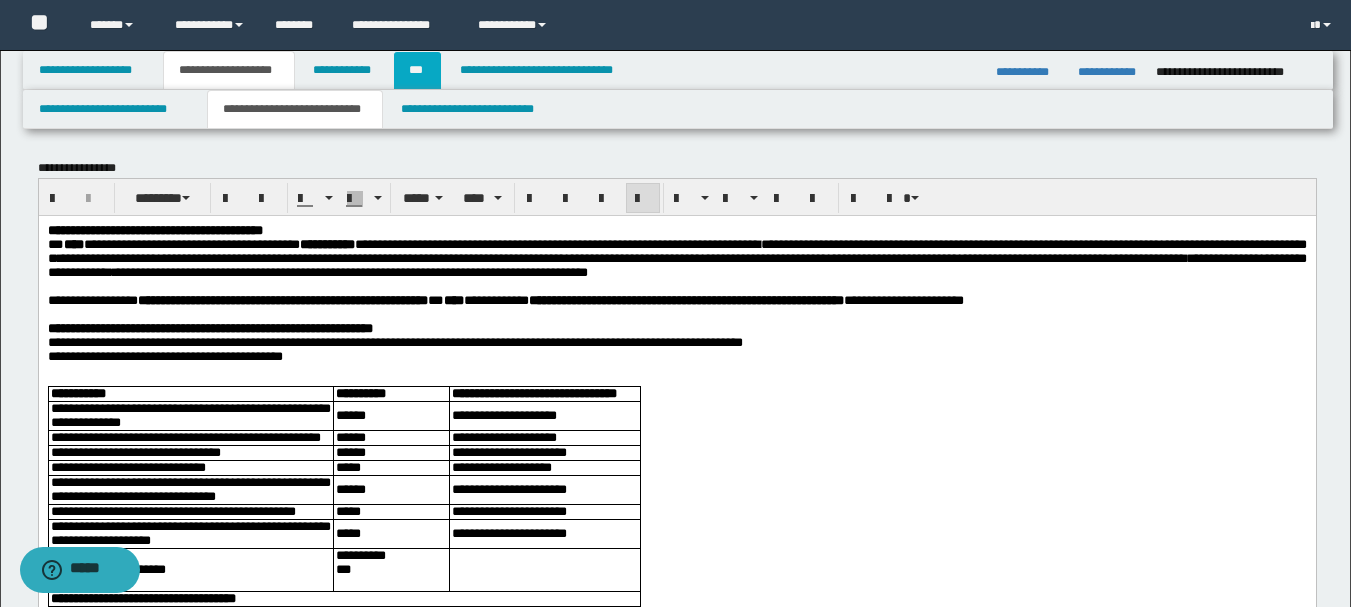 click on "***" at bounding box center [417, 70] 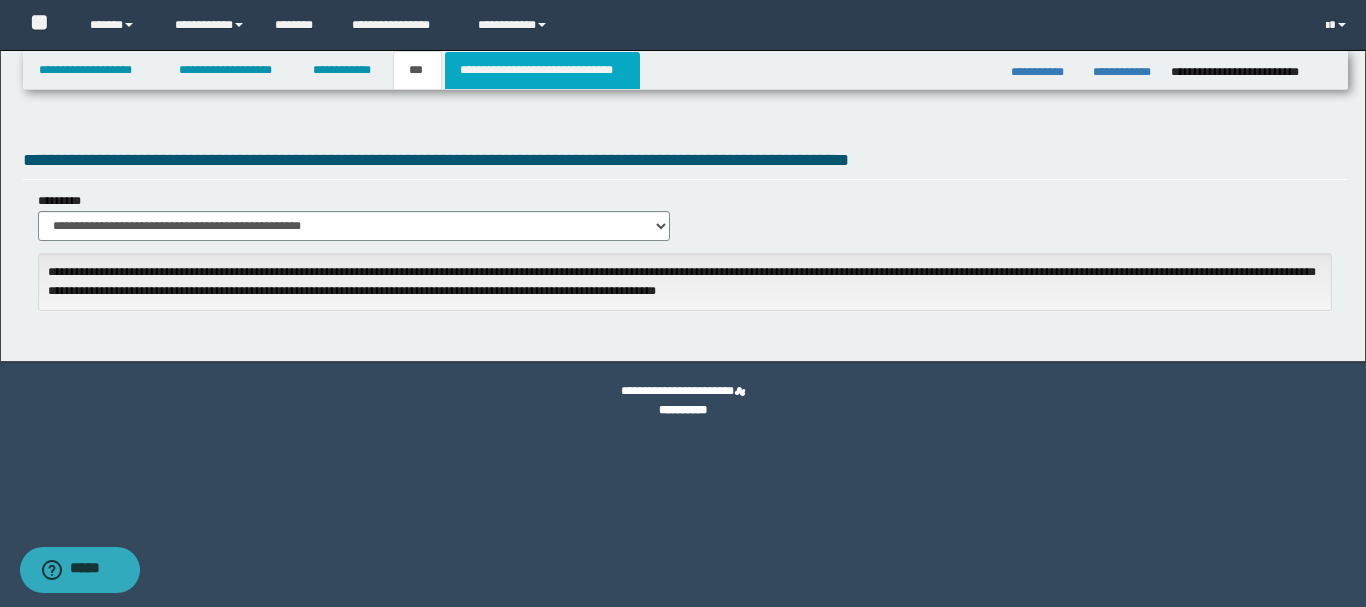 click on "**********" at bounding box center [542, 70] 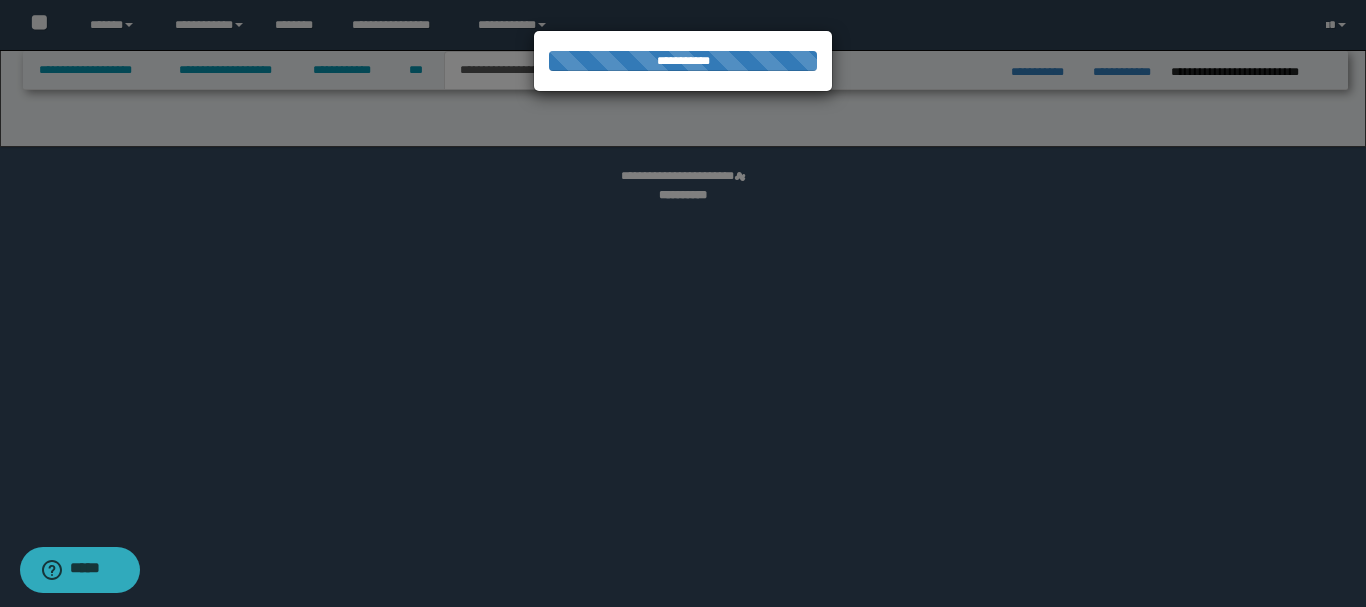 select on "*" 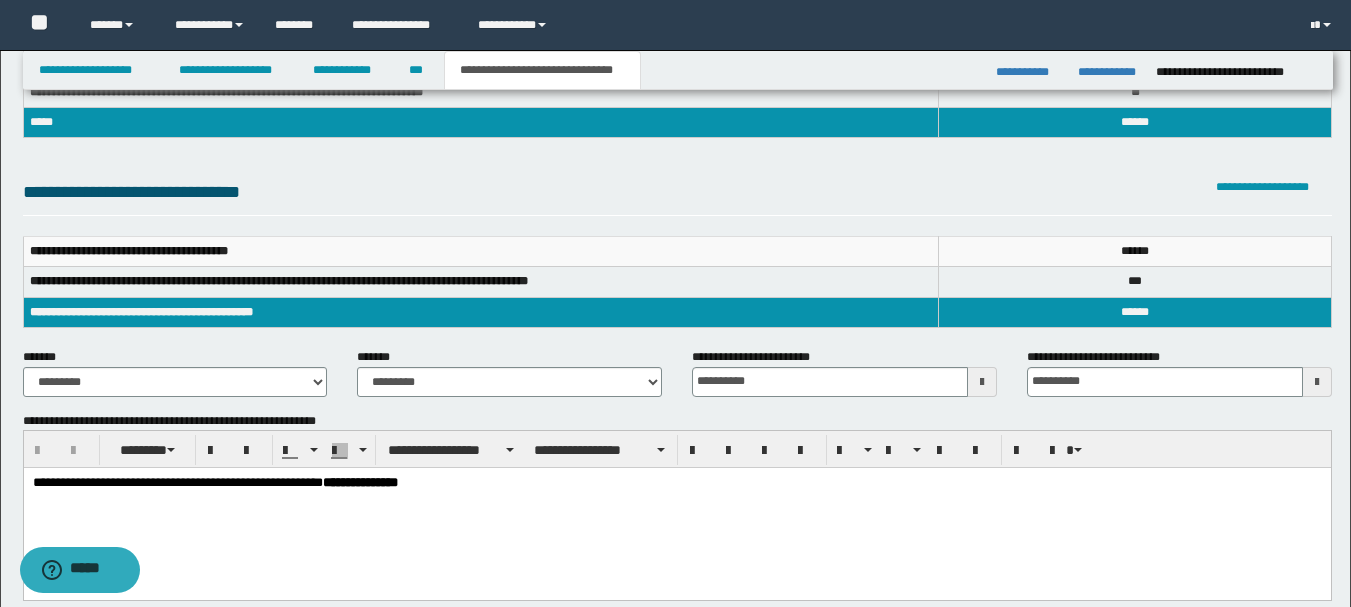 scroll, scrollTop: 0, scrollLeft: 0, axis: both 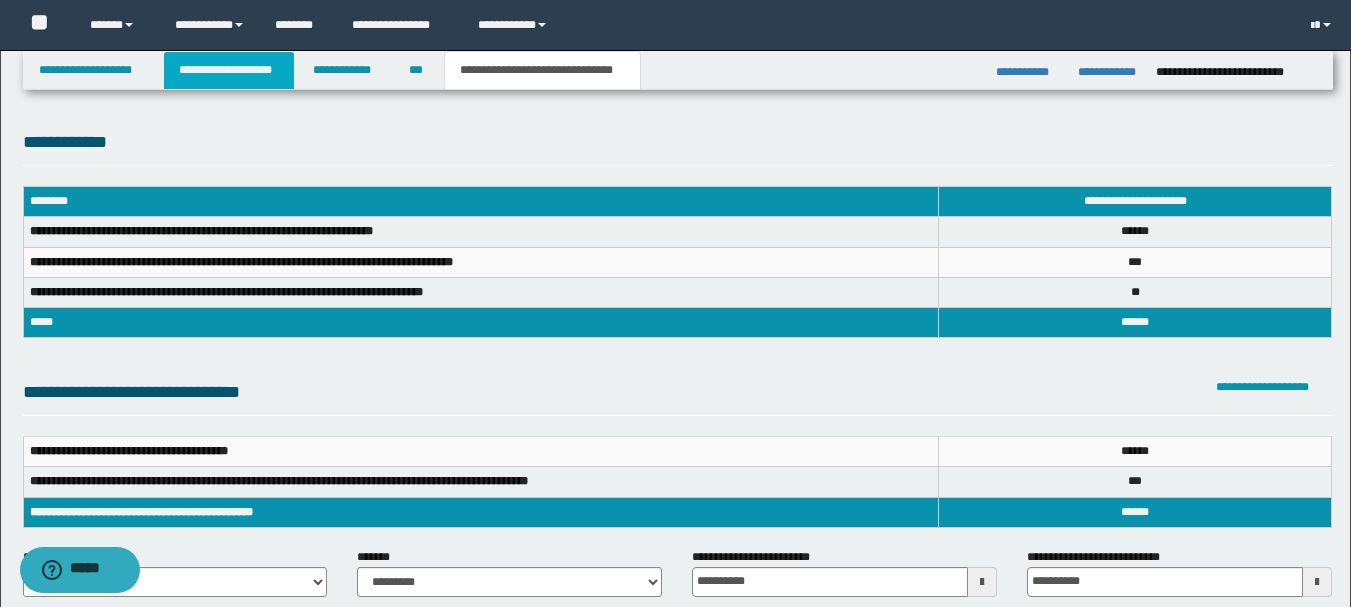 click on "**********" at bounding box center [229, 70] 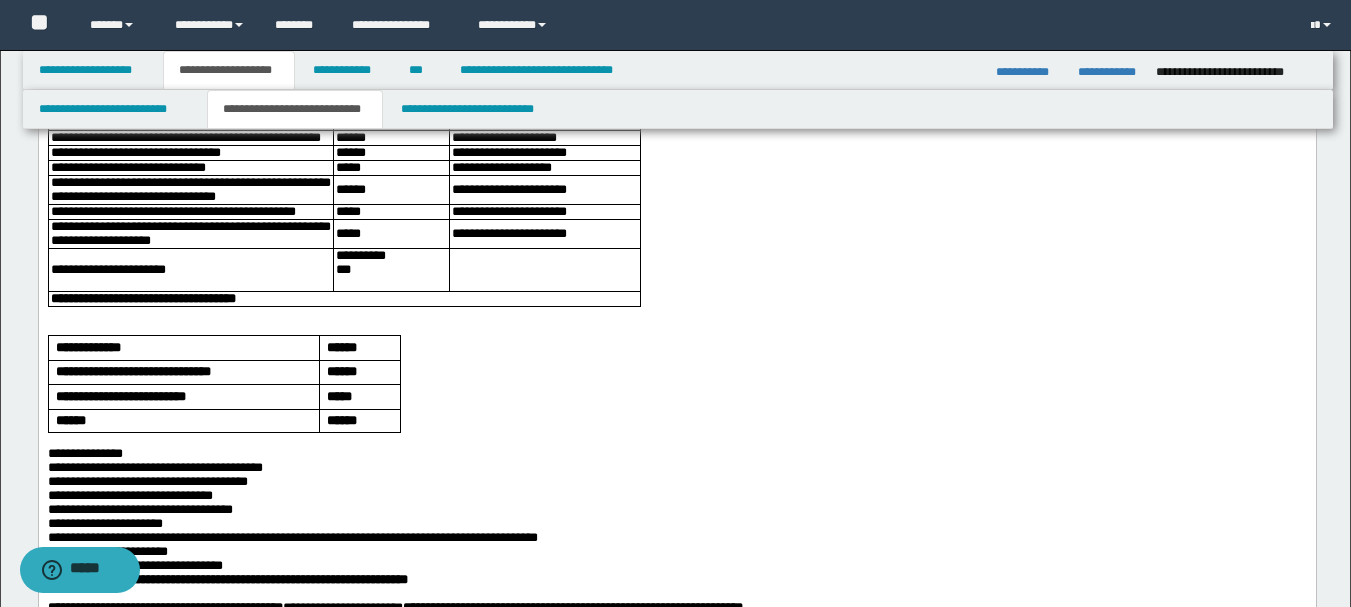 scroll, scrollTop: 200, scrollLeft: 0, axis: vertical 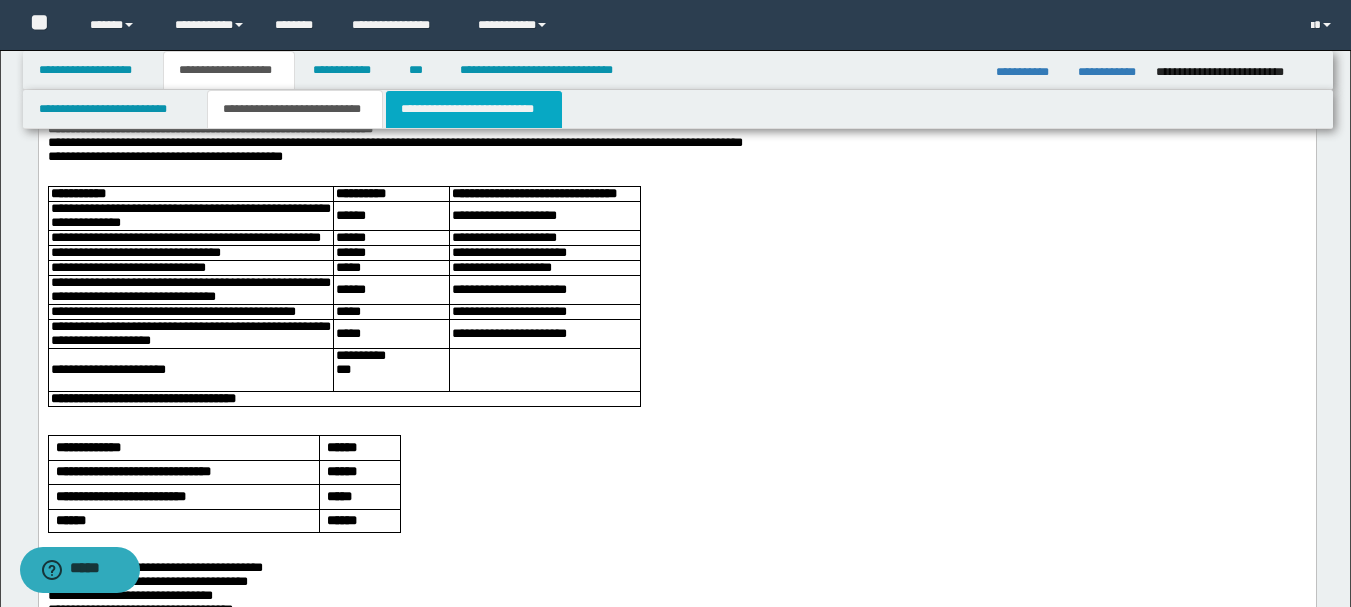 click on "**********" at bounding box center [474, 109] 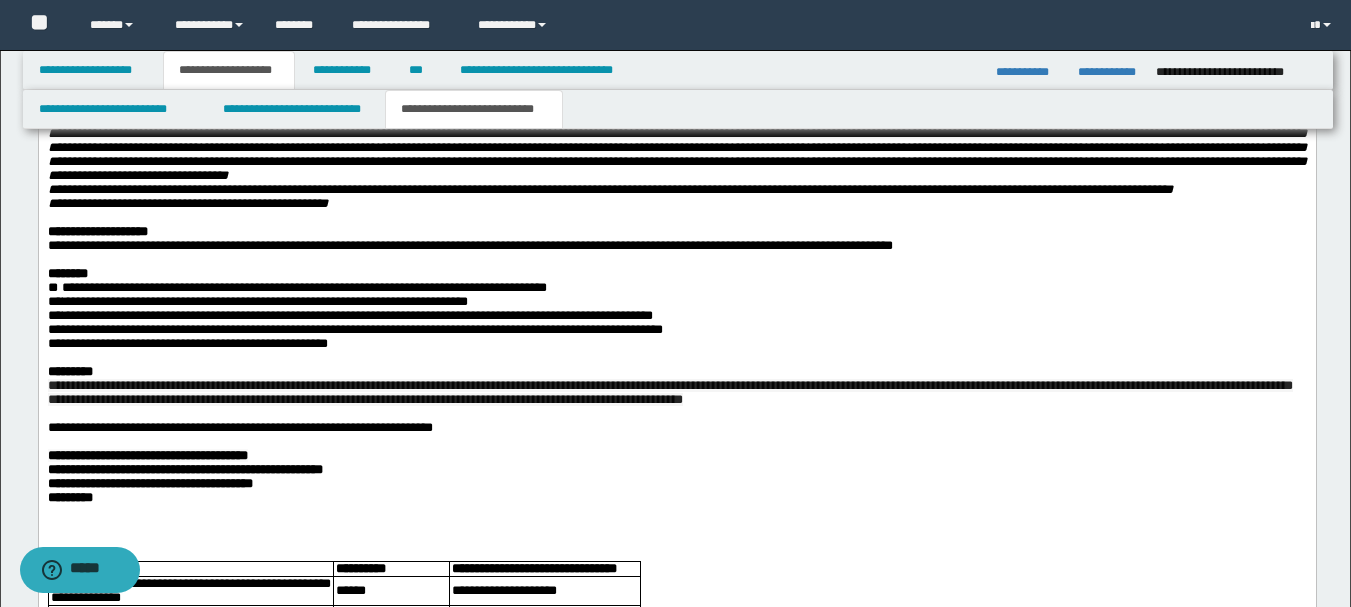 scroll, scrollTop: 2200, scrollLeft: 0, axis: vertical 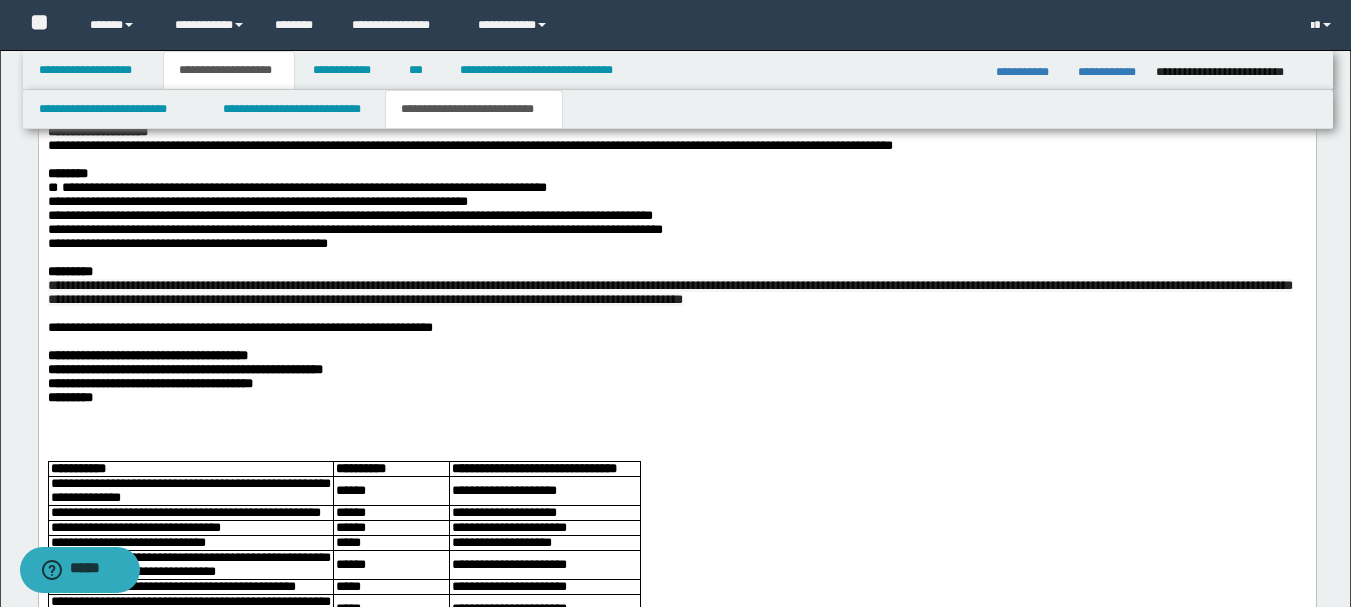 click on "**********" at bounding box center (676, 245) 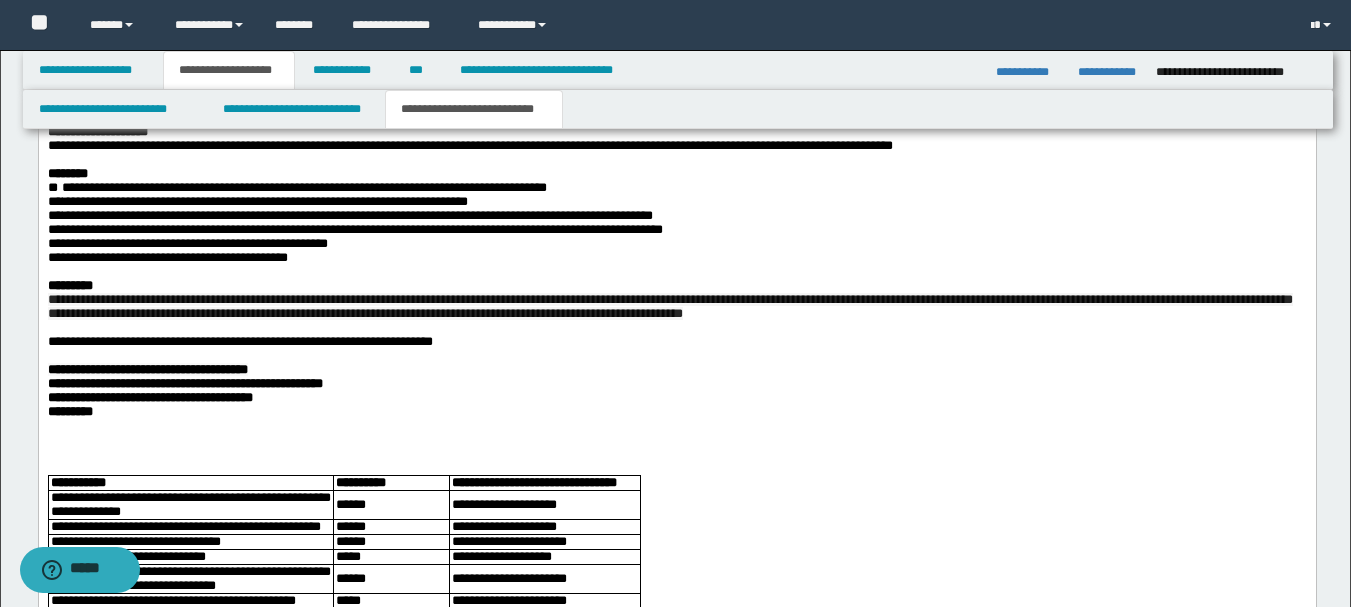 click on "**********" at bounding box center [676, 259] 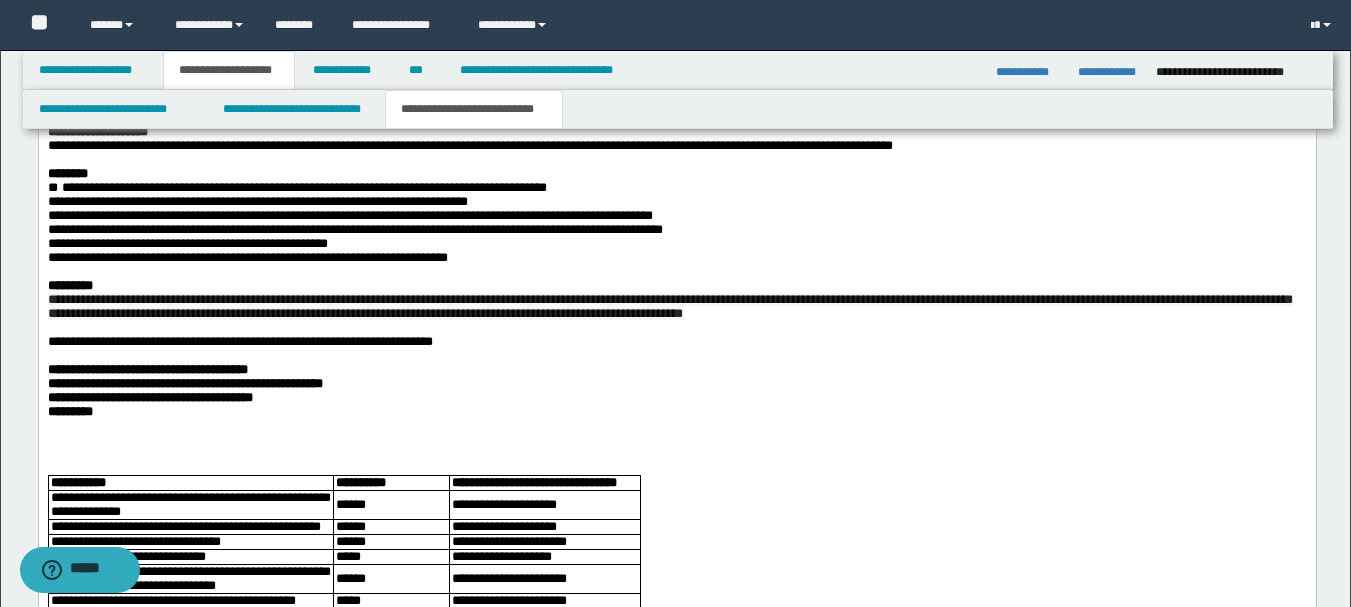 click on "**********" at bounding box center (676, 259) 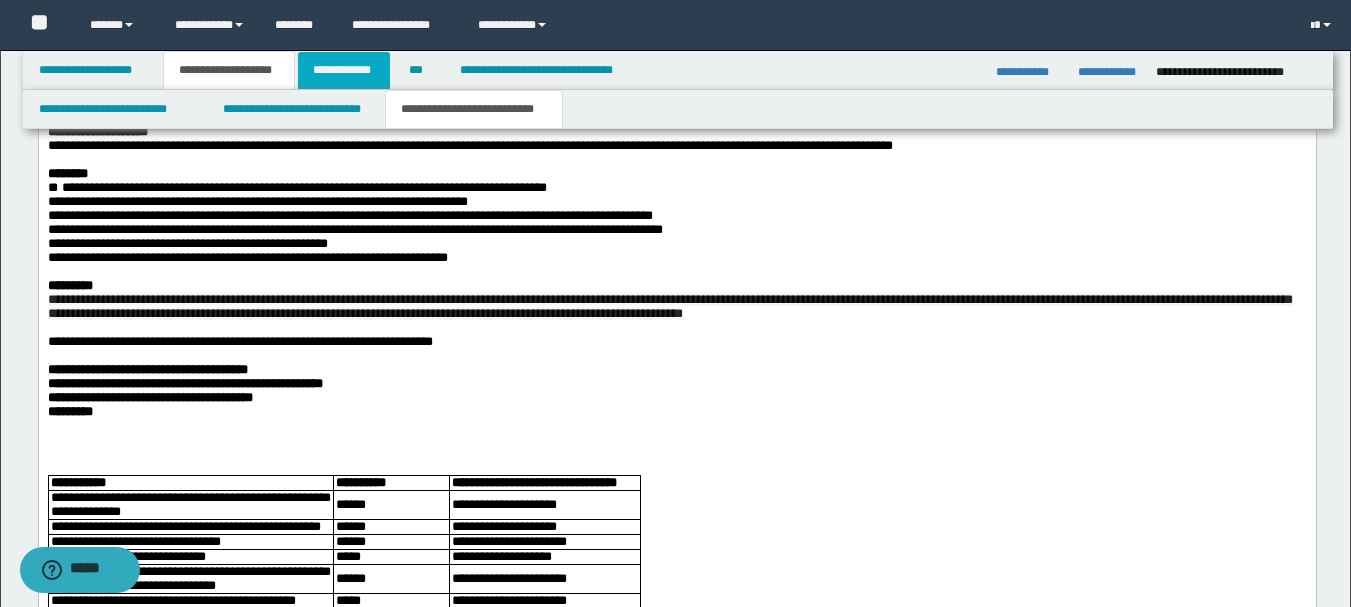 click on "**********" at bounding box center (344, 70) 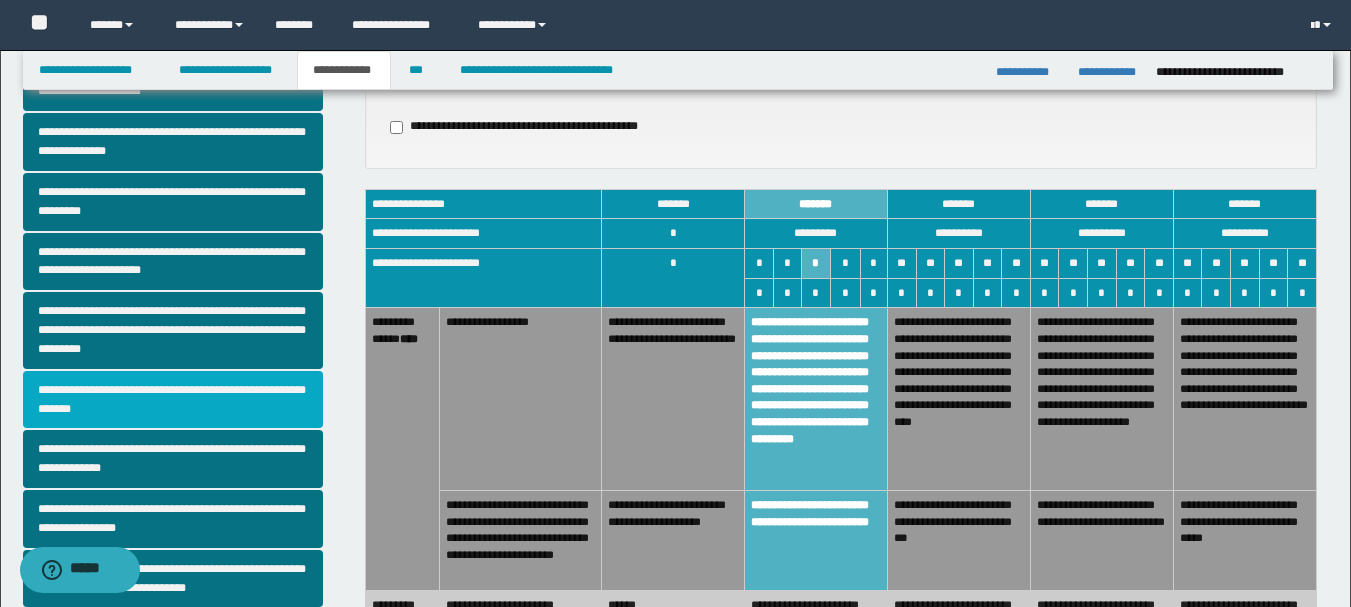 scroll, scrollTop: 573, scrollLeft: 0, axis: vertical 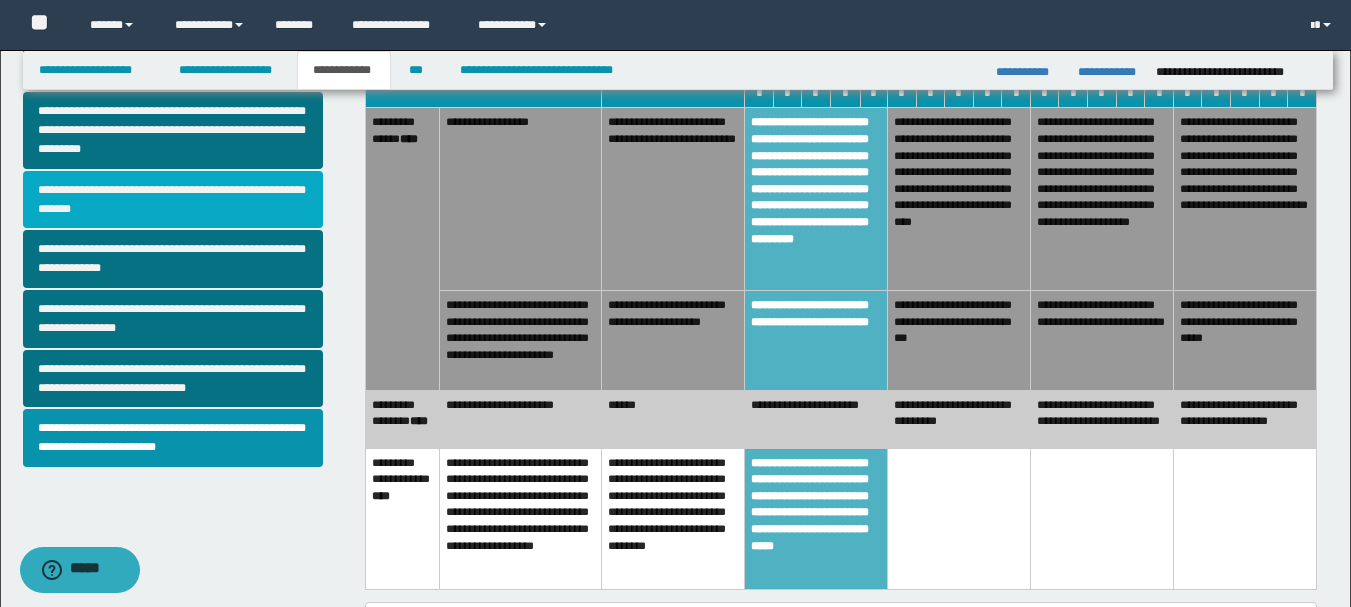 click on "**********" at bounding box center [173, 200] 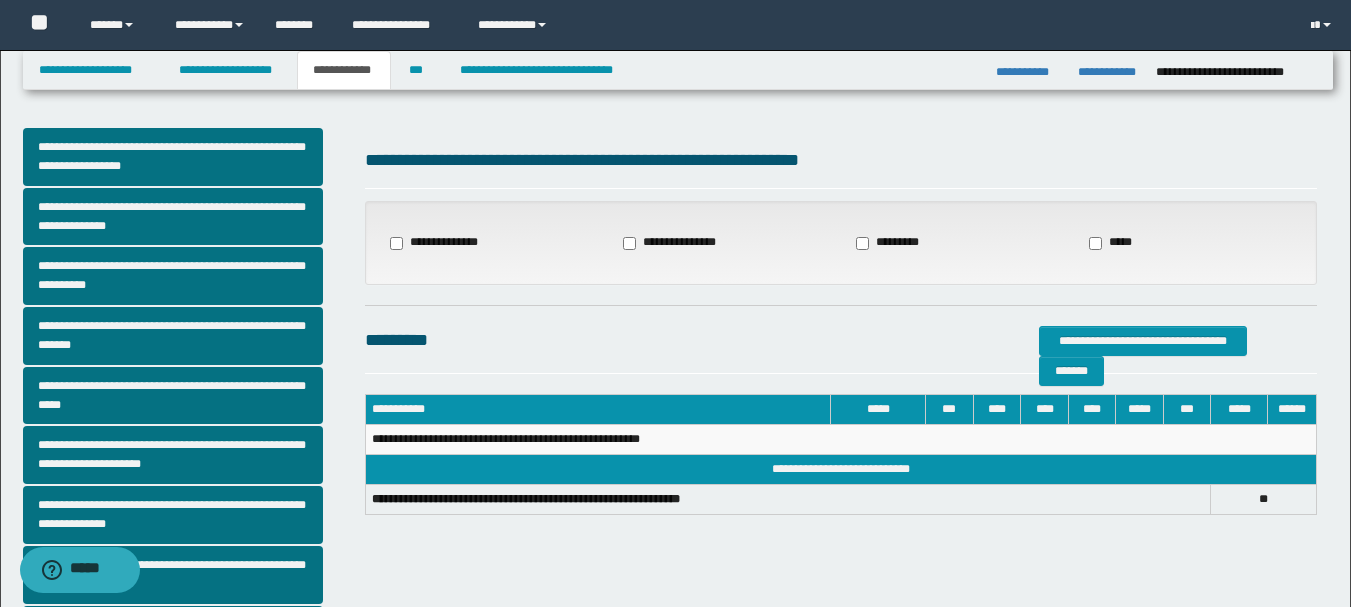 click on "**********" at bounding box center [439, 243] 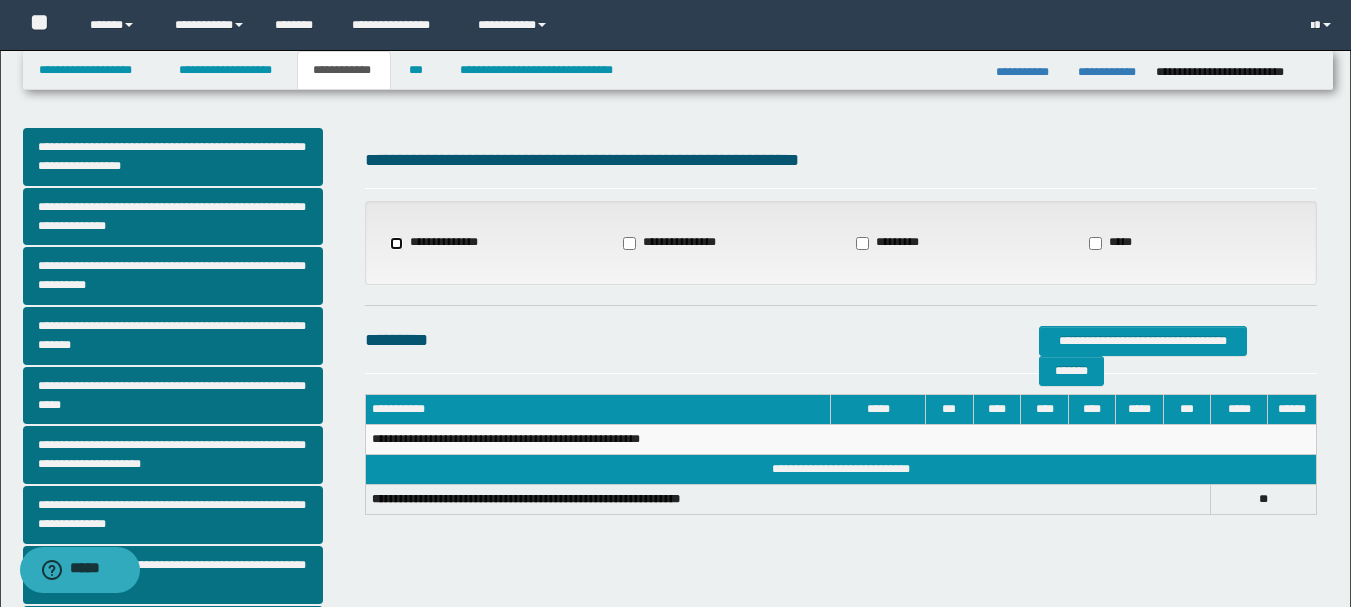 select on "*" 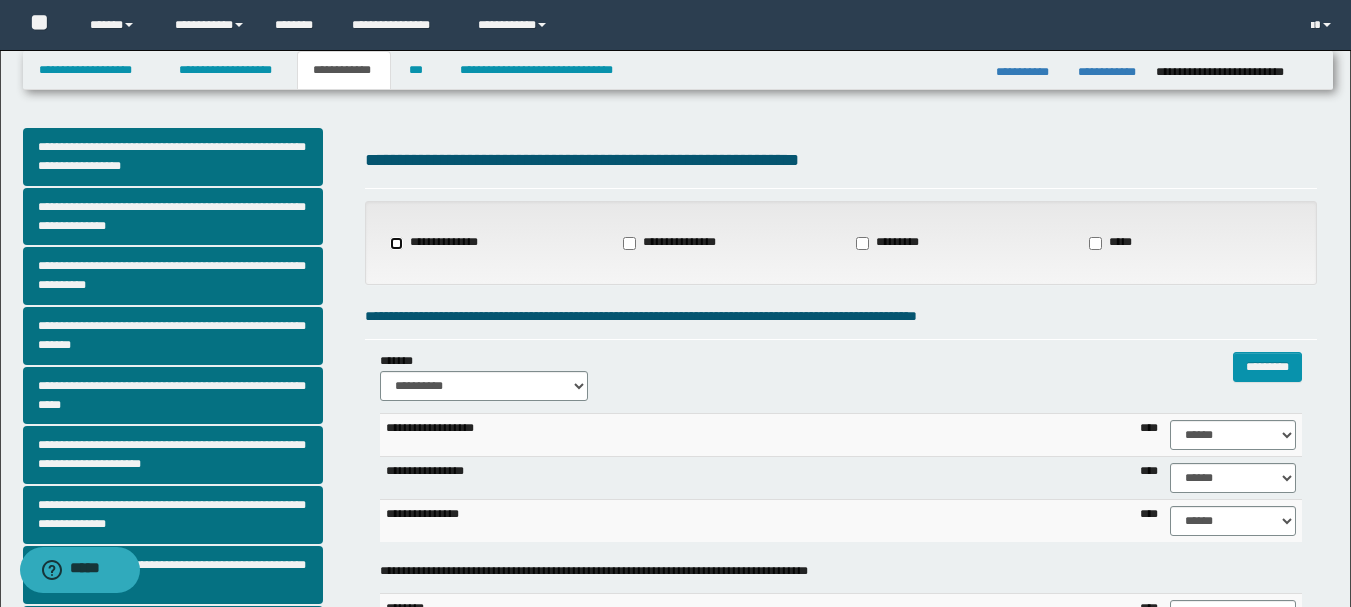 scroll, scrollTop: 100, scrollLeft: 0, axis: vertical 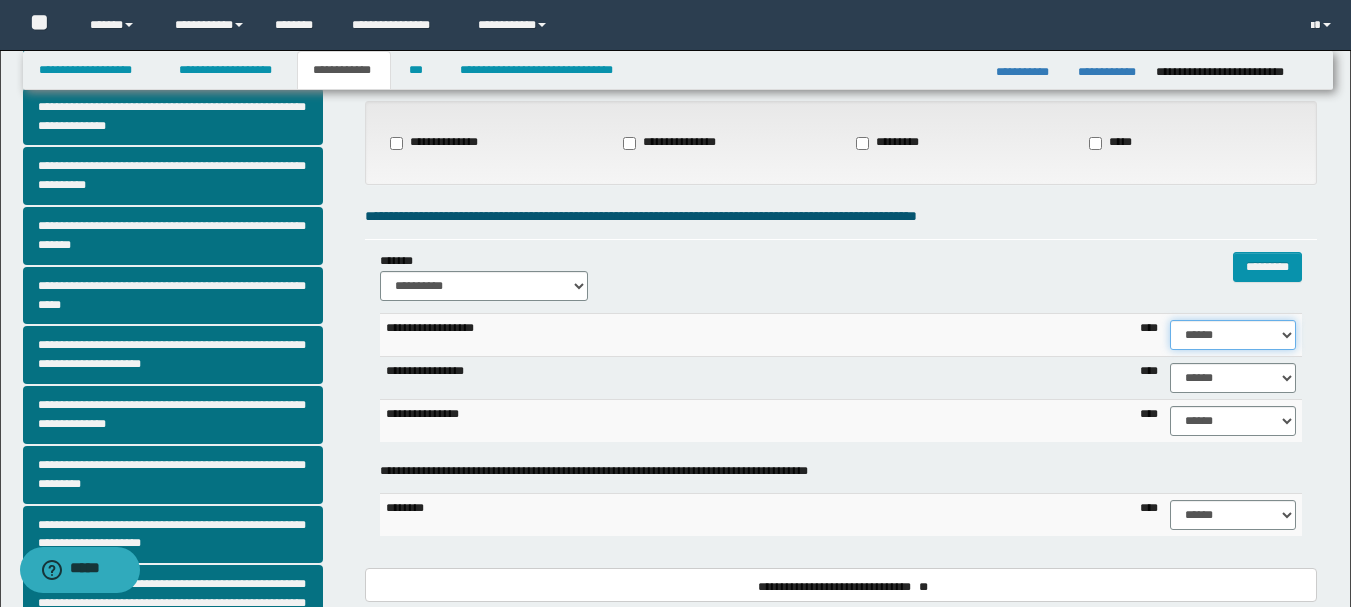 click on "******
****
**
**
**
**
**
**
**
**
***
***
***
***
***
***
***
***
***
***
****
****
****
****" at bounding box center (1233, 335) 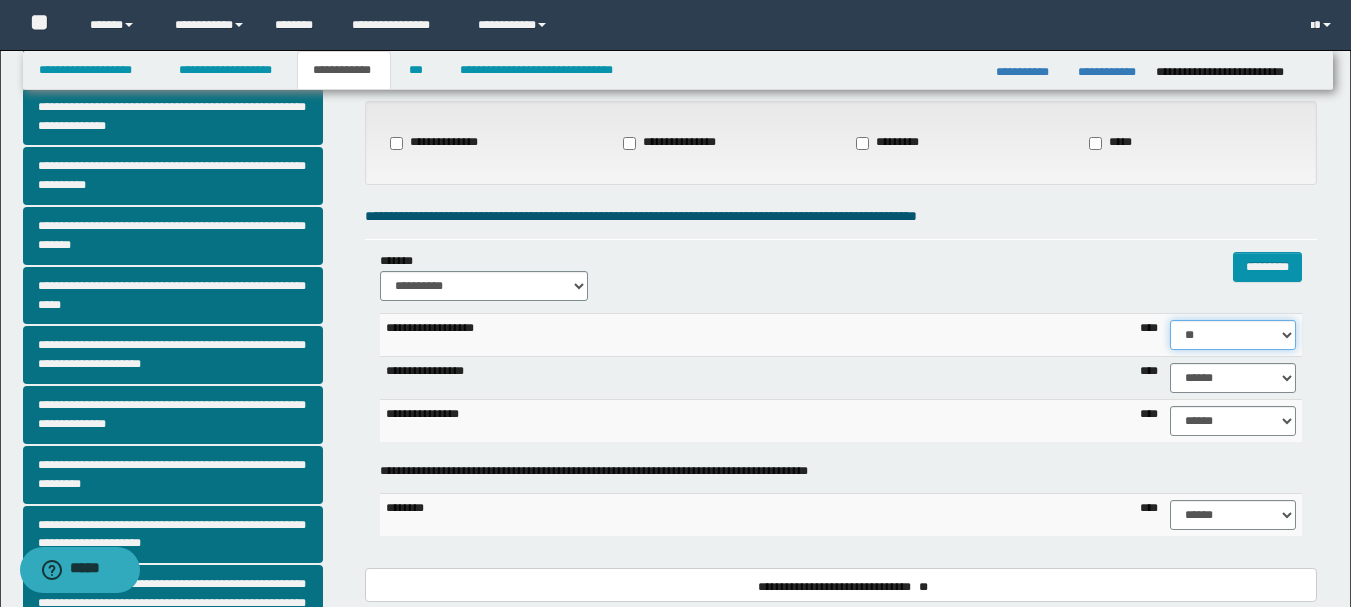 click on "******
****
**
**
**
**
**
**
**
**
***
***
***
***
***
***
***
***
***
***
****
****
****
****" at bounding box center [1233, 335] 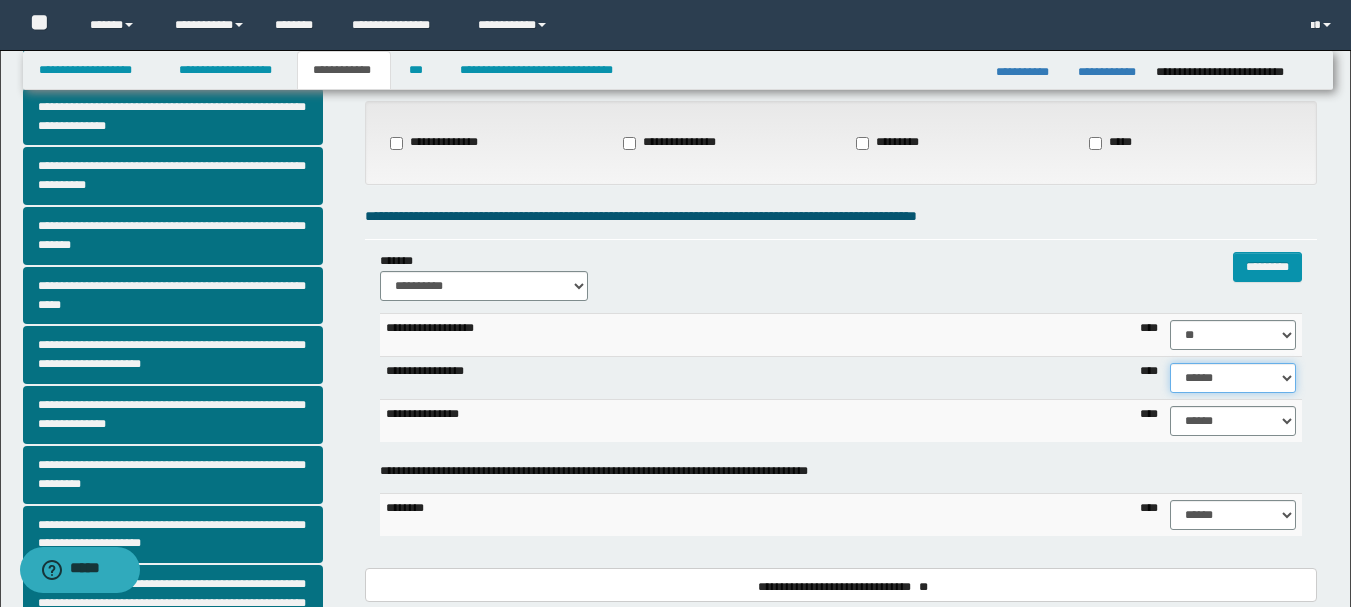 click on "******
****
**
**
**
**
**
**
**
**
***
***
***
***
***
***
***
***
***
***
****
****
****
****" at bounding box center [1233, 378] 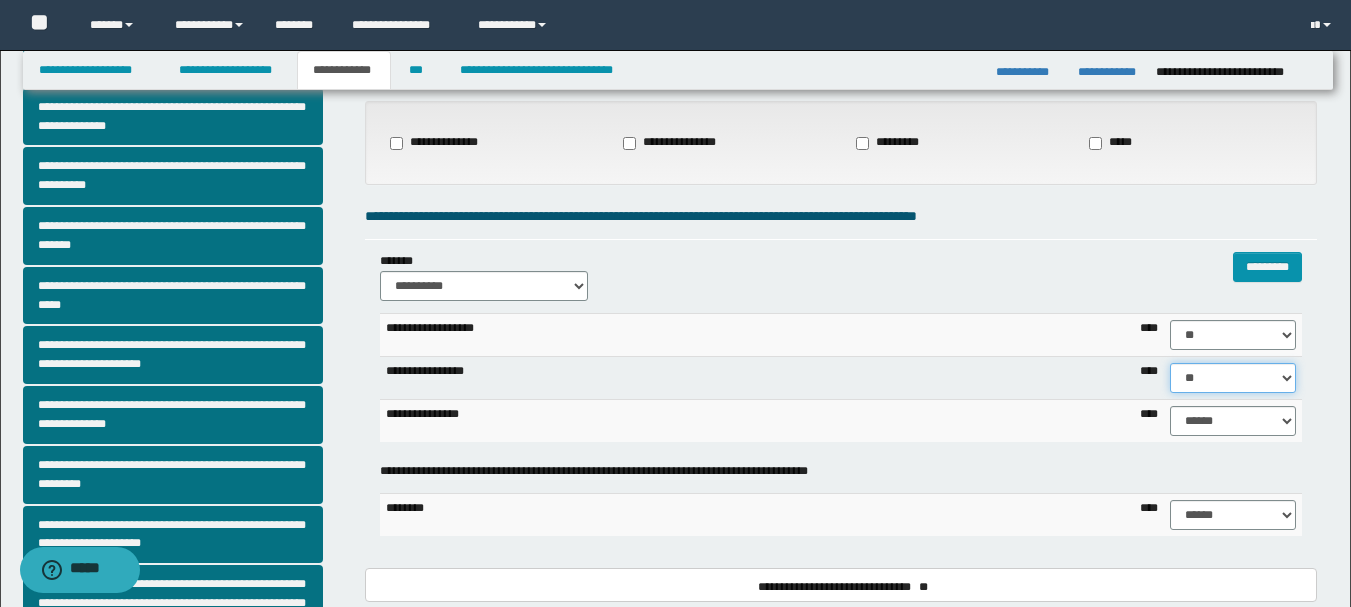 click on "******
****
**
**
**
**
**
**
**
**
***
***
***
***
***
***
***
***
***
***
****
****
****
****" at bounding box center (1233, 378) 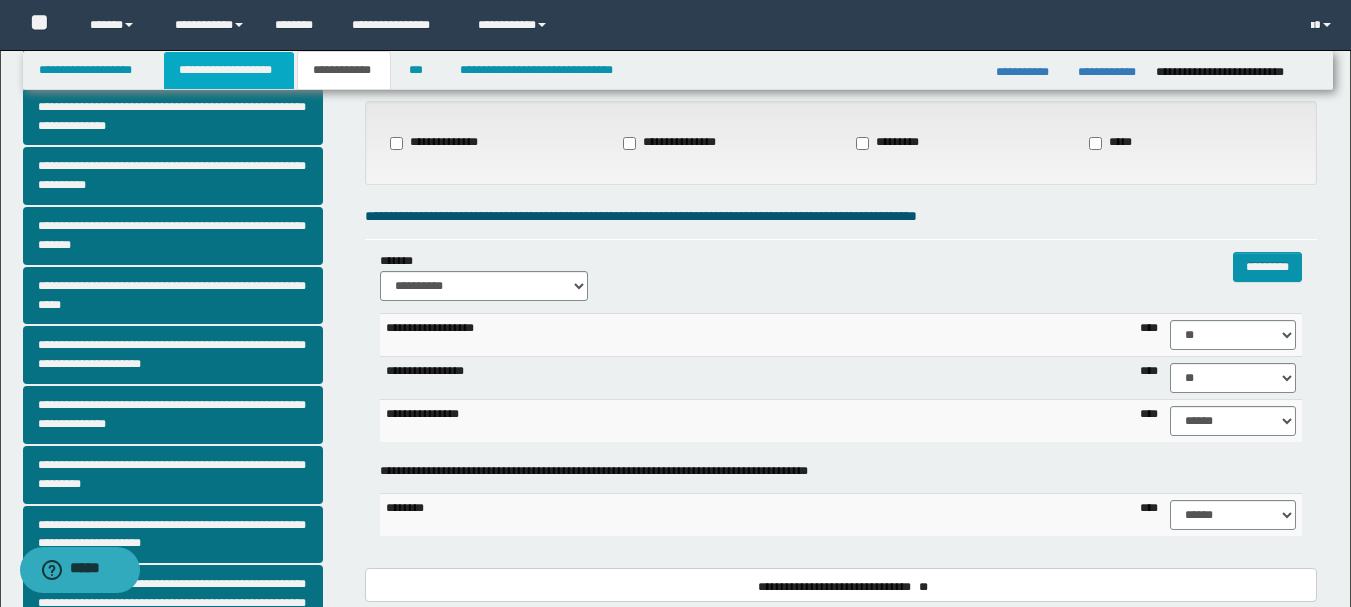 click on "**********" at bounding box center [229, 70] 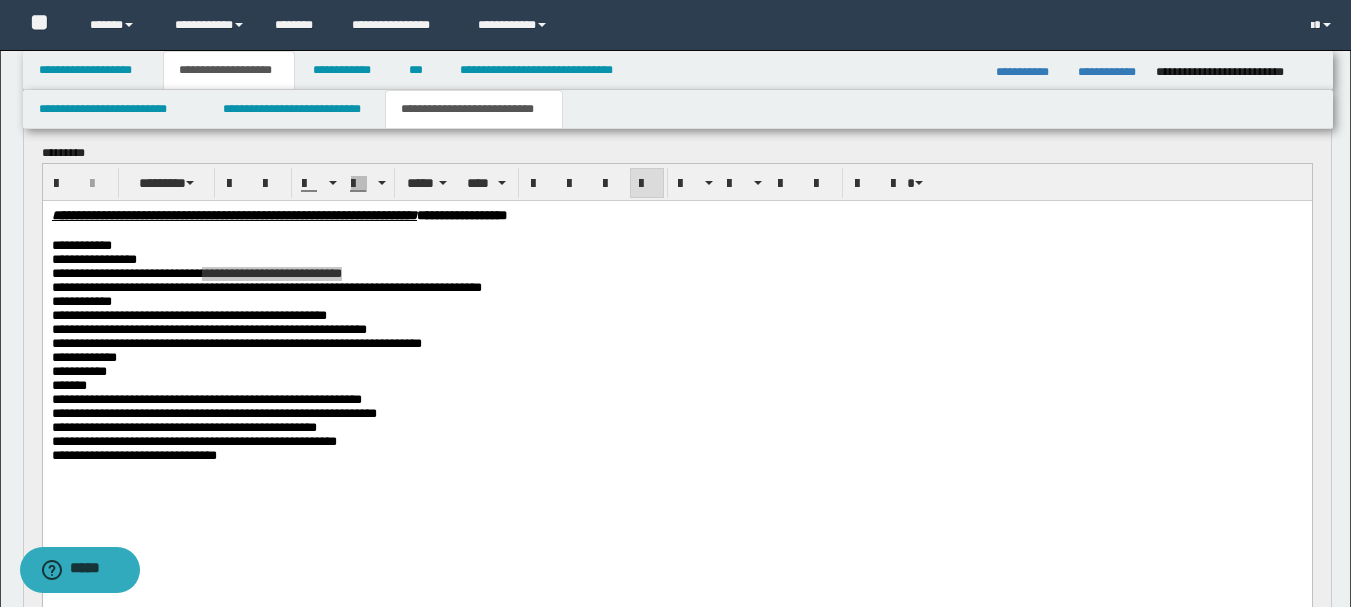 scroll, scrollTop: 1131, scrollLeft: 0, axis: vertical 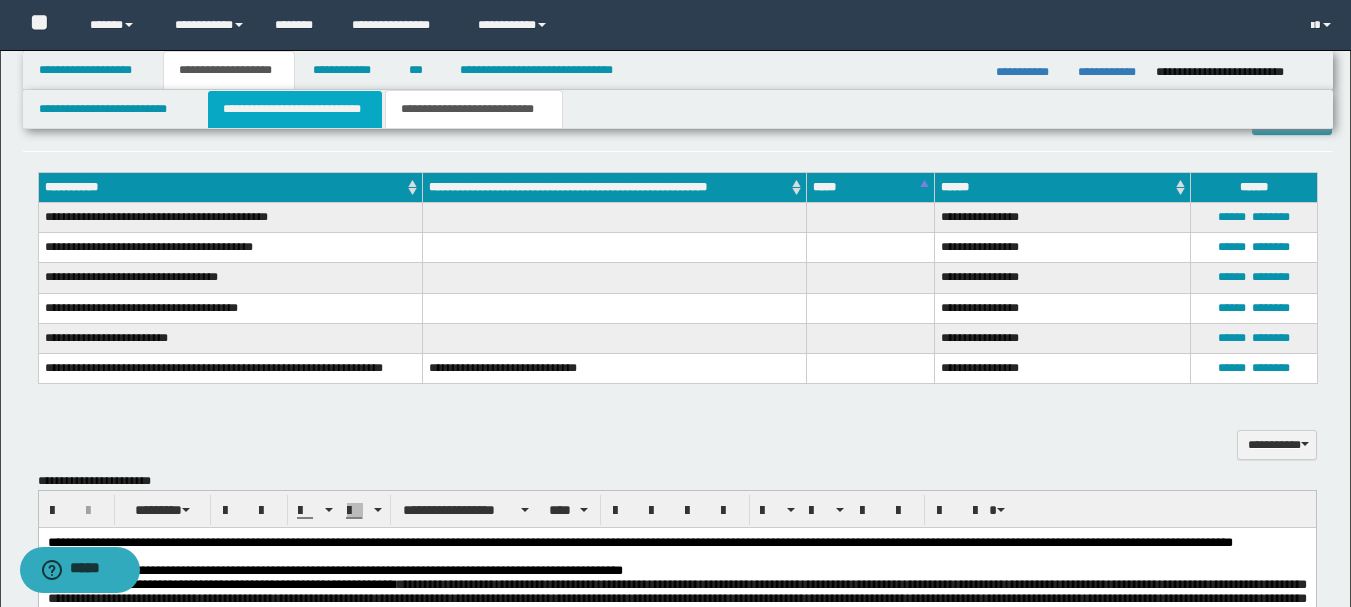 click on "**********" at bounding box center (295, 109) 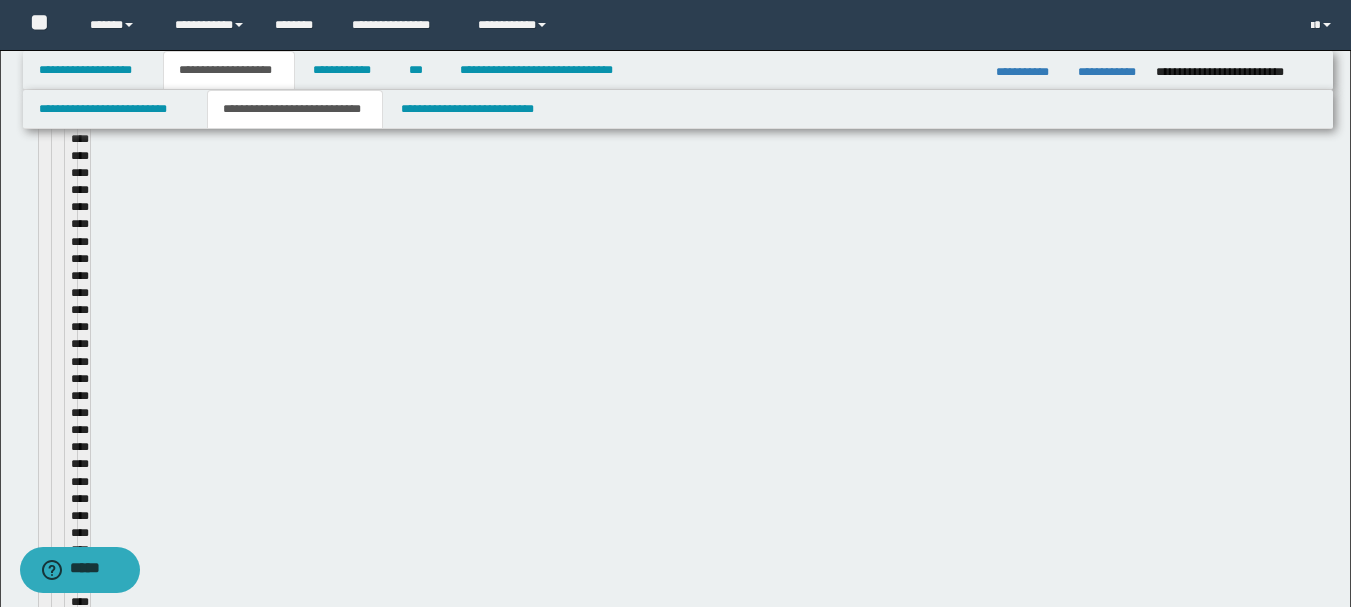 type 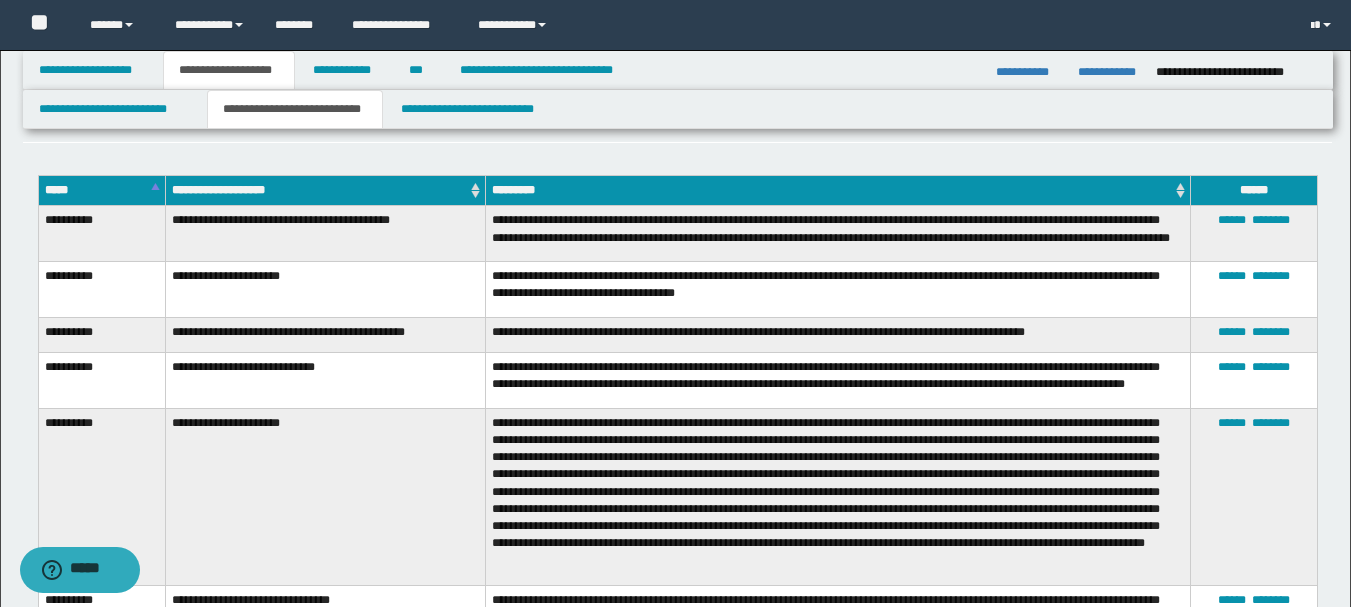scroll, scrollTop: 5231, scrollLeft: 0, axis: vertical 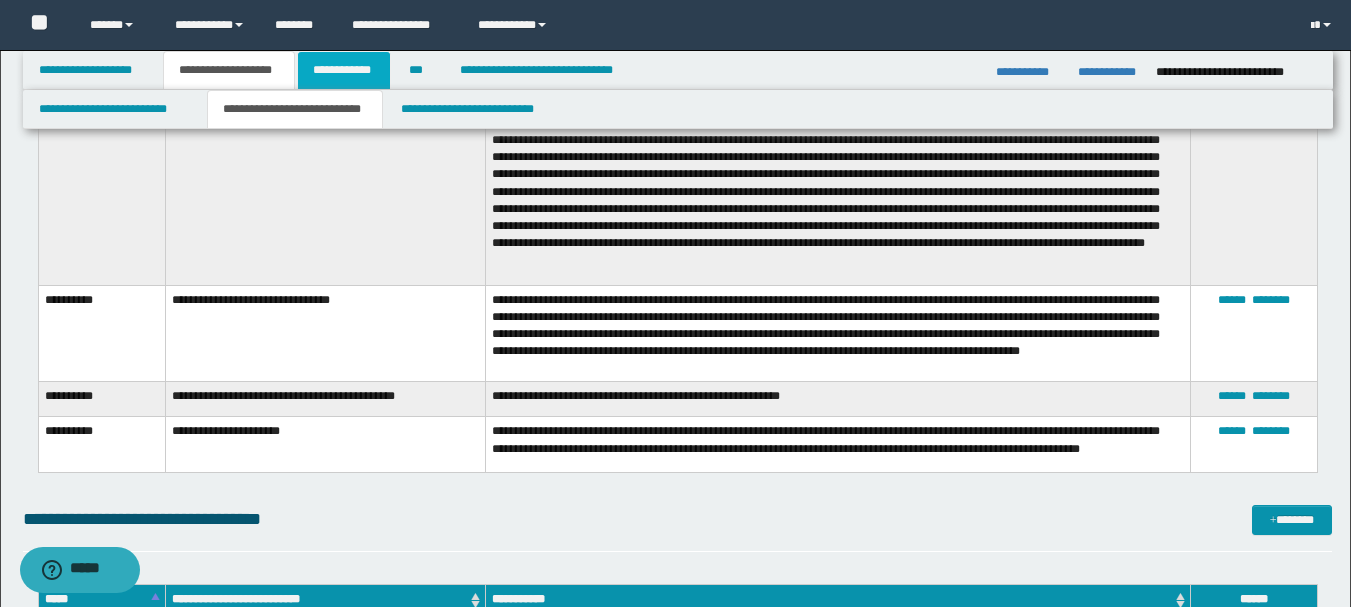 click on "**********" at bounding box center (344, 70) 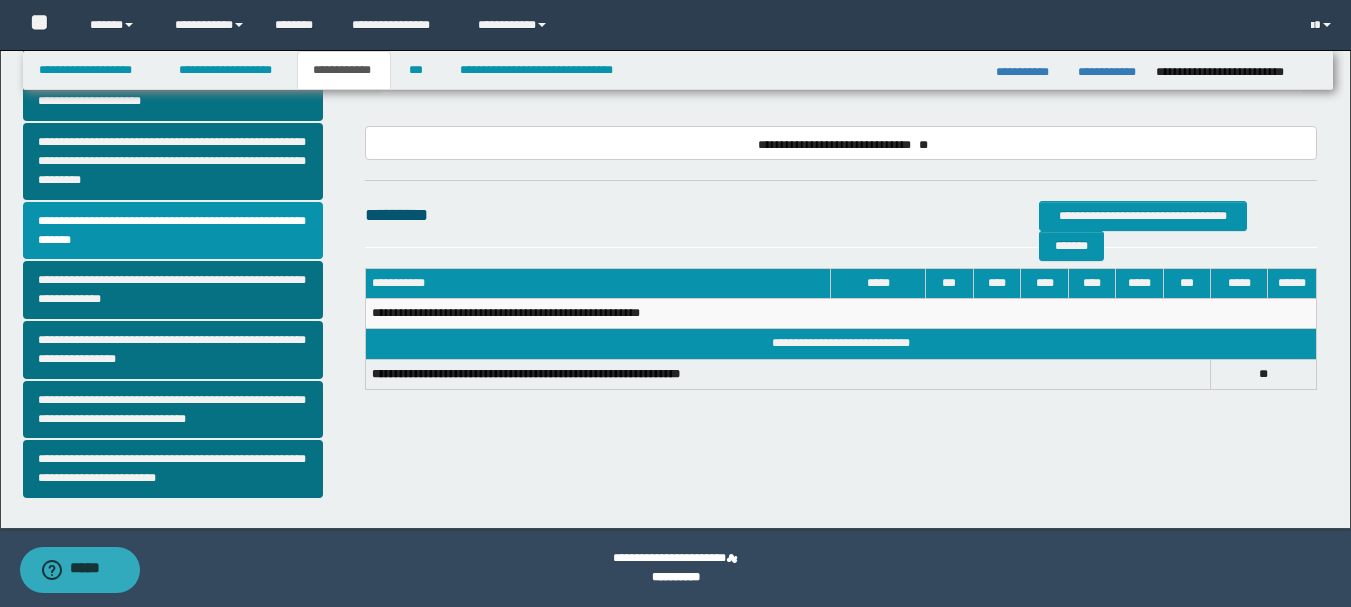 scroll, scrollTop: 42, scrollLeft: 0, axis: vertical 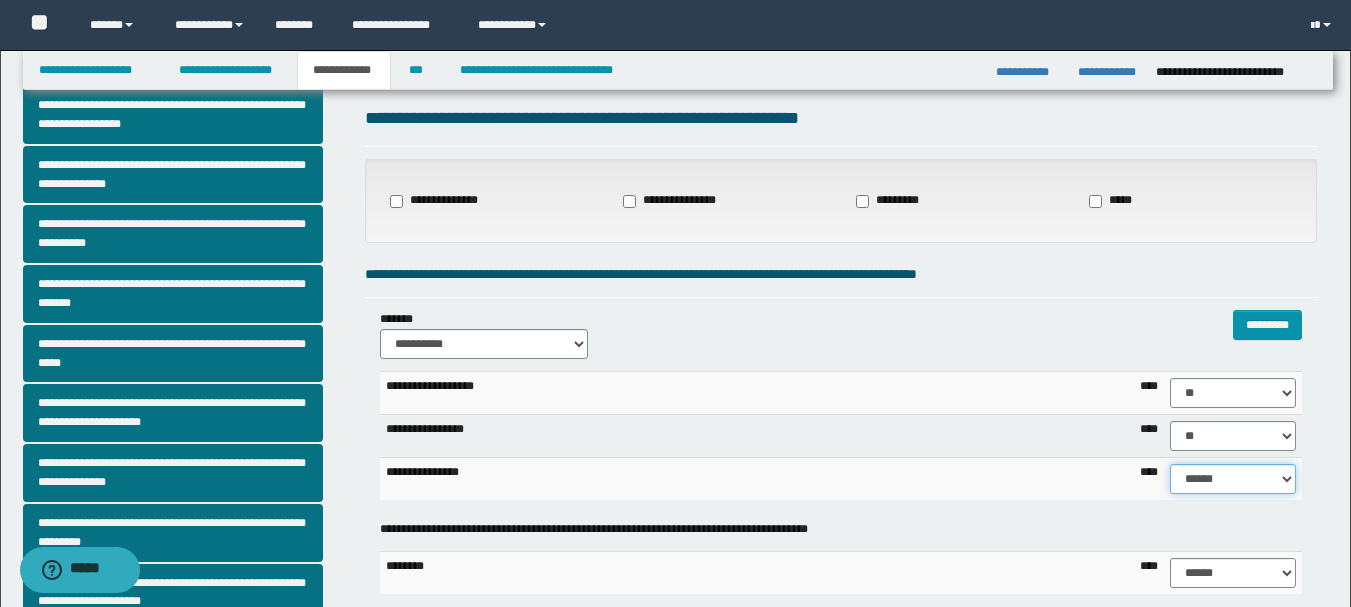 click on "******
****
**
**
**
**
**
**
**
**
***
***
***
***
***
***
***
***
***
***
****
****
****
****" at bounding box center [1233, 479] 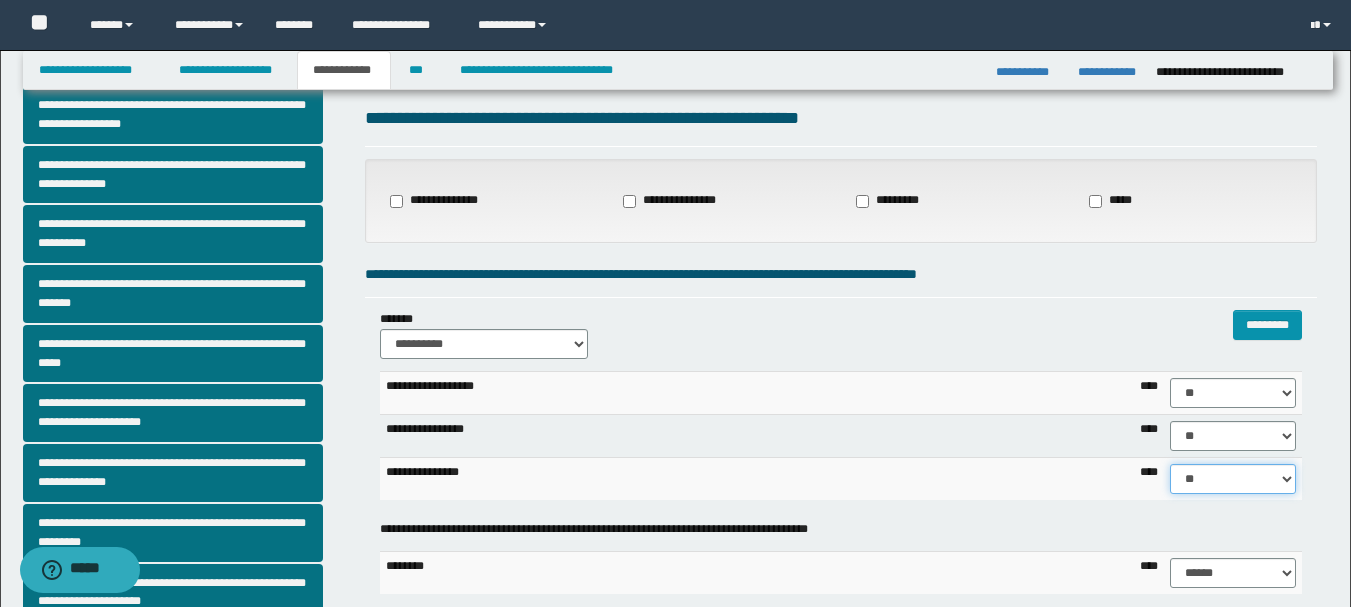 click on "******
****
**
**
**
**
**
**
**
**
***
***
***
***
***
***
***
***
***
***
****
****
****
****" at bounding box center (1233, 479) 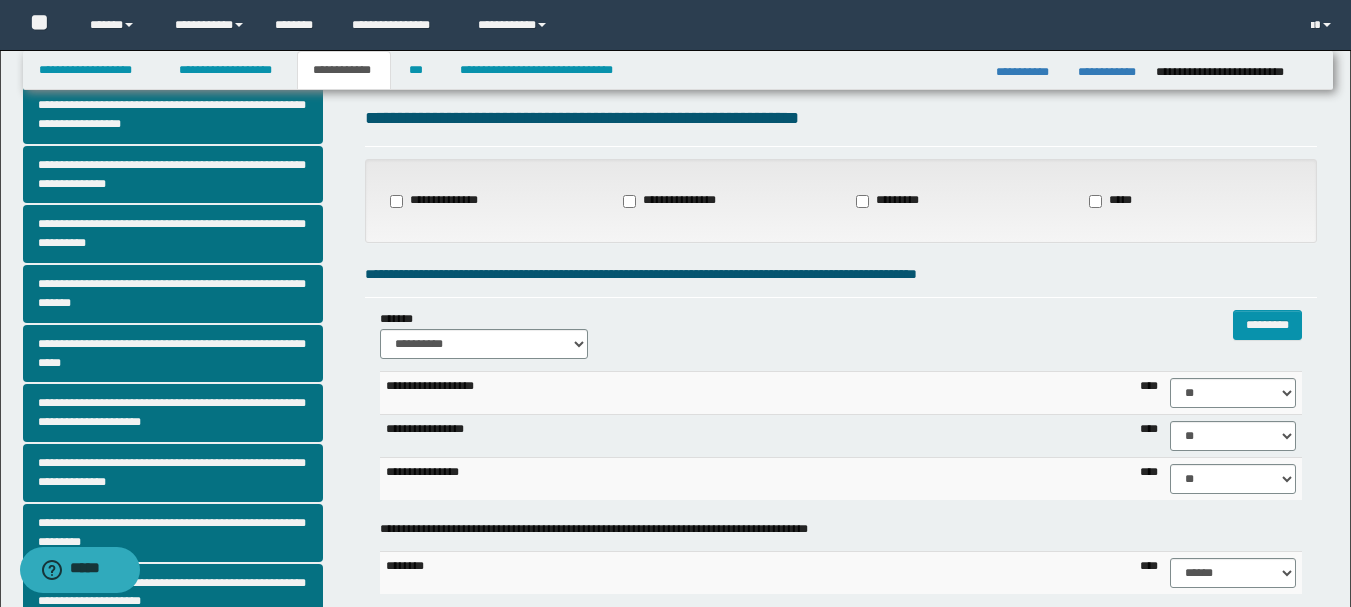 click on "**********" at bounding box center [724, 201] 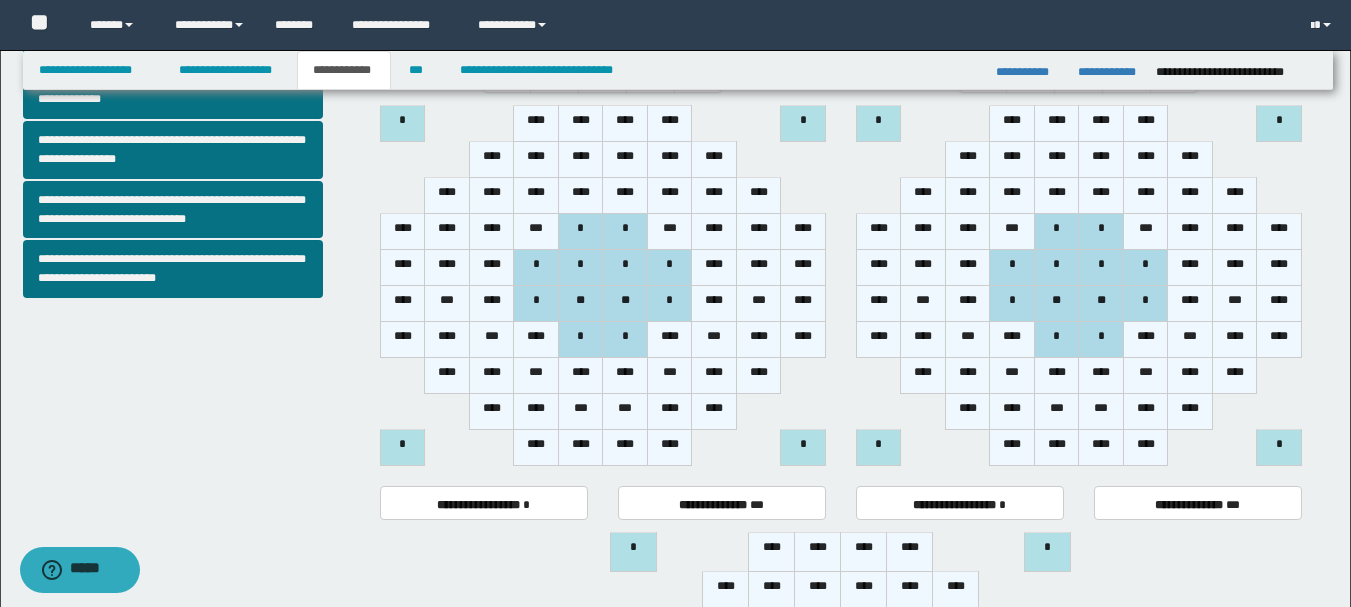 scroll, scrollTop: 542, scrollLeft: 0, axis: vertical 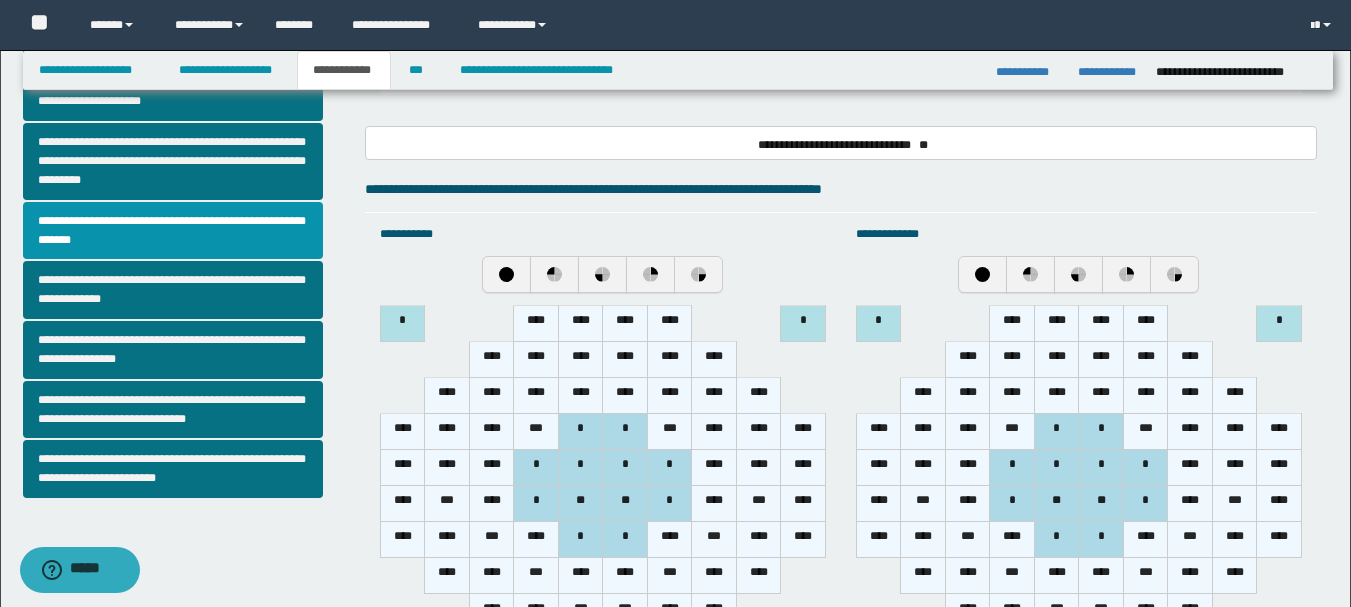 click on "****" at bounding box center [536, 323] 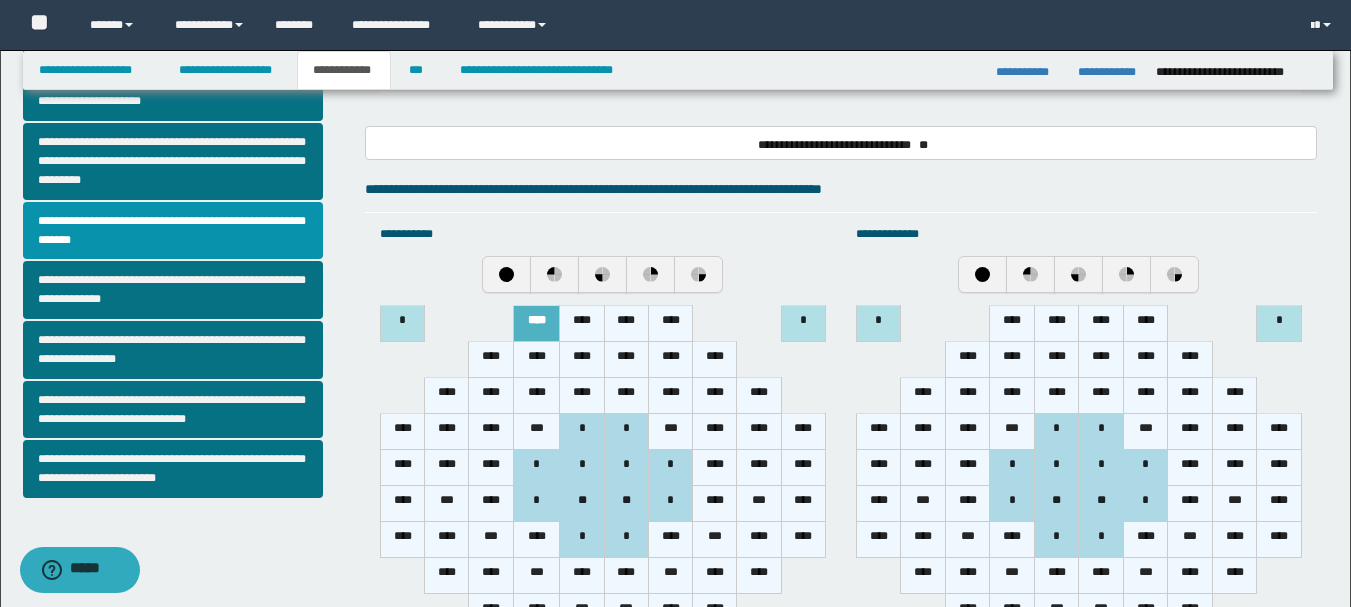 drag, startPoint x: 396, startPoint y: 474, endPoint x: 410, endPoint y: 446, distance: 31.304953 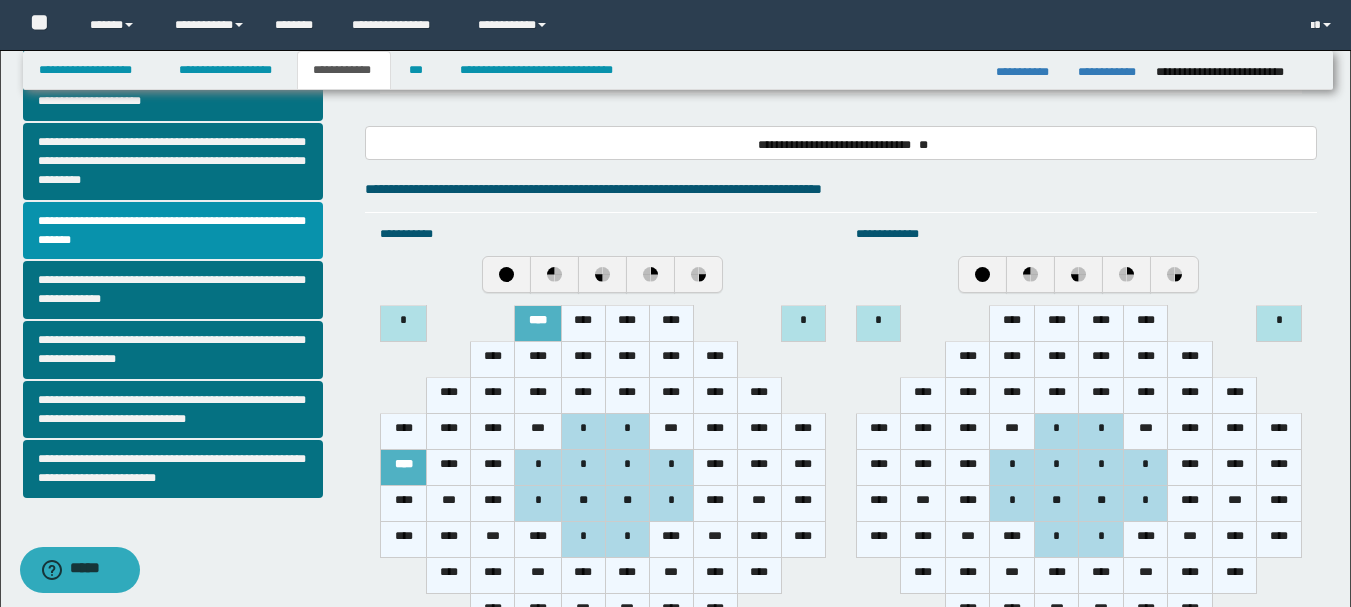 click on "****" at bounding box center [403, 431] 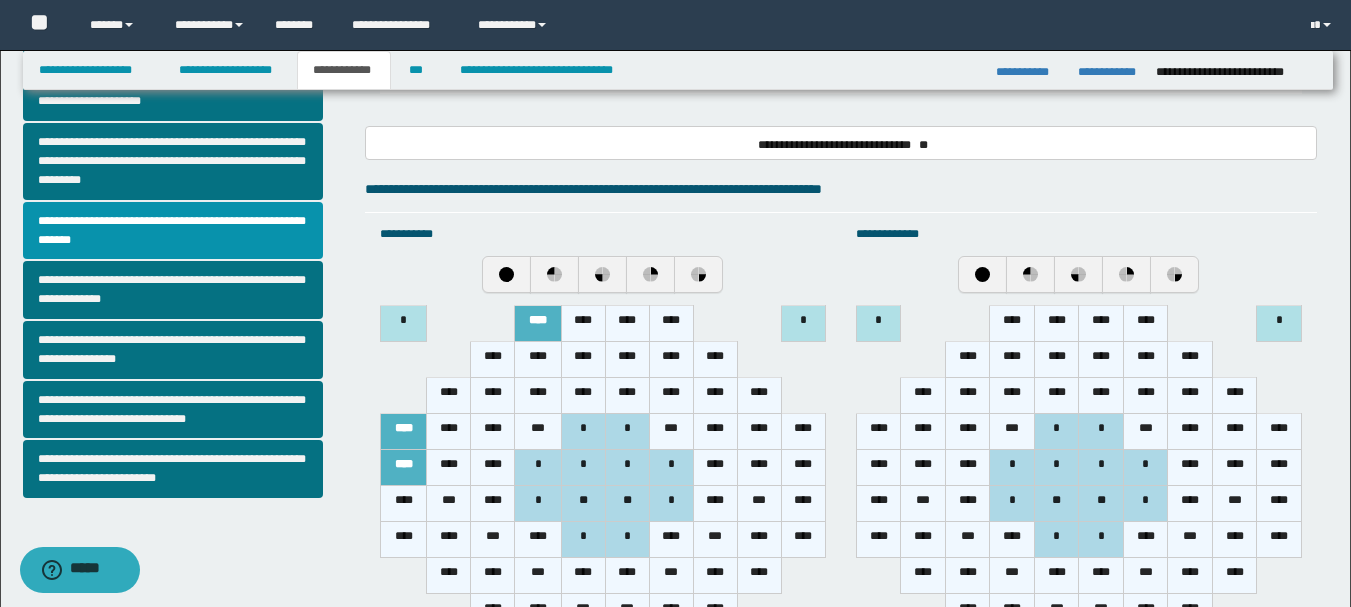 click on "****" at bounding box center (671, 323) 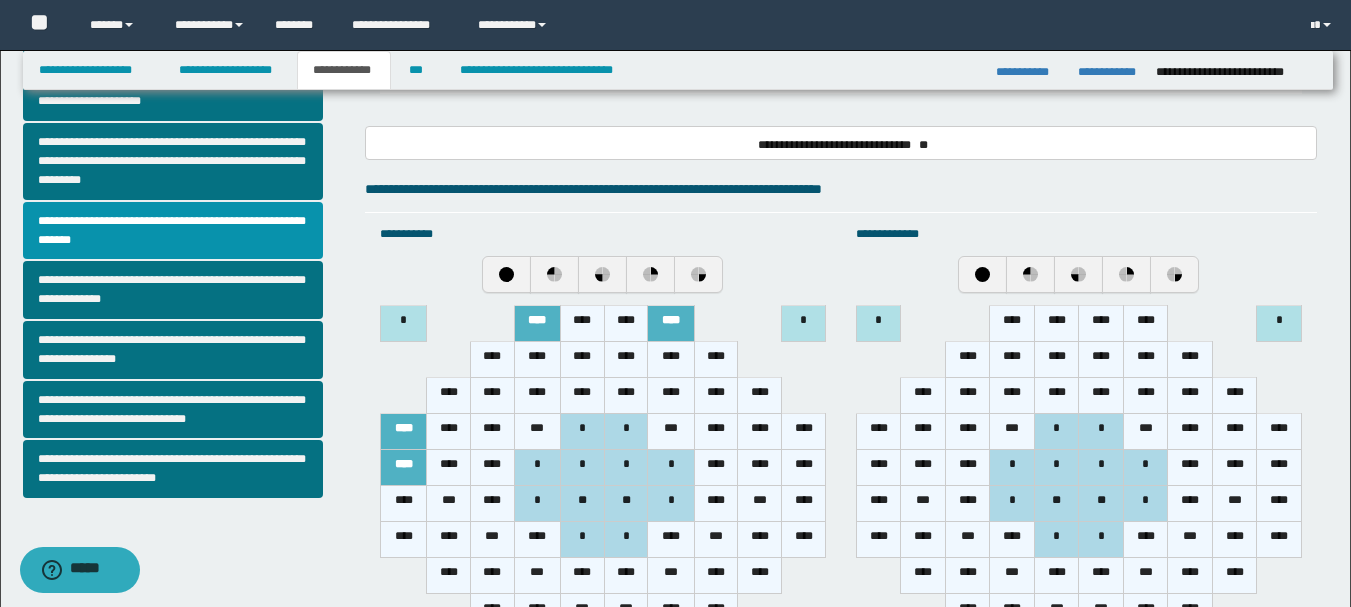 click on "****" at bounding box center (804, 431) 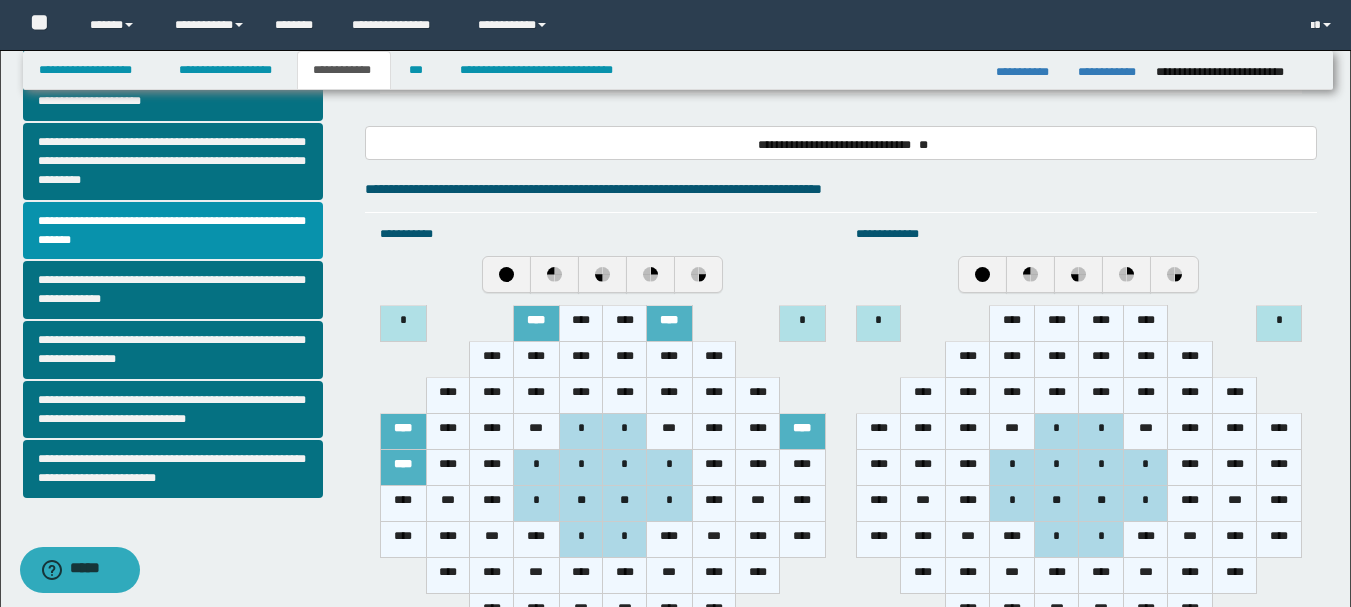 click on "***" at bounding box center [669, 431] 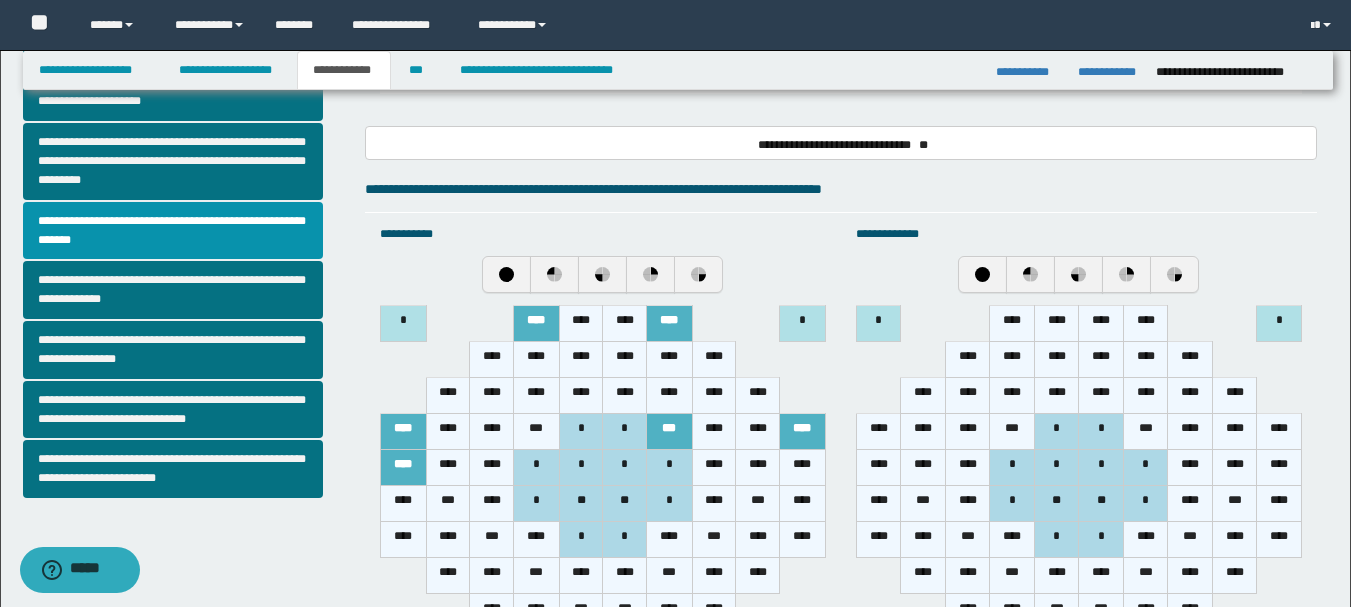 scroll, scrollTop: 742, scrollLeft: 0, axis: vertical 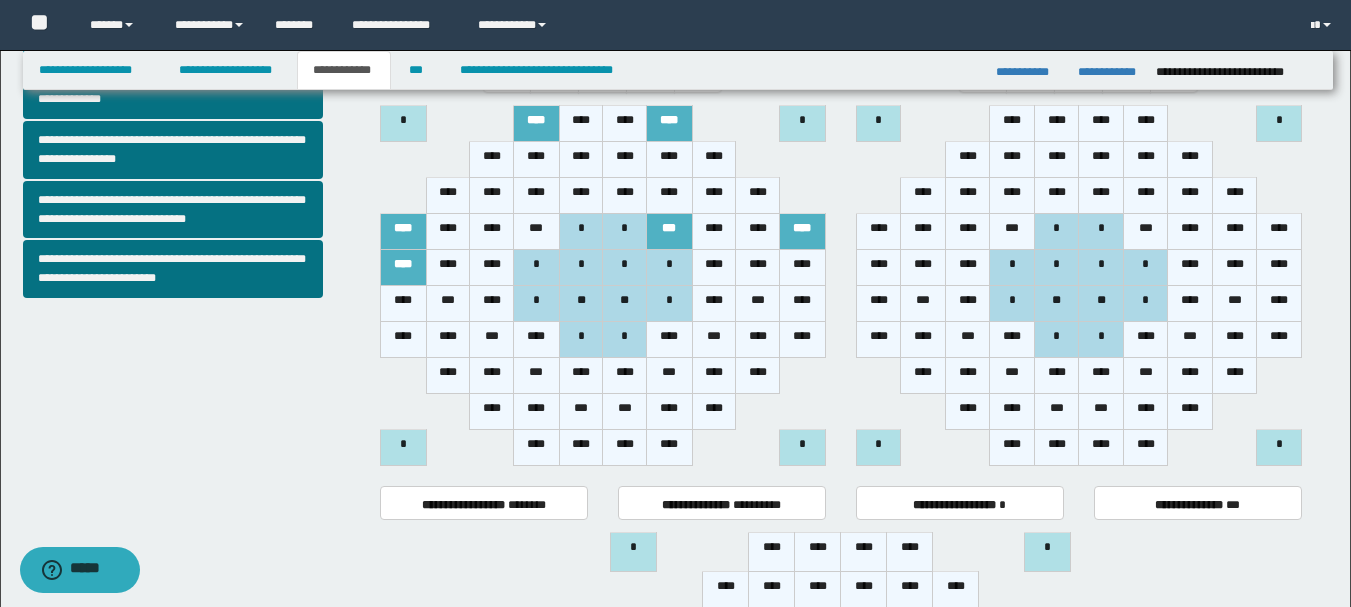 click on "****" at bounding box center [403, 303] 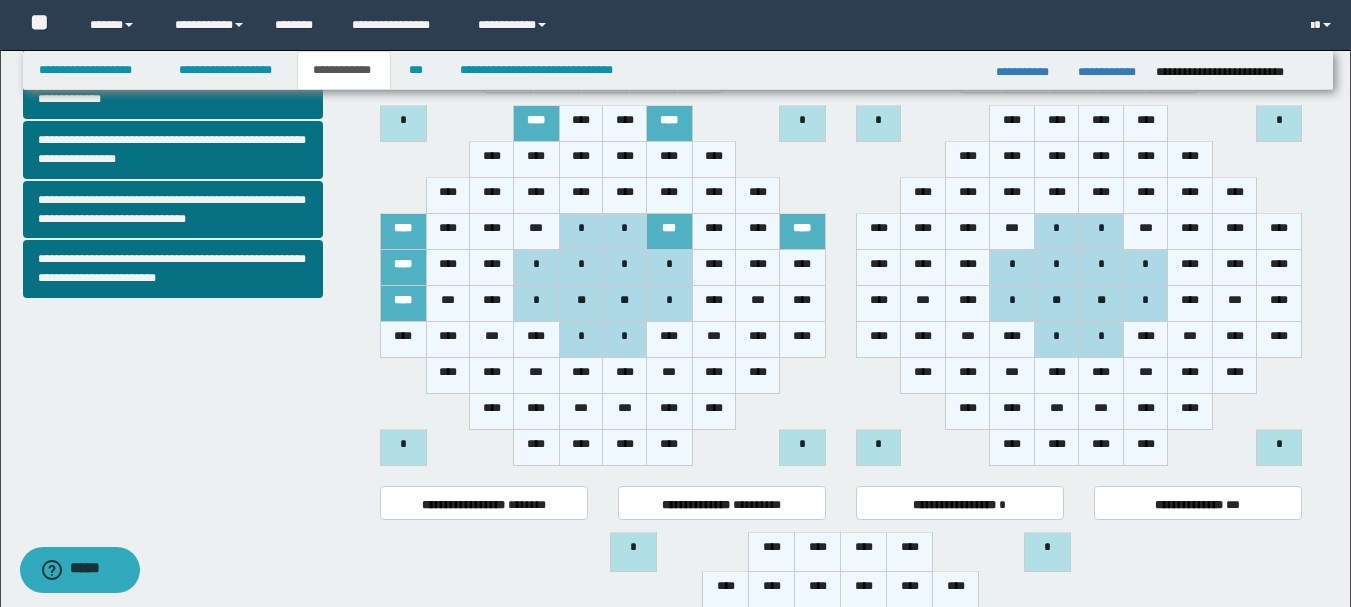 click on "***" at bounding box center [448, 303] 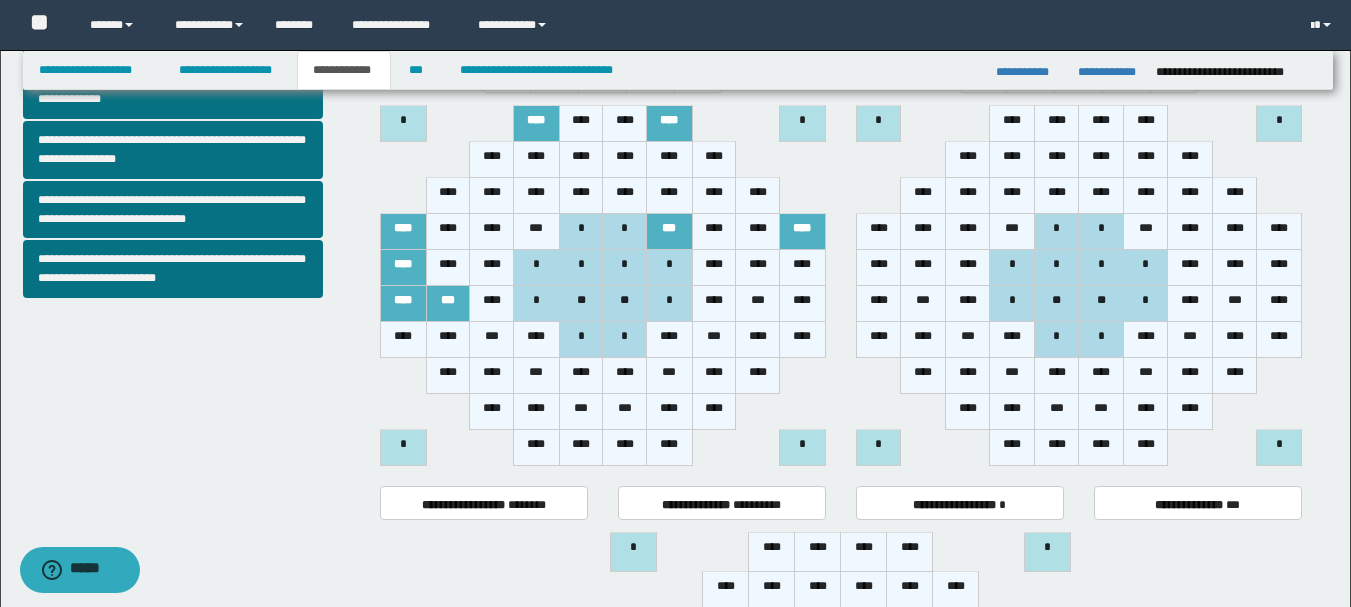 click on "****" at bounding box center [802, 339] 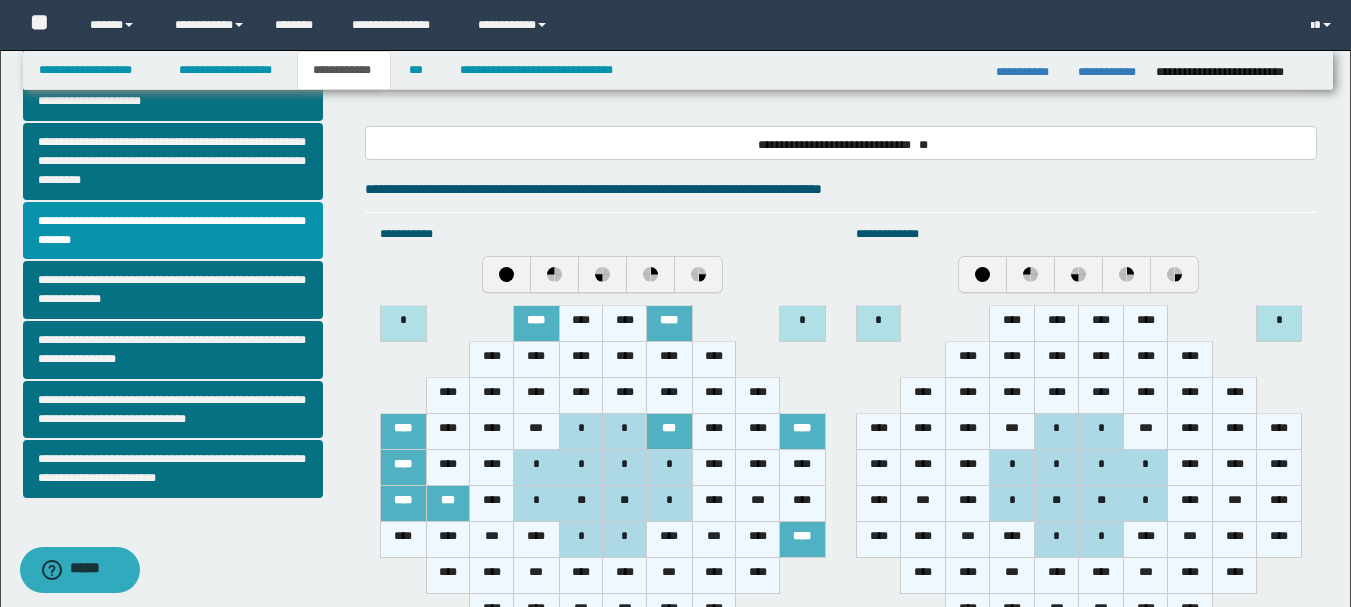 scroll, scrollTop: 642, scrollLeft: 0, axis: vertical 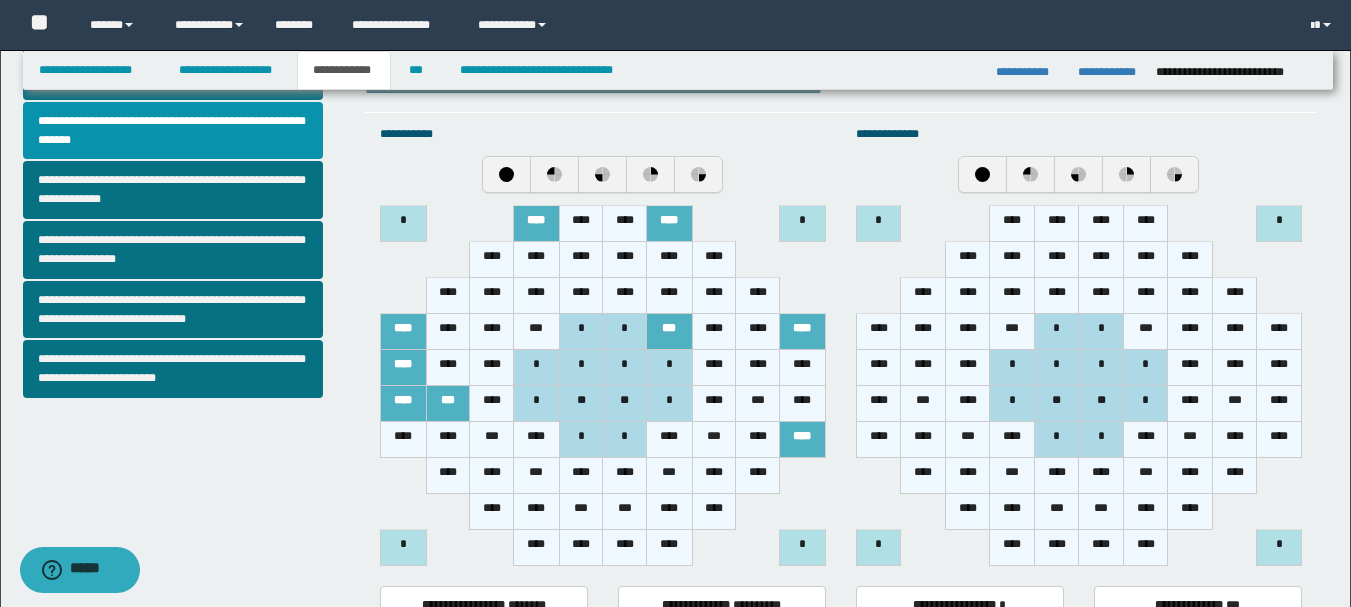 click on "****" at bounding box center [878, 367] 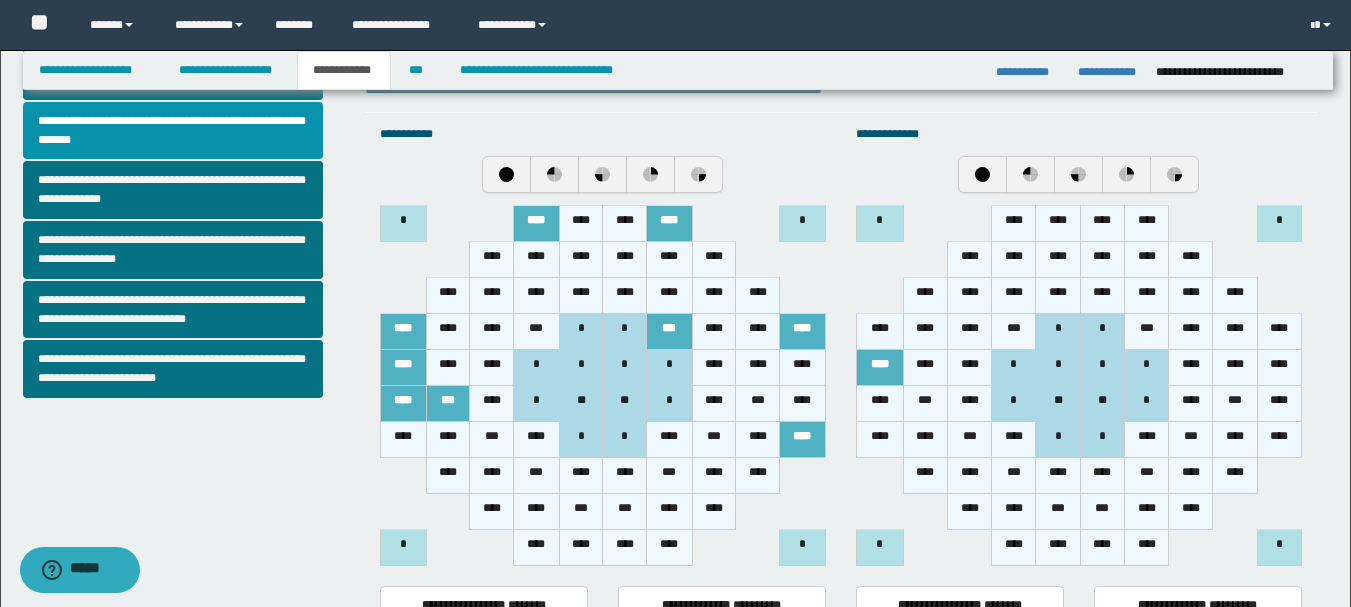 drag, startPoint x: 921, startPoint y: 360, endPoint x: 920, endPoint y: 339, distance: 21.023796 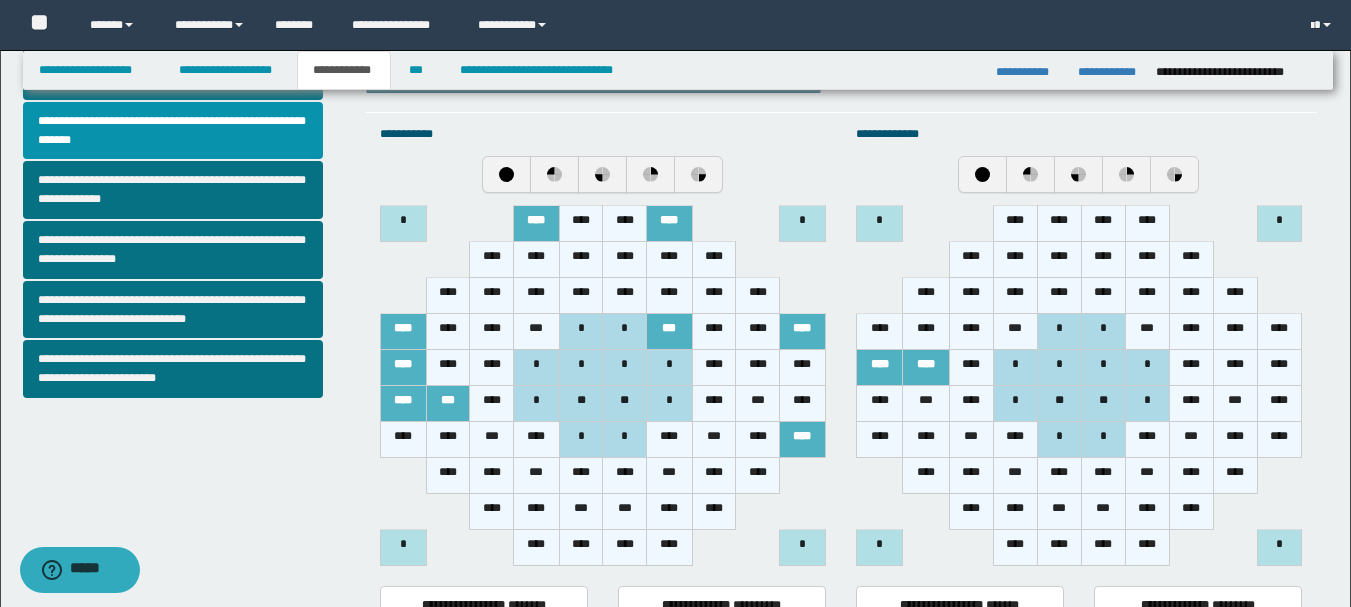 click on "****" at bounding box center [926, 331] 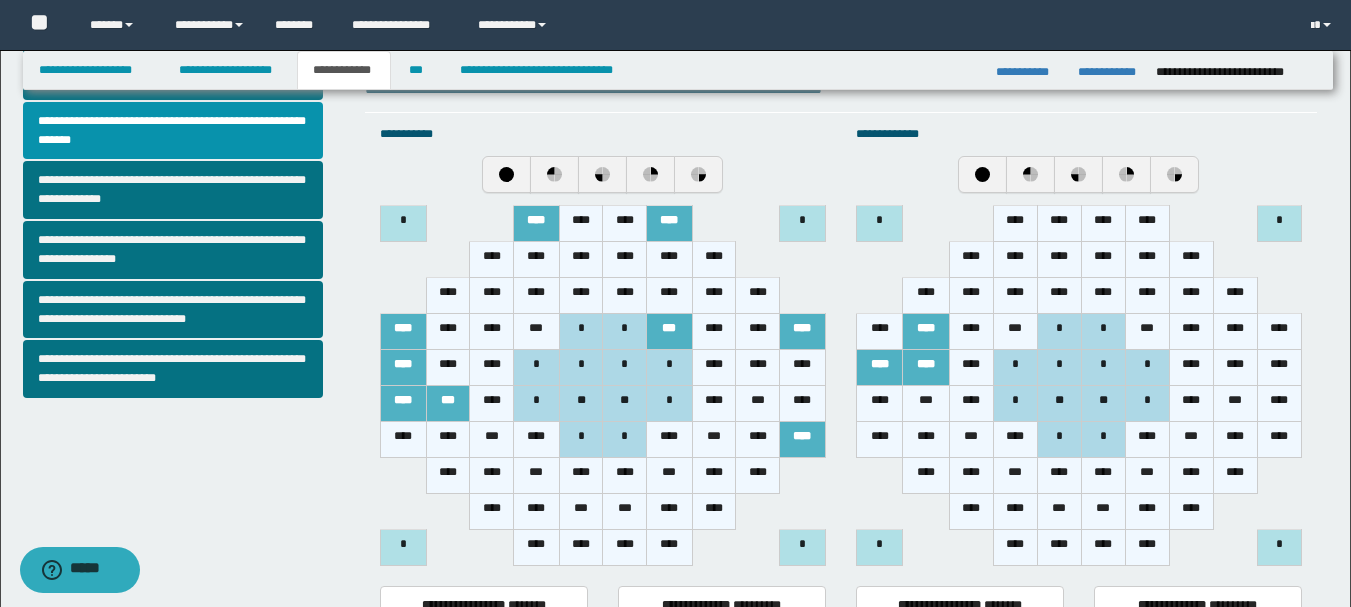 click on "****" at bounding box center (879, 403) 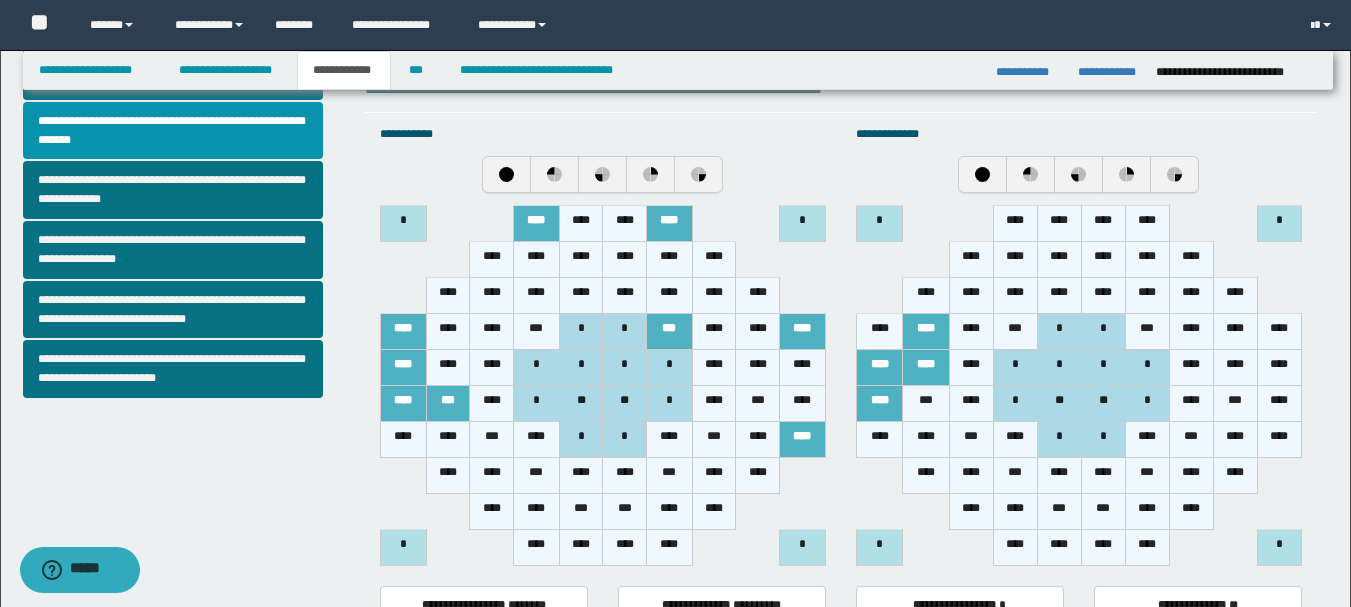 click on "*" at bounding box center (1015, 367) 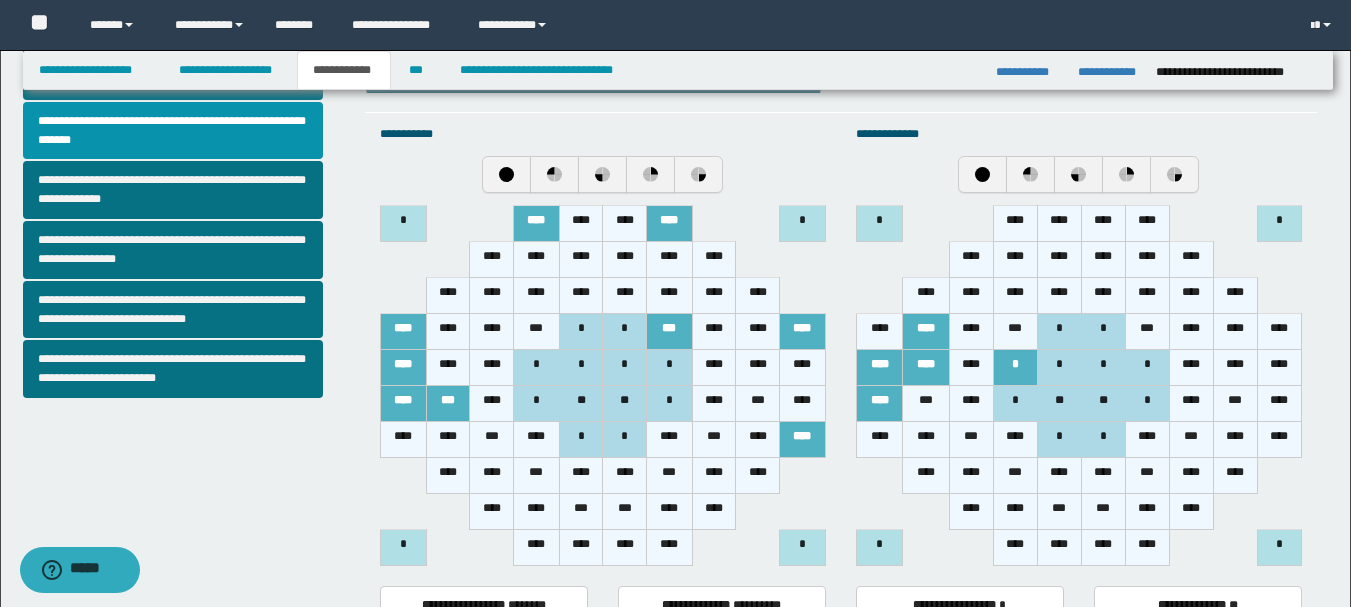 click on "*" at bounding box center (1147, 367) 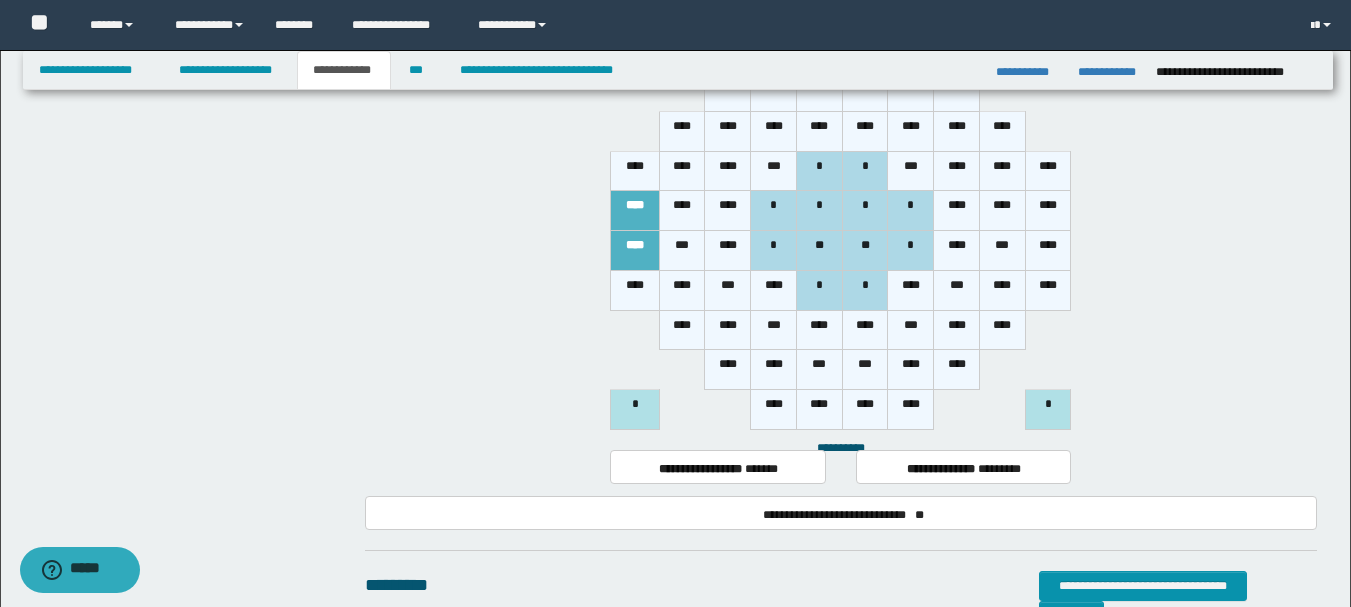 scroll, scrollTop: 1536, scrollLeft: 0, axis: vertical 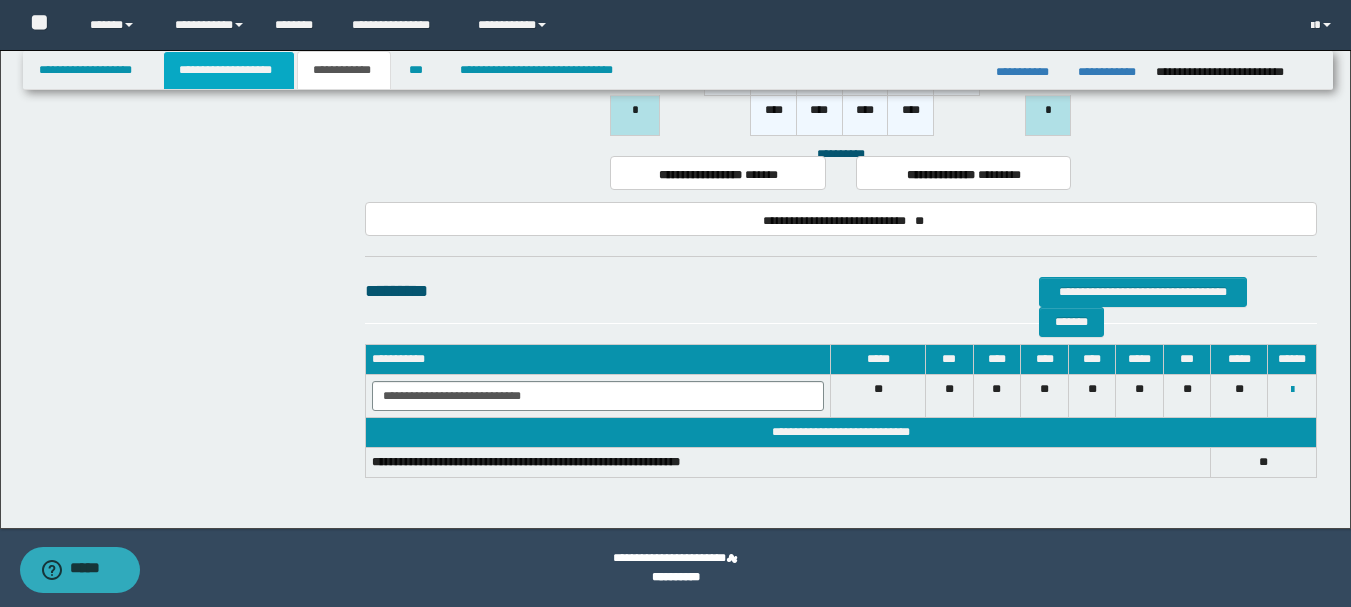click on "**********" at bounding box center (229, 70) 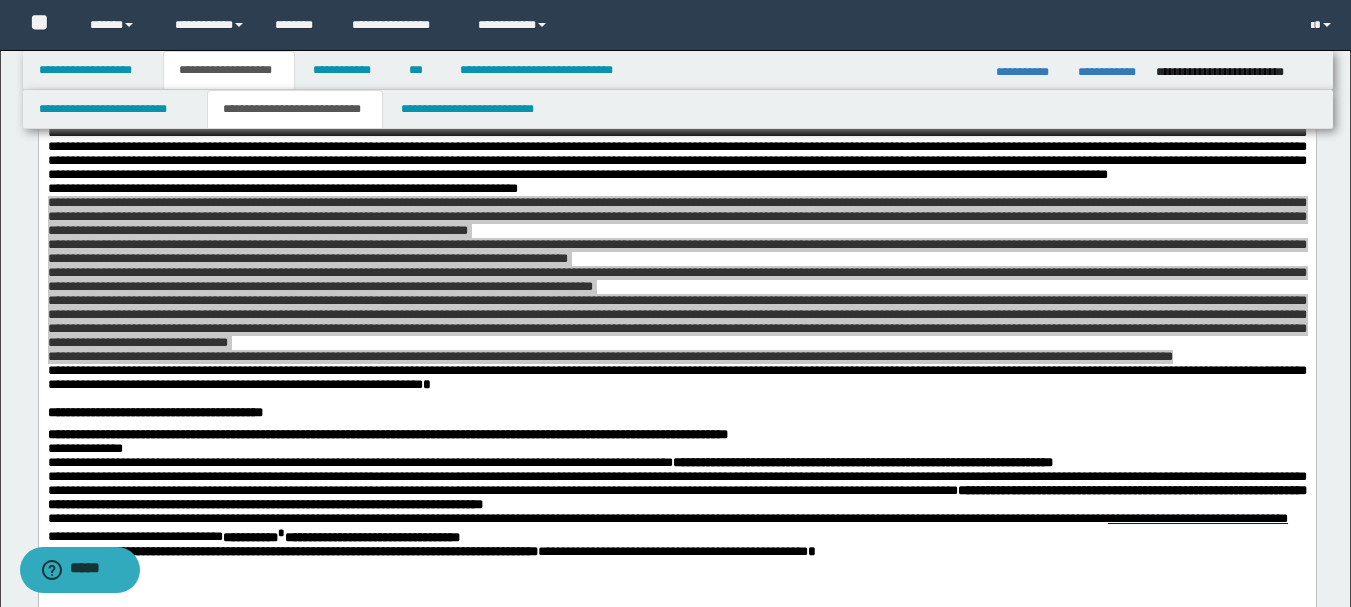 scroll, scrollTop: 2167, scrollLeft: 0, axis: vertical 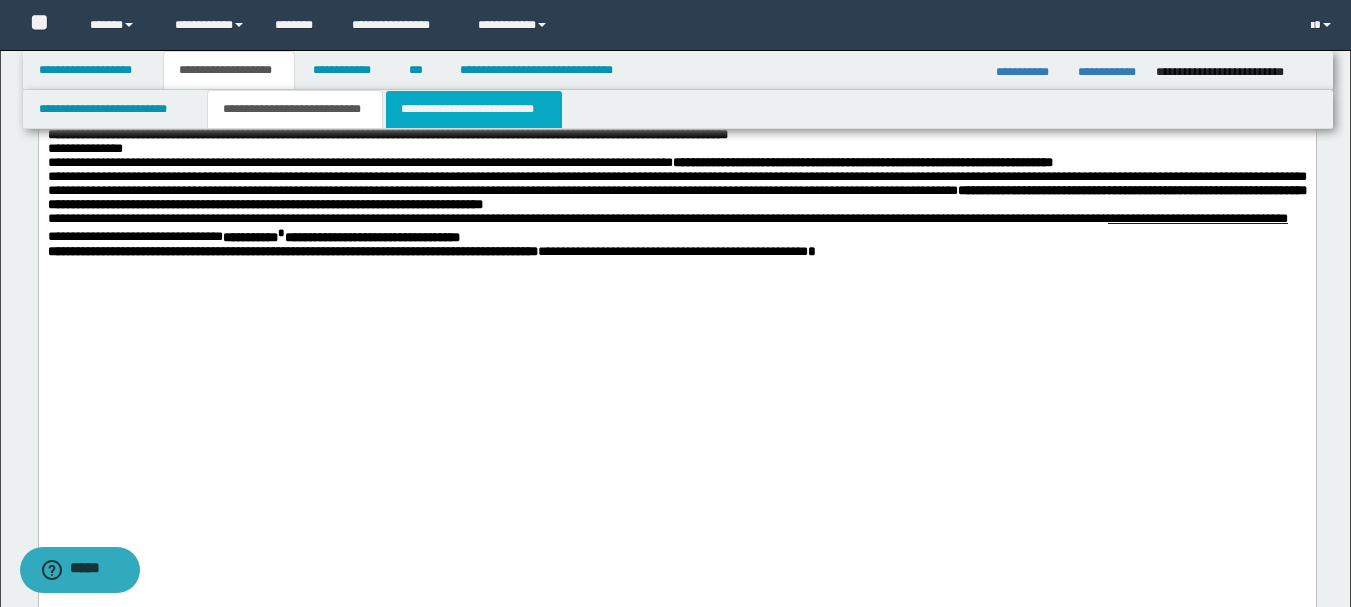 click on "**********" at bounding box center [474, 109] 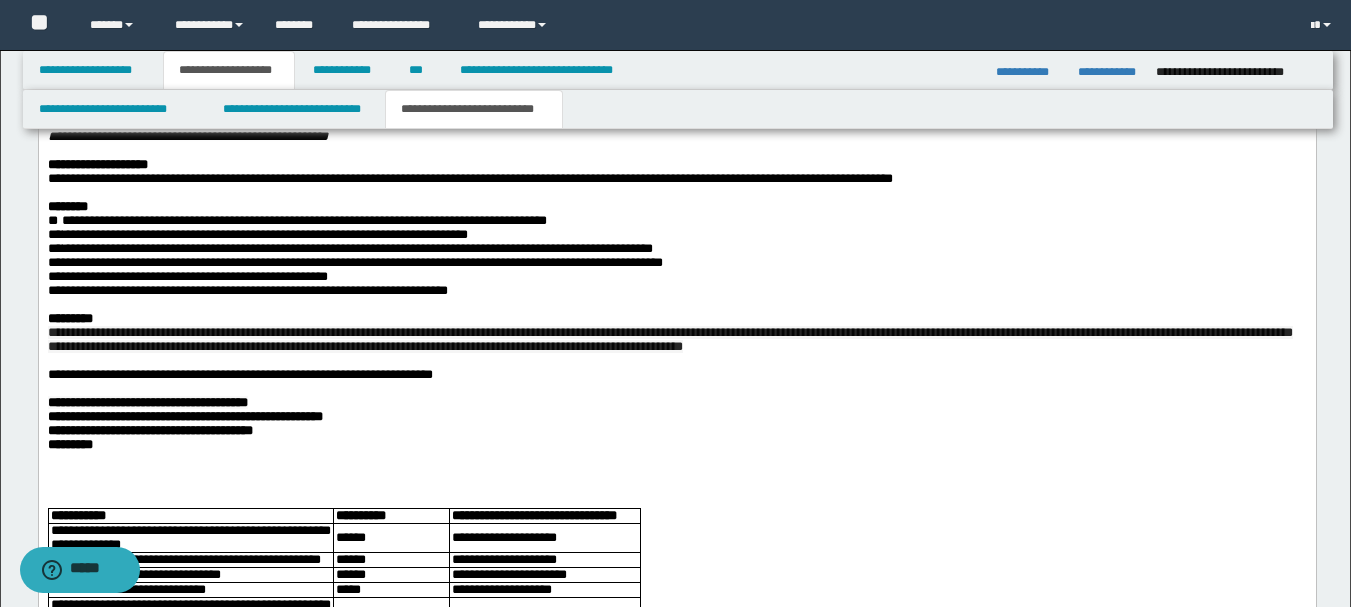 click on "**********" at bounding box center (676, 278) 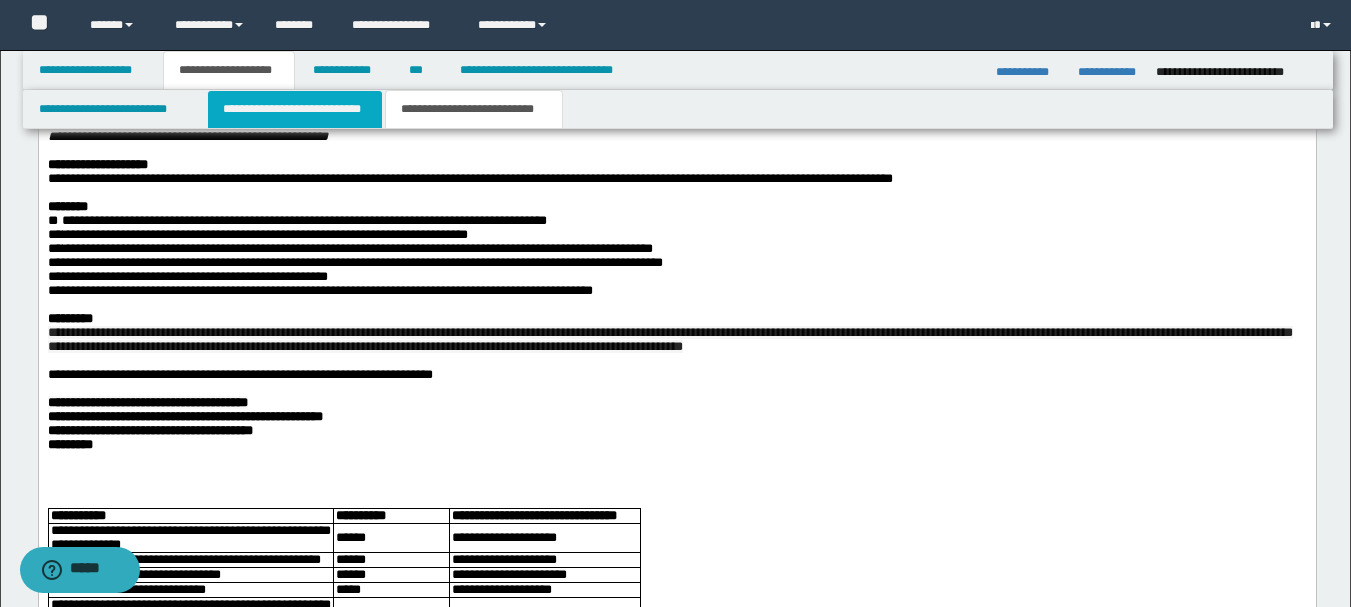 click on "**********" at bounding box center (295, 109) 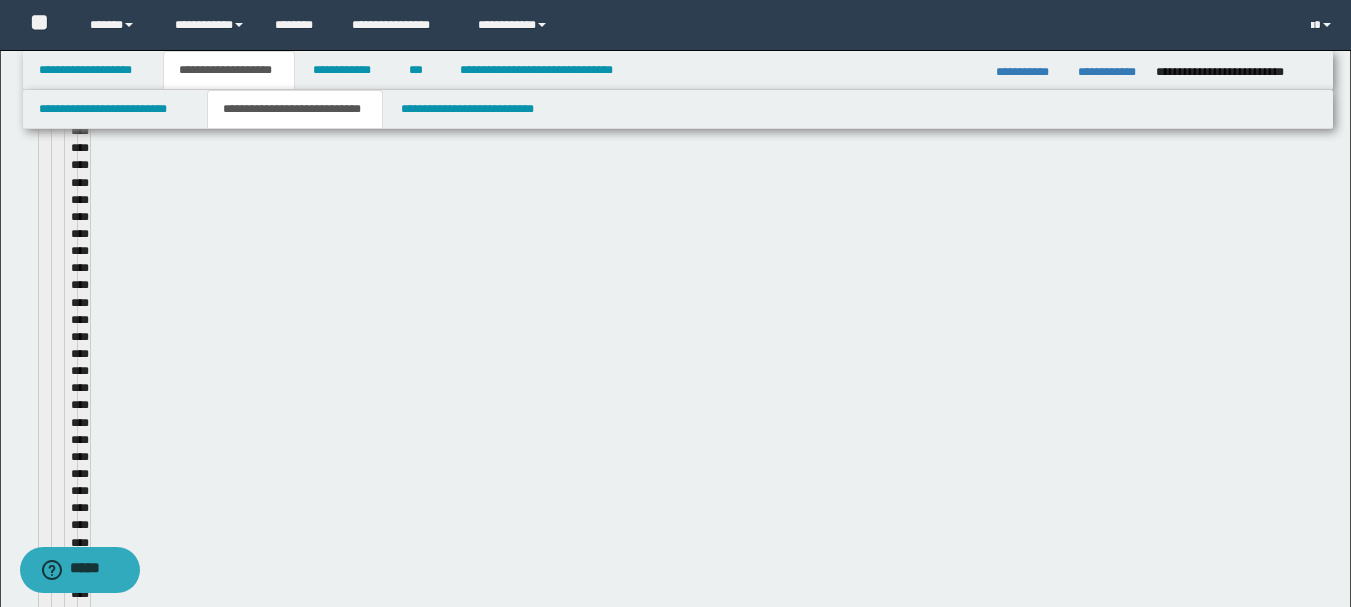 type 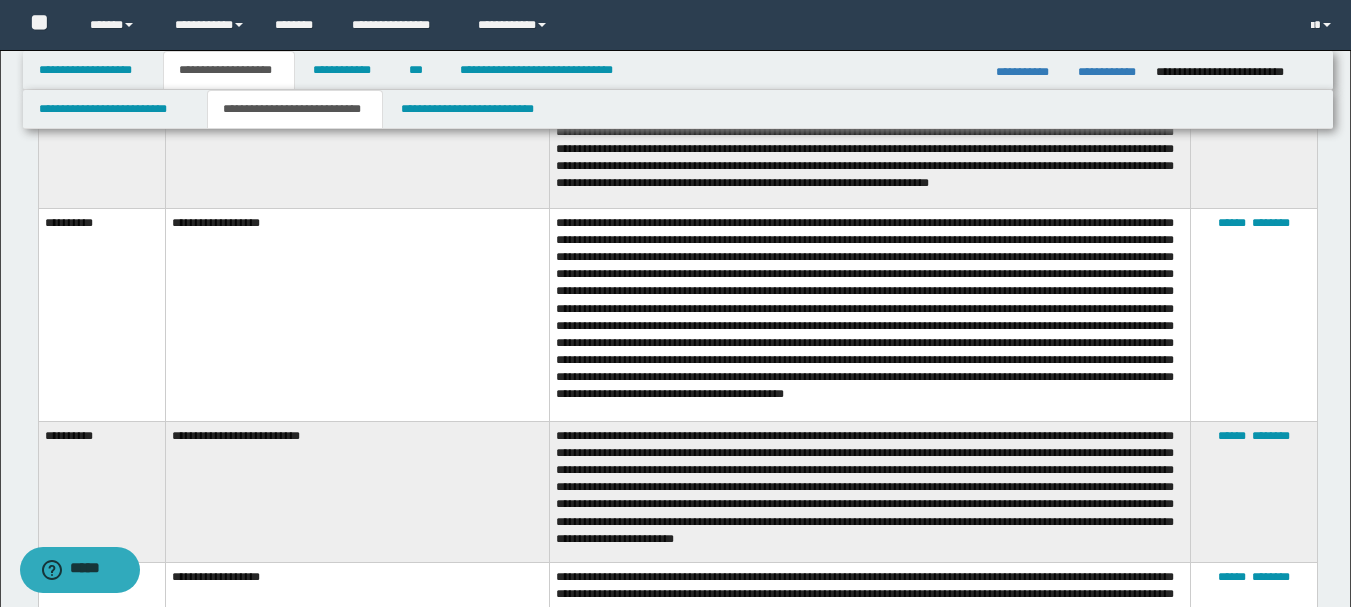 scroll, scrollTop: 4367, scrollLeft: 0, axis: vertical 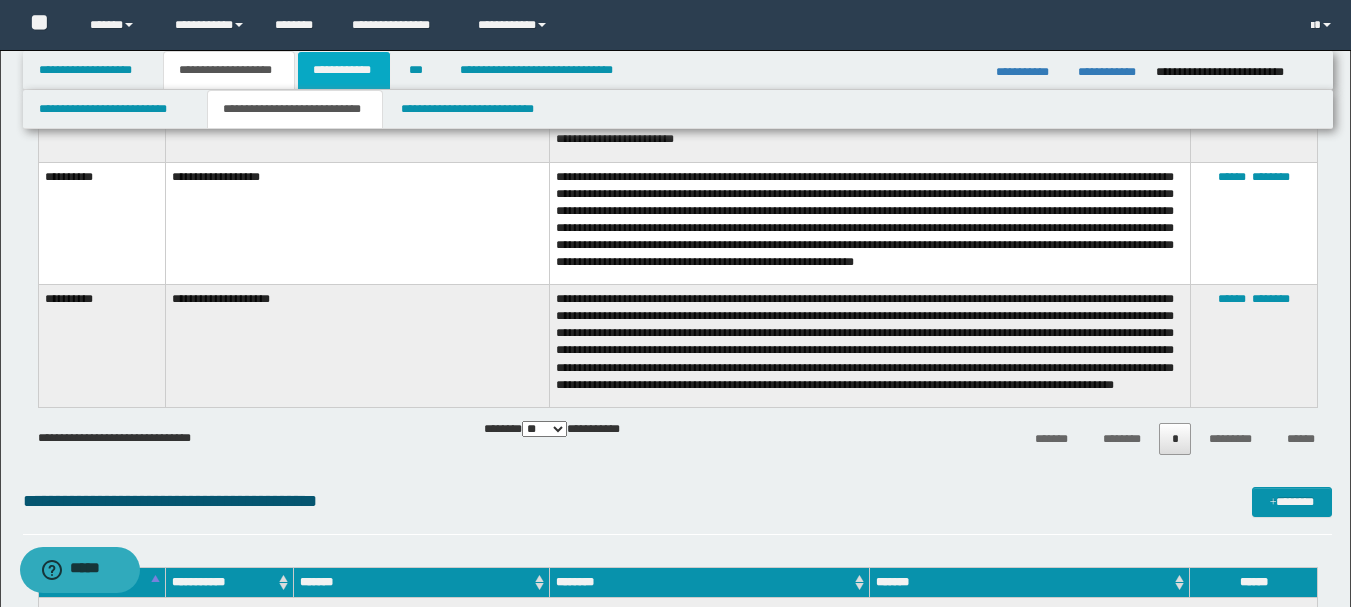 click on "**********" at bounding box center (344, 70) 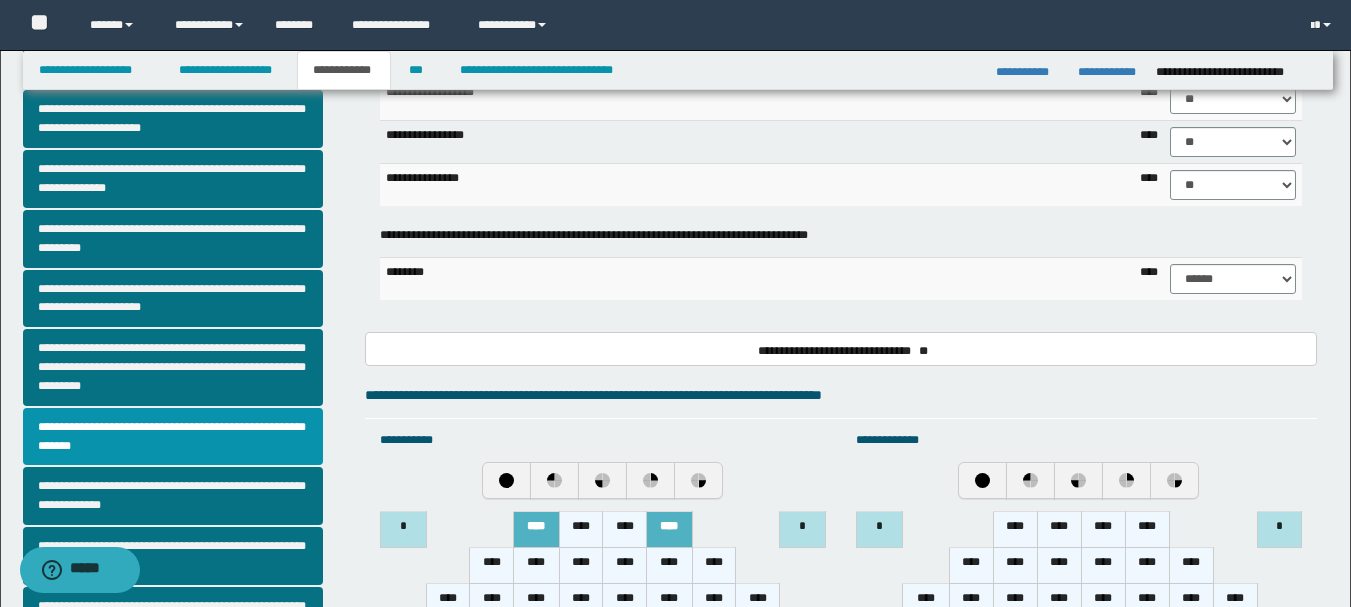 scroll, scrollTop: 0, scrollLeft: 0, axis: both 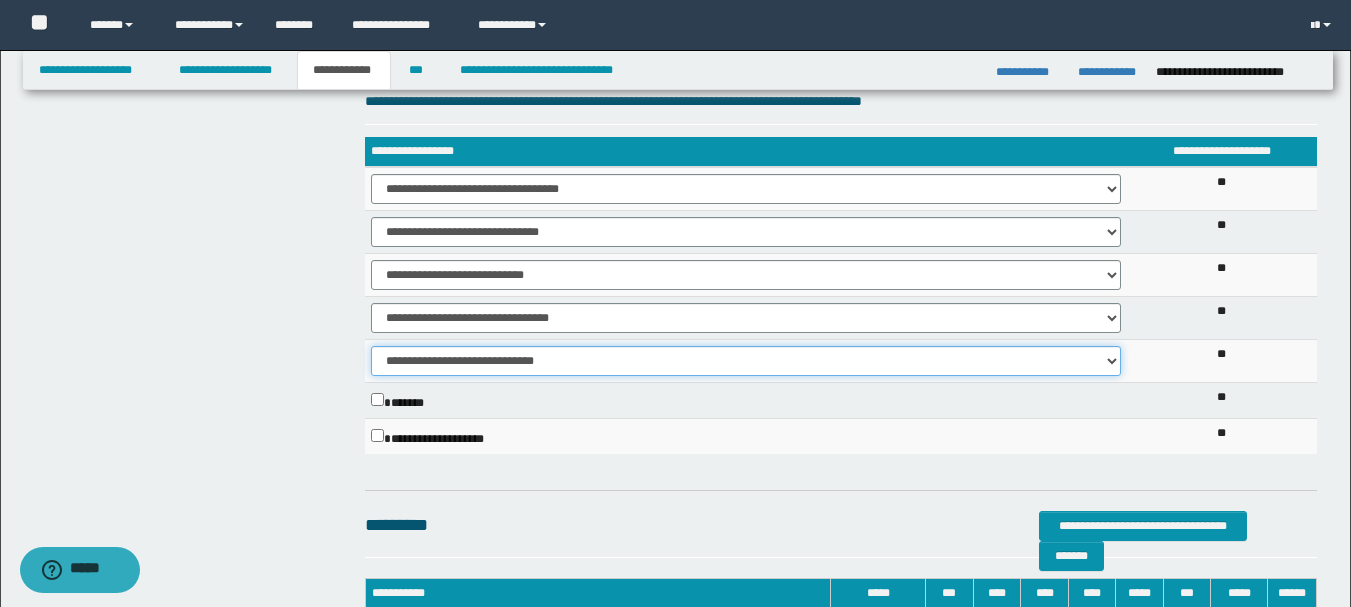 click on "**********" at bounding box center (746, 361) 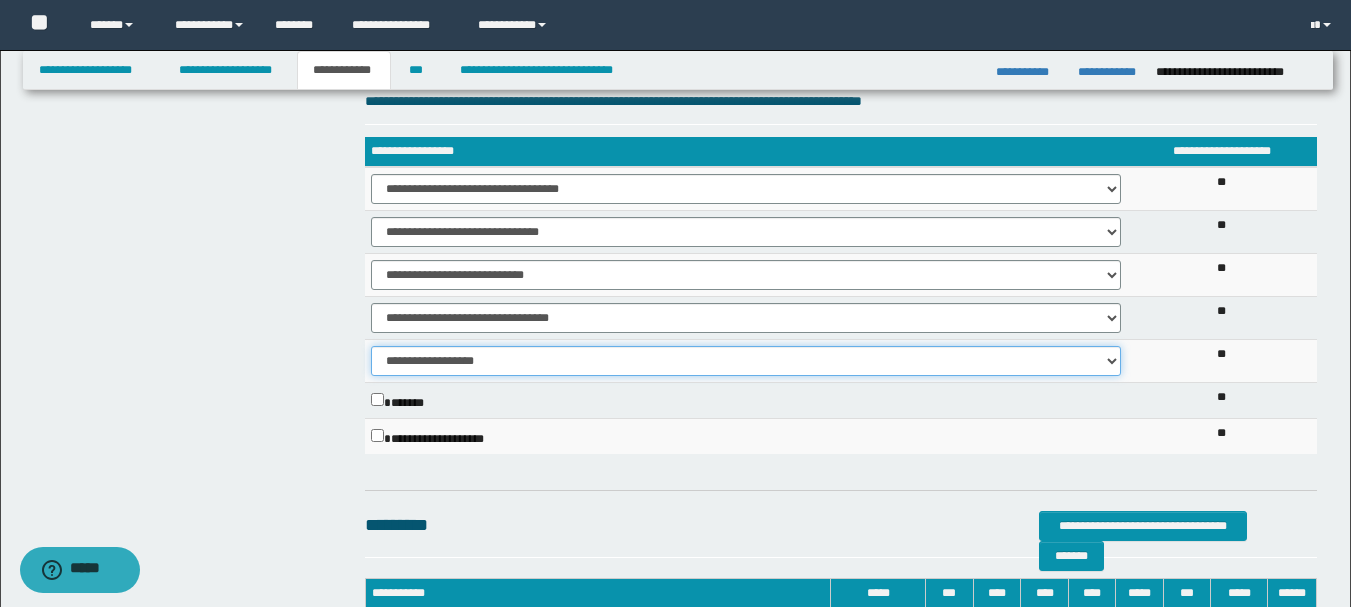 click on "**********" at bounding box center (746, 361) 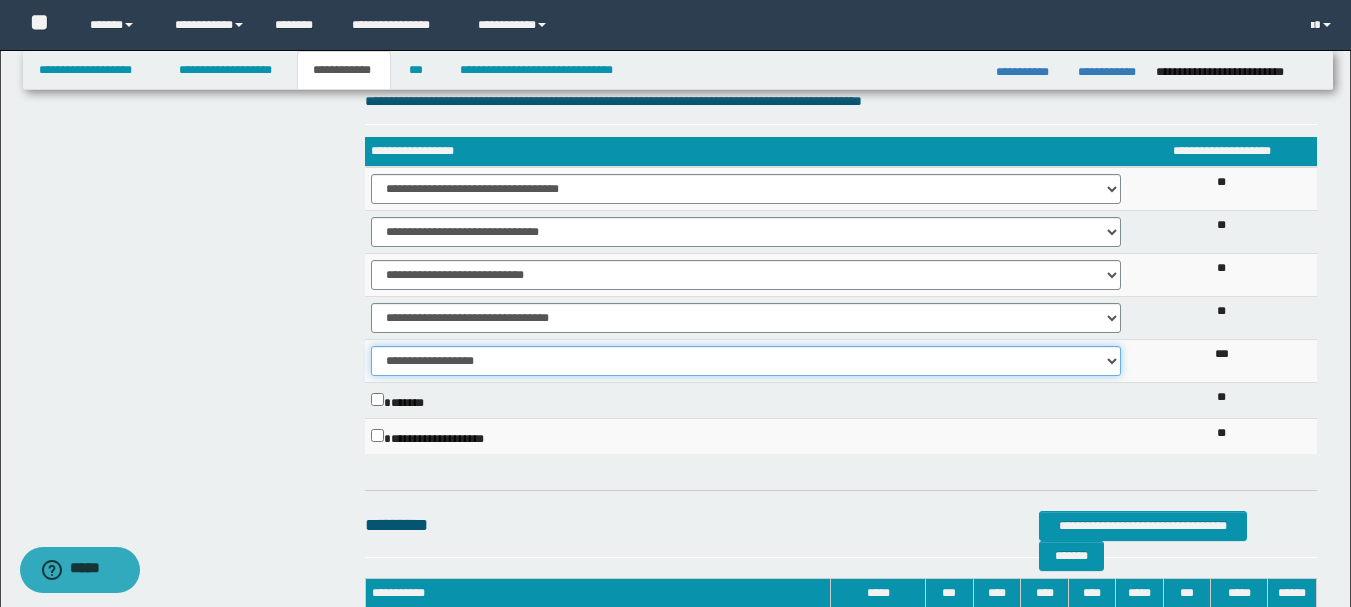 scroll, scrollTop: 1977, scrollLeft: 0, axis: vertical 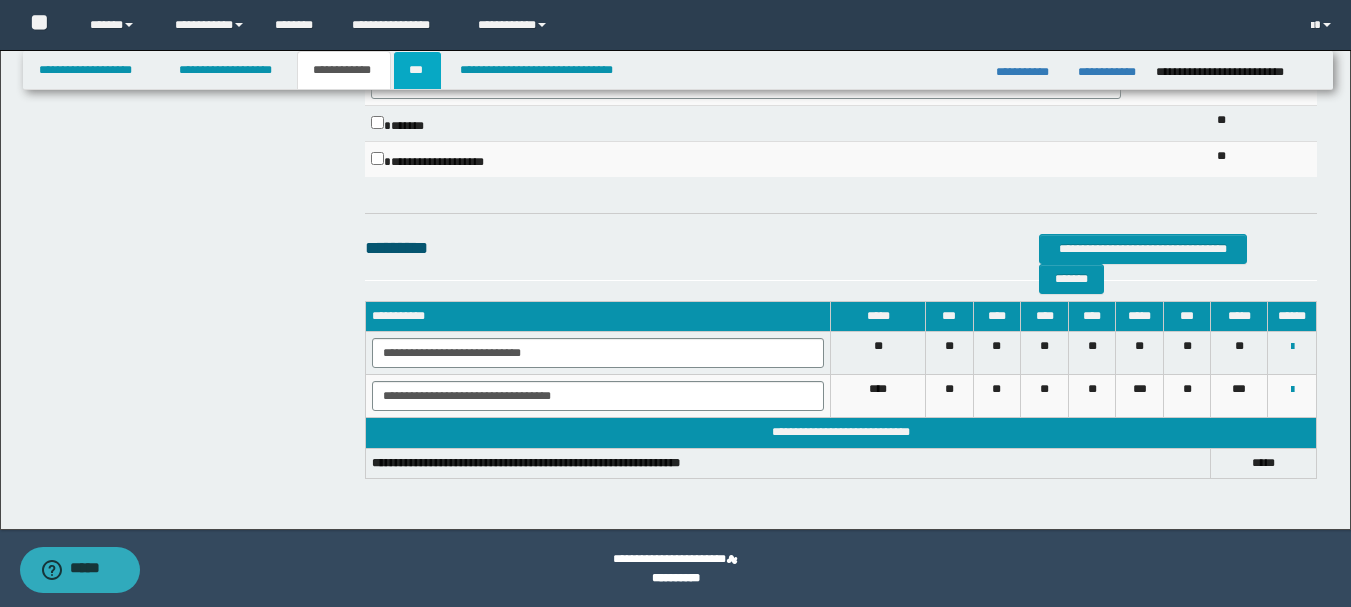 click on "***" at bounding box center (417, 70) 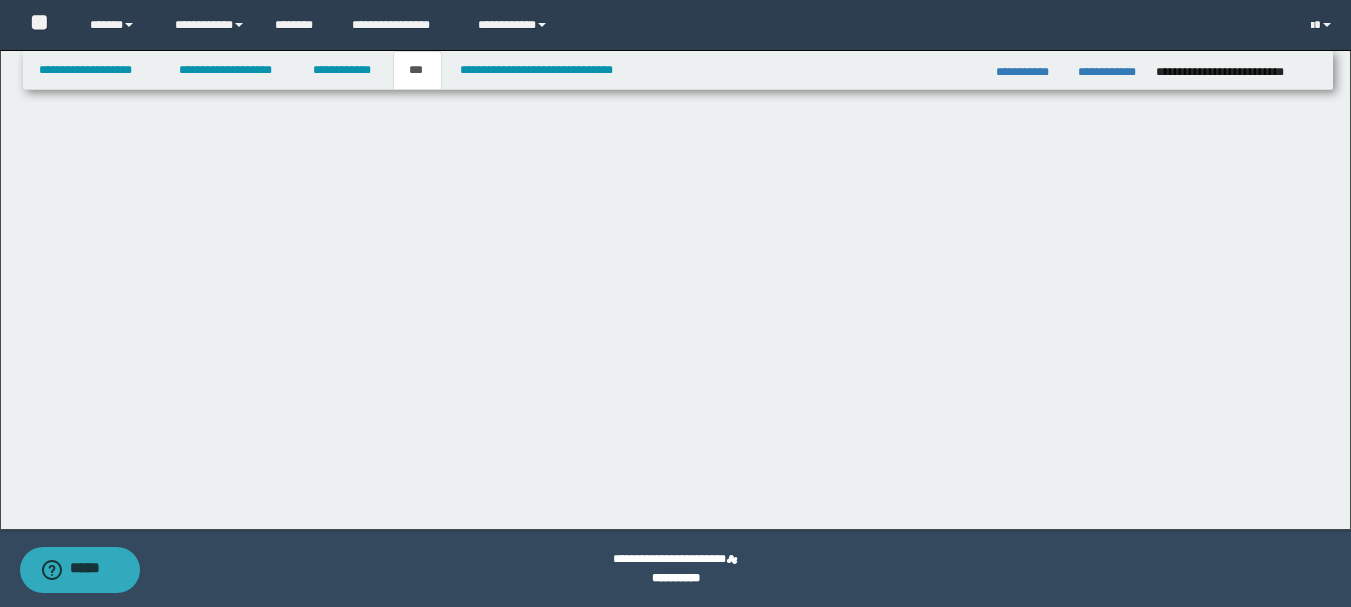scroll, scrollTop: 0, scrollLeft: 0, axis: both 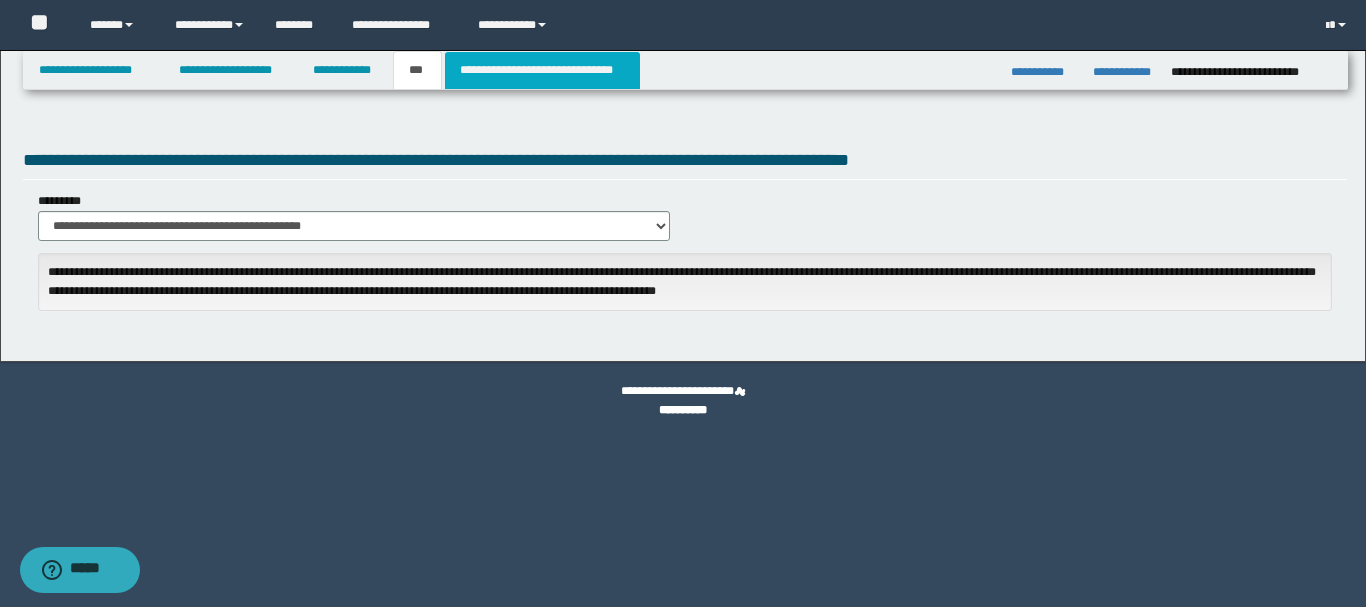 click on "**********" at bounding box center [542, 70] 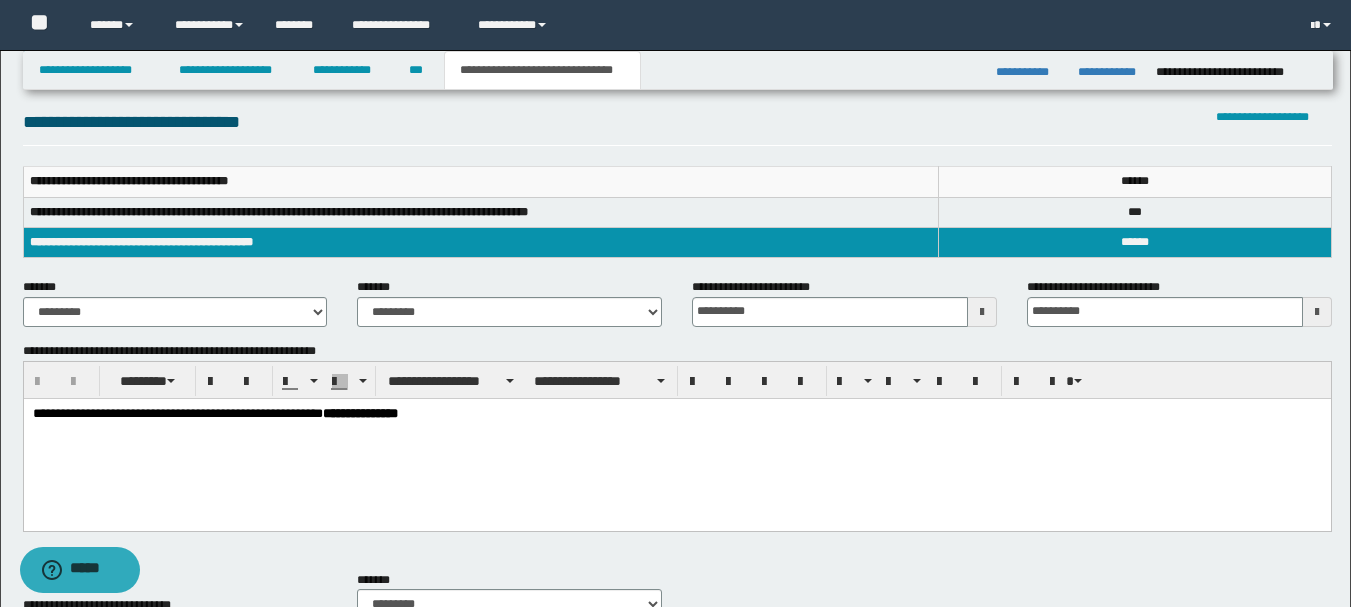 scroll, scrollTop: 0, scrollLeft: 0, axis: both 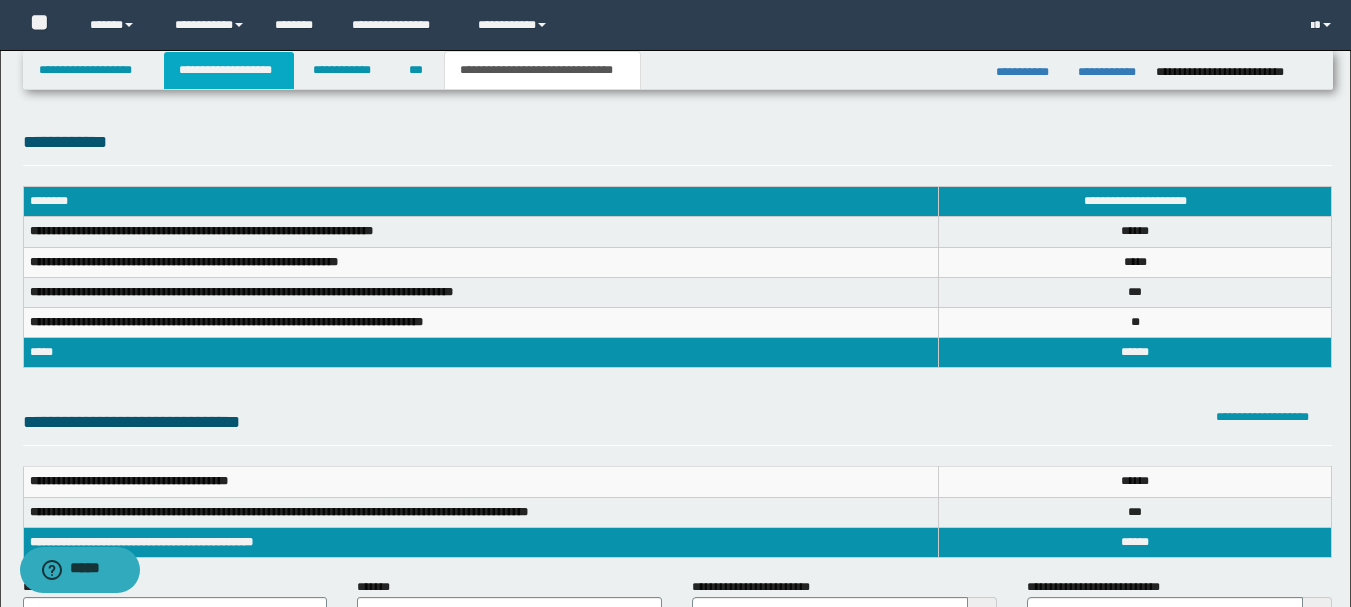 click on "**********" at bounding box center [229, 70] 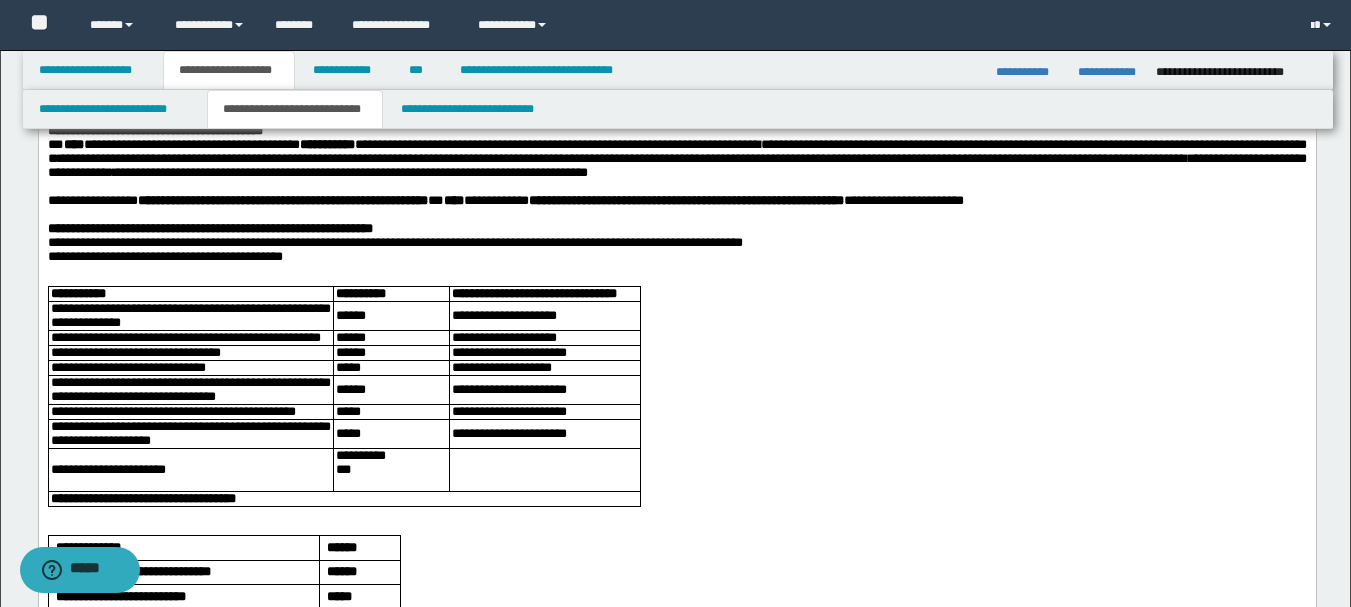 scroll, scrollTop: 0, scrollLeft: 0, axis: both 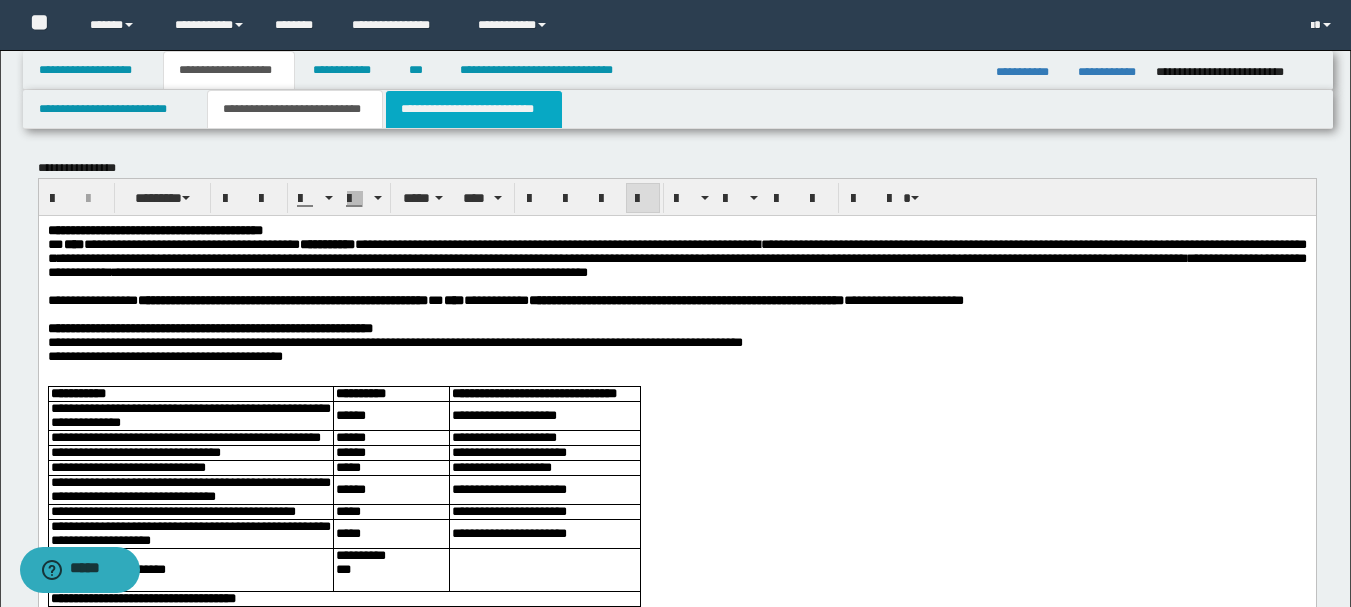 click on "**********" at bounding box center (474, 109) 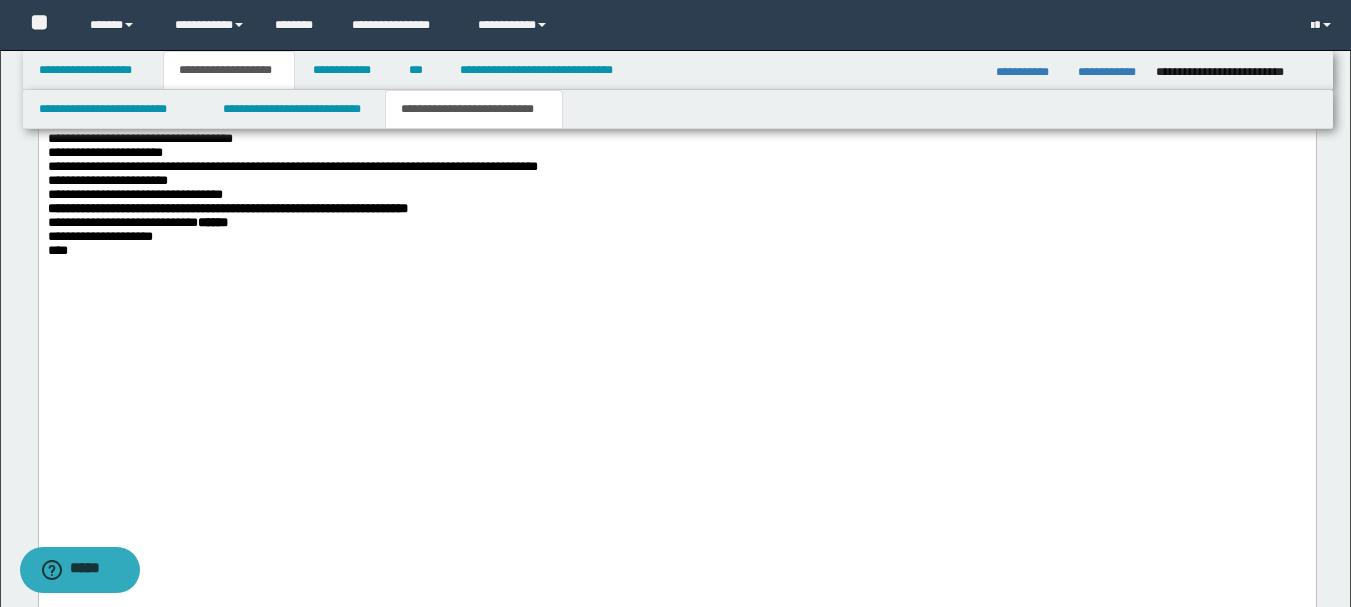 scroll, scrollTop: 2800, scrollLeft: 0, axis: vertical 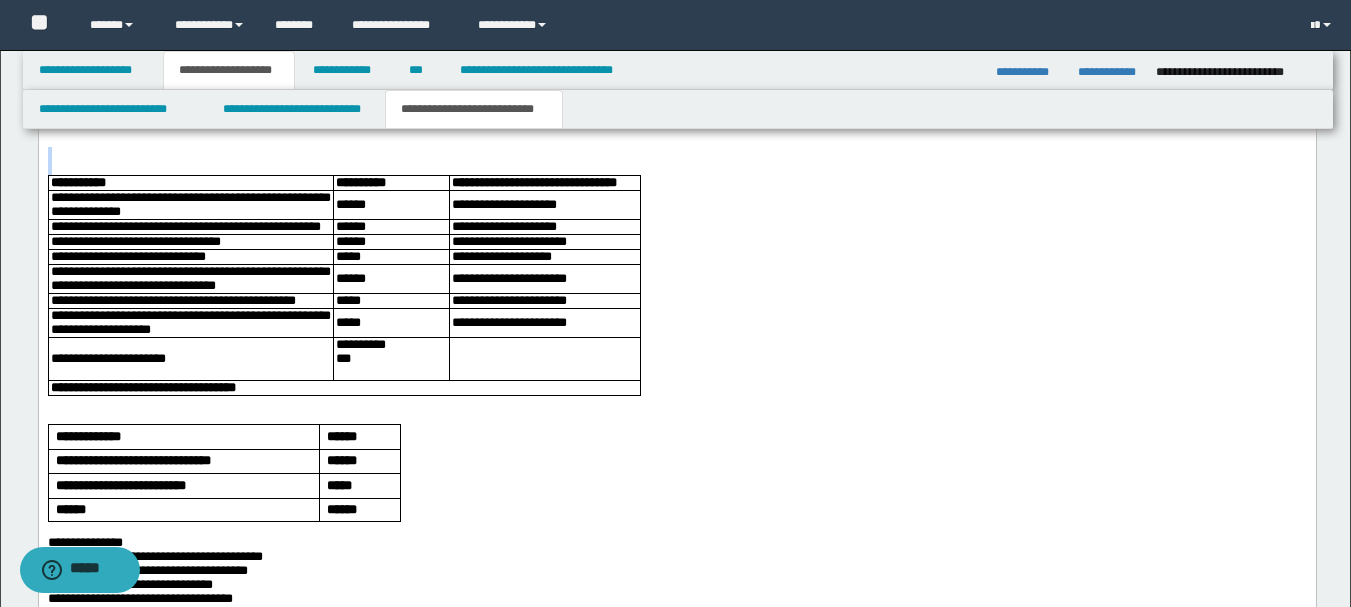 drag, startPoint x: 683, startPoint y: 697, endPoint x: 59, endPoint y: 390, distance: 695.4315 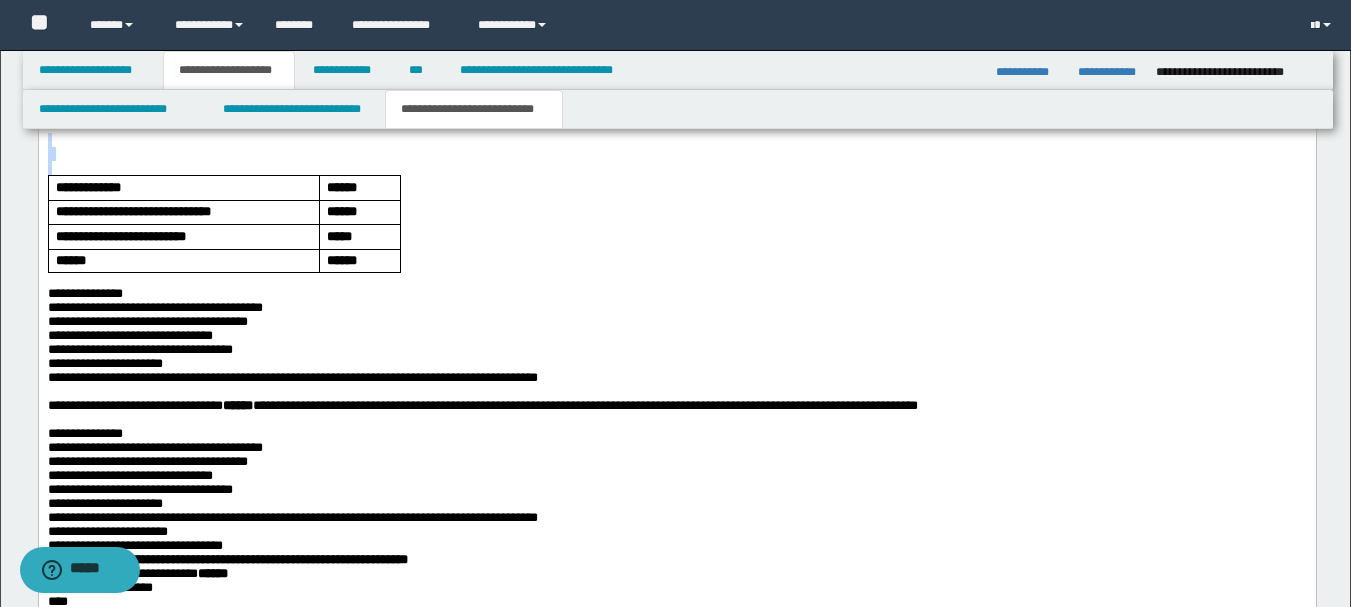drag, startPoint x: 437, startPoint y: 506, endPoint x: 48, endPoint y: 375, distance: 410.46558 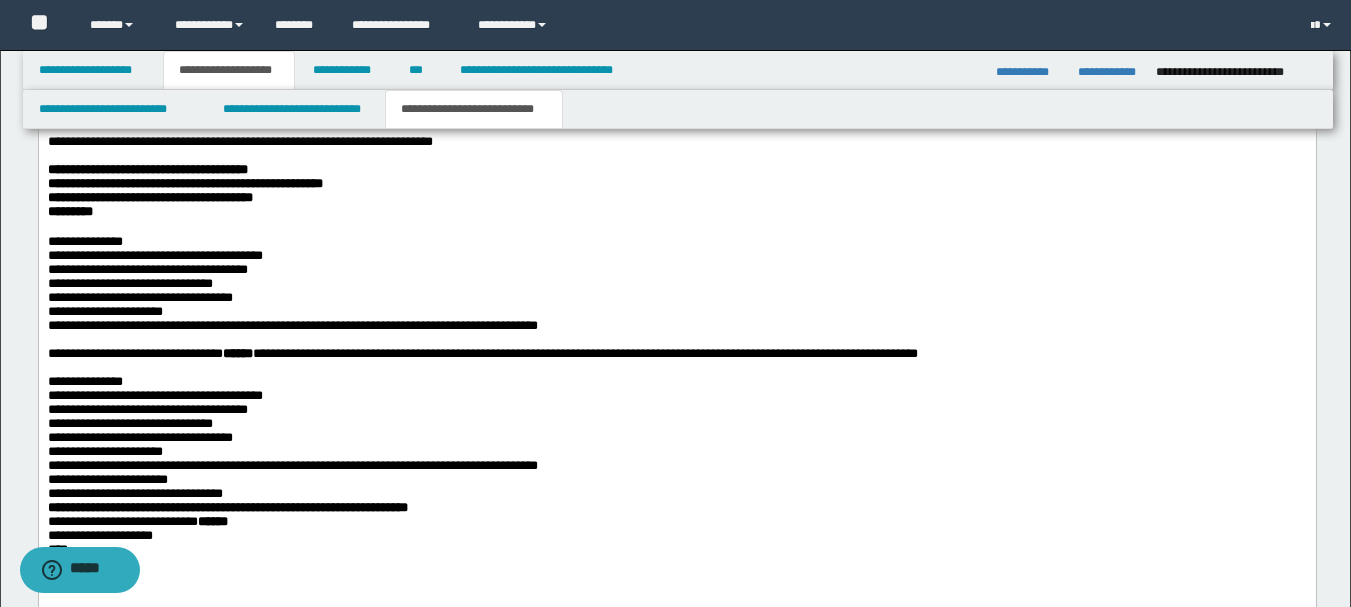 scroll, scrollTop: 2800, scrollLeft: 0, axis: vertical 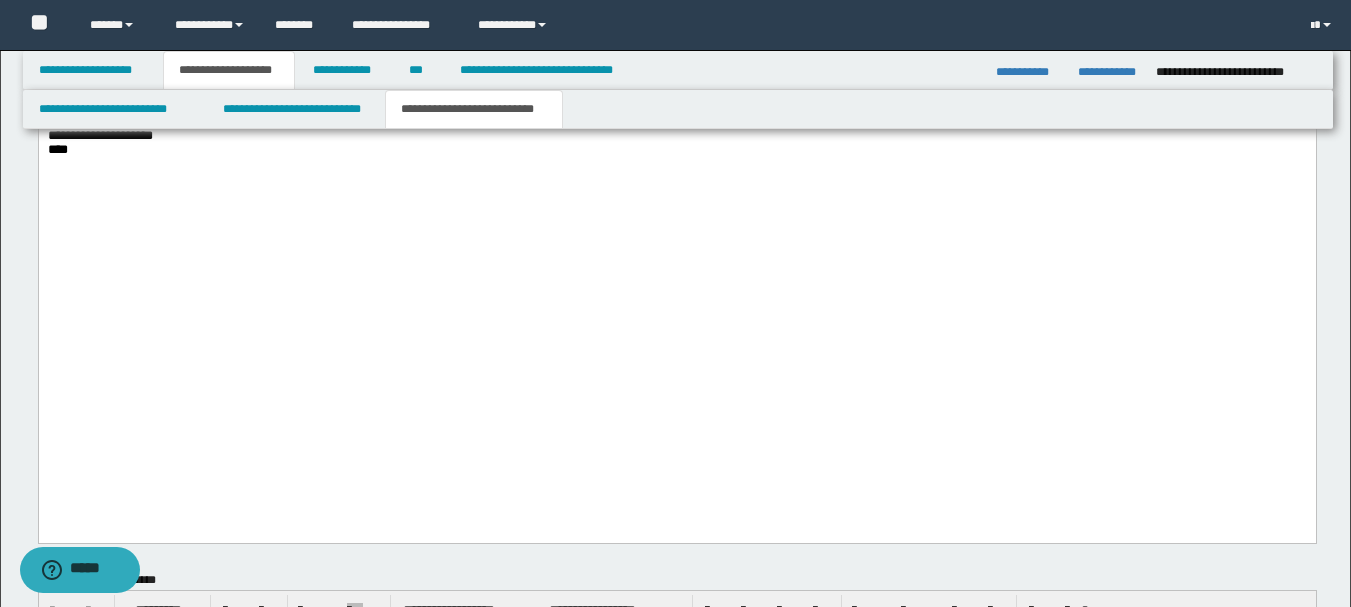 click on "**********" at bounding box center [676, 95] 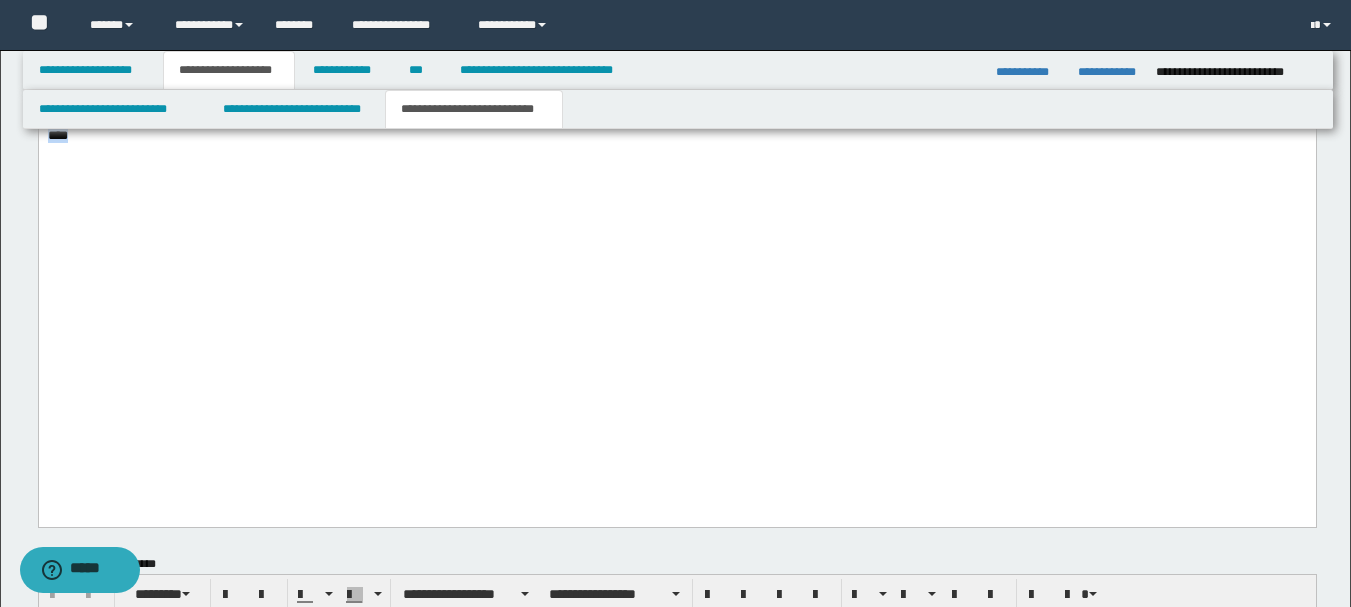 drag, startPoint x: 140, startPoint y: 433, endPoint x: 10, endPoint y: 398, distance: 134.62912 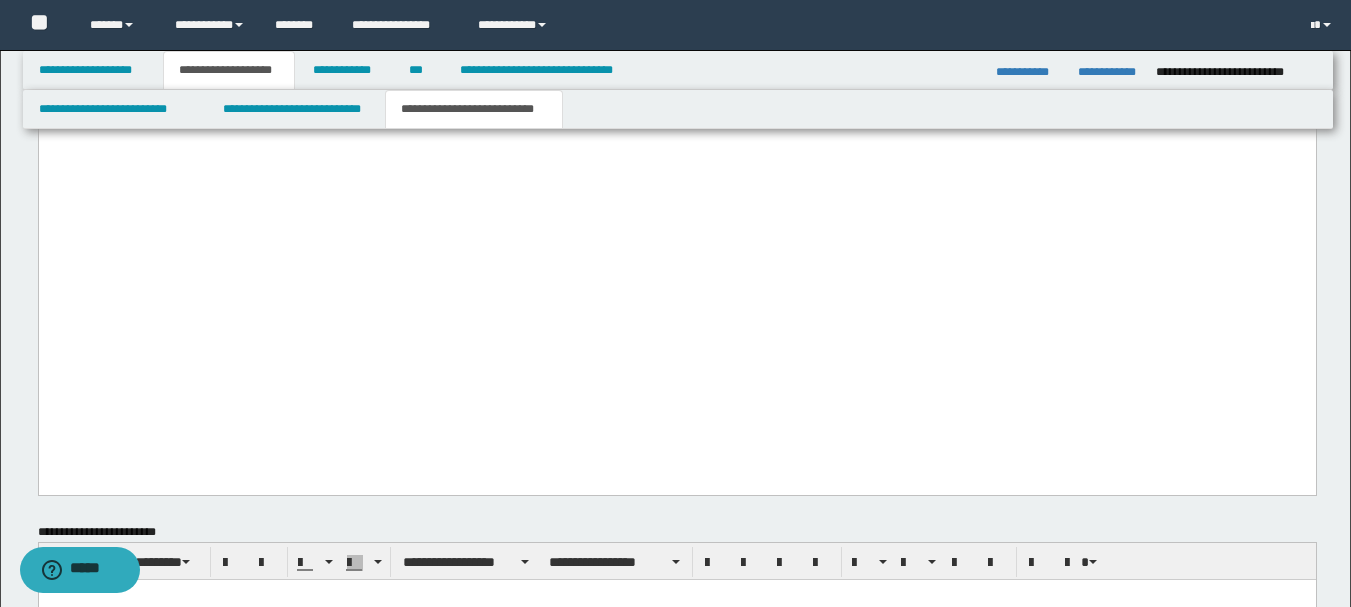 click on "**********" at bounding box center (676, 81) 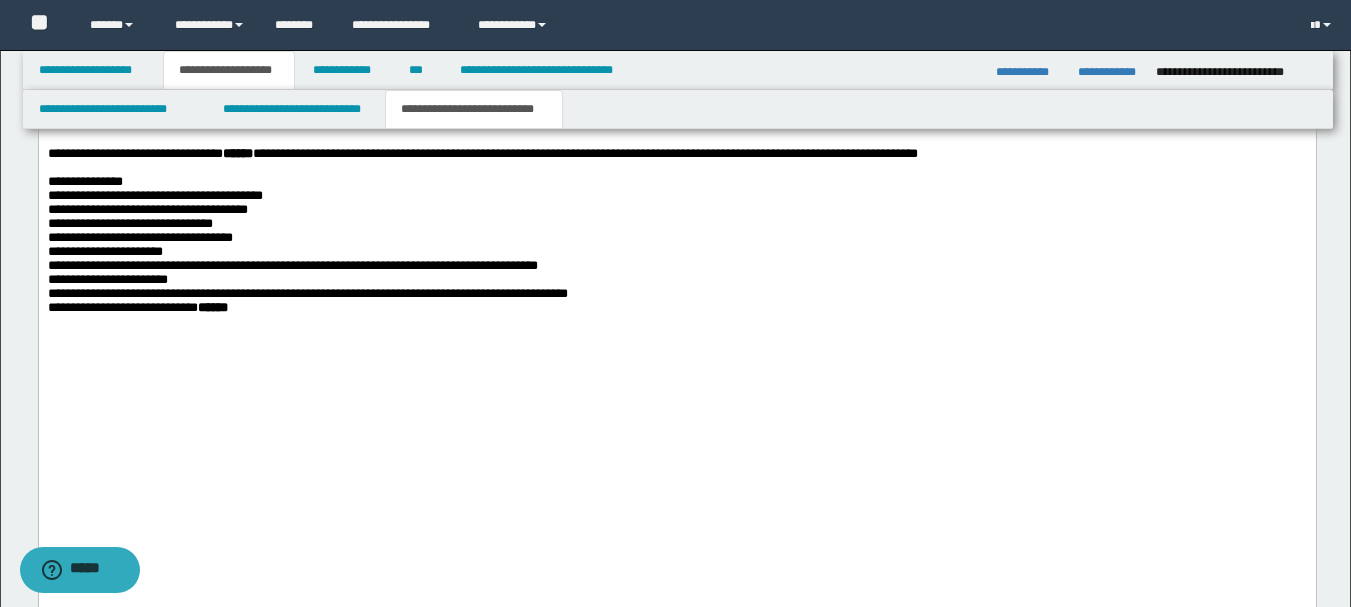 click on "**********" at bounding box center (184, 154) 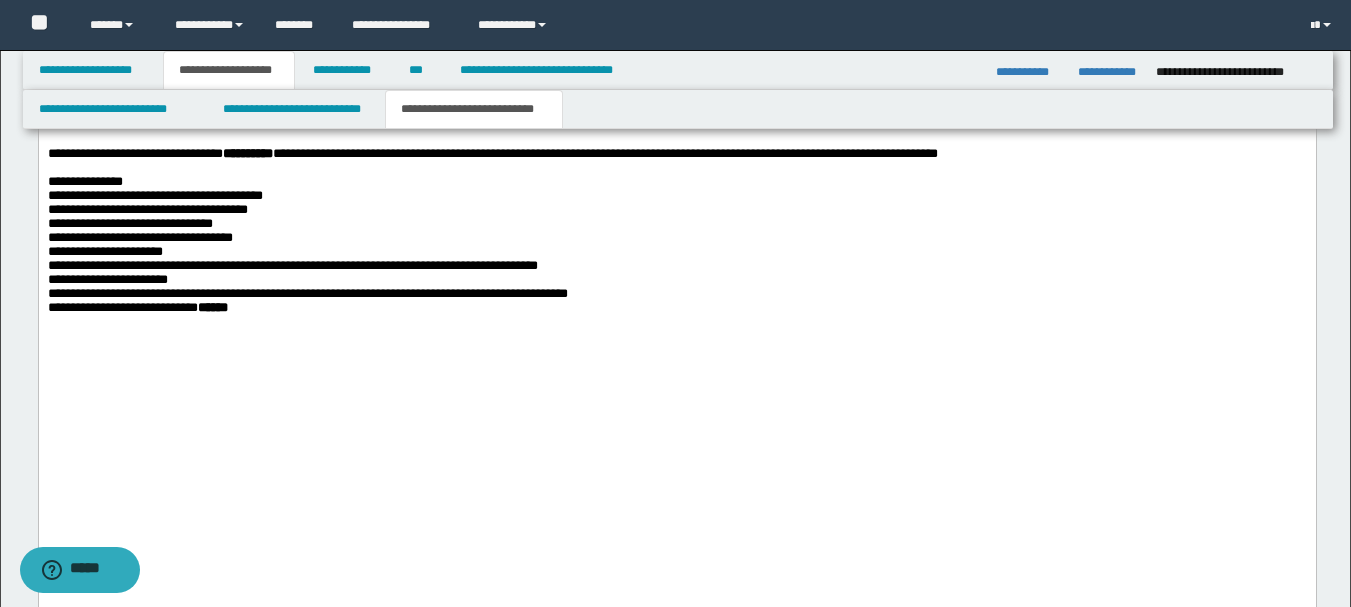 scroll, scrollTop: 2400, scrollLeft: 0, axis: vertical 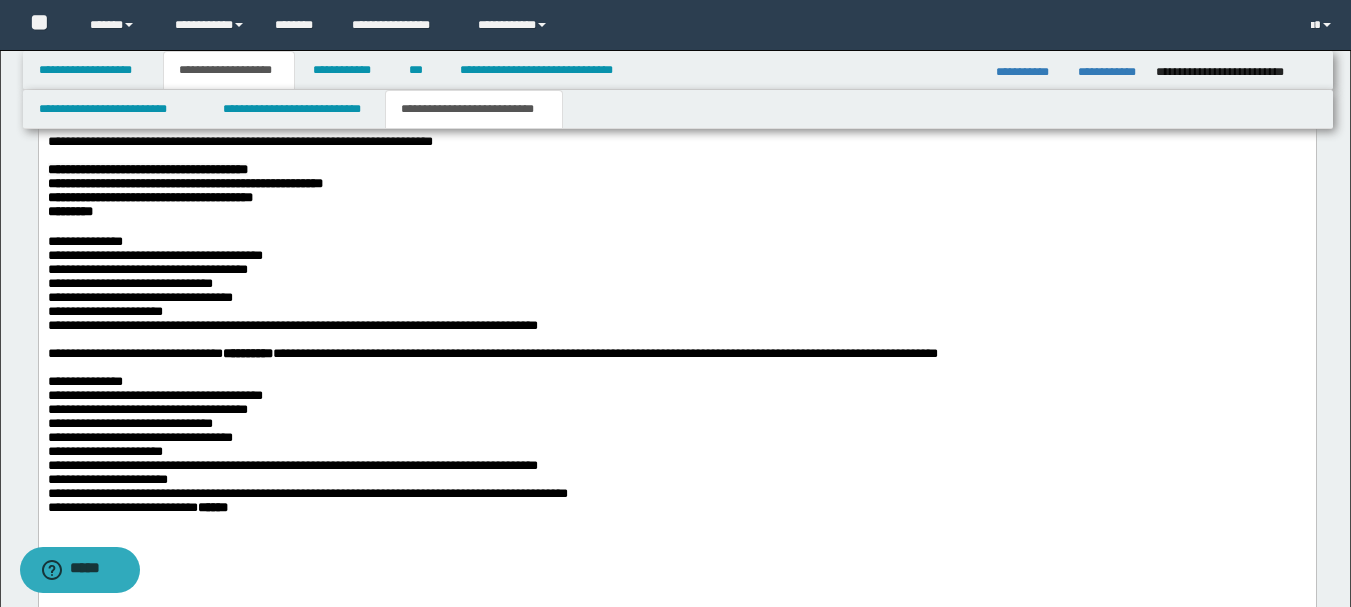 click on "**********" at bounding box center [676, 171] 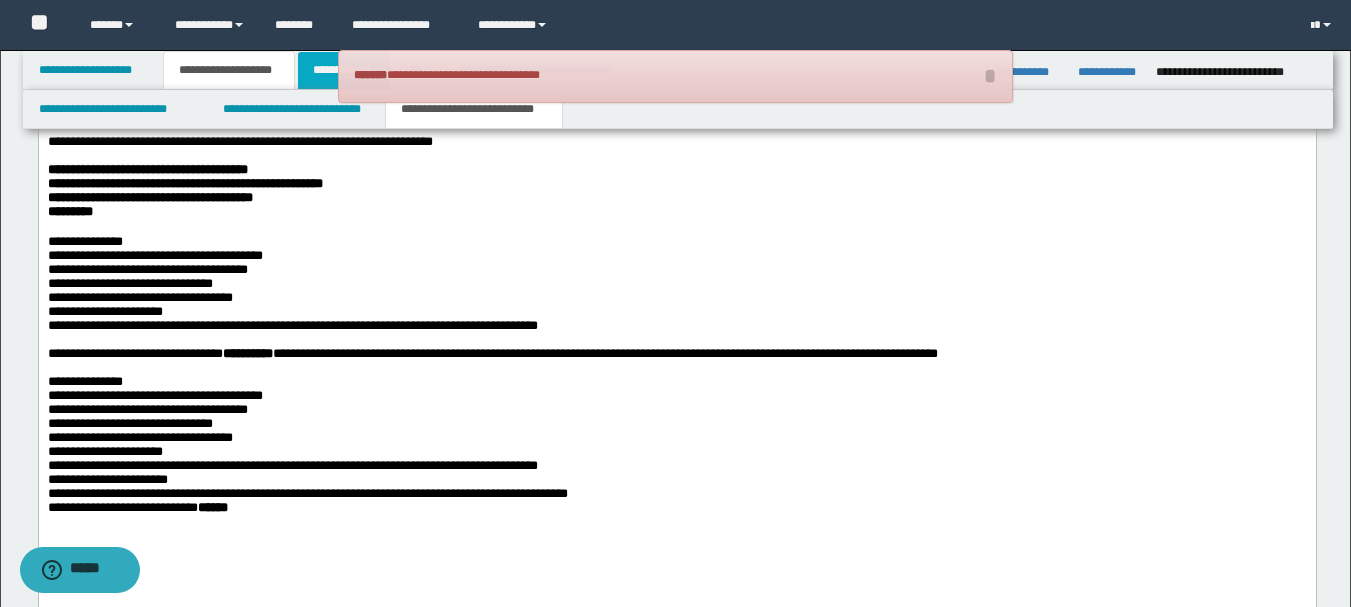 click on "**********" at bounding box center [344, 70] 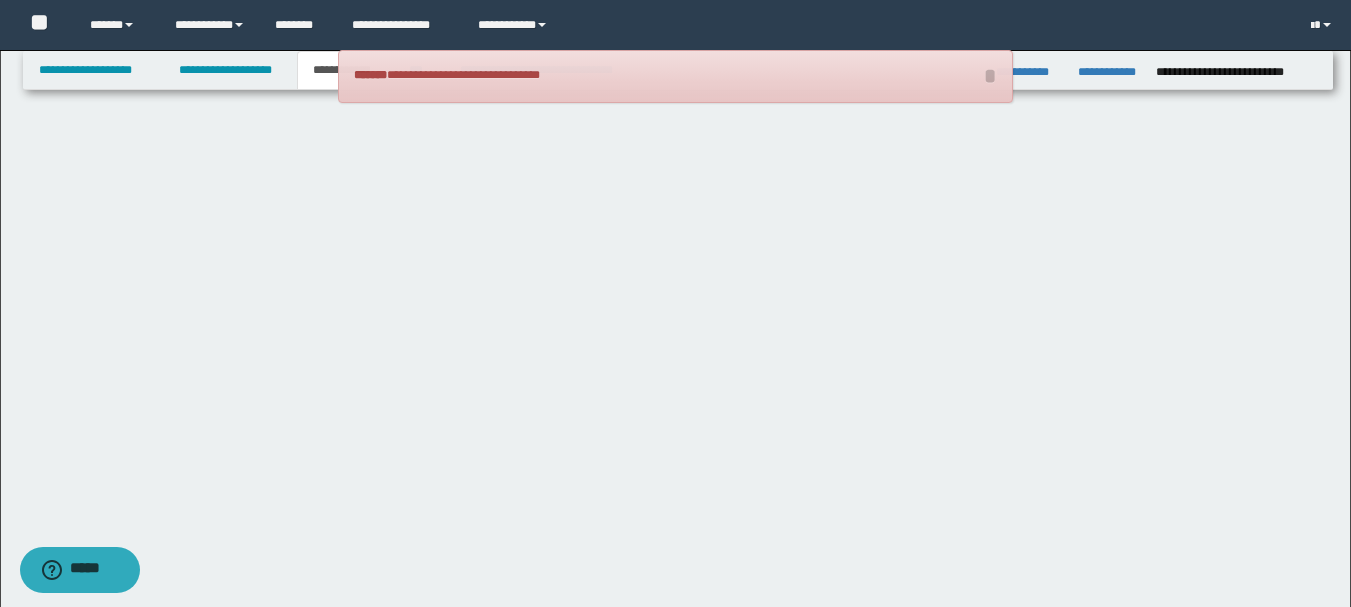 scroll, scrollTop: 1977, scrollLeft: 0, axis: vertical 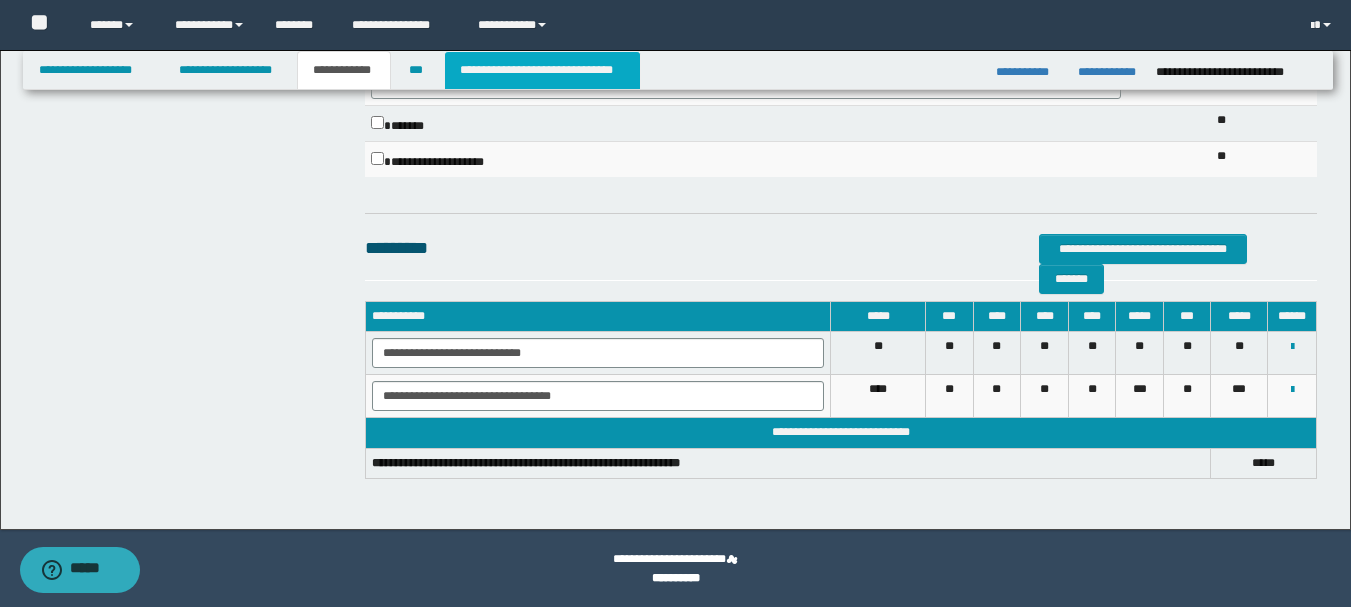 click on "**********" at bounding box center (542, 70) 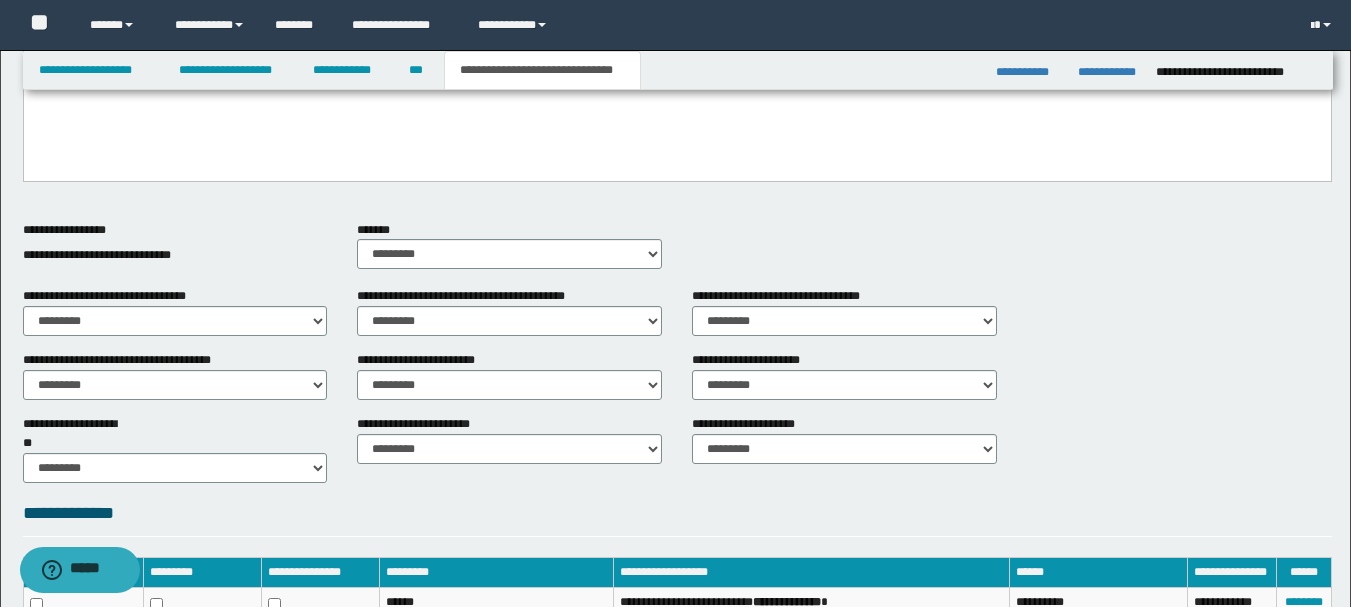 scroll, scrollTop: 250, scrollLeft: 0, axis: vertical 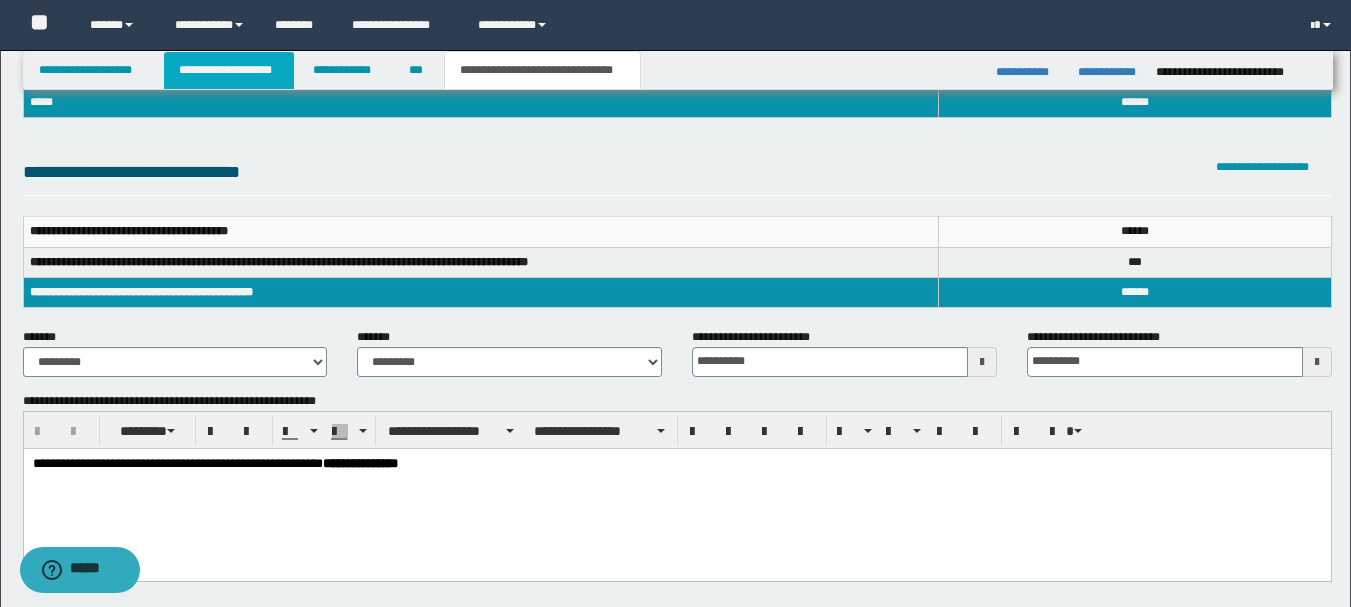 click on "**********" at bounding box center [229, 70] 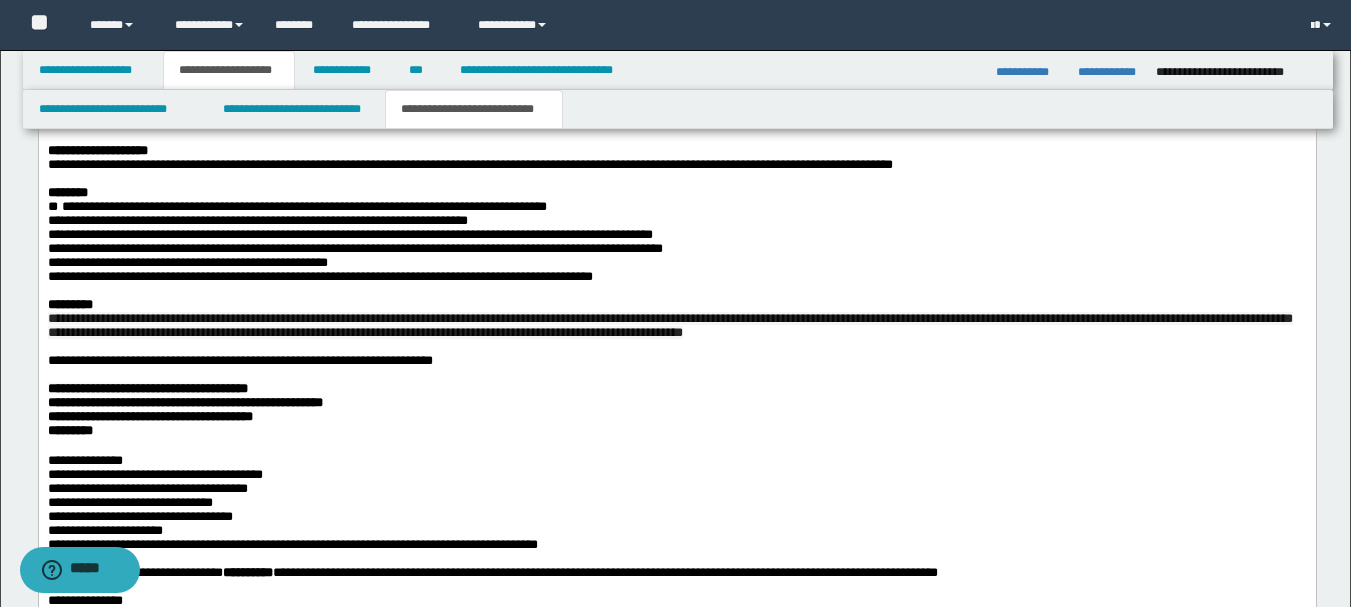 scroll, scrollTop: 2481, scrollLeft: 0, axis: vertical 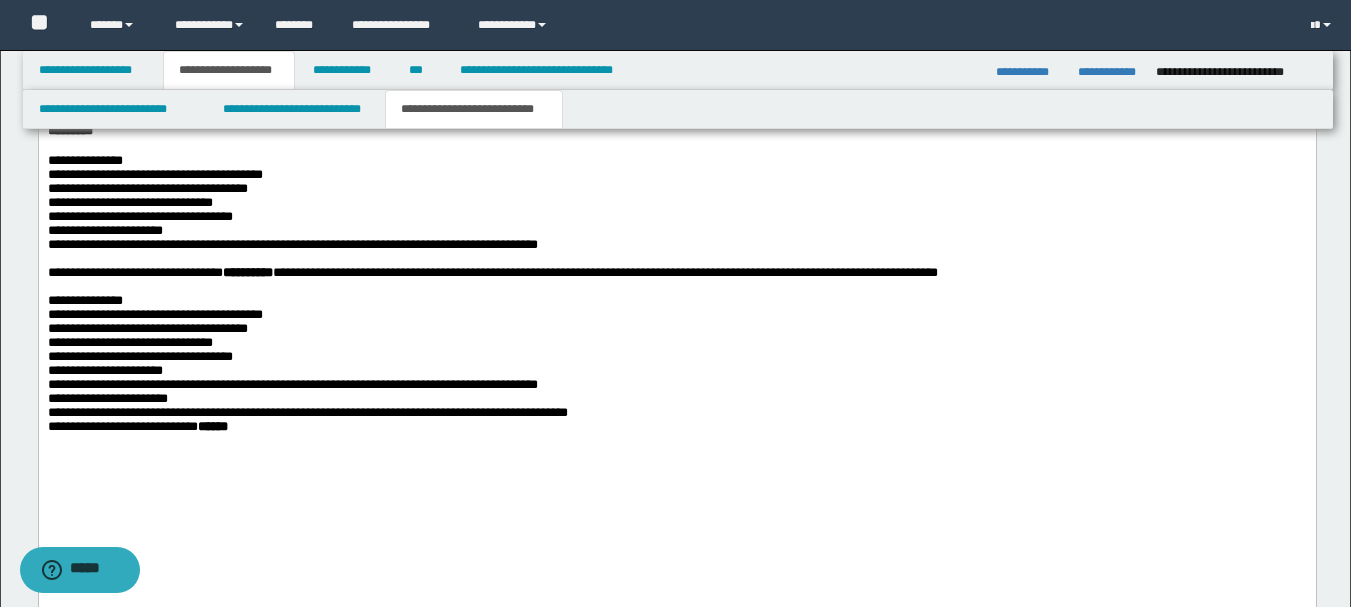 click on "**********" at bounding box center (147, 89) 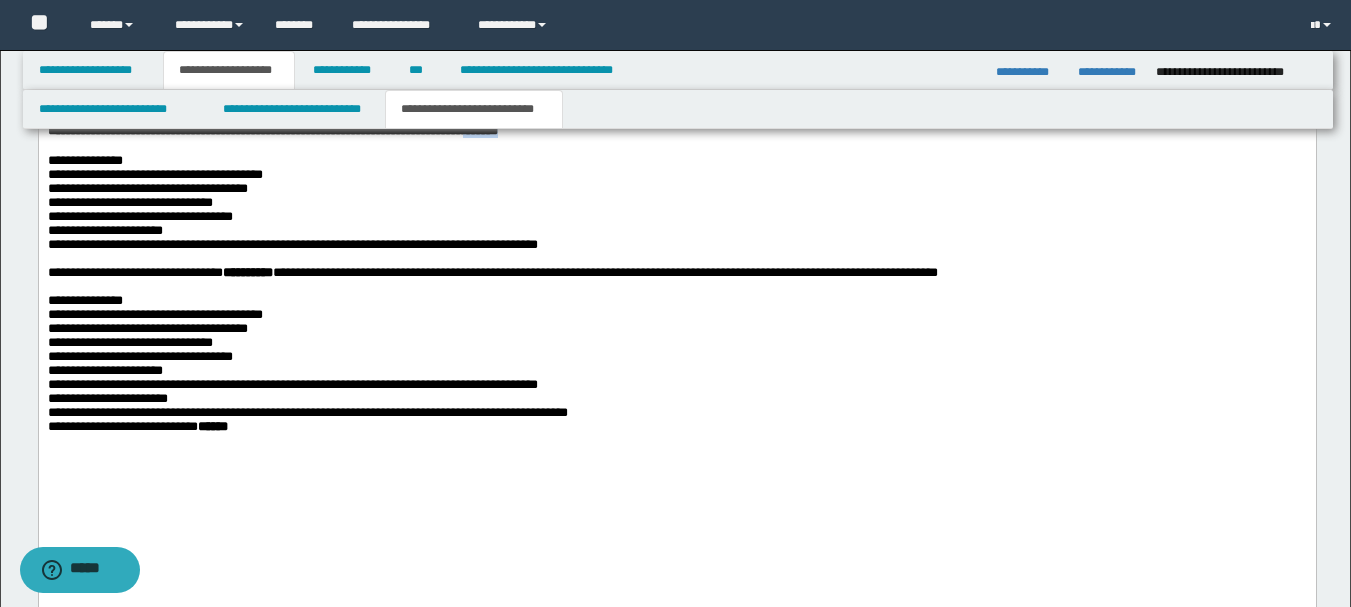 drag, startPoint x: 394, startPoint y: 364, endPoint x: 449, endPoint y: 359, distance: 55.226807 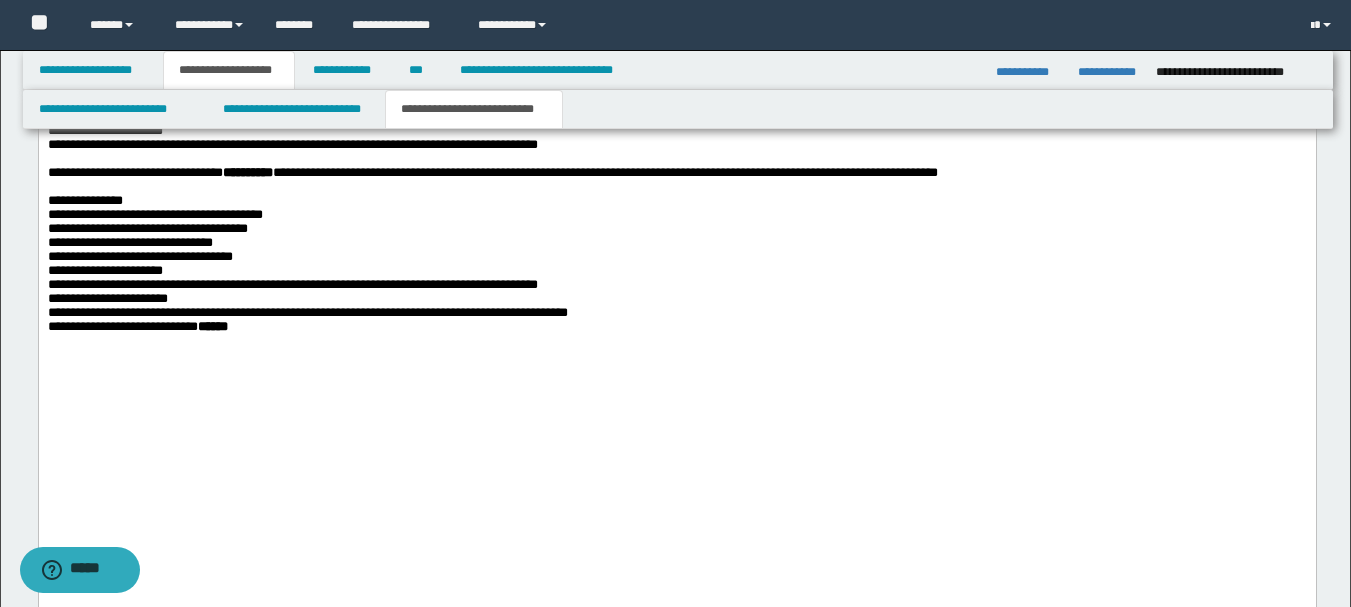 scroll, scrollTop: 2681, scrollLeft: 0, axis: vertical 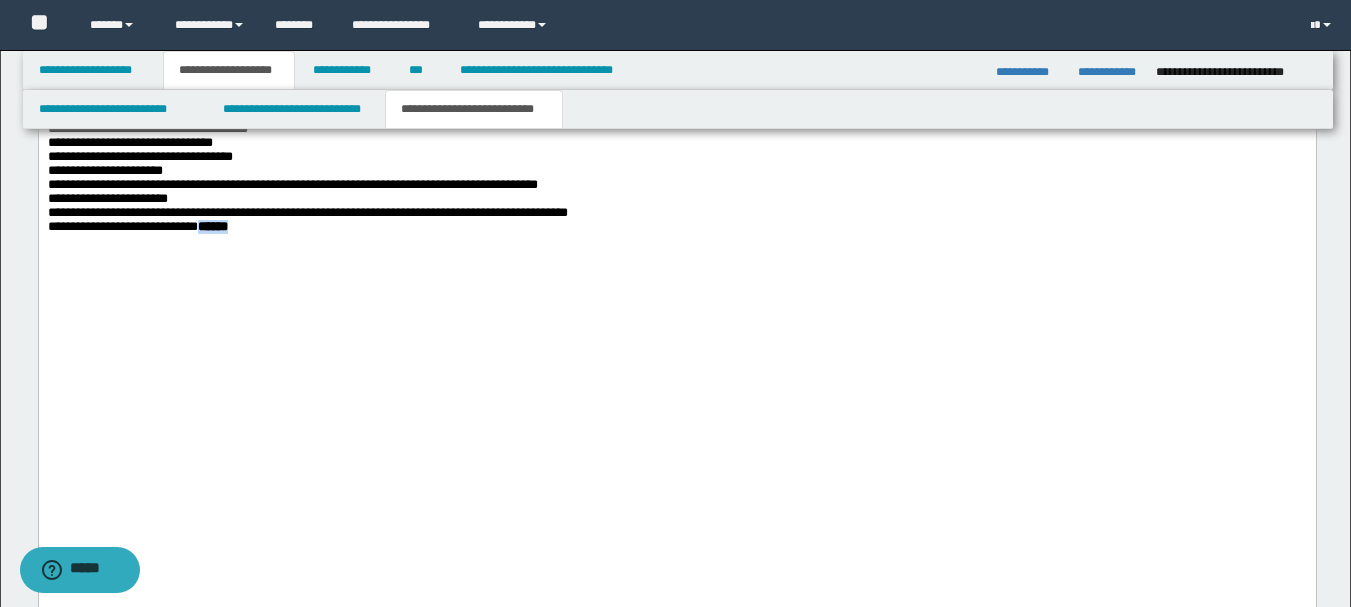 drag, startPoint x: 228, startPoint y: 497, endPoint x: 286, endPoint y: 499, distance: 58.034473 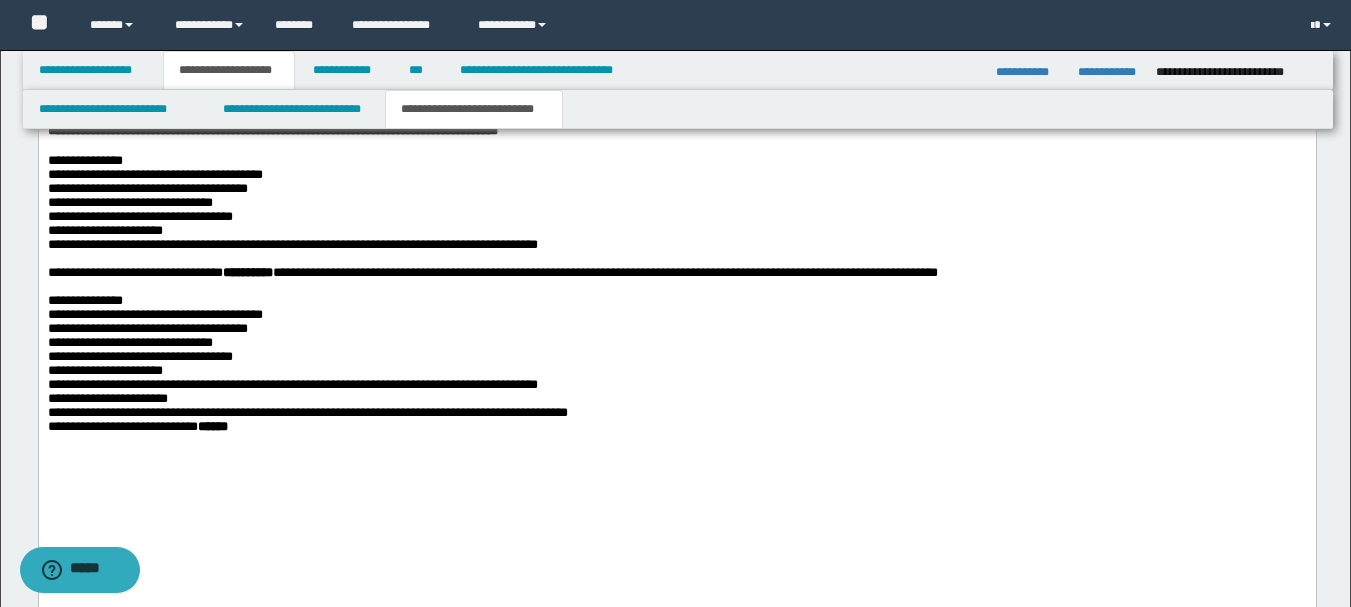 scroll, scrollTop: 2681, scrollLeft: 0, axis: vertical 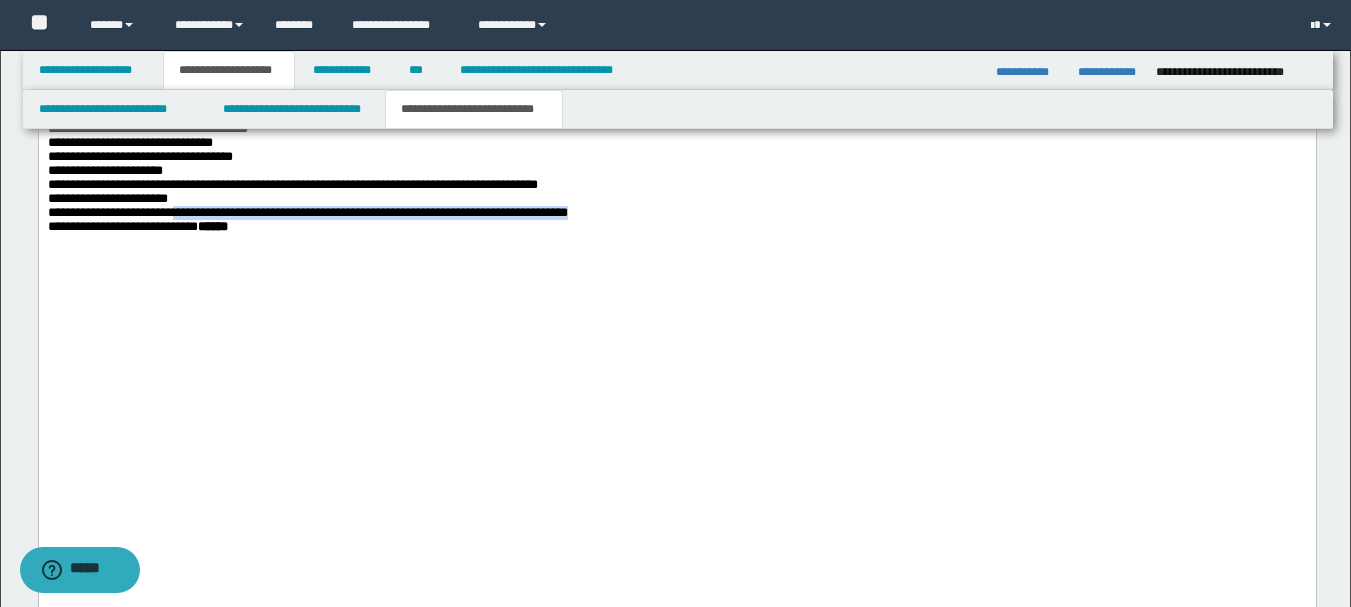 drag, startPoint x: 691, startPoint y: 482, endPoint x: 202, endPoint y: 478, distance: 489.01636 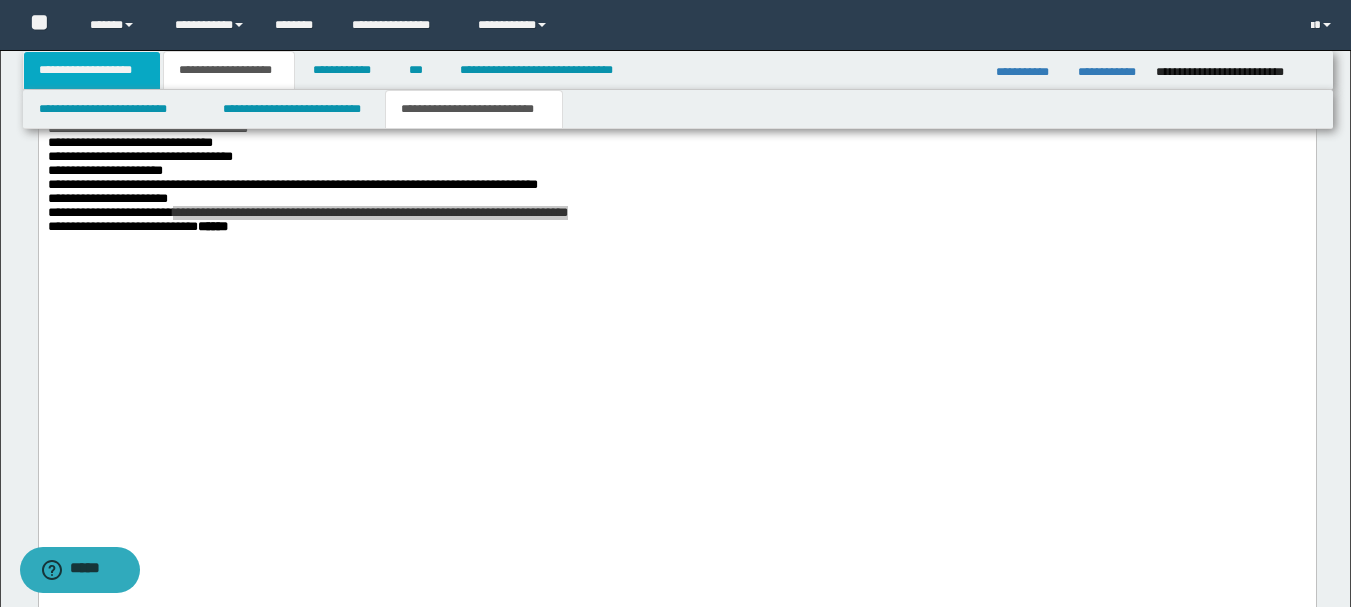 click on "**********" at bounding box center [92, 70] 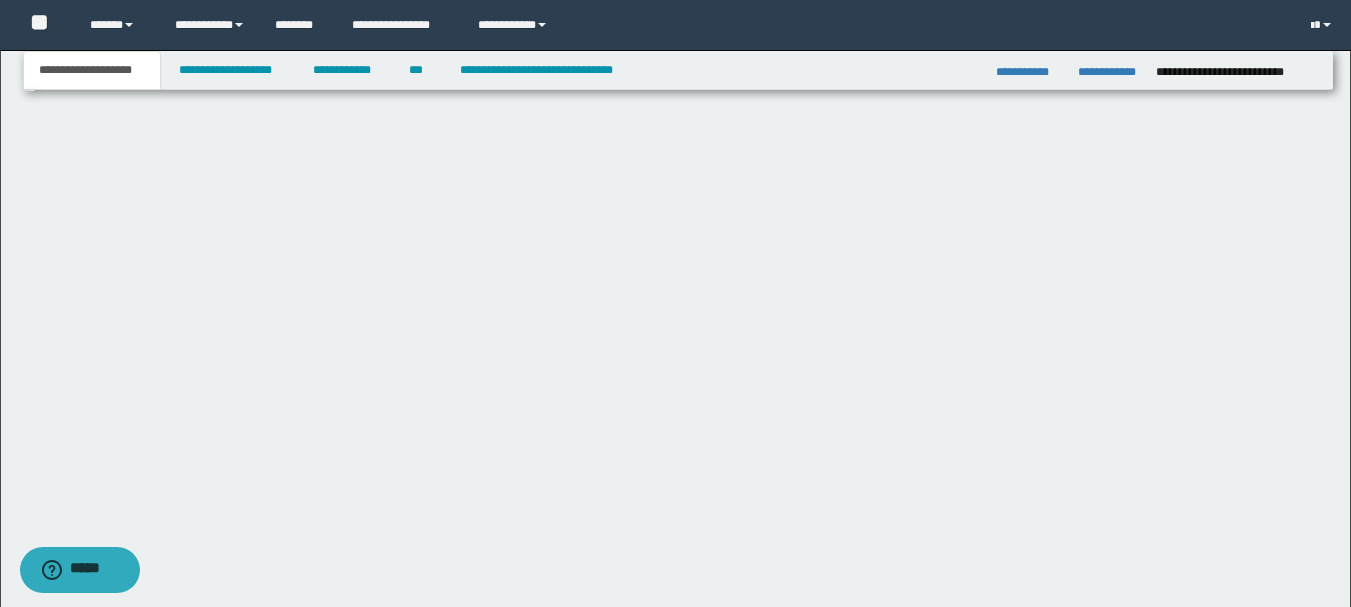 scroll, scrollTop: 277, scrollLeft: 0, axis: vertical 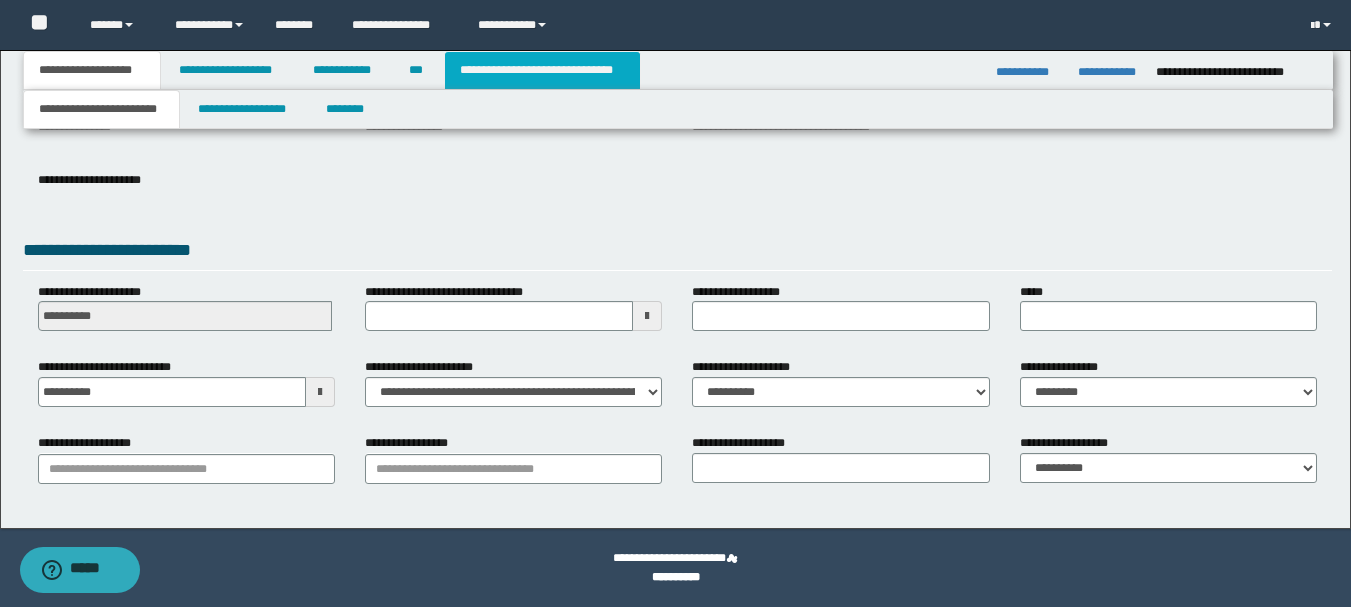 click on "**********" at bounding box center [542, 70] 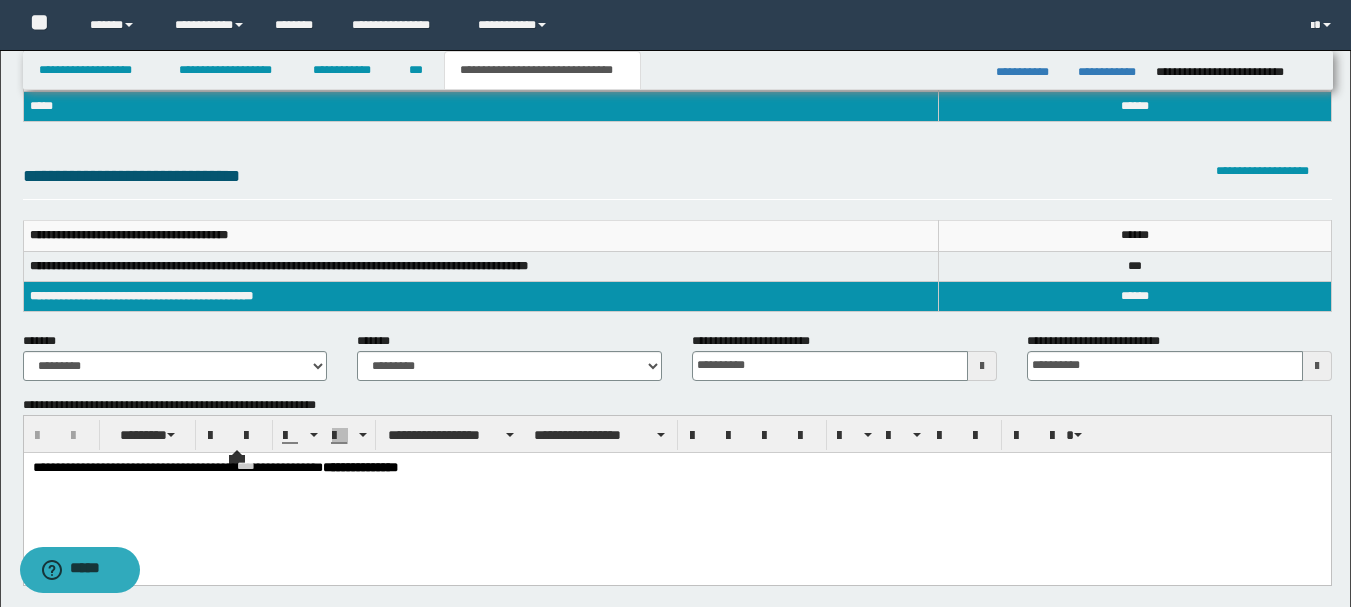 scroll, scrollTop: 446, scrollLeft: 0, axis: vertical 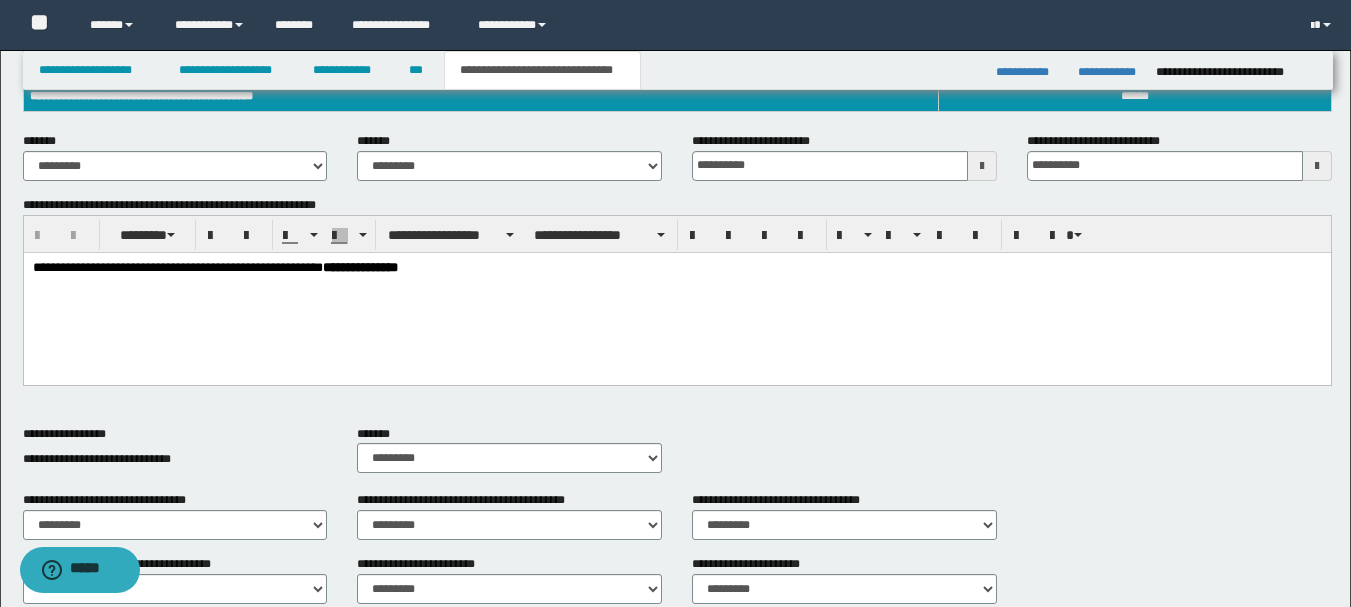 click on "**********" at bounding box center (214, 266) 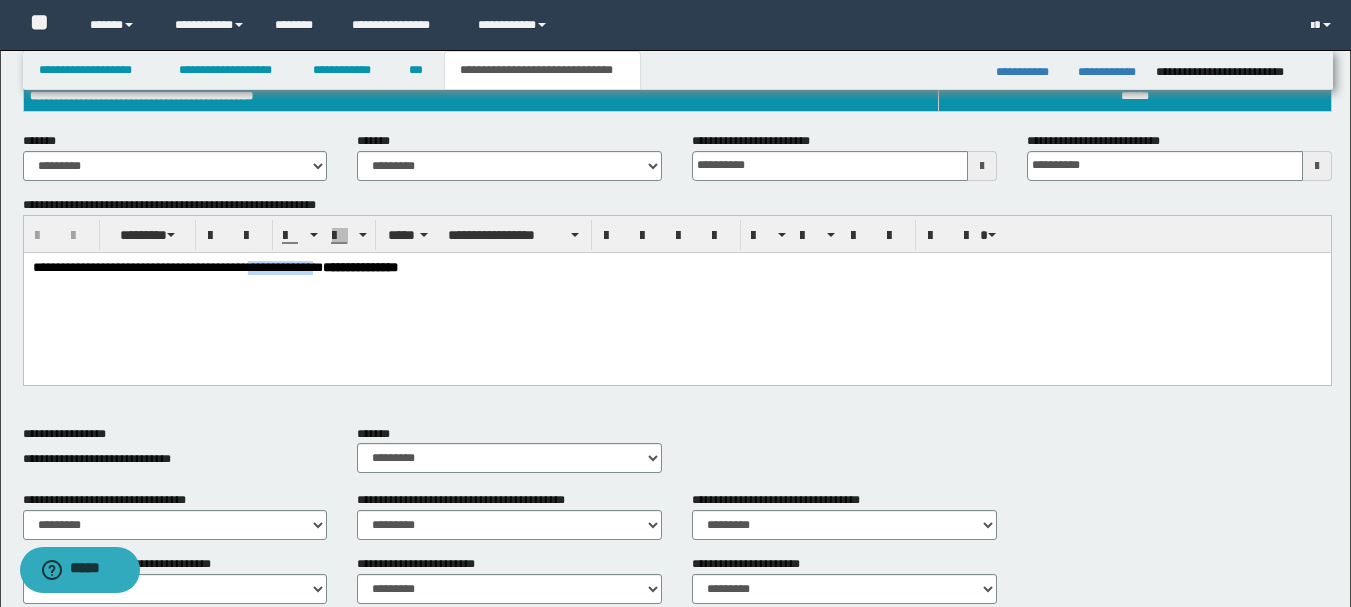 click on "**********" at bounding box center [214, 266] 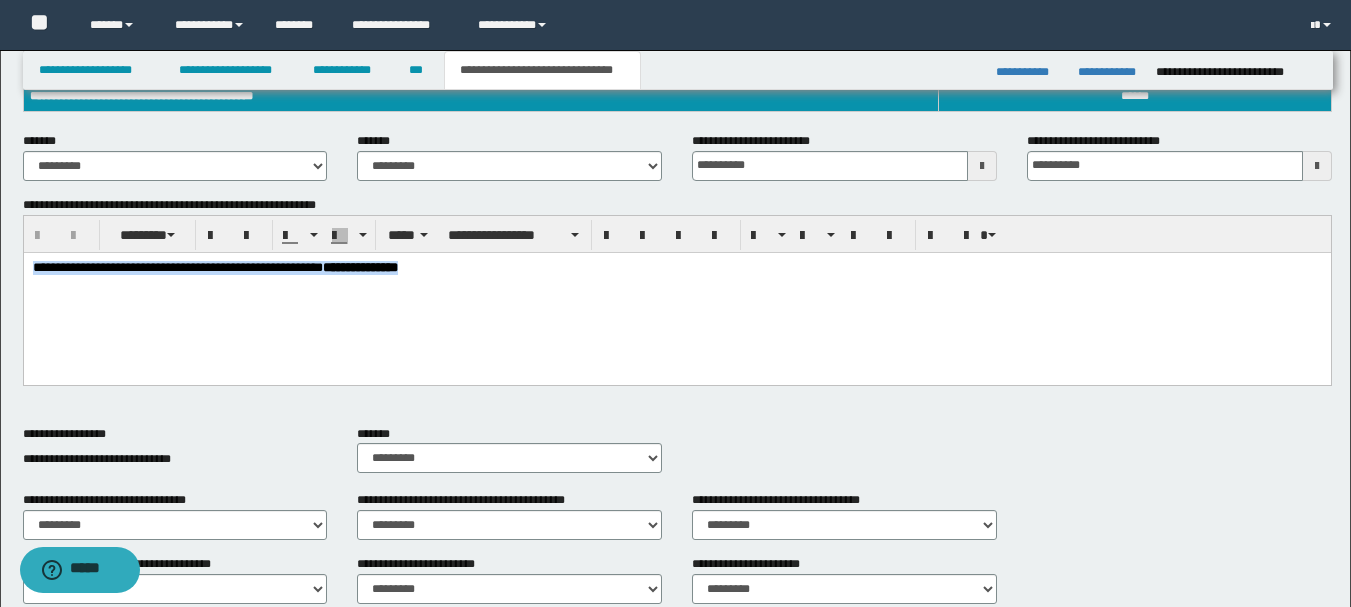 click on "**********" at bounding box center (214, 266) 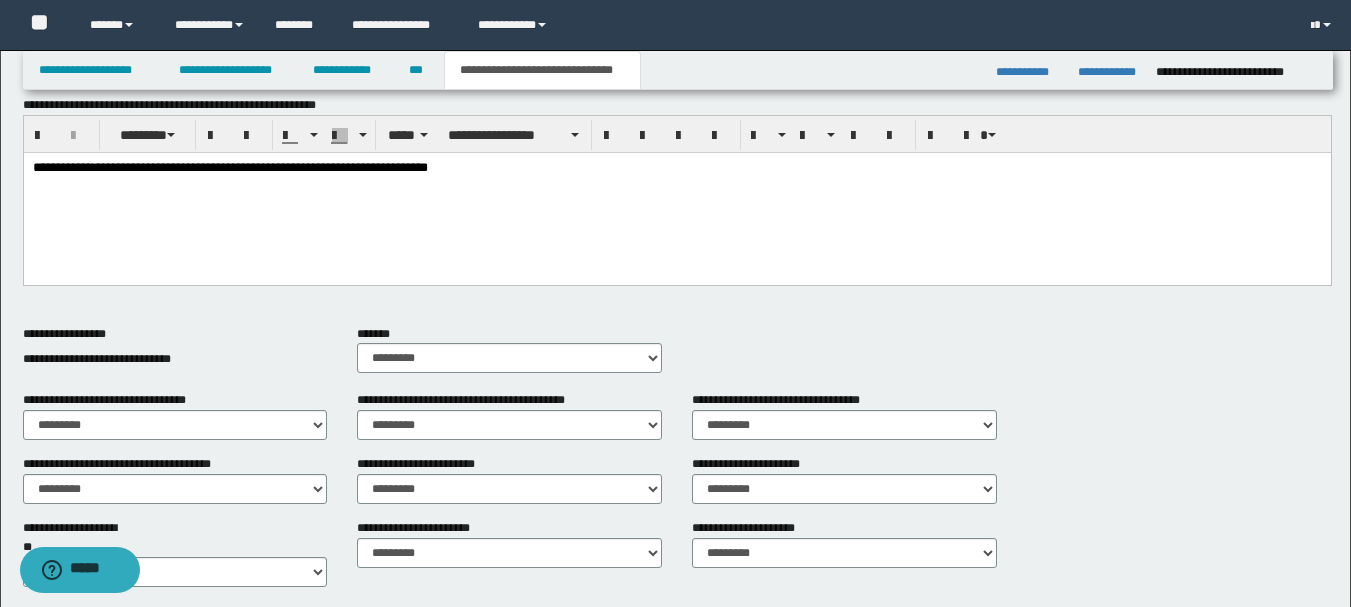 scroll, scrollTop: 646, scrollLeft: 0, axis: vertical 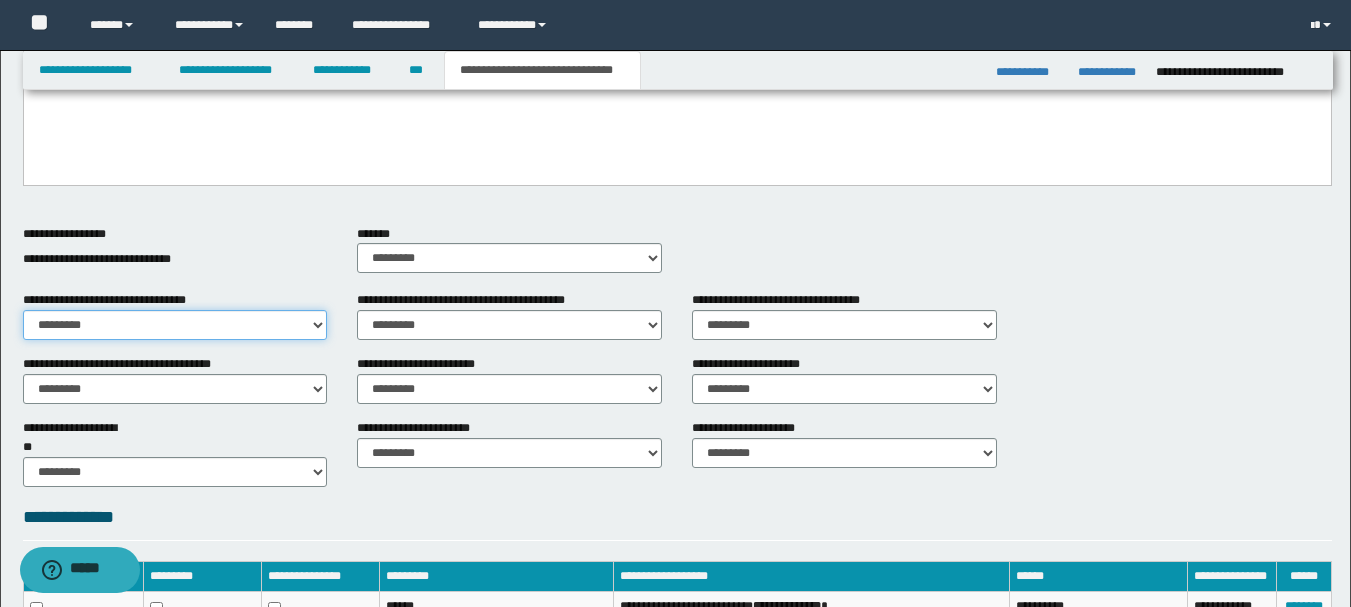click on "*********
**
**" at bounding box center [175, 325] 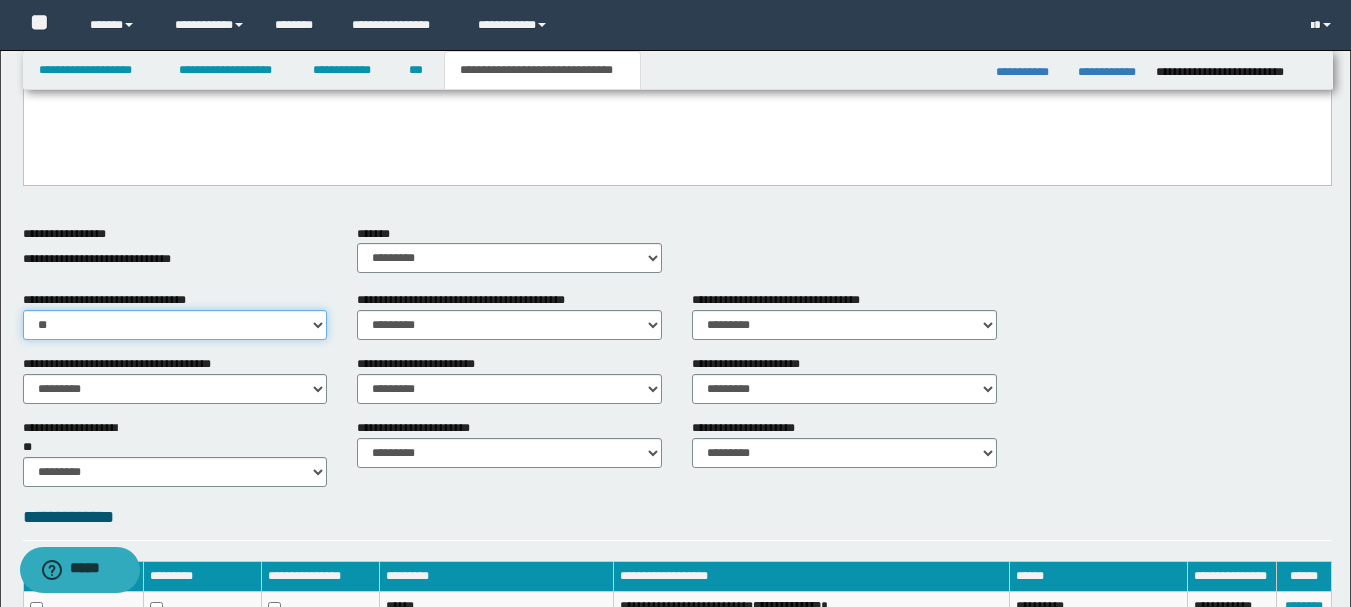 click on "*********
**
**" at bounding box center [175, 325] 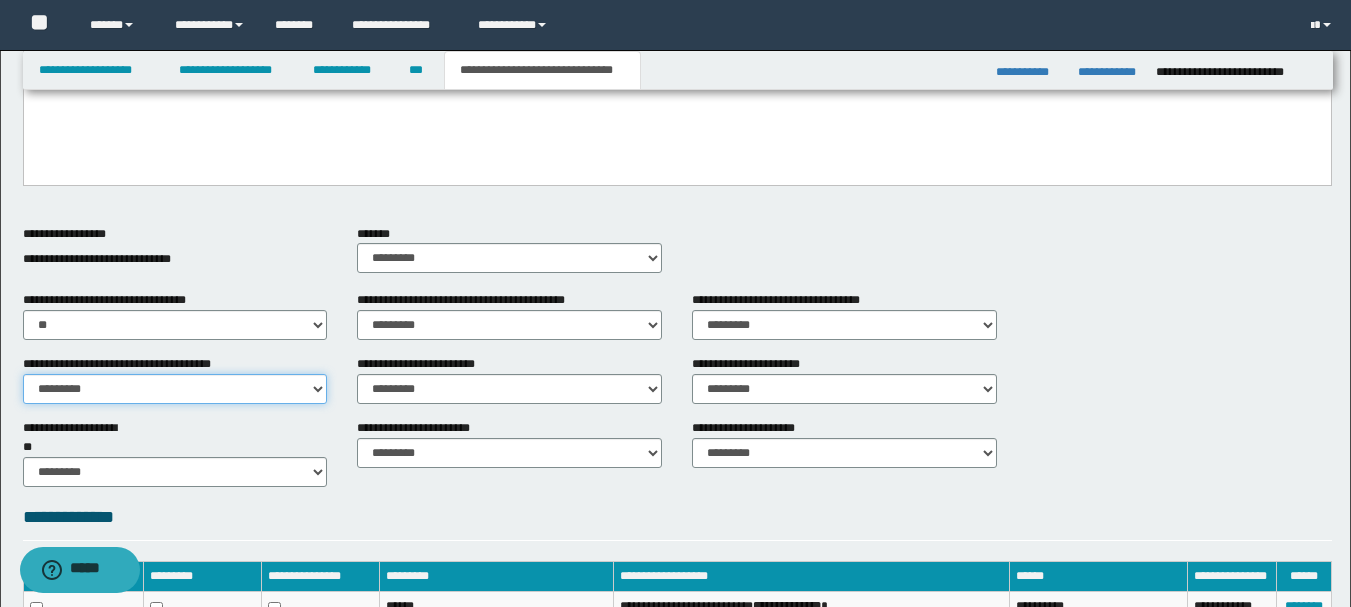 click on "*********
**
**" at bounding box center [175, 389] 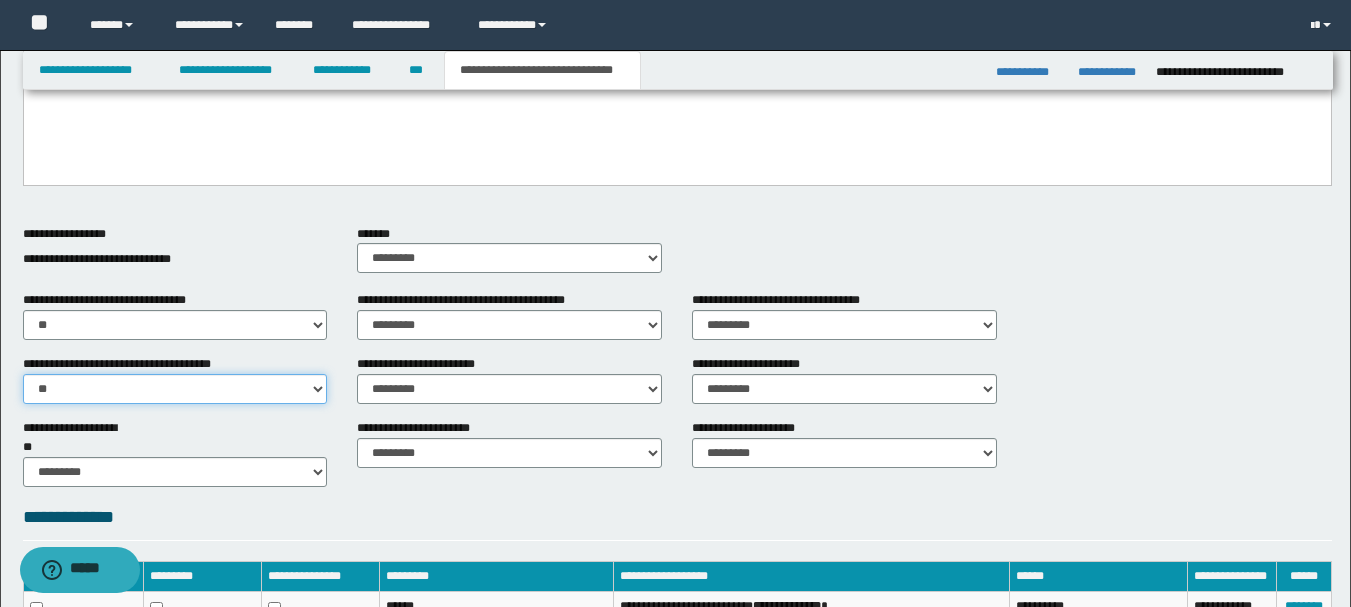 click on "*********
**
**" at bounding box center [175, 389] 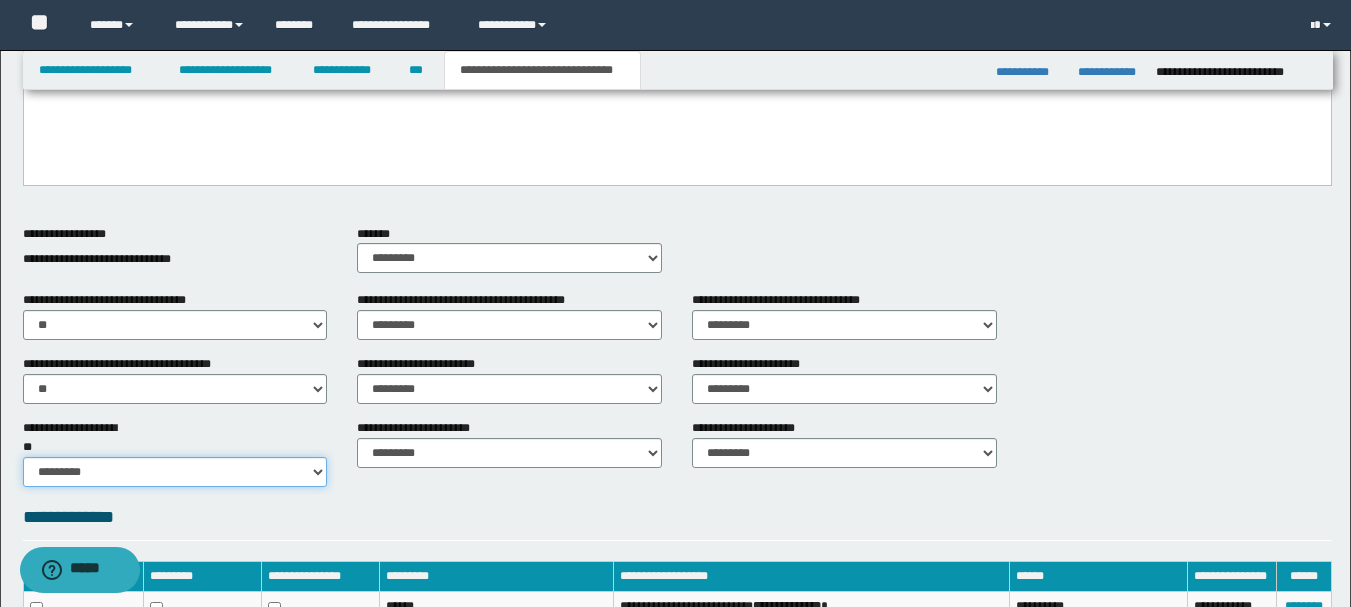 click on "*********
**
**" at bounding box center [175, 472] 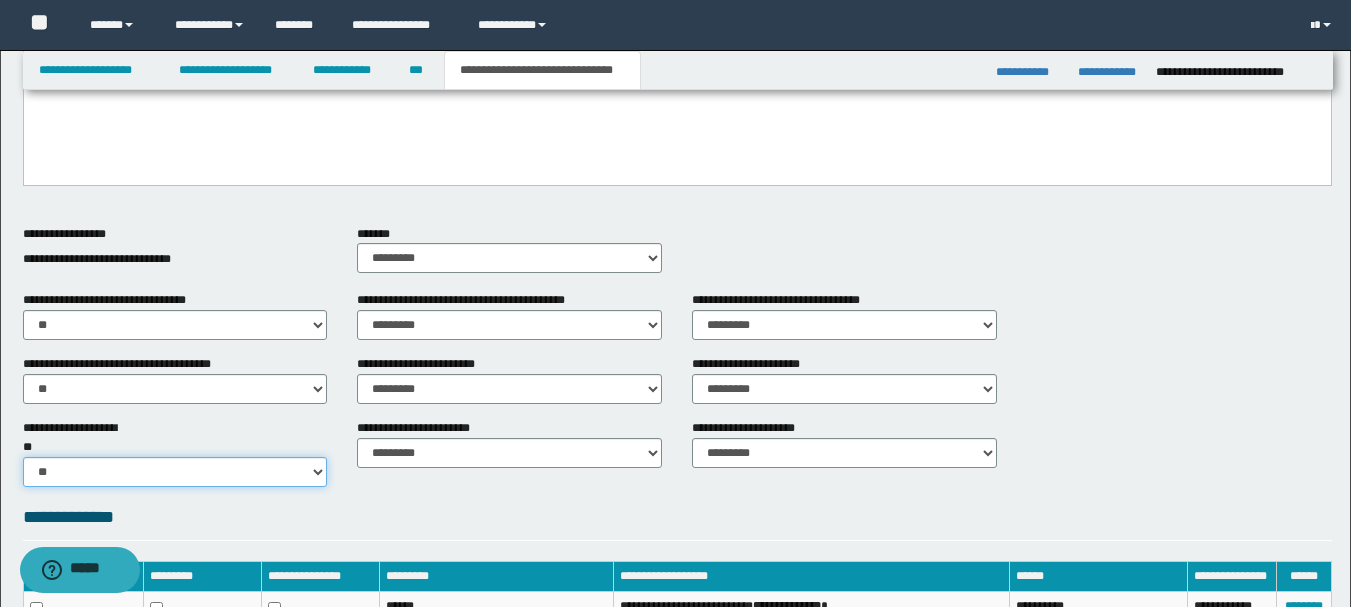 click on "*********
**
**" at bounding box center [175, 472] 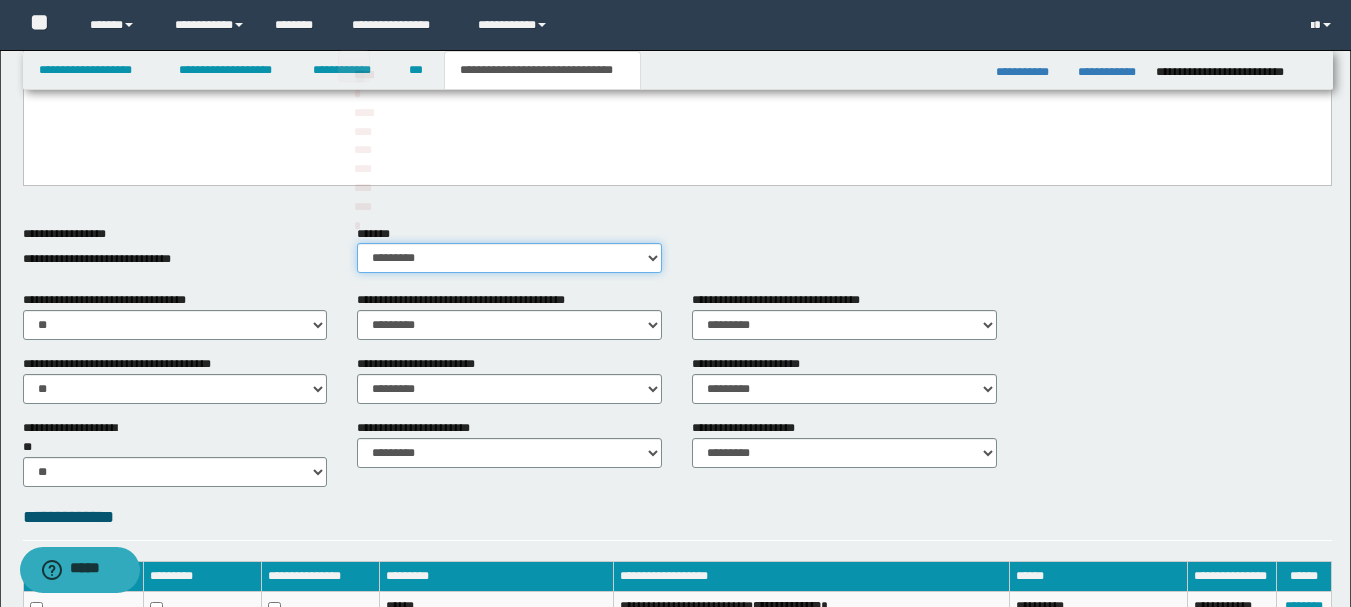 click on "*********
**
**" at bounding box center [509, 258] 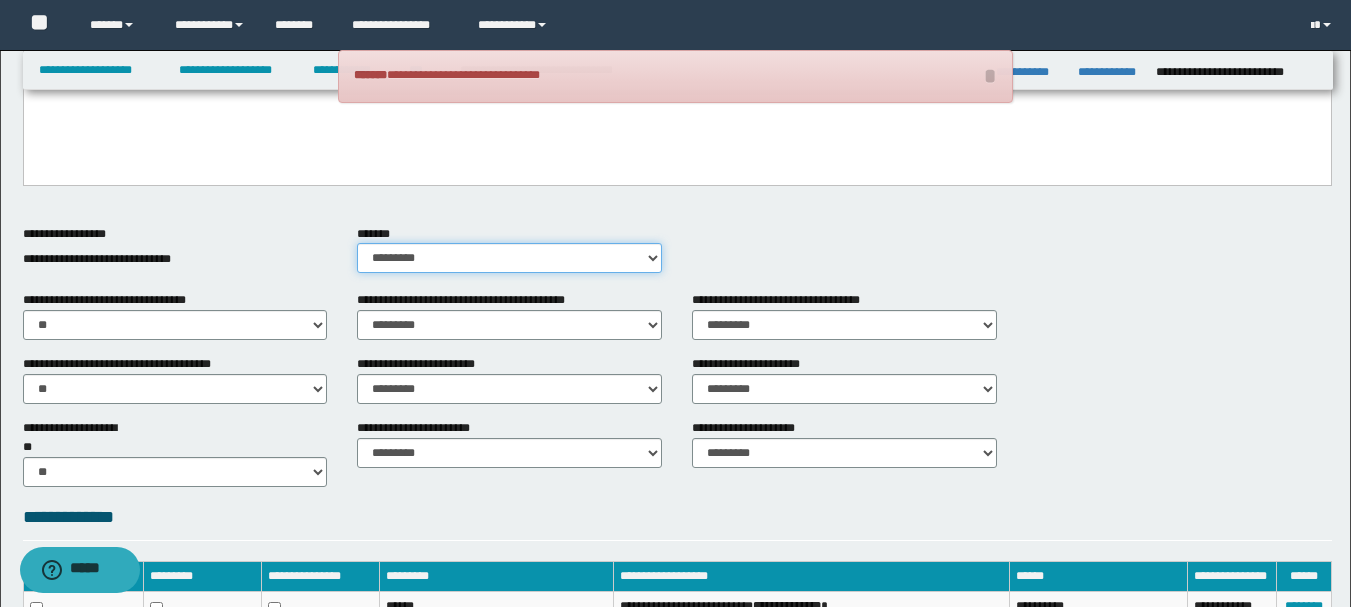 select on "*" 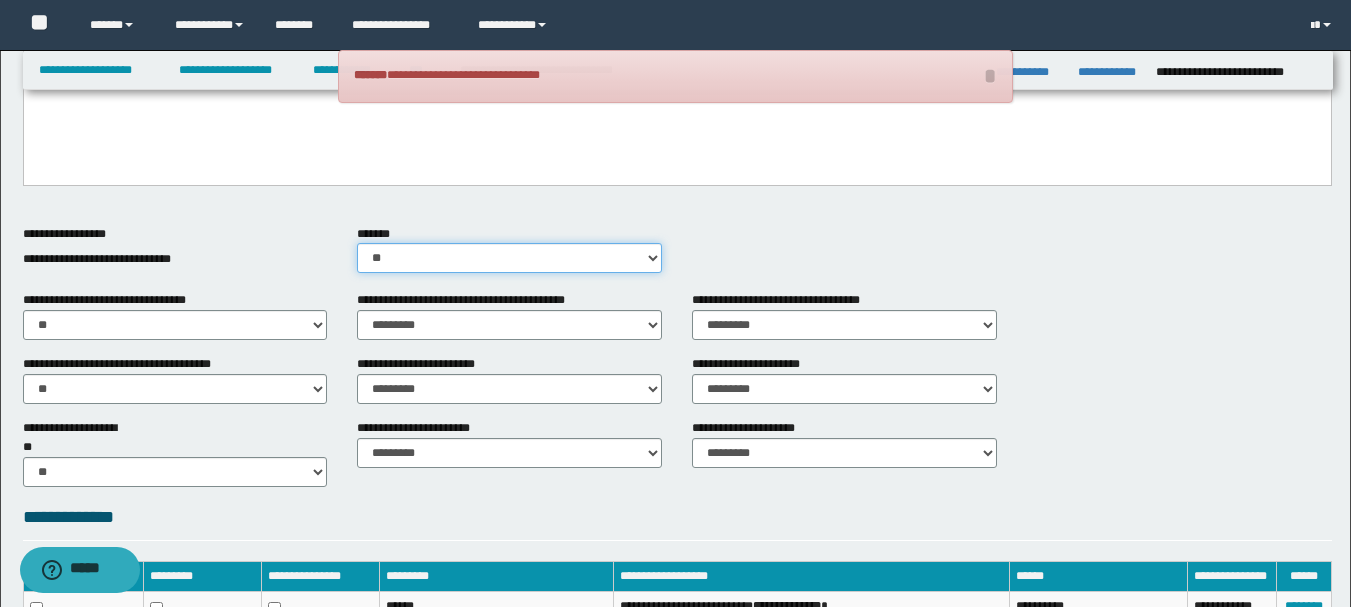 click on "*********
**
**" at bounding box center [509, 258] 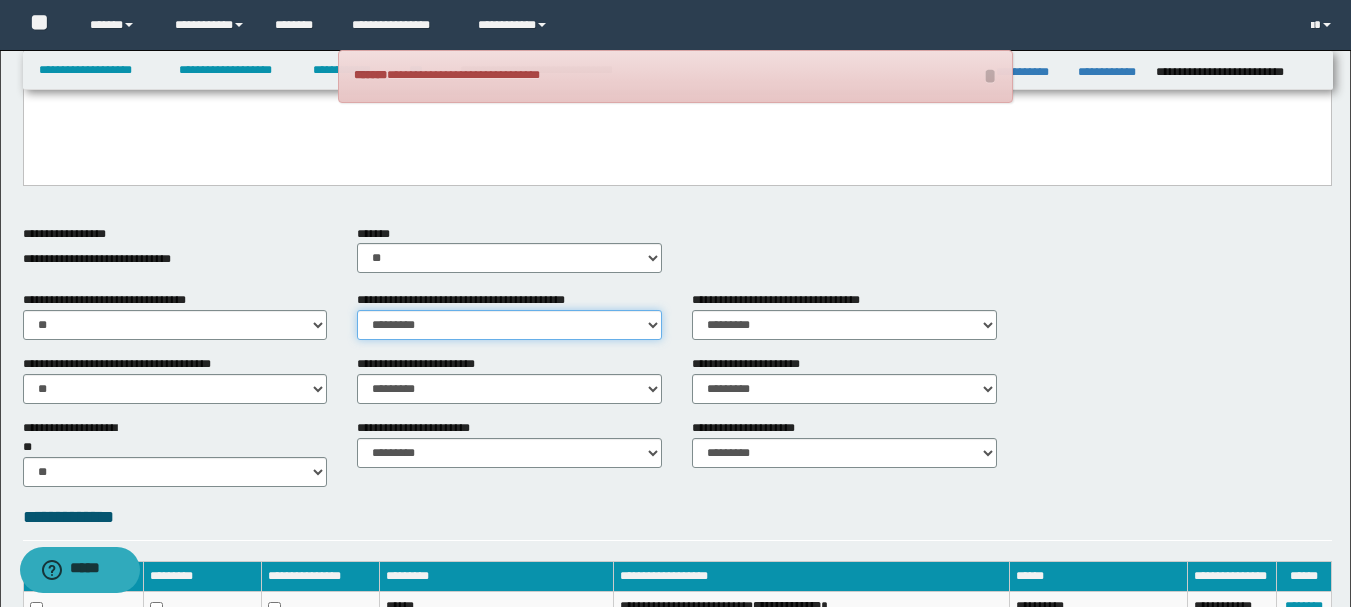 click on "*********
**
**" at bounding box center (509, 325) 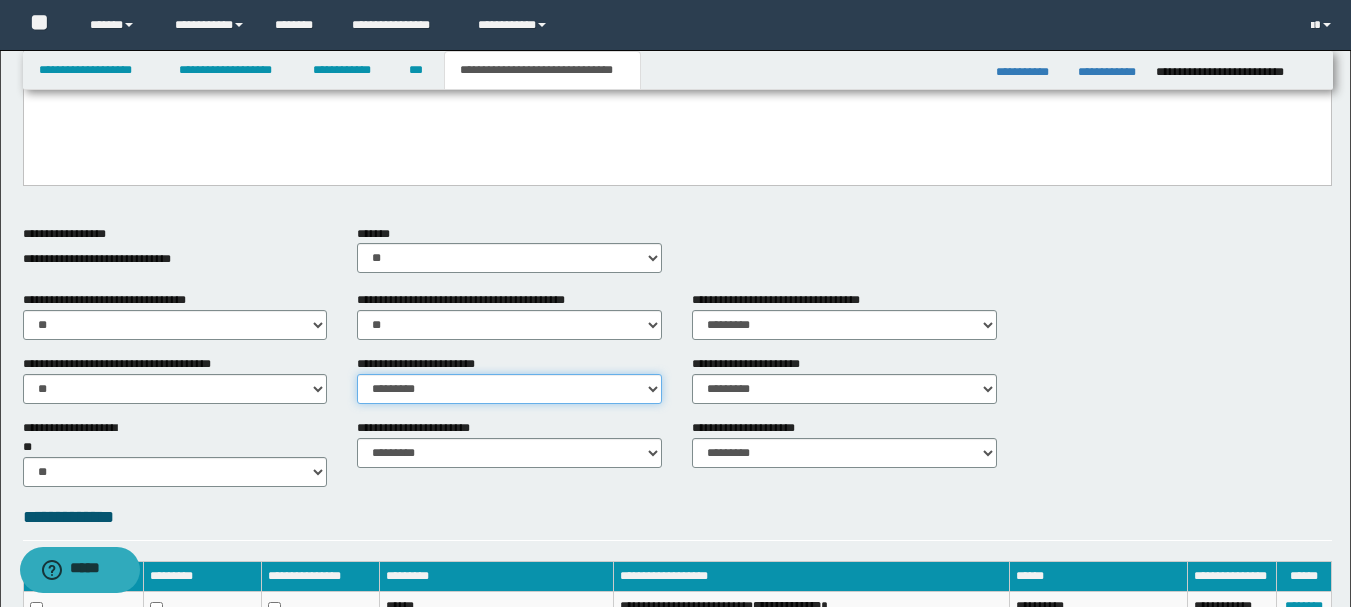 drag, startPoint x: 429, startPoint y: 382, endPoint x: 418, endPoint y: 401, distance: 21.954498 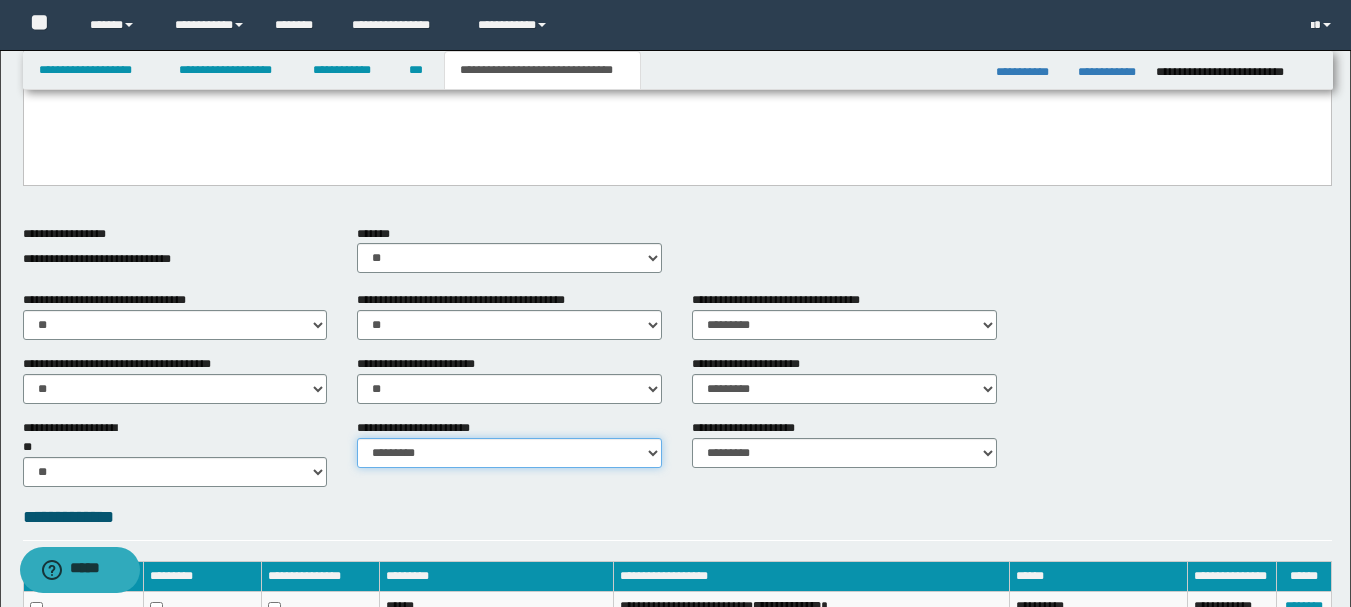 click on "*********
*********
*********" at bounding box center (509, 453) 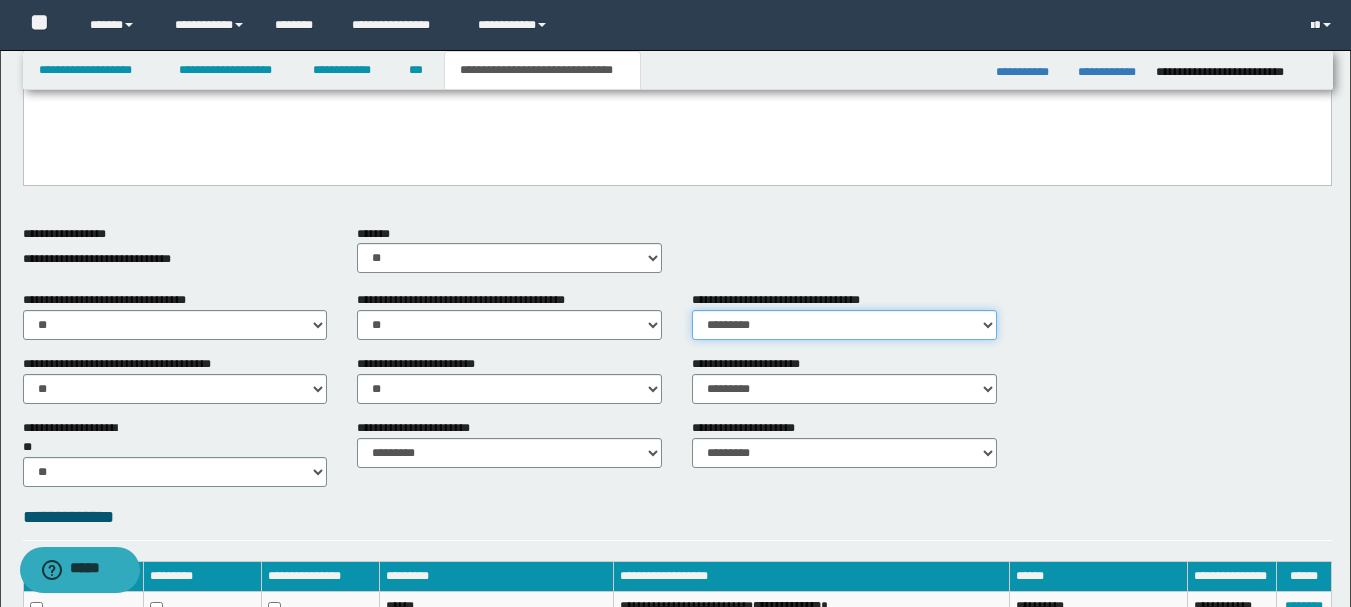 click on "*********
**
**" at bounding box center [844, 325] 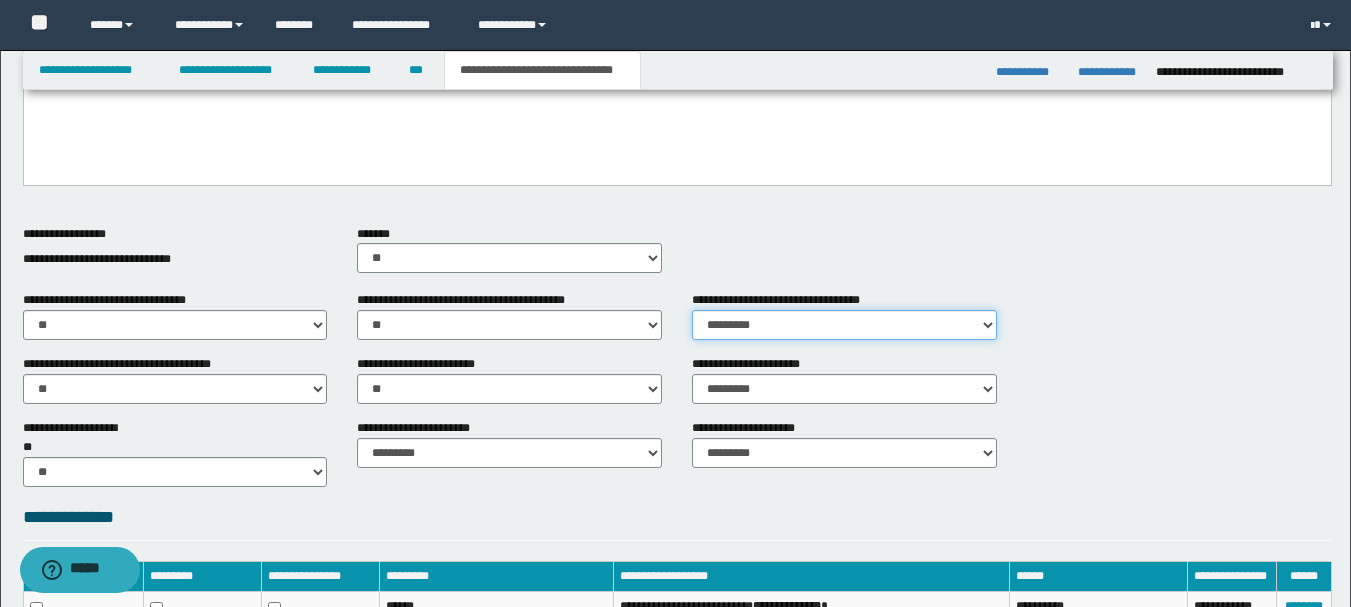 select on "*" 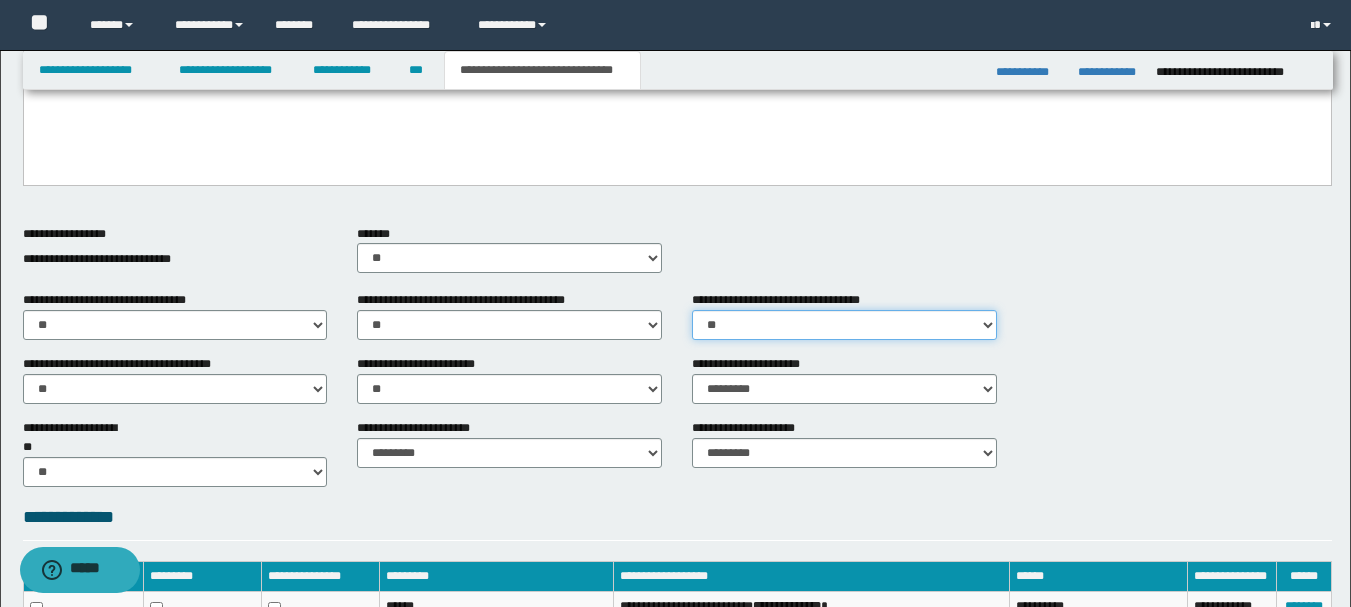 click on "*********
**
**" at bounding box center [844, 325] 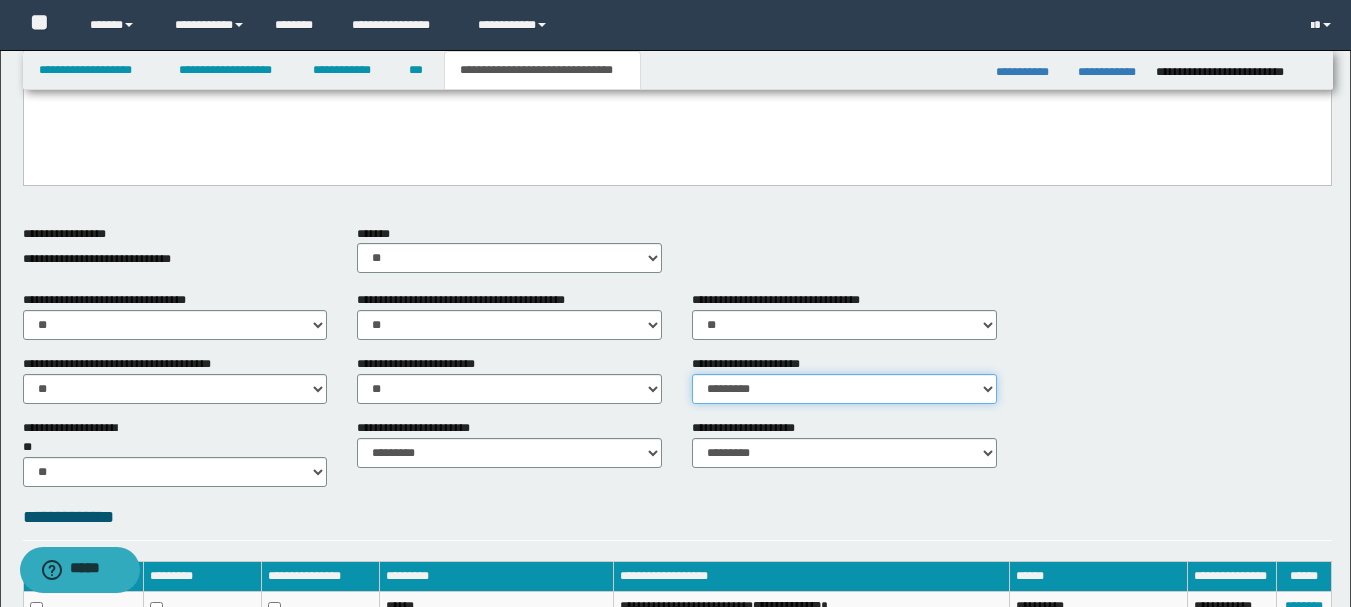 click on "*********
**
**" at bounding box center (844, 389) 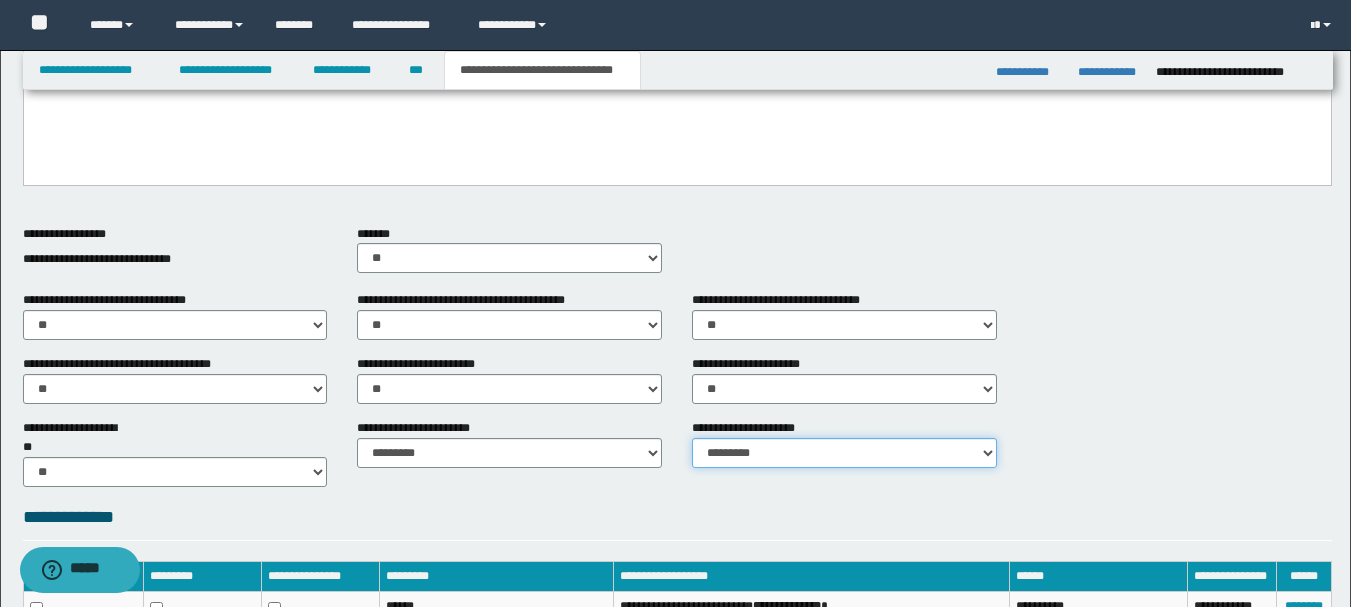 click on "*********
**" at bounding box center (844, 453) 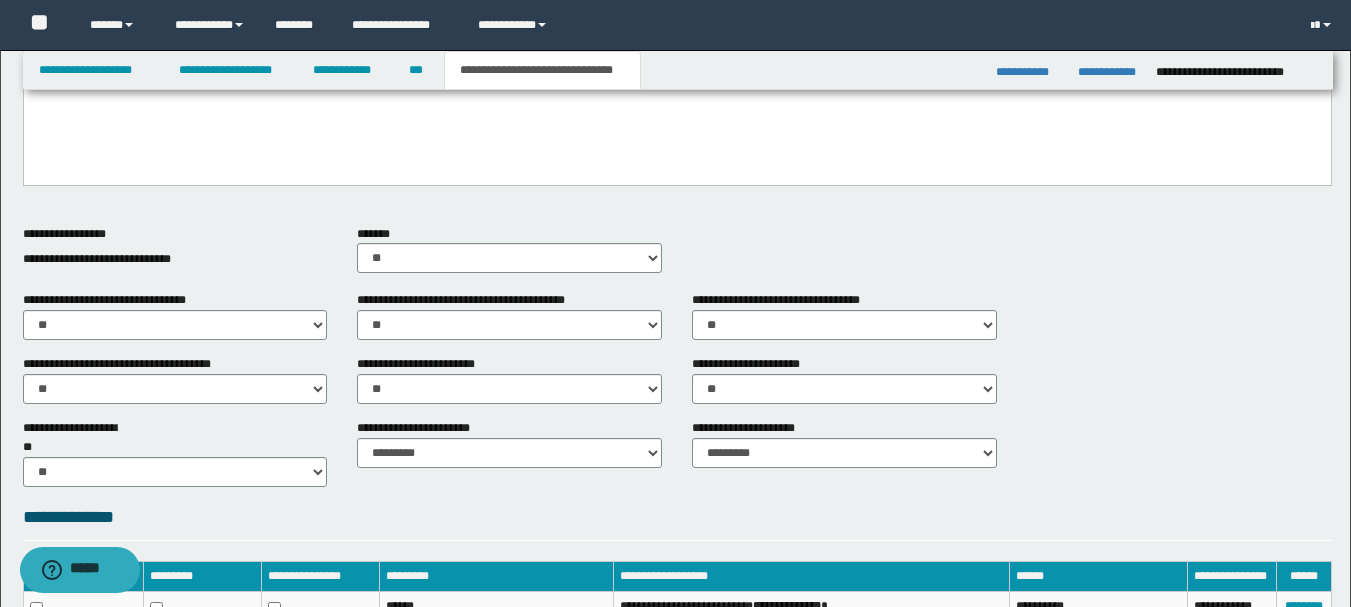 click on "**********" at bounding box center [677, 522] 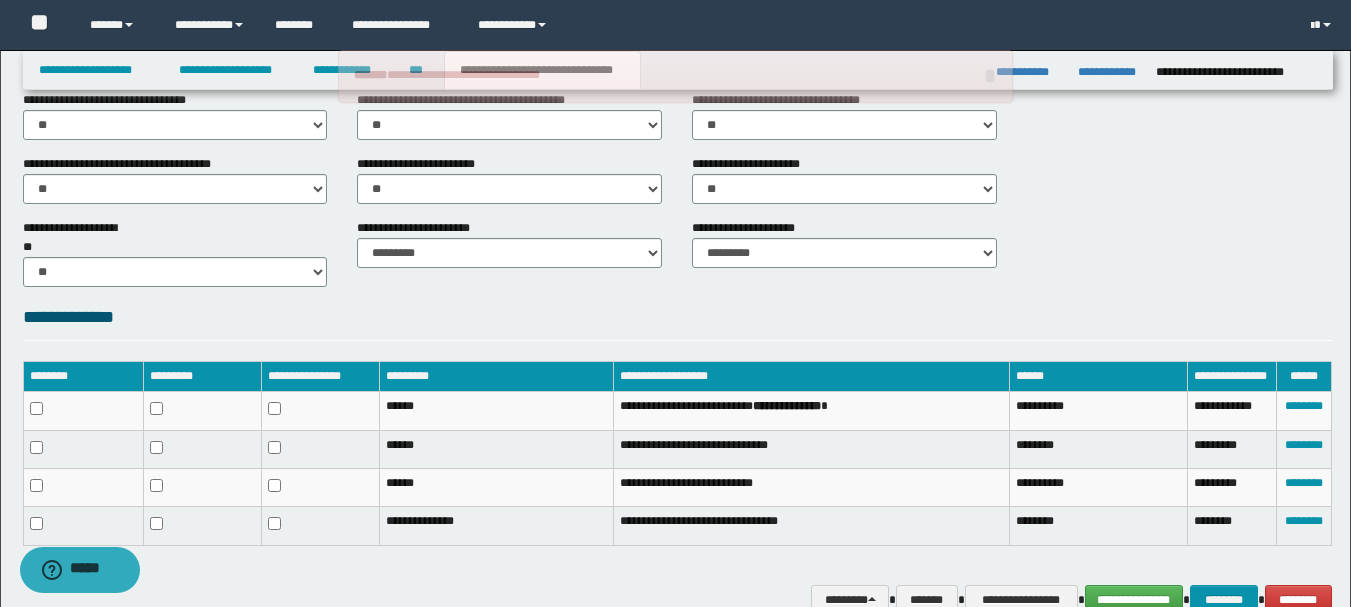scroll, scrollTop: 950, scrollLeft: 0, axis: vertical 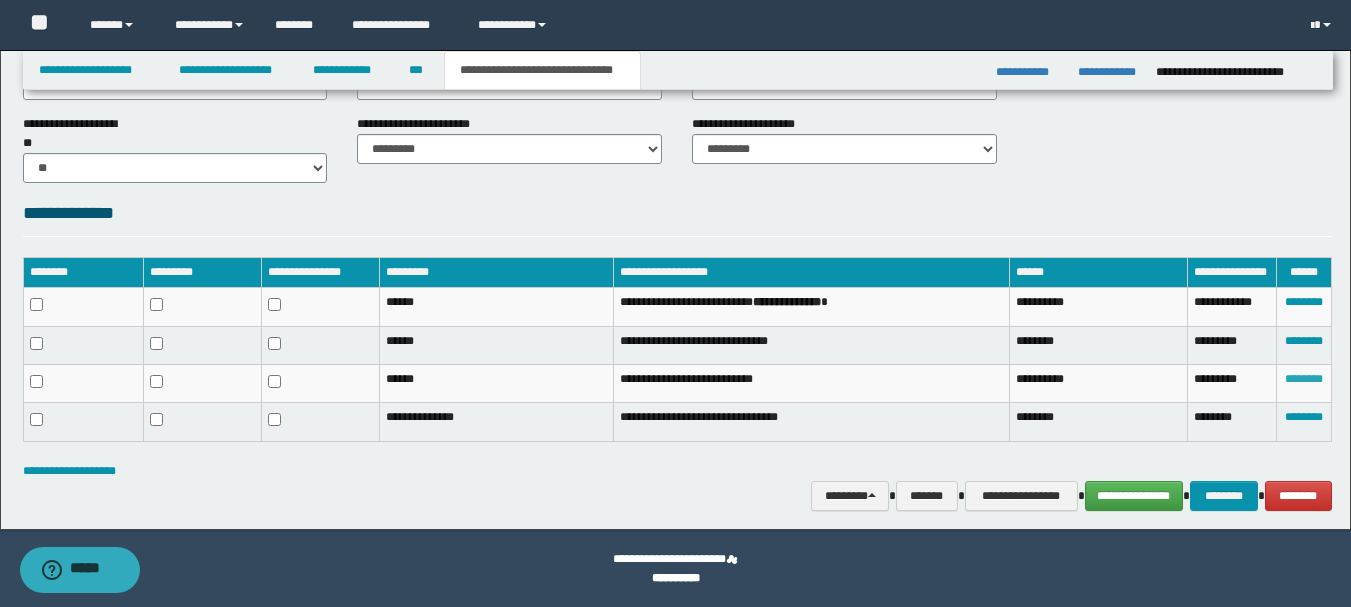 click on "********" at bounding box center (1304, 379) 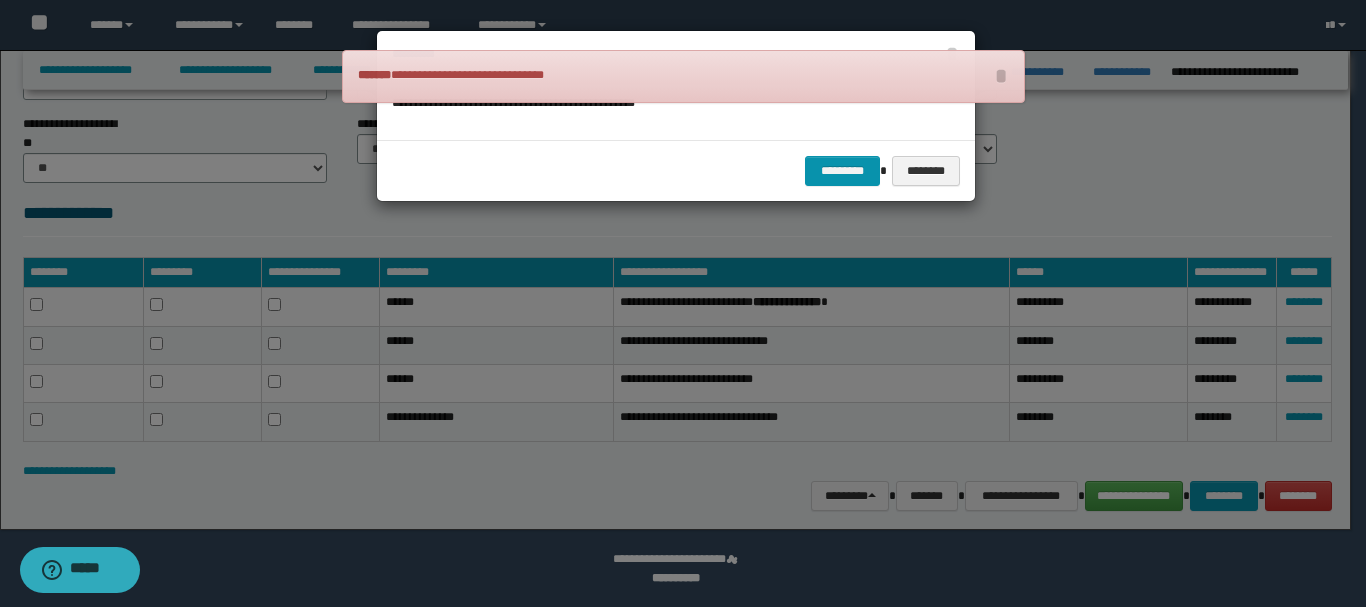 click on "*********
********" at bounding box center (676, 170) 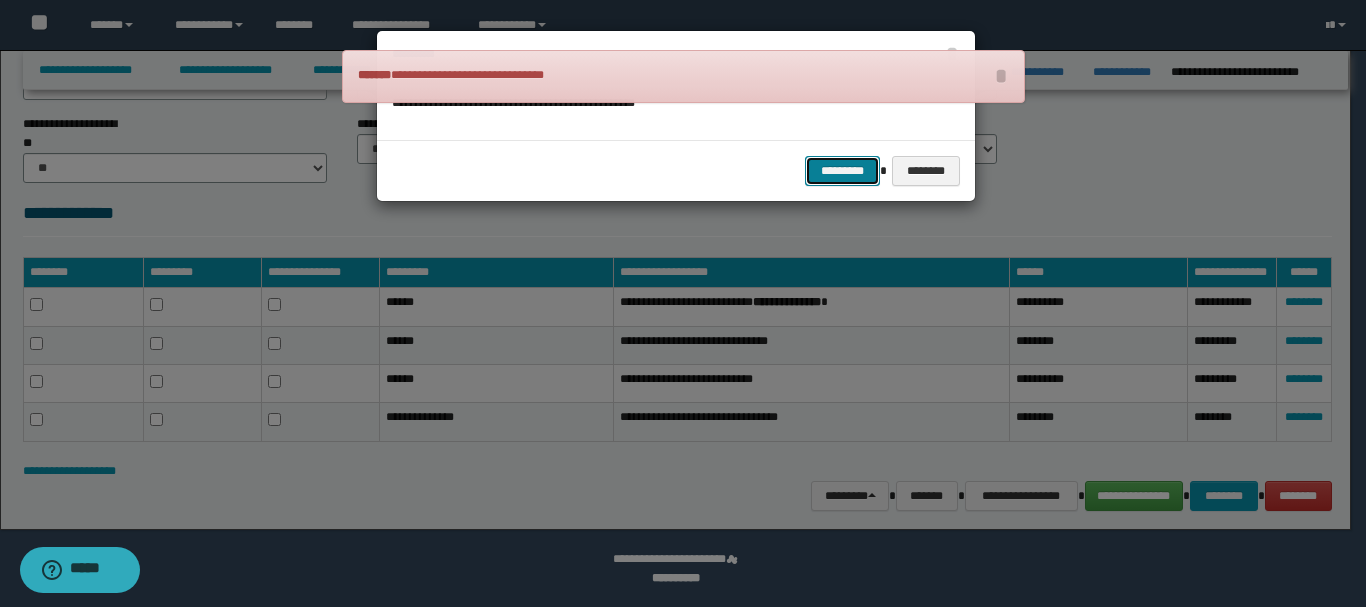 click on "*********" at bounding box center [842, 171] 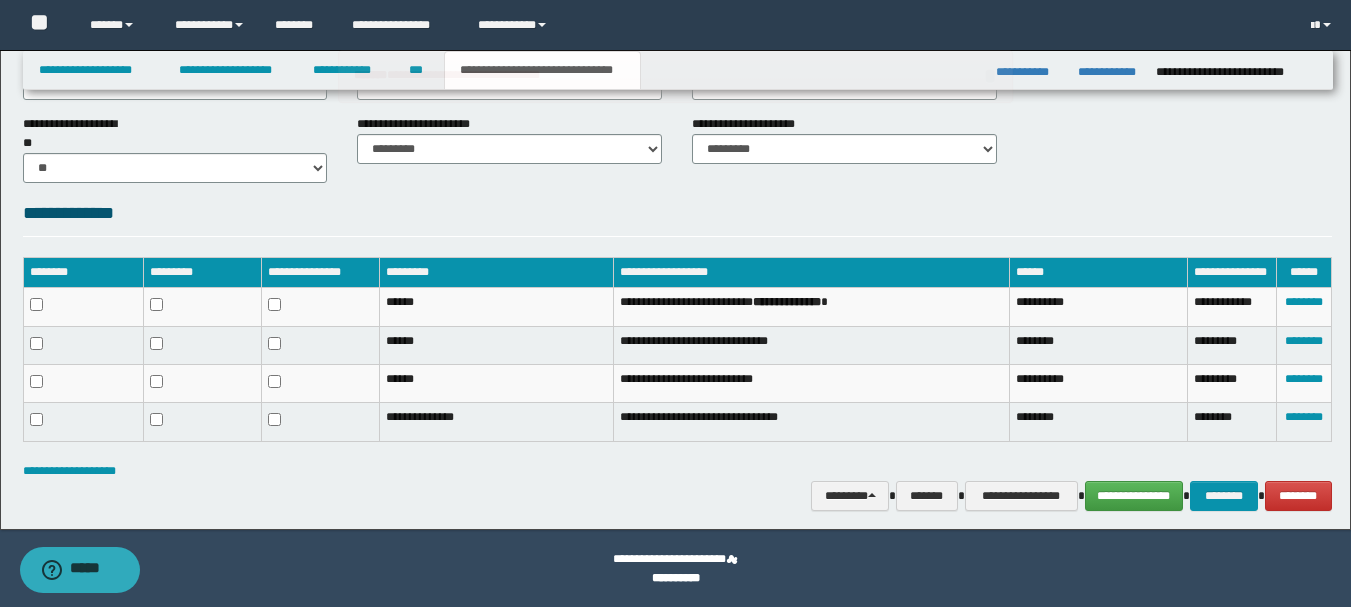 scroll, scrollTop: 750, scrollLeft: 0, axis: vertical 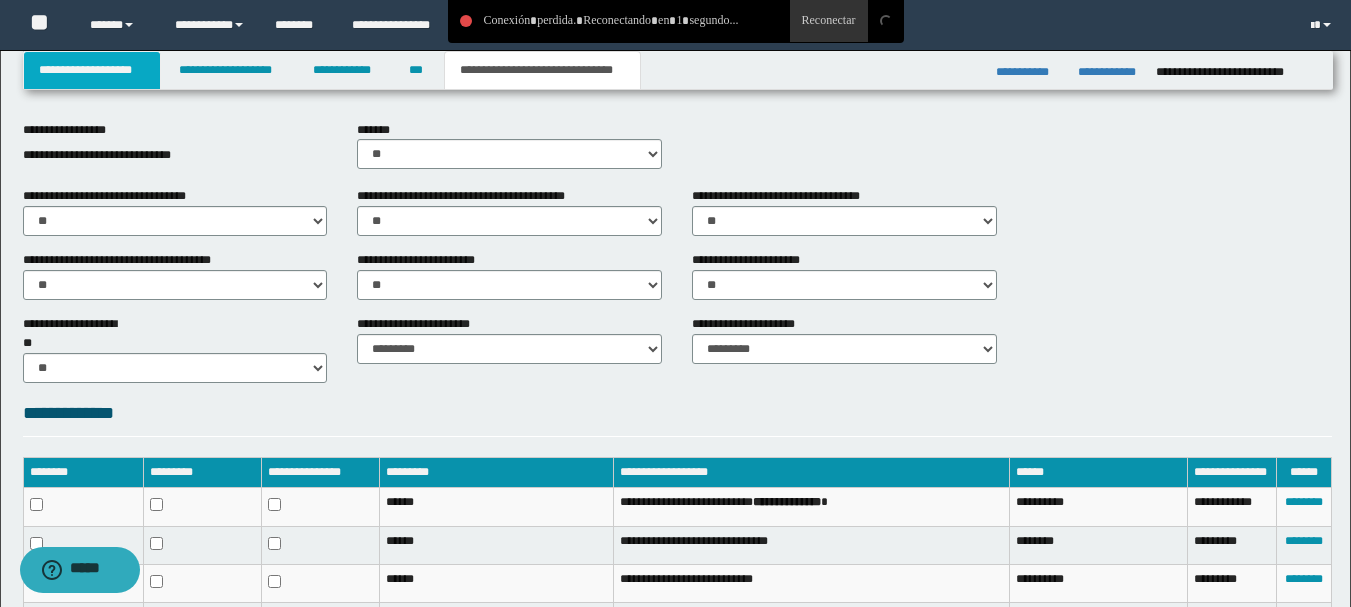click on "**********" at bounding box center [92, 70] 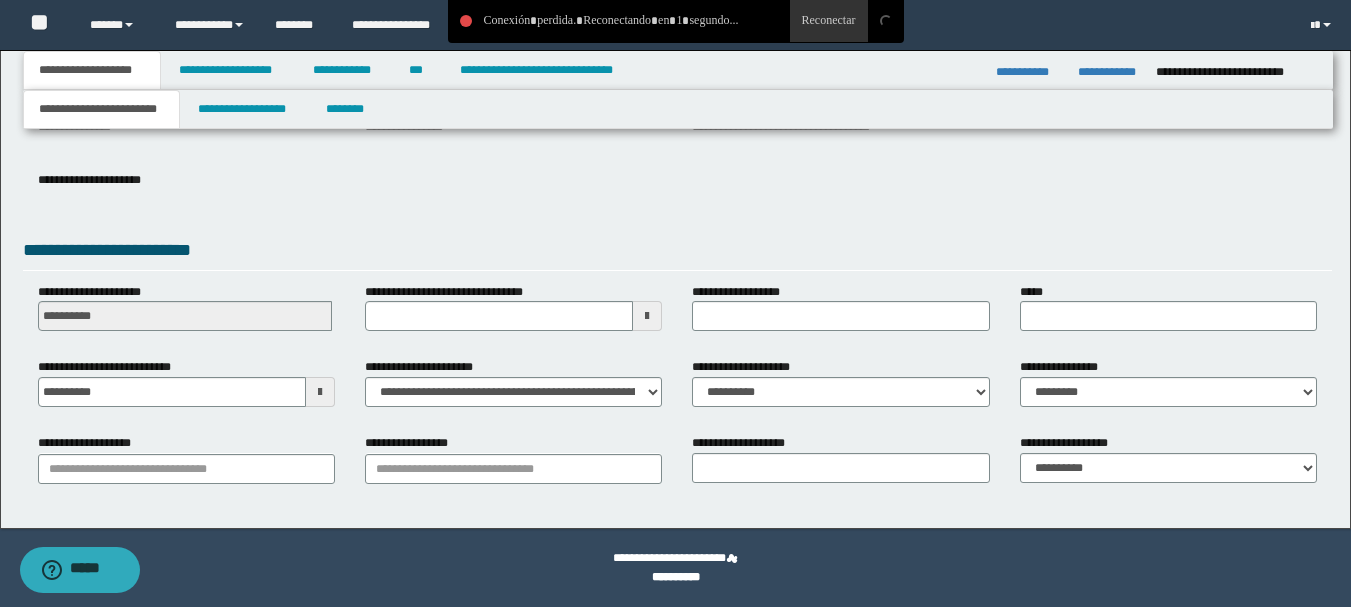 scroll, scrollTop: 277, scrollLeft: 0, axis: vertical 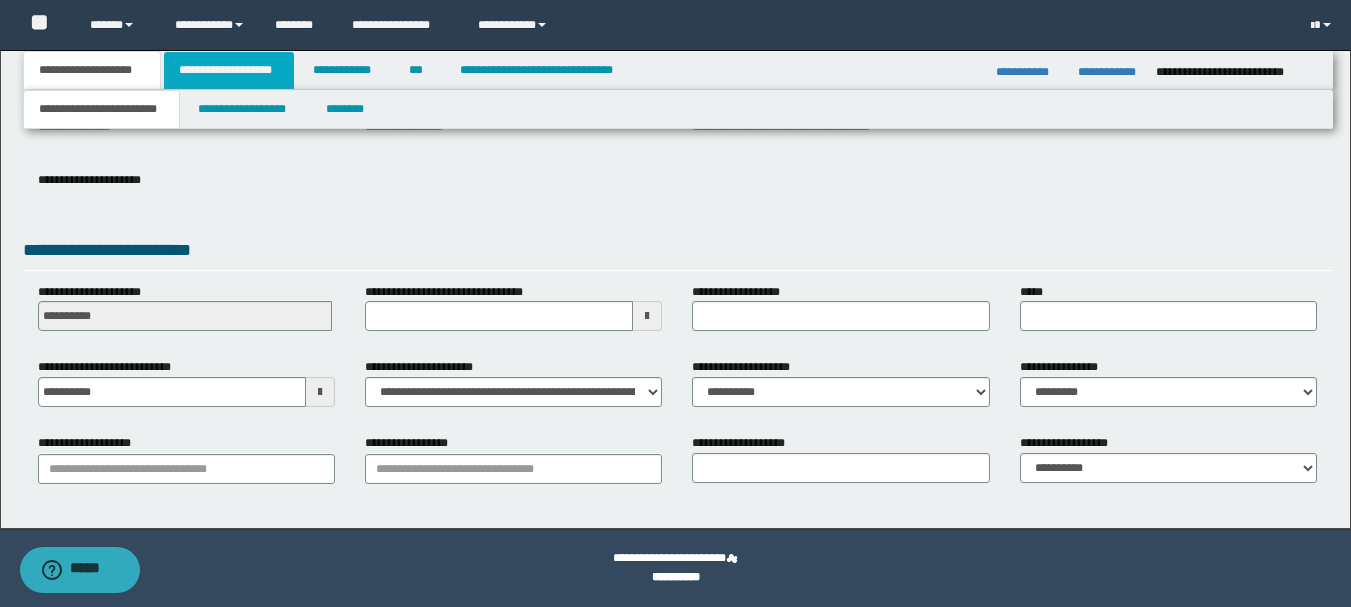 click on "**********" at bounding box center (229, 70) 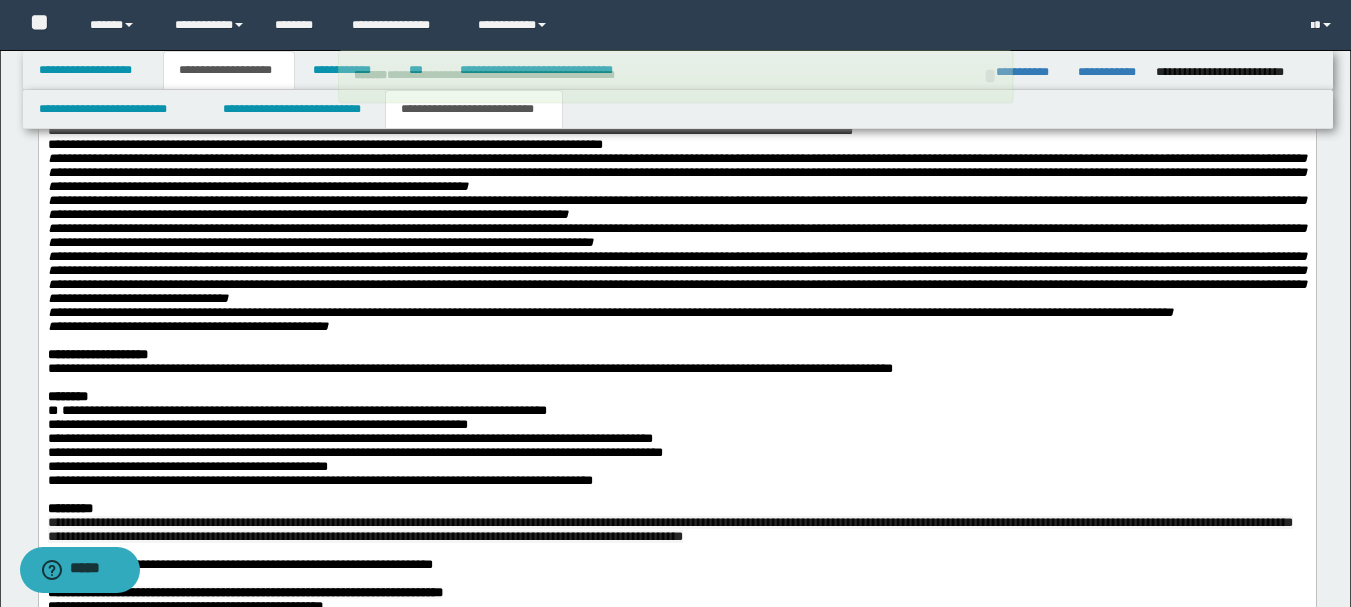 scroll, scrollTop: 2277, scrollLeft: 0, axis: vertical 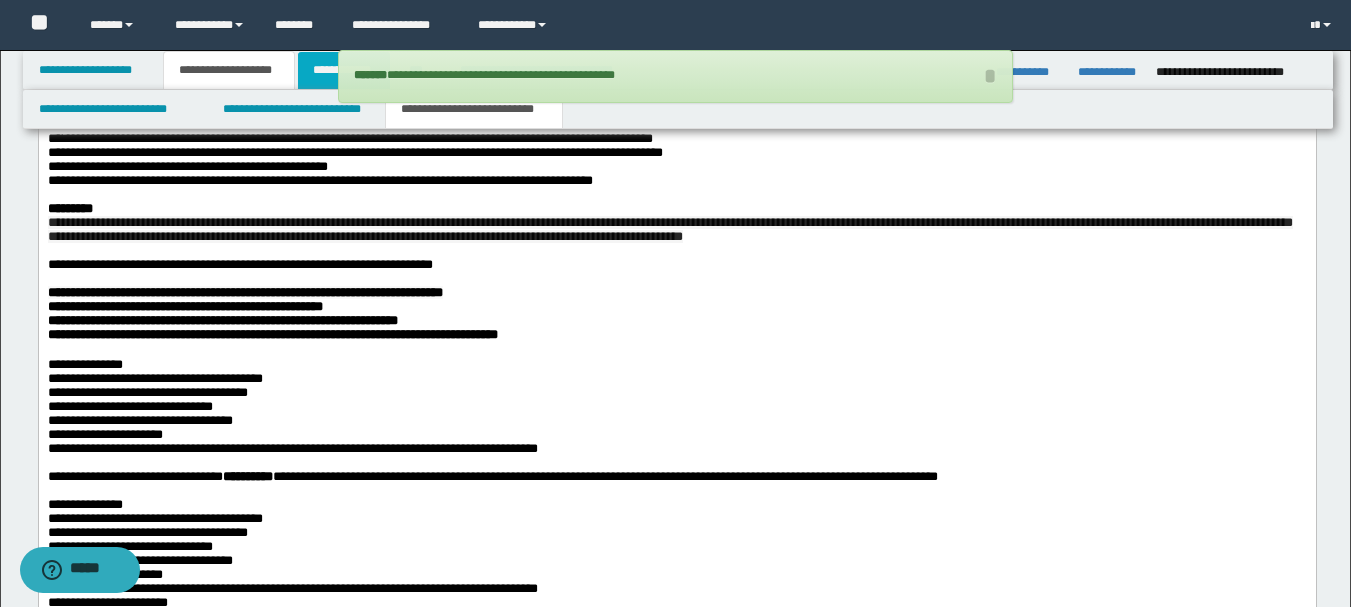 click on "**********" at bounding box center (344, 70) 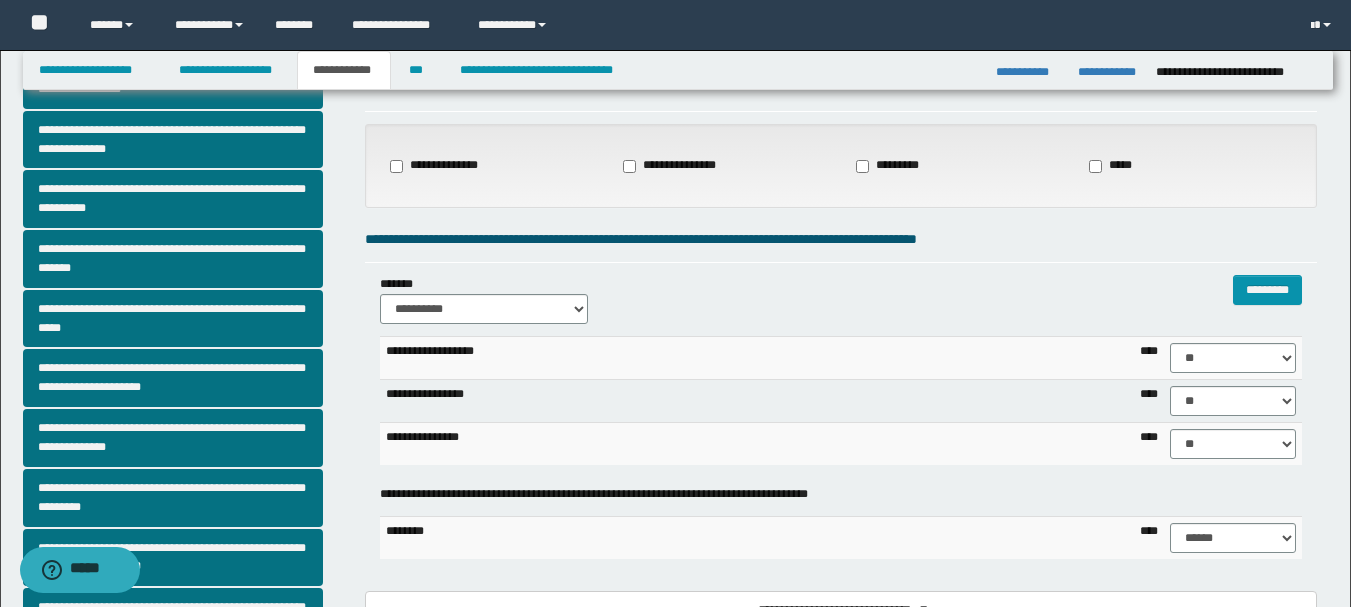 scroll, scrollTop: 0, scrollLeft: 0, axis: both 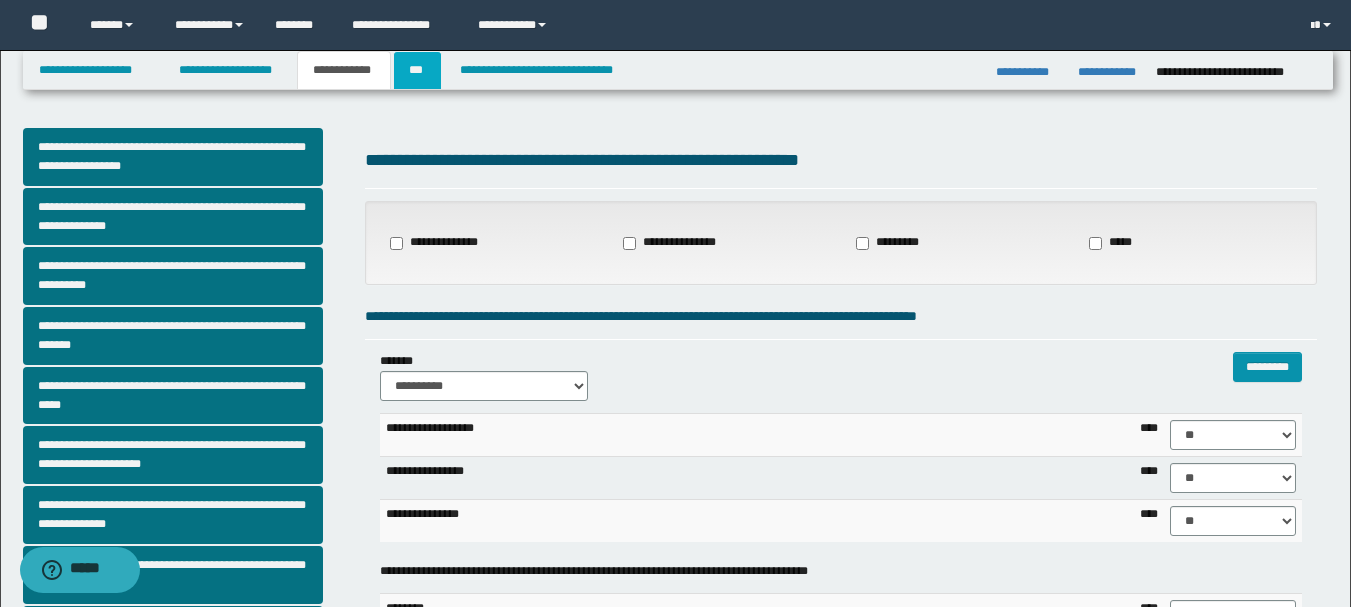 click on "***" at bounding box center (417, 70) 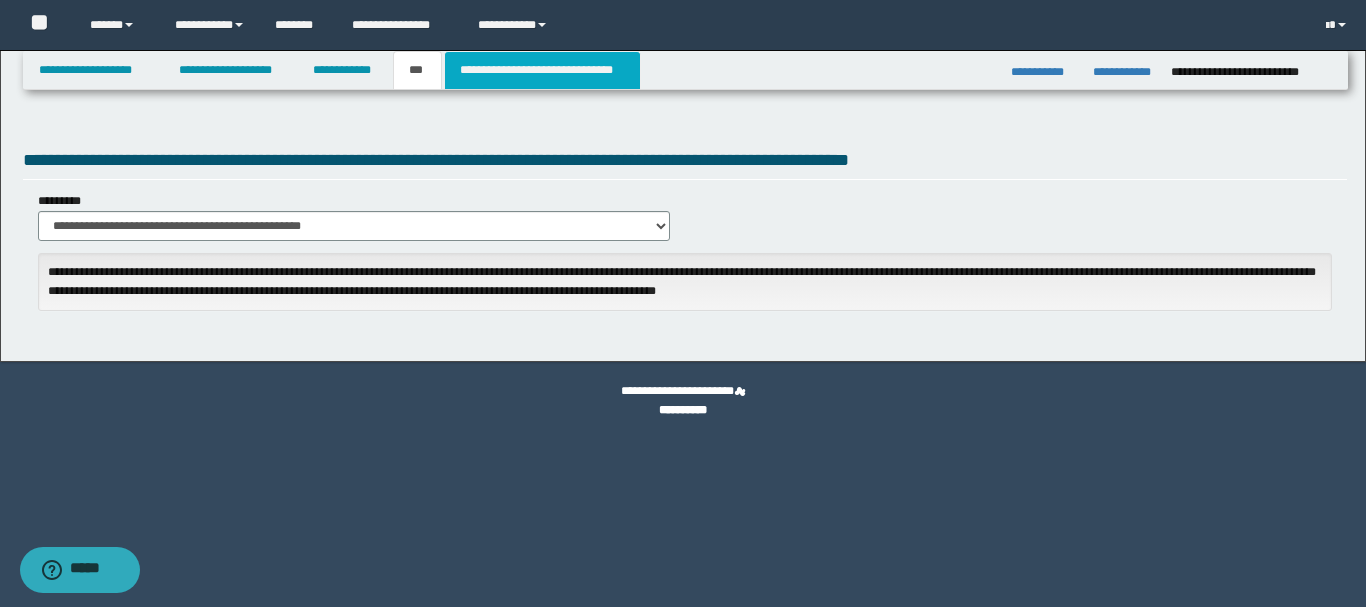 click on "**********" at bounding box center (542, 70) 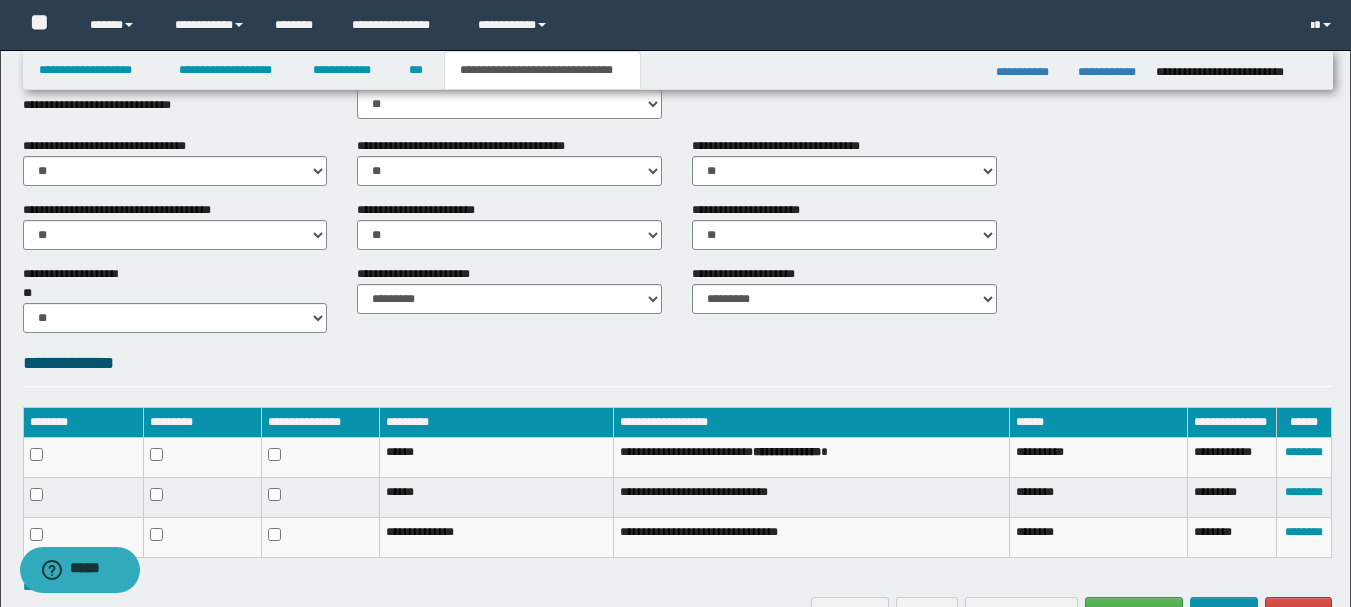 scroll, scrollTop: 916, scrollLeft: 0, axis: vertical 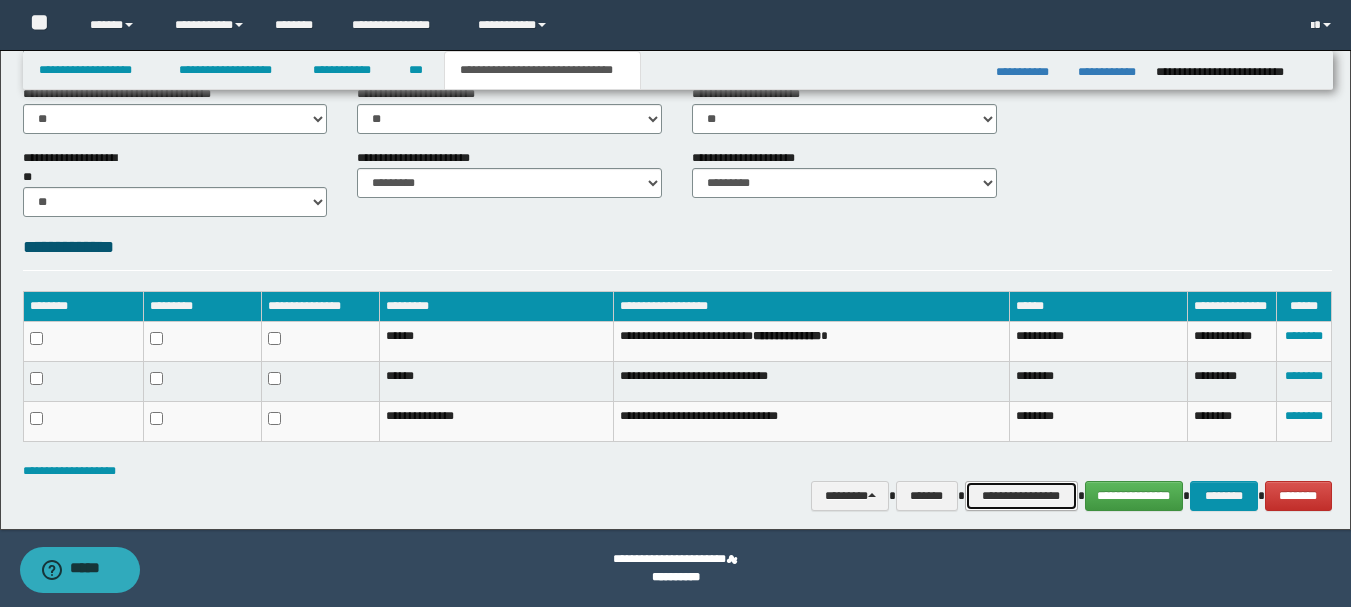 click on "**********" at bounding box center [1021, 496] 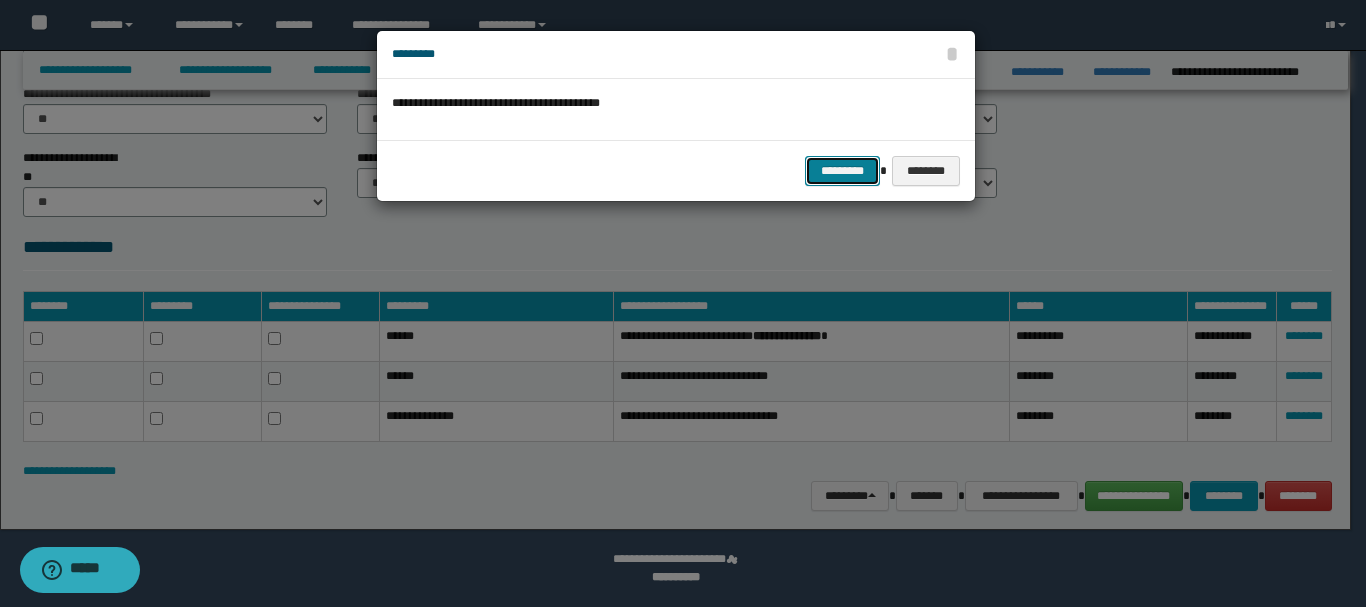click on "*********" at bounding box center [842, 171] 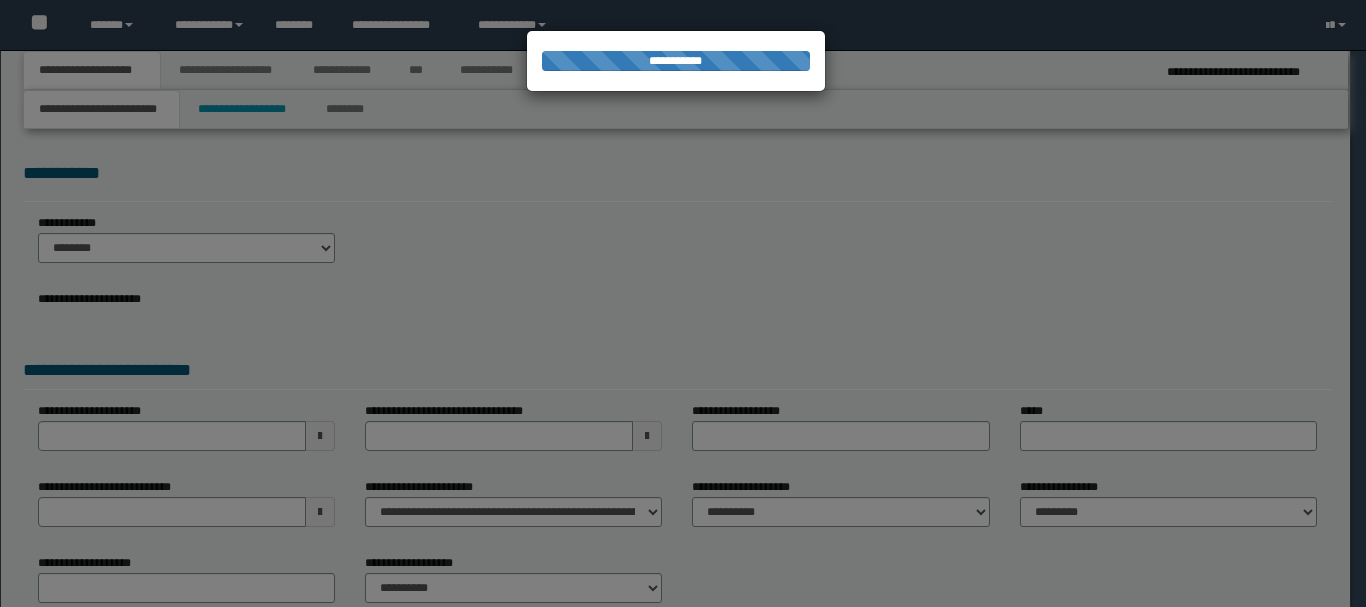 scroll, scrollTop: 0, scrollLeft: 0, axis: both 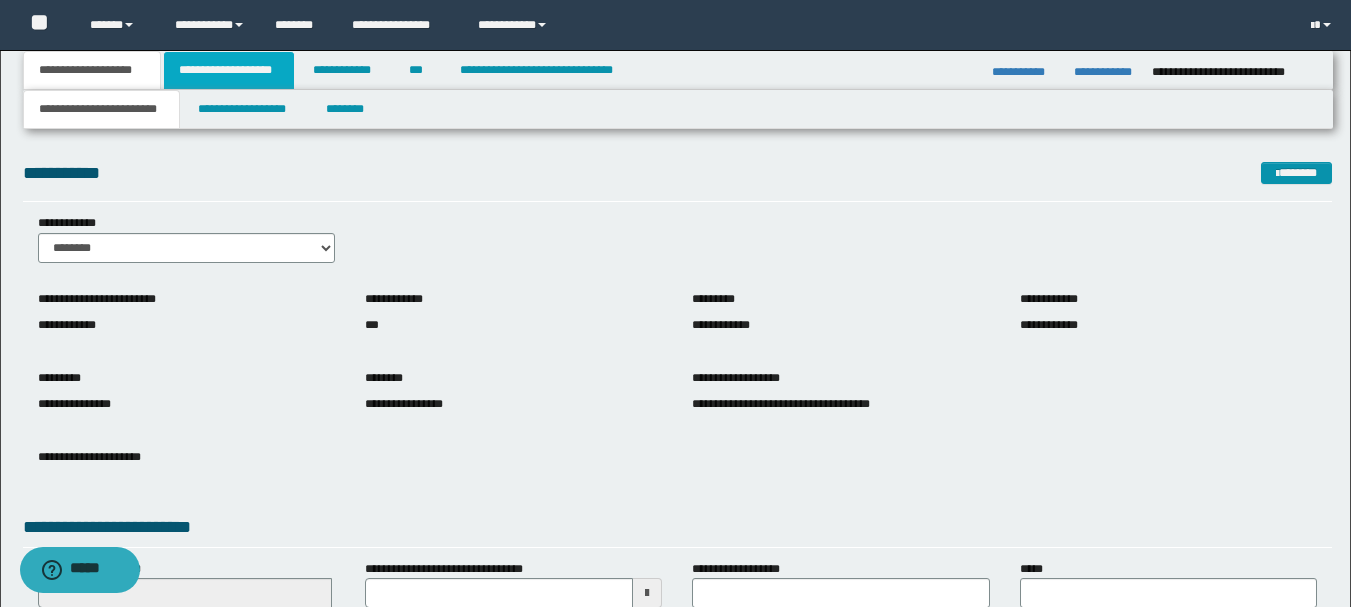 click on "**********" at bounding box center [229, 70] 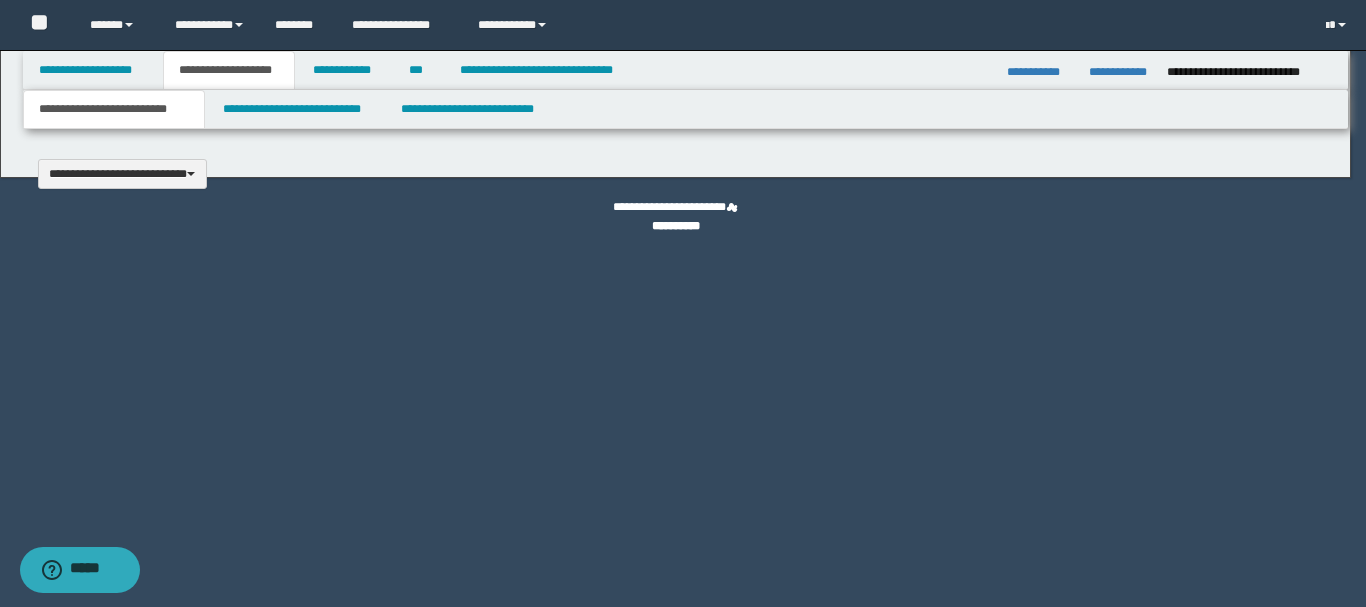 type 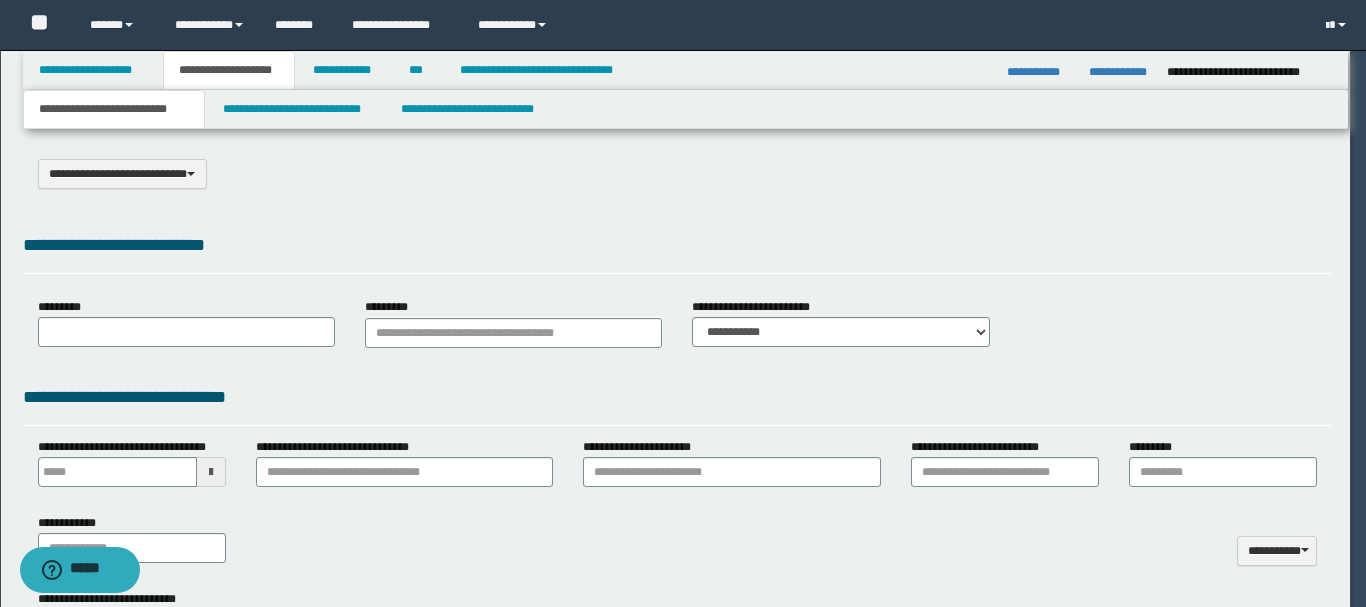 scroll, scrollTop: 0, scrollLeft: 0, axis: both 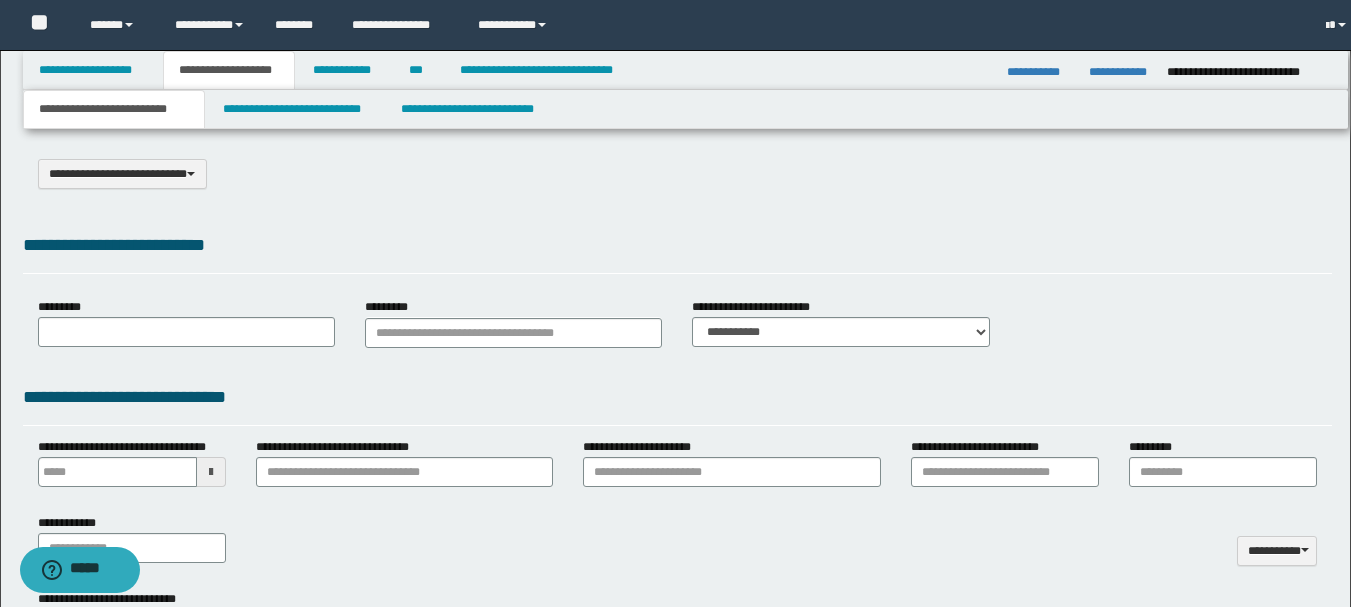 type on "**********" 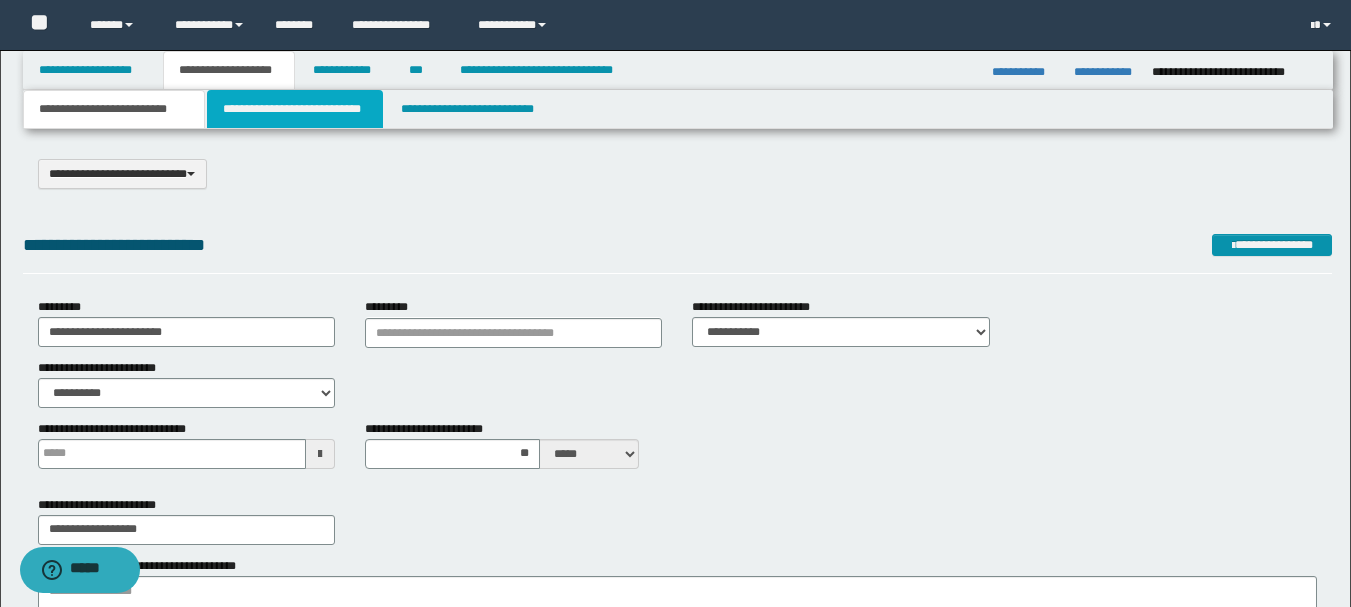 click on "**********" at bounding box center [295, 109] 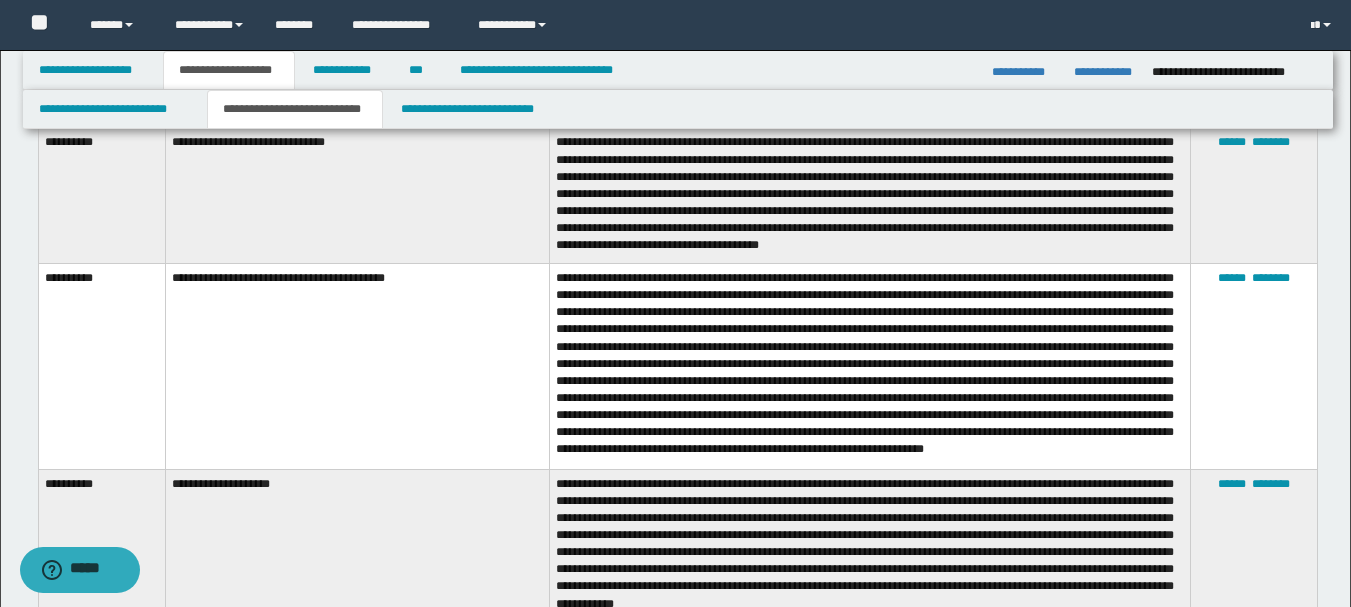 scroll, scrollTop: 3800, scrollLeft: 0, axis: vertical 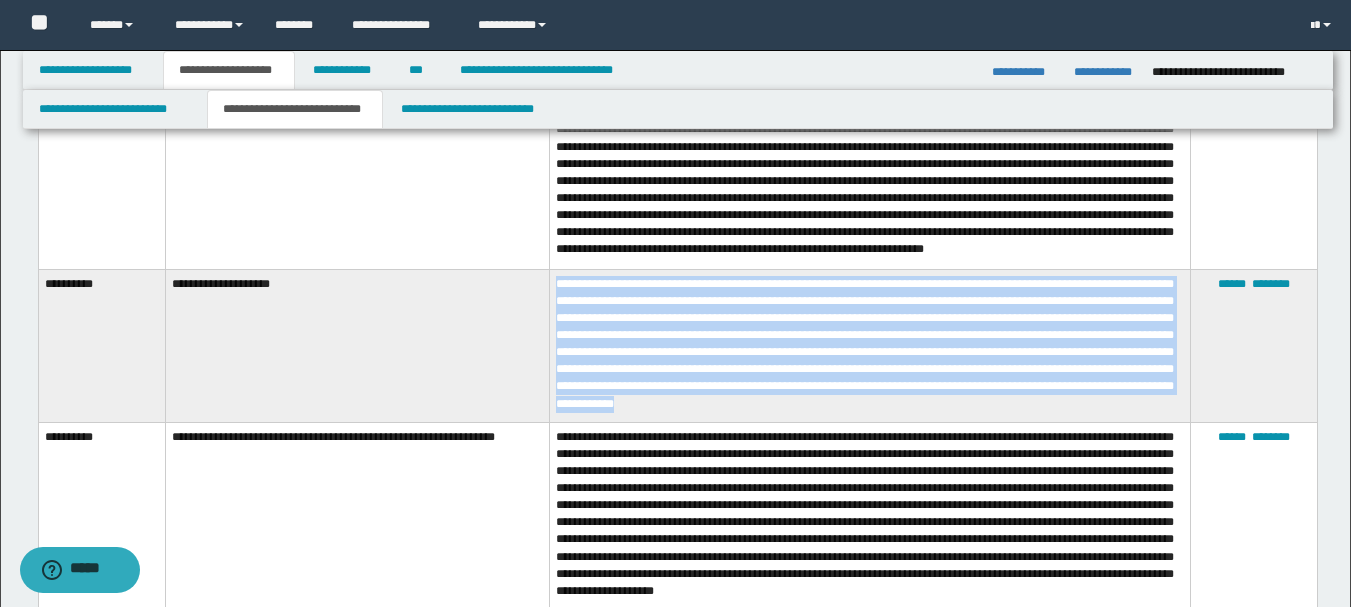 drag, startPoint x: 1083, startPoint y: 412, endPoint x: 550, endPoint y: 276, distance: 550.0773 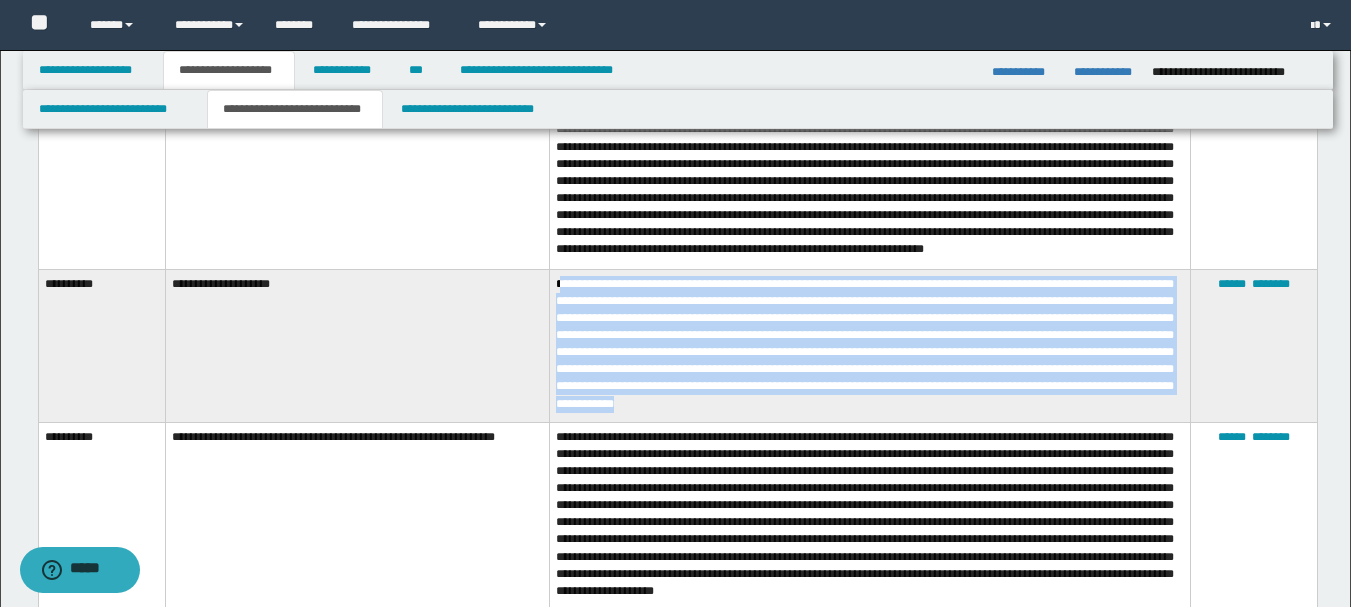 copy on "**********" 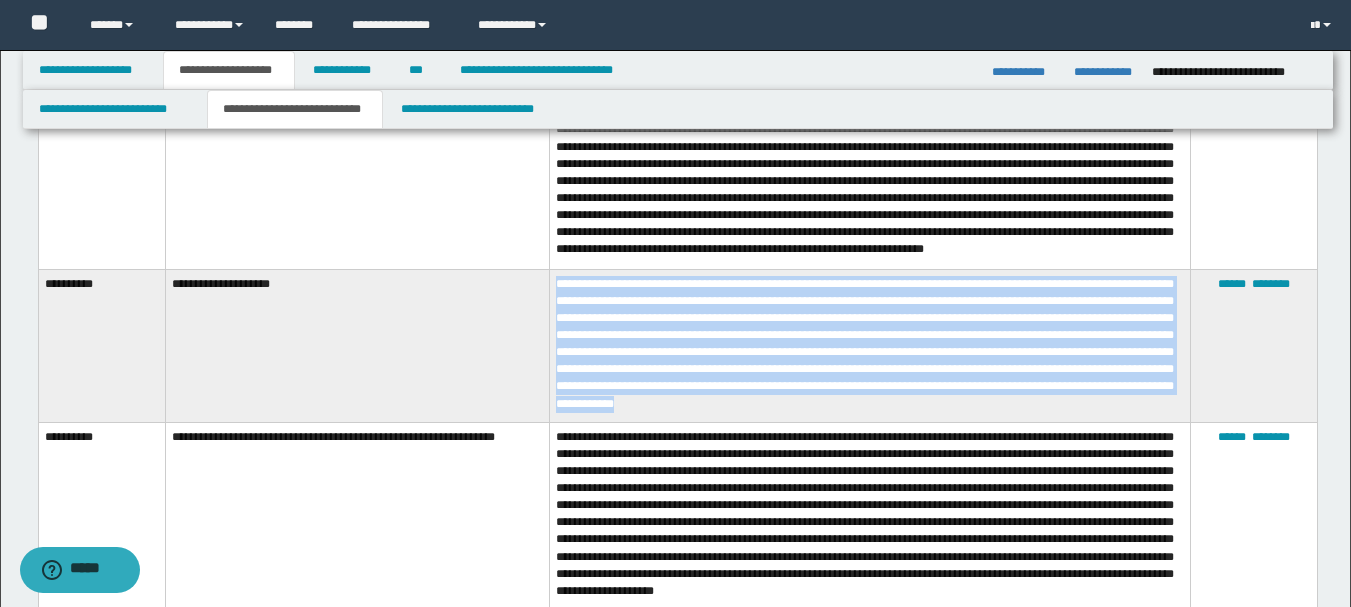 drag, startPoint x: 1081, startPoint y: 410, endPoint x: 546, endPoint y: 299, distance: 546.3936 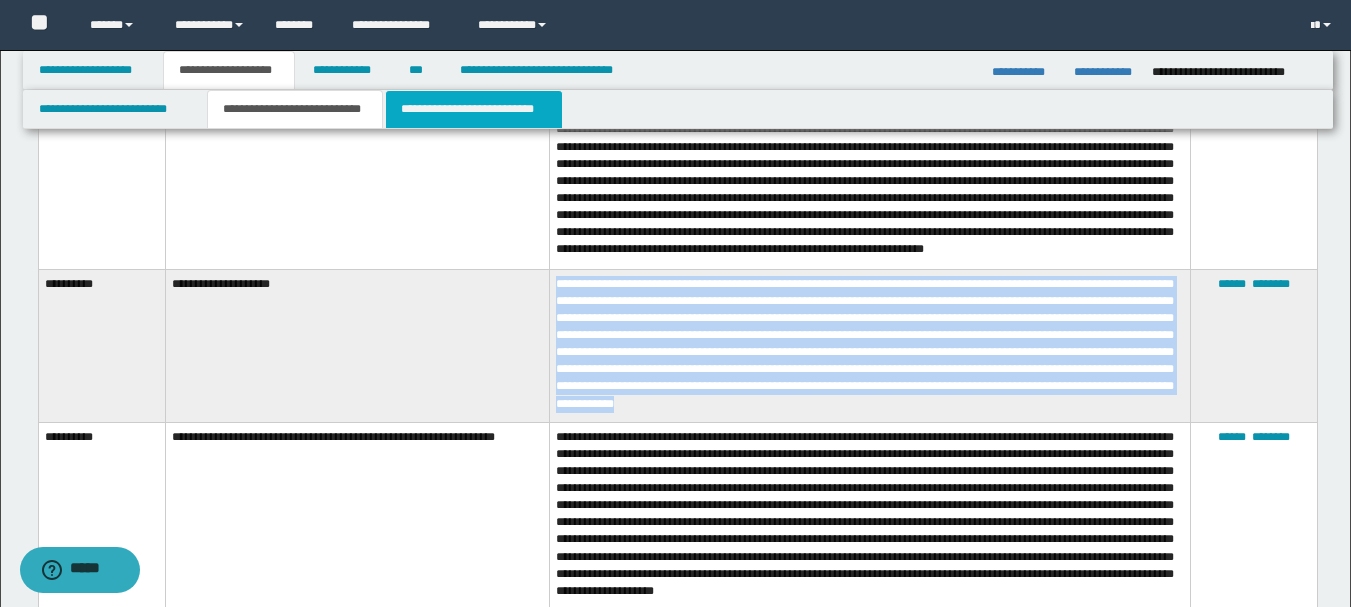 click on "**********" at bounding box center (474, 109) 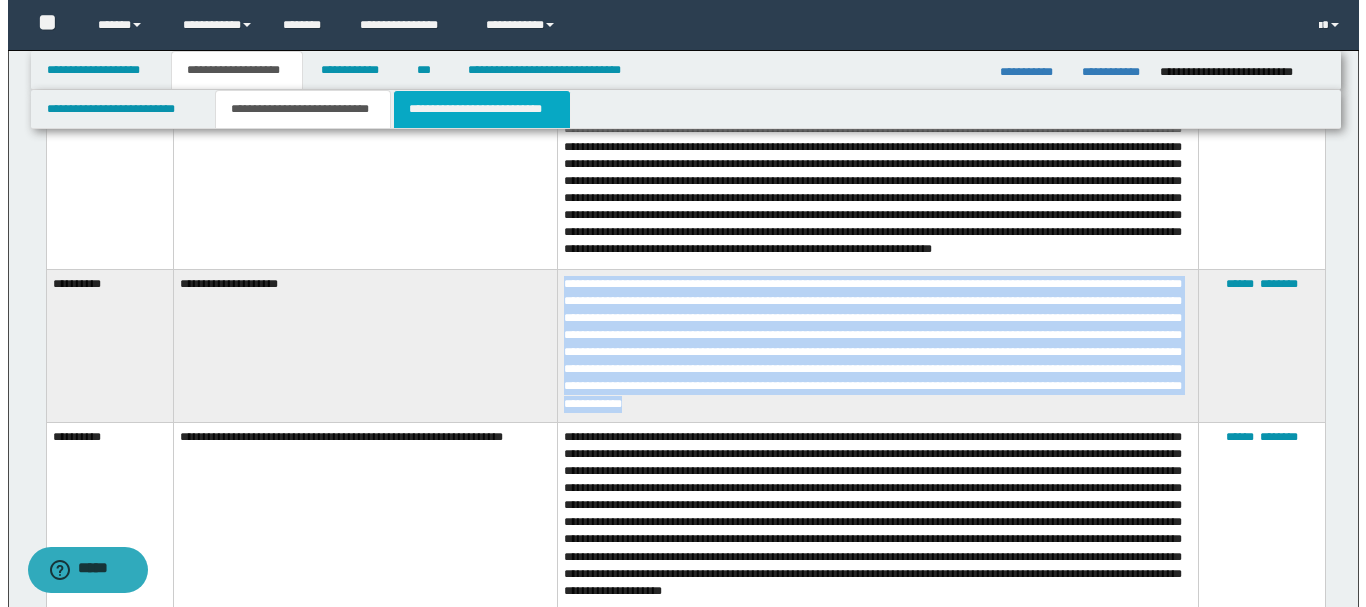 scroll, scrollTop: 0, scrollLeft: 0, axis: both 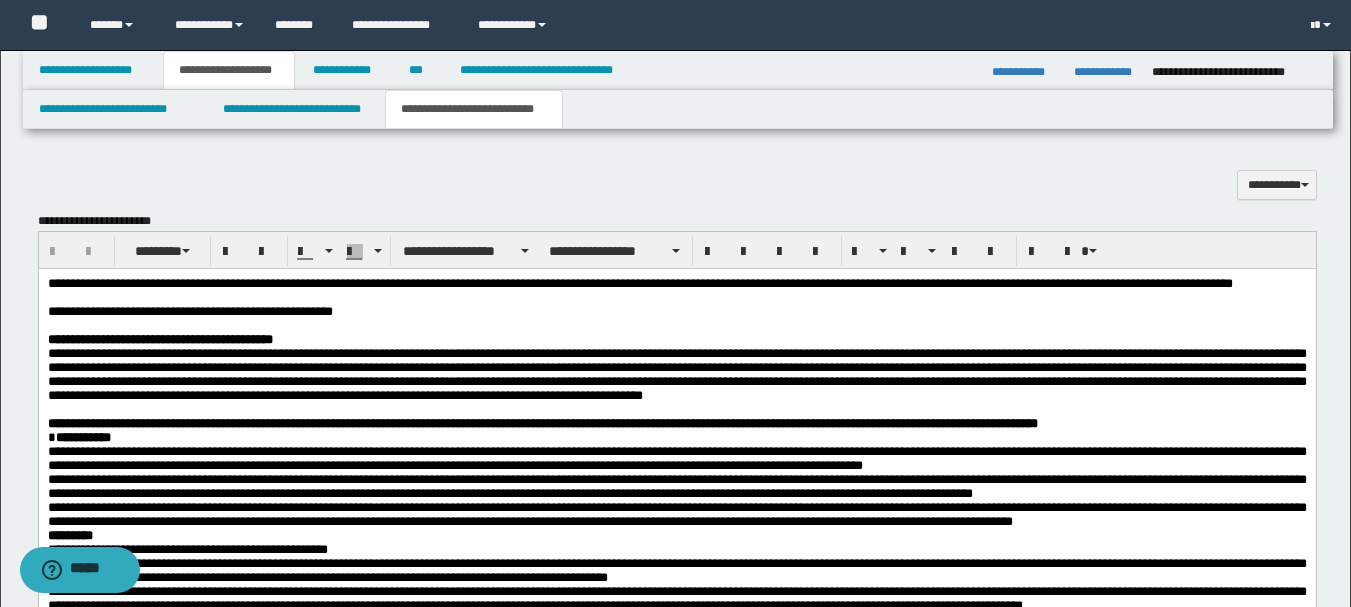 click on "**********" at bounding box center [676, 312] 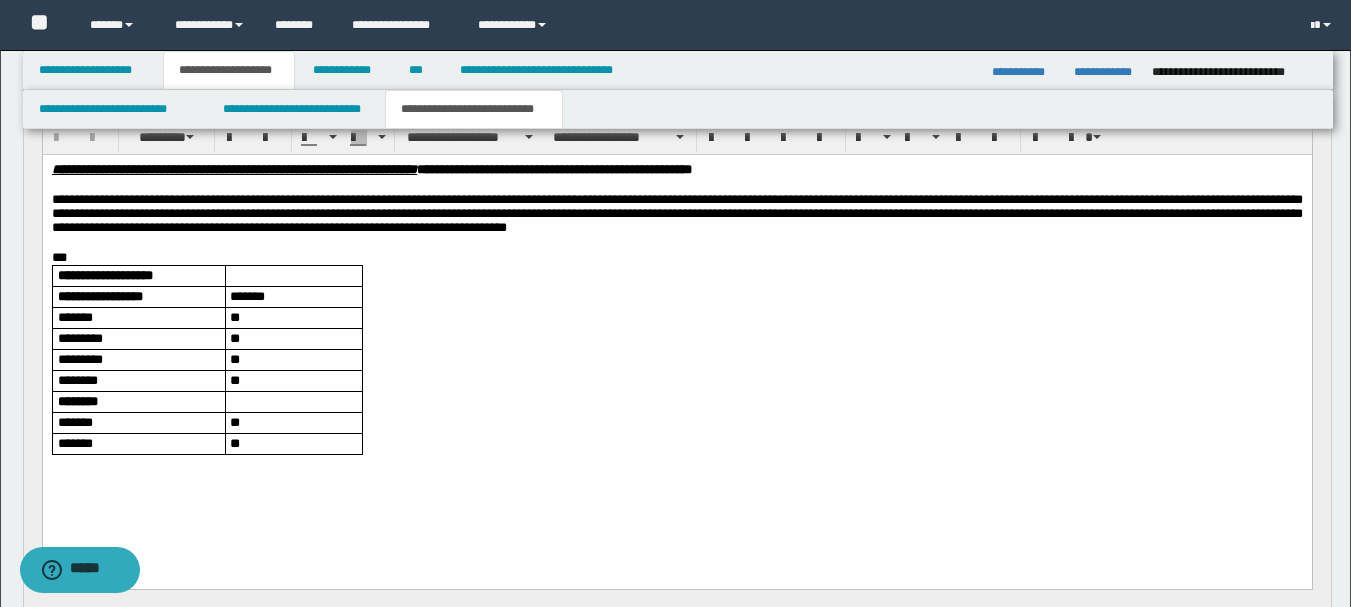 scroll, scrollTop: 0, scrollLeft: 0, axis: both 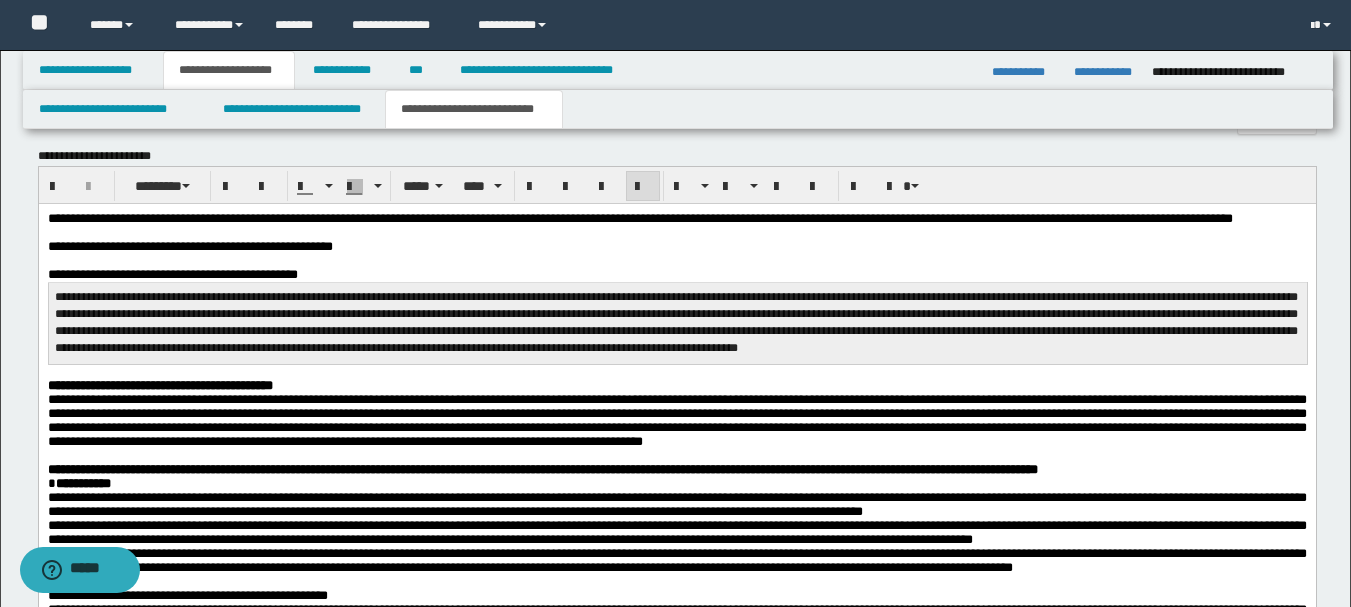 click on "**********" at bounding box center (676, 275) 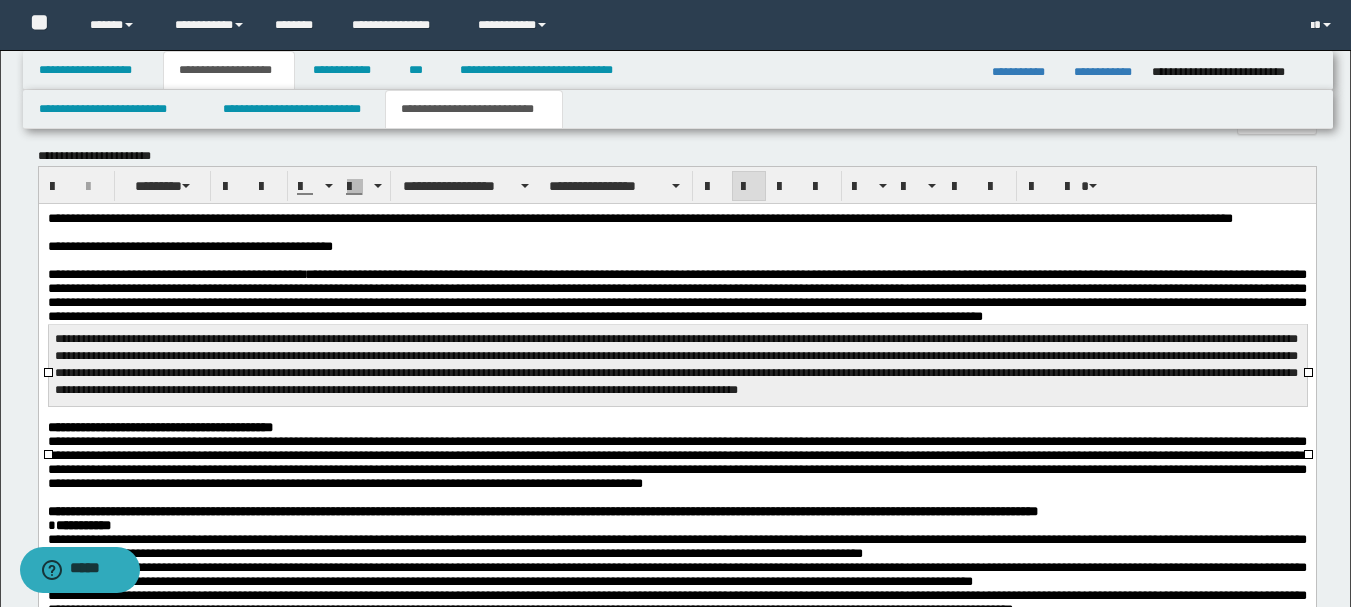 click on "**********" at bounding box center [677, 366] 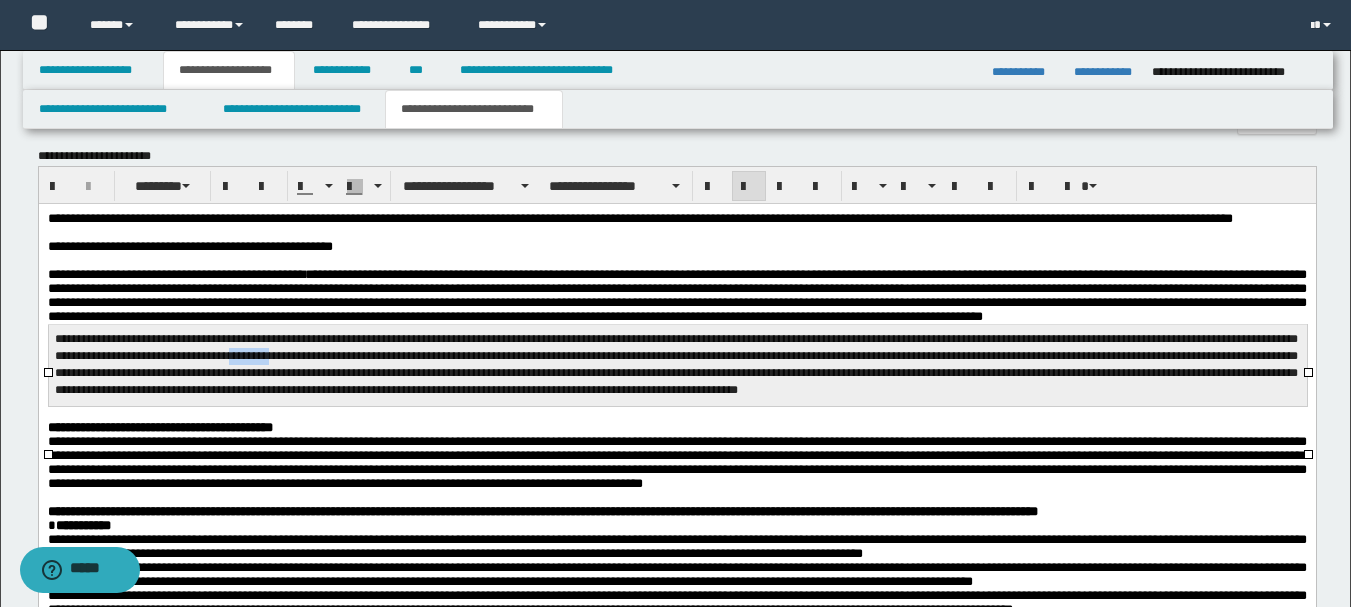 click on "**********" at bounding box center [677, 366] 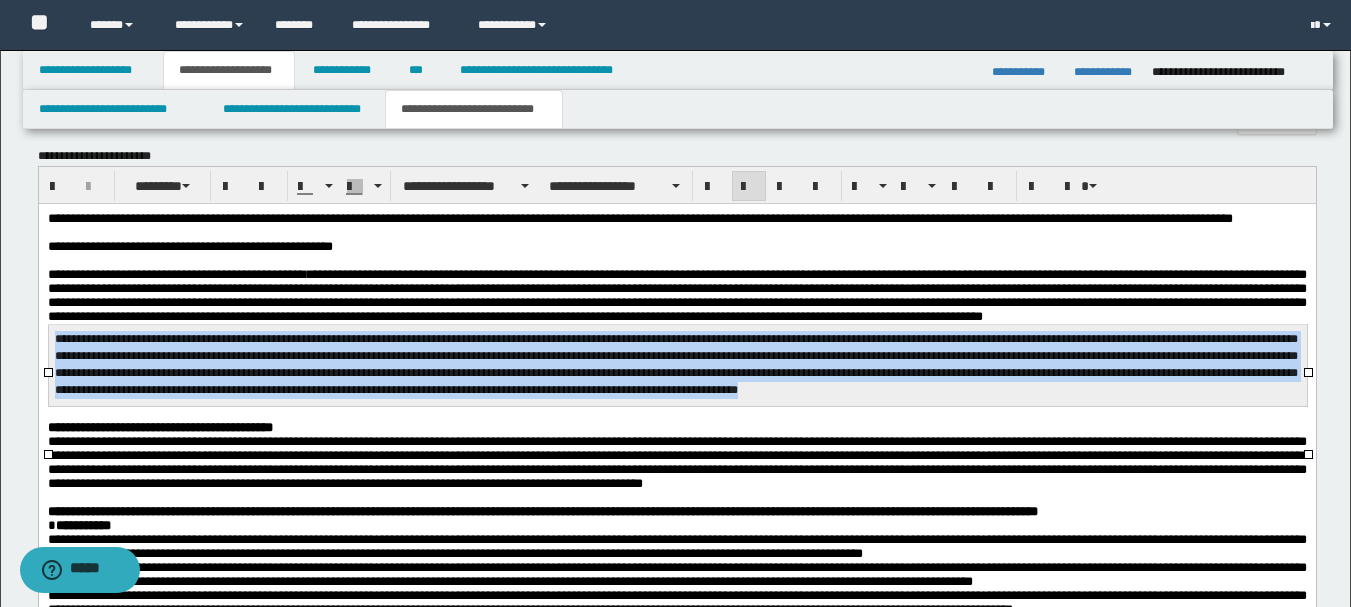 click on "**********" at bounding box center (677, 366) 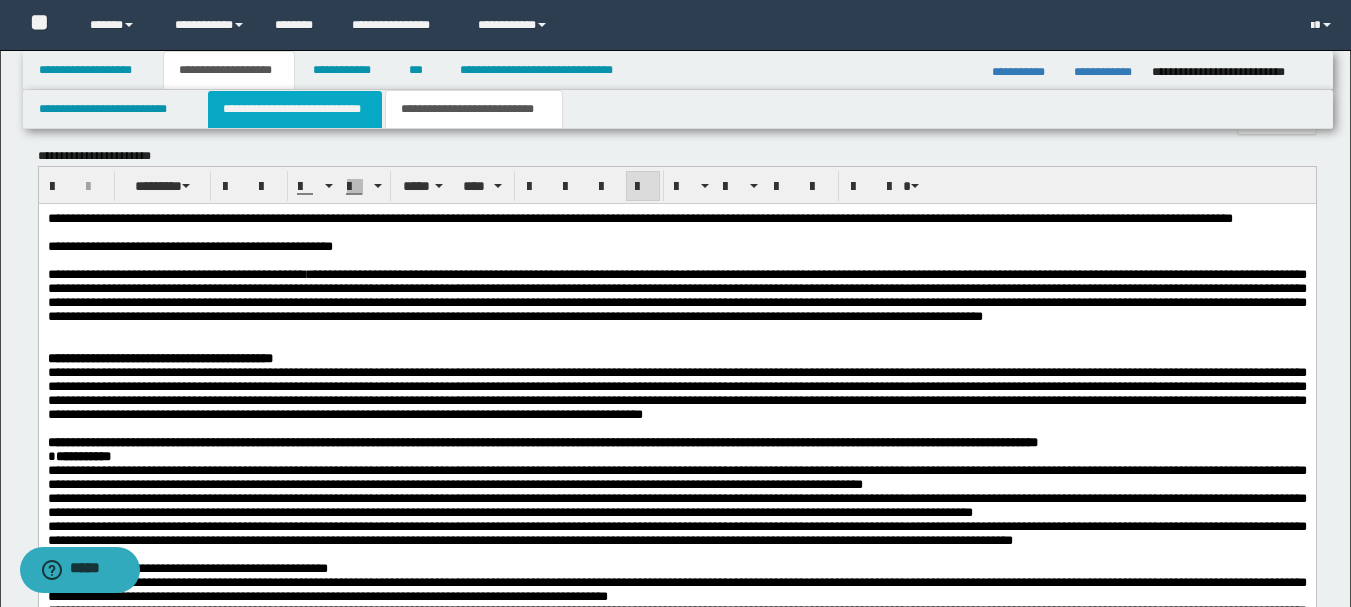 click on "**********" at bounding box center [295, 109] 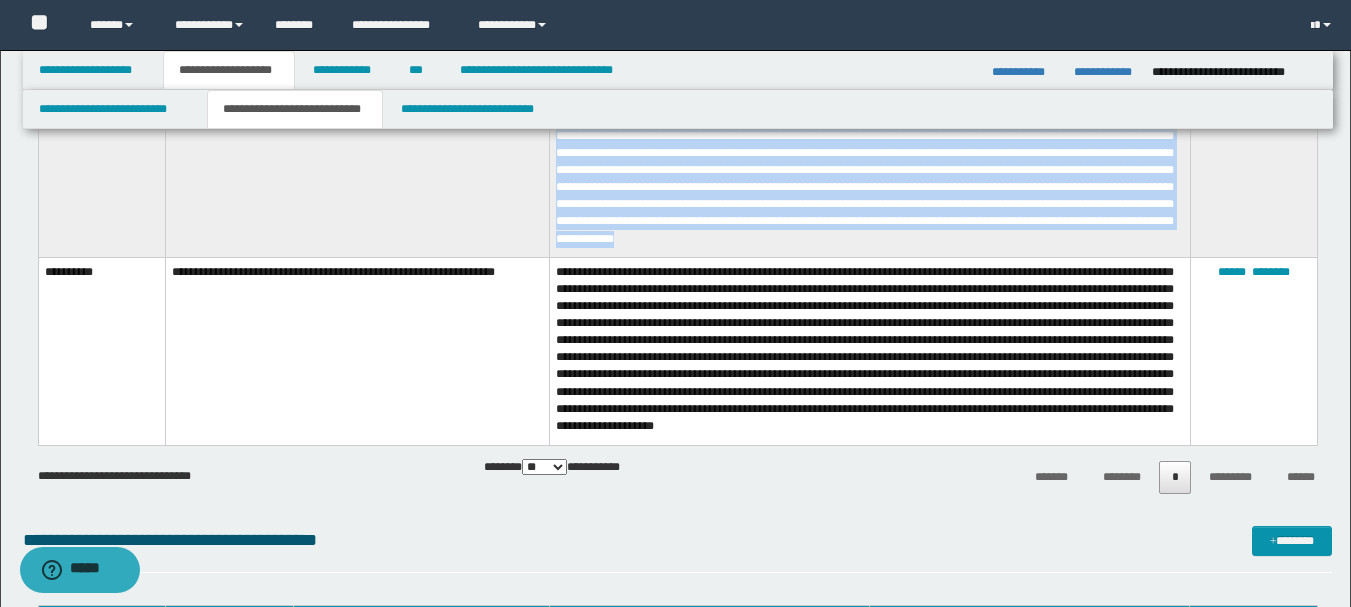 scroll, scrollTop: 3865, scrollLeft: 0, axis: vertical 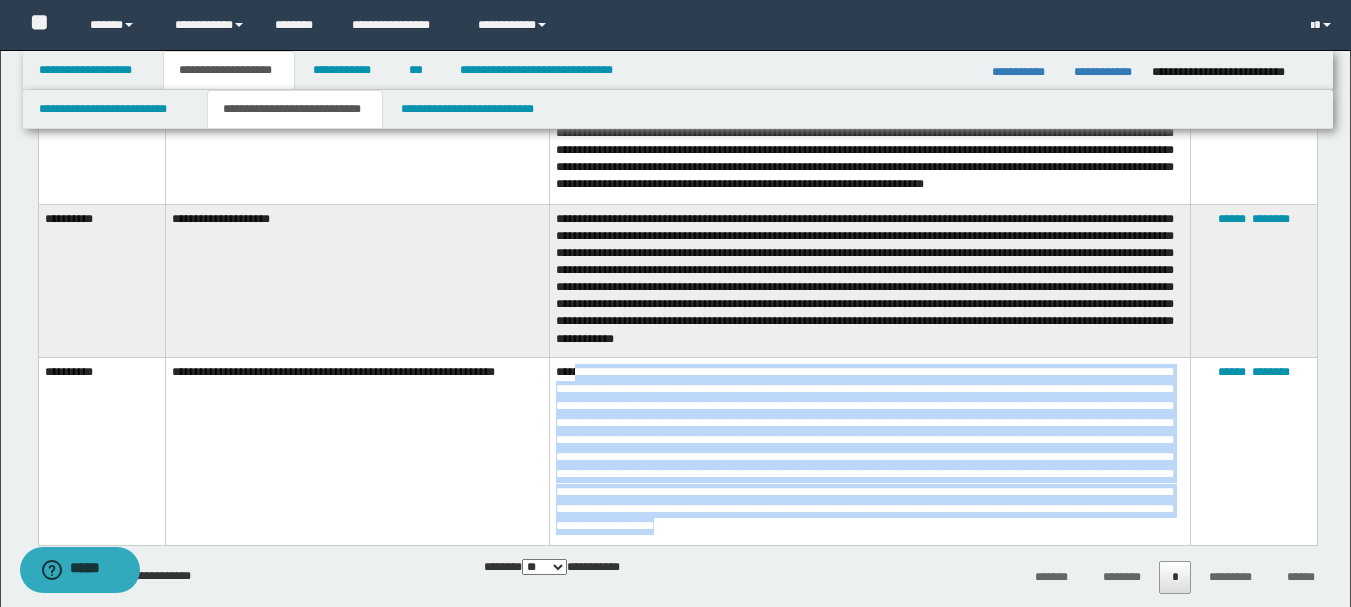 drag, startPoint x: 1138, startPoint y: 537, endPoint x: 577, endPoint y: 378, distance: 583.0969 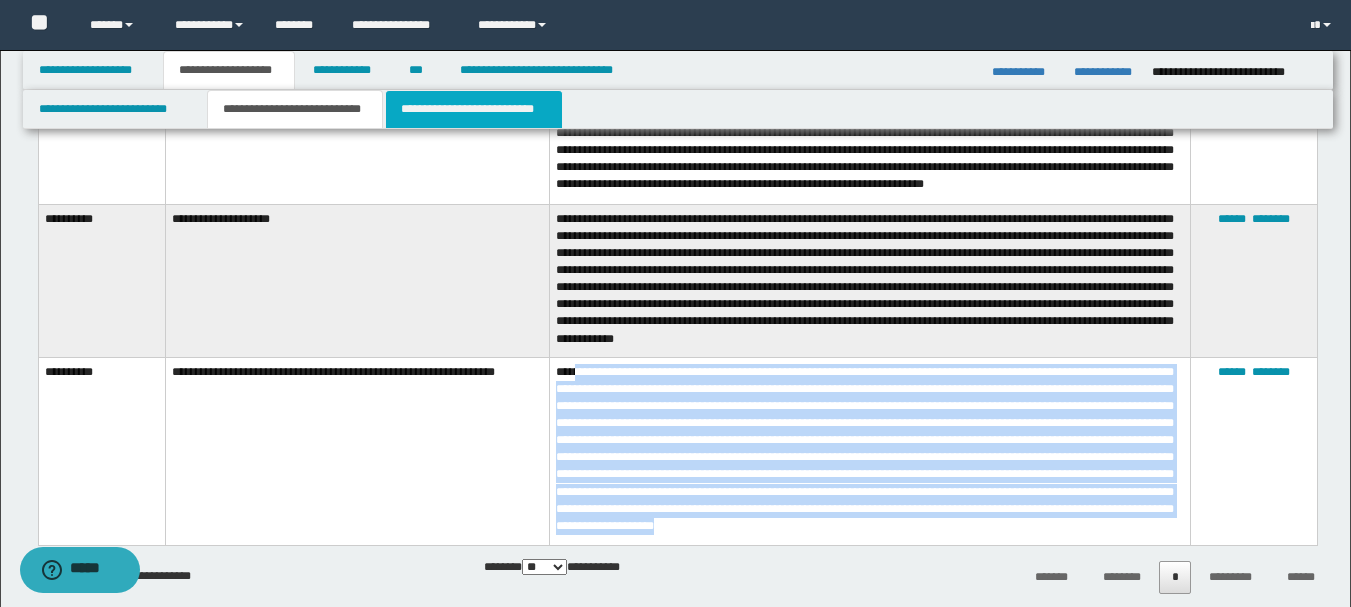 click on "**********" at bounding box center [474, 109] 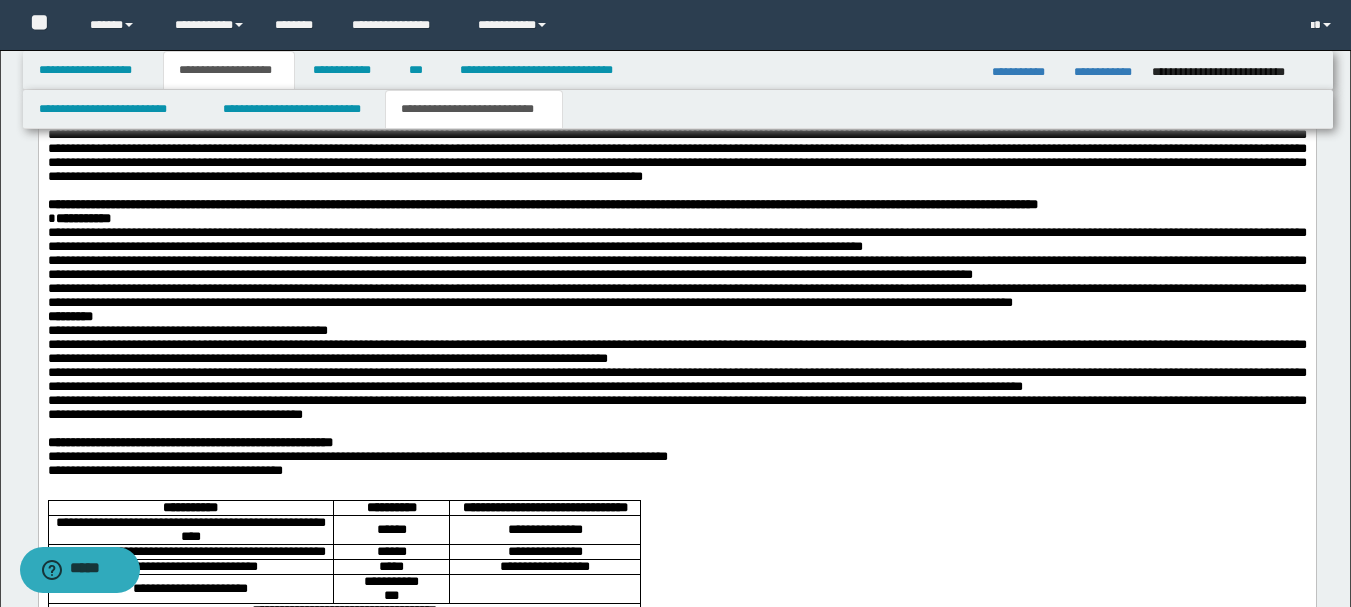 scroll, scrollTop: 1703, scrollLeft: 0, axis: vertical 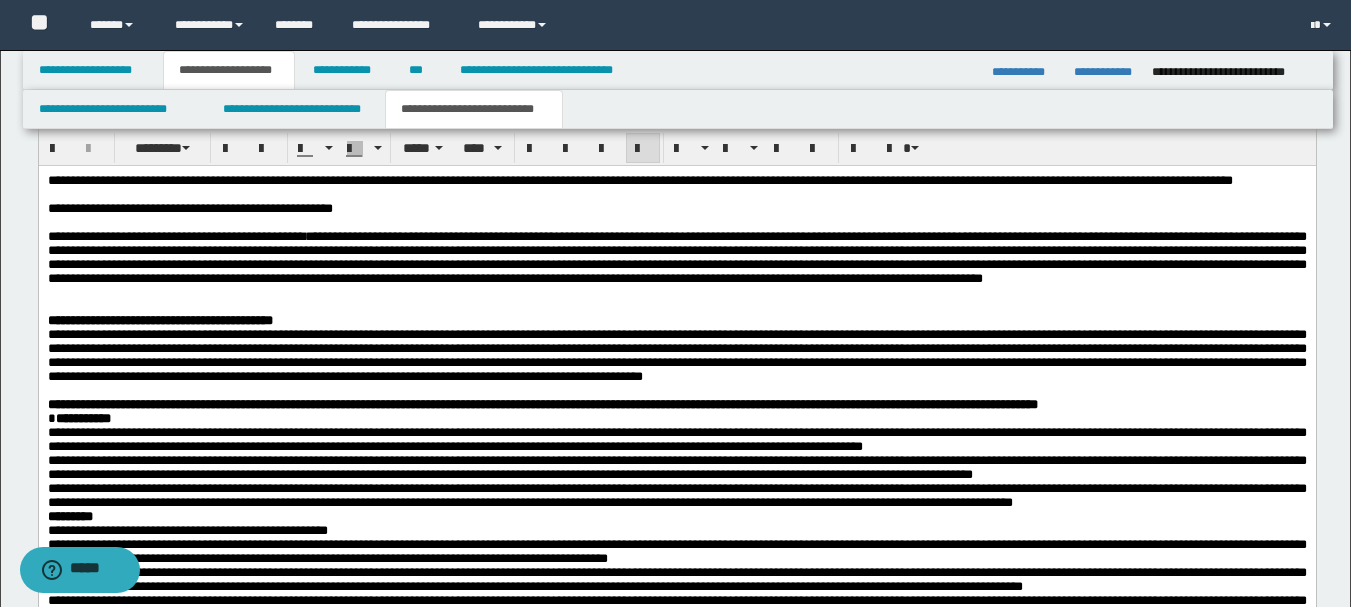 click on "**********" at bounding box center (676, 257) 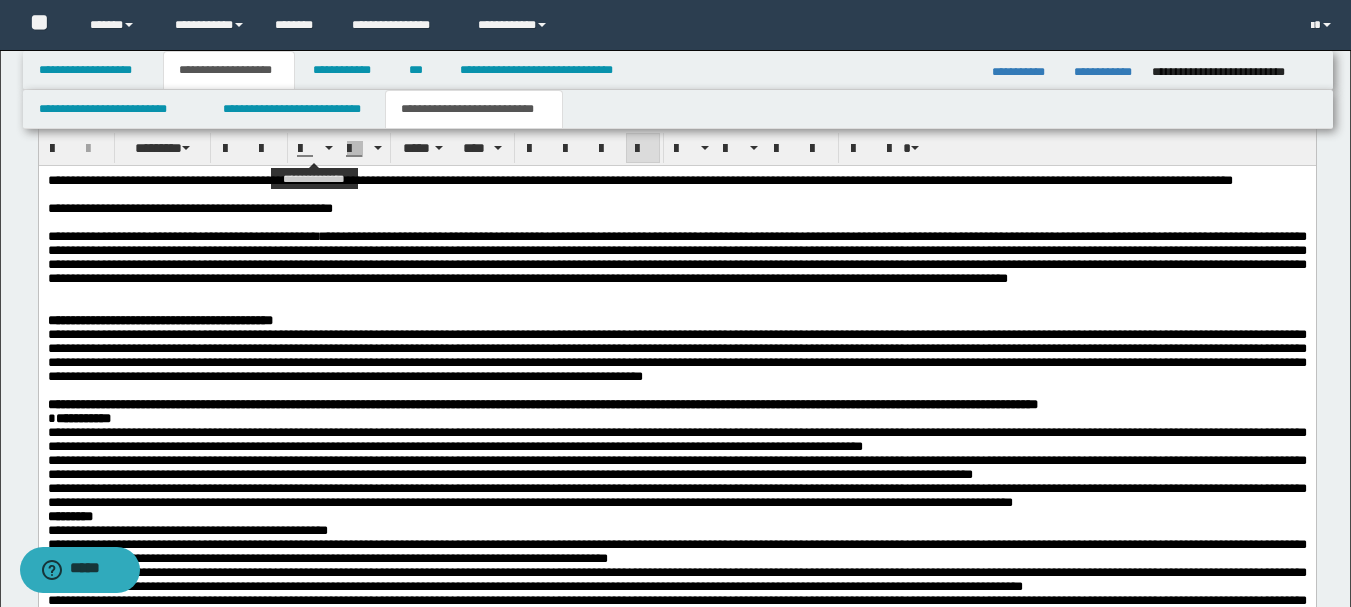 scroll, scrollTop: 1603, scrollLeft: 0, axis: vertical 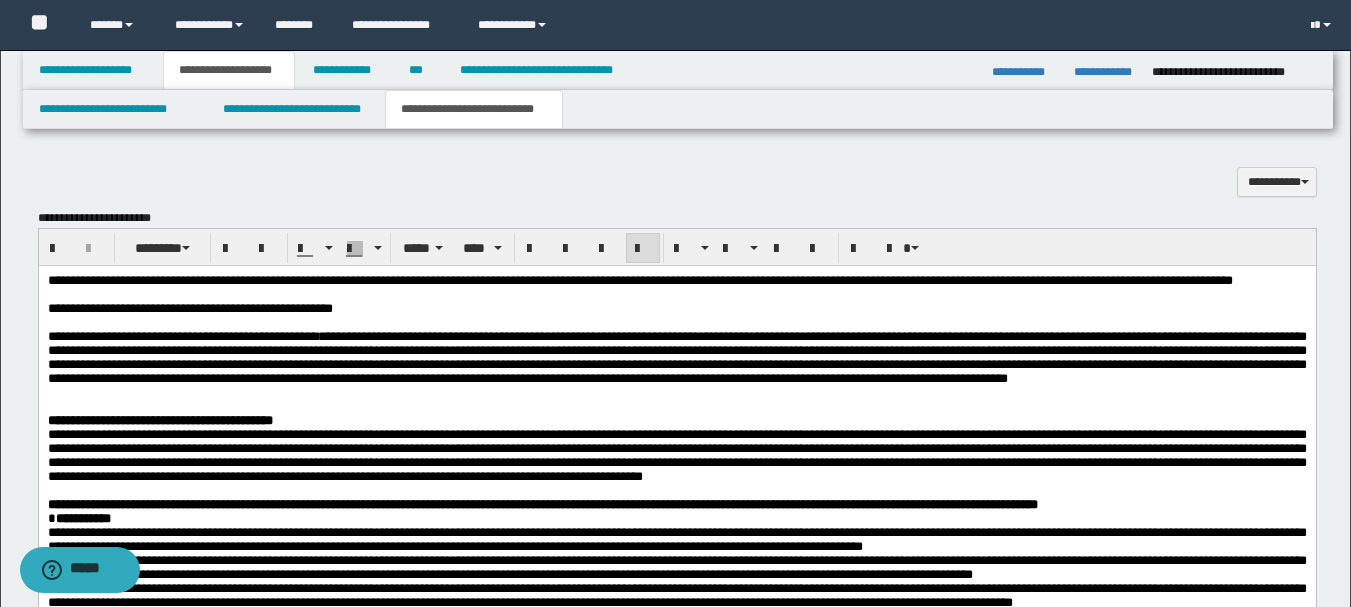 click on "**********" at bounding box center [676, 358] 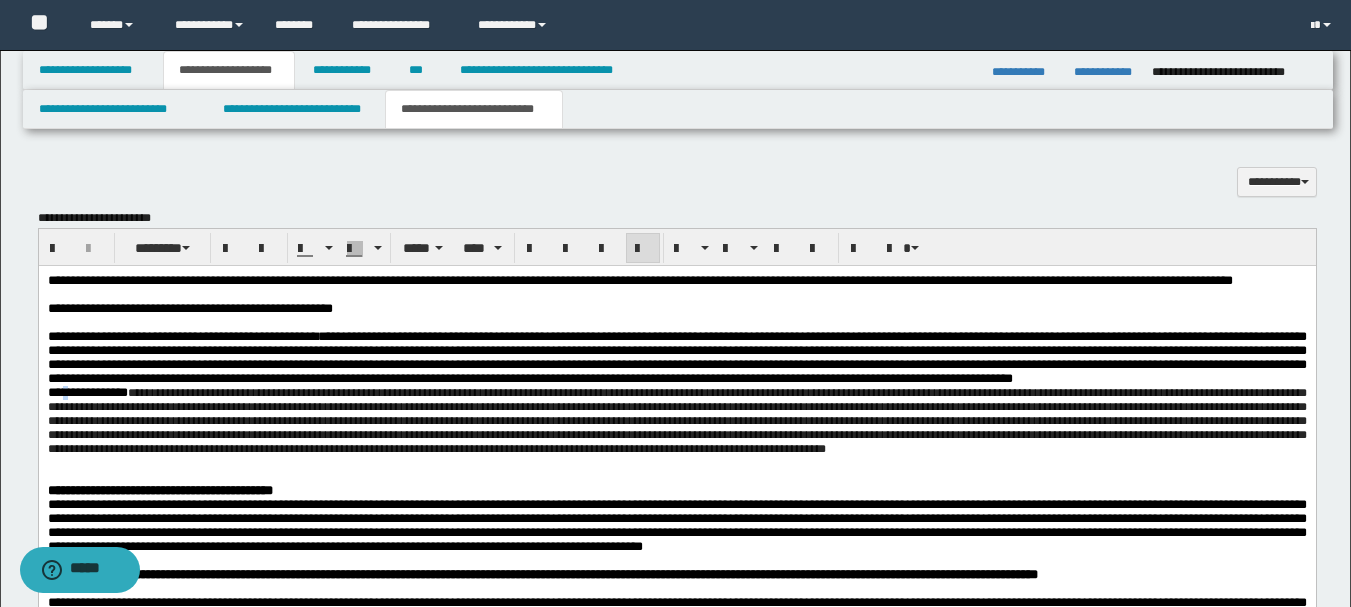 drag, startPoint x: 66, startPoint y: 429, endPoint x: 75, endPoint y: 449, distance: 21.931713 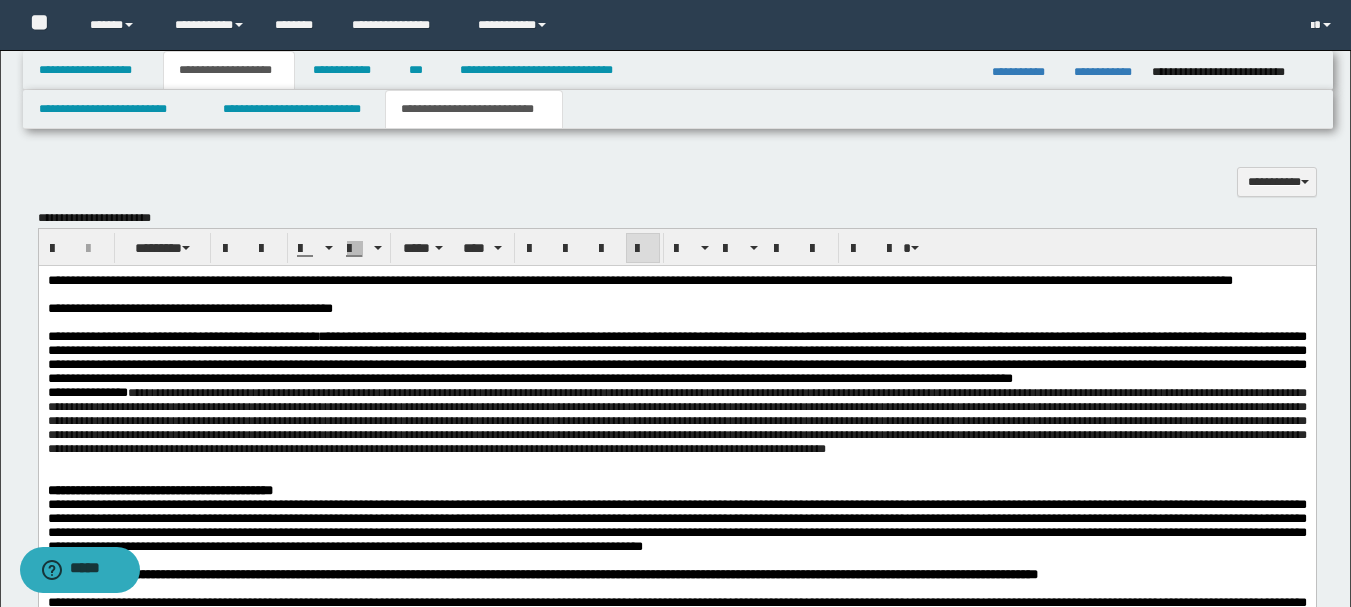 drag, startPoint x: 76, startPoint y: 445, endPoint x: 176, endPoint y: 479, distance: 105.62197 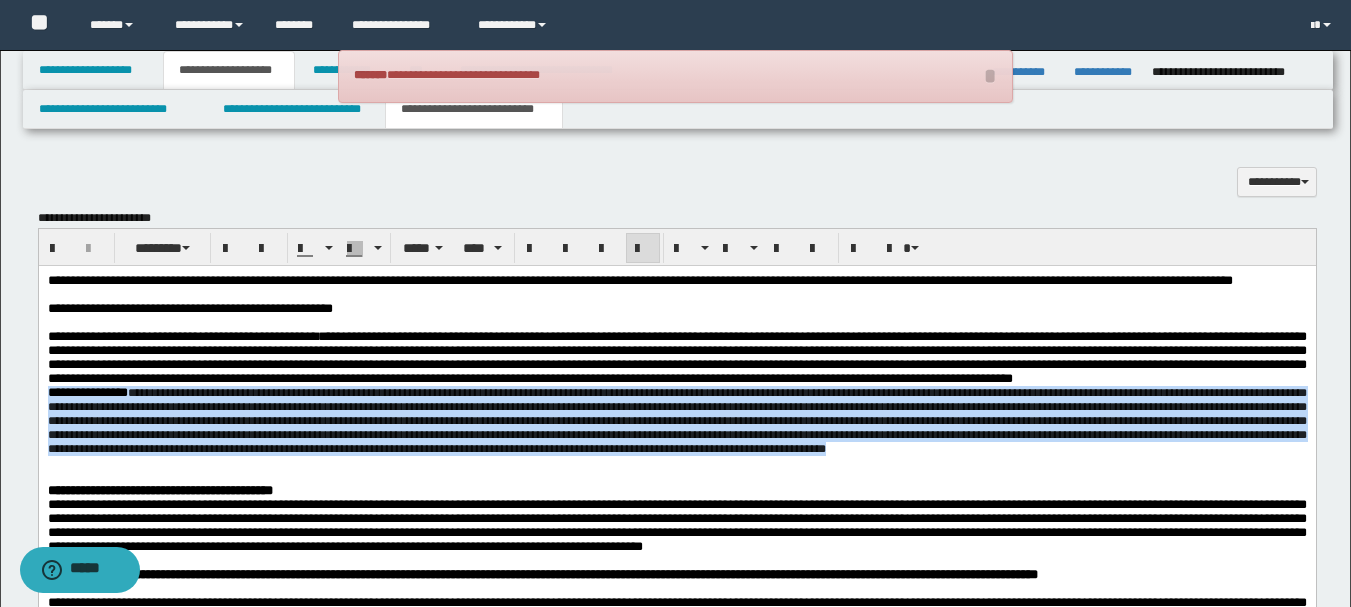 drag, startPoint x: 1244, startPoint y: 515, endPoint x: 1, endPoint y: 444, distance: 1245.0261 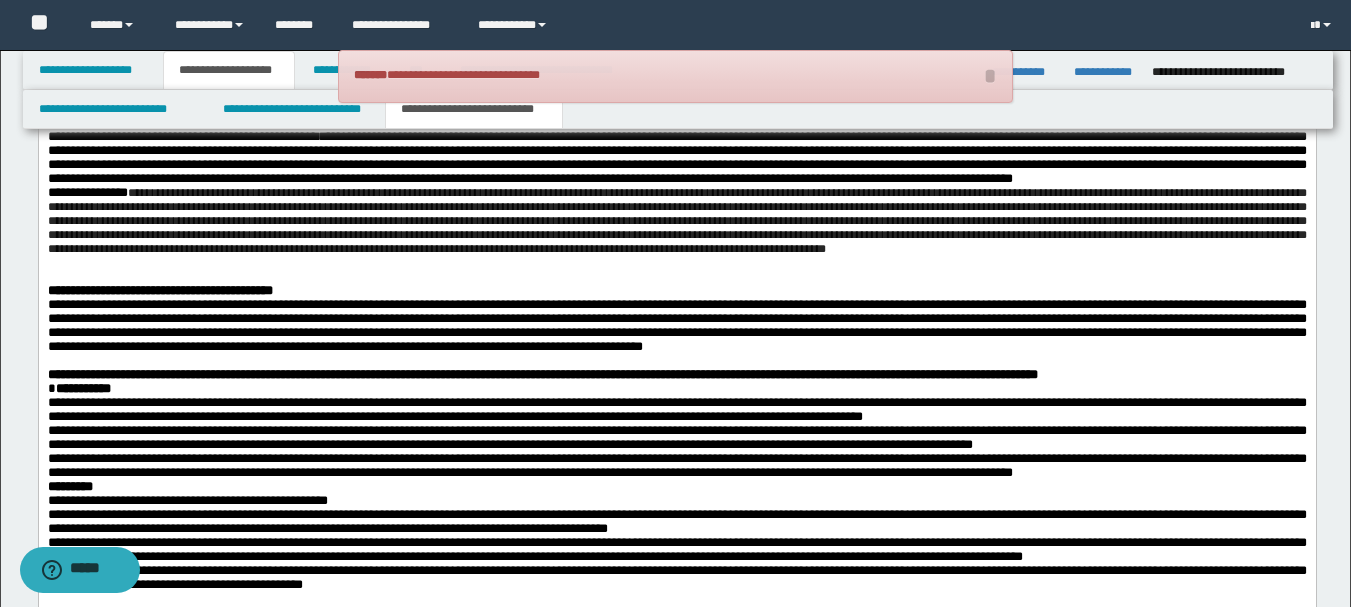 click at bounding box center [676, 277] 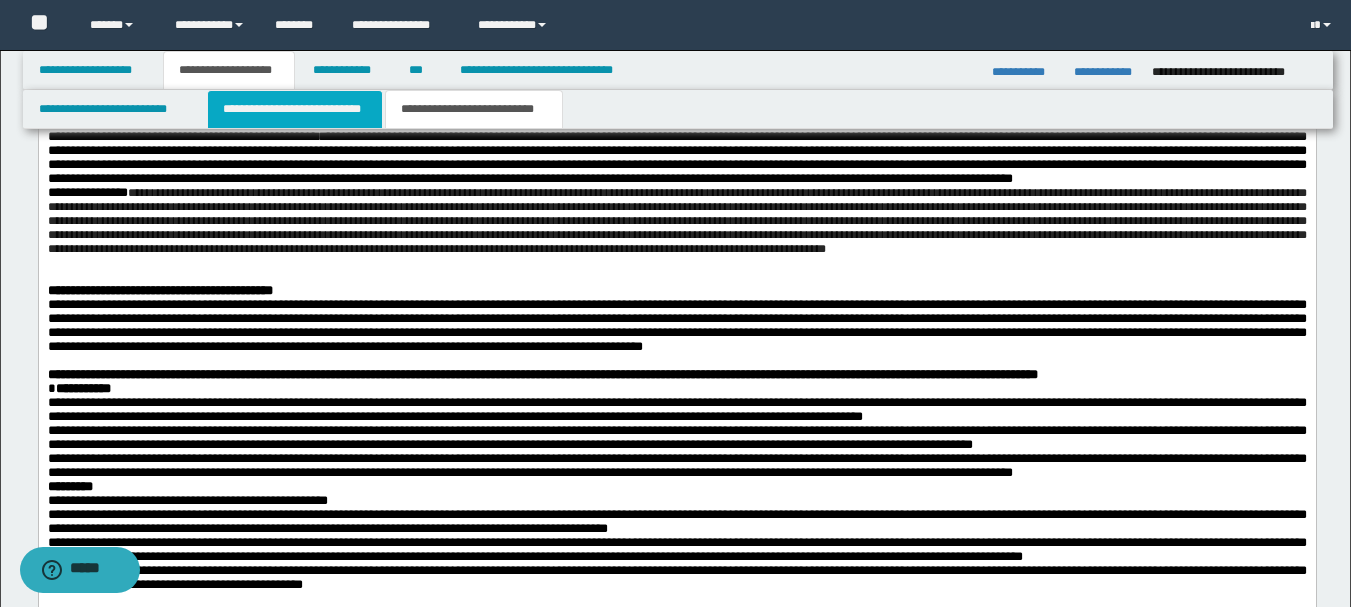 click on "**********" at bounding box center (295, 109) 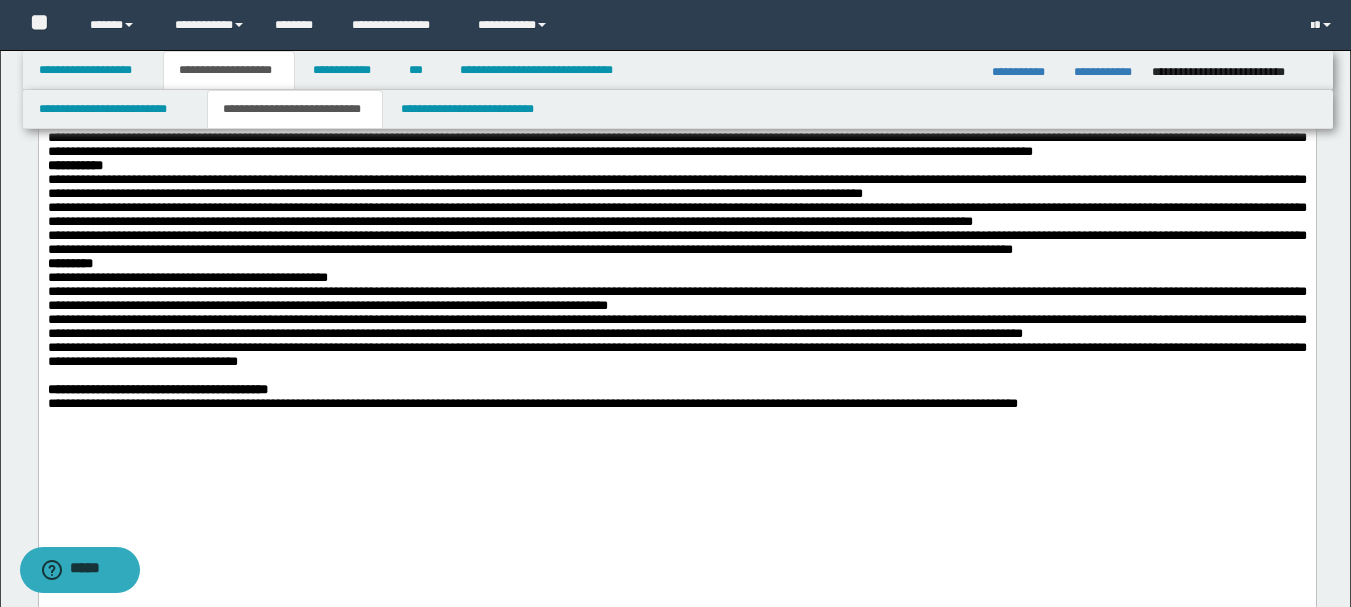scroll, scrollTop: 2441, scrollLeft: 0, axis: vertical 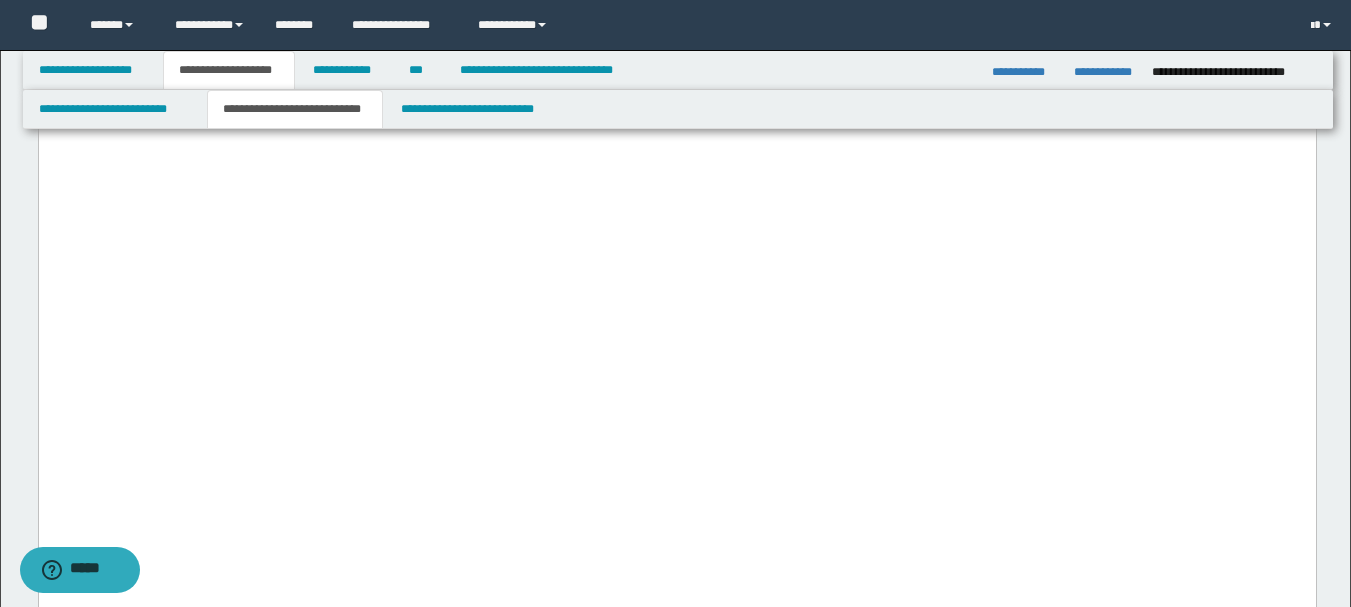 drag, startPoint x: 288, startPoint y: 484, endPoint x: 58, endPoint y: -1815, distance: 2310.4763 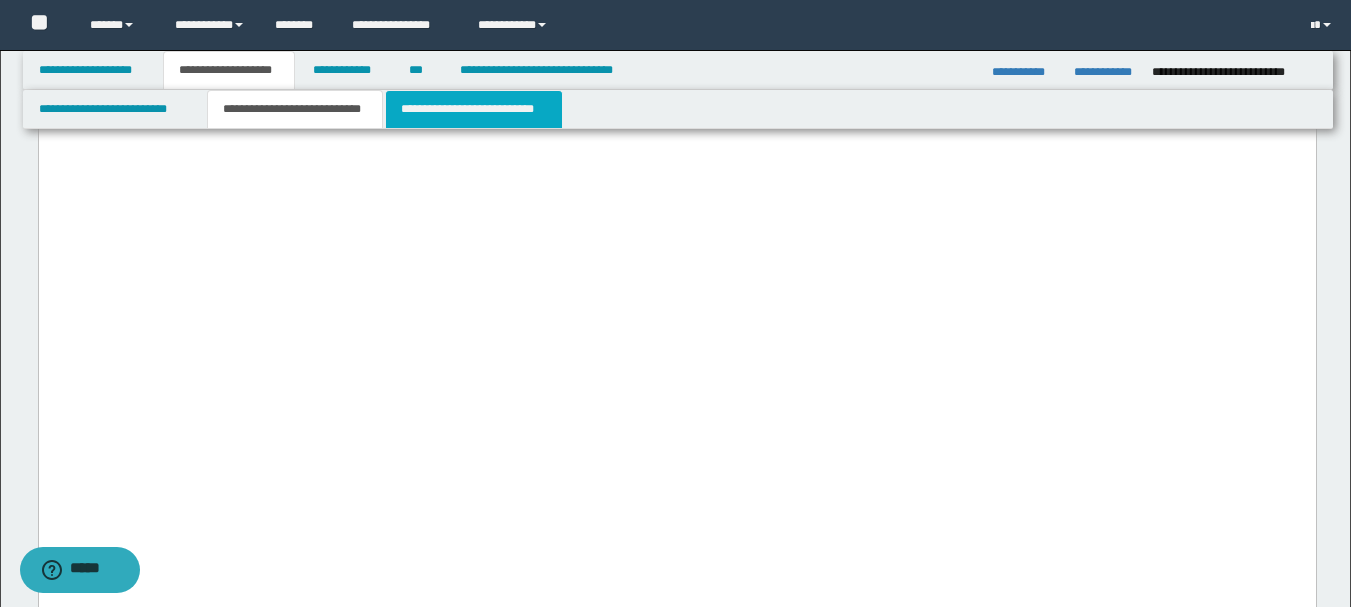 click on "**********" at bounding box center (474, 109) 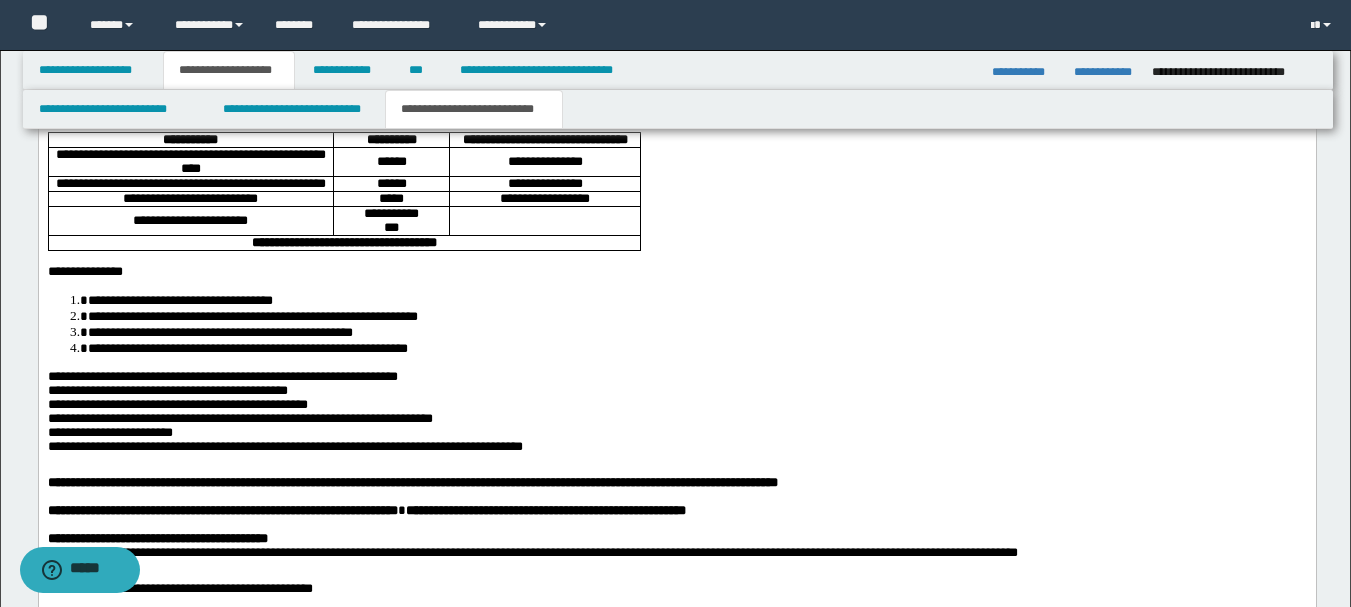 scroll, scrollTop: 2641, scrollLeft: 0, axis: vertical 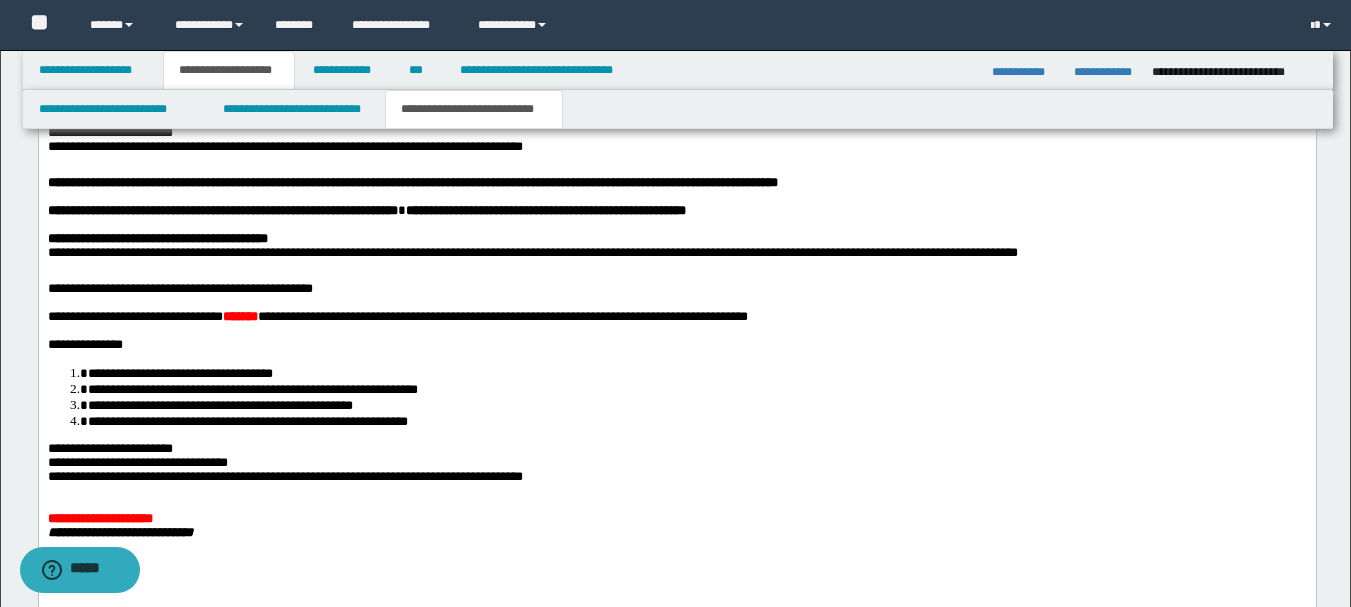 click on "**********" at bounding box center (676, -86) 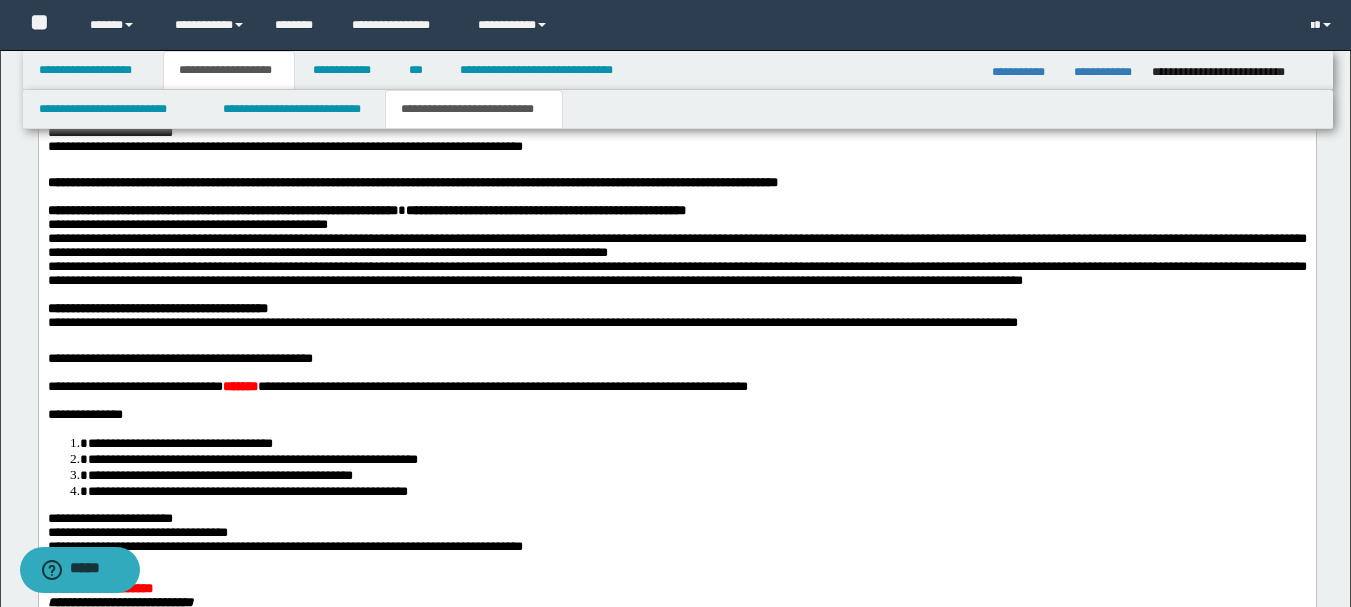 scroll, scrollTop: 2841, scrollLeft: 0, axis: vertical 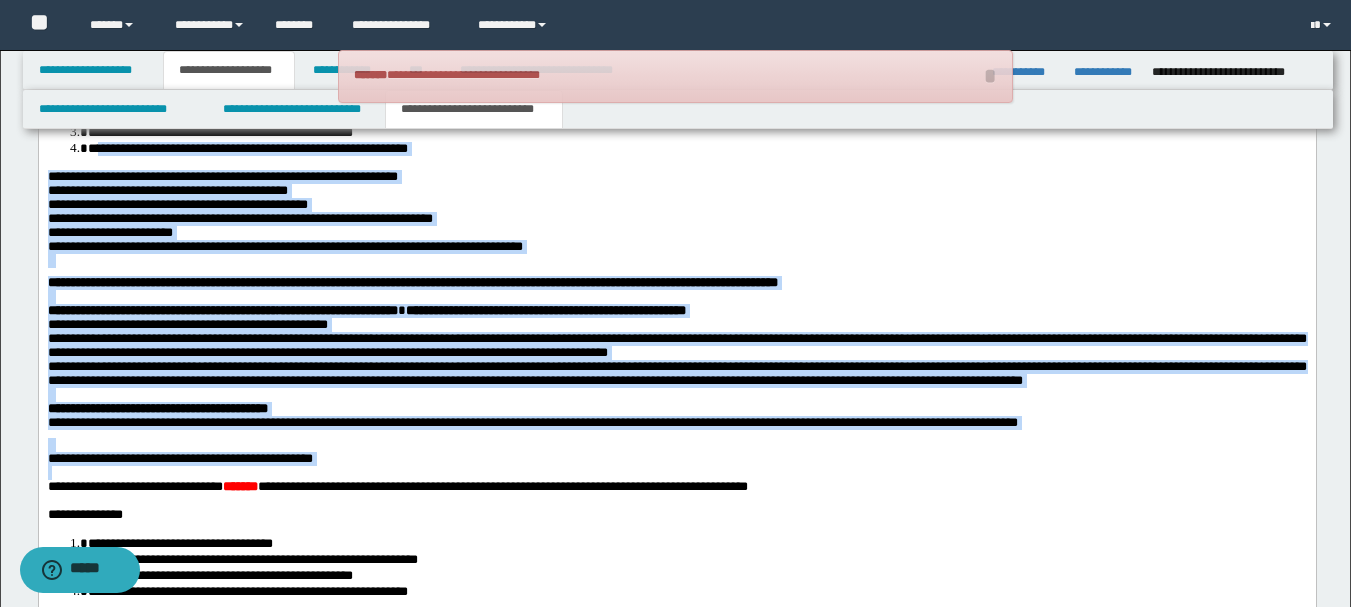 drag, startPoint x: 353, startPoint y: 765, endPoint x: 117, endPoint y: 398, distance: 436.3313 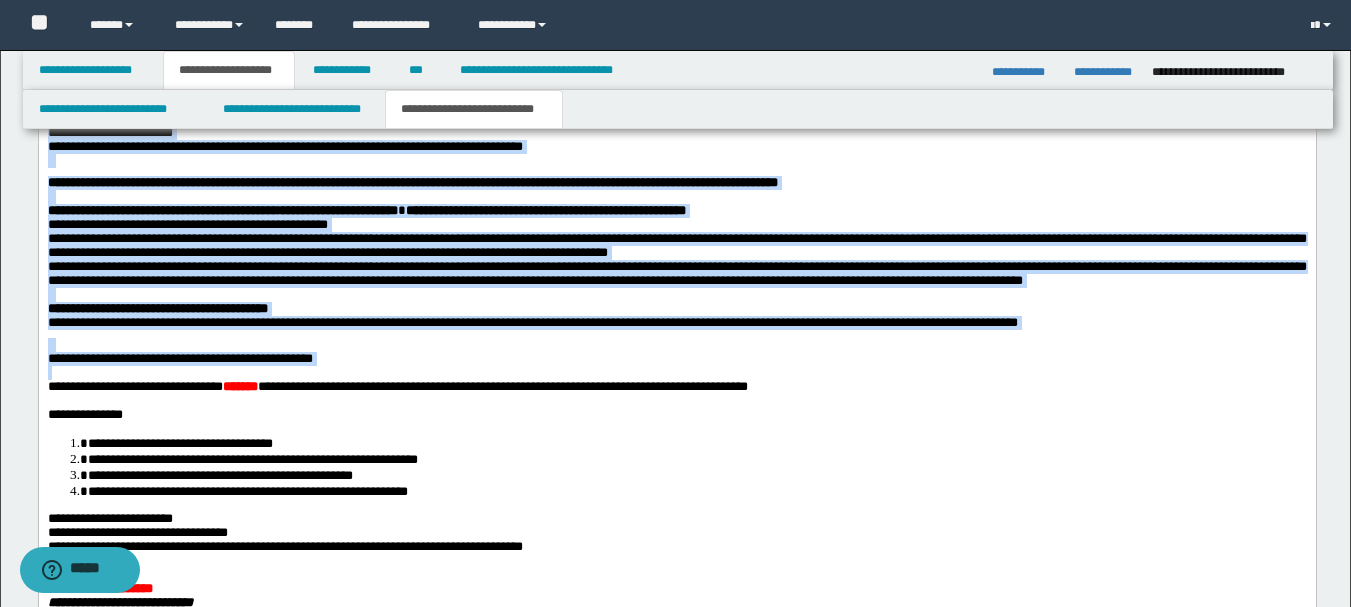 scroll, scrollTop: 2841, scrollLeft: 0, axis: vertical 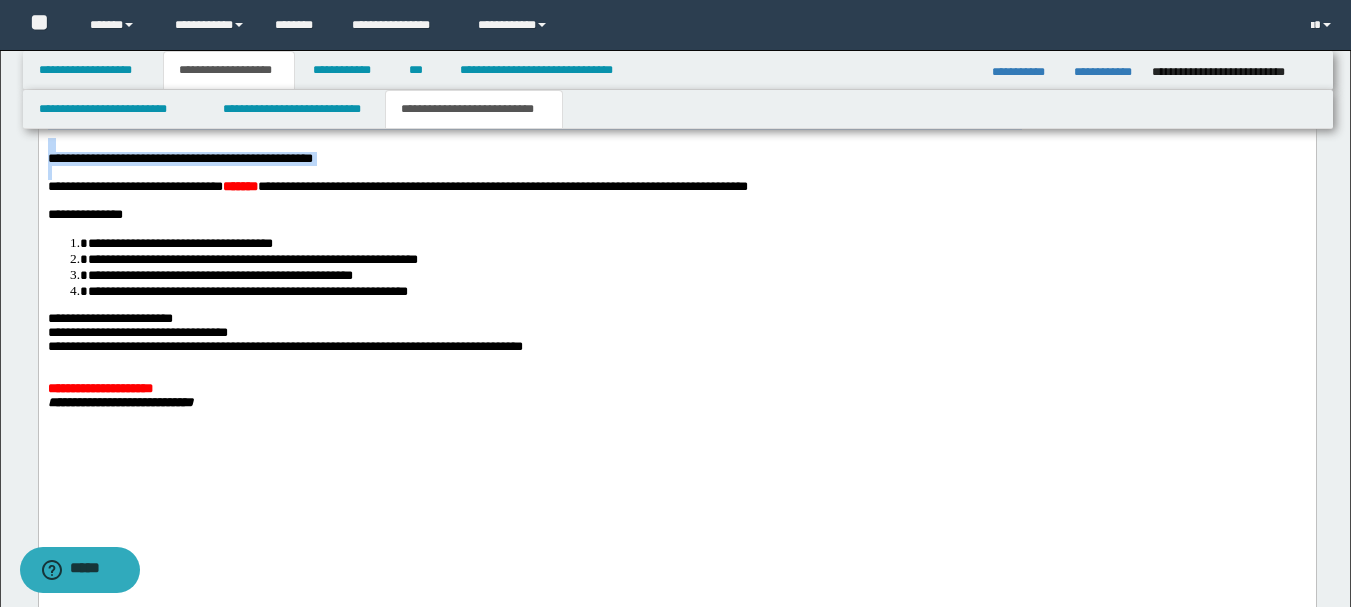 click on "**********" at bounding box center (676, 74) 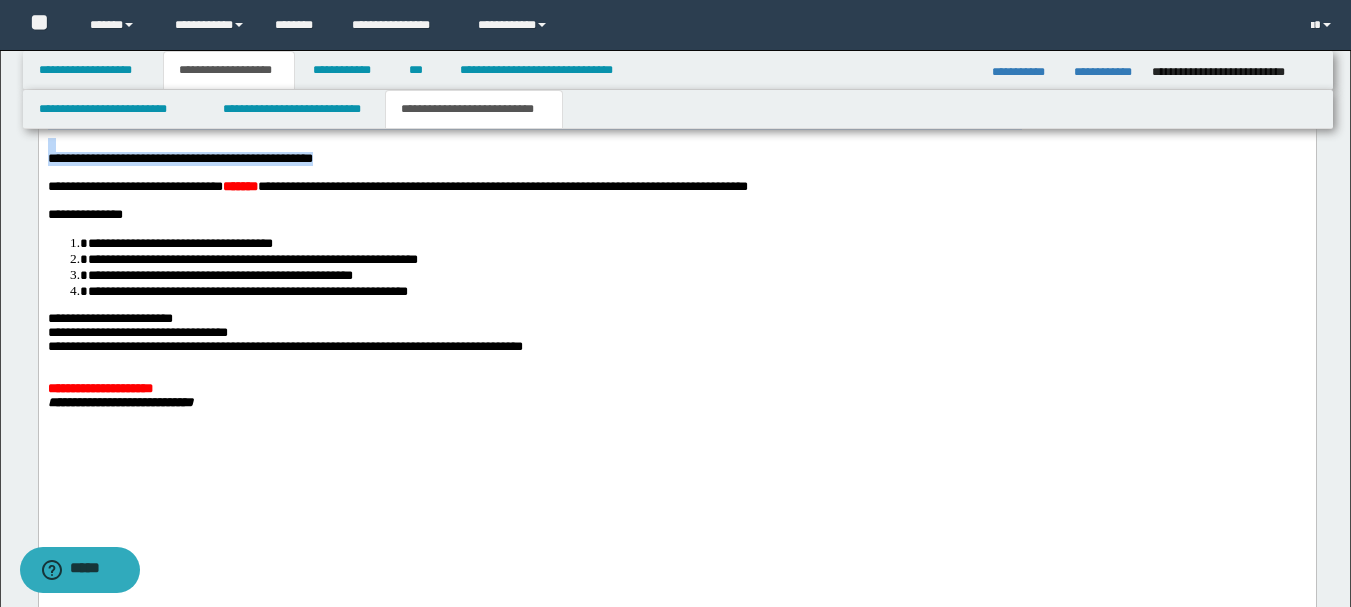 scroll, scrollTop: 2641, scrollLeft: 0, axis: vertical 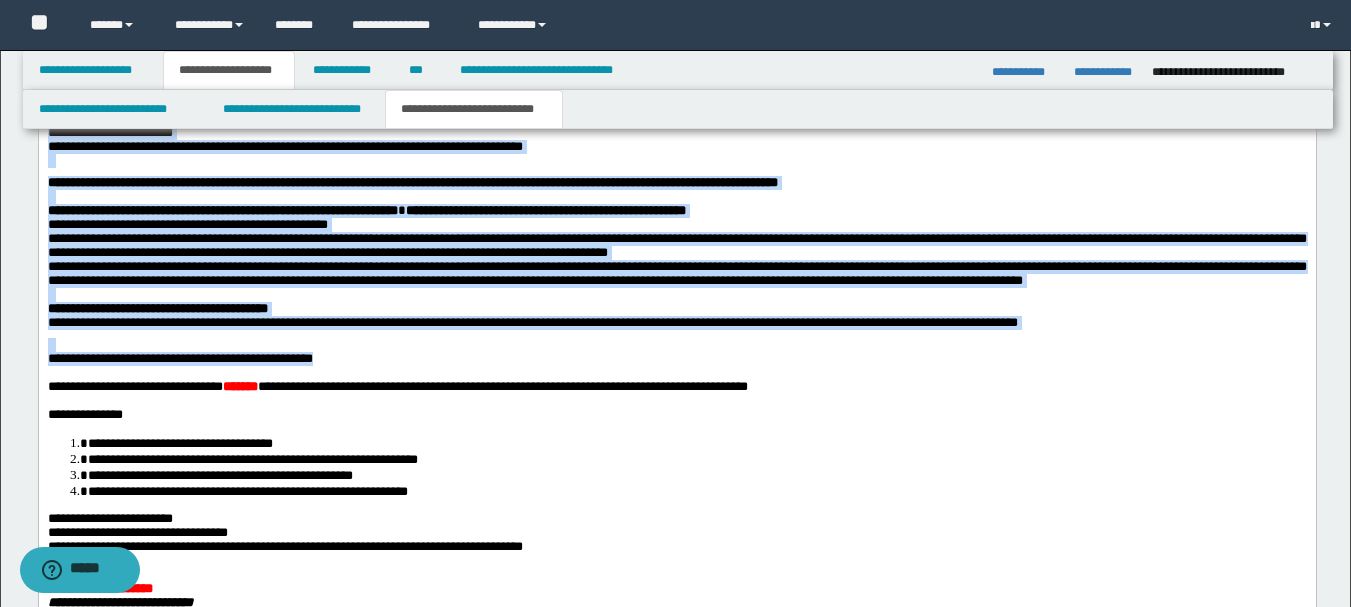 drag, startPoint x: 348, startPoint y: 658, endPoint x: 28, endPoint y: 368, distance: 431.85645 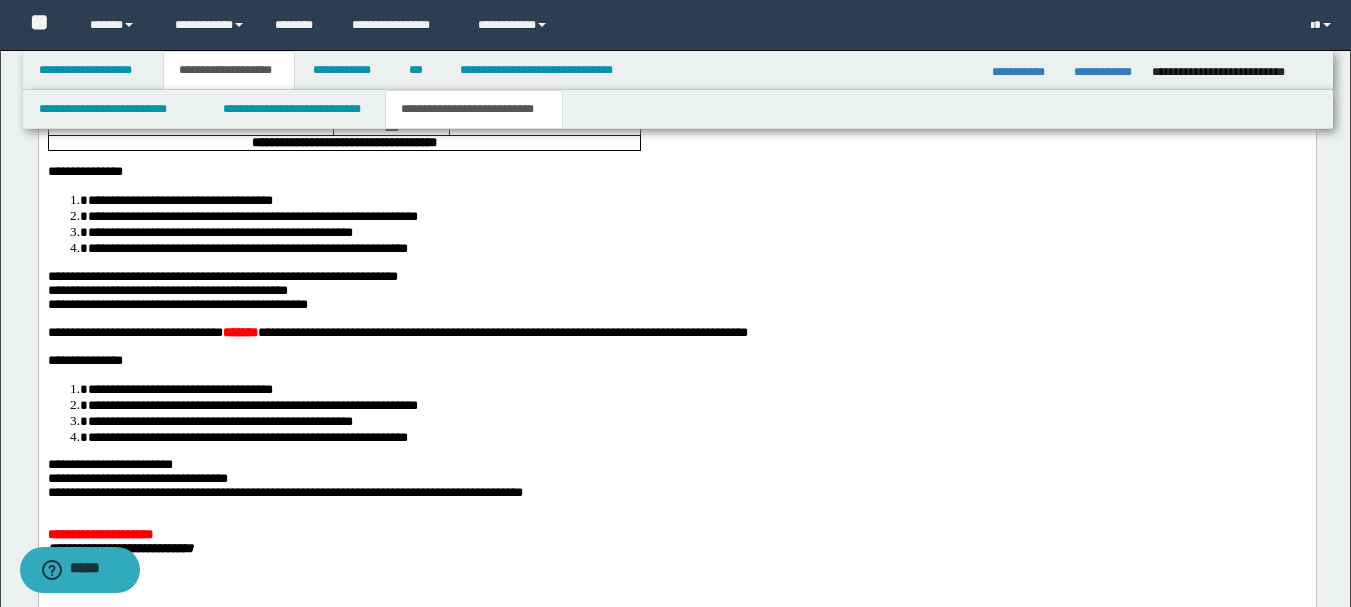 scroll, scrollTop: 2241, scrollLeft: 0, axis: vertical 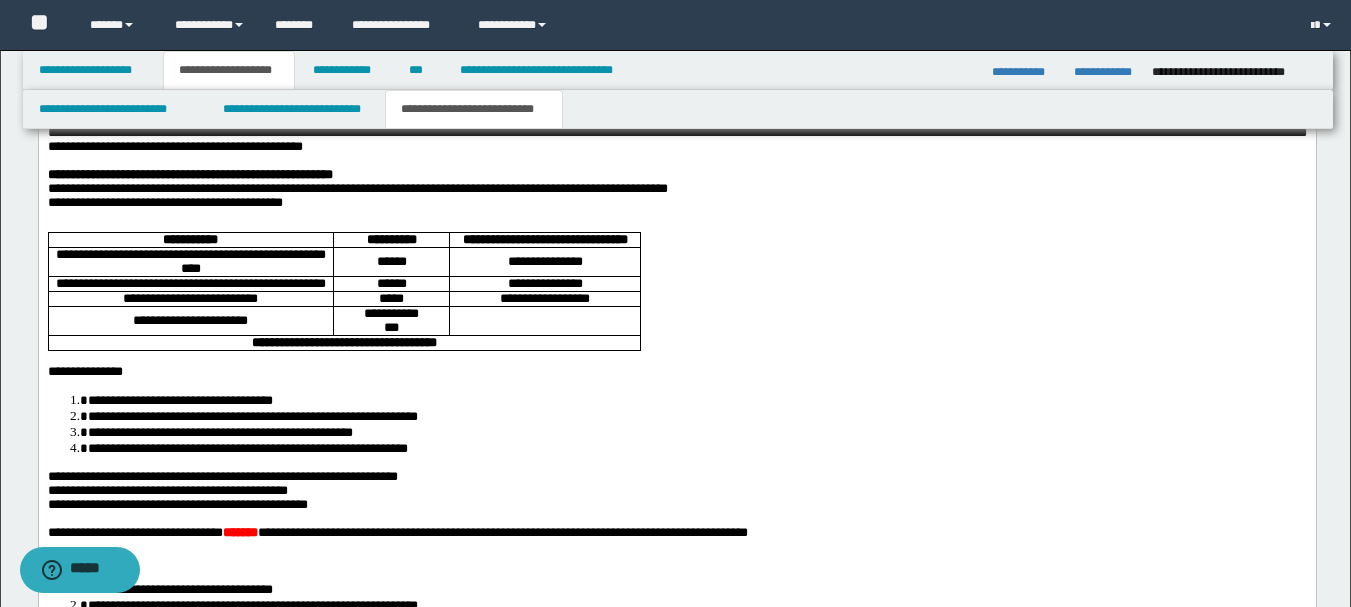 click on "**********" at bounding box center [676, 204] 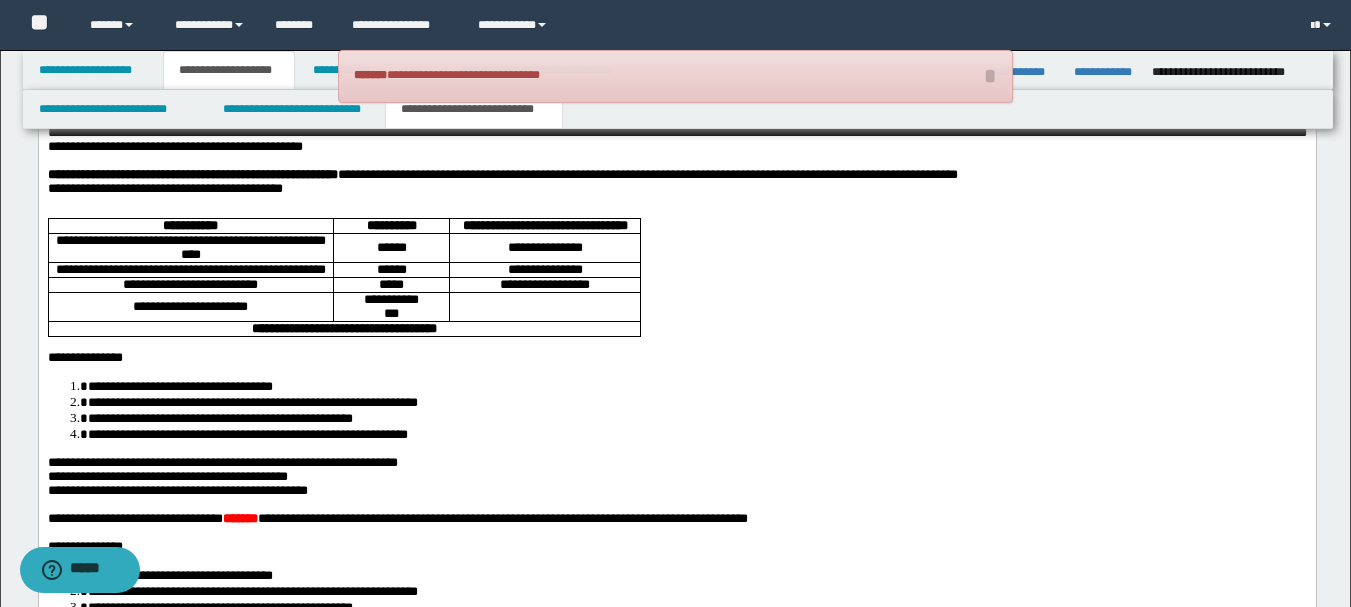 click on "**********" at bounding box center [164, 189] 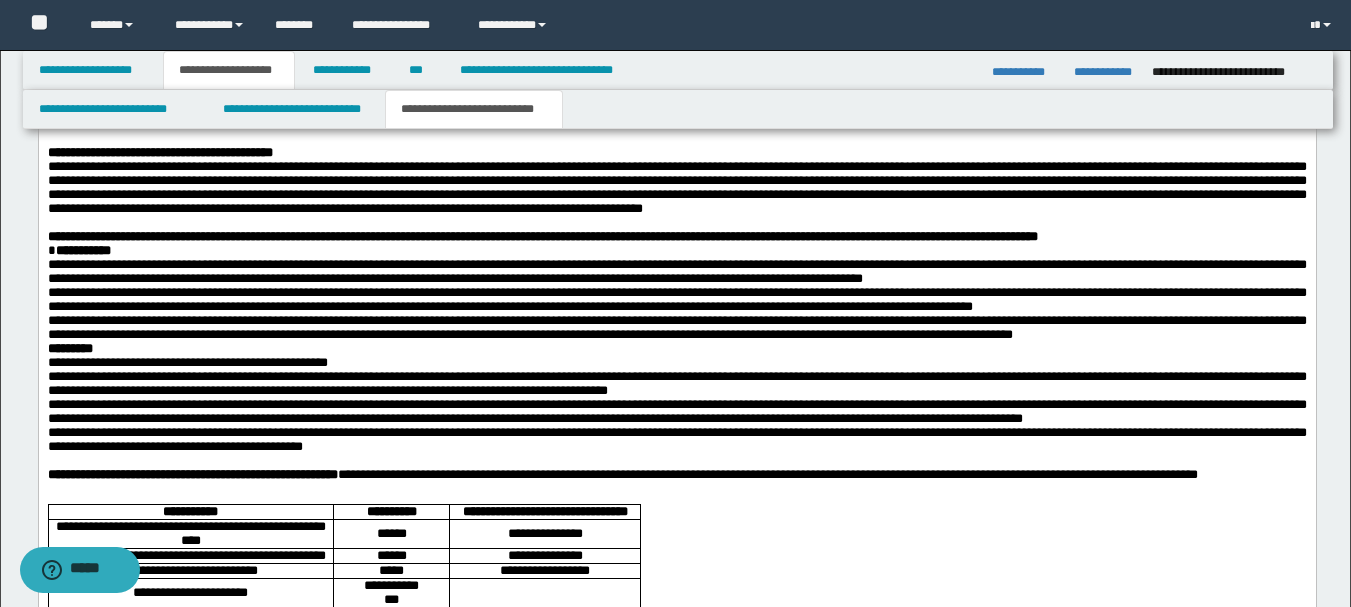 scroll, scrollTop: 2341, scrollLeft: 0, axis: vertical 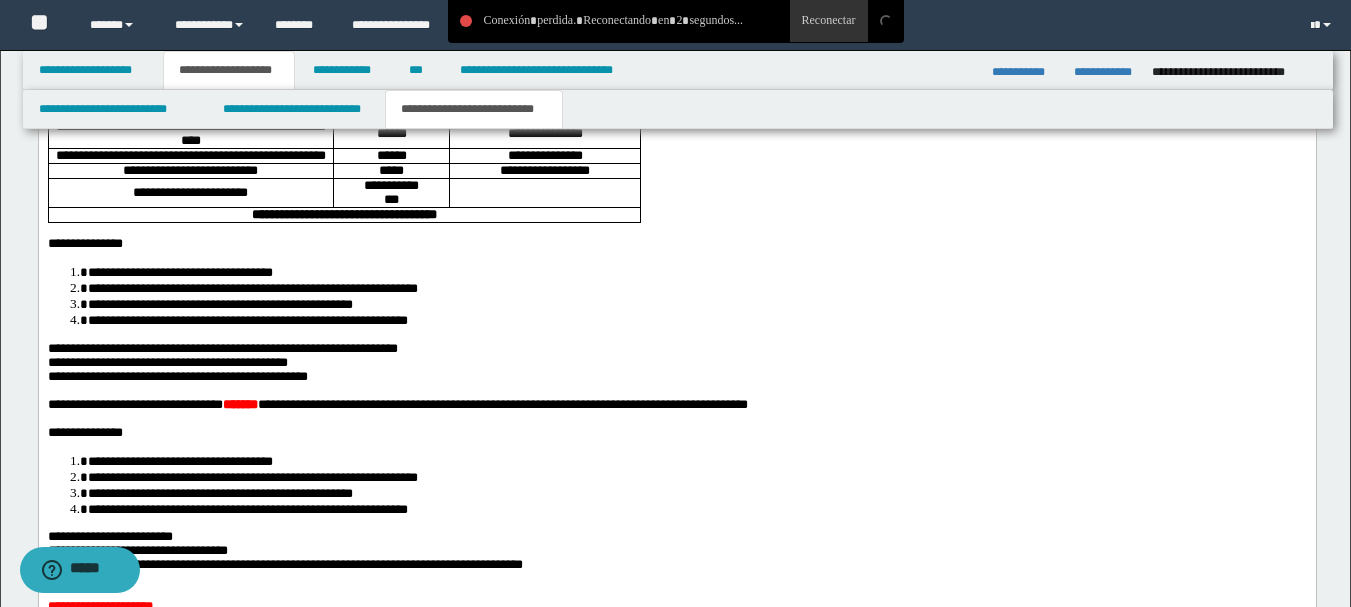 click at bounding box center (676, 90) 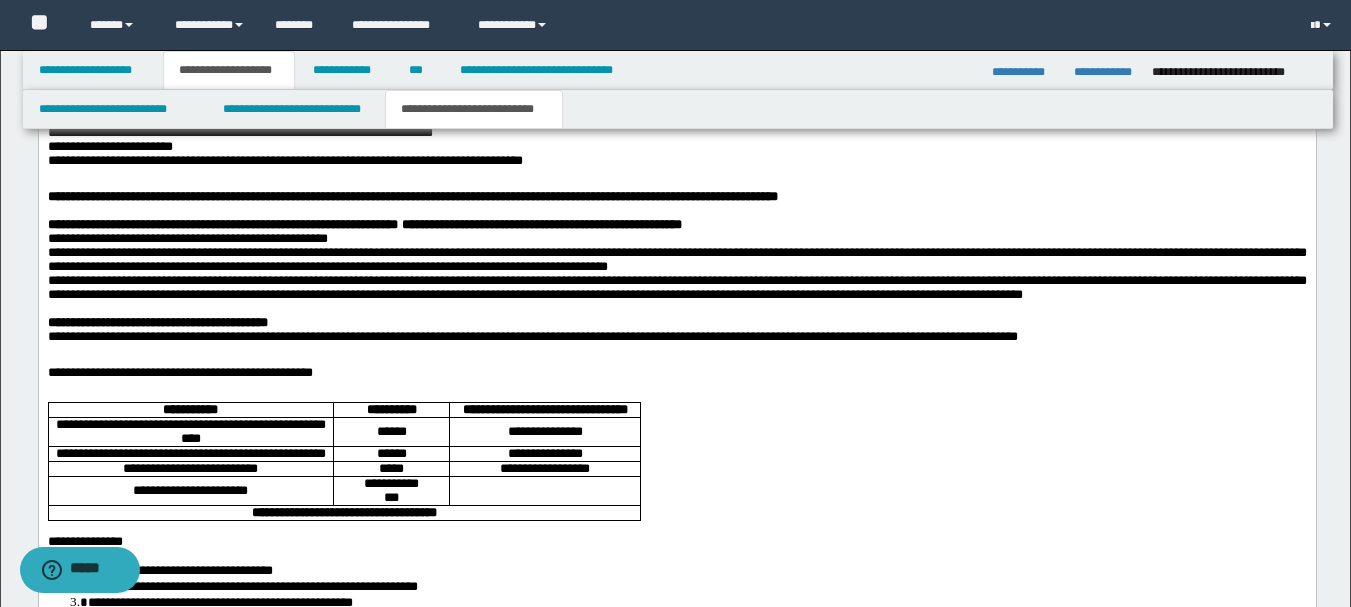 scroll, scrollTop: 2541, scrollLeft: 0, axis: vertical 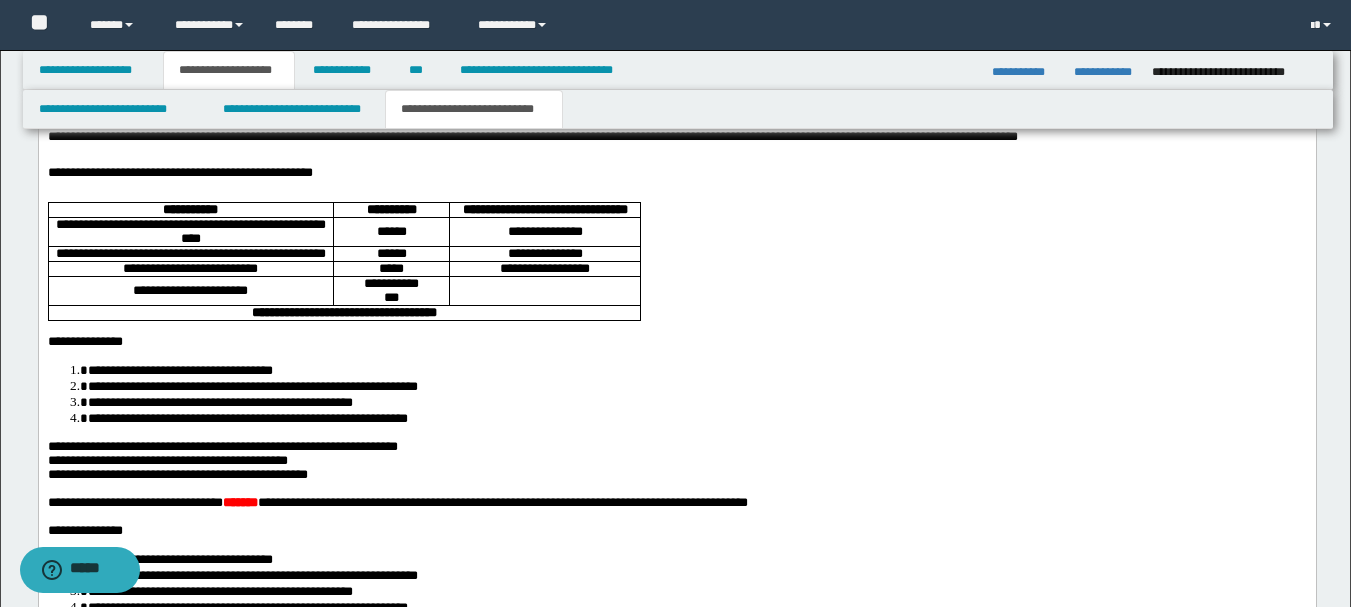 click on "**********" at bounding box center [190, 232] 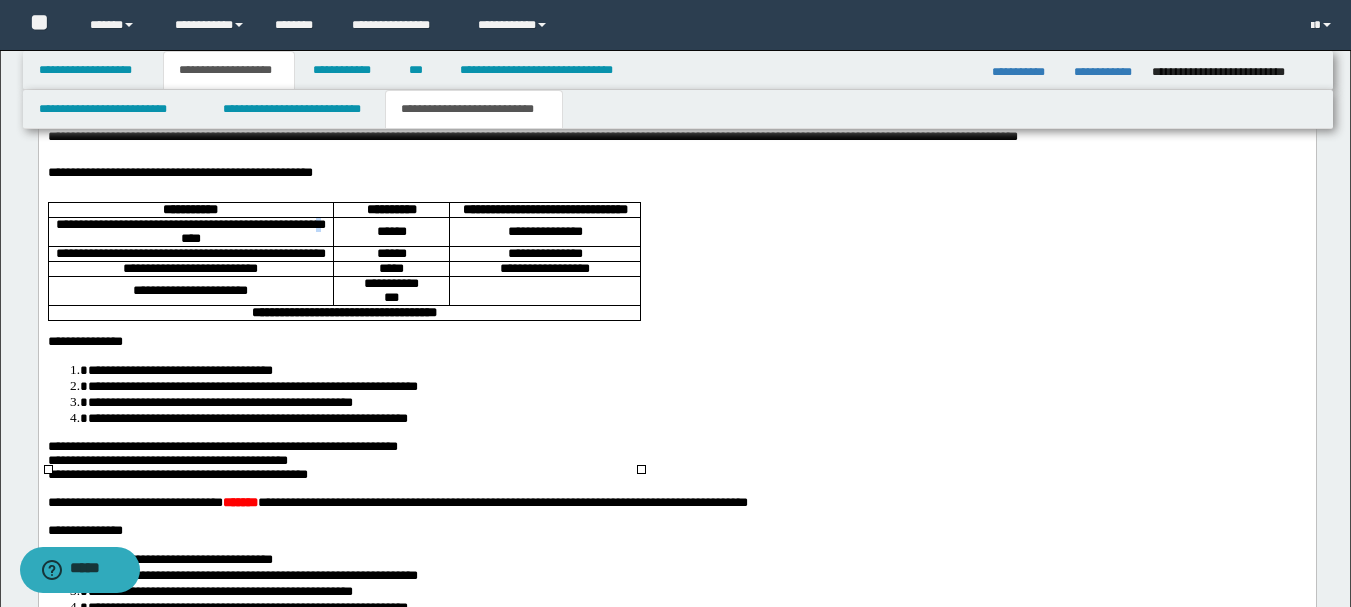 click on "**********" at bounding box center [190, 232] 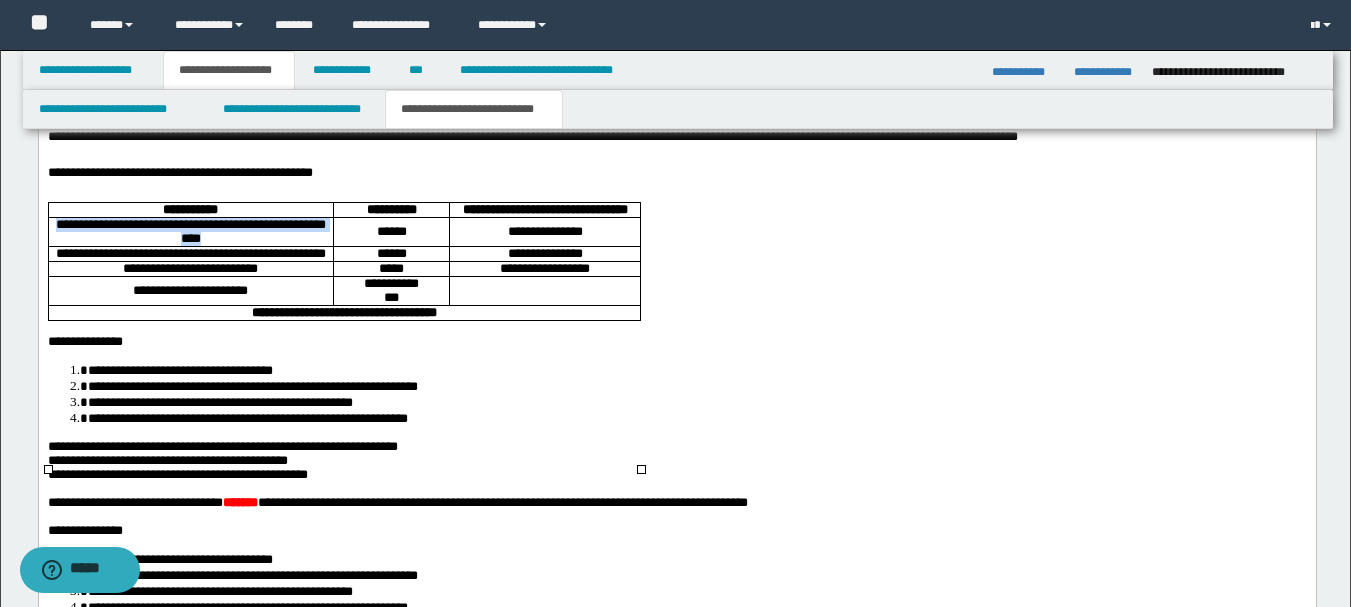 click on "**********" at bounding box center [190, 232] 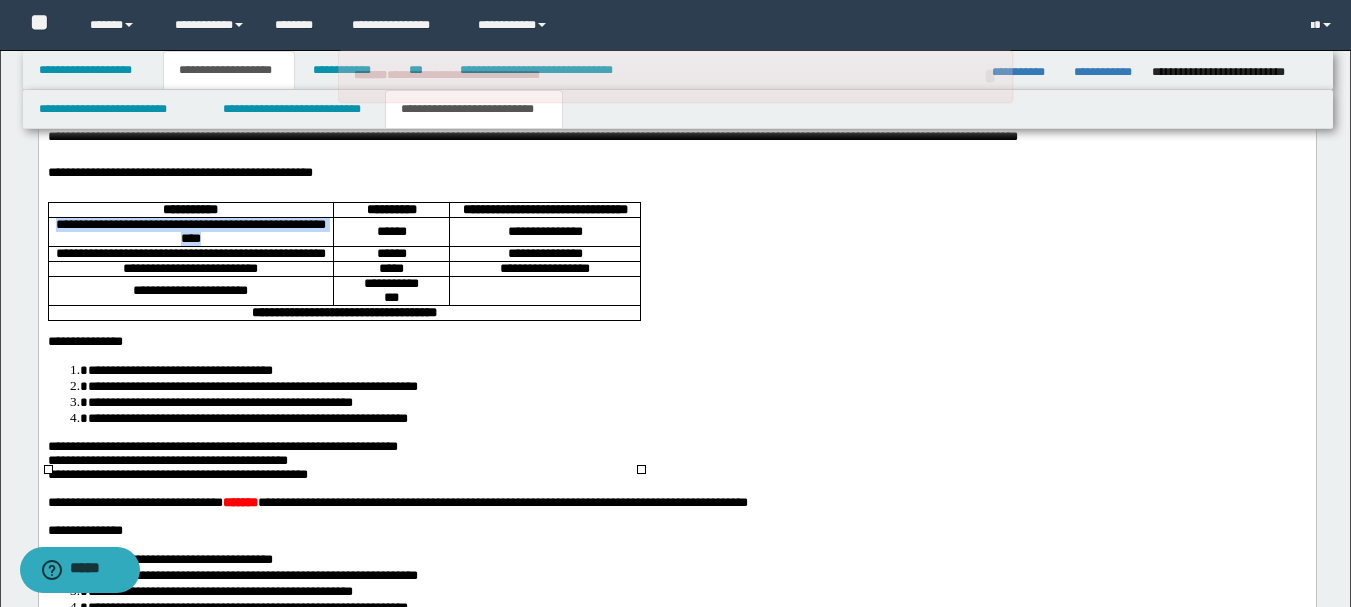 copy on "**********" 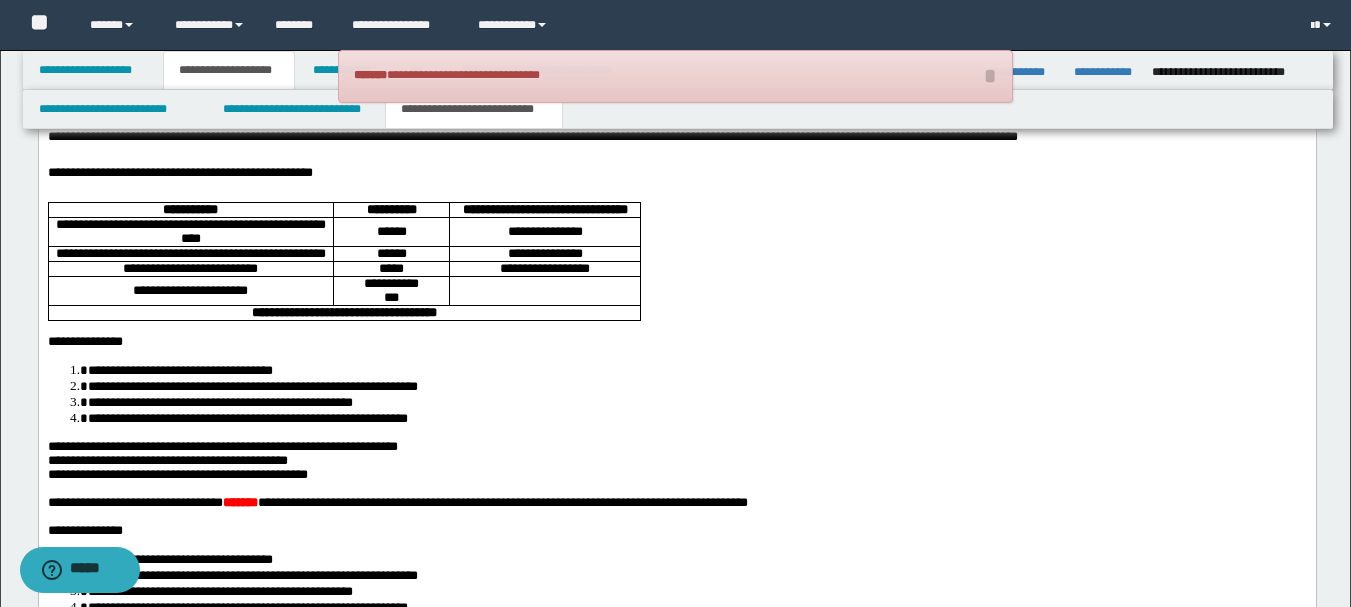 click on "**********" at bounding box center (676, 89) 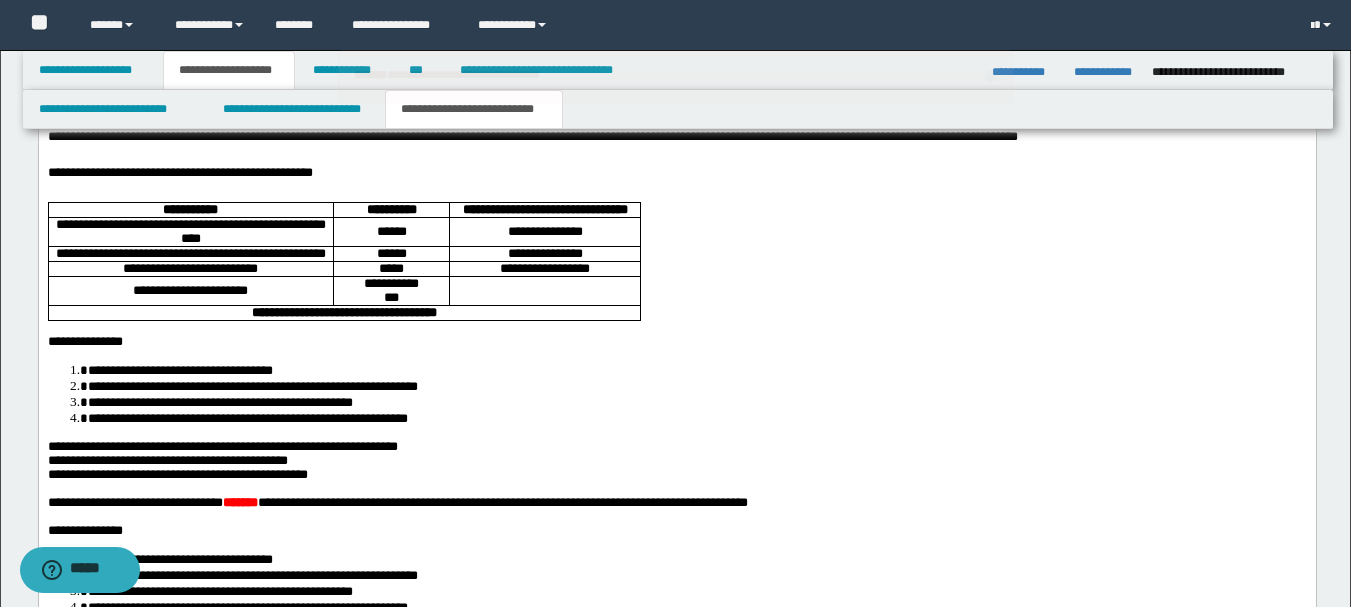 scroll, scrollTop: 2441, scrollLeft: 0, axis: vertical 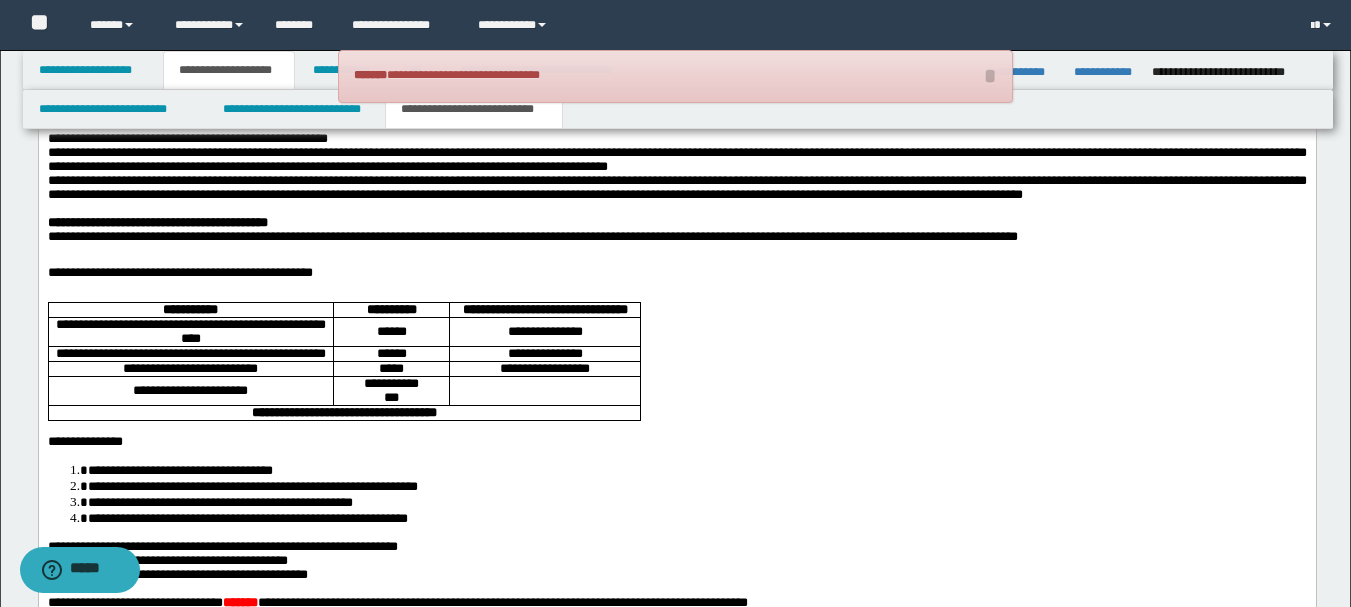 click on "**********" at bounding box center (192, -25) 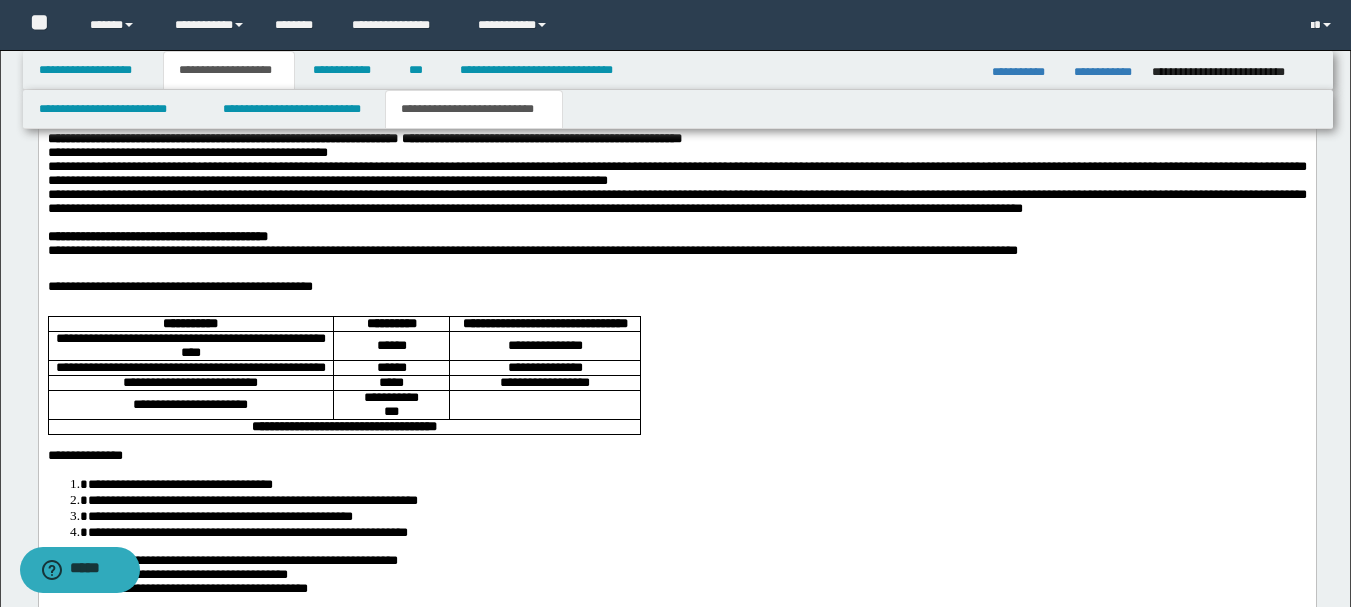 scroll, scrollTop: 2541, scrollLeft: 0, axis: vertical 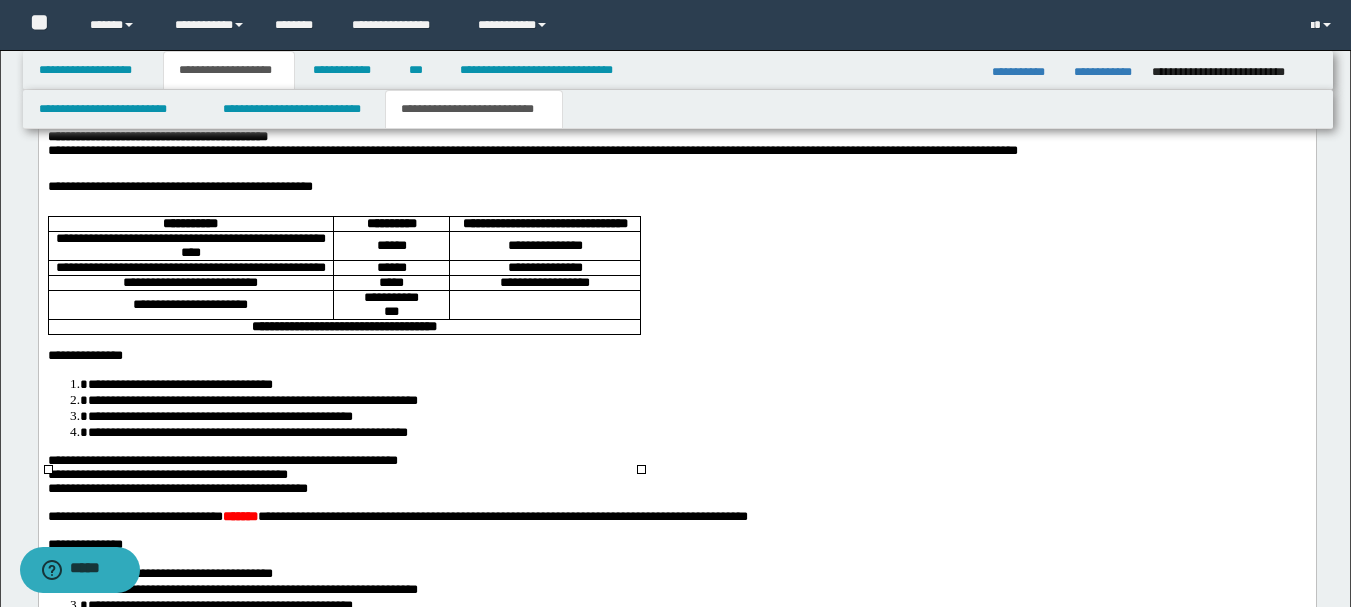 click on "**********" at bounding box center (190, 268) 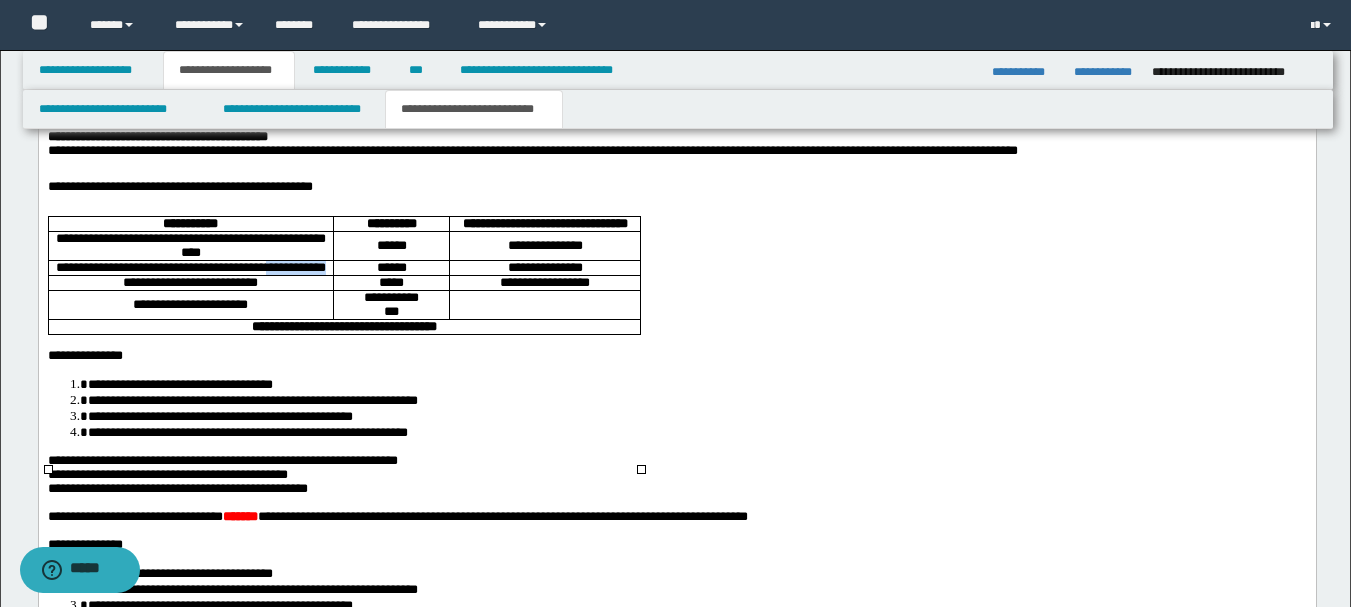 click on "**********" at bounding box center [190, 268] 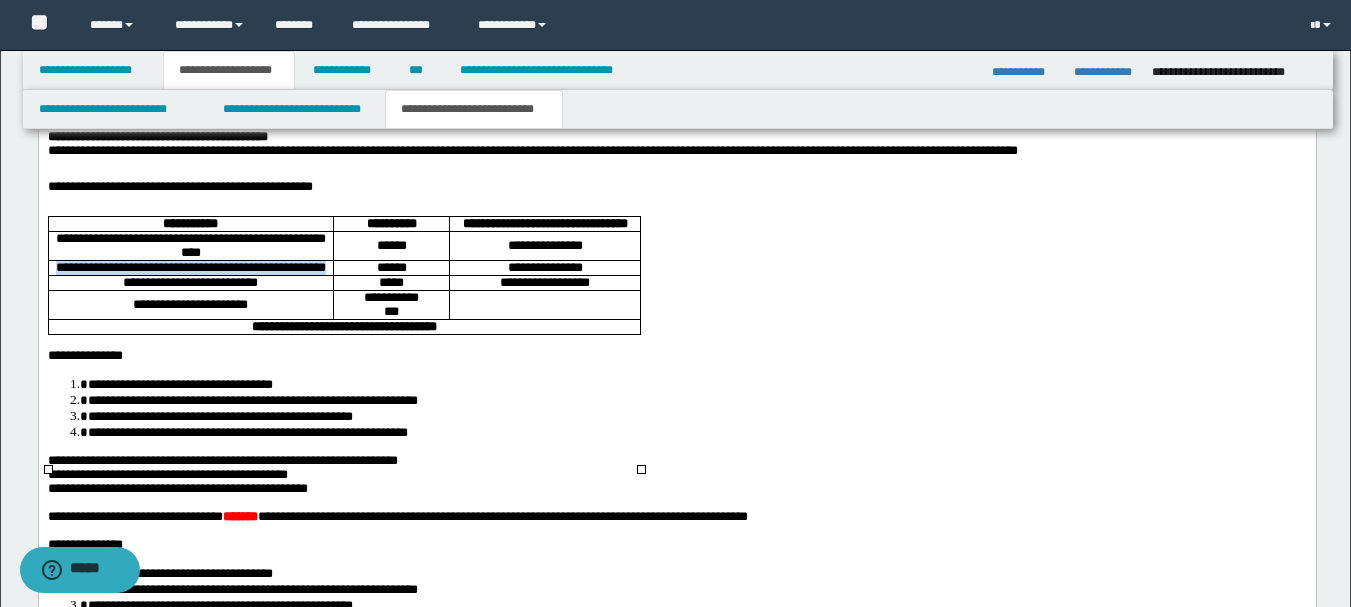 click on "**********" at bounding box center (190, 268) 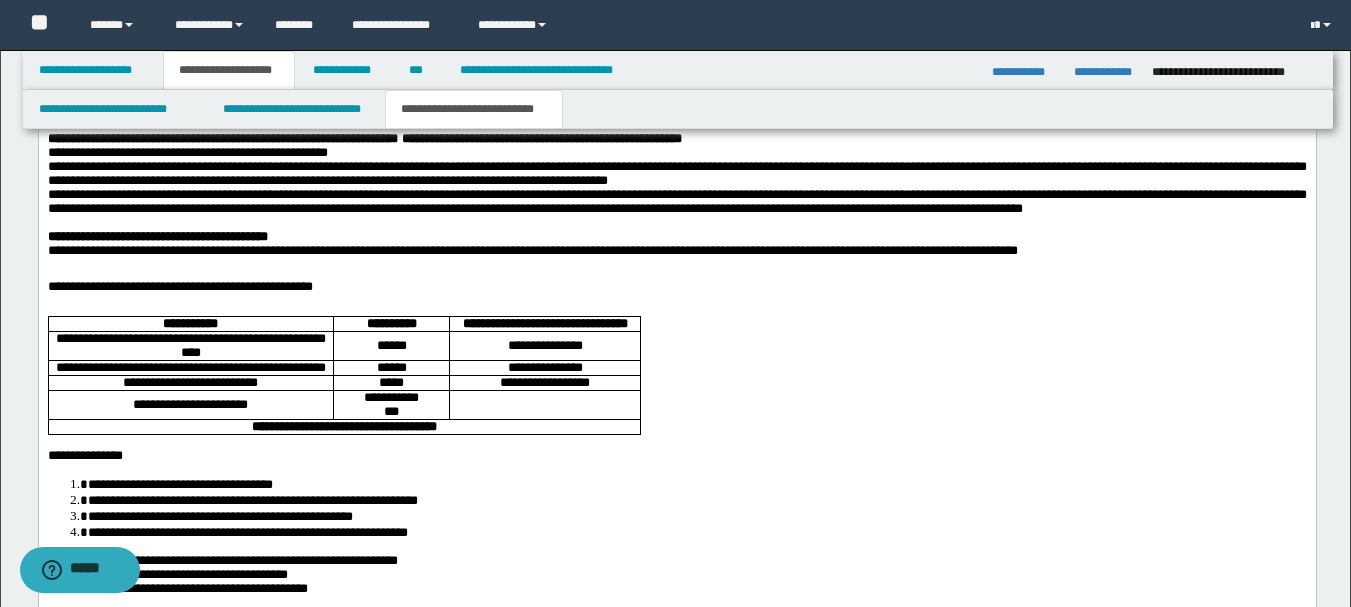 click on "**********" at bounding box center [676, -17] 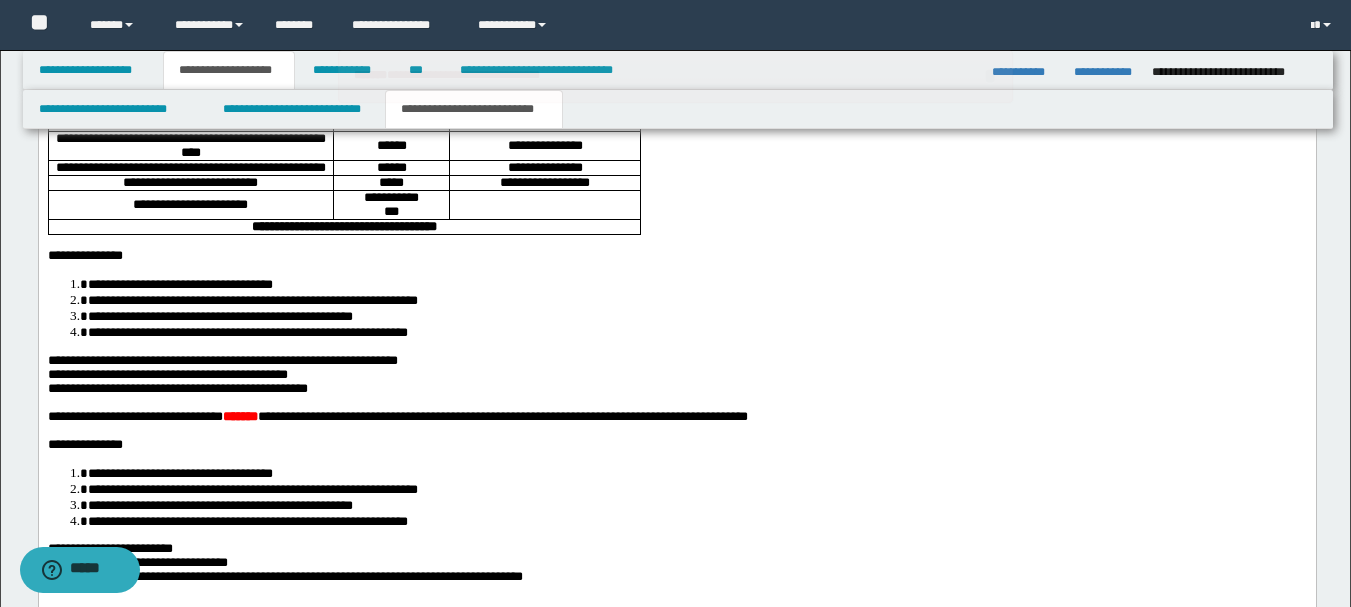 scroll, scrollTop: 2741, scrollLeft: 0, axis: vertical 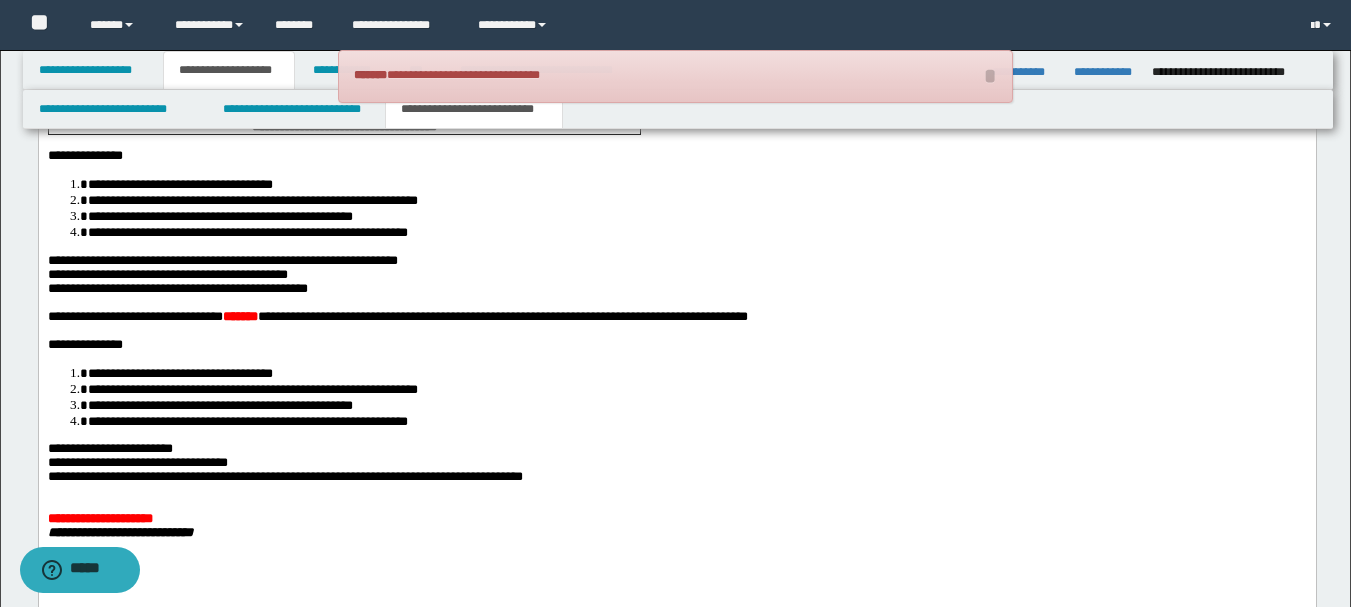 click on "**********" at bounding box center [189, 83] 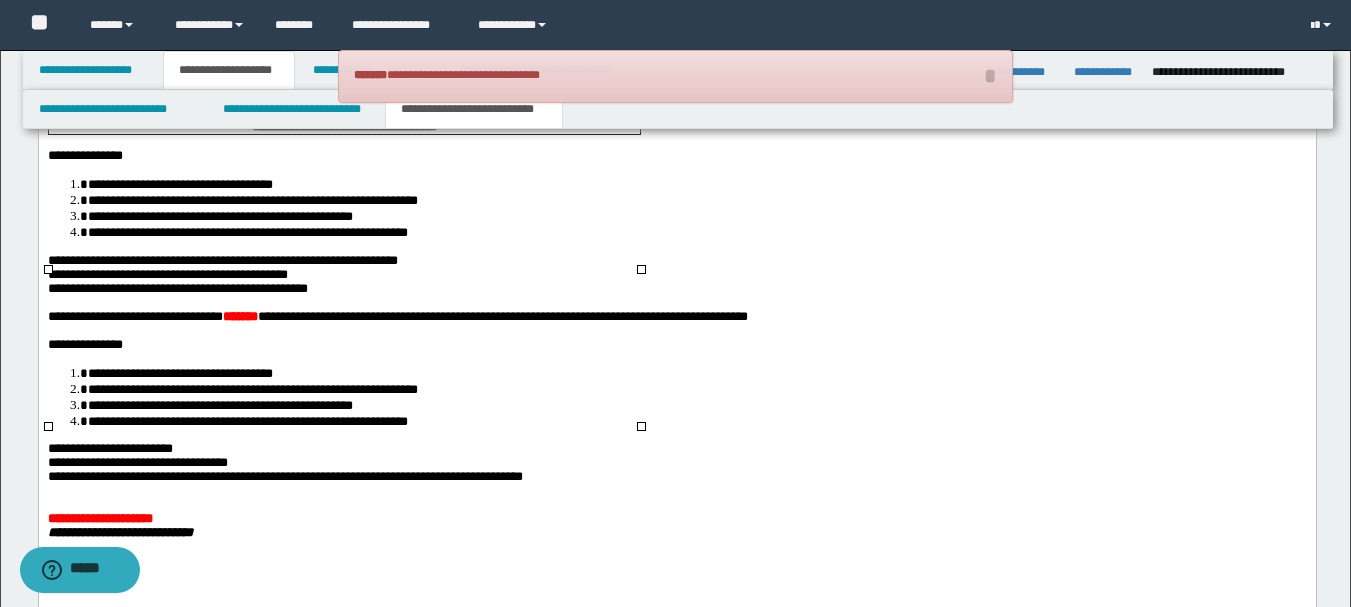 click on "**********" at bounding box center [189, 83] 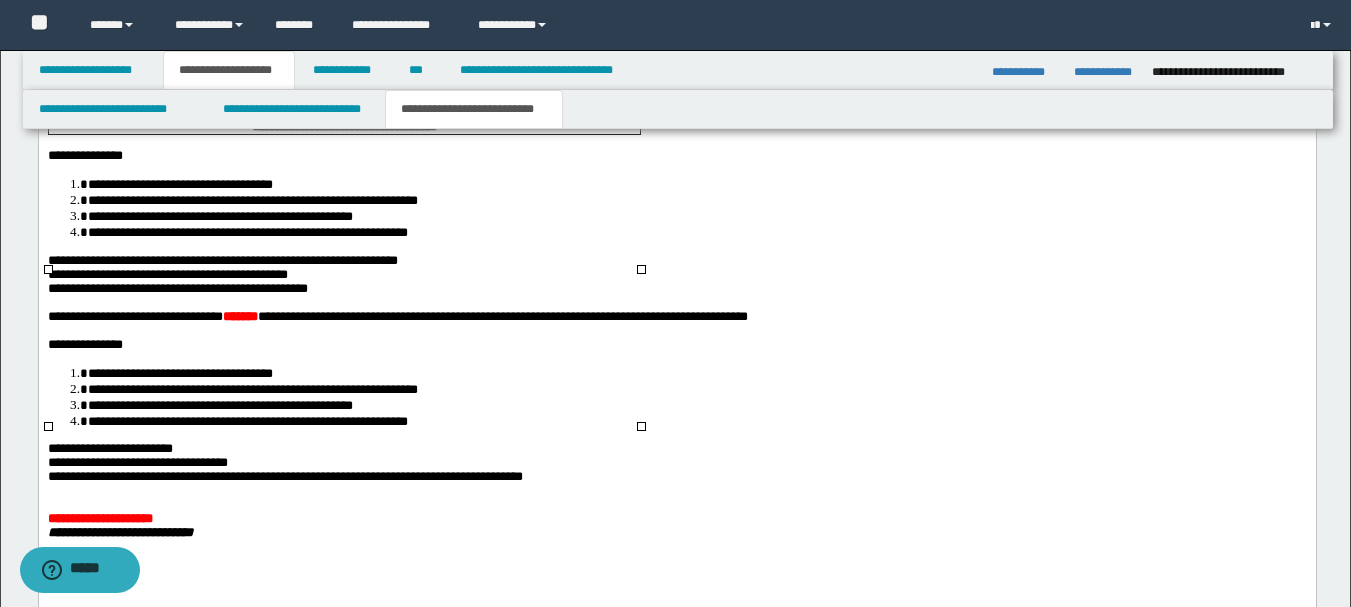 copy on "**********" 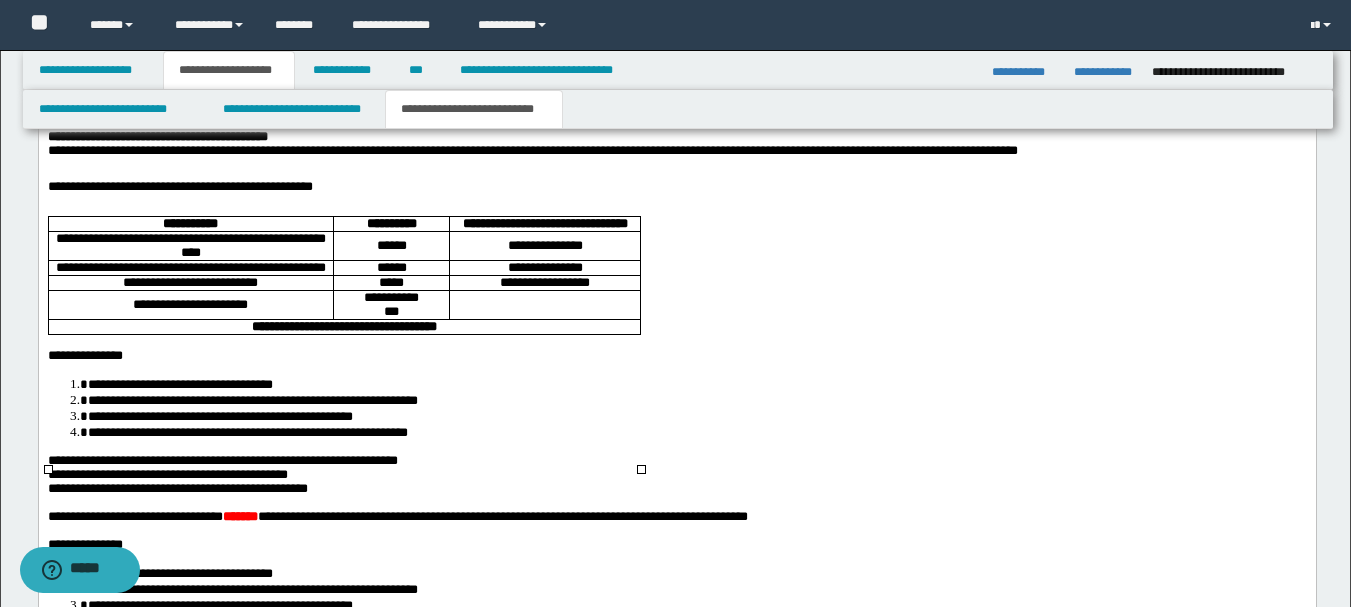 click on "**********" at bounding box center (676, 103) 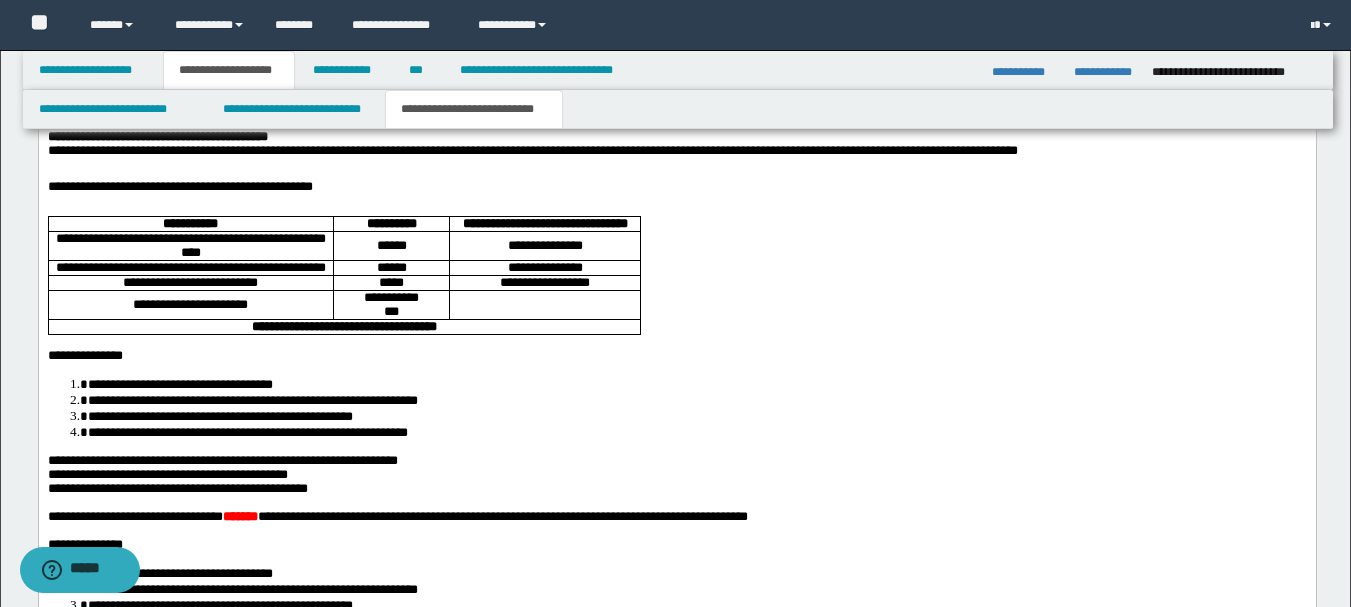 scroll, scrollTop: 2341, scrollLeft: 0, axis: vertical 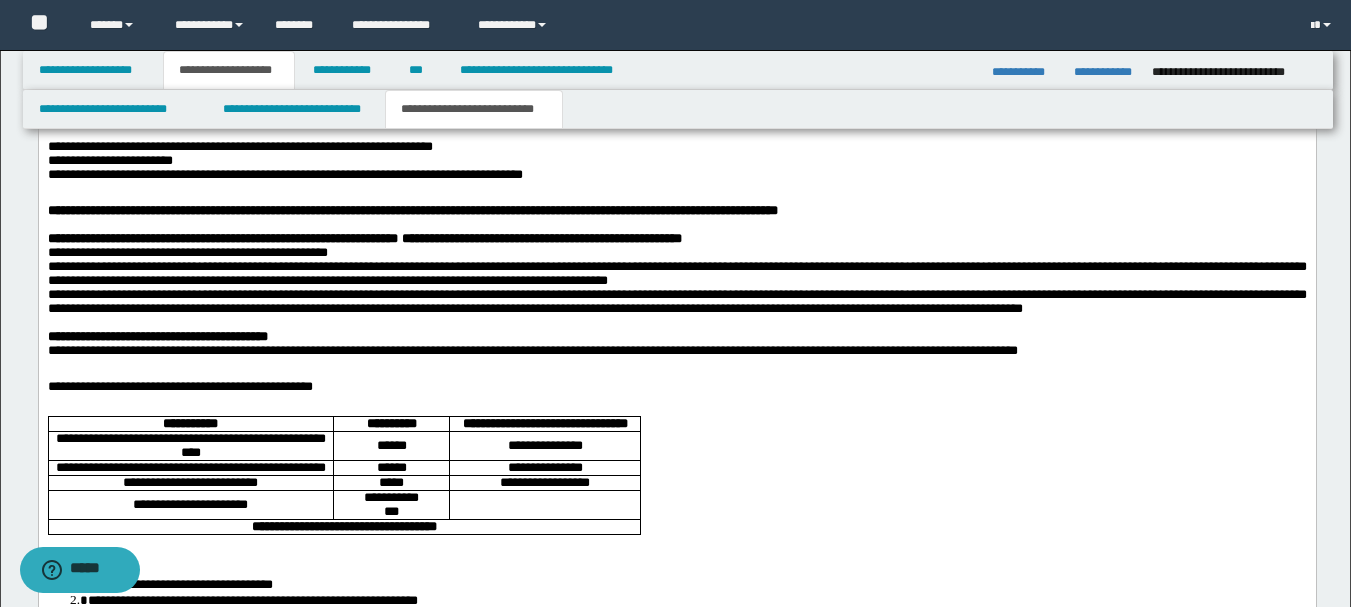 click on "**********" at bounding box center [654, 75] 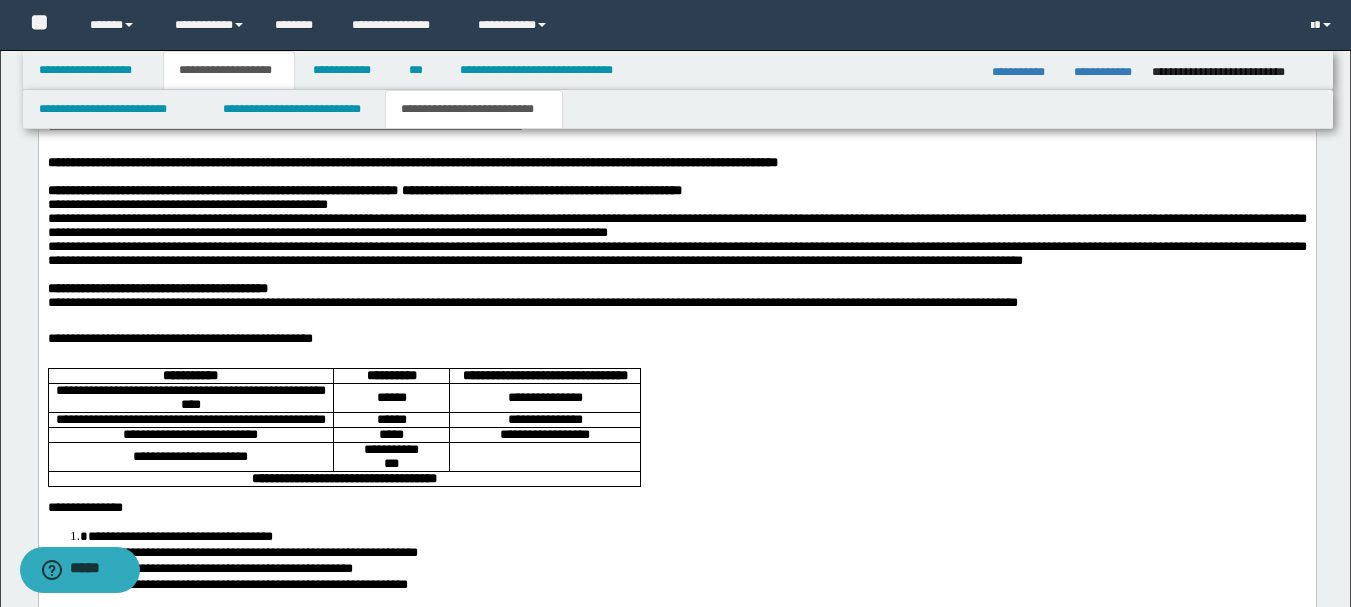 click on "**********" at bounding box center [676, 105] 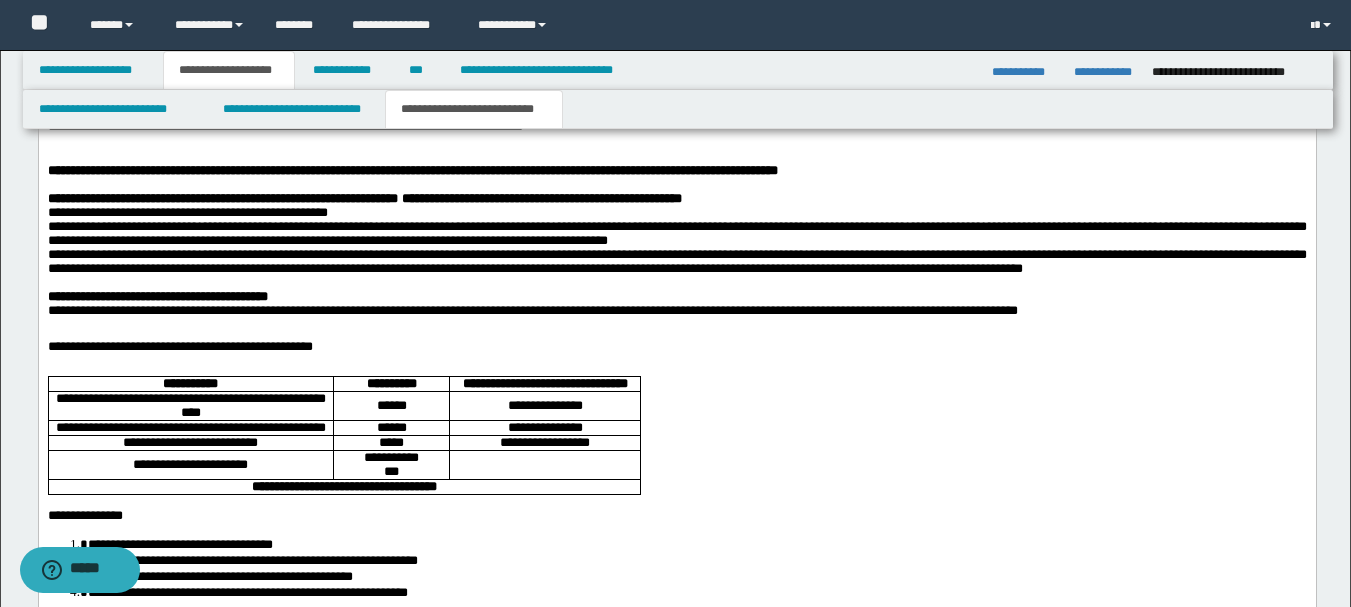 click on "**********" at bounding box center [412, 171] 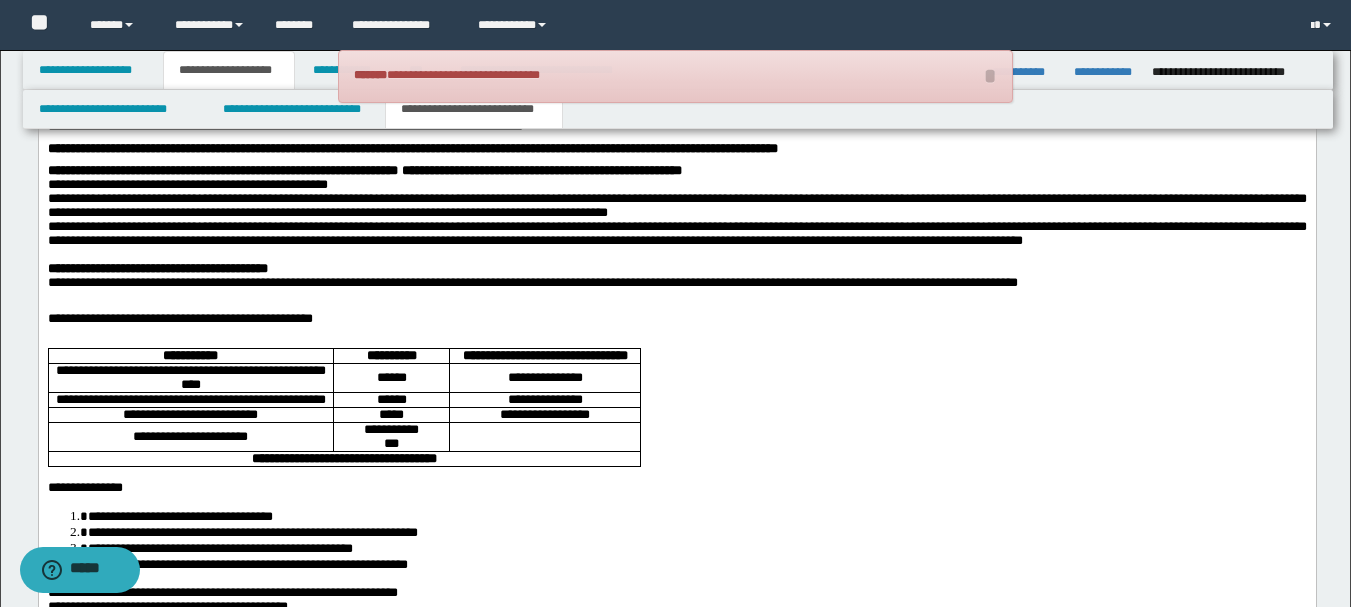 click on "**********" at bounding box center [532, 283] 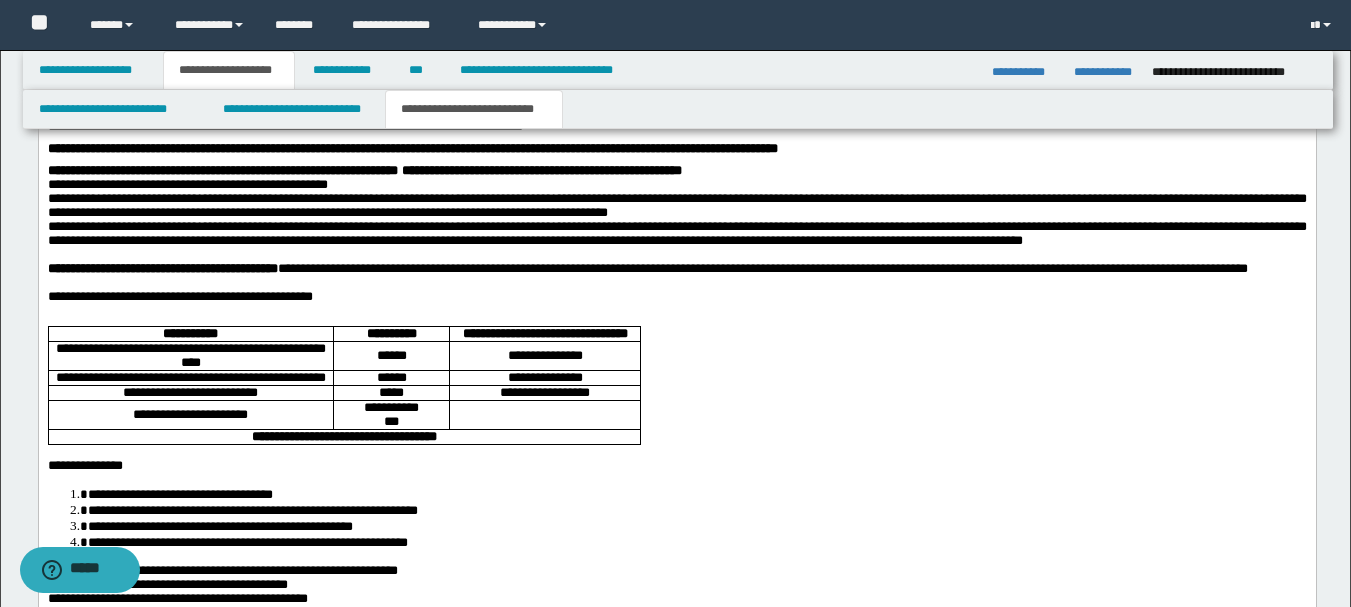 scroll, scrollTop: 2441, scrollLeft: 0, axis: vertical 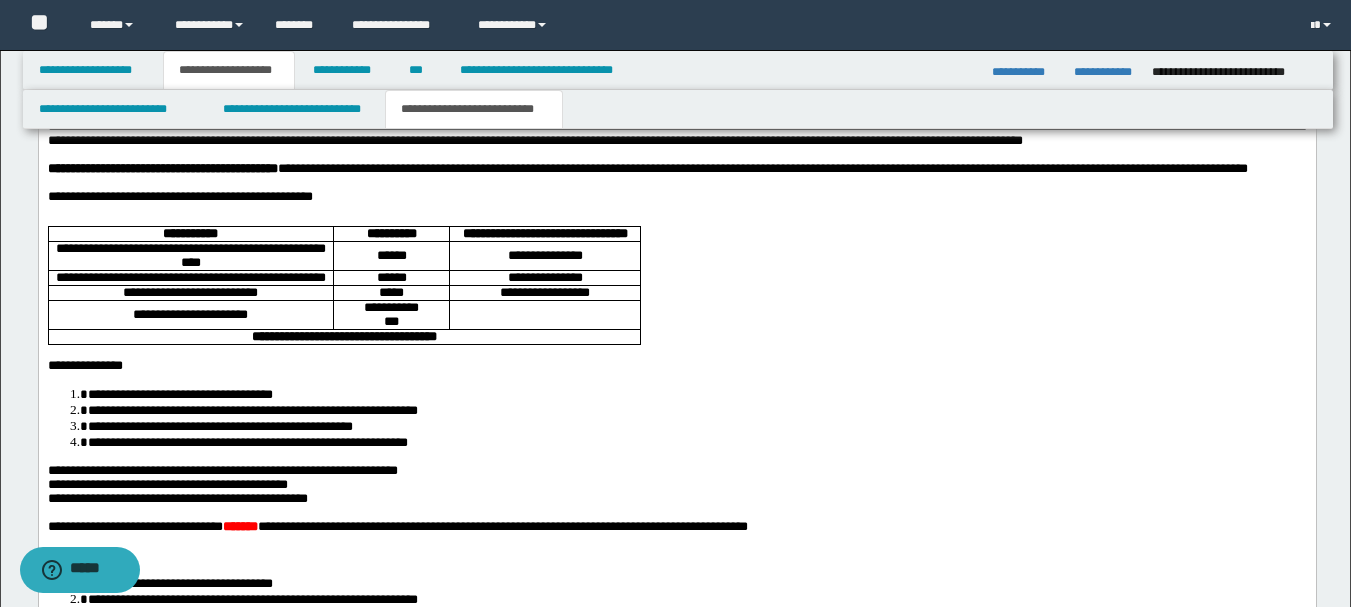 click on "**********" at bounding box center [179, 197] 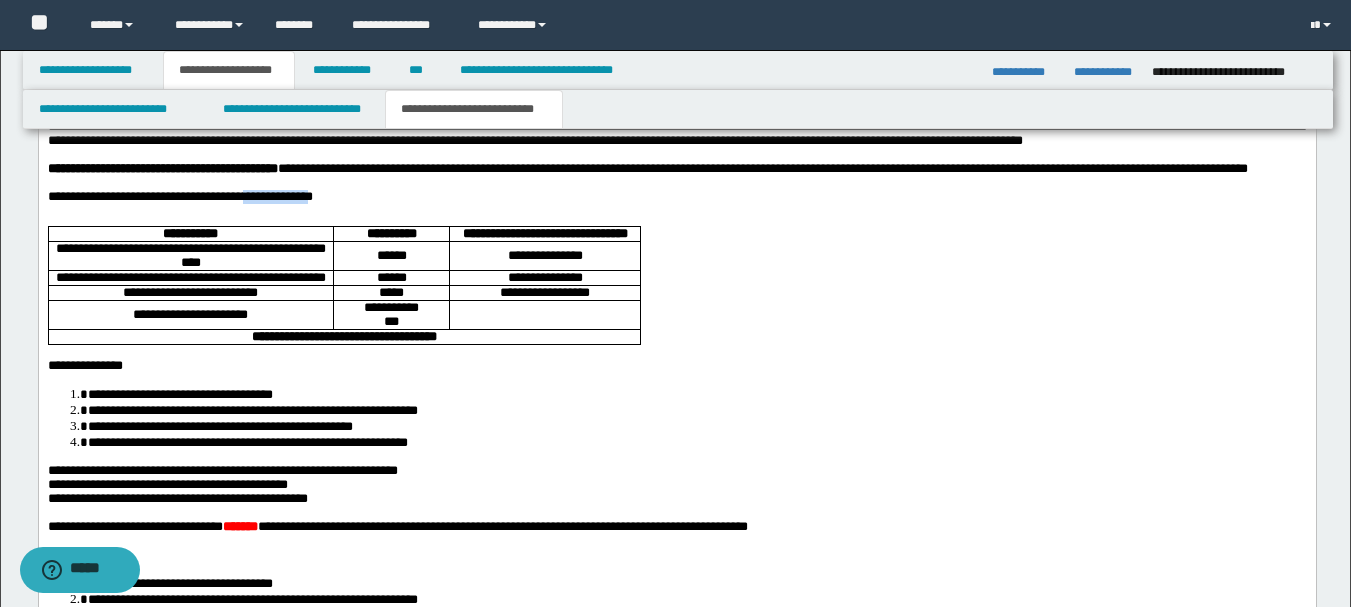 click on "**********" at bounding box center [179, 197] 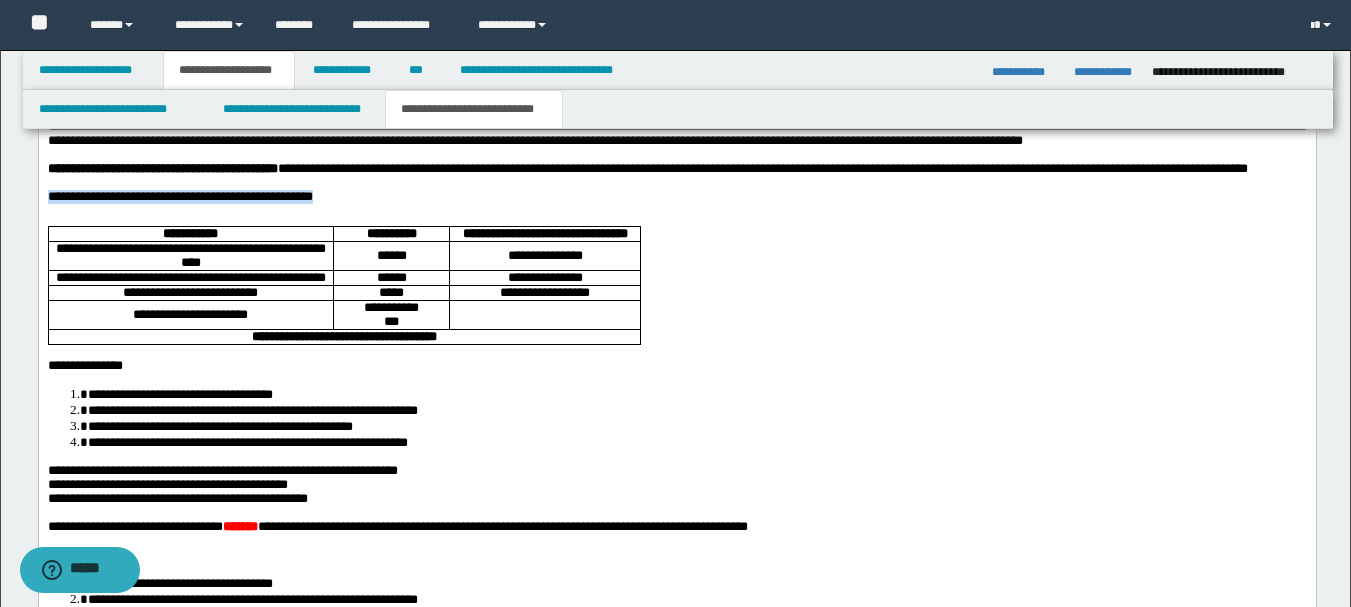 click on "**********" at bounding box center (179, 197) 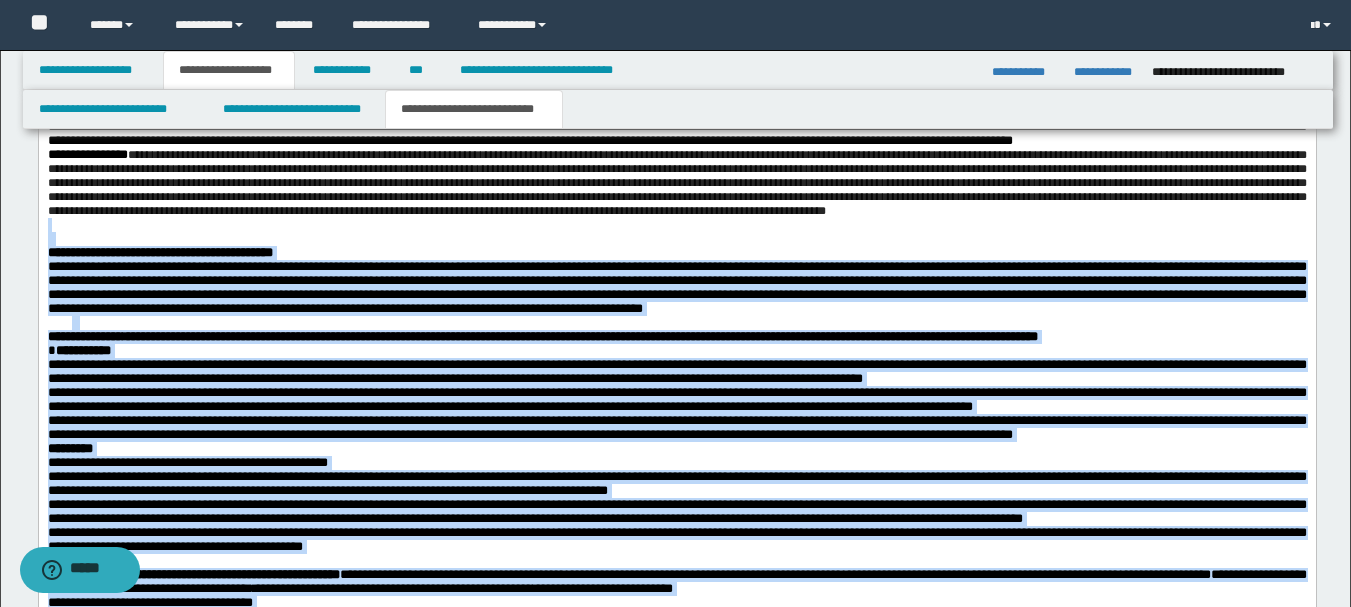 scroll, scrollTop: 1741, scrollLeft: 0, axis: vertical 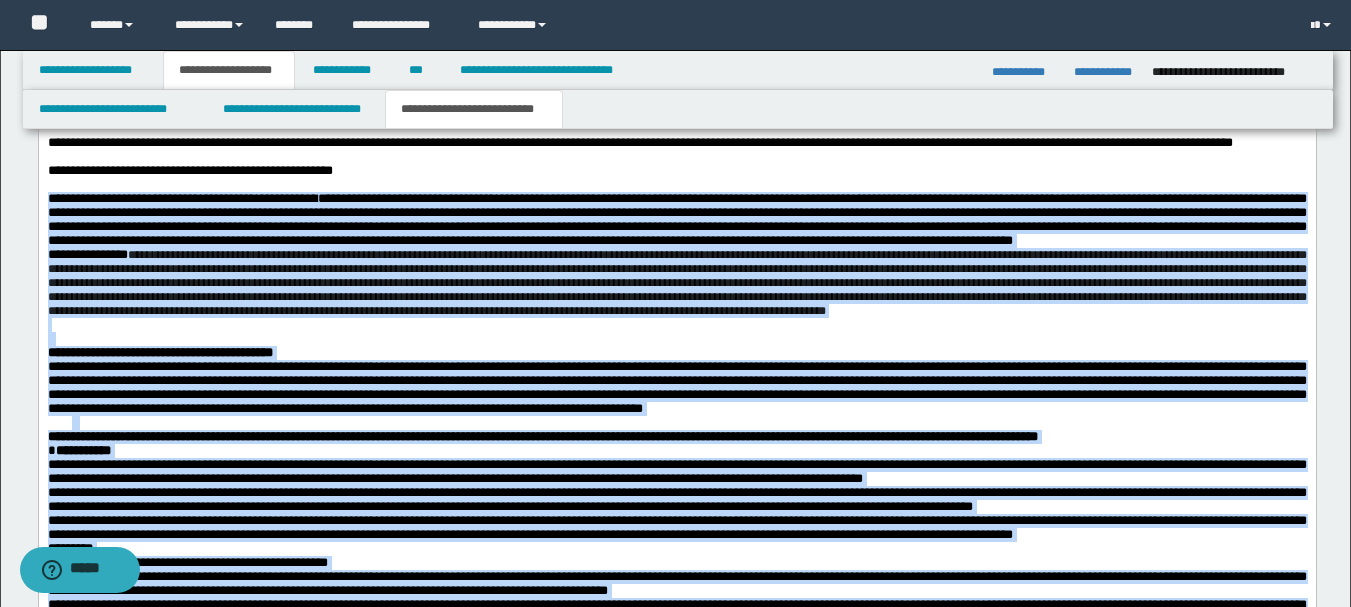 drag, startPoint x: 280, startPoint y: 1111, endPoint x: 33, endPoint y: 223, distance: 921.712 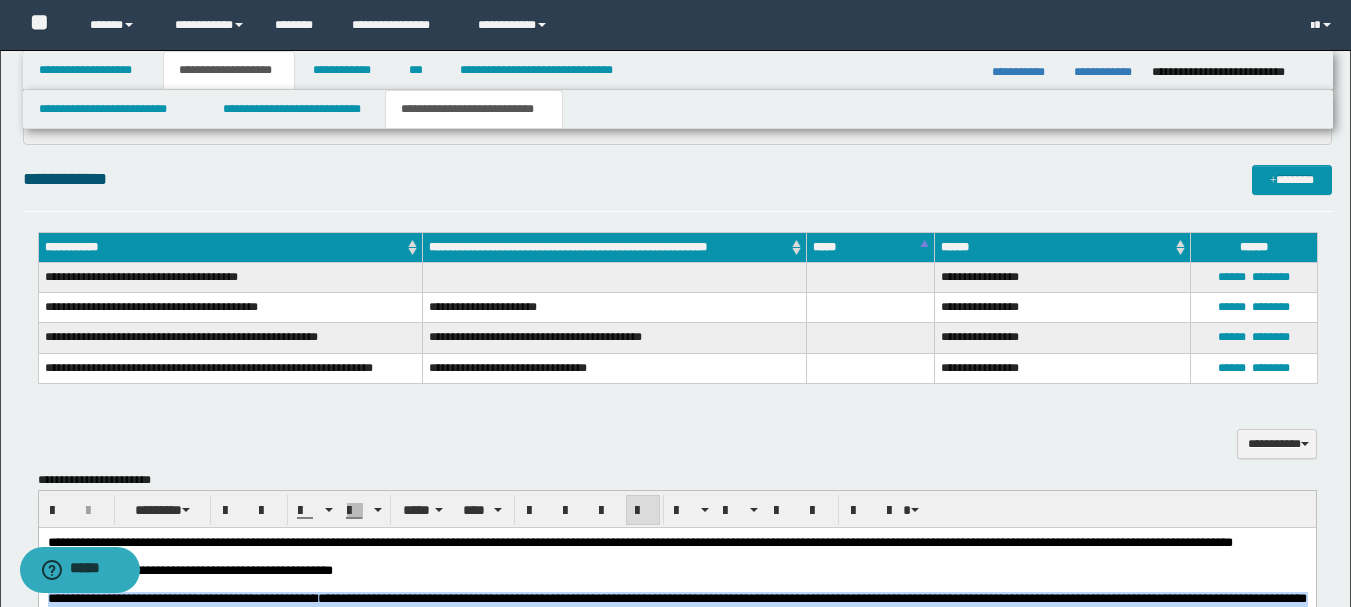 scroll, scrollTop: 1541, scrollLeft: 0, axis: vertical 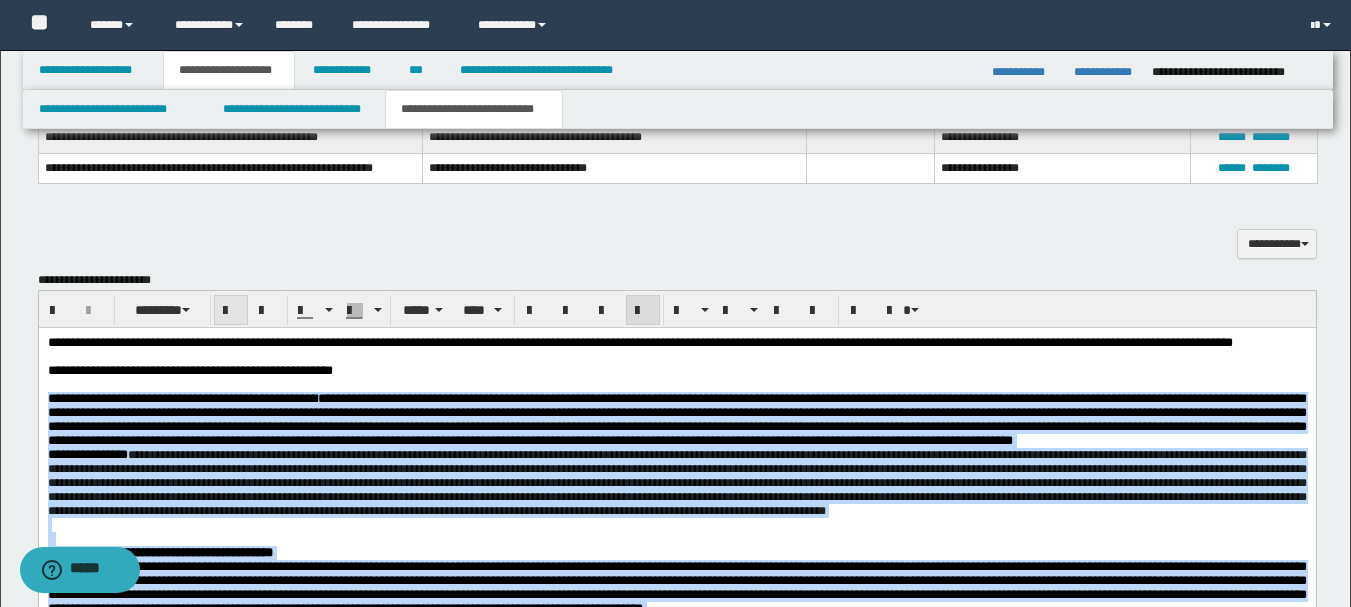 click at bounding box center [231, 311] 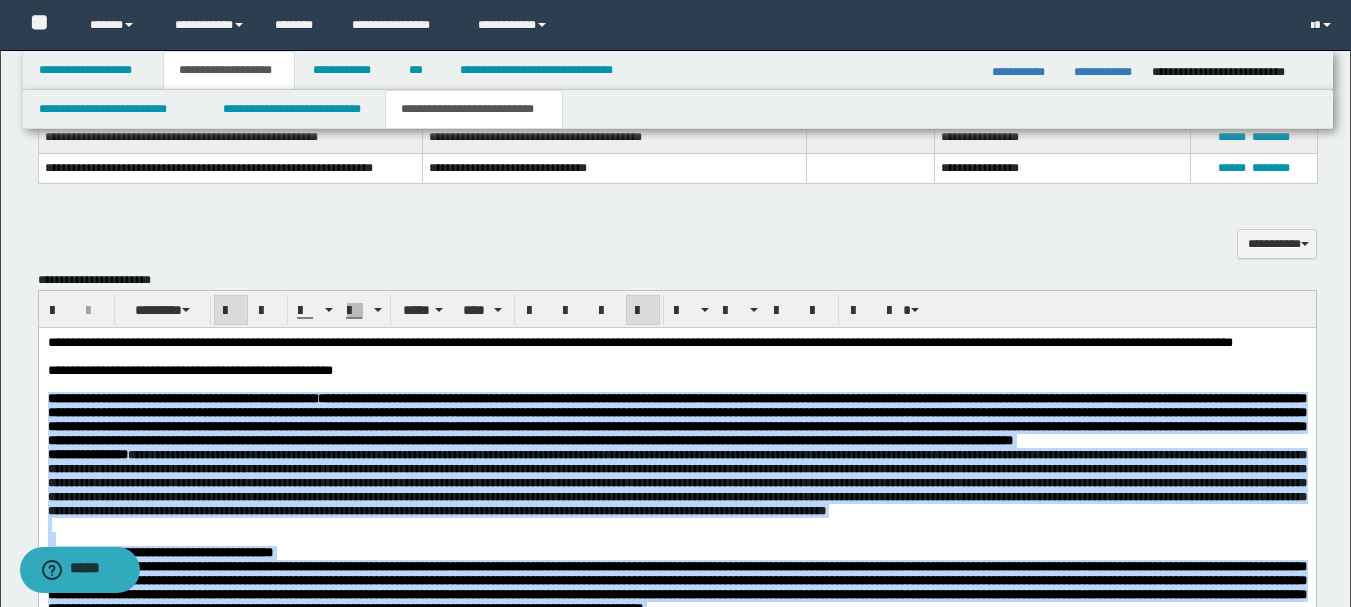 click at bounding box center (231, 311) 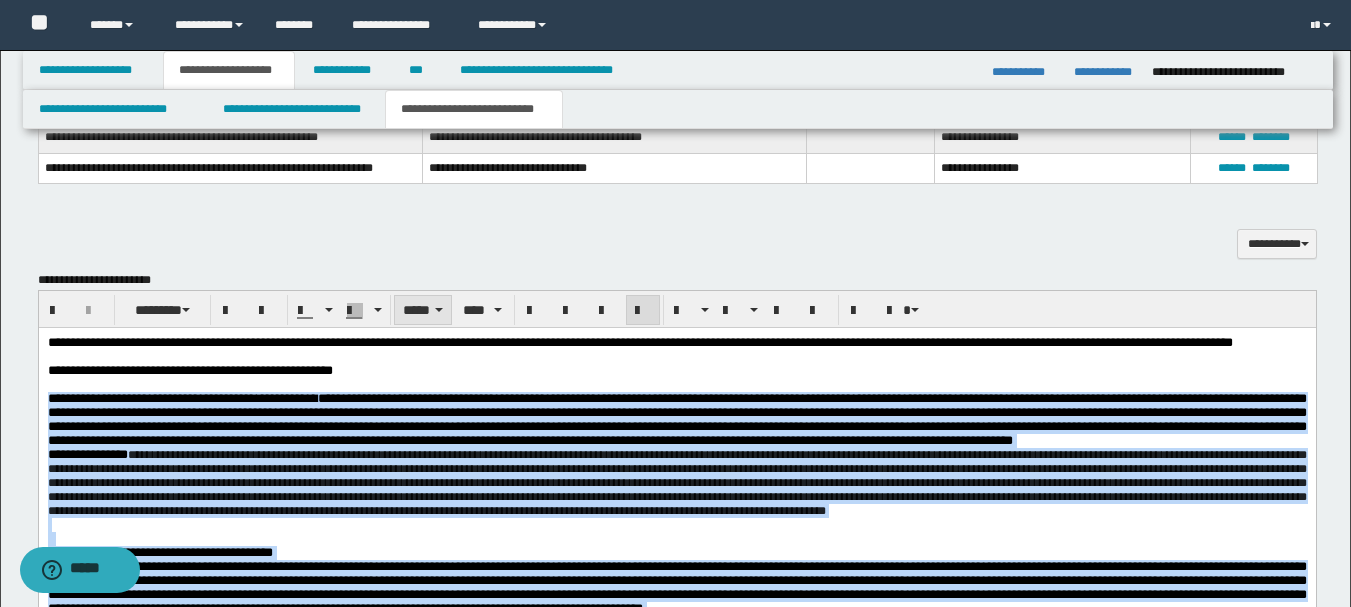 click on "*****" at bounding box center (423, 310) 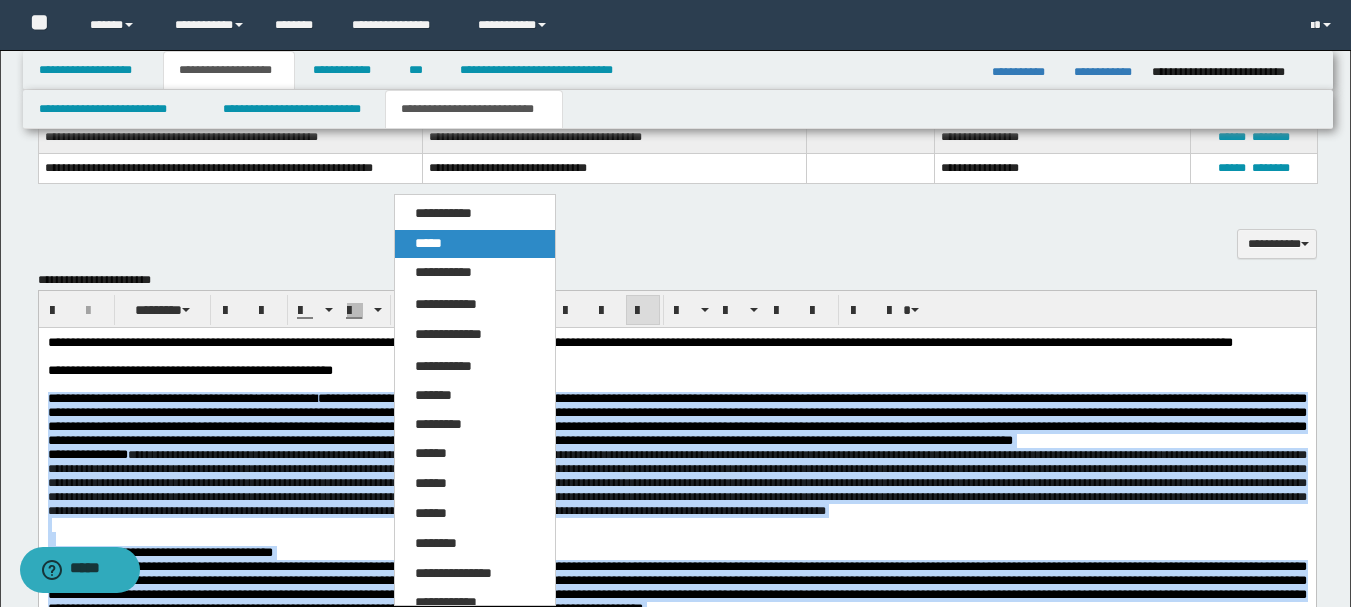 click on "*****" at bounding box center [428, 243] 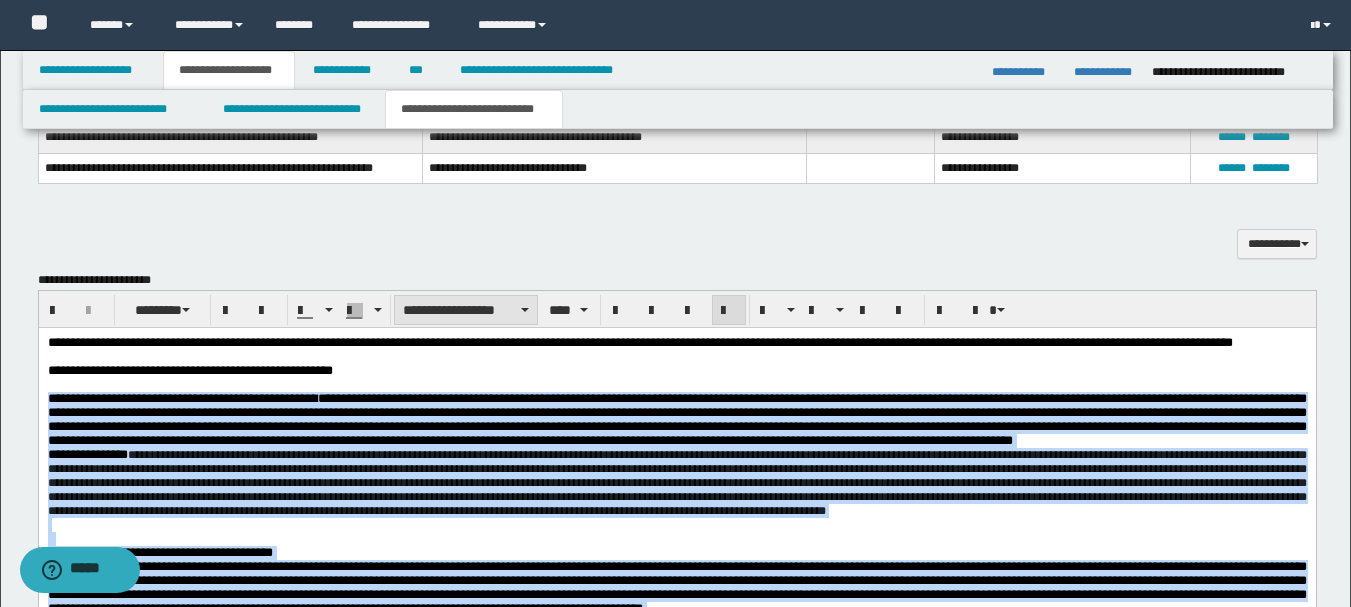 click on "**********" at bounding box center [466, 310] 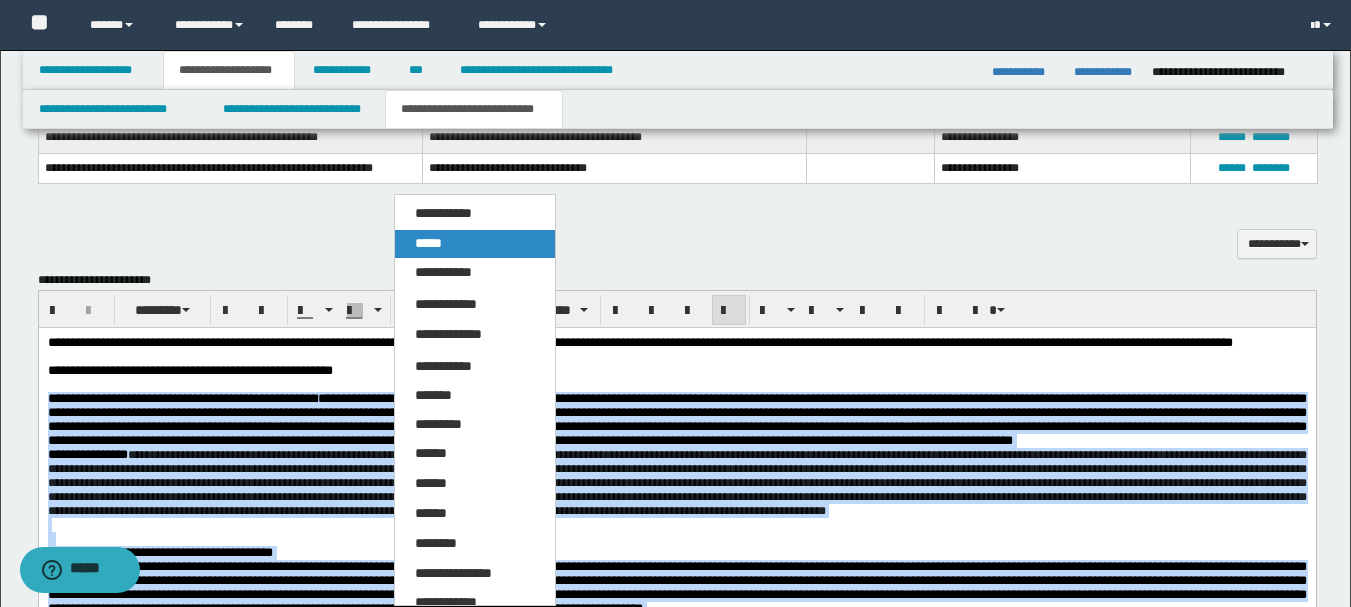 click on "*****" at bounding box center [475, 244] 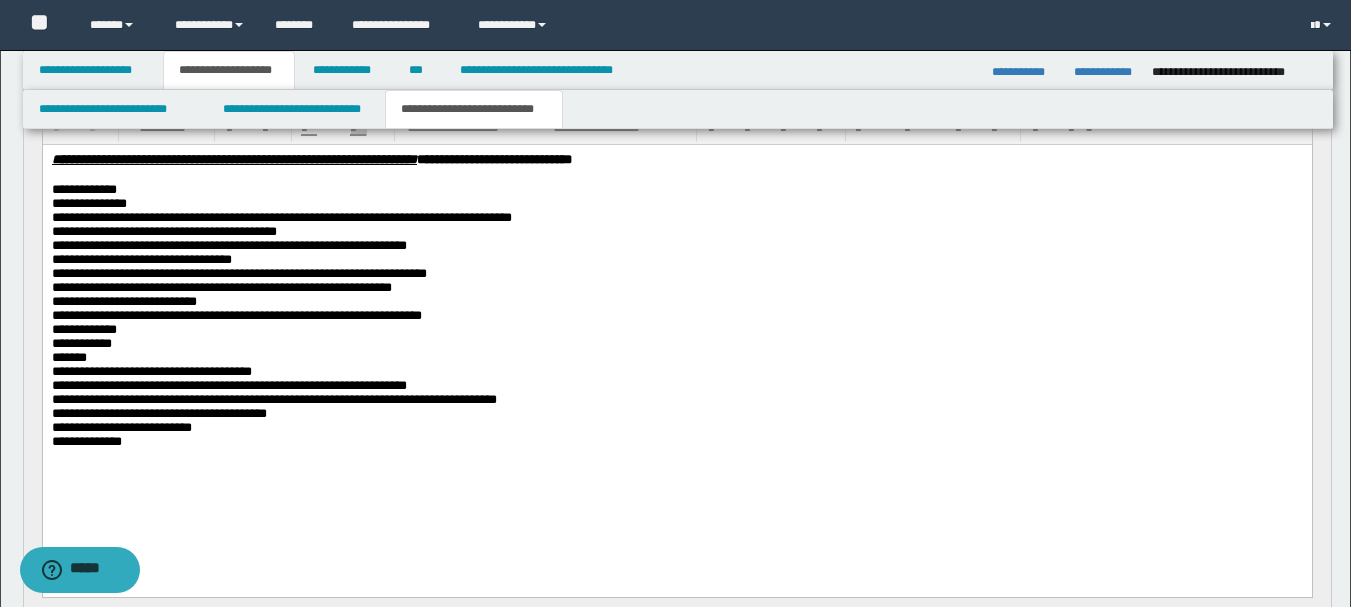 scroll, scrollTop: 741, scrollLeft: 0, axis: vertical 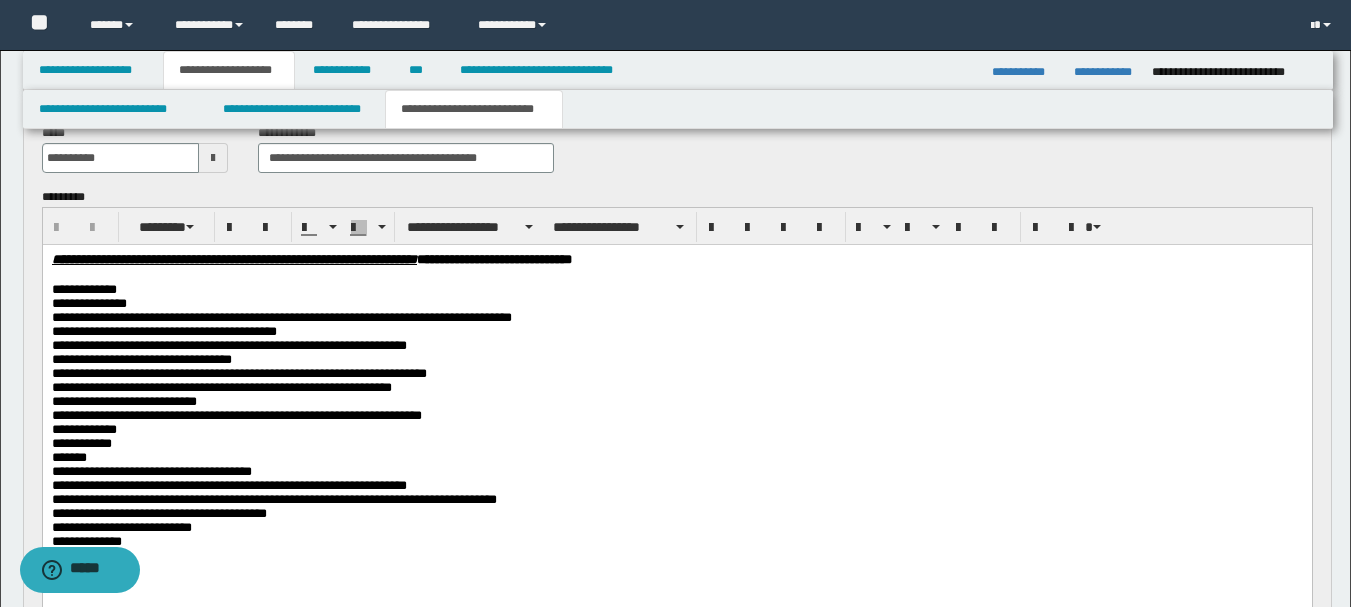 click on "**********" at bounding box center (676, 359) 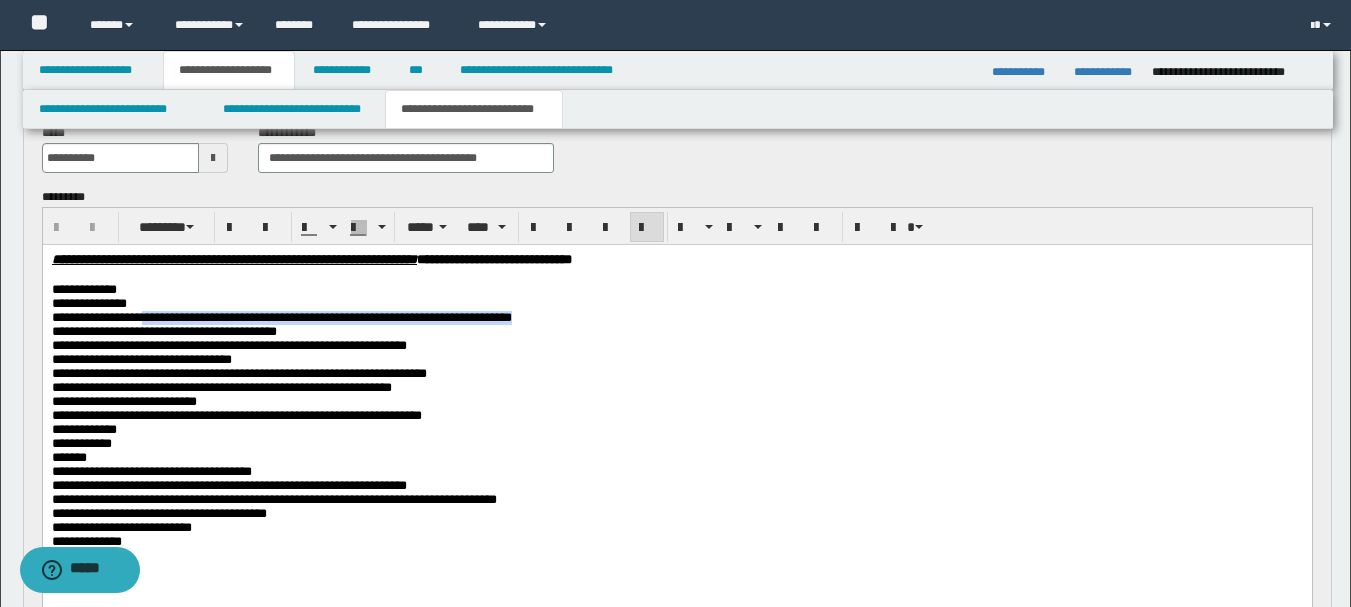 drag, startPoint x: 178, startPoint y: 321, endPoint x: 642, endPoint y: 325, distance: 464.01724 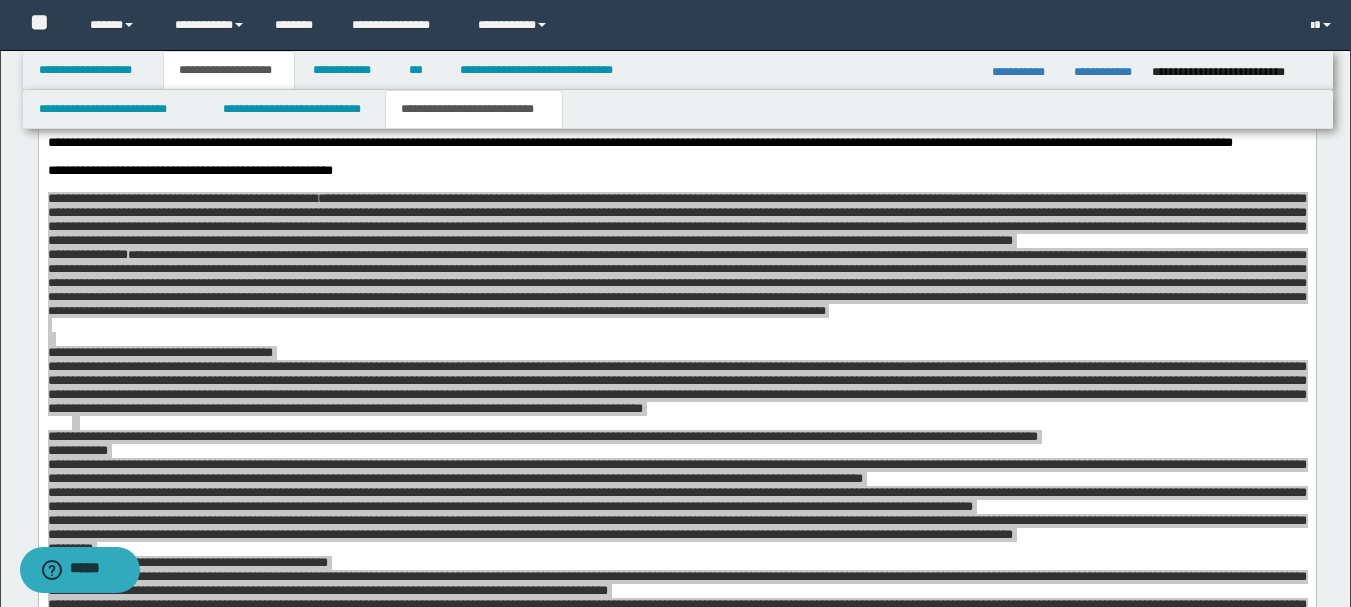 scroll, scrollTop: 1541, scrollLeft: 0, axis: vertical 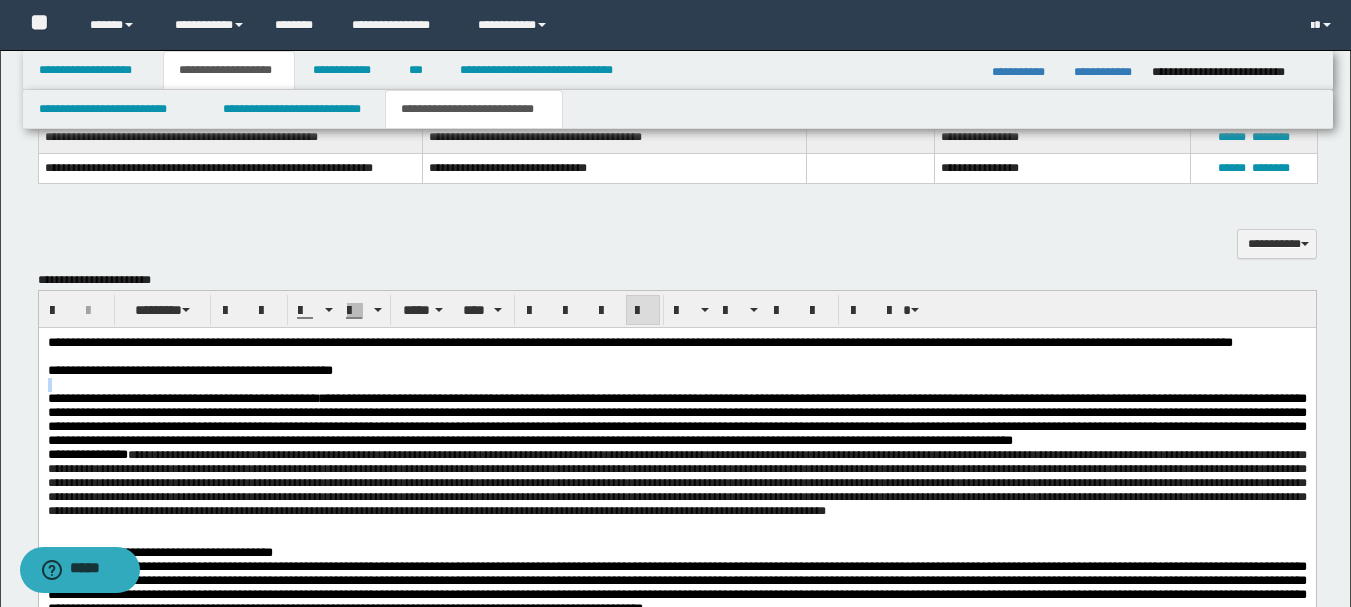 click on "**********" at bounding box center [676, 371] 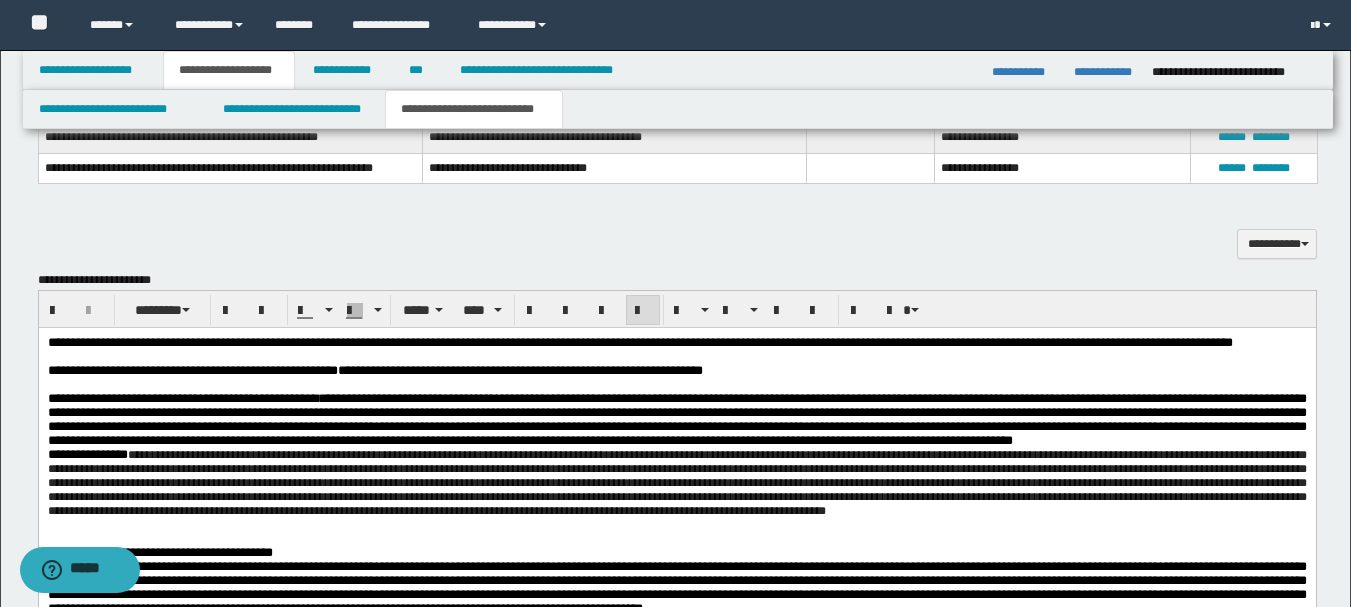 scroll, scrollTop: 1741, scrollLeft: 0, axis: vertical 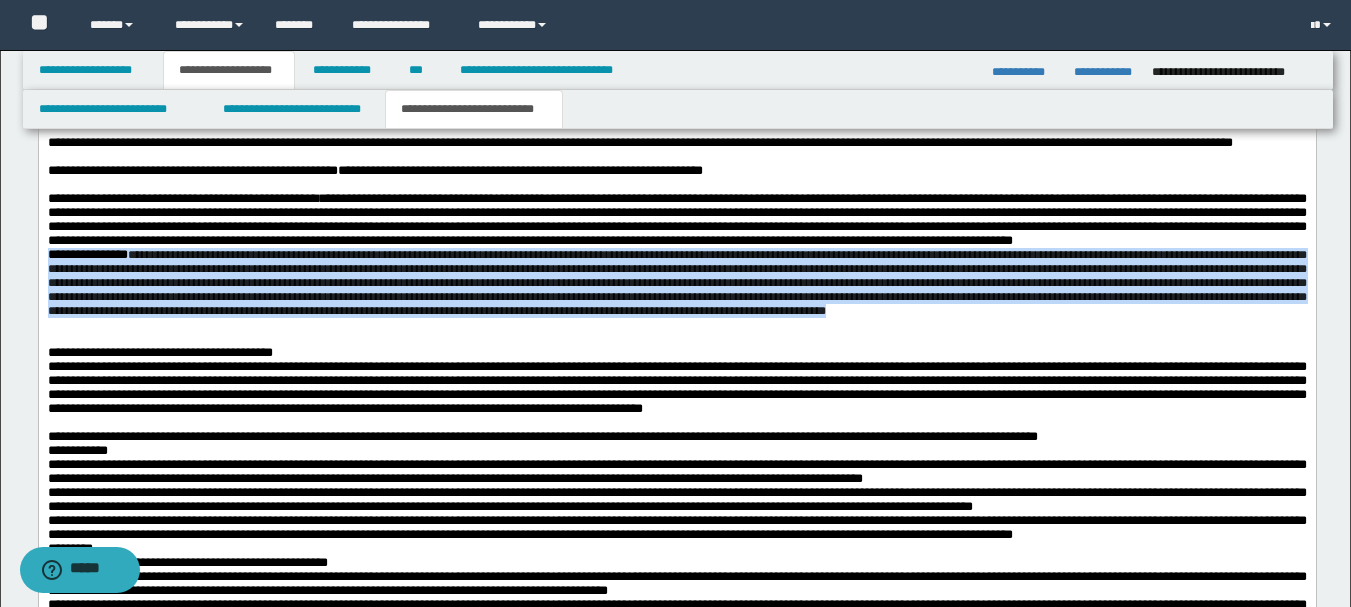 drag, startPoint x: 66, startPoint y: 381, endPoint x: 42, endPoint y: 307, distance: 77.7946 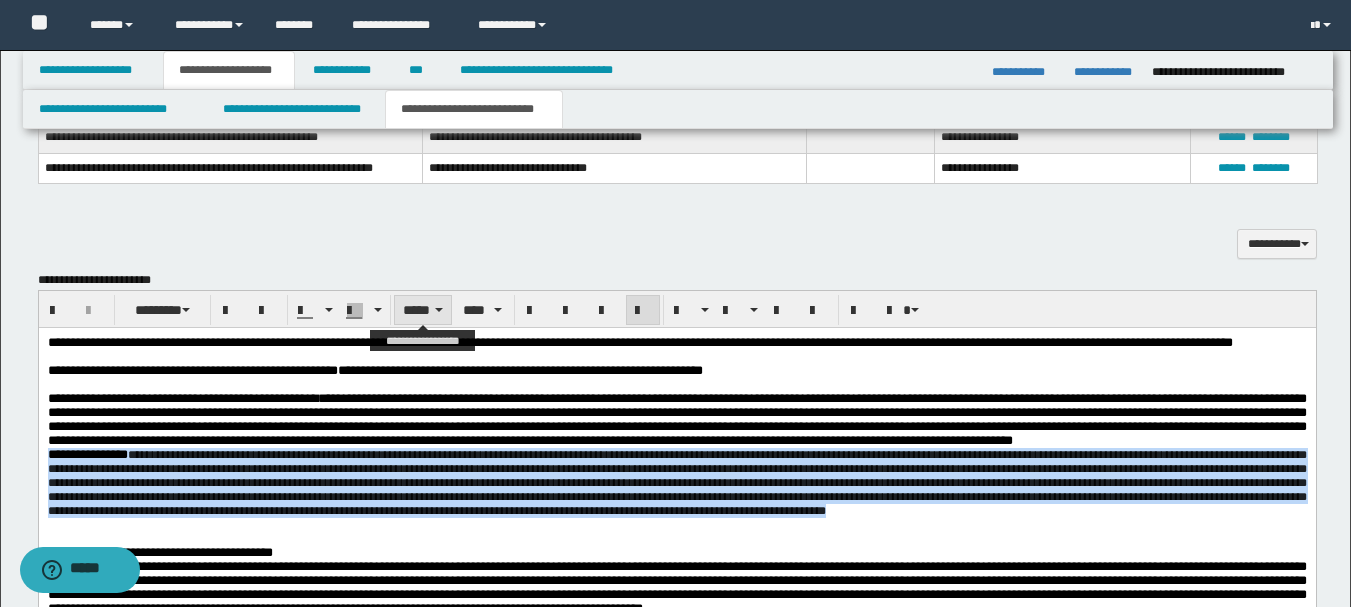 click on "*****" at bounding box center [423, 310] 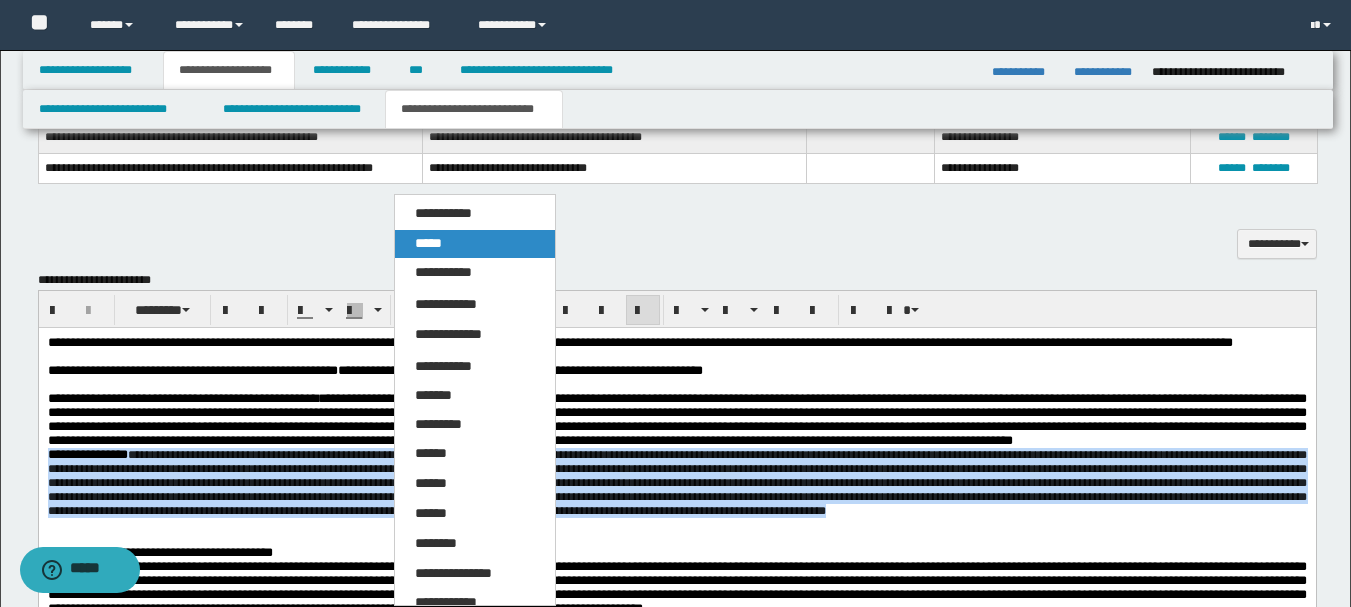 click on "*****" at bounding box center (428, 243) 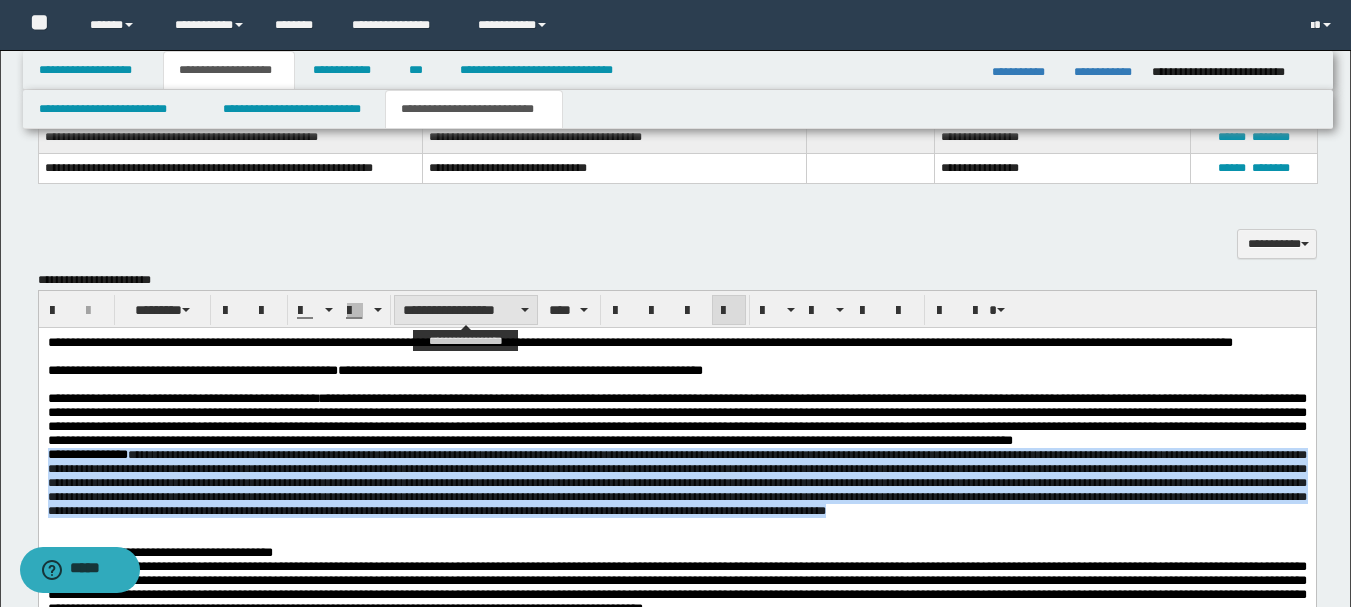 click on "**********" at bounding box center [466, 310] 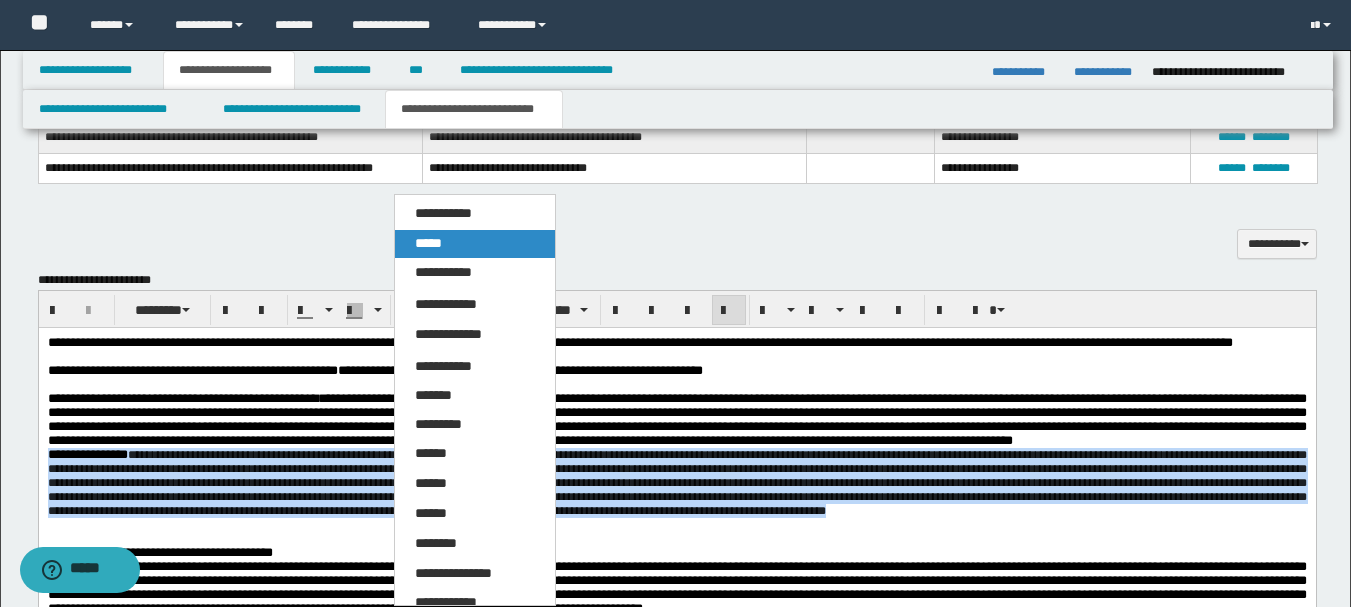 click on "*****" at bounding box center [475, 244] 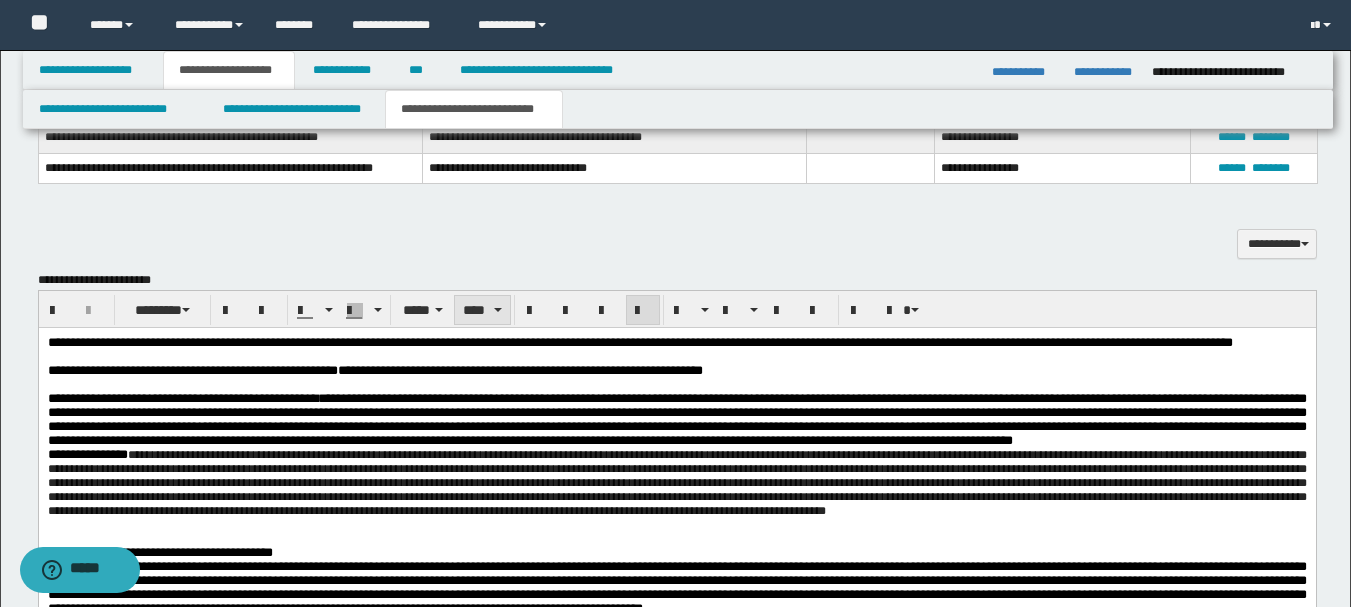 click on "****" at bounding box center [482, 310] 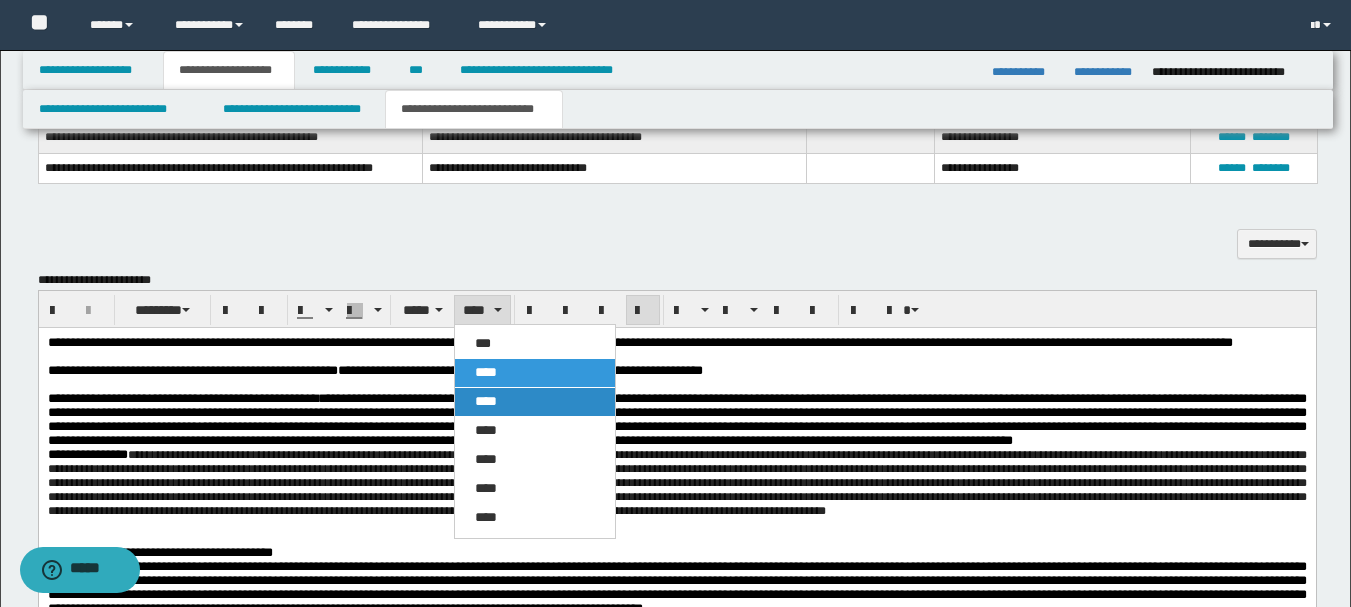 drag, startPoint x: 494, startPoint y: 390, endPoint x: 461, endPoint y: 52, distance: 339.60712 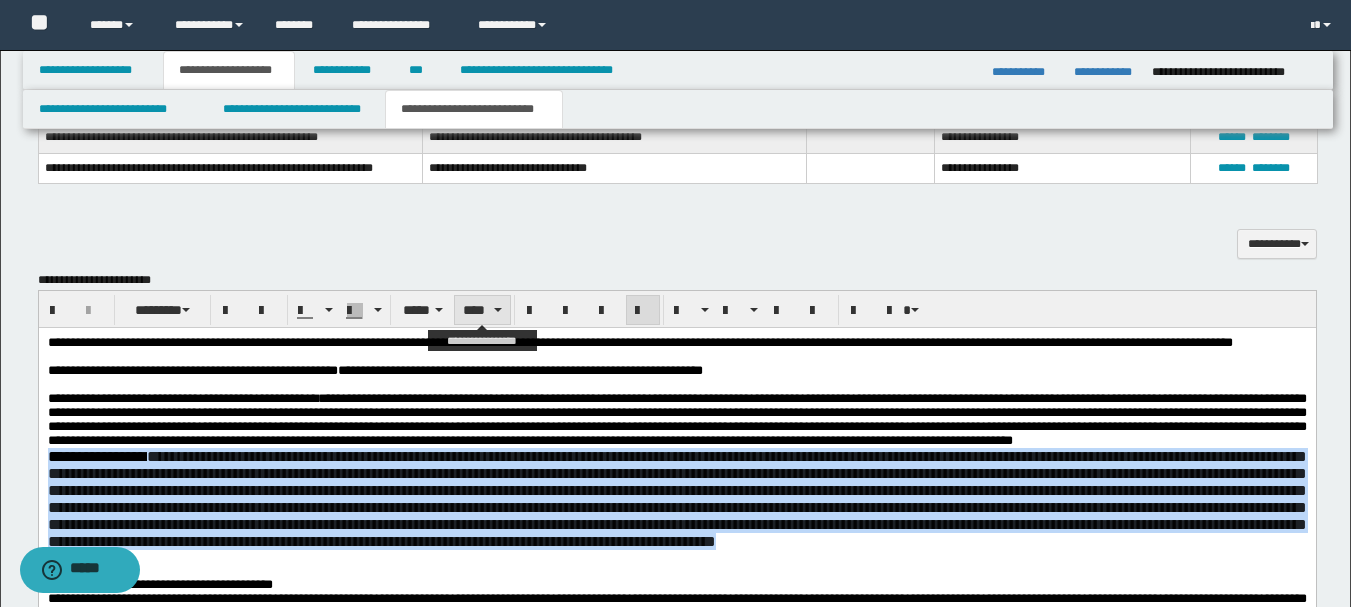 click on "****" at bounding box center (482, 310) 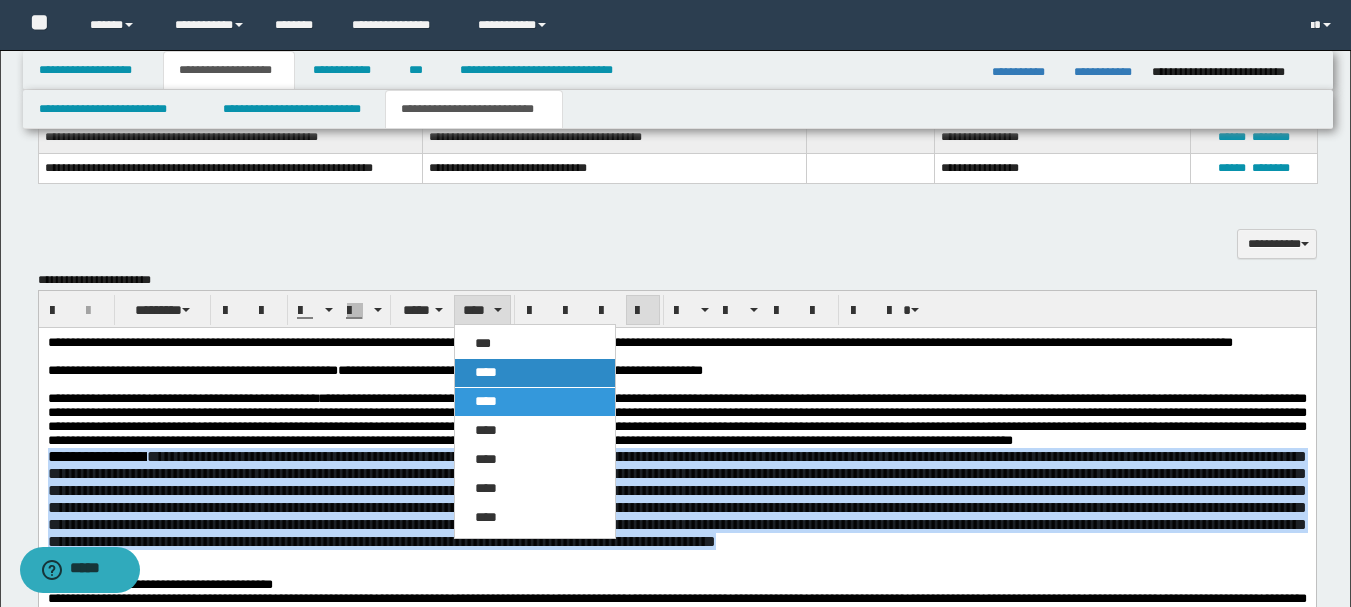 click on "****" at bounding box center [486, 372] 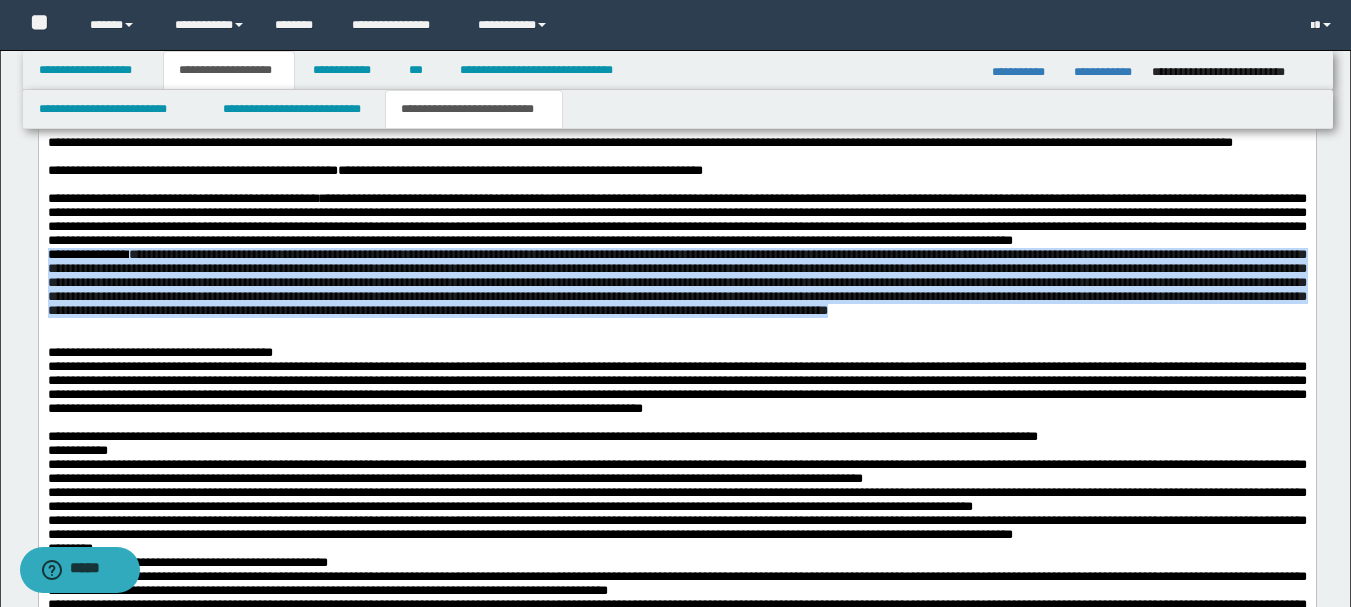 scroll, scrollTop: 1941, scrollLeft: 0, axis: vertical 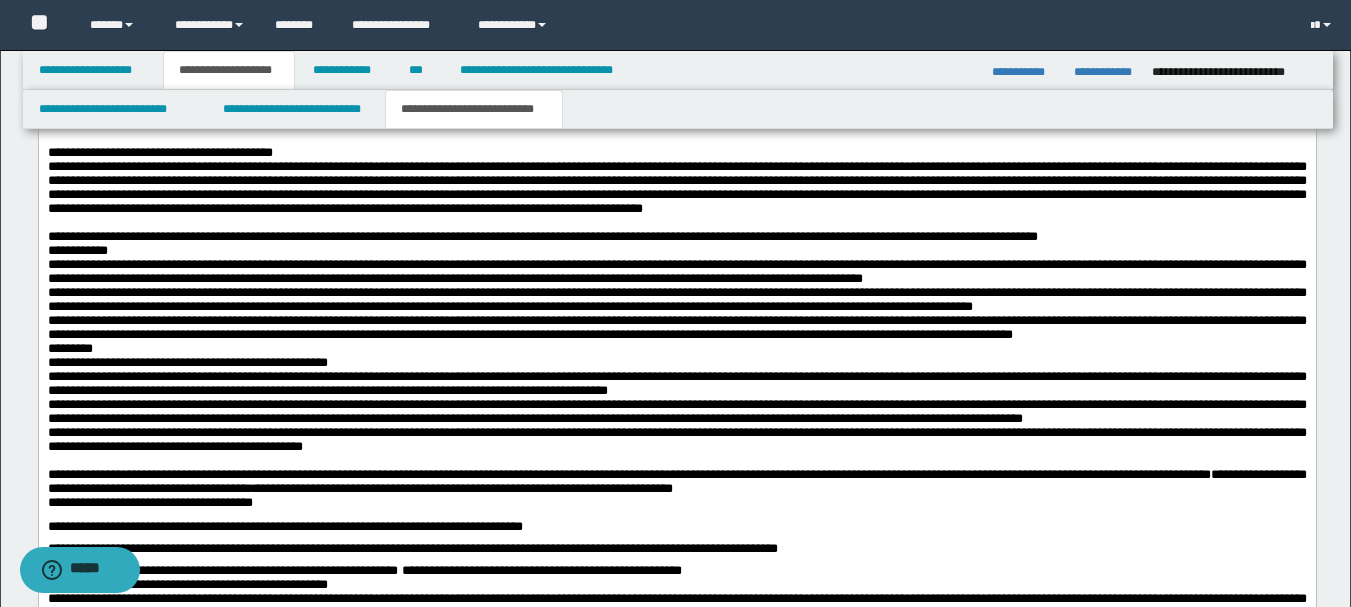click on "**********" at bounding box center (676, 601) 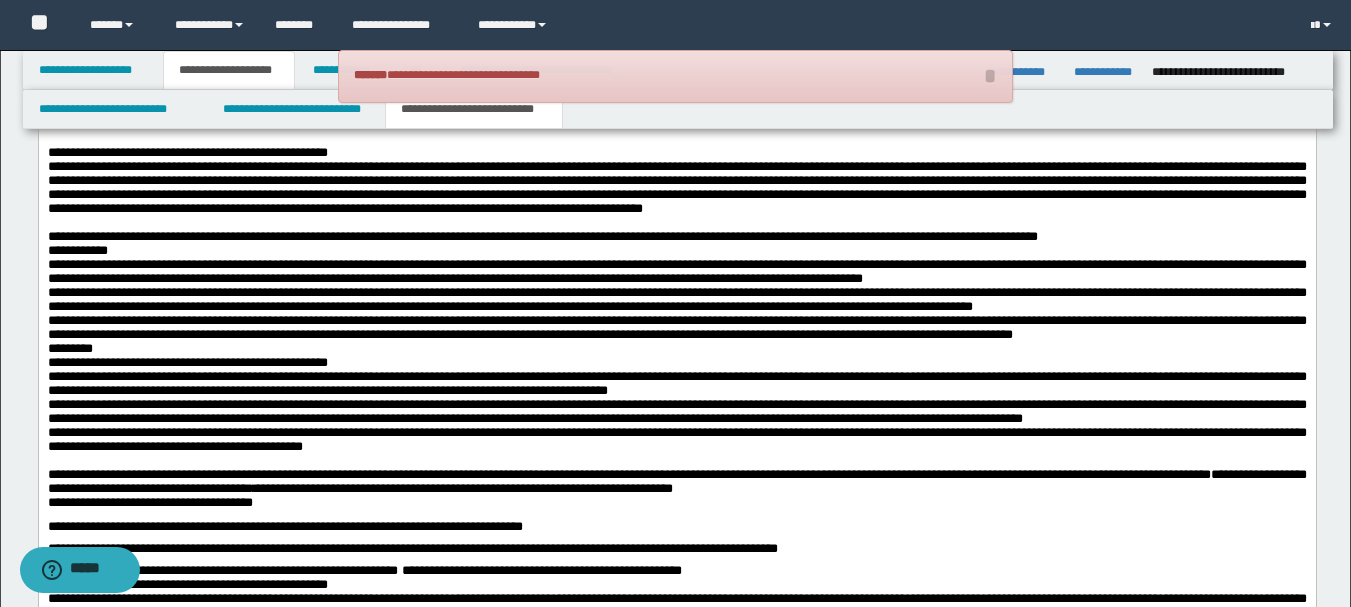 click on "**********" at bounding box center (187, 153) 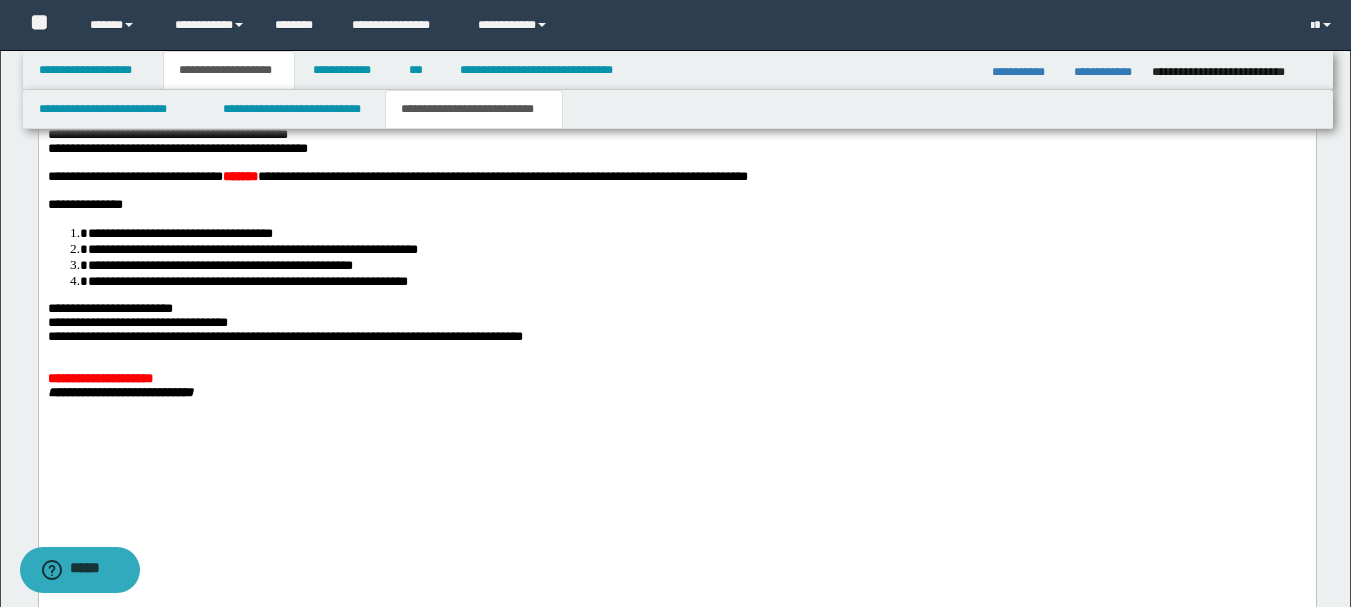 scroll, scrollTop: 2541, scrollLeft: 0, axis: vertical 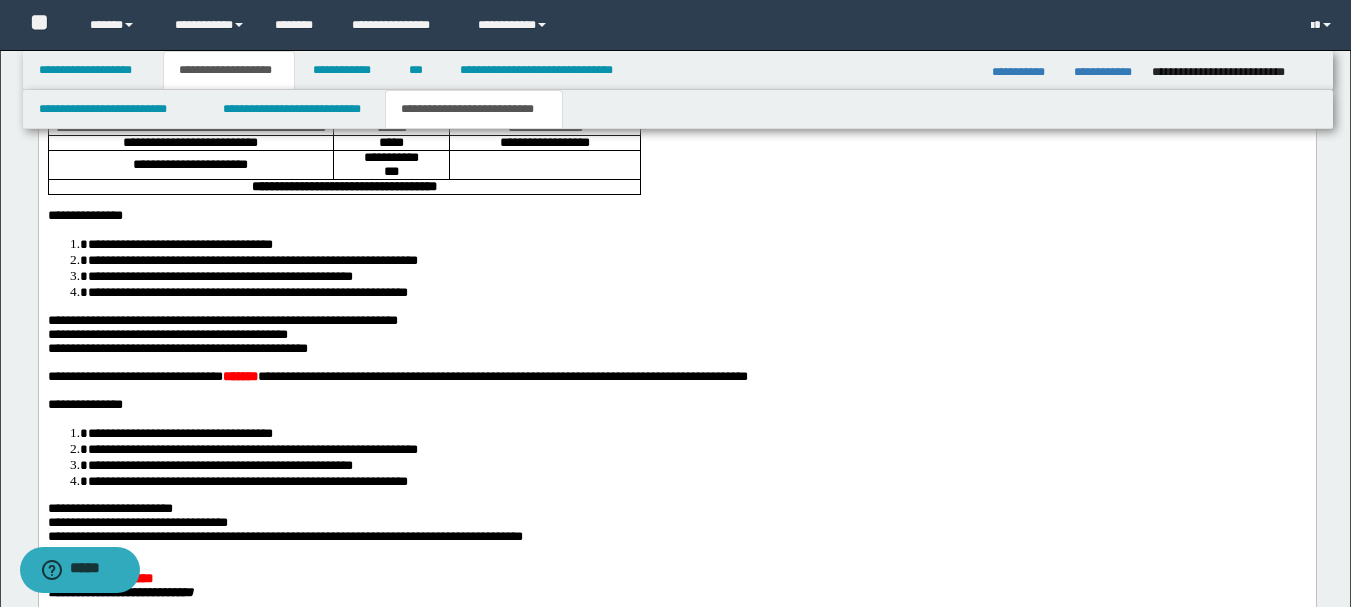 click on "**********" at bounding box center (676, 56) 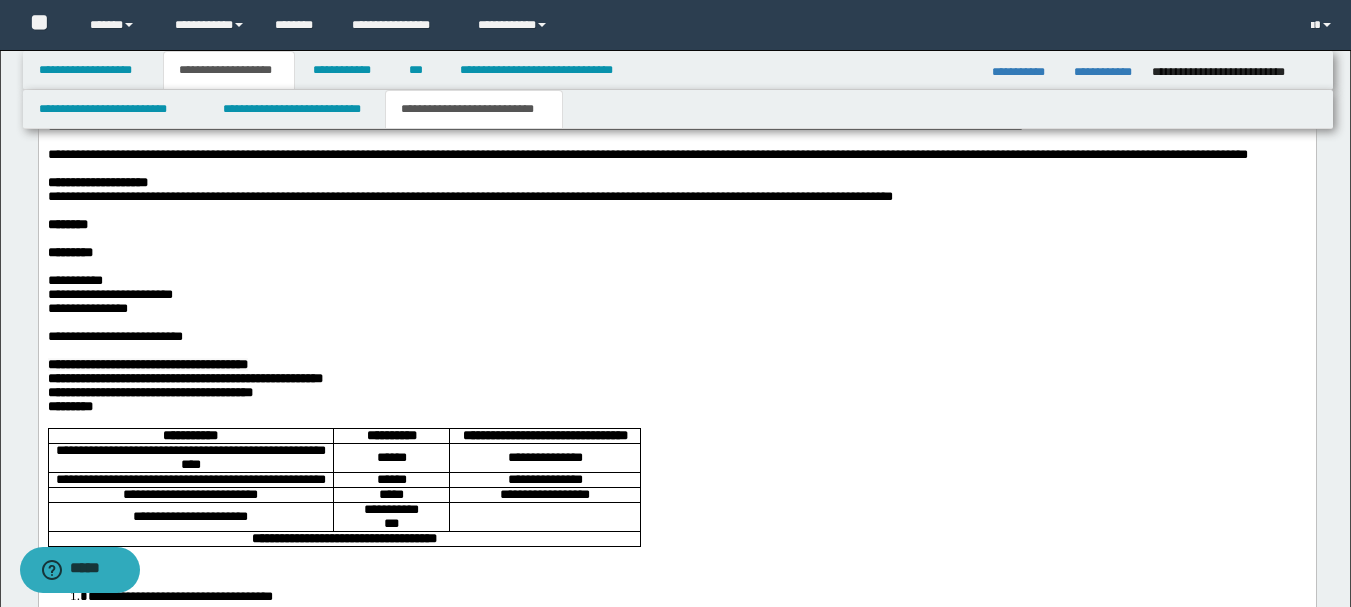 scroll, scrollTop: 2241, scrollLeft: 0, axis: vertical 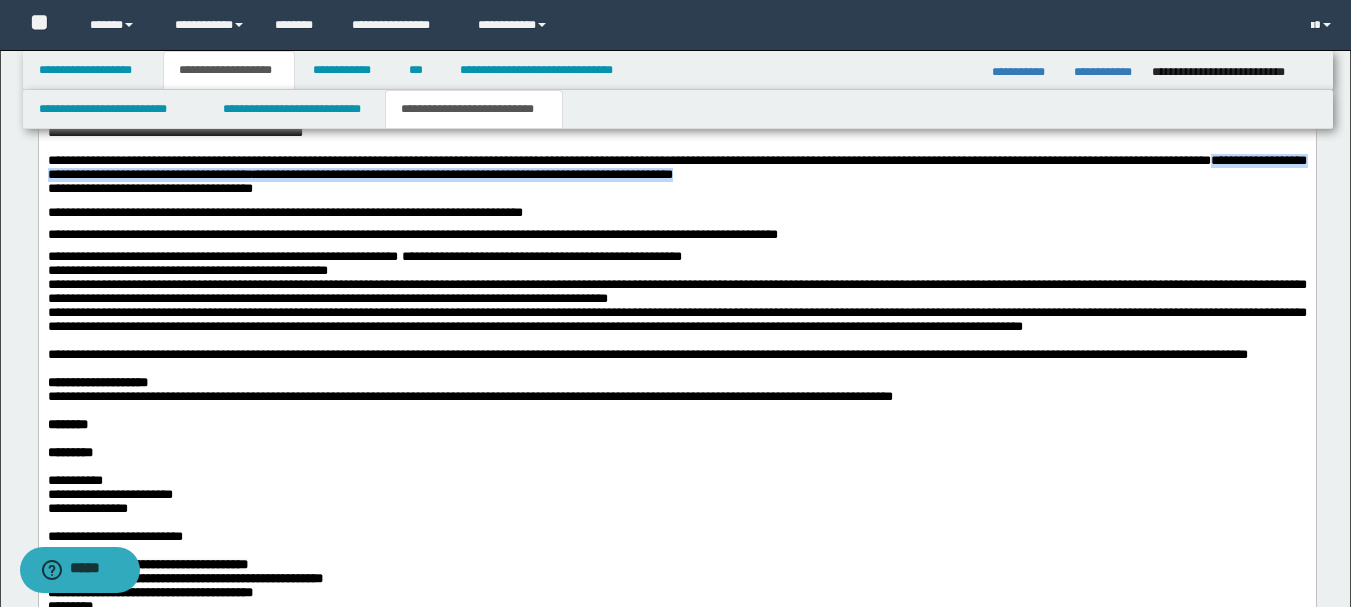 drag, startPoint x: 196, startPoint y: 381, endPoint x: 1080, endPoint y: 381, distance: 884 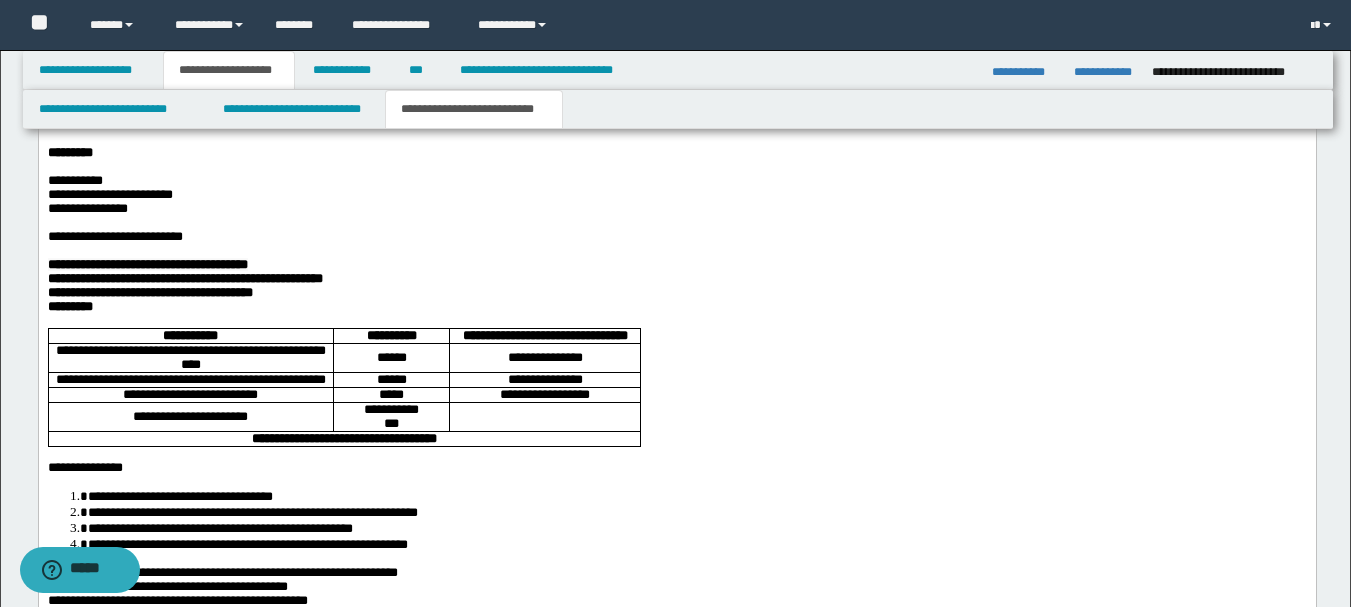 click at bounding box center [676, 140] 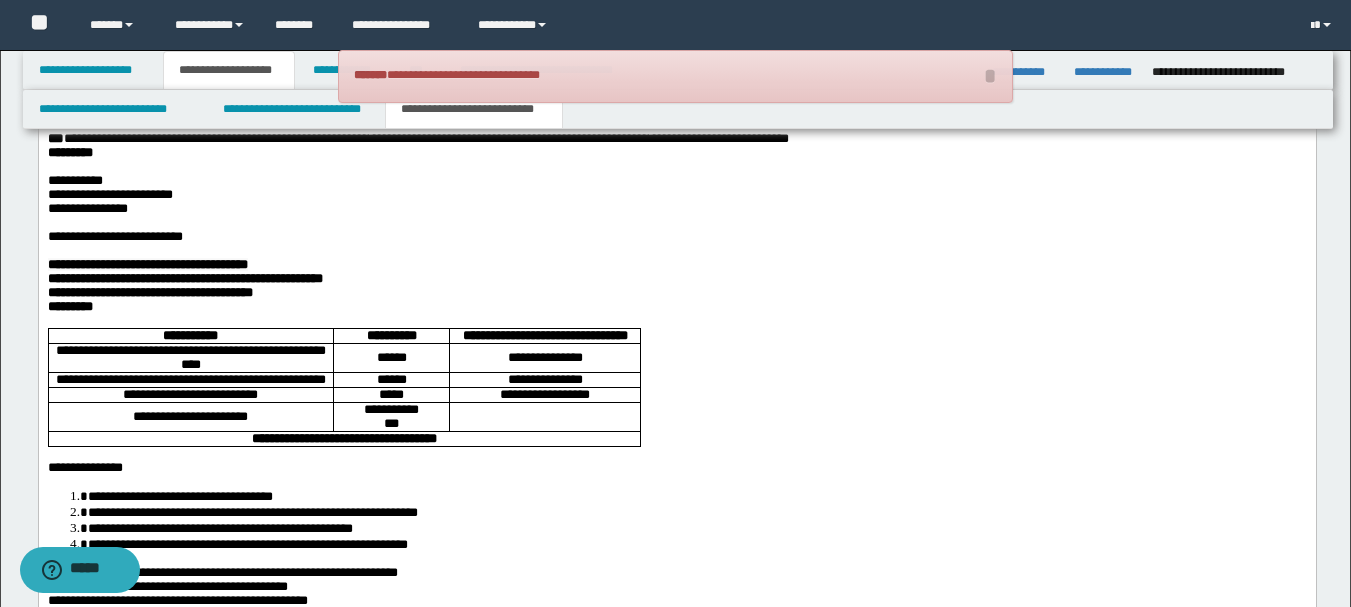 click on "**********" at bounding box center (508, 139) 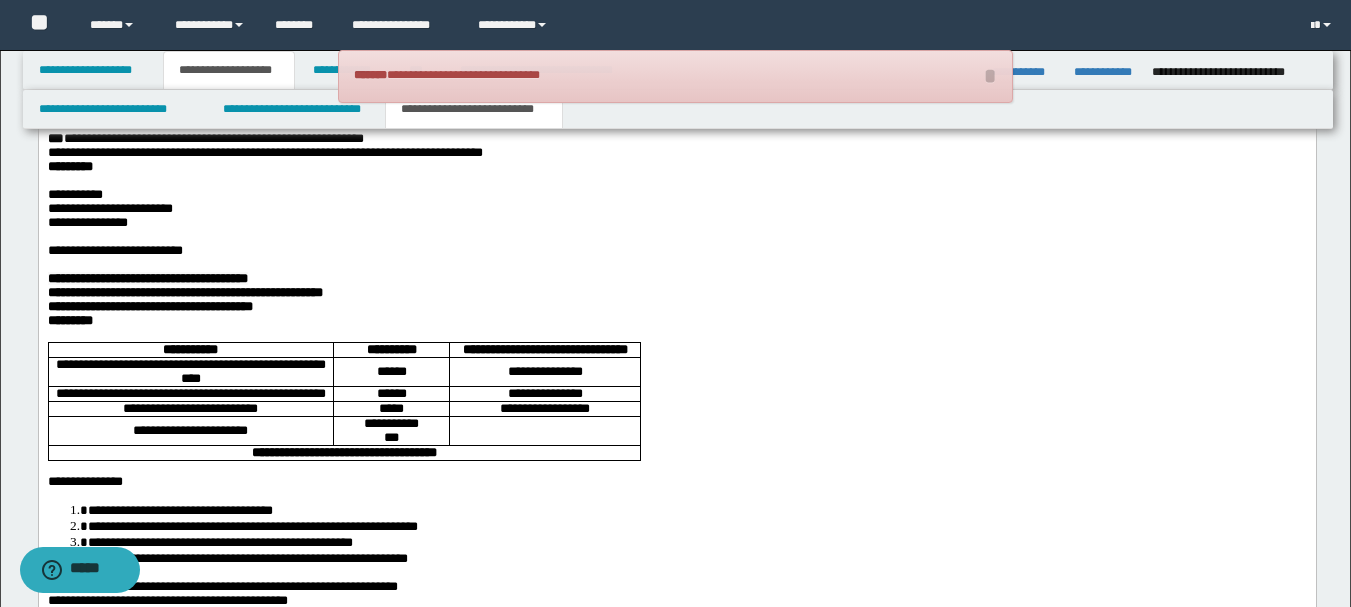 click on "**********" at bounding box center [412, 153] 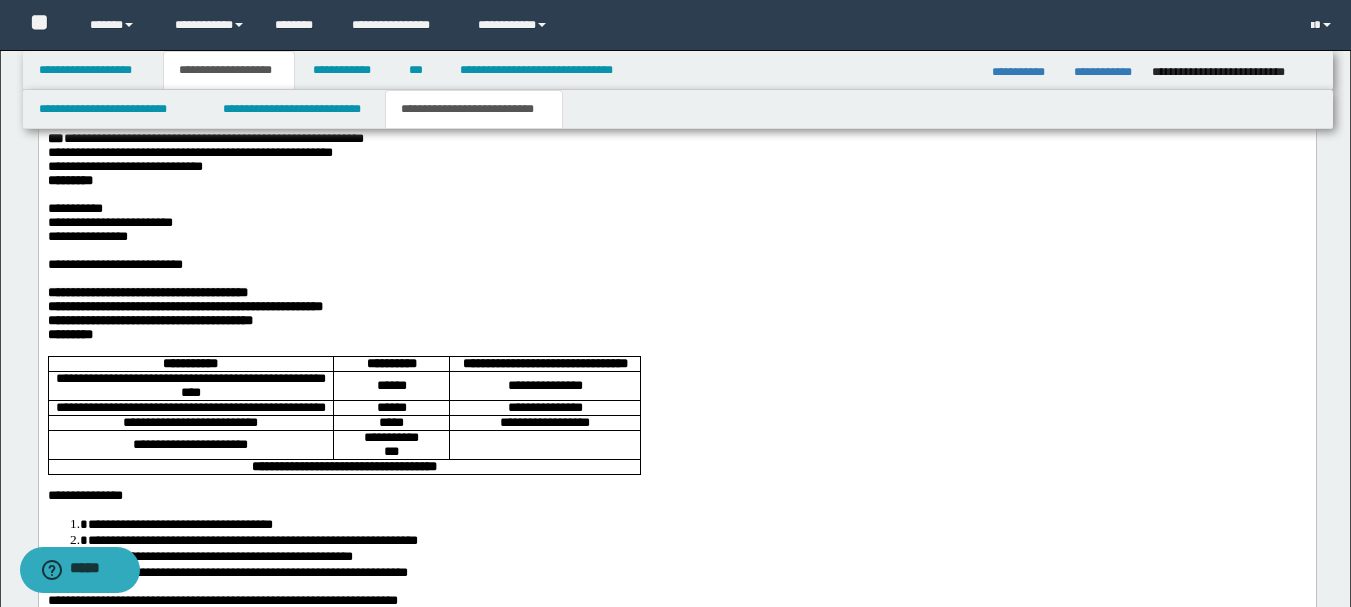 click on "**********" at bounding box center [676, 140] 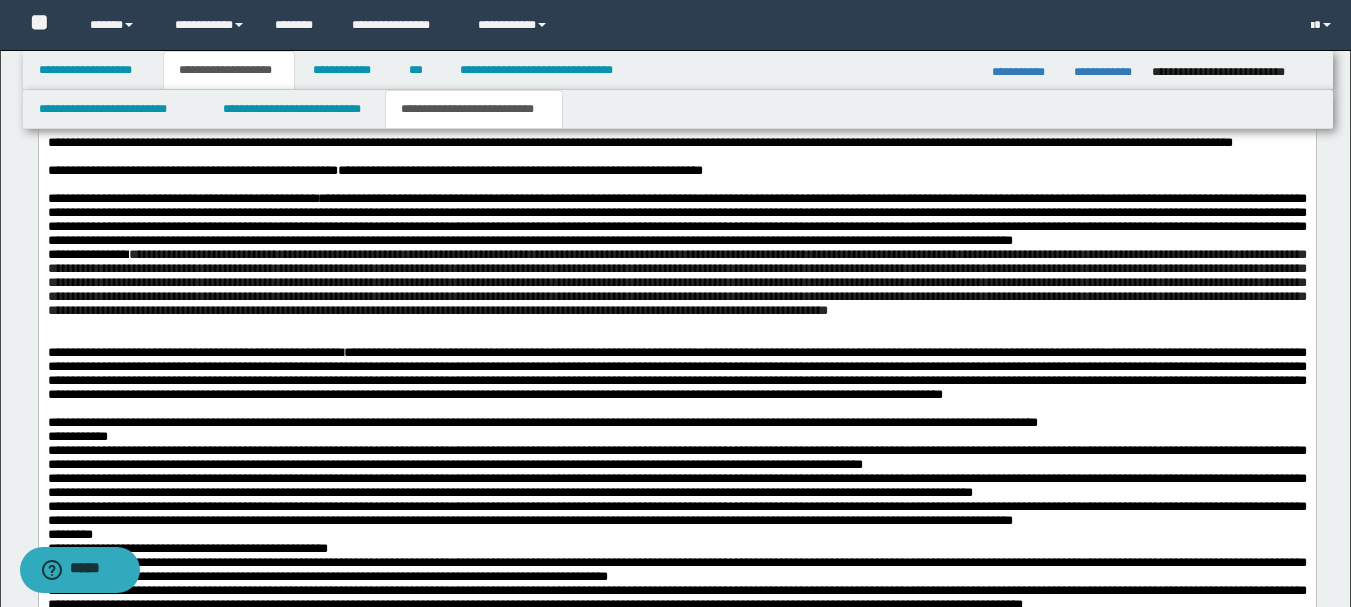 scroll, scrollTop: 1641, scrollLeft: 0, axis: vertical 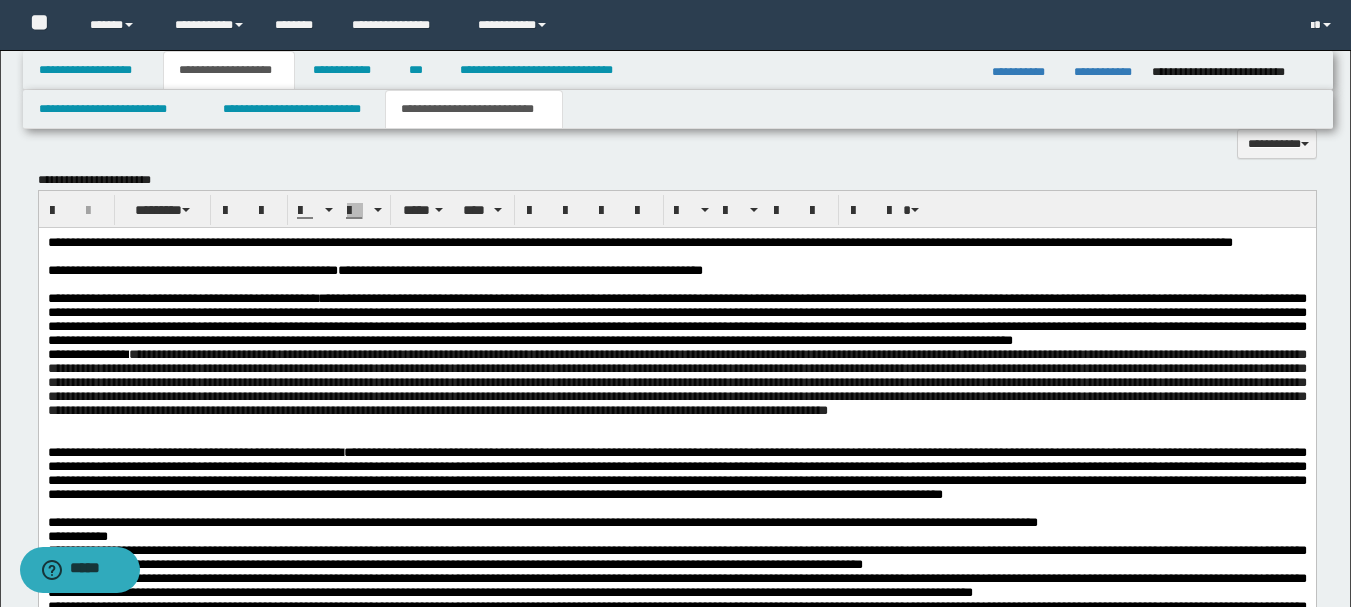 click on "**********" at bounding box center (676, 319) 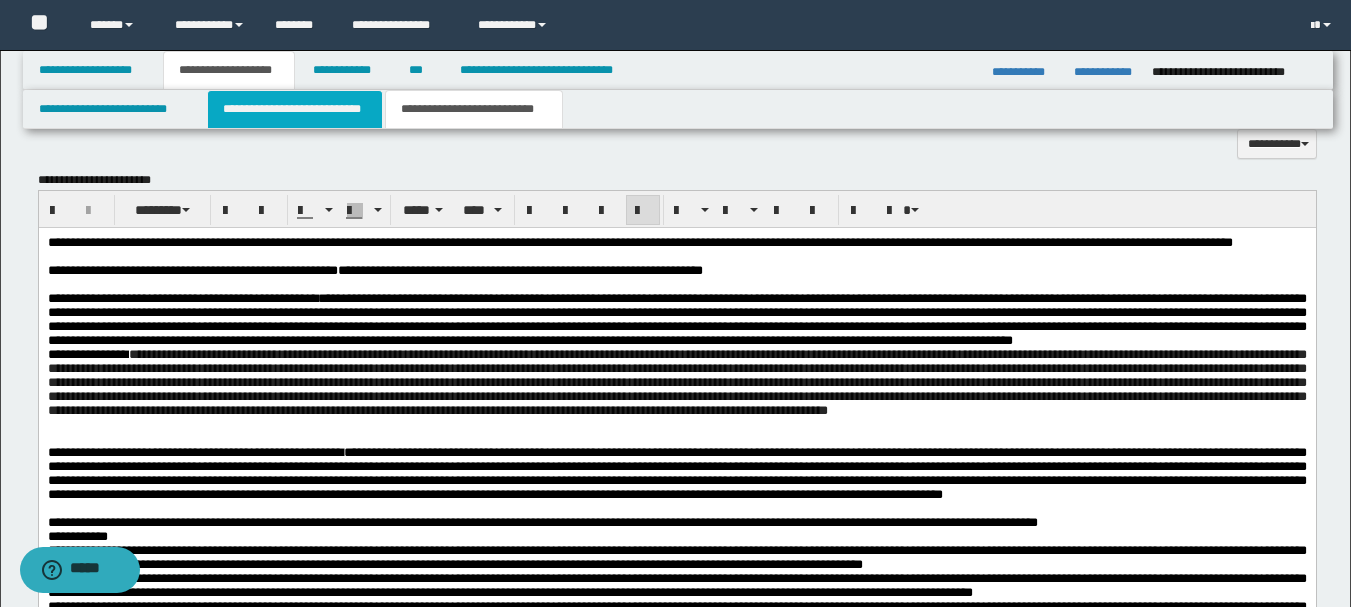 click on "**********" at bounding box center (295, 109) 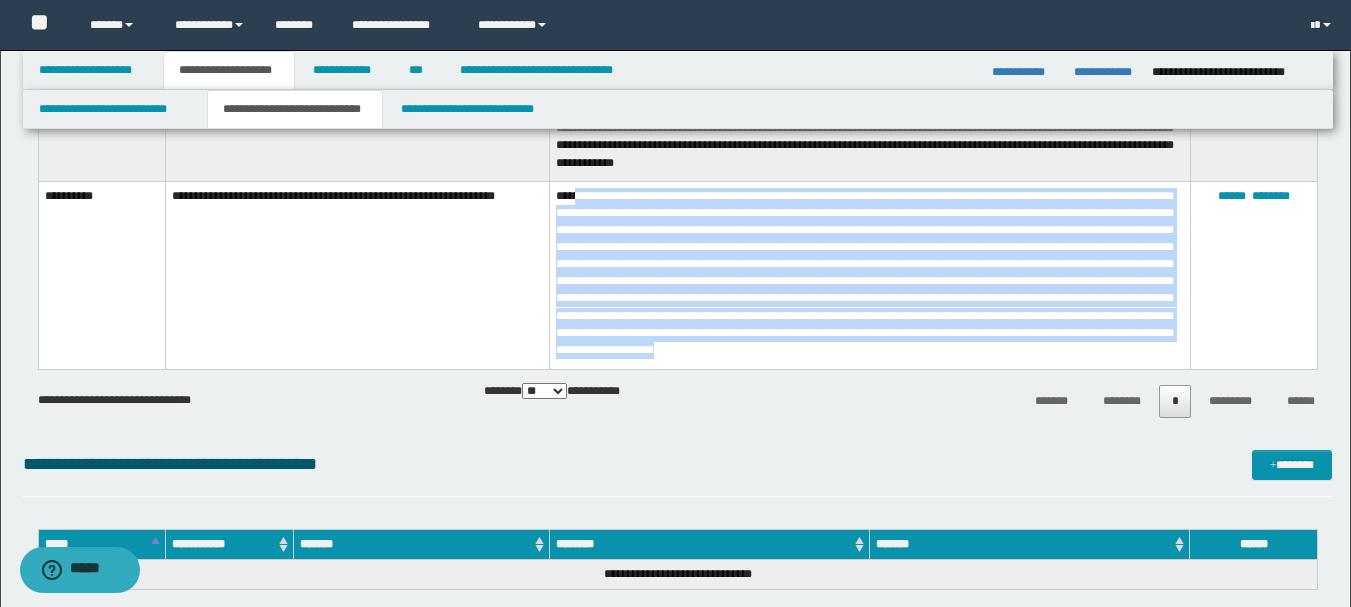 scroll, scrollTop: 3941, scrollLeft: 0, axis: vertical 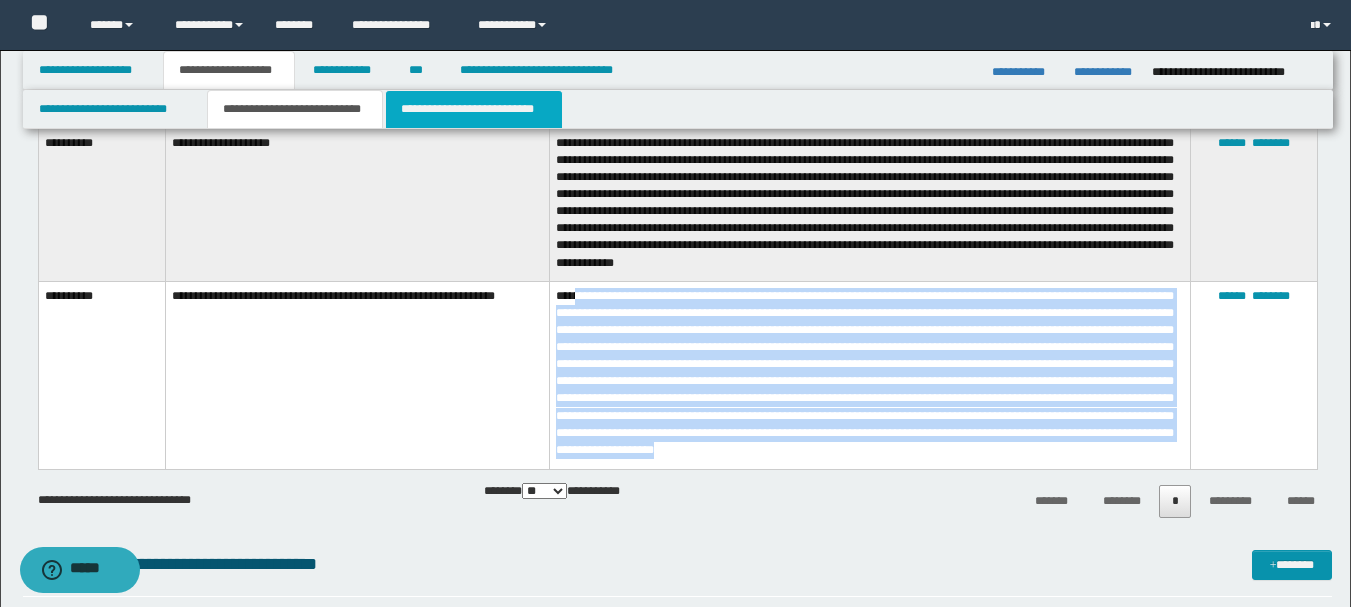 click on "**********" at bounding box center (474, 109) 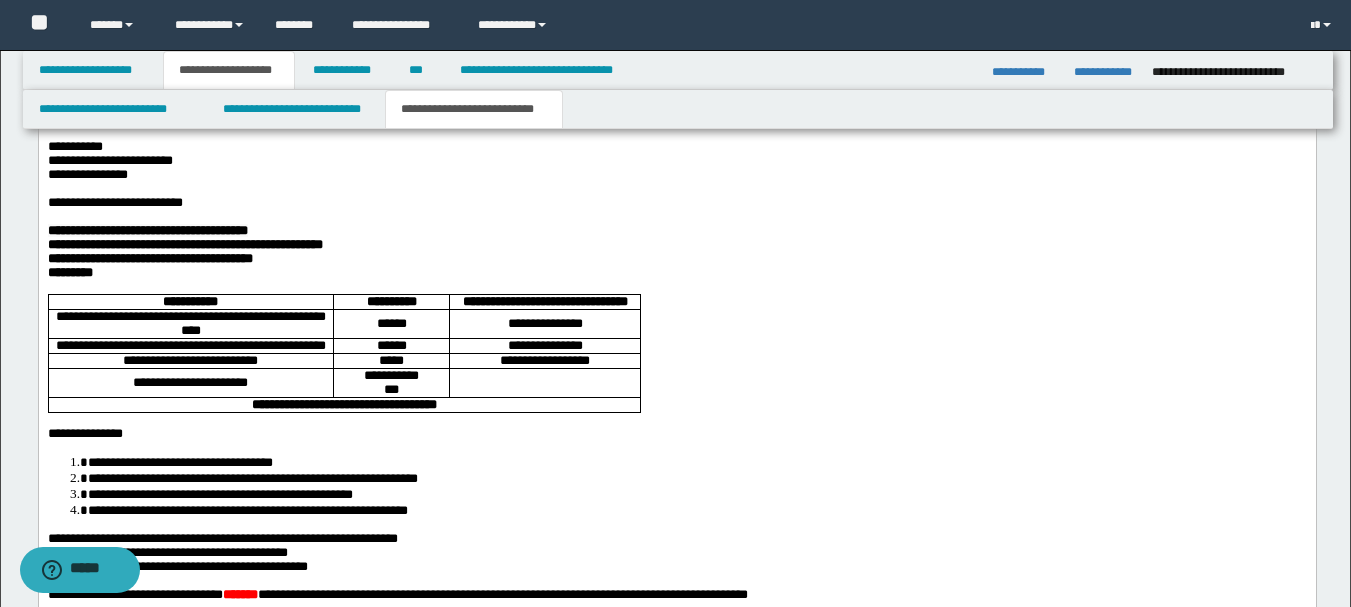 scroll, scrollTop: 2703, scrollLeft: 0, axis: vertical 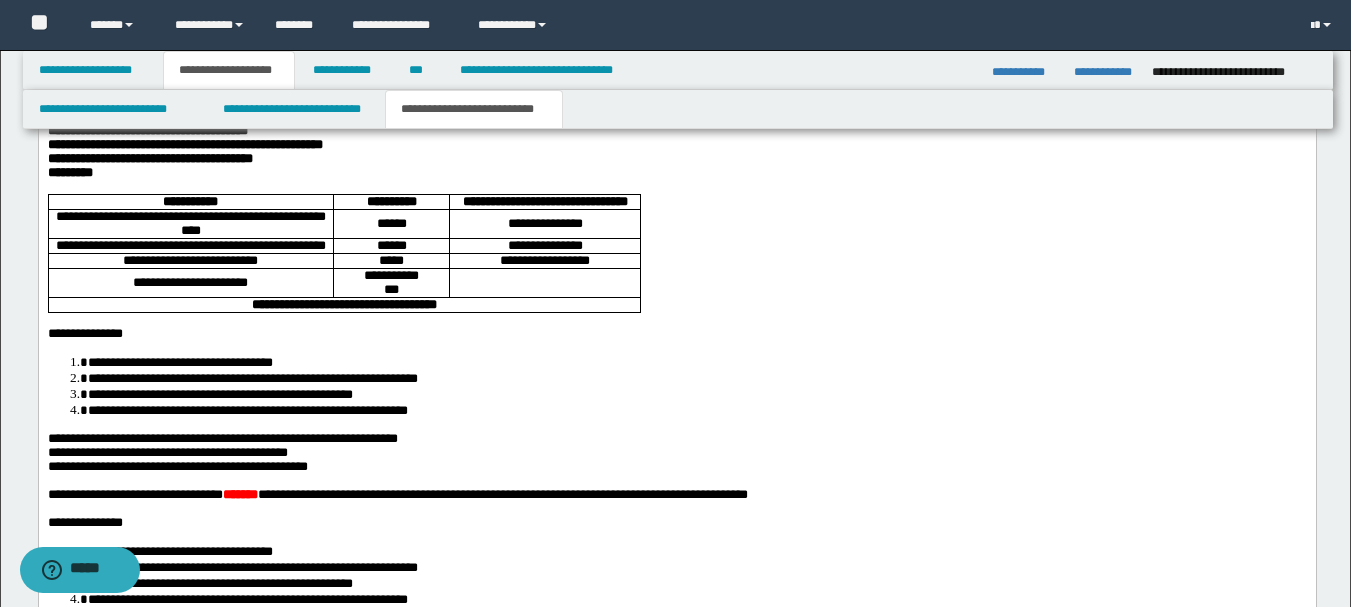 click on "**********" at bounding box center [676, -22] 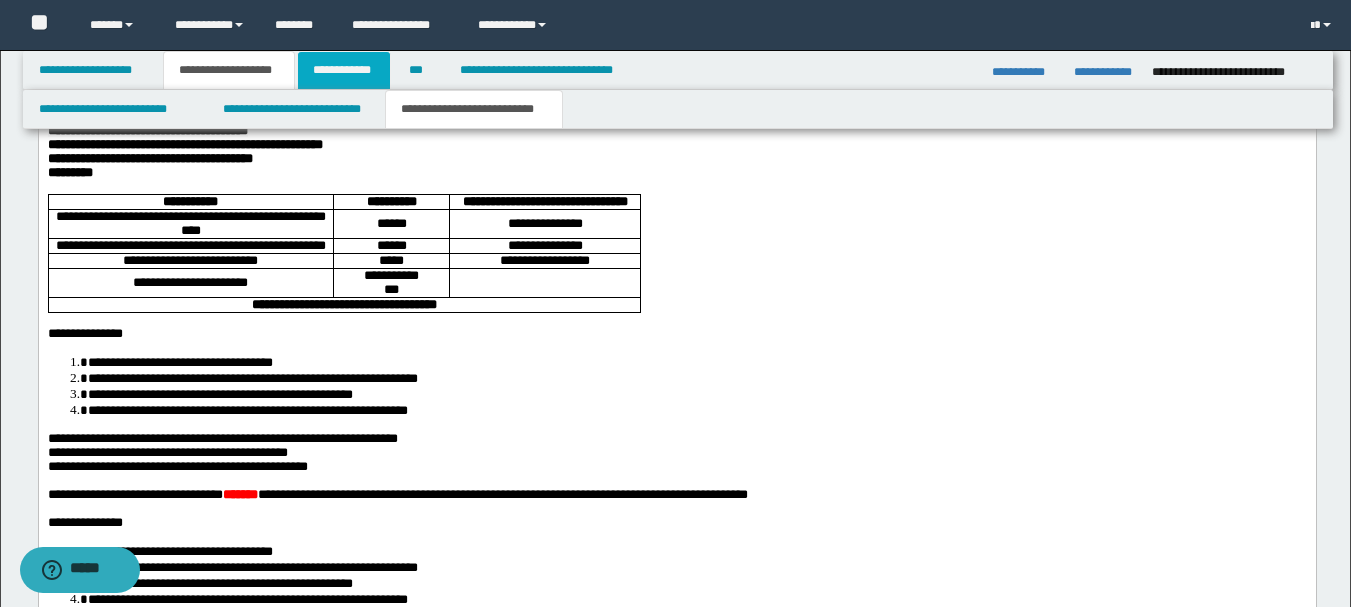 click on "**********" at bounding box center (344, 70) 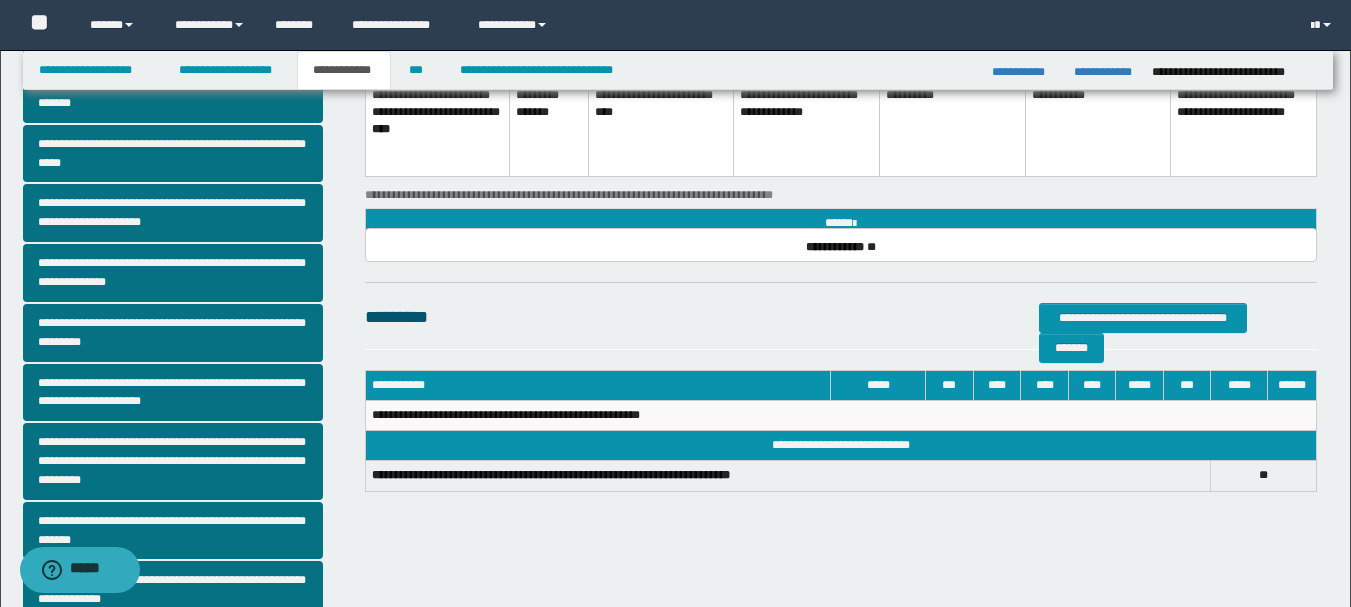 scroll, scrollTop: 0, scrollLeft: 0, axis: both 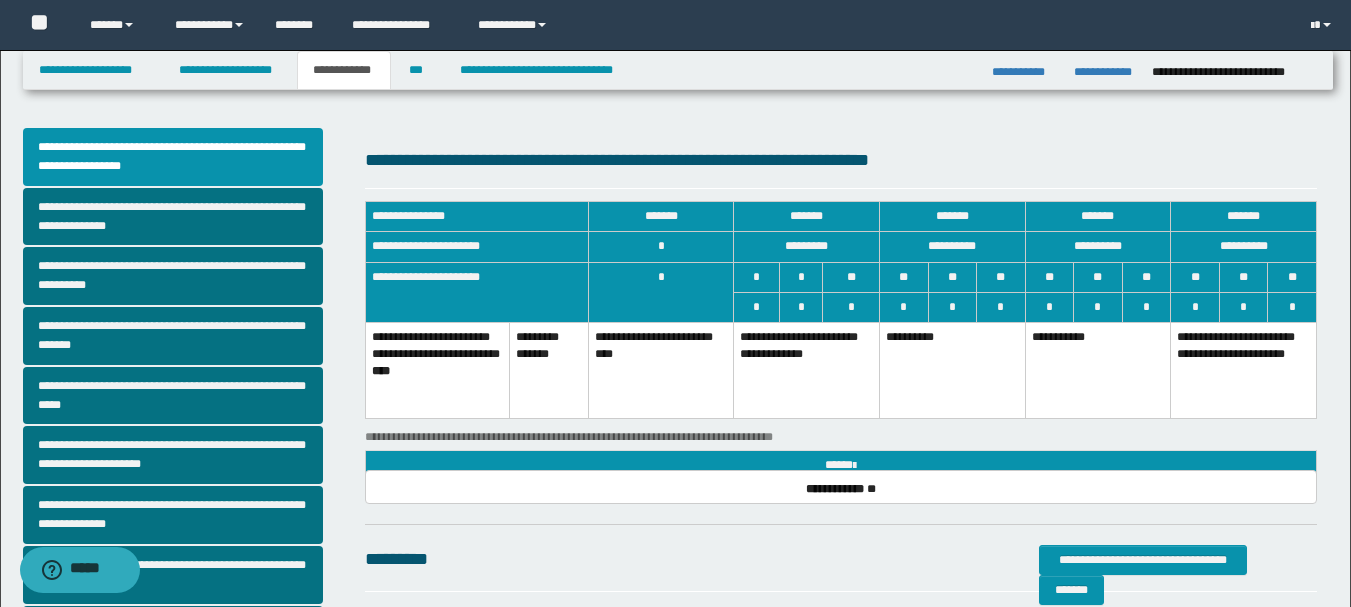 click on "**********" at bounding box center [1098, 370] 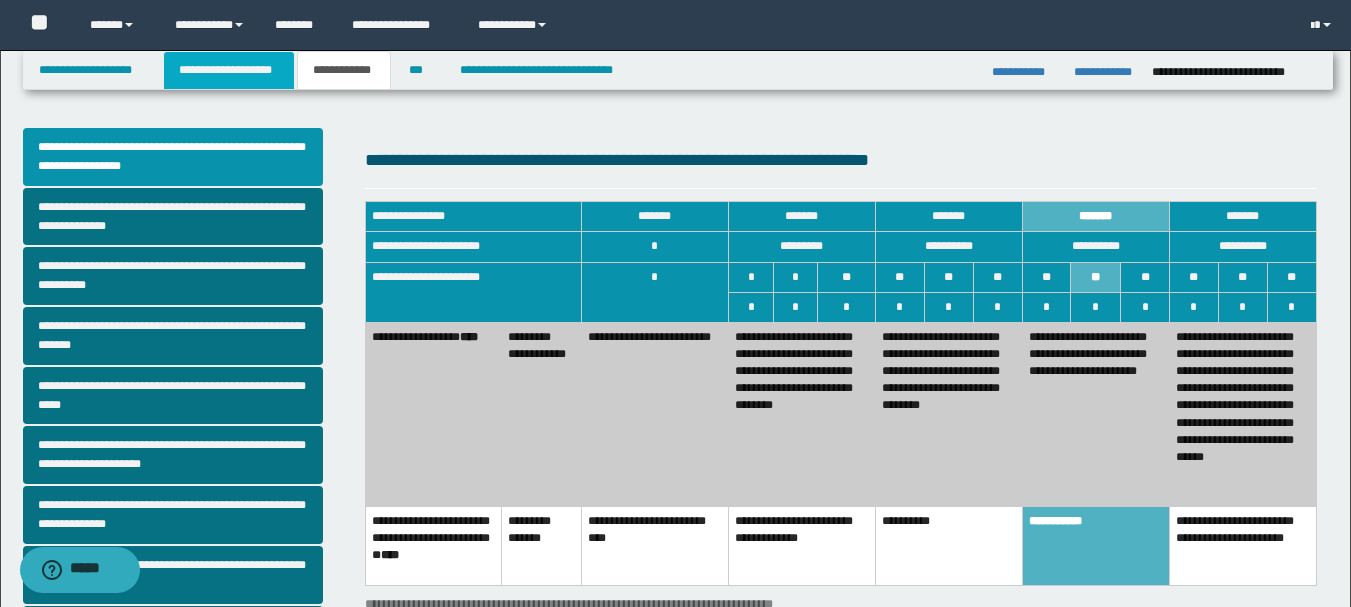 click on "**********" at bounding box center (229, 70) 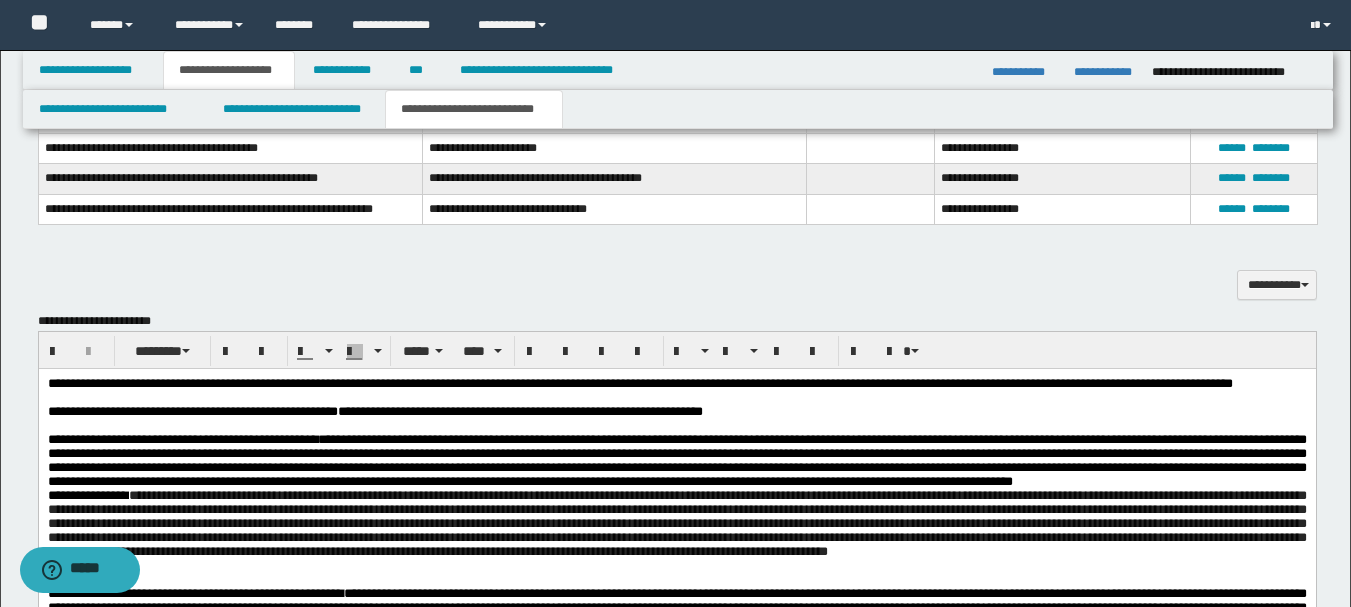 scroll, scrollTop: 1600, scrollLeft: 0, axis: vertical 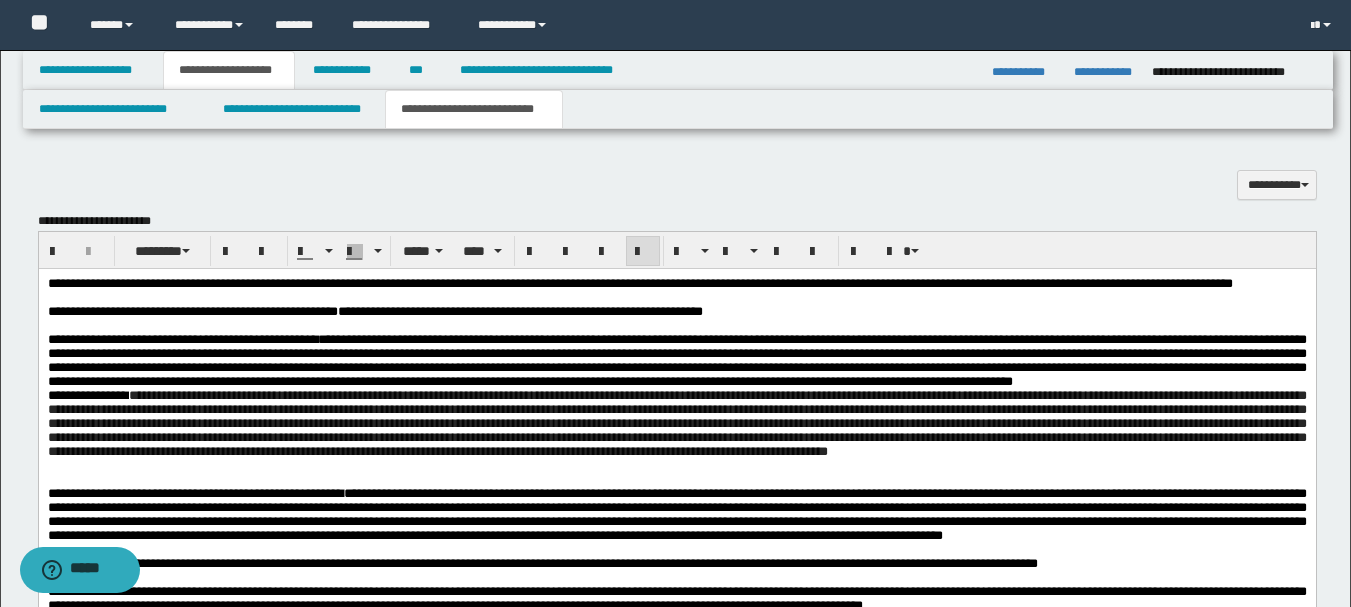 click at bounding box center [676, 423] 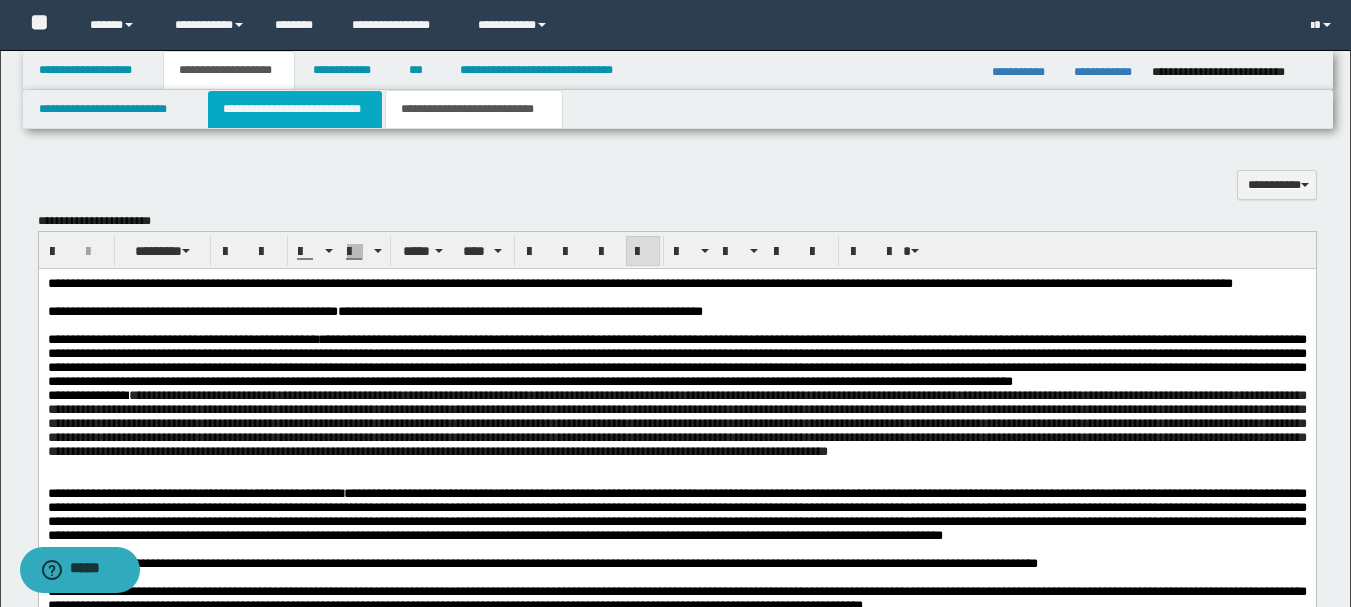 click on "**********" at bounding box center [295, 109] 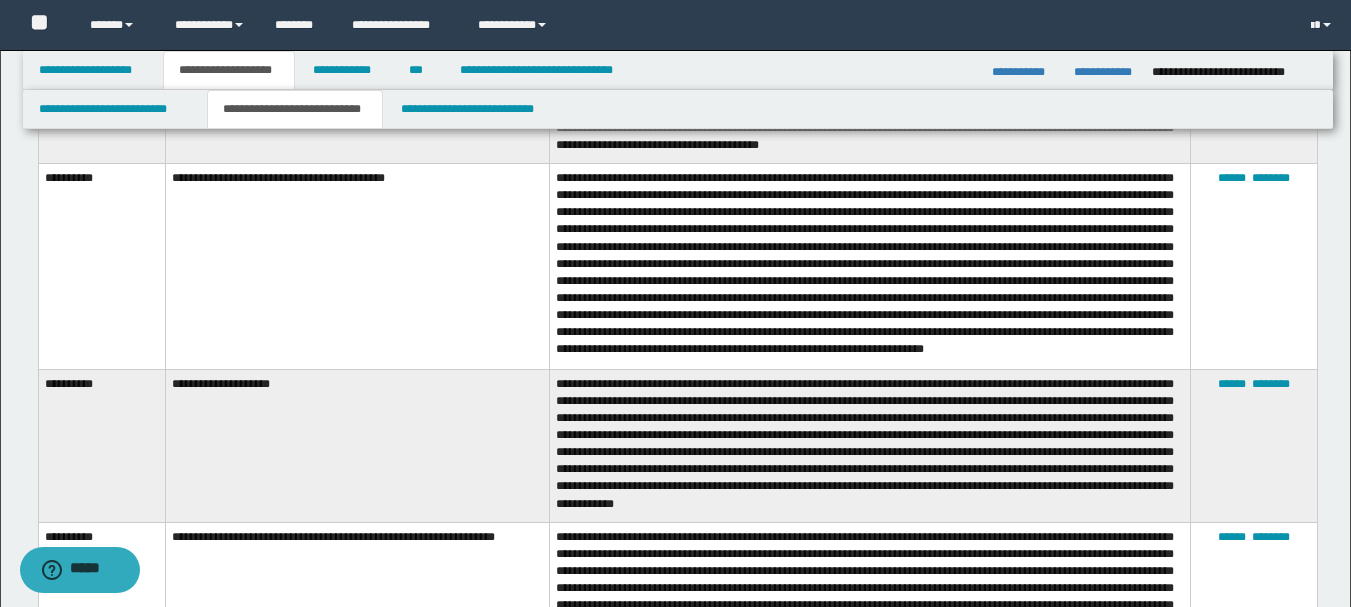 scroll, scrollTop: 3800, scrollLeft: 0, axis: vertical 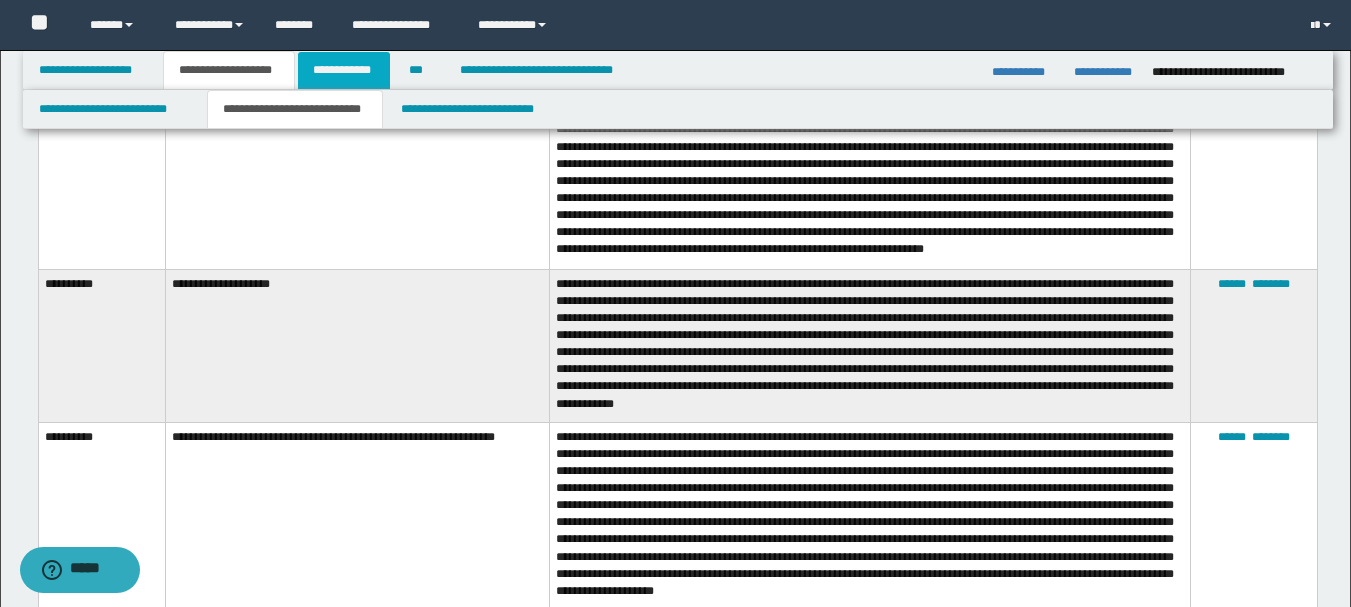 click on "**********" at bounding box center (344, 70) 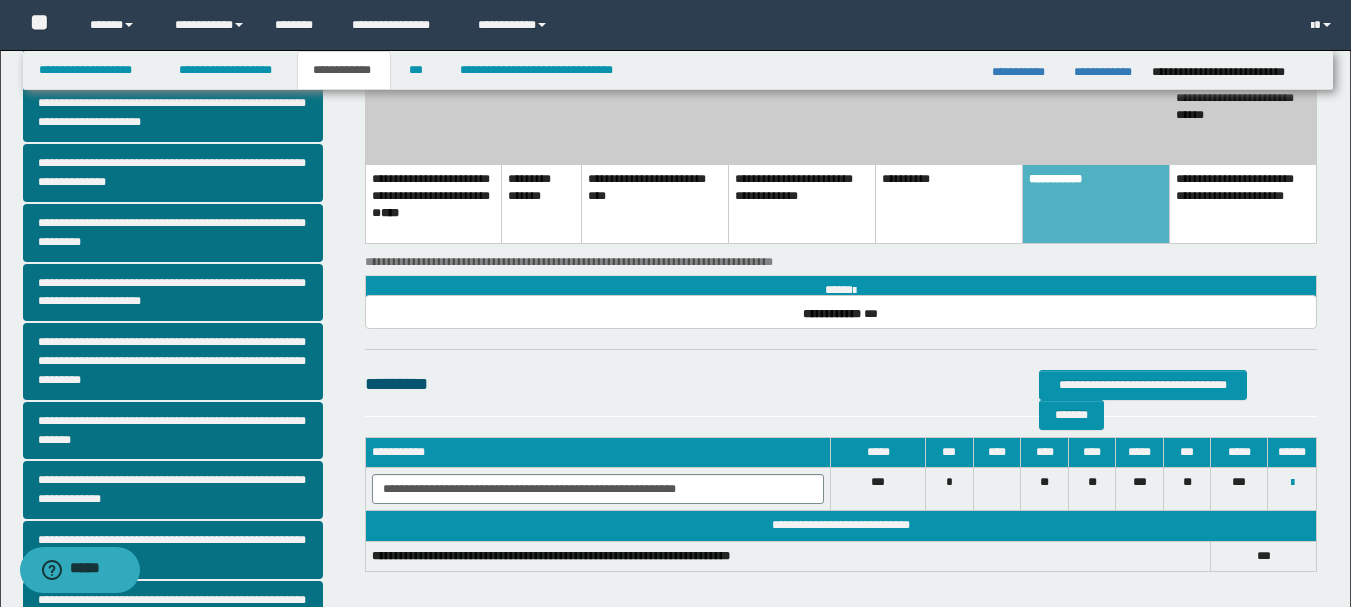 scroll, scrollTop: 42, scrollLeft: 0, axis: vertical 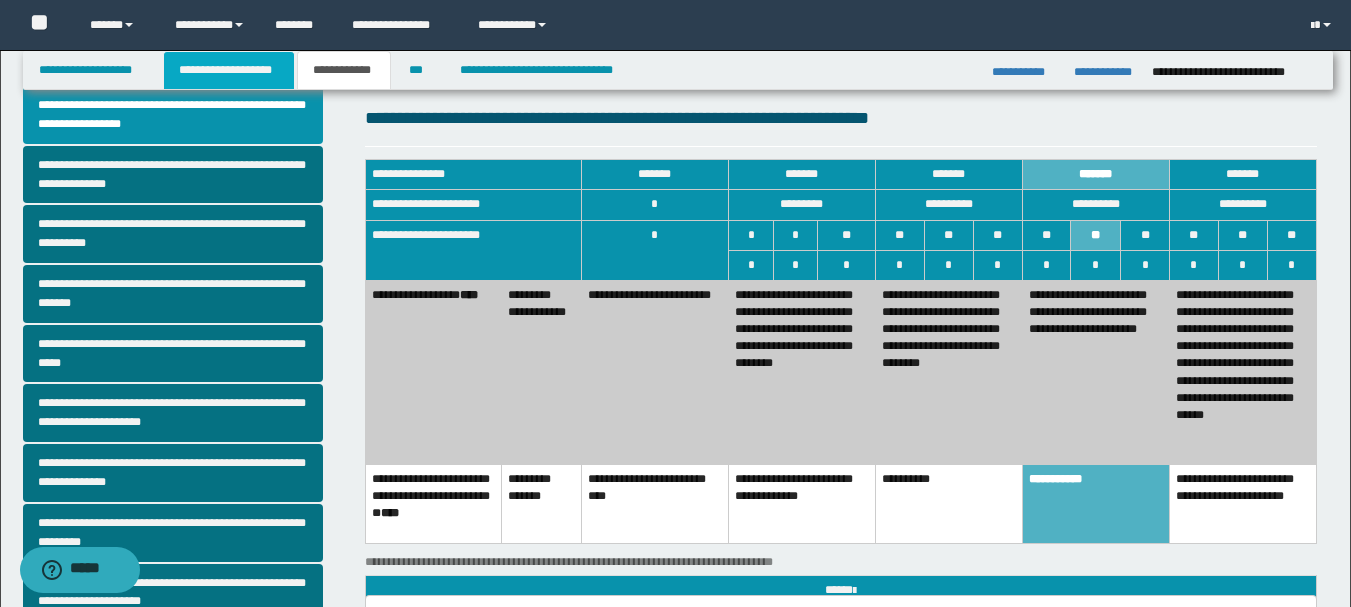 click on "**********" at bounding box center [229, 70] 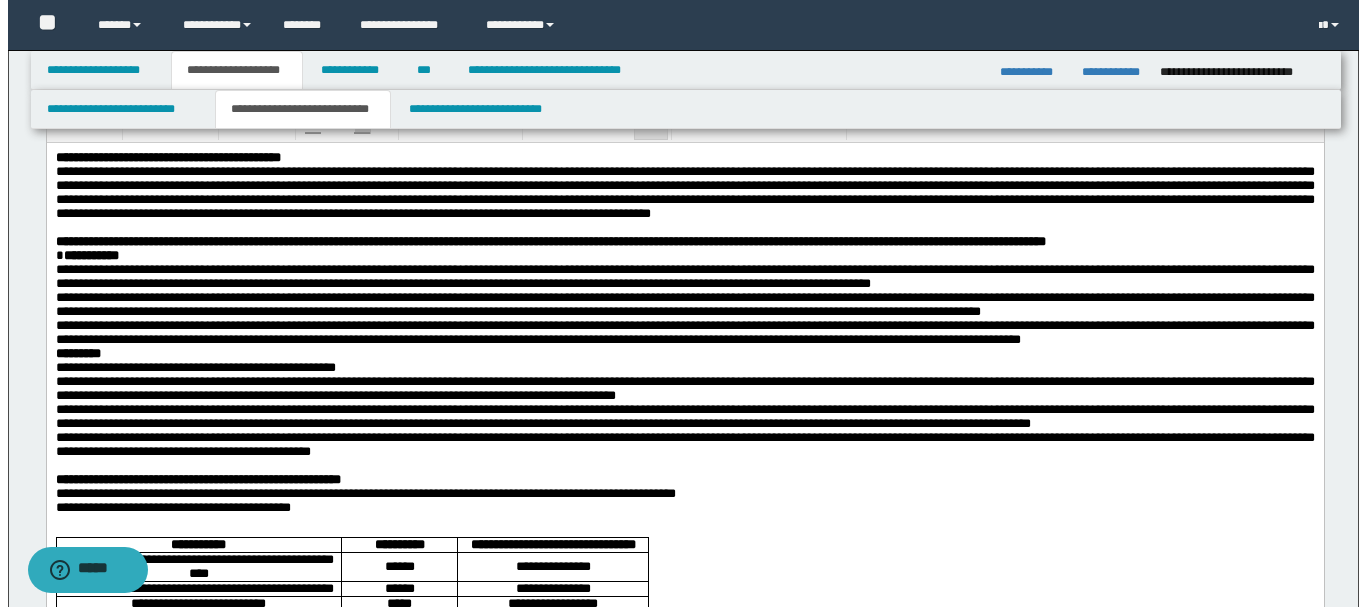 scroll, scrollTop: 373, scrollLeft: 0, axis: vertical 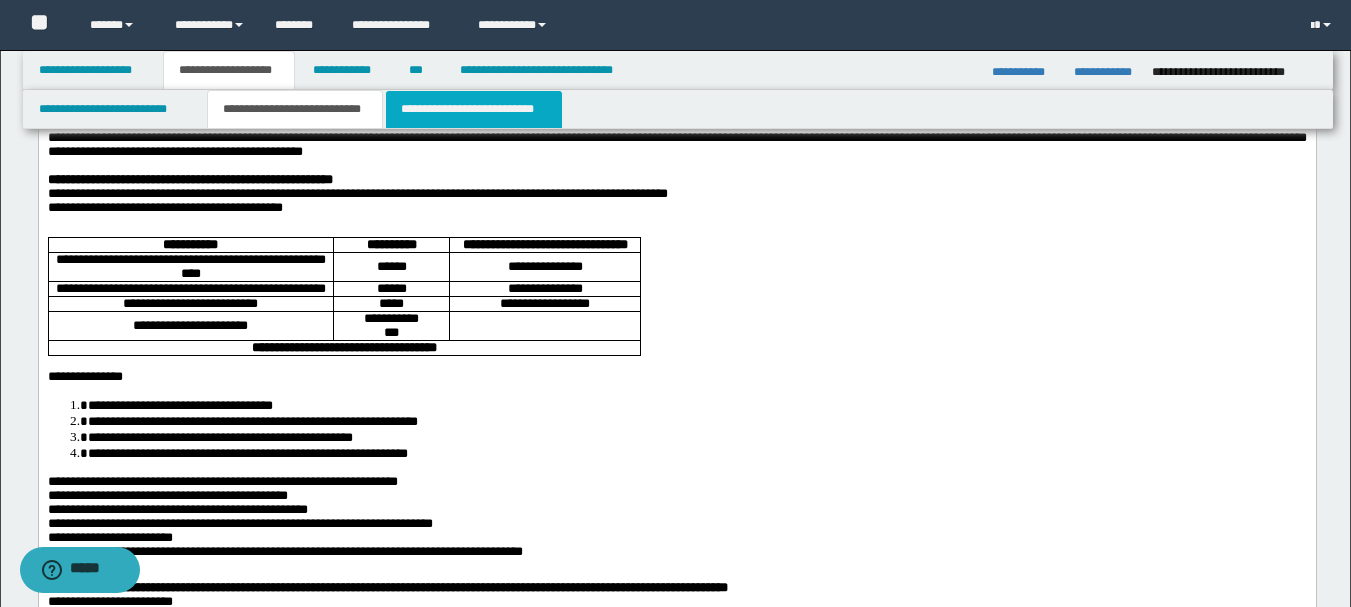click on "**********" at bounding box center (474, 109) 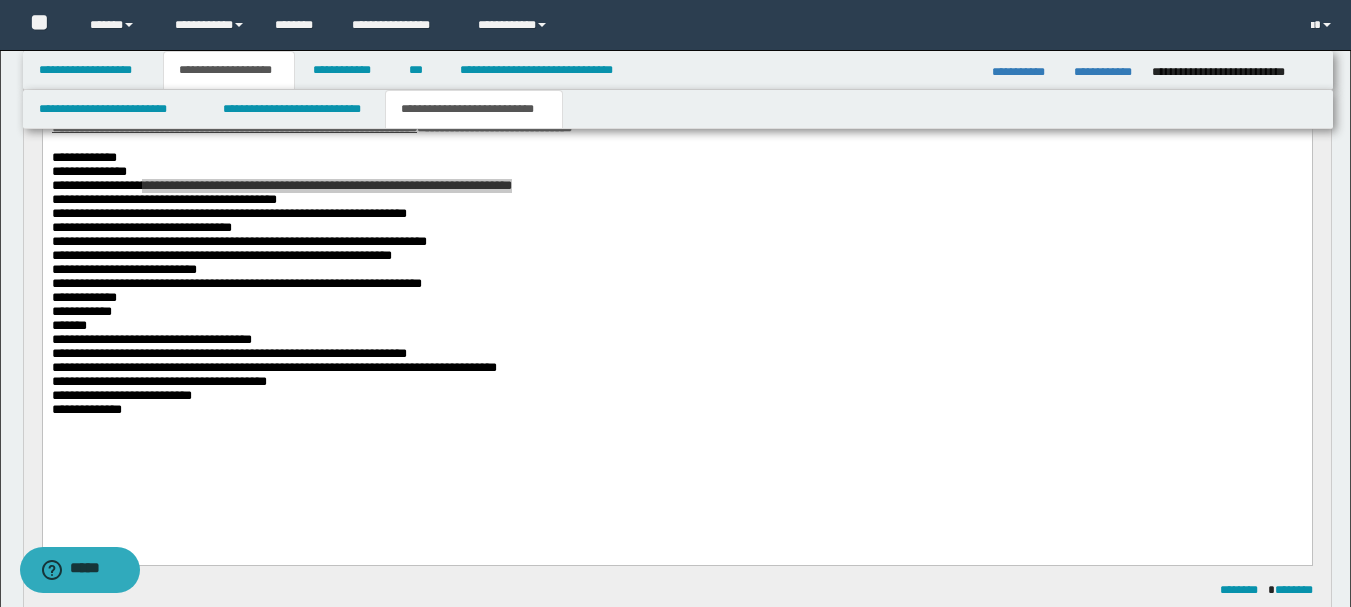 scroll, scrollTop: 173, scrollLeft: 0, axis: vertical 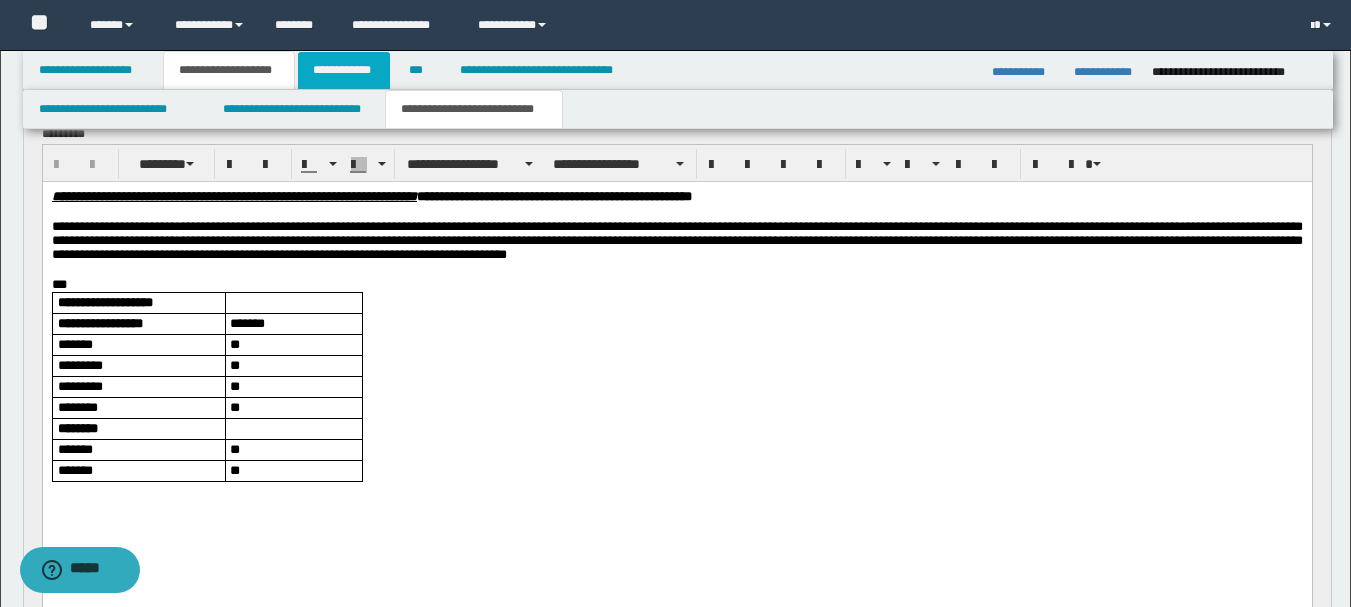 click on "**********" at bounding box center [344, 70] 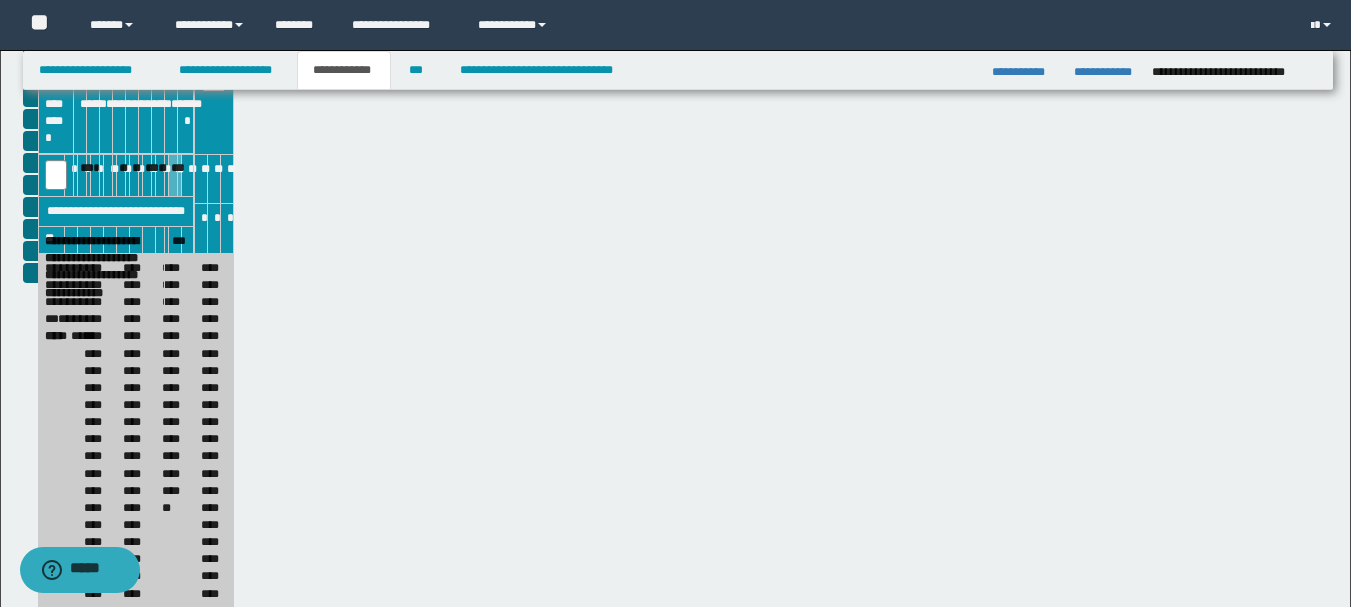scroll, scrollTop: 142, scrollLeft: 0, axis: vertical 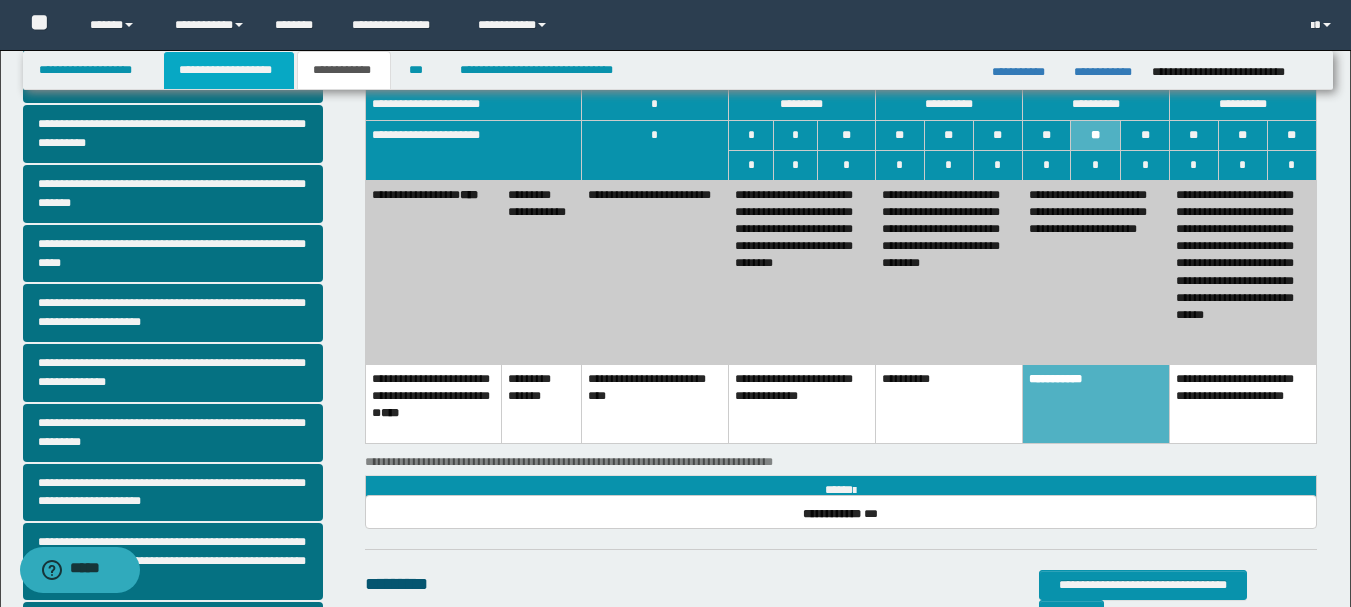 click on "**********" at bounding box center (229, 70) 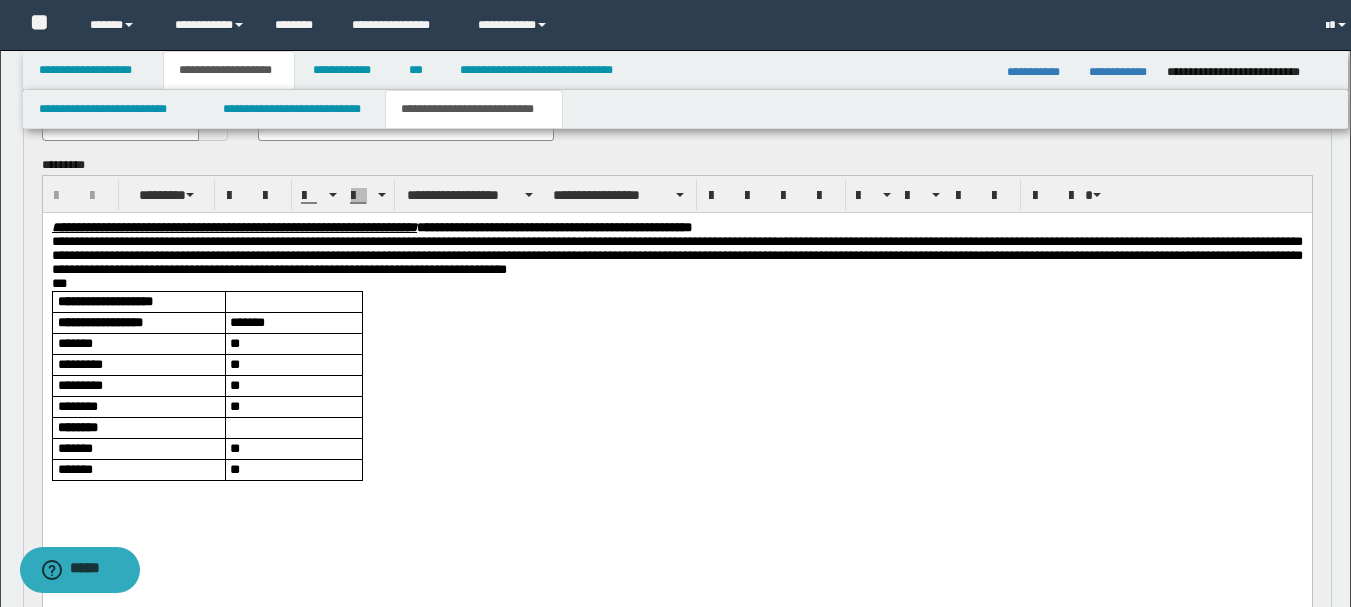 scroll, scrollTop: 173, scrollLeft: 0, axis: vertical 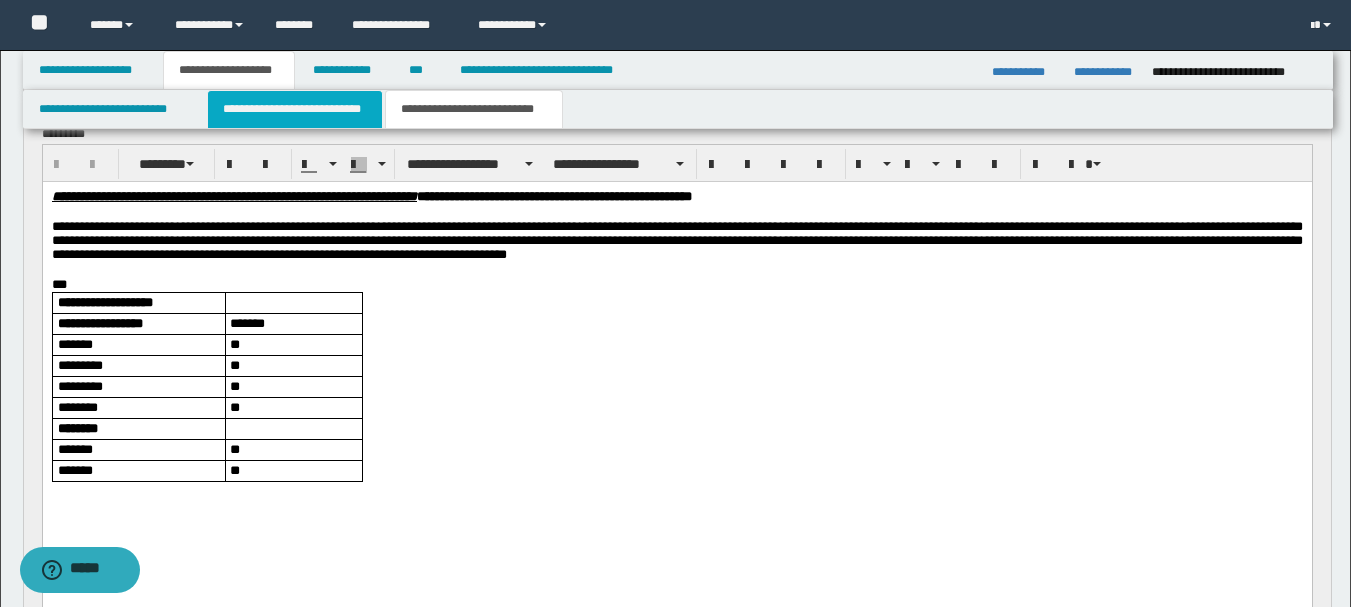 click on "**********" at bounding box center (295, 109) 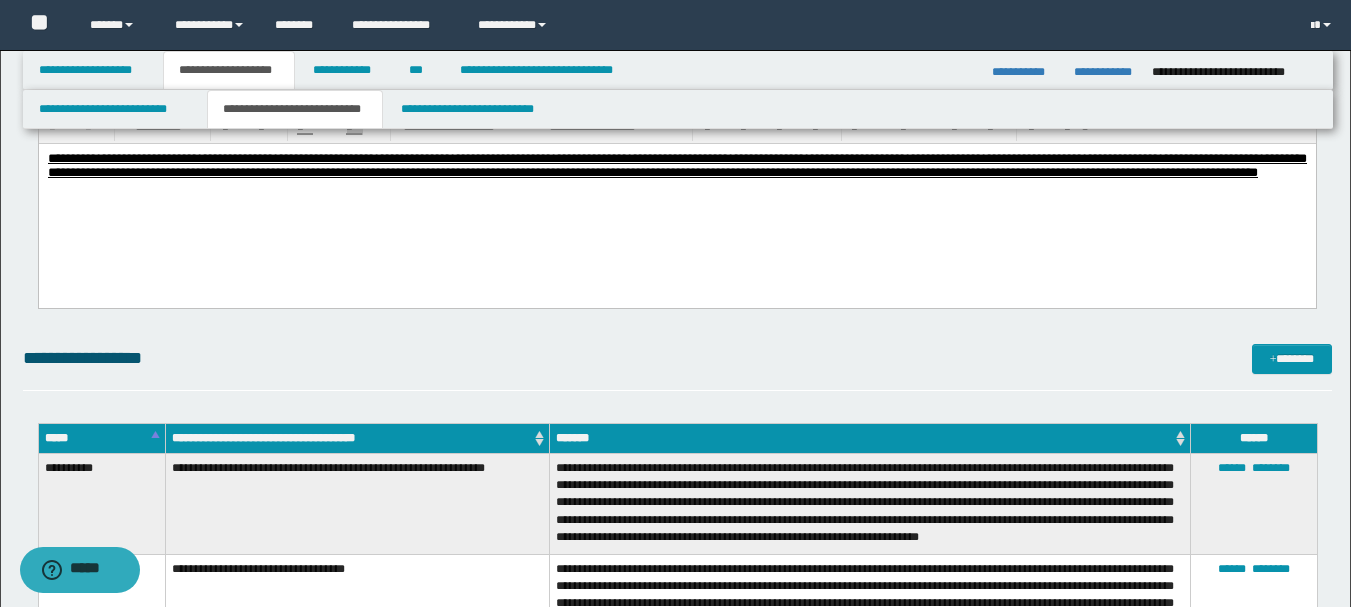 scroll, scrollTop: 3373, scrollLeft: 0, axis: vertical 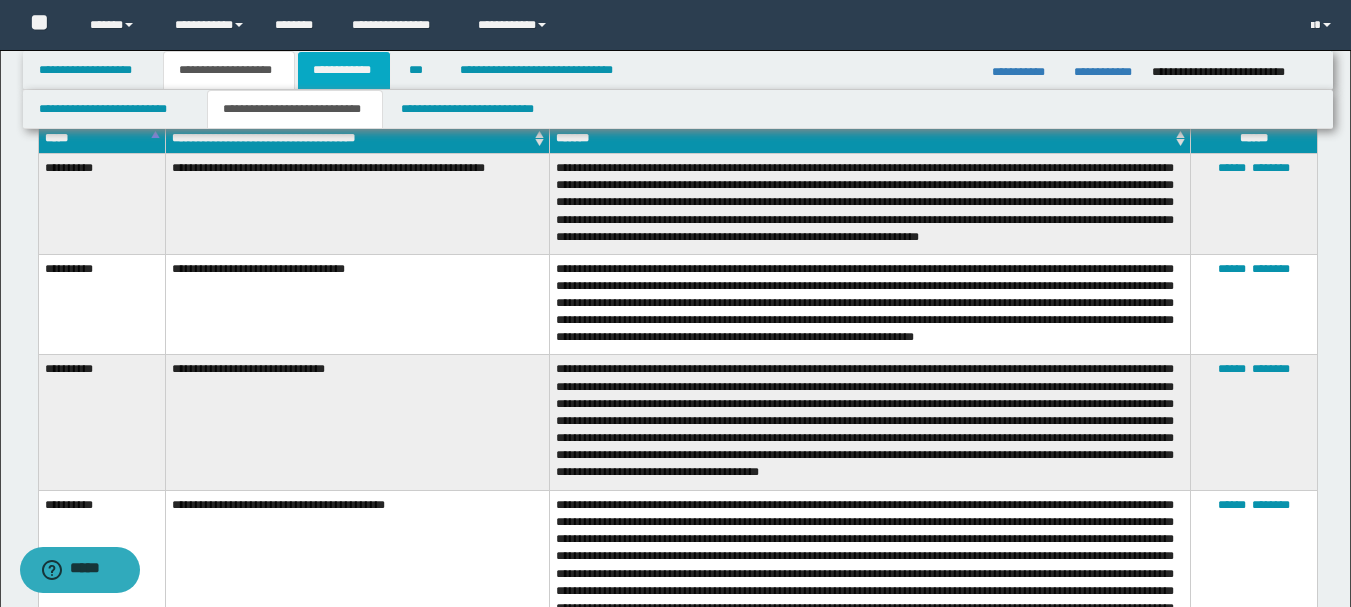 click on "**********" at bounding box center [344, 70] 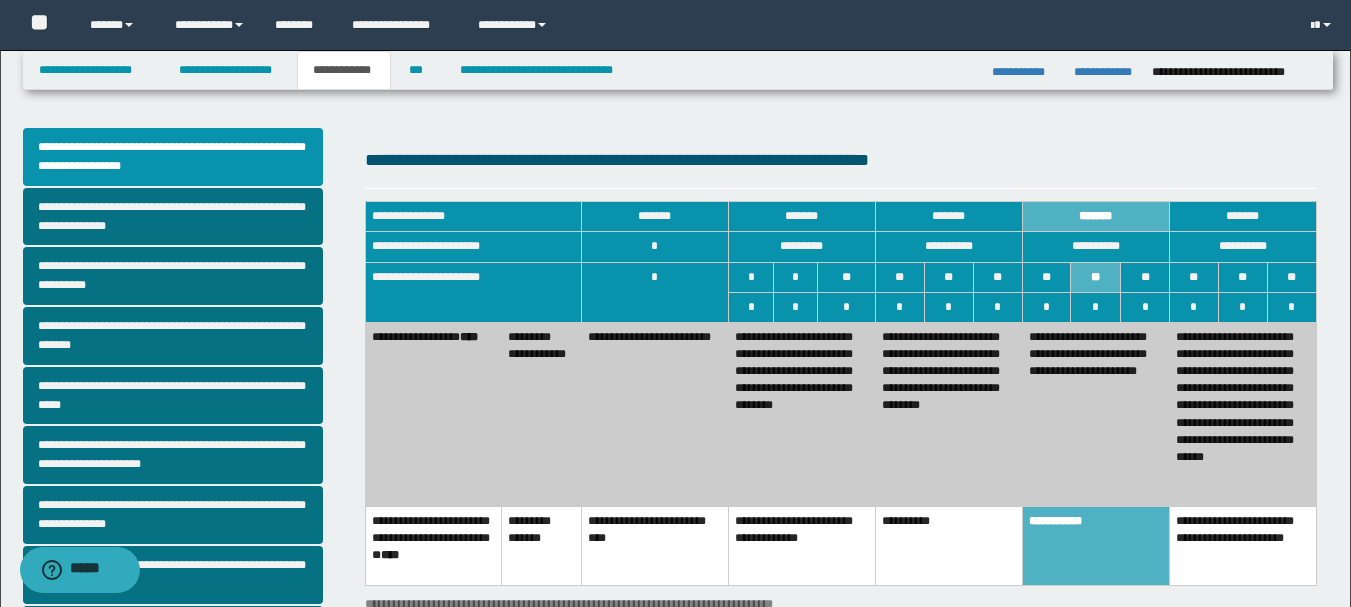 scroll, scrollTop: 100, scrollLeft: 0, axis: vertical 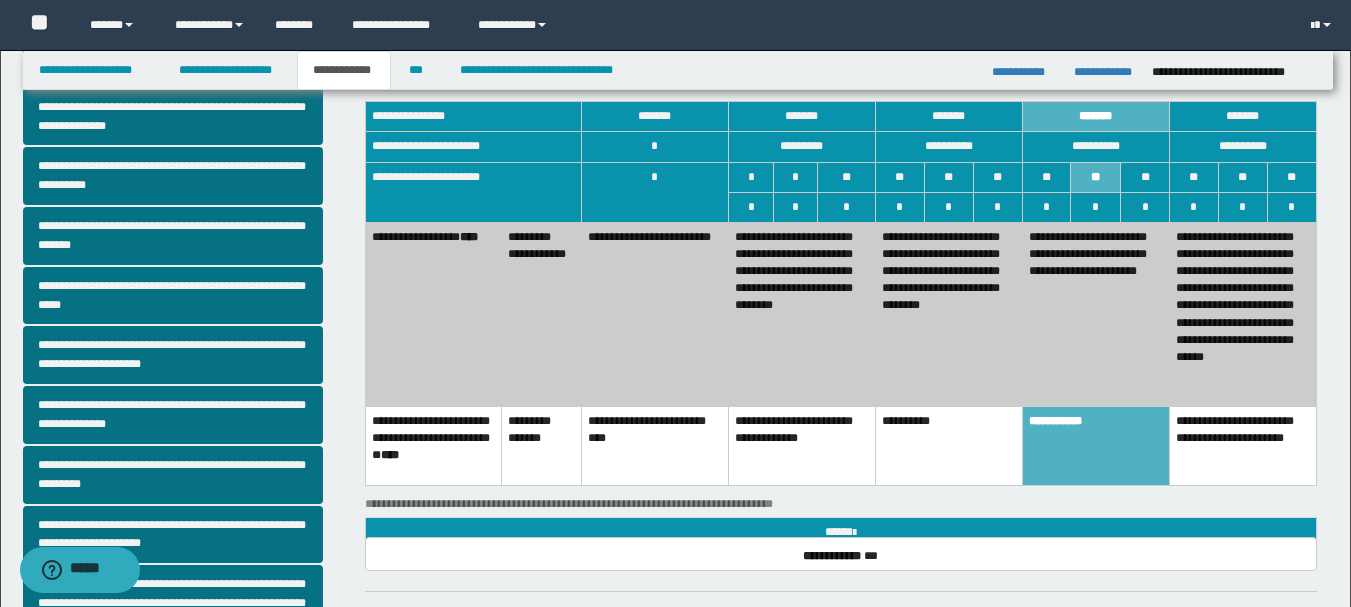 click on "**********" at bounding box center (948, 314) 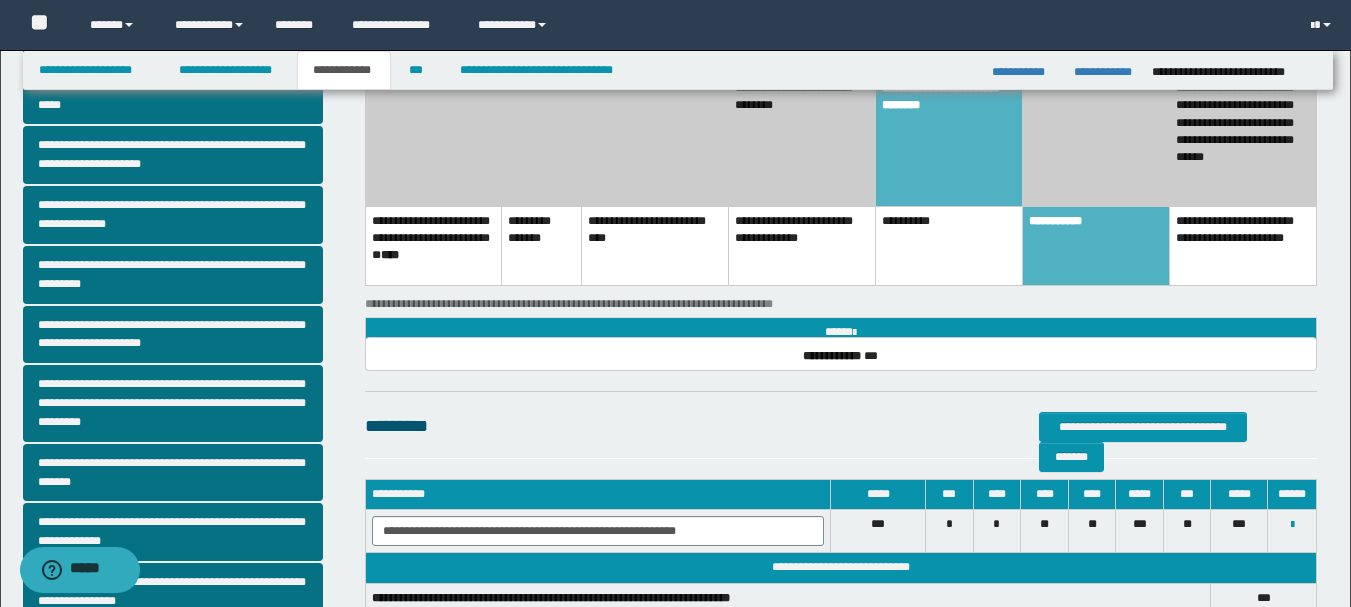 scroll, scrollTop: 500, scrollLeft: 0, axis: vertical 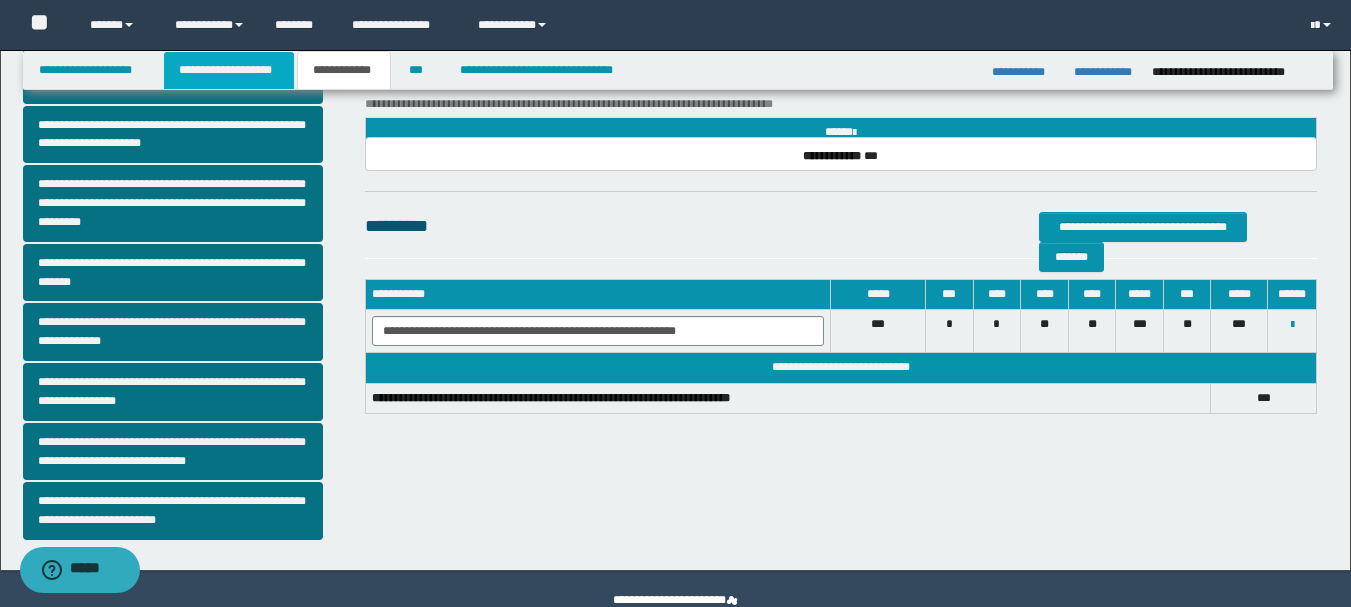click on "**********" at bounding box center (229, 70) 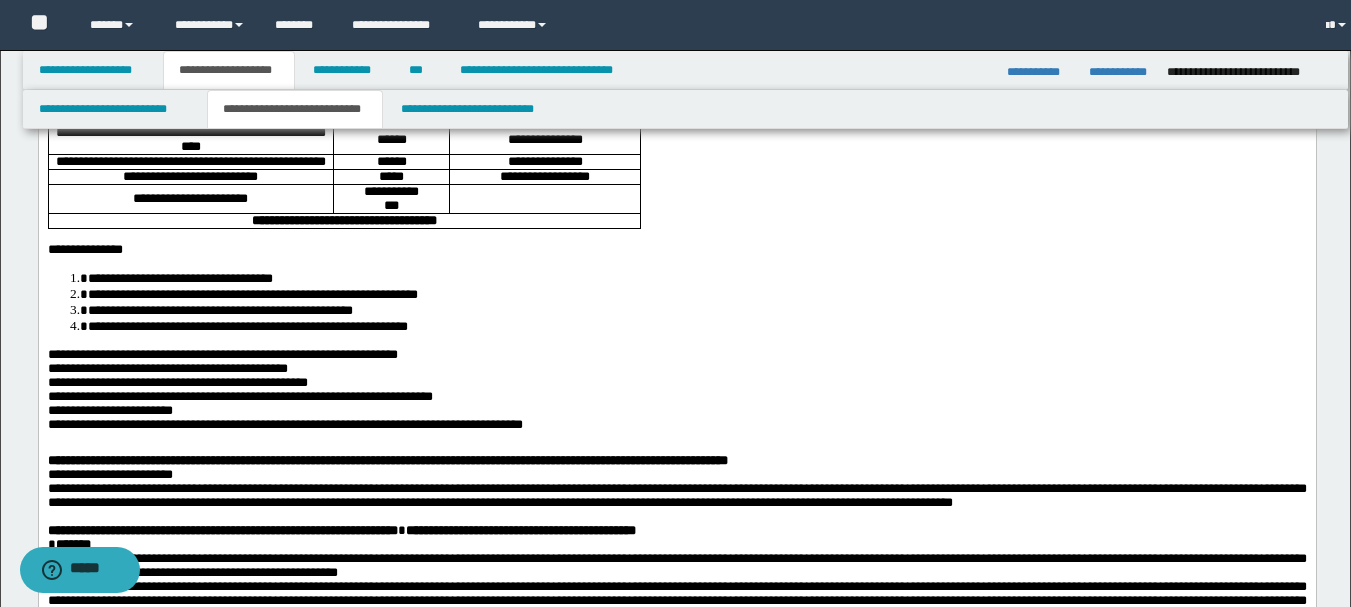 scroll, scrollTop: 531, scrollLeft: 0, axis: vertical 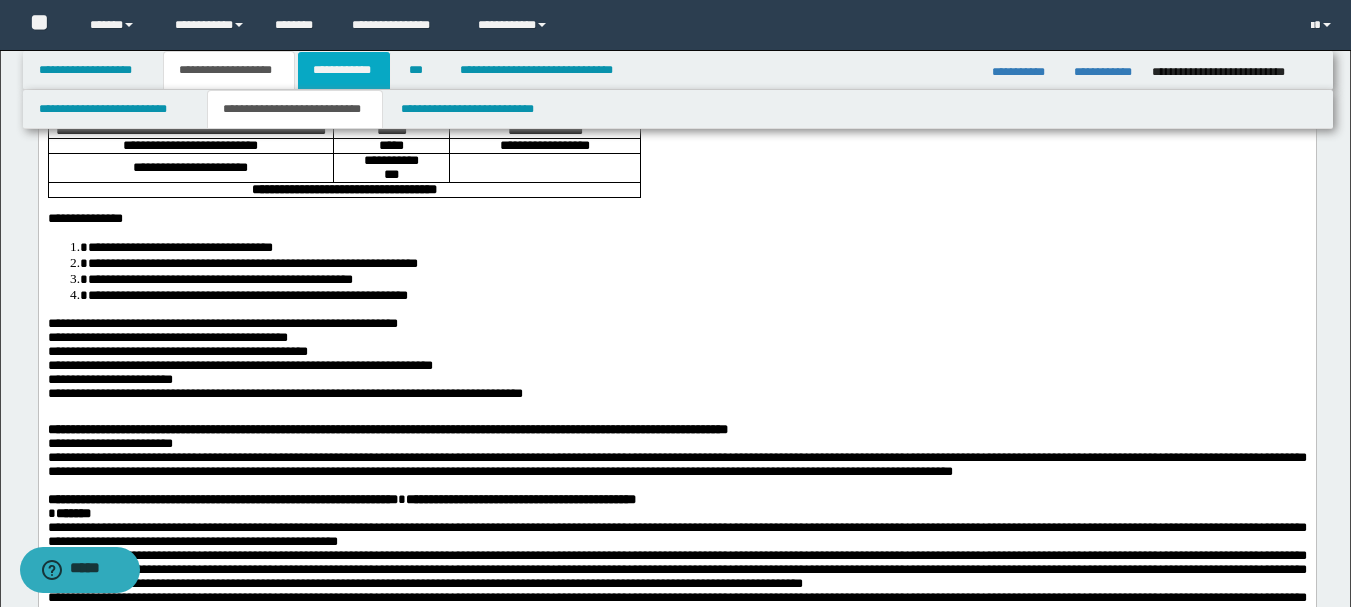 click on "**********" at bounding box center (344, 70) 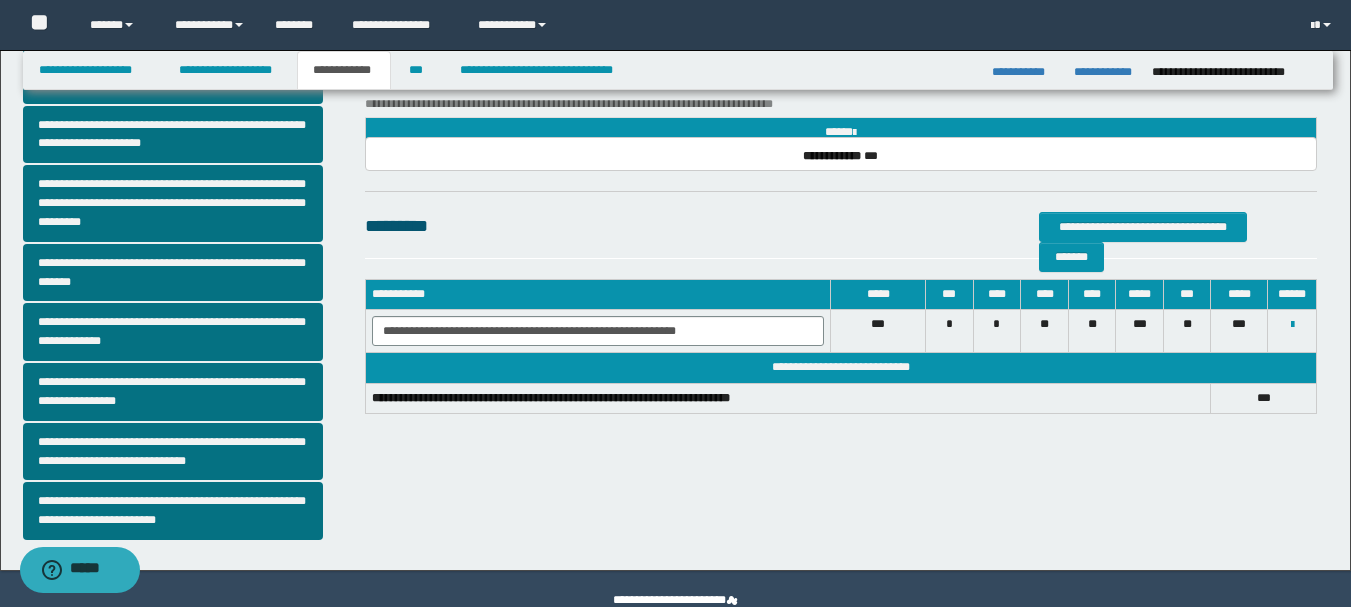 scroll, scrollTop: 0, scrollLeft: 0, axis: both 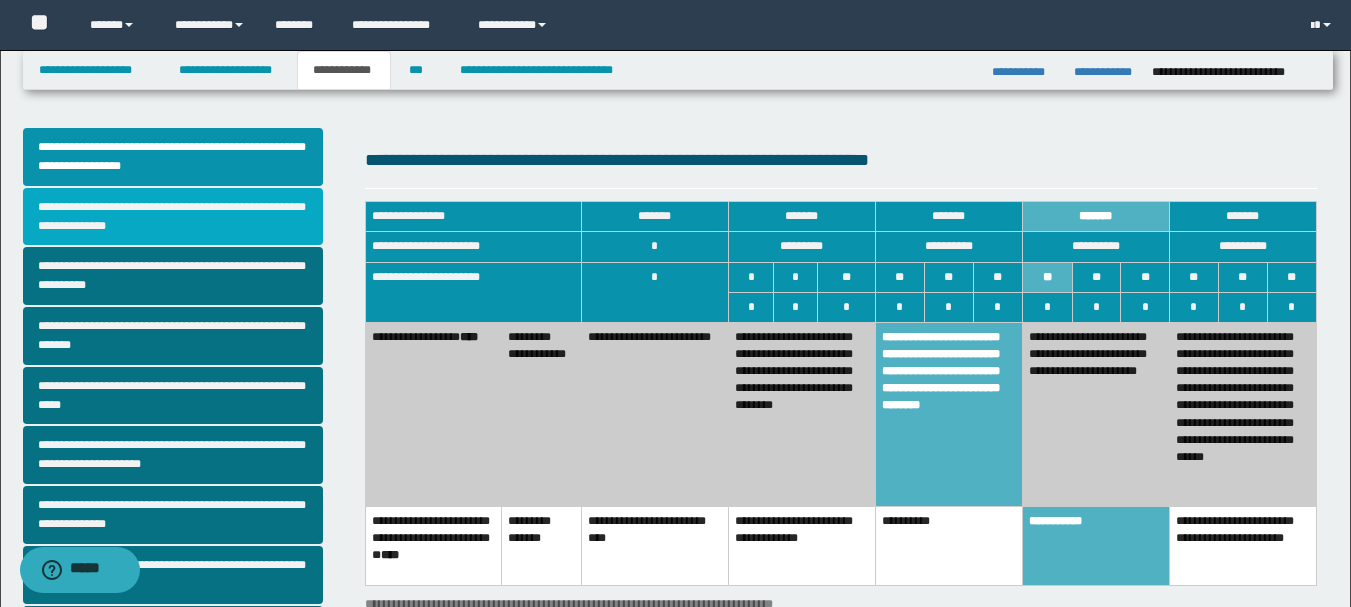 click on "**********" at bounding box center (173, 217) 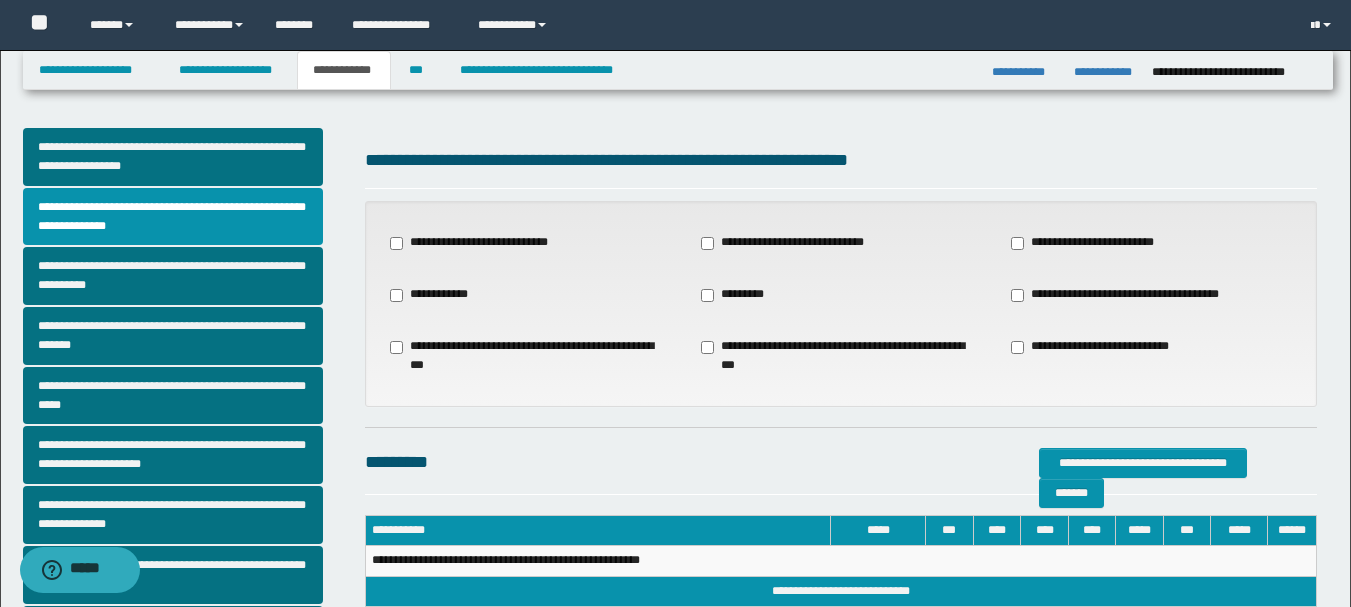 click on "**********" at bounding box center [1126, 295] 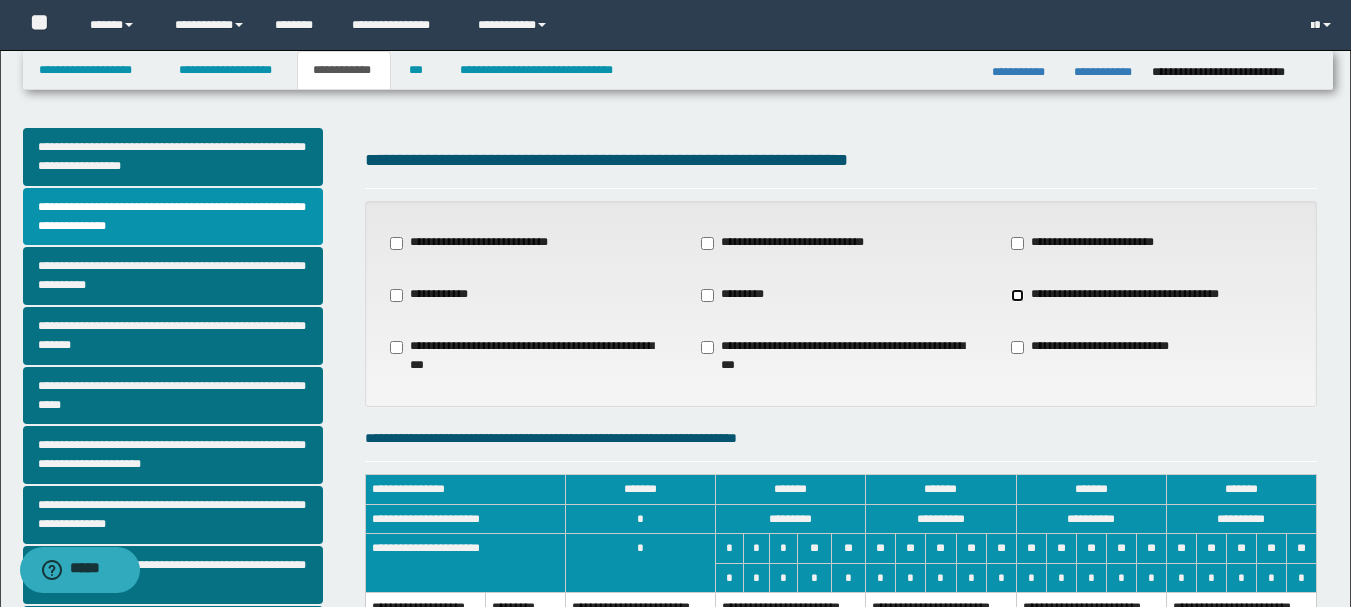 scroll, scrollTop: 200, scrollLeft: 0, axis: vertical 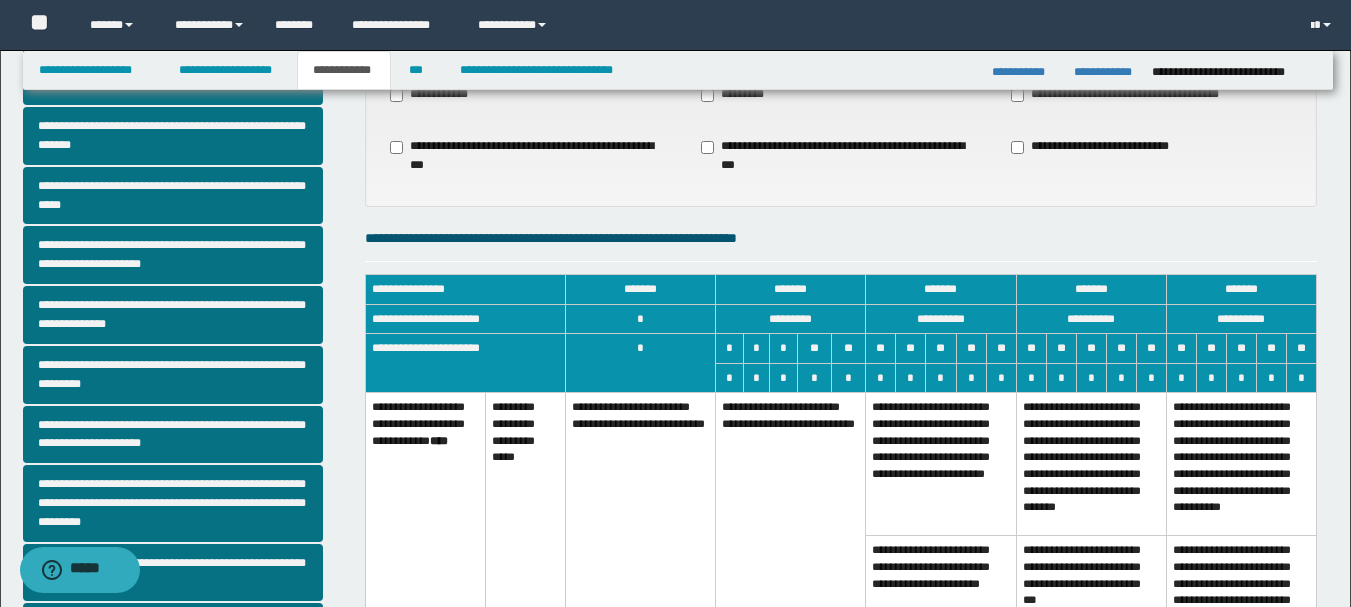click on "**********" at bounding box center [791, 526] 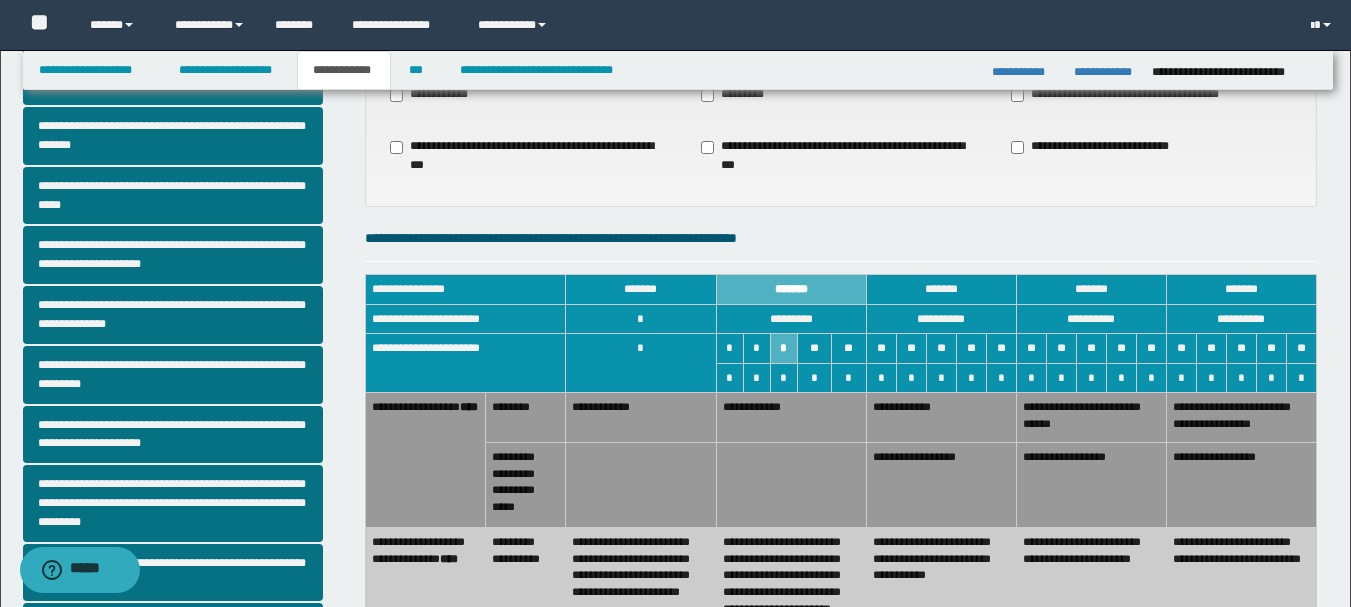 scroll, scrollTop: 400, scrollLeft: 0, axis: vertical 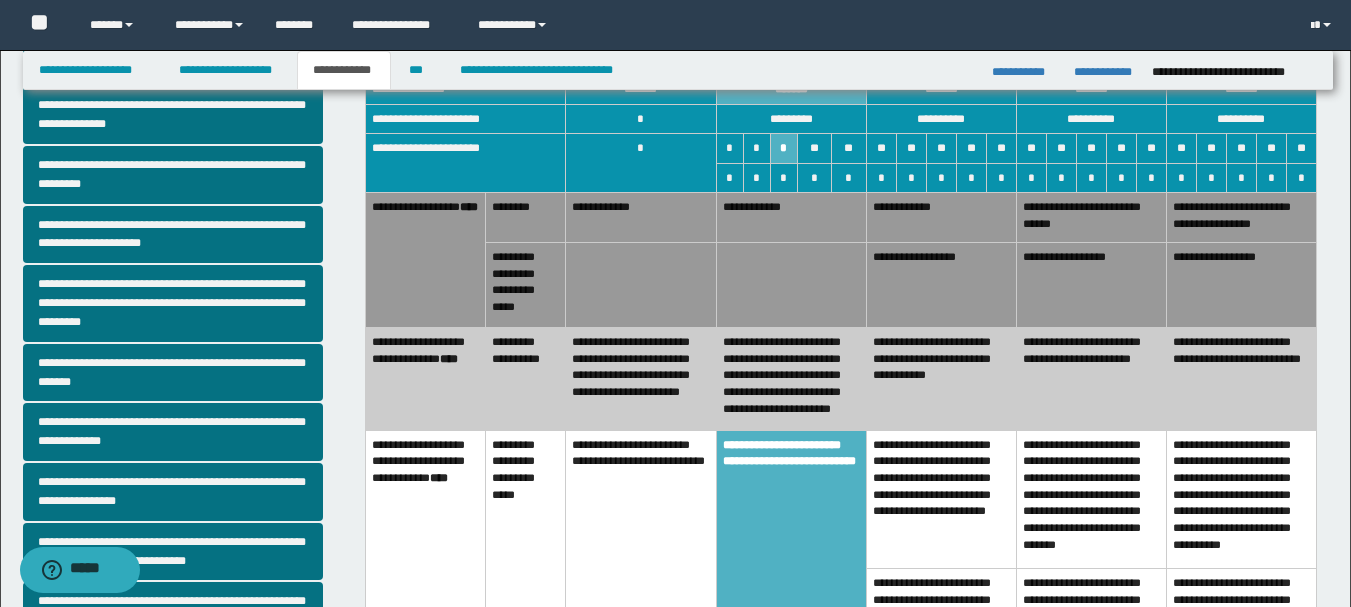 click on "**********" at bounding box center [941, 284] 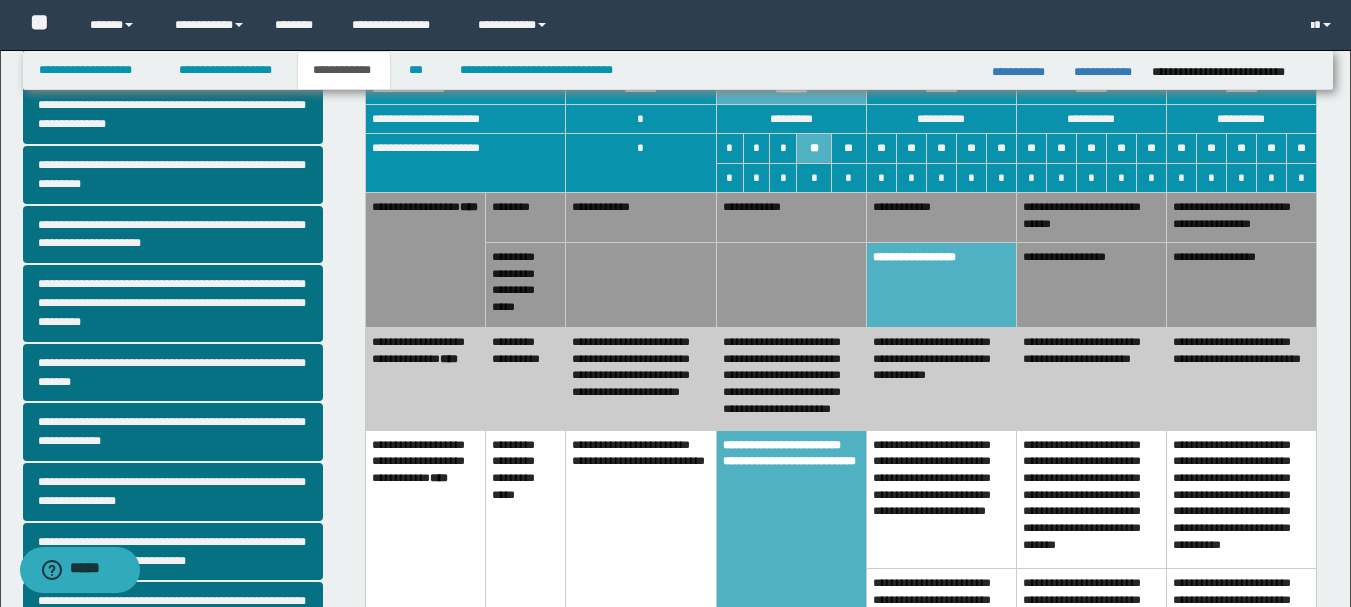 click on "**********" at bounding box center [941, 217] 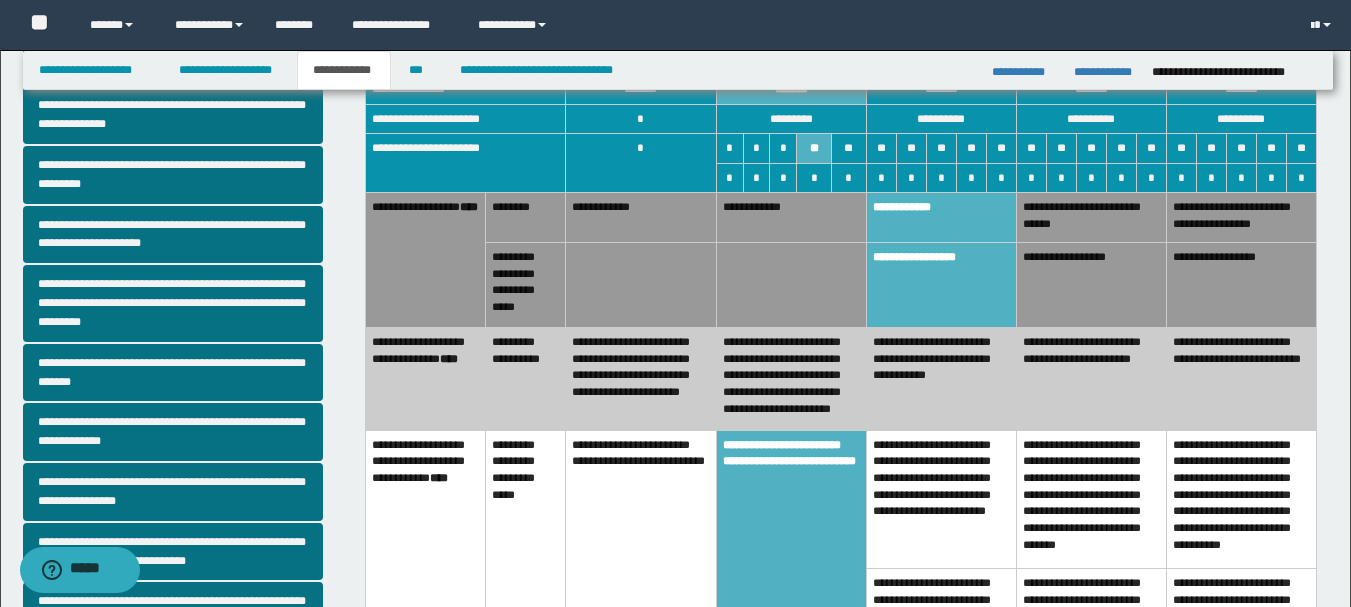 click on "**********" at bounding box center [1091, 379] 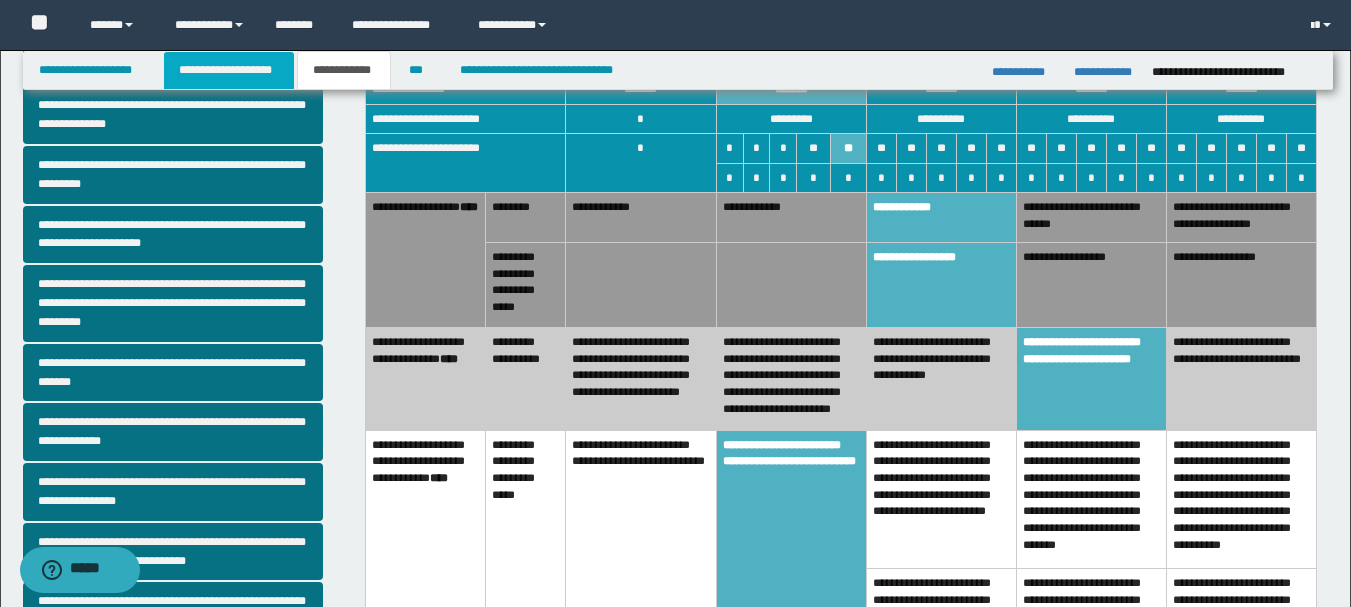 click on "**********" at bounding box center [229, 70] 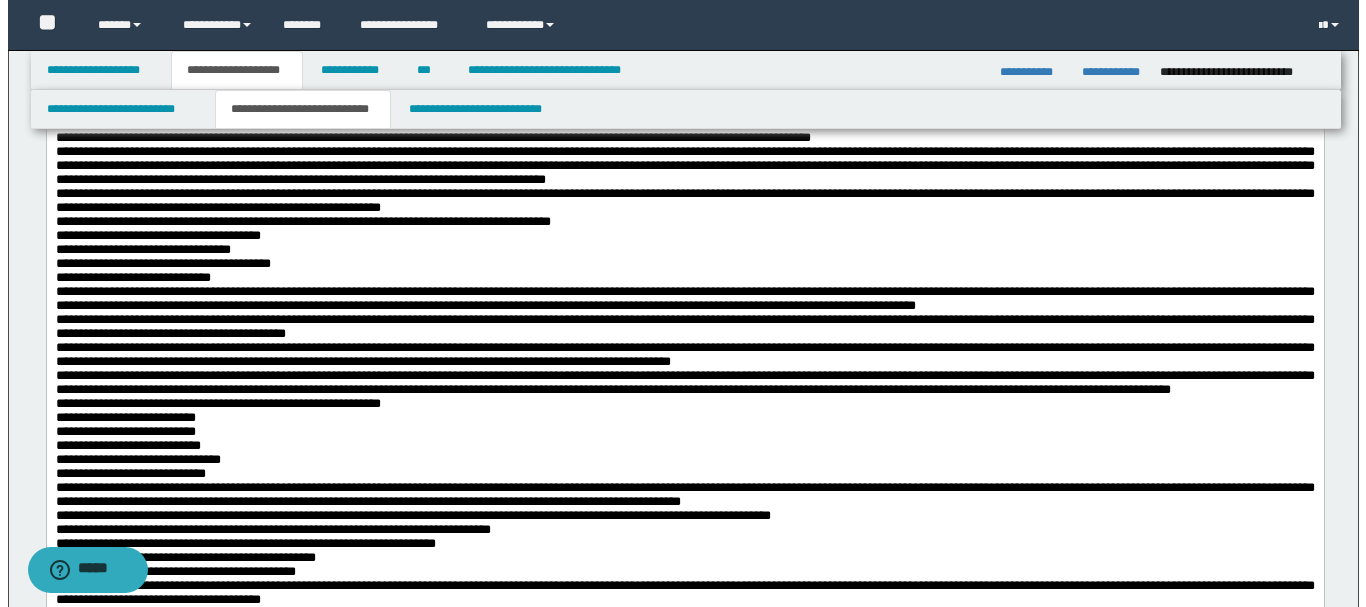 scroll, scrollTop: 1231, scrollLeft: 0, axis: vertical 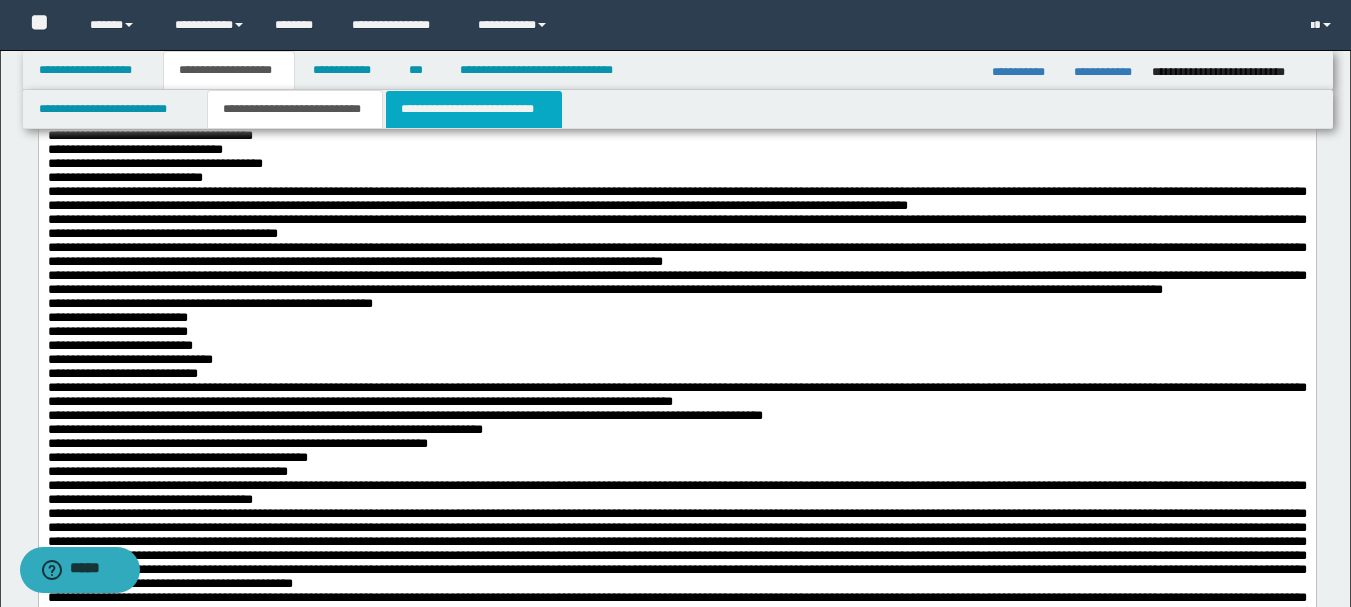 click on "**********" at bounding box center (474, 109) 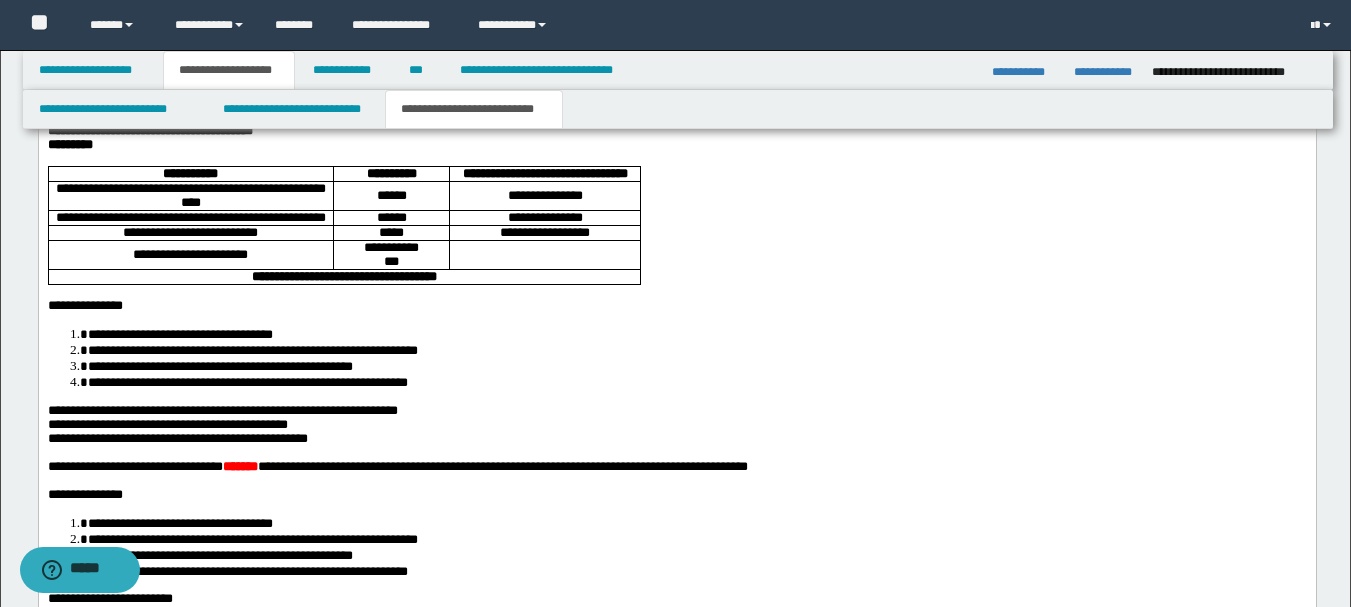 scroll, scrollTop: 2631, scrollLeft: 0, axis: vertical 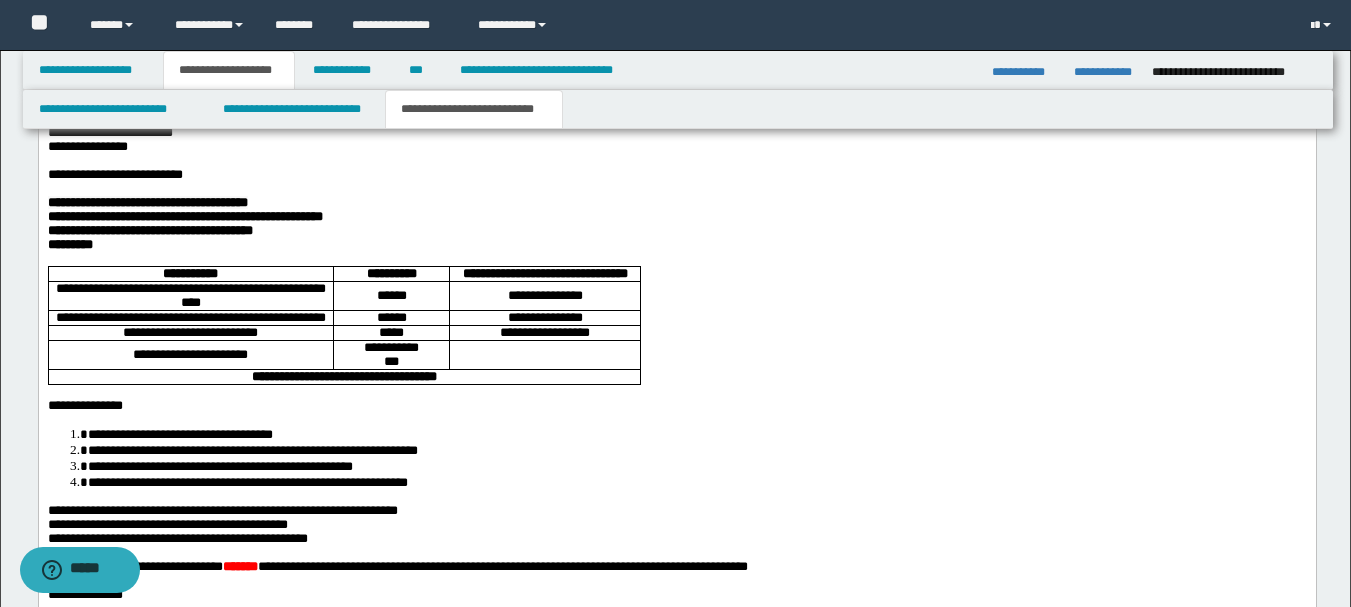 click on "**********" at bounding box center [676, 50] 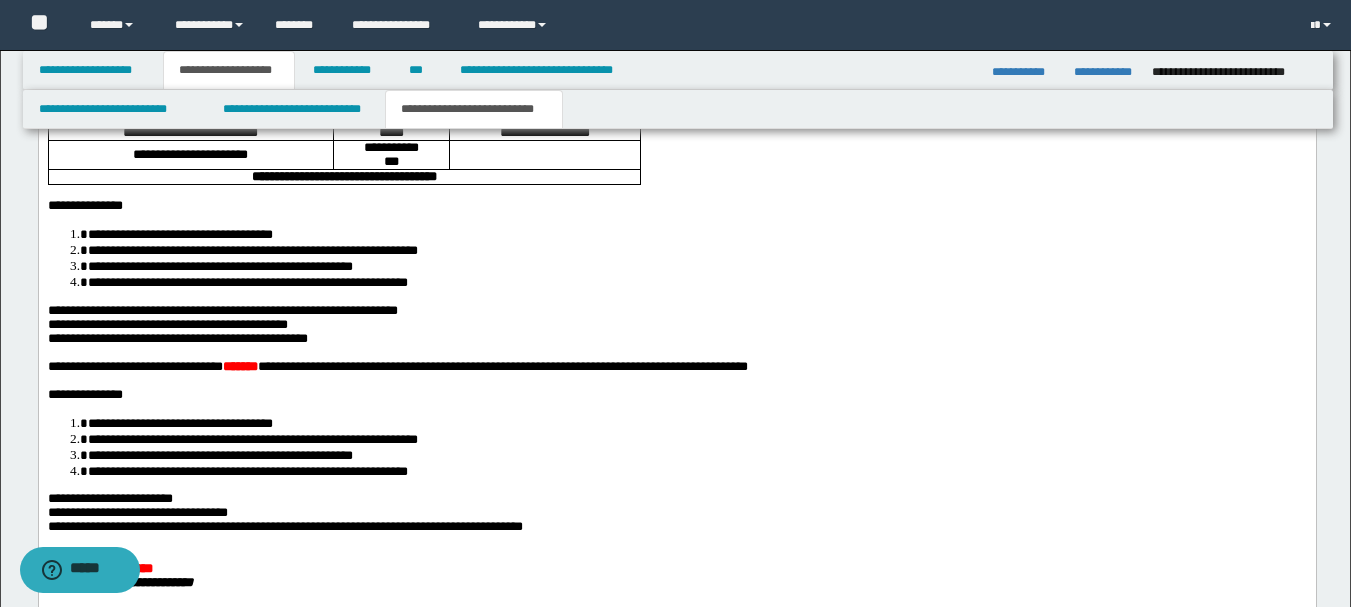 scroll, scrollTop: 2631, scrollLeft: 0, axis: vertical 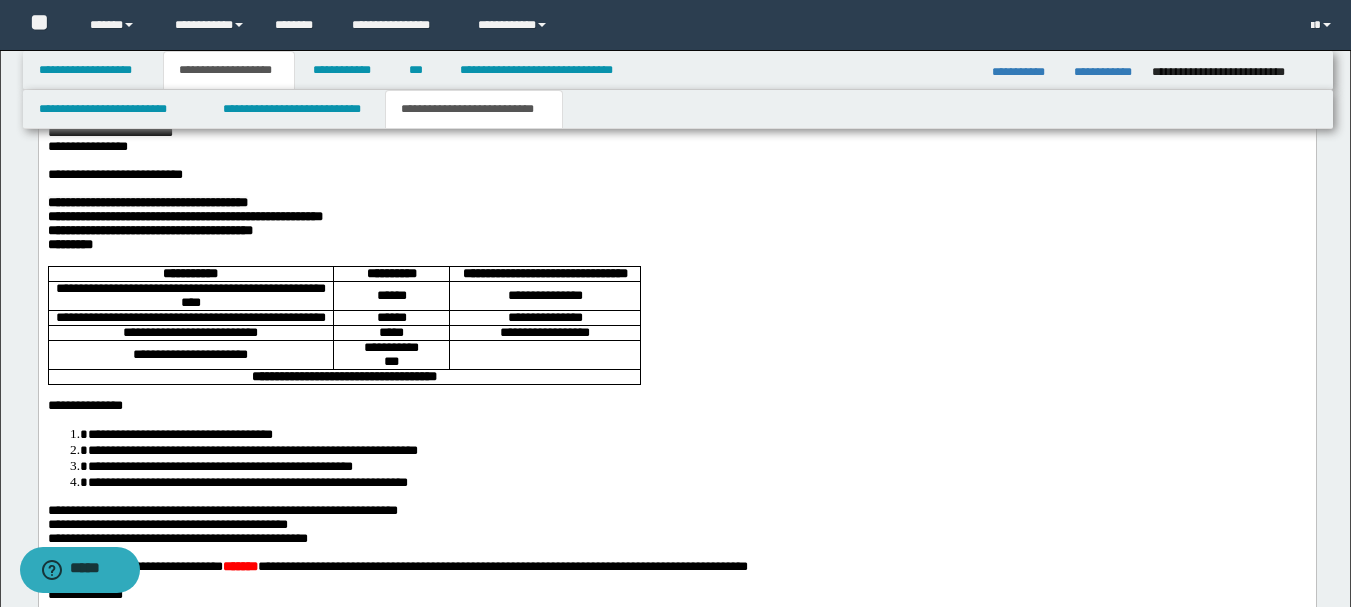 click on "**********" at bounding box center [676, 78] 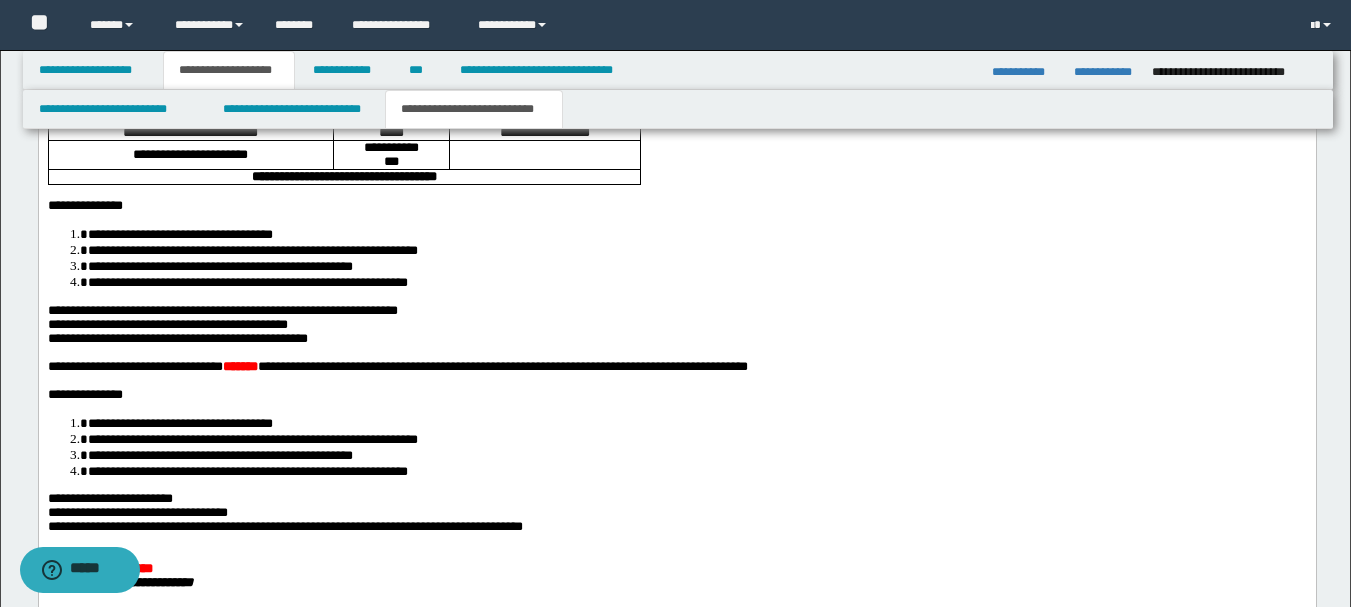 click on "**********" at bounding box center (217, -123) 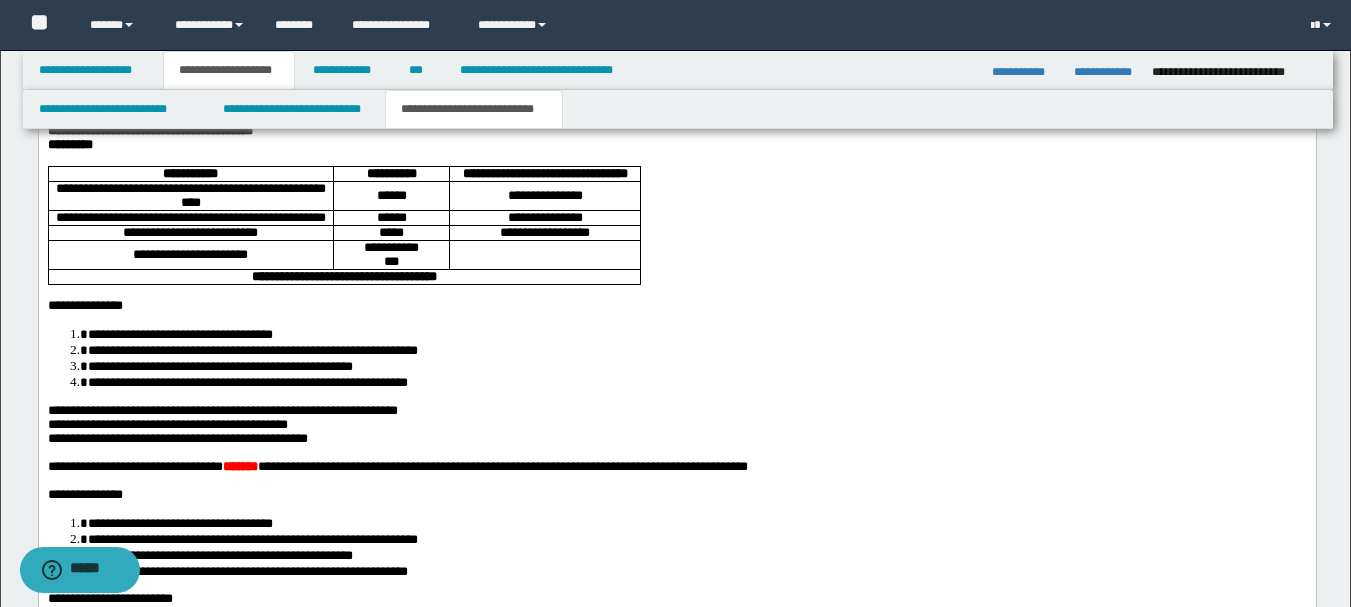 click on "**********" at bounding box center (676, -22) 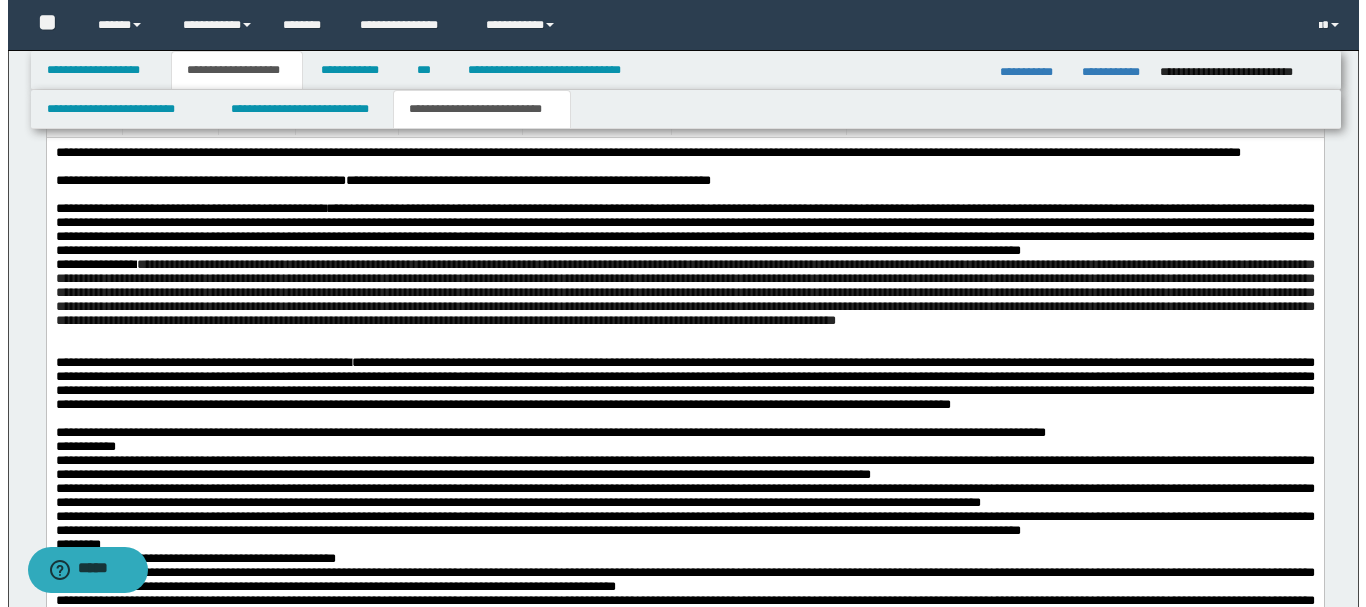 scroll, scrollTop: 1231, scrollLeft: 0, axis: vertical 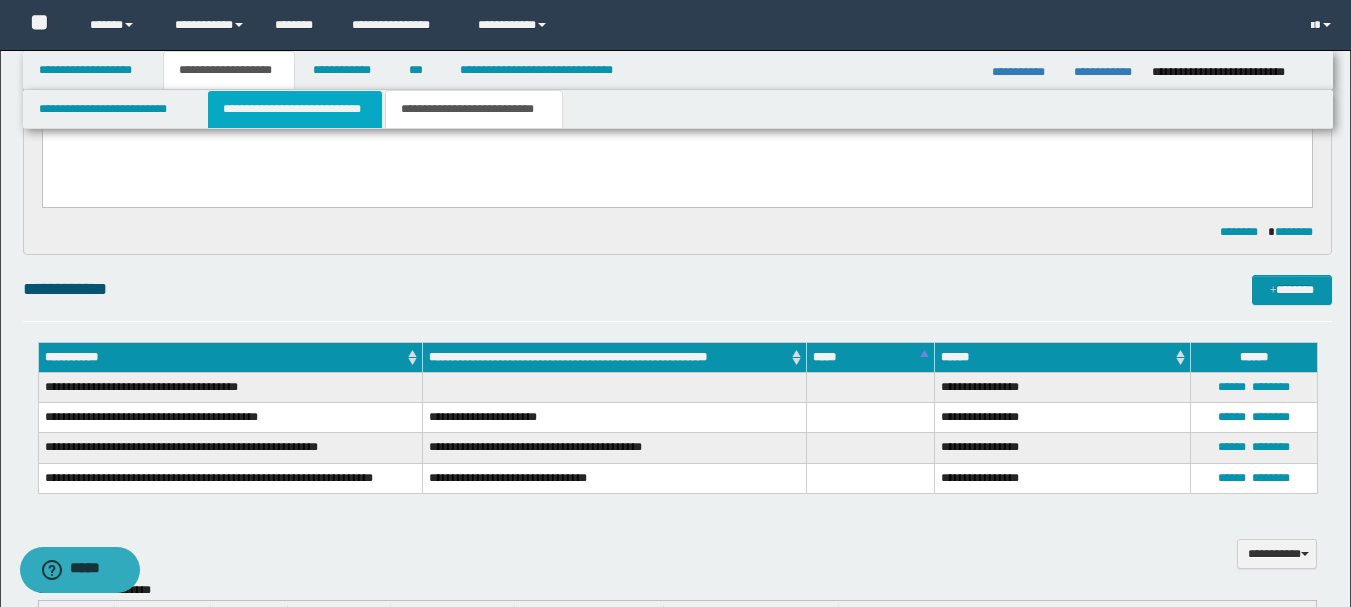 click on "**********" at bounding box center [295, 109] 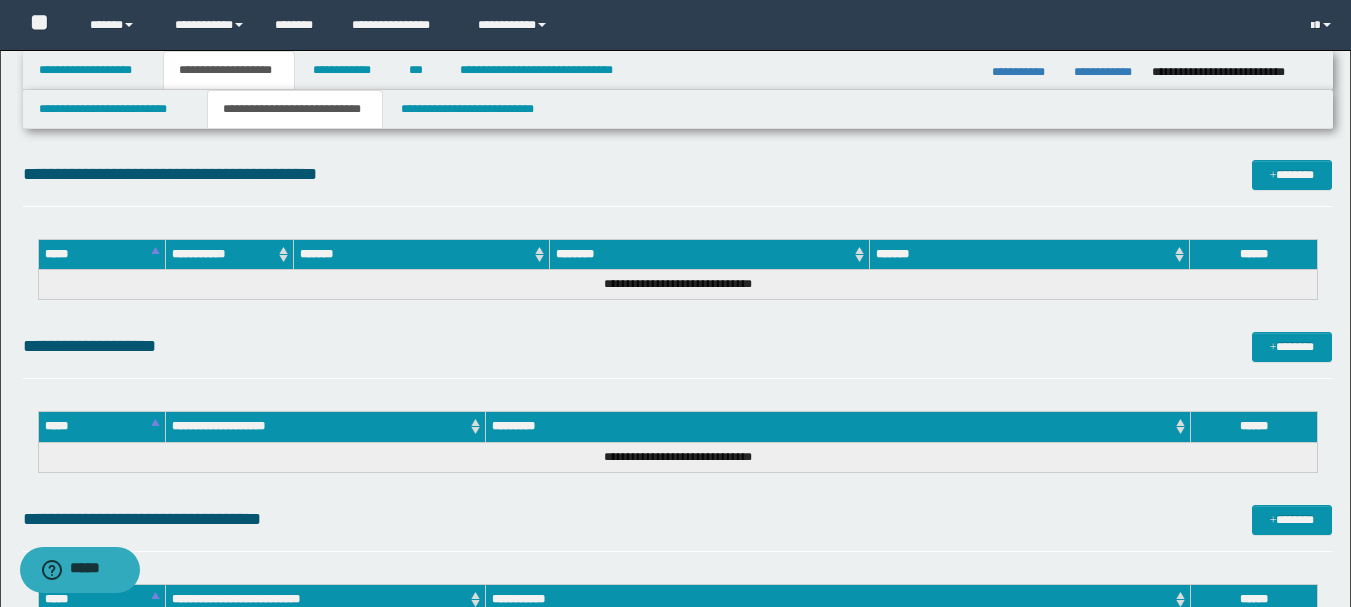 scroll, scrollTop: 3831, scrollLeft: 0, axis: vertical 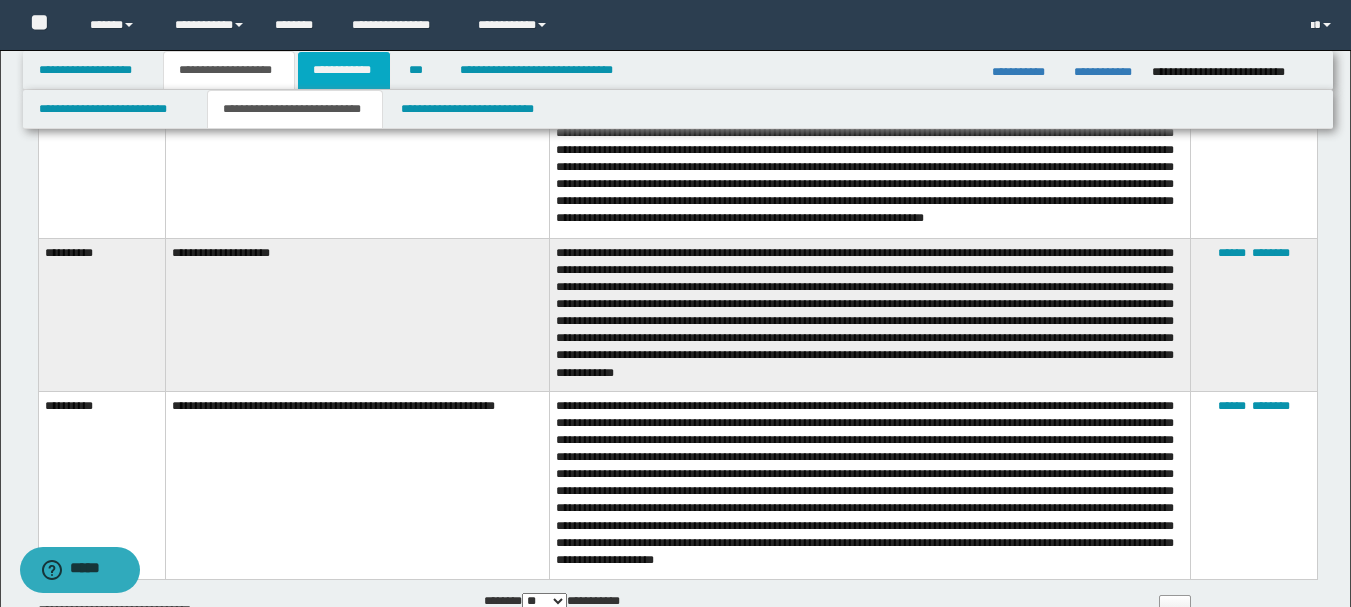 click on "**********" at bounding box center [344, 70] 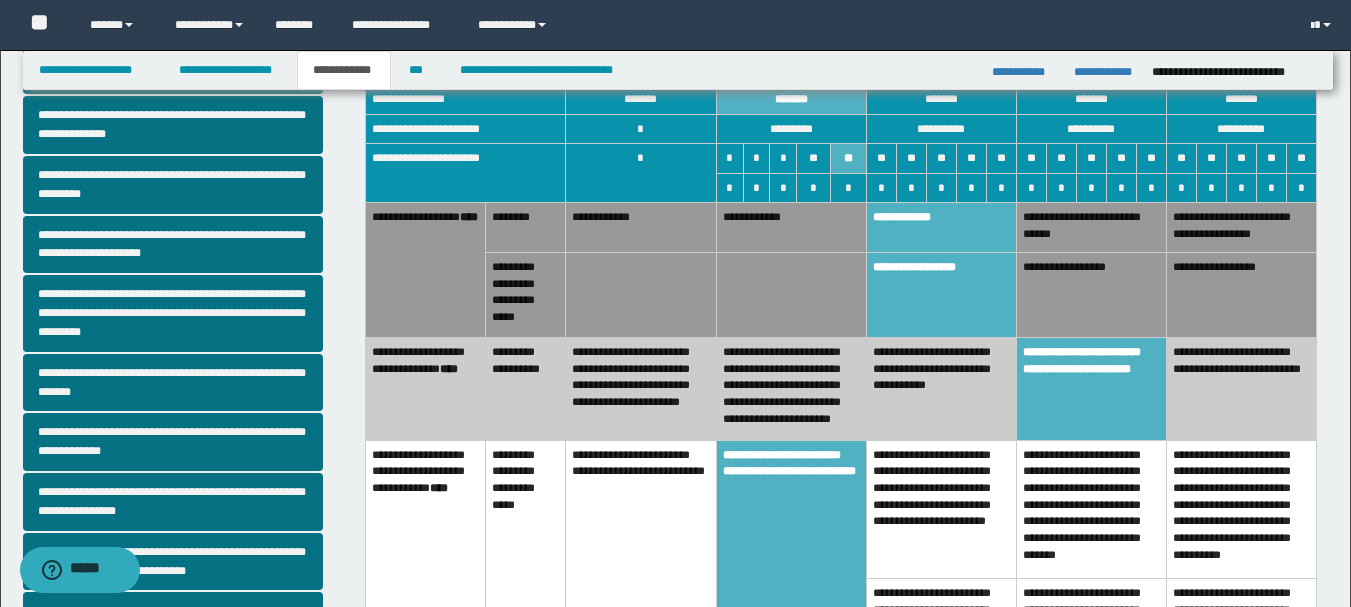 scroll, scrollTop: 0, scrollLeft: 0, axis: both 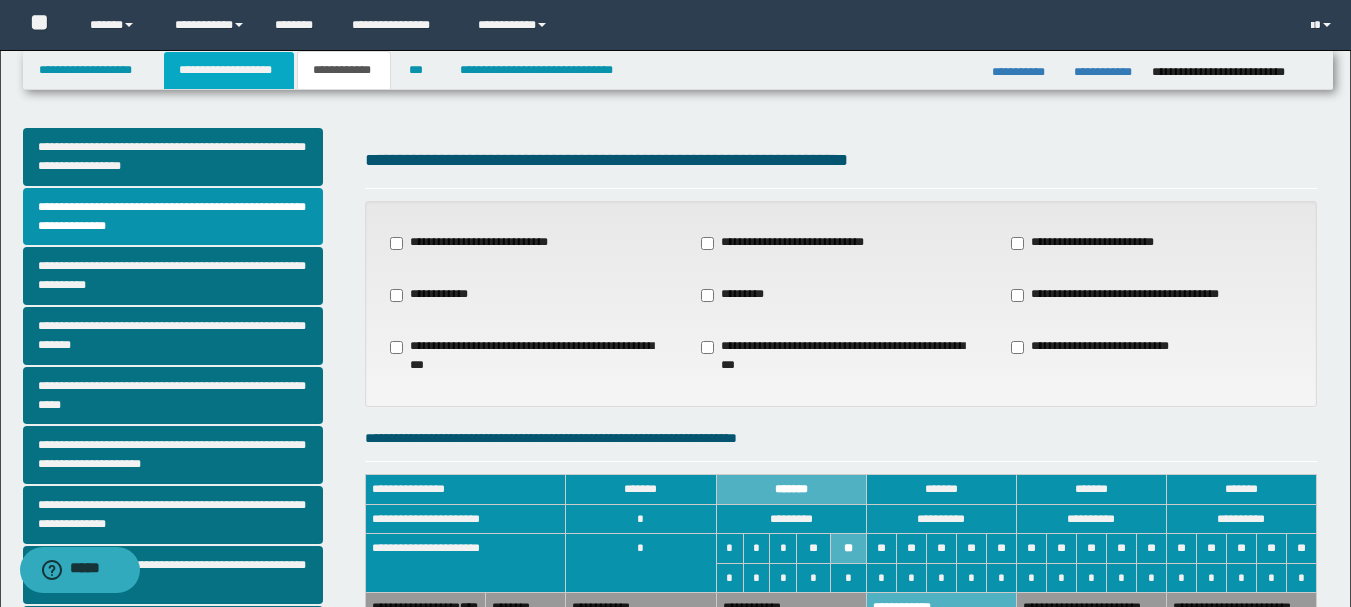 click on "**********" at bounding box center [229, 70] 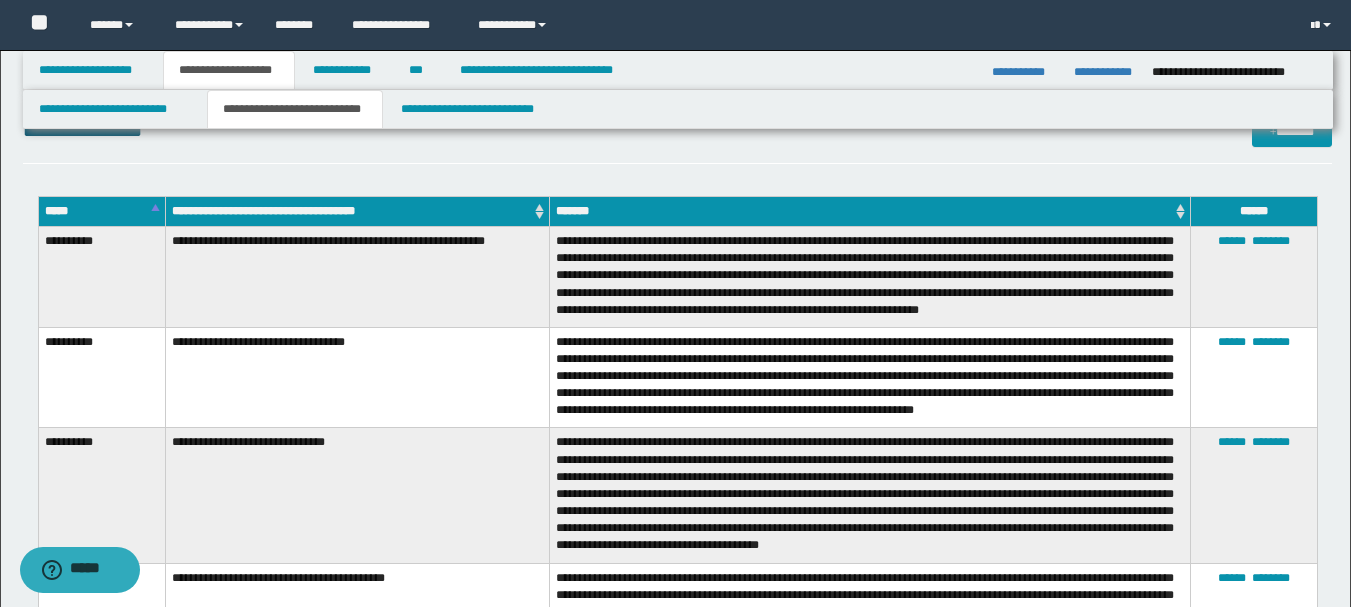 scroll, scrollTop: 3400, scrollLeft: 0, axis: vertical 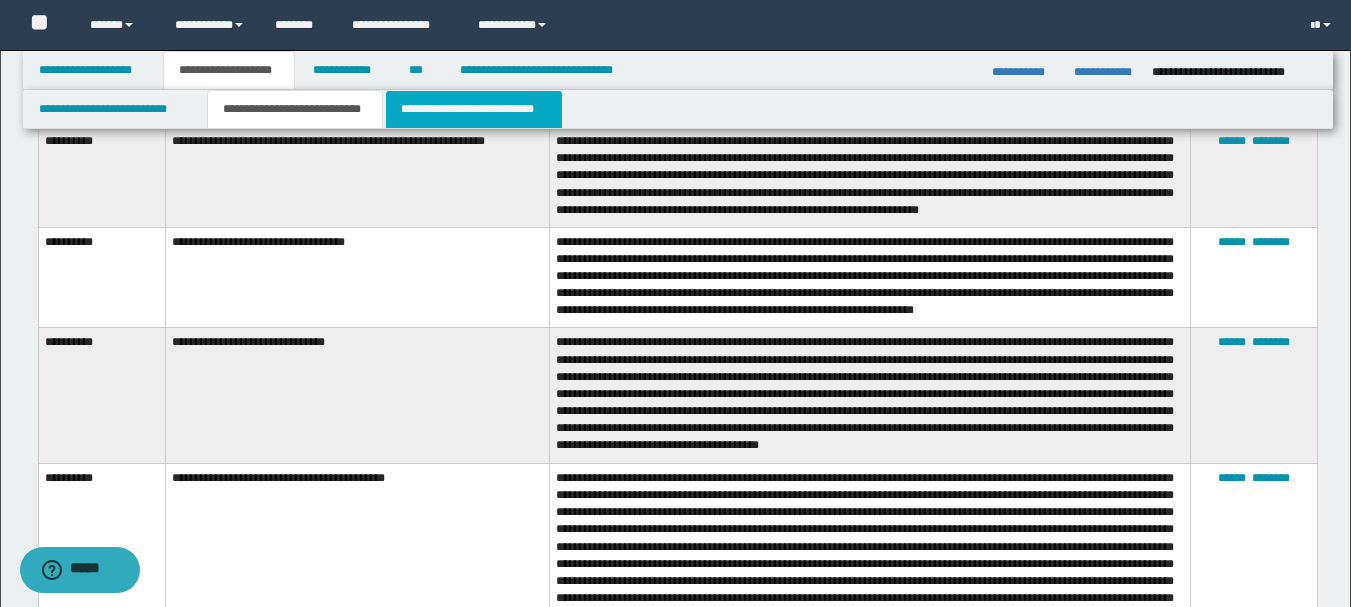 click on "**********" at bounding box center [474, 109] 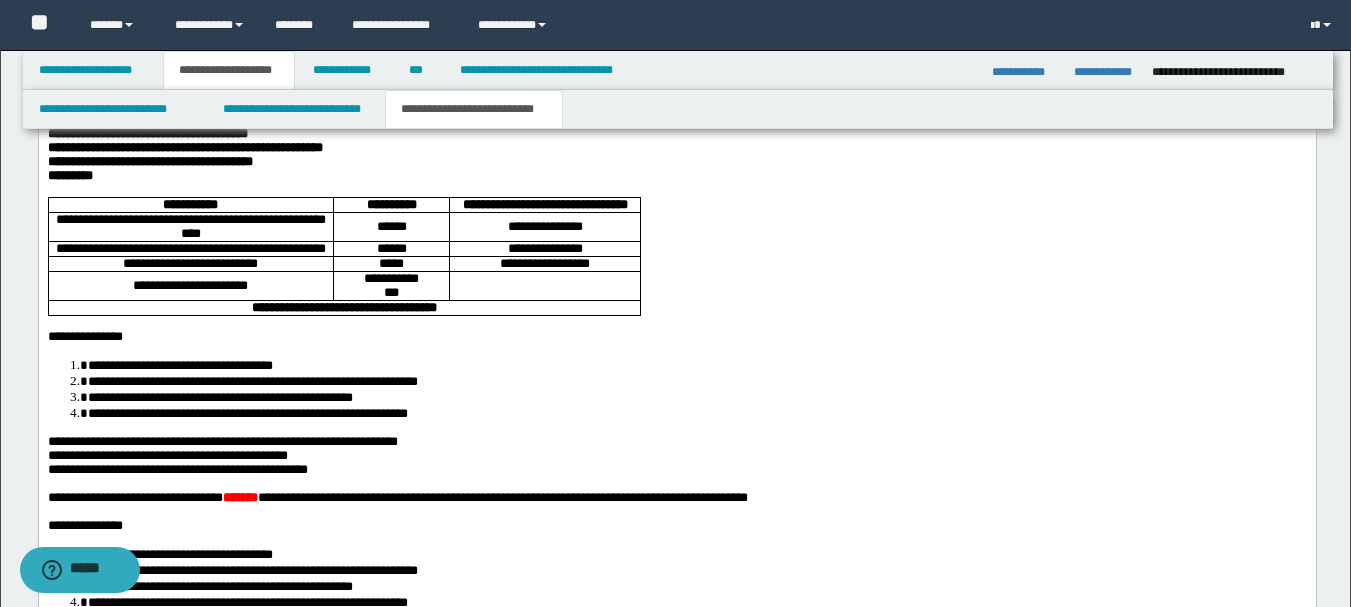 scroll, scrollTop: 2600, scrollLeft: 0, axis: vertical 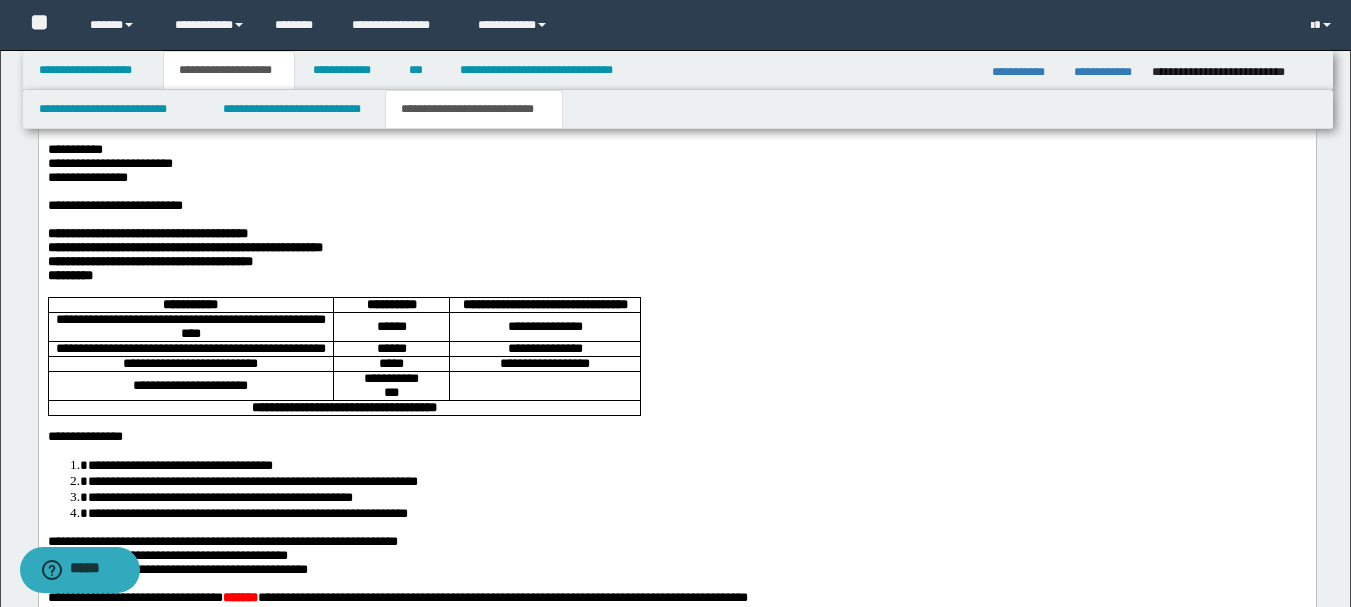 click on "**********" at bounding box center [676, 109] 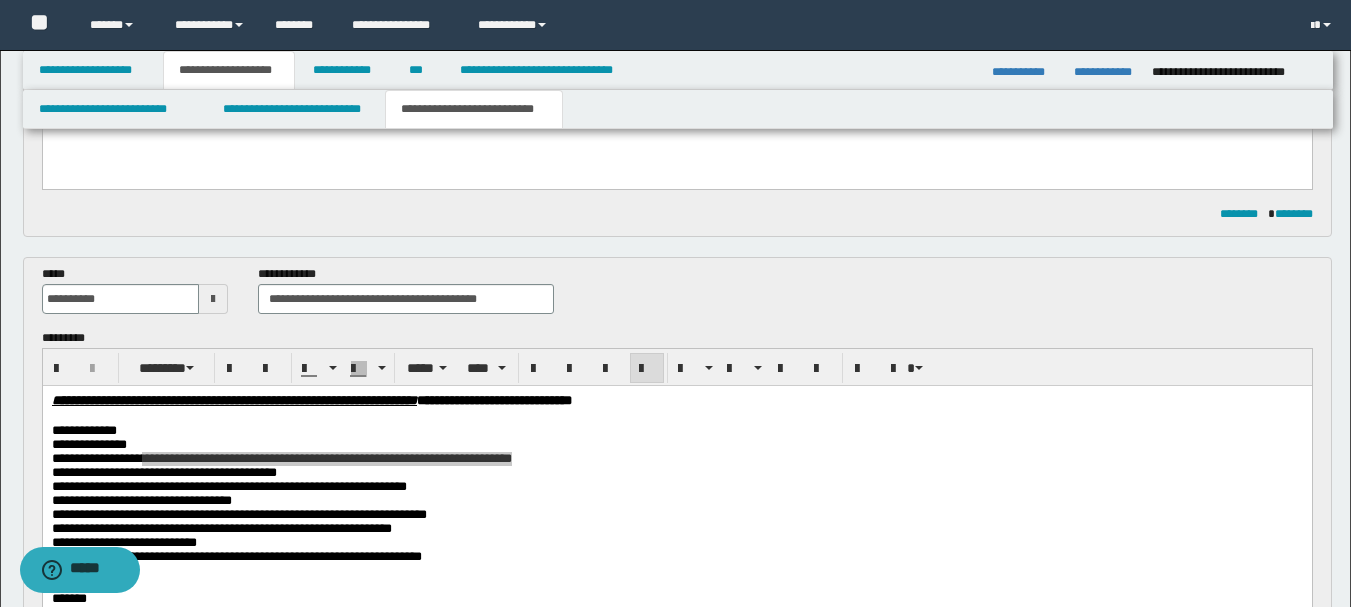 scroll, scrollTop: 100, scrollLeft: 0, axis: vertical 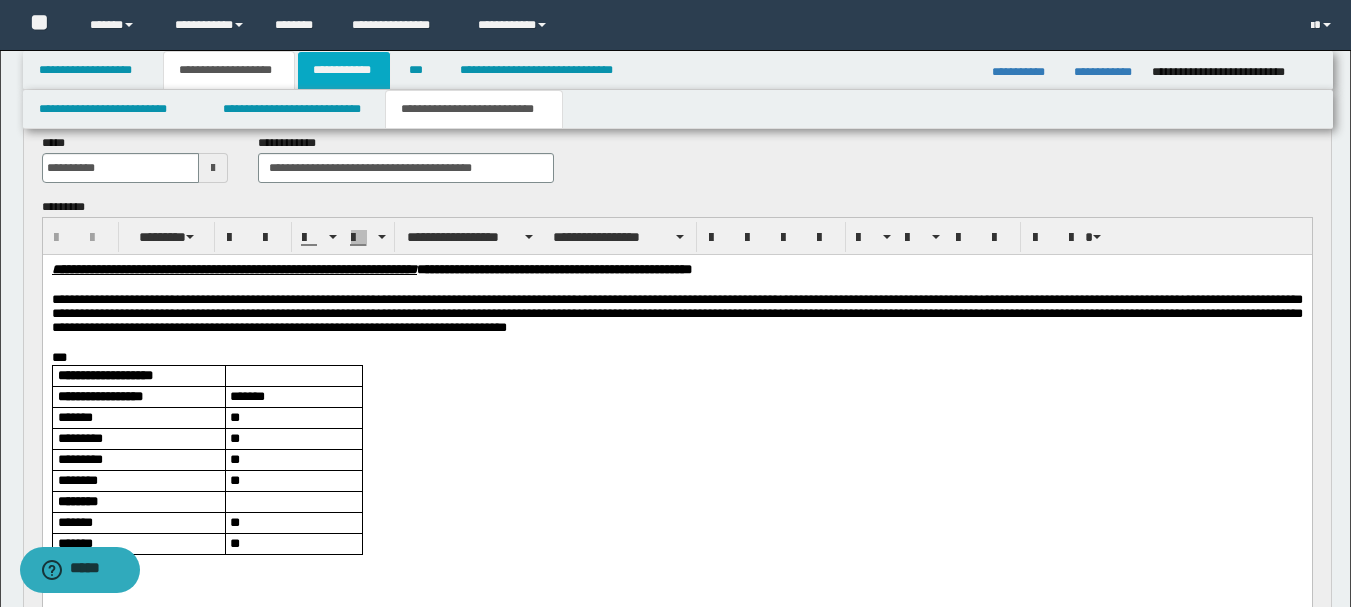 click on "**********" at bounding box center [344, 70] 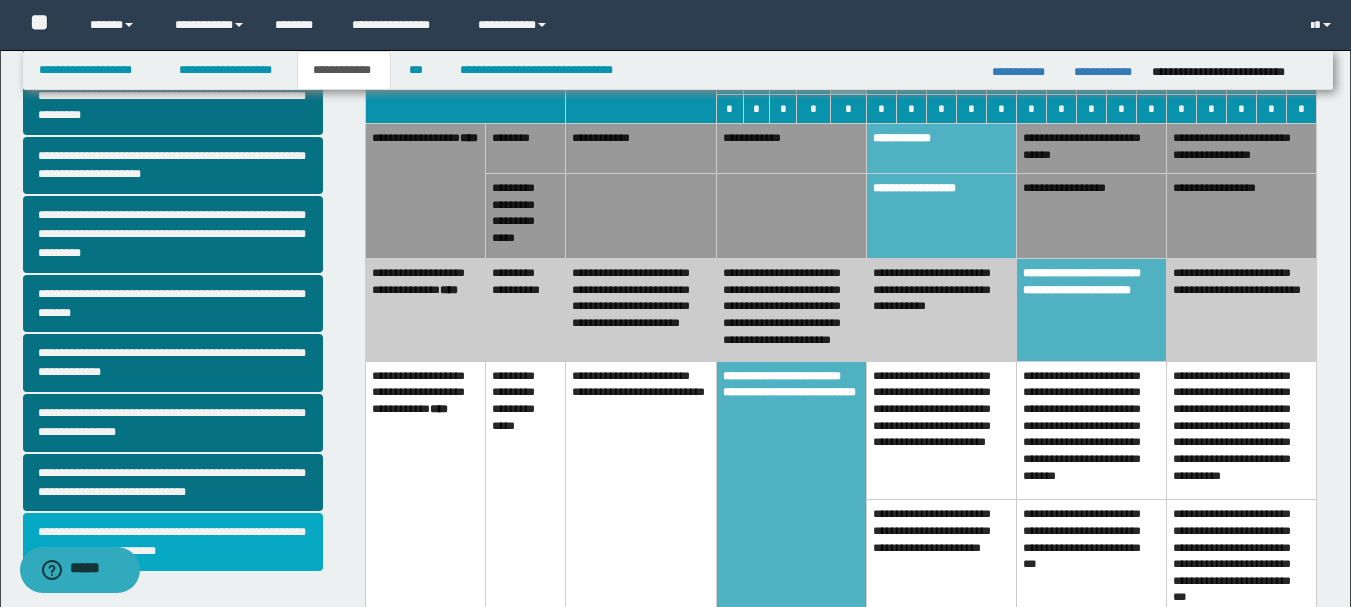 scroll, scrollTop: 569, scrollLeft: 0, axis: vertical 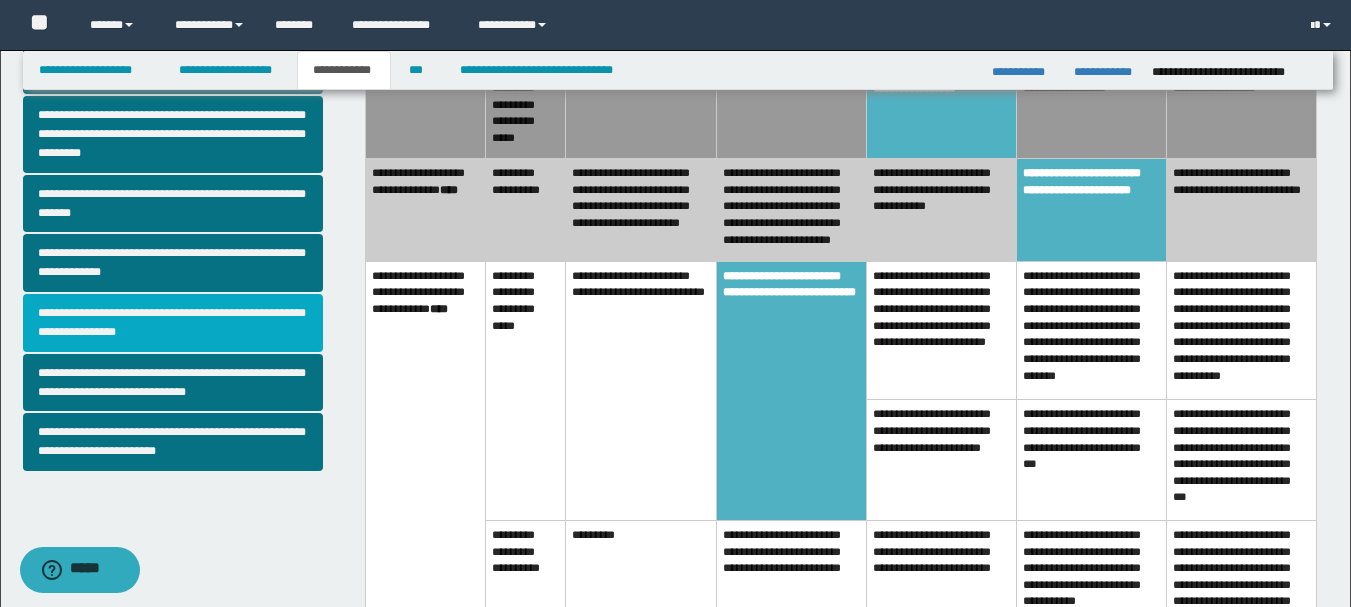 click on "**********" at bounding box center (173, 323) 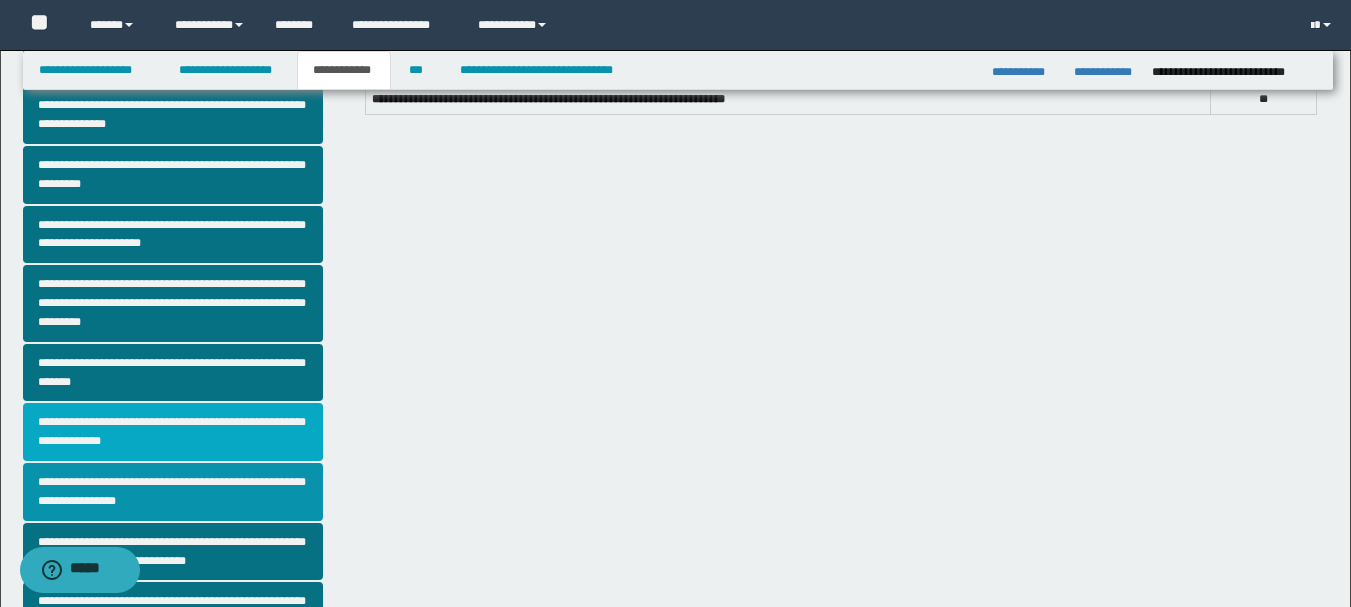scroll, scrollTop: 500, scrollLeft: 0, axis: vertical 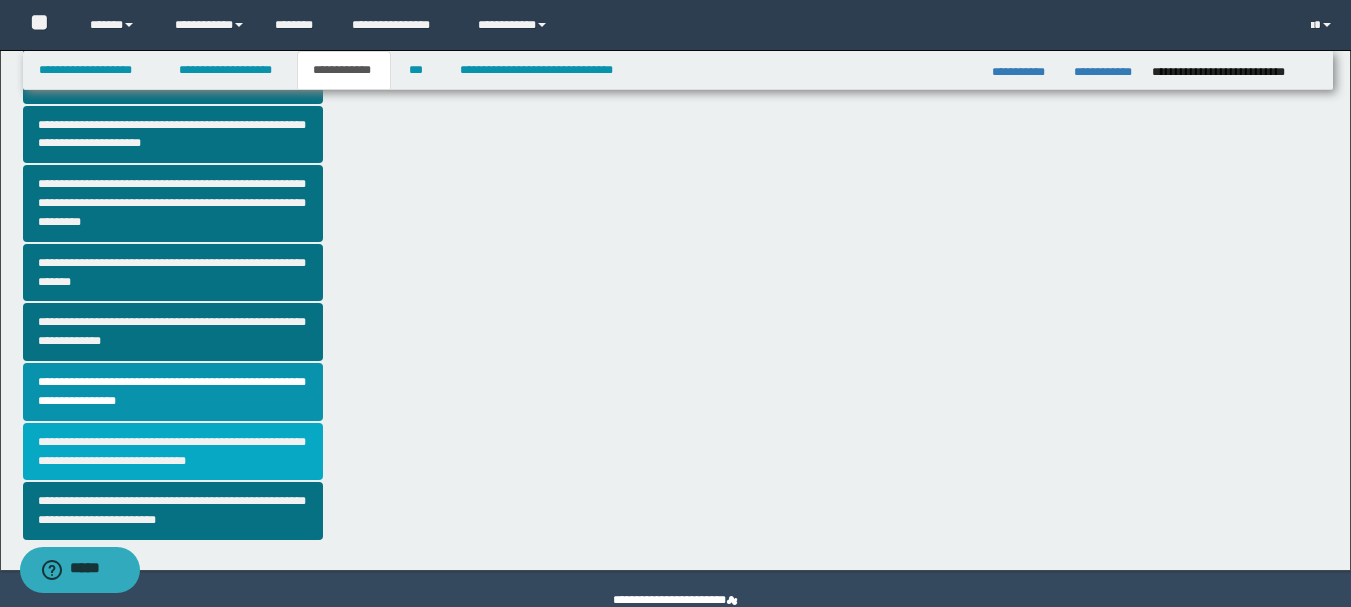 click on "**********" at bounding box center [173, 452] 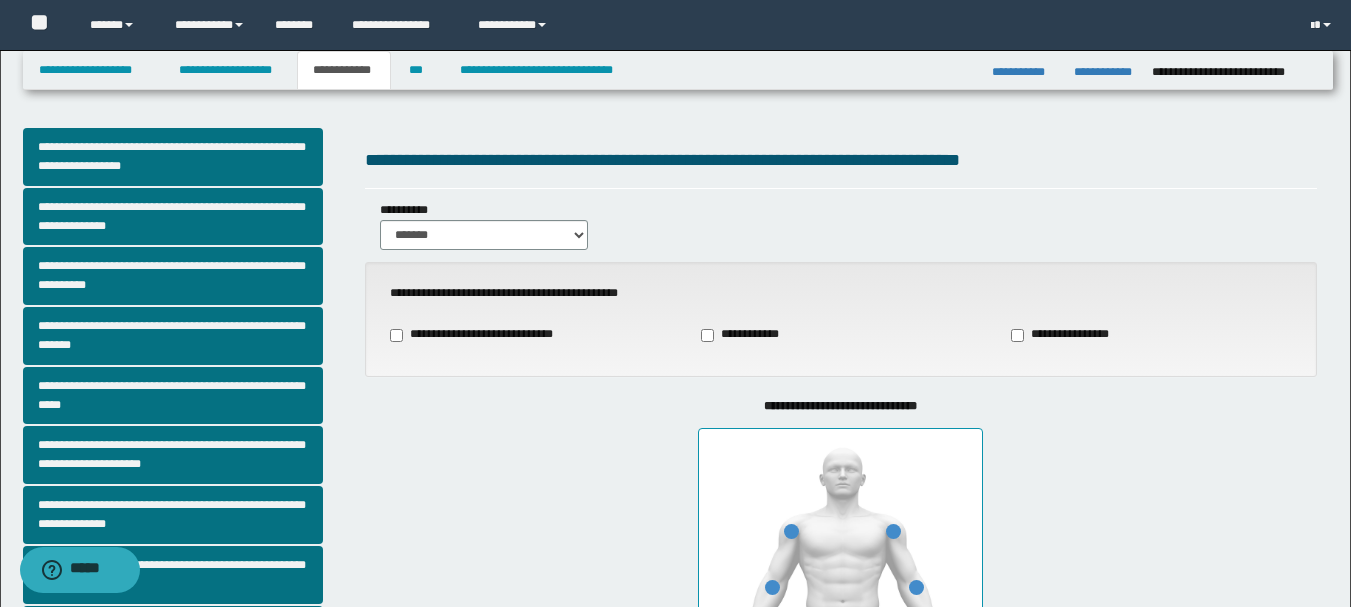 scroll, scrollTop: 200, scrollLeft: 0, axis: vertical 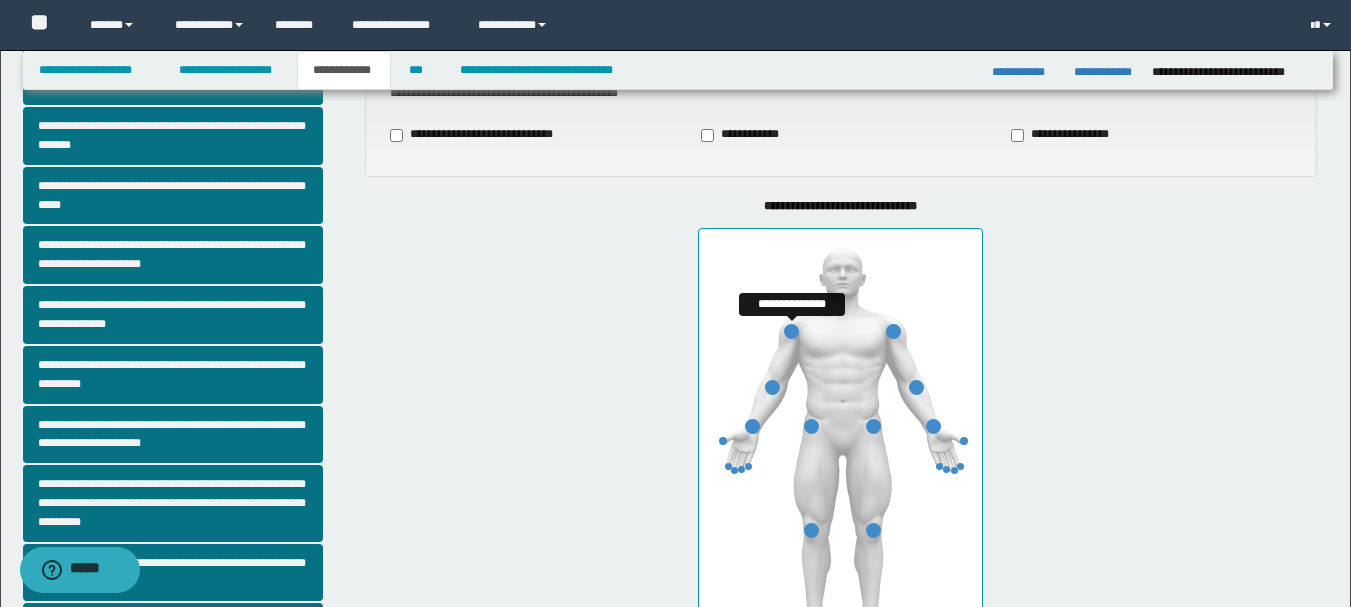 click at bounding box center [791, 331] 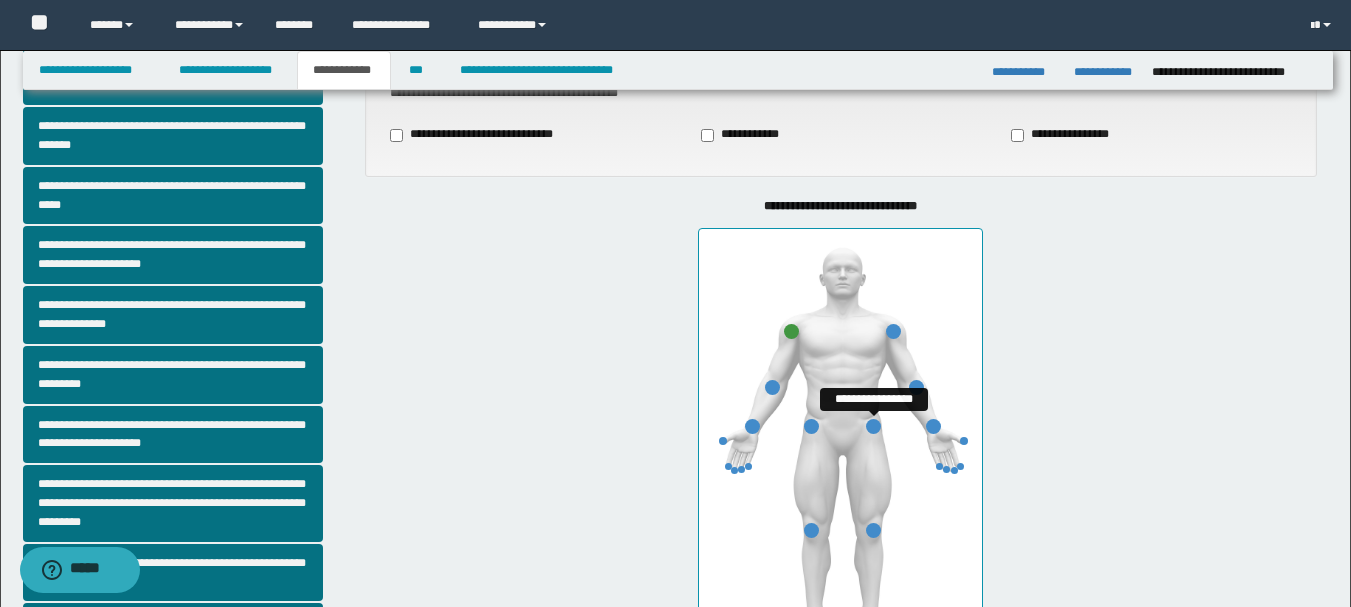 scroll, scrollTop: 500, scrollLeft: 0, axis: vertical 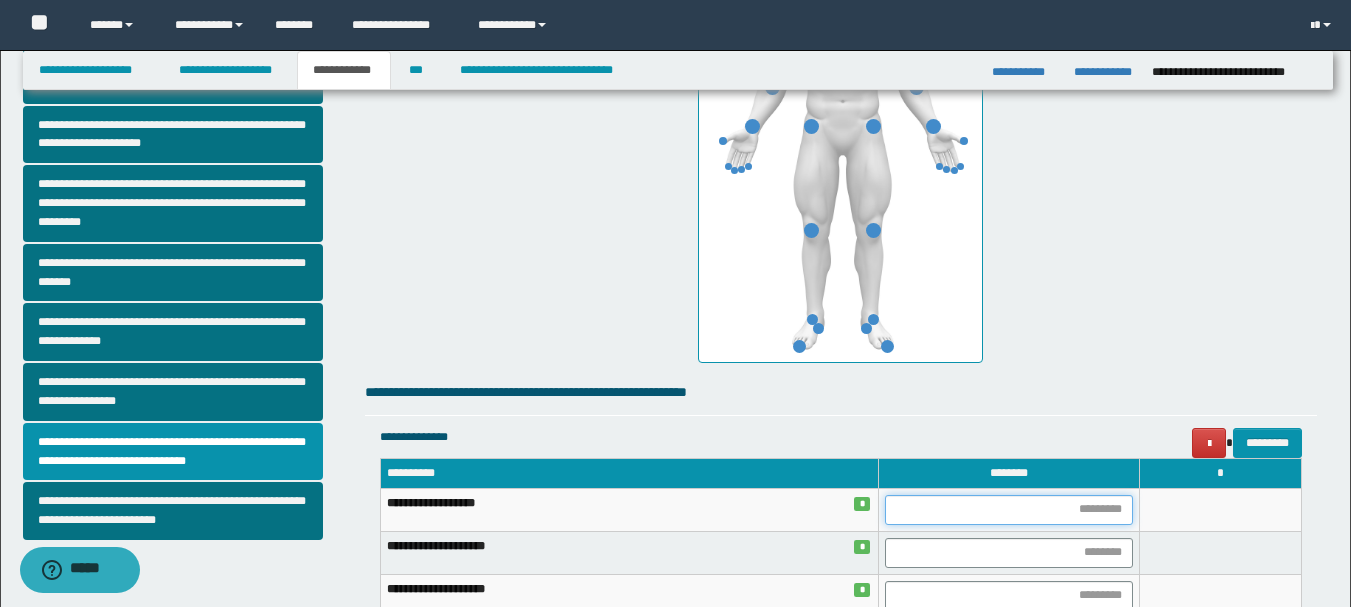 click at bounding box center [1009, 510] 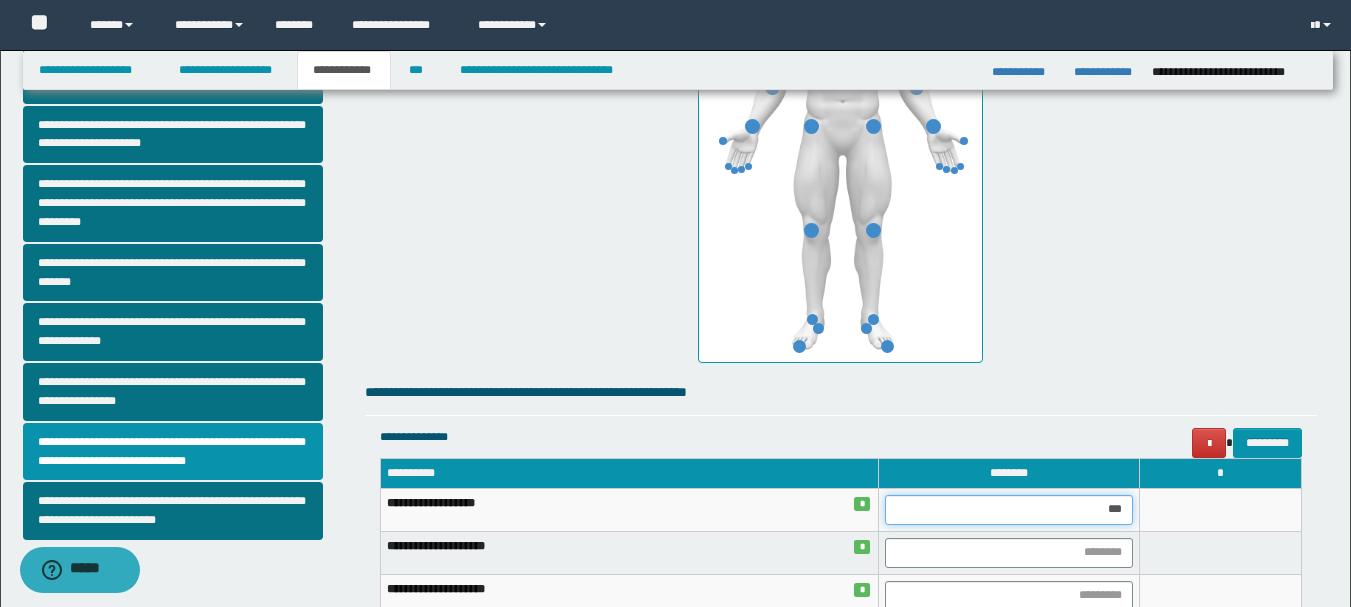 type on "**" 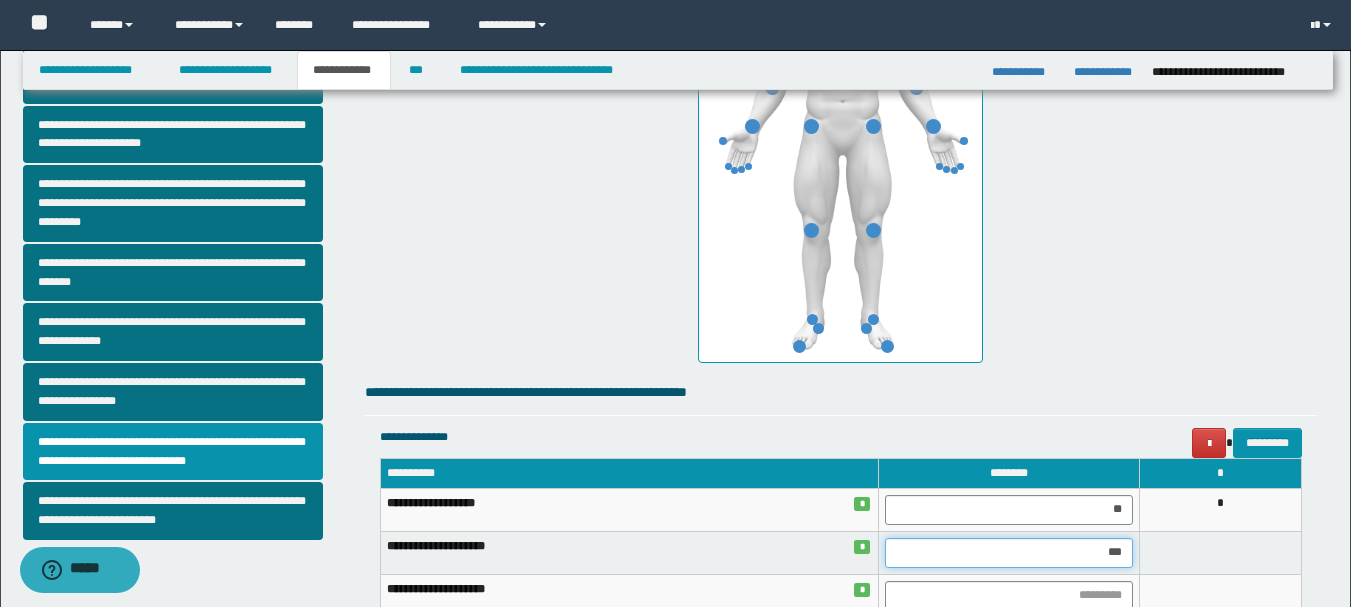 type on "**" 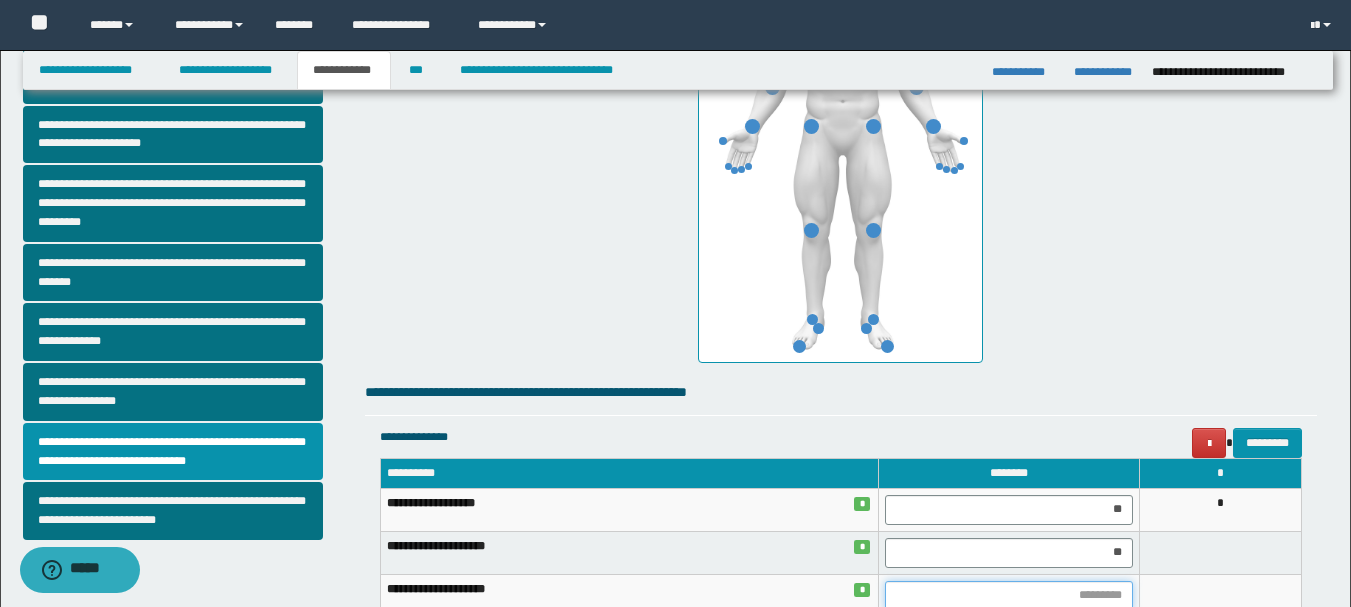 scroll, scrollTop: 504, scrollLeft: 0, axis: vertical 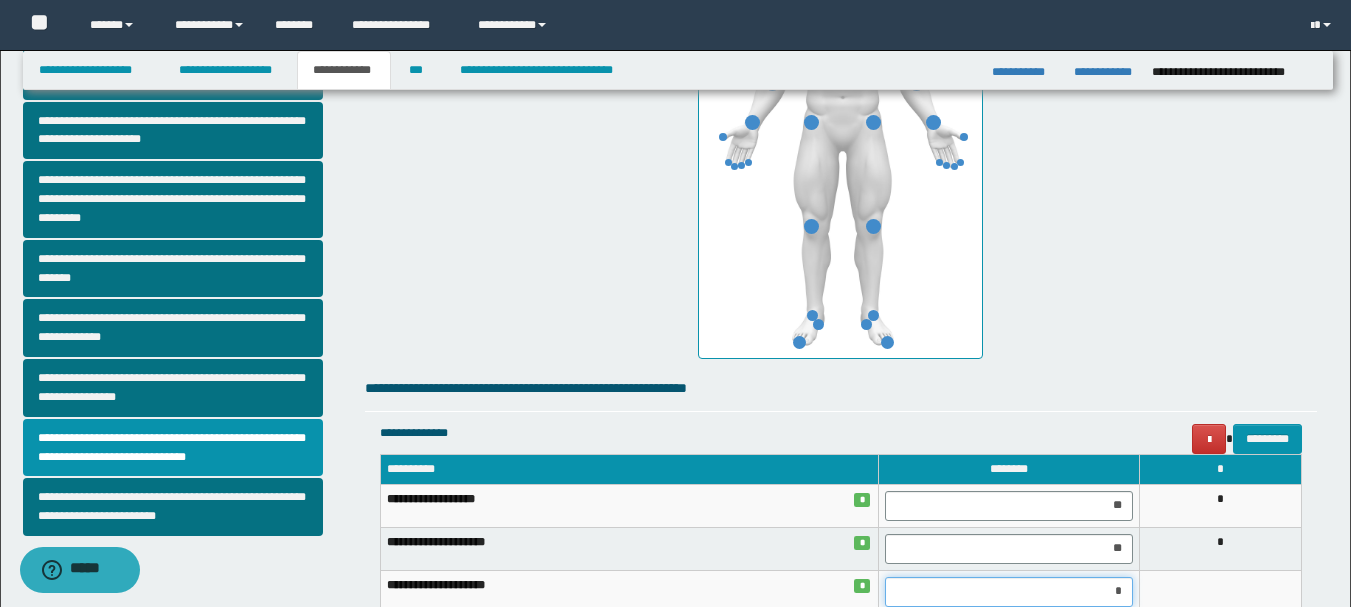type on "**" 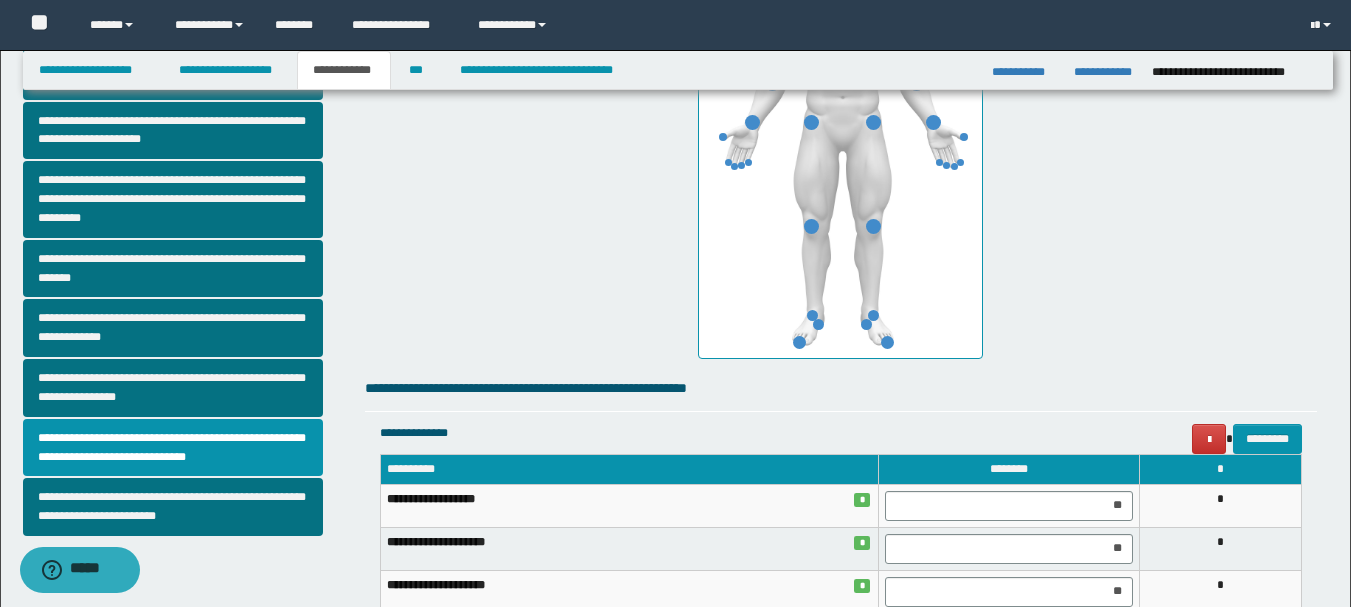 scroll, scrollTop: 835, scrollLeft: 0, axis: vertical 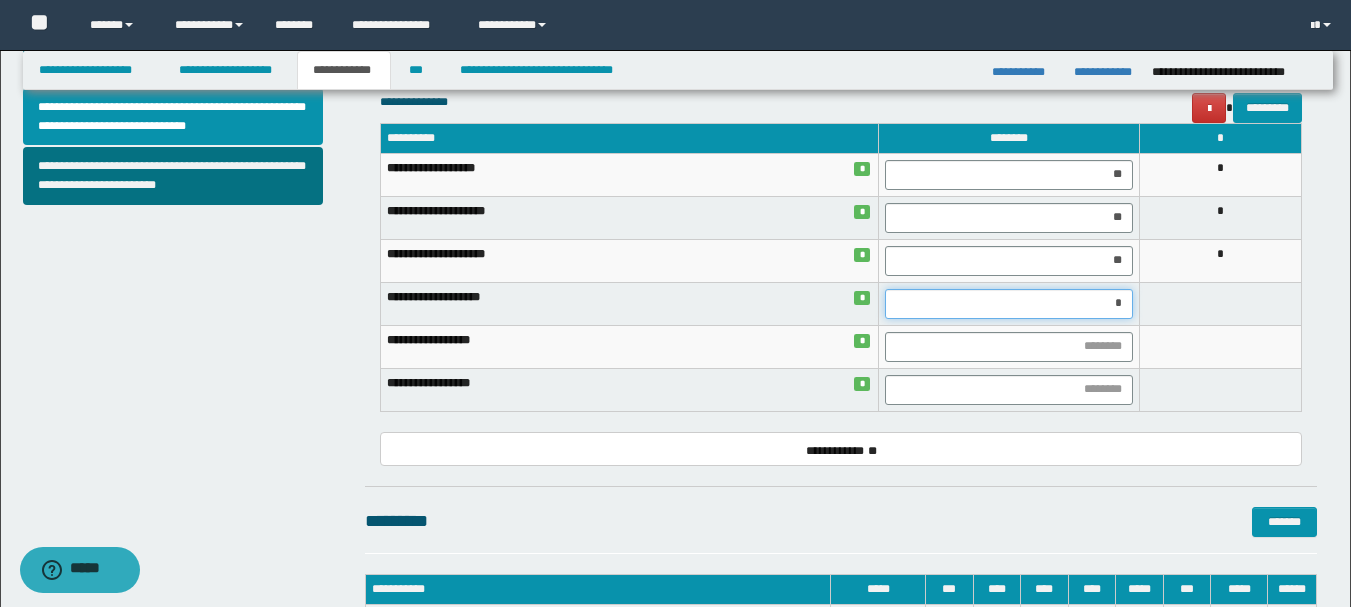 type on "**" 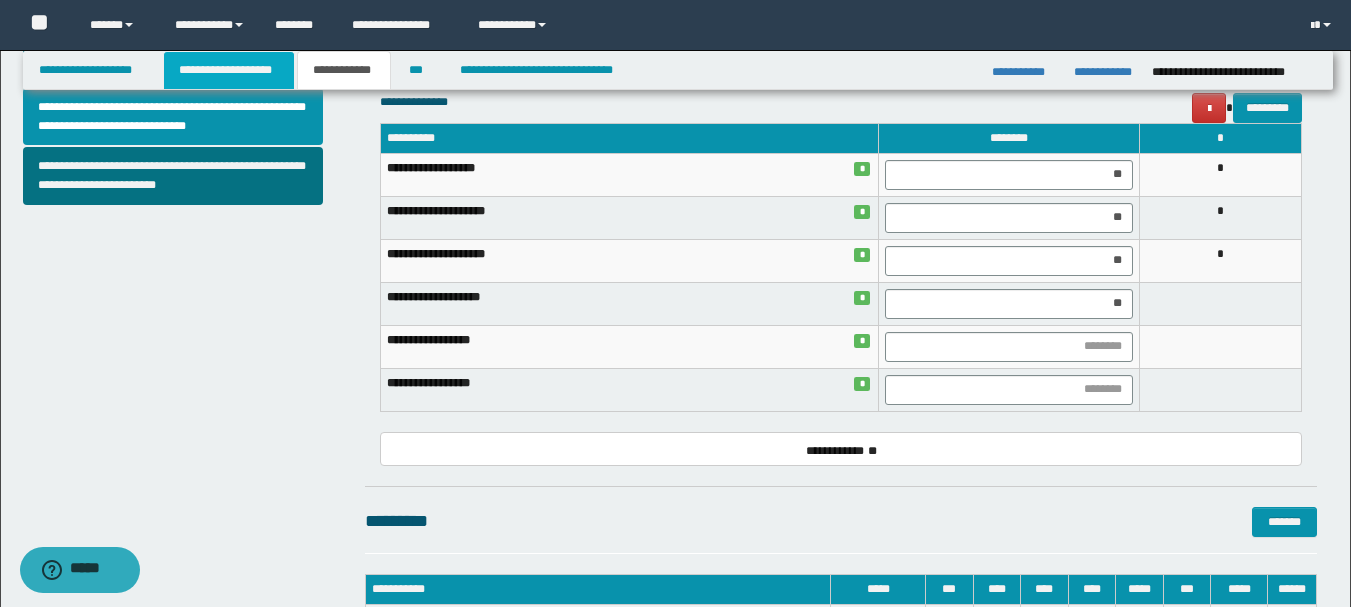 click on "**********" at bounding box center (229, 70) 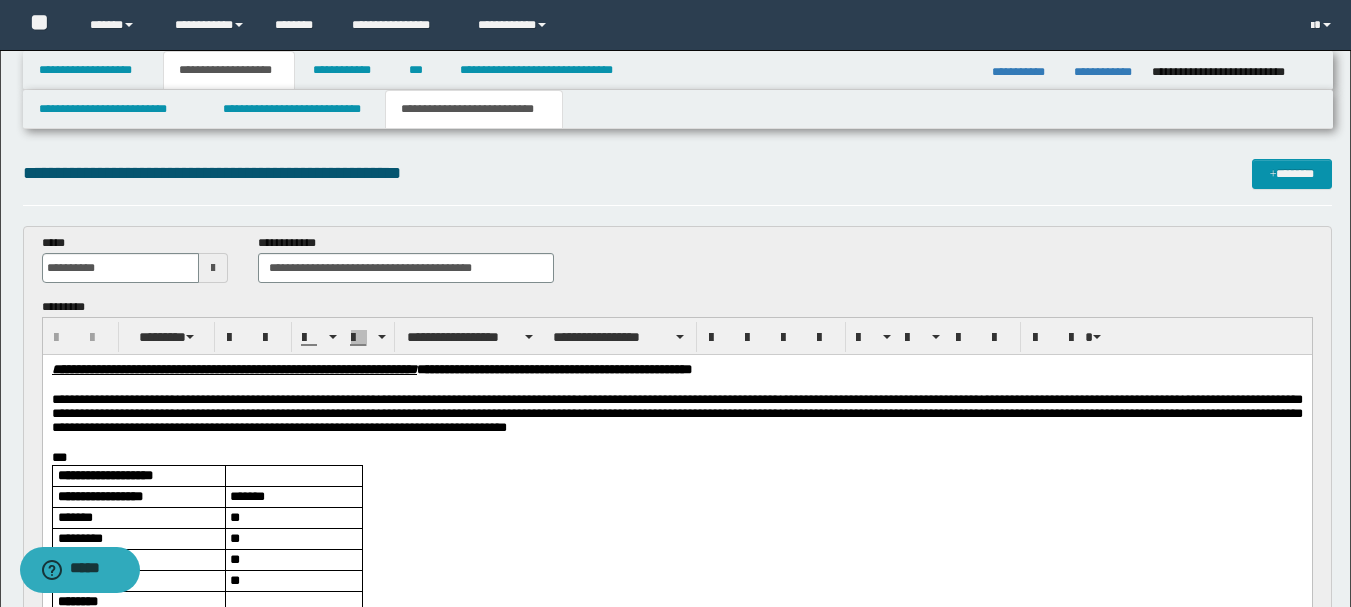 scroll, scrollTop: 200, scrollLeft: 0, axis: vertical 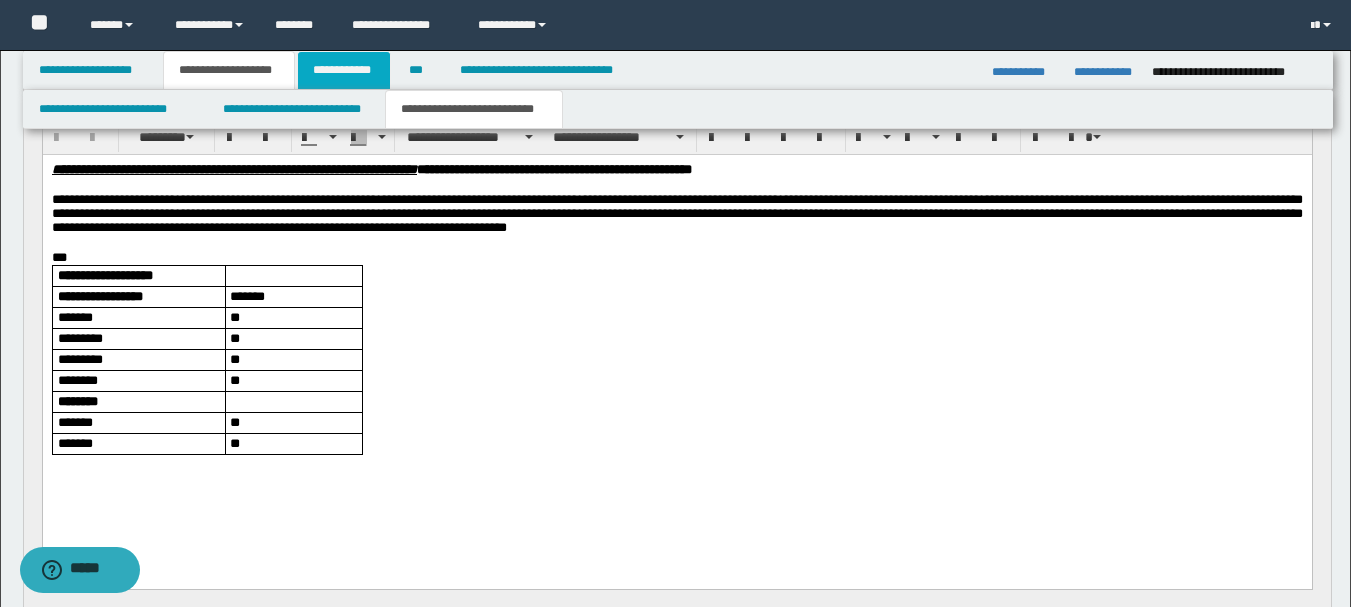 click on "**********" at bounding box center (344, 70) 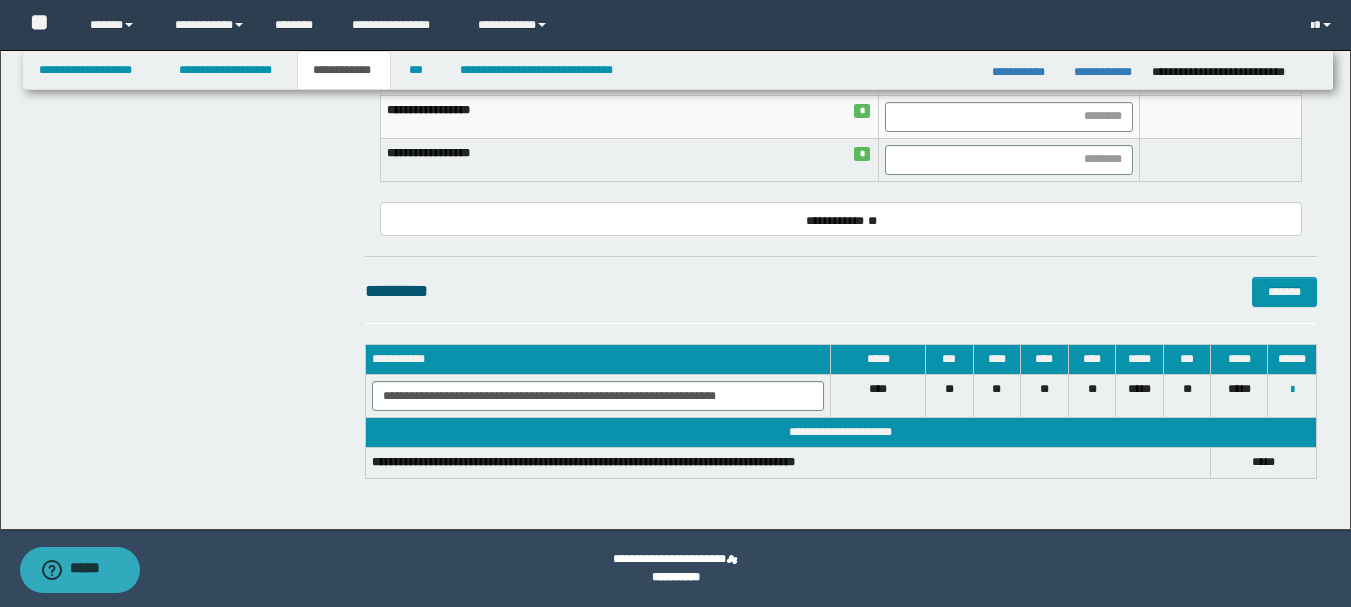 scroll, scrollTop: 865, scrollLeft: 0, axis: vertical 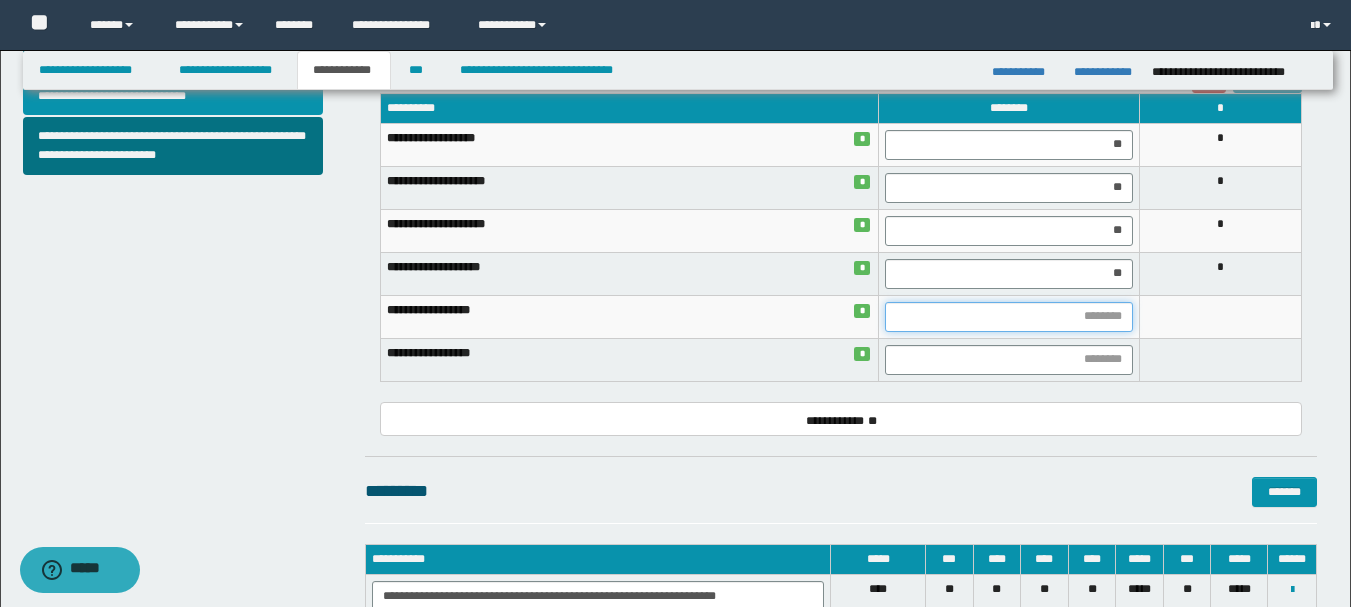 click at bounding box center [1009, 317] 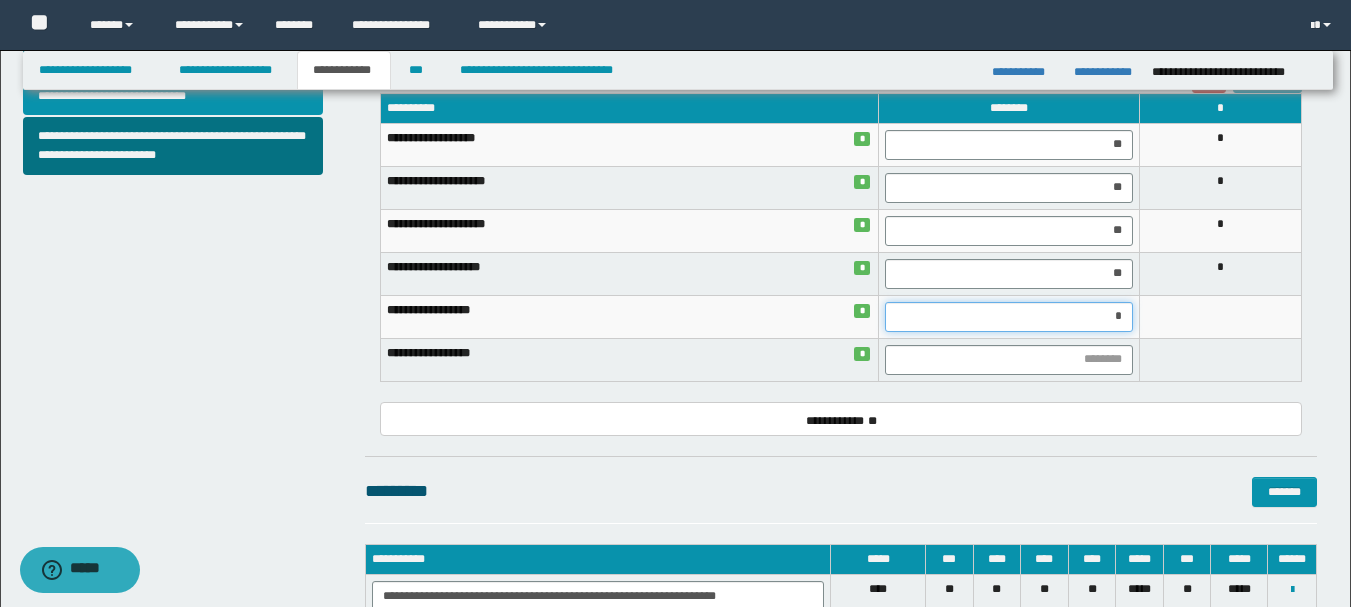 type on "**" 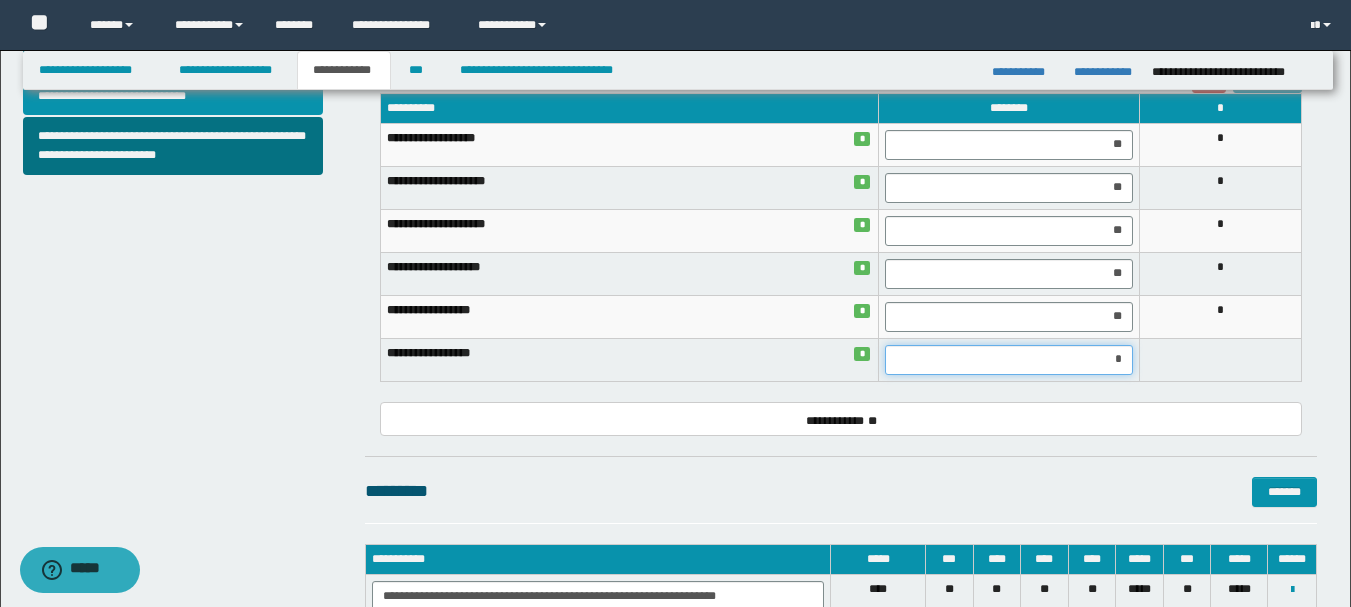 type on "**" 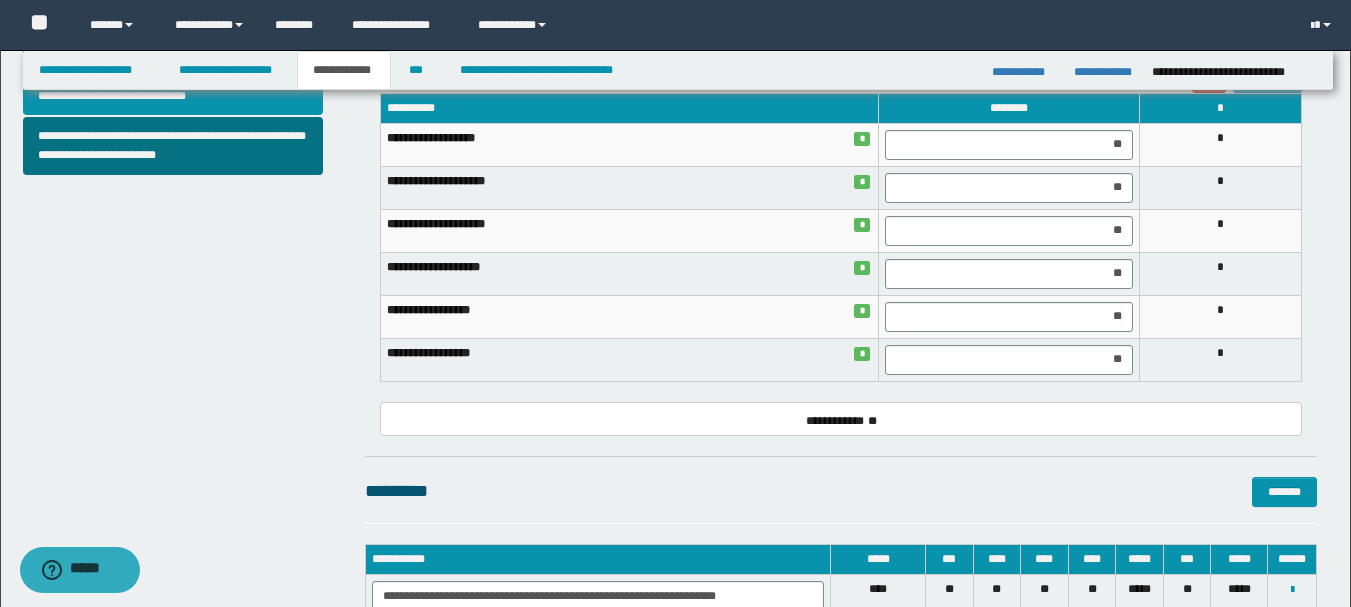click on "*********
*******" at bounding box center [841, 491] 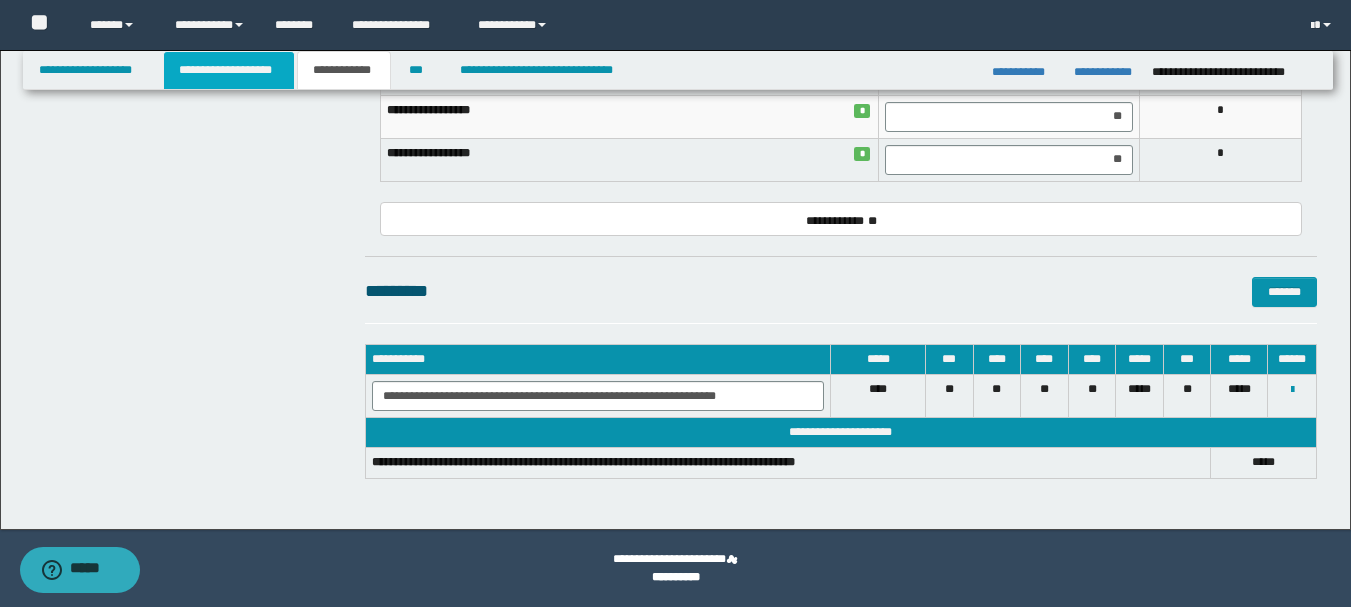 click on "**********" at bounding box center [229, 70] 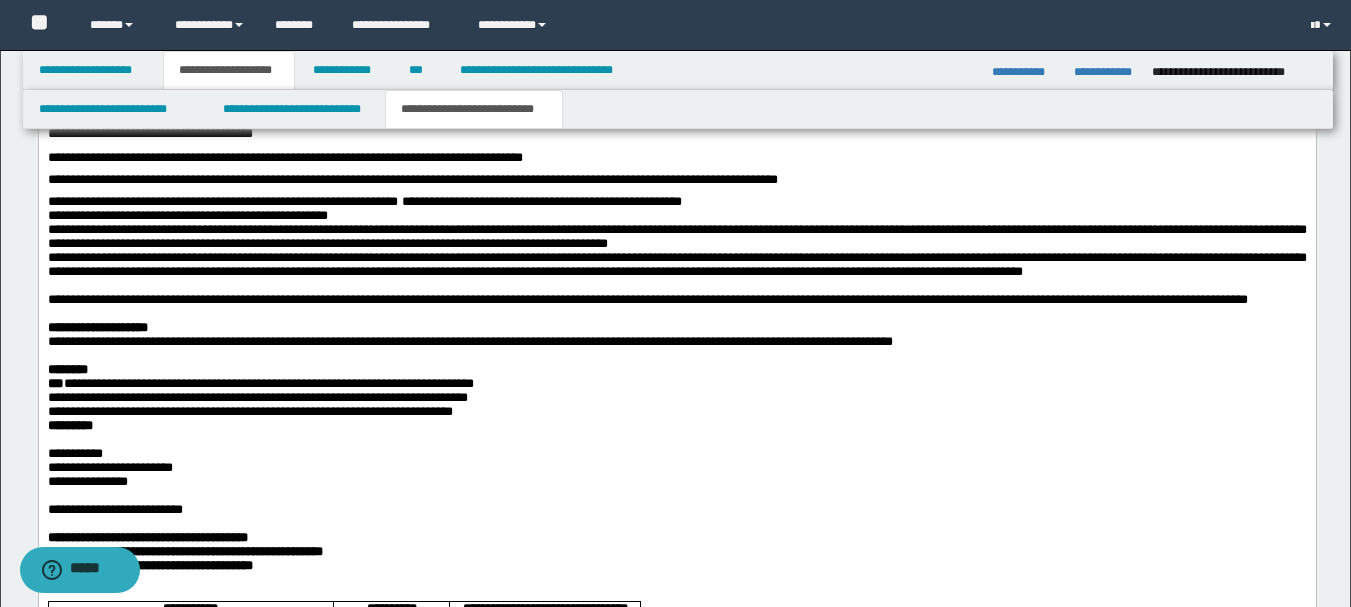scroll, scrollTop: 2596, scrollLeft: 0, axis: vertical 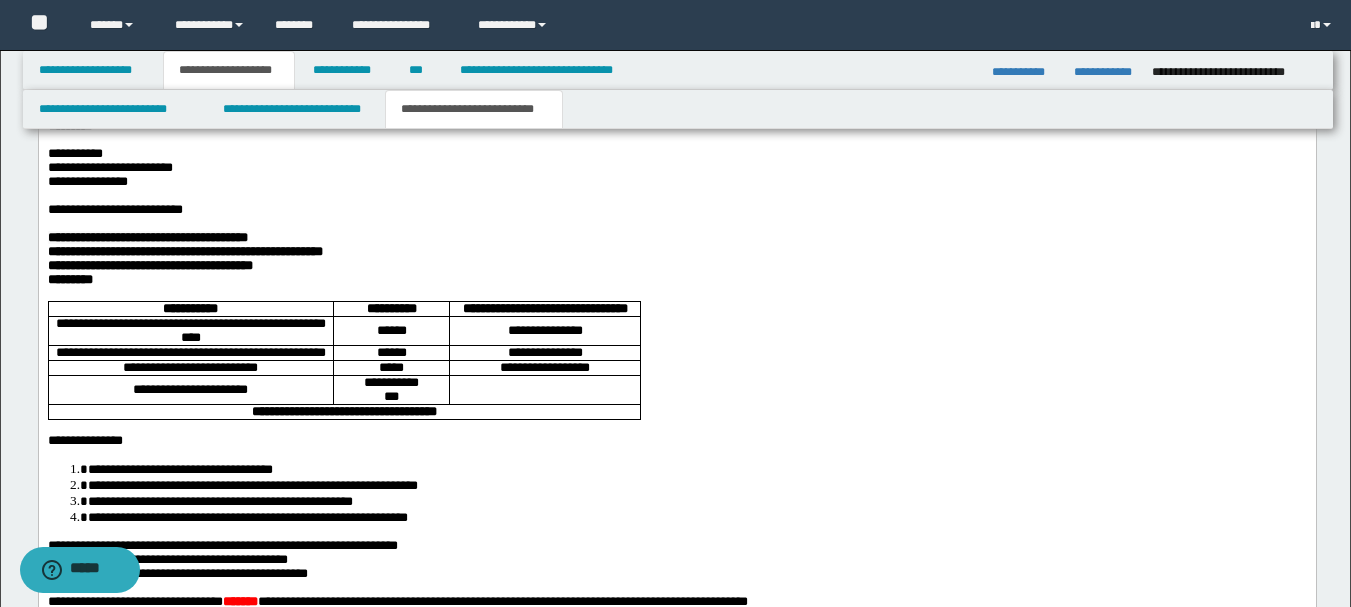 click on "**********" at bounding box center (676, 113) 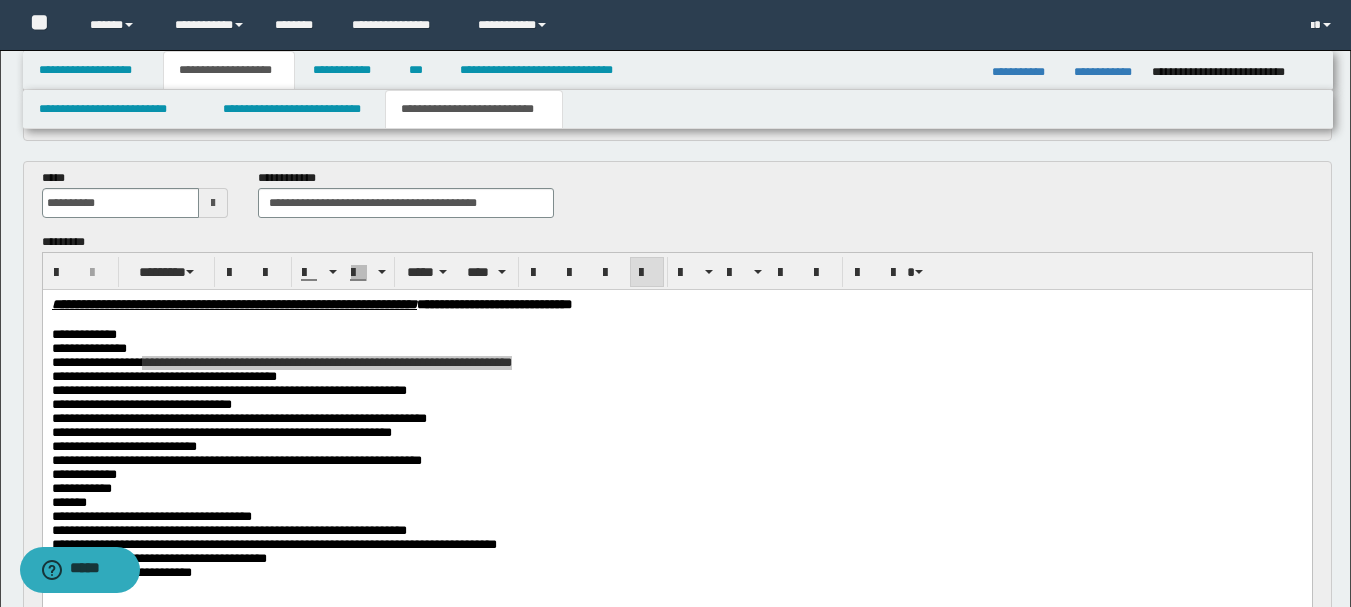 scroll, scrollTop: 796, scrollLeft: 0, axis: vertical 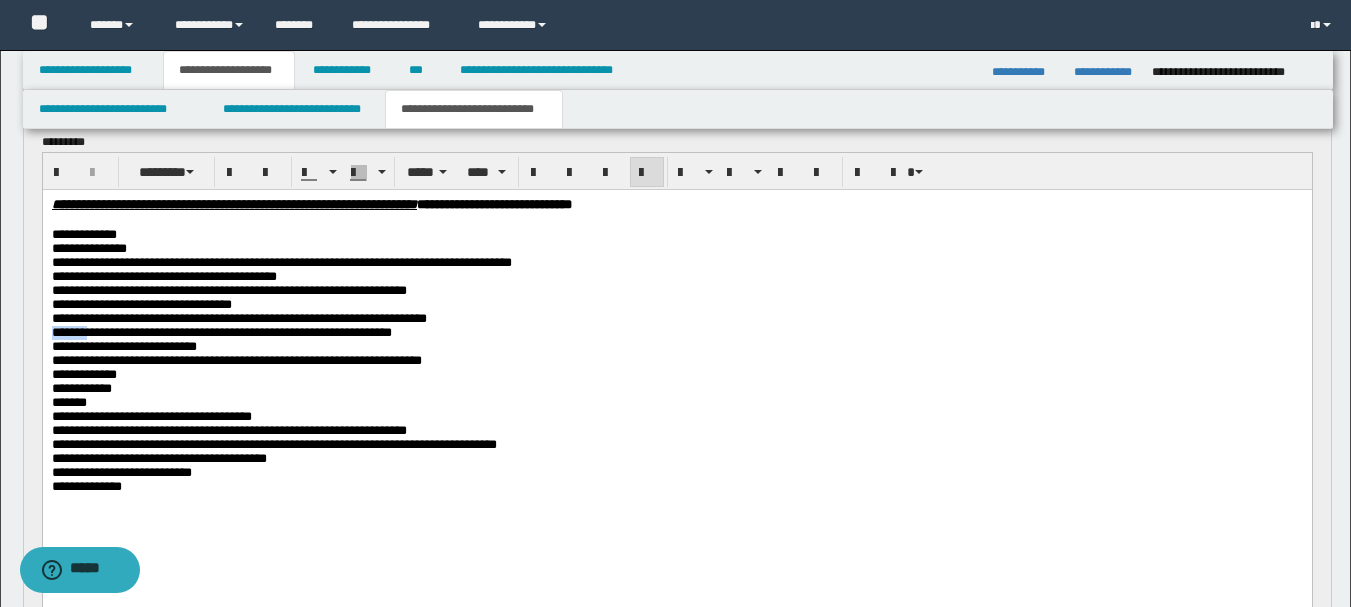 type 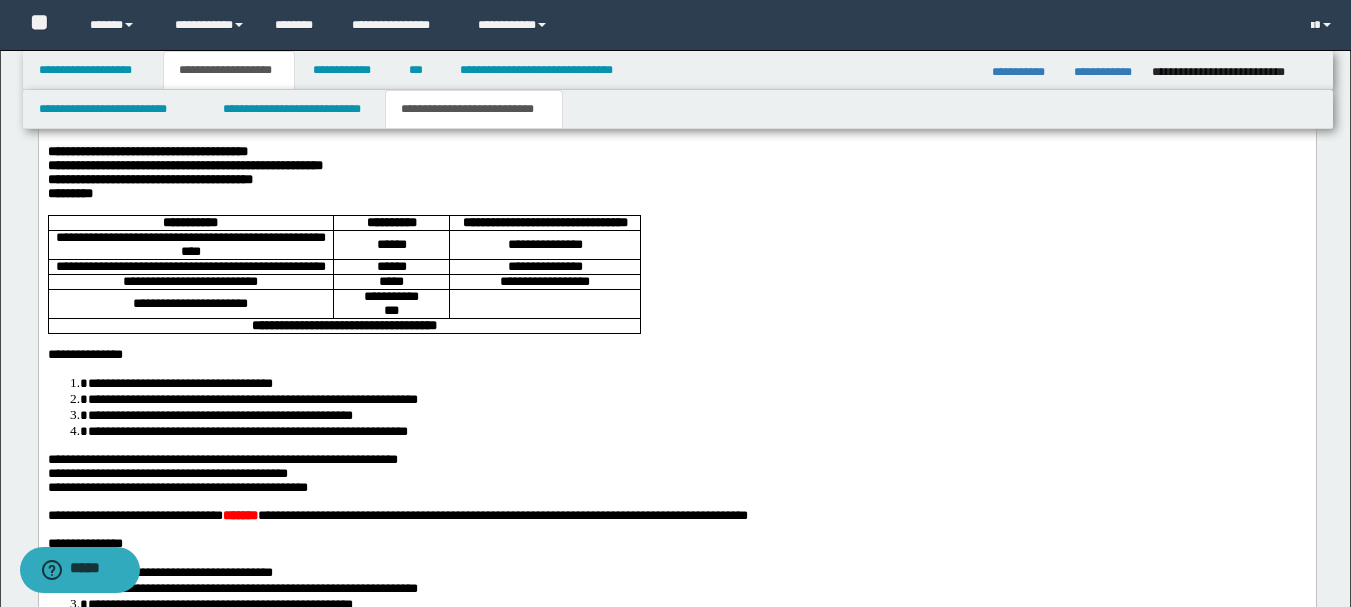 scroll, scrollTop: 2596, scrollLeft: 0, axis: vertical 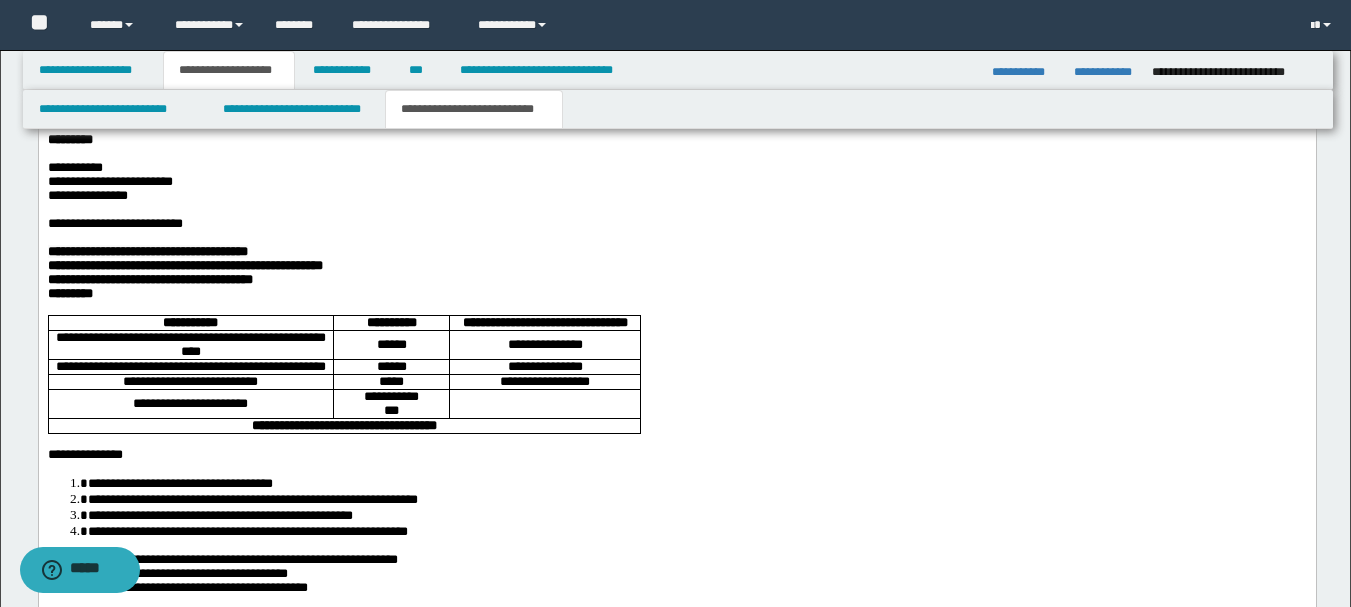 click on "**********" at bounding box center (74, 168) 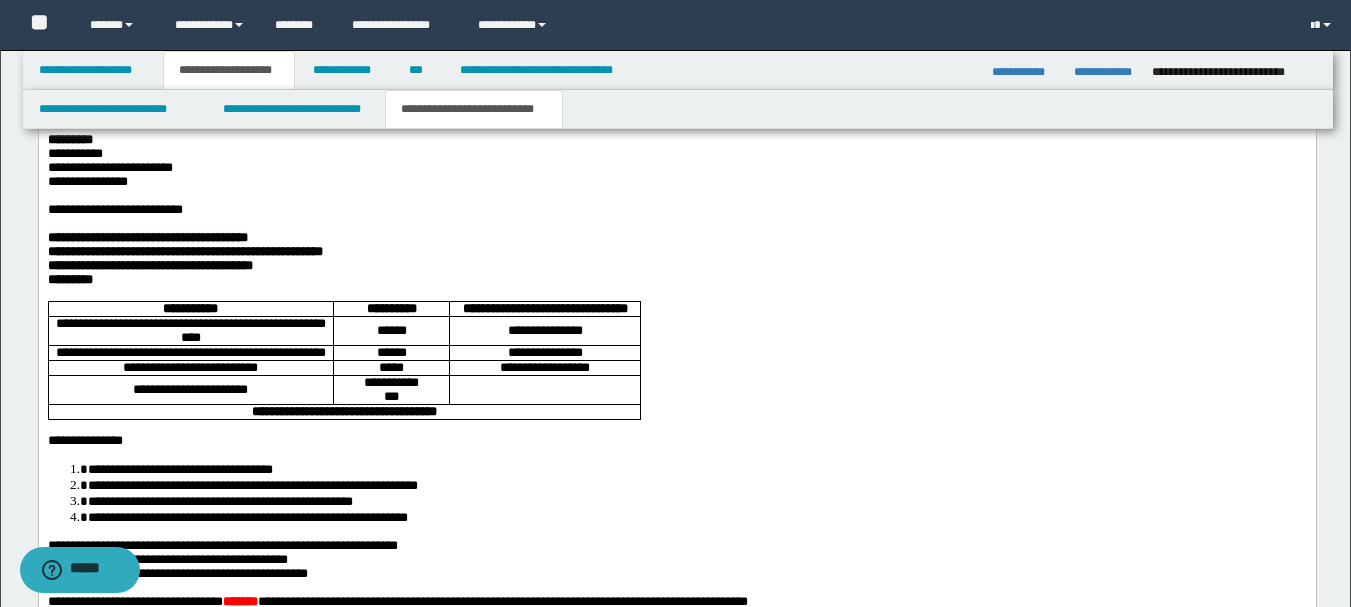 click on "**********" at bounding box center [676, 155] 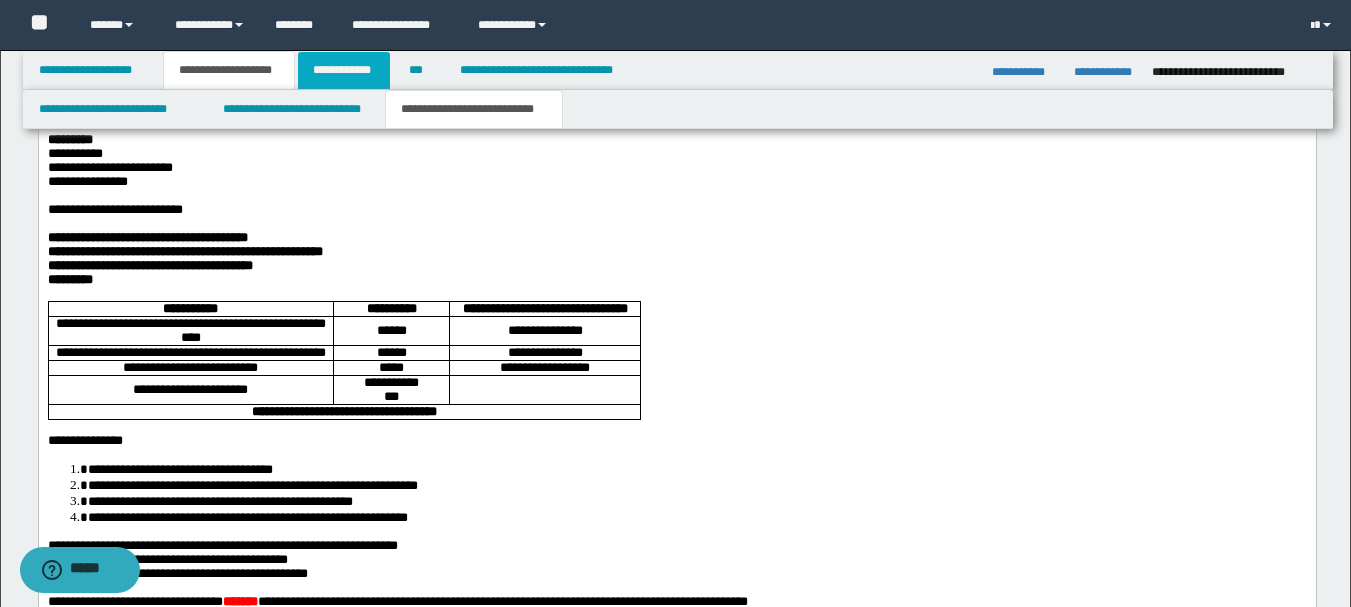 click on "**********" at bounding box center [344, 70] 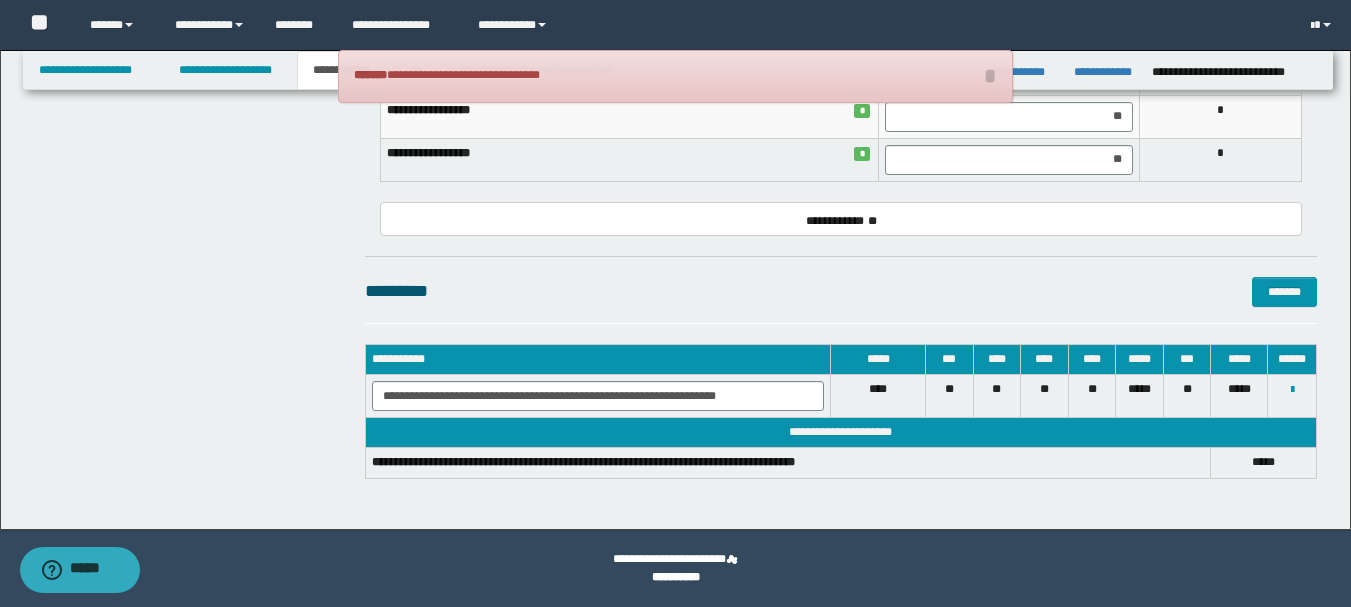 scroll, scrollTop: 765, scrollLeft: 0, axis: vertical 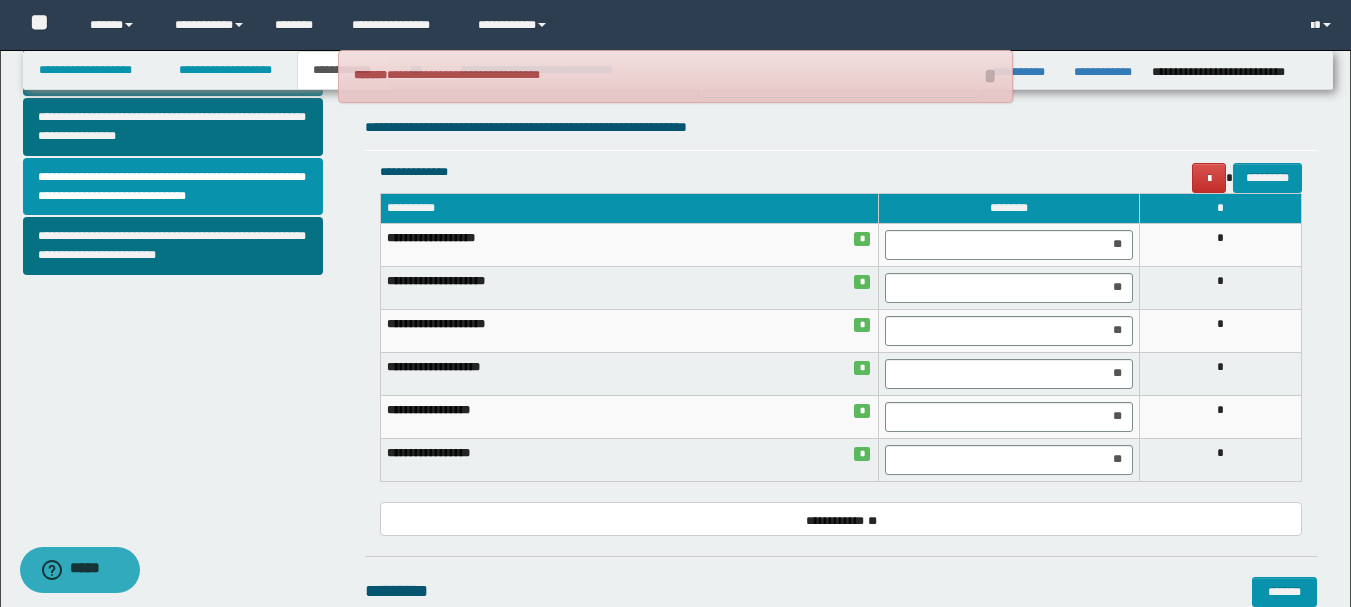 click on "**********" at bounding box center (677, 81) 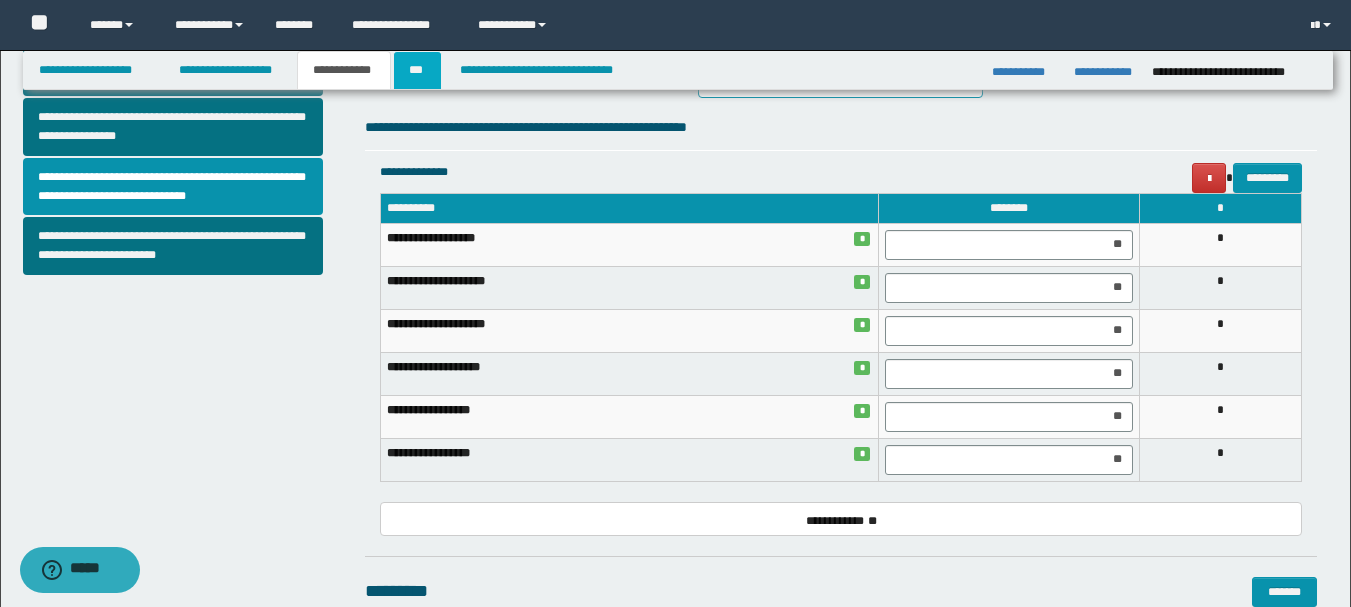 click on "***" at bounding box center [417, 70] 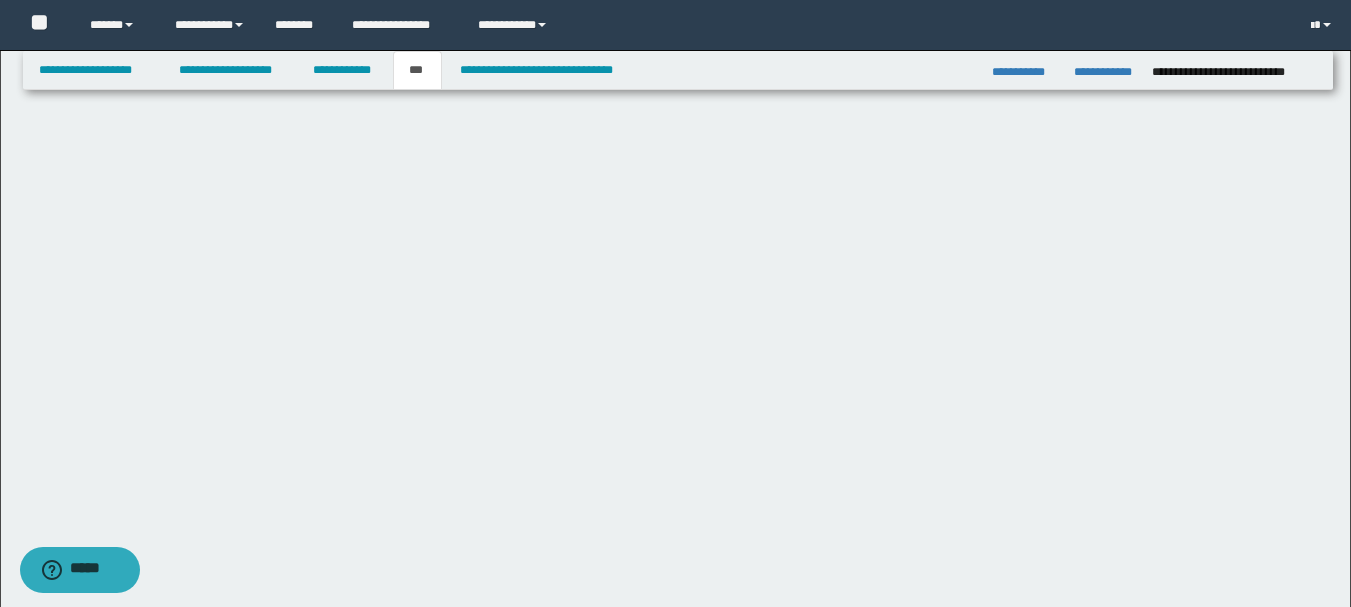 scroll, scrollTop: 0, scrollLeft: 0, axis: both 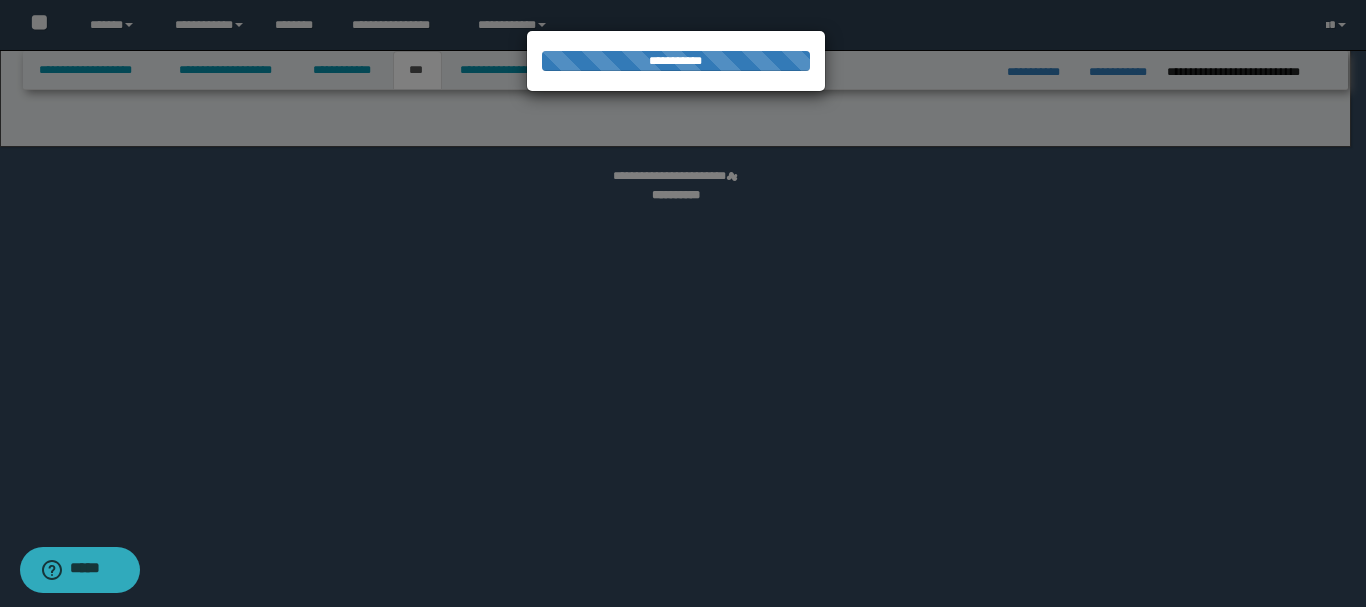 select on "**" 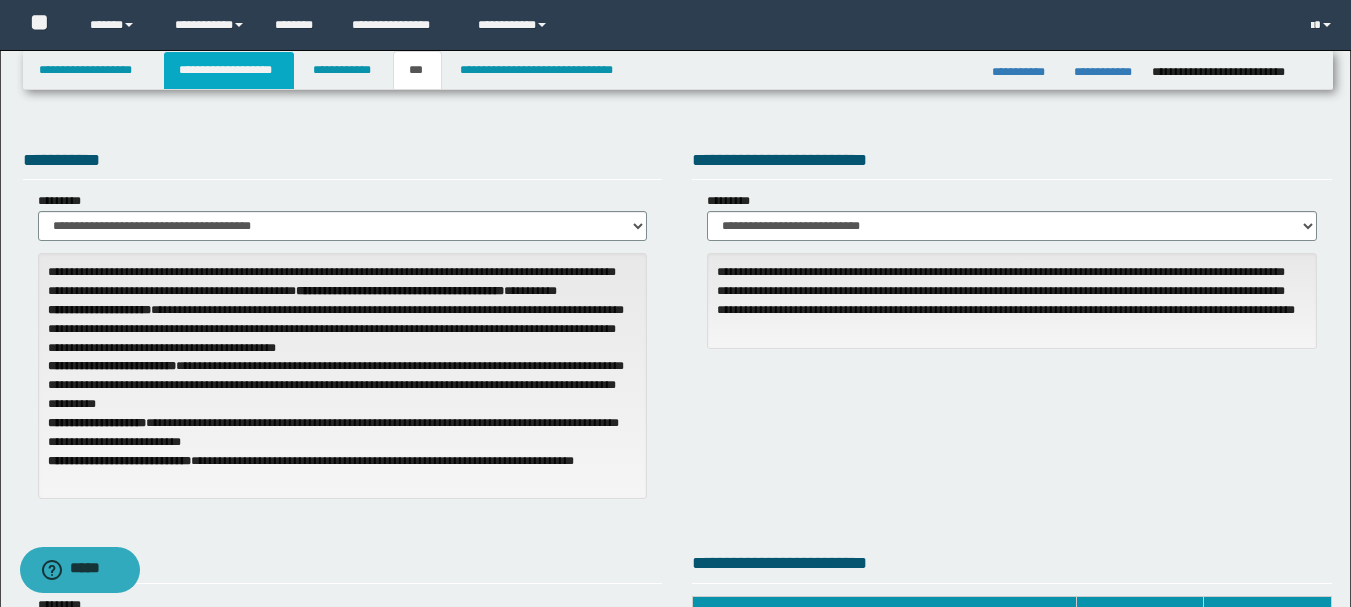 click on "**********" at bounding box center (229, 70) 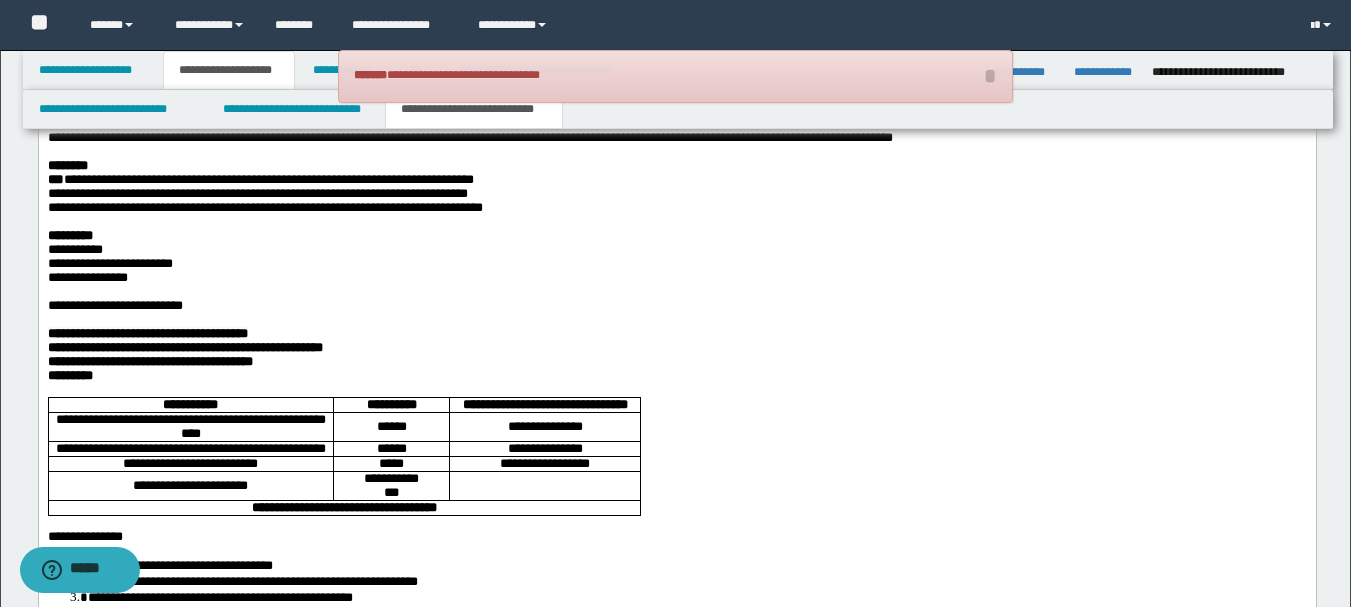 scroll, scrollTop: 2600, scrollLeft: 0, axis: vertical 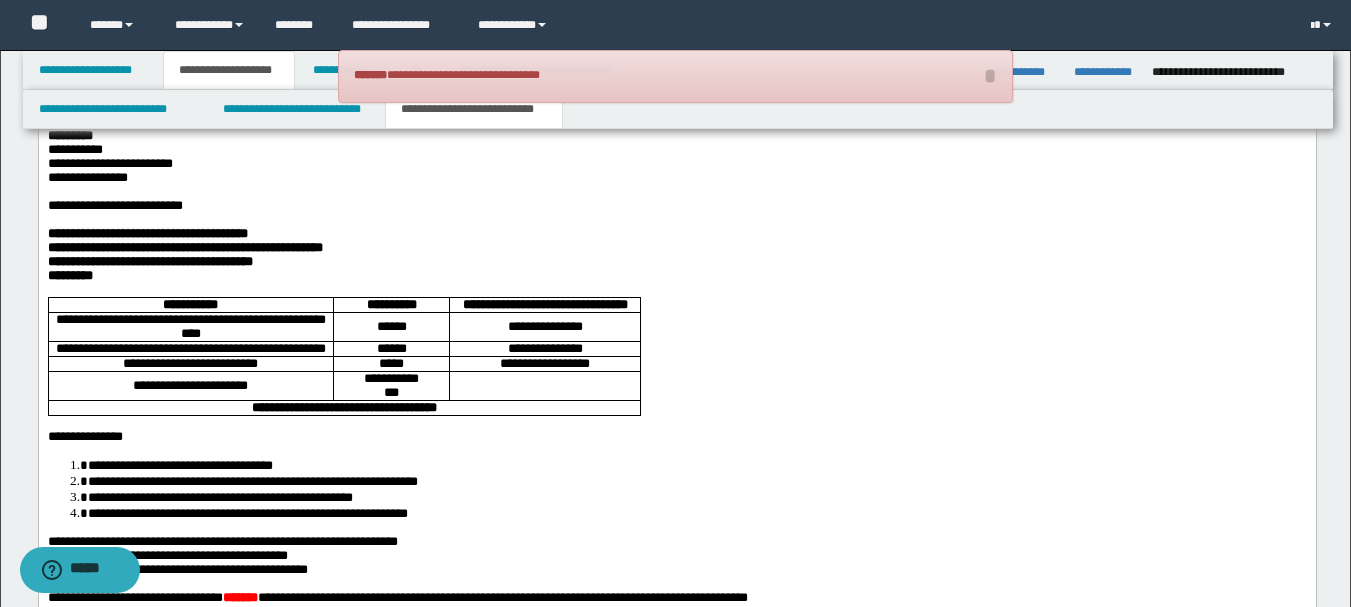 click on "**********" at bounding box center [676, 165] 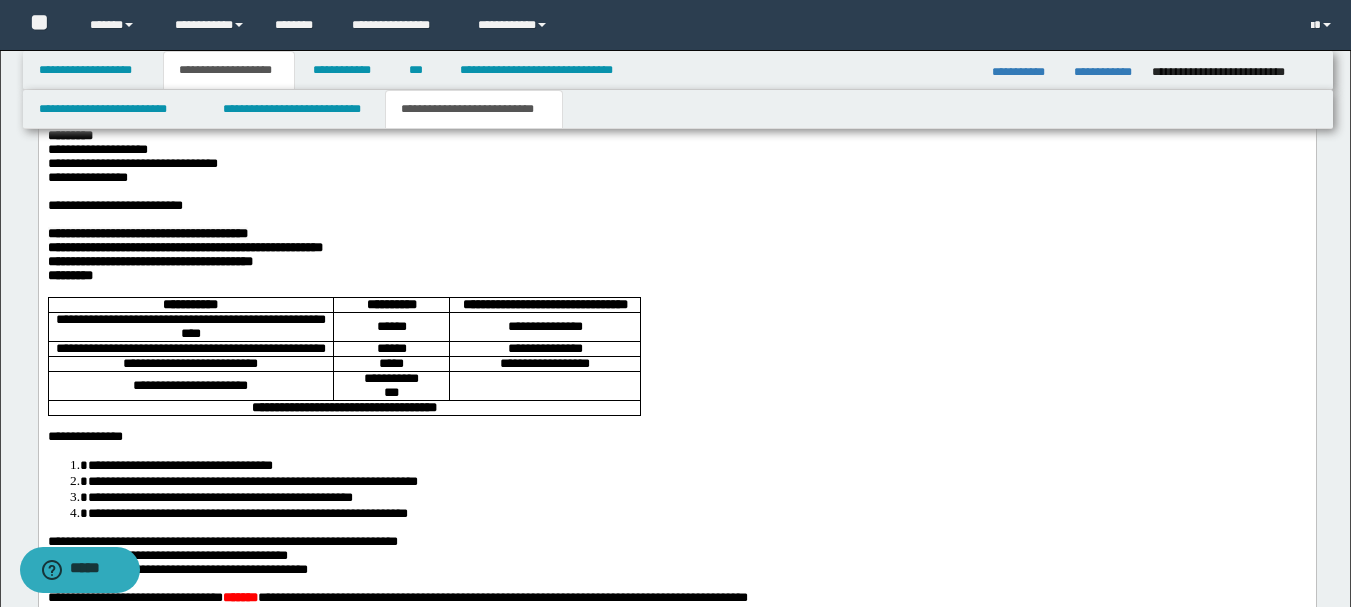 click on "**********" at bounding box center (676, 165) 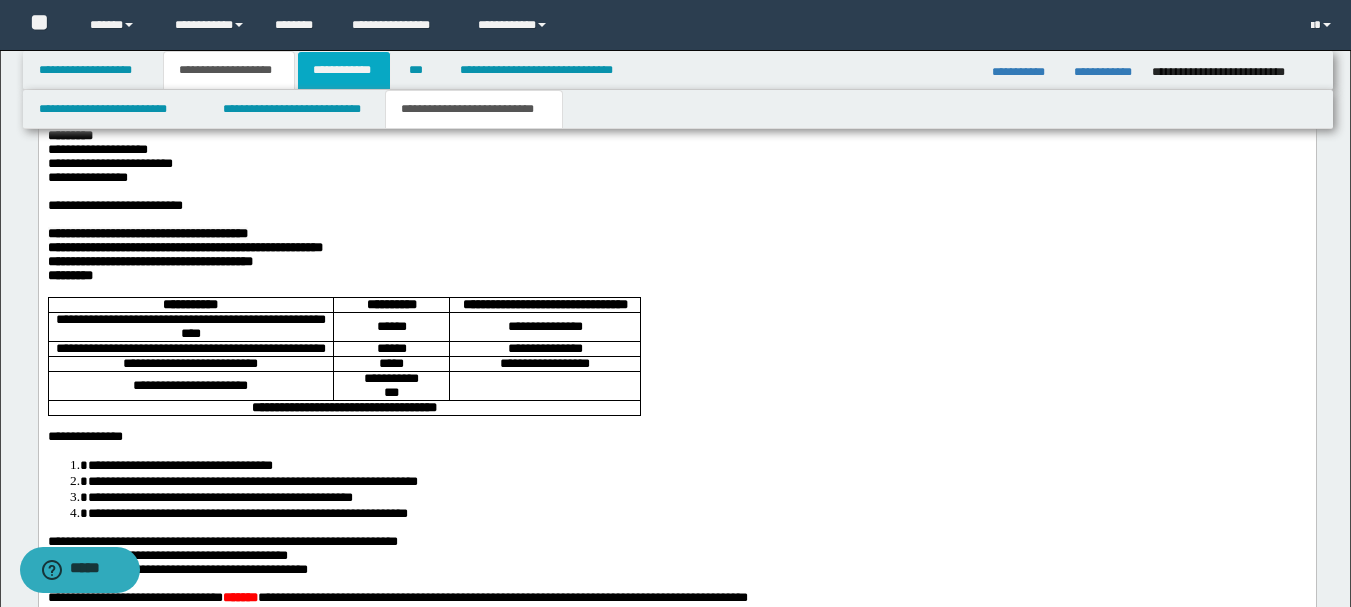 click on "**********" at bounding box center (344, 70) 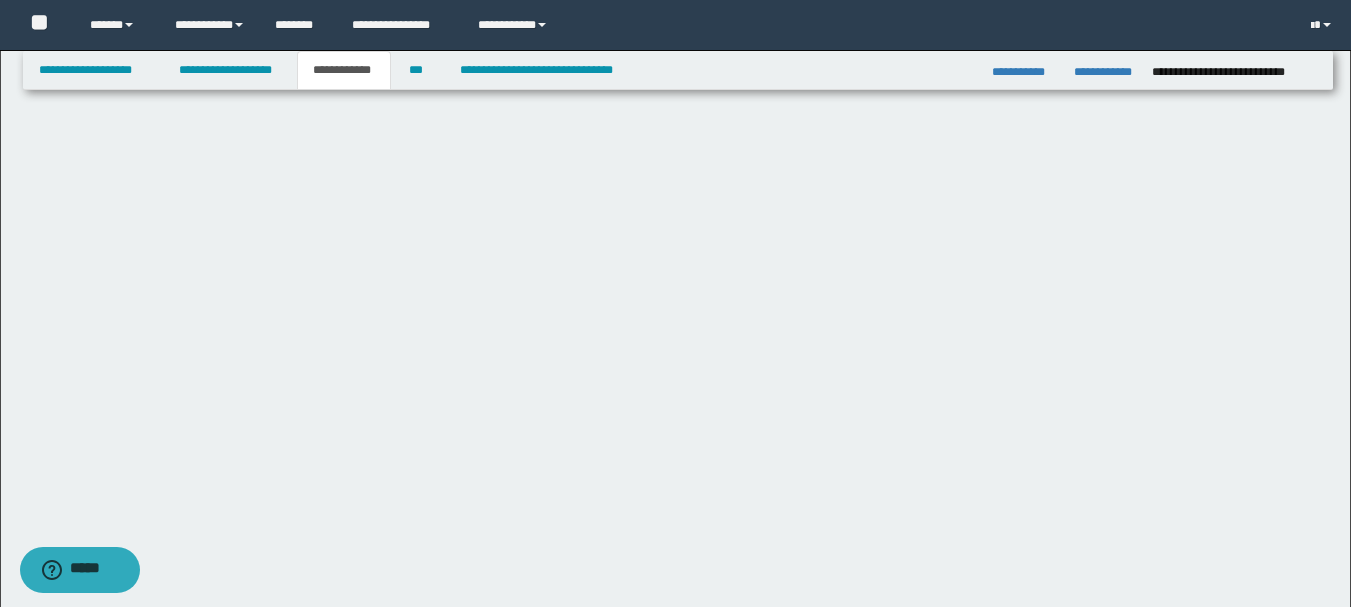 scroll, scrollTop: 1065, scrollLeft: 0, axis: vertical 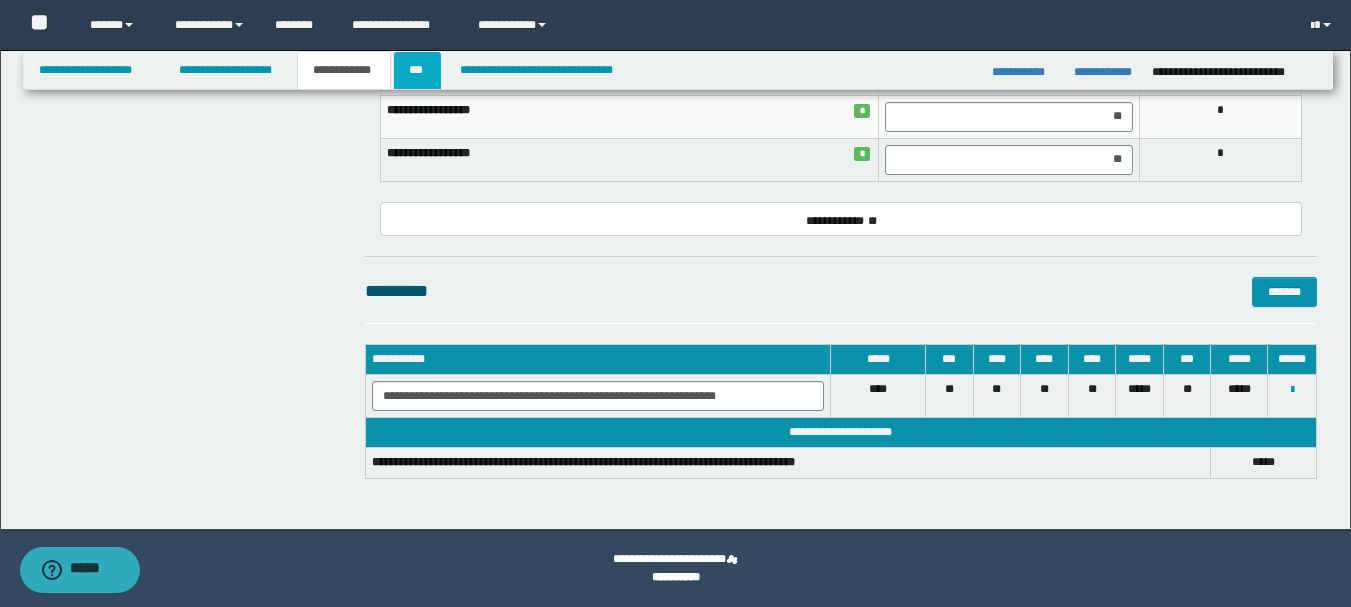 click on "***" at bounding box center [417, 70] 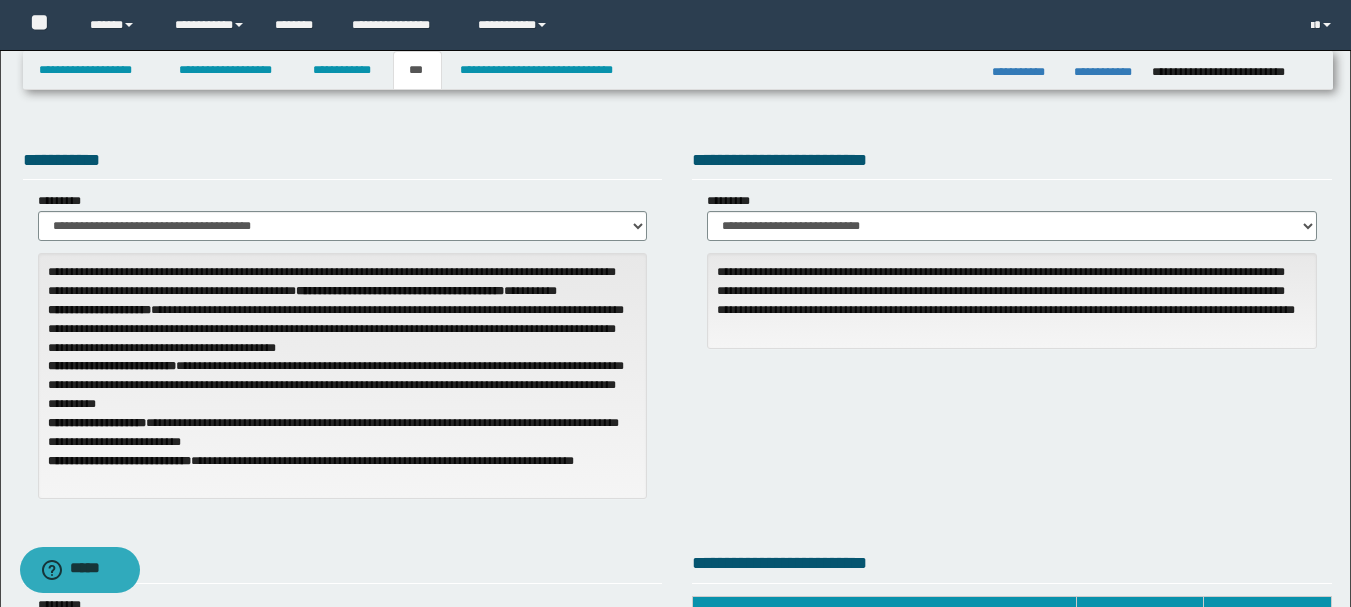 scroll, scrollTop: 400, scrollLeft: 0, axis: vertical 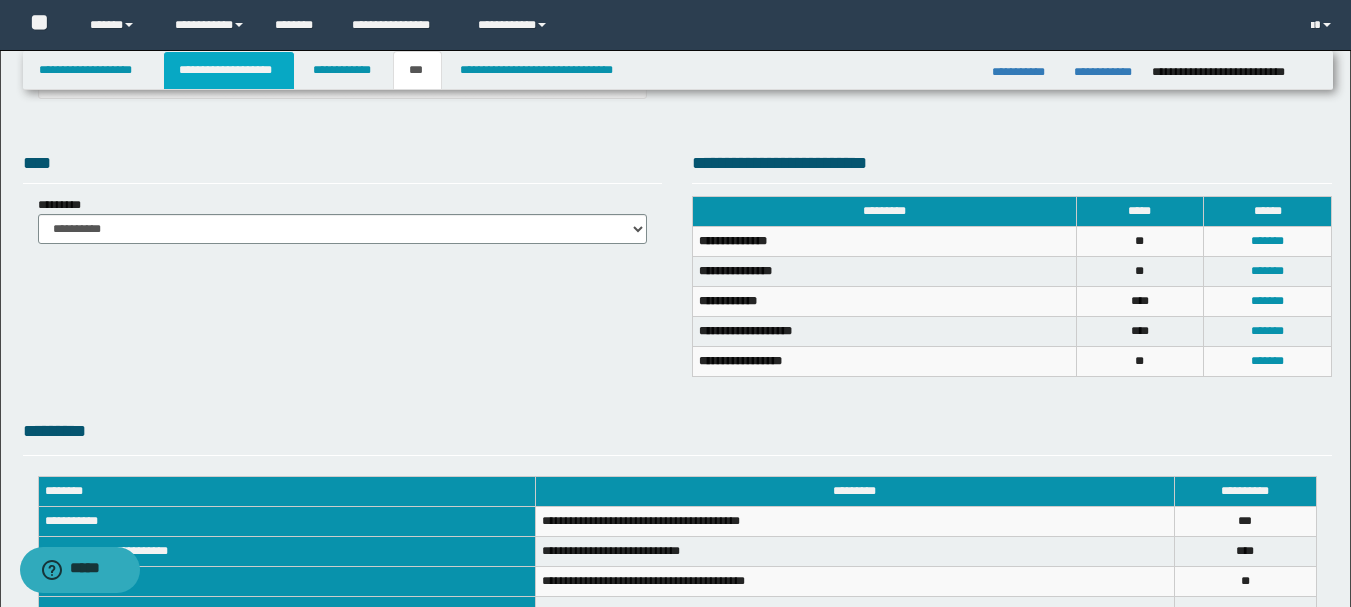 click on "**********" at bounding box center [229, 70] 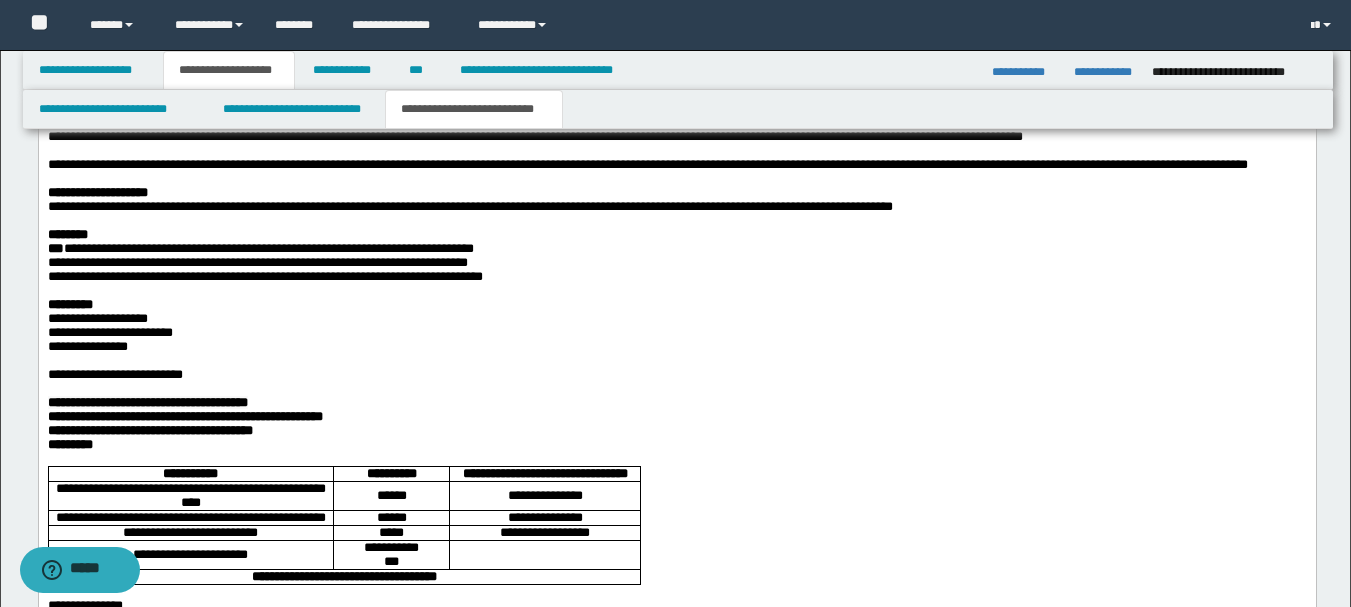 scroll, scrollTop: 2631, scrollLeft: 0, axis: vertical 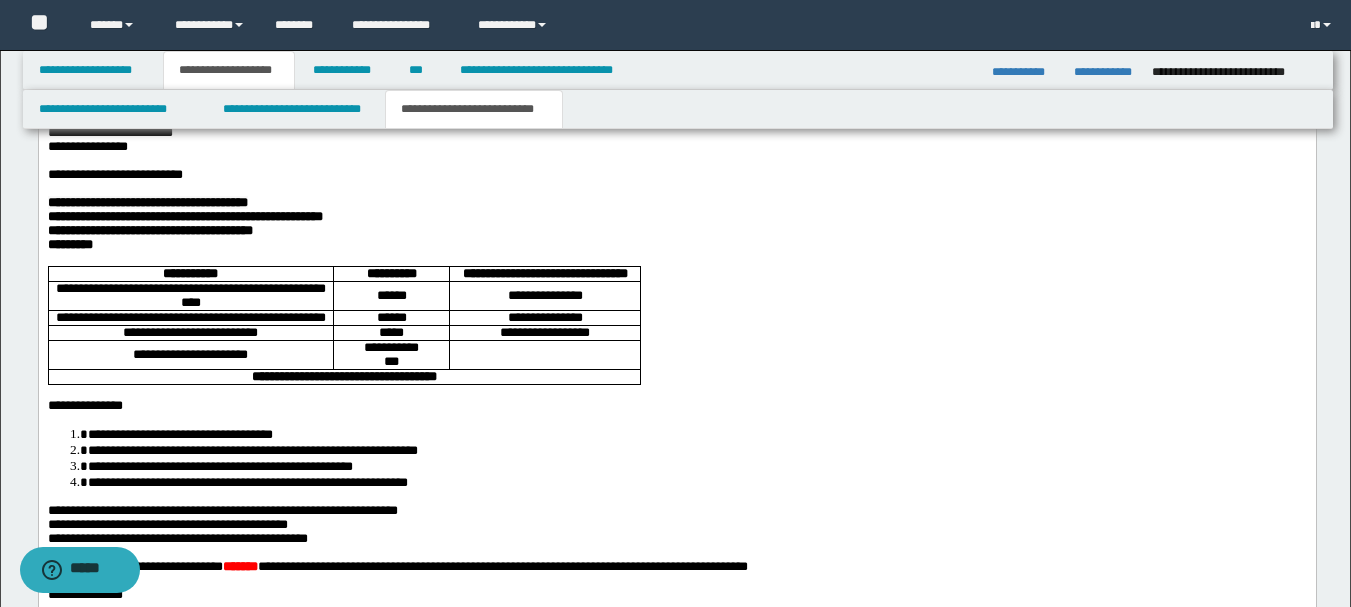 click on "**********" at bounding box center [676, 134] 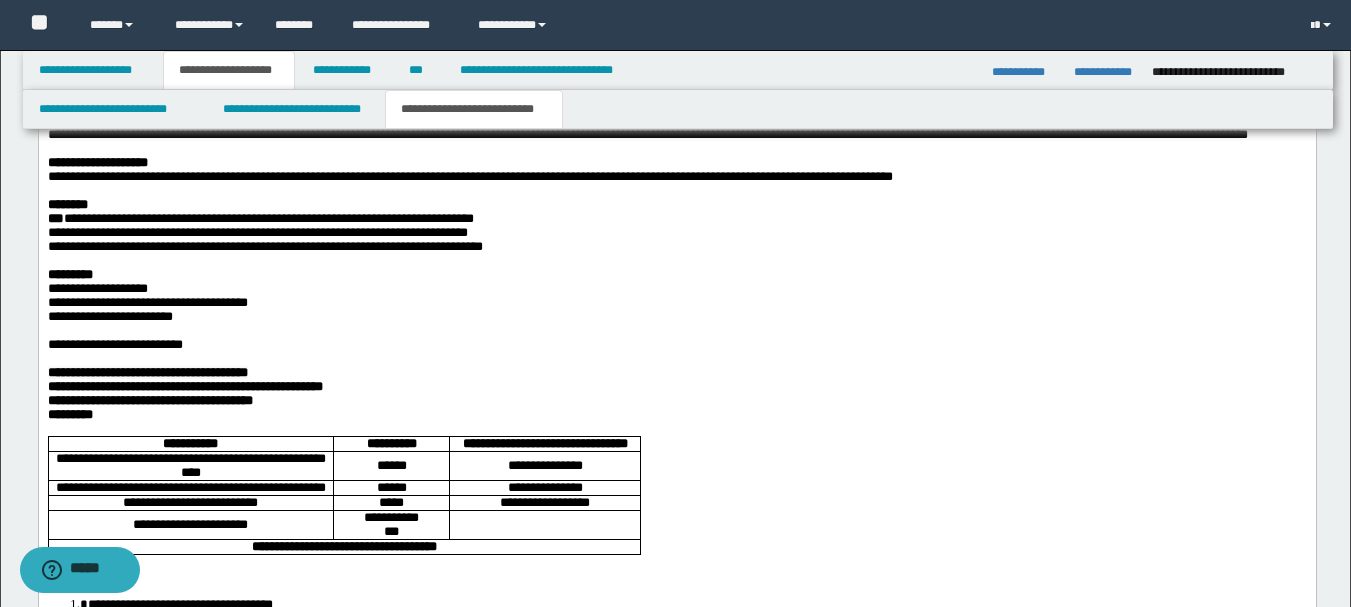 scroll, scrollTop: 2661, scrollLeft: 0, axis: vertical 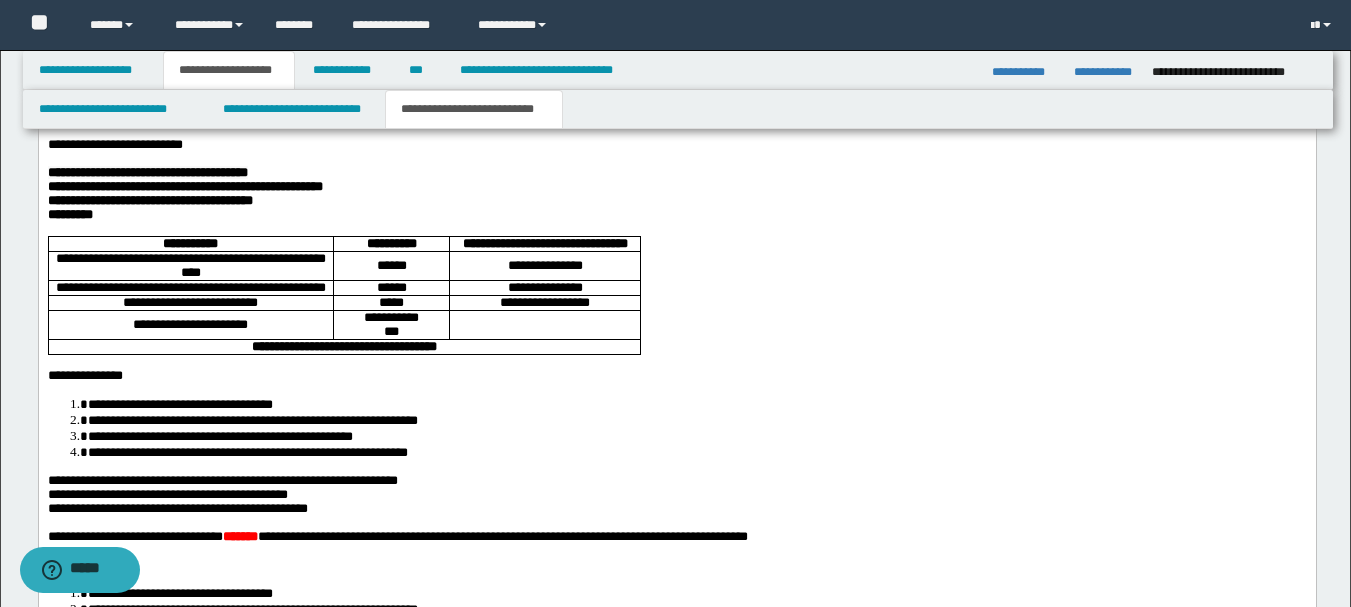 click on "**********" at bounding box center (676, 146) 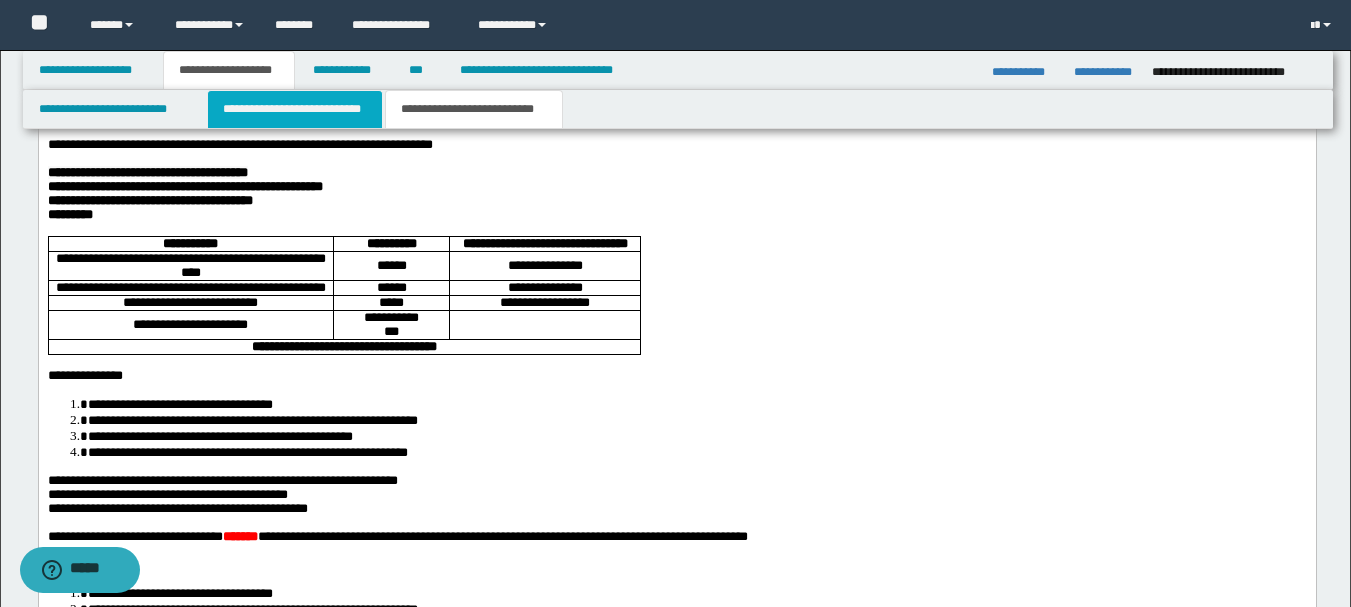 click on "**********" at bounding box center [295, 109] 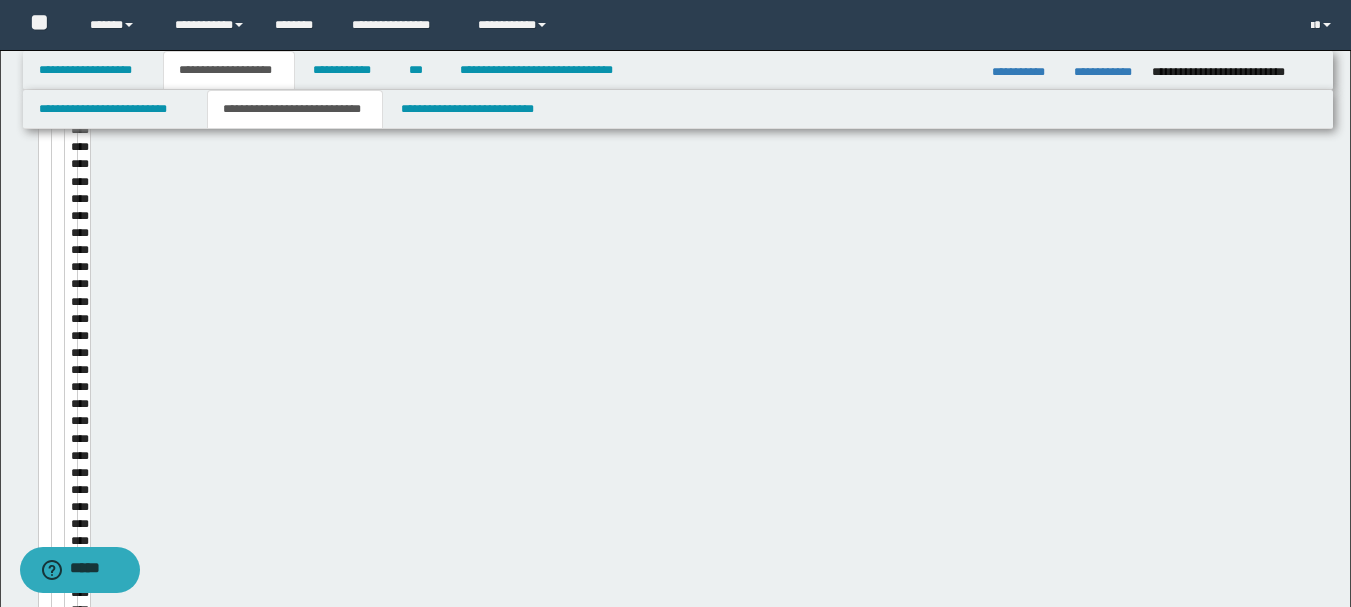 type 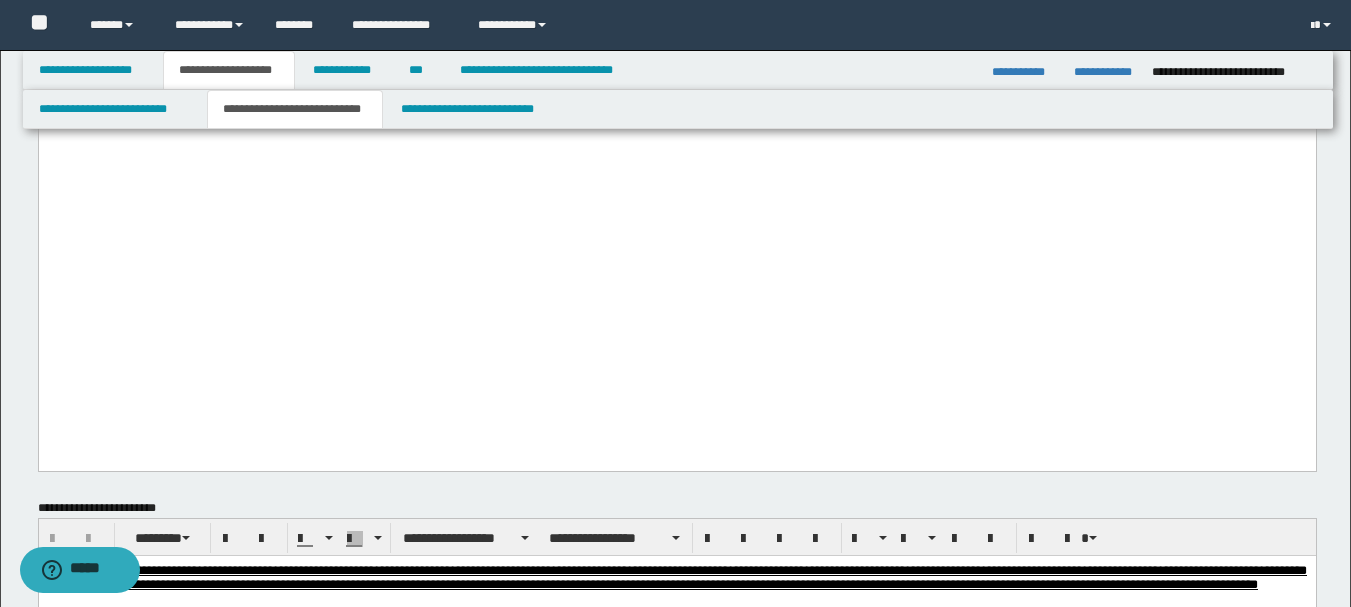 scroll, scrollTop: 2161, scrollLeft: 0, axis: vertical 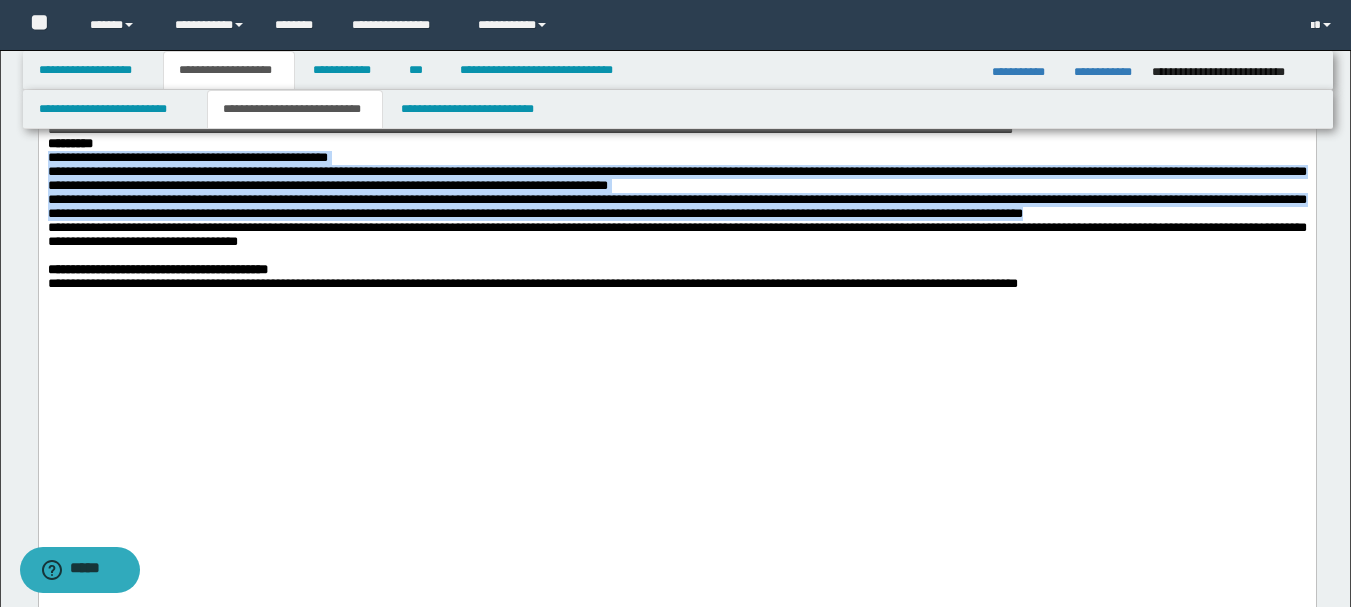 click on "**********" at bounding box center [676, -81] 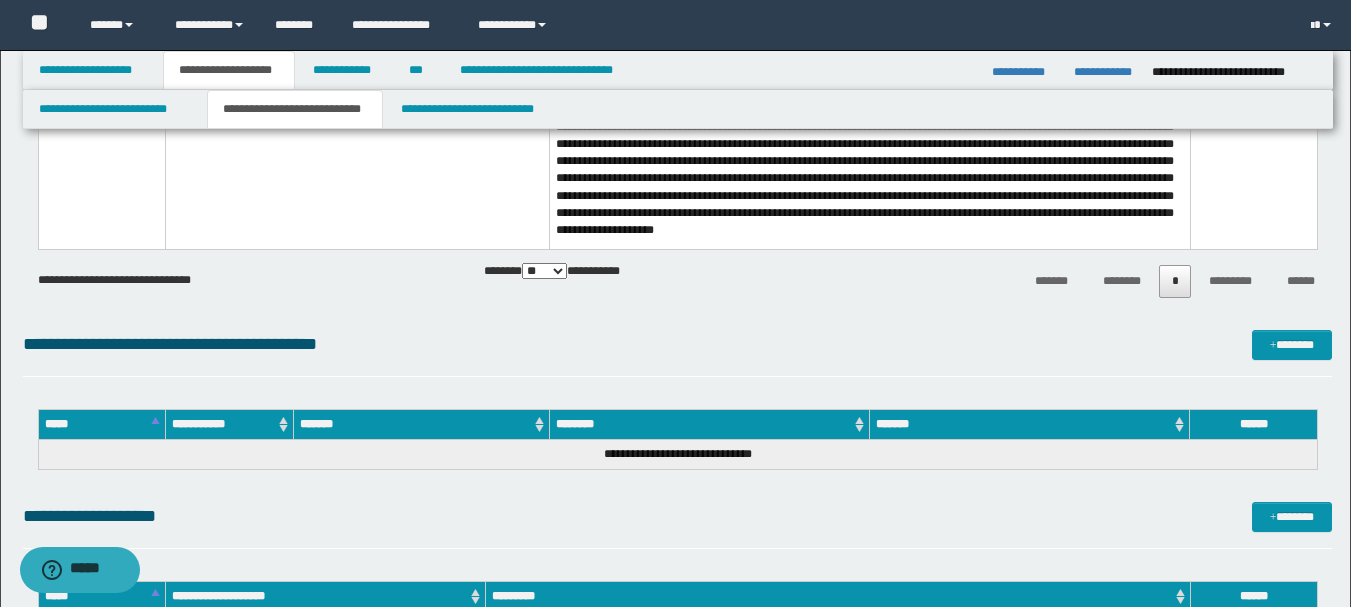 scroll, scrollTop: 4361, scrollLeft: 0, axis: vertical 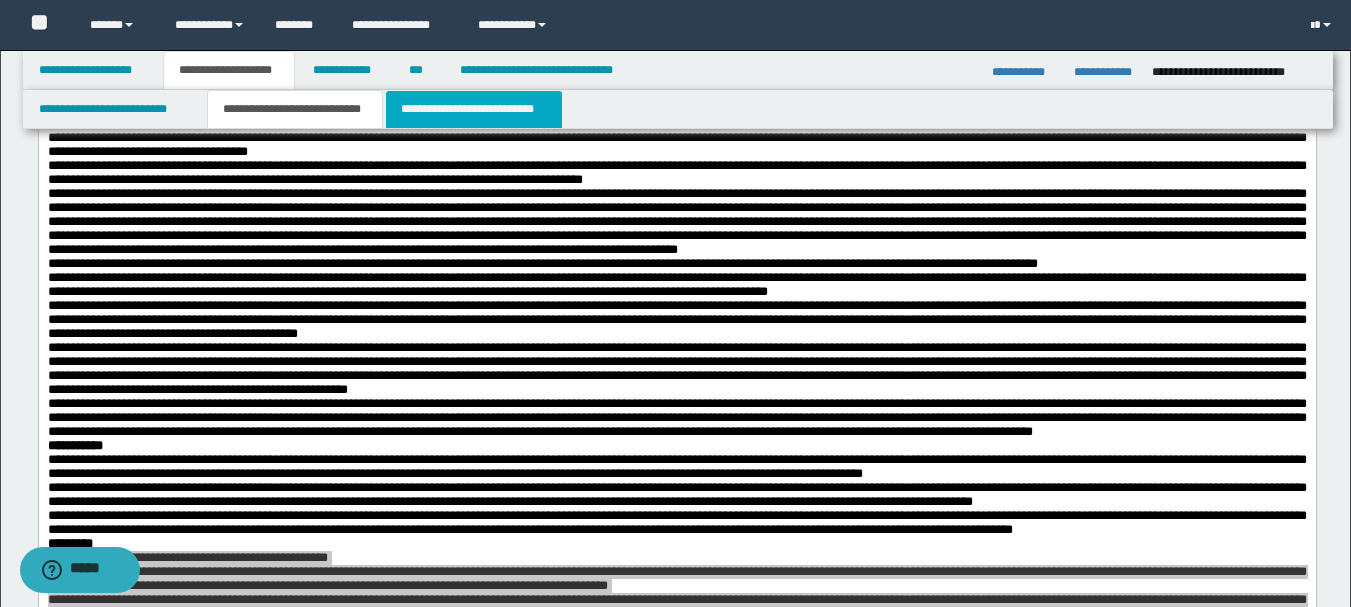 click on "**********" at bounding box center [474, 109] 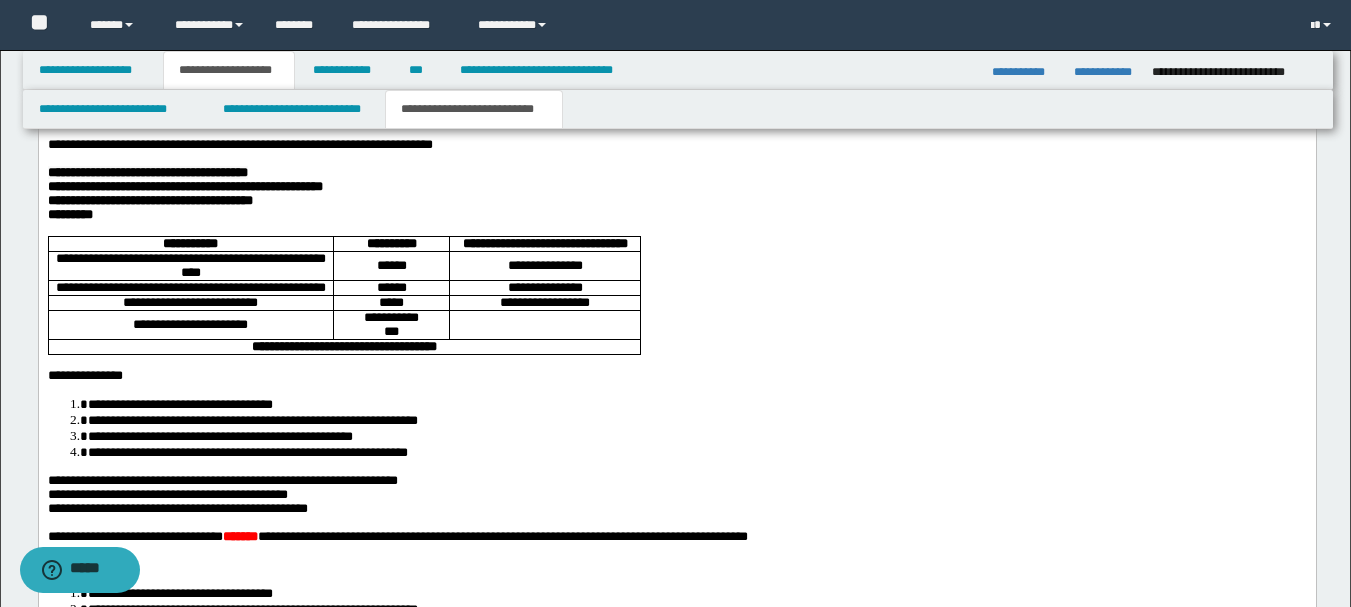 scroll, scrollTop: 2061, scrollLeft: 0, axis: vertical 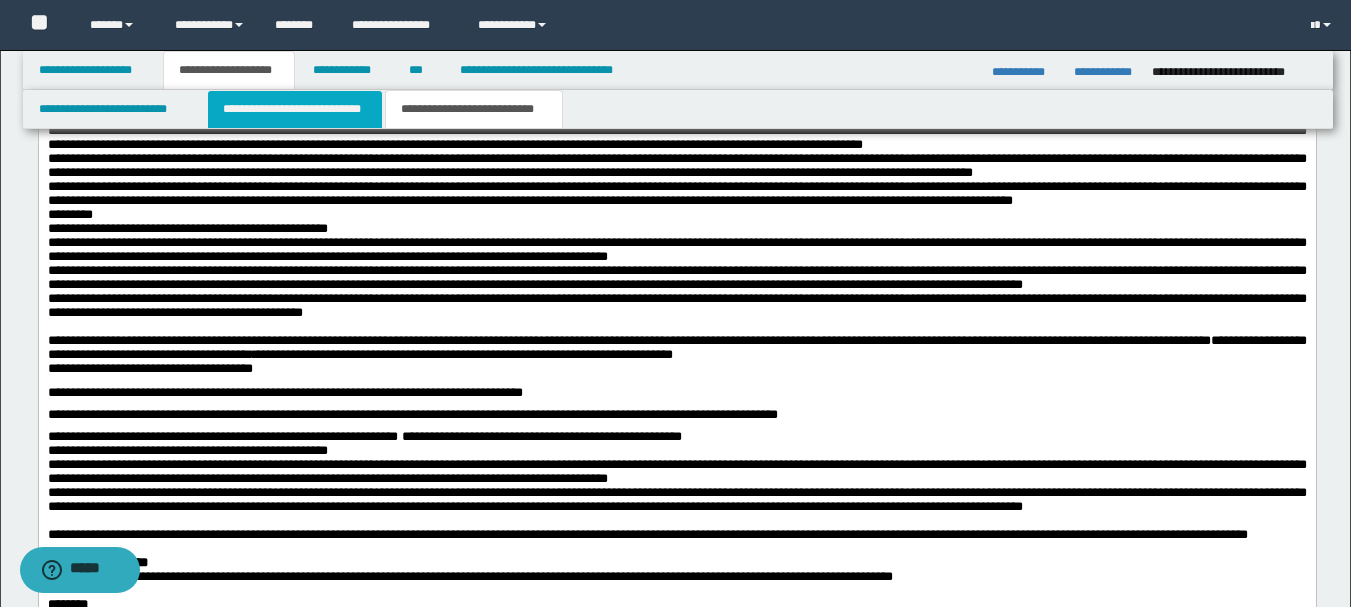 click on "**********" at bounding box center [295, 109] 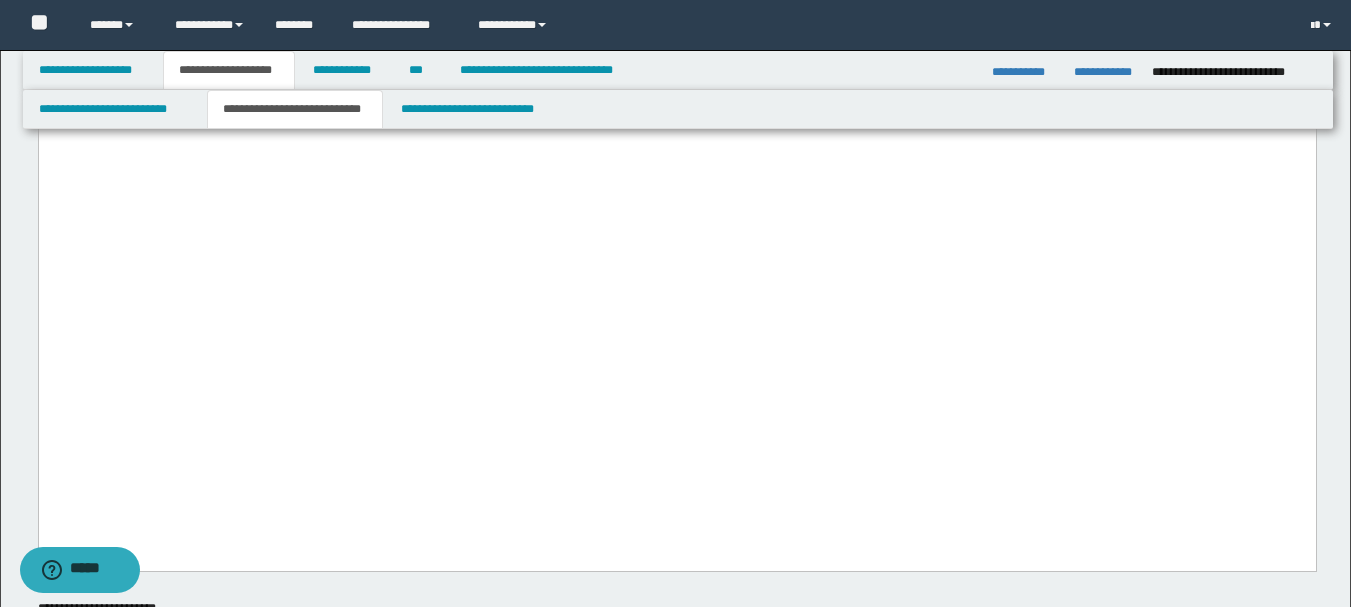 scroll, scrollTop: 2061, scrollLeft: 0, axis: vertical 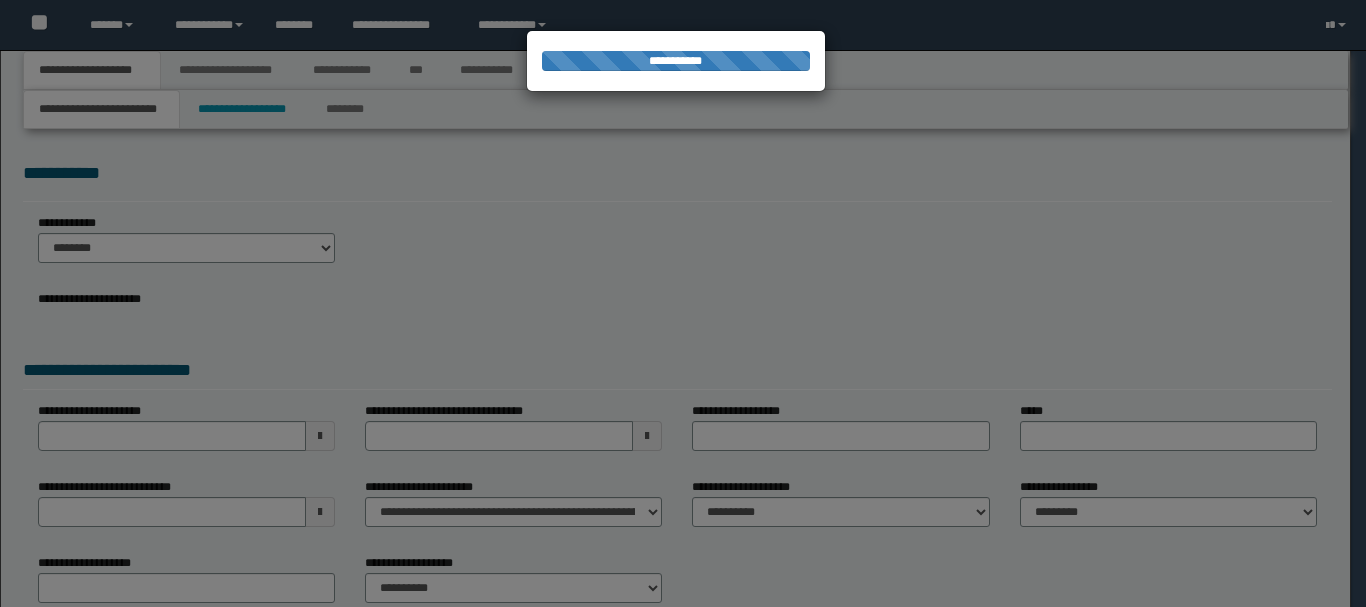 select on "*" 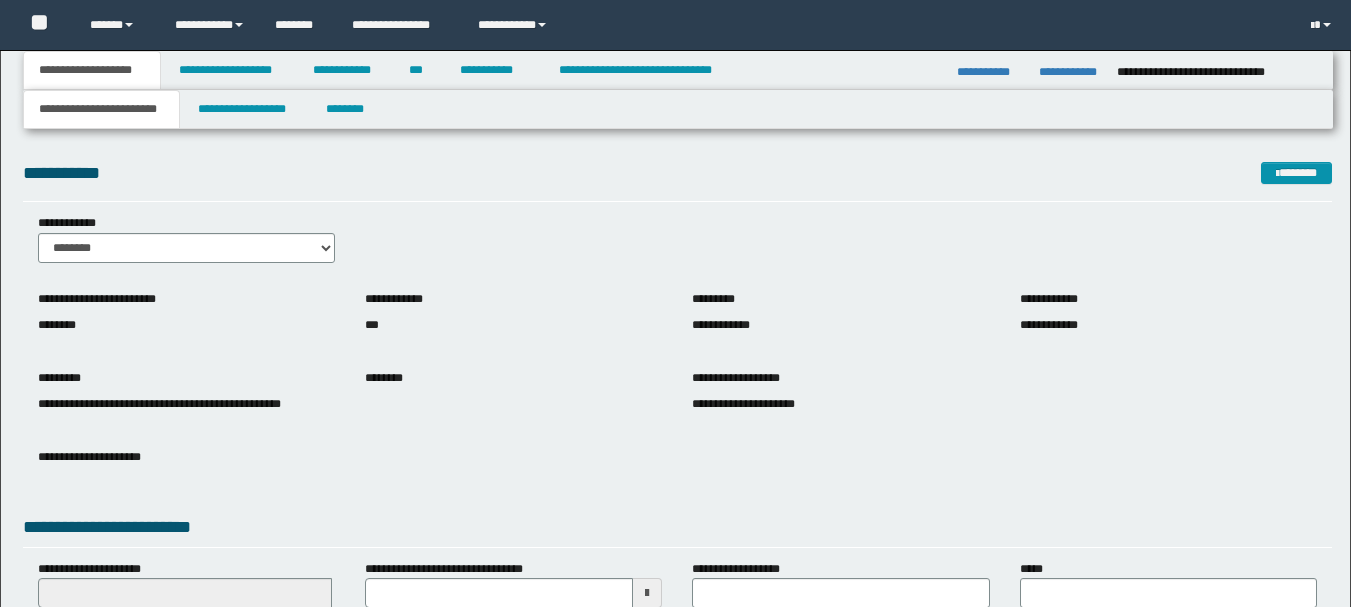 scroll, scrollTop: 0, scrollLeft: 0, axis: both 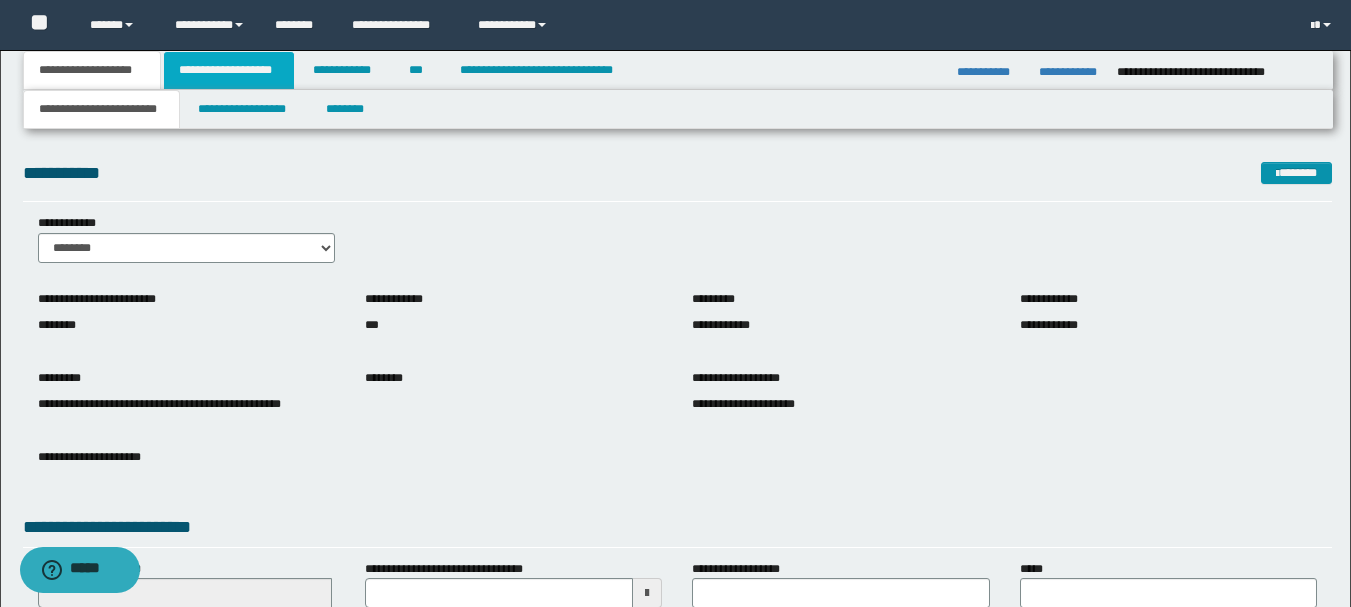 click on "**********" at bounding box center [229, 70] 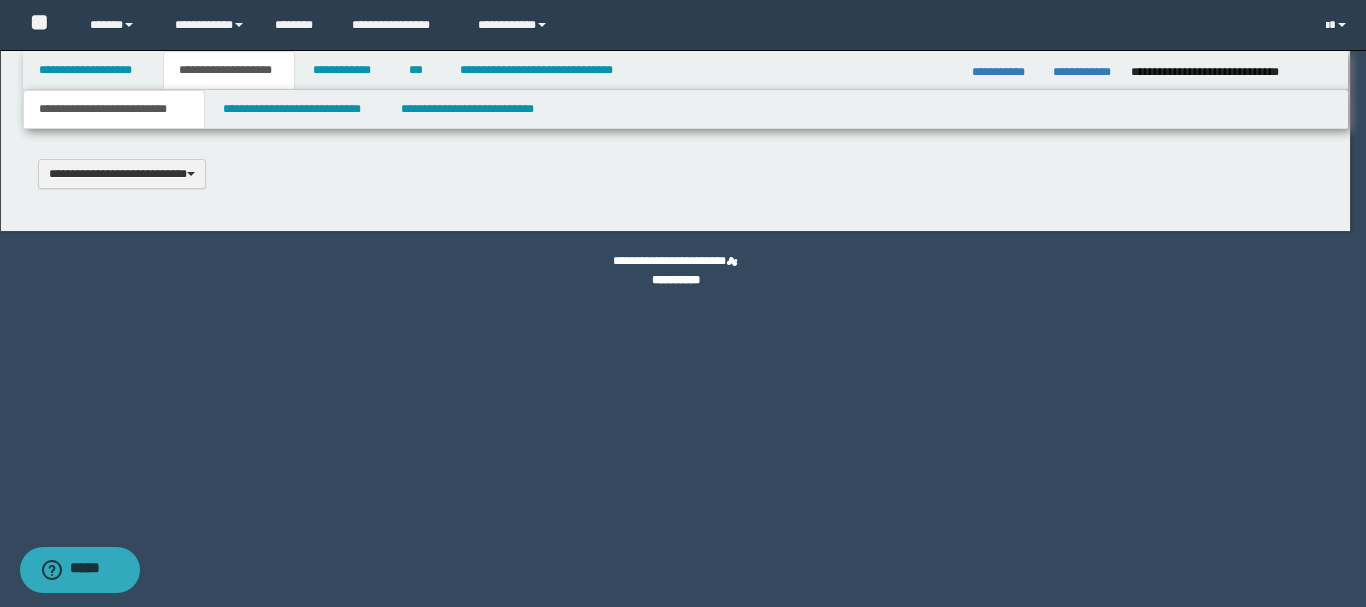 type 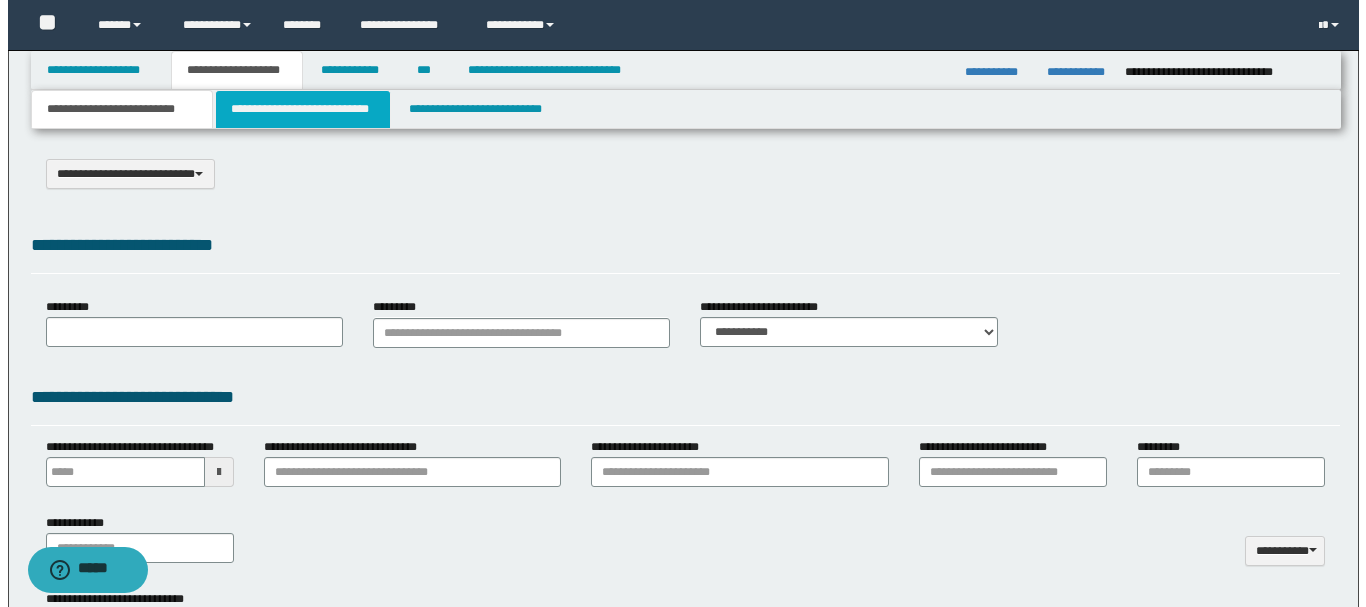 scroll, scrollTop: 0, scrollLeft: 0, axis: both 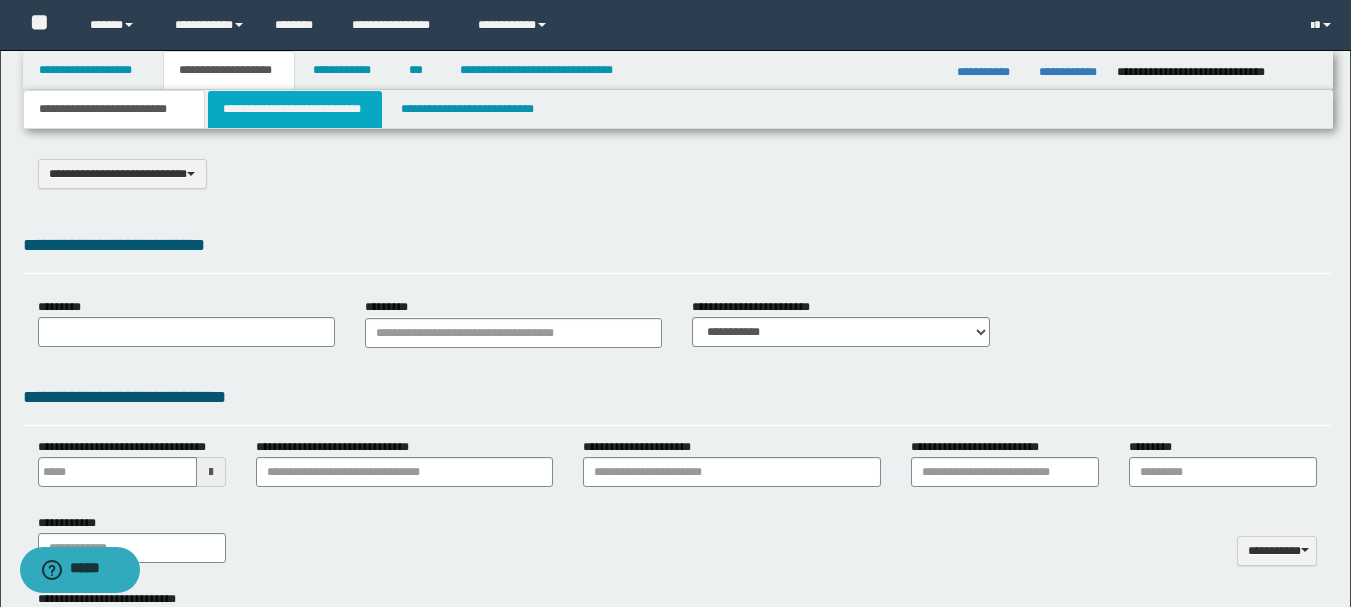 type on "**********" 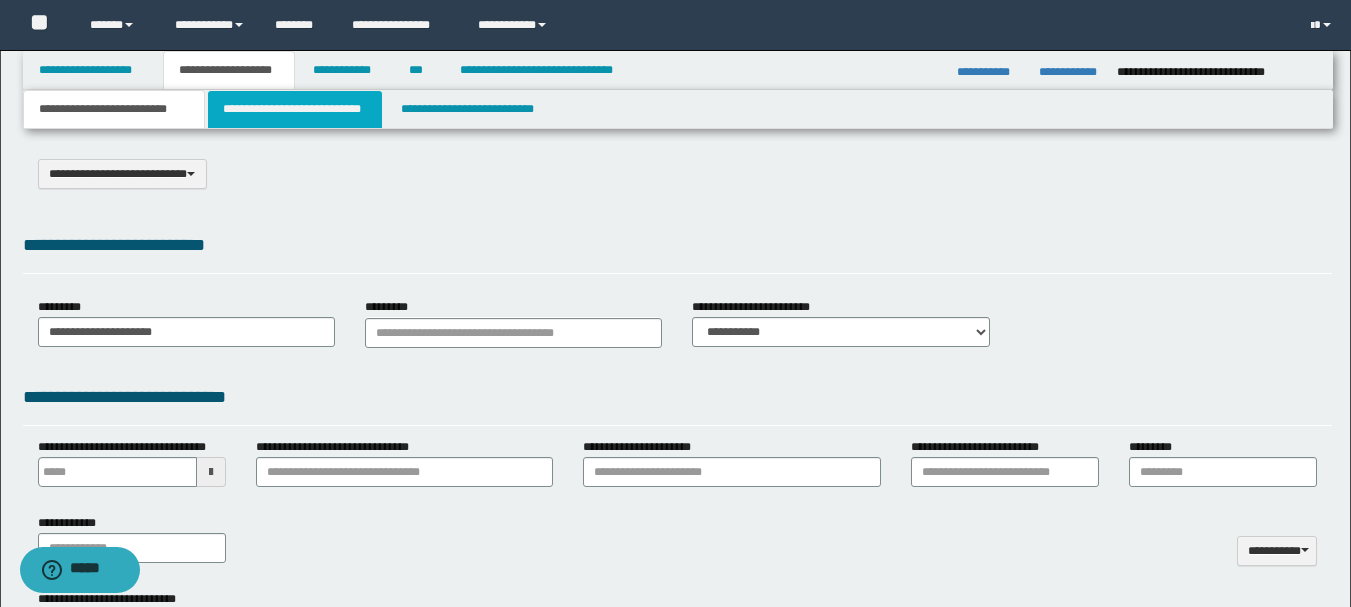 click on "**********" at bounding box center (295, 109) 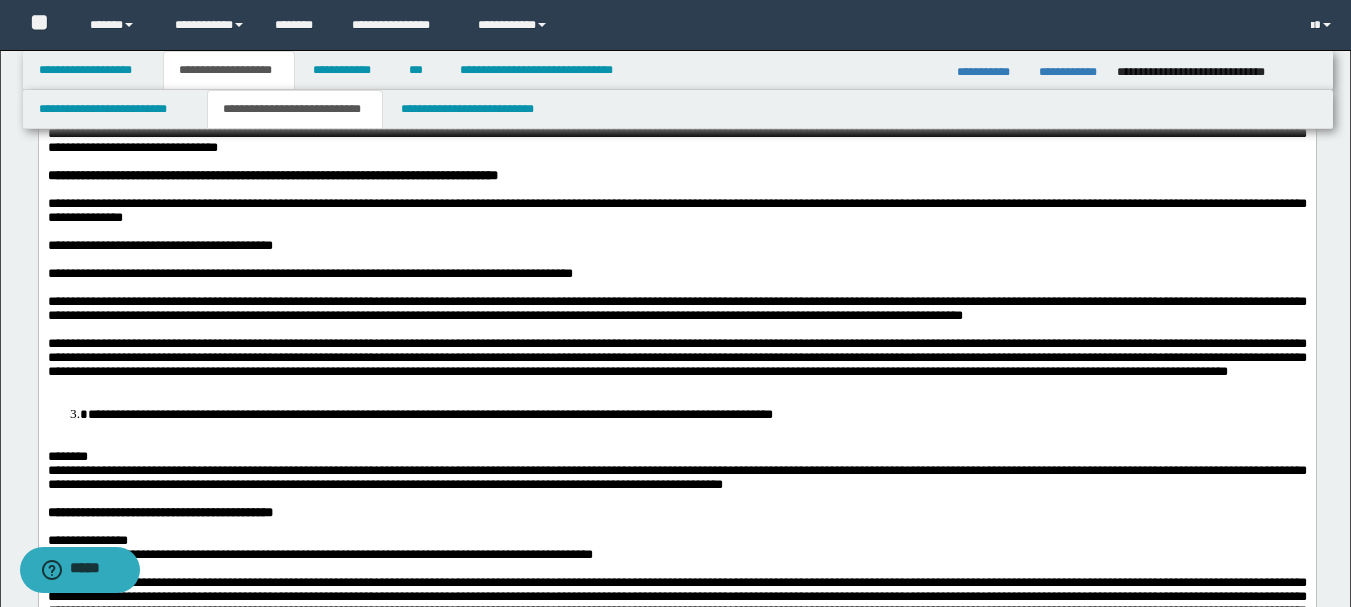 scroll, scrollTop: 1600, scrollLeft: 0, axis: vertical 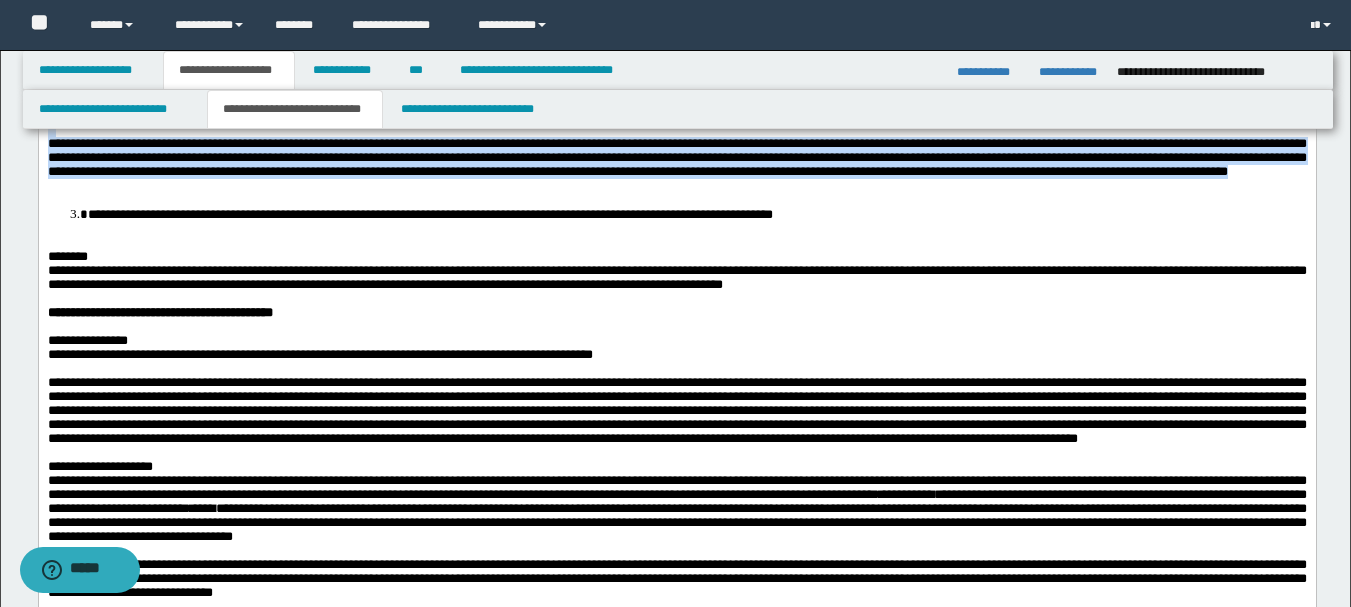 drag, startPoint x: 48, startPoint y: 370, endPoint x: 721, endPoint y: 522, distance: 689.9515 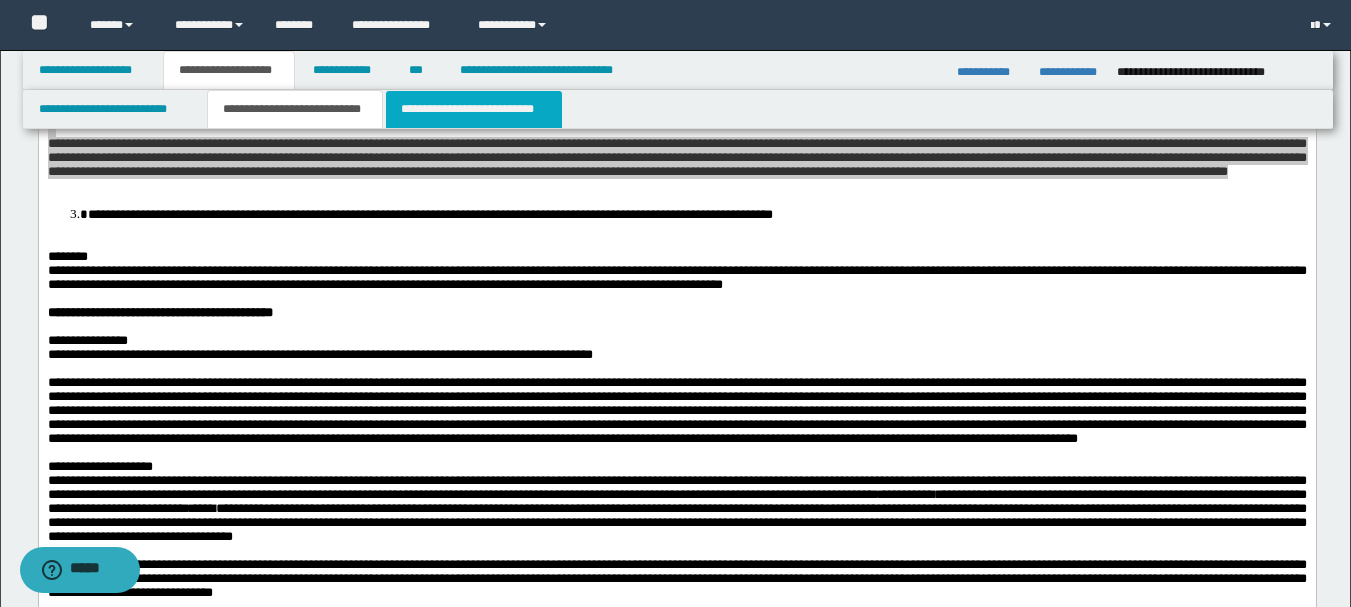 click on "**********" at bounding box center (474, 109) 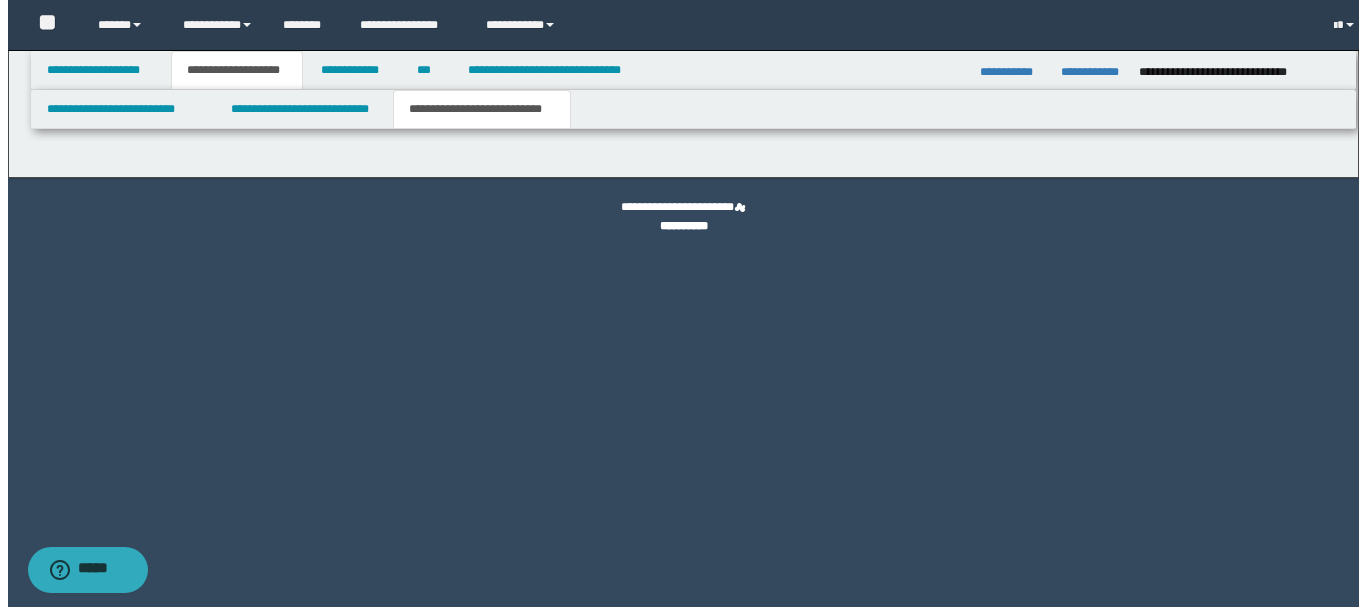scroll, scrollTop: 0, scrollLeft: 0, axis: both 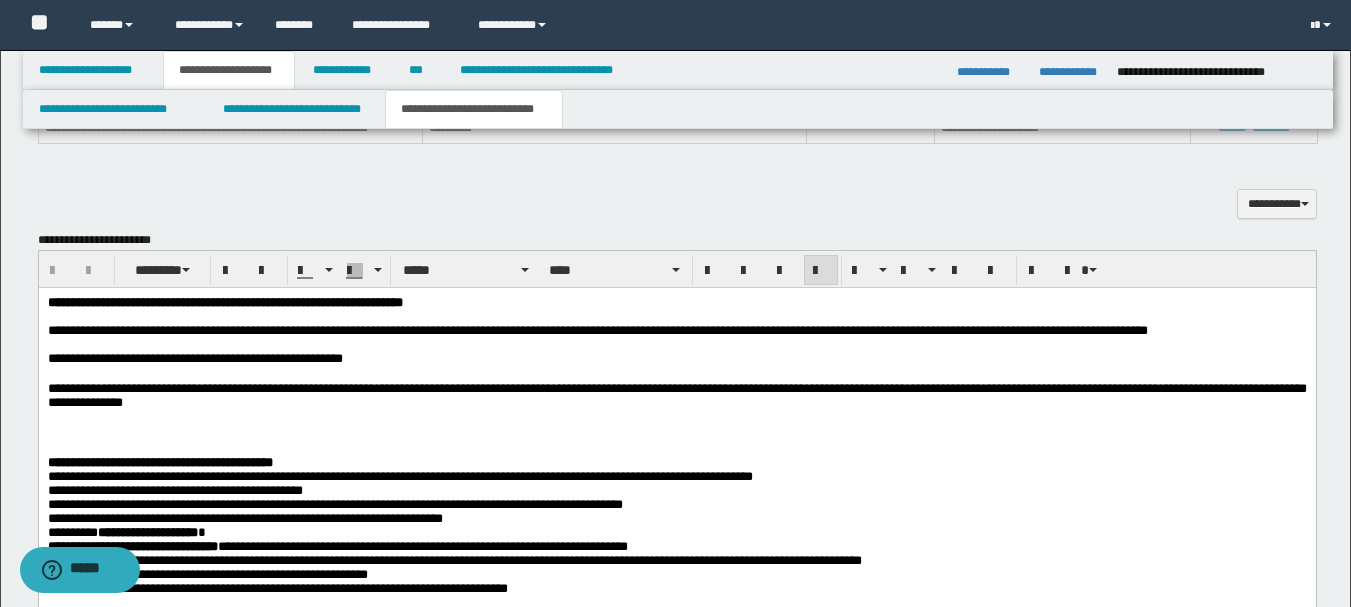 click on "**********" at bounding box center (676, 996) 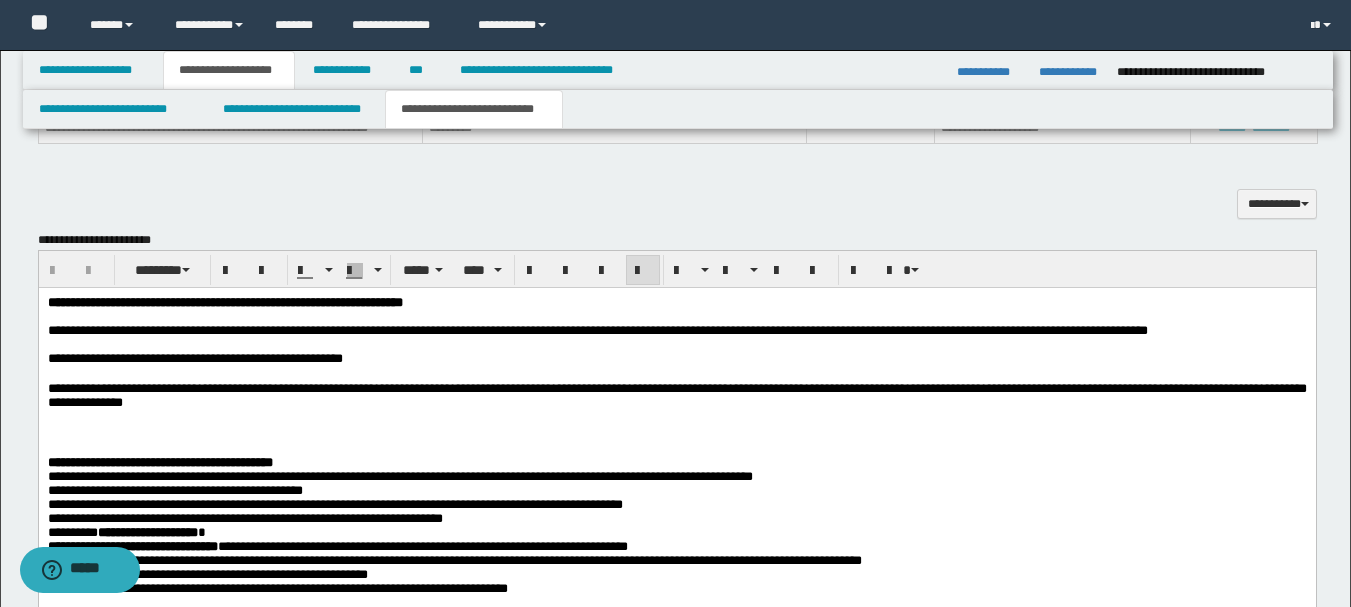 scroll, scrollTop: 1862, scrollLeft: 0, axis: vertical 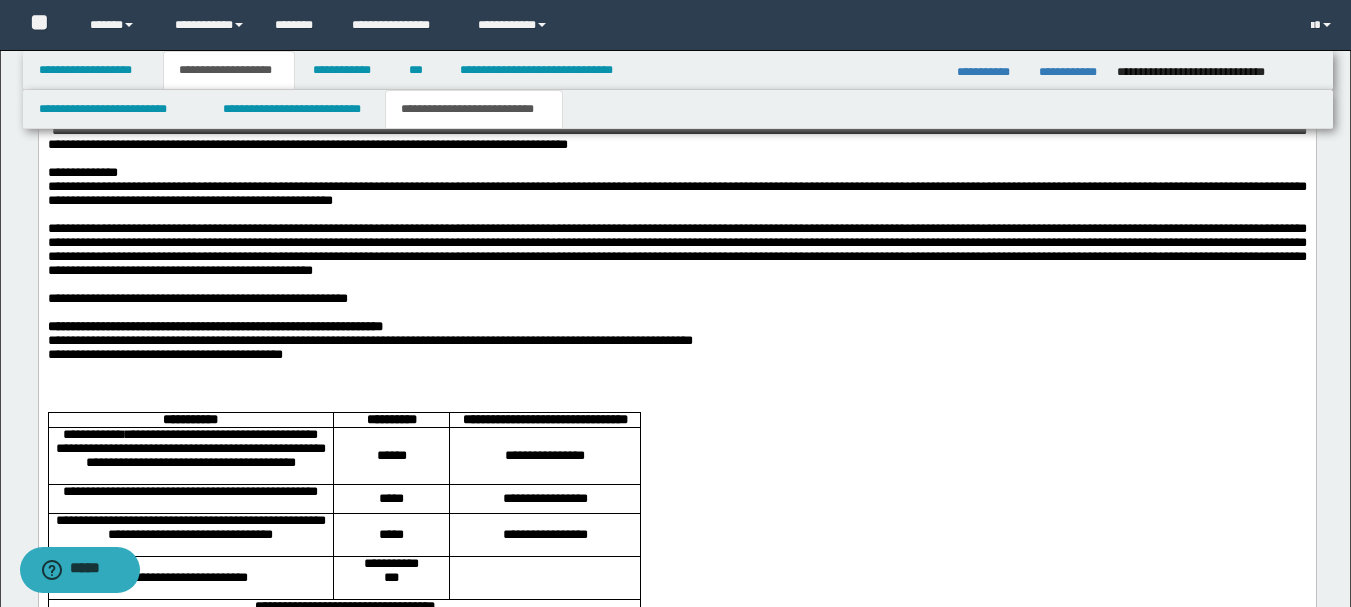 type 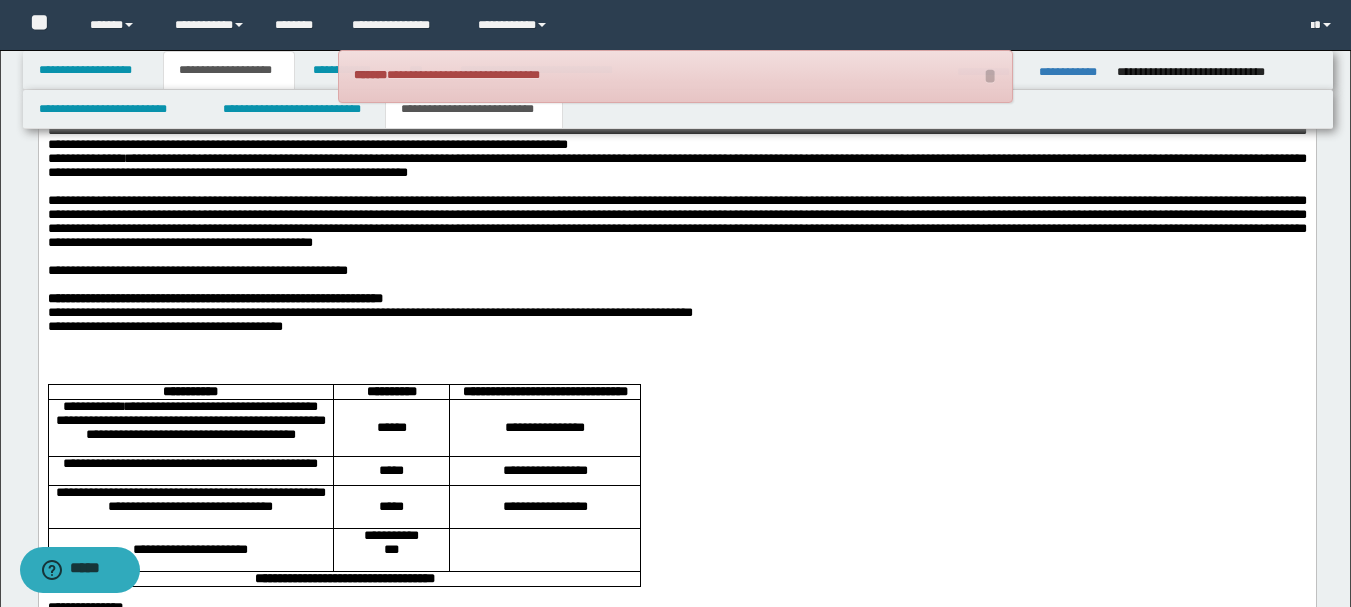 drag, startPoint x: 39, startPoint y: 281, endPoint x: 46, endPoint y: 289, distance: 10.630146 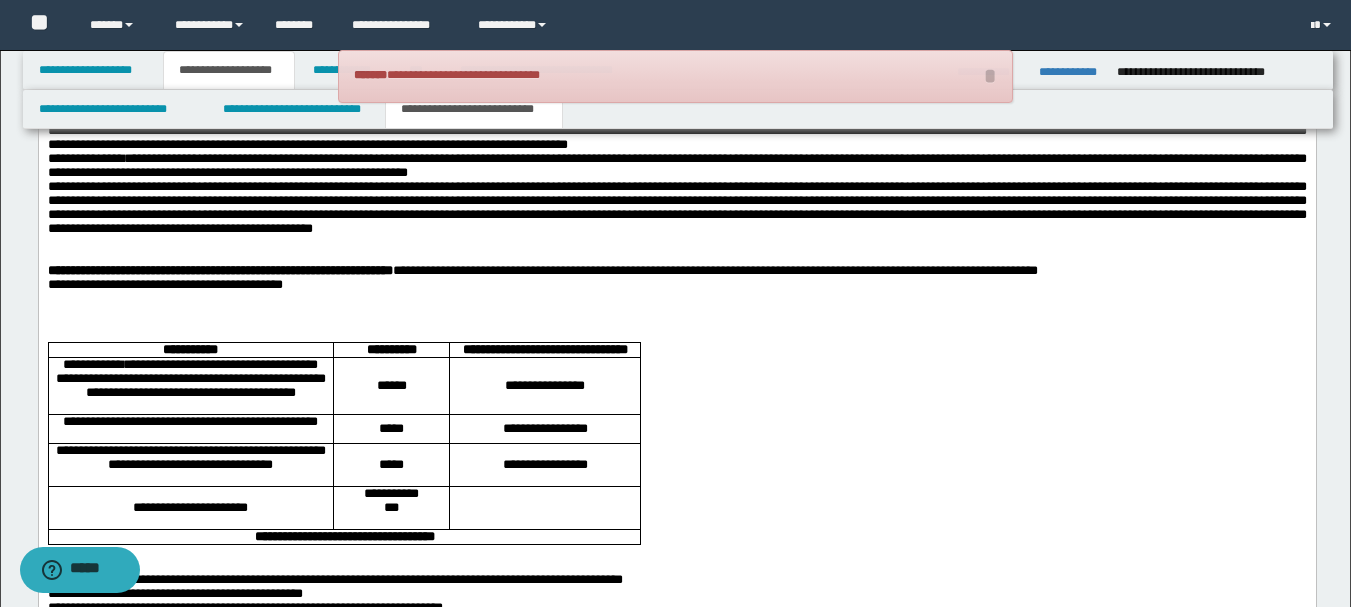click on "**********" at bounding box center [676, 455] 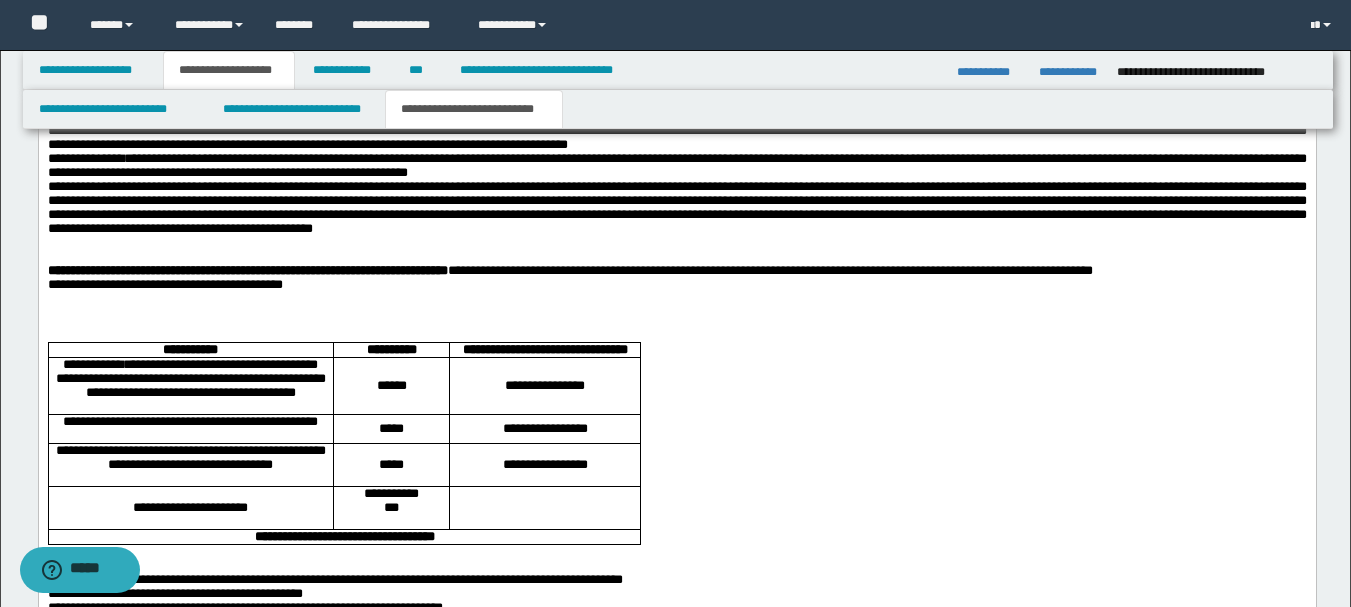 click on "**********" at bounding box center (676, 455) 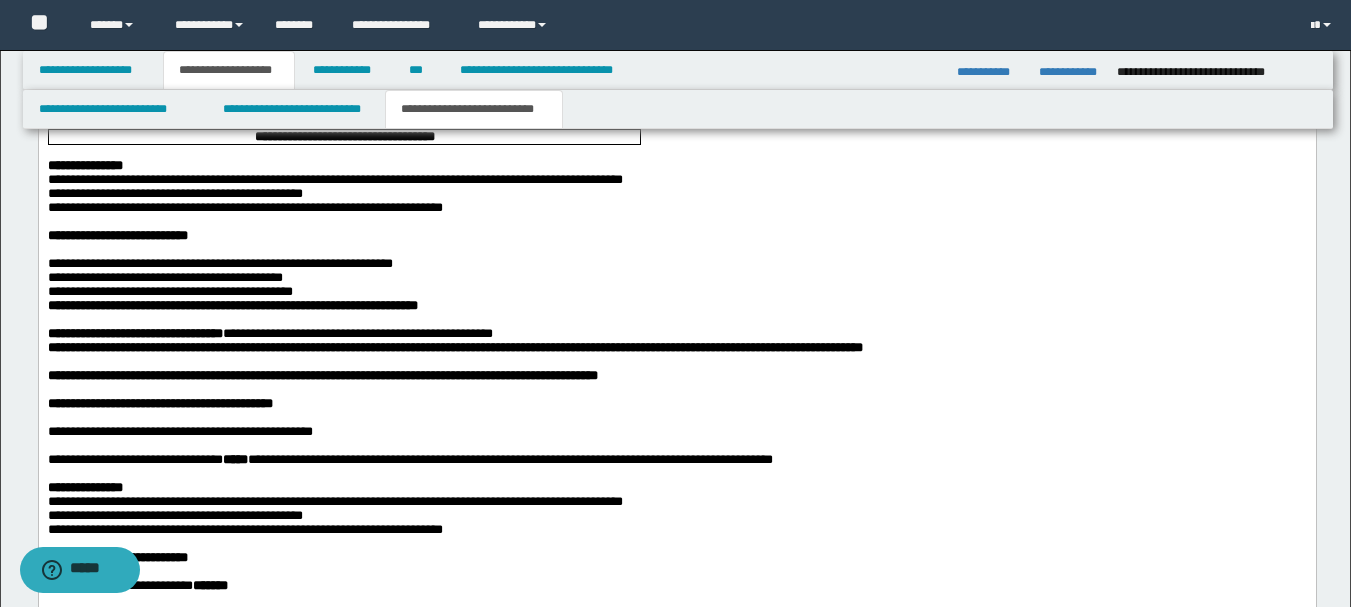 scroll, scrollTop: 2562, scrollLeft: 0, axis: vertical 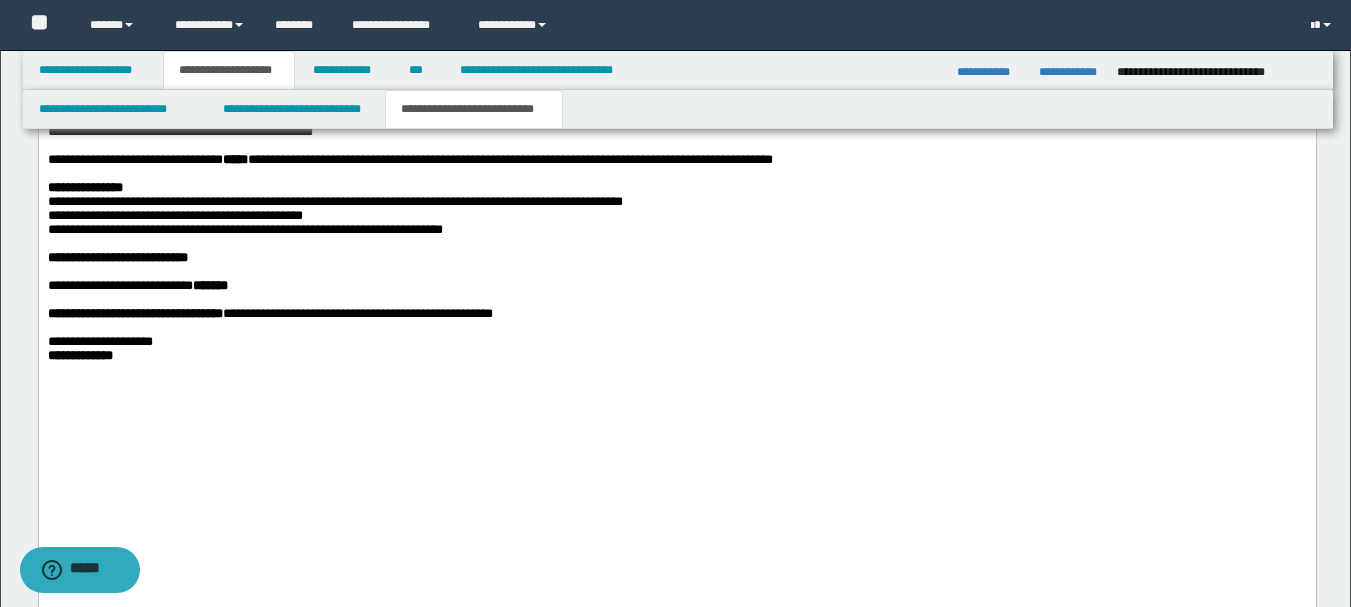 click at bounding box center (676, 91) 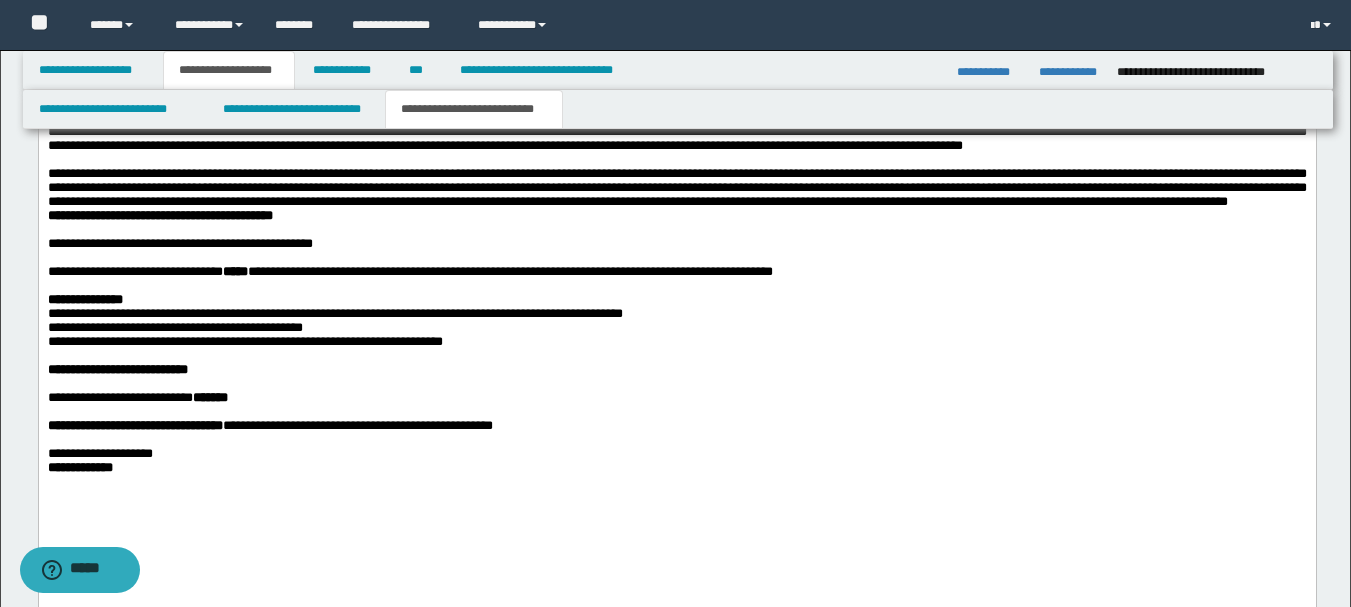 click at bounding box center (49, 118) 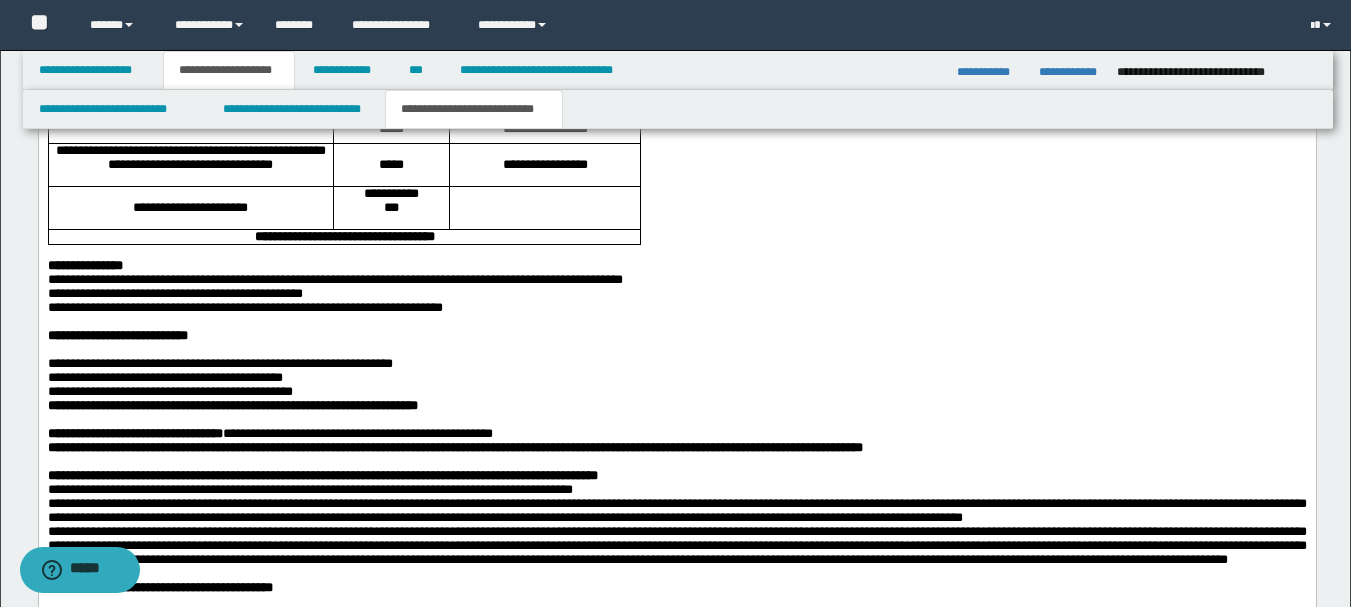 scroll, scrollTop: 1862, scrollLeft: 0, axis: vertical 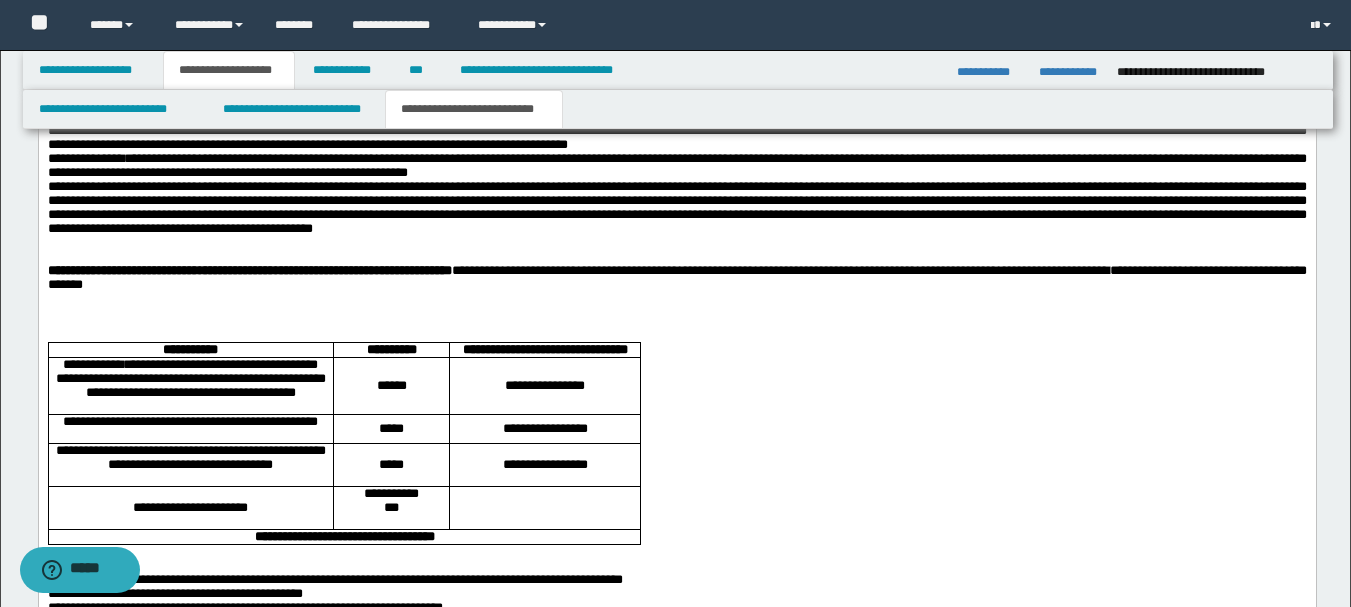 click on "**********" at bounding box center (190, 379) 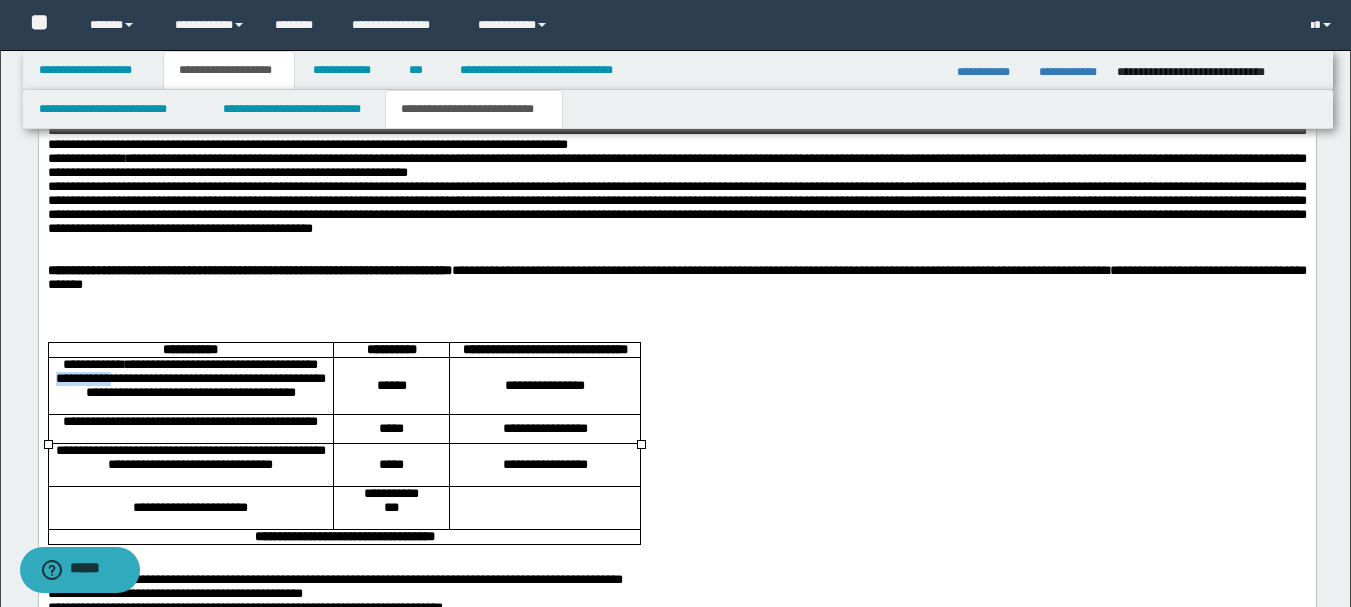 click on "**********" at bounding box center [190, 379] 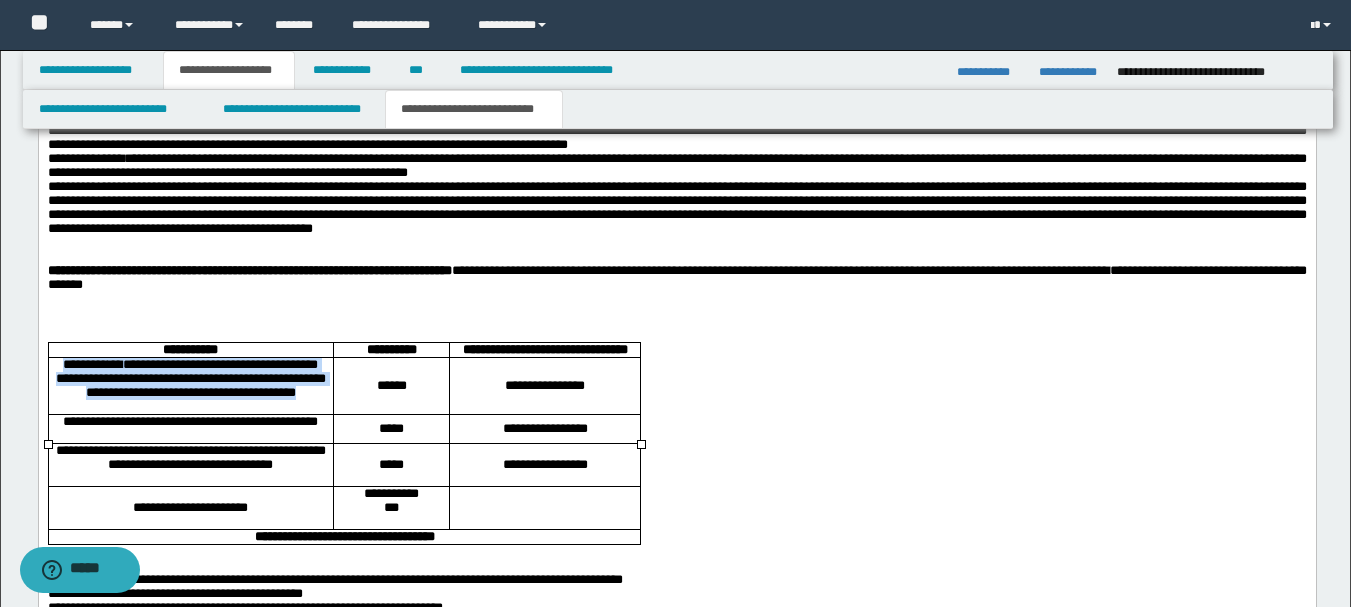click on "**********" at bounding box center [190, 379] 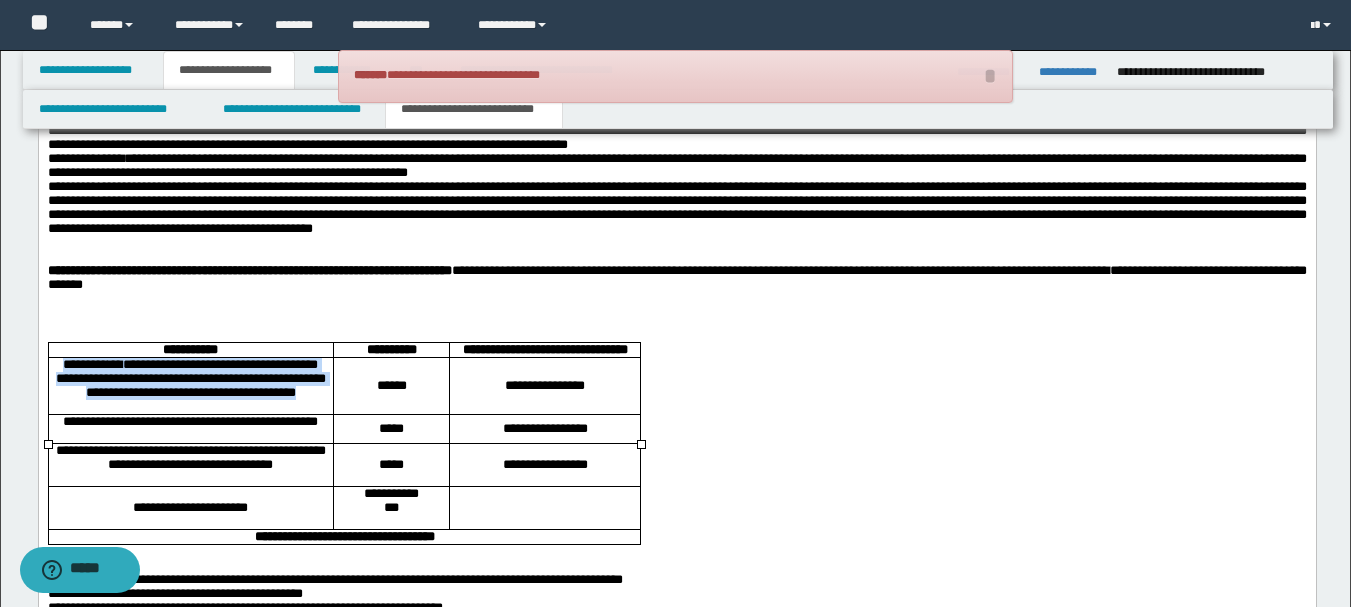 copy on "**********" 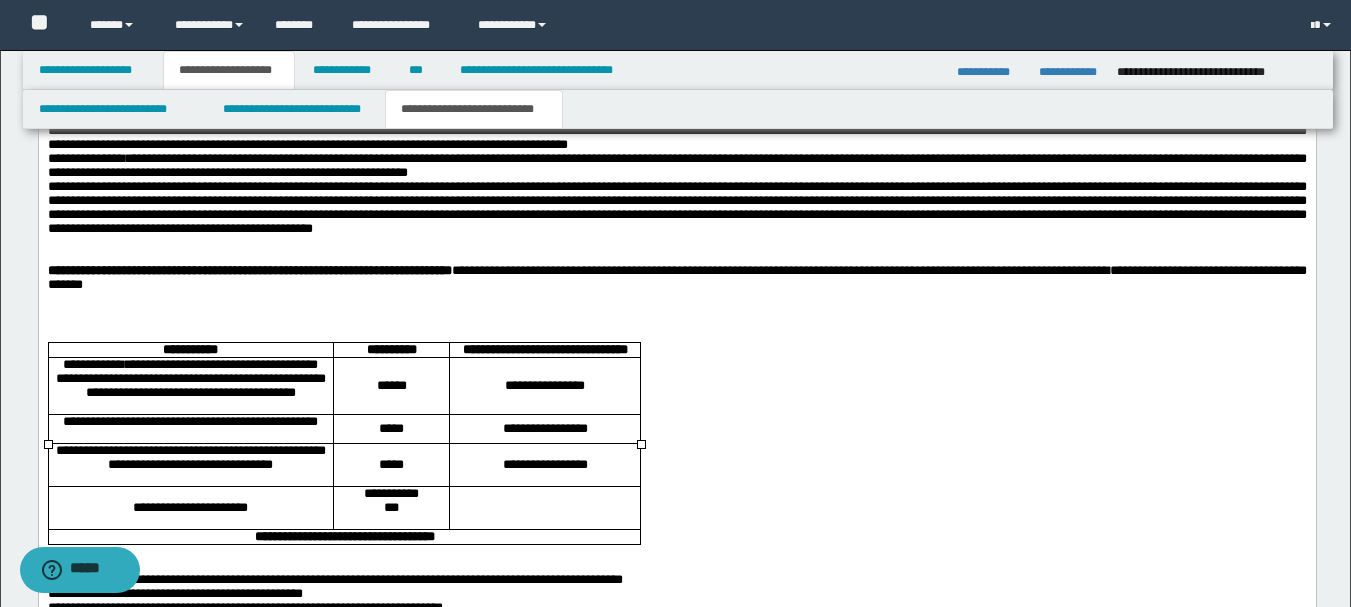 click on "**********" at bounding box center (676, 279) 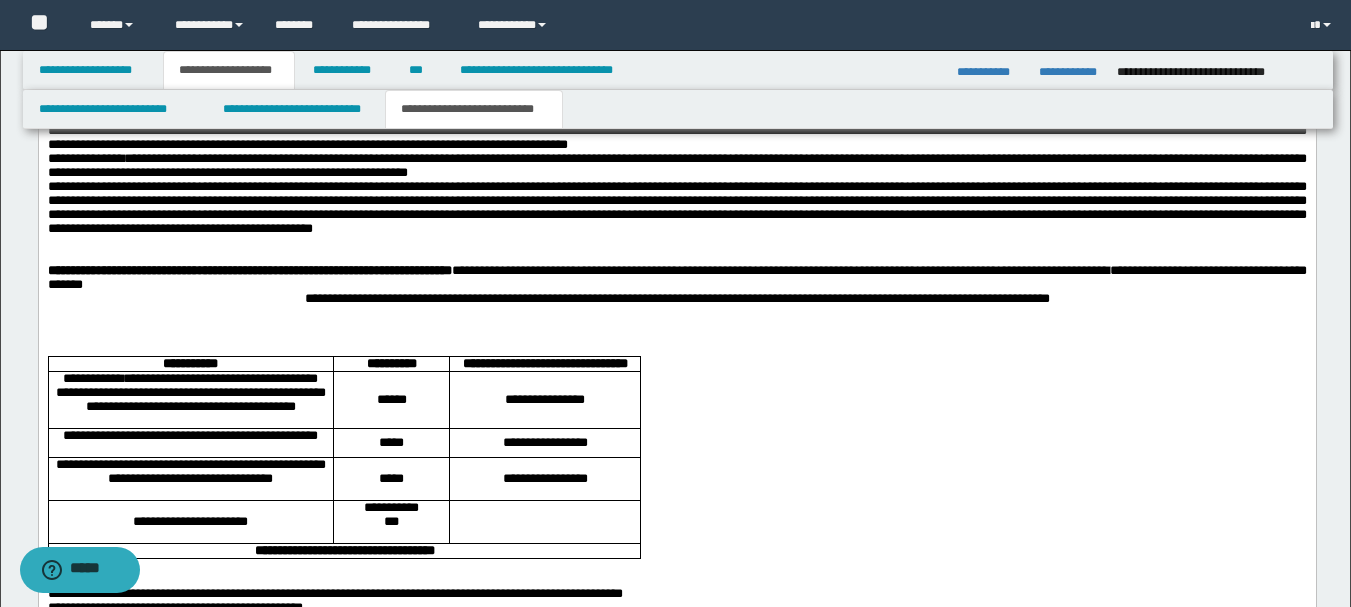 click on "********" at bounding box center [326, 299] 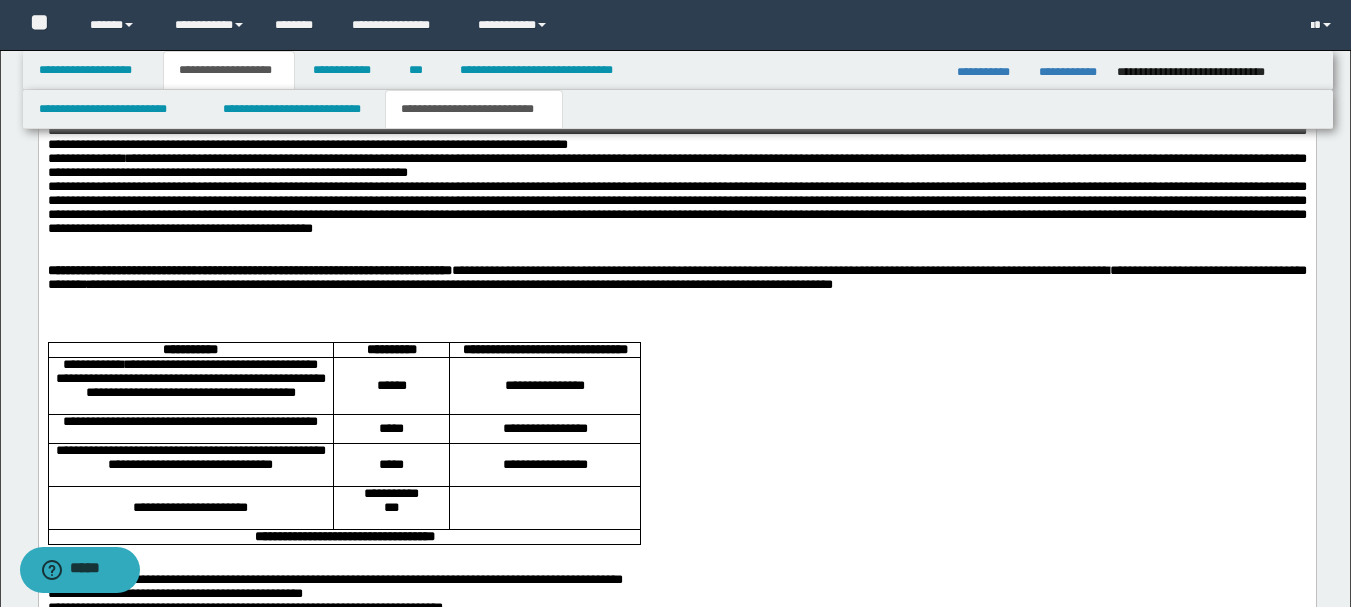 scroll, scrollTop: 1962, scrollLeft: 0, axis: vertical 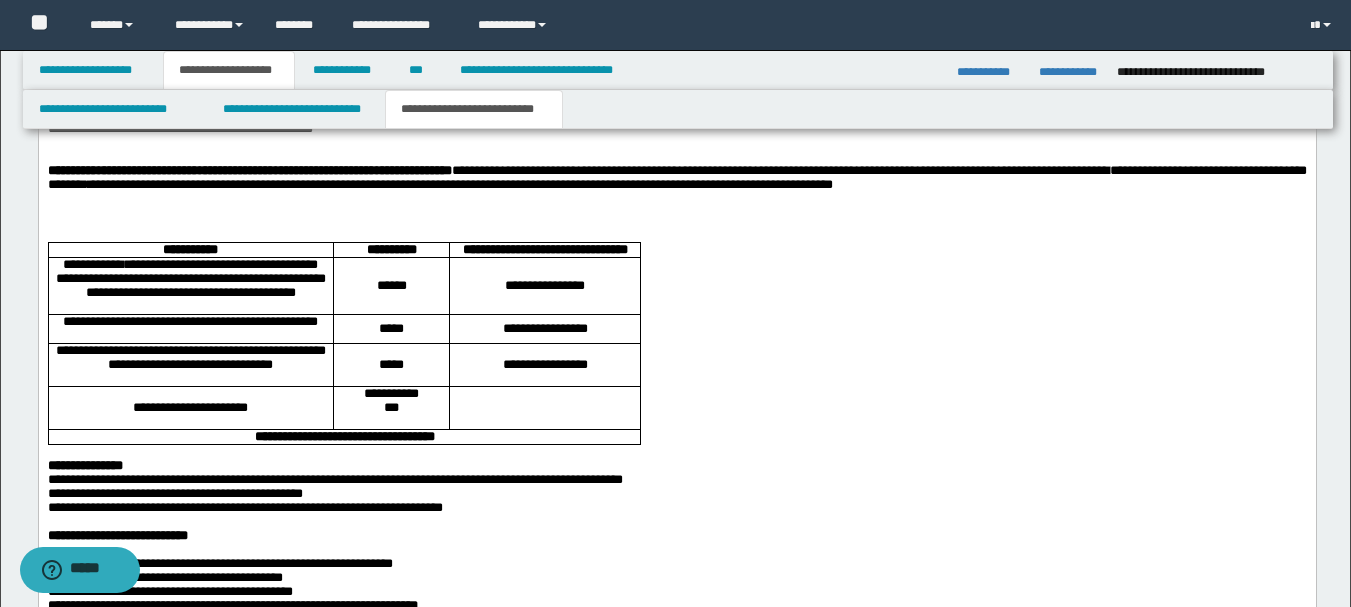 click on "**********" at bounding box center [189, 322] 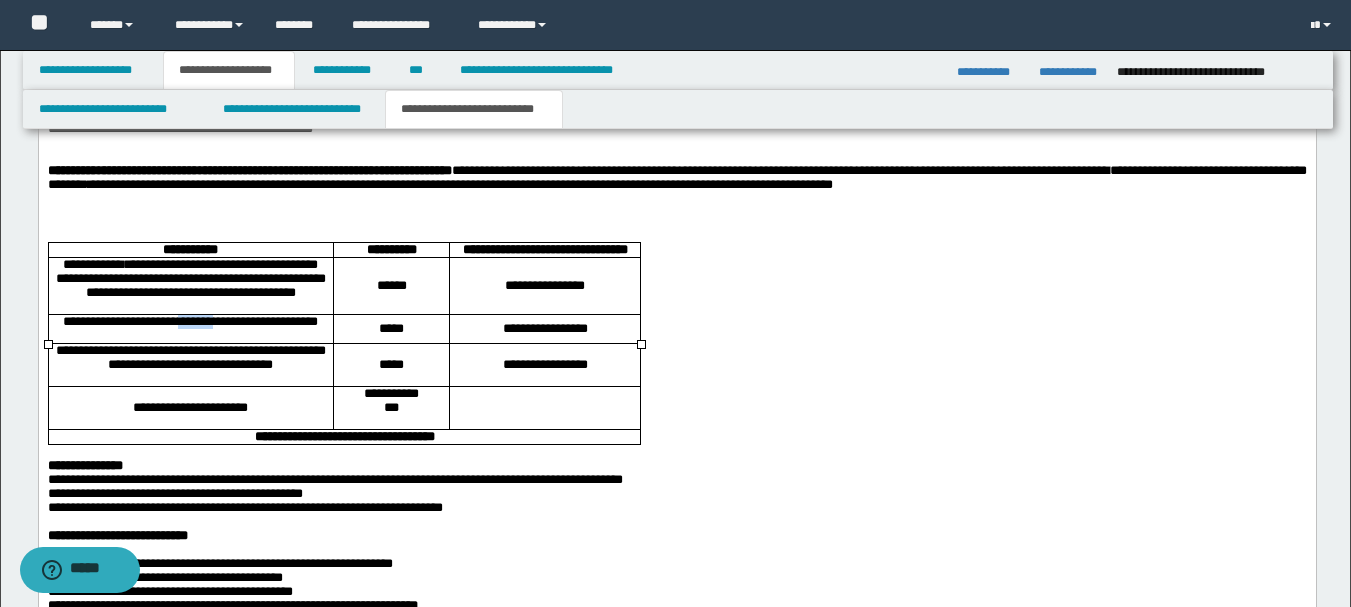 click on "**********" at bounding box center [189, 322] 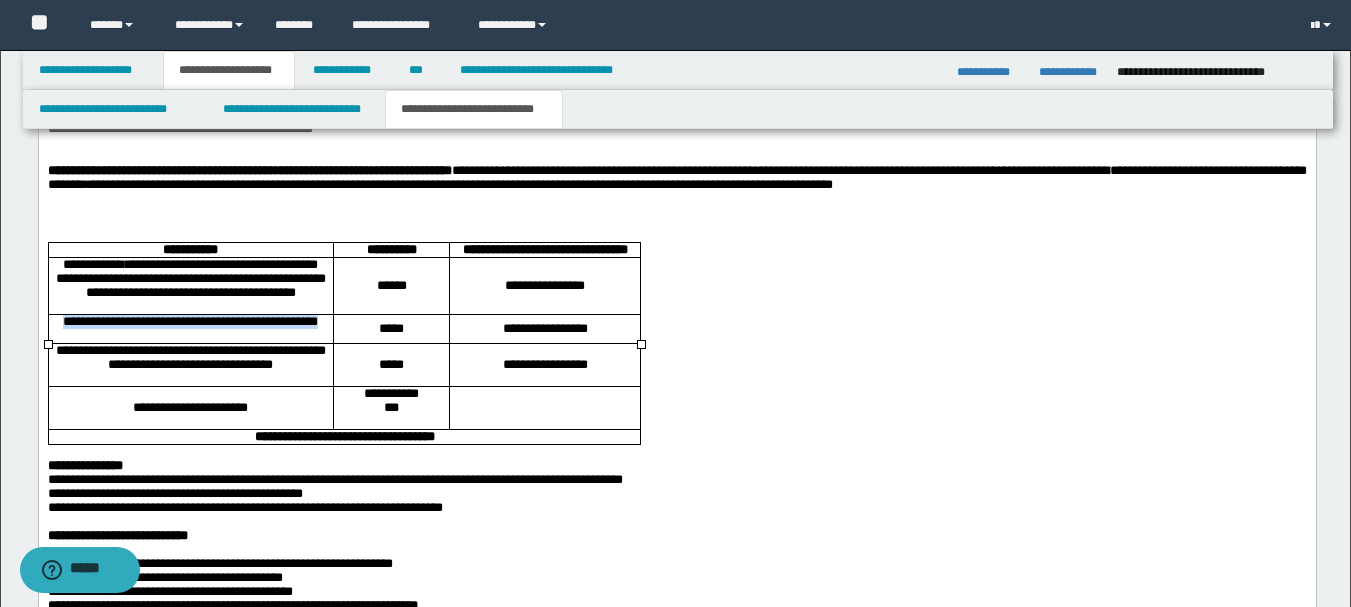 click on "**********" at bounding box center (189, 322) 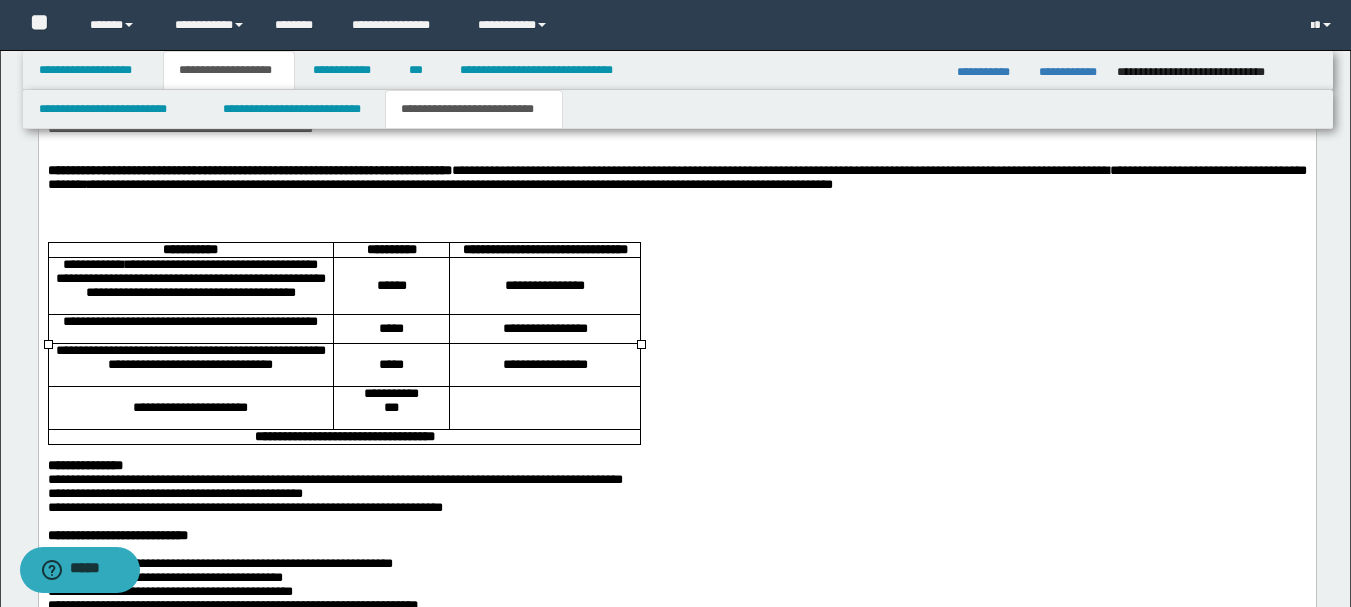 click on "**********" at bounding box center [676, 179] 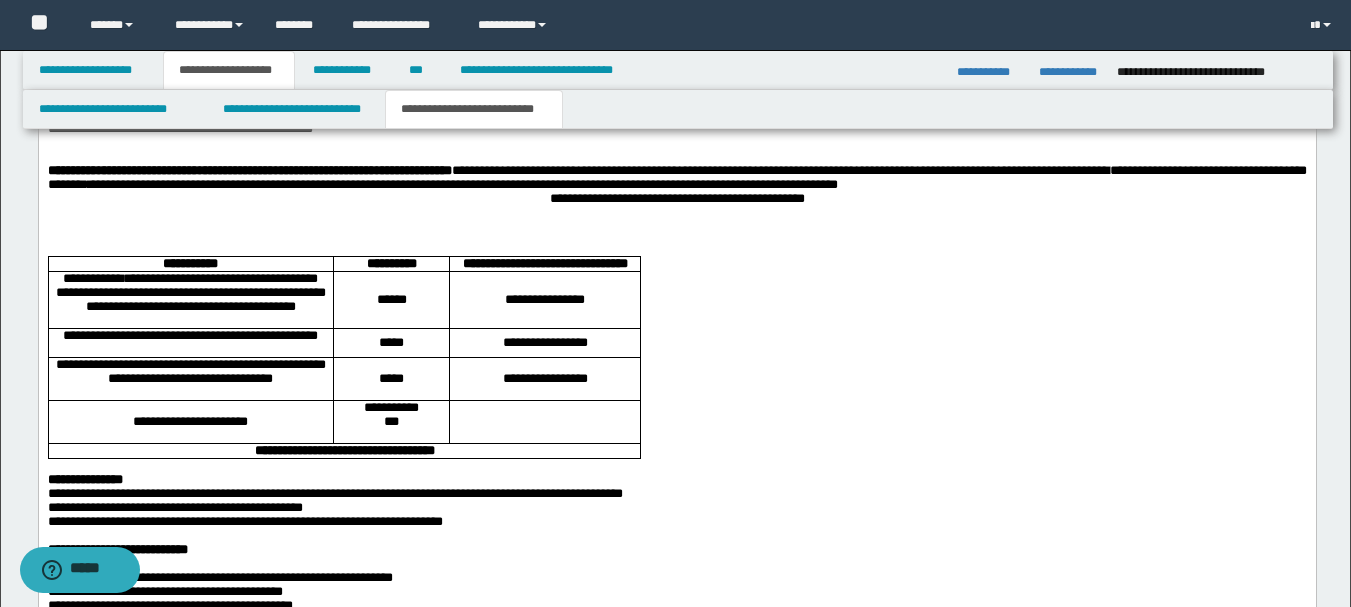 click on "**********" at bounding box center [676, 200] 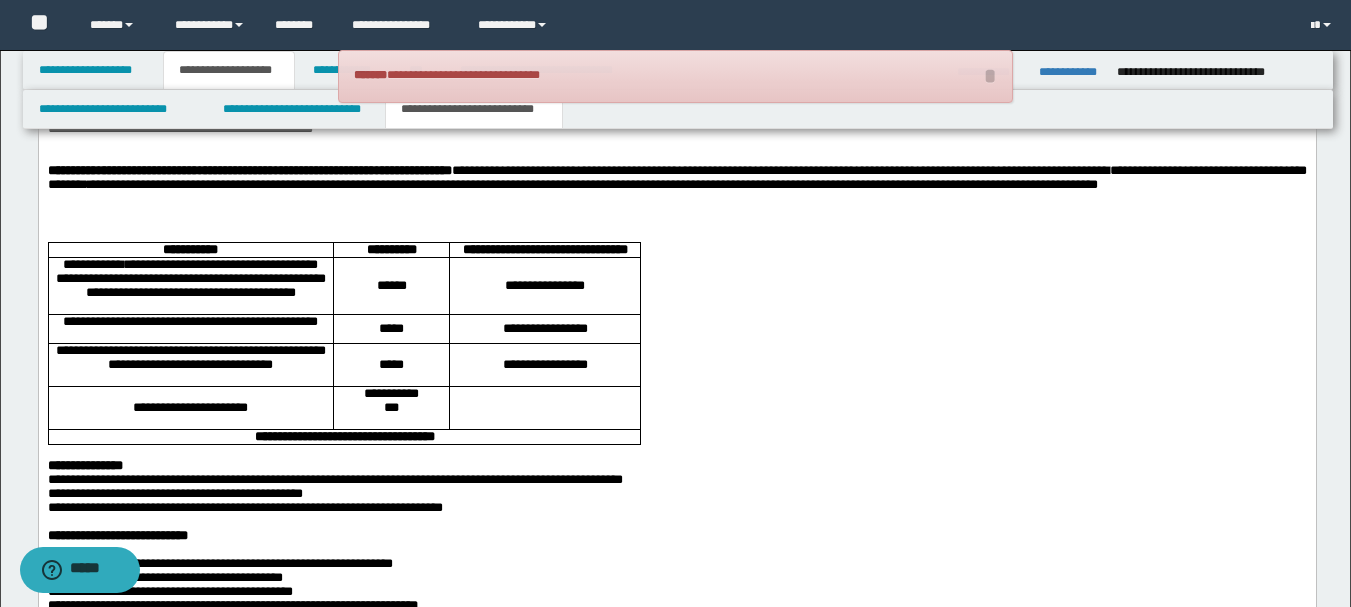 click on "**********" at bounding box center (676, 179) 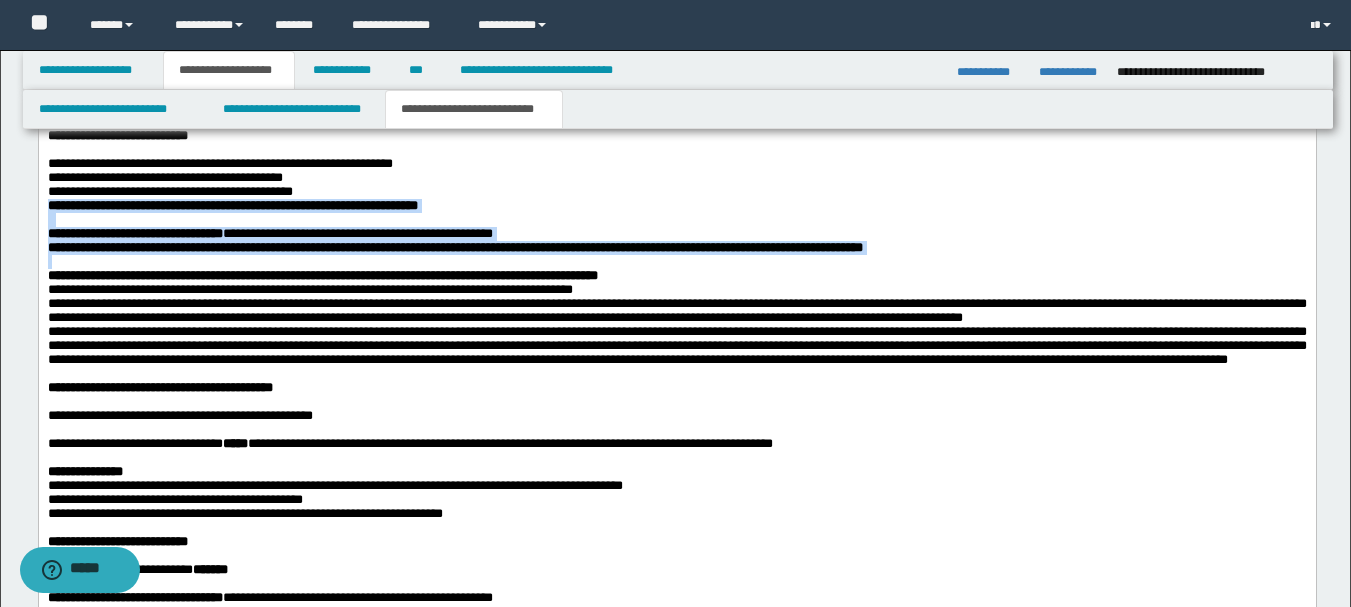 scroll, scrollTop: 2562, scrollLeft: 0, axis: vertical 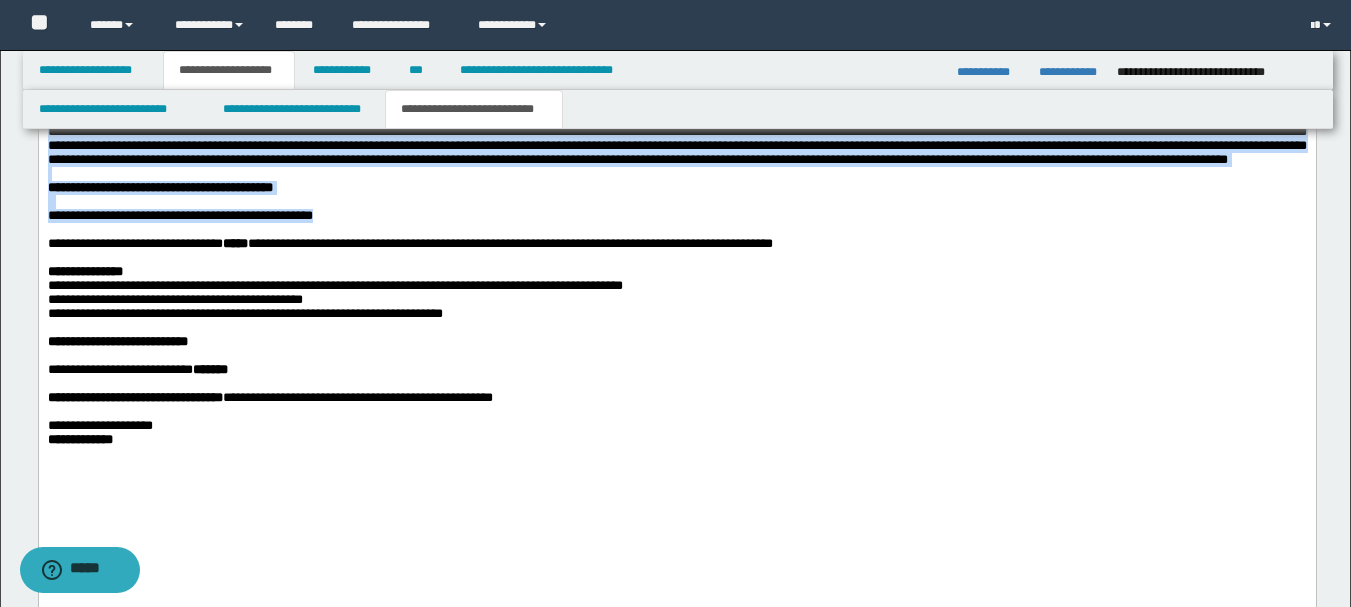 drag, startPoint x: 45, startPoint y: 219, endPoint x: 379, endPoint y: 493, distance: 432.00925 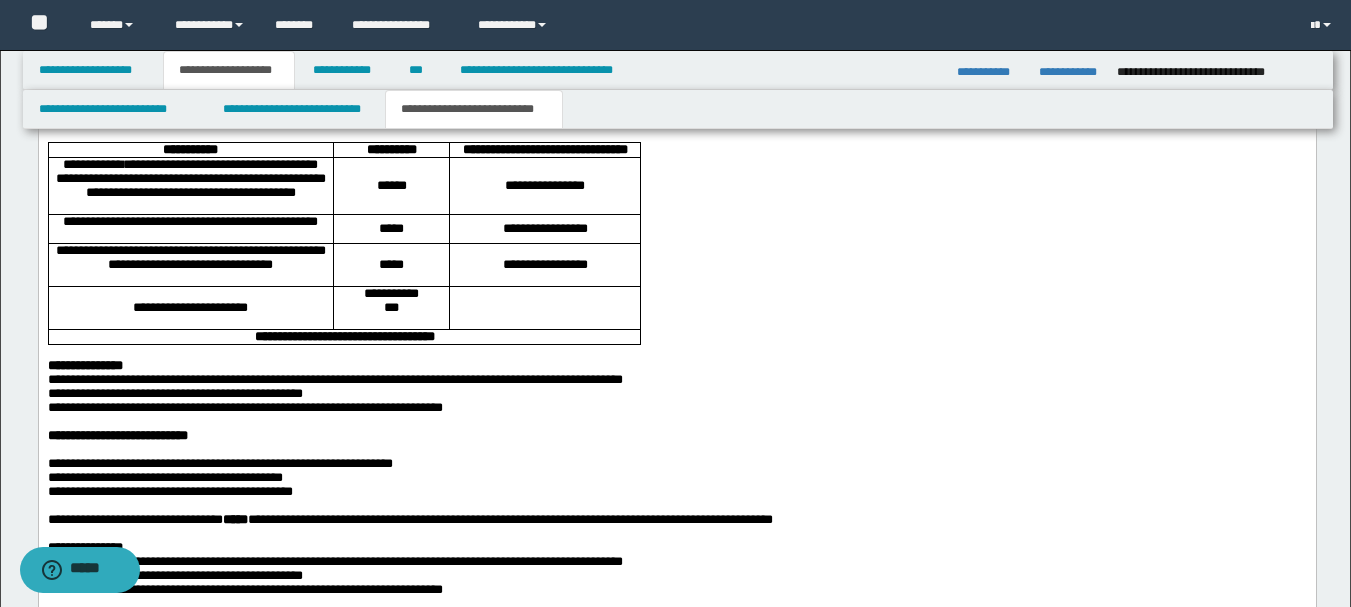scroll, scrollTop: 1962, scrollLeft: 0, axis: vertical 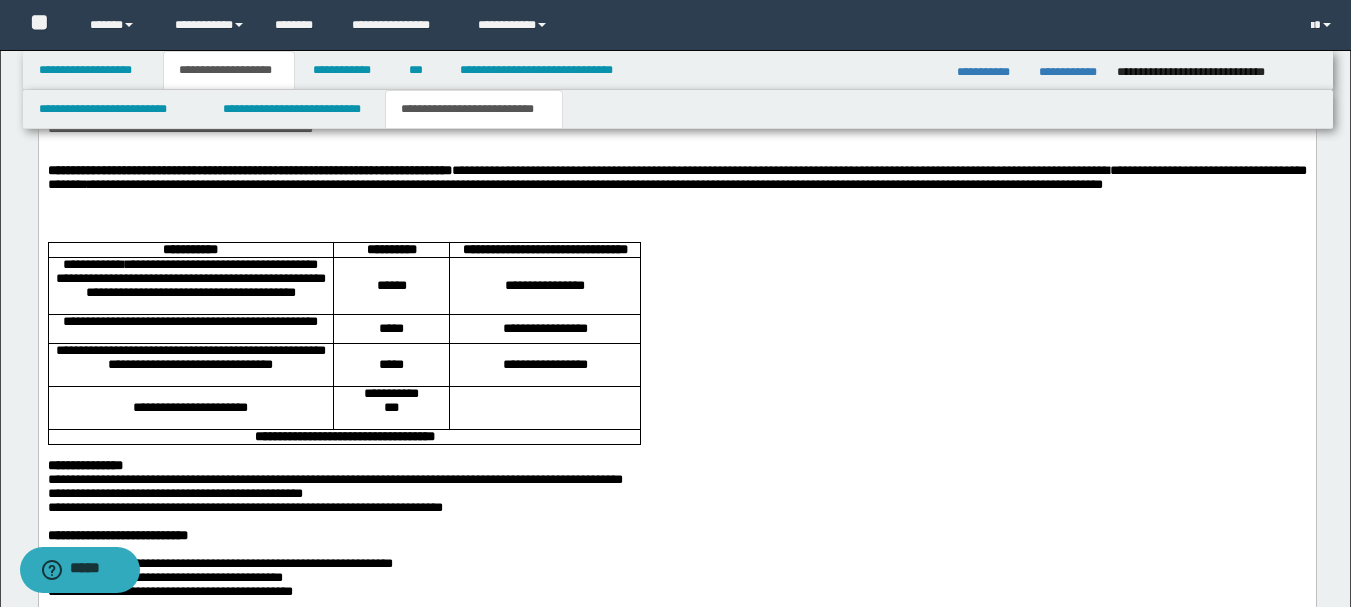 click on "**********" at bounding box center (676, 179) 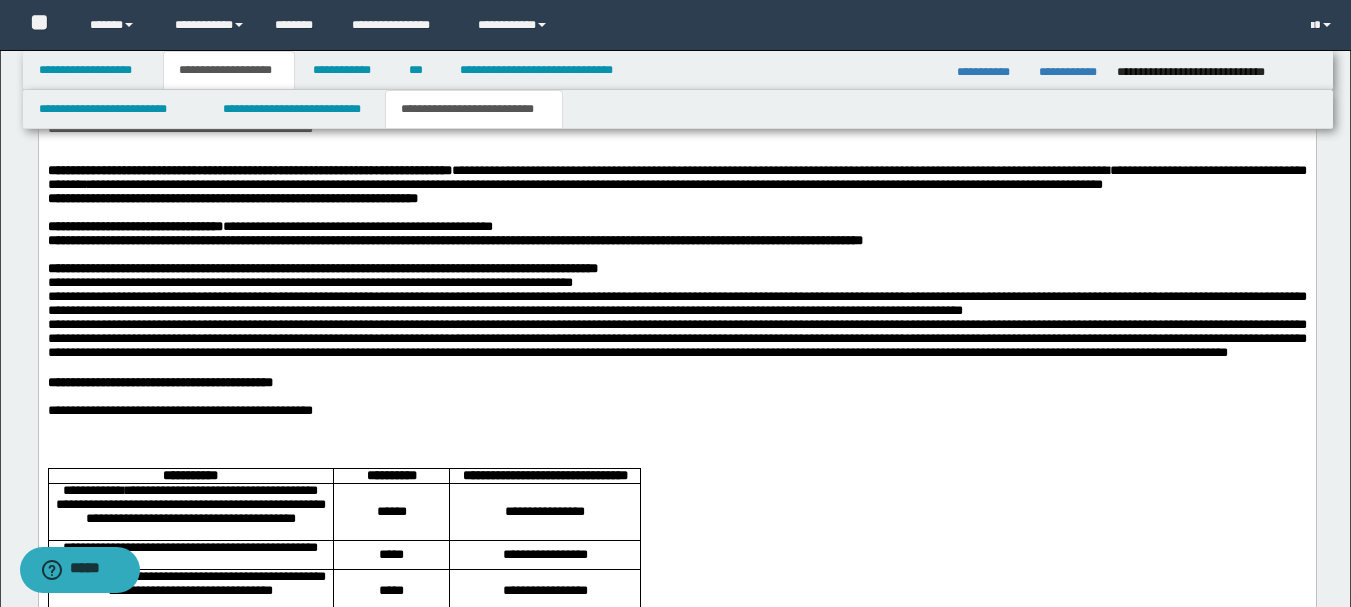click on "**********" at bounding box center [232, 199] 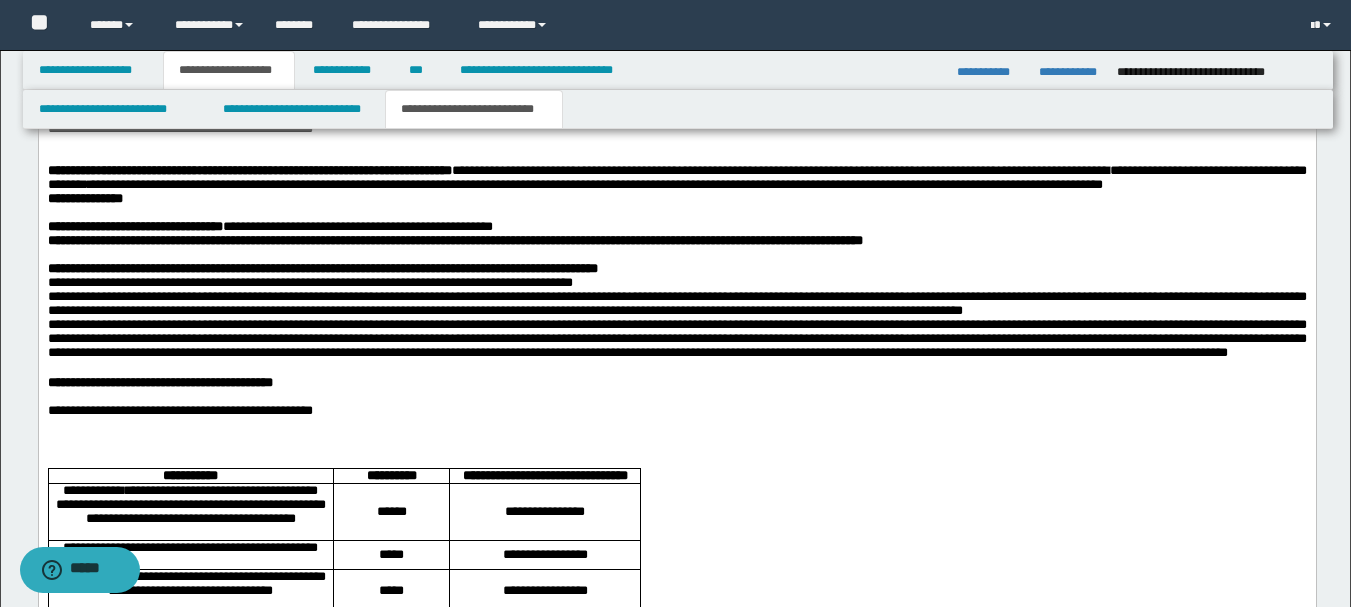 click on "**********" at bounding box center [84, 199] 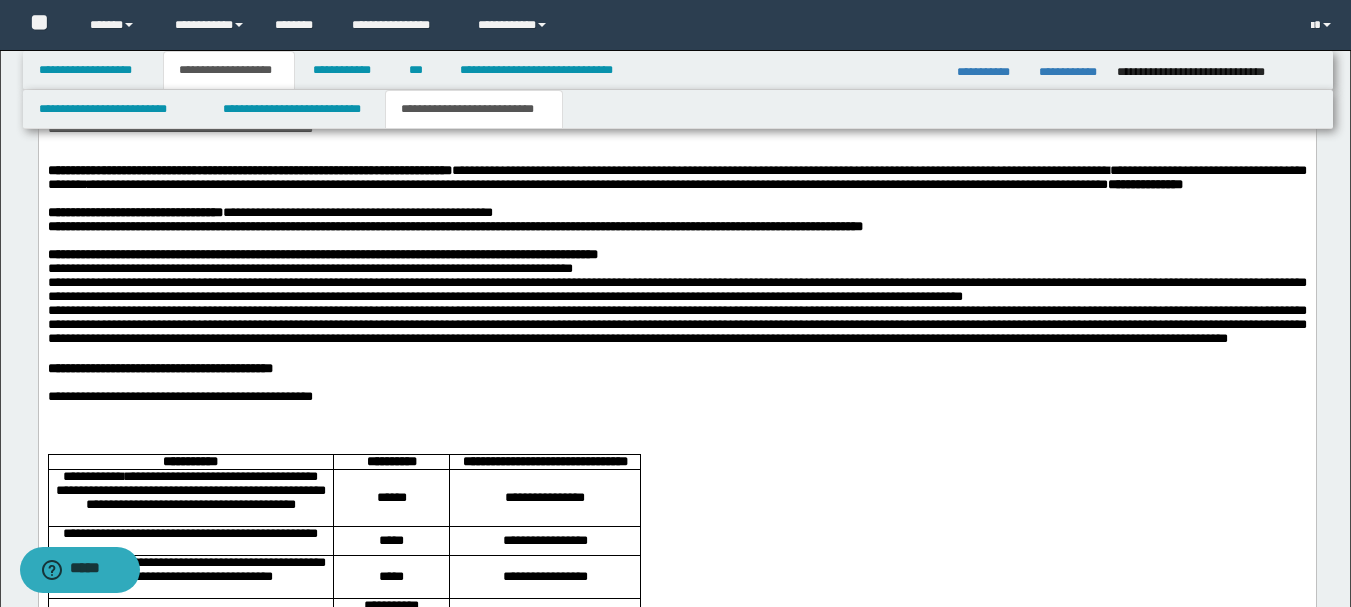 click on "**********" at bounding box center [676, 391] 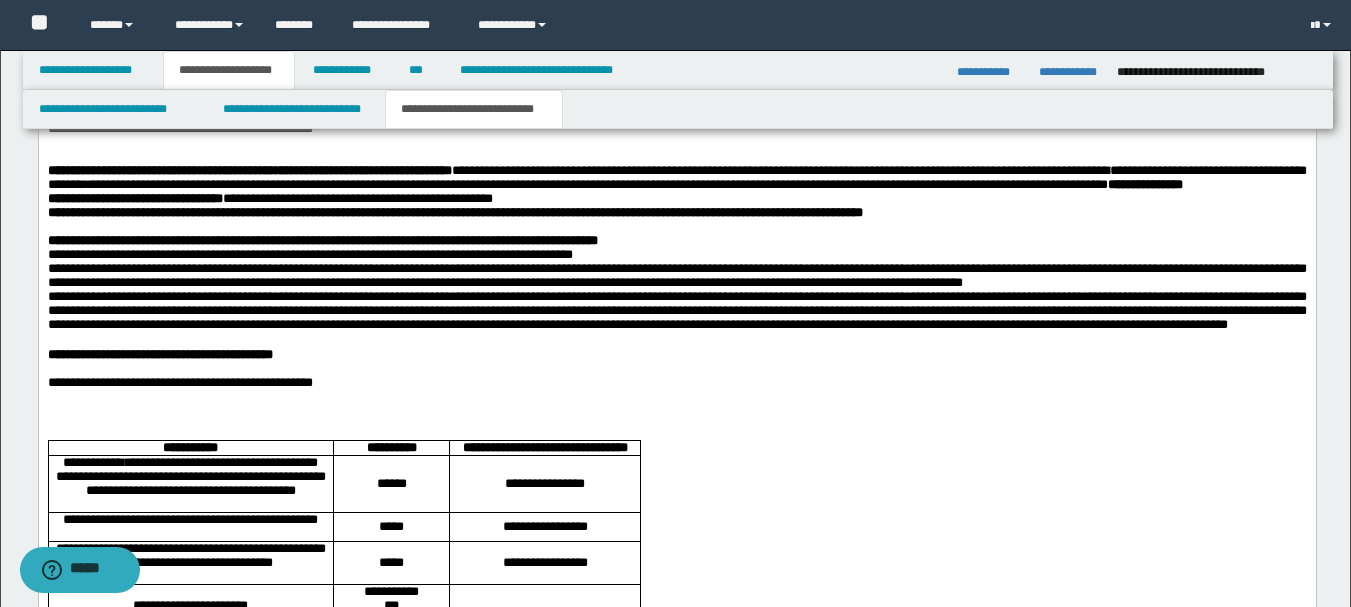 click on "**********" at bounding box center (454, 213) 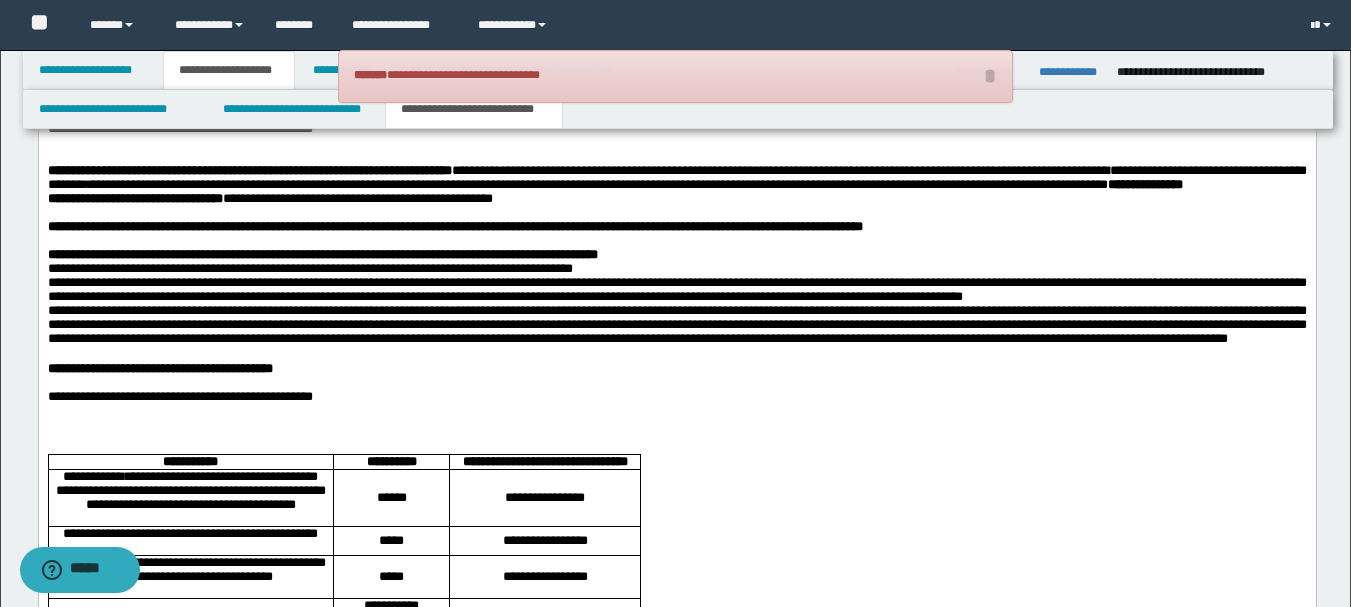 scroll, scrollTop: 2162, scrollLeft: 0, axis: vertical 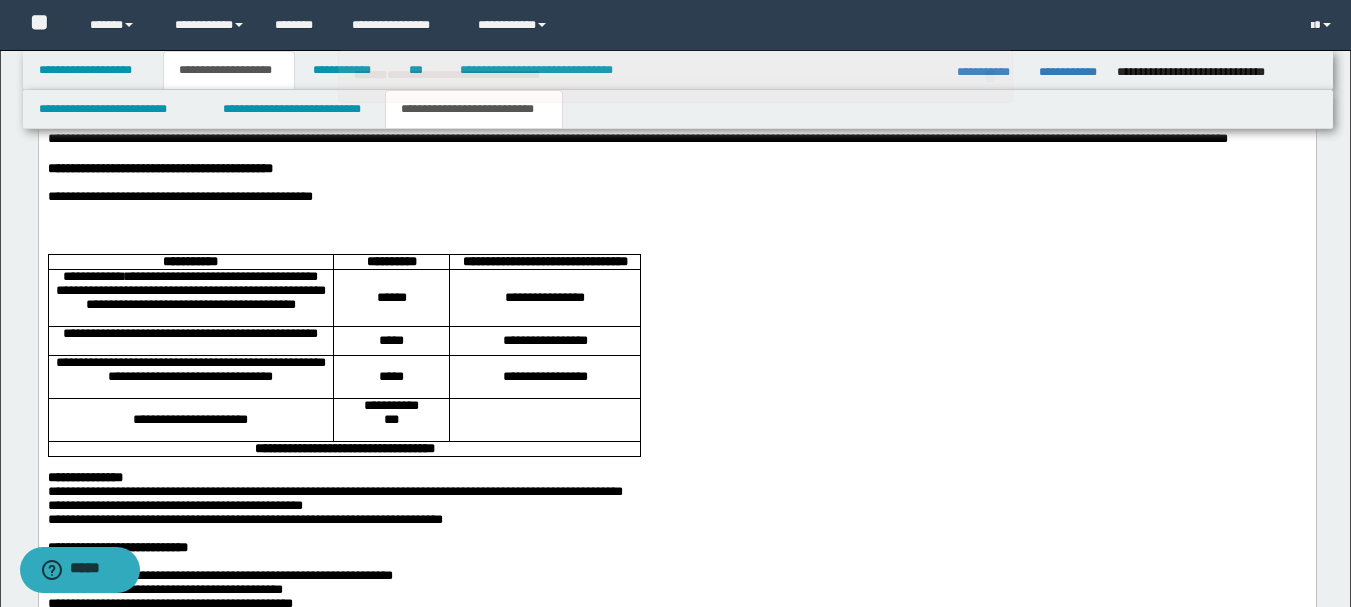click on "**********" at bounding box center [179, 197] 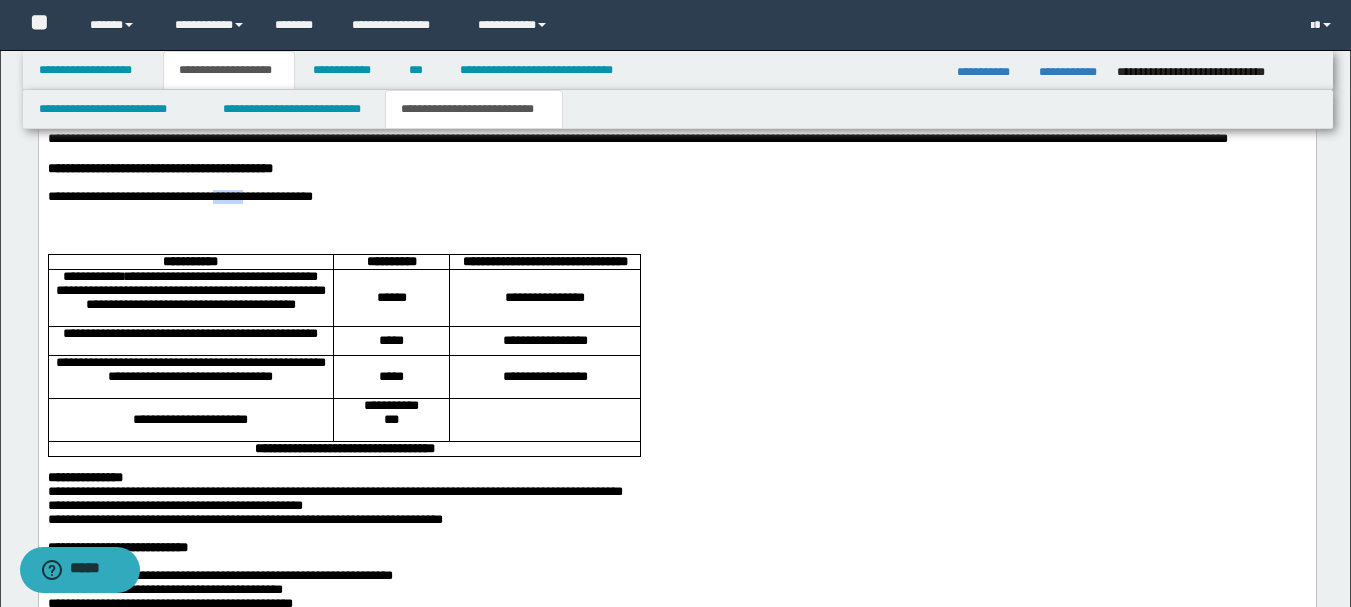 click on "**********" at bounding box center [179, 197] 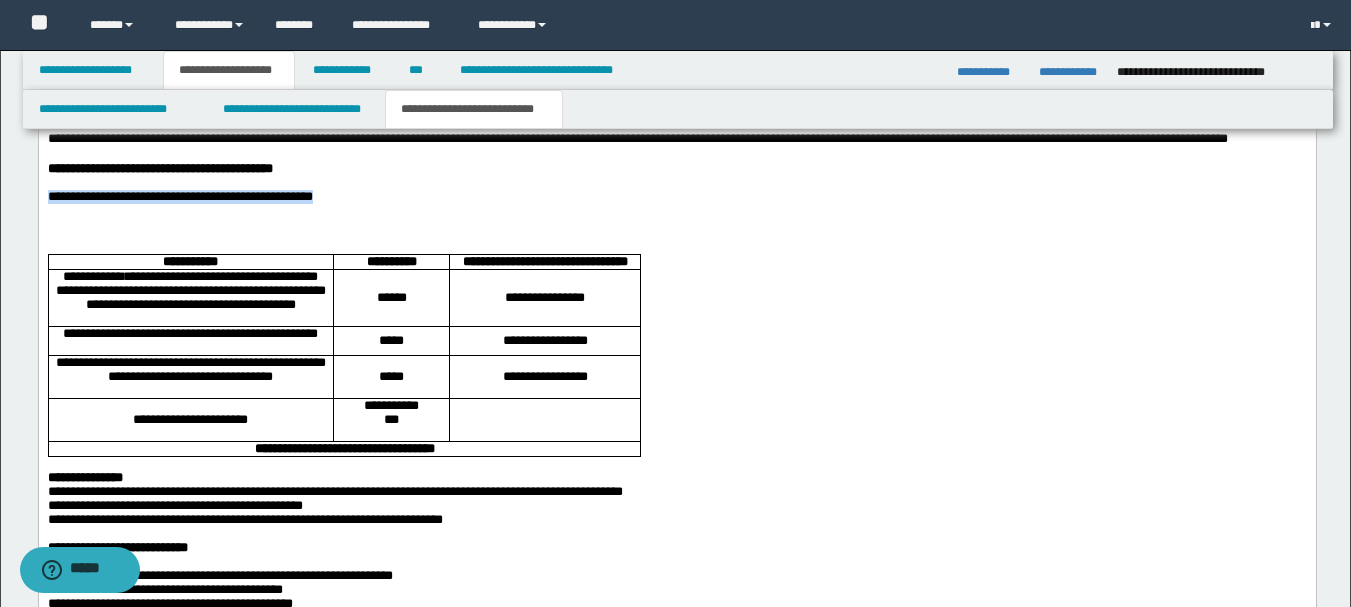 drag, startPoint x: 240, startPoint y: 370, endPoint x: 237, endPoint y: 383, distance: 13.341664 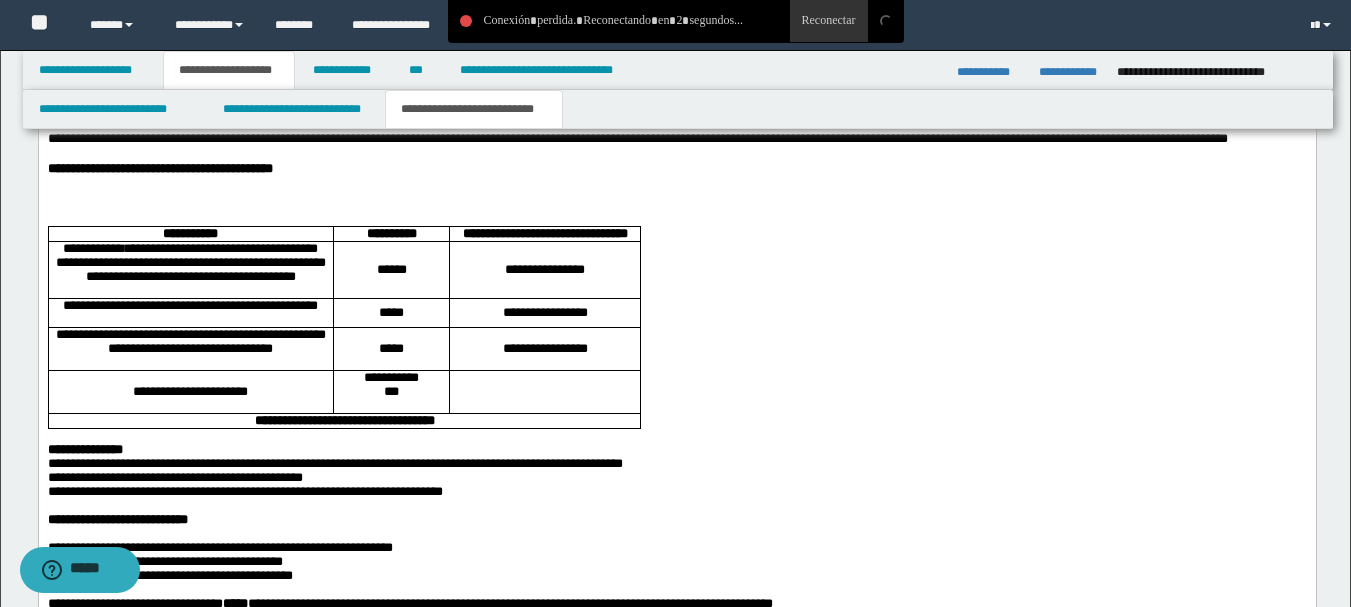 scroll, scrollTop: 2262, scrollLeft: 0, axis: vertical 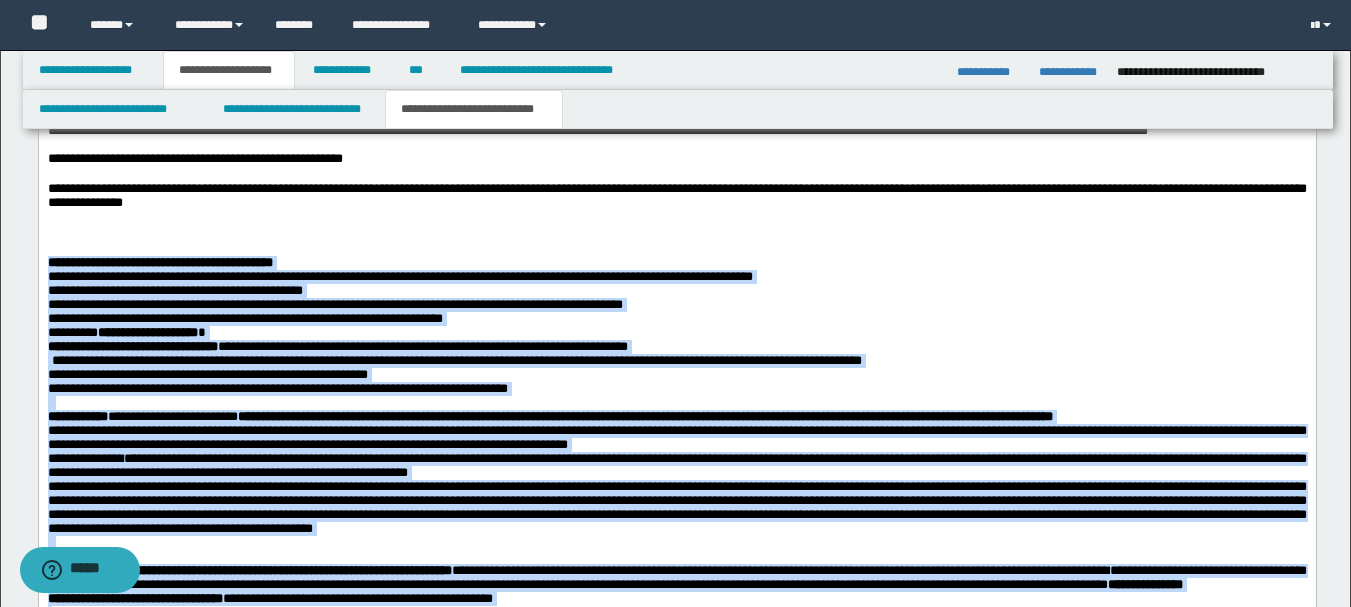drag, startPoint x: 361, startPoint y: 936, endPoint x: 68, endPoint y: 380, distance: 628.47833 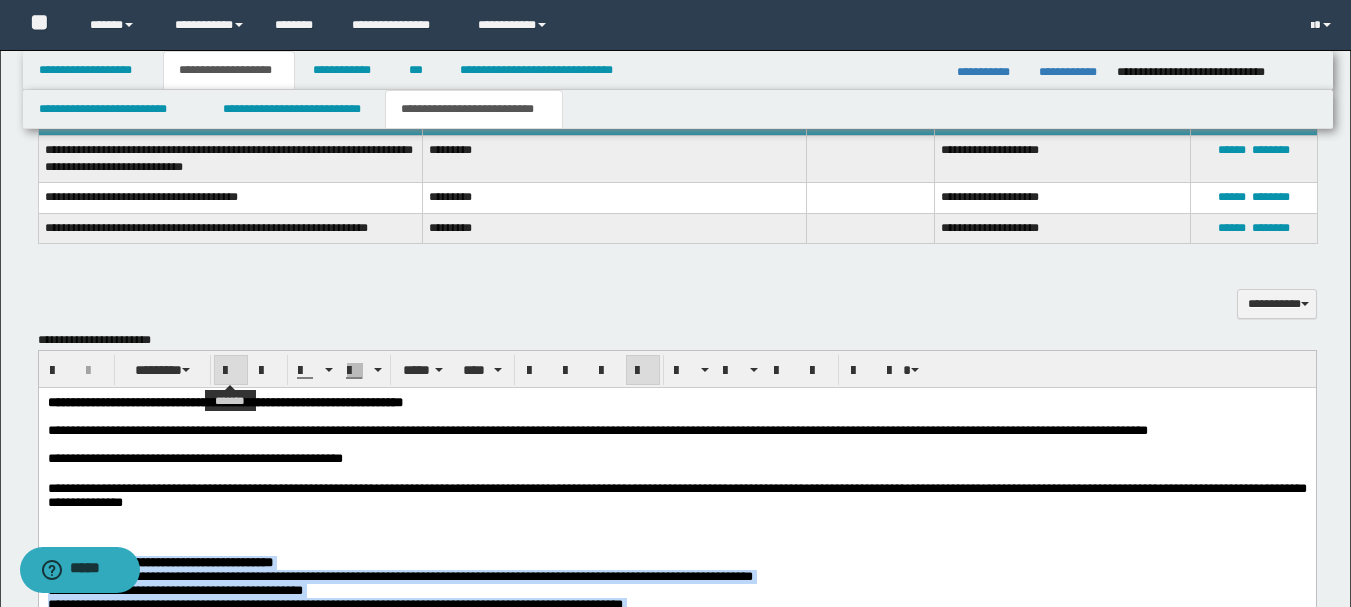 click at bounding box center [231, 371] 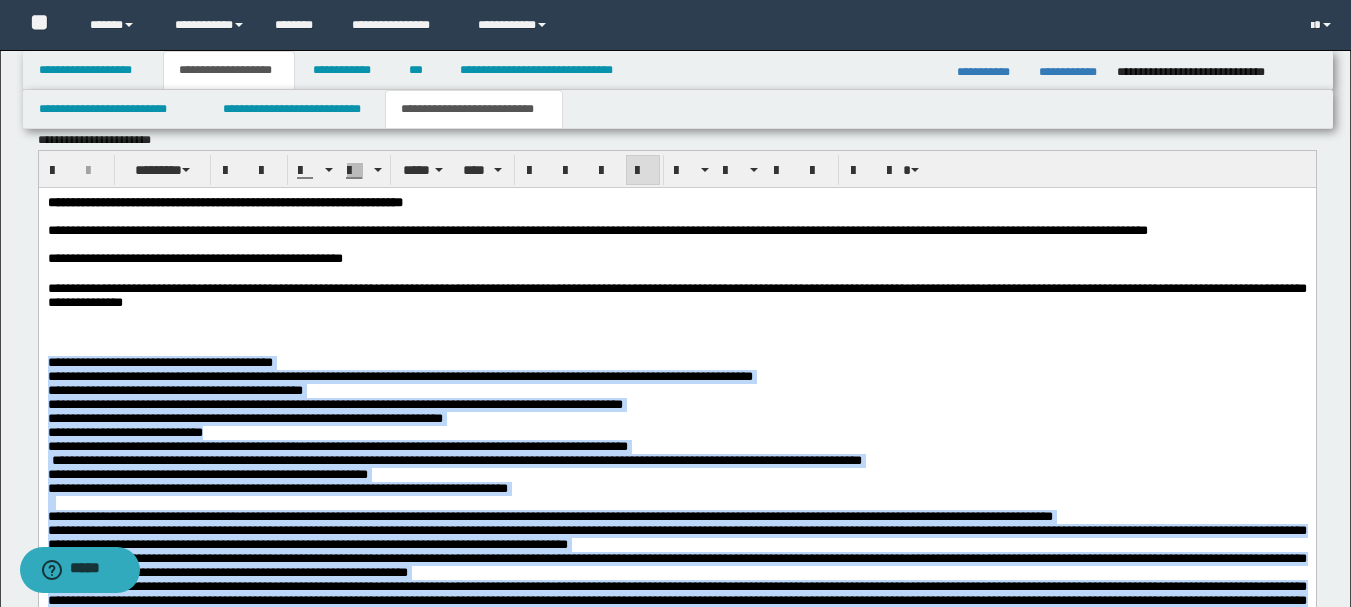 scroll, scrollTop: 1562, scrollLeft: 0, axis: vertical 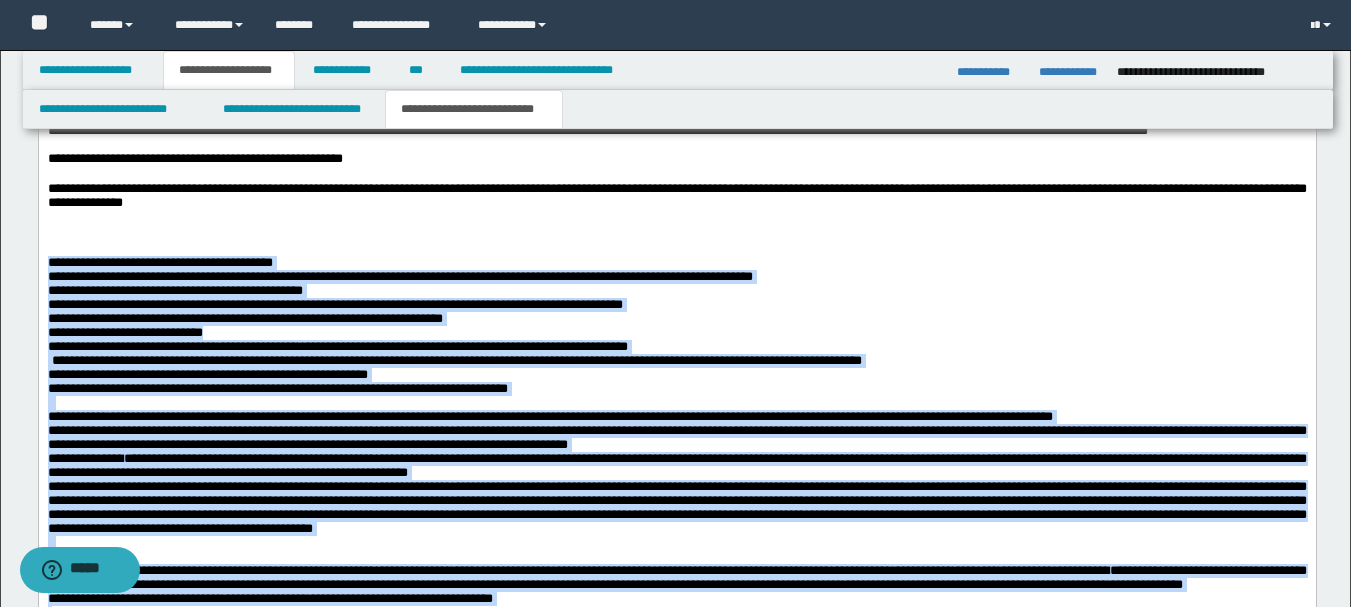 click on "**********" at bounding box center [109, 276] 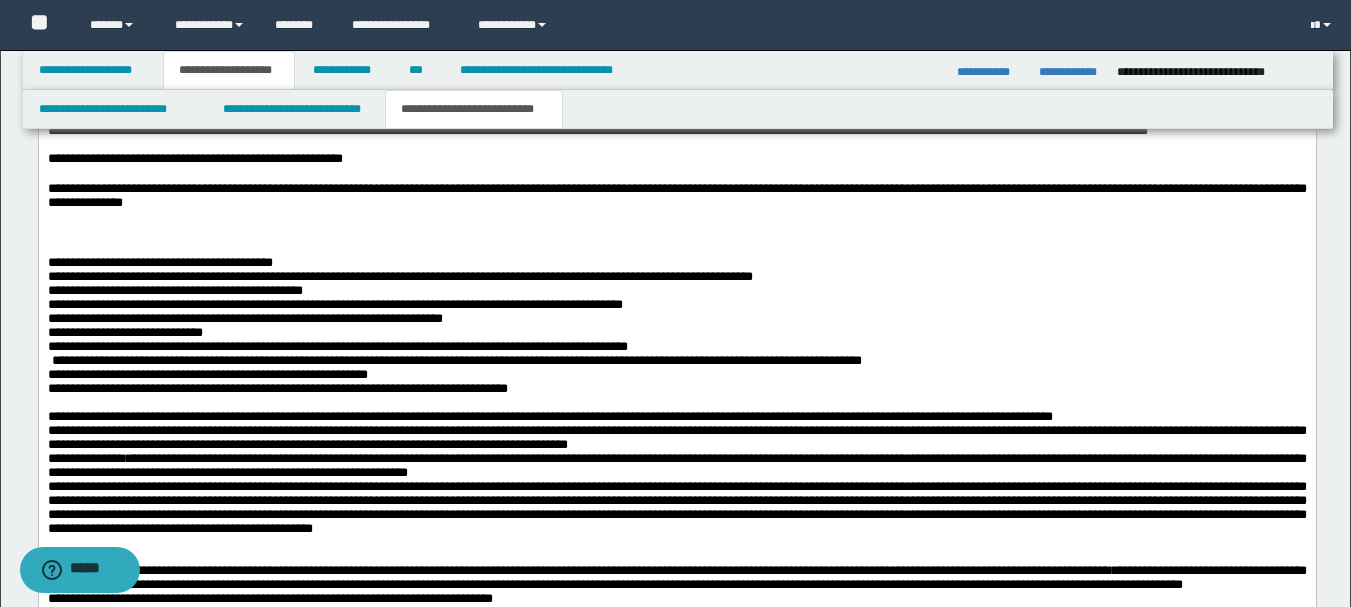 drag, startPoint x: 60, startPoint y: 286, endPoint x: 49, endPoint y: 294, distance: 13.601471 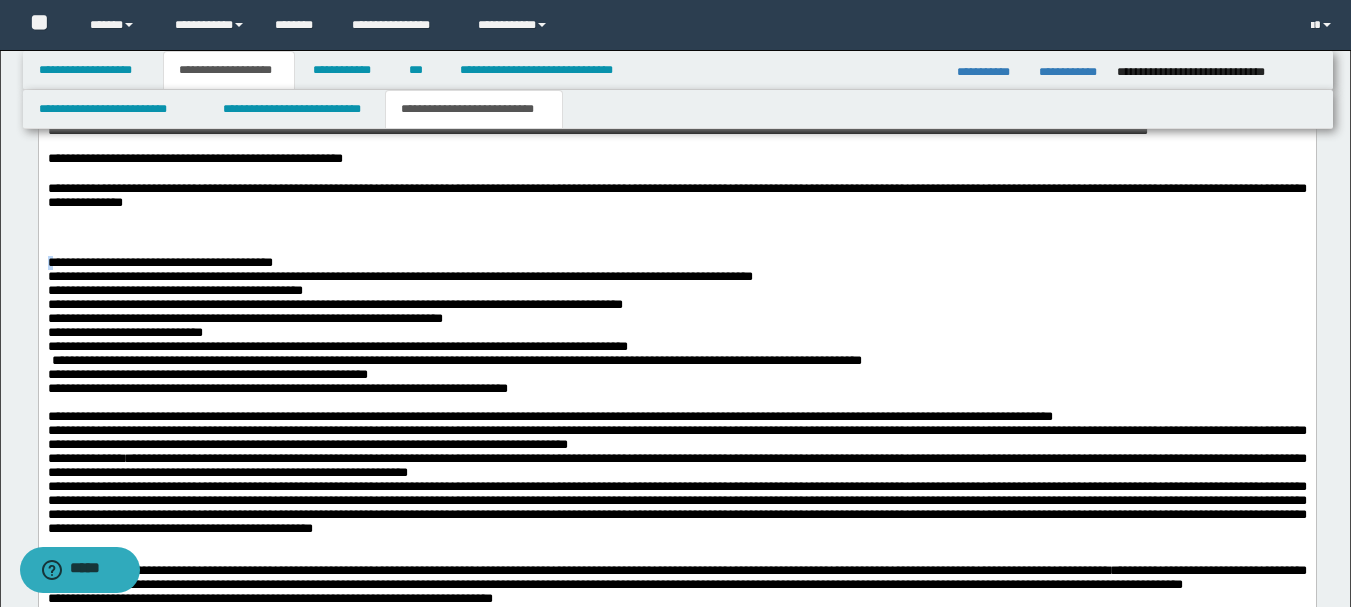click on "**********" at bounding box center [159, 262] 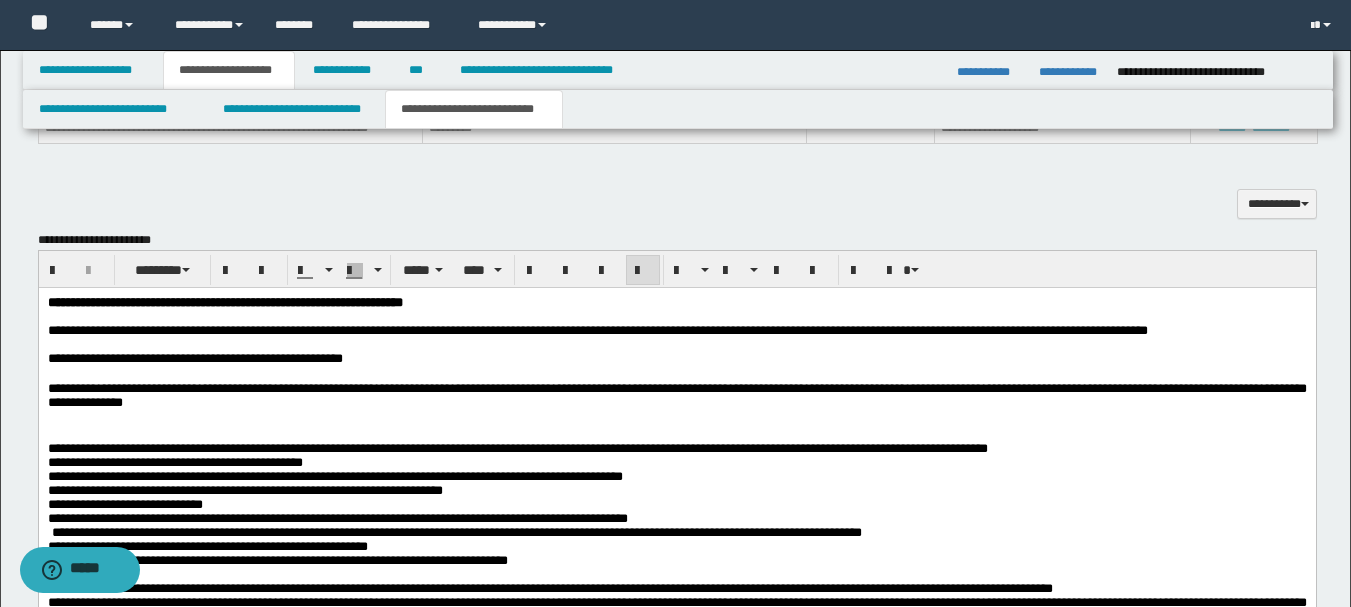 scroll, scrollTop: 1462, scrollLeft: 0, axis: vertical 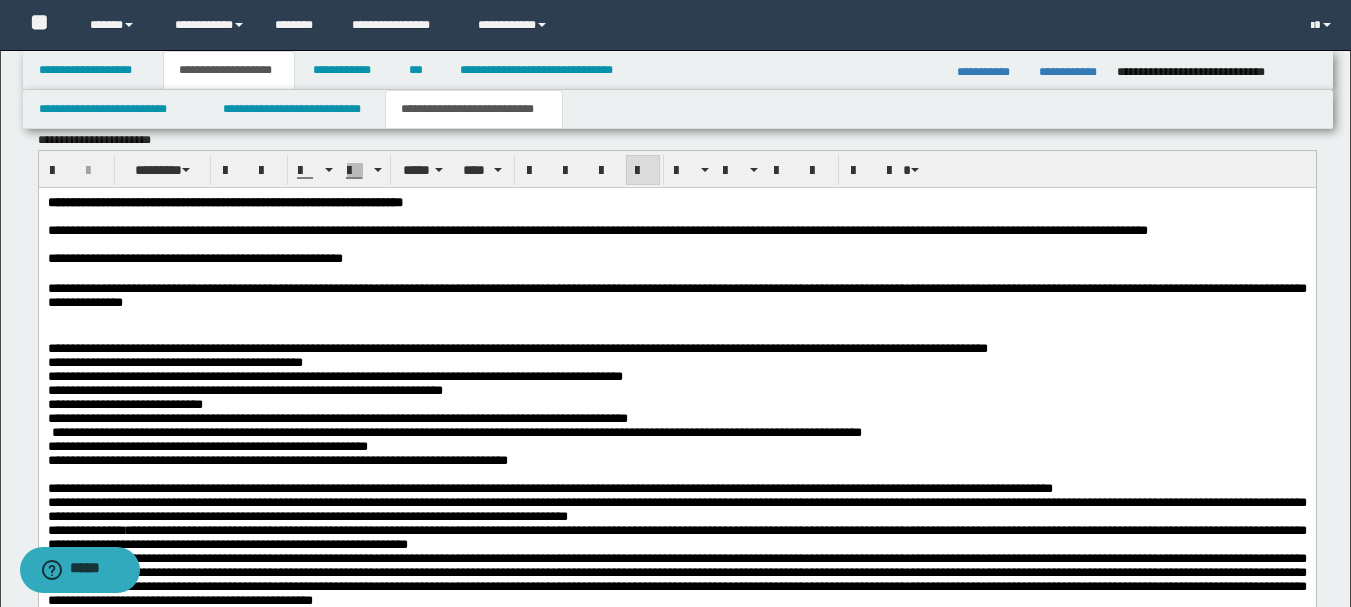 click on "**********" at bounding box center (164, 348) 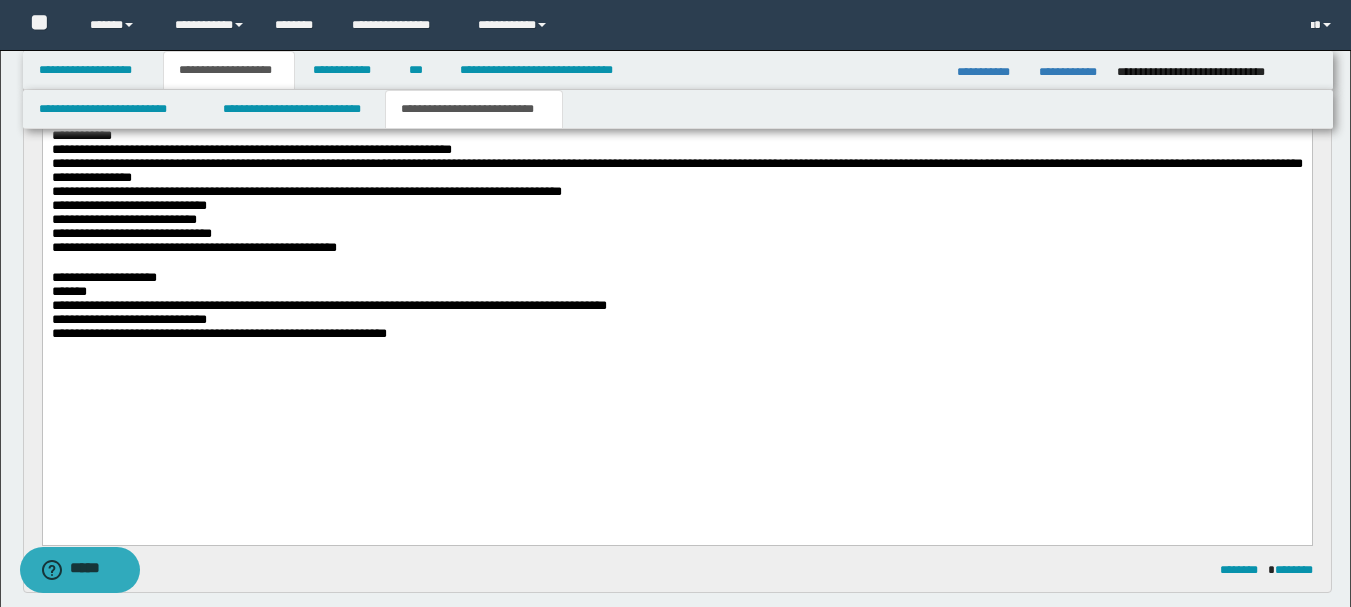 scroll, scrollTop: 162, scrollLeft: 0, axis: vertical 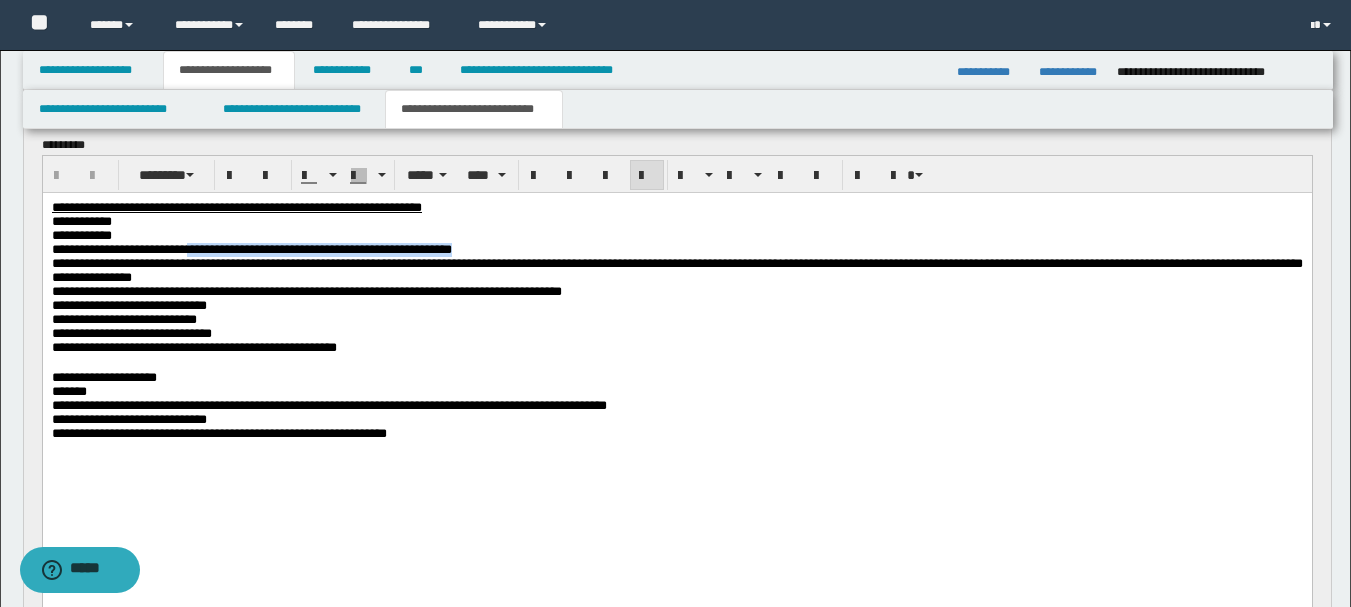 drag, startPoint x: 221, startPoint y: 257, endPoint x: 559, endPoint y: 260, distance: 338.0133 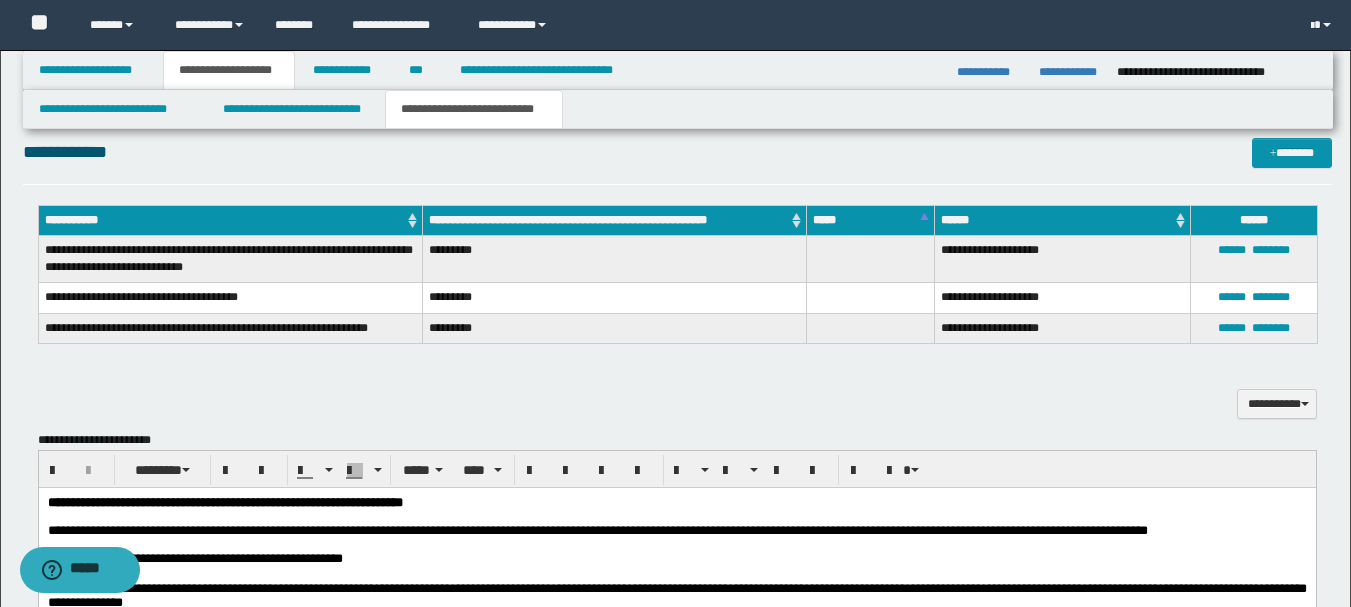 scroll, scrollTop: 1562, scrollLeft: 0, axis: vertical 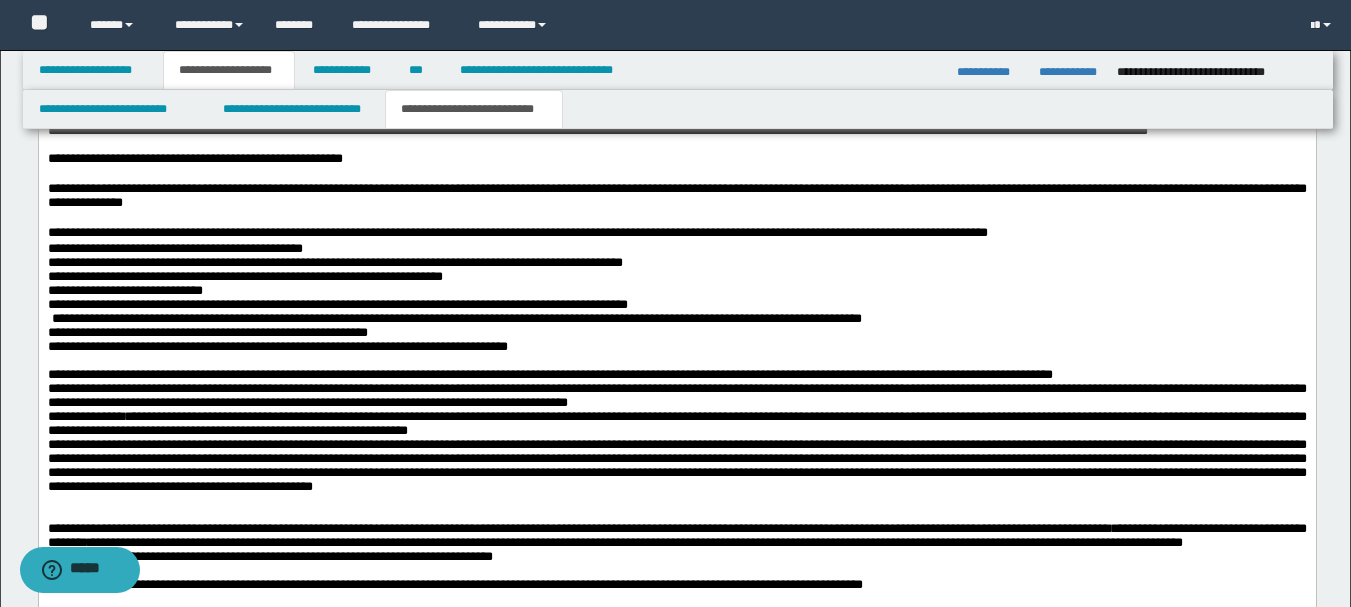click at bounding box center (676, 174) 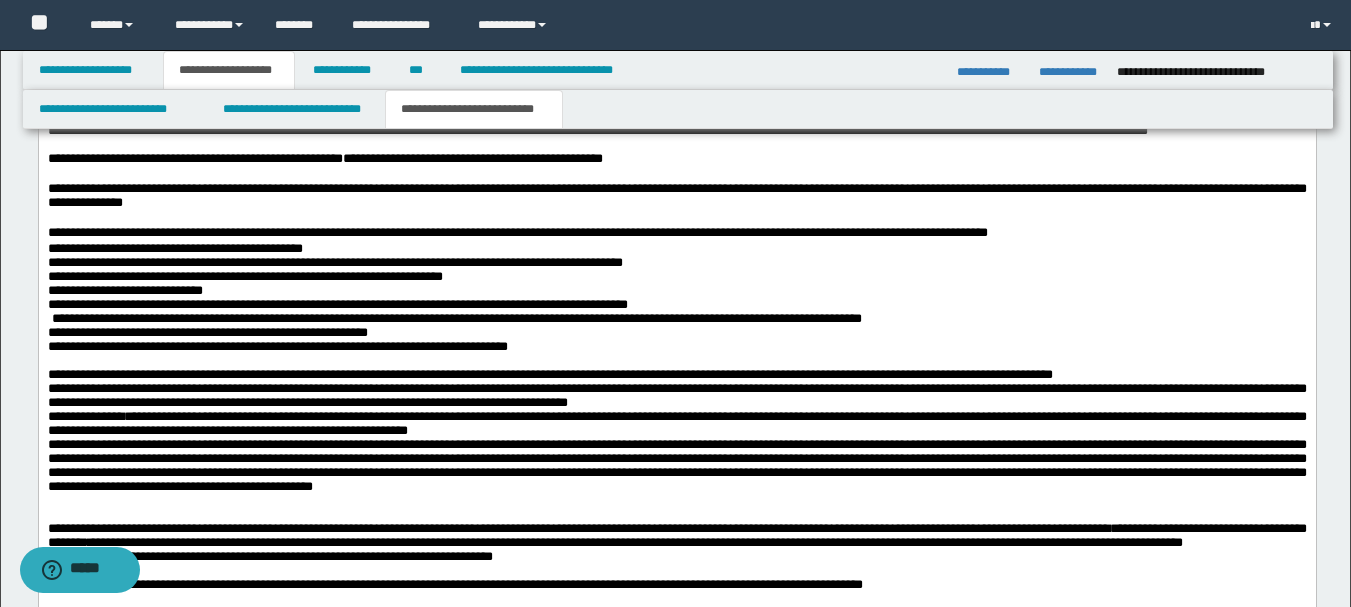 click on "**********" at bounding box center (472, 158) 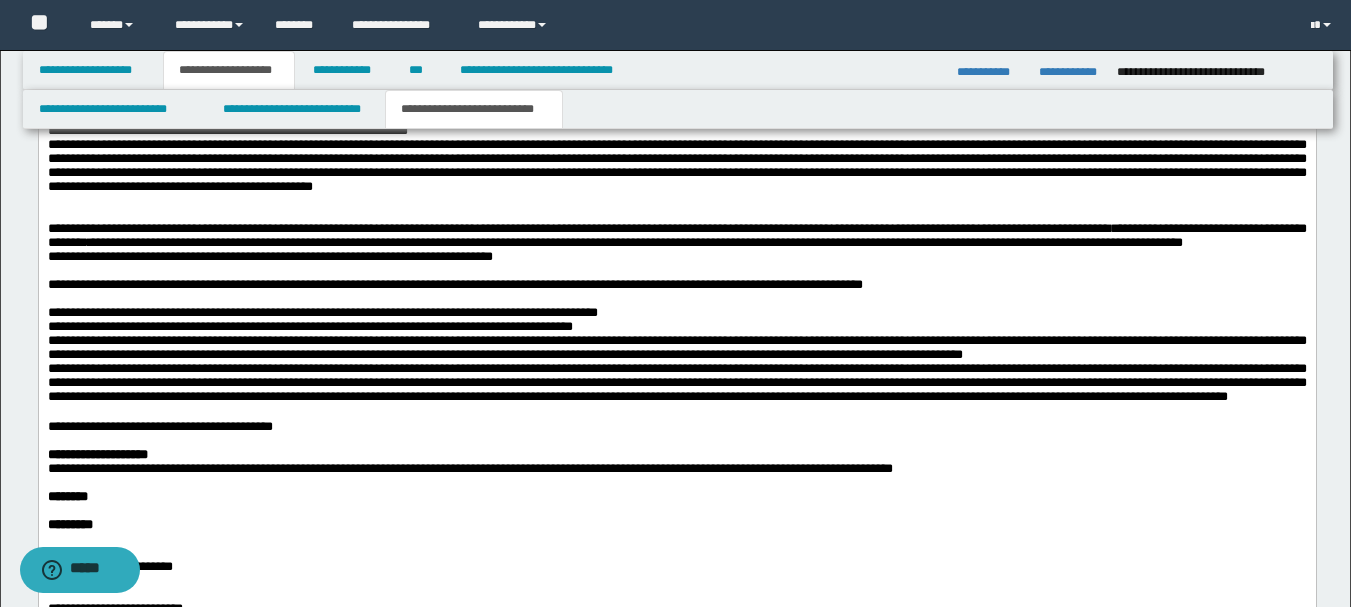 scroll, scrollTop: 2062, scrollLeft: 0, axis: vertical 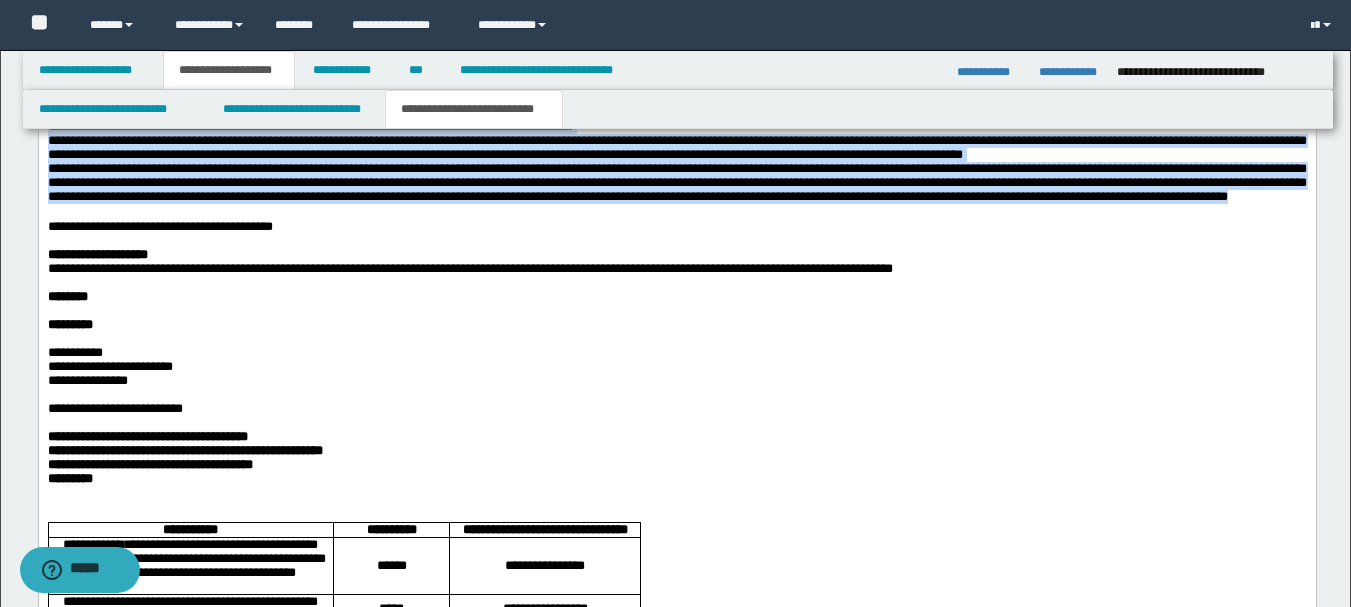 drag, startPoint x: 719, startPoint y: 334, endPoint x: 30, endPoint y: 232, distance: 696.50916 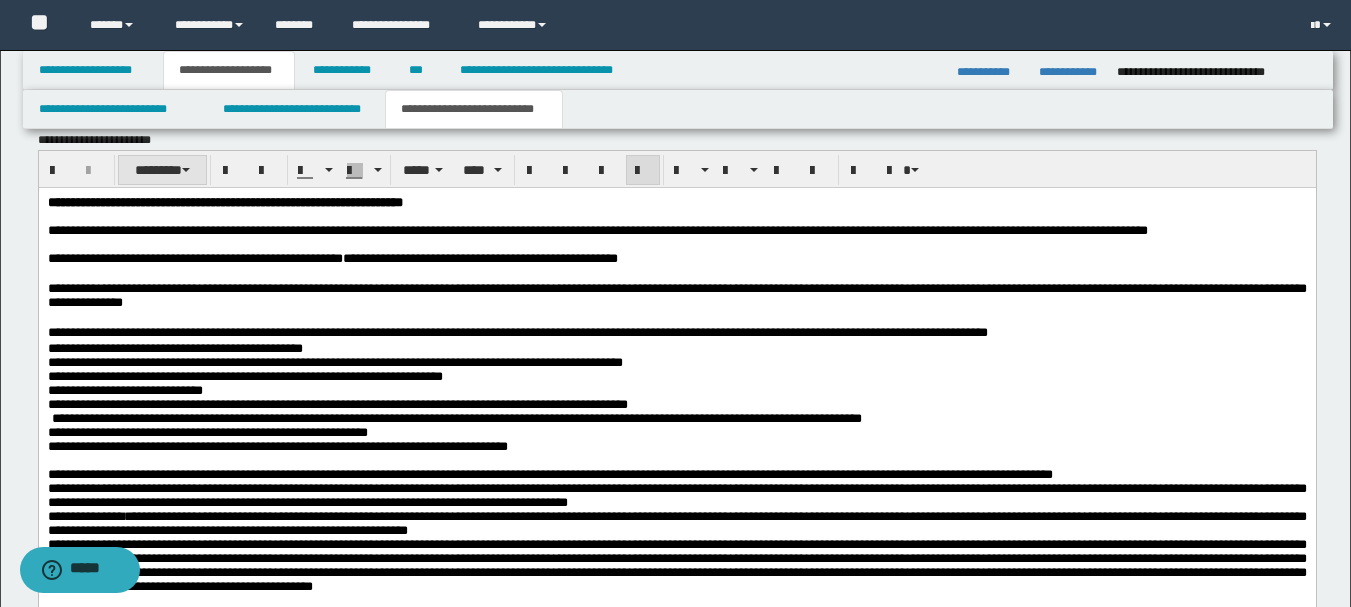 scroll, scrollTop: 1262, scrollLeft: 0, axis: vertical 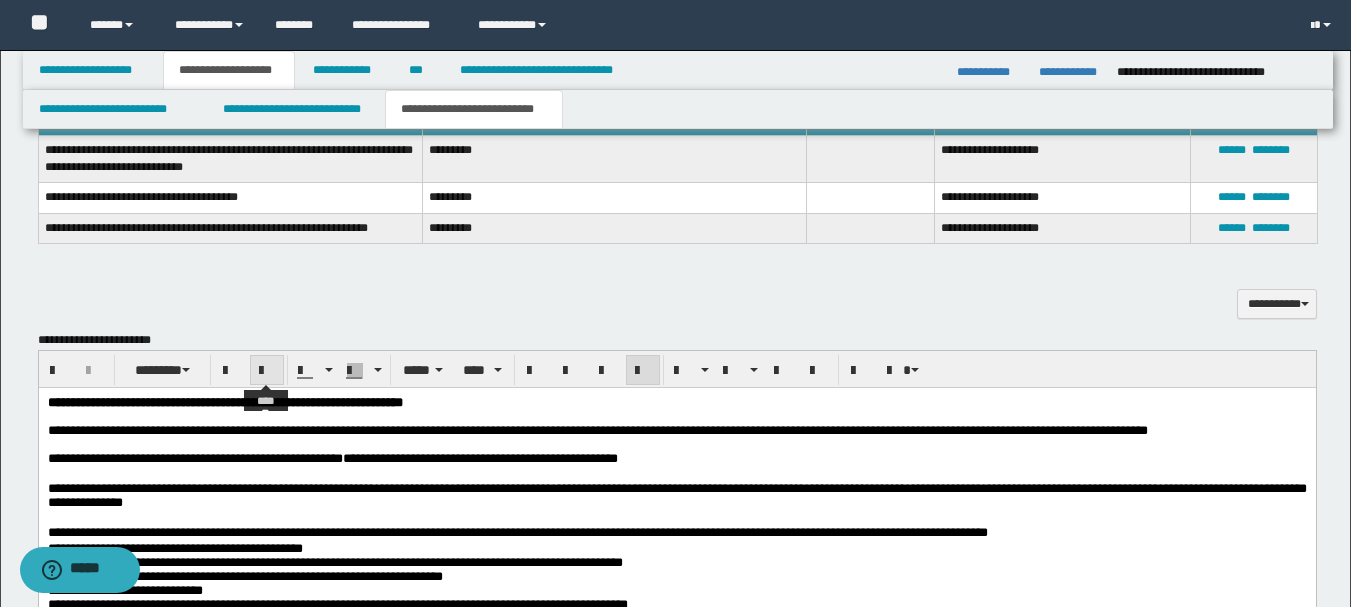 click at bounding box center [267, 371] 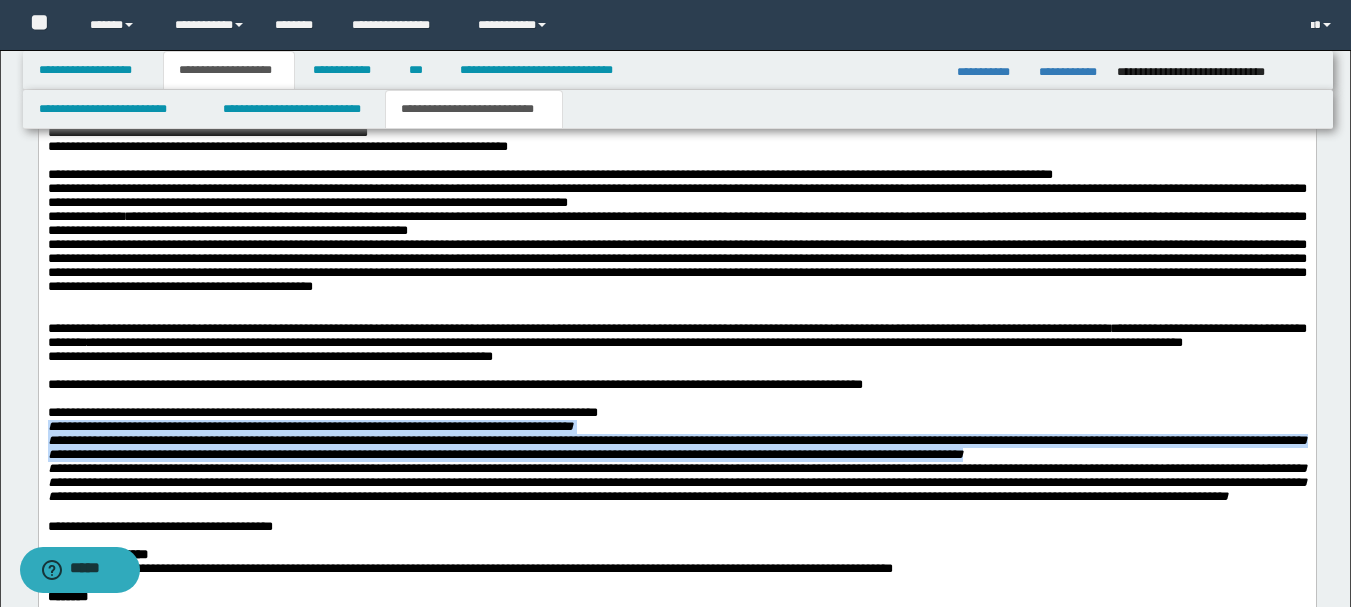 scroll, scrollTop: 2062, scrollLeft: 0, axis: vertical 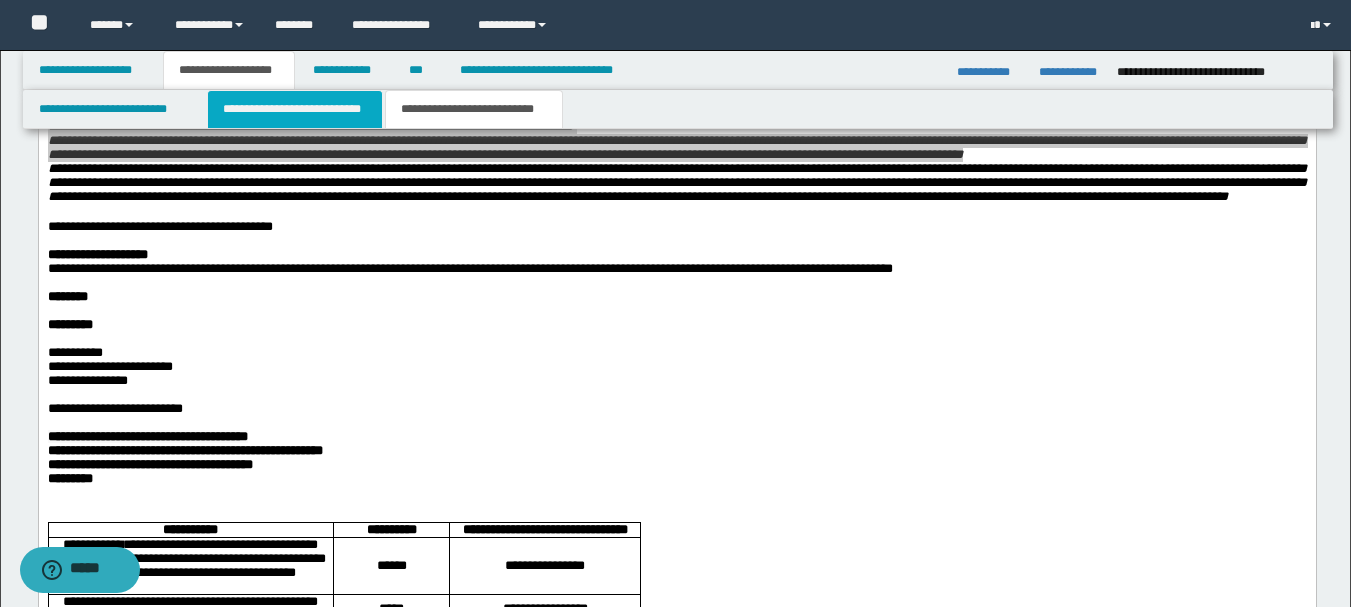 click on "**********" at bounding box center (295, 109) 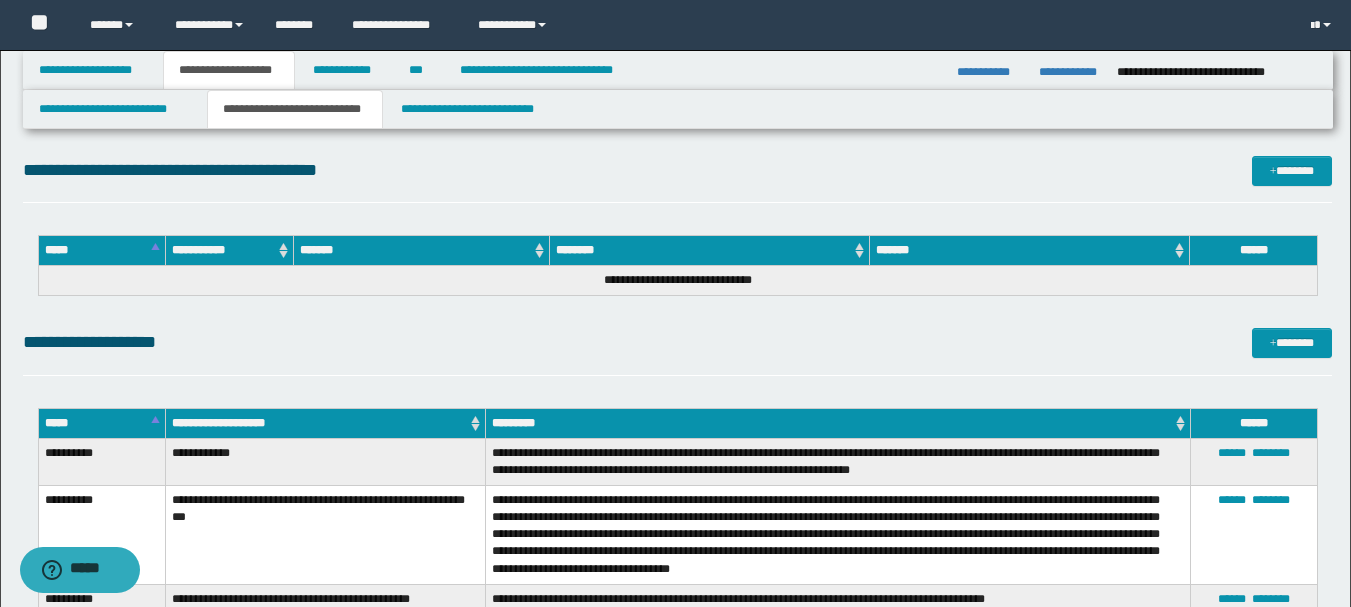 scroll, scrollTop: 4862, scrollLeft: 0, axis: vertical 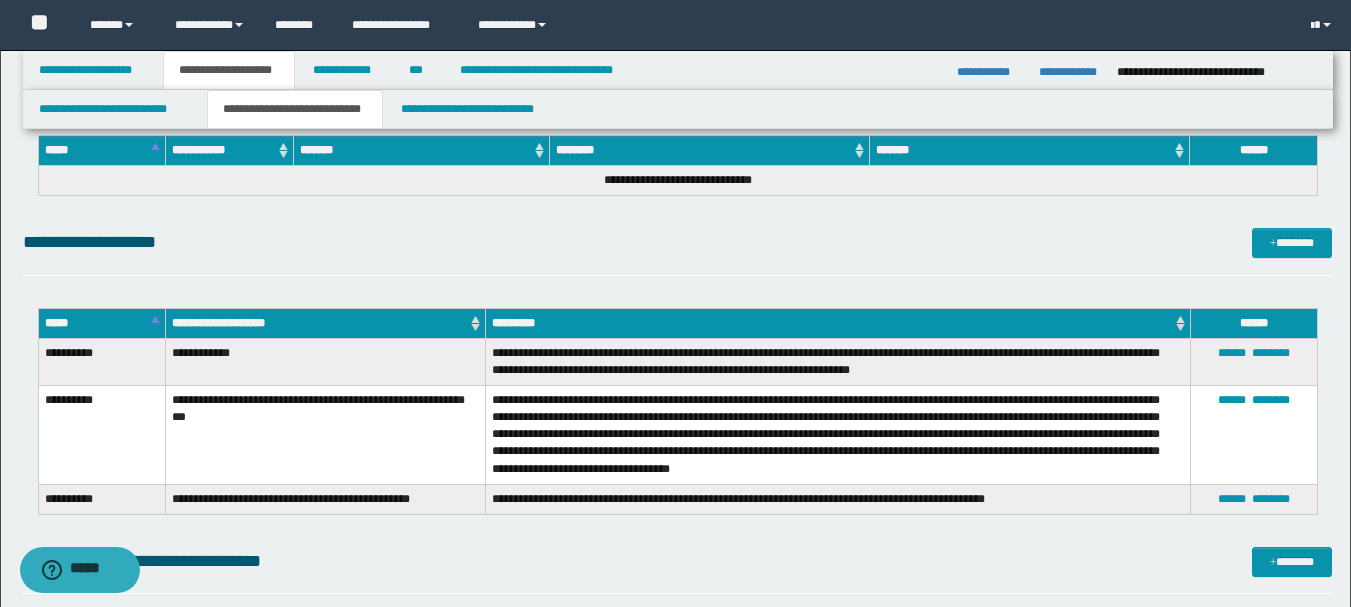 click on "**********" at bounding box center [837, 499] 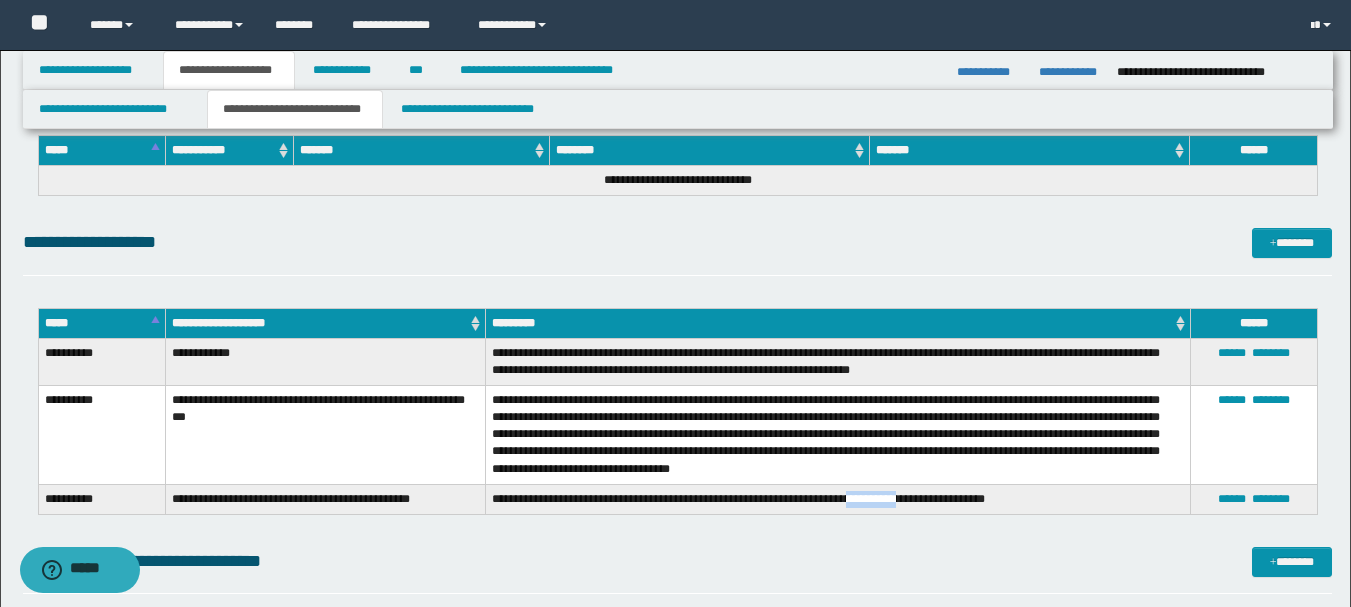click on "**********" at bounding box center (837, 499) 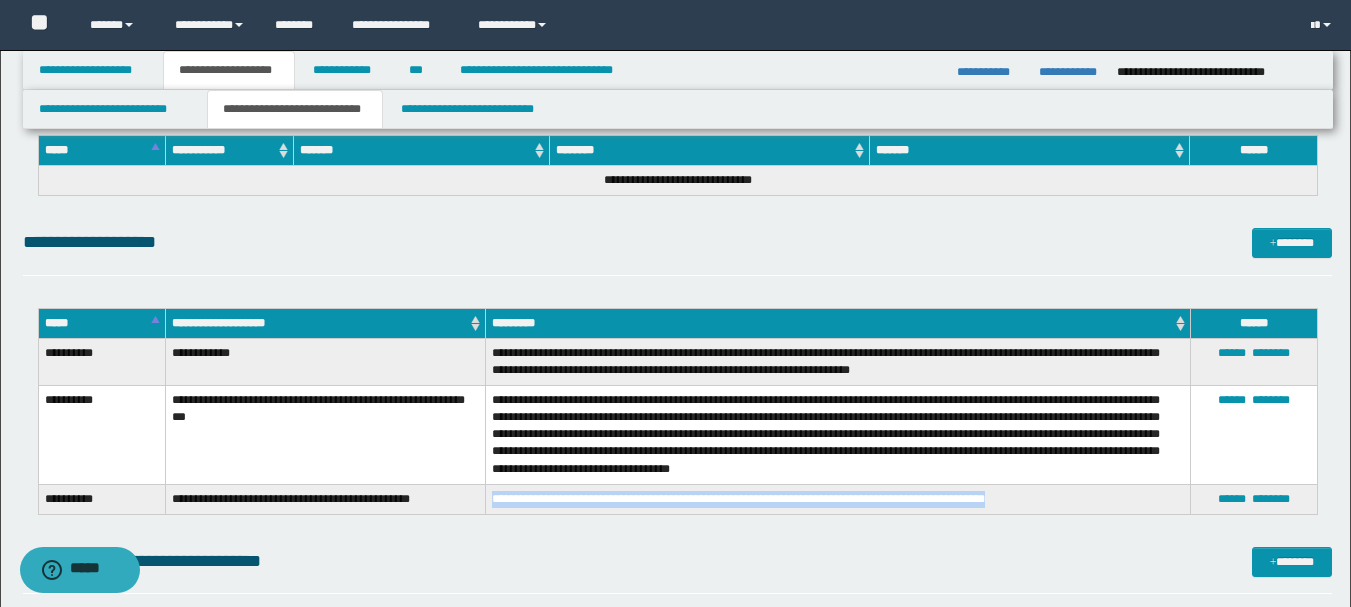click on "**********" at bounding box center (837, 499) 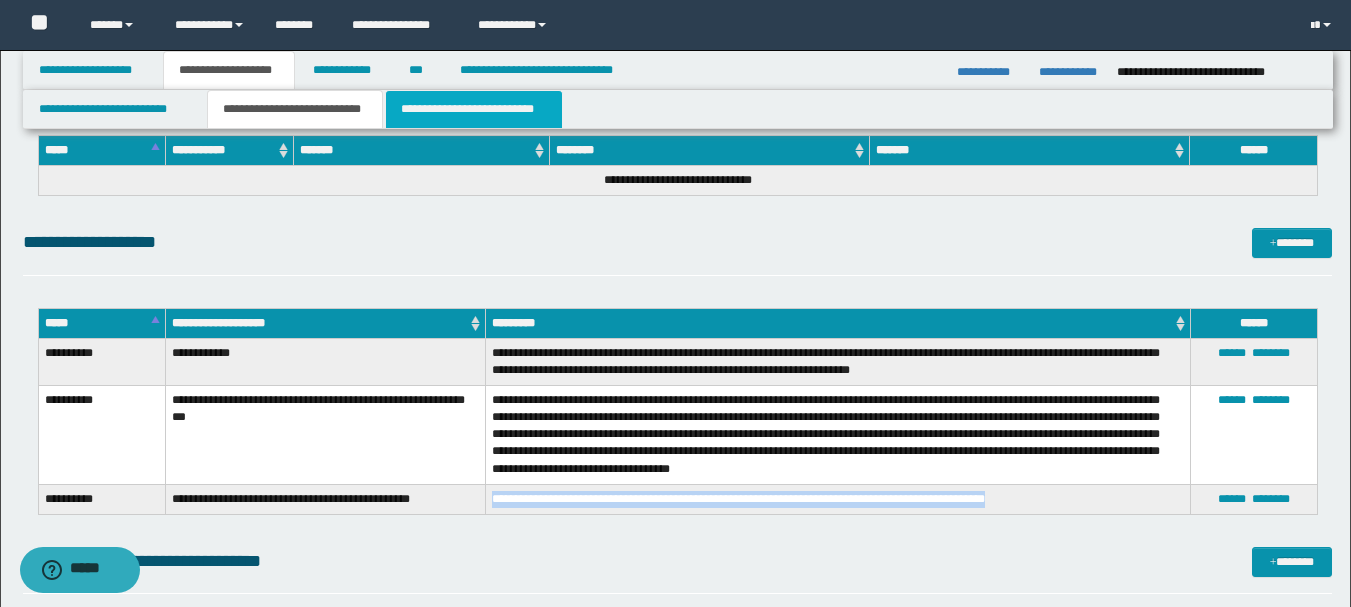 click on "**********" at bounding box center [474, 109] 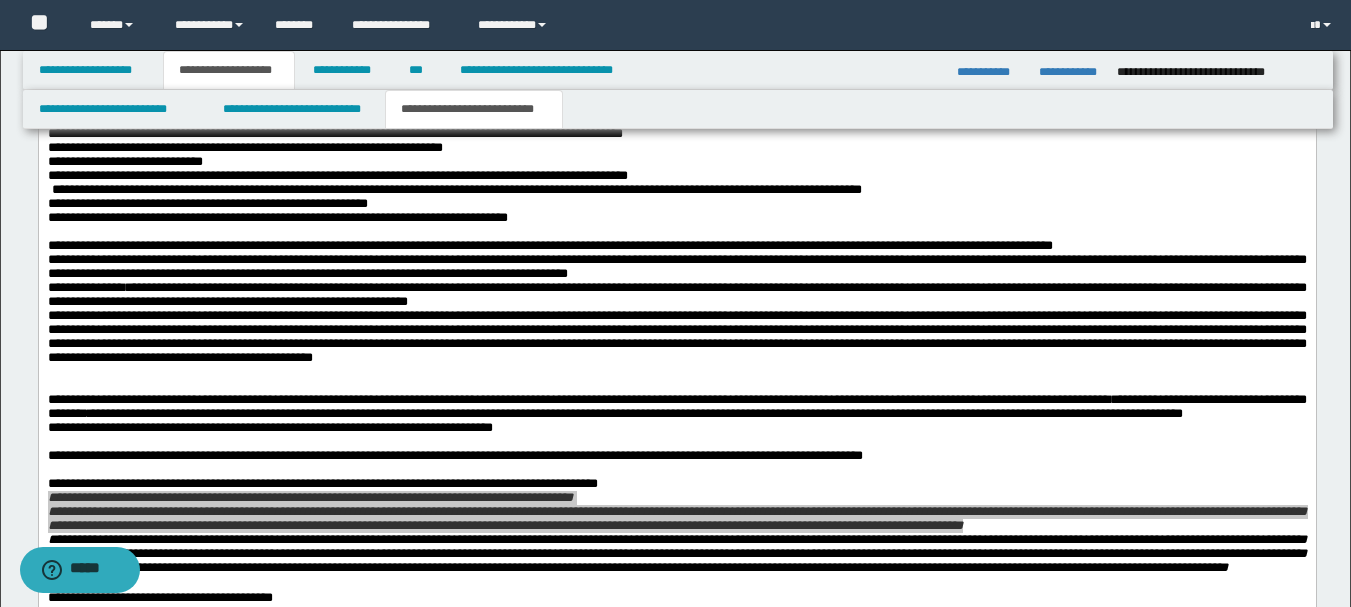 scroll, scrollTop: 1391, scrollLeft: 0, axis: vertical 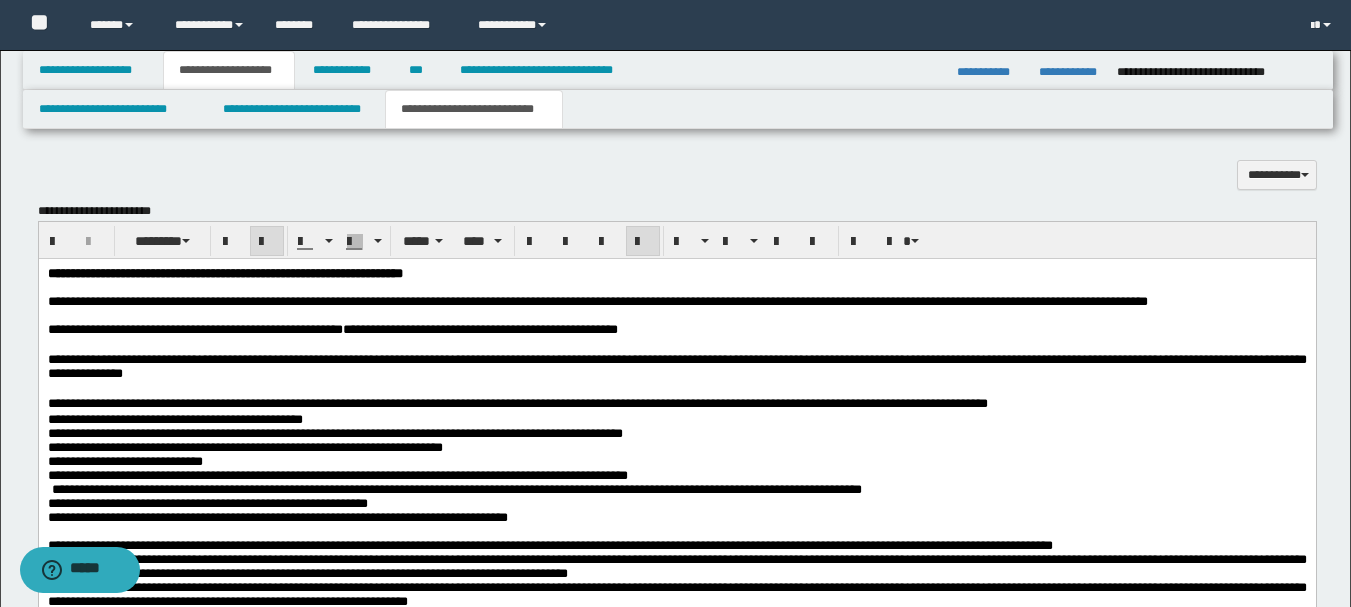 click on "**********" at bounding box center (676, 330) 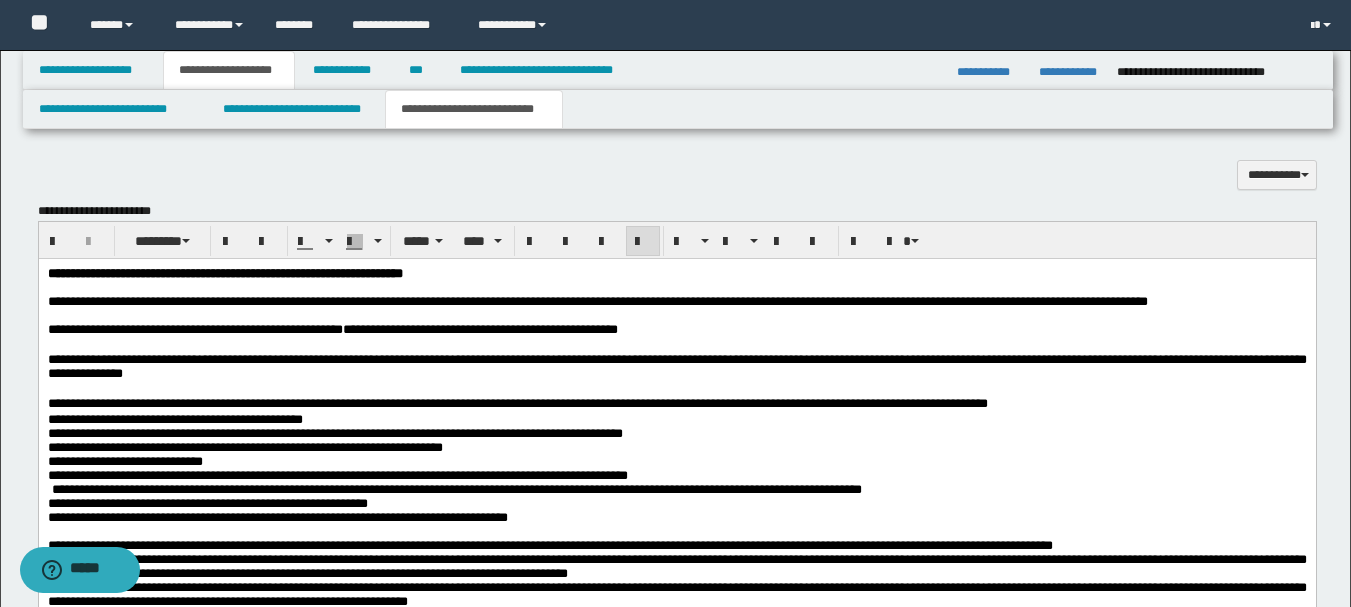 click on "**********" at bounding box center (676, 330) 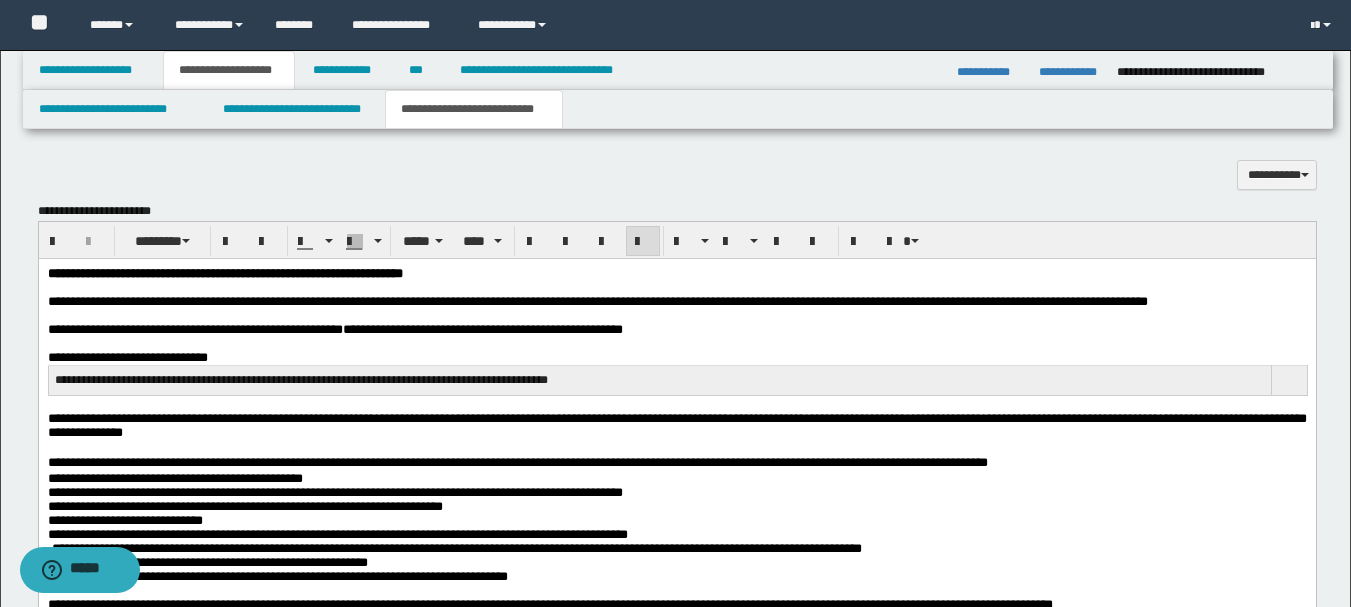 click on "**********" at bounding box center (676, 358) 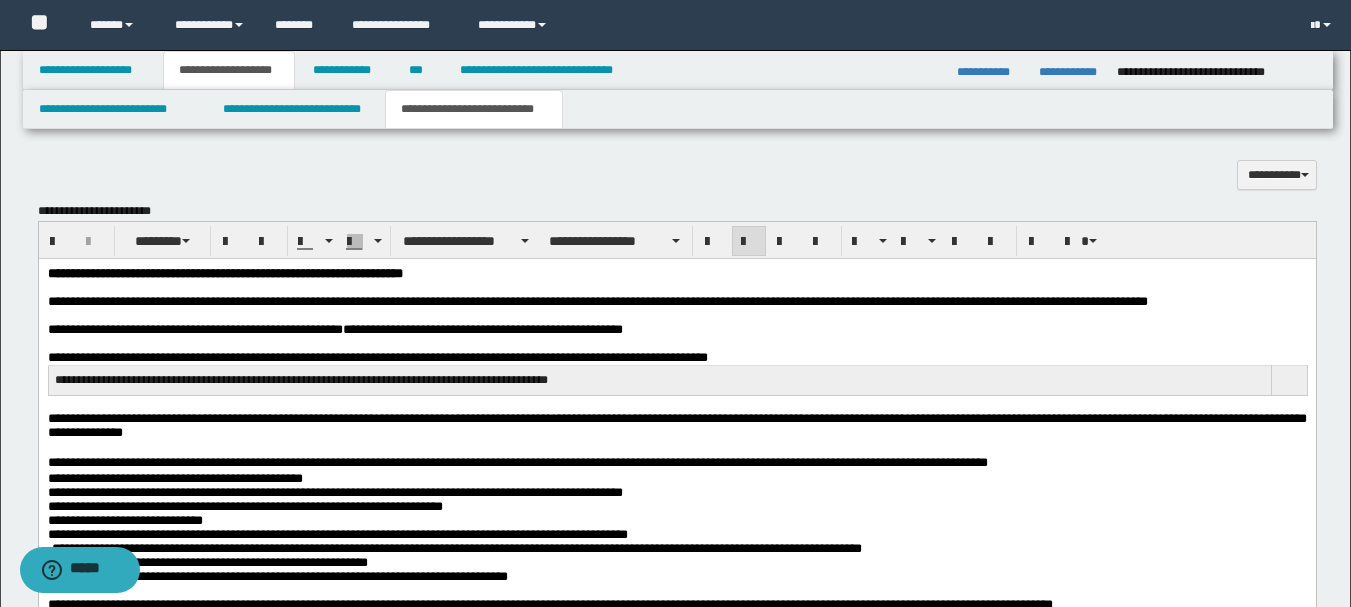 click on "**********" at bounding box center [659, 381] 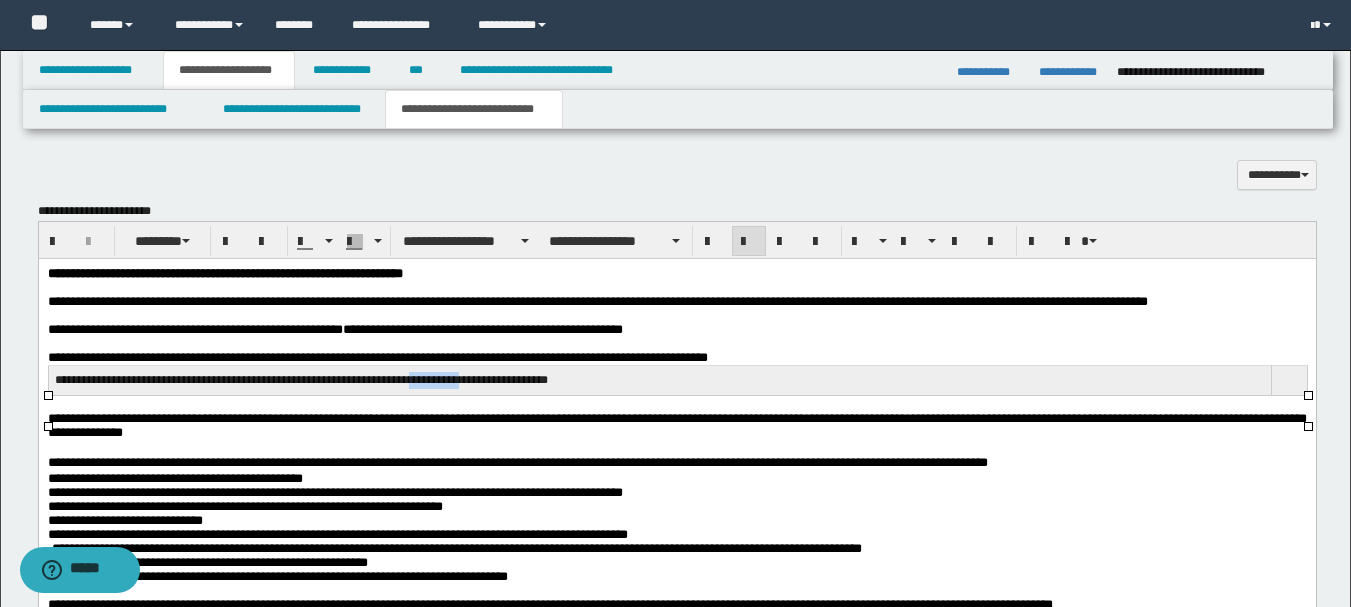 click on "**********" at bounding box center [659, 381] 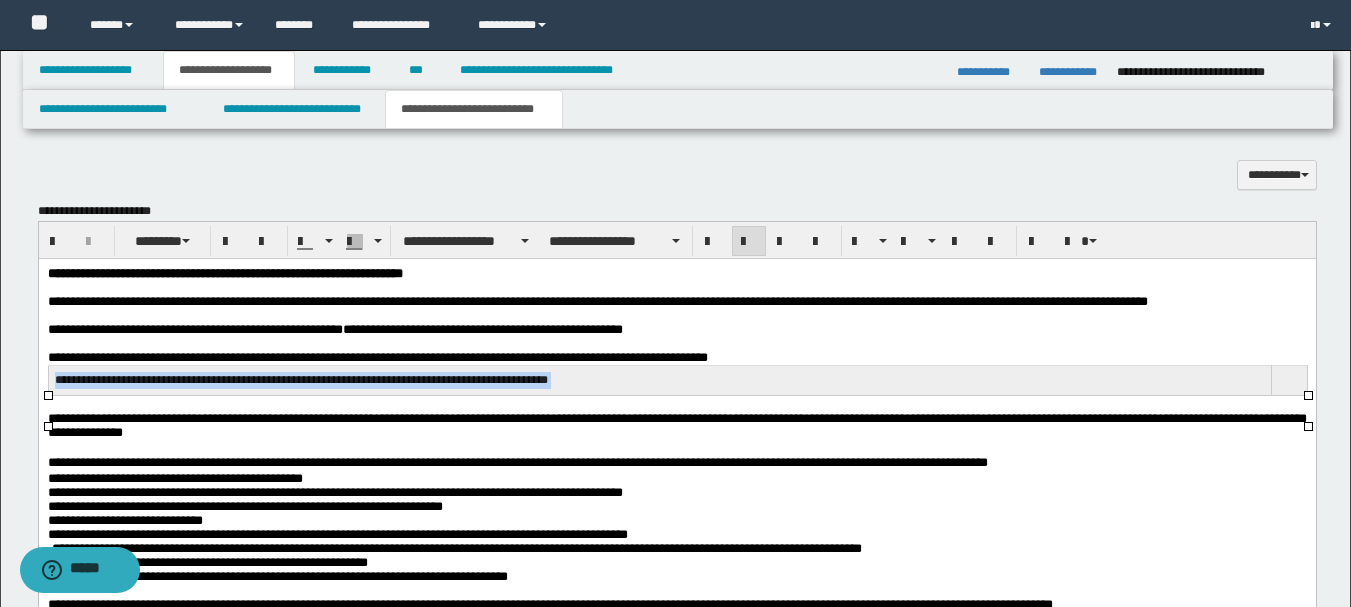 click on "**********" at bounding box center (659, 381) 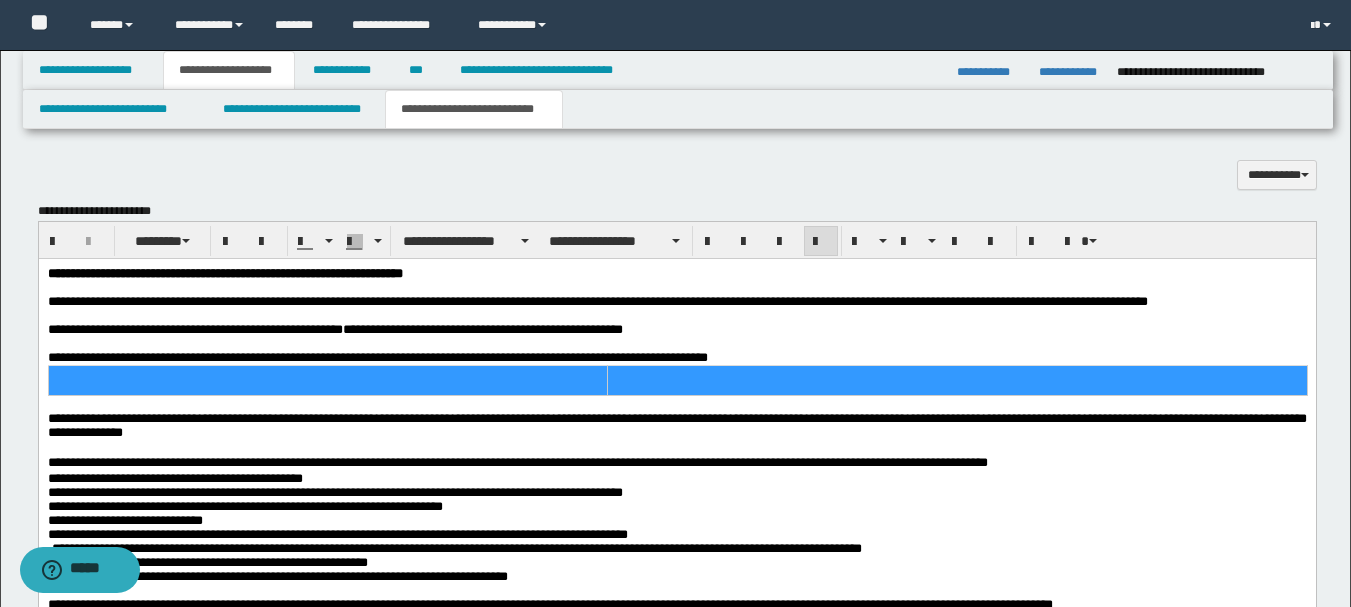 drag, startPoint x: 577, startPoint y: 409, endPoint x: 677, endPoint y: 411, distance: 100.02 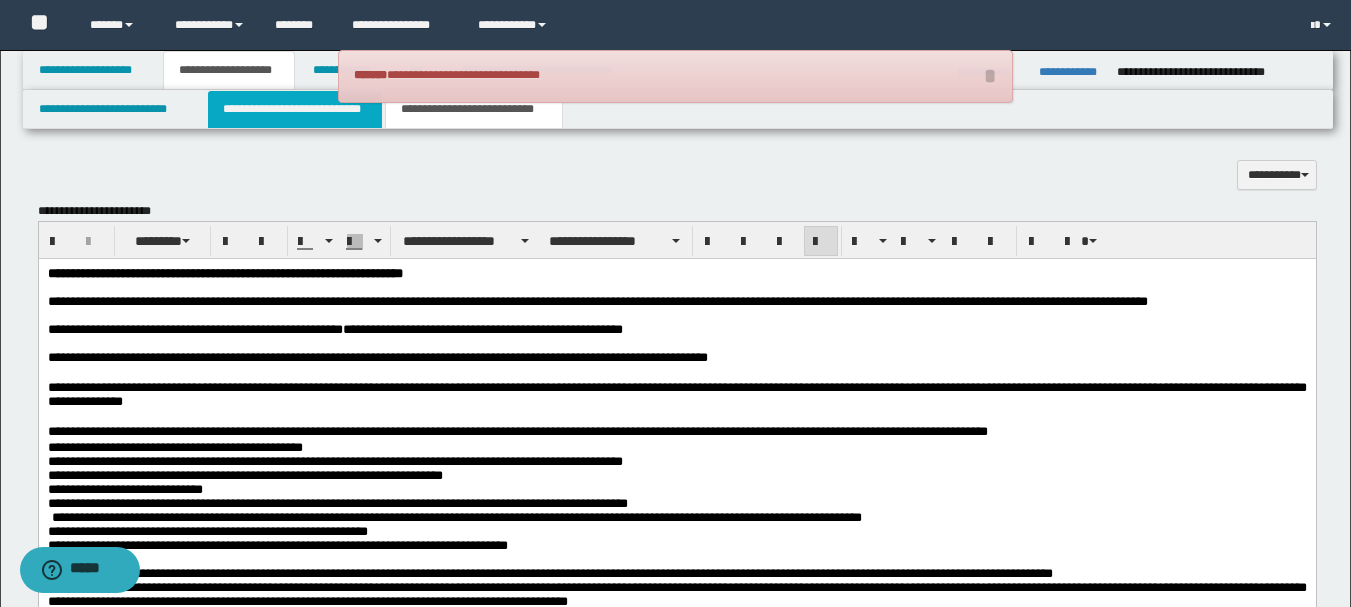 click on "**********" at bounding box center (295, 109) 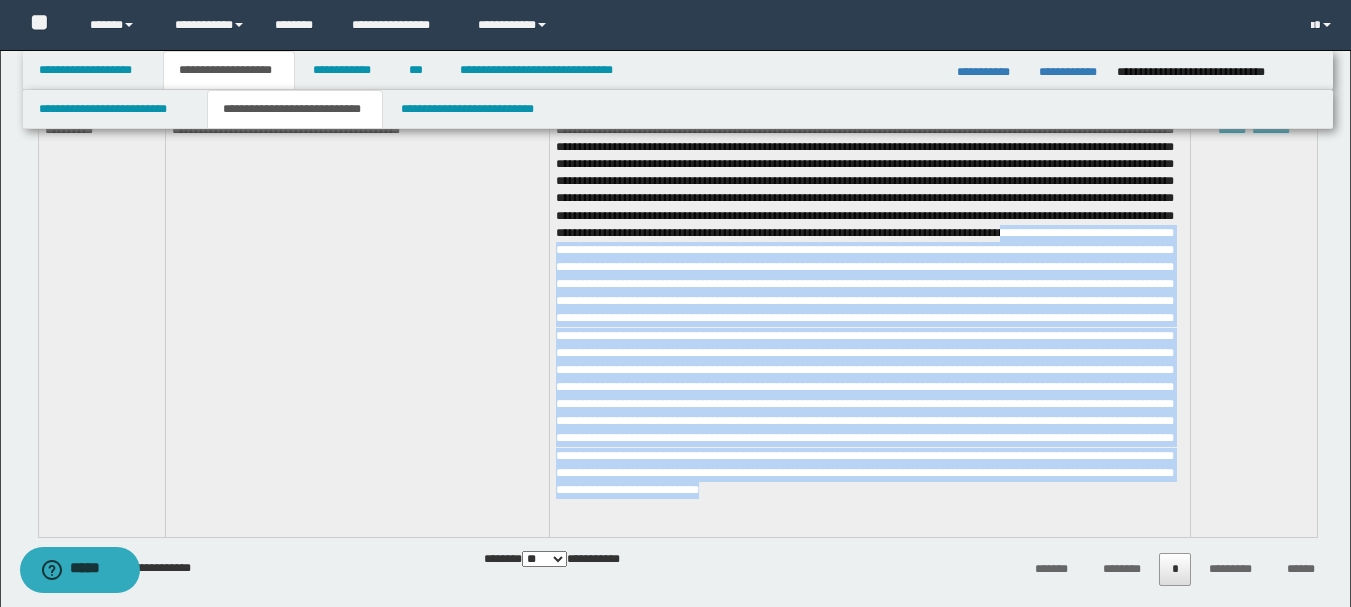 scroll, scrollTop: 4200, scrollLeft: 0, axis: vertical 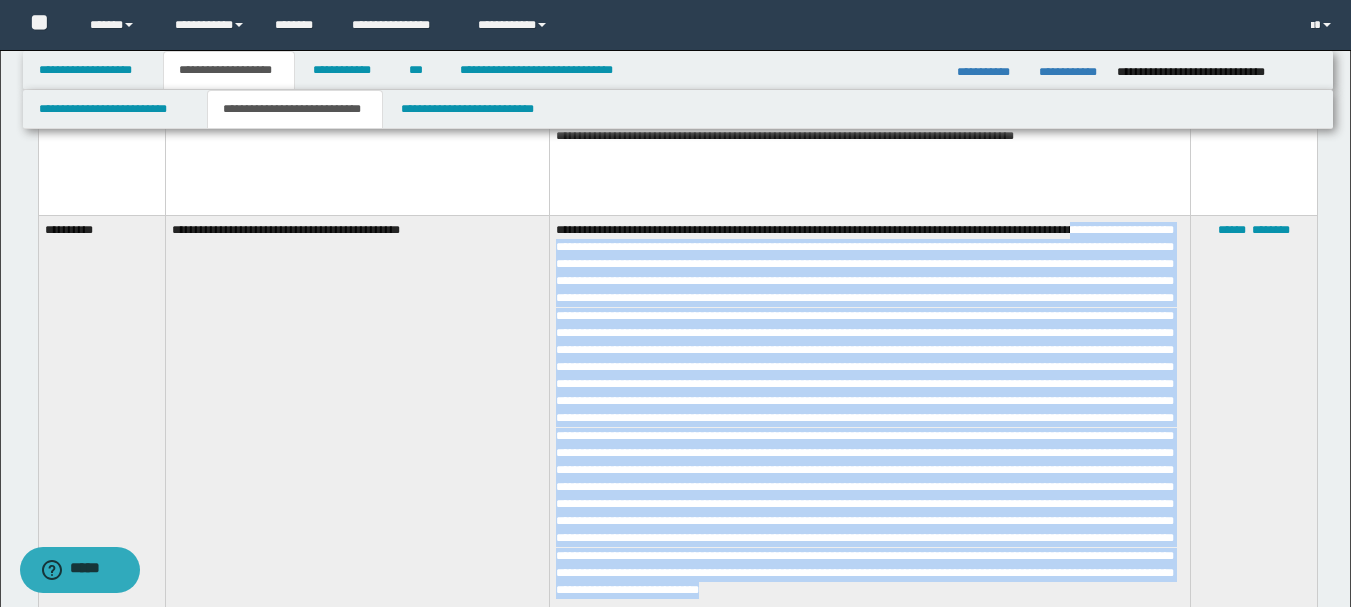 drag, startPoint x: 932, startPoint y: 420, endPoint x: 1112, endPoint y: 227, distance: 263.91098 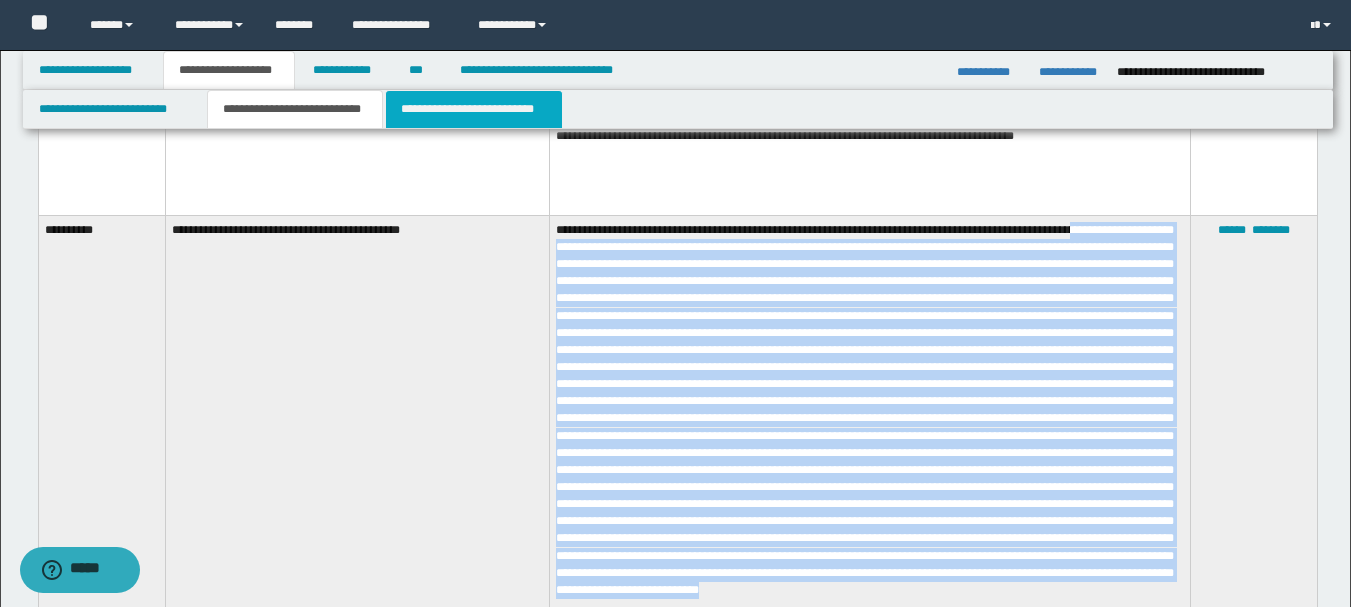 click on "**********" at bounding box center (474, 109) 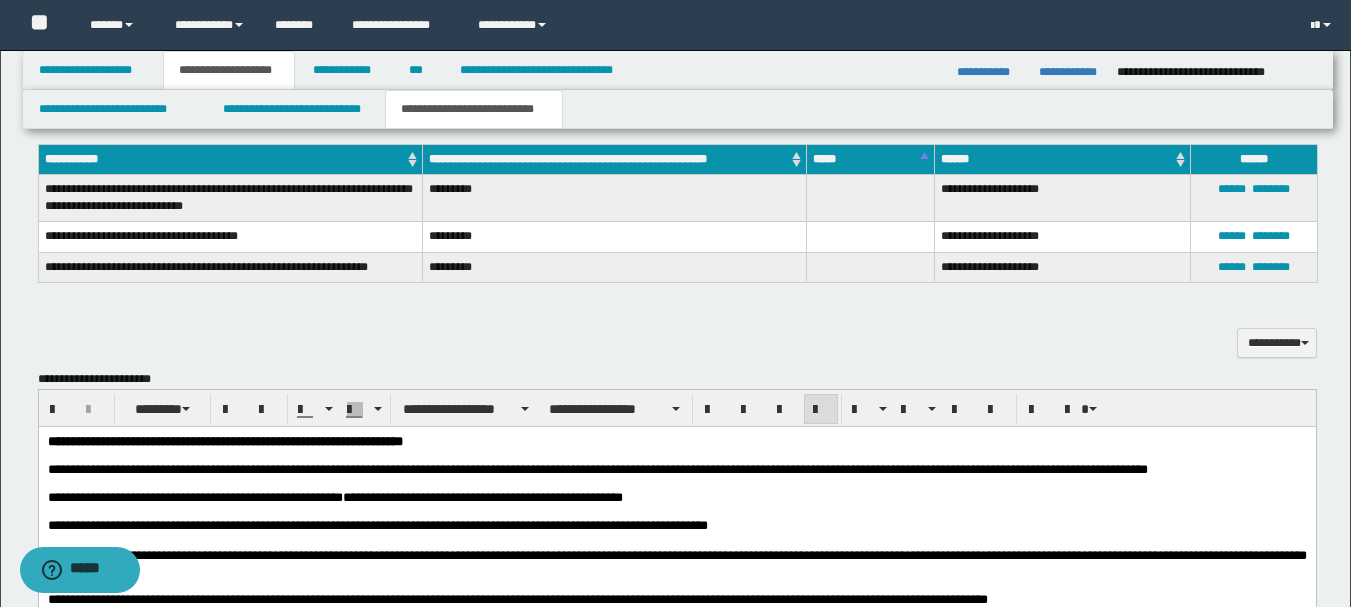 scroll, scrollTop: 1423, scrollLeft: 0, axis: vertical 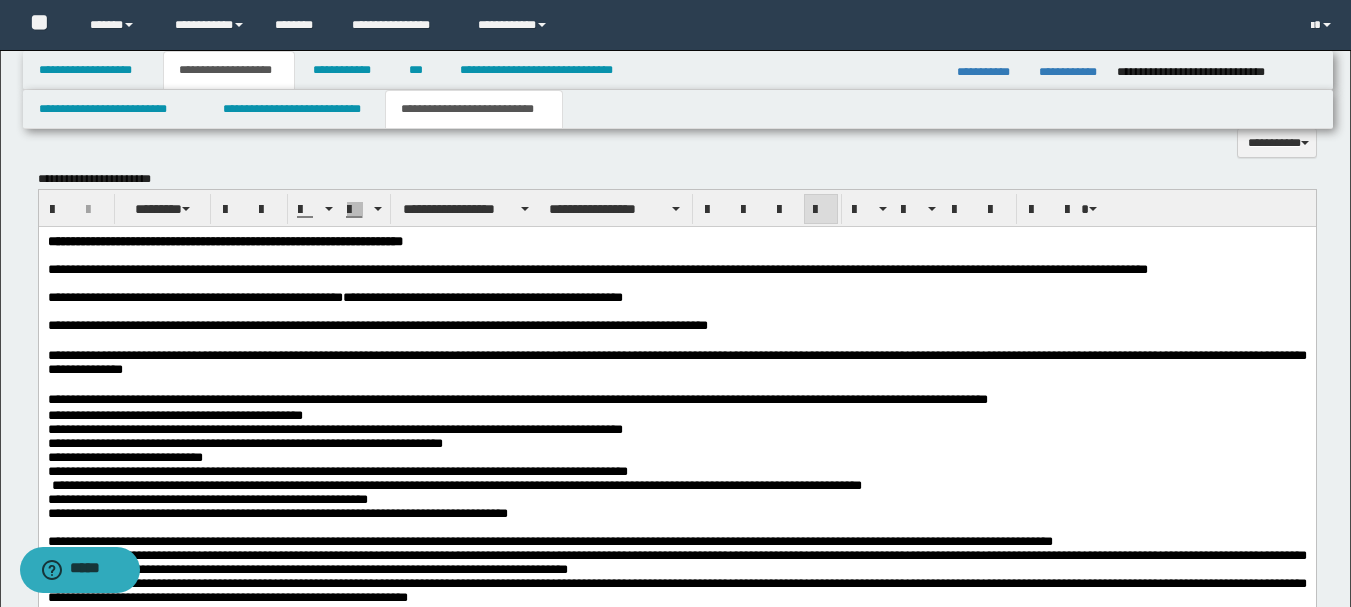 click on "**********" at bounding box center [482, 297] 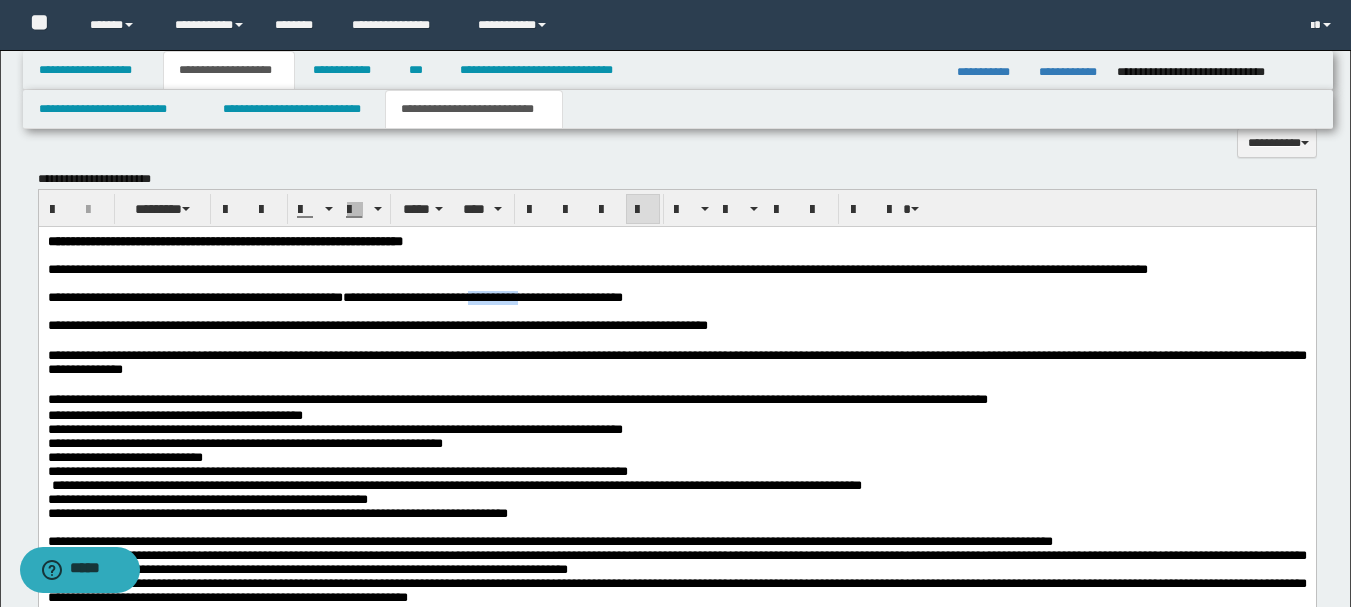 click on "**********" at bounding box center [482, 297] 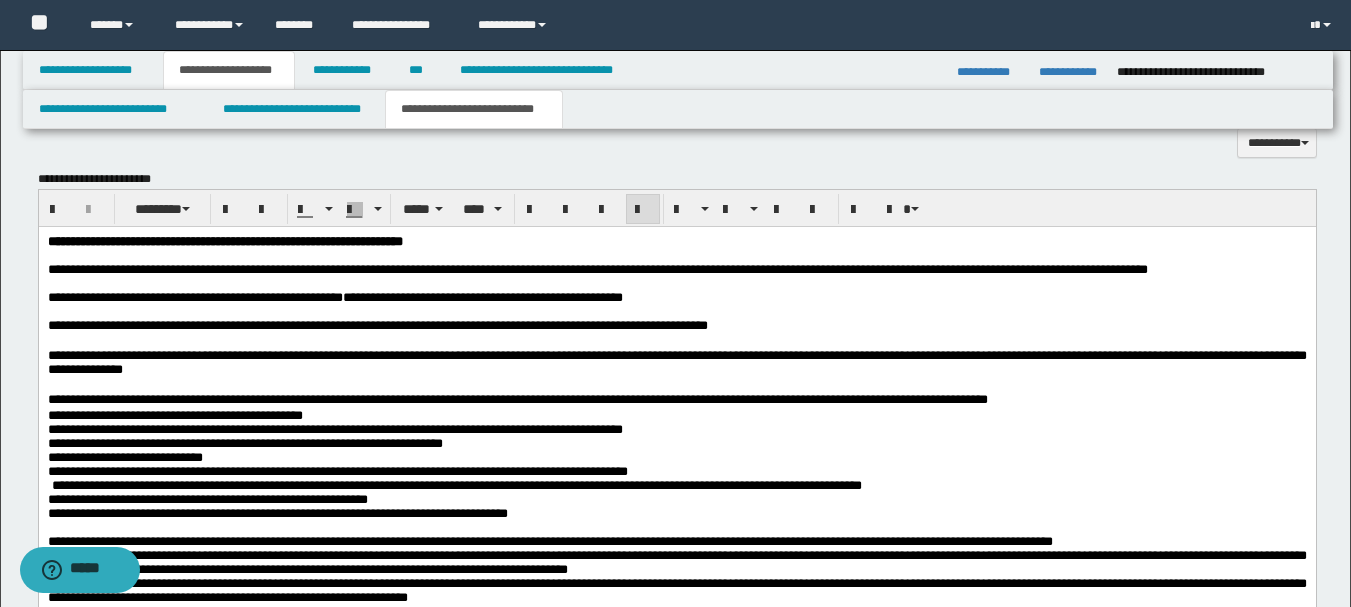click on "**********" at bounding box center [377, 325] 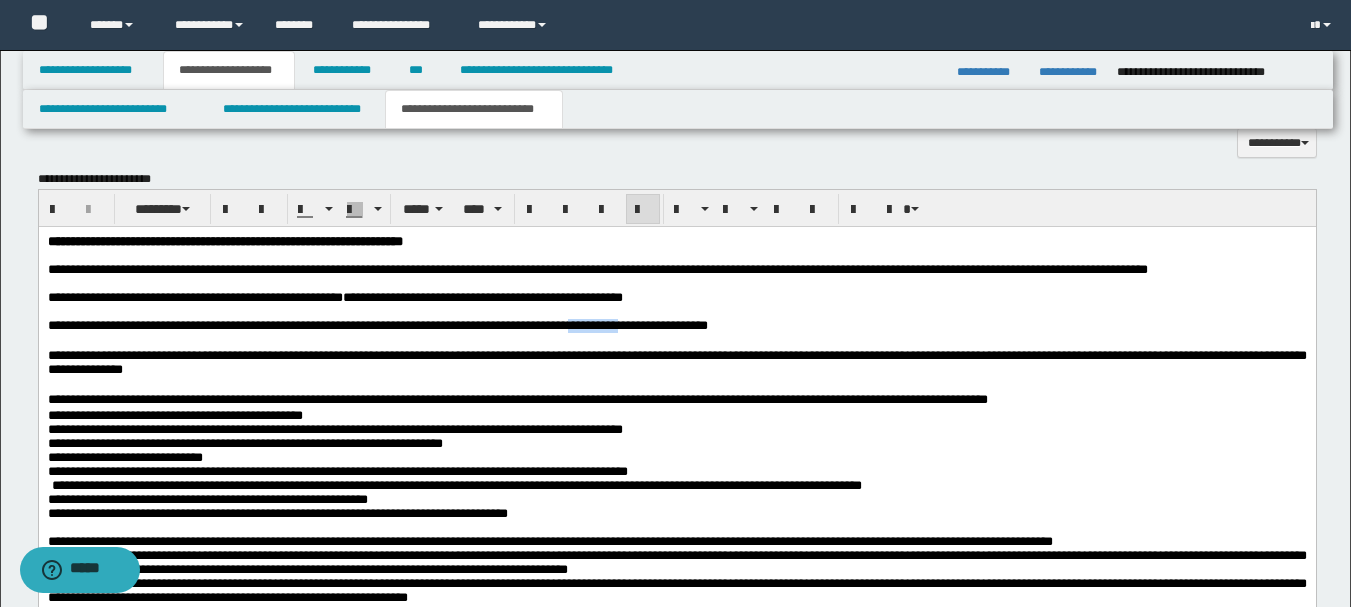 click on "**********" at bounding box center [377, 325] 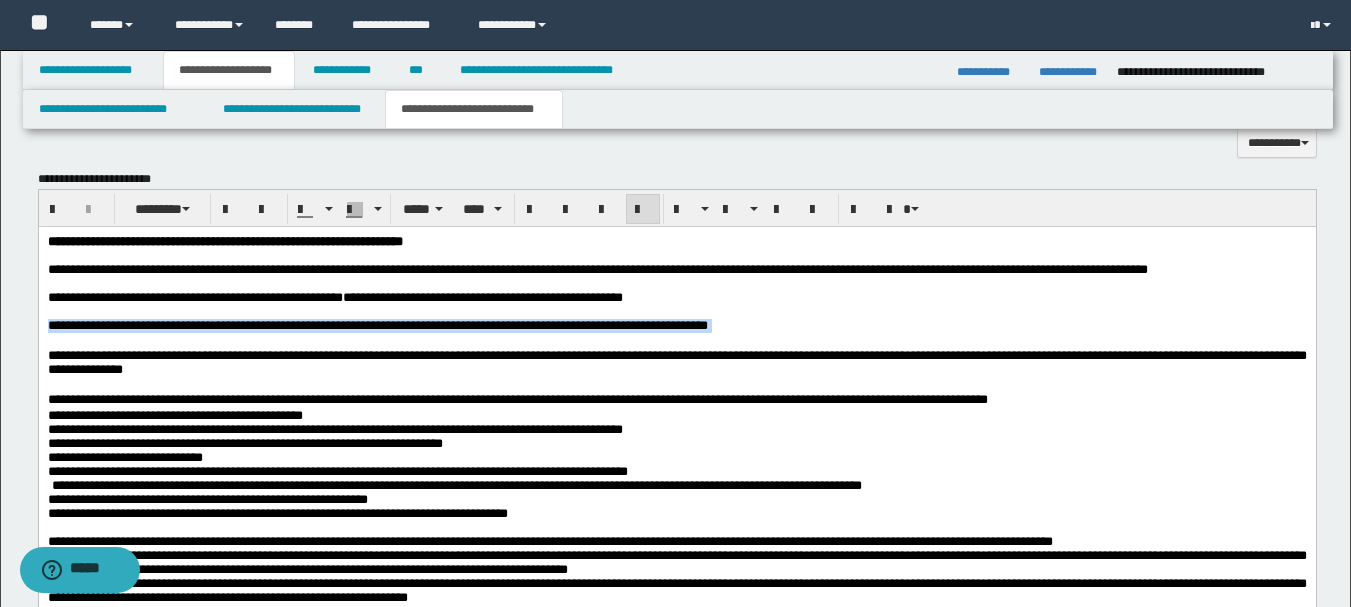 click on "**********" at bounding box center [377, 325] 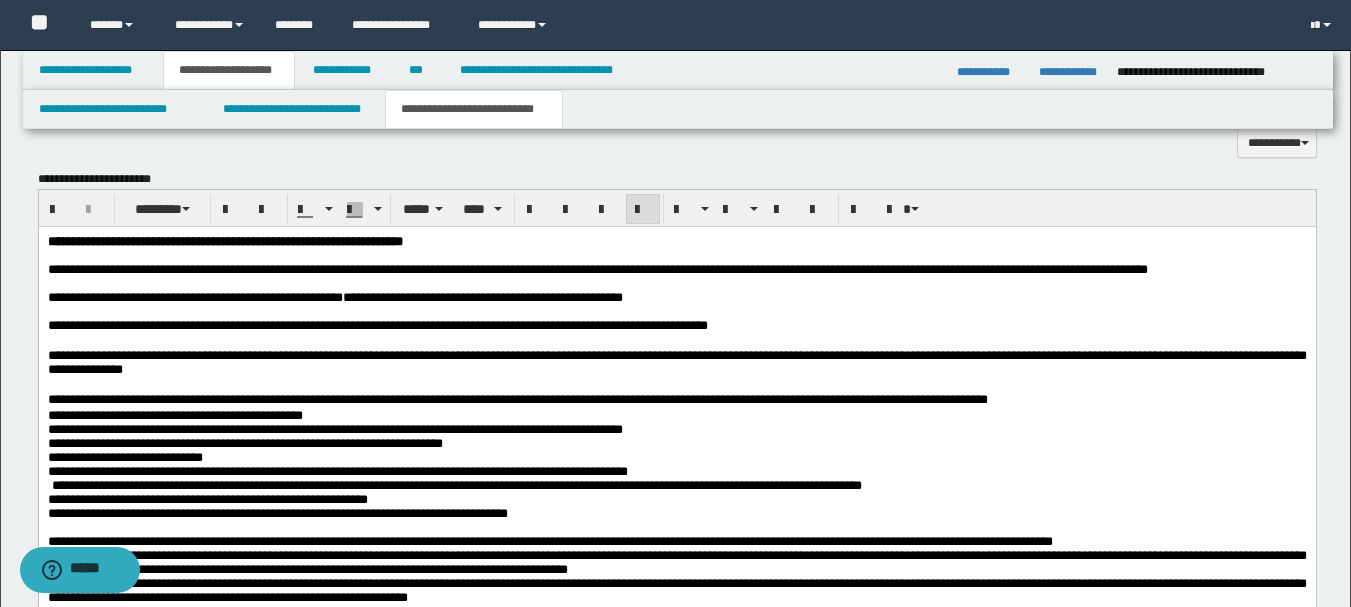 click at bounding box center (676, 312) 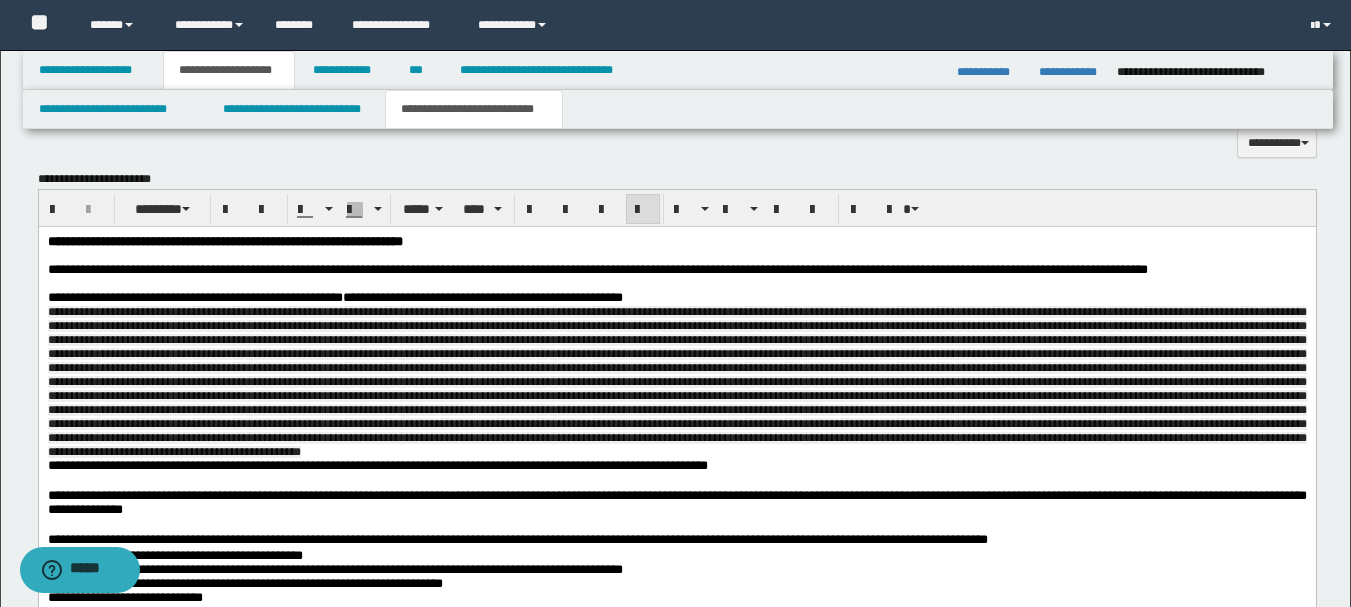 click on "**********" at bounding box center (676, 1097) 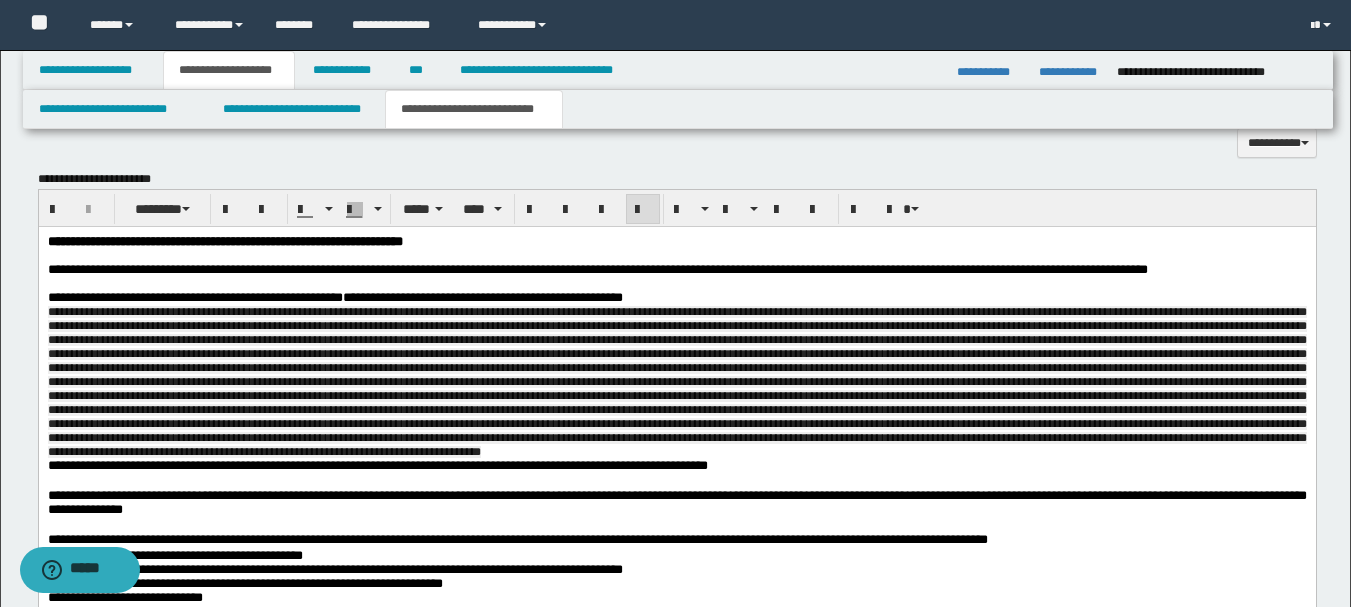 click on "**********" at bounding box center (676, 1097) 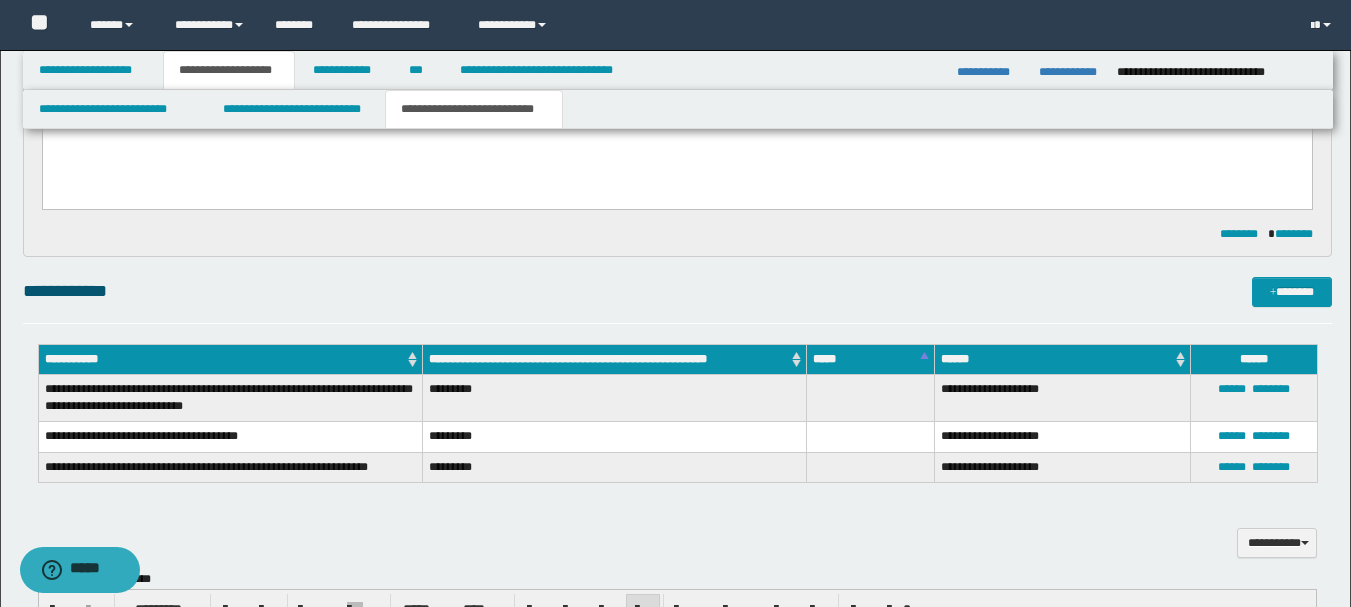 scroll, scrollTop: 1423, scrollLeft: 0, axis: vertical 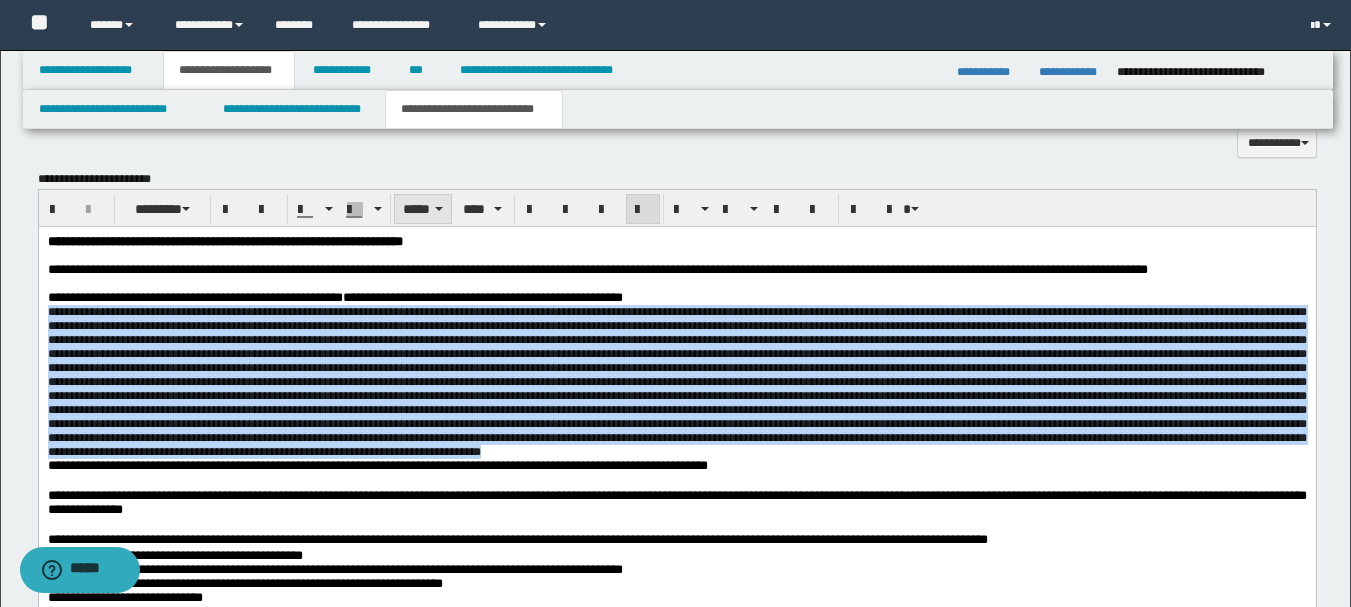 click on "*****" at bounding box center [423, 209] 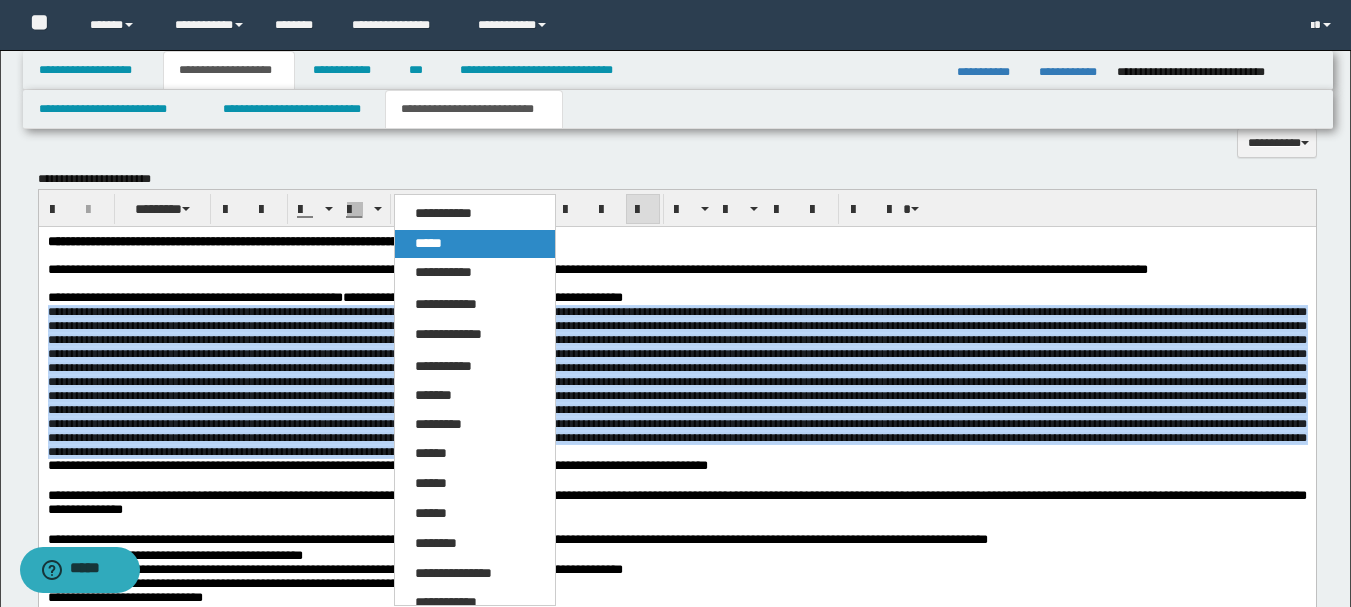 click on "*****" at bounding box center [428, 243] 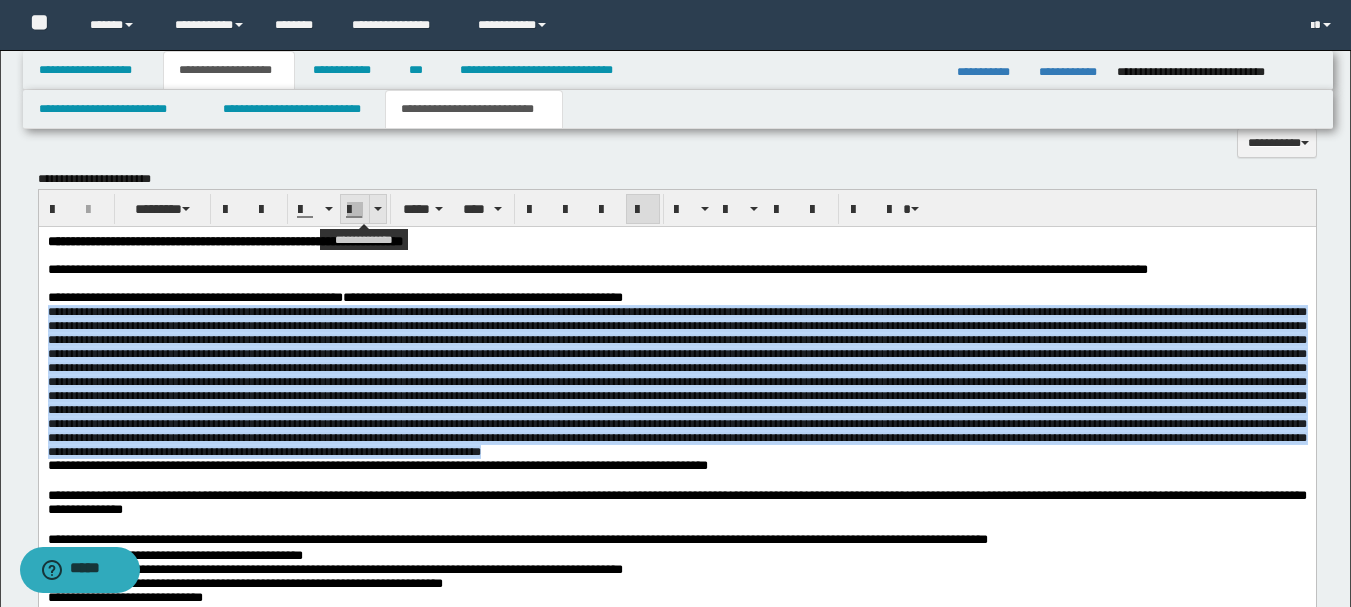 click at bounding box center (377, 209) 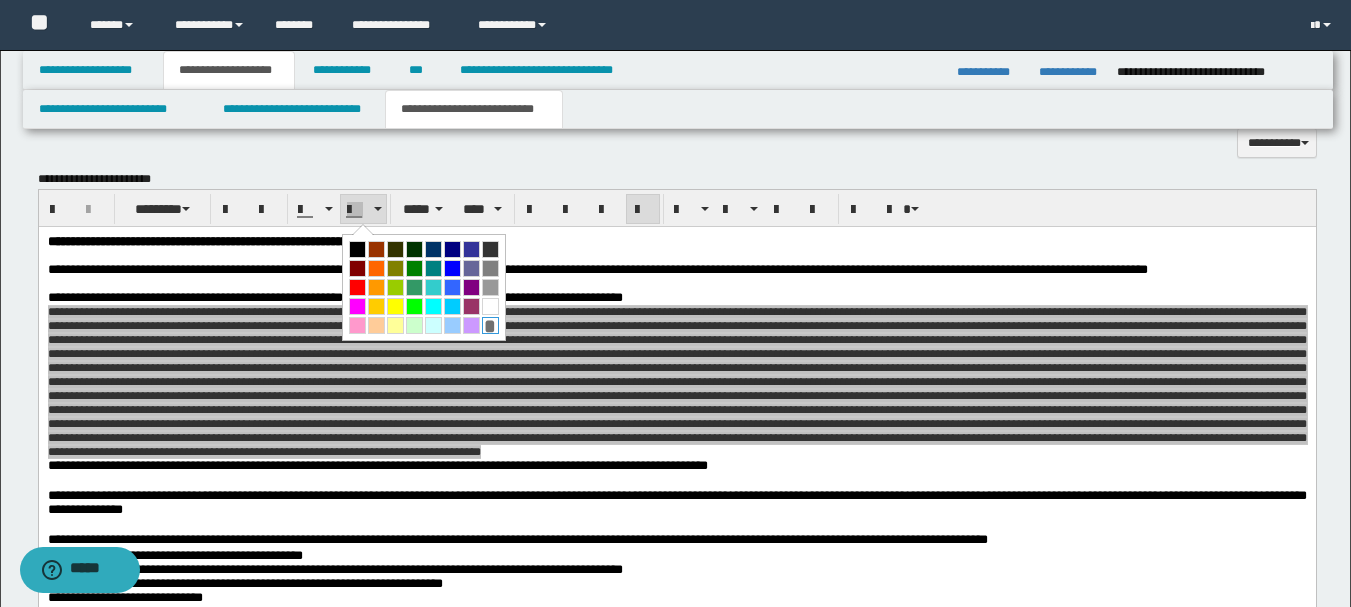 click on "*" at bounding box center (490, 325) 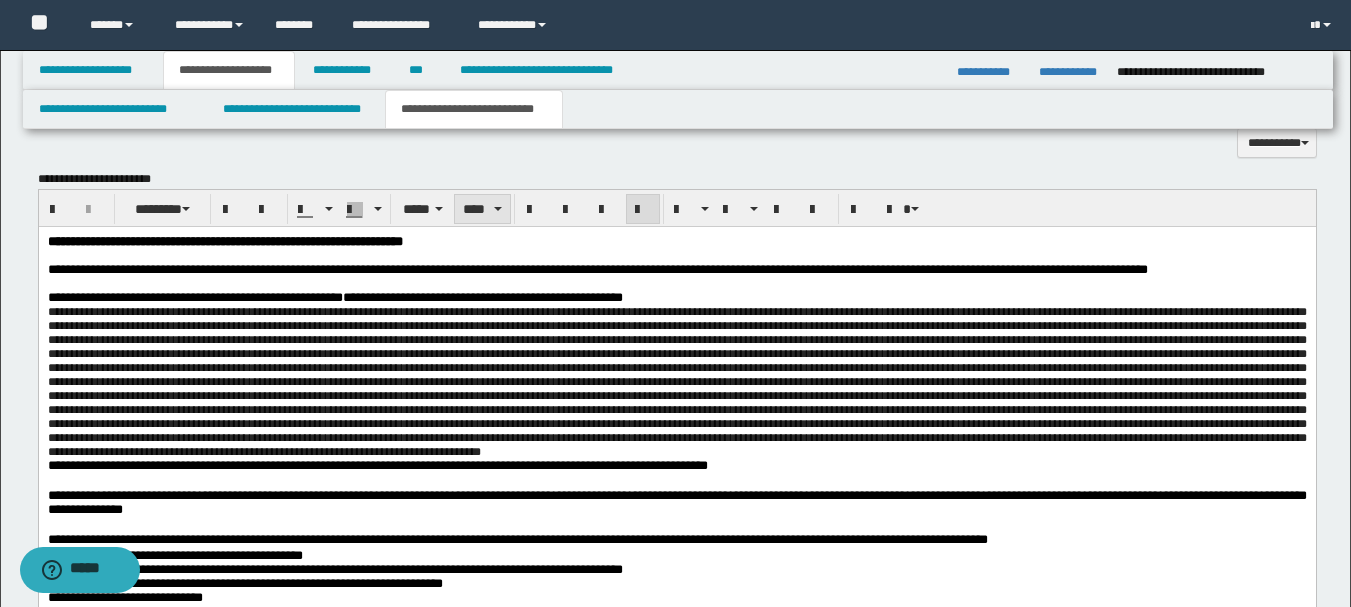 click on "****" at bounding box center [482, 209] 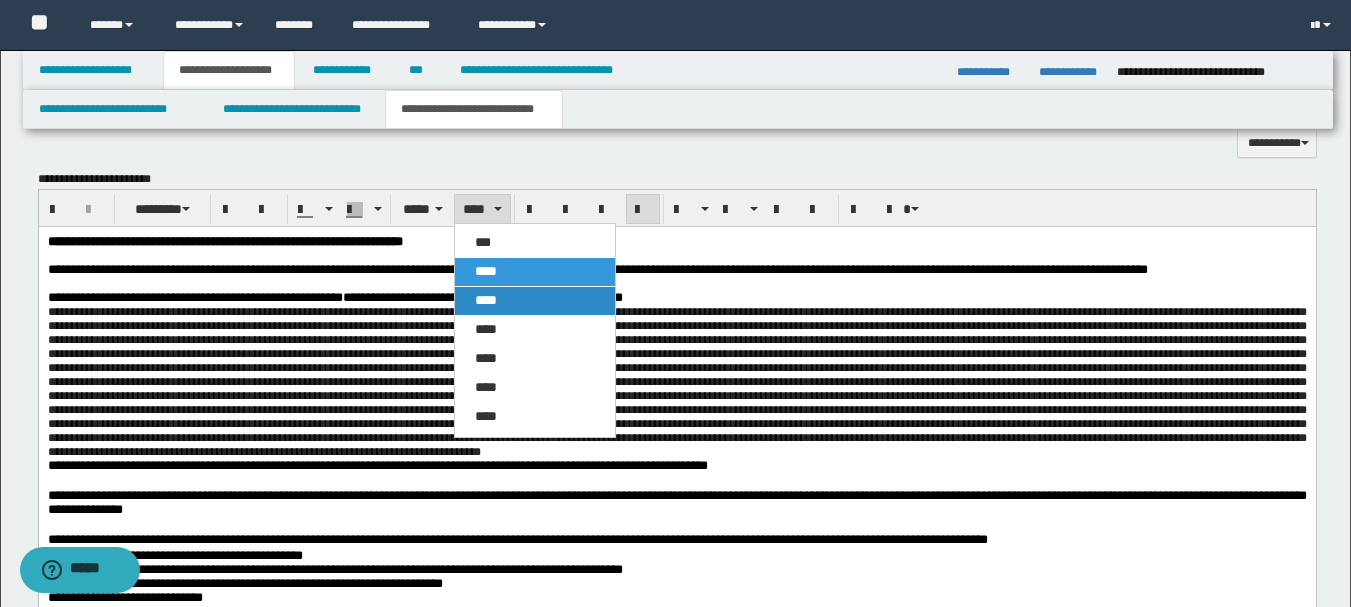 click on "****" at bounding box center (486, 300) 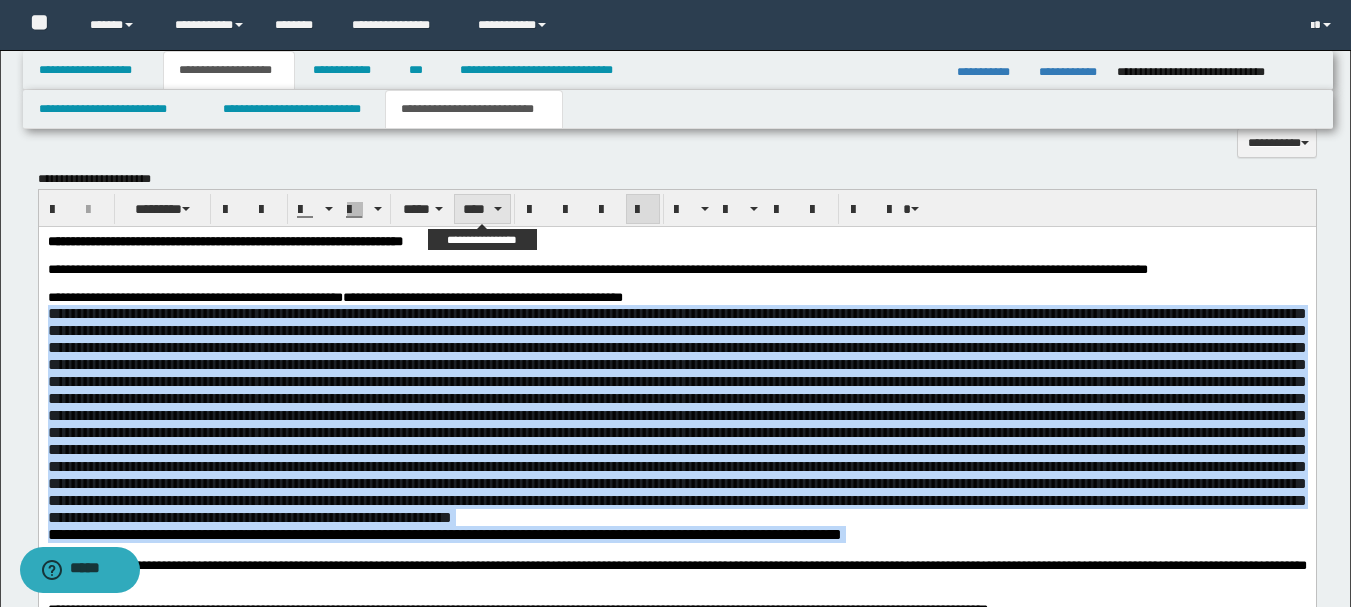 click on "****" at bounding box center [482, 209] 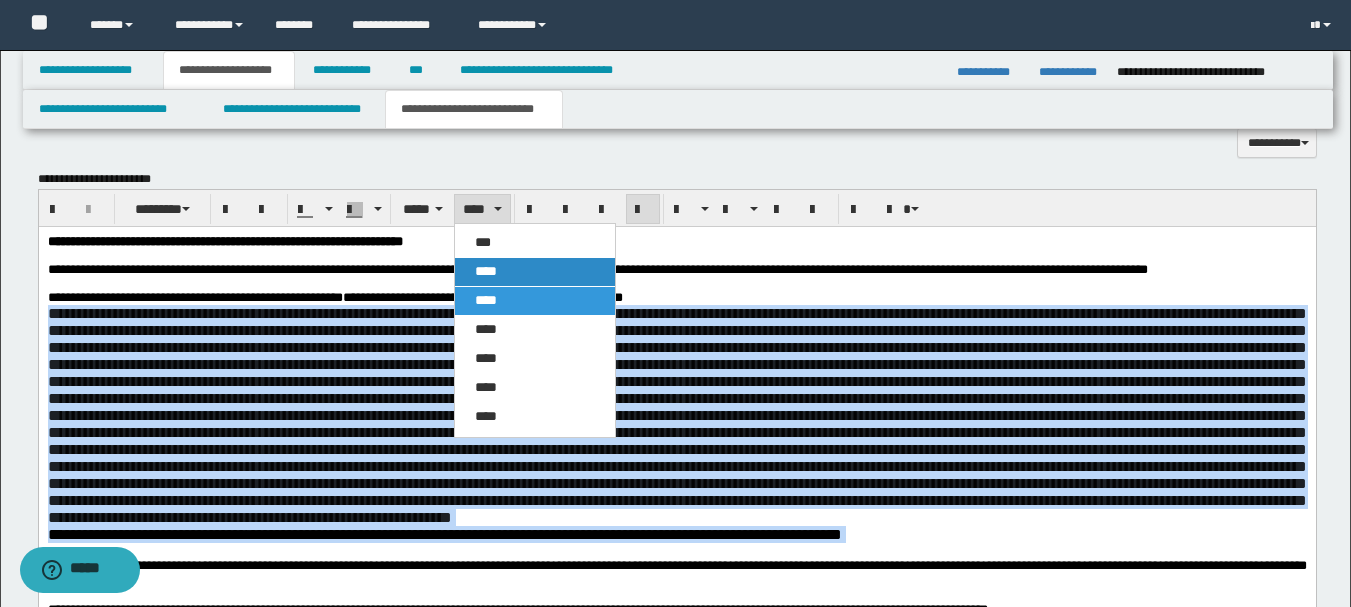 click on "****" at bounding box center (535, 272) 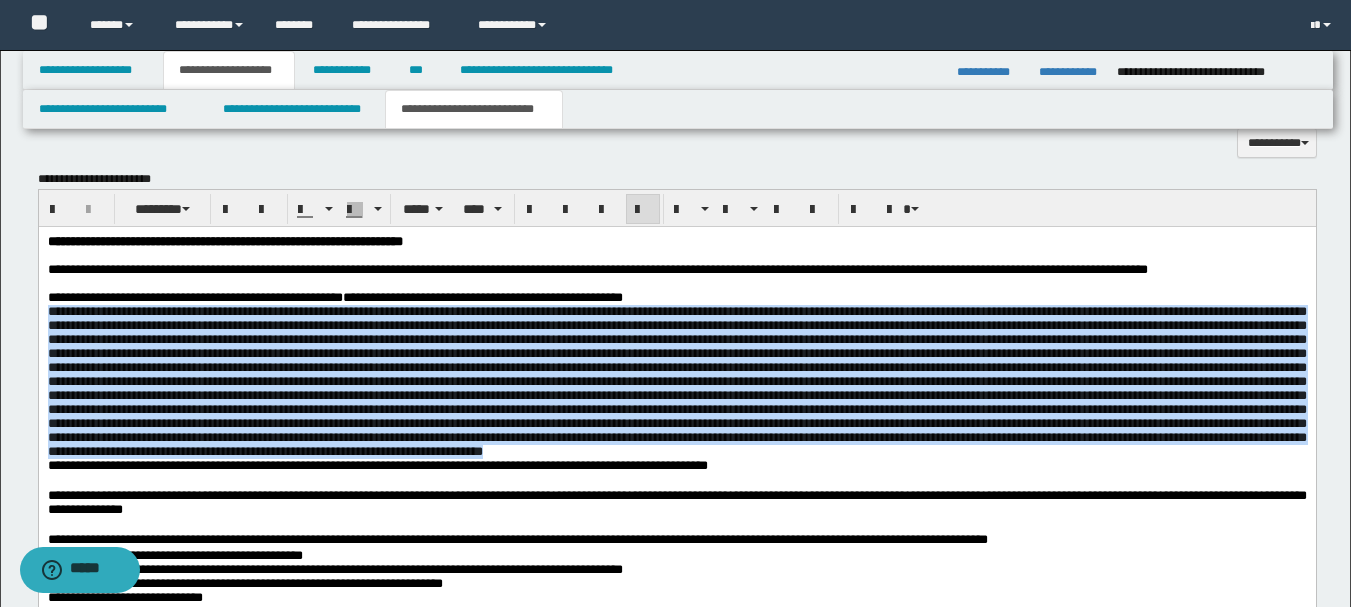 scroll, scrollTop: 1723, scrollLeft: 0, axis: vertical 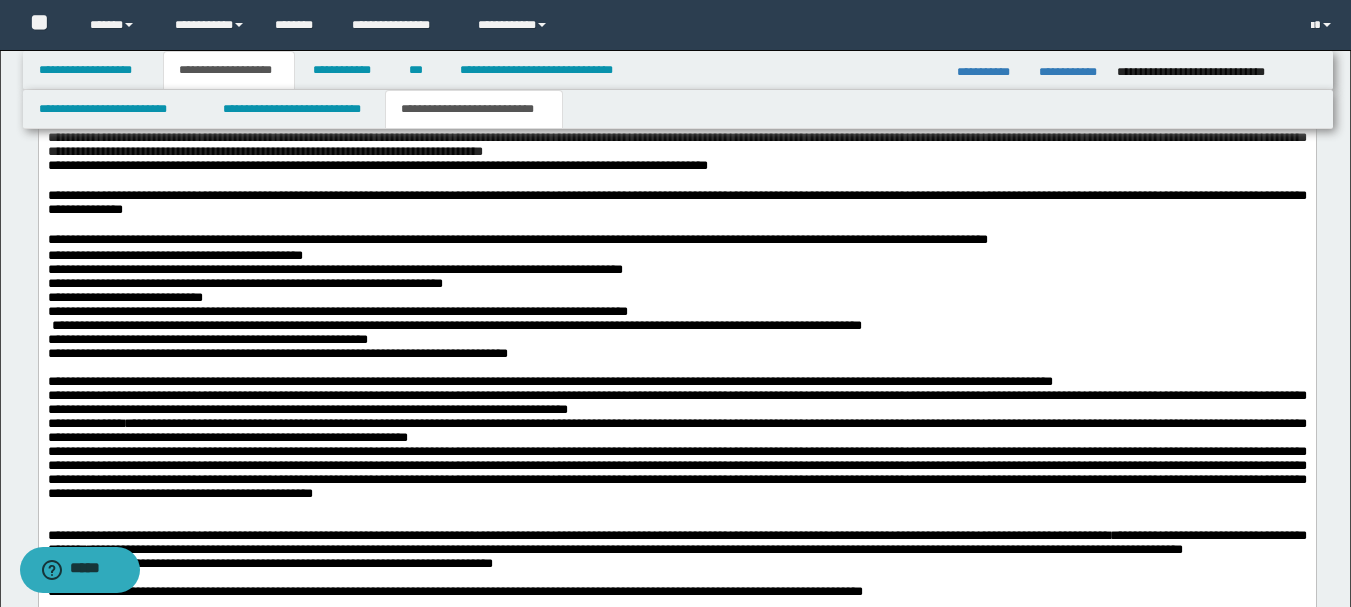click on "**********" at bounding box center [192, 256] 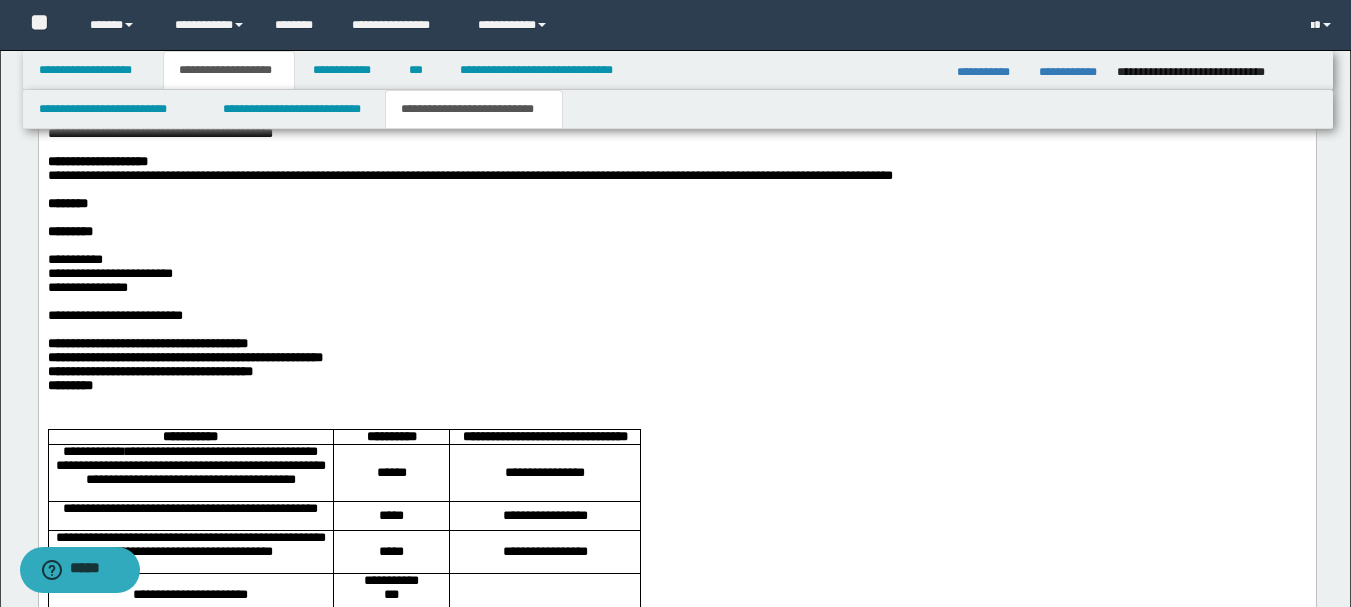 scroll, scrollTop: 2423, scrollLeft: 0, axis: vertical 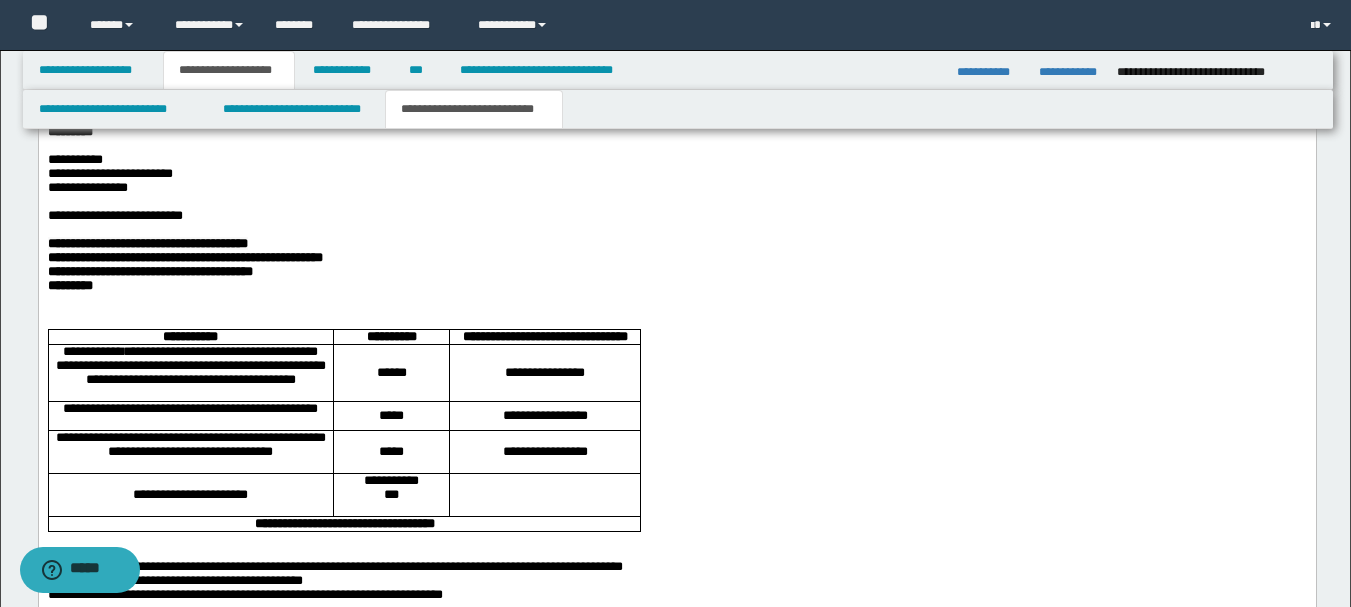 click at bounding box center [49, 118] 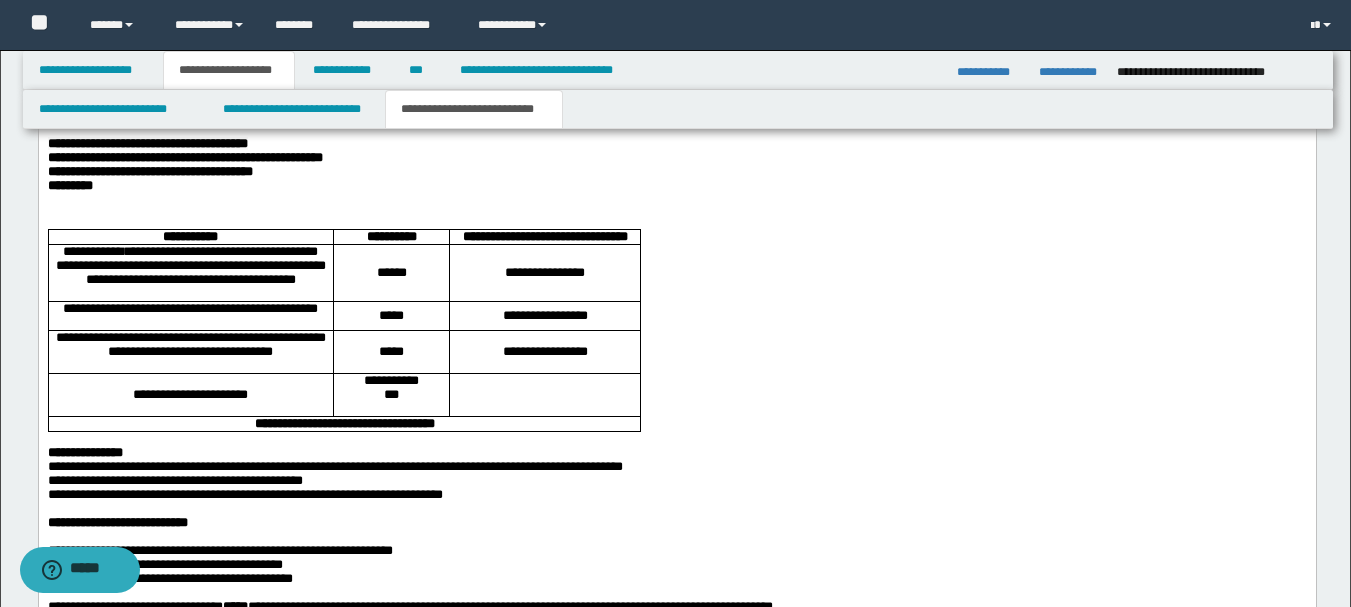 scroll, scrollTop: 2623, scrollLeft: 0, axis: vertical 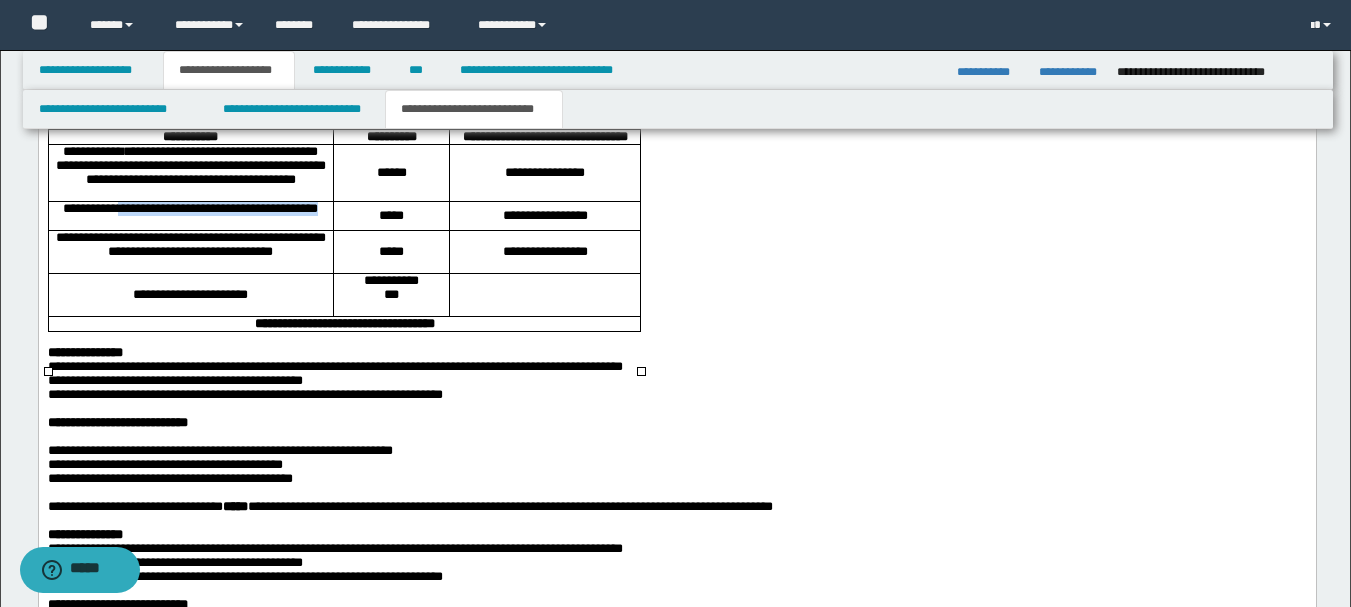 drag, startPoint x: 228, startPoint y: 501, endPoint x: 142, endPoint y: 487, distance: 87.13208 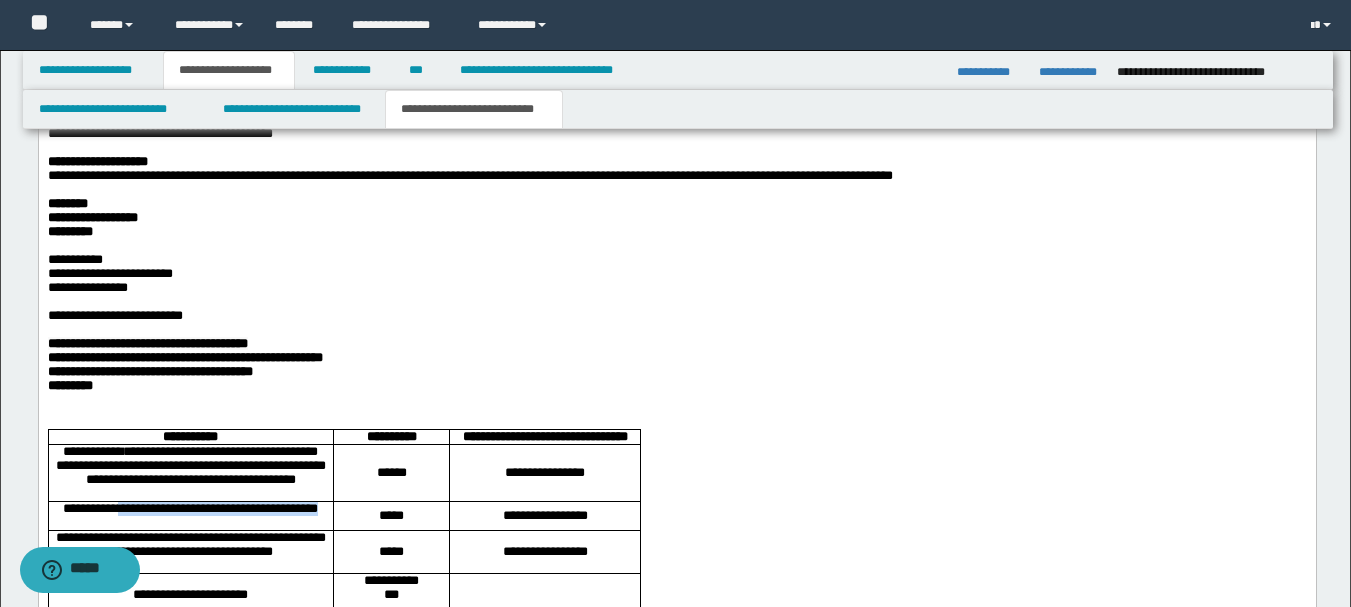 scroll, scrollTop: 2223, scrollLeft: 0, axis: vertical 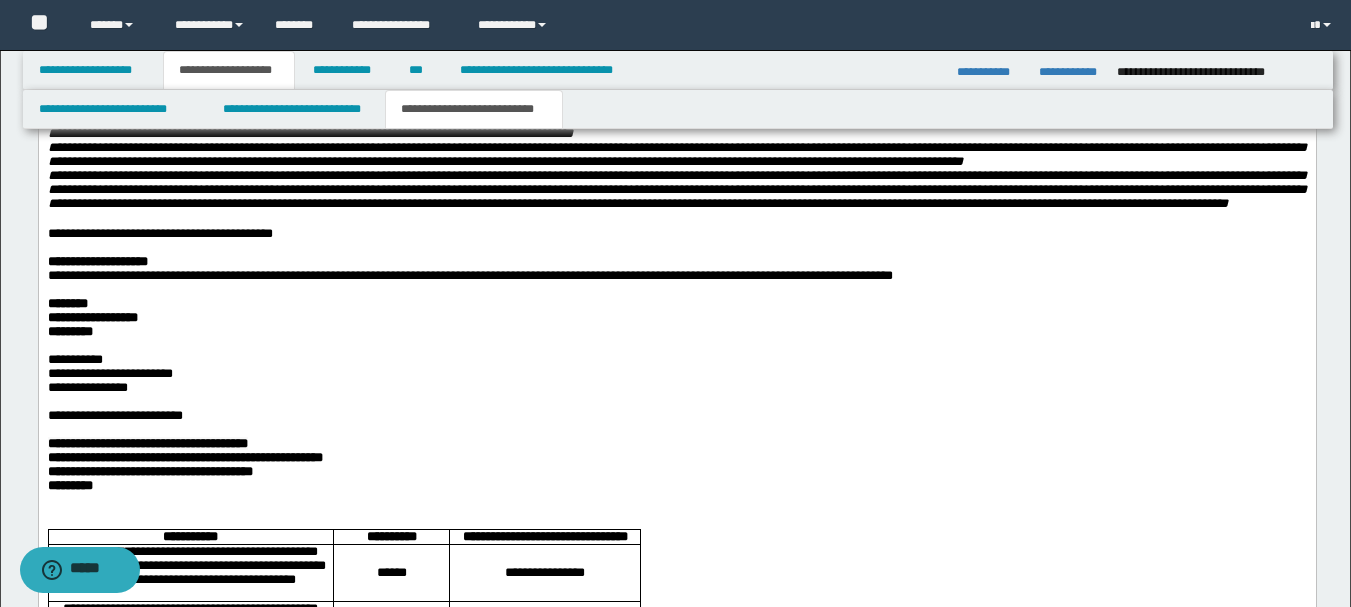 click on "**********" at bounding box center [676, 319] 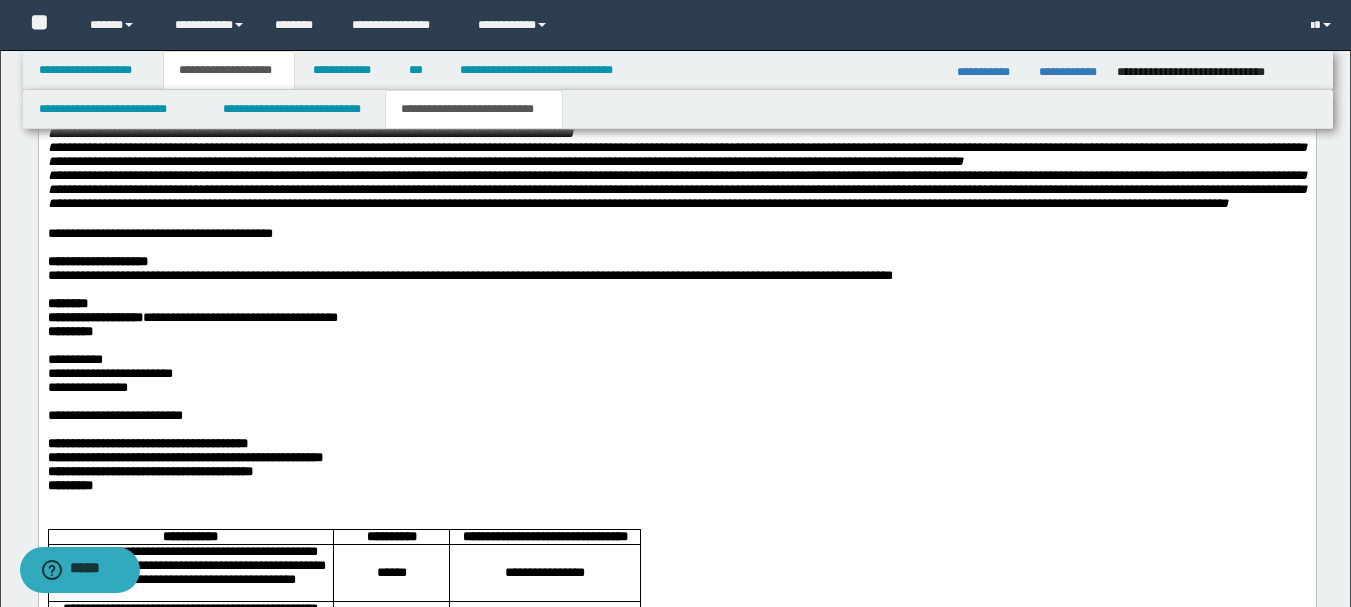 click on "**********" at bounding box center (192, 318) 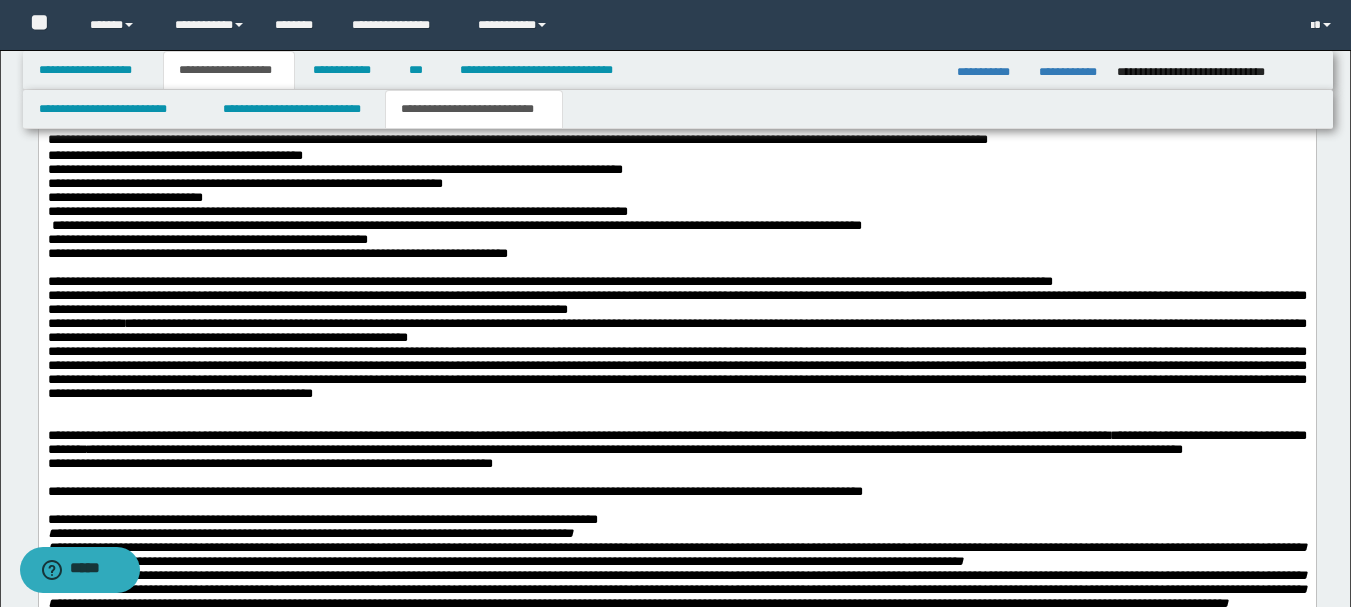 scroll, scrollTop: 1423, scrollLeft: 0, axis: vertical 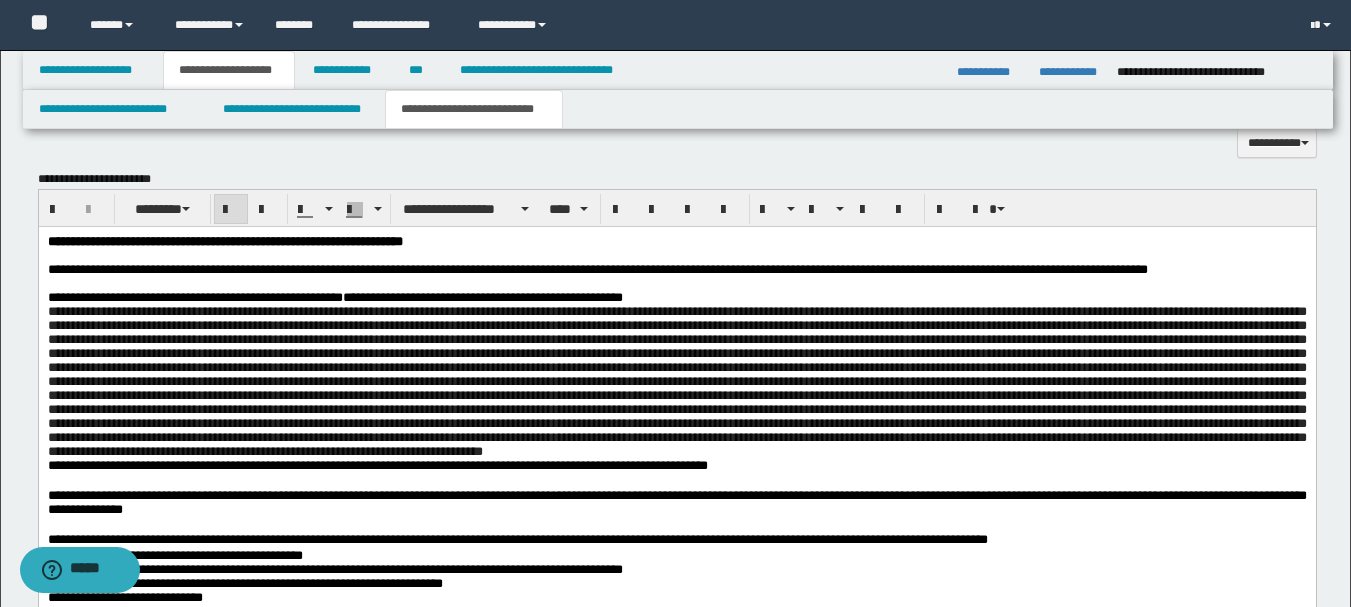 click at bounding box center [231, 210] 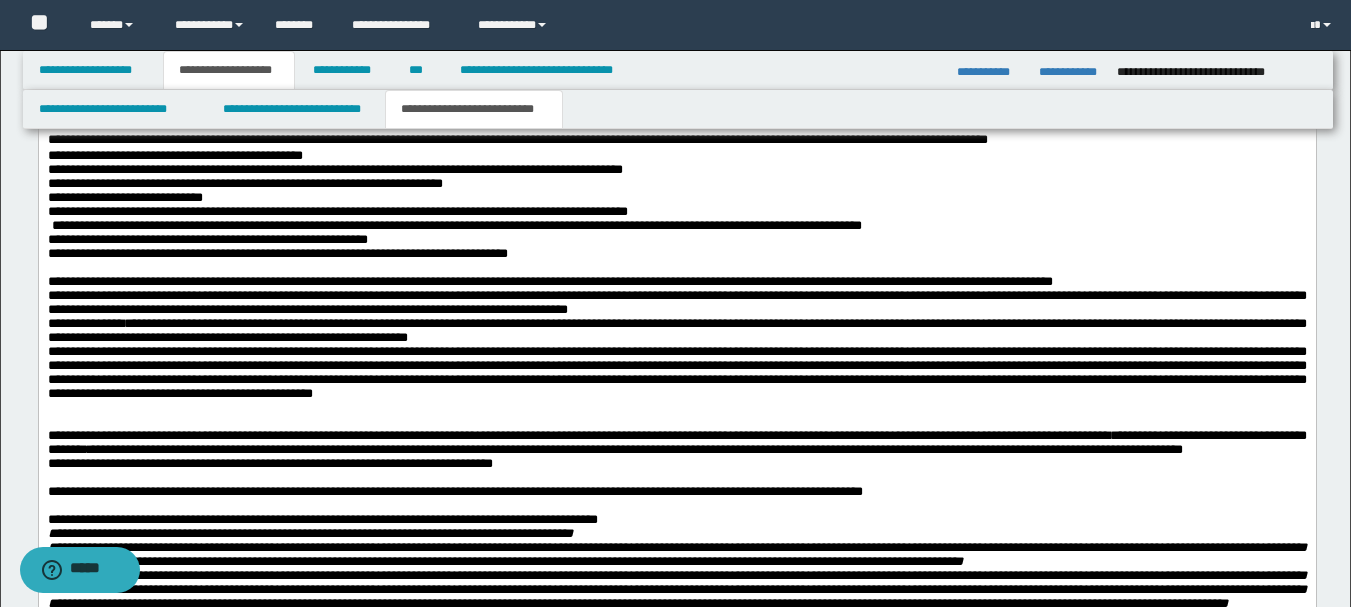 scroll, scrollTop: 2323, scrollLeft: 0, axis: vertical 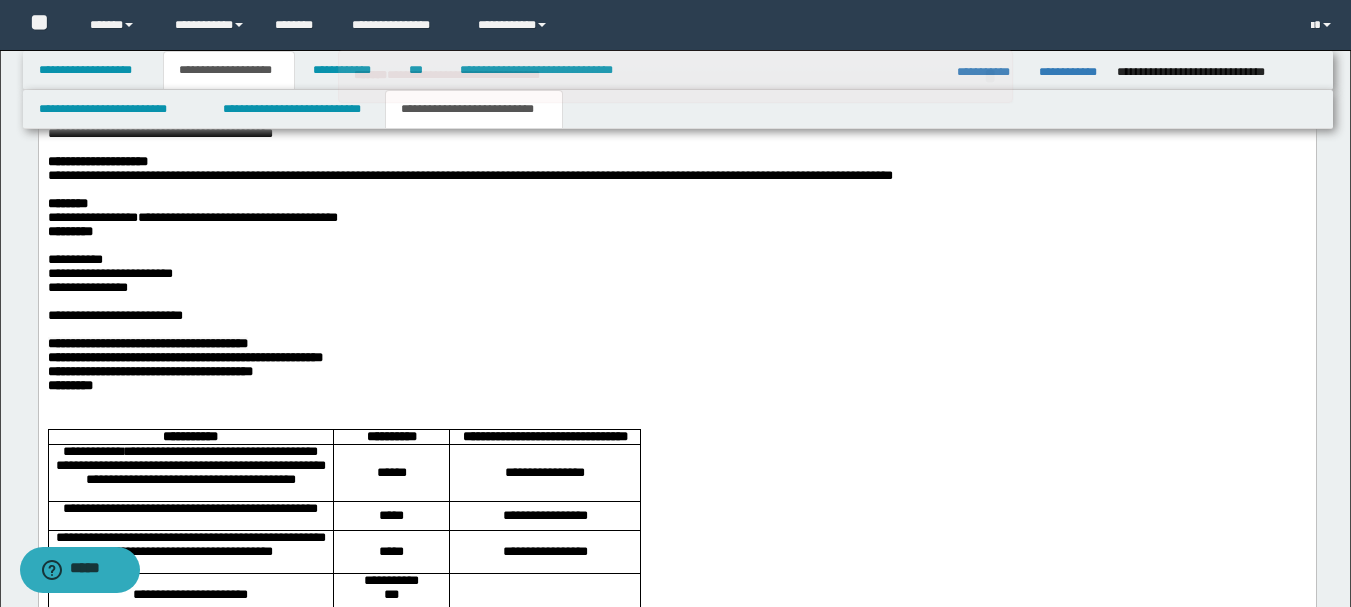 click on "**********" at bounding box center [676, 219] 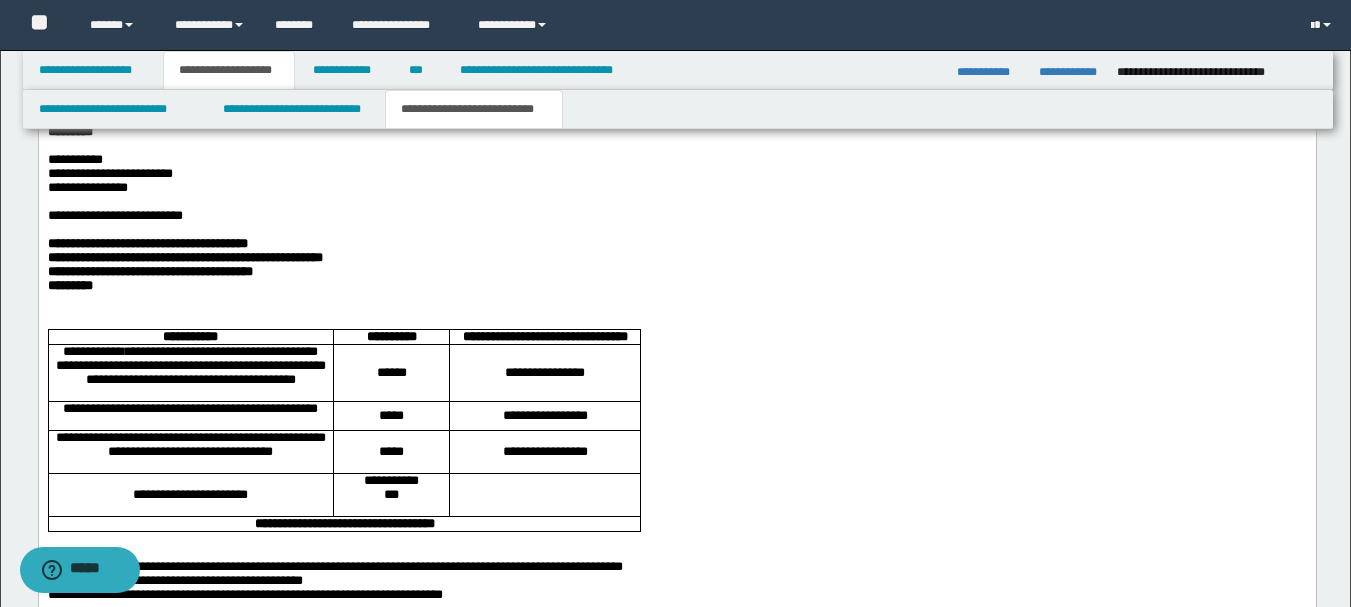 scroll, scrollTop: 2623, scrollLeft: 0, axis: vertical 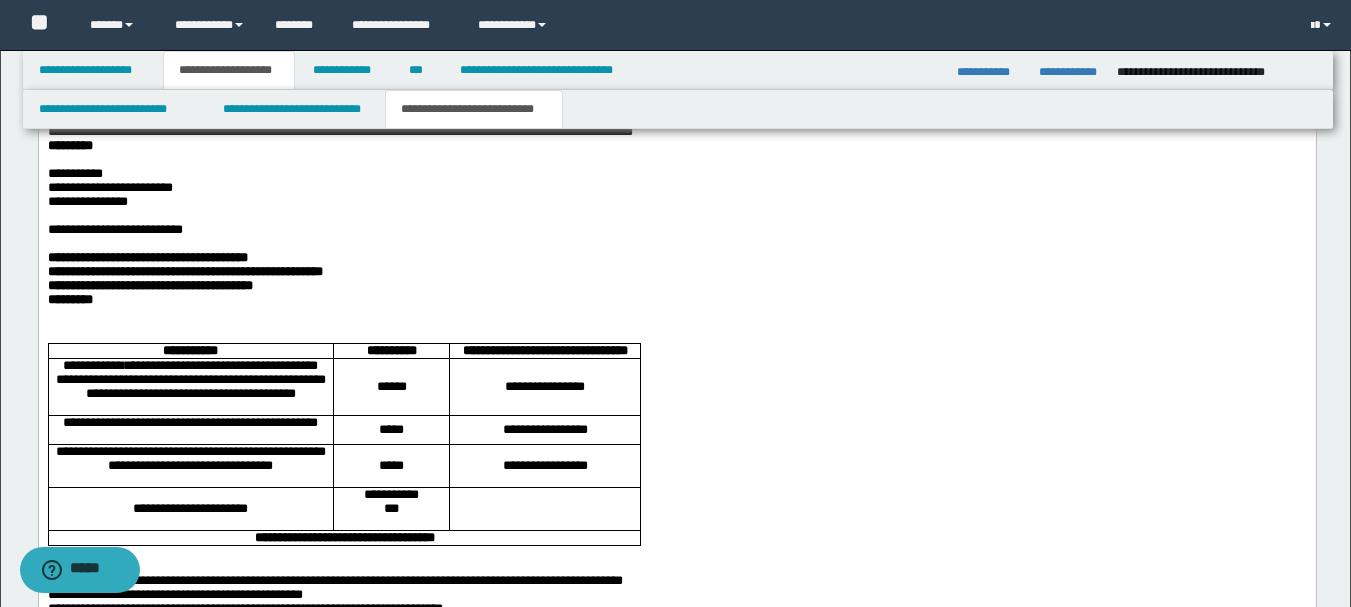 click on "**********" at bounding box center [676, 133] 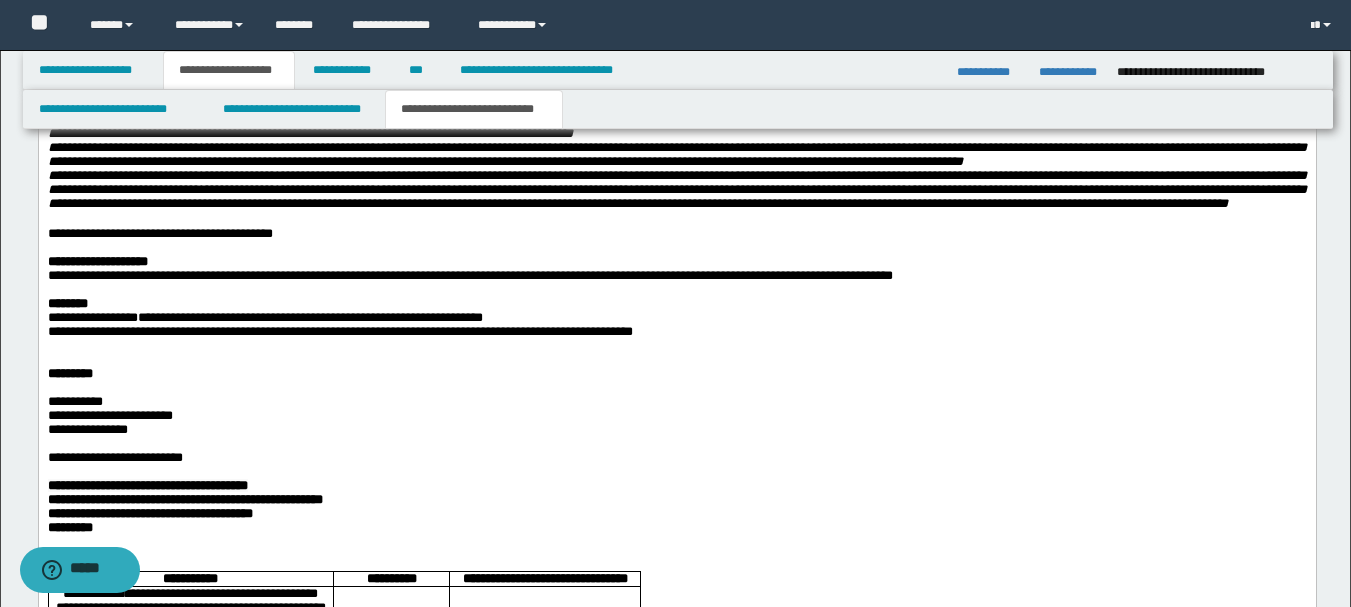 scroll, scrollTop: 2423, scrollLeft: 0, axis: vertical 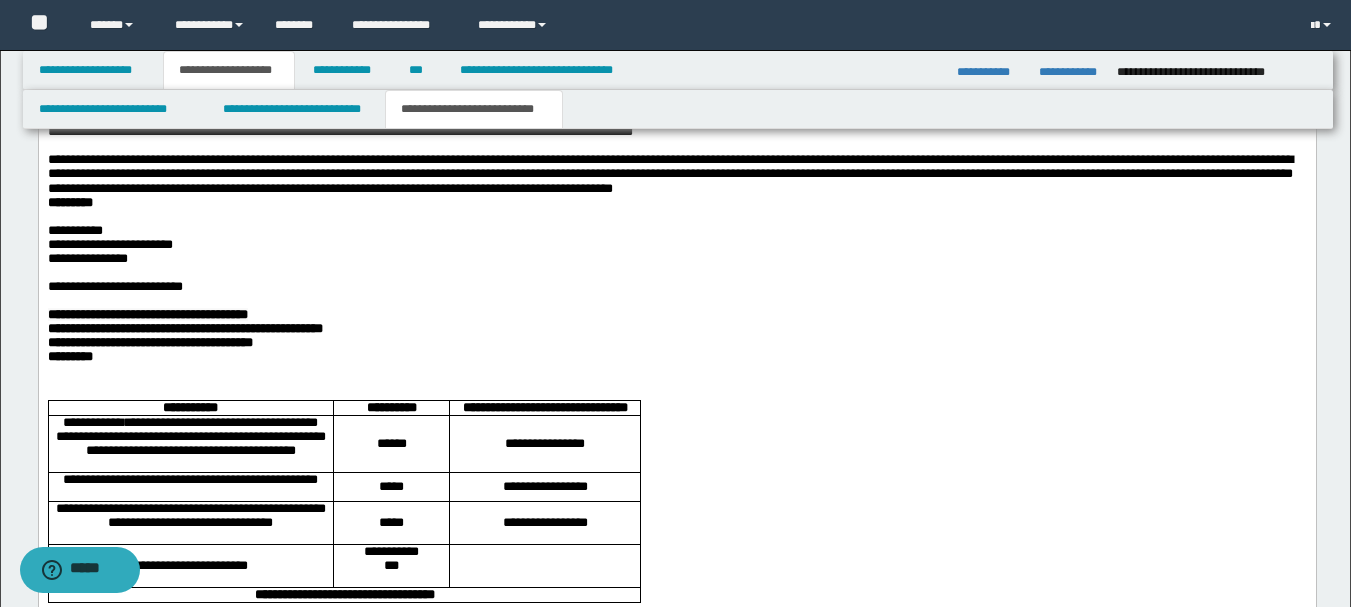 click on "**********" at bounding box center (669, 175) 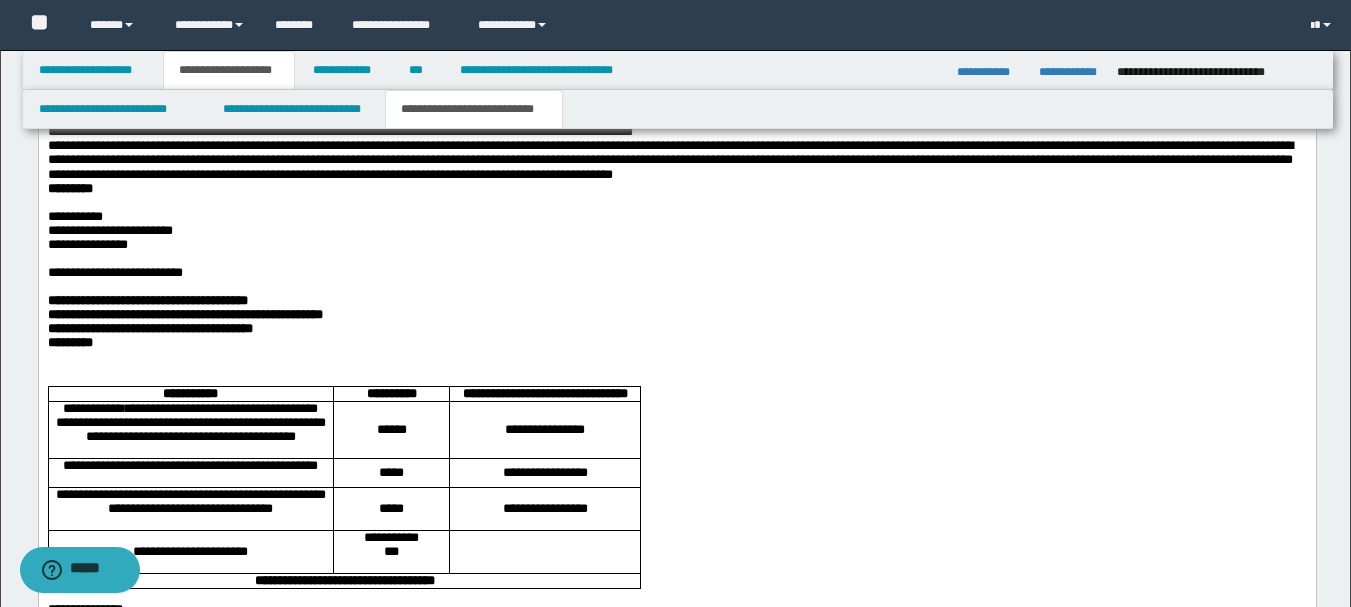 click on "**********" at bounding box center (676, 161) 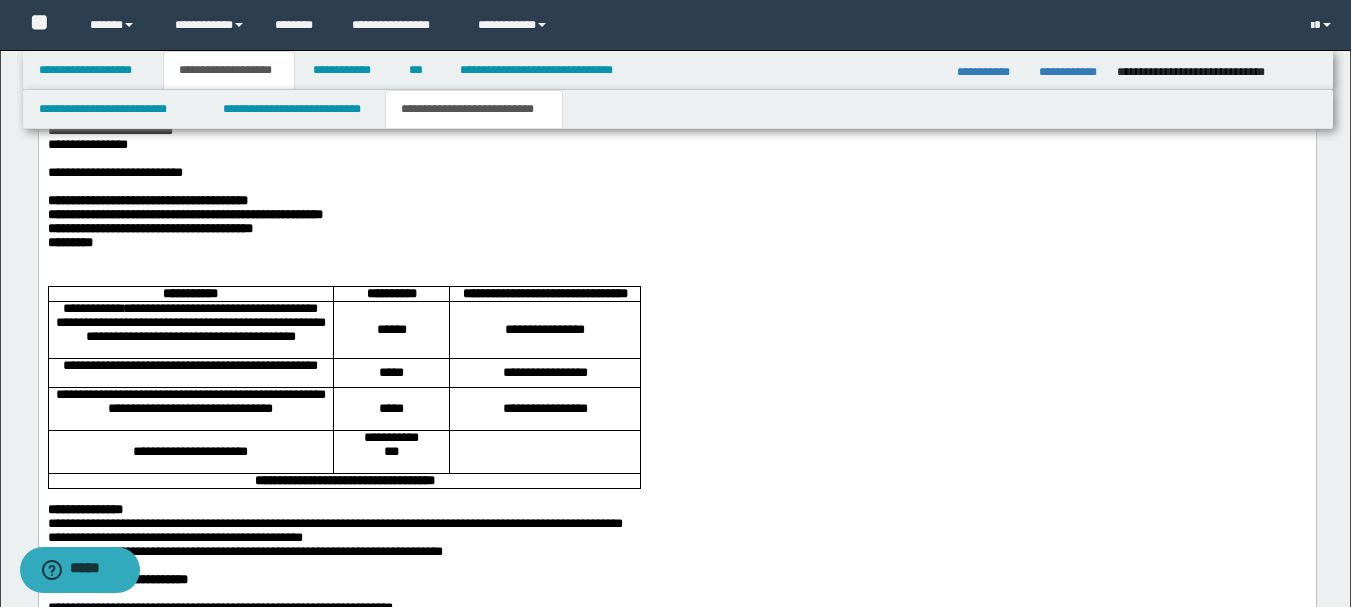 scroll, scrollTop: 2423, scrollLeft: 0, axis: vertical 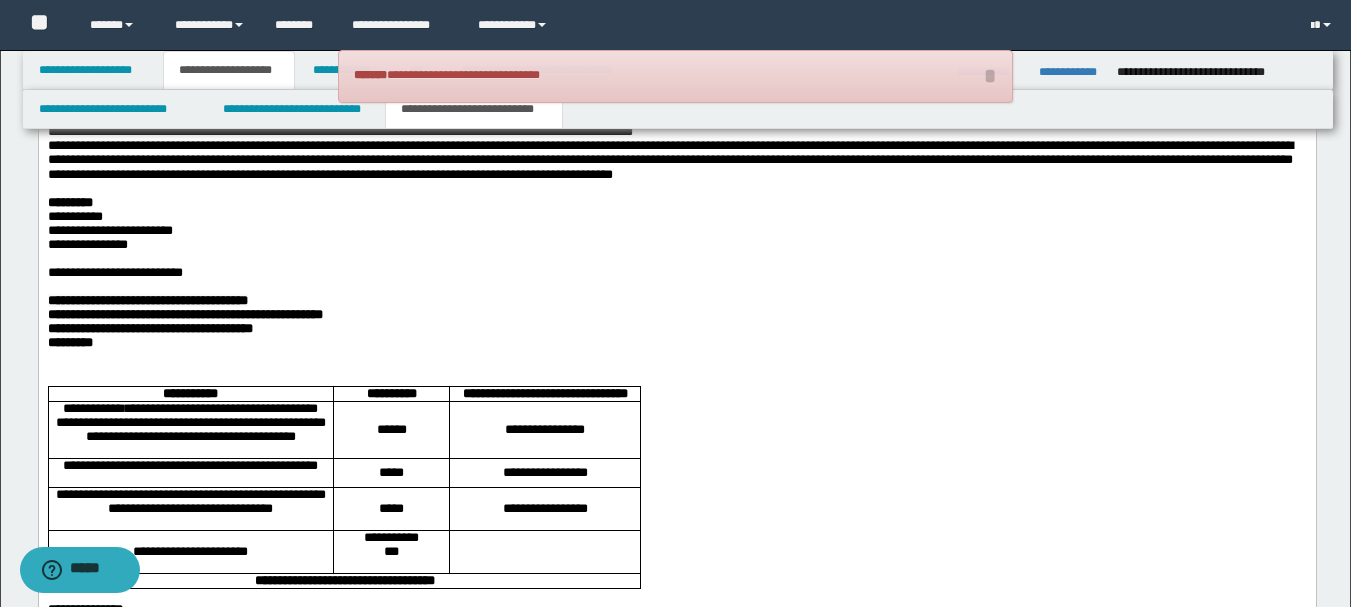 click on "**********" at bounding box center [676, 119] 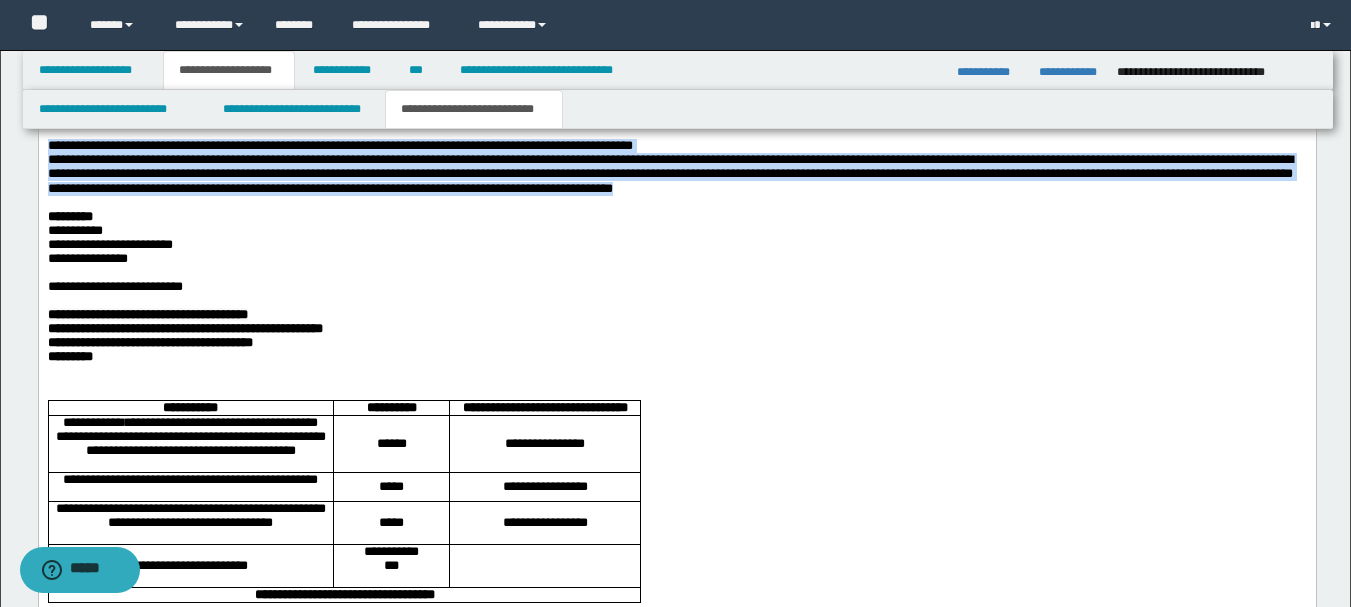 drag, startPoint x: 1119, startPoint y: 411, endPoint x: 69, endPoint y: -414, distance: 1335.337 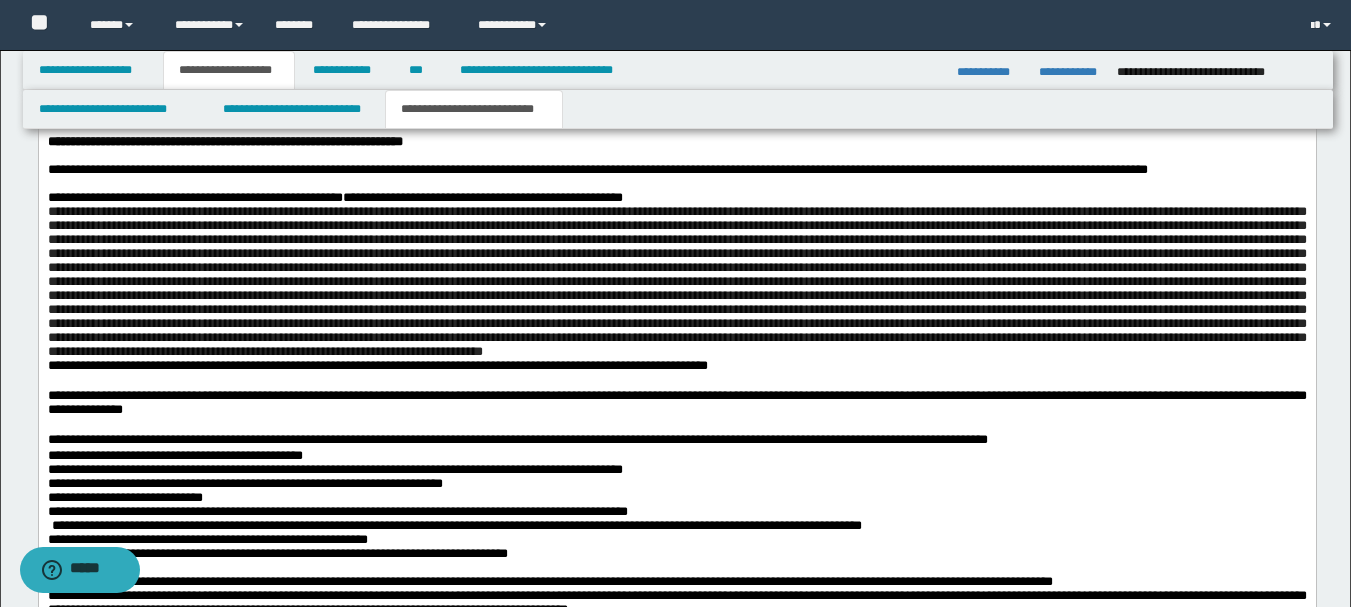 scroll, scrollTop: 1223, scrollLeft: 0, axis: vertical 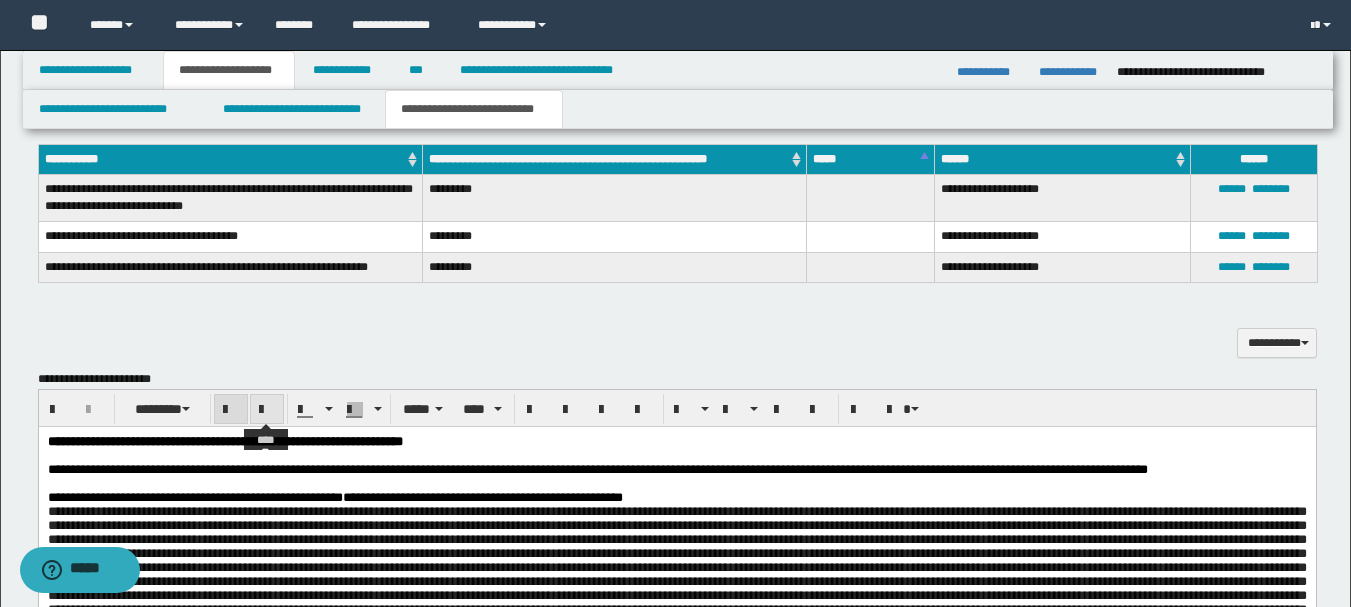 click at bounding box center (267, 410) 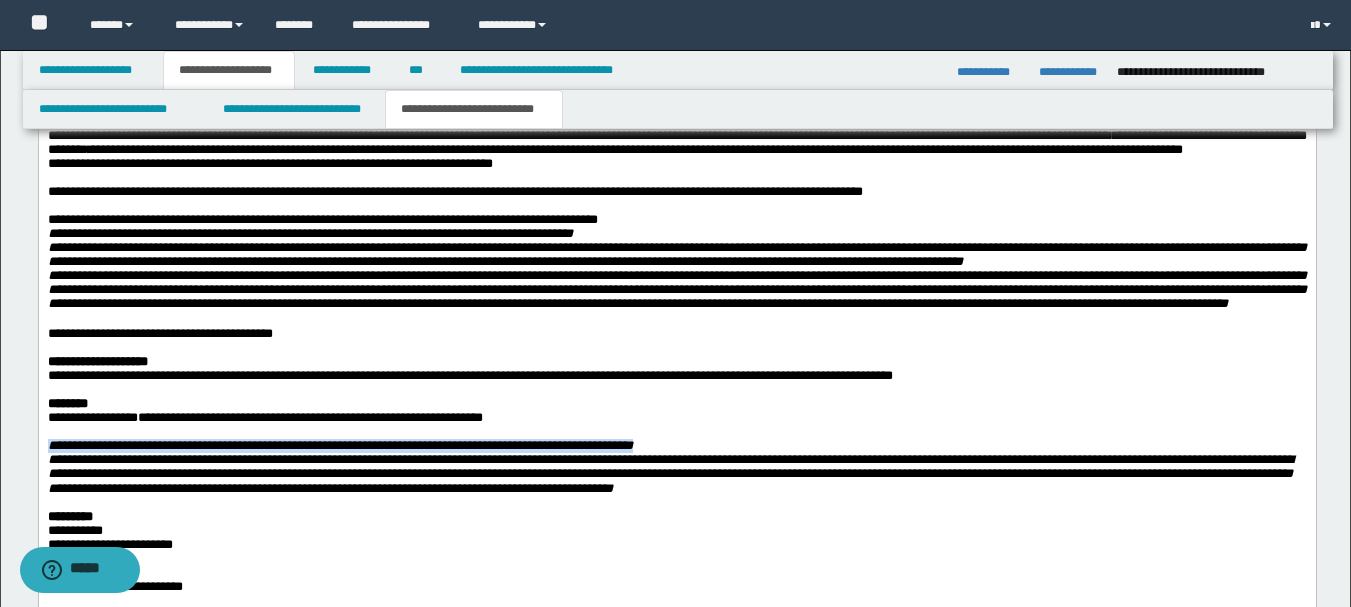 scroll, scrollTop: 2523, scrollLeft: 0, axis: vertical 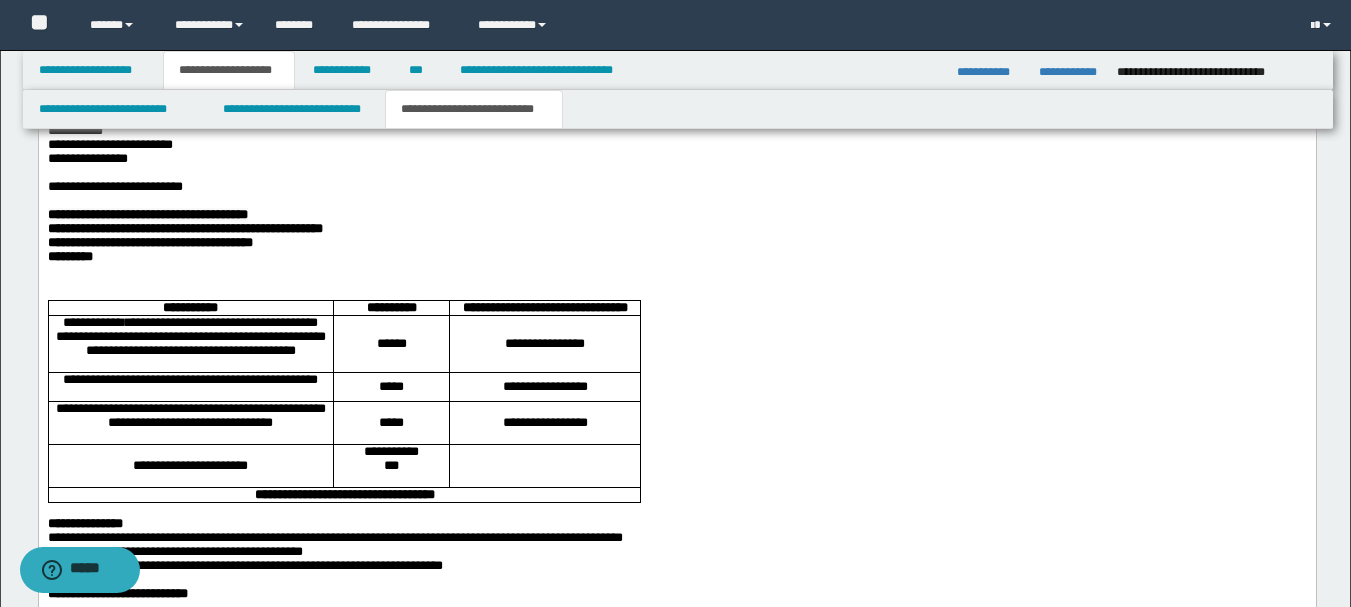 click on "**********" at bounding box center (676, 146) 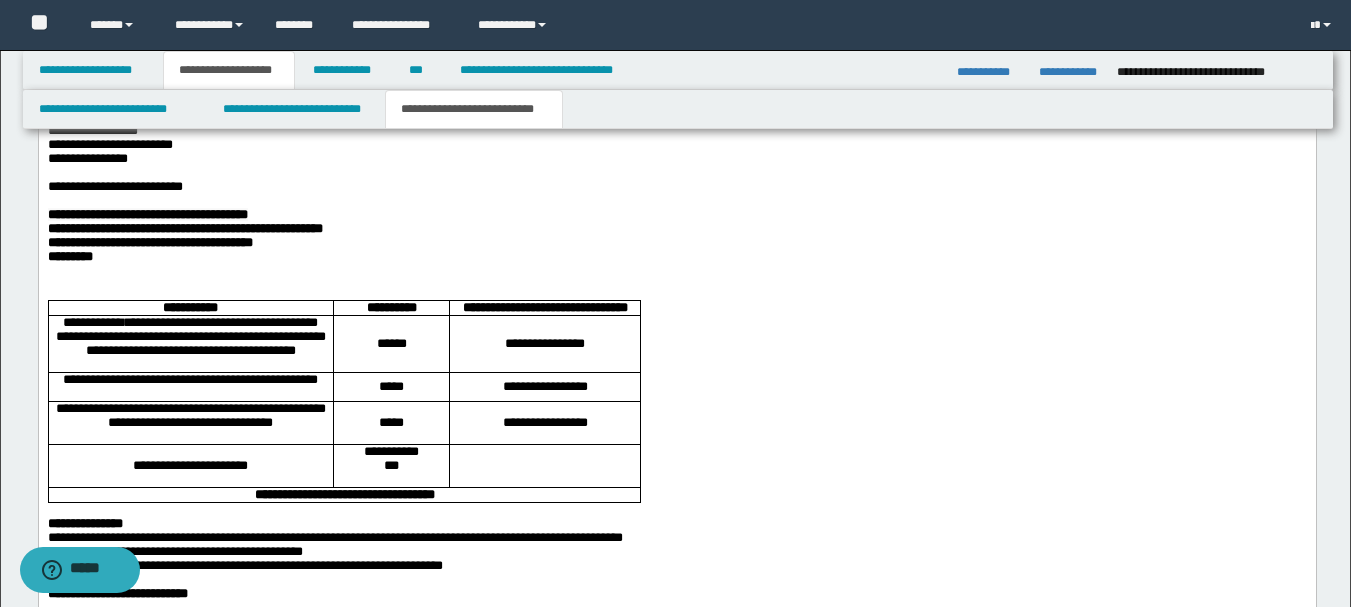 click on "**********" at bounding box center [676, 146] 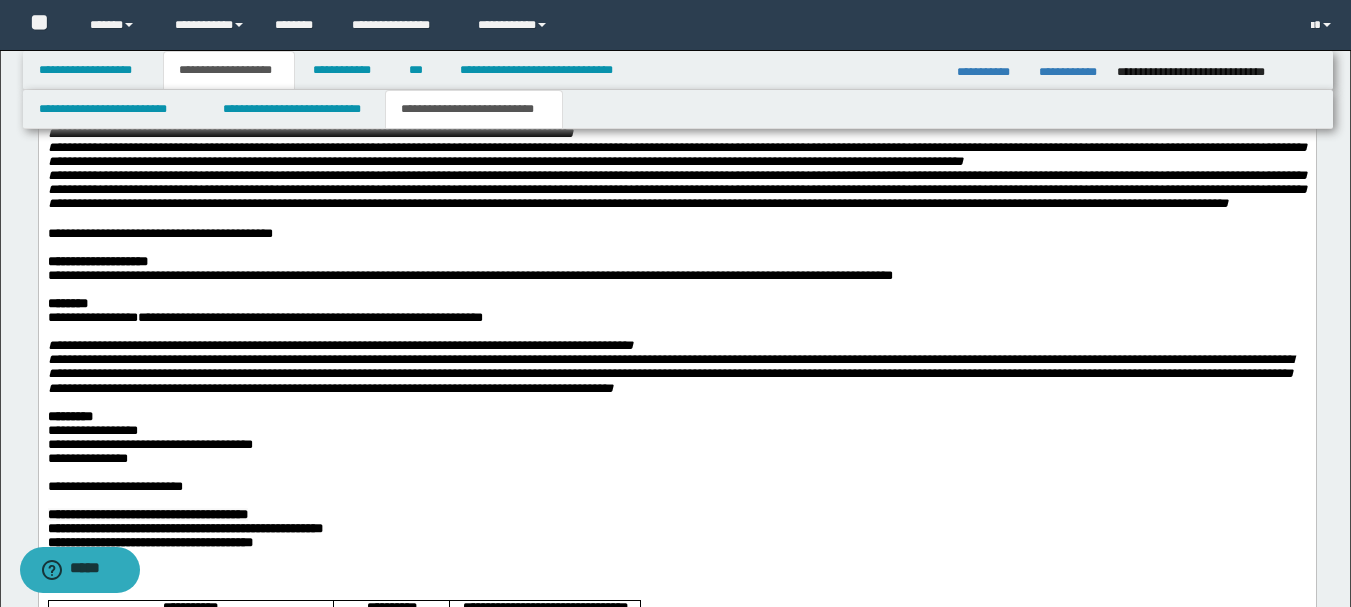 scroll, scrollTop: 2523, scrollLeft: 0, axis: vertical 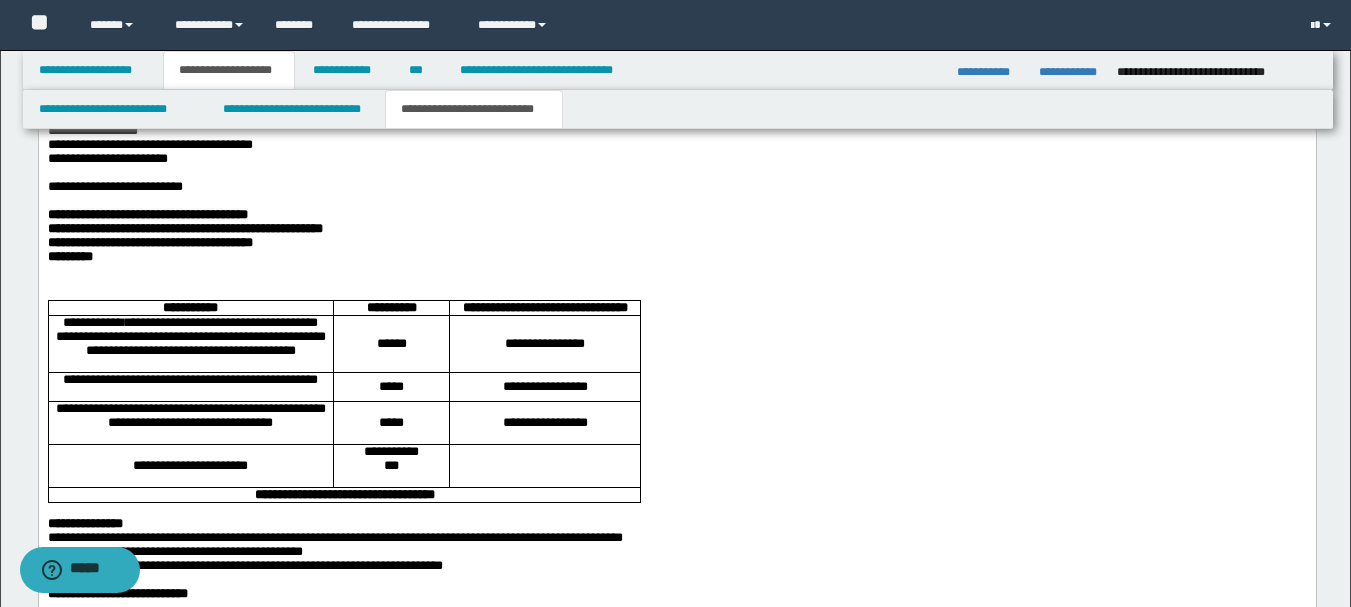 click on "**********" at bounding box center (676, 188) 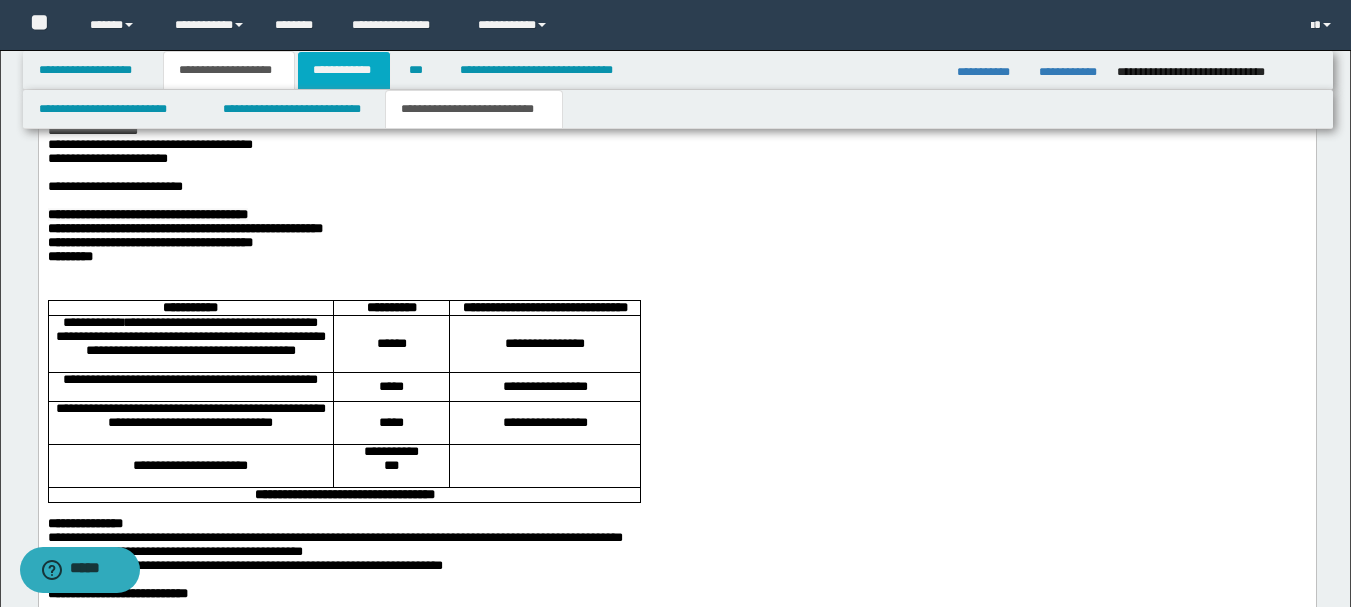 click on "**********" at bounding box center [344, 70] 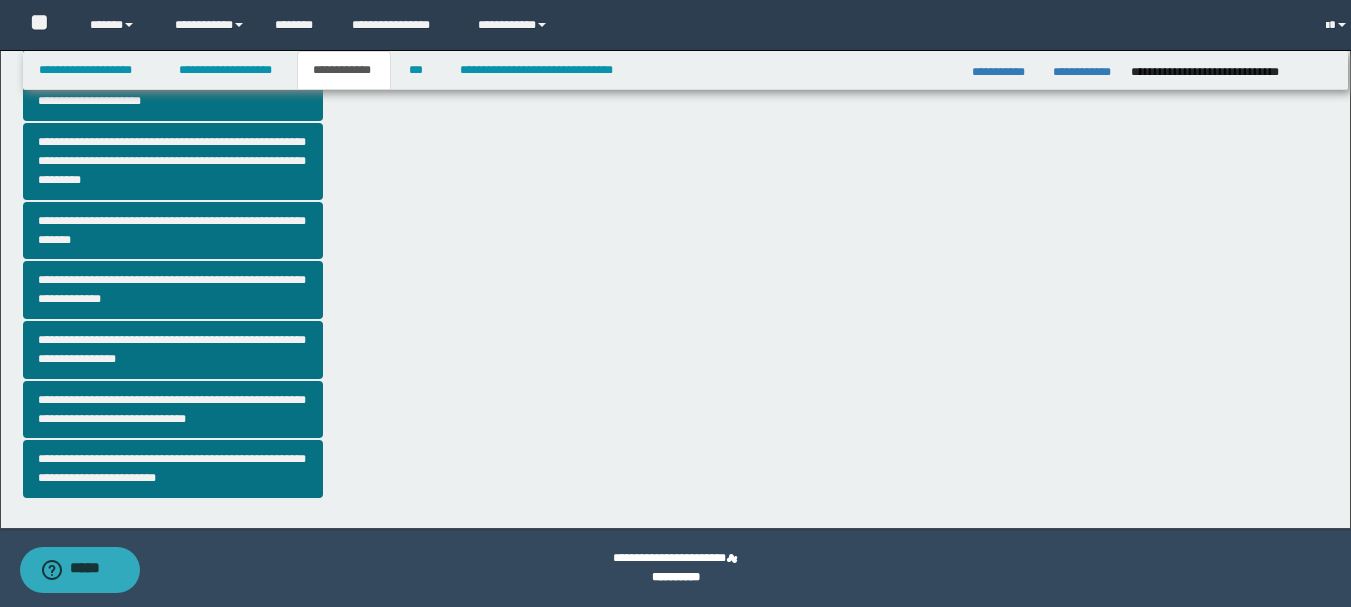 scroll, scrollTop: 542, scrollLeft: 0, axis: vertical 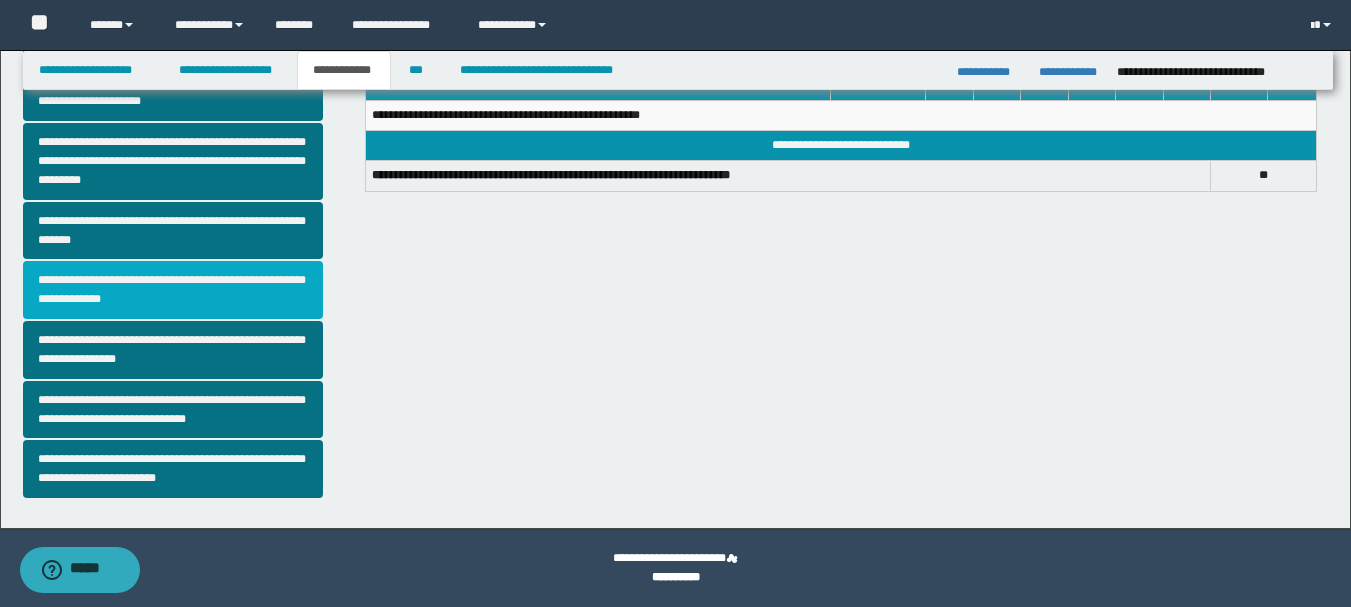 click on "**********" at bounding box center [173, 290] 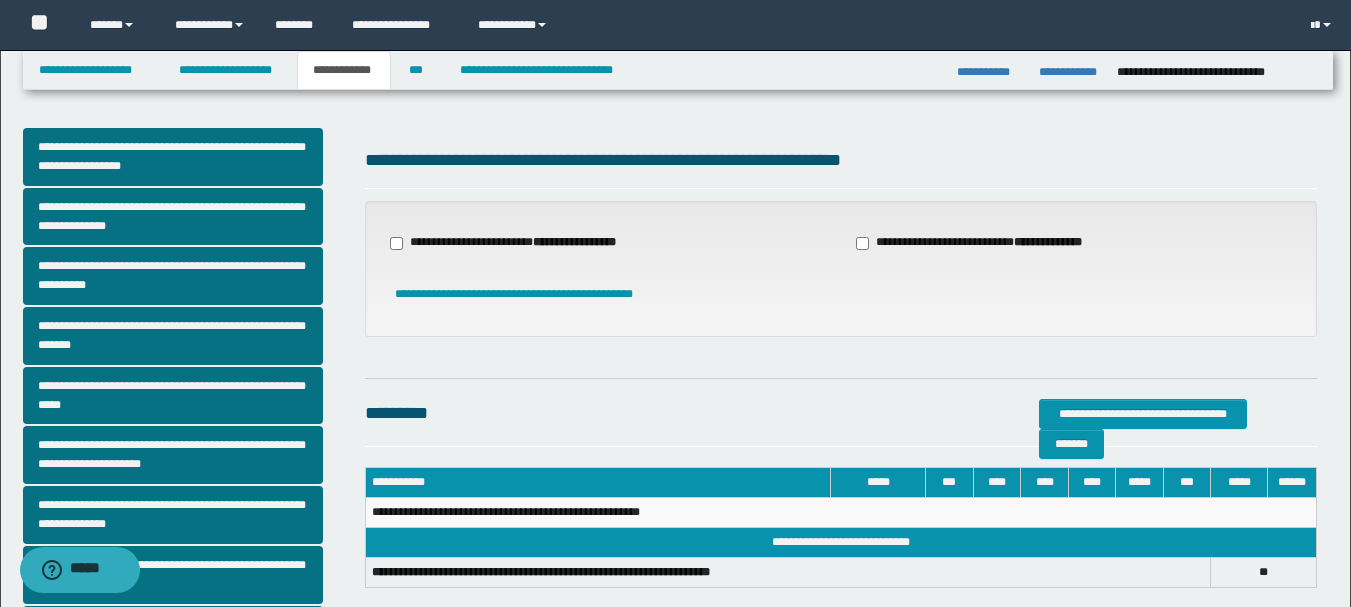 click on "**********" at bounding box center (981, 243) 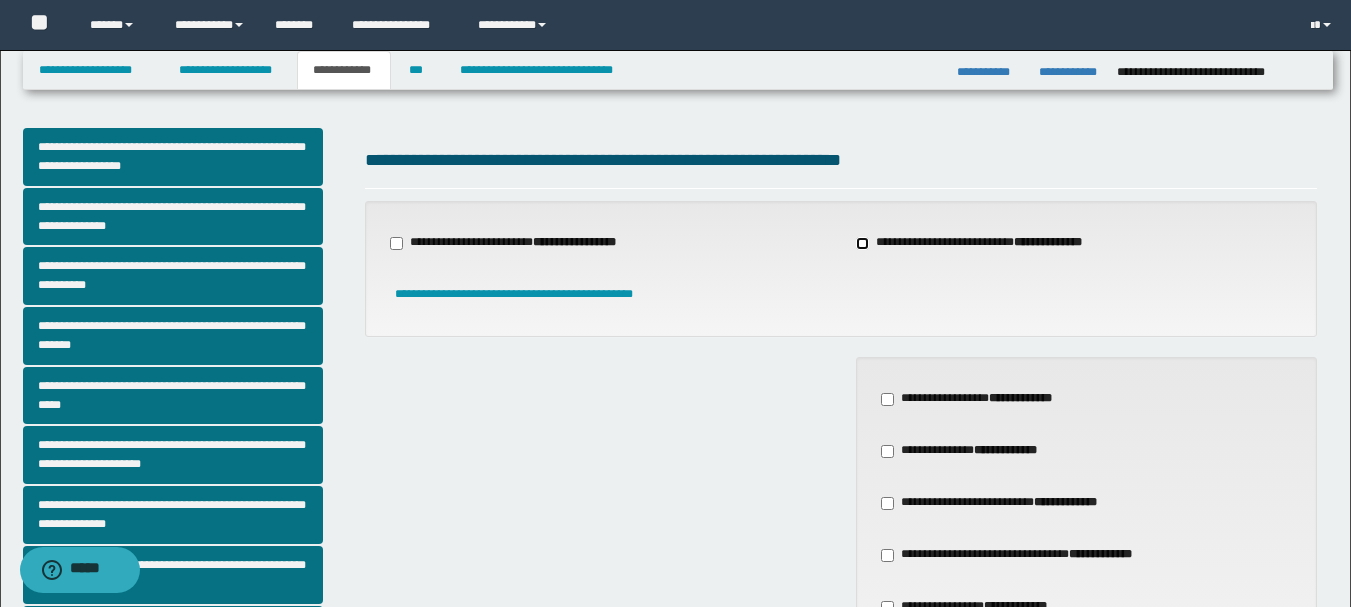 scroll, scrollTop: 300, scrollLeft: 0, axis: vertical 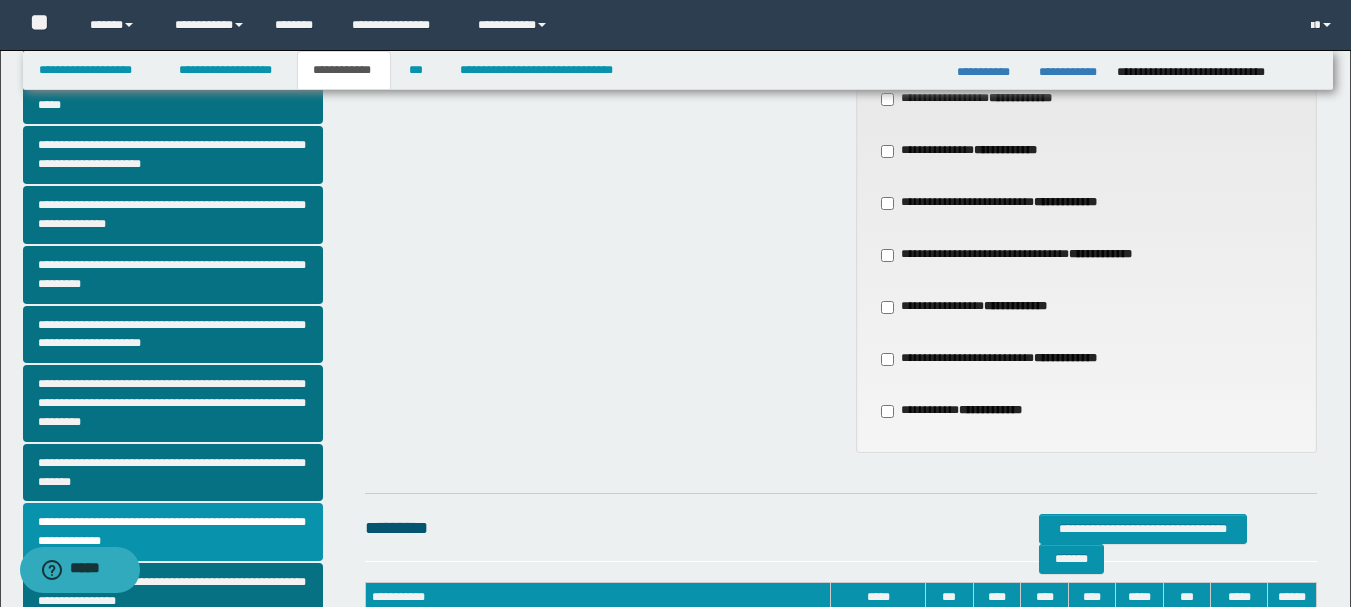 click on "**********" at bounding box center [998, 359] 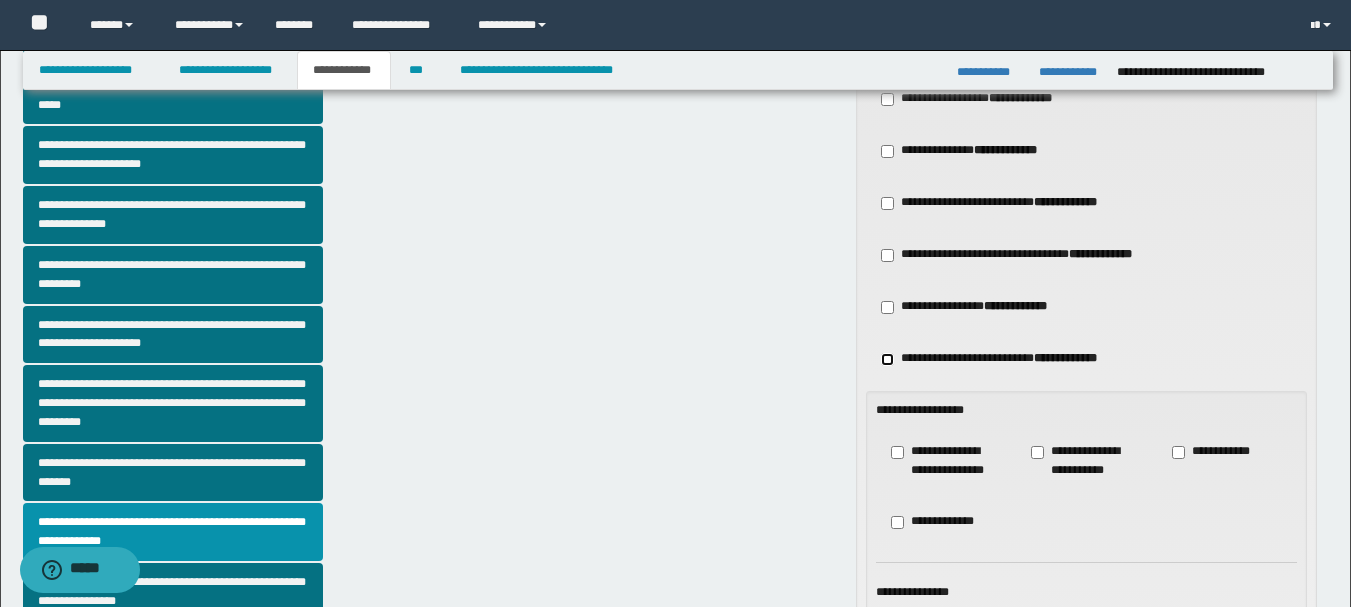 scroll, scrollTop: 400, scrollLeft: 0, axis: vertical 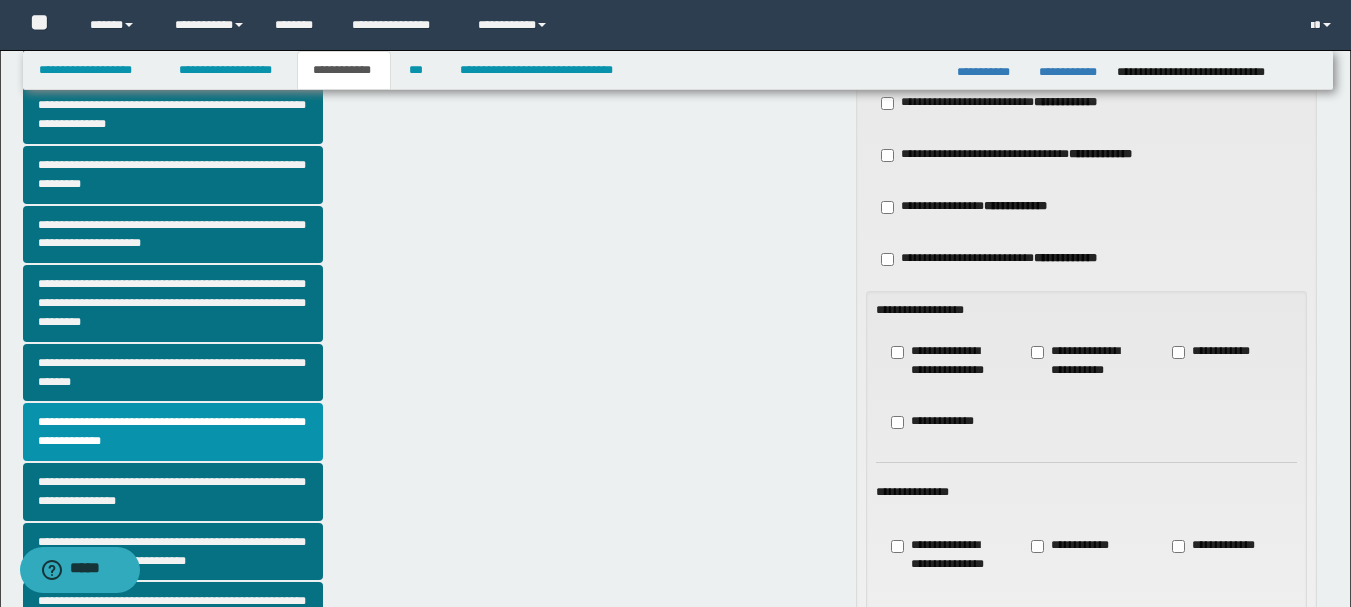 click on "**********" at bounding box center (937, 422) 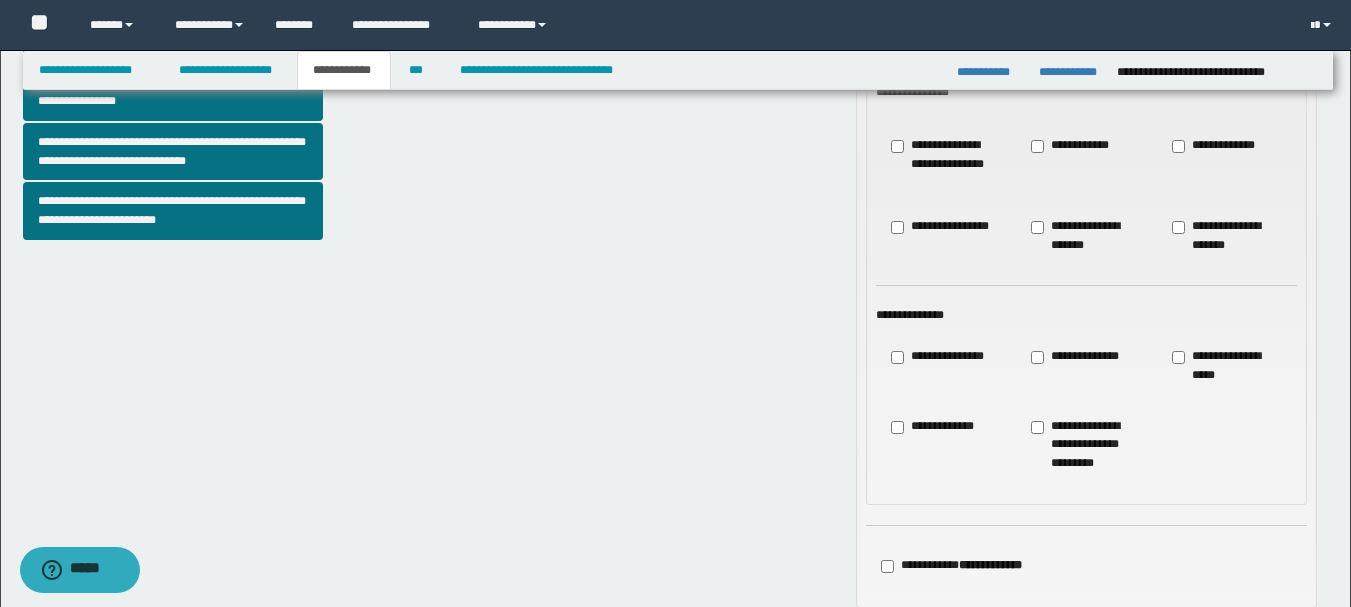 scroll, scrollTop: 1100, scrollLeft: 0, axis: vertical 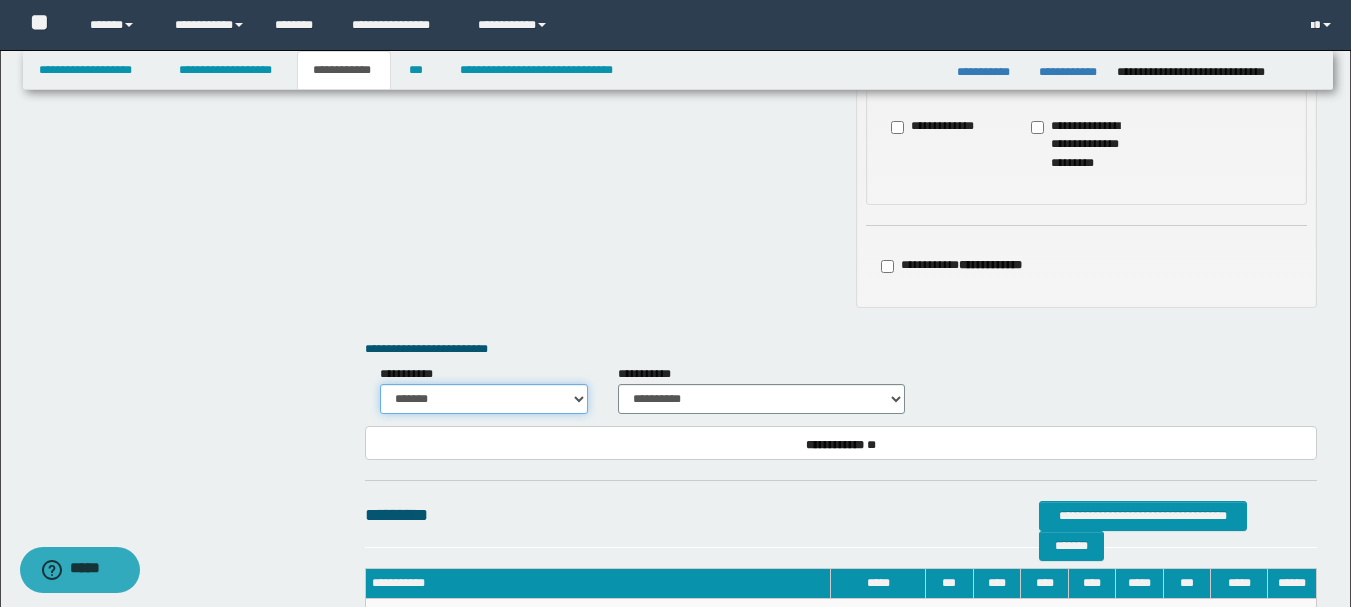 click on "*******
*********" at bounding box center [484, 399] 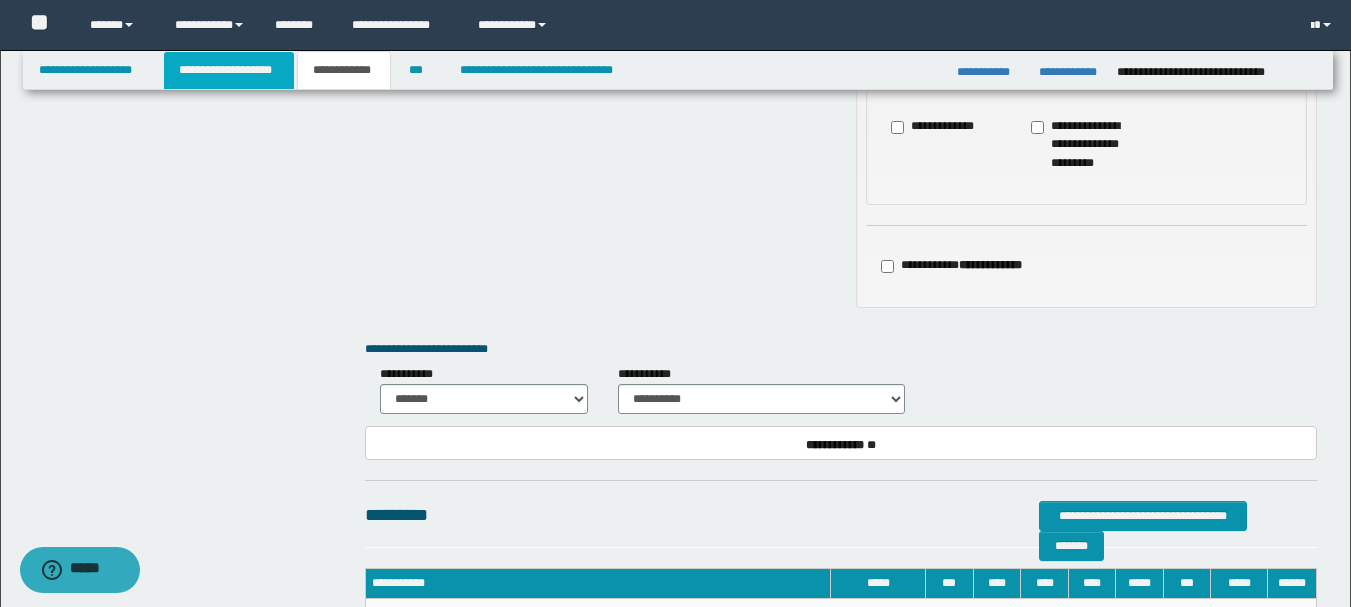 click on "**********" at bounding box center [229, 70] 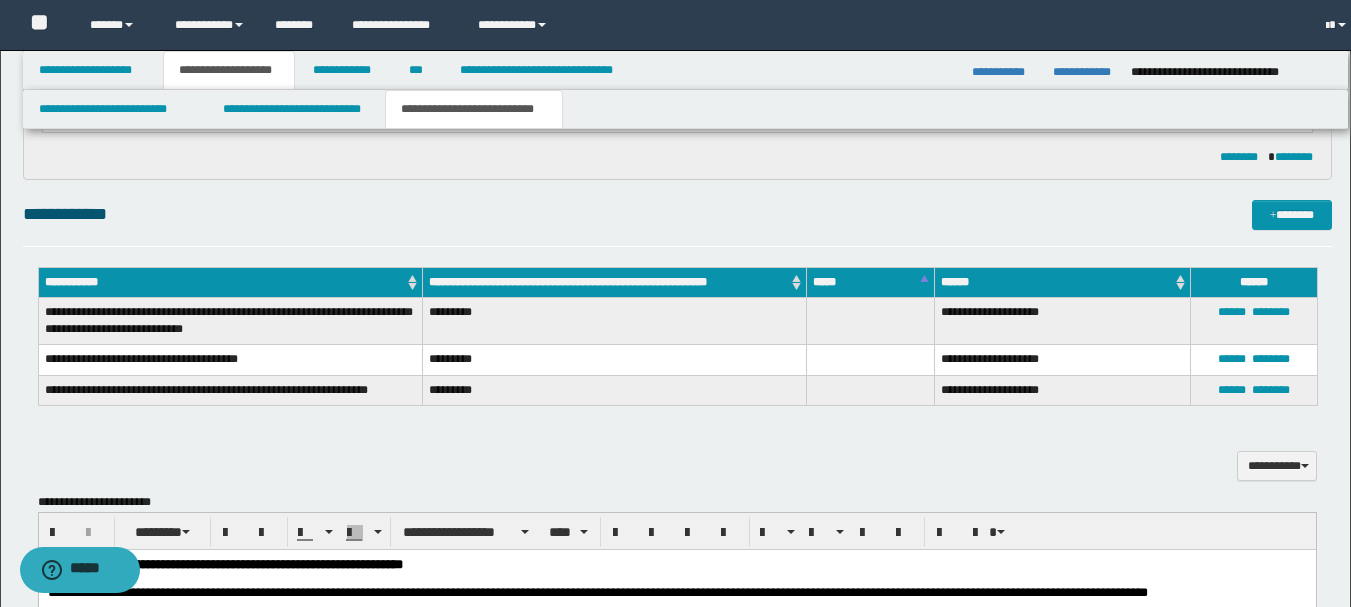 scroll, scrollTop: 1131, scrollLeft: 0, axis: vertical 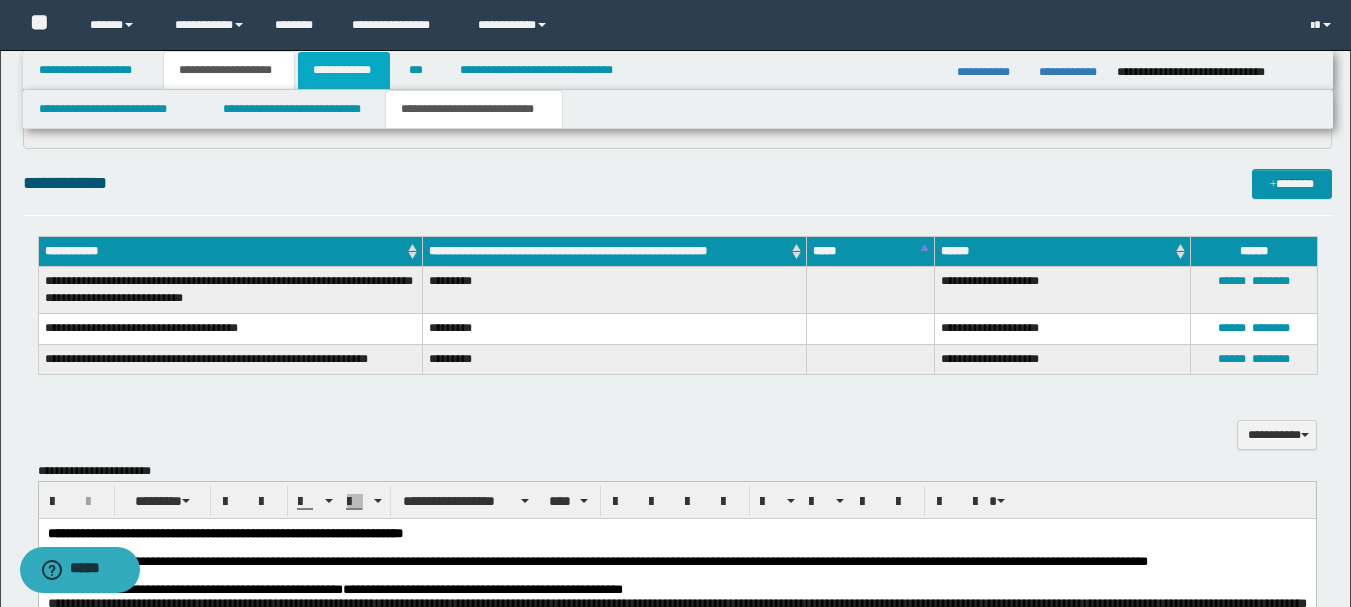 click on "**********" at bounding box center [344, 70] 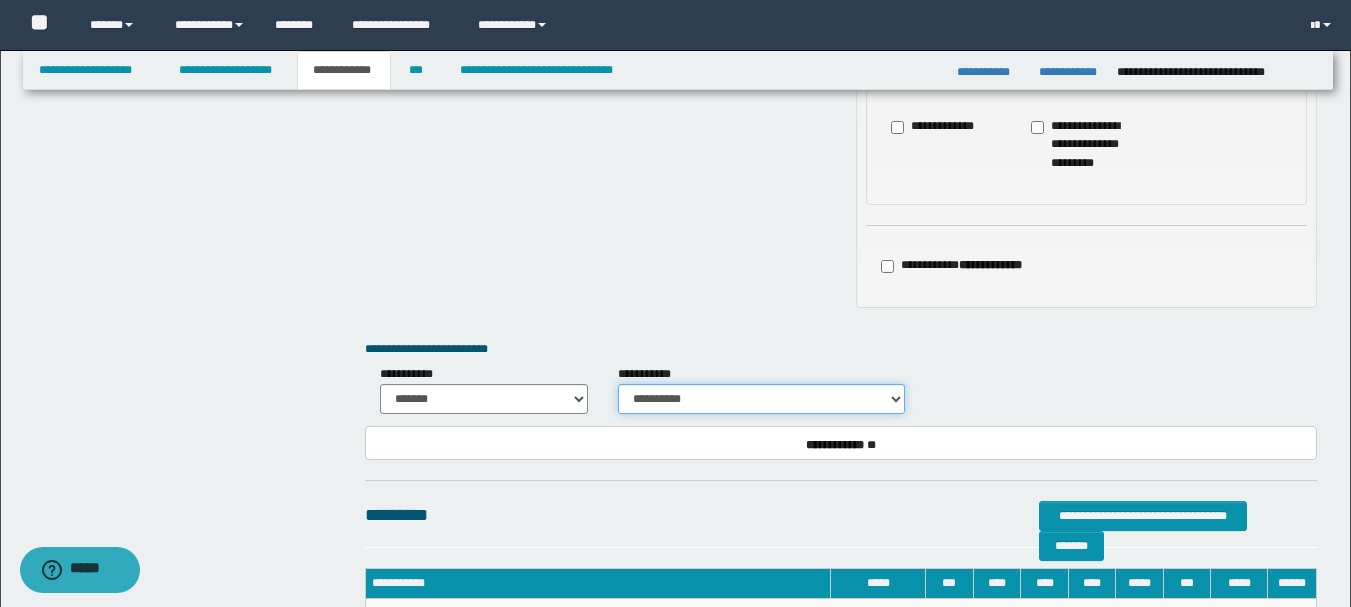 click on "**********" at bounding box center [761, 399] 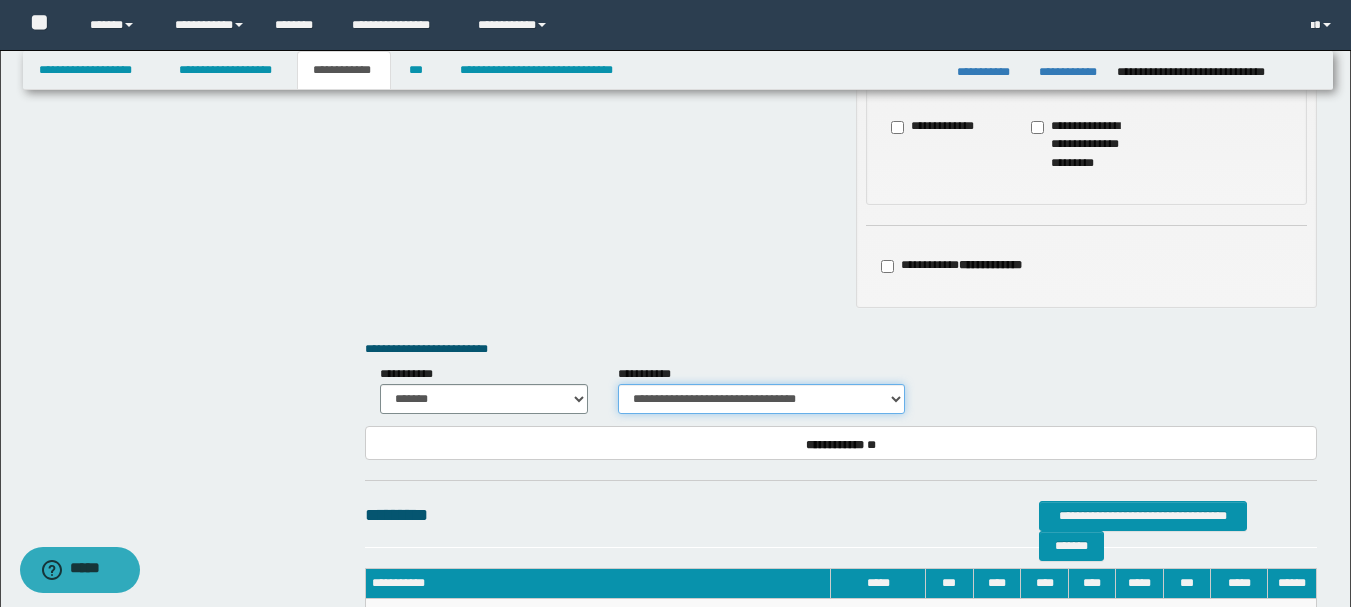 click on "**********" at bounding box center [761, 399] 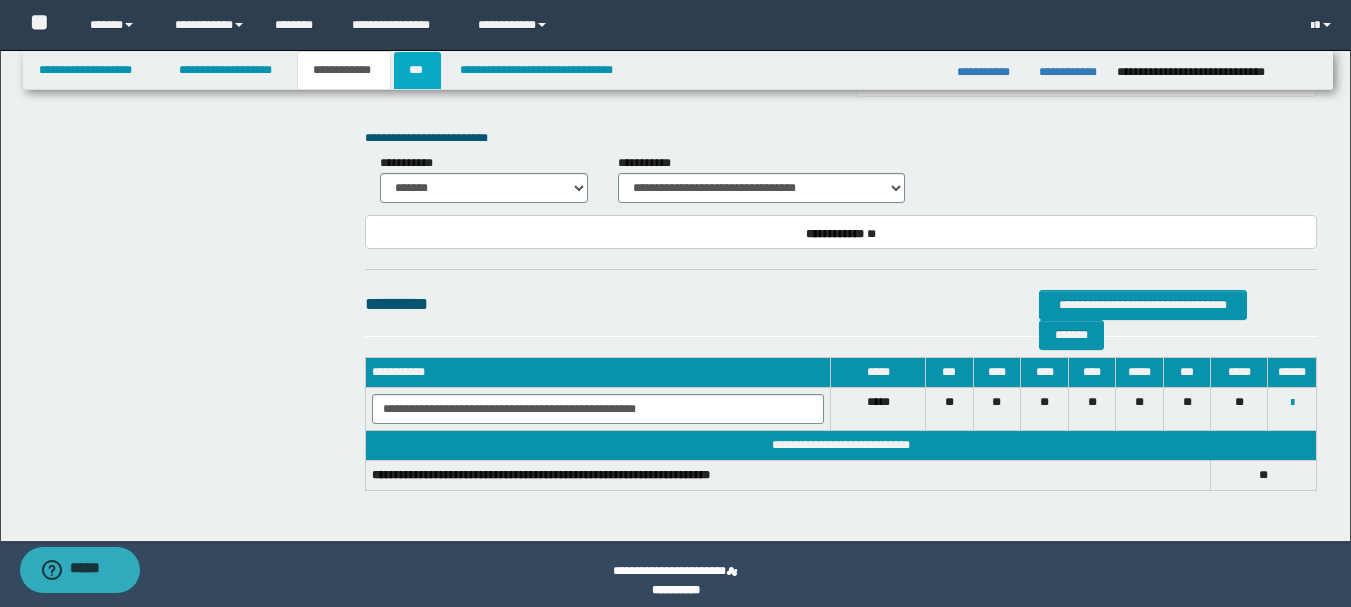 click on "***" at bounding box center (417, 70) 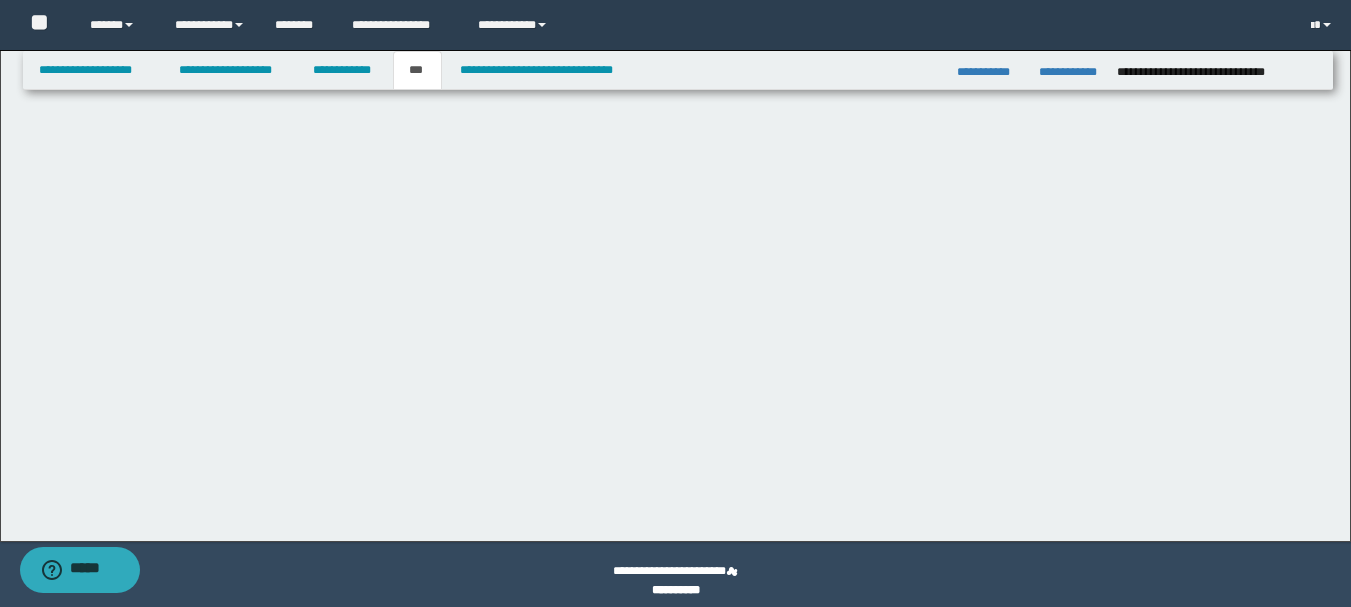scroll, scrollTop: 0, scrollLeft: 0, axis: both 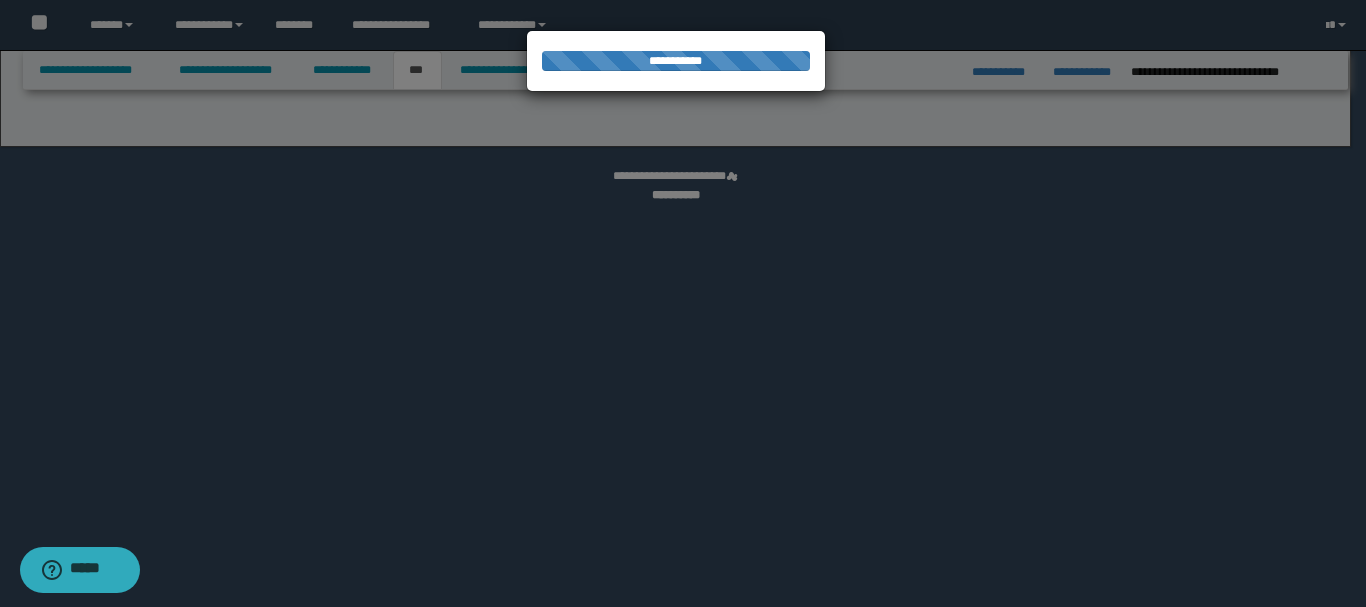 select on "*" 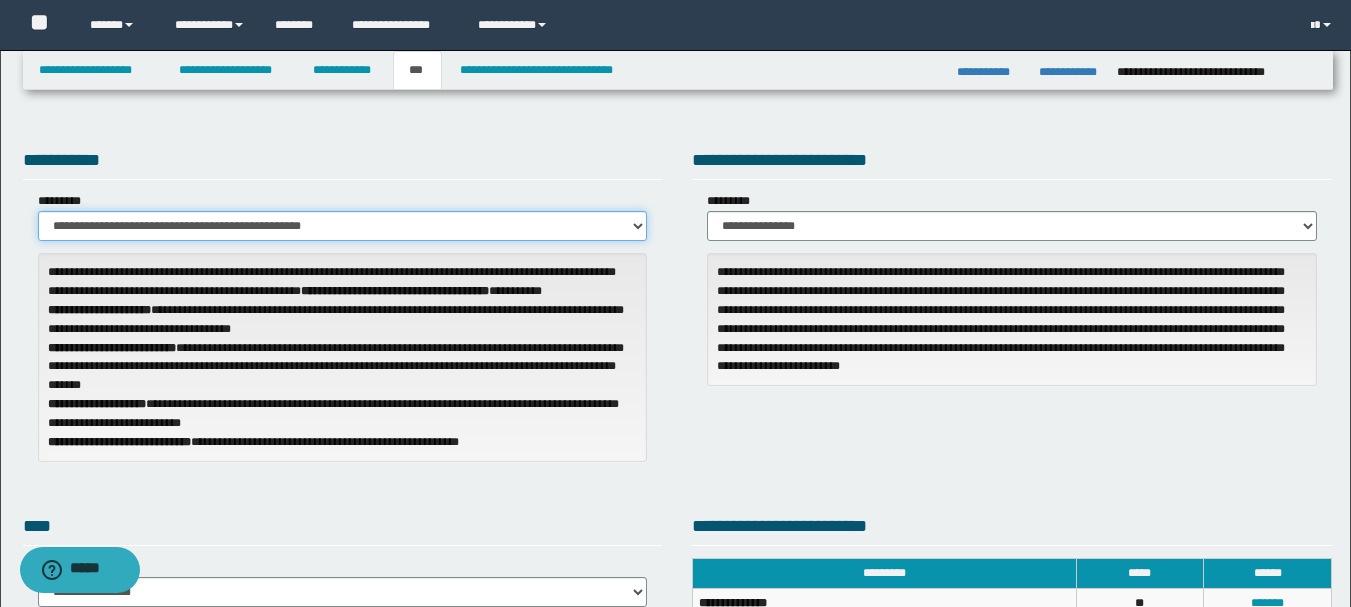 click on "**********" at bounding box center (343, 226) 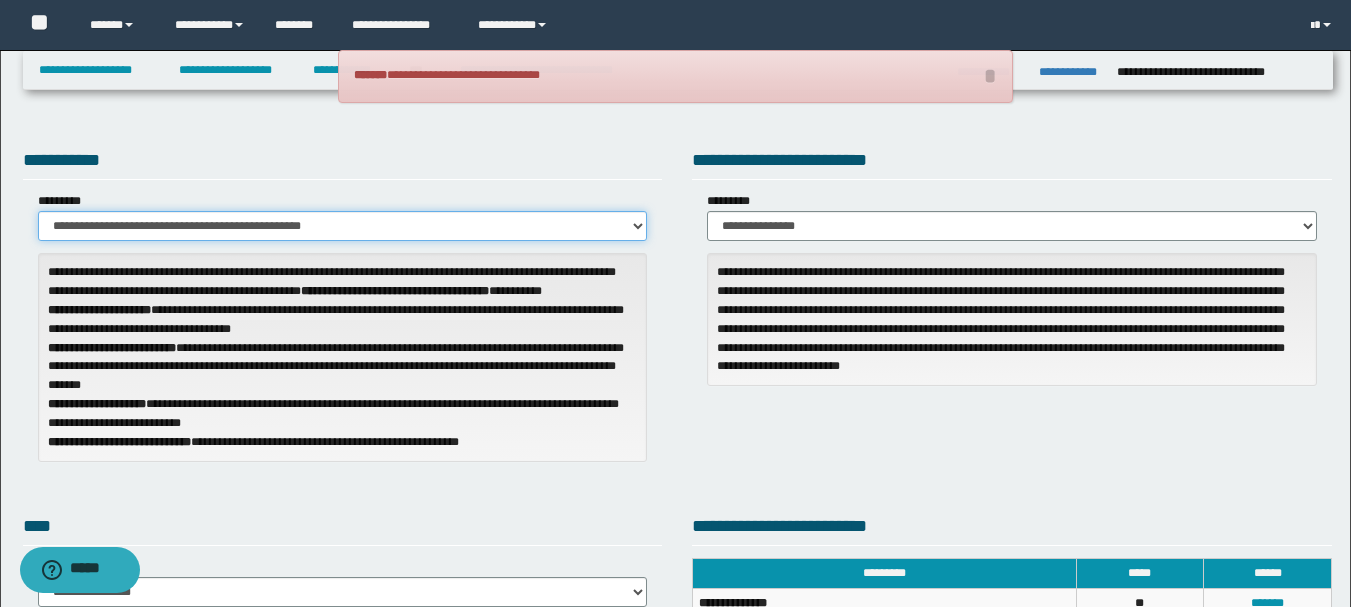 select on "*" 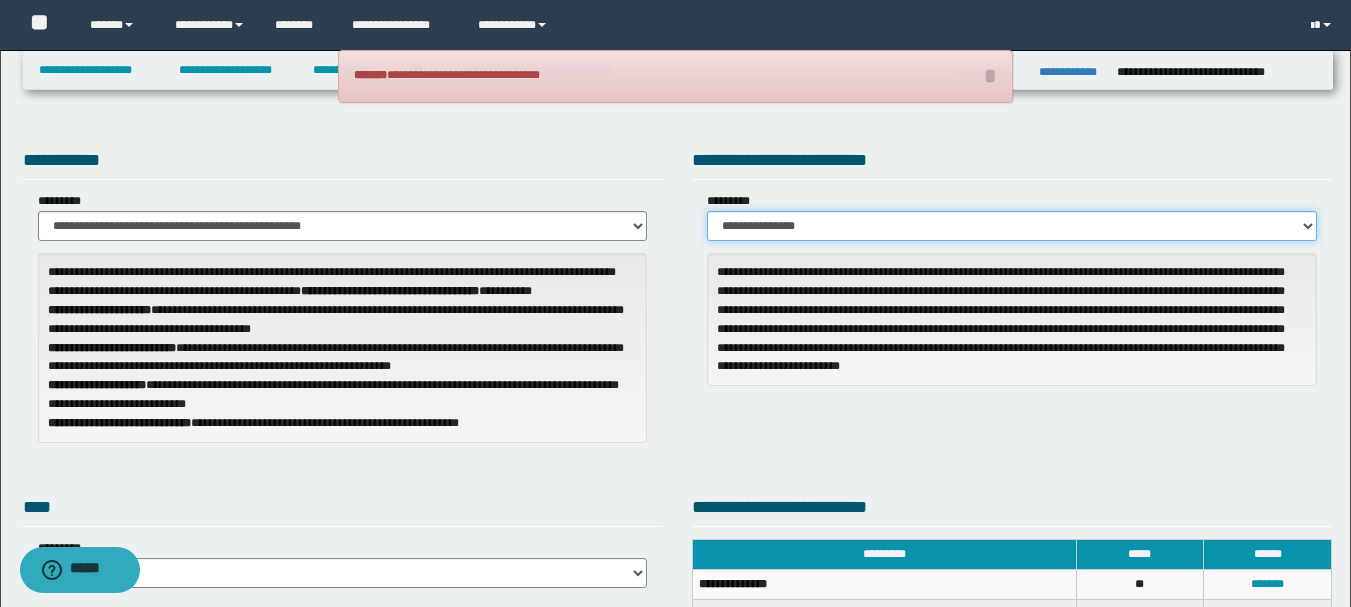 click on "**********" at bounding box center [1012, 226] 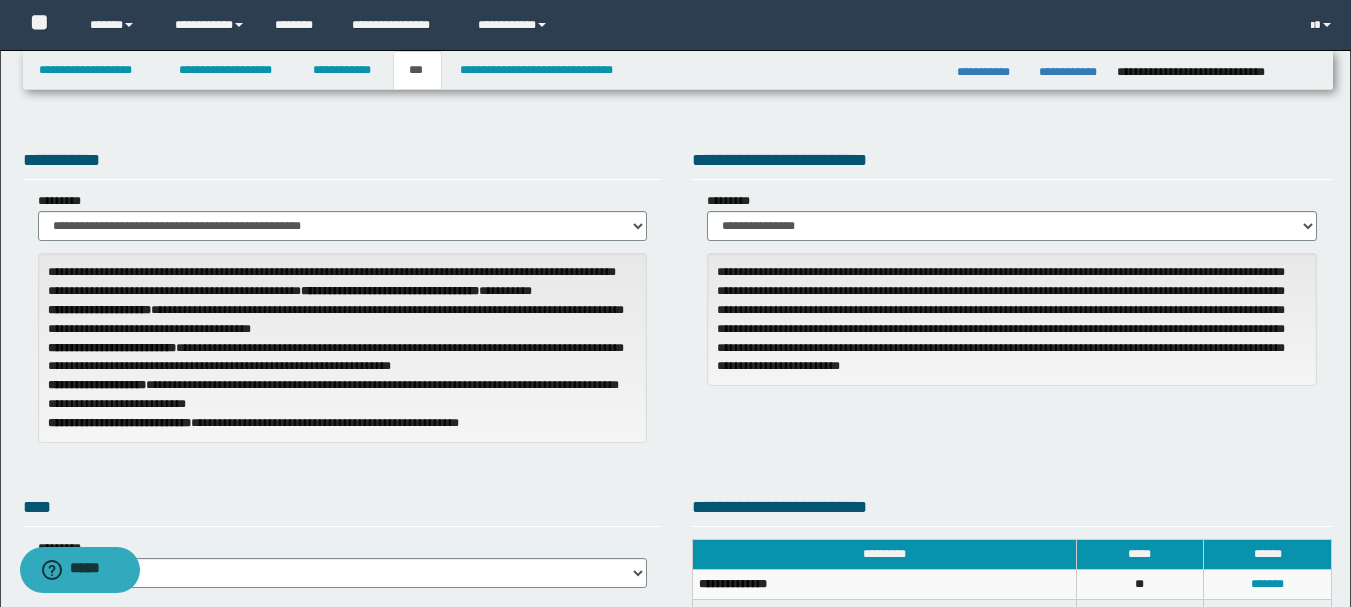 click on "**********" at bounding box center (1012, 273) 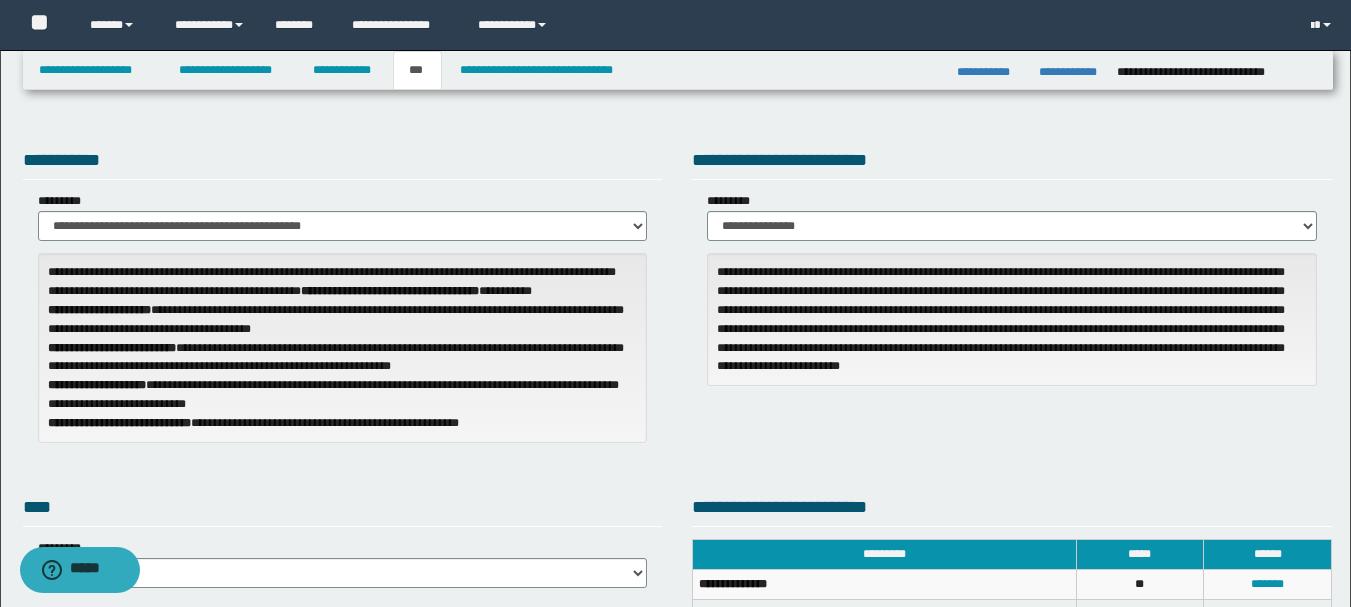 scroll, scrollTop: 300, scrollLeft: 0, axis: vertical 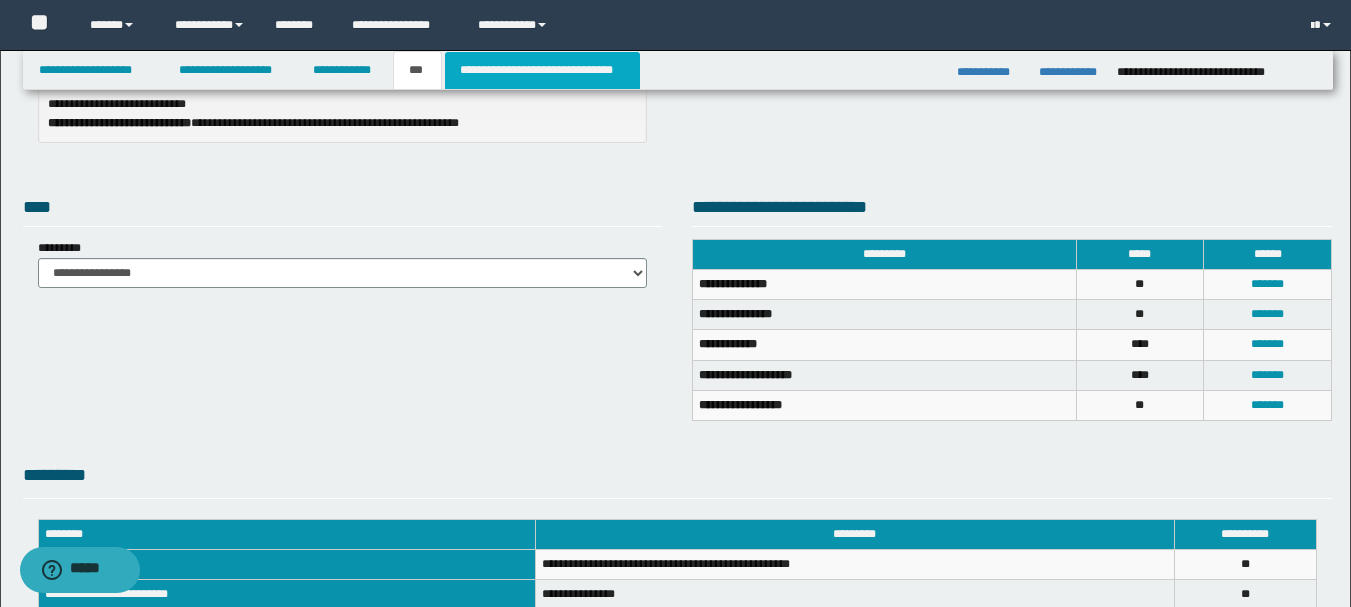 click on "**********" at bounding box center [542, 70] 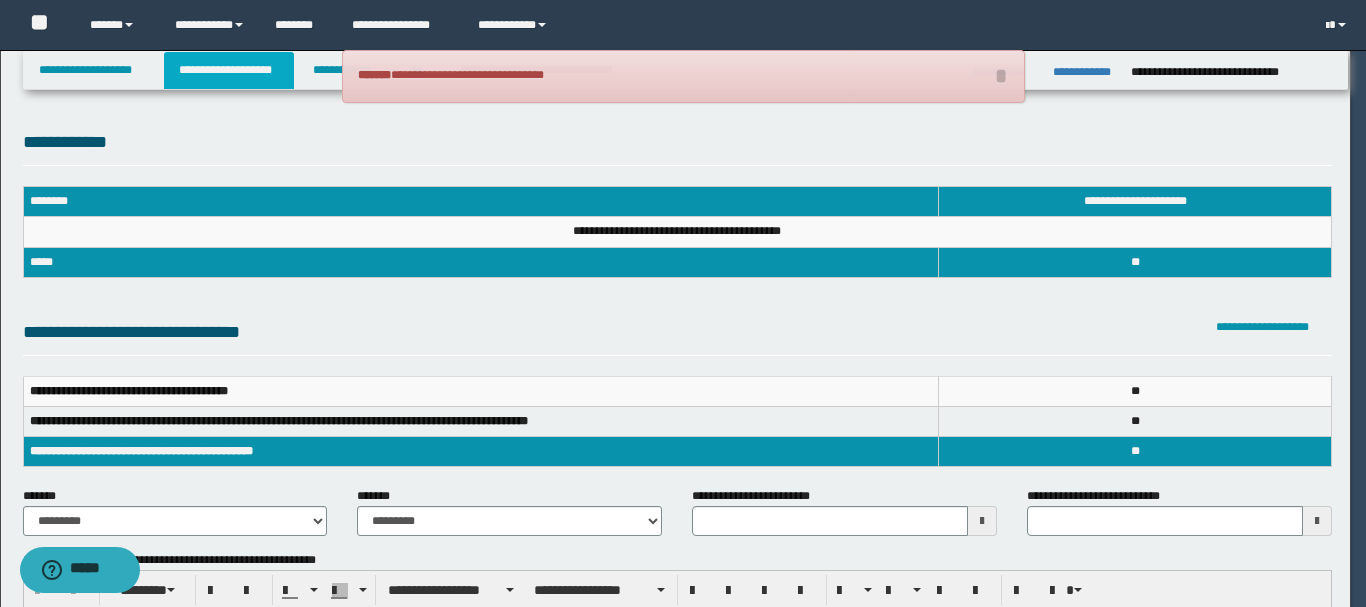 scroll, scrollTop: 0, scrollLeft: 0, axis: both 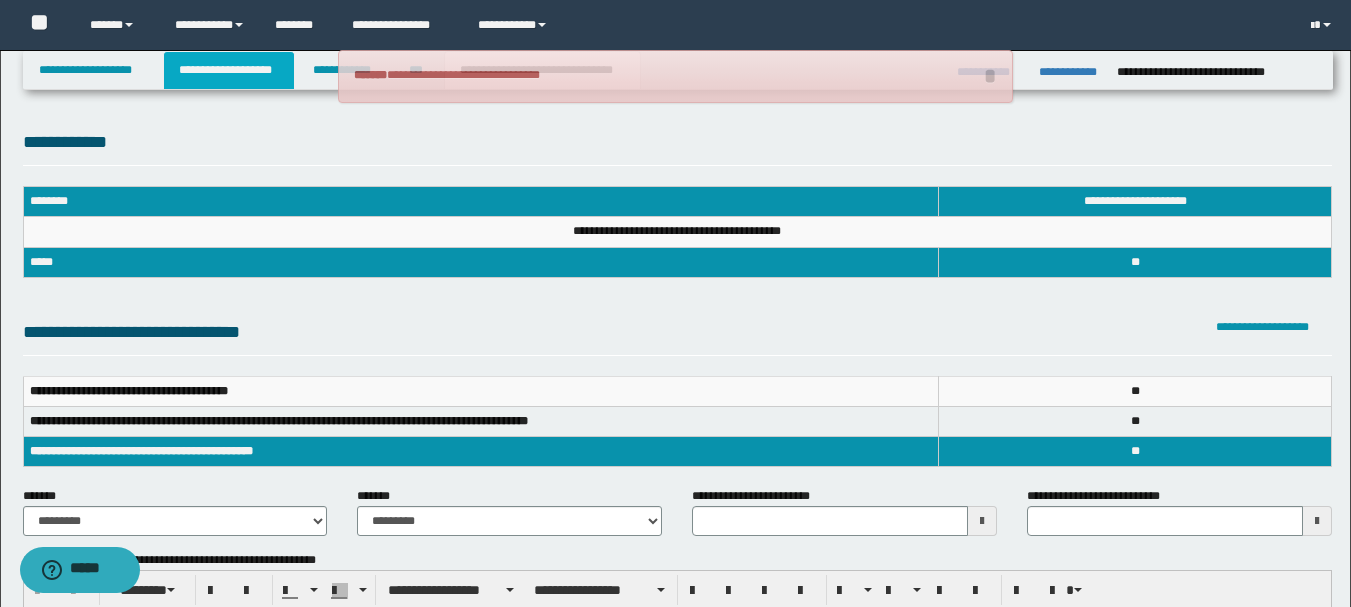 click on "**********" at bounding box center (229, 70) 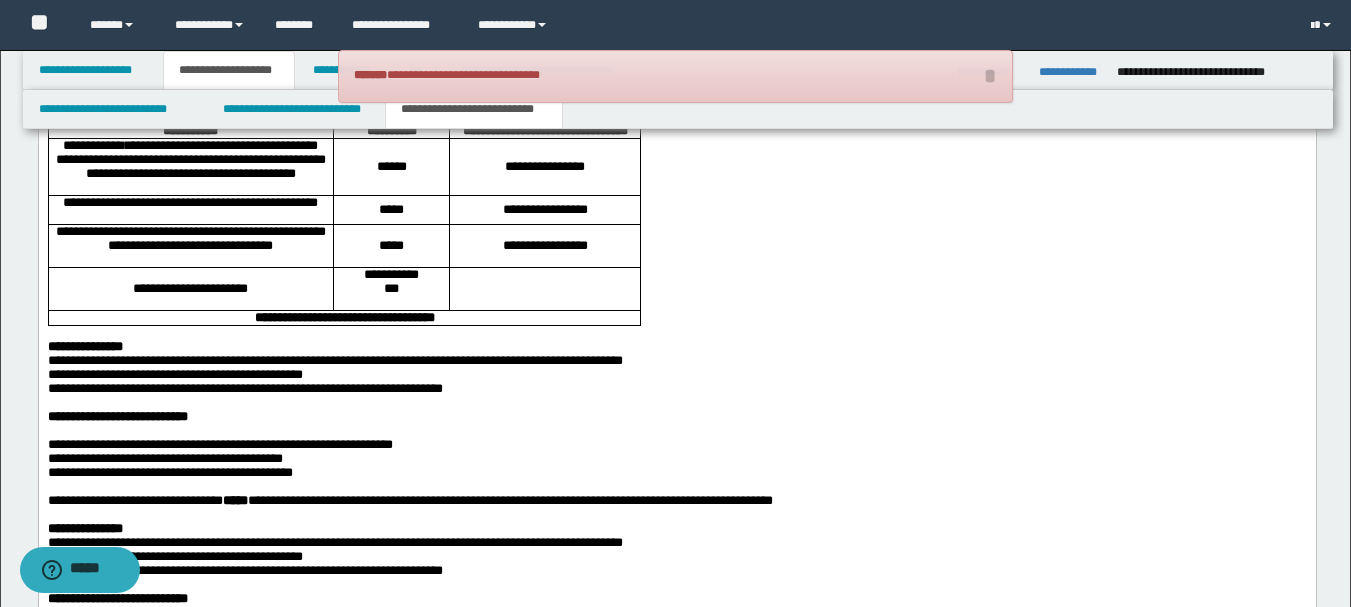 scroll, scrollTop: 2500, scrollLeft: 0, axis: vertical 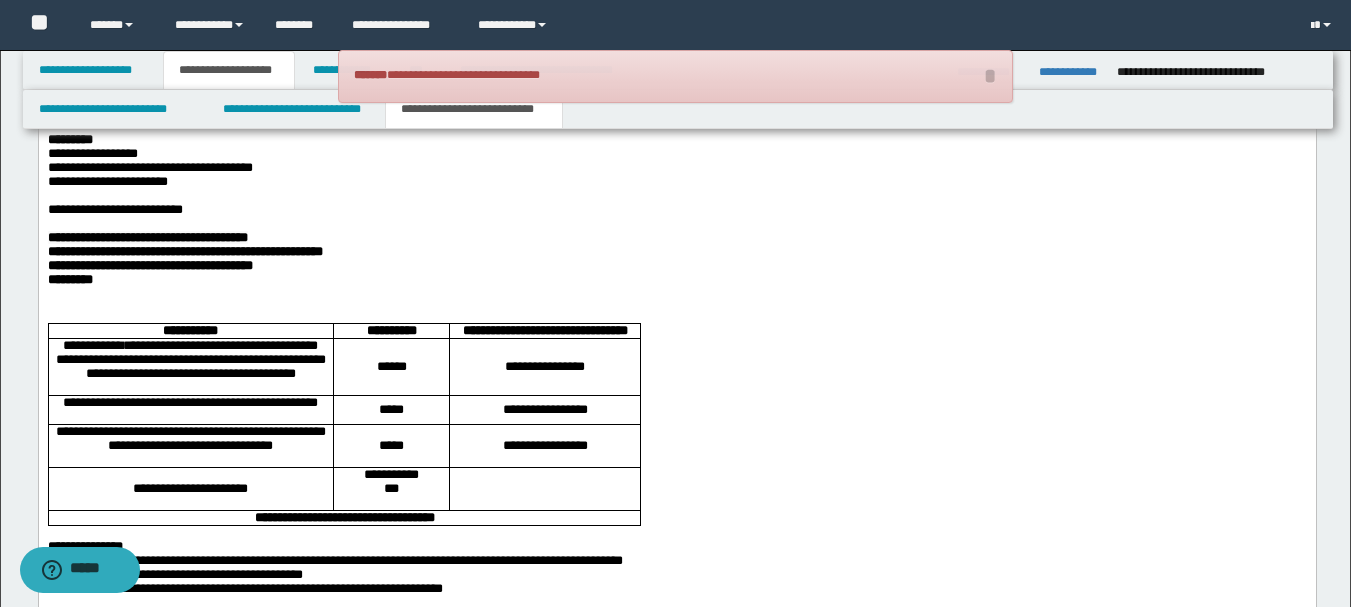 click at bounding box center [676, 225] 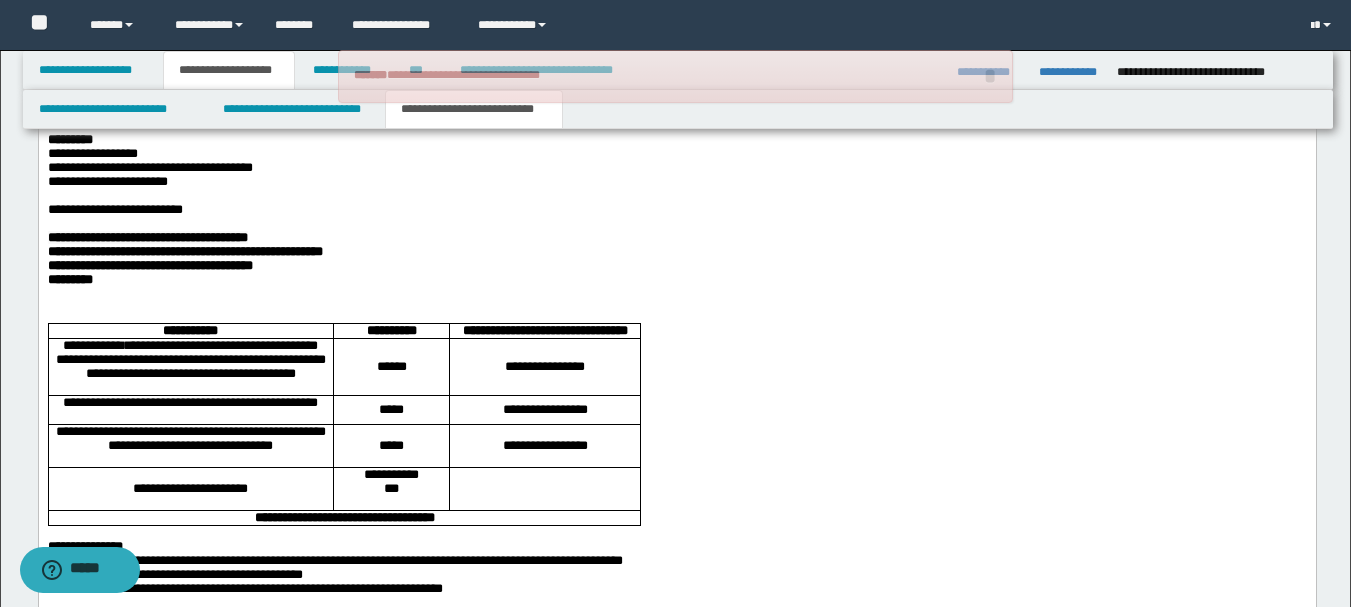 click on "**********" at bounding box center (676, 211) 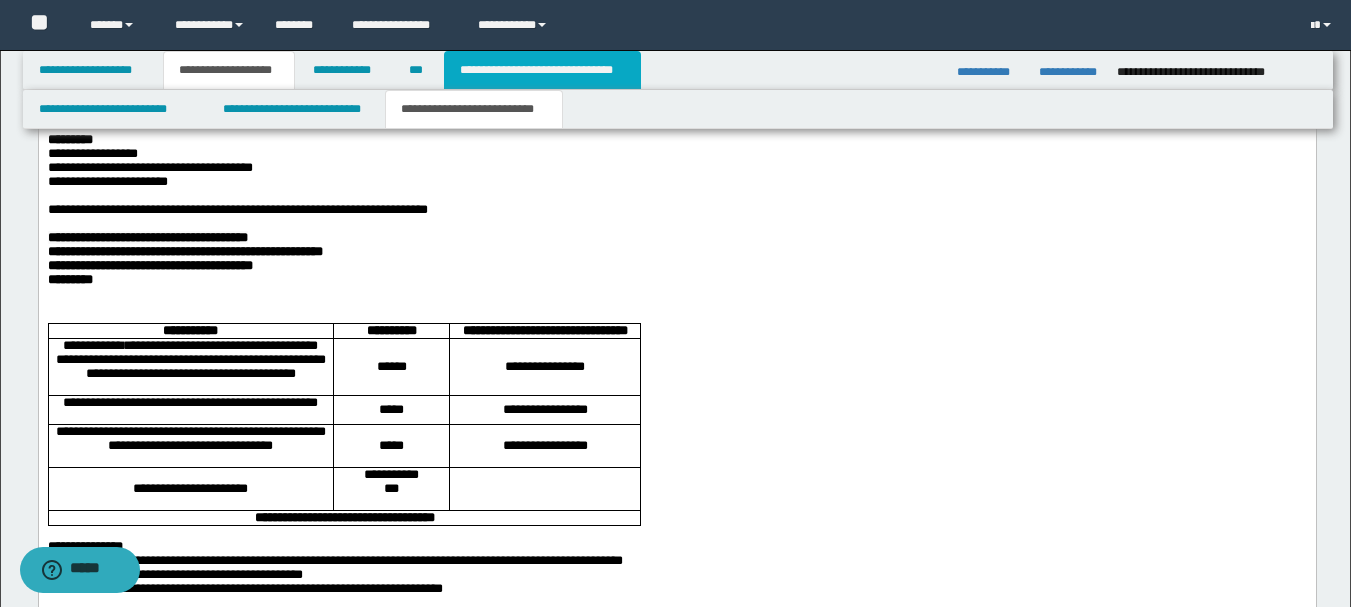 click on "**********" at bounding box center (542, 70) 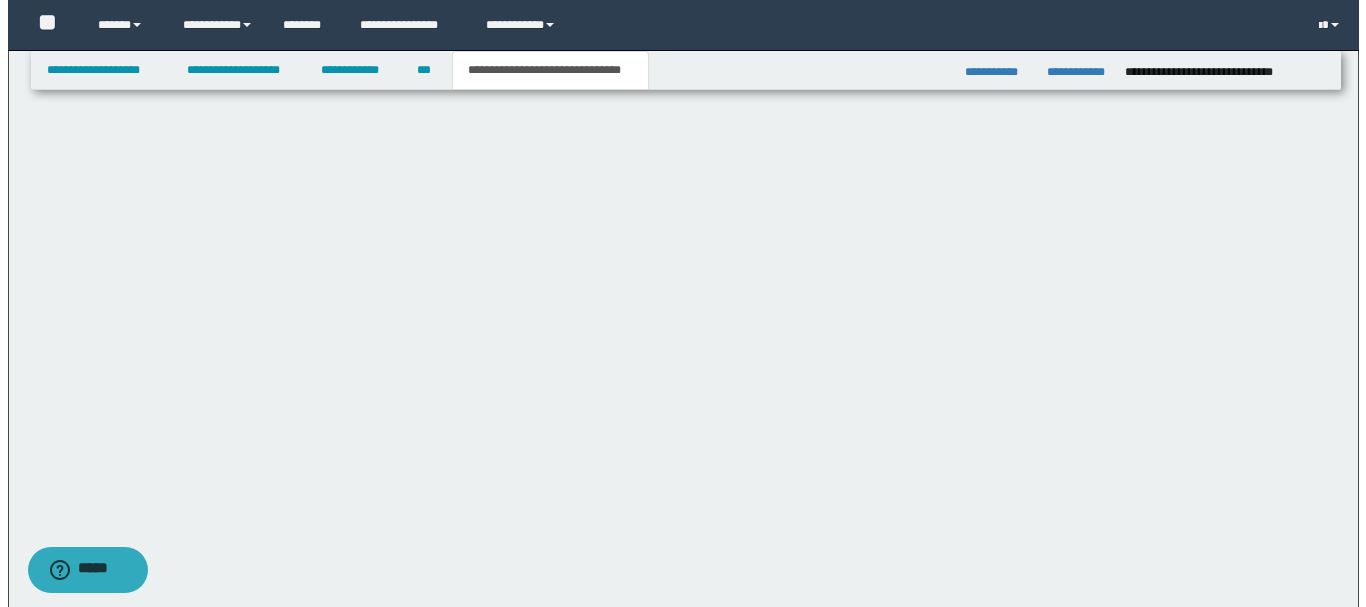 scroll, scrollTop: 794, scrollLeft: 0, axis: vertical 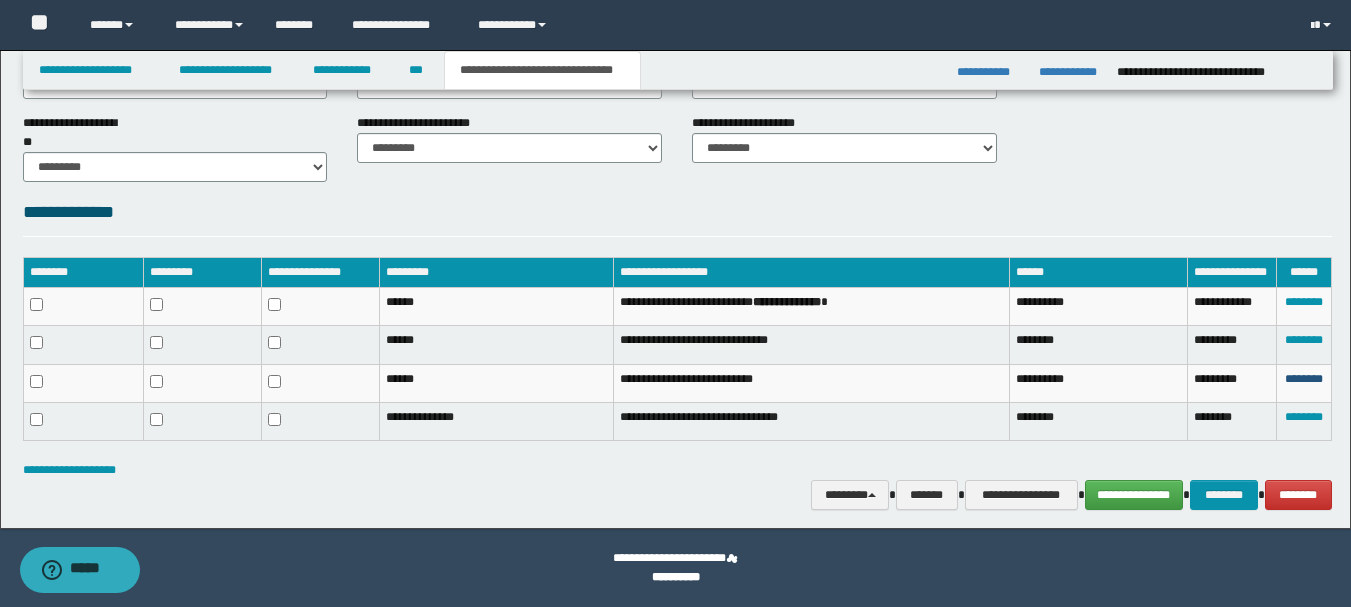 drag, startPoint x: 1296, startPoint y: 387, endPoint x: 1266, endPoint y: 370, distance: 34.48188 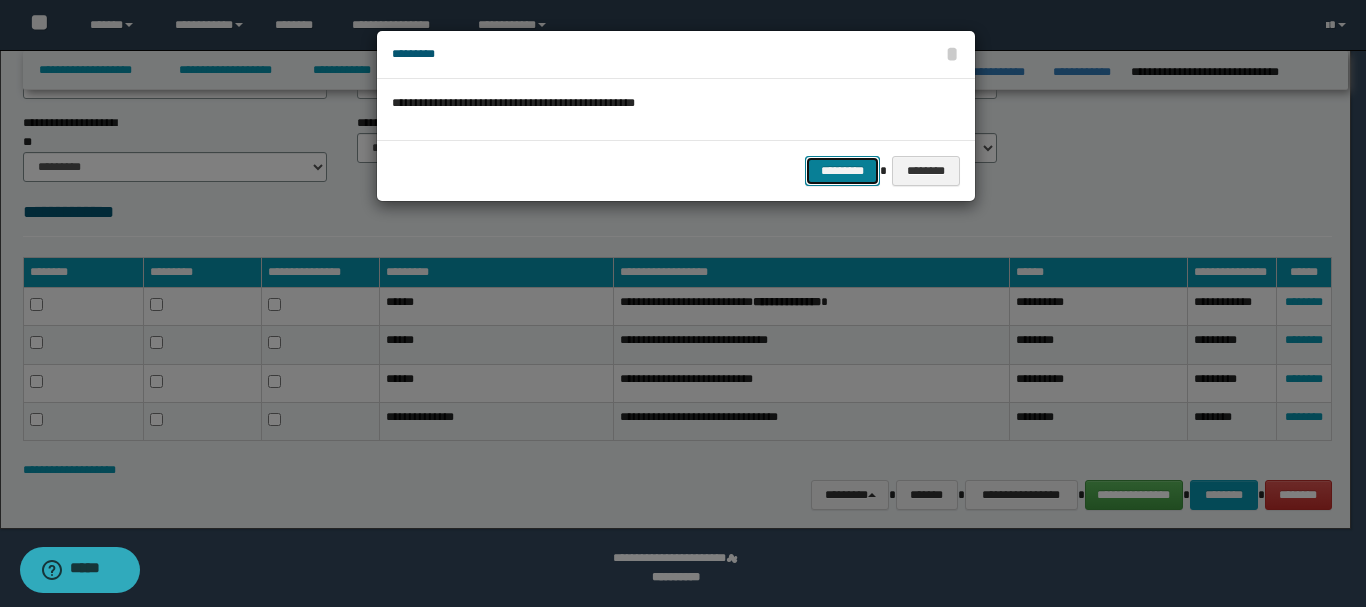 click on "*********" at bounding box center (842, 171) 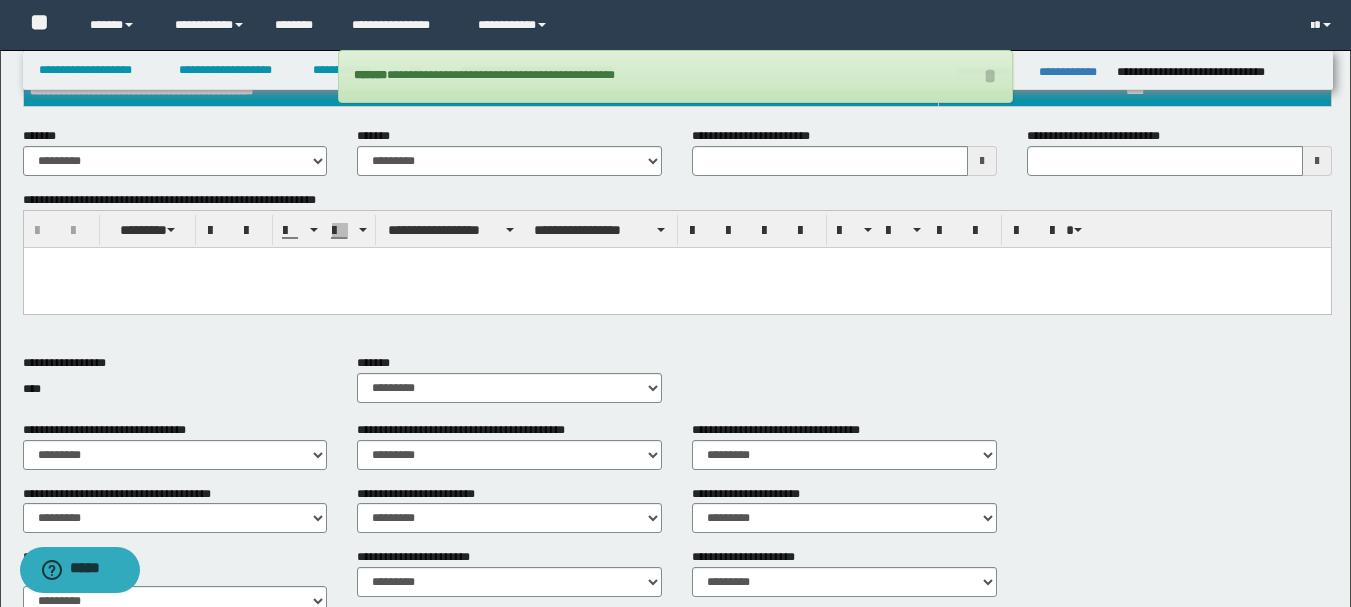 scroll, scrollTop: 460, scrollLeft: 0, axis: vertical 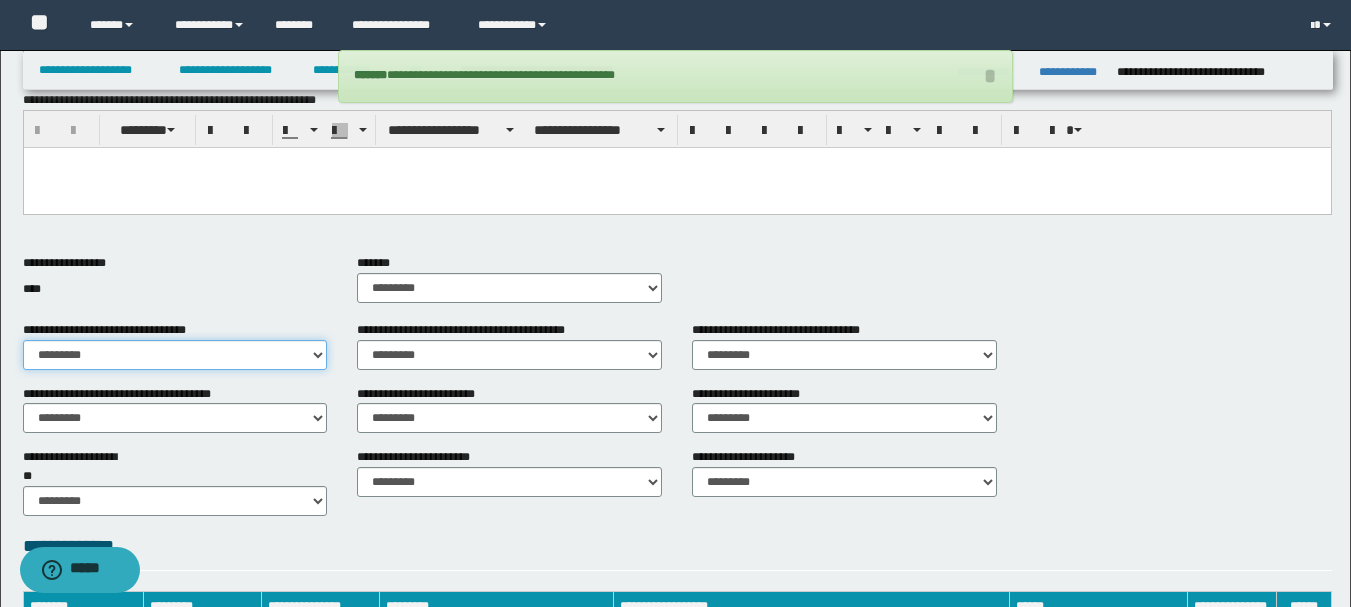 click on "*********
**
**" at bounding box center [175, 355] 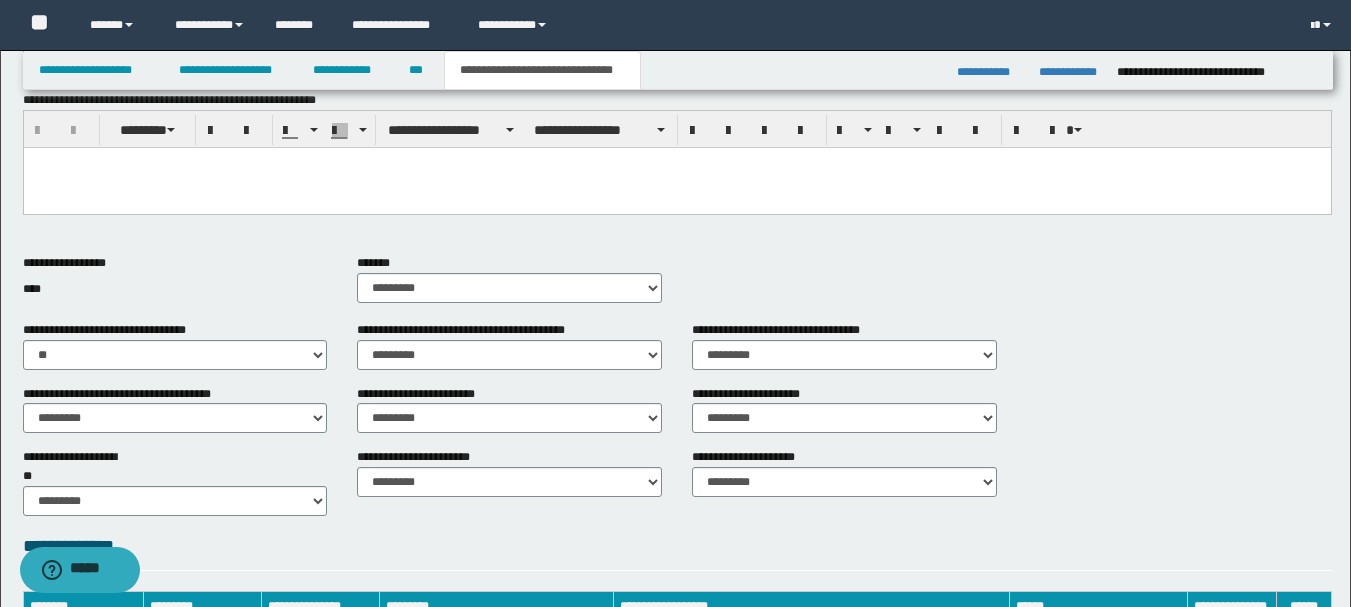 click on "**********" at bounding box center (125, 394) 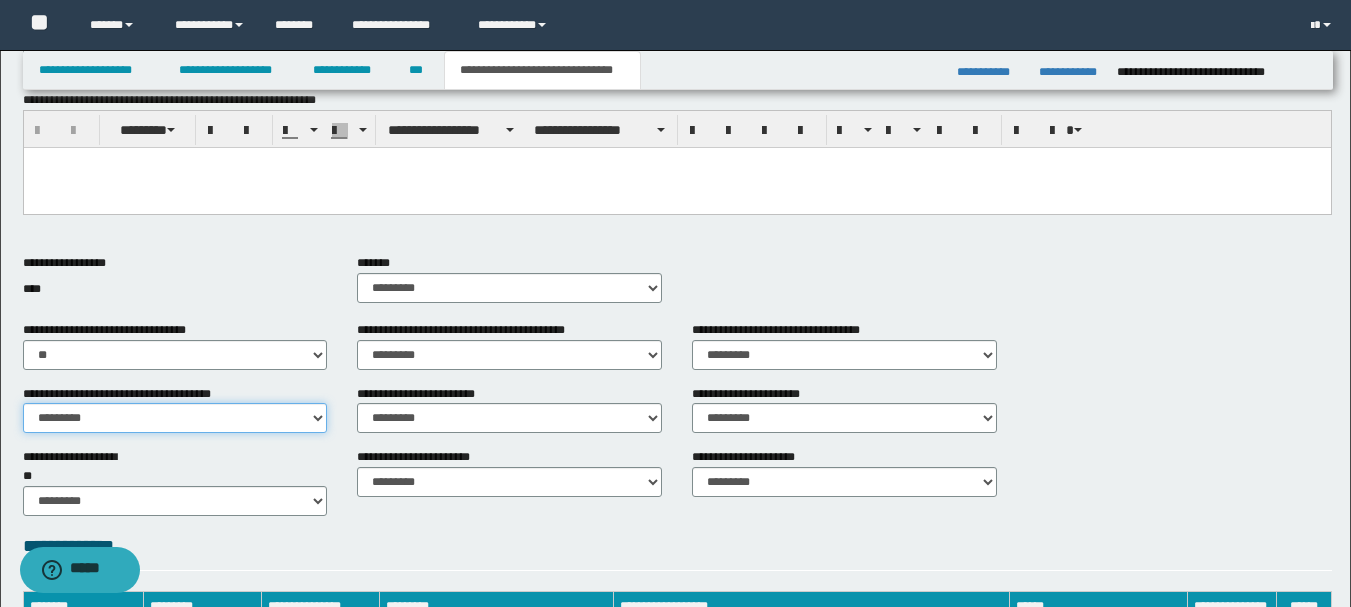 click on "*********
**
**" at bounding box center [175, 418] 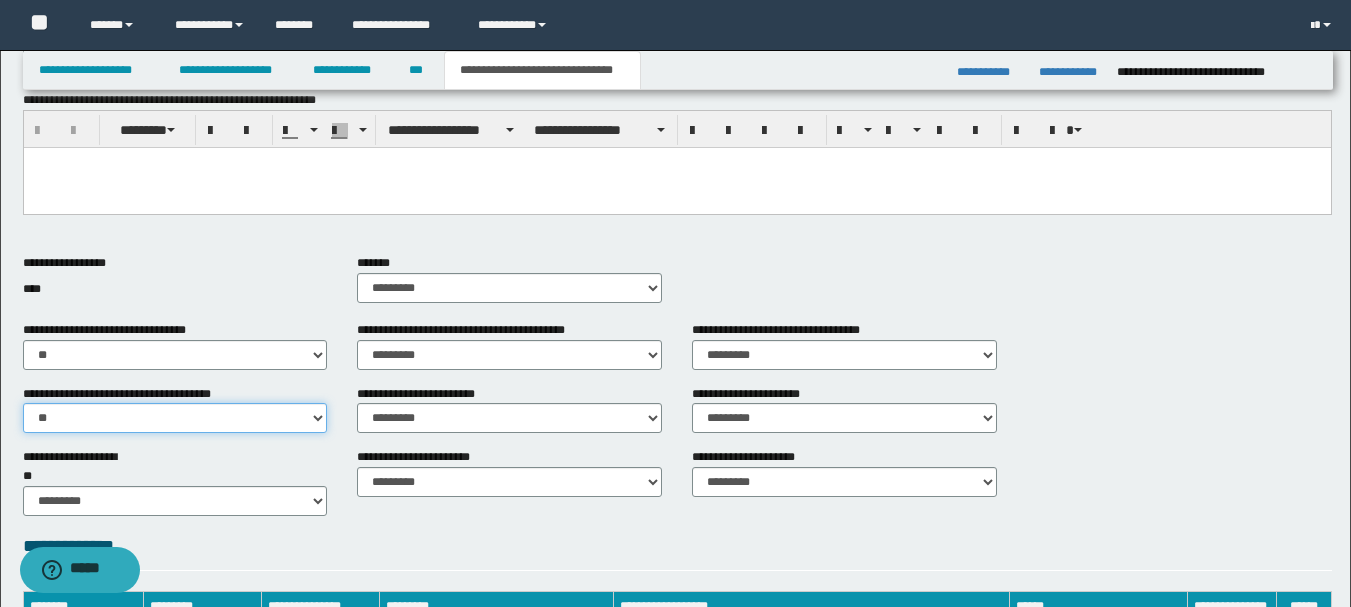 click on "*********
**
**" at bounding box center (175, 418) 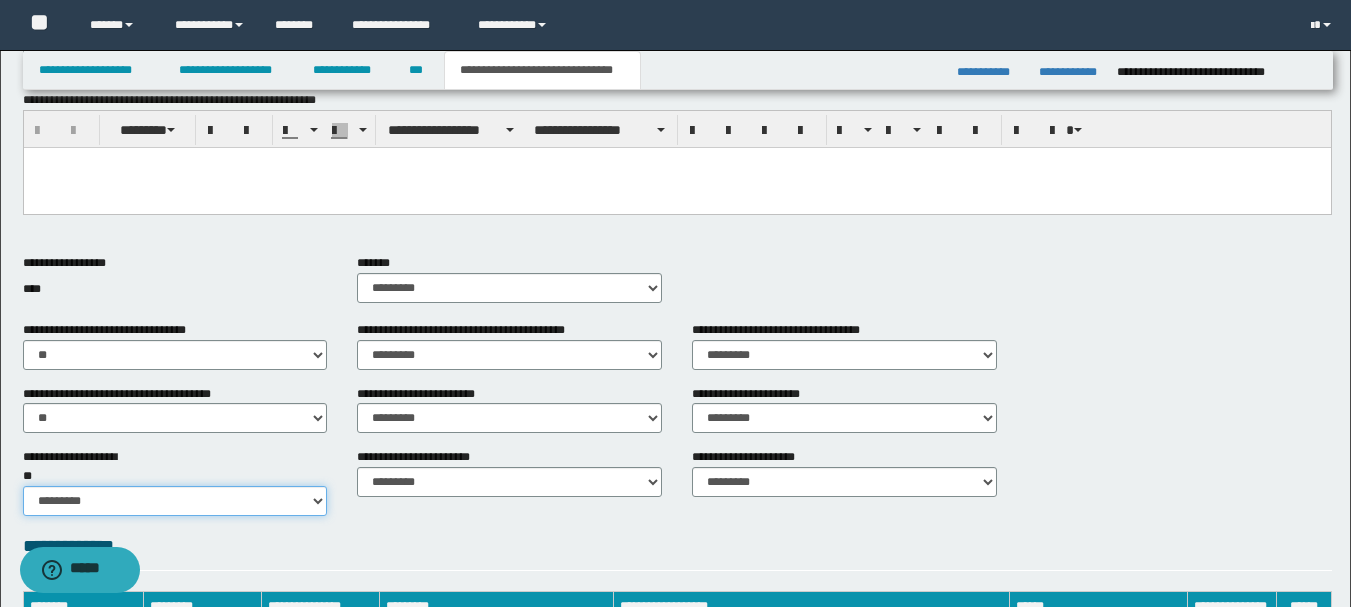 click on "*********
**
**" at bounding box center (175, 501) 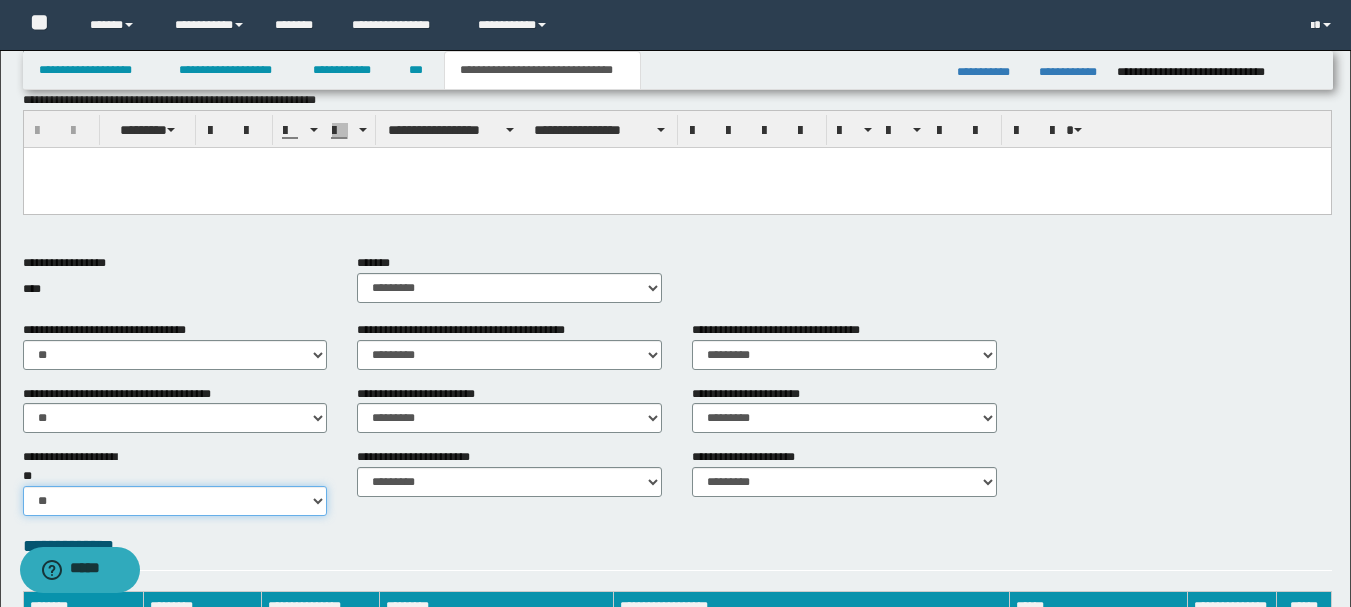 click on "*********
**
**" at bounding box center (175, 501) 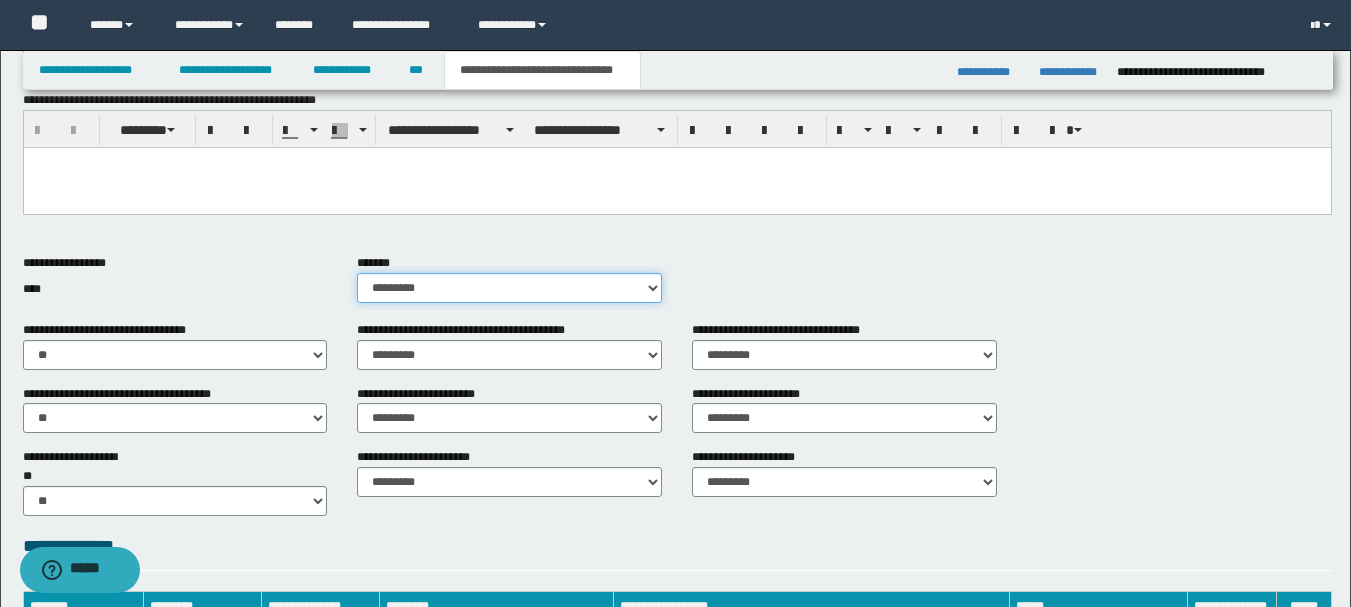 click on "*********
**
**" at bounding box center [509, 288] 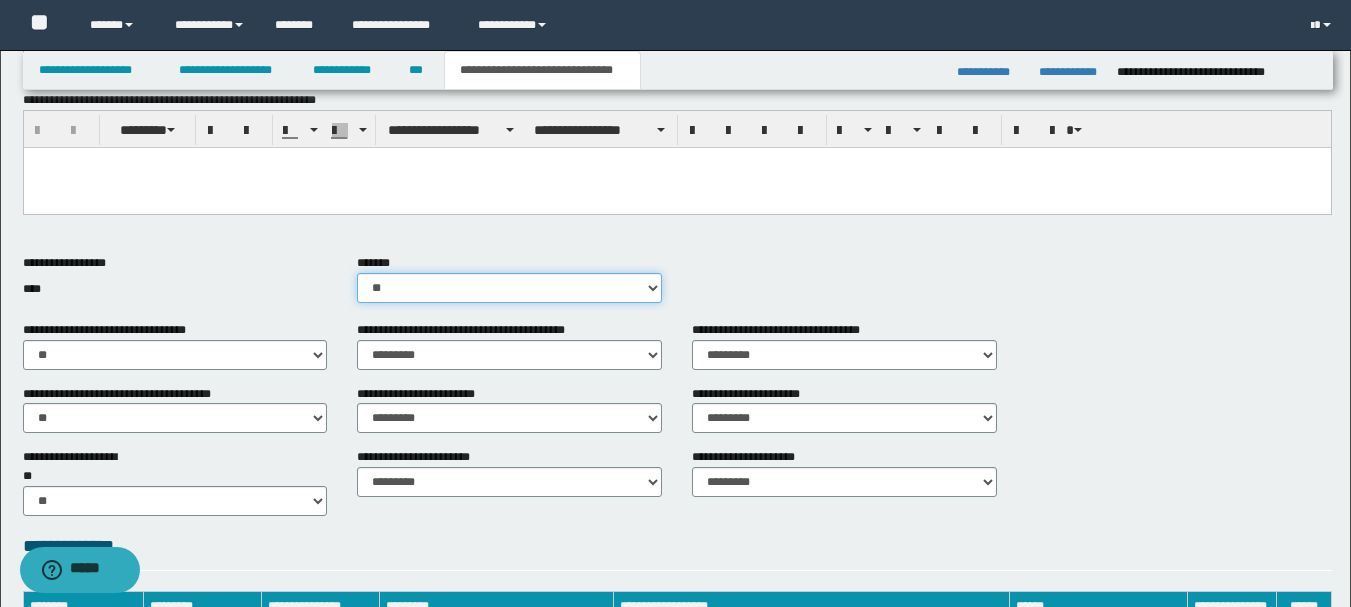 click on "*********
**
**" at bounding box center [509, 288] 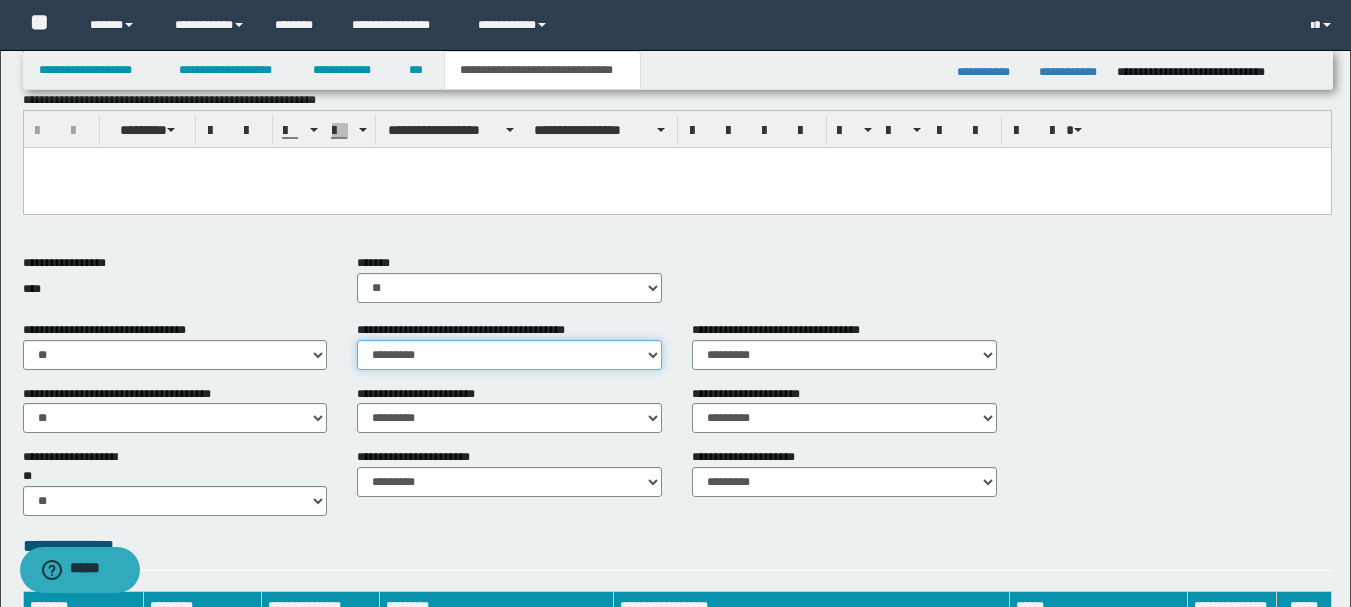 click on "*********
**
**" at bounding box center [509, 355] 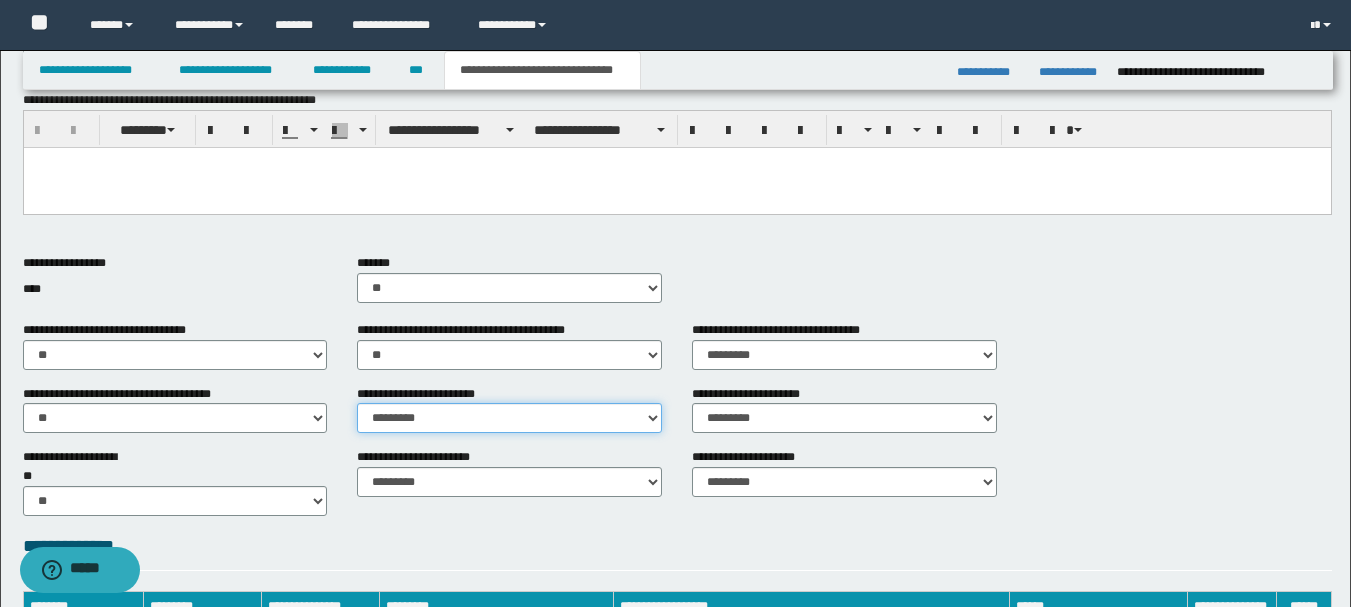 click on "*********
**
**" at bounding box center (509, 418) 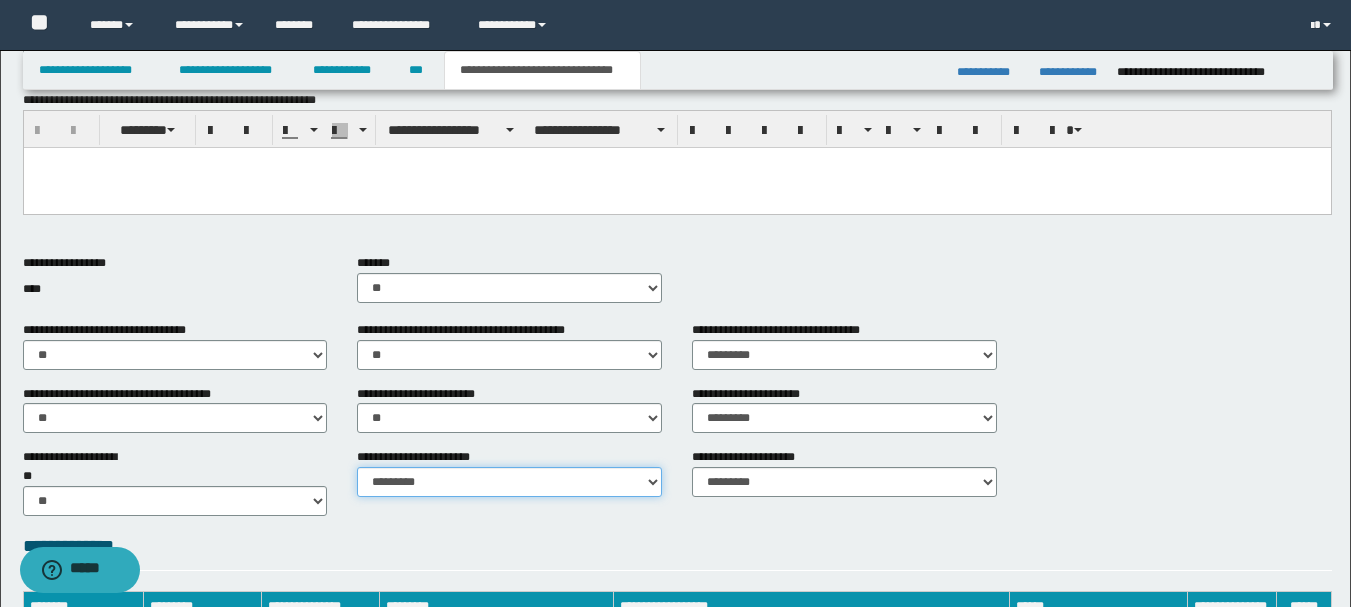 click on "*********
*********
*********" at bounding box center (509, 482) 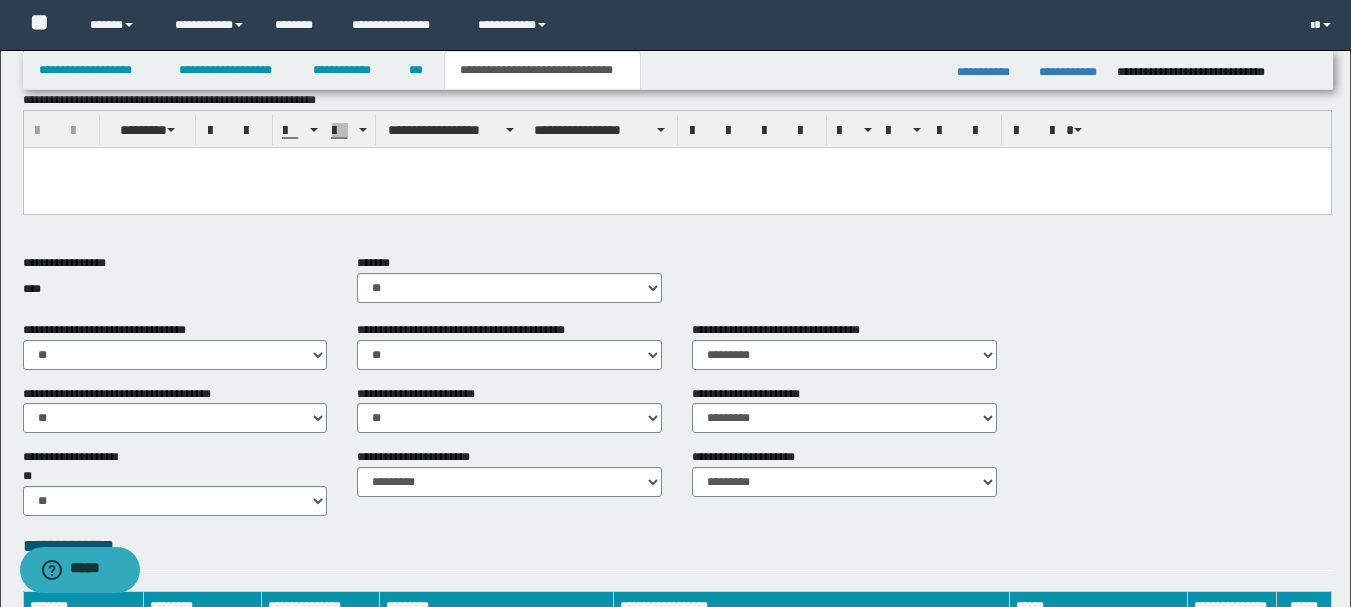 click on "**********" at bounding box center (844, 353) 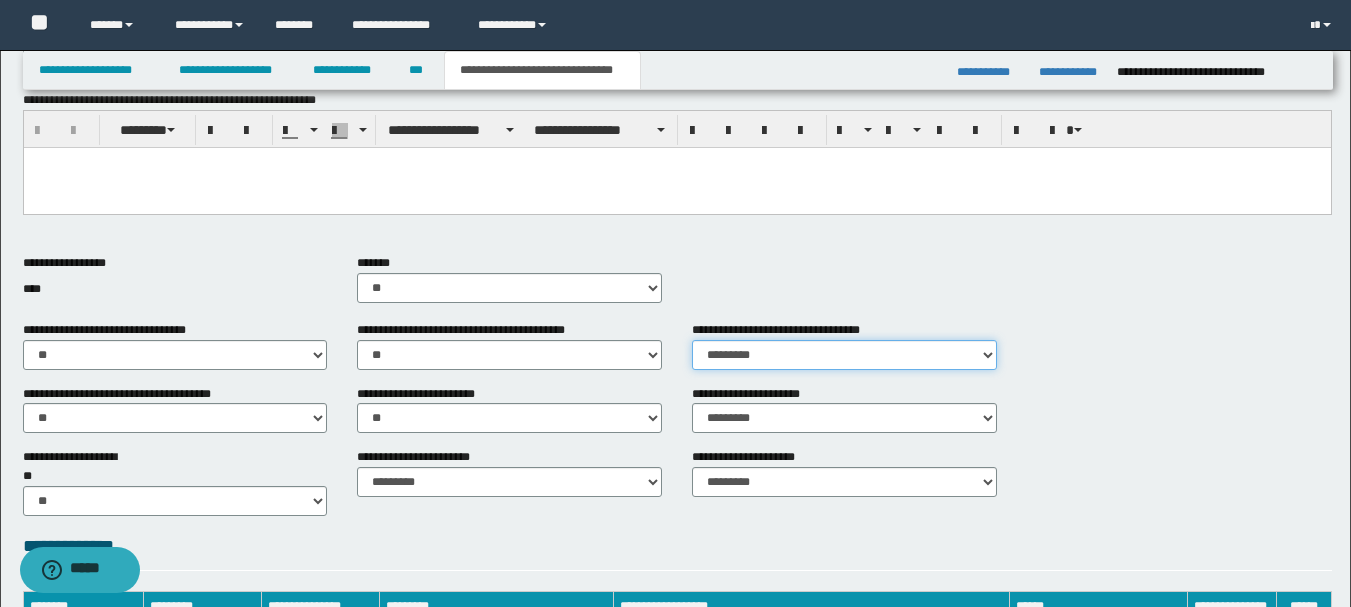 click on "*********
**
**" at bounding box center [844, 355] 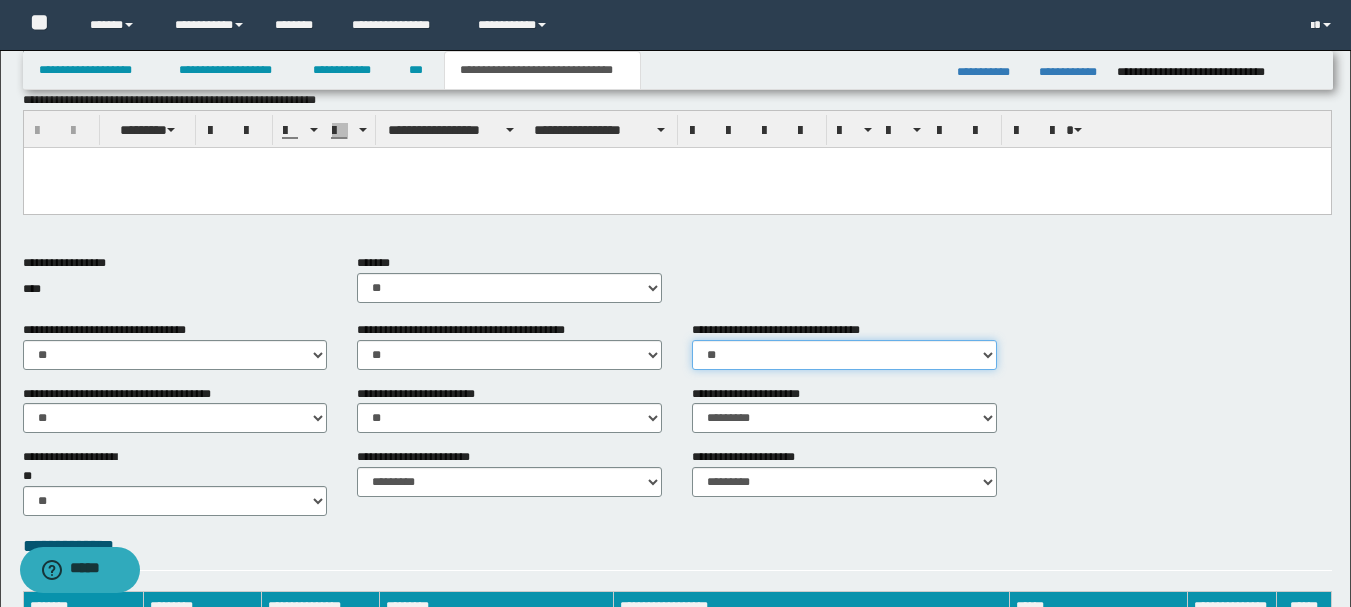 click on "*********
**
**" at bounding box center [844, 355] 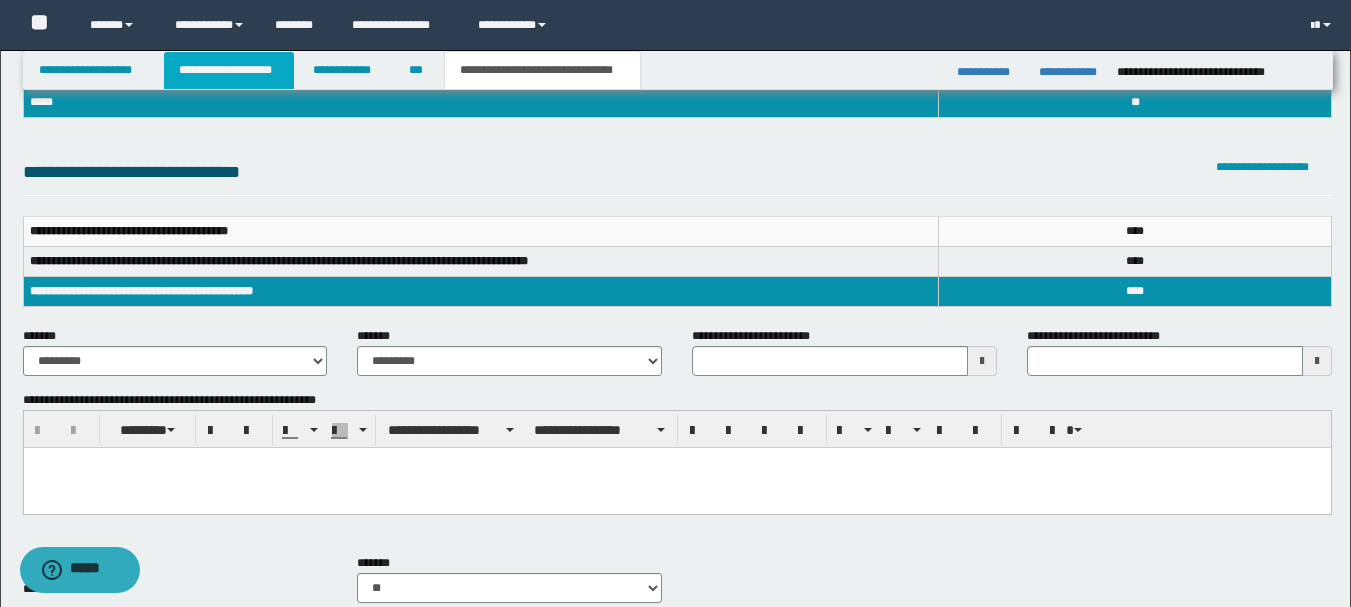 click on "**********" at bounding box center [229, 70] 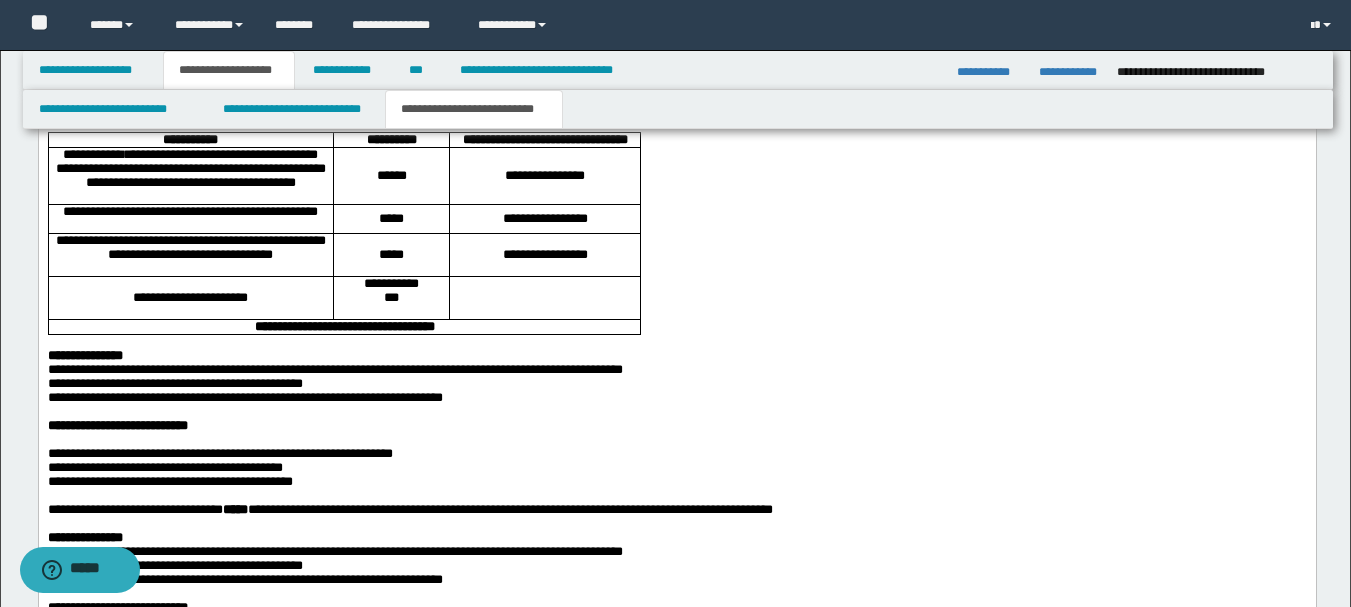 scroll, scrollTop: 2591, scrollLeft: 0, axis: vertical 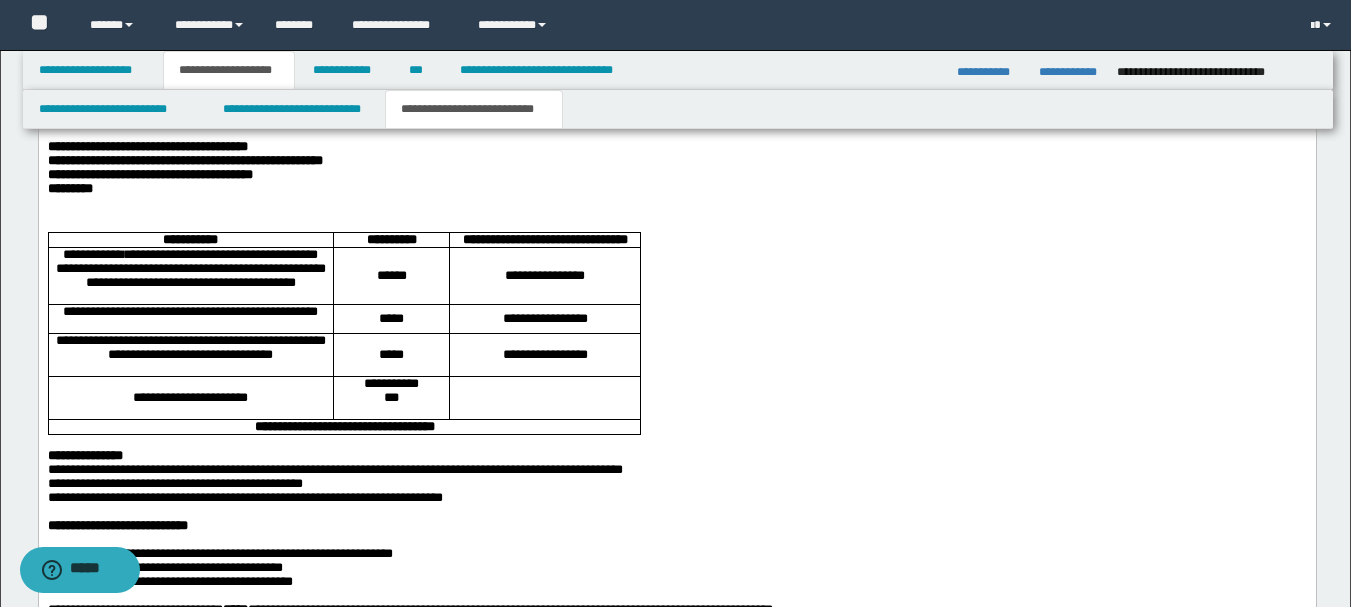 click on "**********" at bounding box center (676, 148) 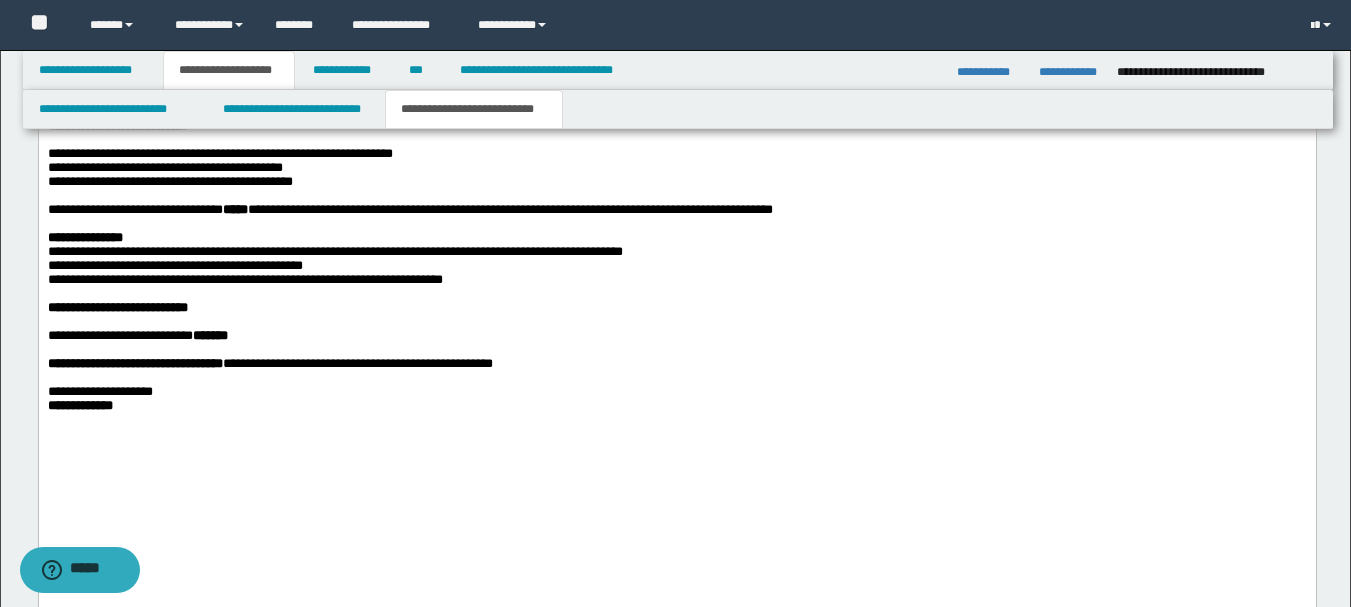 scroll, scrollTop: 2891, scrollLeft: 0, axis: vertical 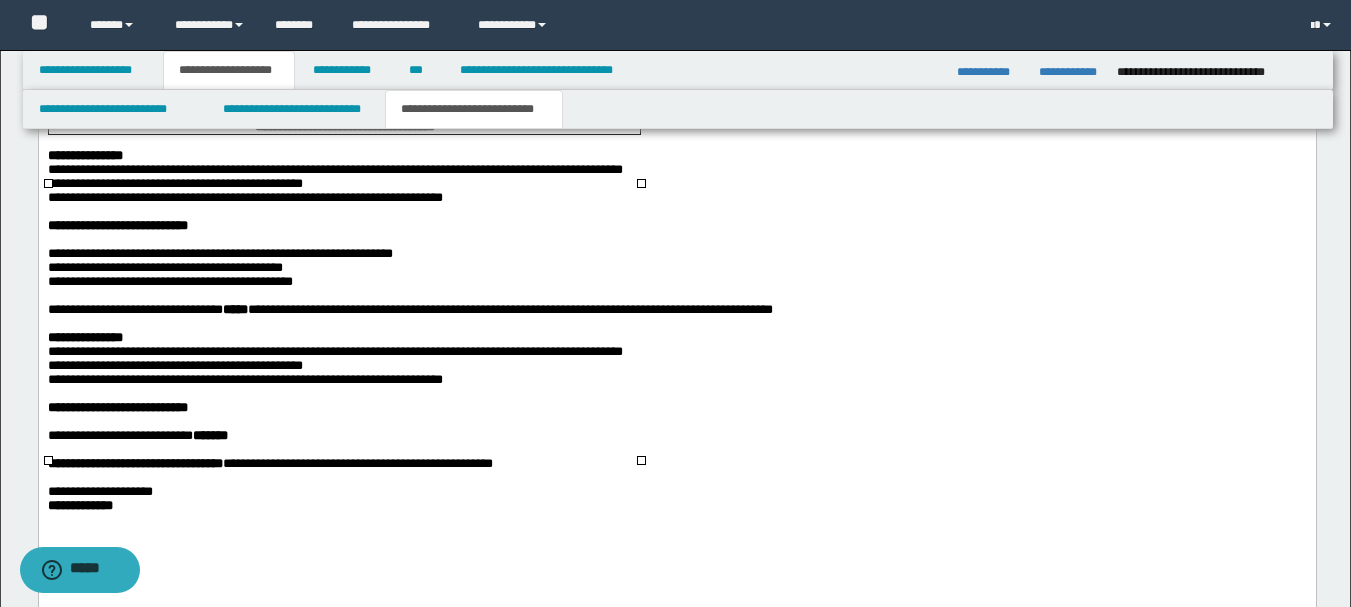 drag, startPoint x: 698, startPoint y: 433, endPoint x: 177, endPoint y: 180, distance: 579.1805 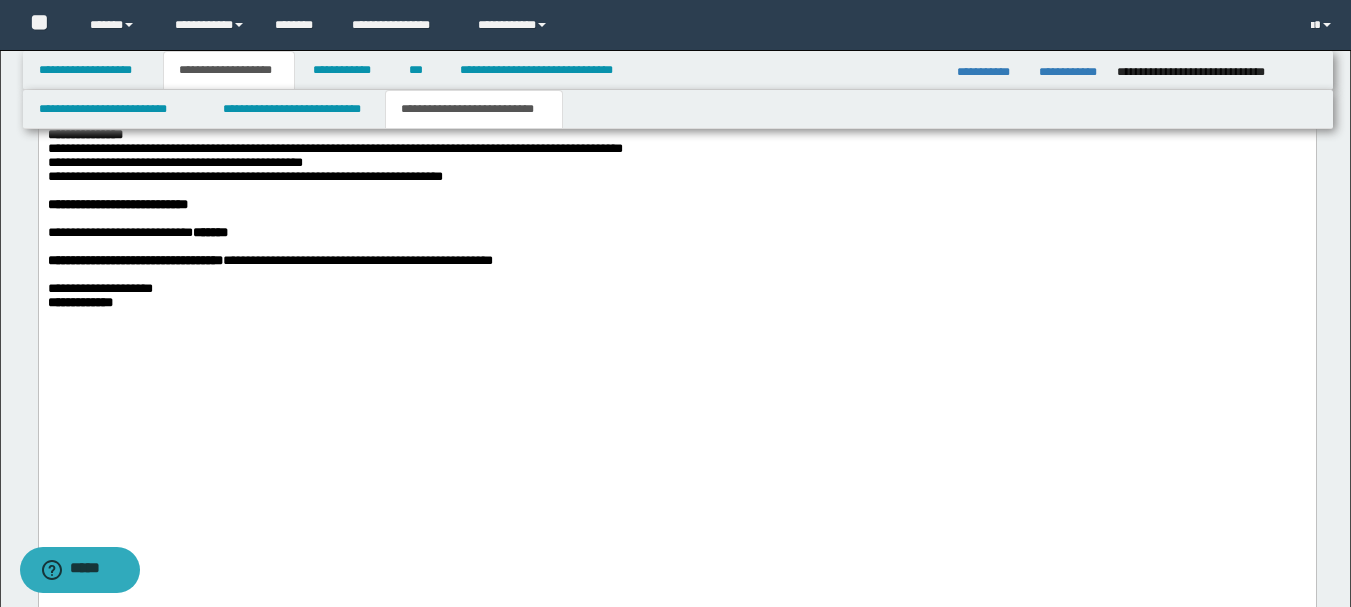 scroll, scrollTop: 2991, scrollLeft: 0, axis: vertical 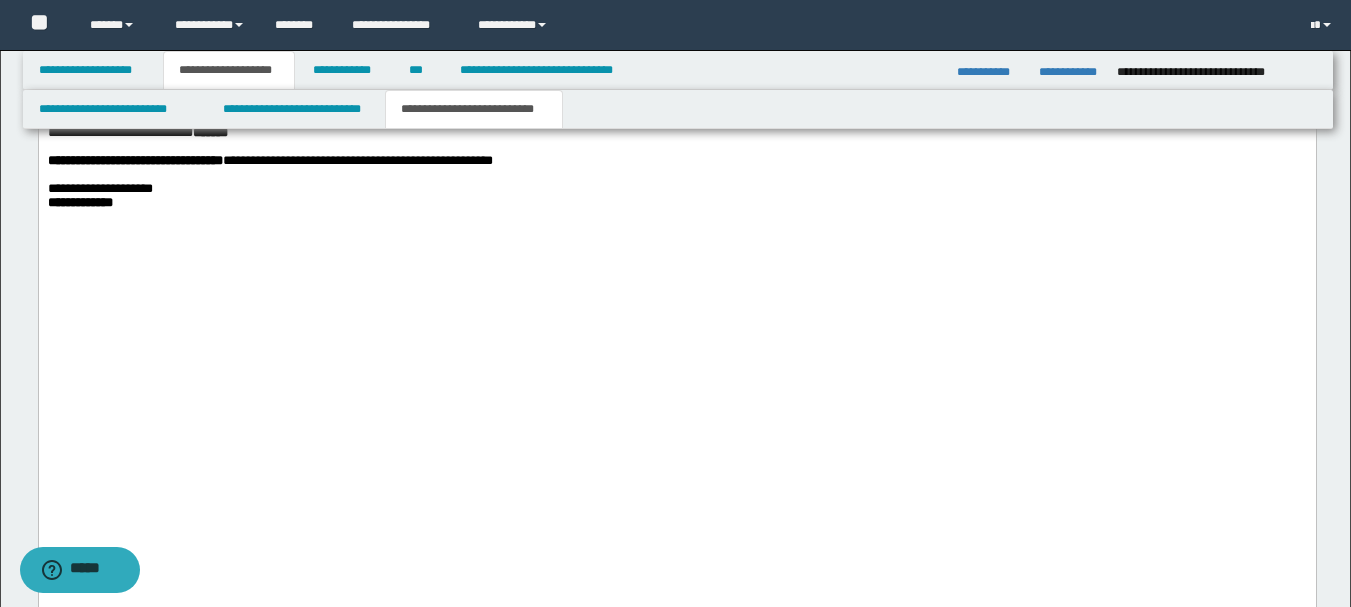 drag, startPoint x: 339, startPoint y: 251, endPoint x: 2, endPoint y: 210, distance: 339.4849 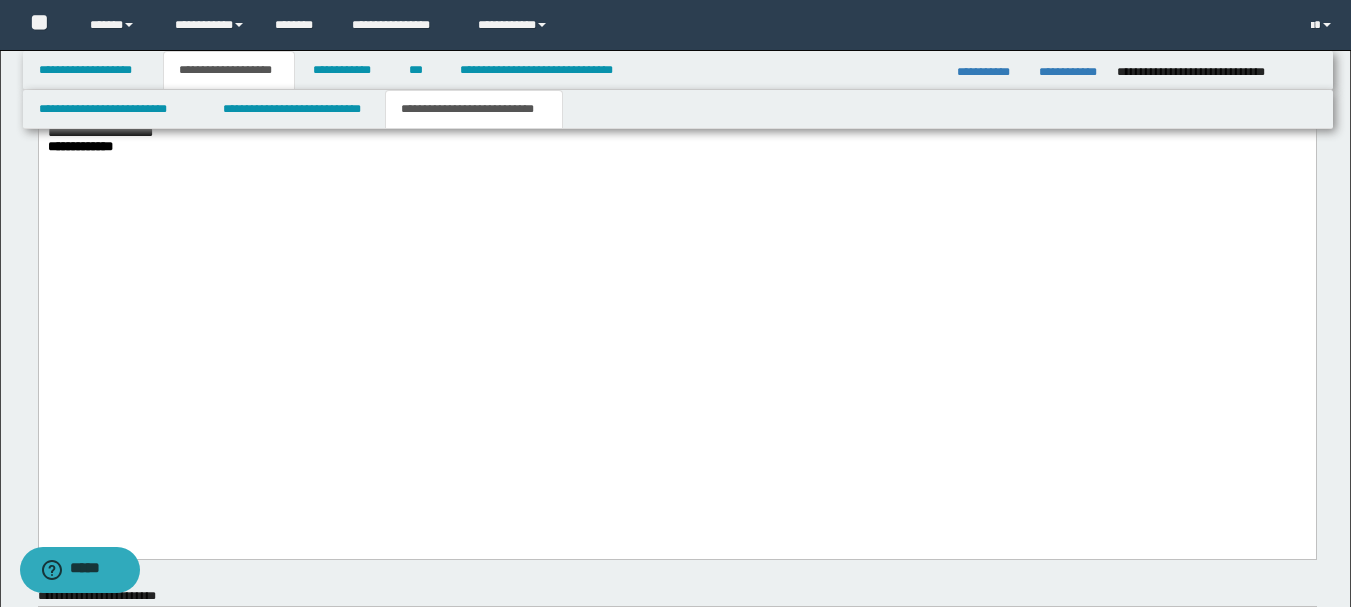 click on "**********" at bounding box center (184, -49) 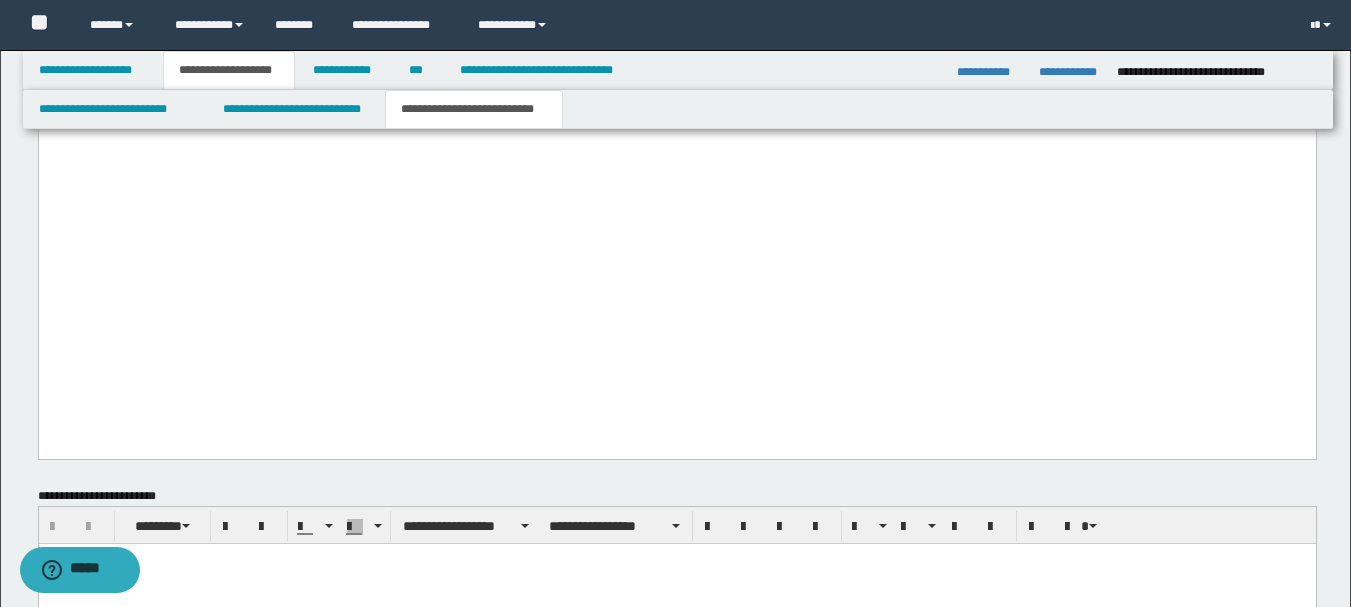 scroll, scrollTop: 2791, scrollLeft: 0, axis: vertical 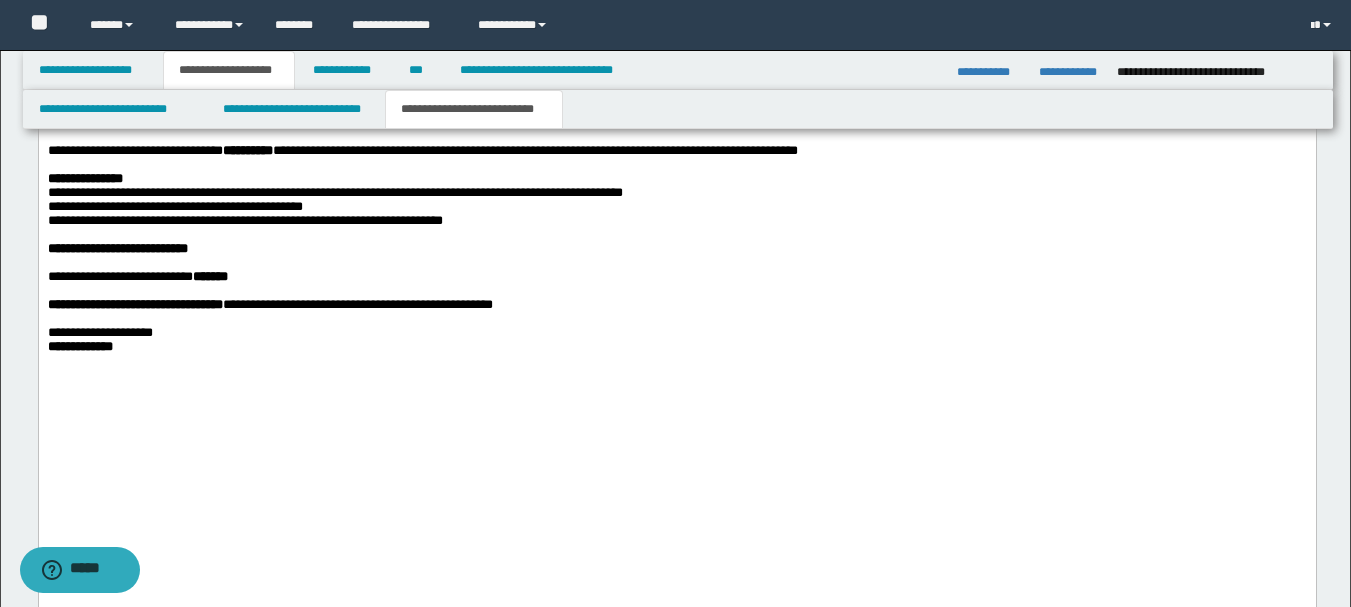 drag, startPoint x: 403, startPoint y: 238, endPoint x: 439, endPoint y: 229, distance: 37.107952 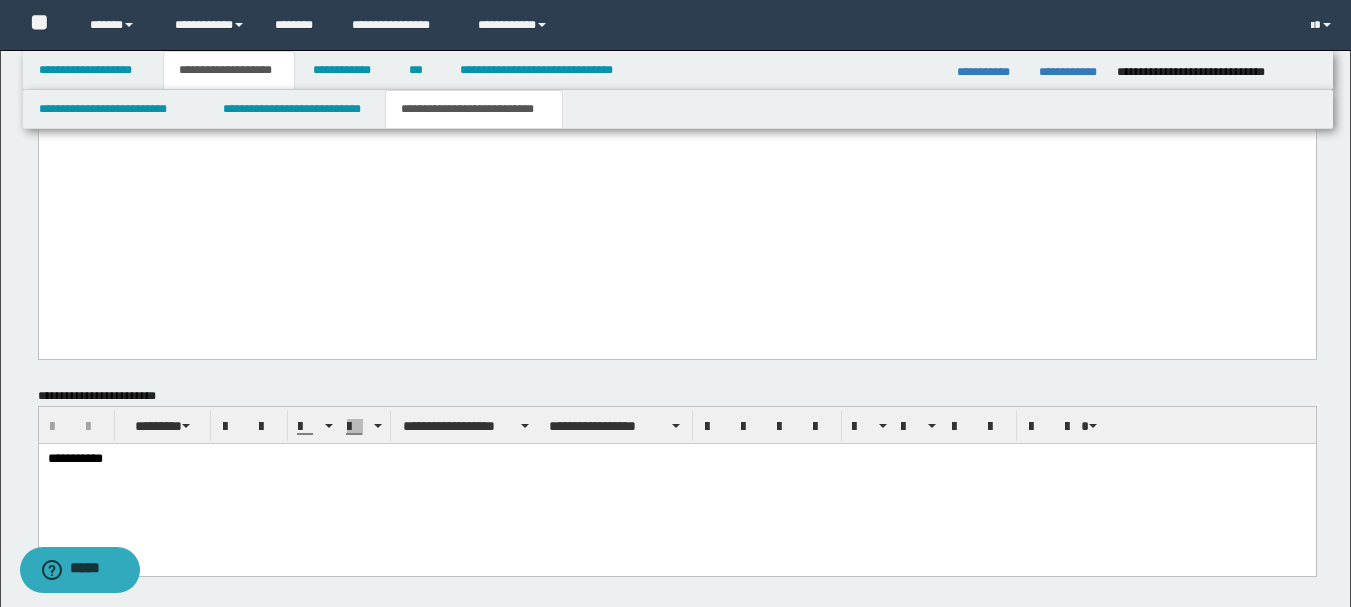 scroll, scrollTop: 2991, scrollLeft: 0, axis: vertical 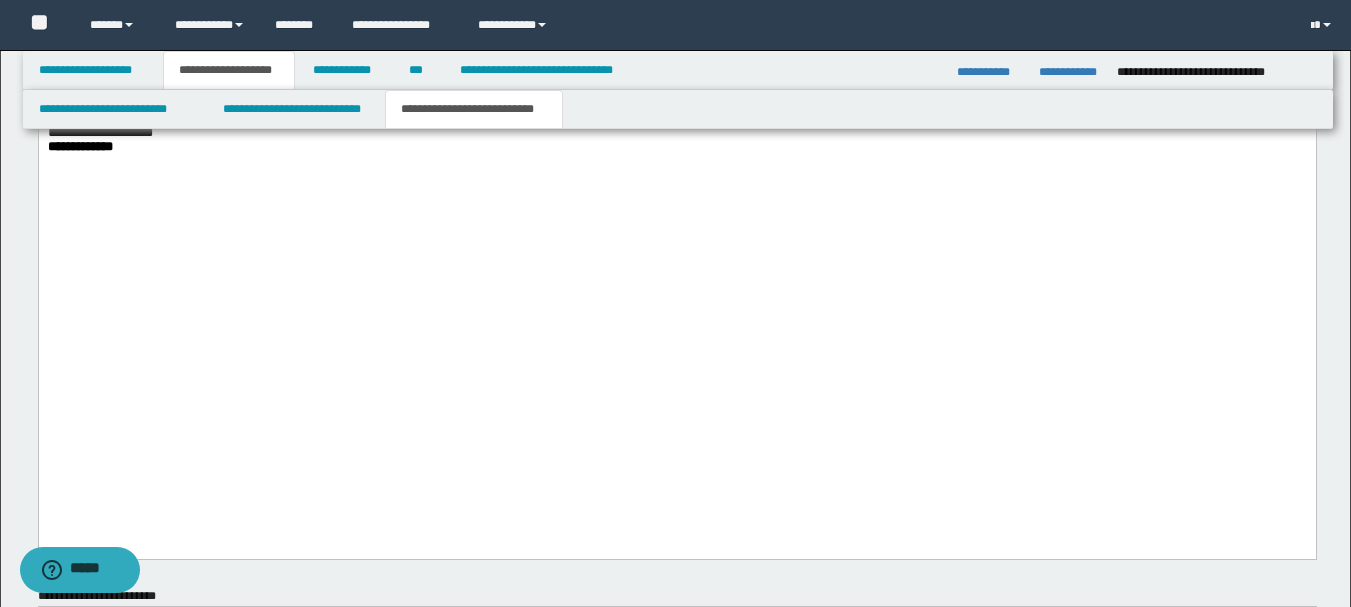 drag, startPoint x: 225, startPoint y: 360, endPoint x: 270, endPoint y: 361, distance: 45.01111 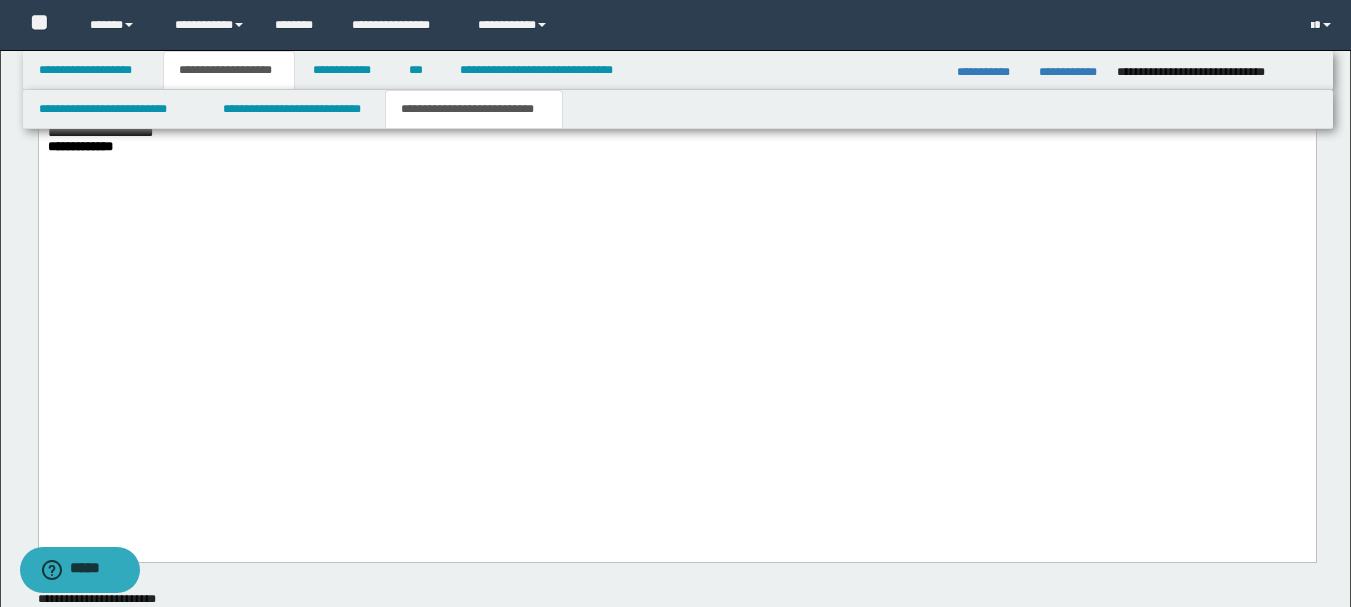 click on "**********" at bounding box center [676, 106] 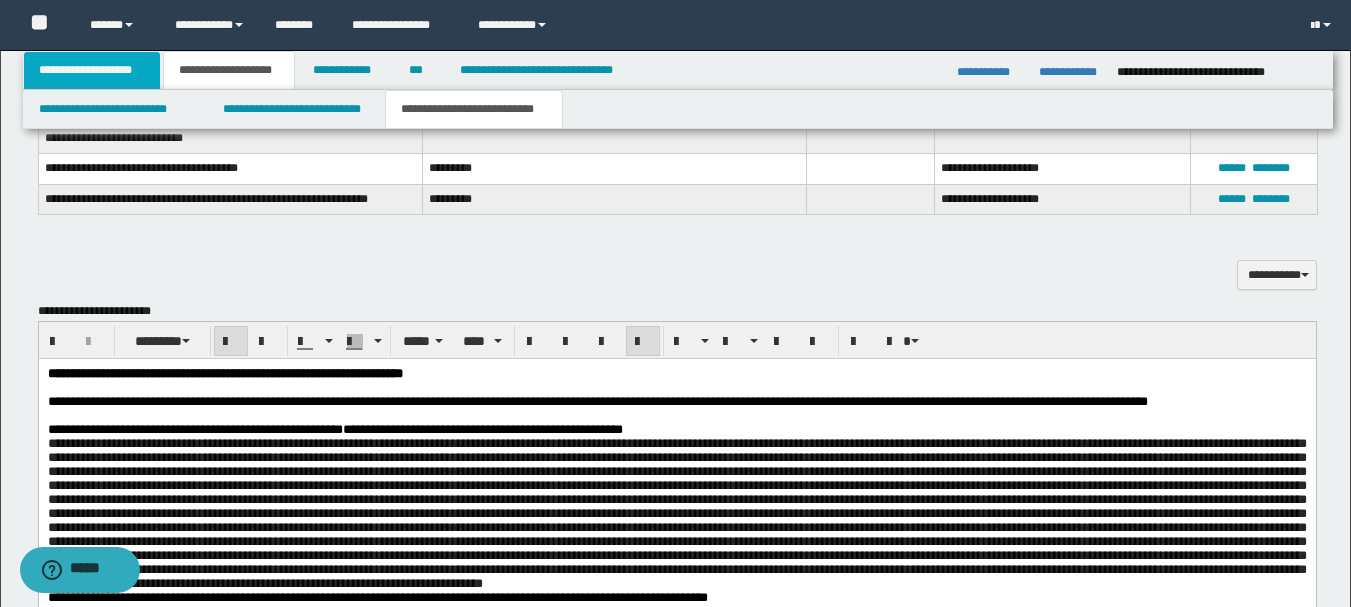 click on "**********" at bounding box center [92, 70] 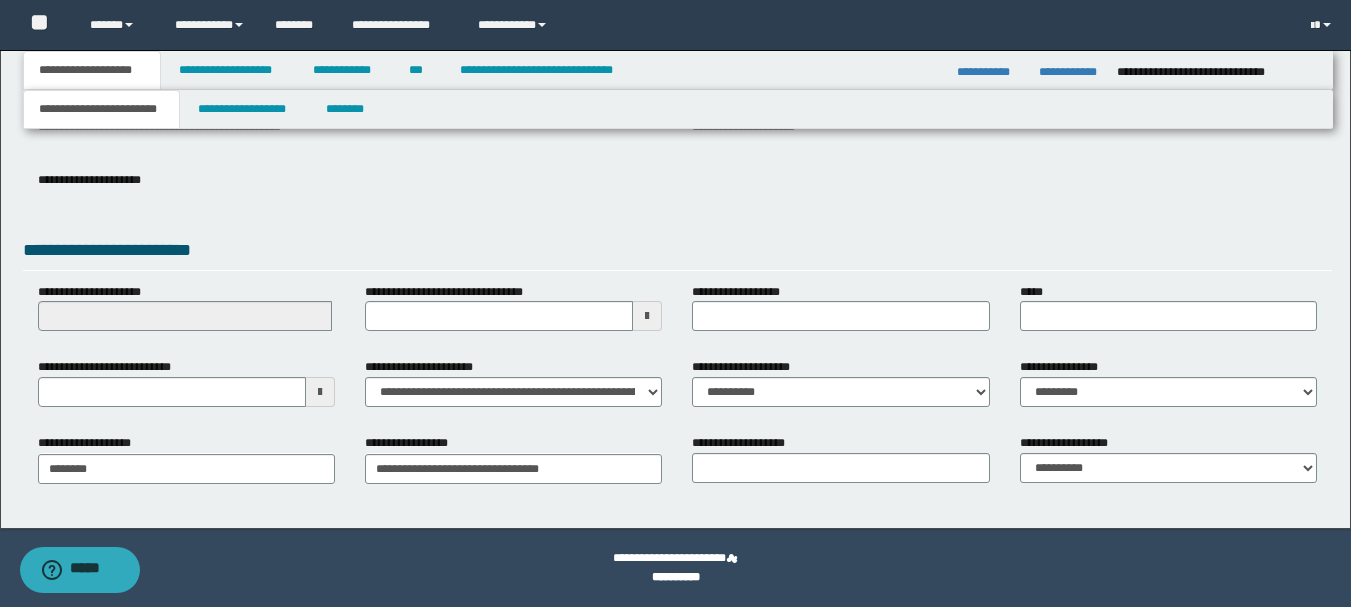scroll, scrollTop: 277, scrollLeft: 0, axis: vertical 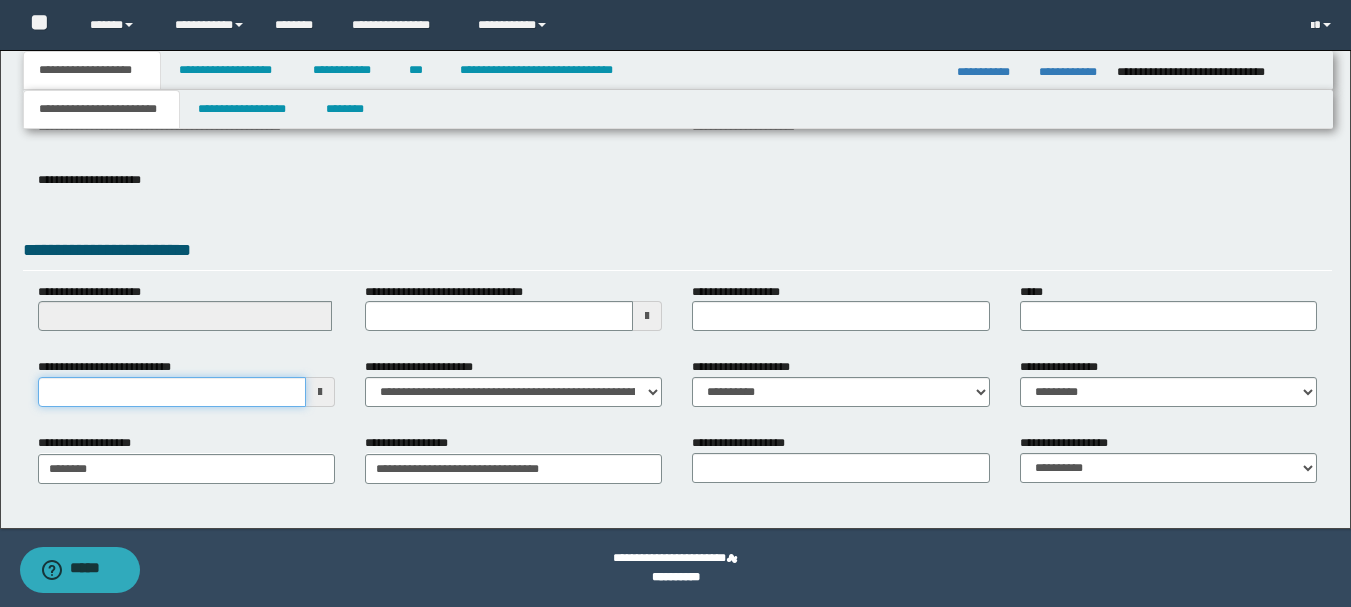 click on "**********" at bounding box center [172, 392] 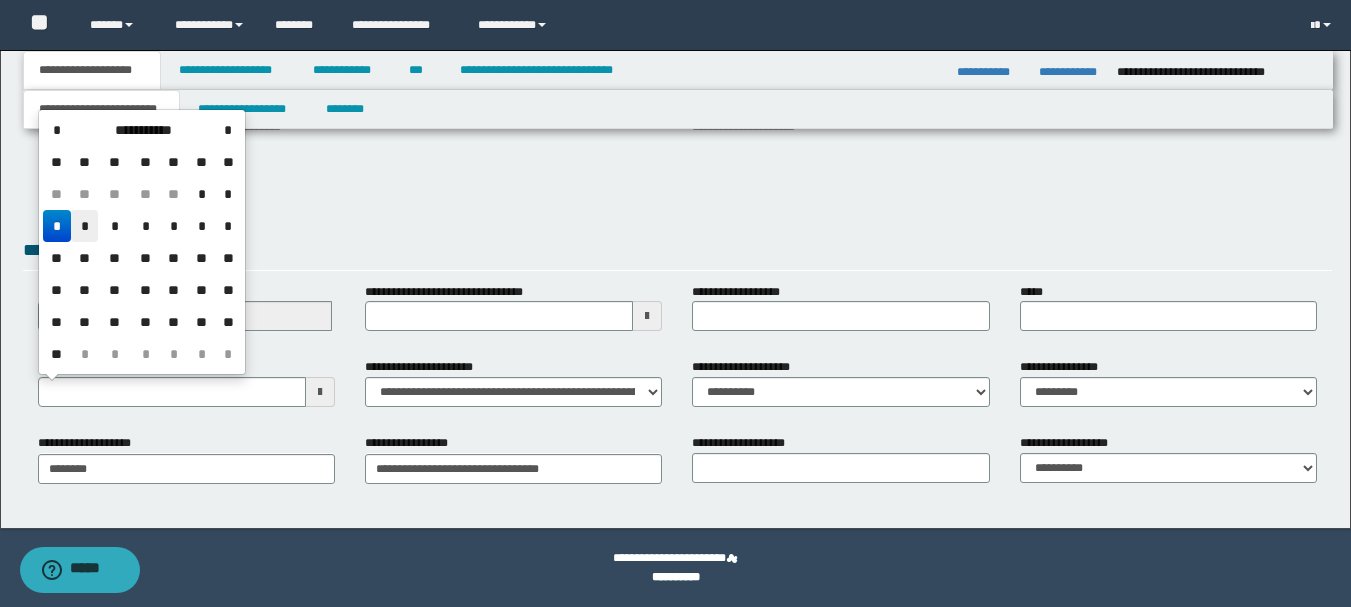 click on "*" at bounding box center (85, 226) 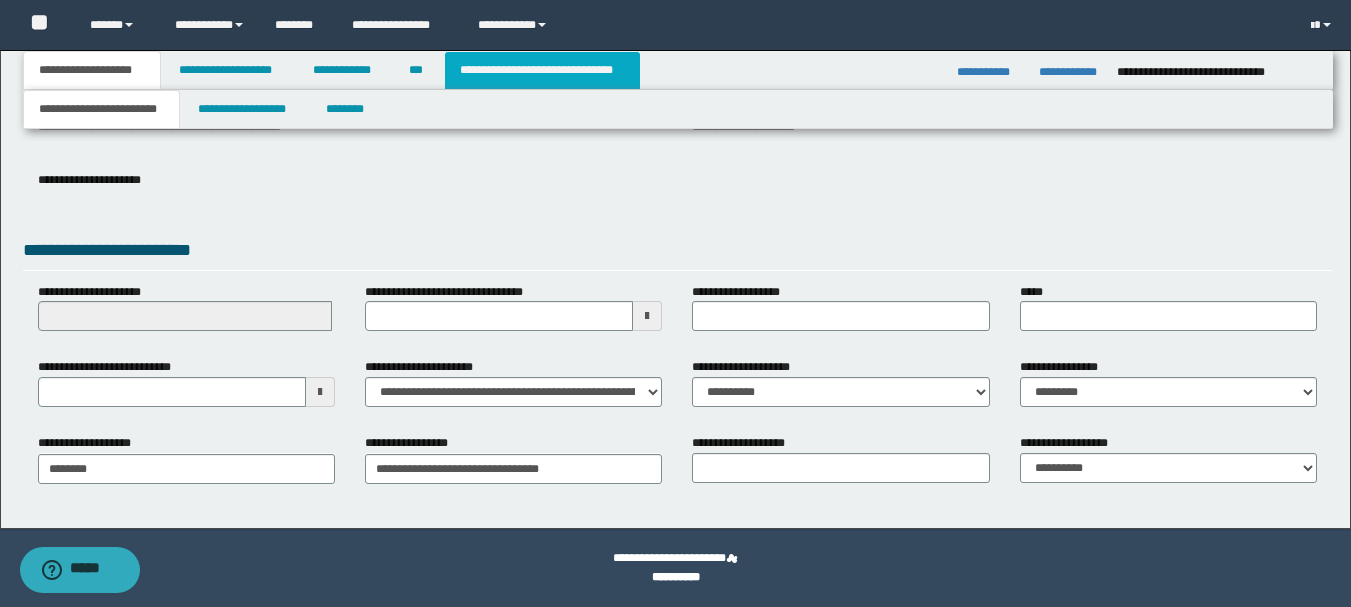 click on "**********" at bounding box center (542, 70) 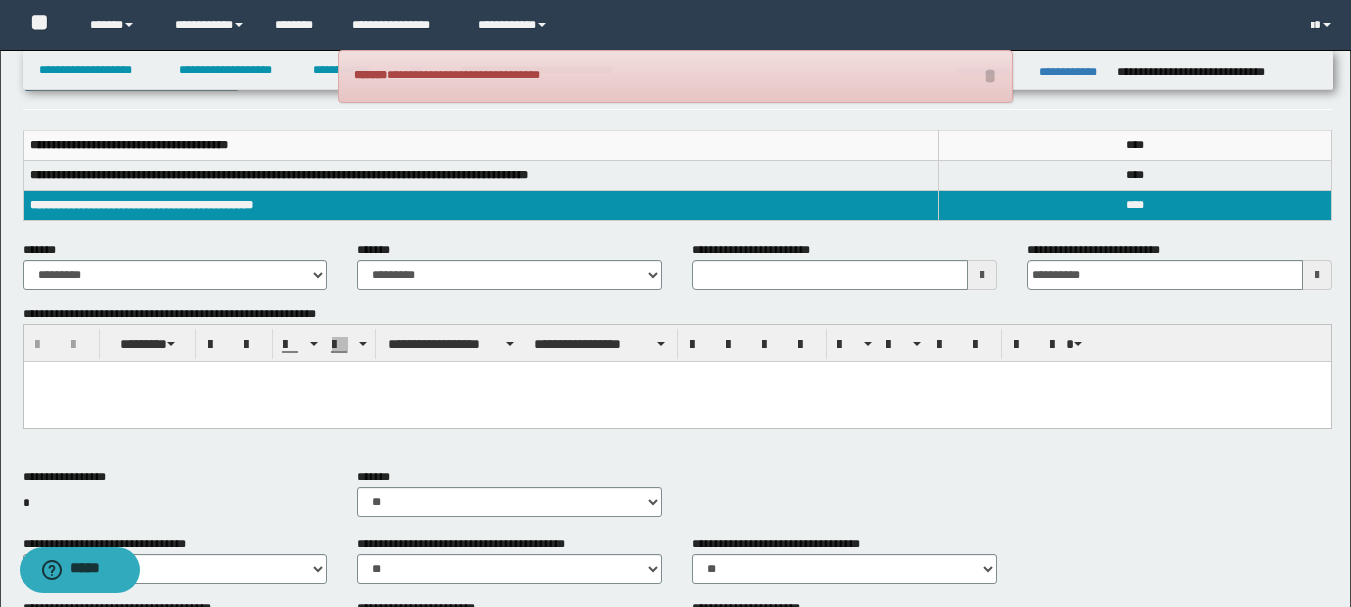 click at bounding box center [676, 402] 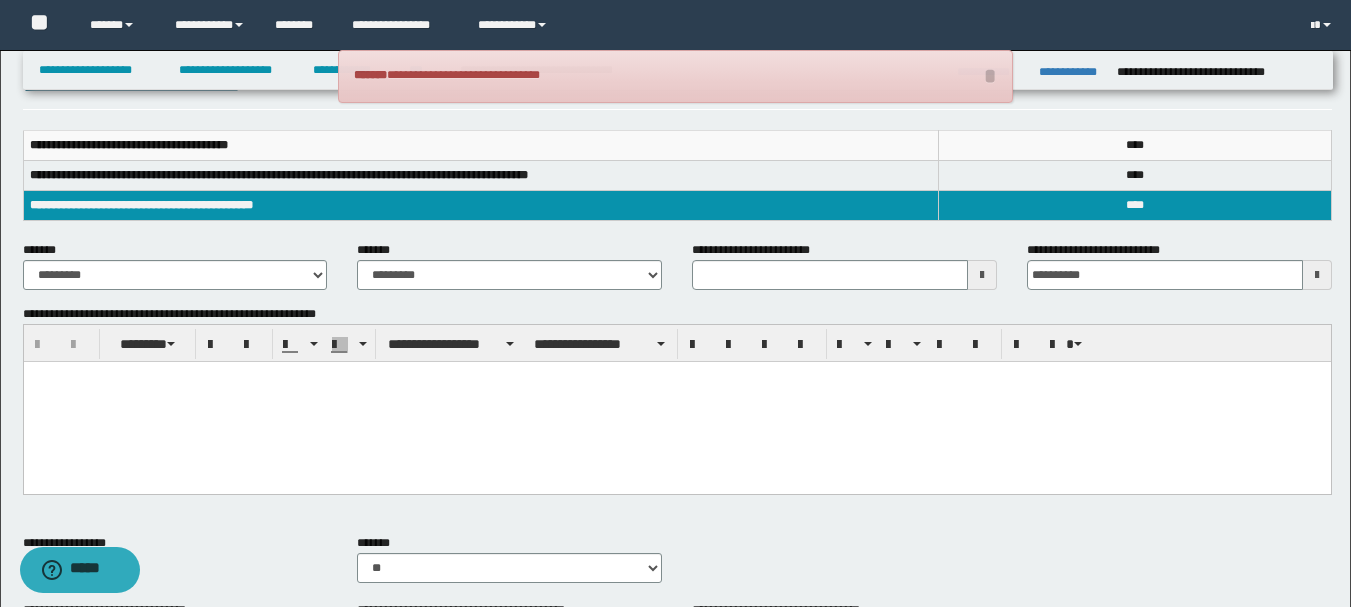 type 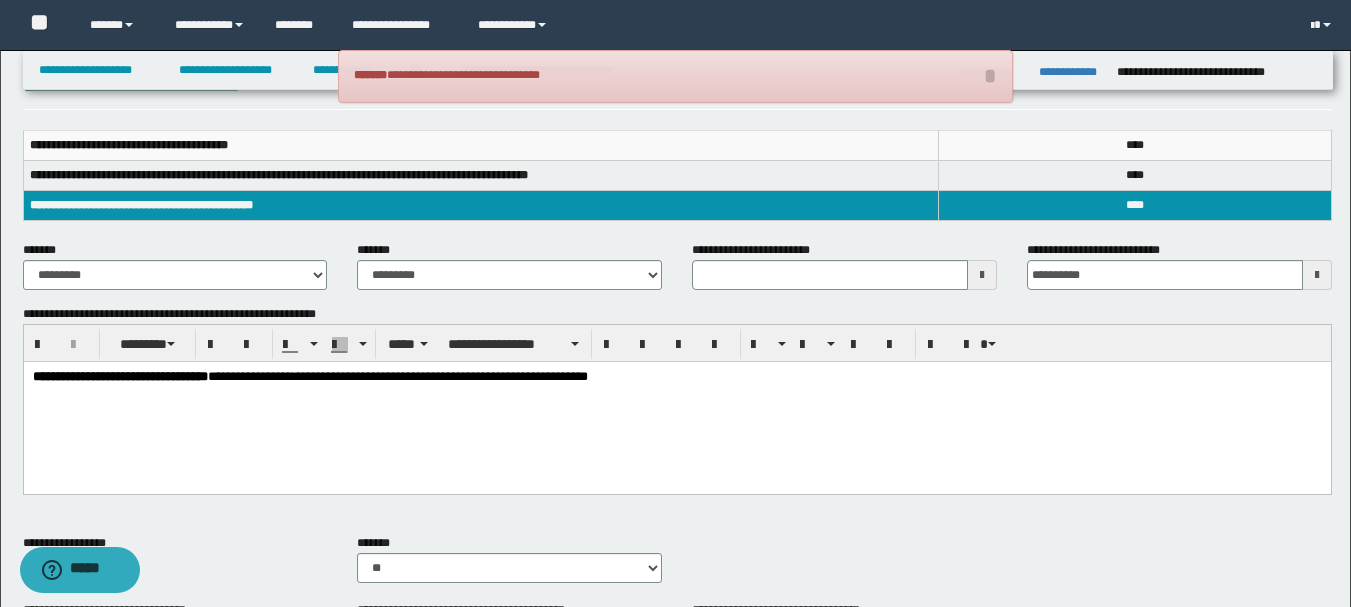 click at bounding box center (982, 275) 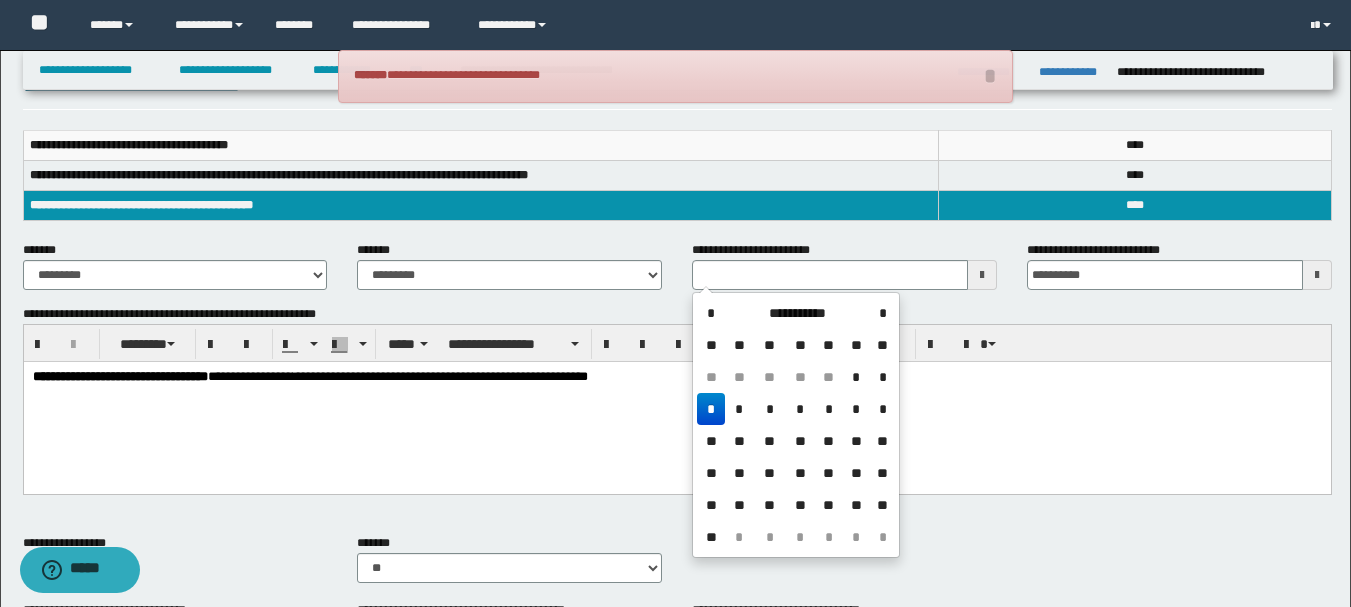 click on "**********" at bounding box center (797, 313) 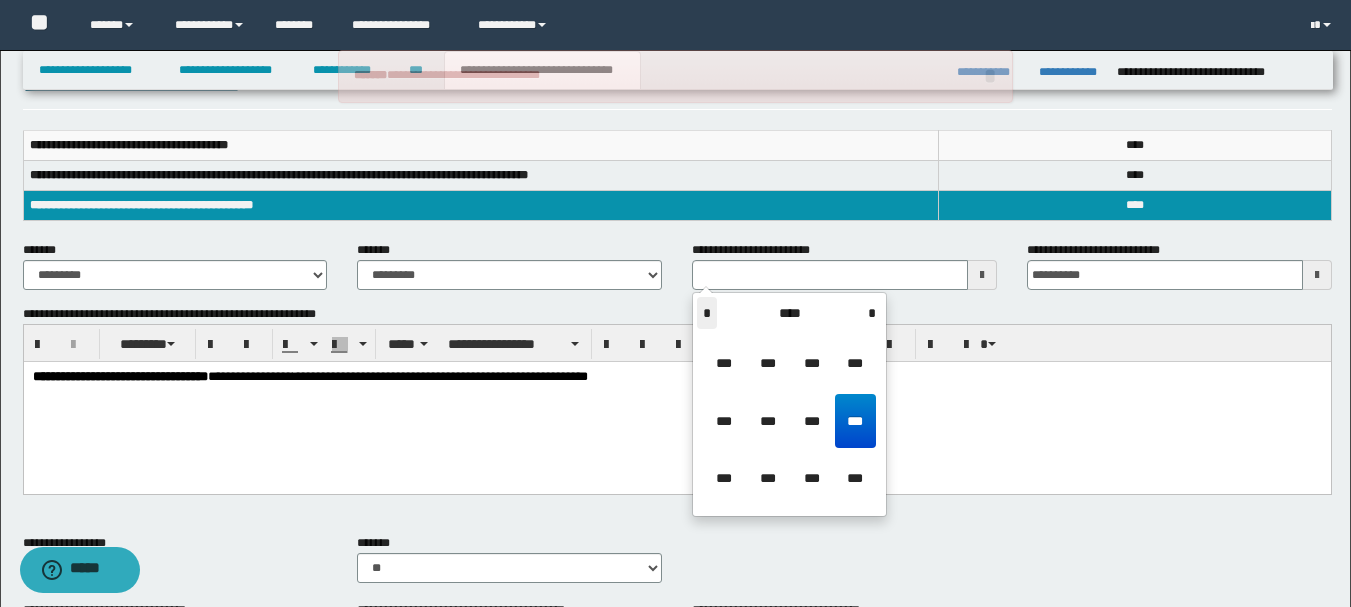 click on "*" at bounding box center [707, 313] 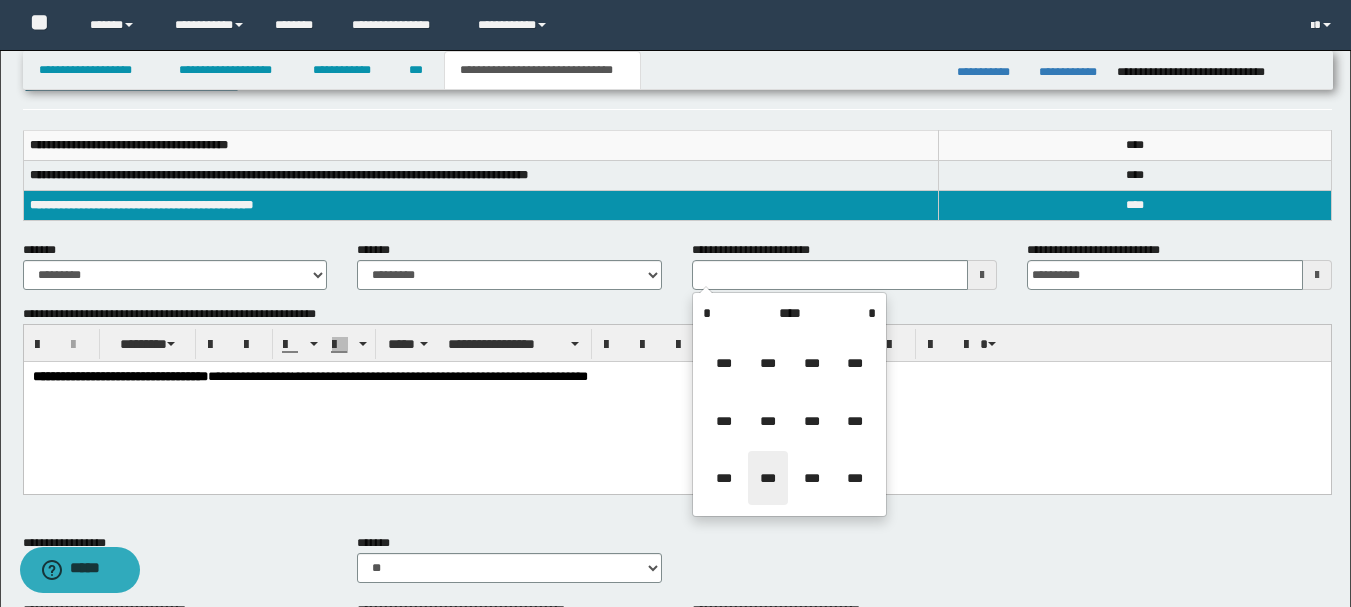 click on "***" at bounding box center (768, 478) 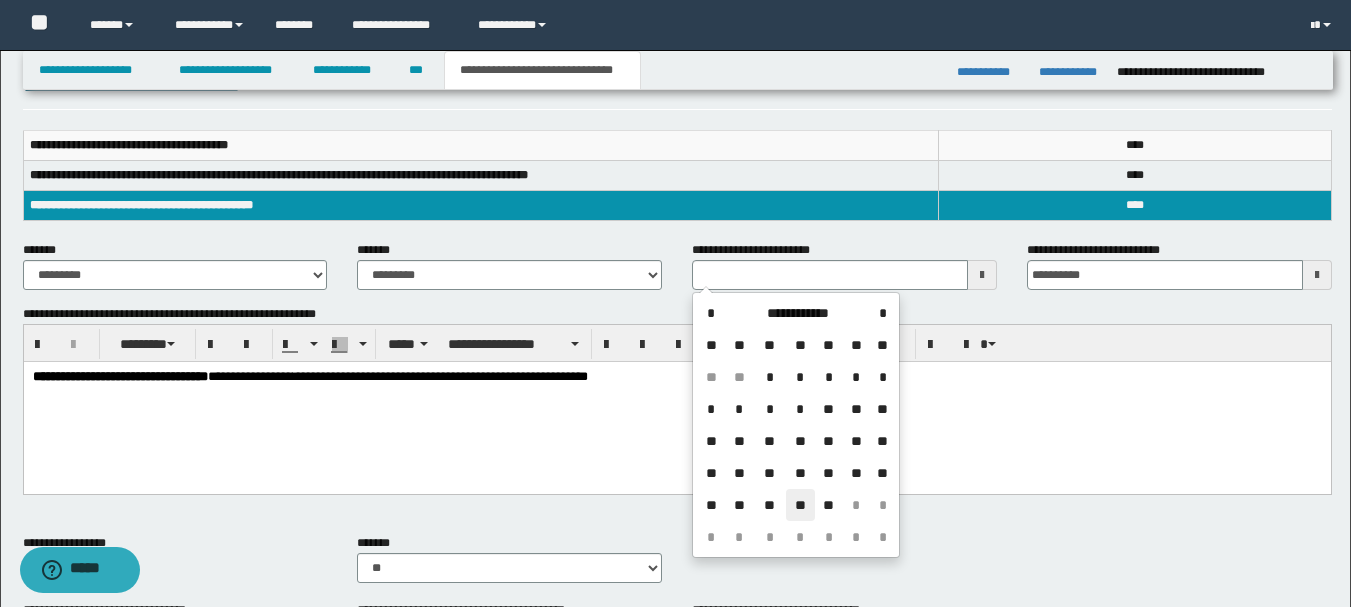 click on "**" at bounding box center (800, 505) 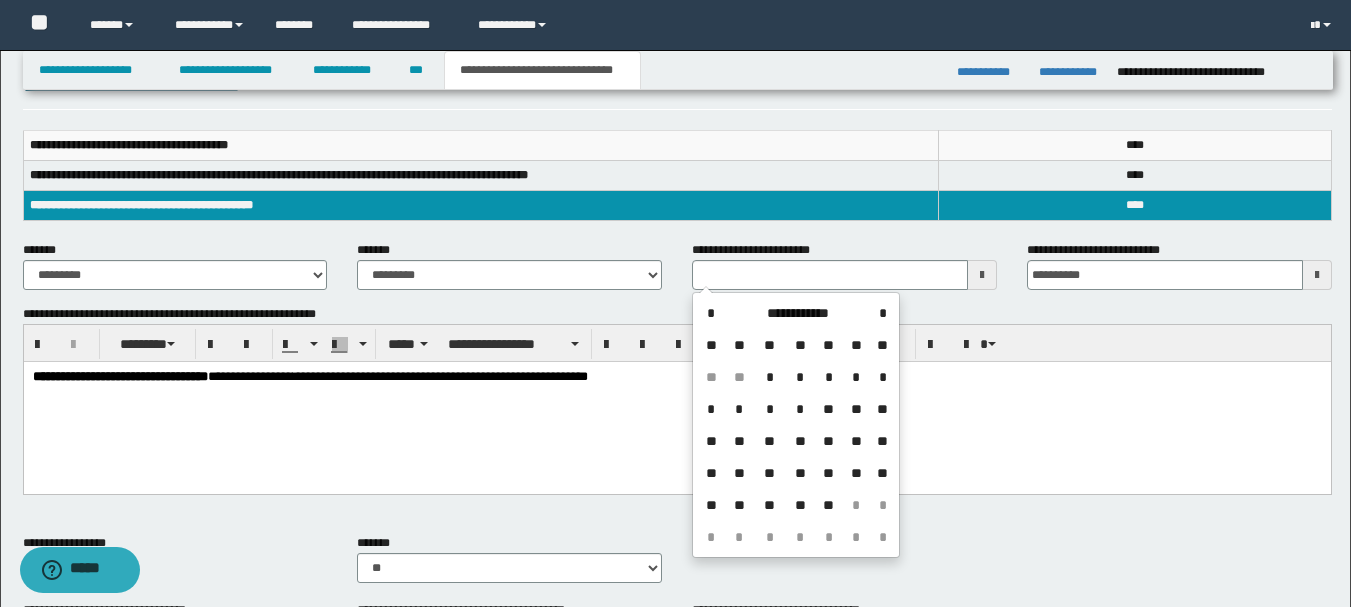 type on "**********" 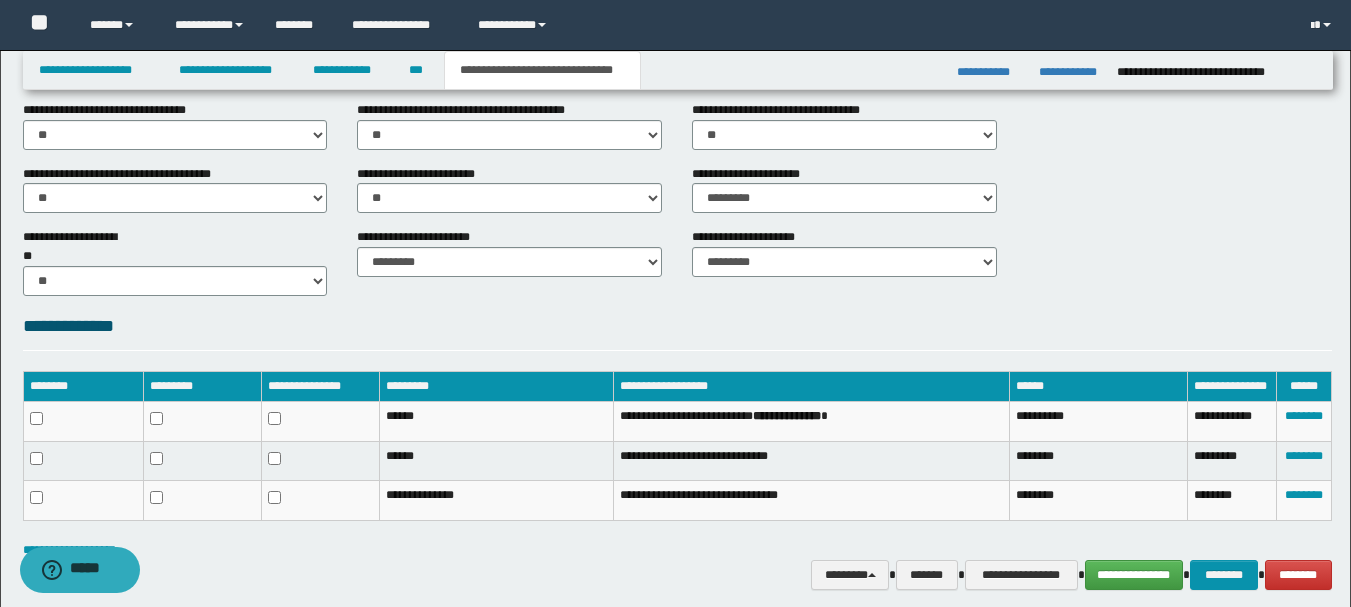 scroll, scrollTop: 826, scrollLeft: 0, axis: vertical 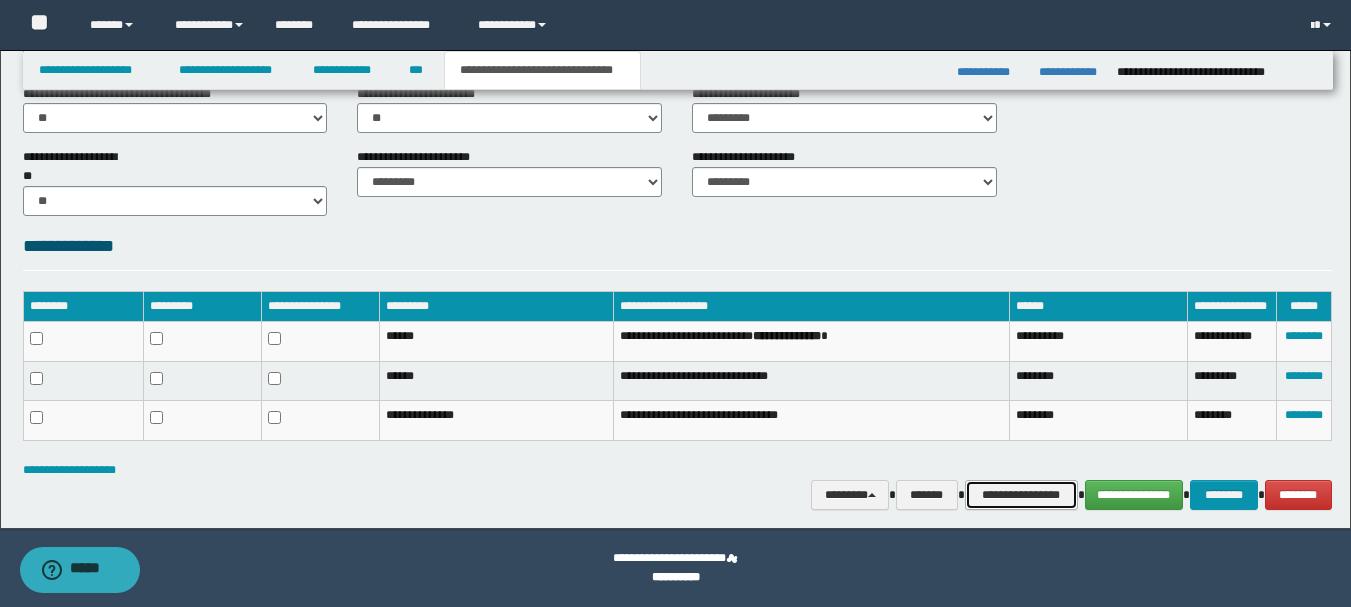 click on "**********" at bounding box center (1021, 495) 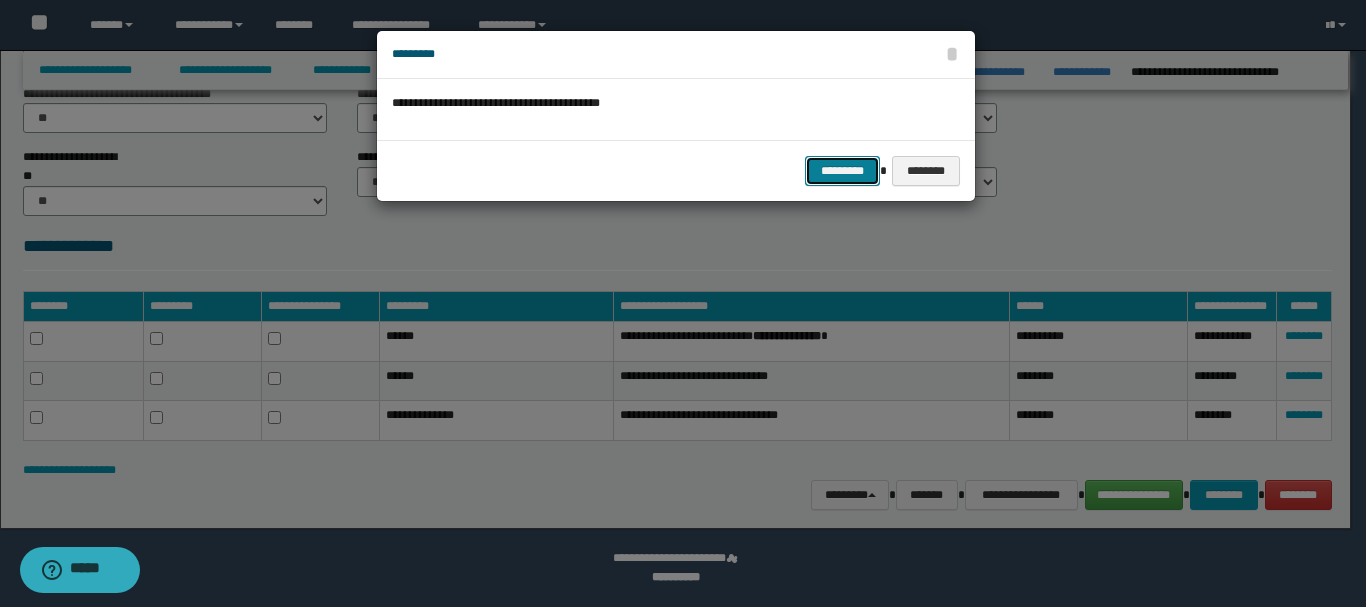 click on "*********" at bounding box center (842, 171) 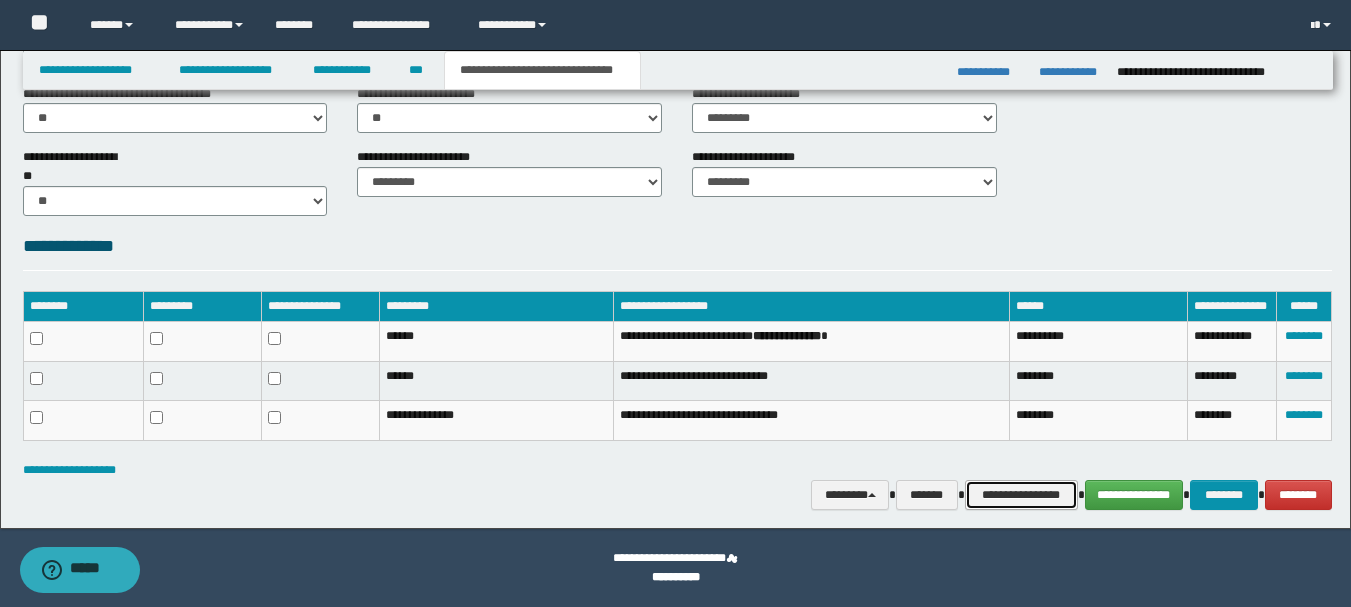 click on "**********" at bounding box center (1021, 495) 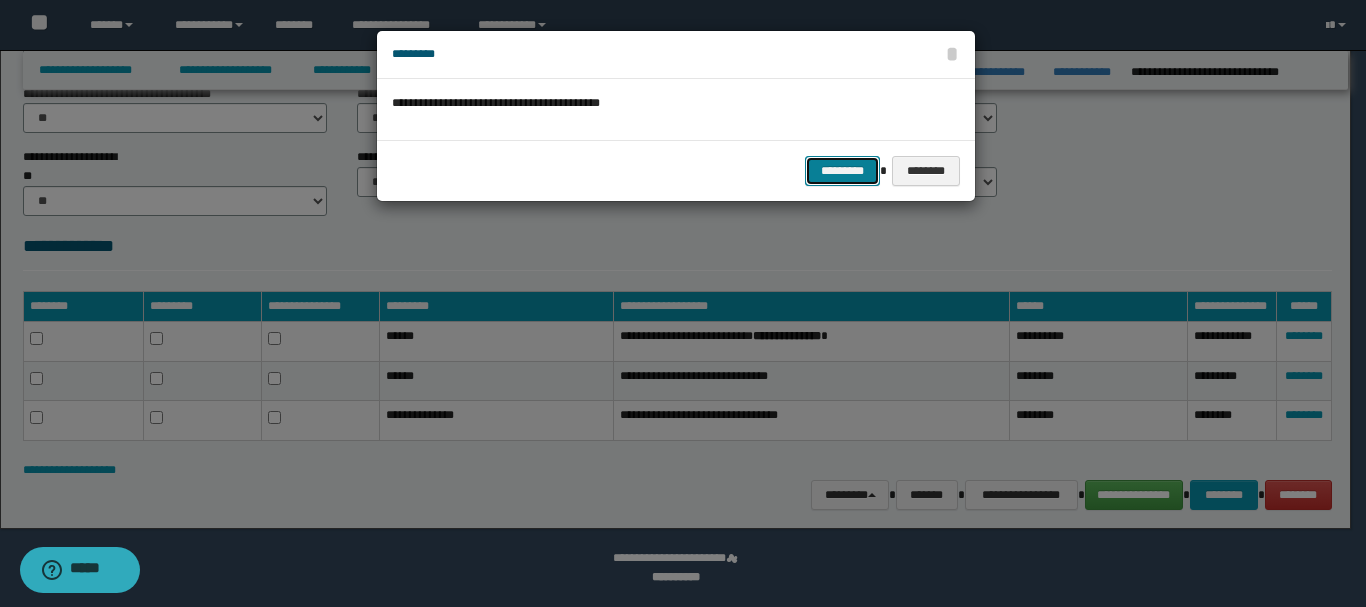 click on "*********" at bounding box center [842, 171] 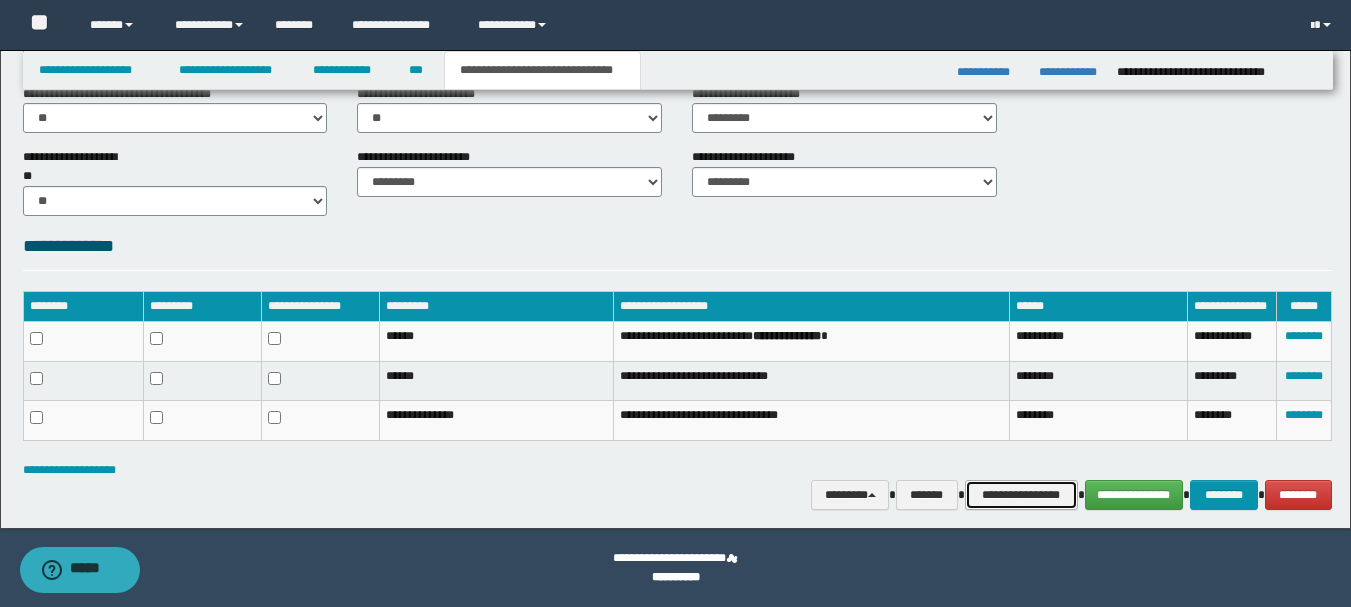 click on "**********" at bounding box center (1021, 495) 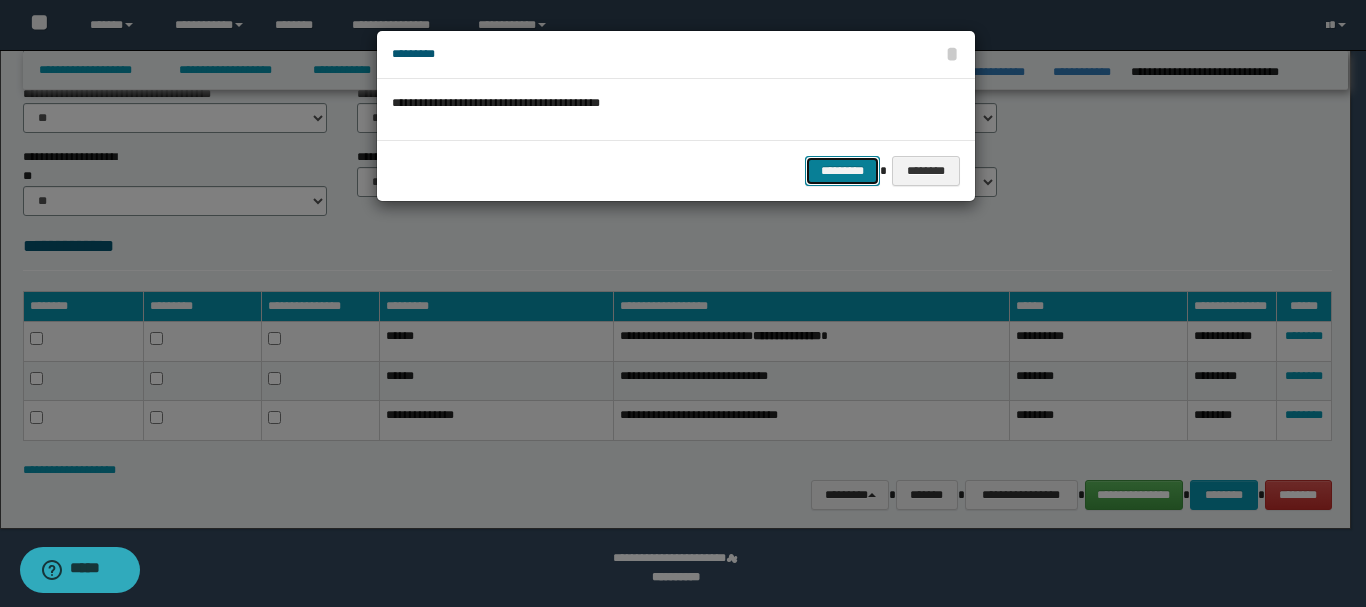 click on "*********" at bounding box center (842, 171) 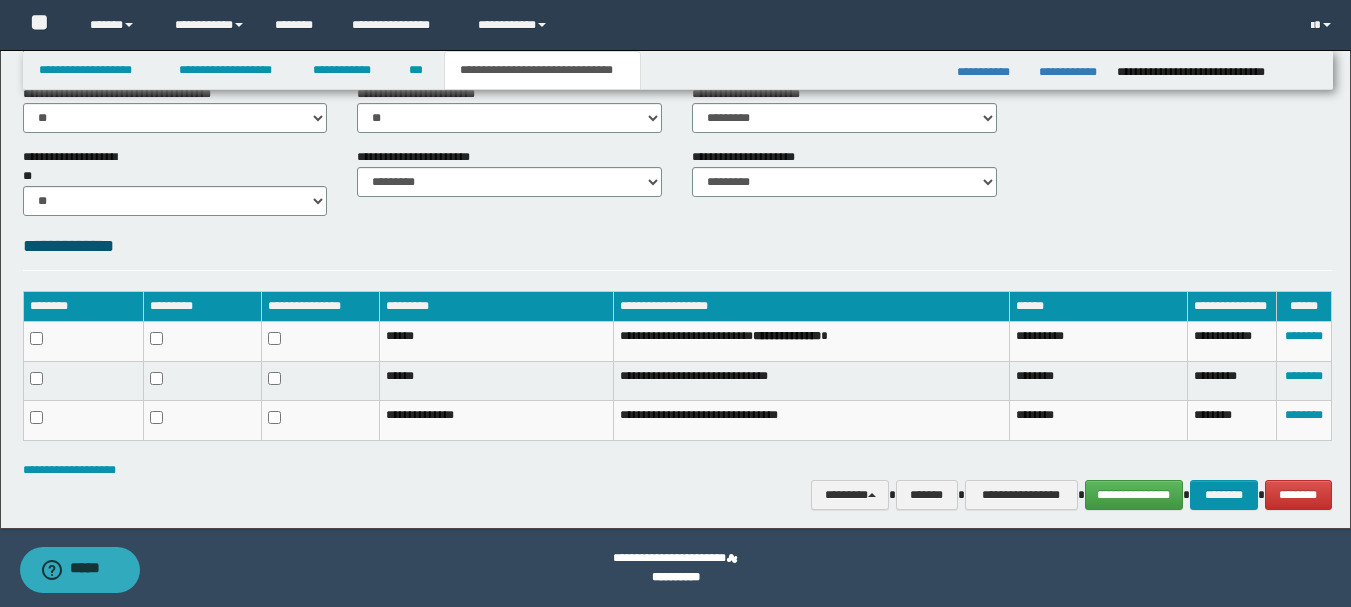 scroll, scrollTop: 626, scrollLeft: 0, axis: vertical 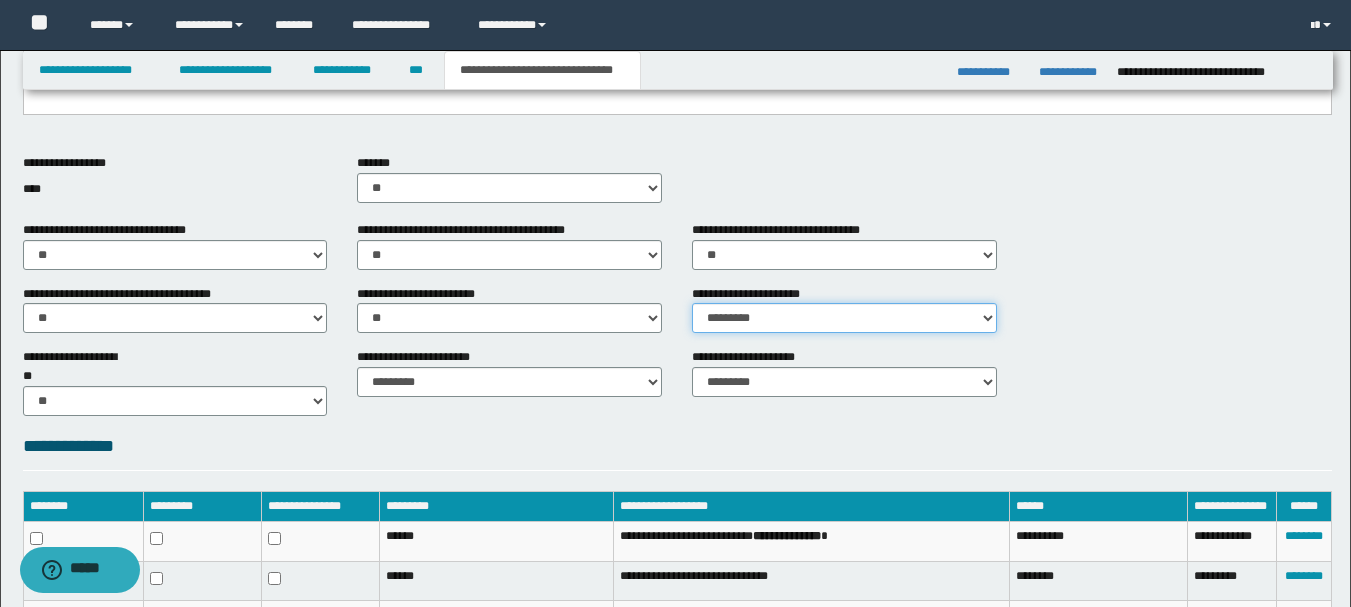click on "*********
**
**" at bounding box center [844, 318] 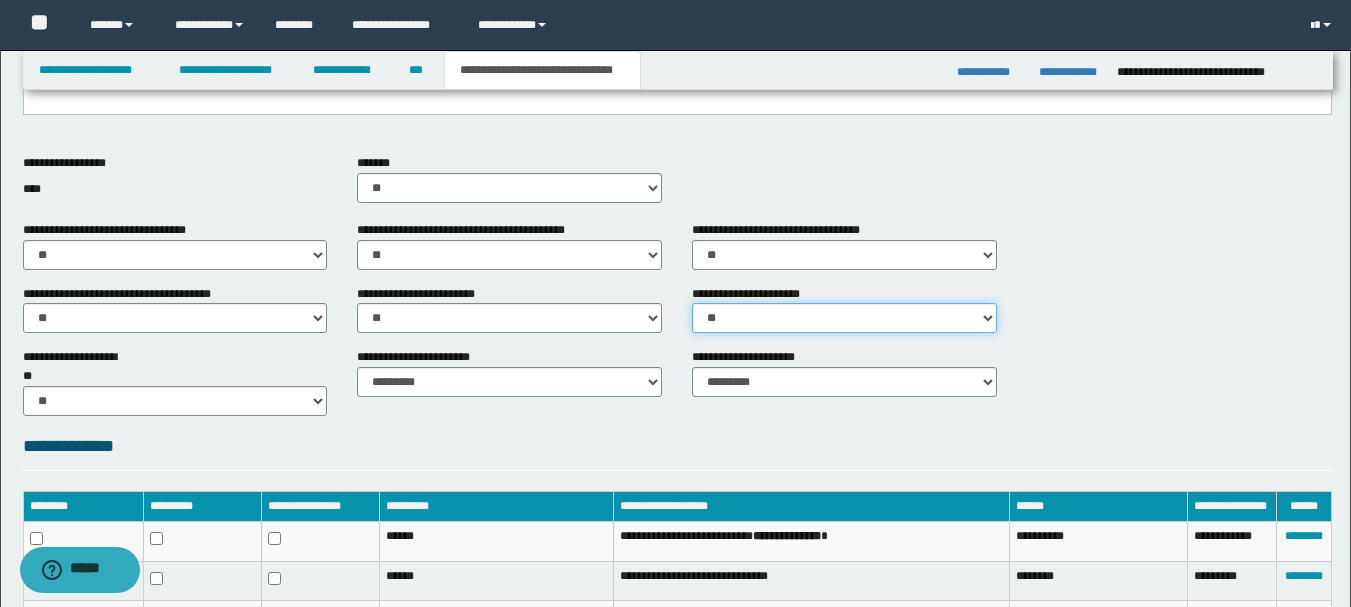 click on "*********
**
**" at bounding box center (844, 318) 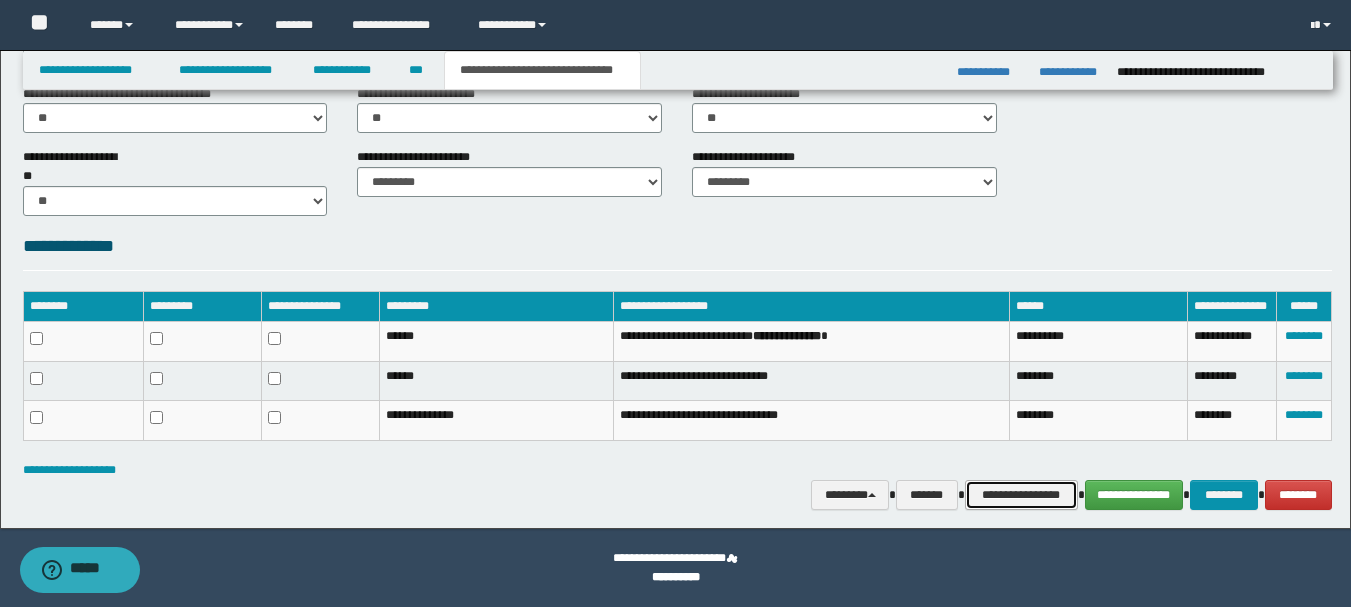click on "**********" at bounding box center (1021, 495) 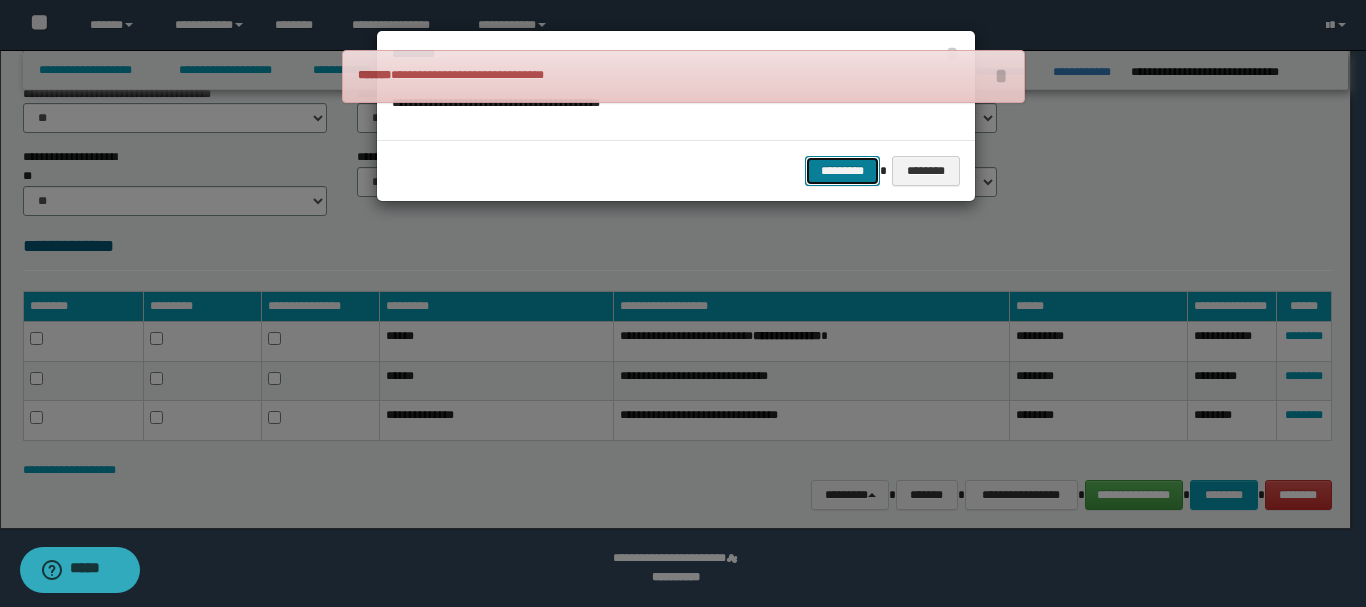 click on "*********" at bounding box center (842, 171) 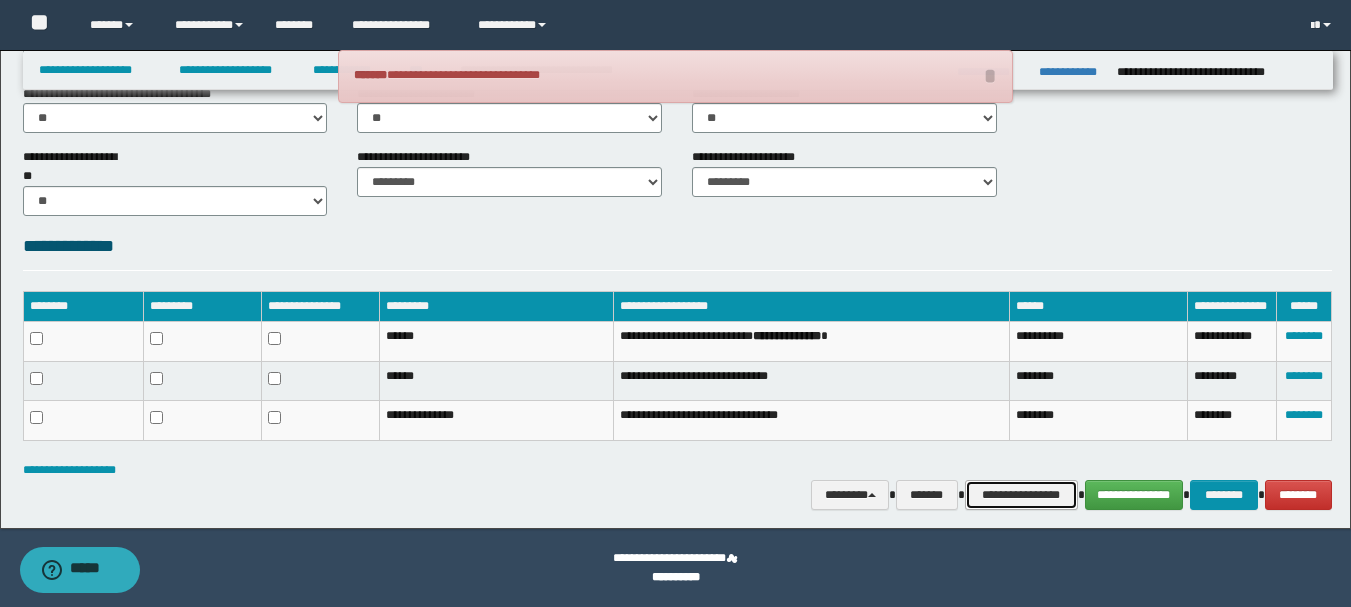 click on "**********" at bounding box center [1021, 495] 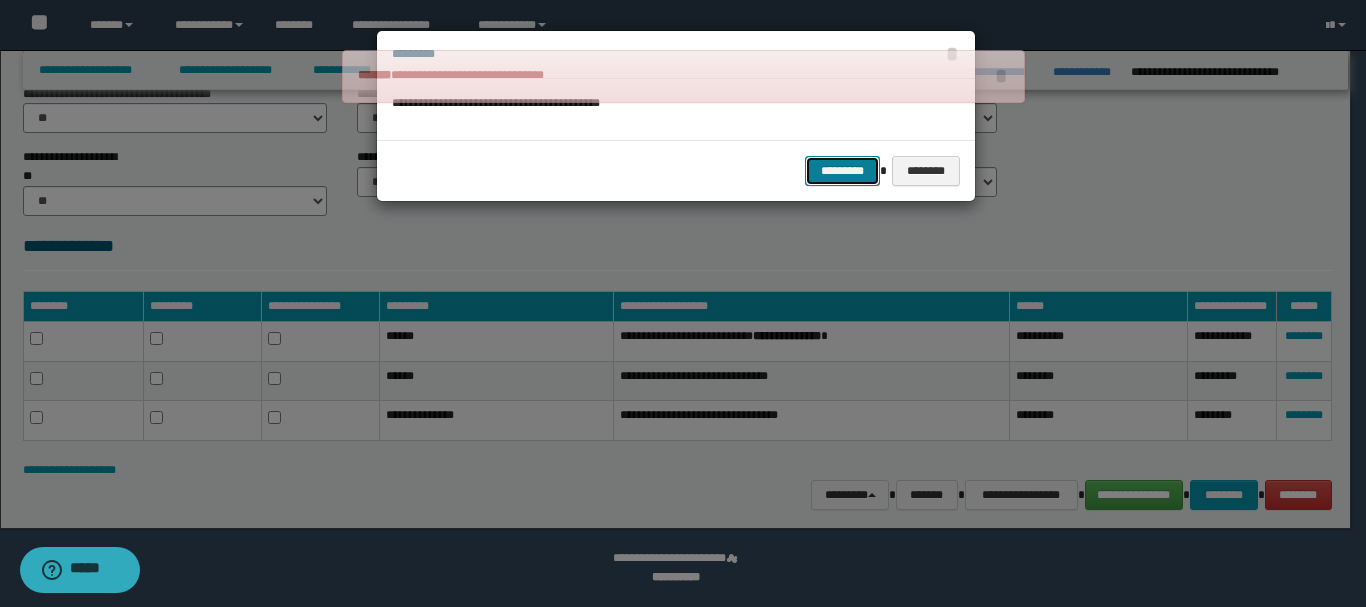click on "*********" at bounding box center [842, 171] 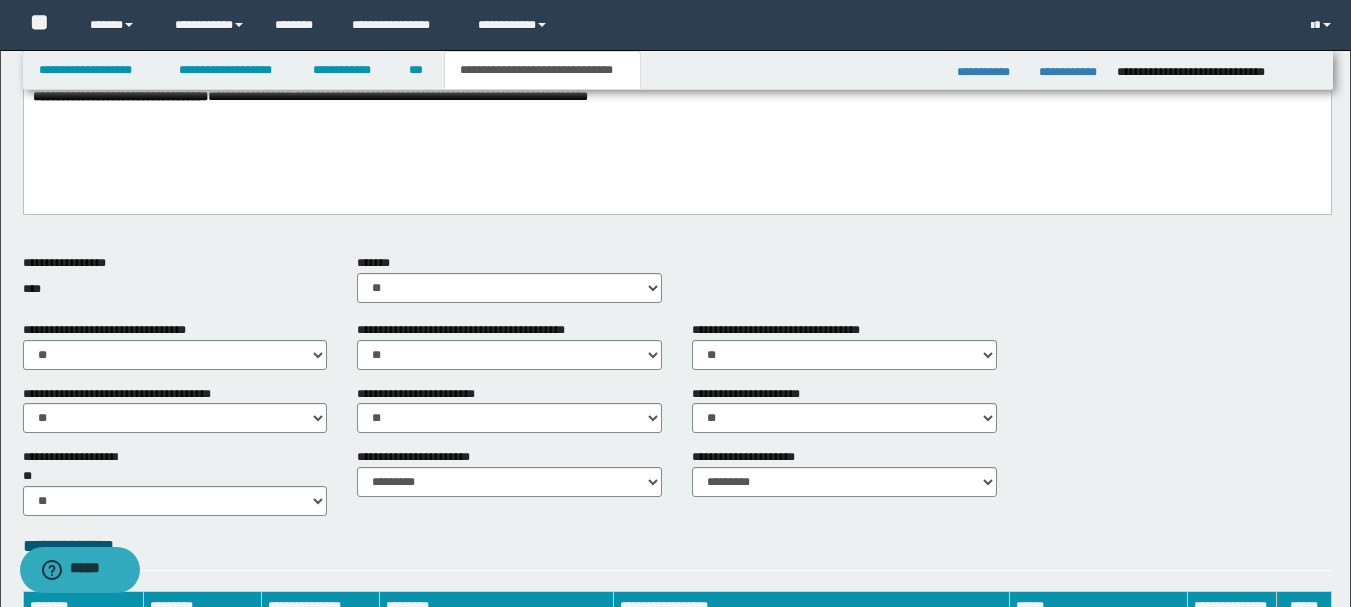 scroll, scrollTop: 826, scrollLeft: 0, axis: vertical 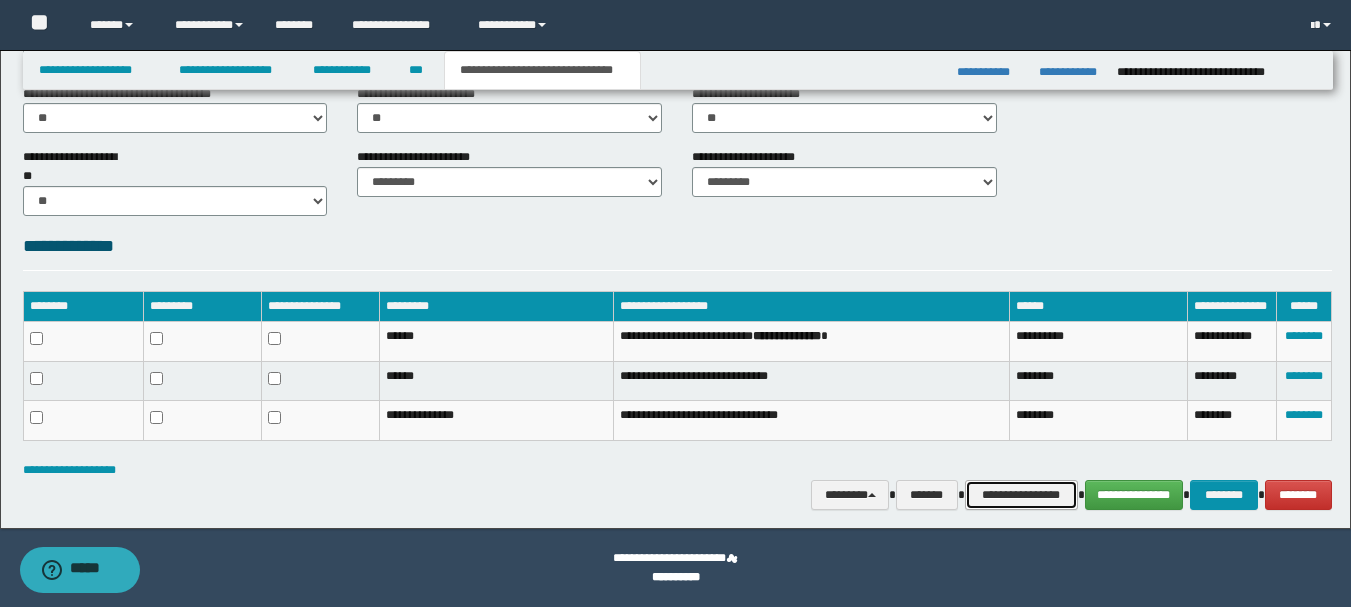 click on "**********" at bounding box center [1021, 495] 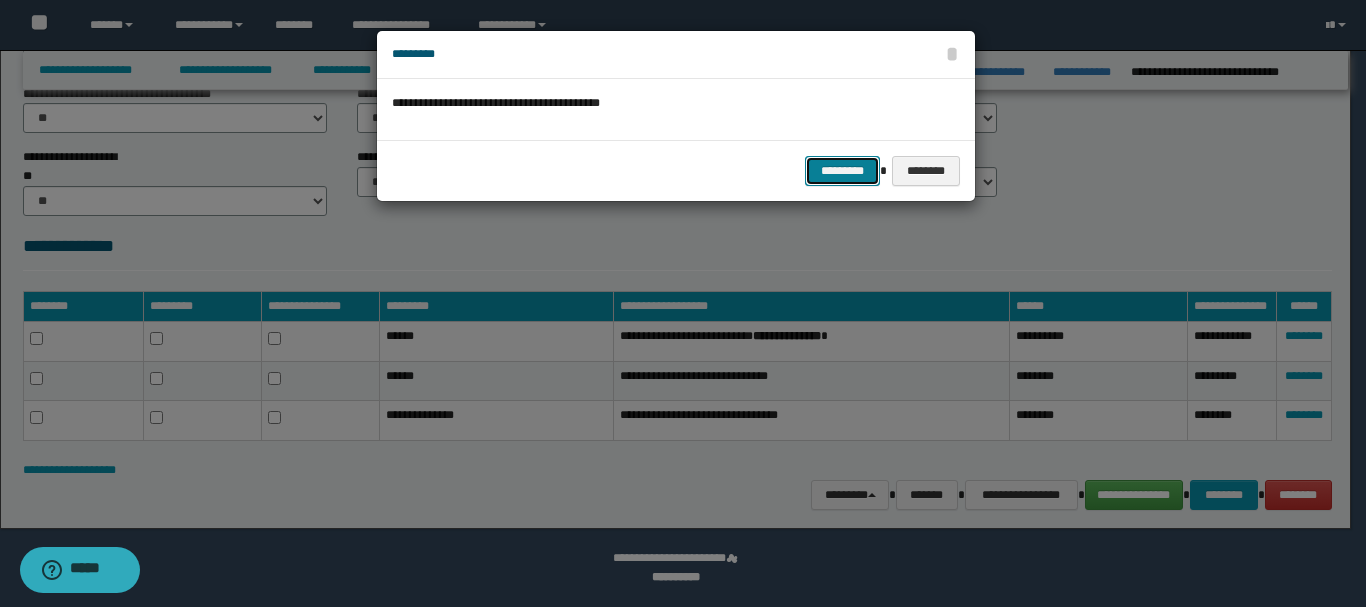 click on "*********" at bounding box center [842, 171] 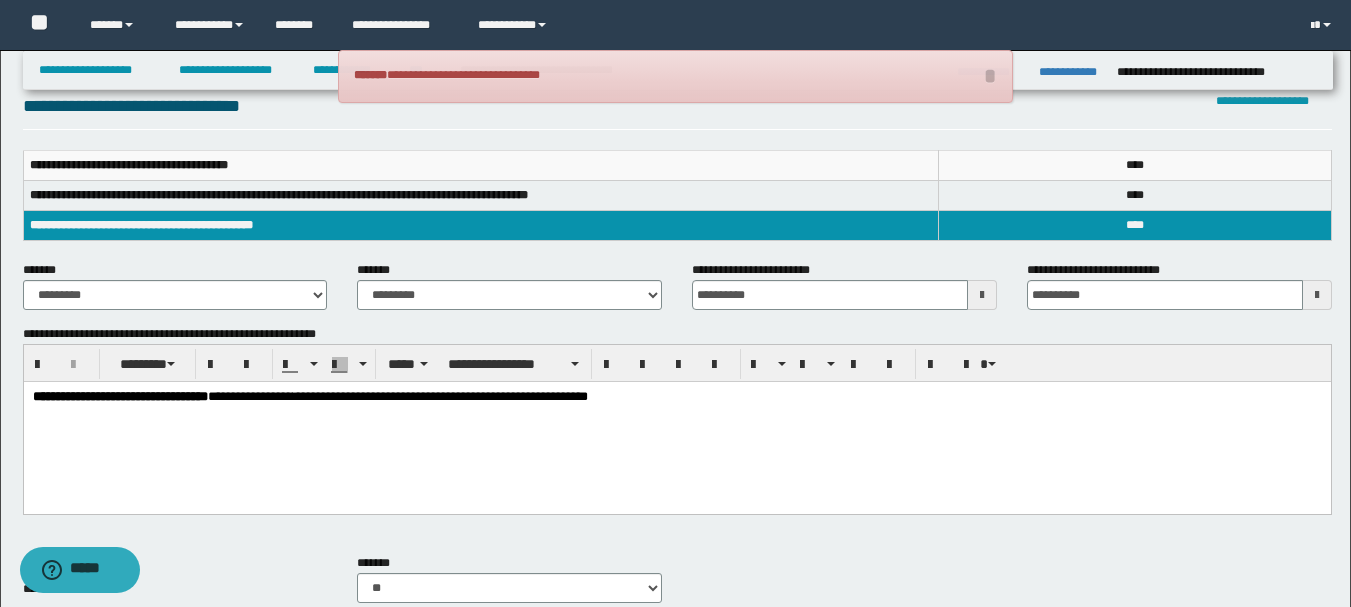 scroll, scrollTop: 0, scrollLeft: 0, axis: both 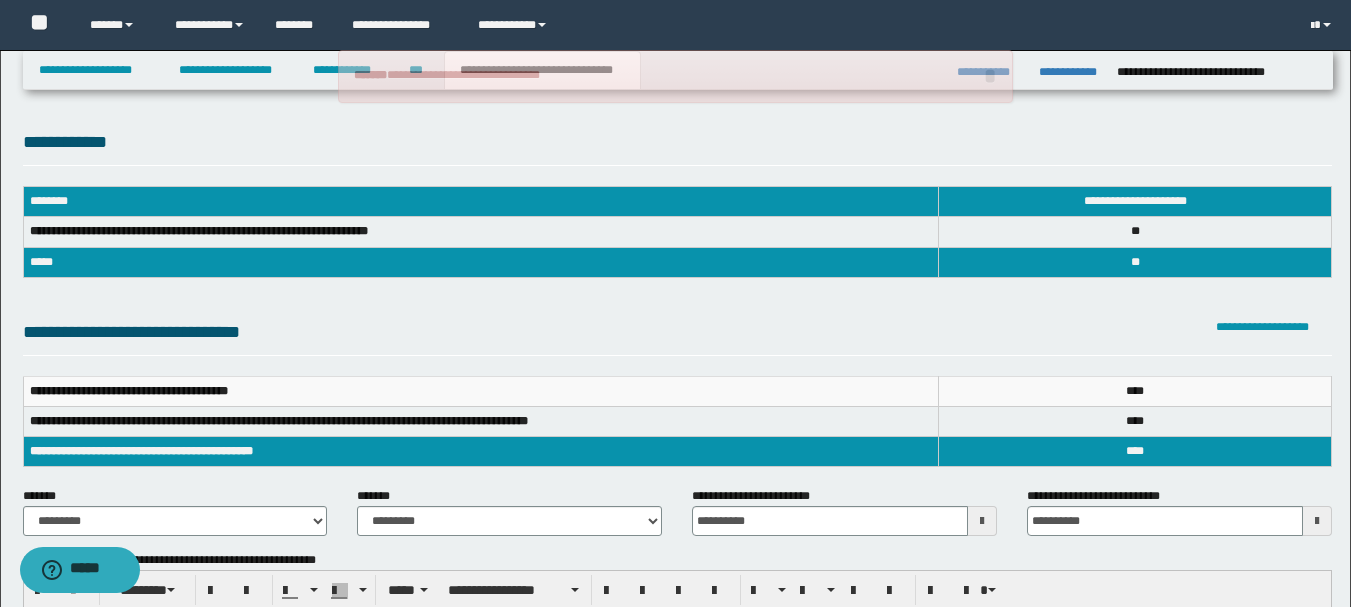 click on "**********" at bounding box center (677, 337) 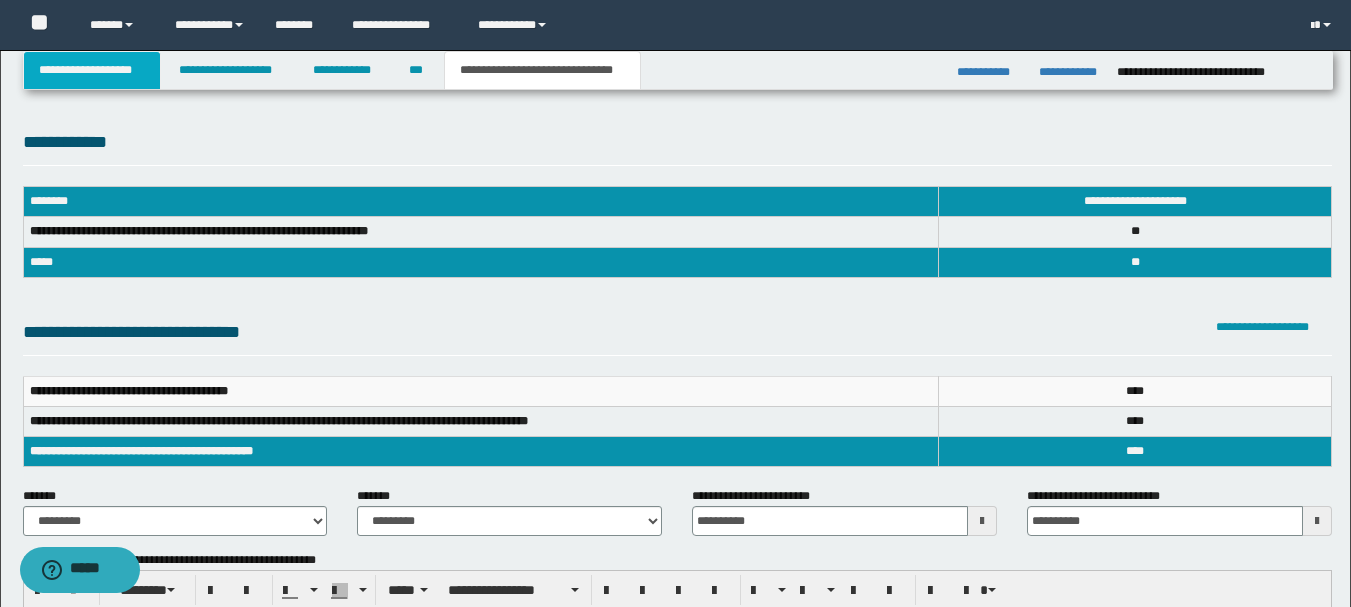 click on "**********" at bounding box center [92, 70] 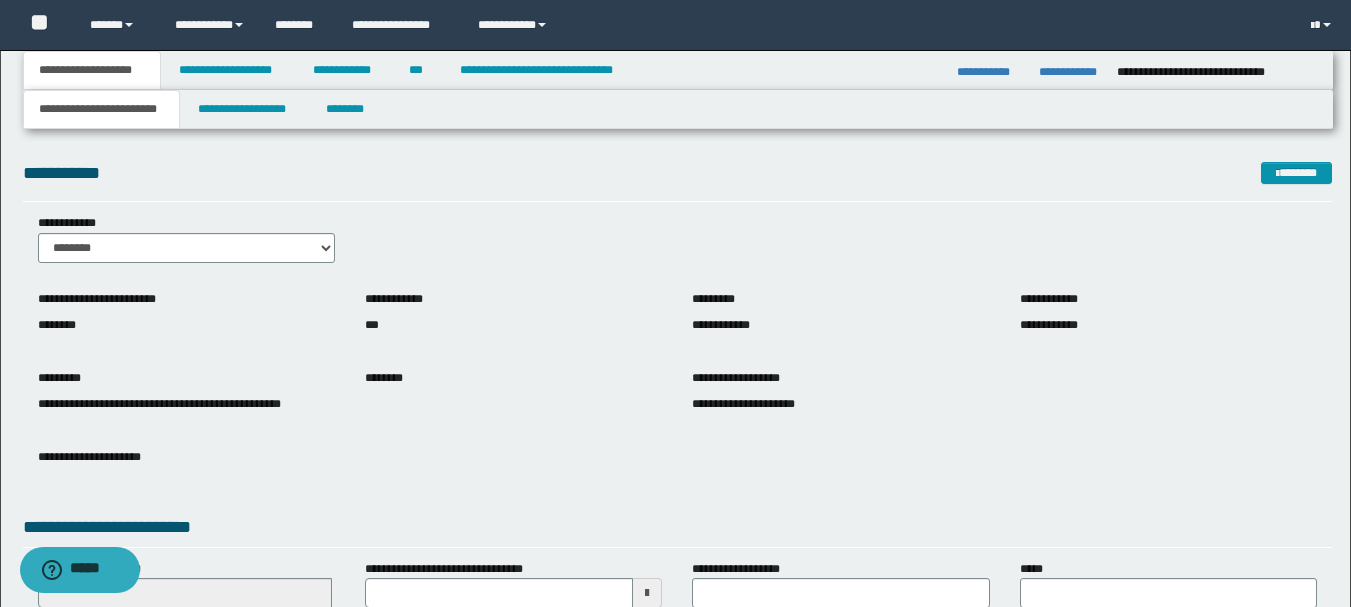 scroll, scrollTop: 277, scrollLeft: 0, axis: vertical 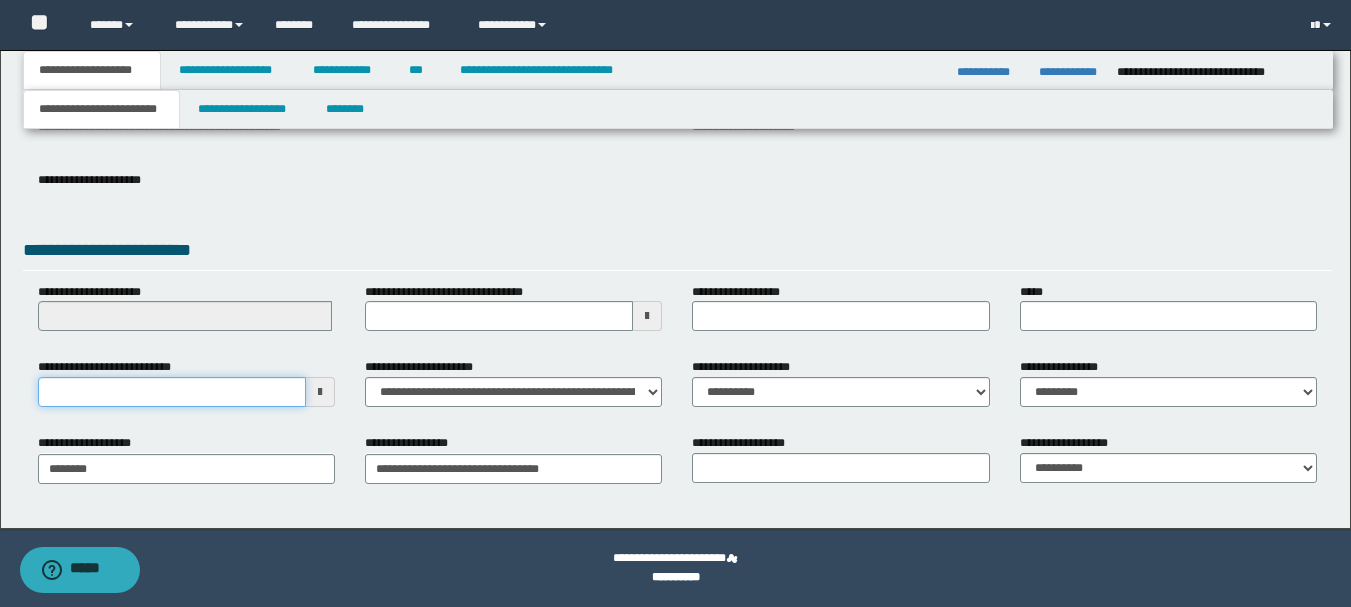 click on "**********" at bounding box center (172, 392) 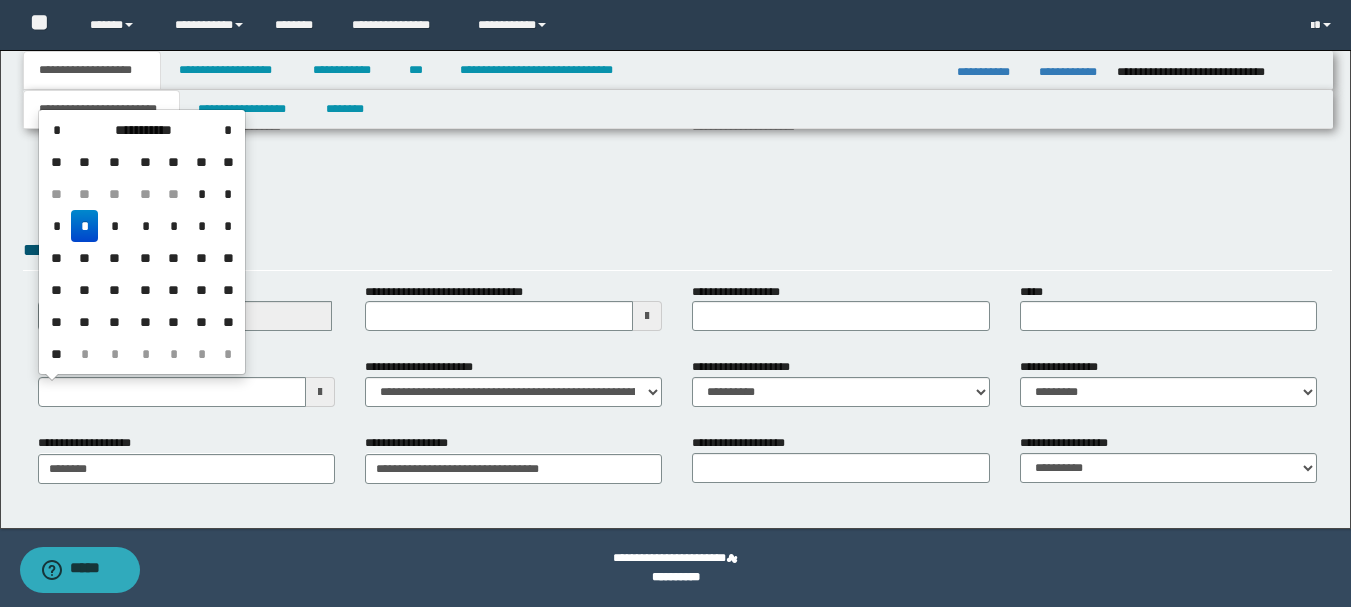 click on "*" at bounding box center [85, 226] 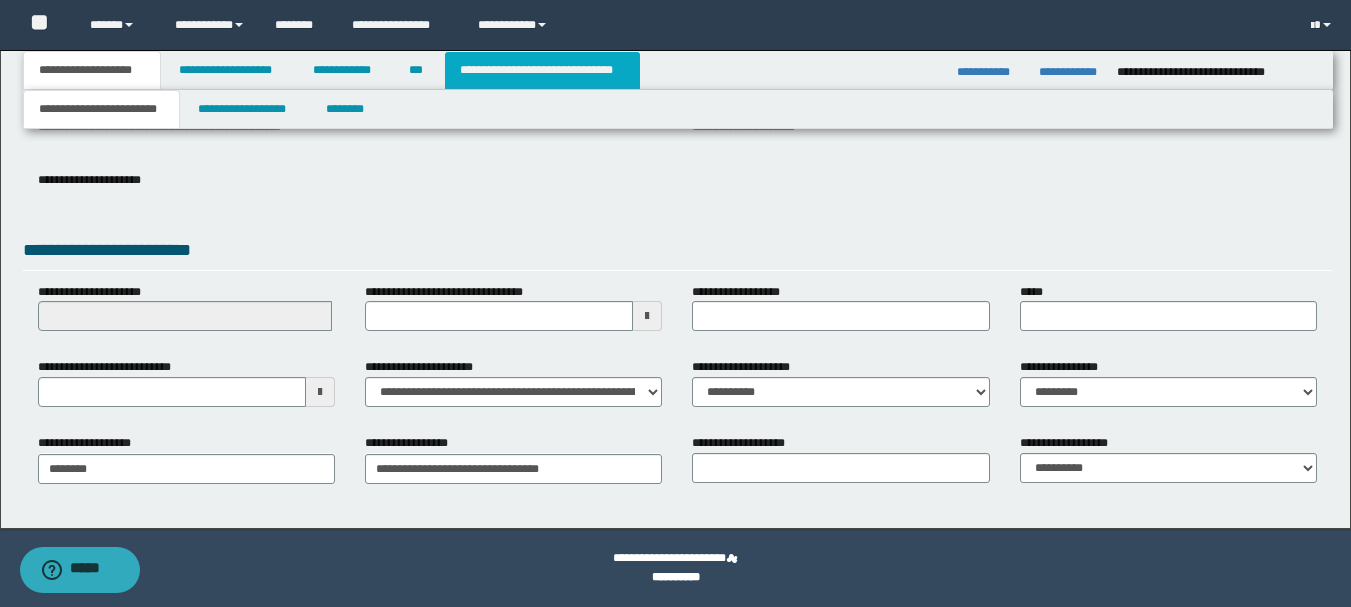 click on "**********" at bounding box center (542, 70) 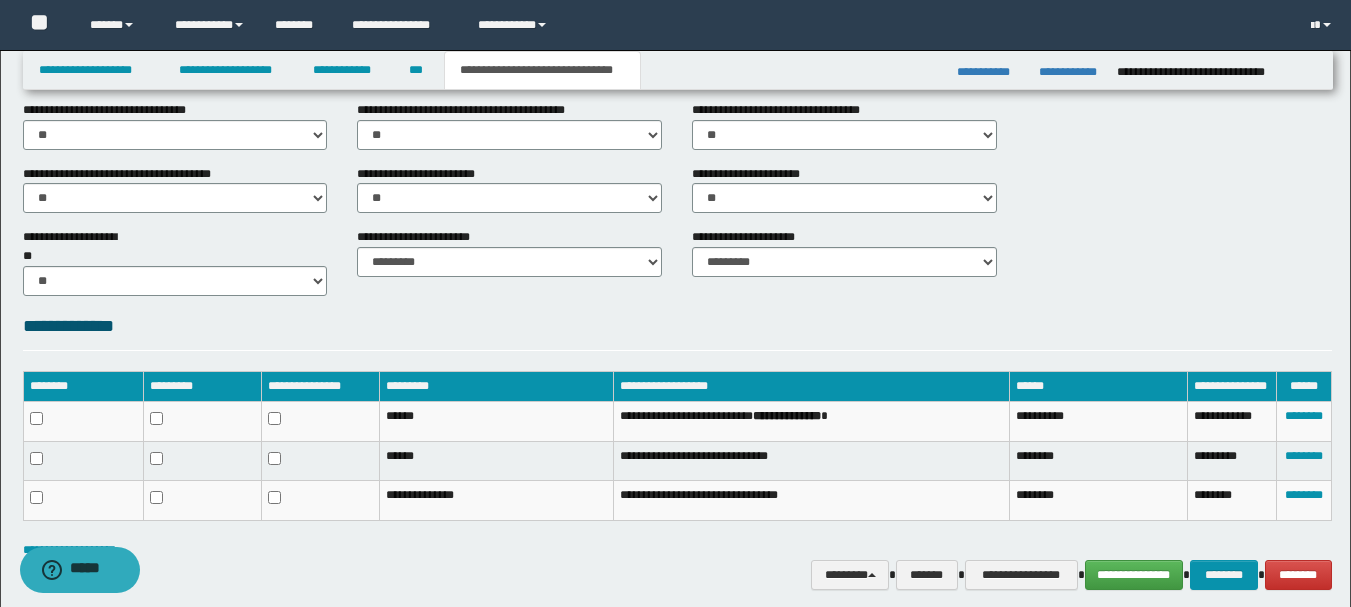 scroll, scrollTop: 826, scrollLeft: 0, axis: vertical 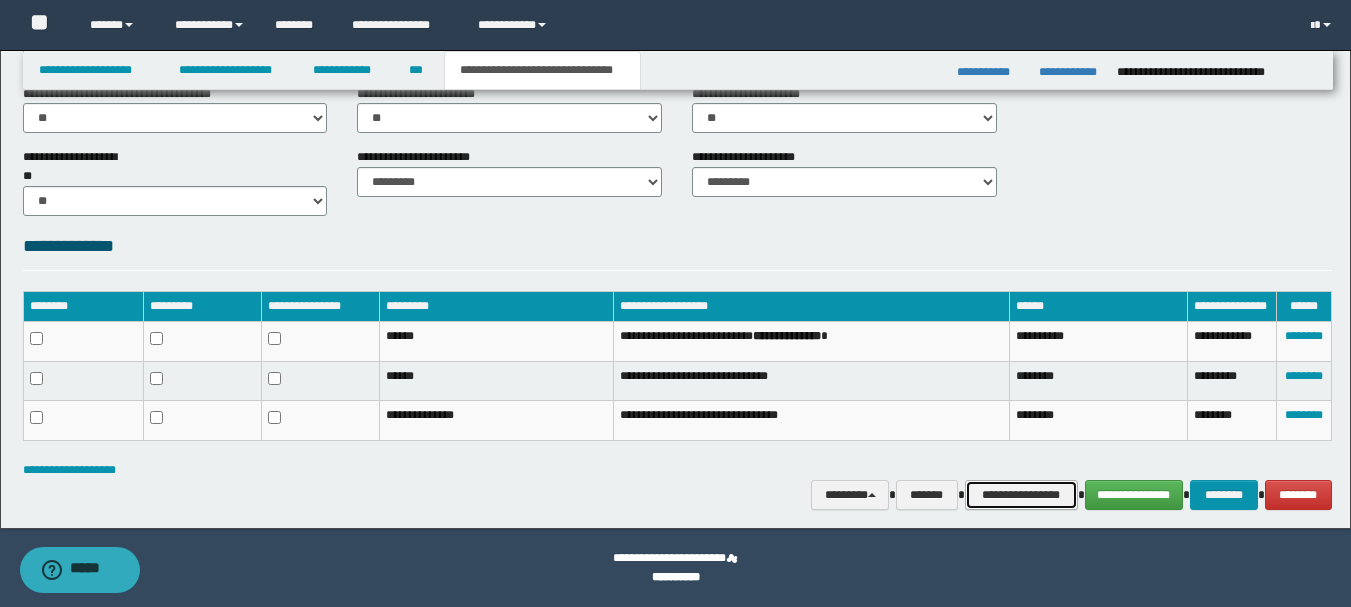 click on "**********" at bounding box center (1021, 495) 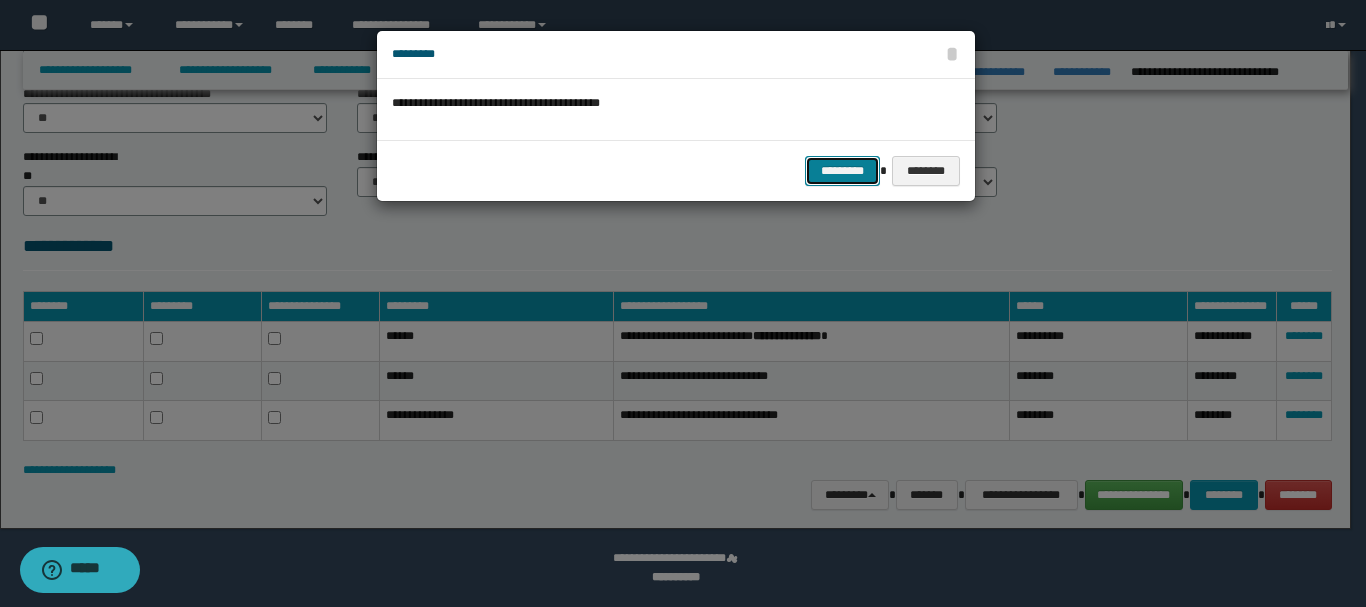click on "*********" at bounding box center [842, 171] 